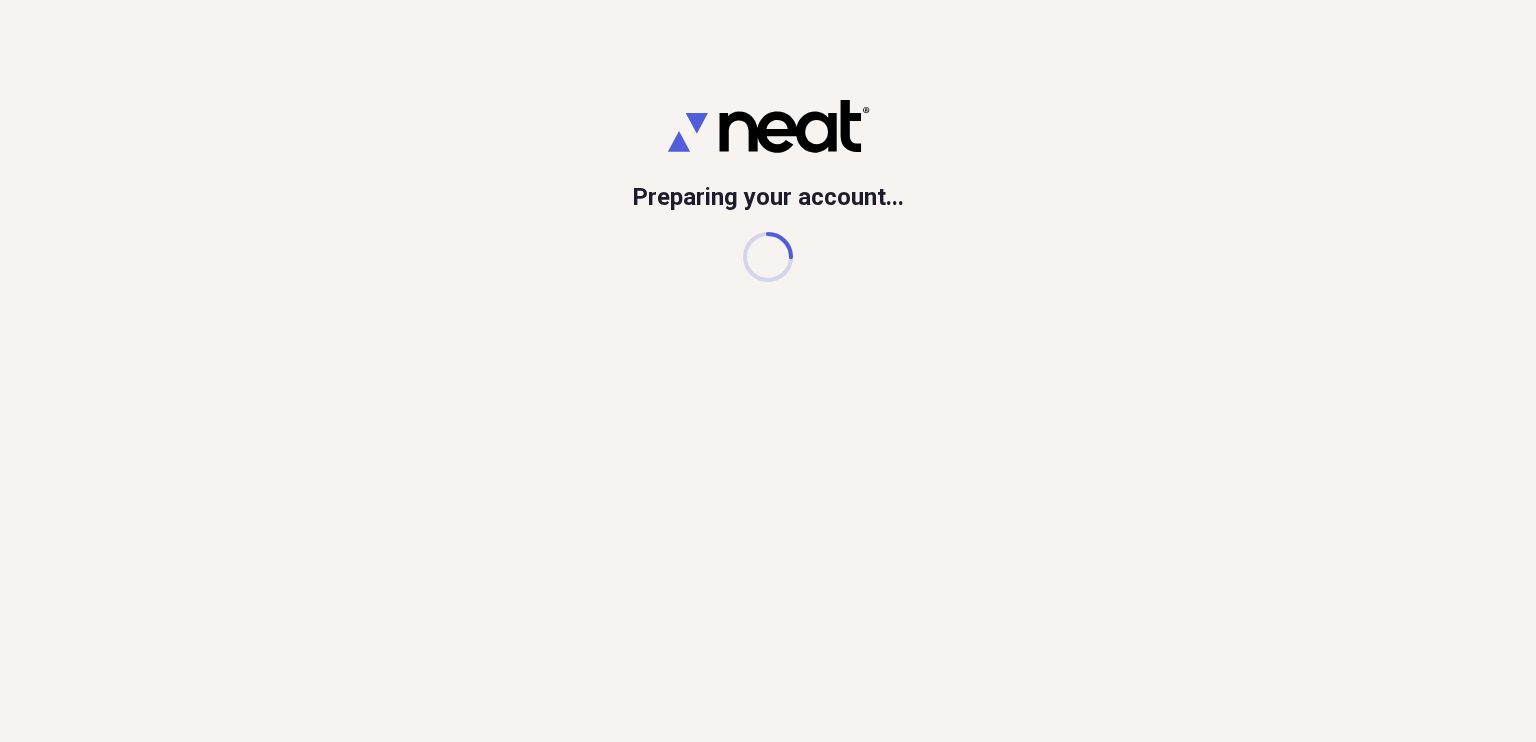 scroll, scrollTop: 0, scrollLeft: 0, axis: both 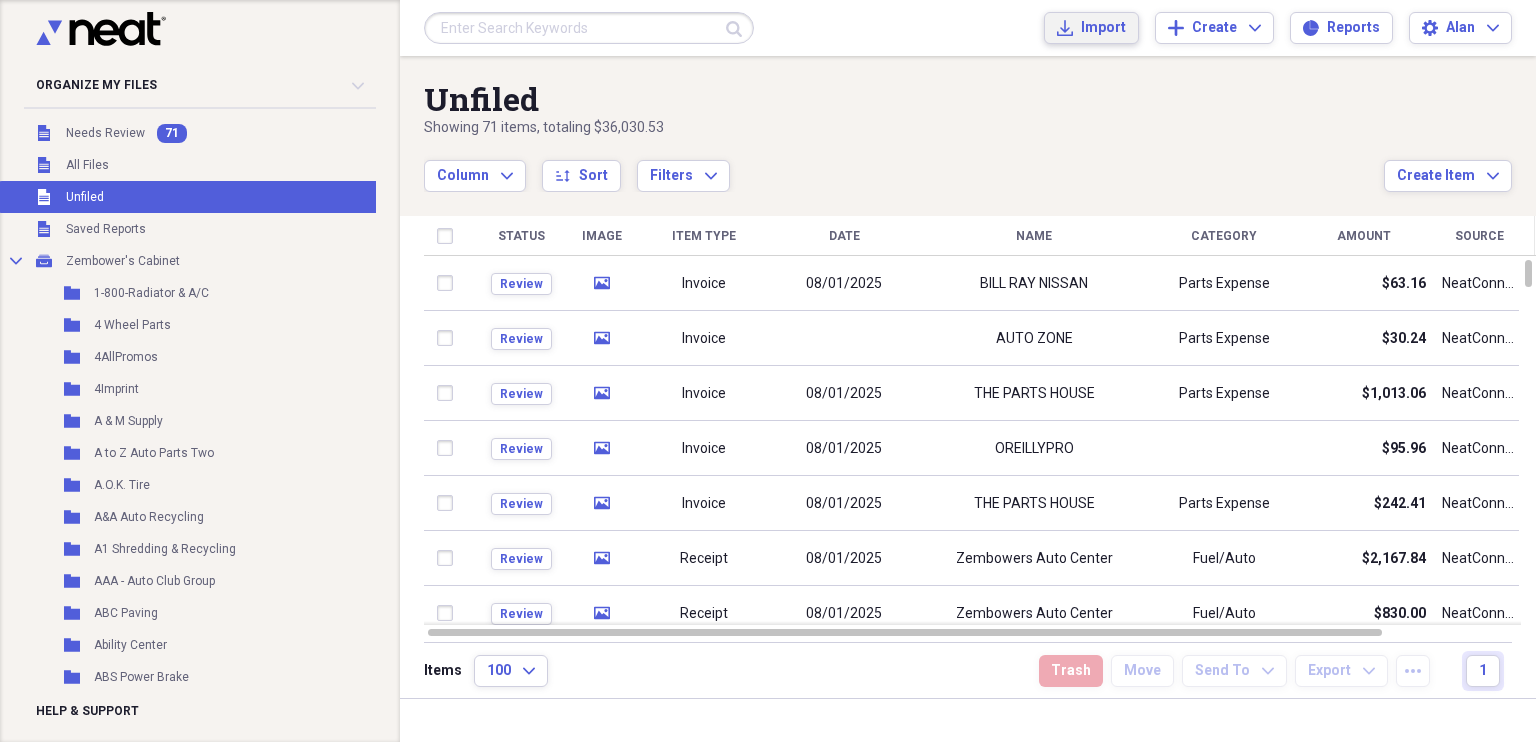 click on "Import" at bounding box center (1103, 28) 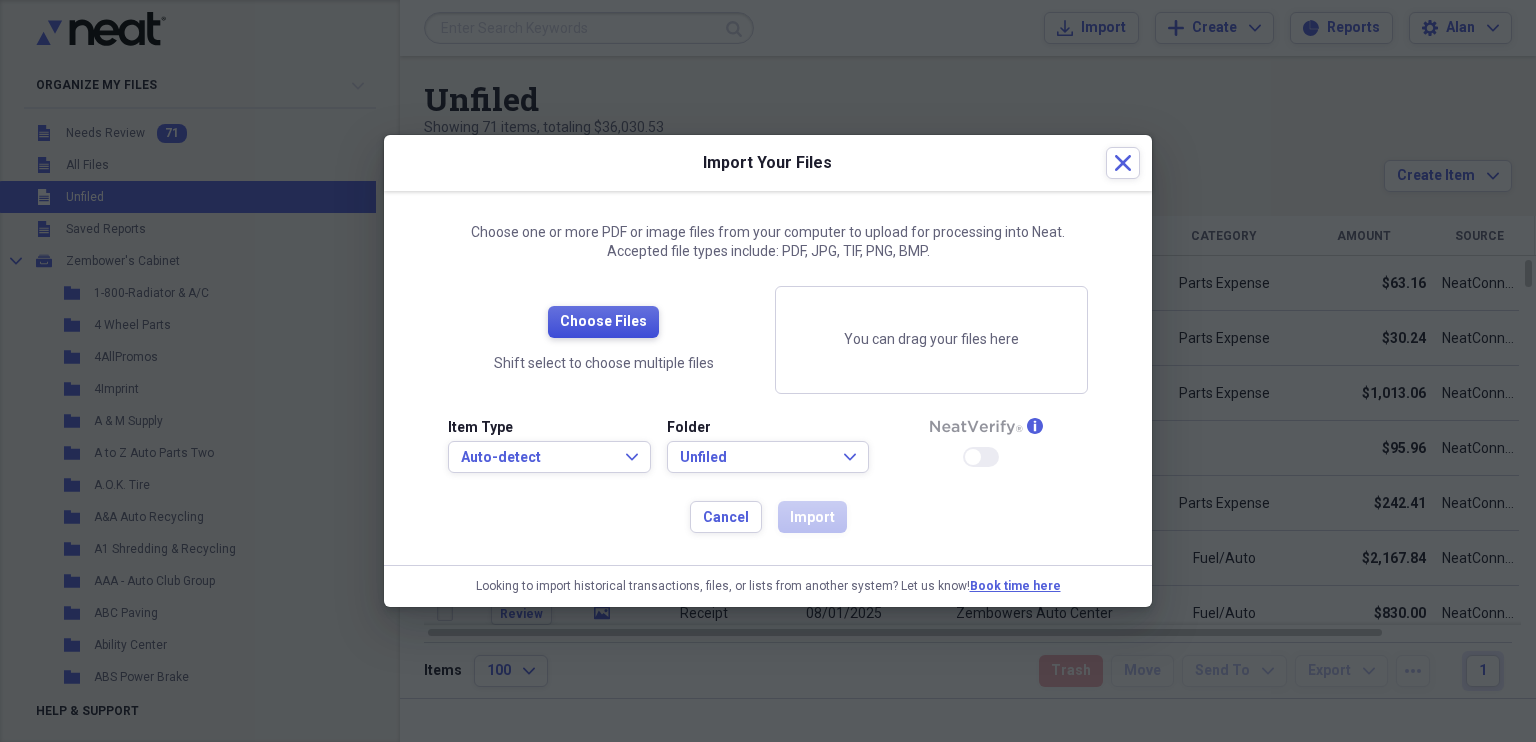 click on "Choose Files" at bounding box center [603, 322] 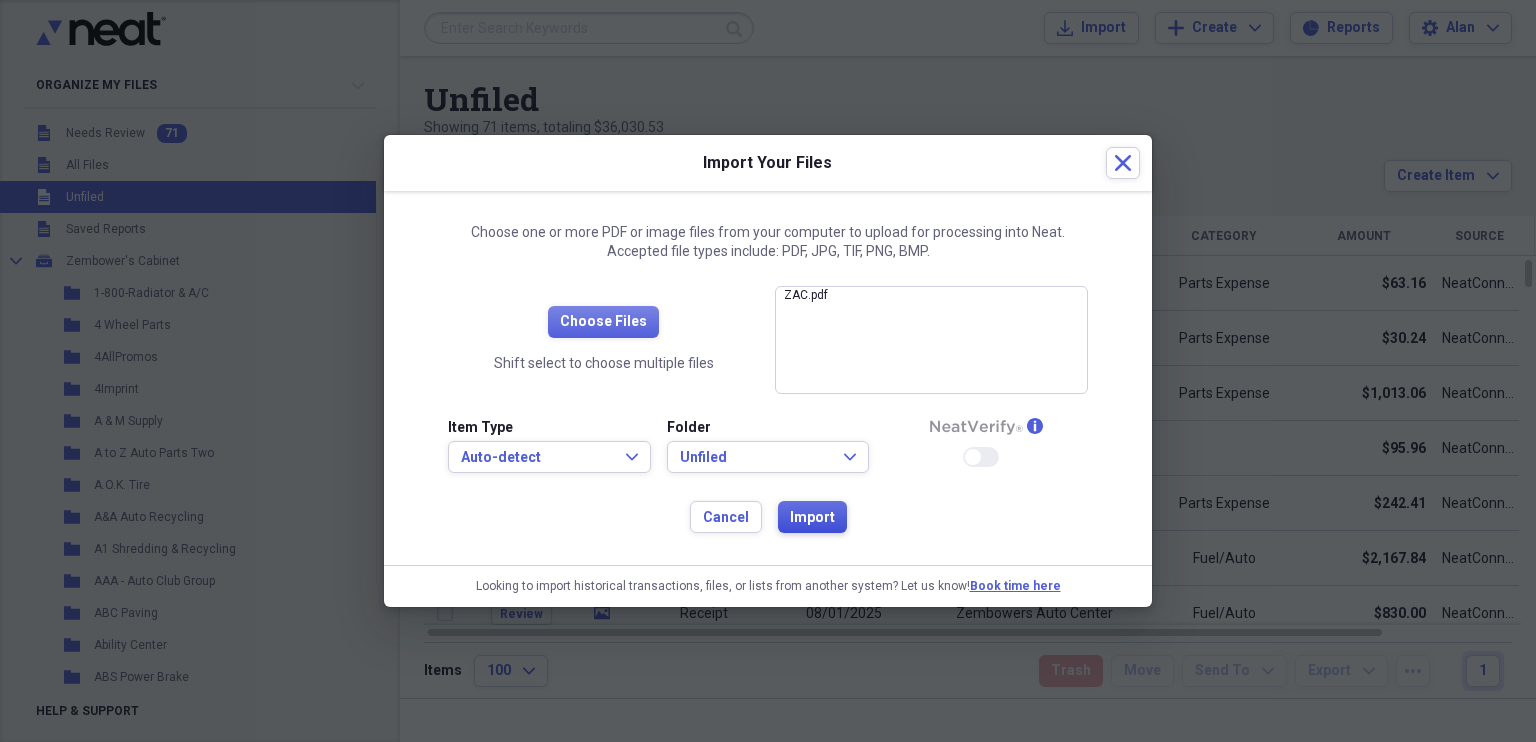 click on "Import" at bounding box center [812, 518] 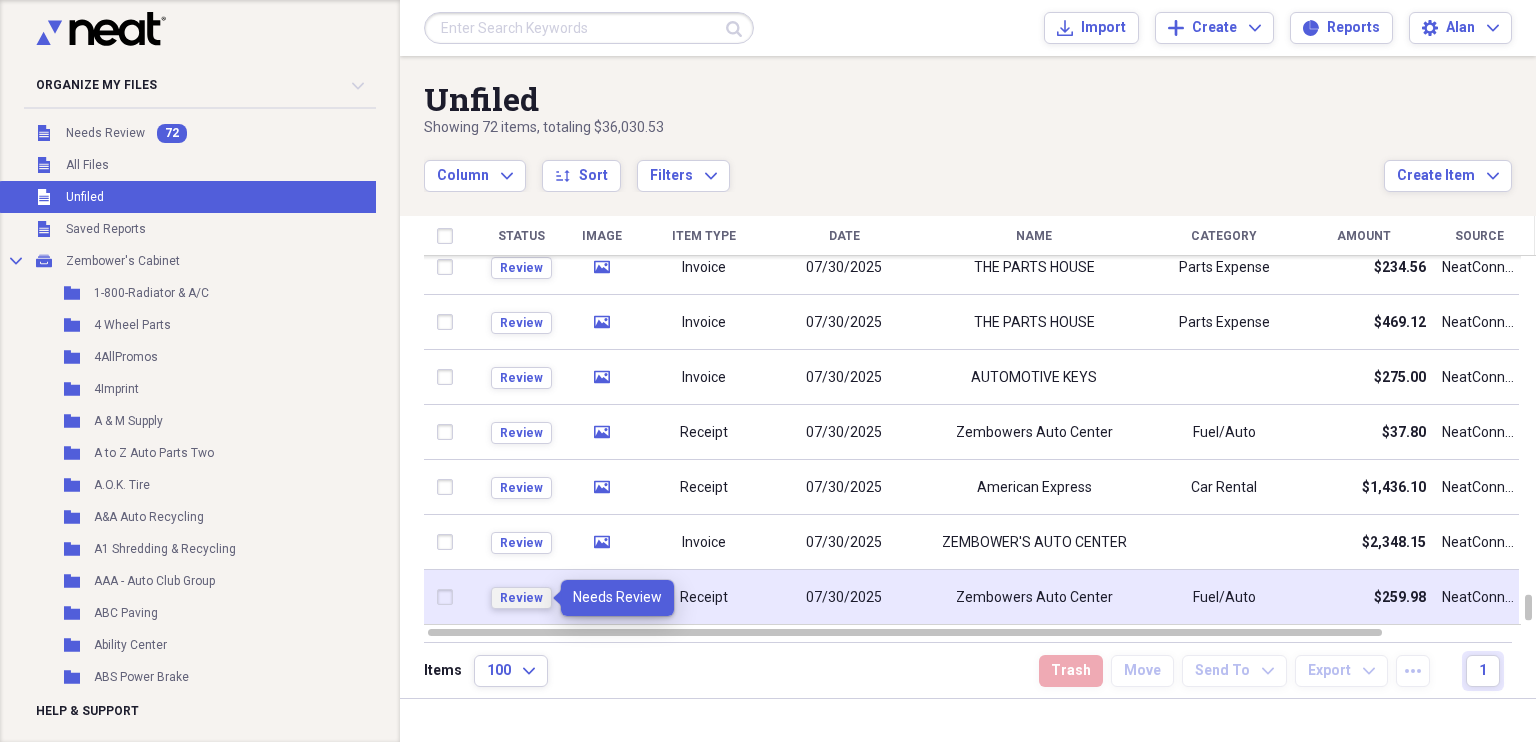 click on "Review" at bounding box center (521, 598) 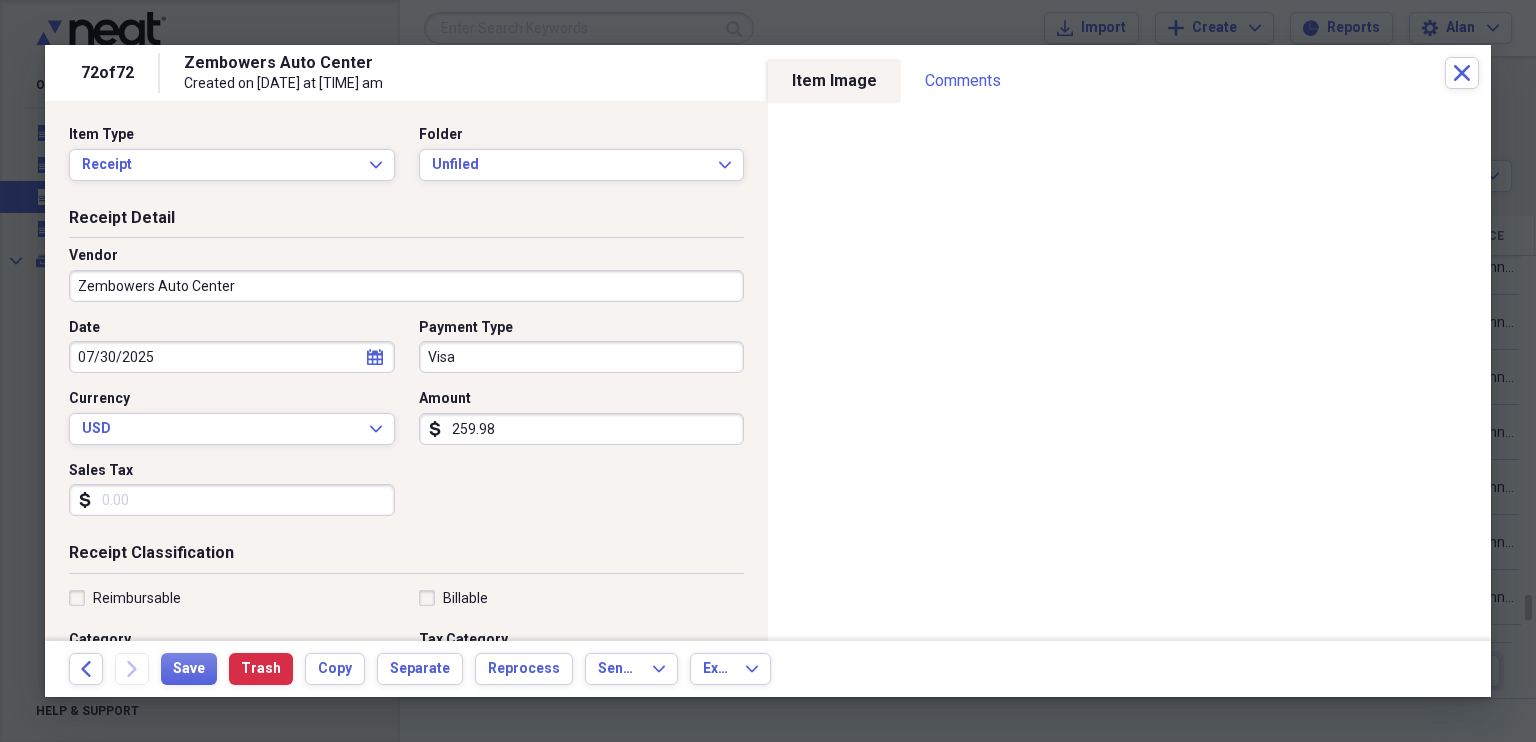 click on "Zembowers Auto Center" at bounding box center [406, 286] 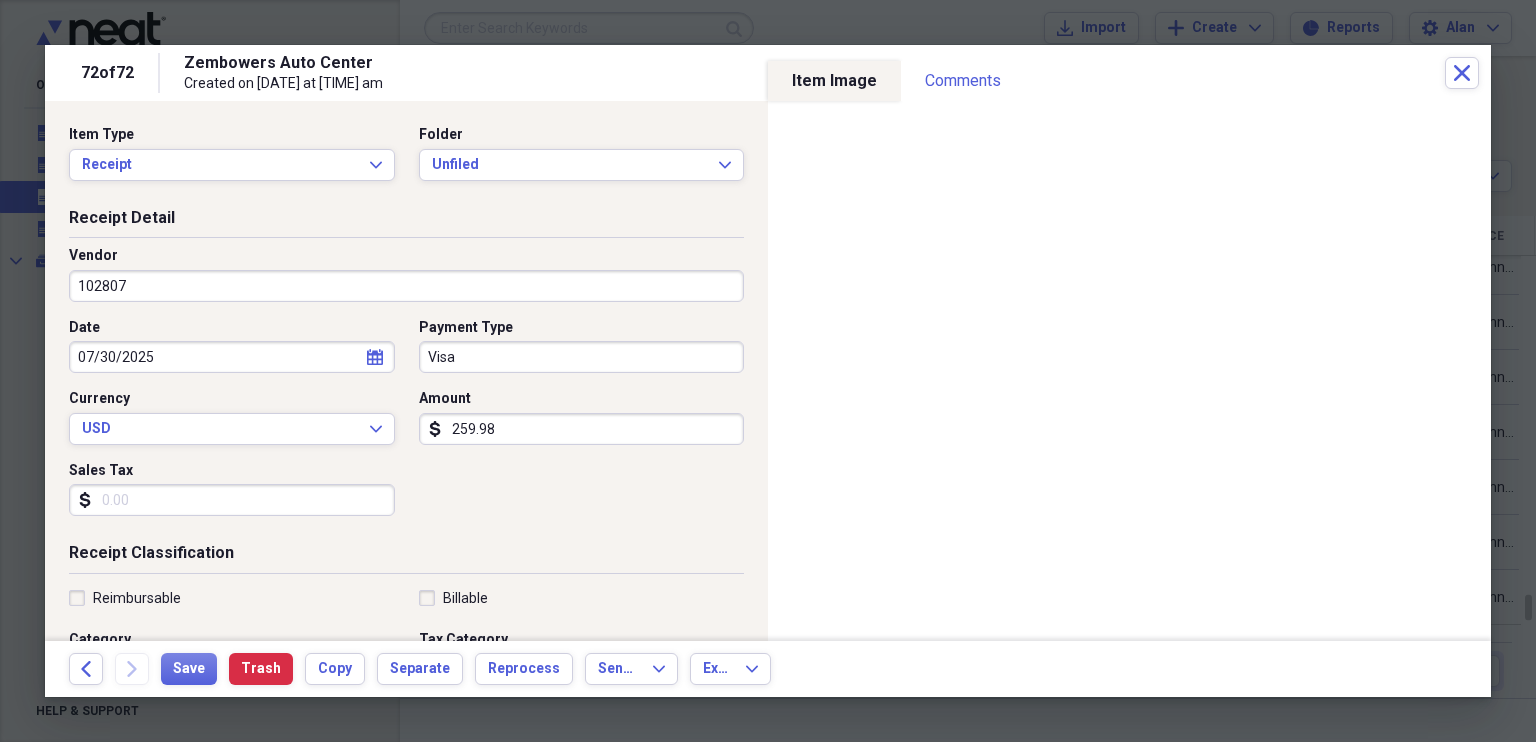 type on "102807" 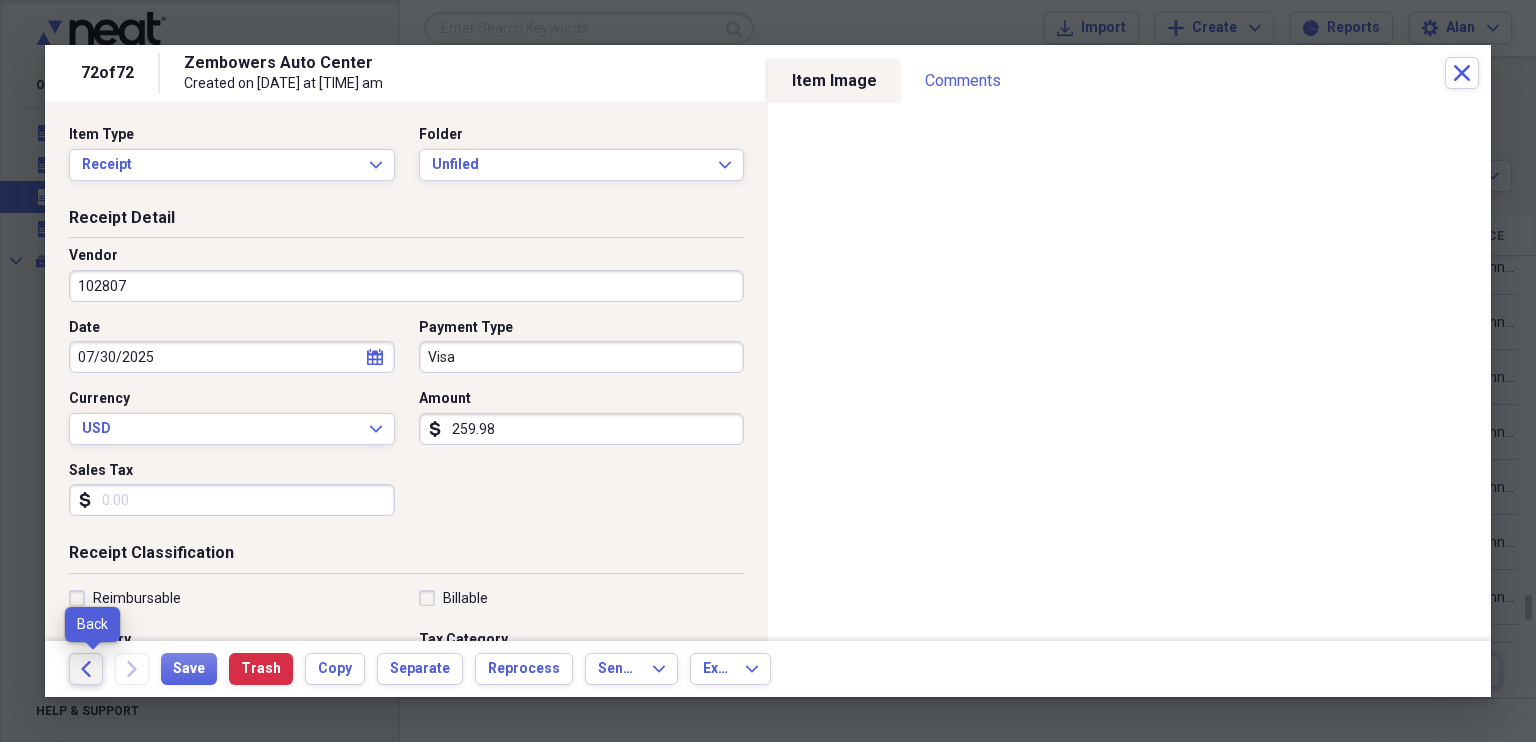 click on "Back" at bounding box center (86, 669) 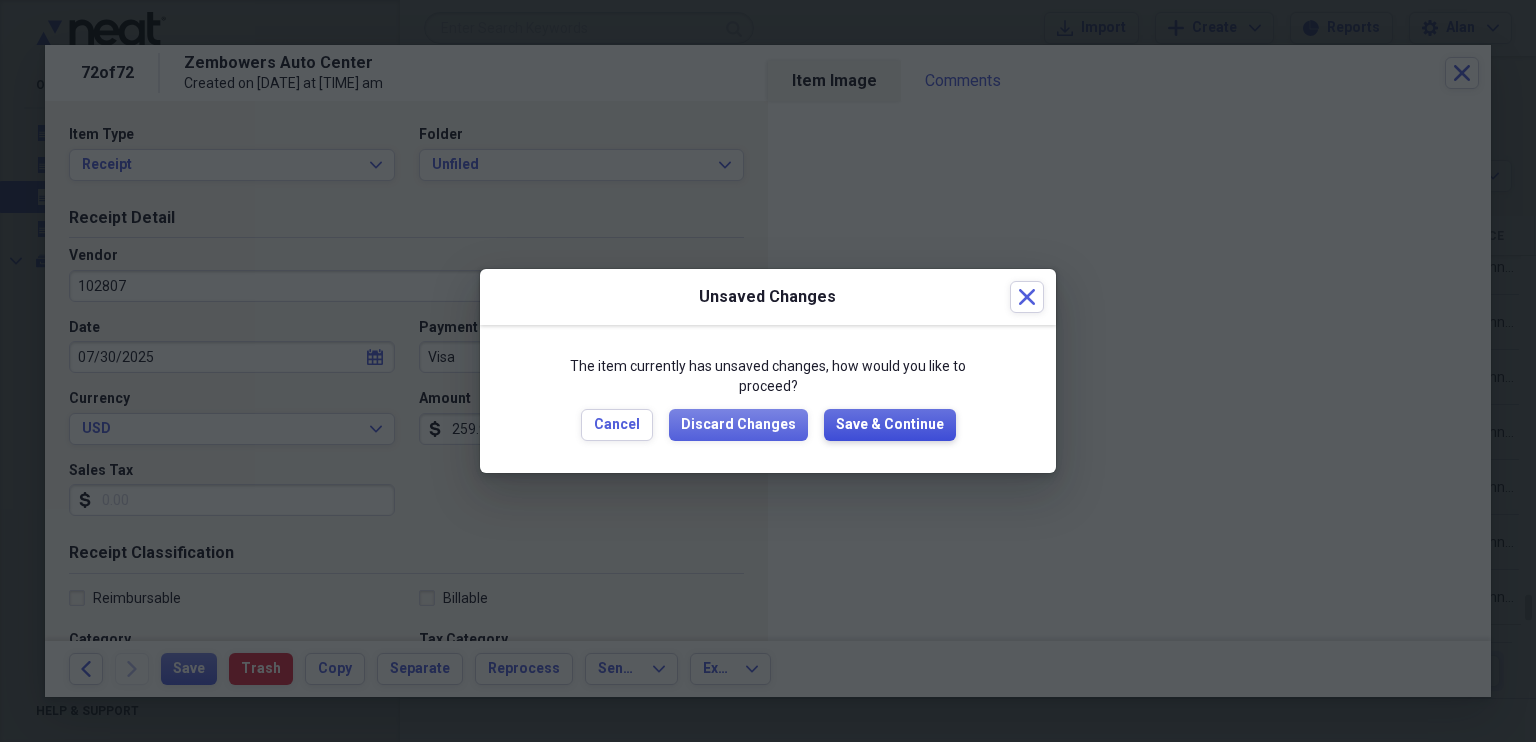 click on "Save & Continue" at bounding box center (890, 425) 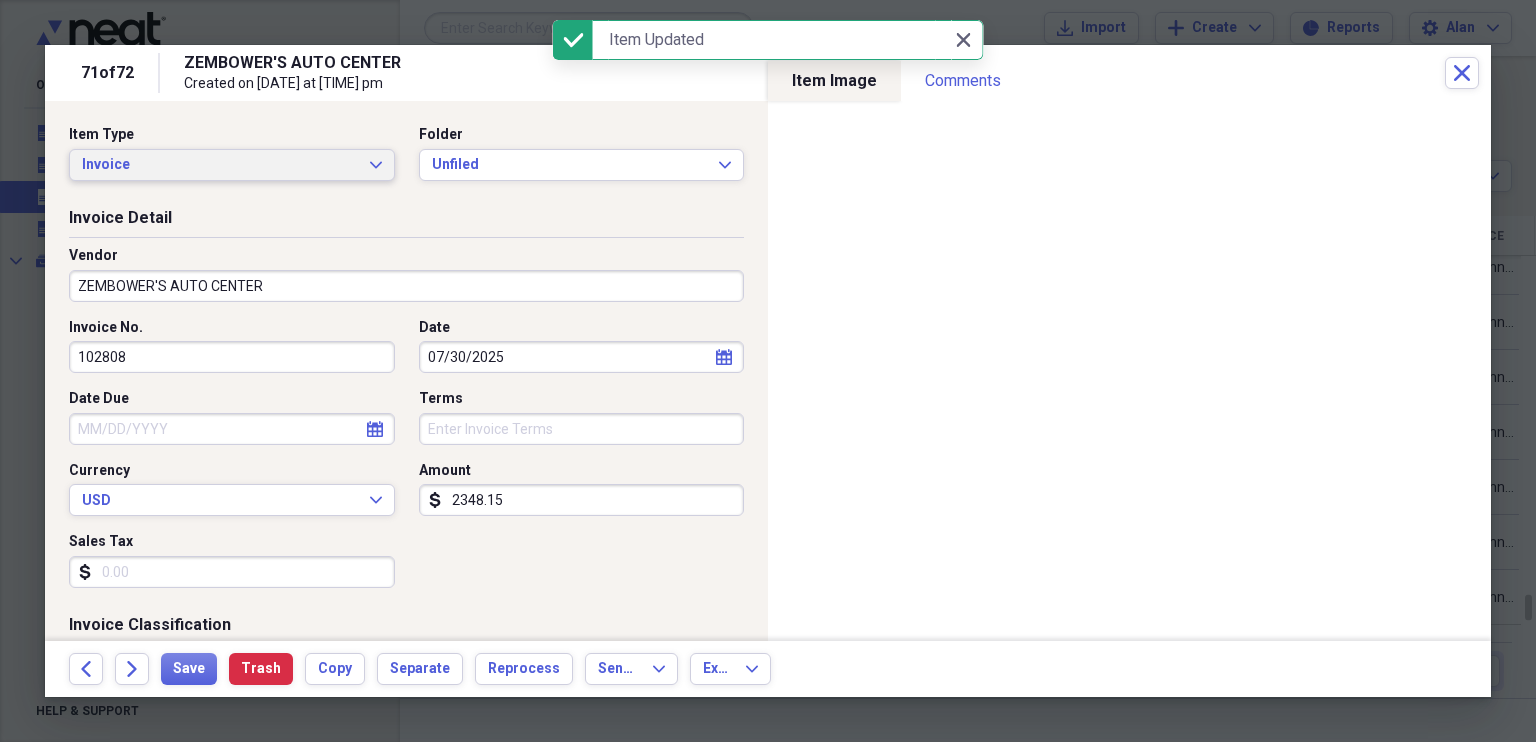 click on "Invoice Expand" at bounding box center [232, 165] 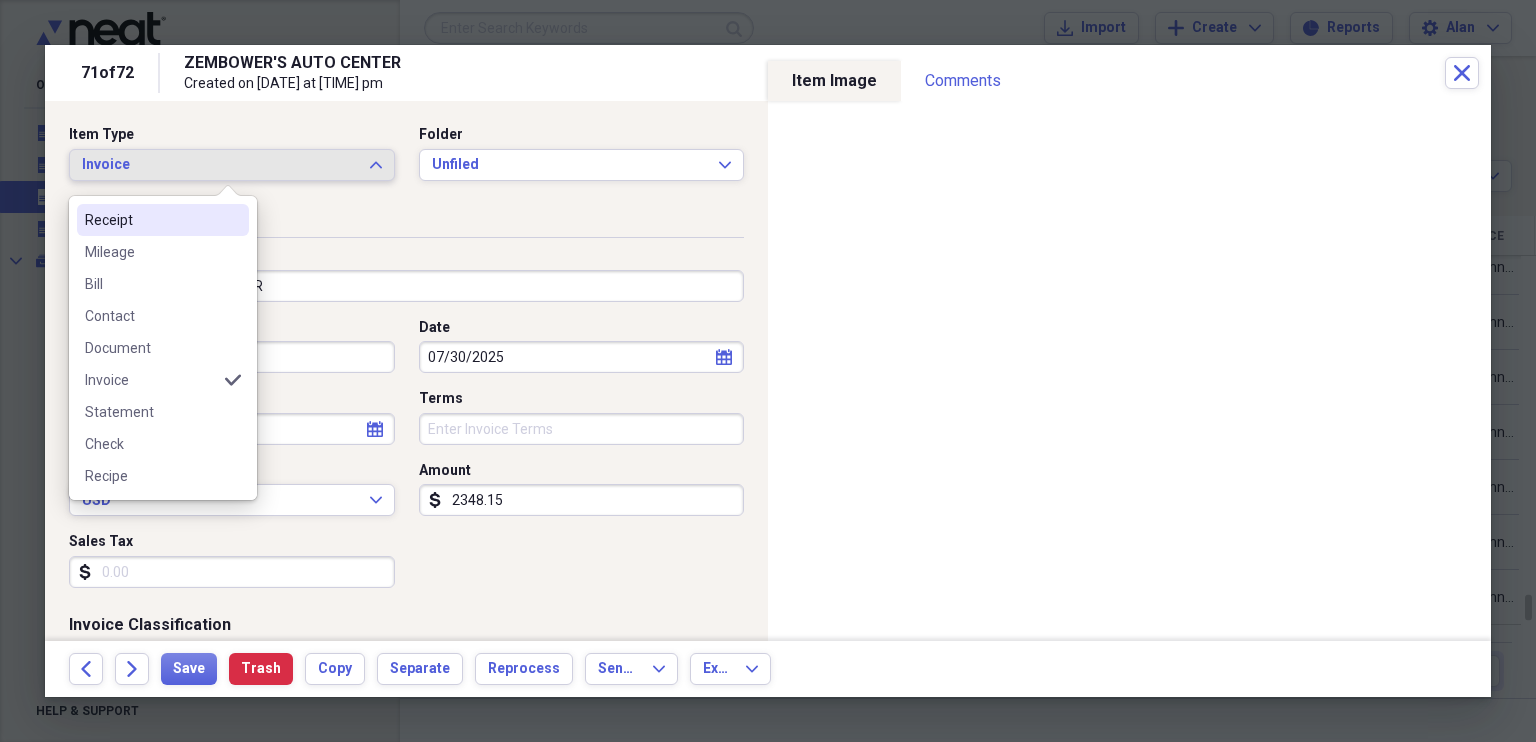 click at bounding box center (233, 220) 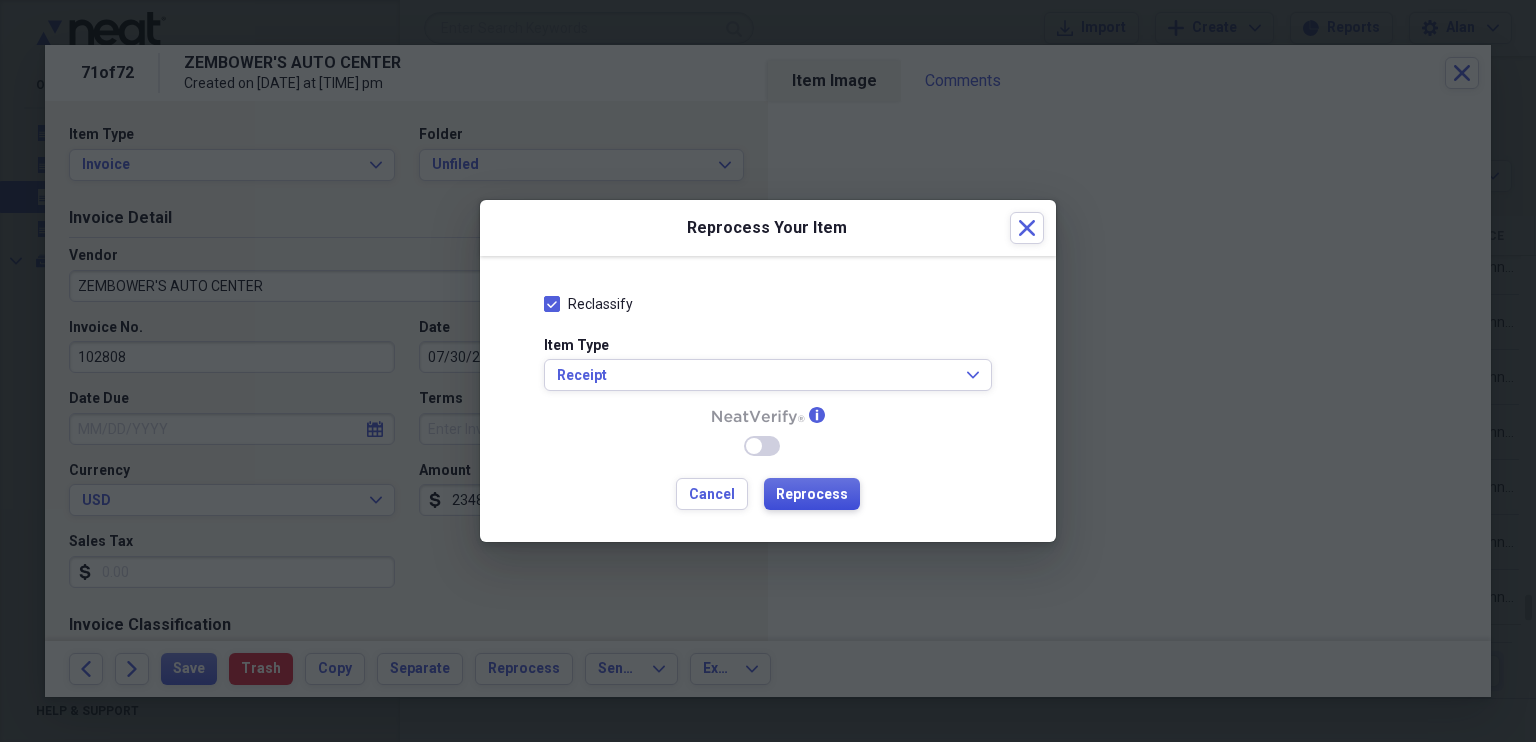 click on "Reprocess" at bounding box center [812, 495] 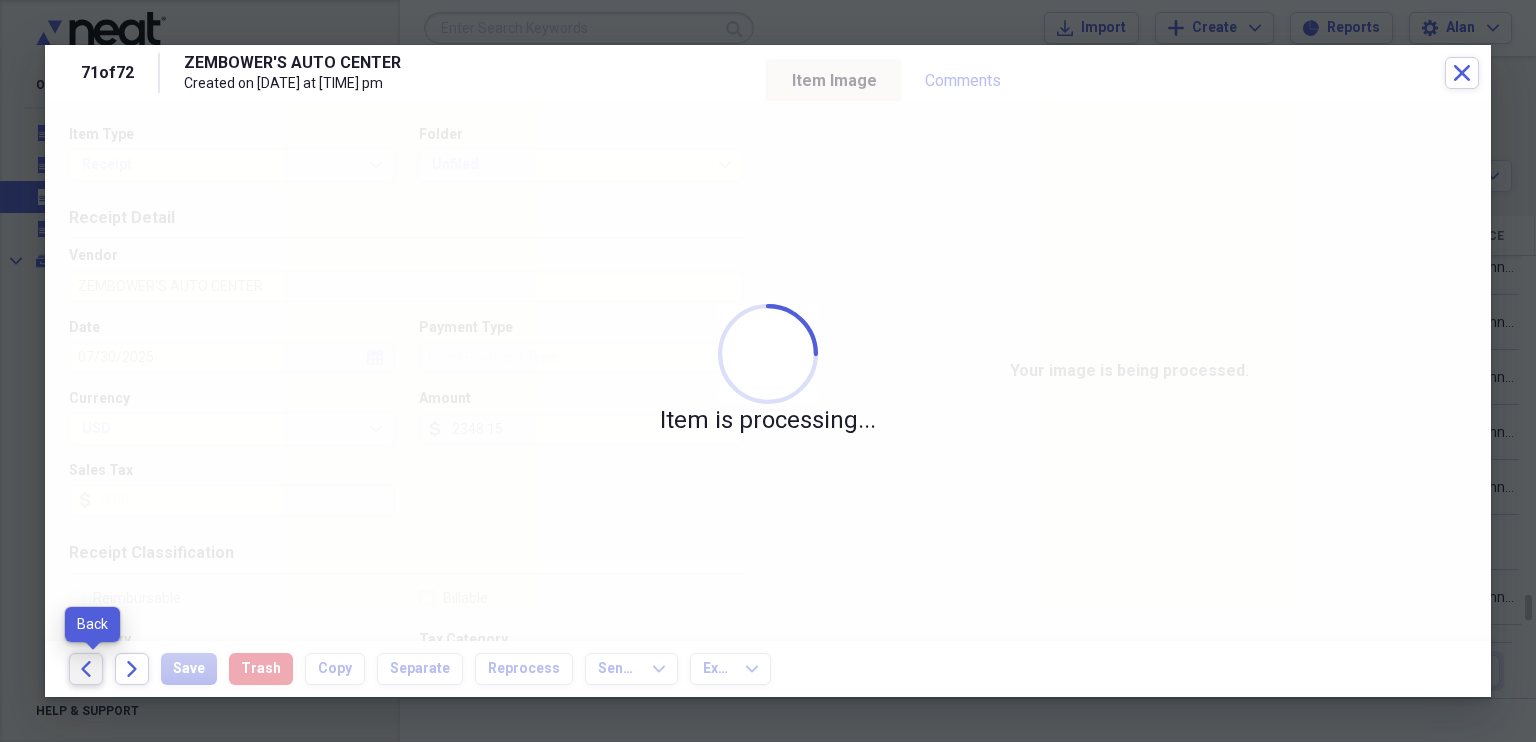 click 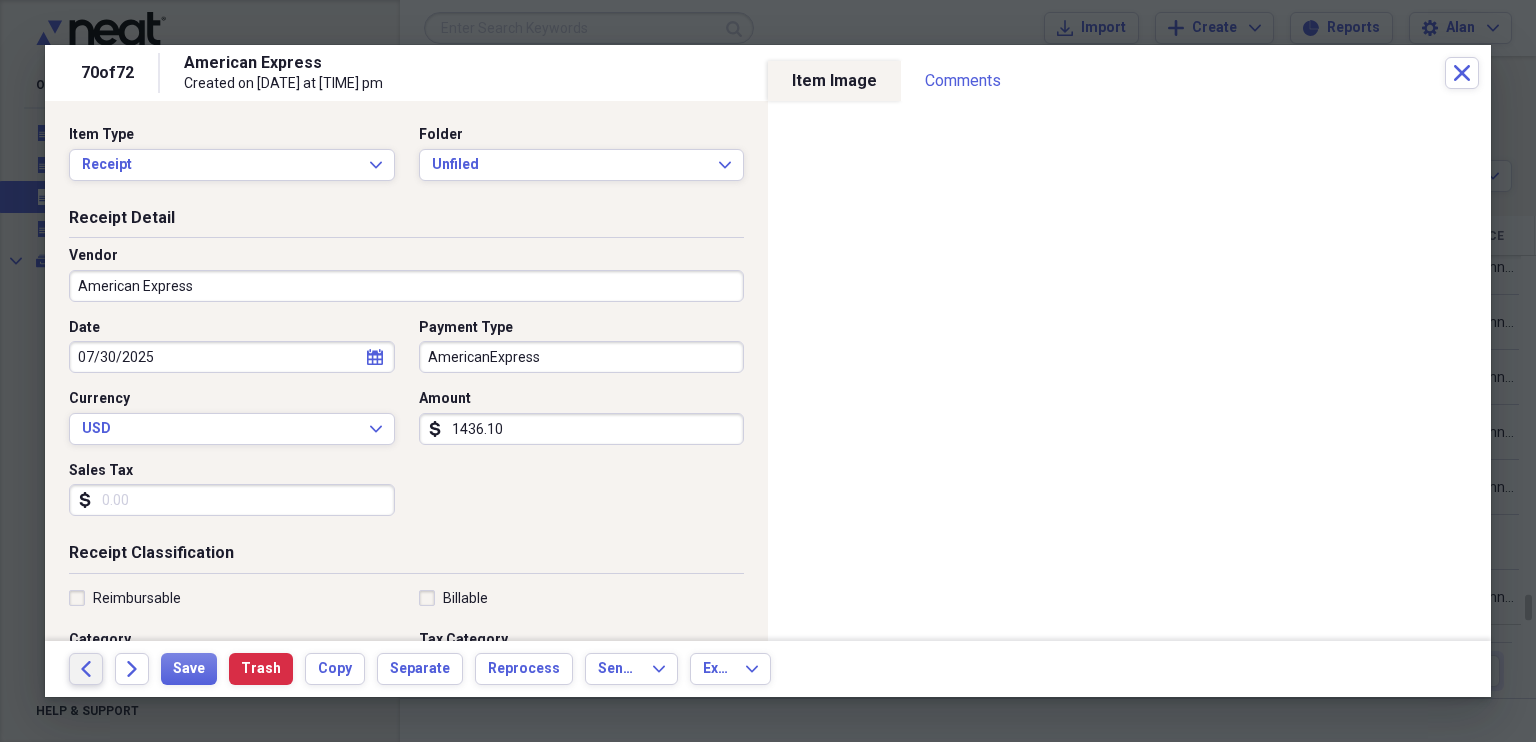 click on "Back" 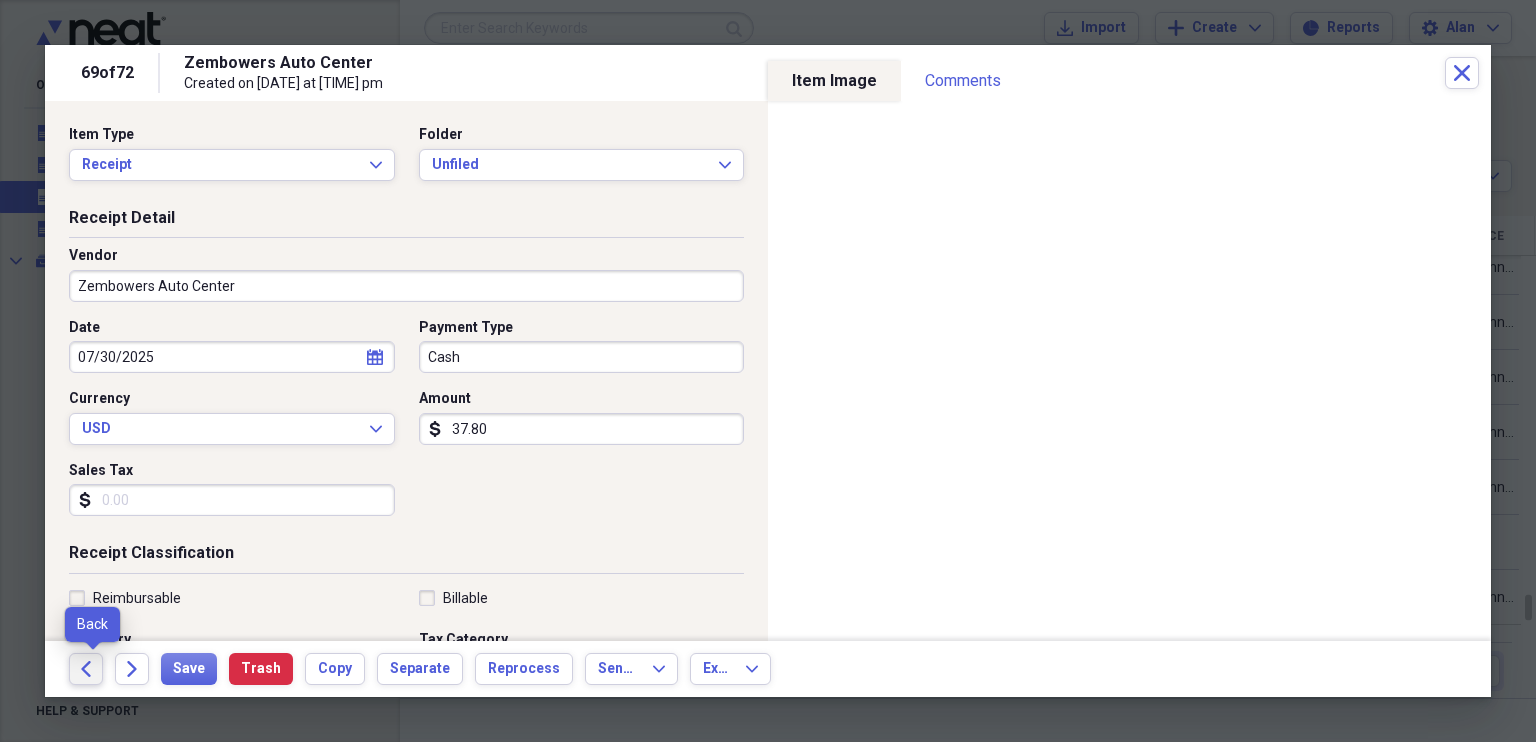 click on "Back" 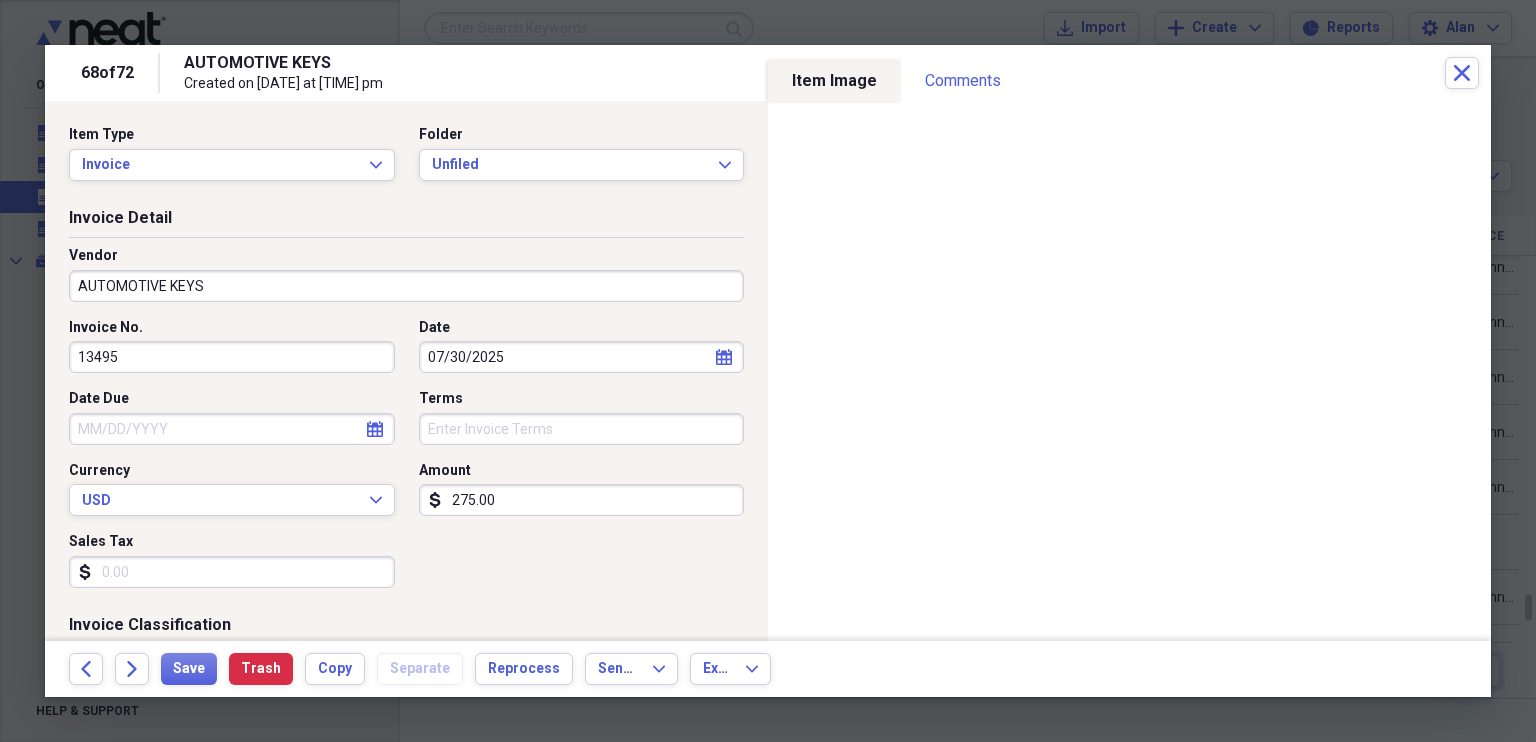 click on "AUTOMOTIVE KEYS" at bounding box center [406, 286] 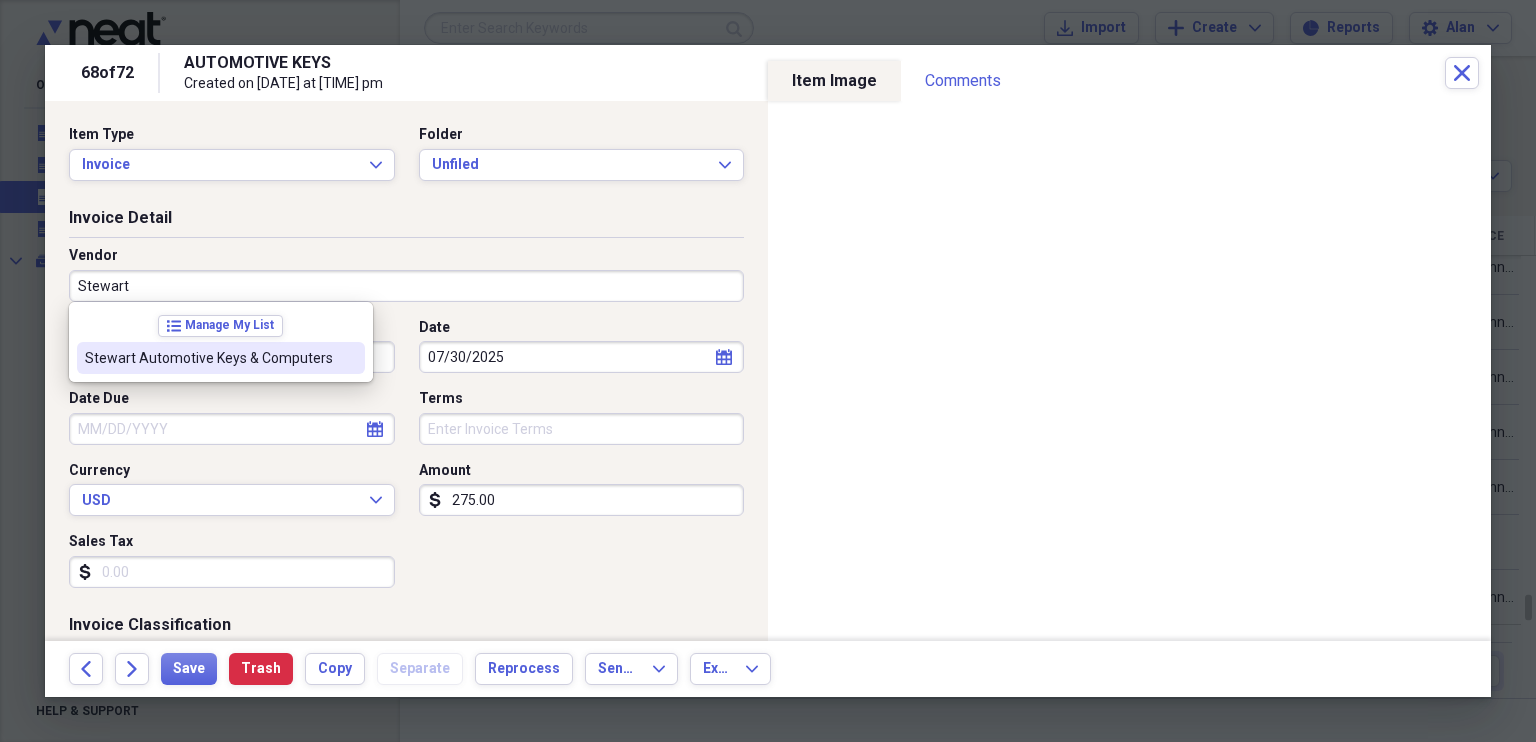 click on "Stewart Automotive Keys & Computers" at bounding box center (209, 358) 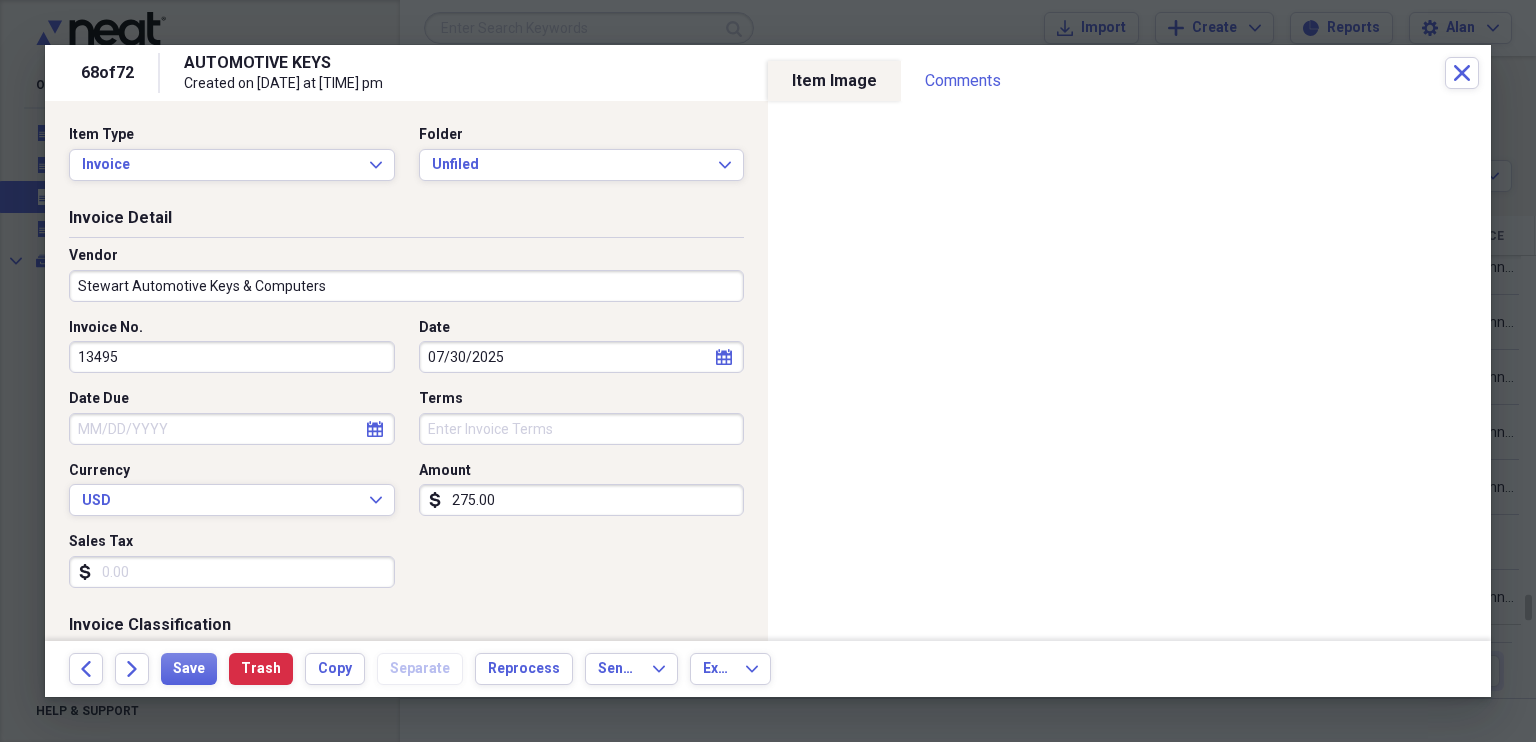 type on "Sublet Labor" 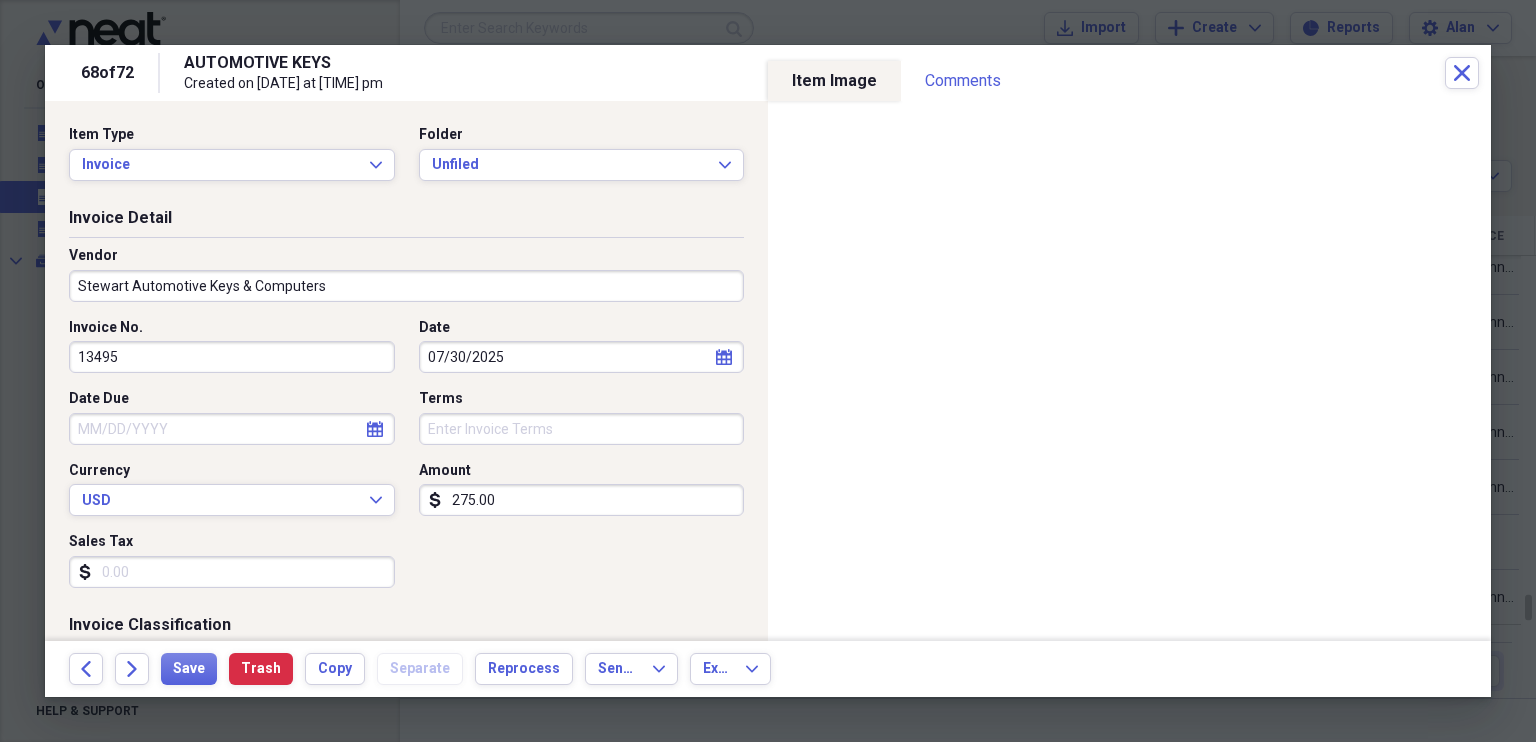 click on "13495" at bounding box center (232, 357) 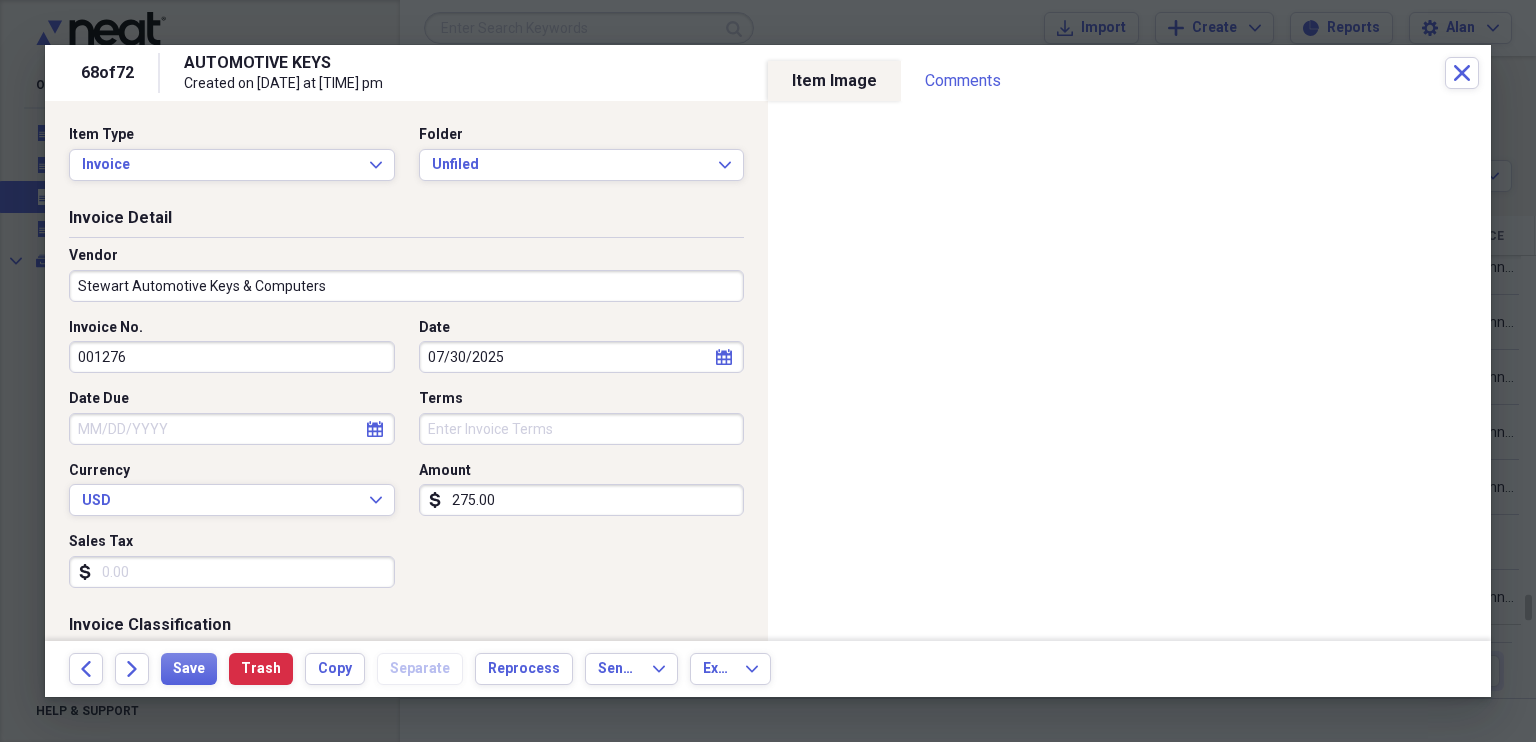 scroll, scrollTop: 0, scrollLeft: 0, axis: both 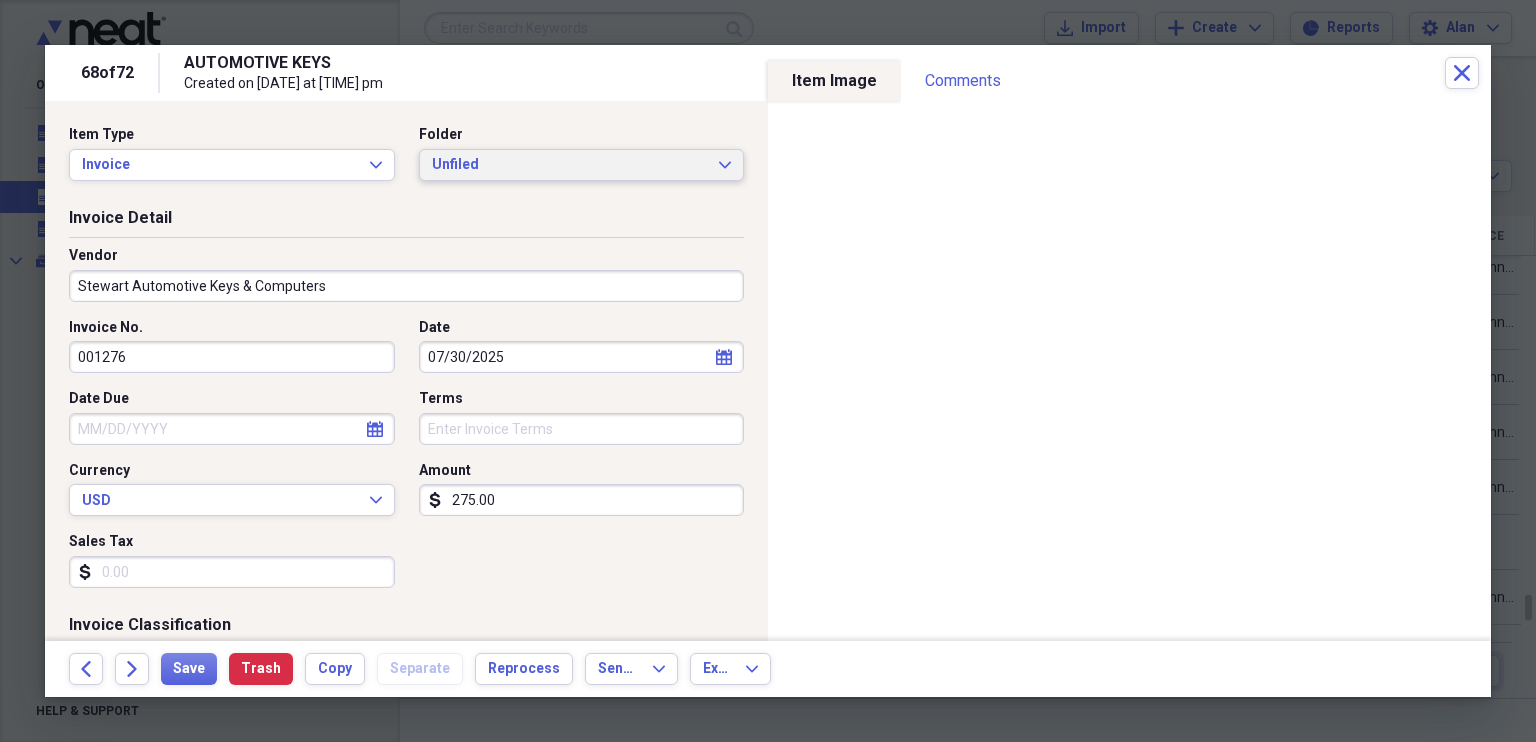 type on "001276" 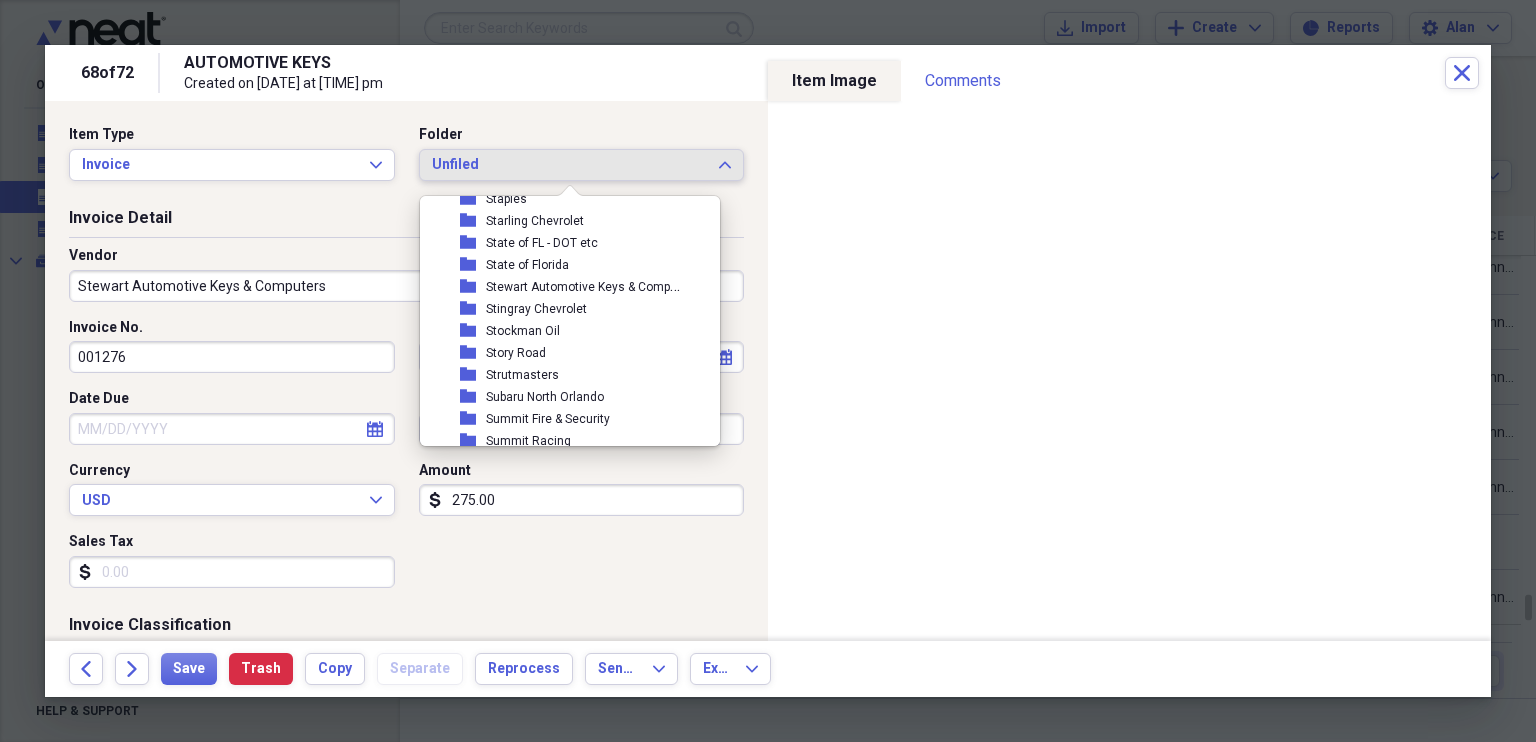 scroll, scrollTop: 8249, scrollLeft: 0, axis: vertical 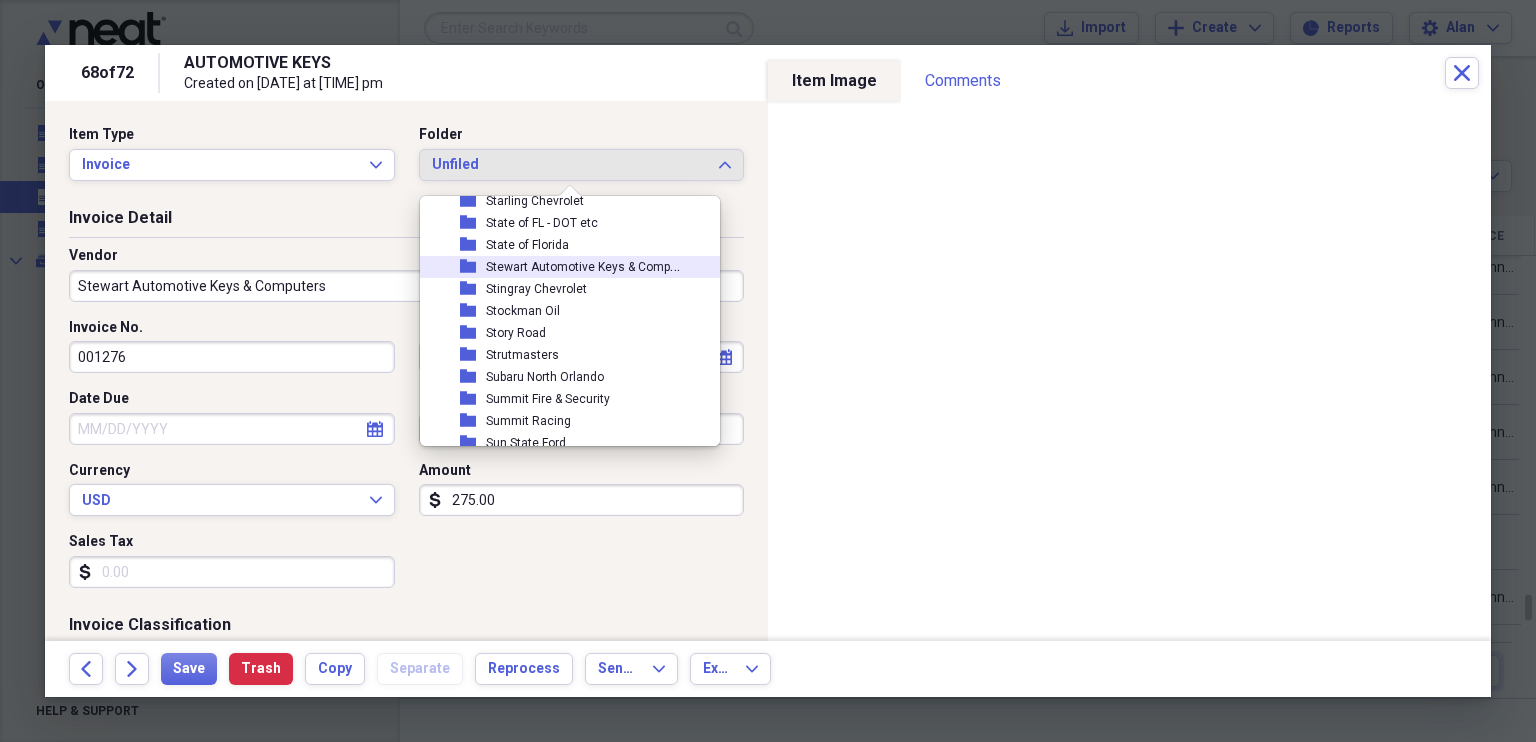 click on "Stewart Automotive Keys & Computers" at bounding box center (592, 265) 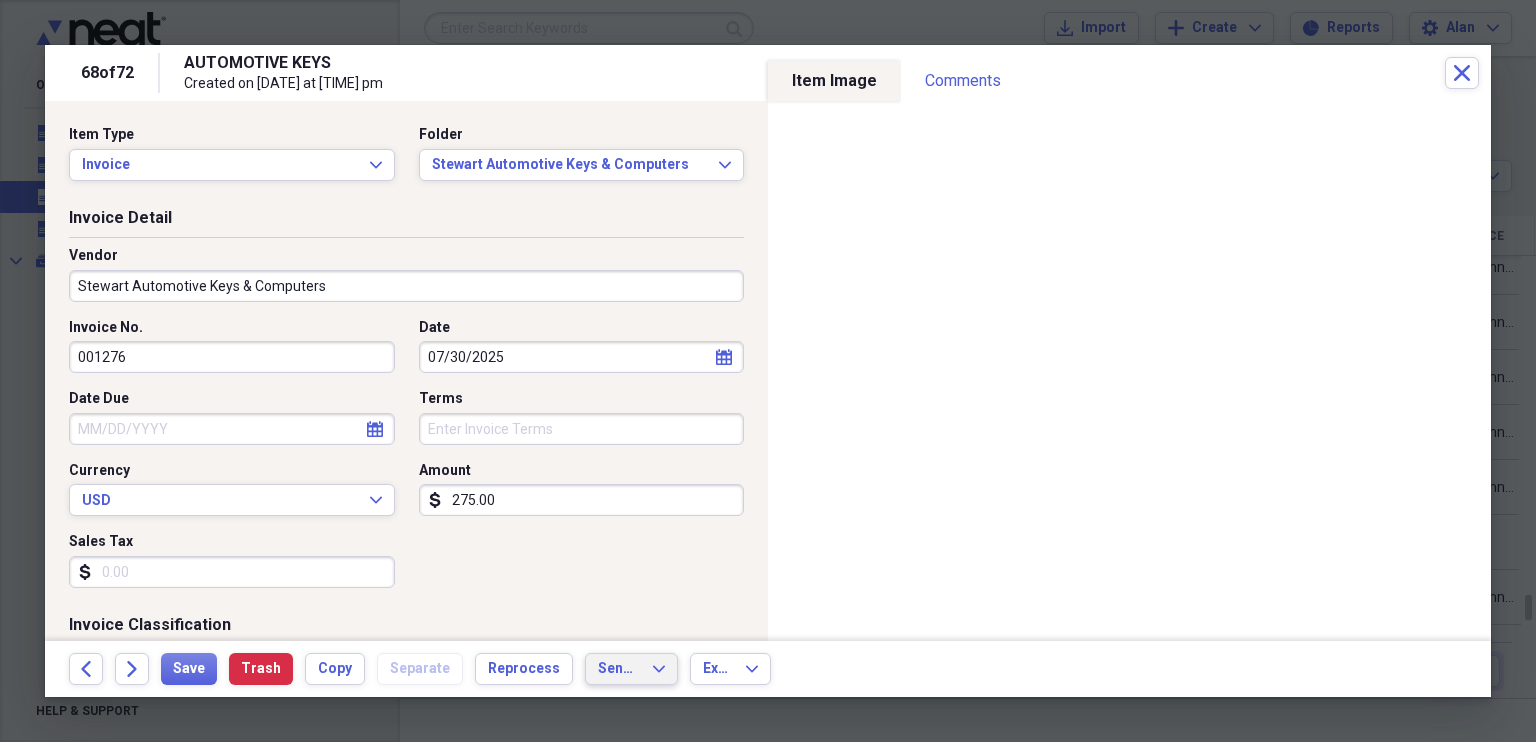 click on "Send To" at bounding box center [619, 669] 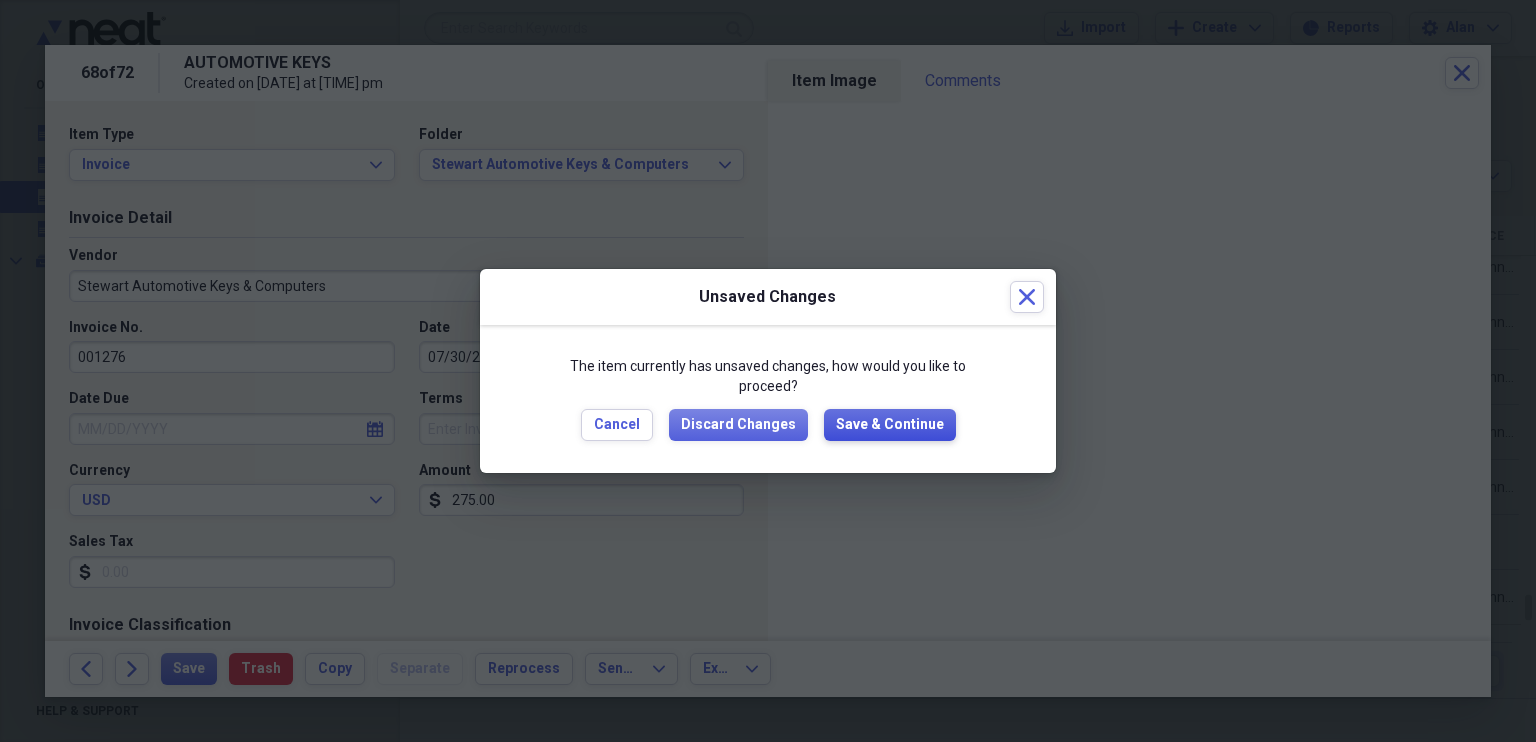 click on "Save & Continue" at bounding box center (890, 425) 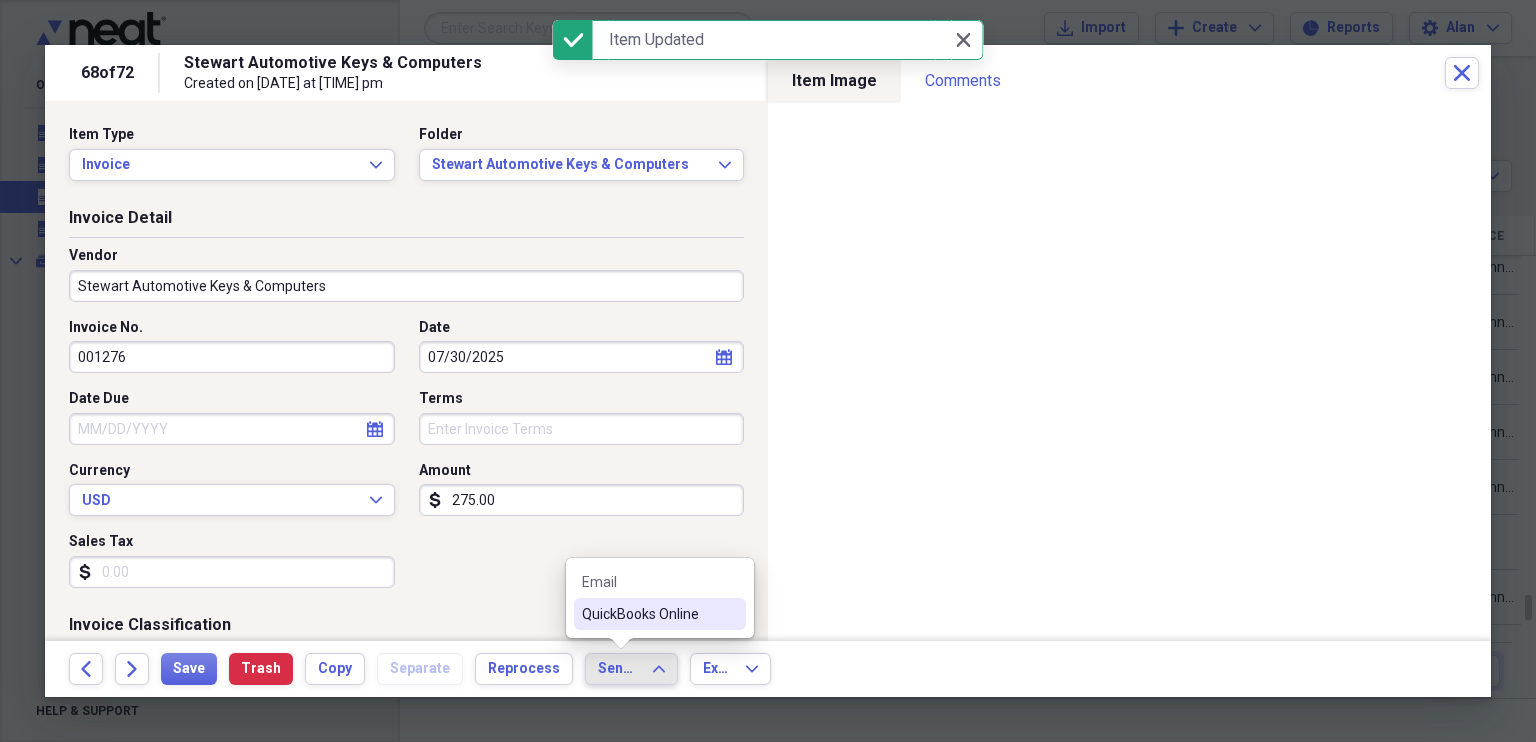 click on "QuickBooks Online" at bounding box center [648, 614] 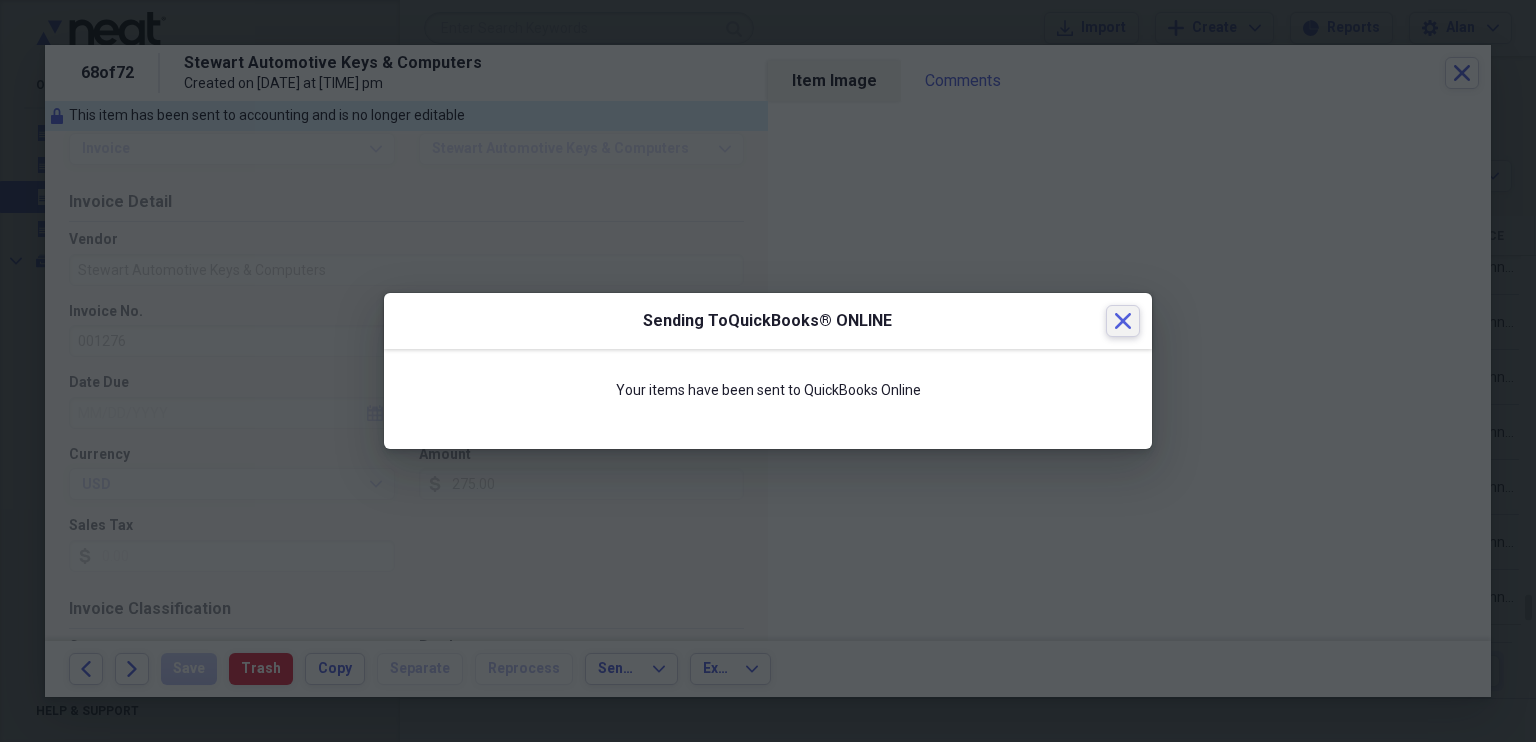click 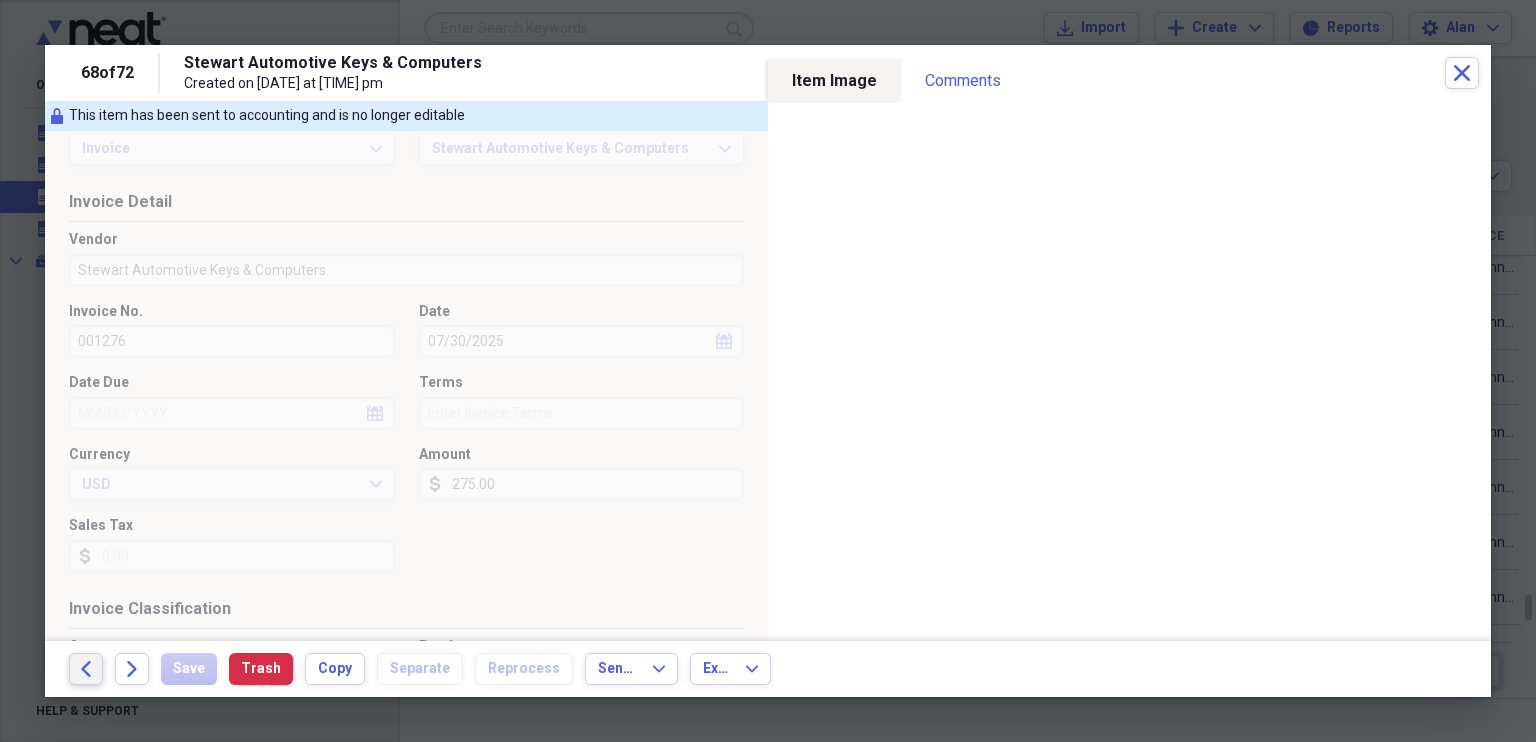 click on "Back" 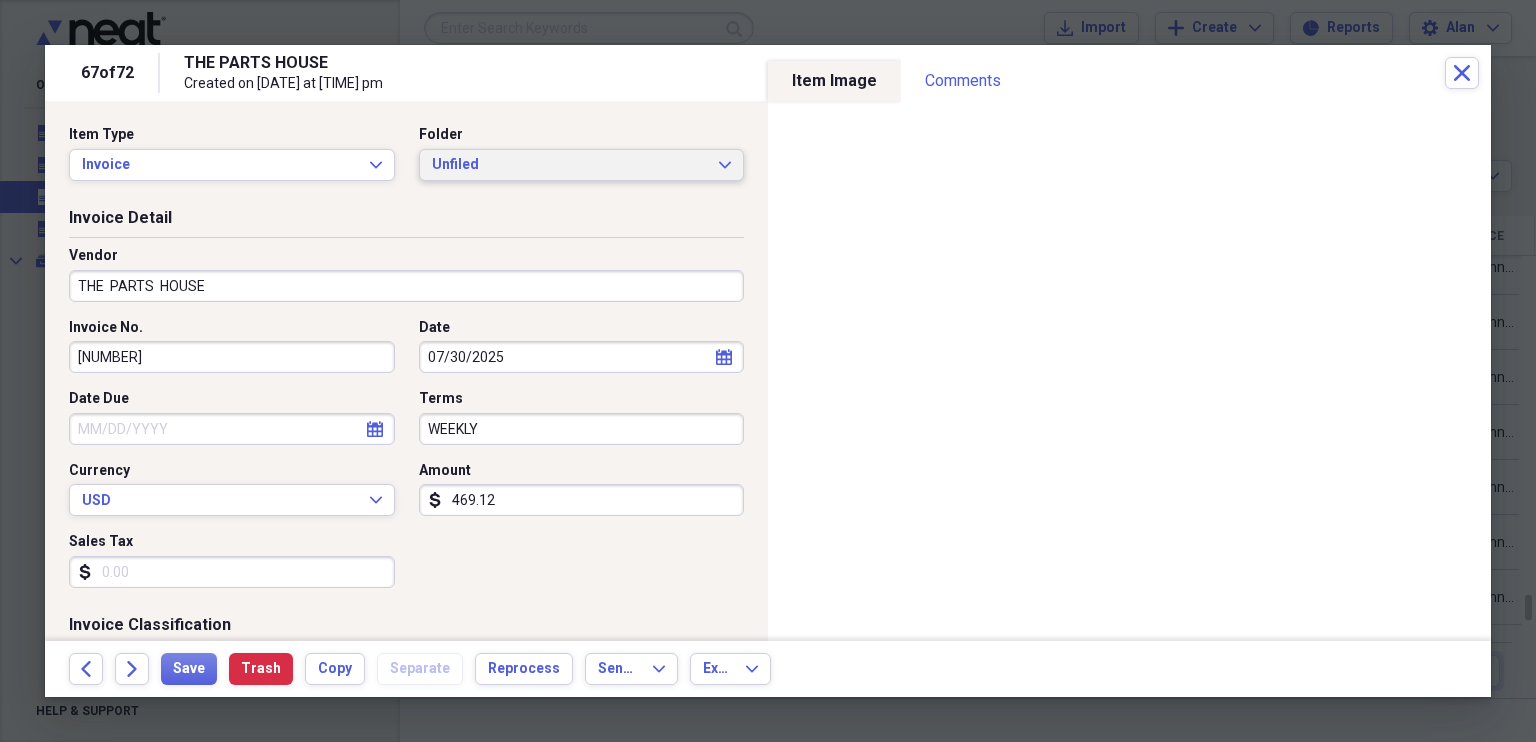 click on "Expand" 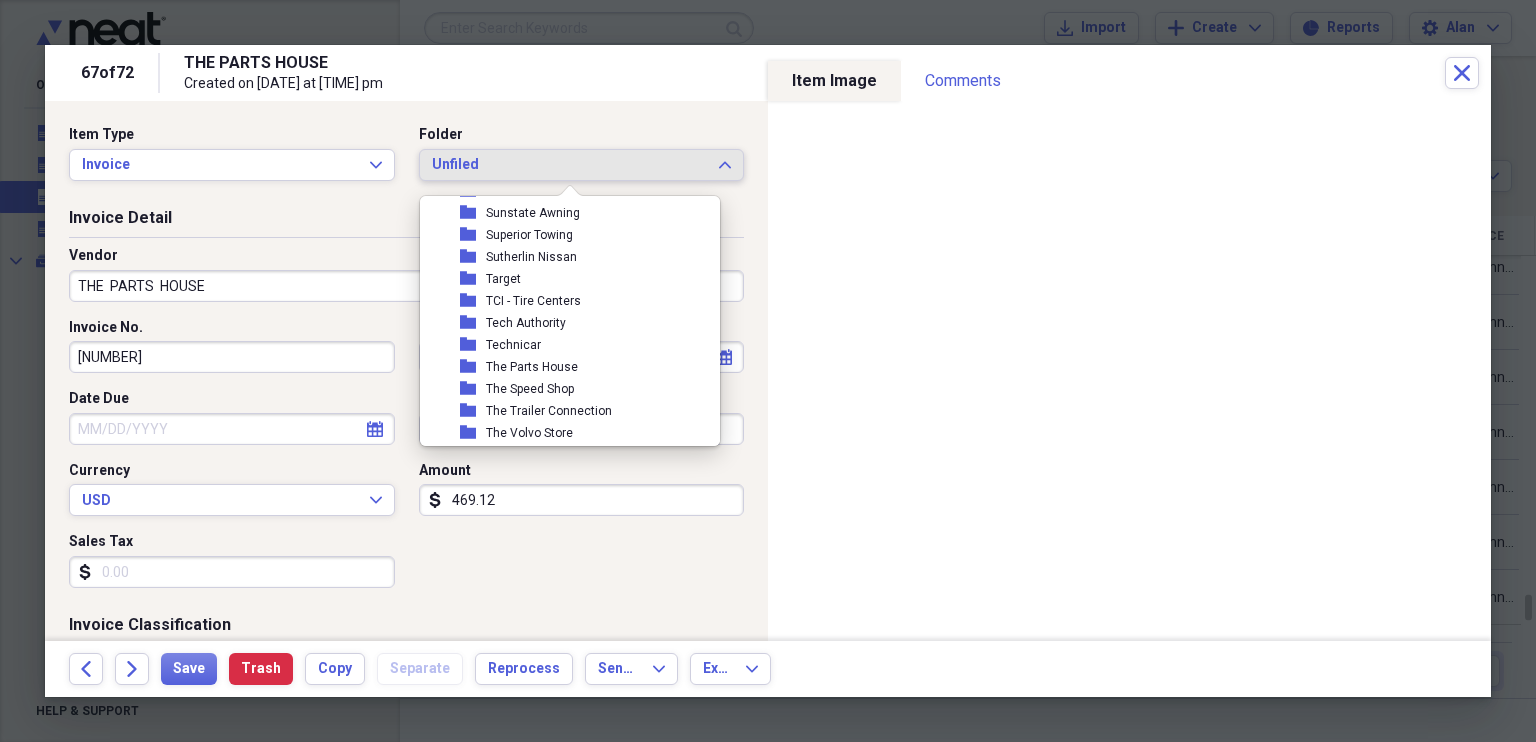 scroll, scrollTop: 8629, scrollLeft: 0, axis: vertical 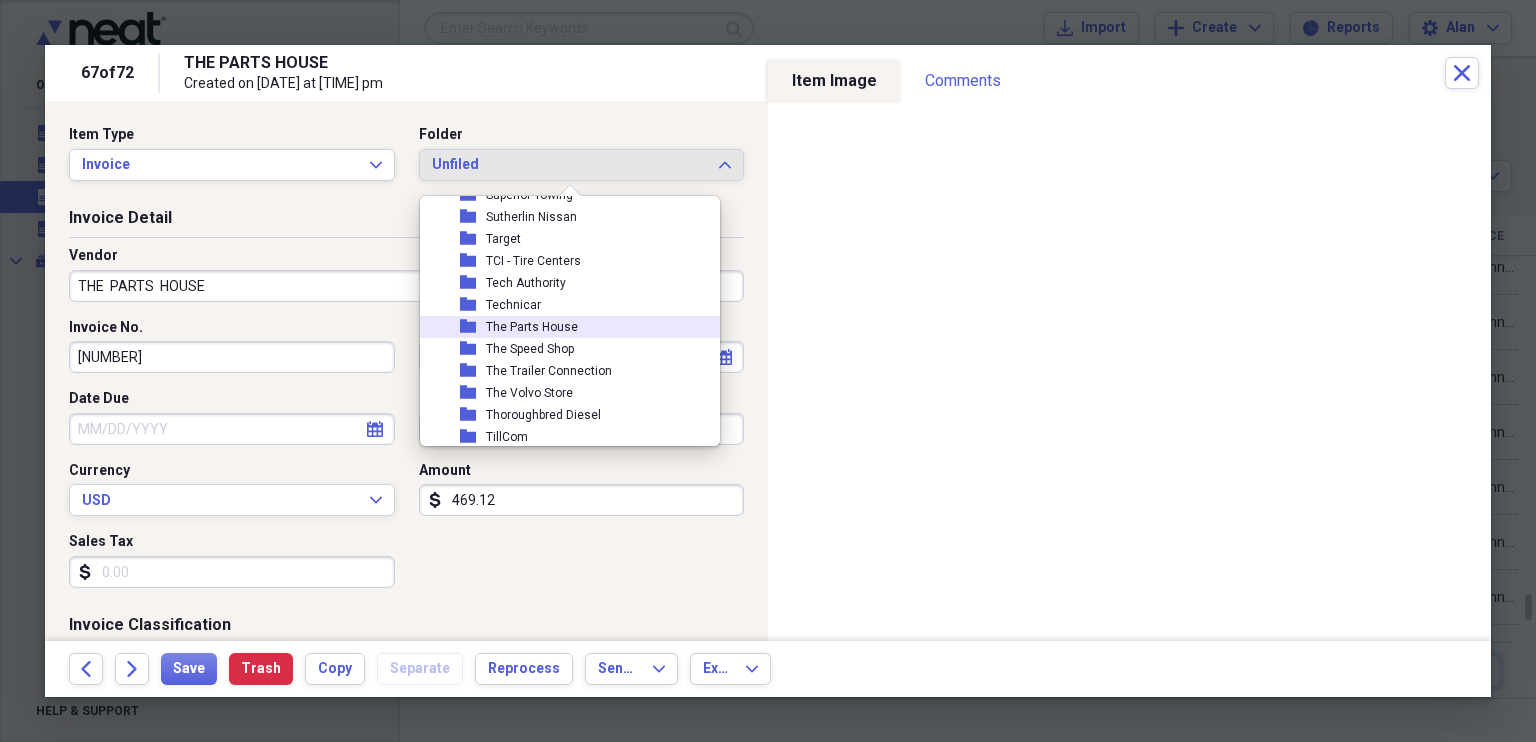 click on "The Parts House" at bounding box center [532, 327] 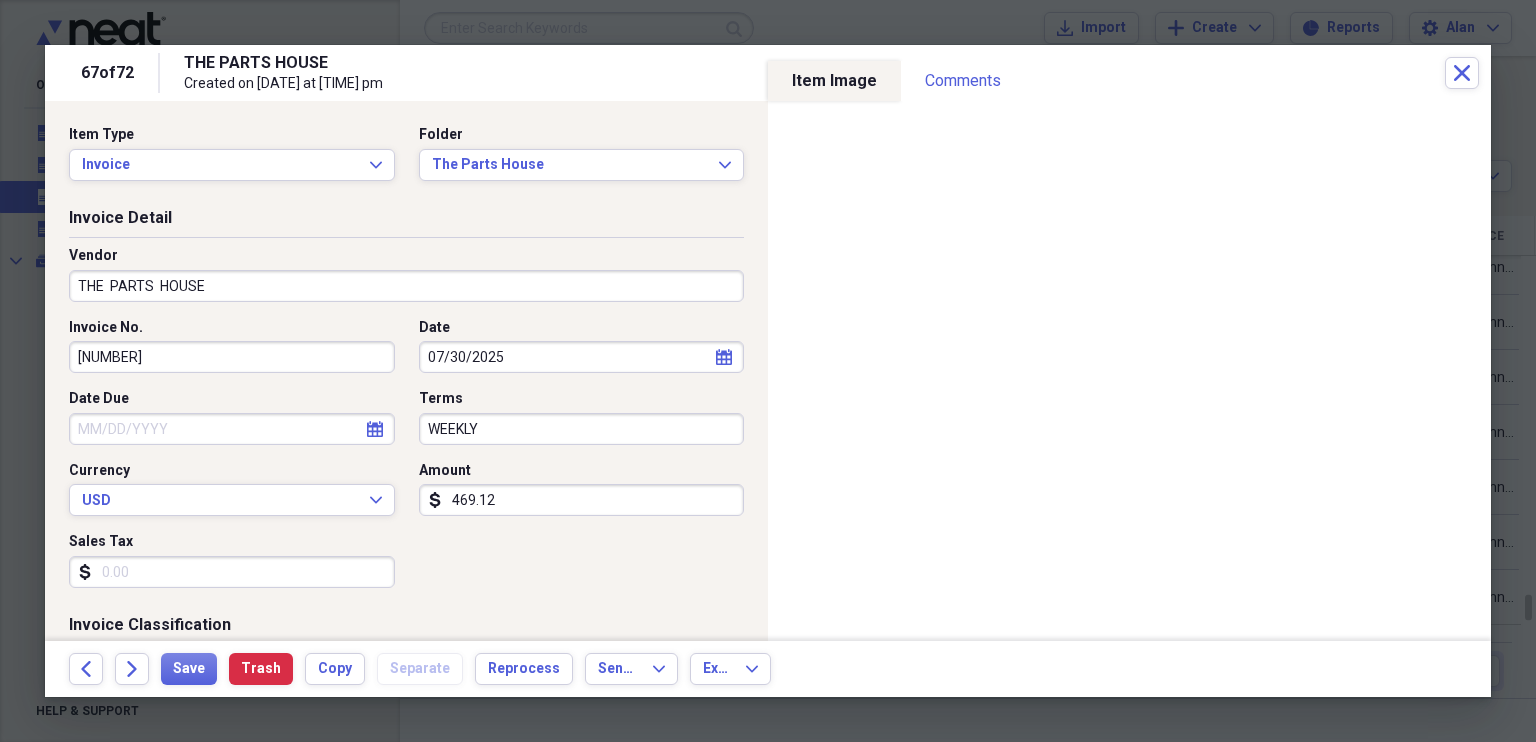 click on "469.12" at bounding box center (582, 500) 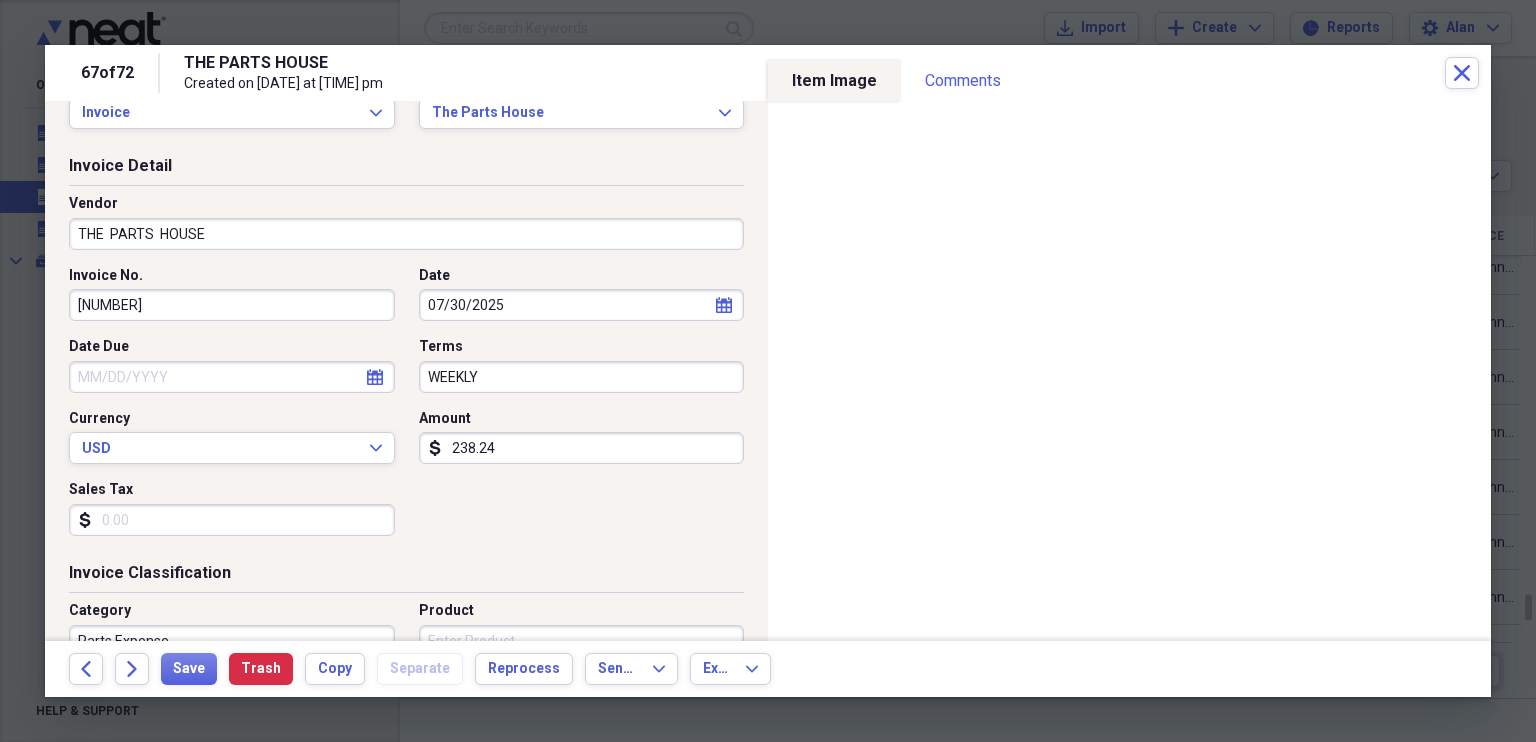 scroll, scrollTop: 92, scrollLeft: 0, axis: vertical 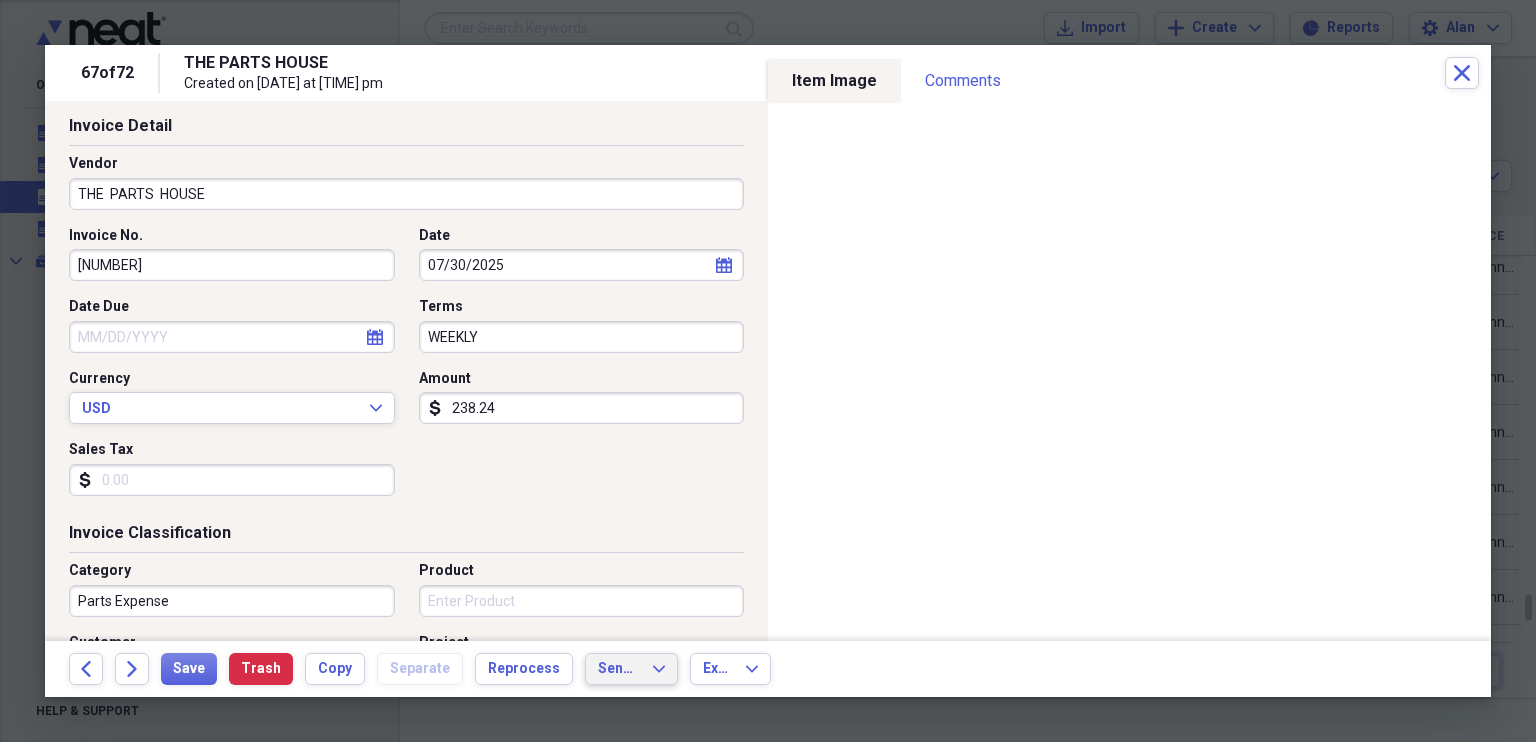 type on "238.24" 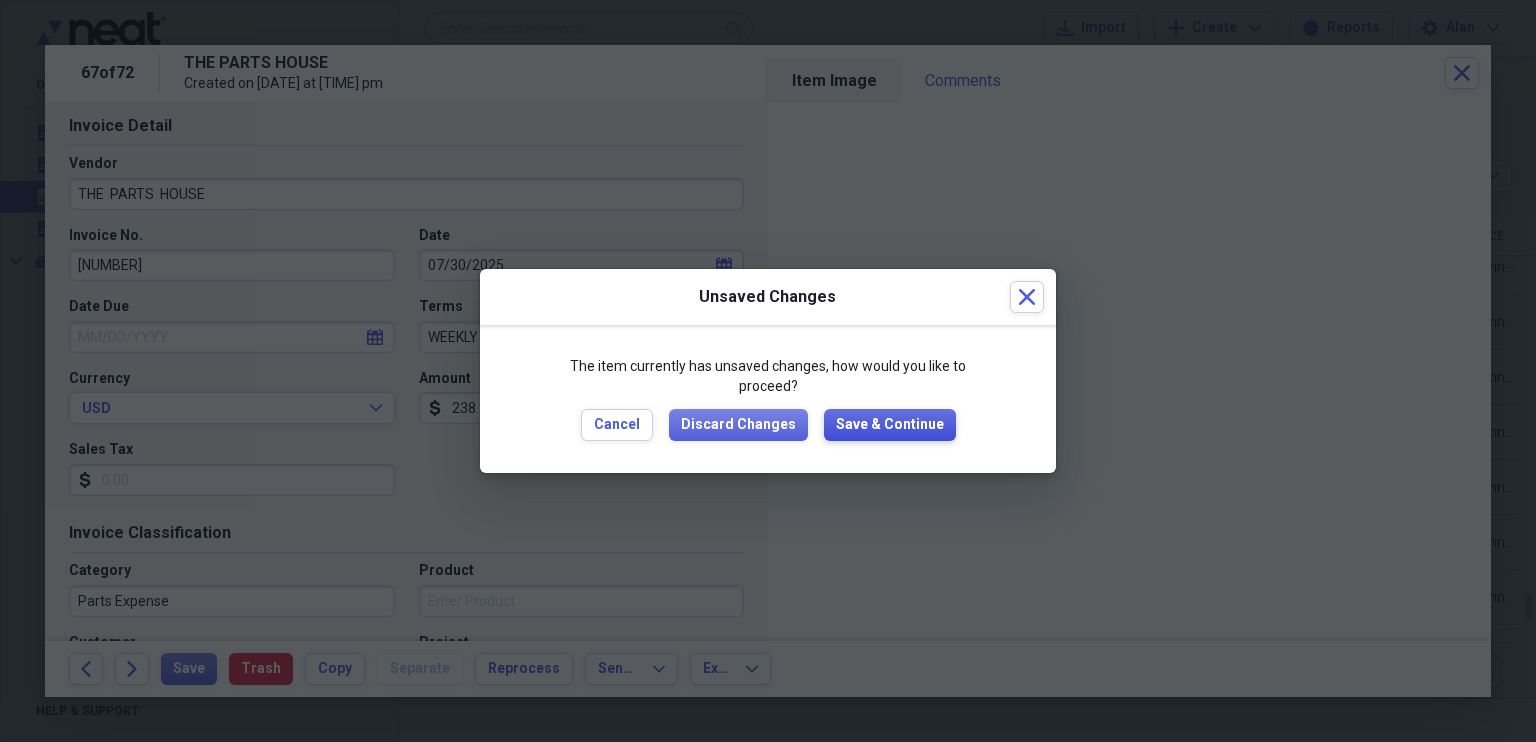click on "Save & Continue" at bounding box center [890, 425] 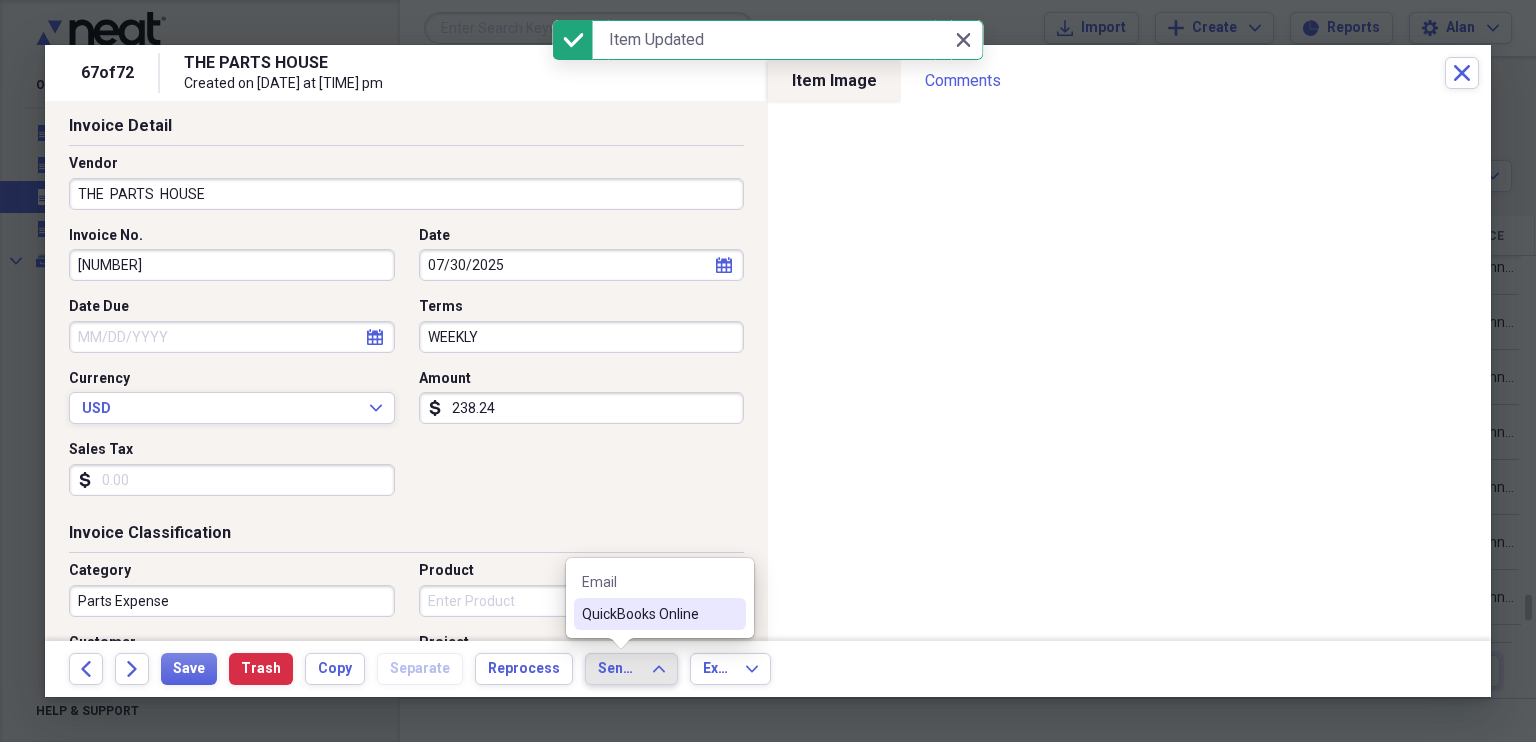 click on "QuickBooks Online" at bounding box center [648, 614] 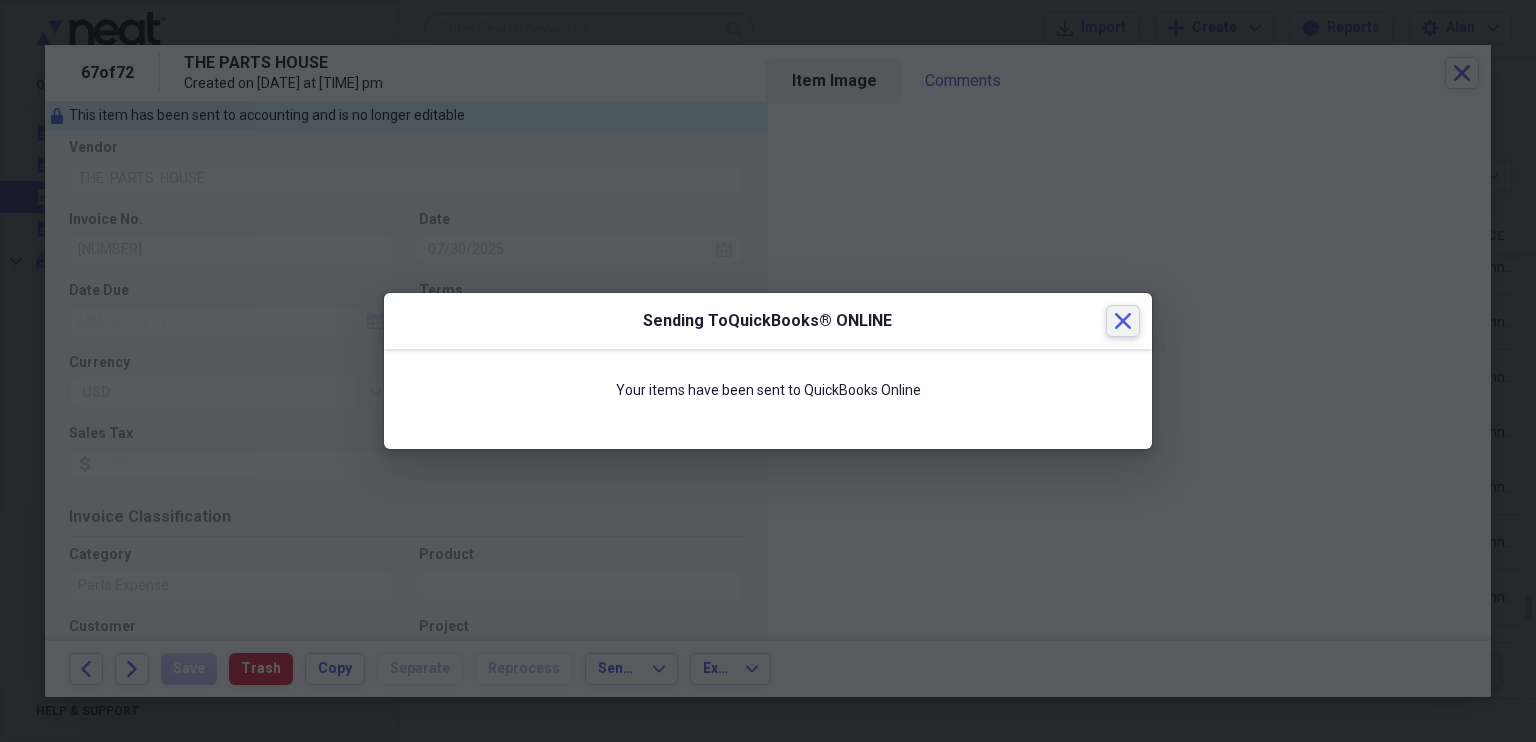 click on "Close" at bounding box center (1123, 321) 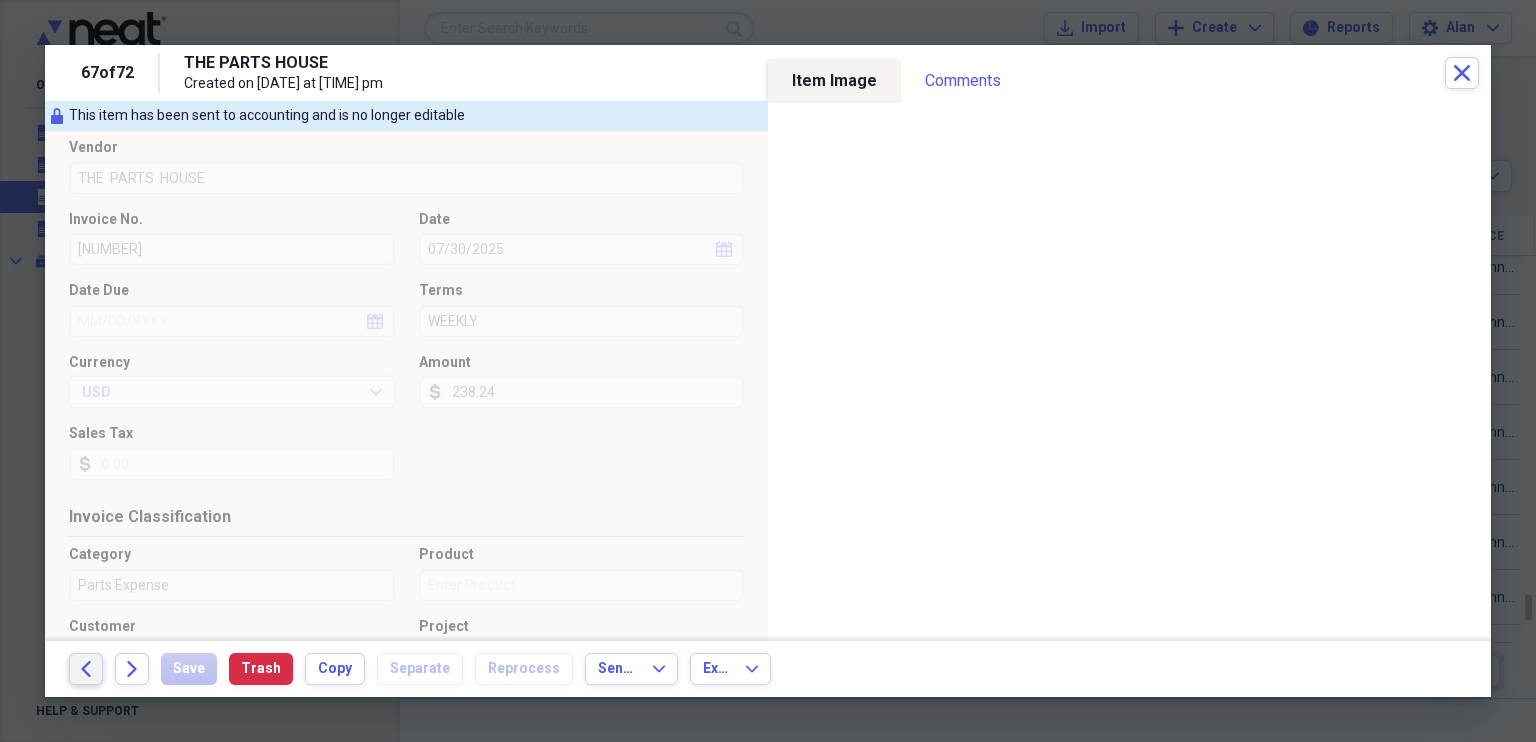 click on "Back" 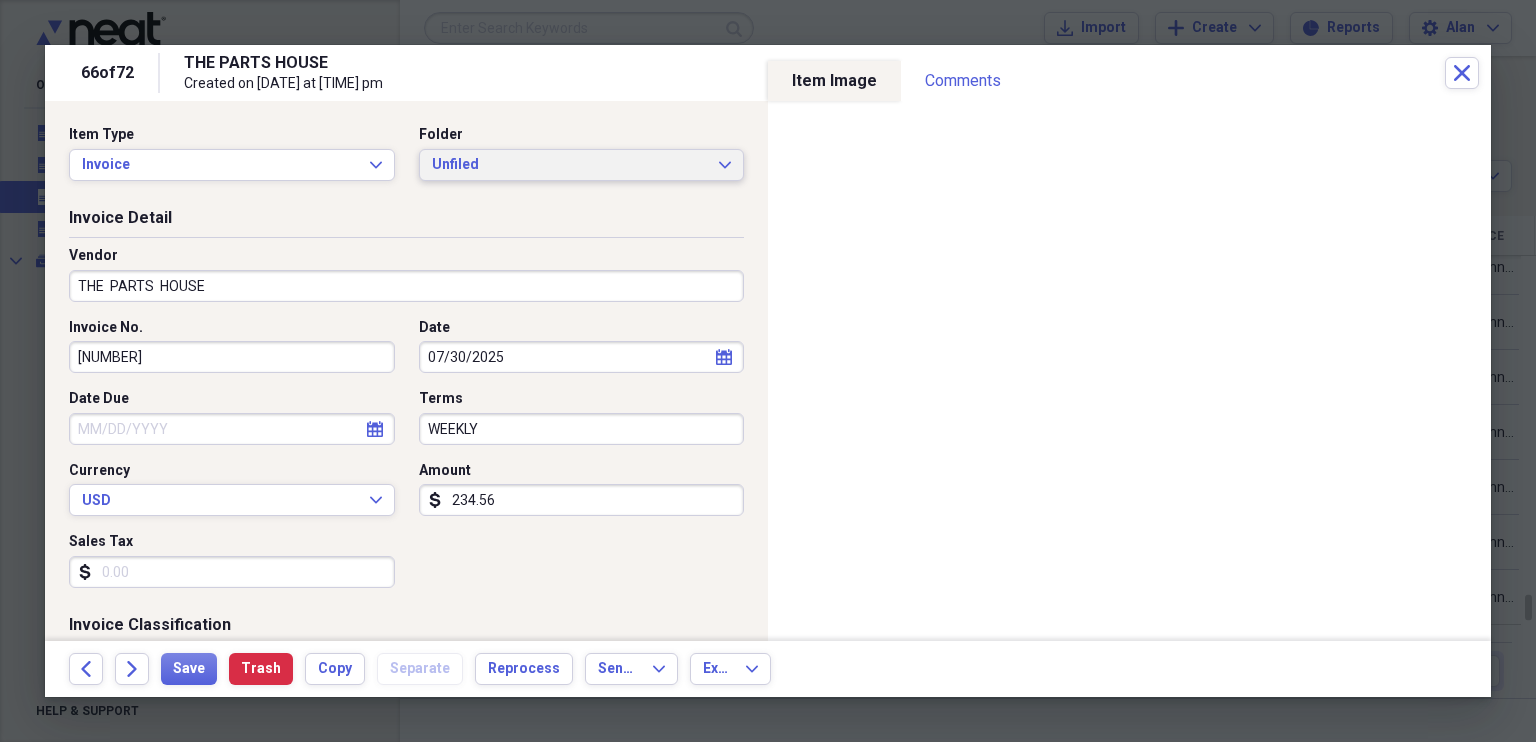 click on "Expand" 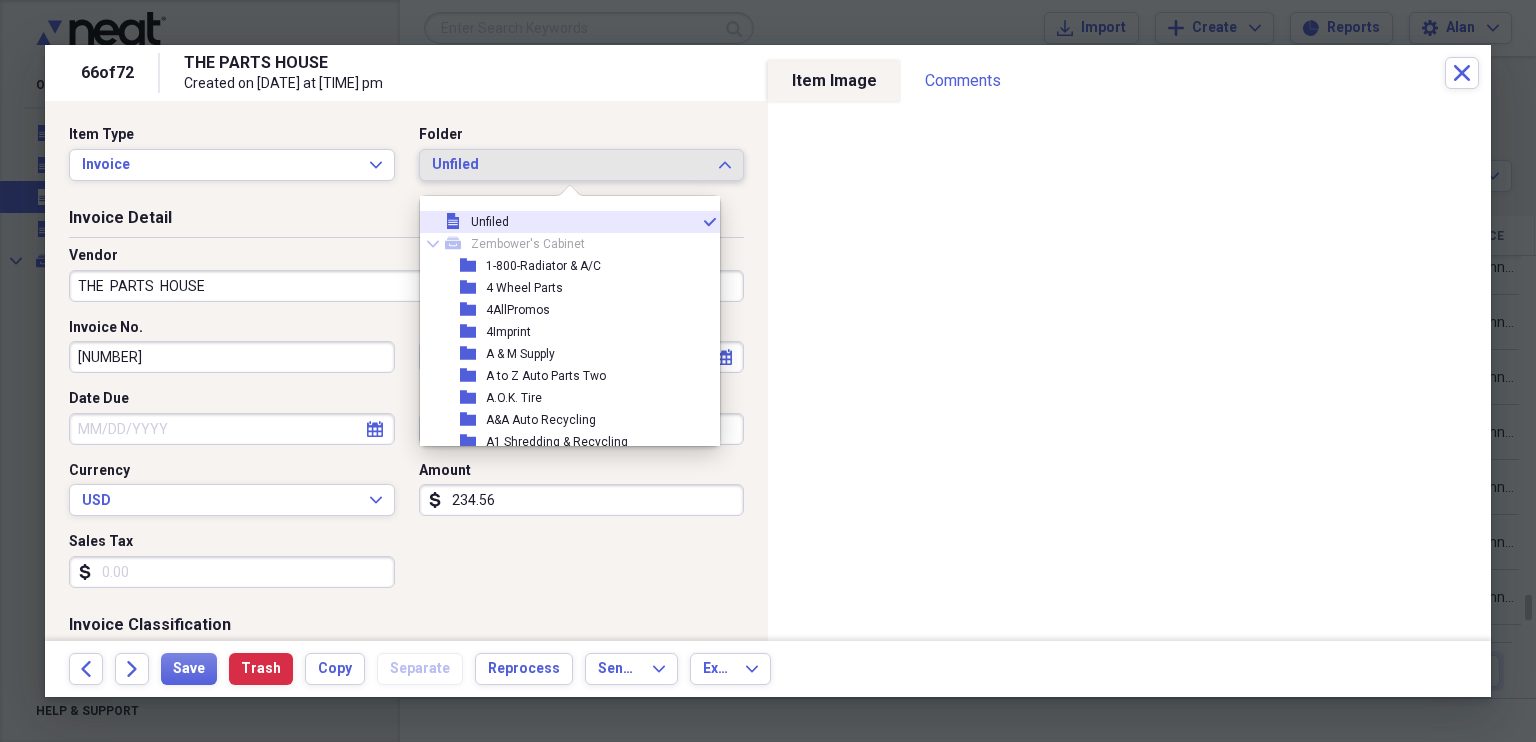 scroll, scrollTop: 8589, scrollLeft: 0, axis: vertical 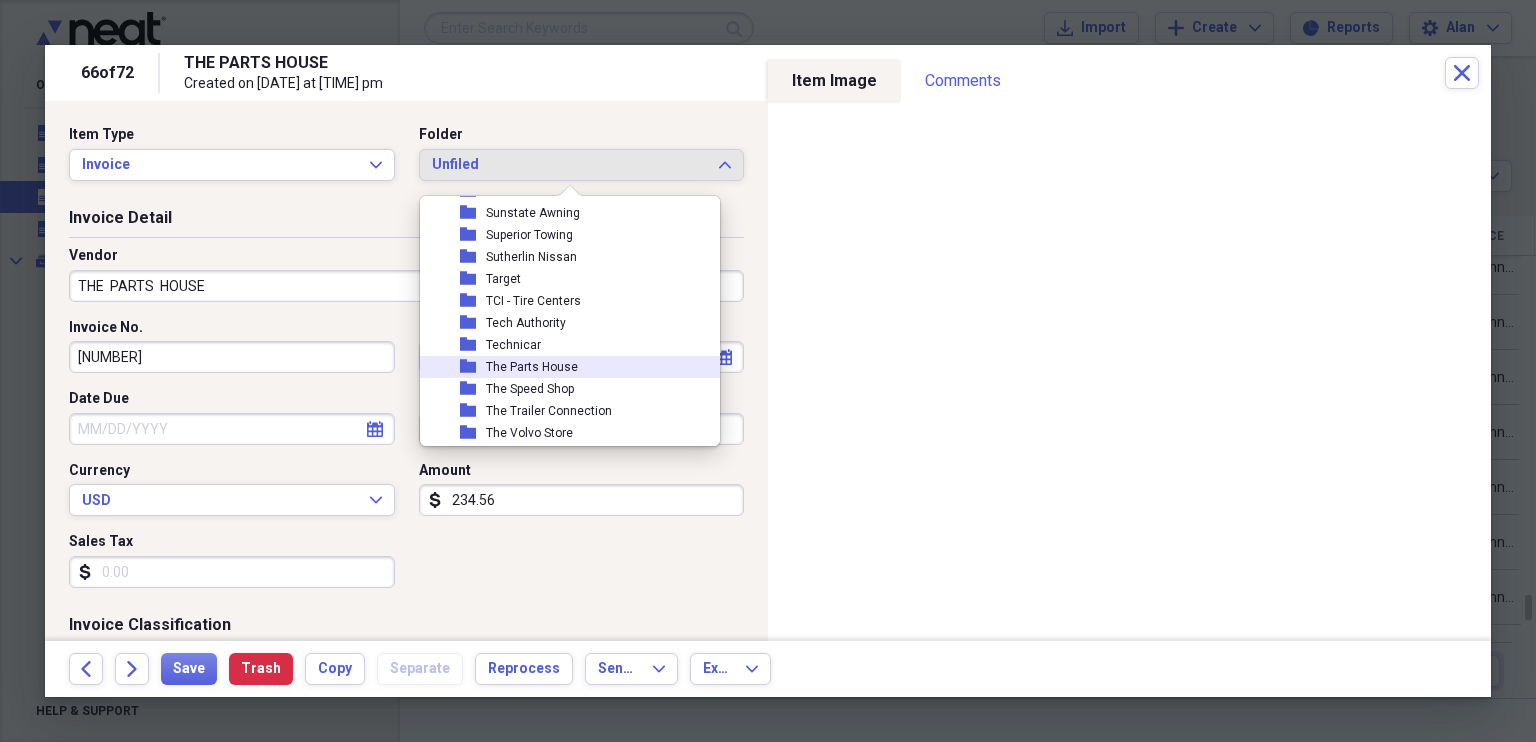 click on "The Parts House" at bounding box center (532, 367) 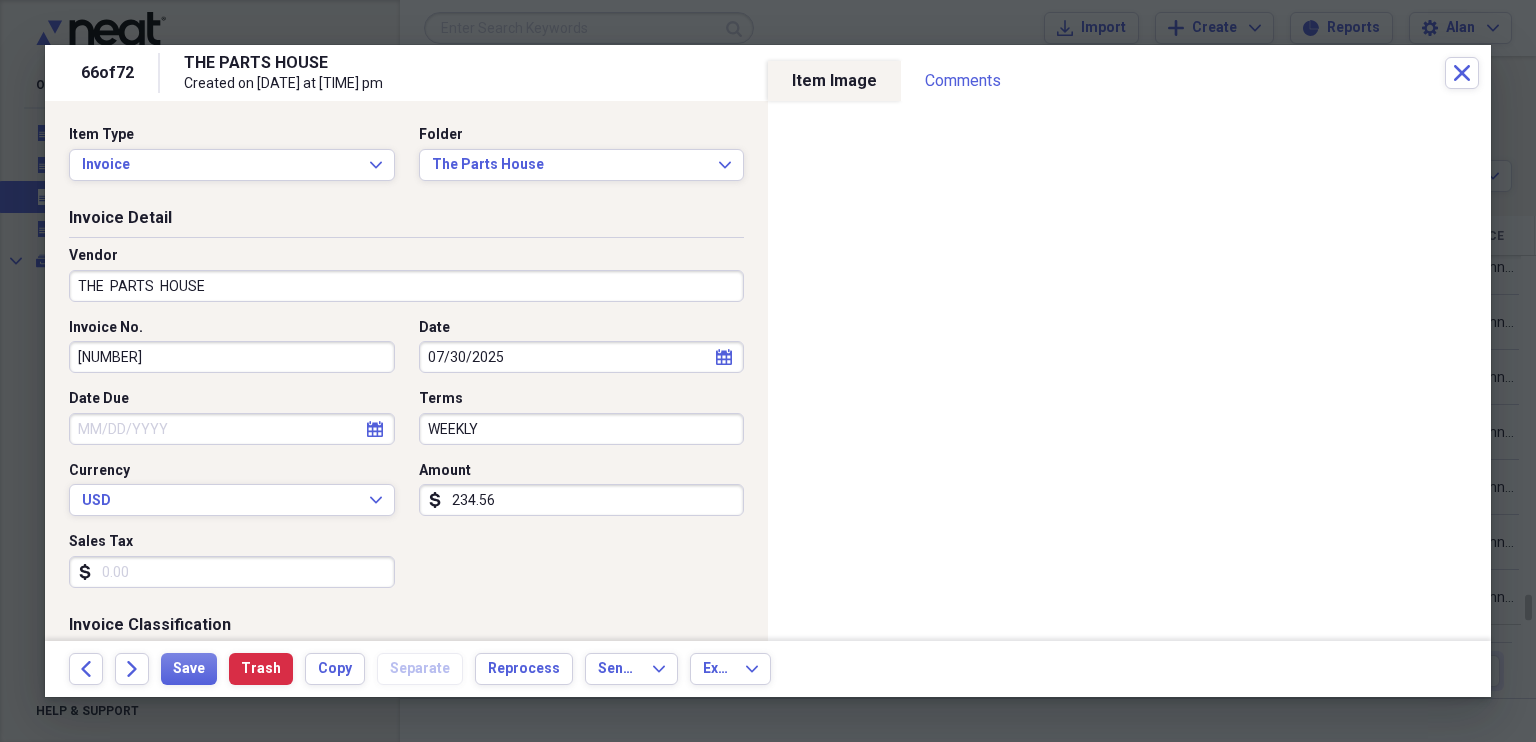 click 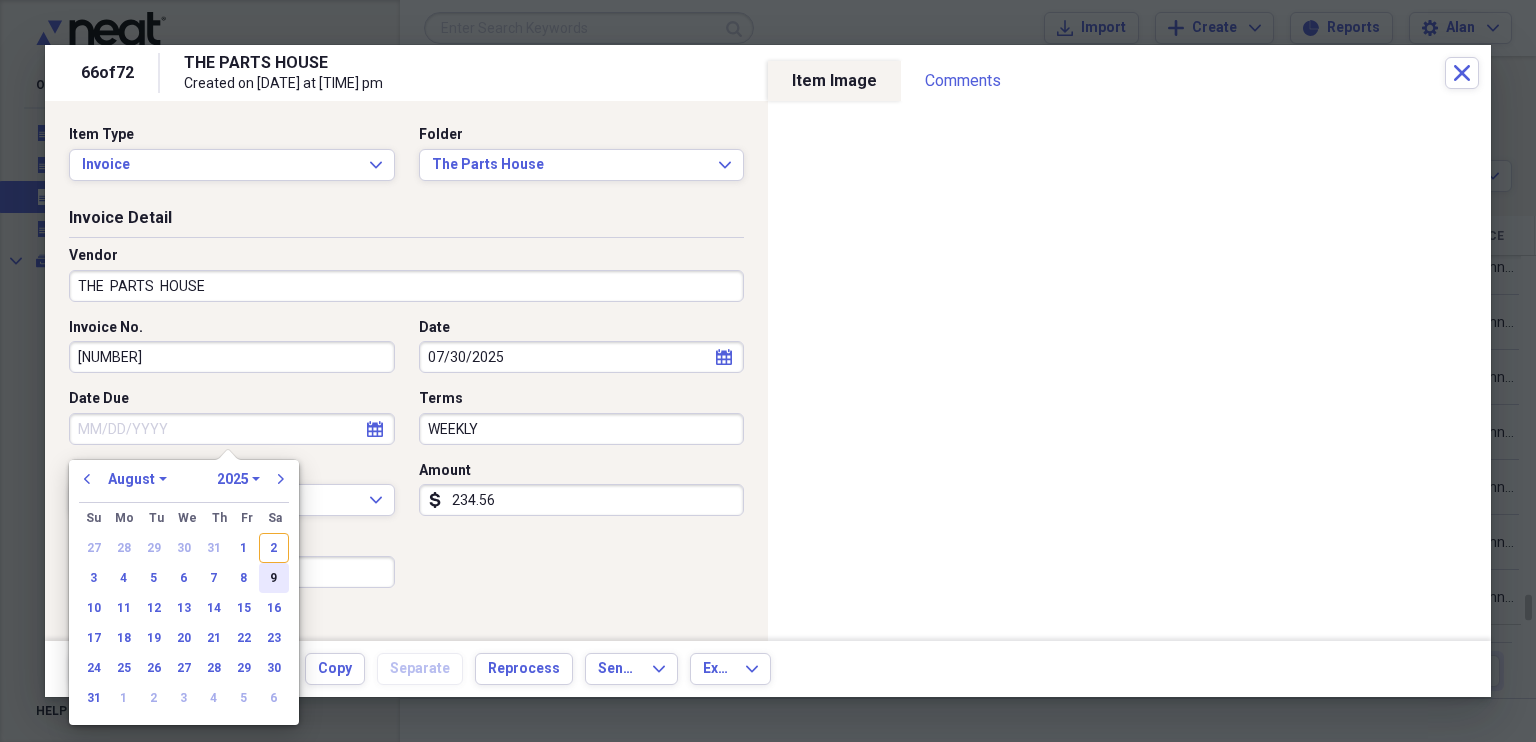 click on "9" at bounding box center (274, 578) 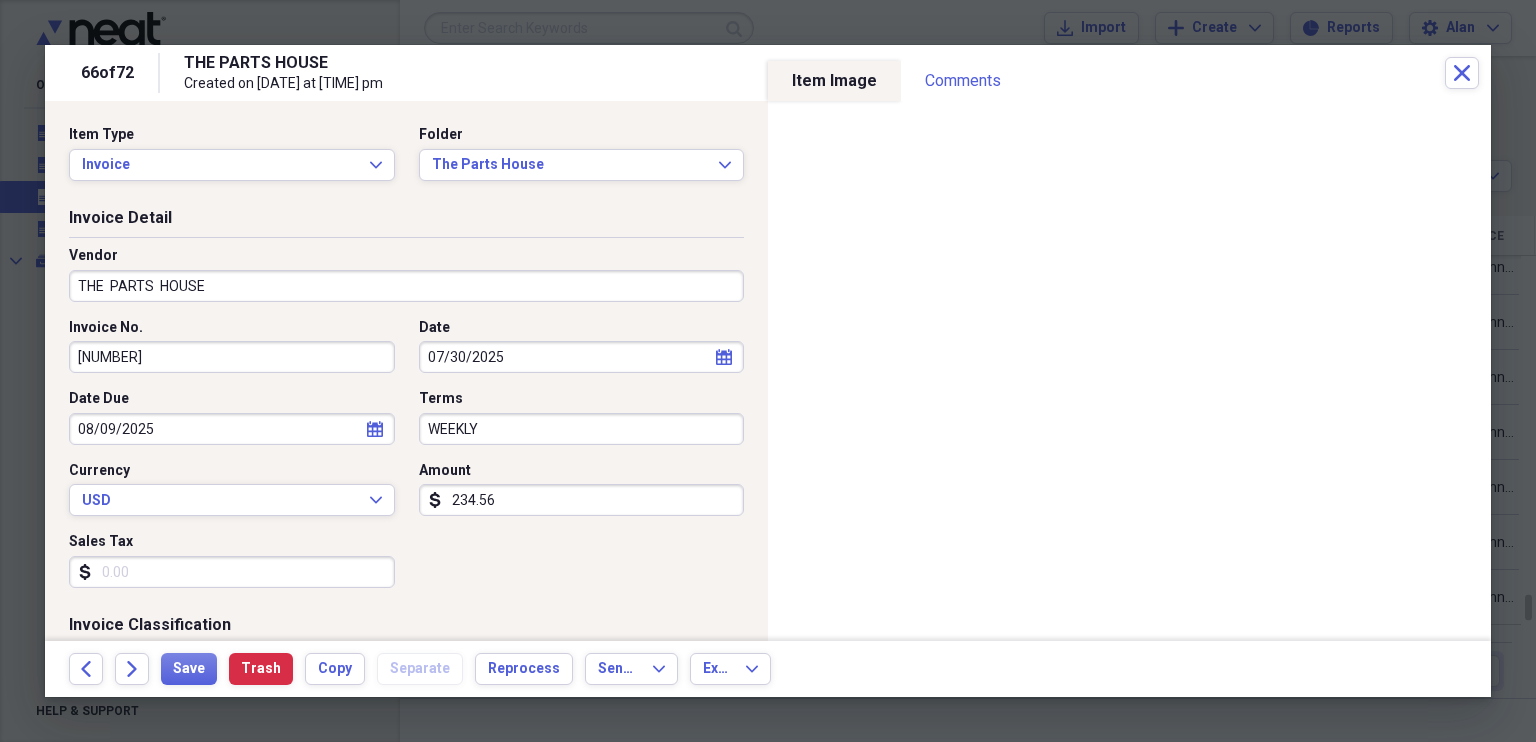 click on "calendar Calendar" at bounding box center [375, 429] 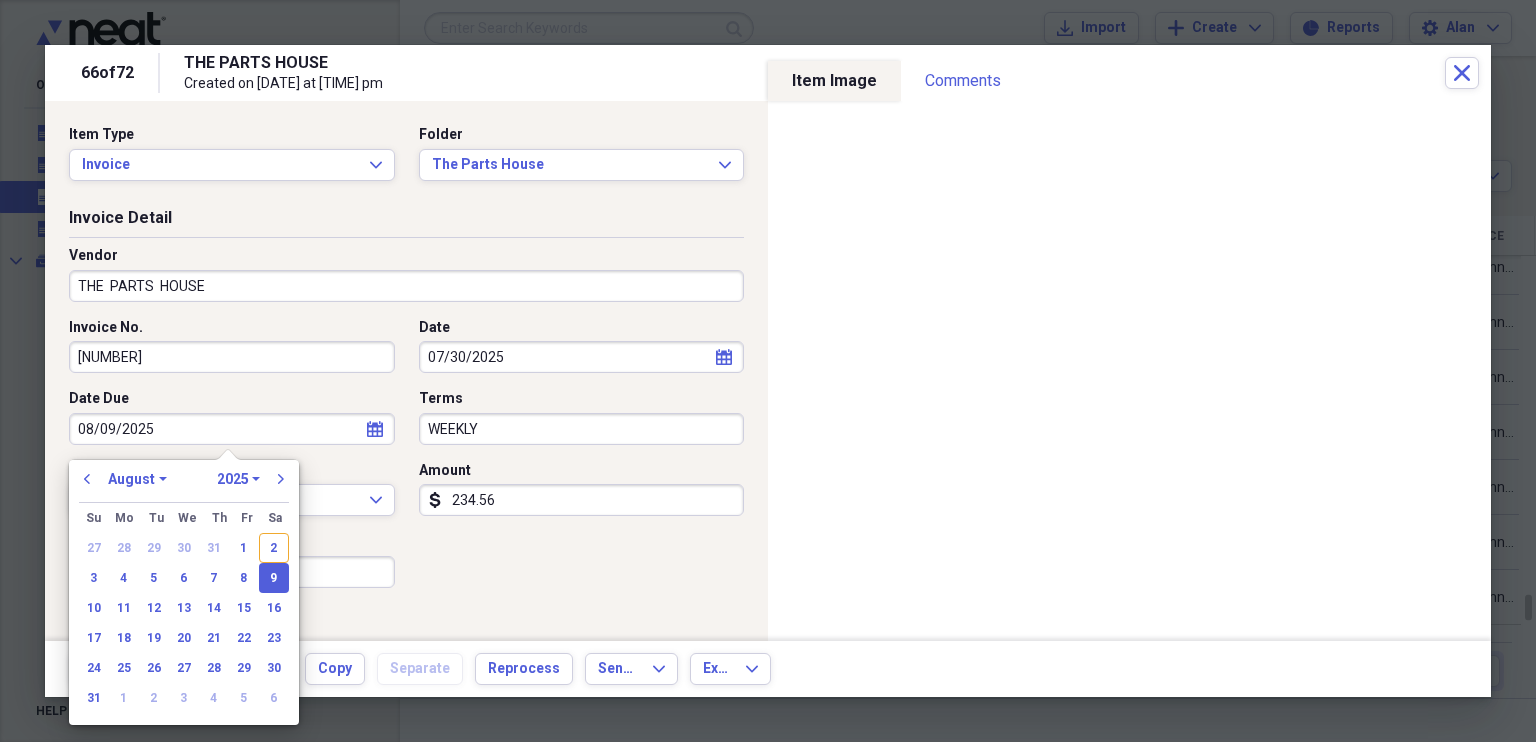 click on "Invoice No. [NUMBER] Date [DATE] calendar Calendar Date Due [DATE] calendar Calendar Terms WEEKLY Currency USD Expand Amount dollar-sign [AMOUNT] Sales Tax dollar-sign" at bounding box center [406, 461] 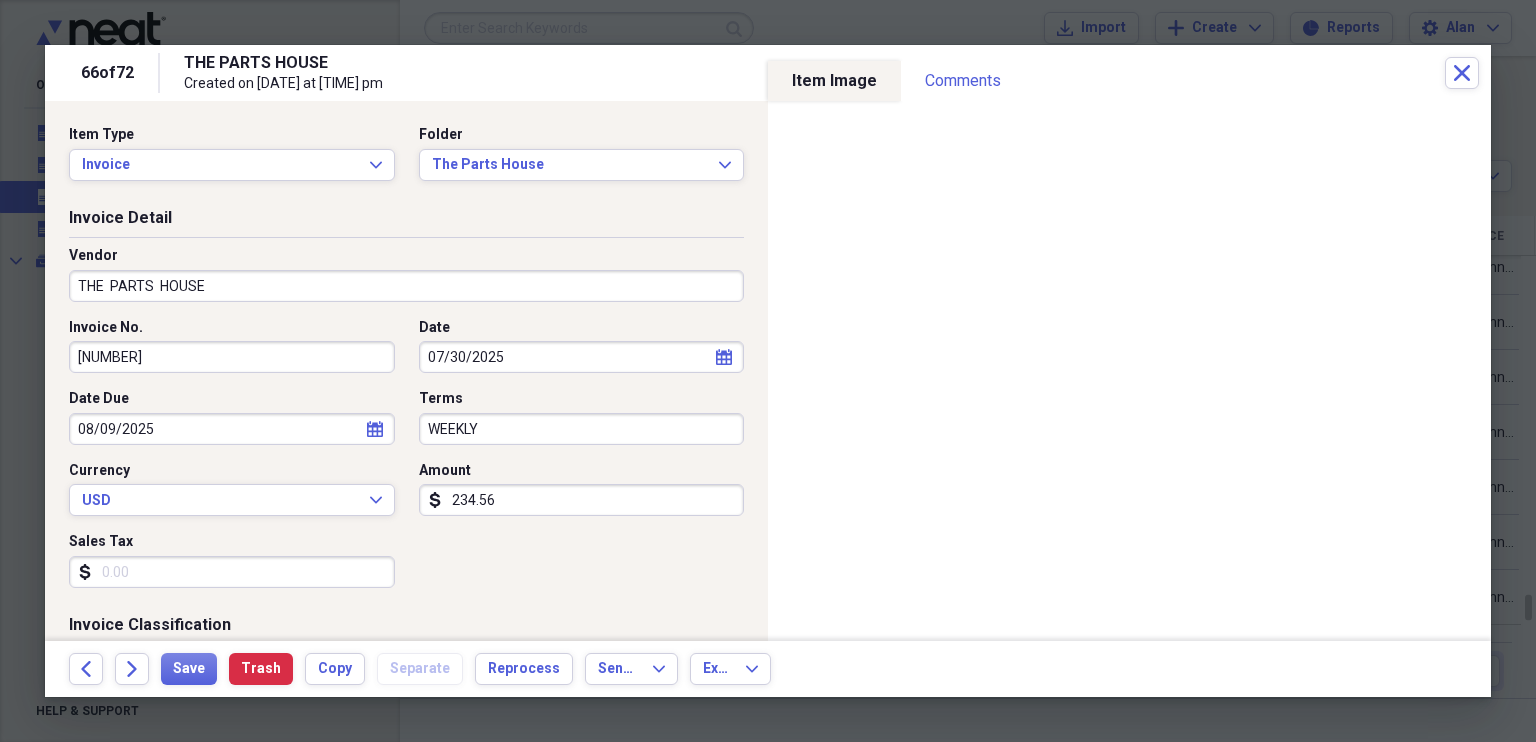 click on "234.56" at bounding box center (582, 500) 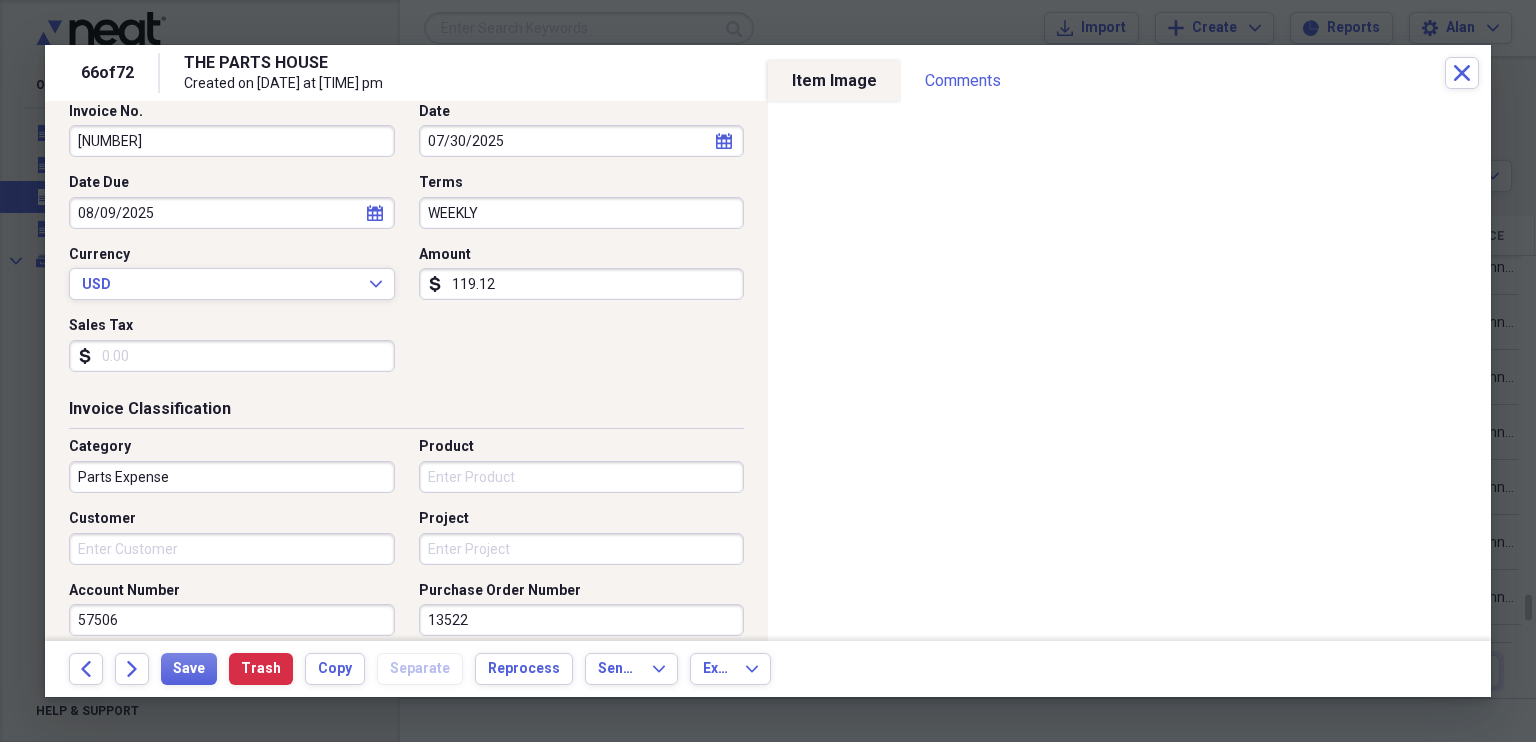 scroll, scrollTop: 275, scrollLeft: 0, axis: vertical 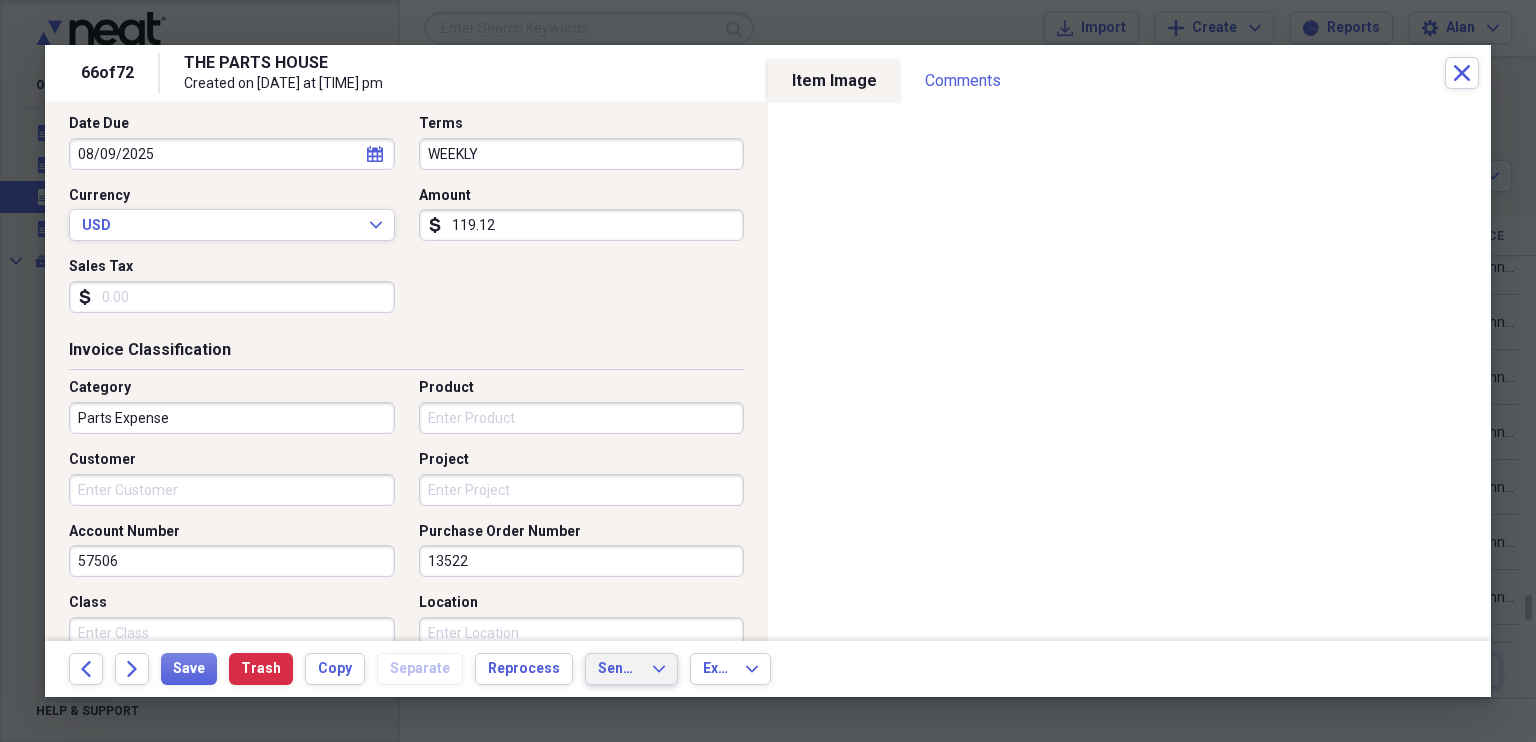 type on "119.12" 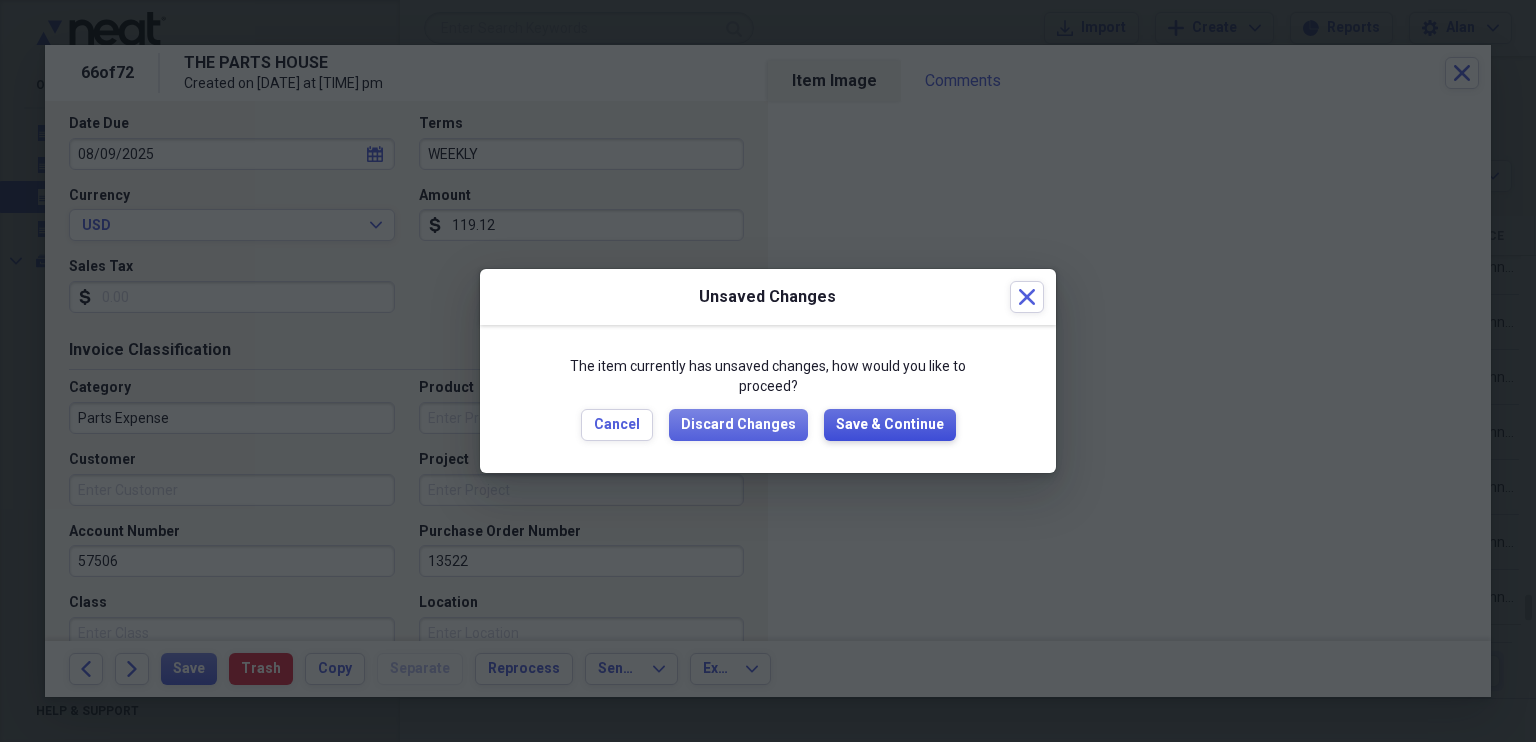 click on "Save & Continue" at bounding box center [890, 425] 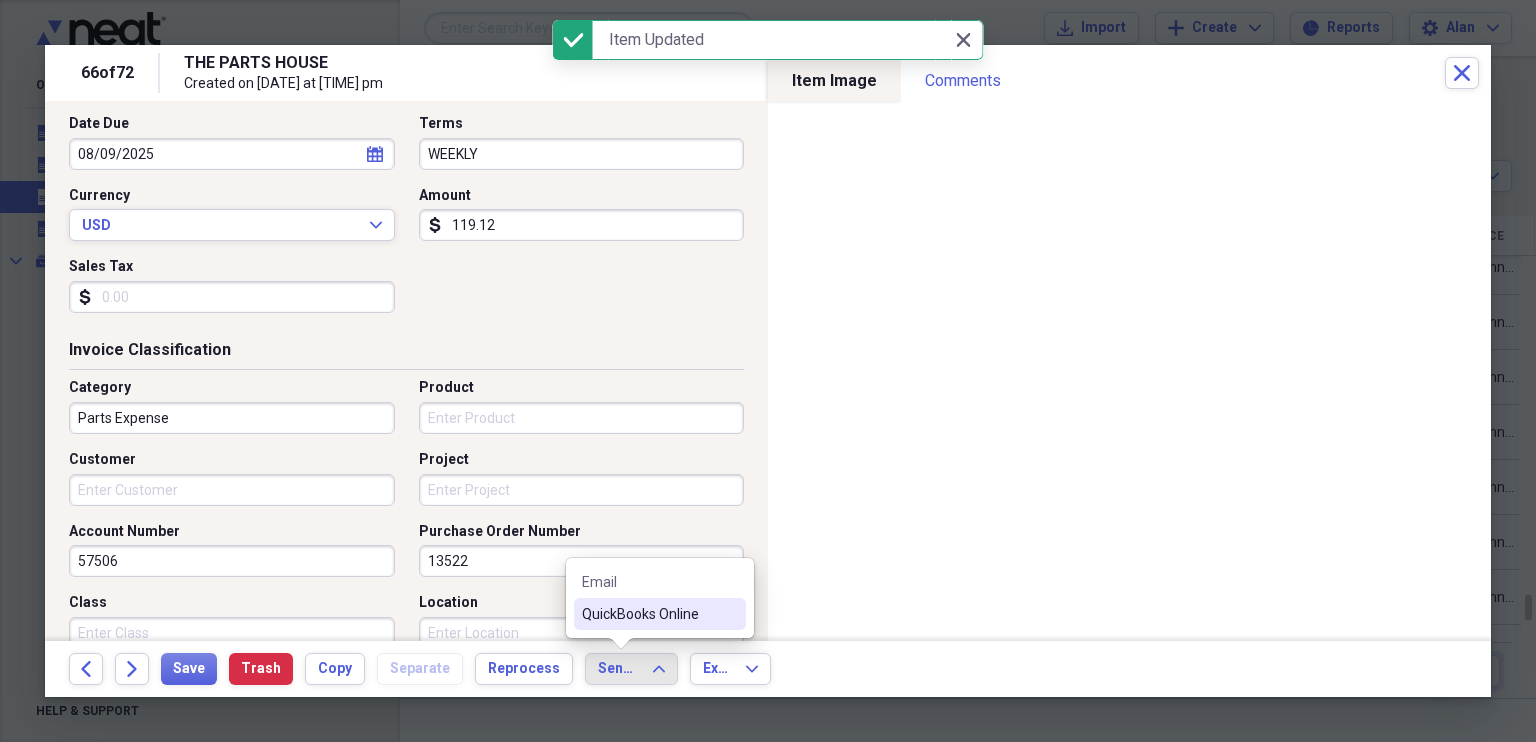 click on "QuickBooks Online" at bounding box center [648, 614] 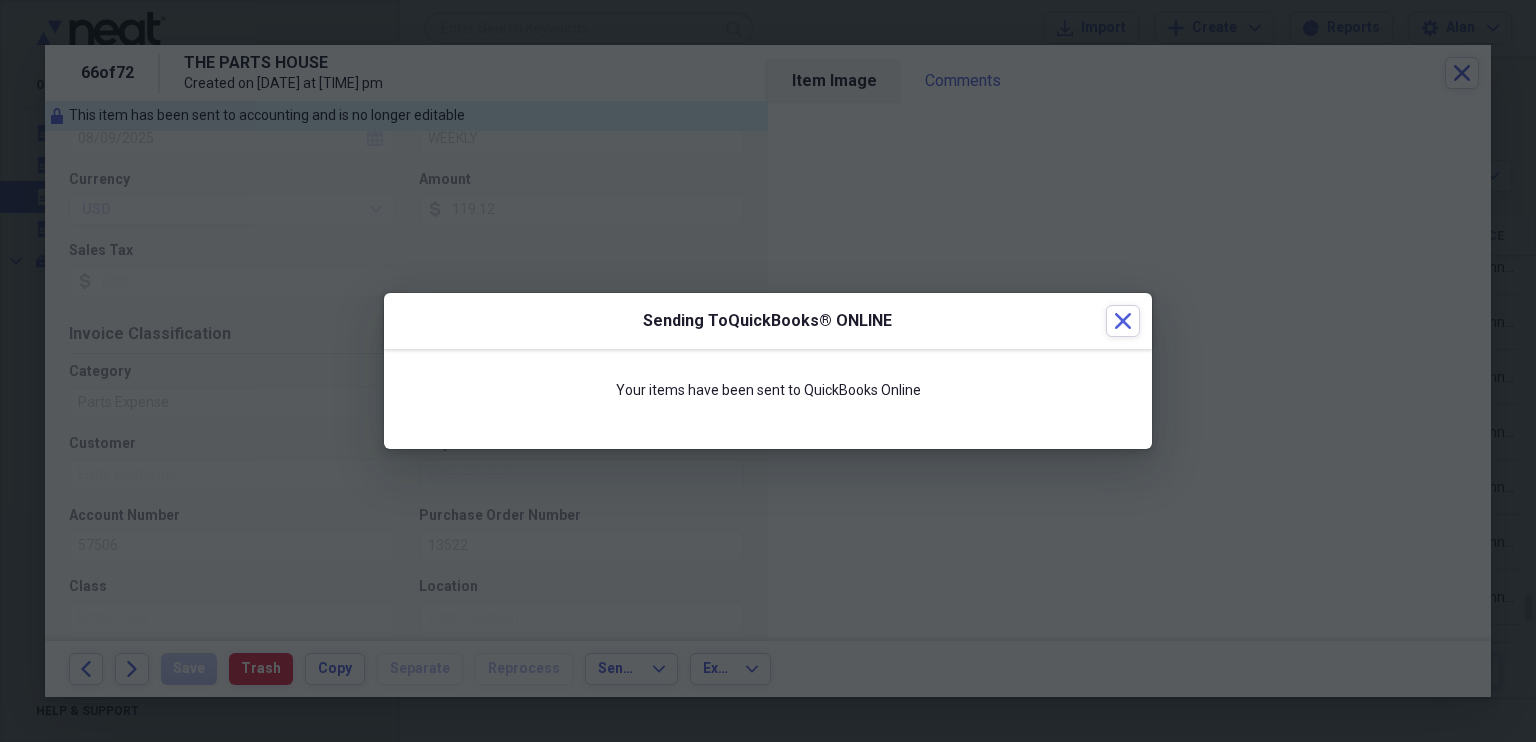 scroll, scrollTop: 259, scrollLeft: 0, axis: vertical 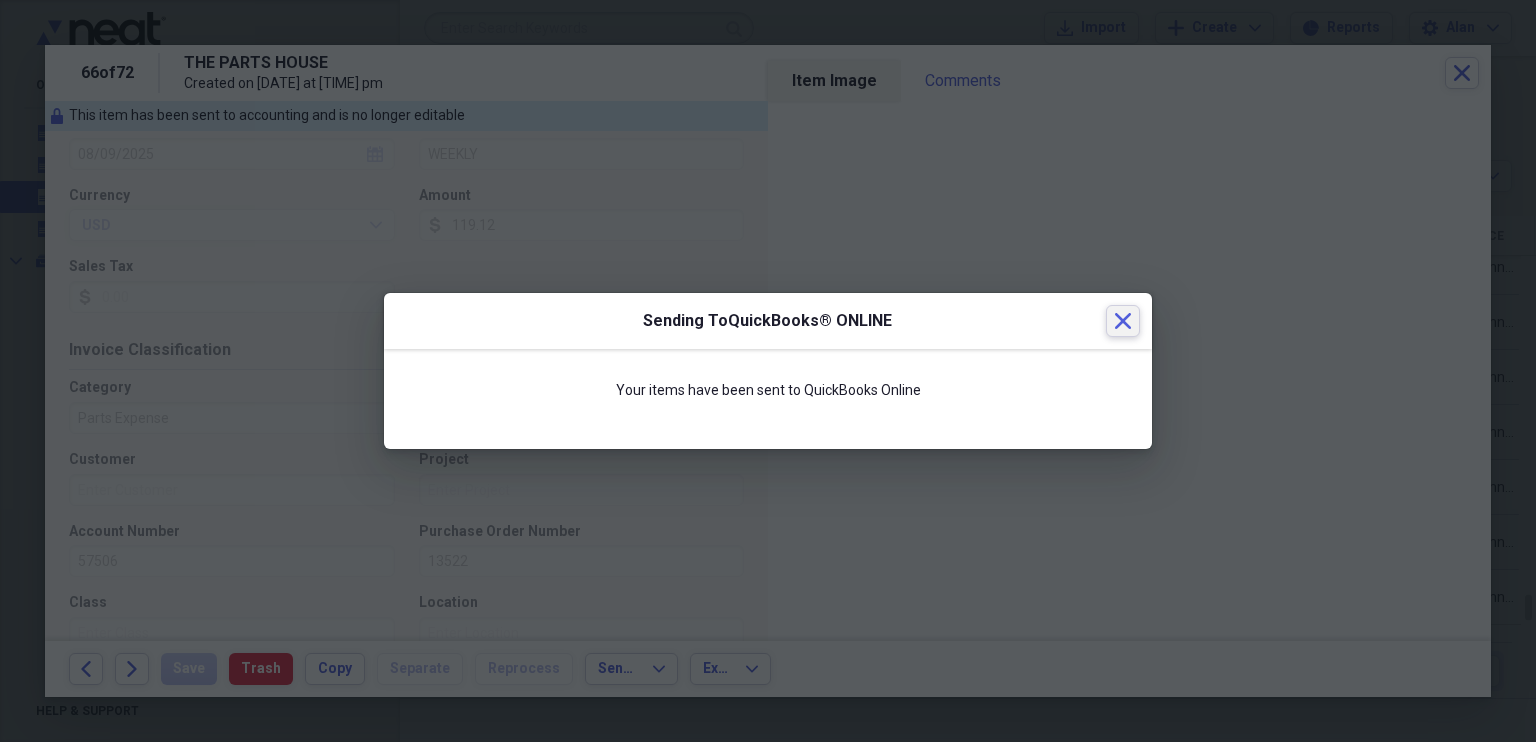 click on "Close" at bounding box center [1123, 321] 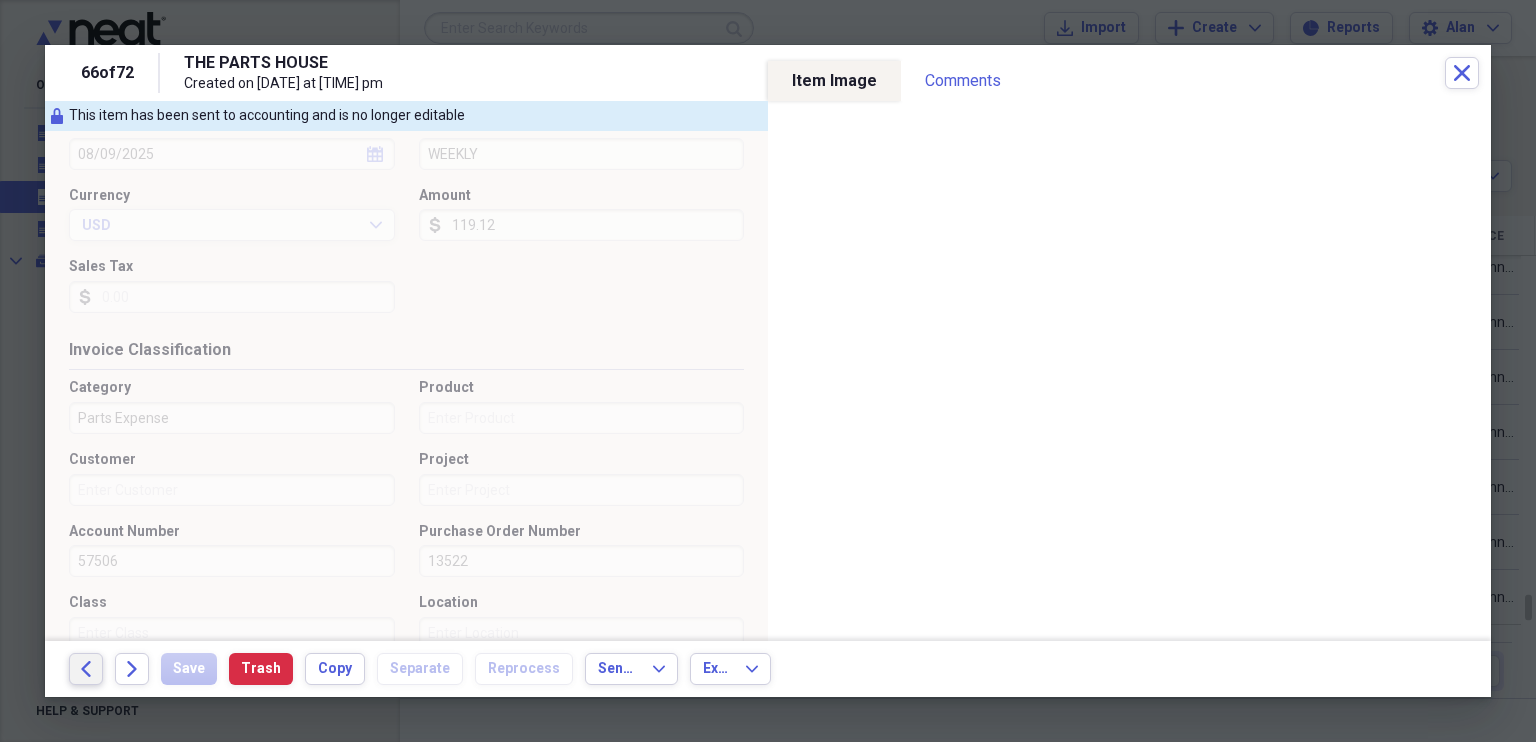 click on "Back" at bounding box center (86, 669) 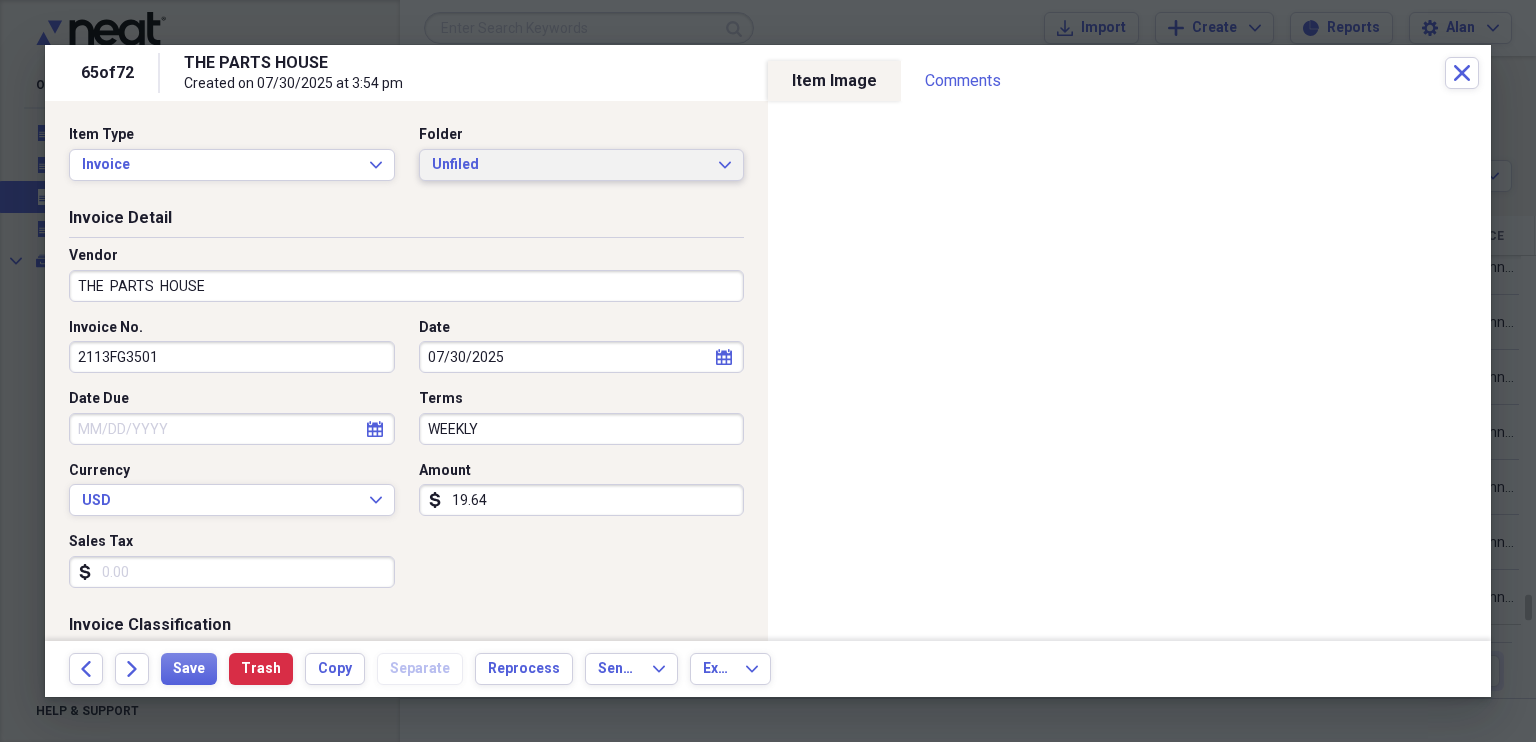 click on "Expand" 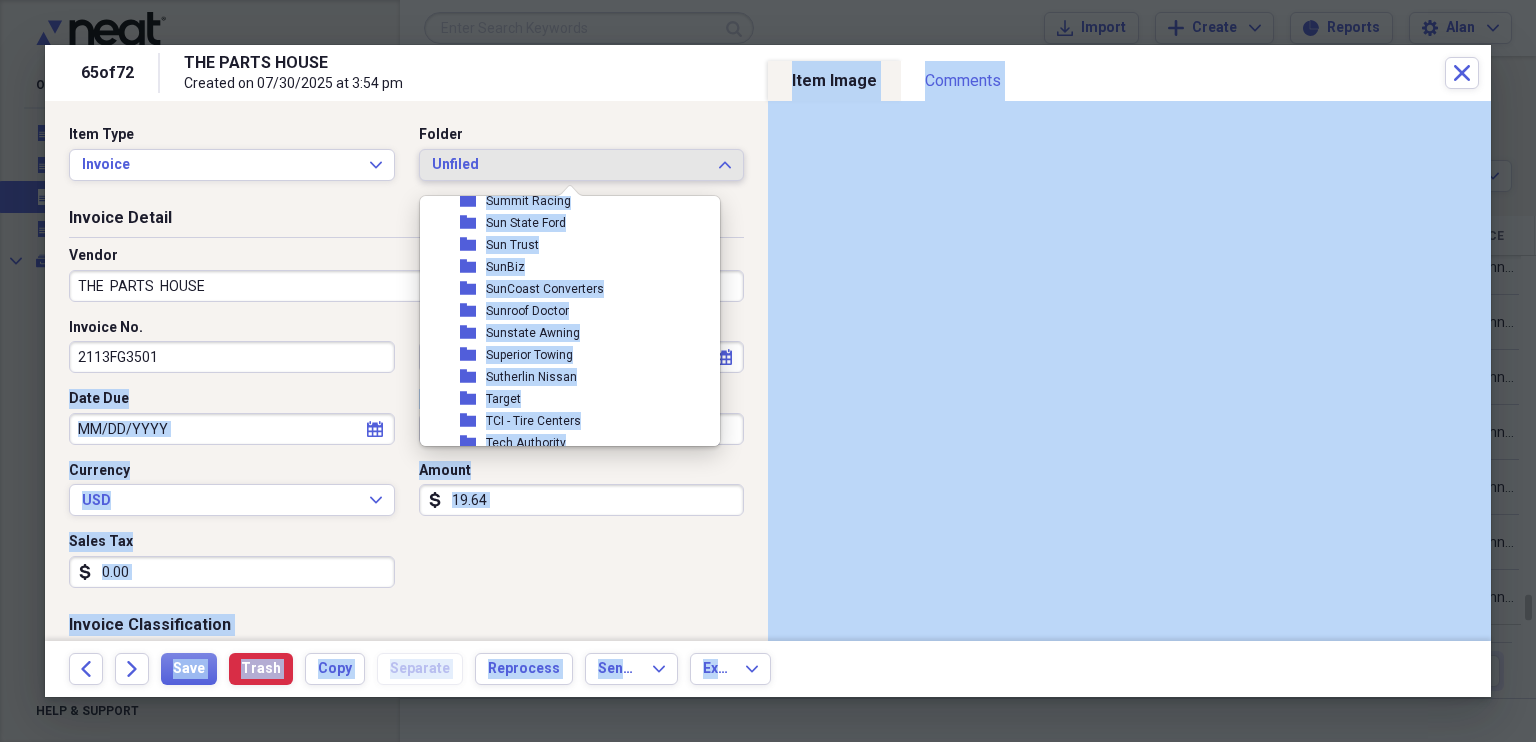 scroll, scrollTop: 8589, scrollLeft: 0, axis: vertical 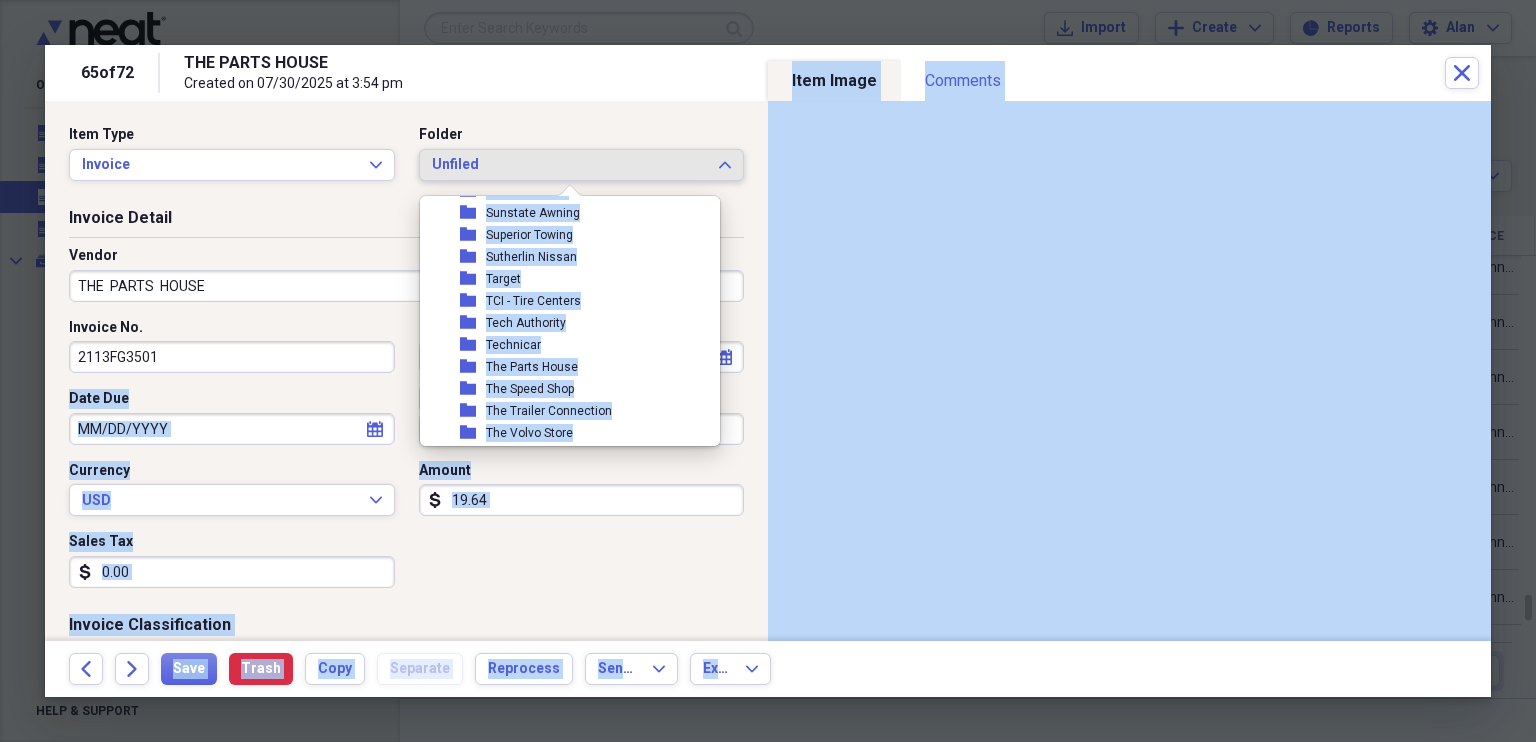drag, startPoint x: 728, startPoint y: 372, endPoint x: 711, endPoint y: 391, distance: 25.495098 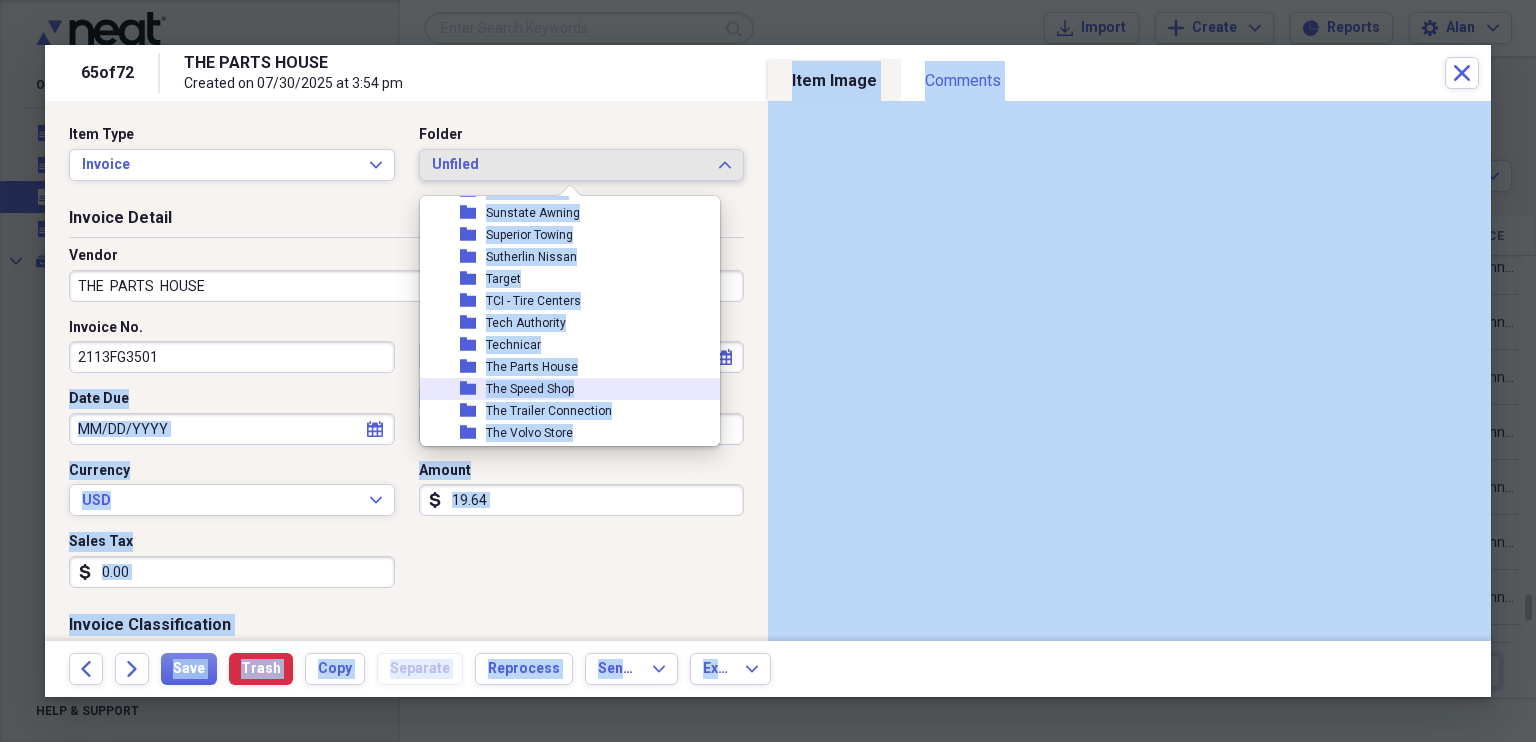 click on "folder The Speed Shop" at bounding box center [562, 389] 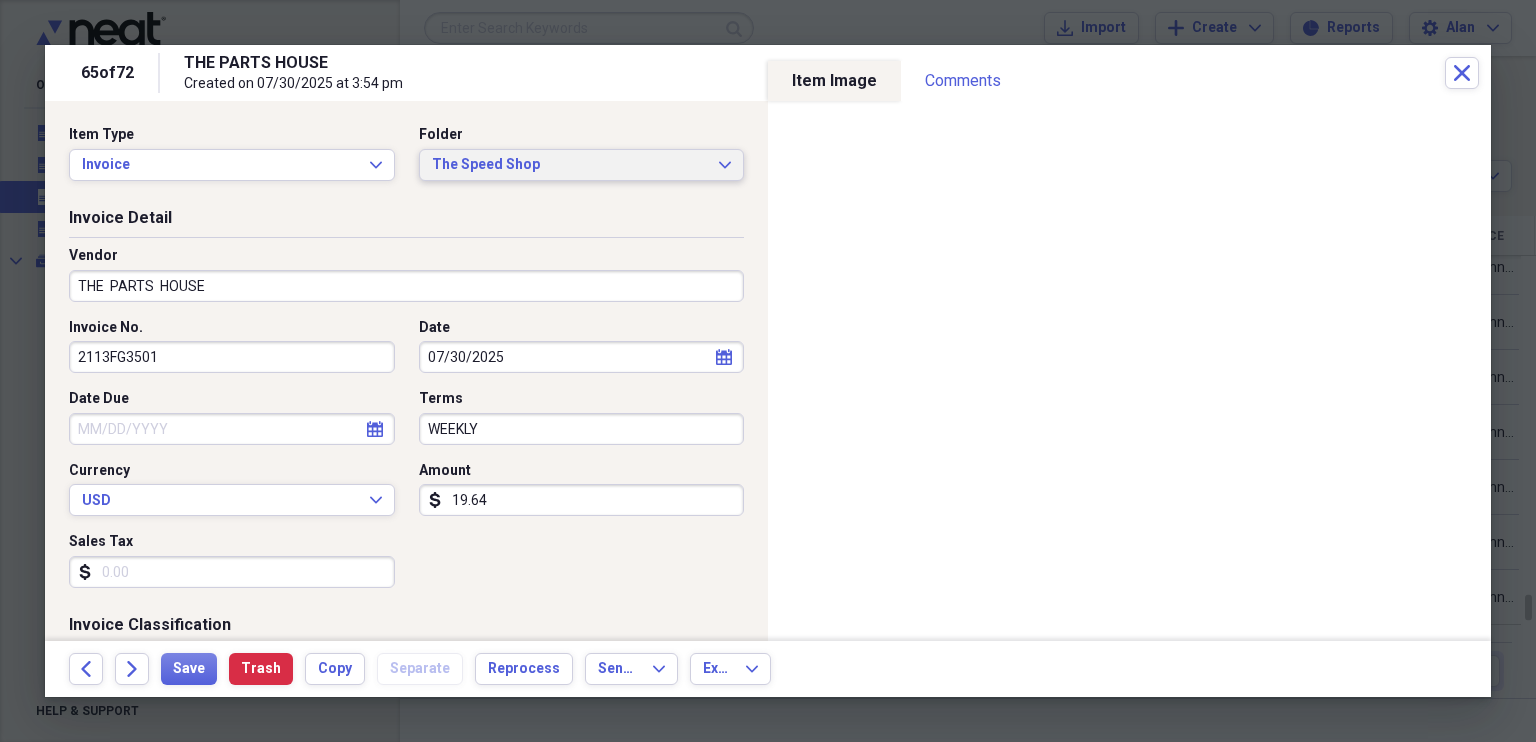 click on "Expand" 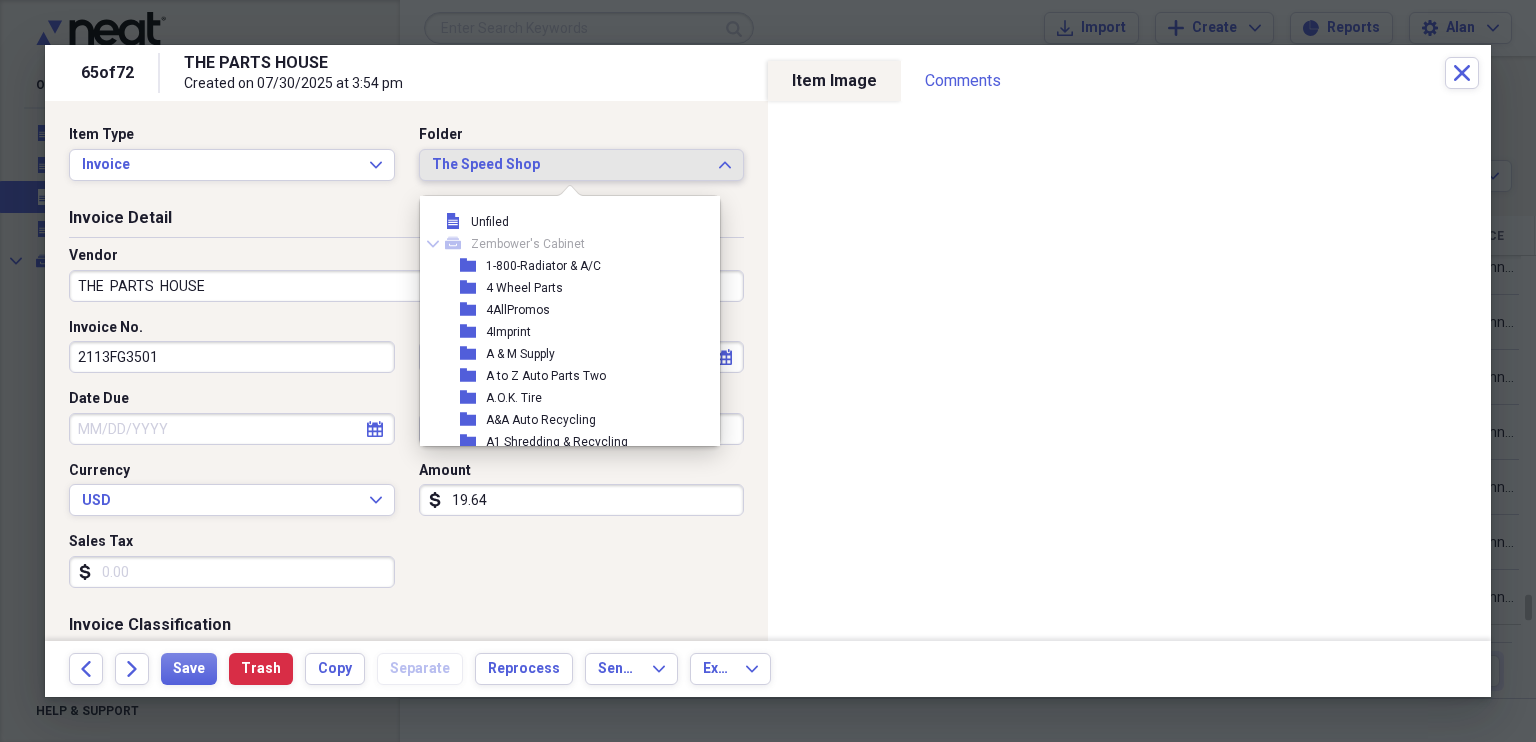 scroll, scrollTop: 8656, scrollLeft: 0, axis: vertical 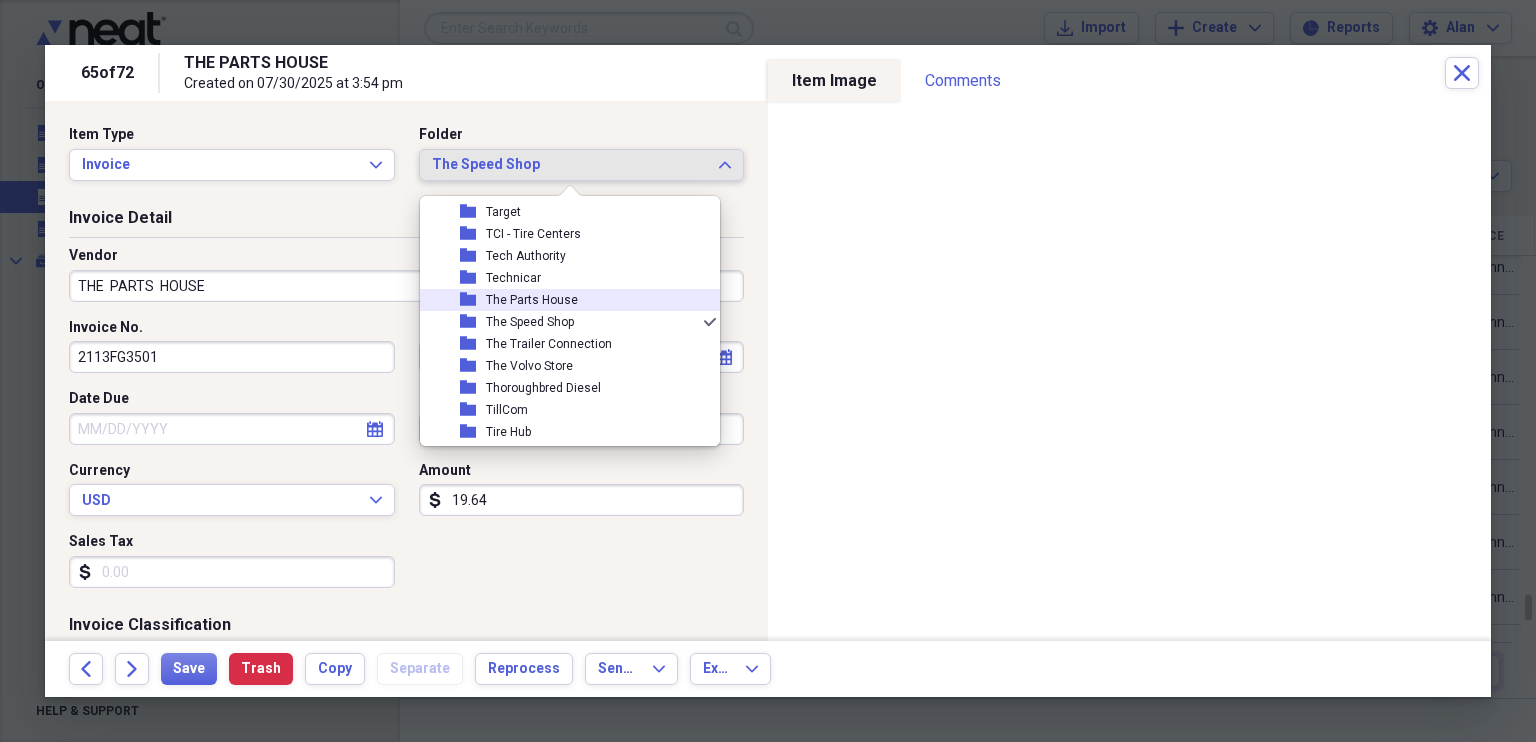 click on "The Parts House" at bounding box center [532, 300] 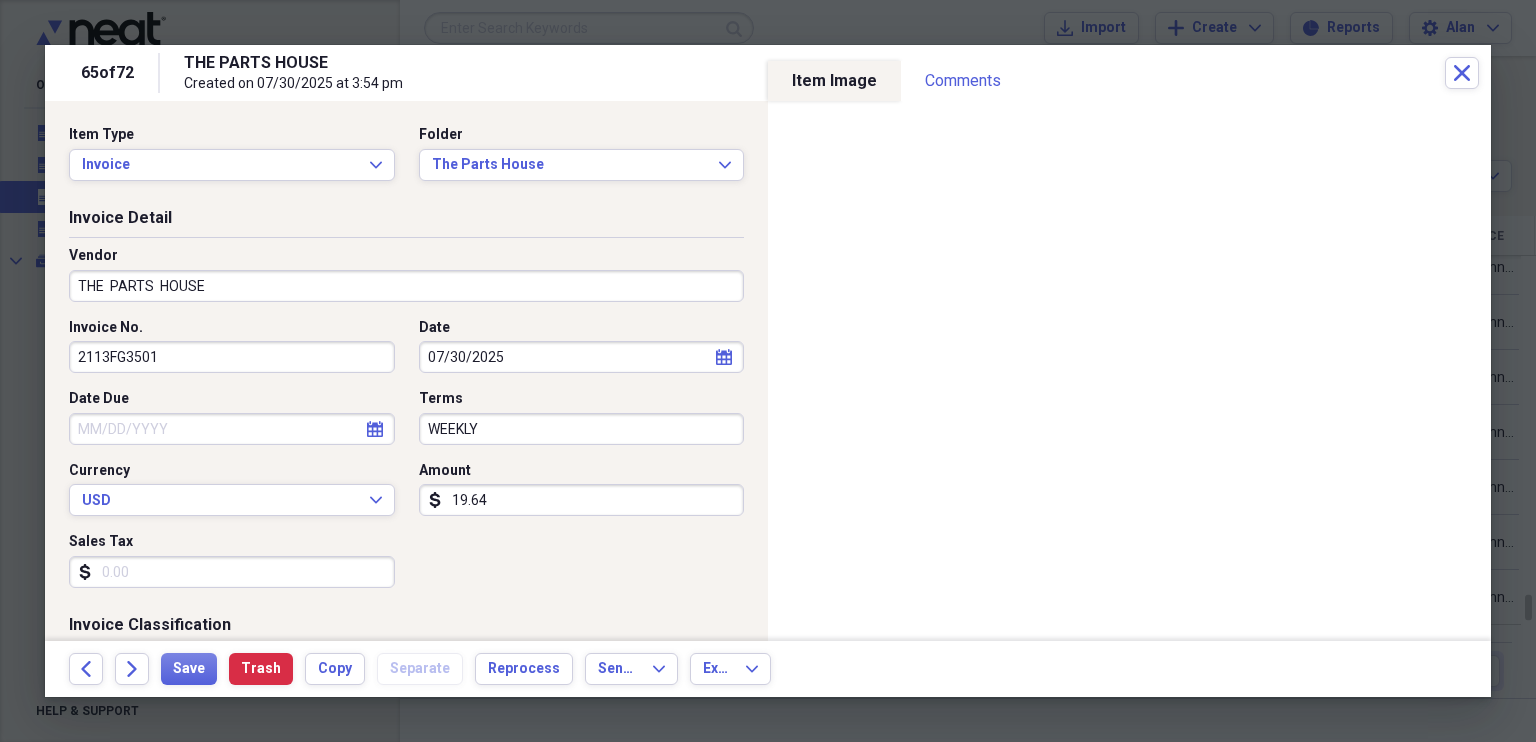 click on "calendar" 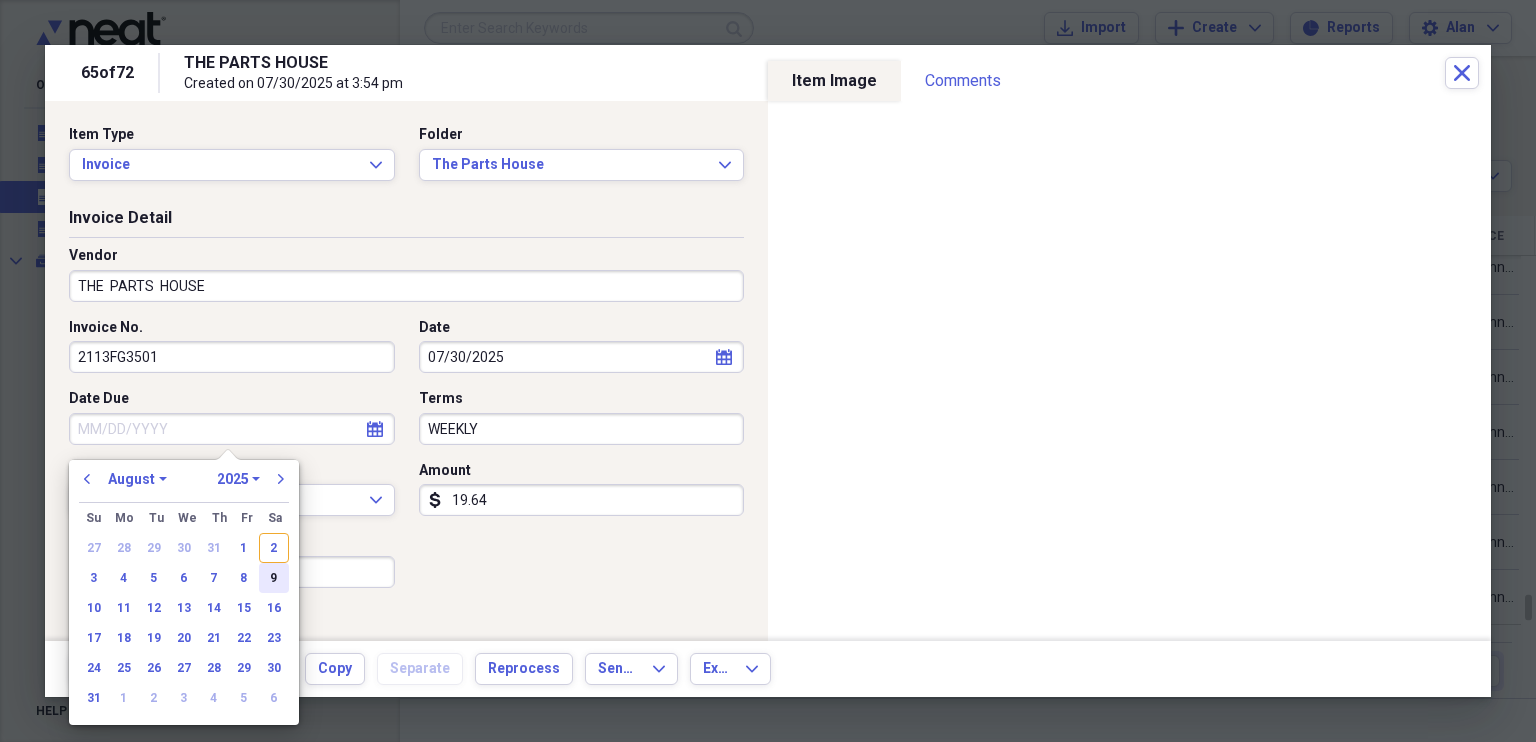 click on "9" at bounding box center [274, 578] 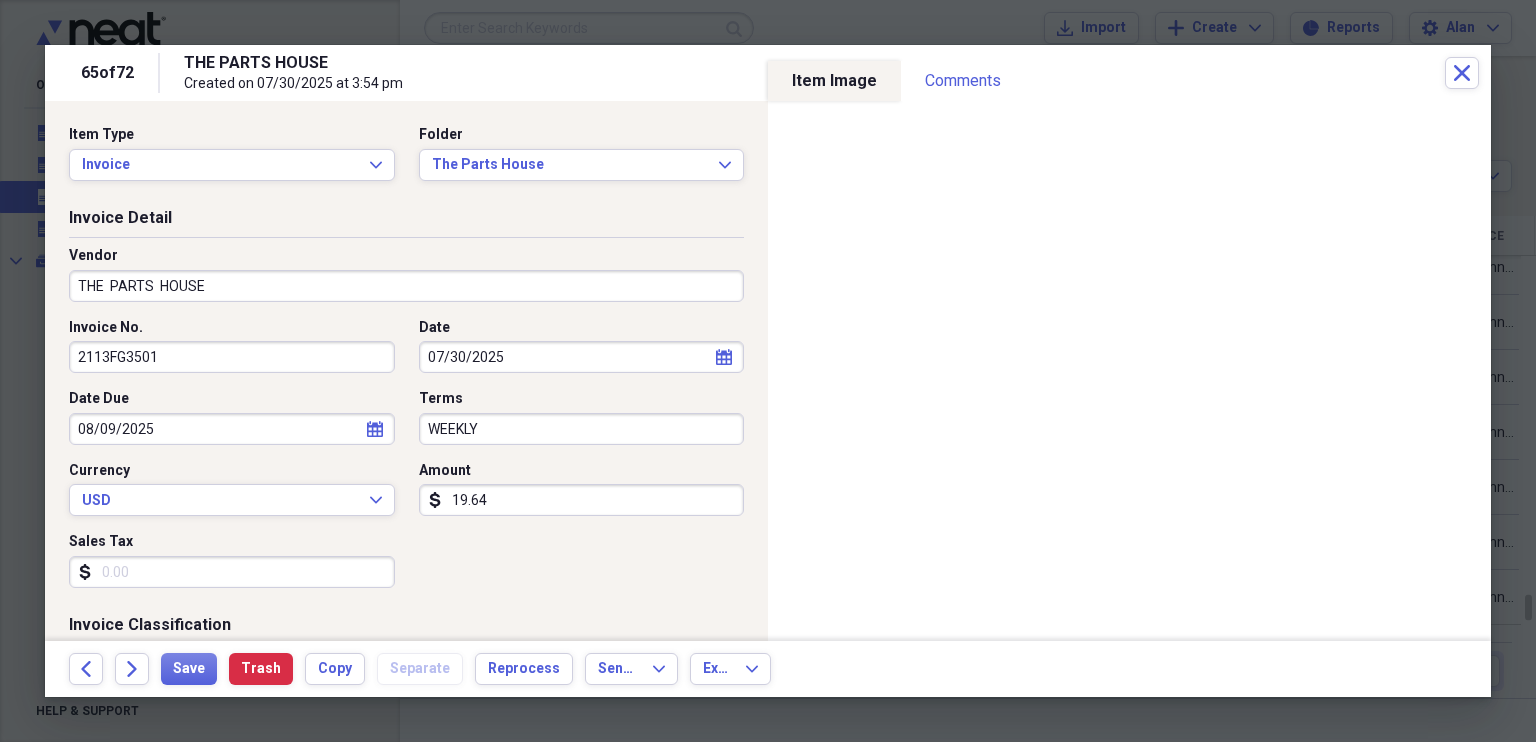 click on "19.64" at bounding box center [582, 500] 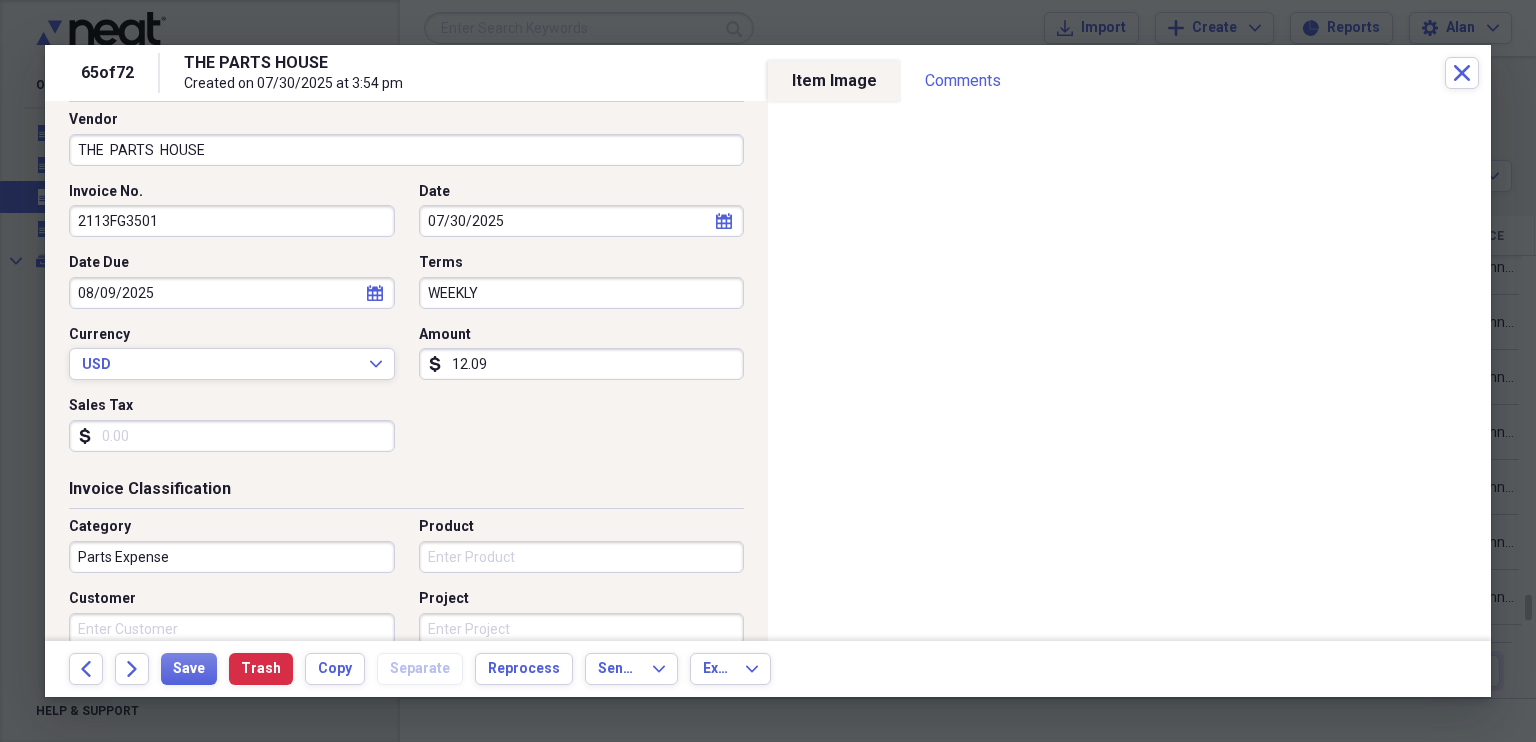 scroll, scrollTop: 183, scrollLeft: 0, axis: vertical 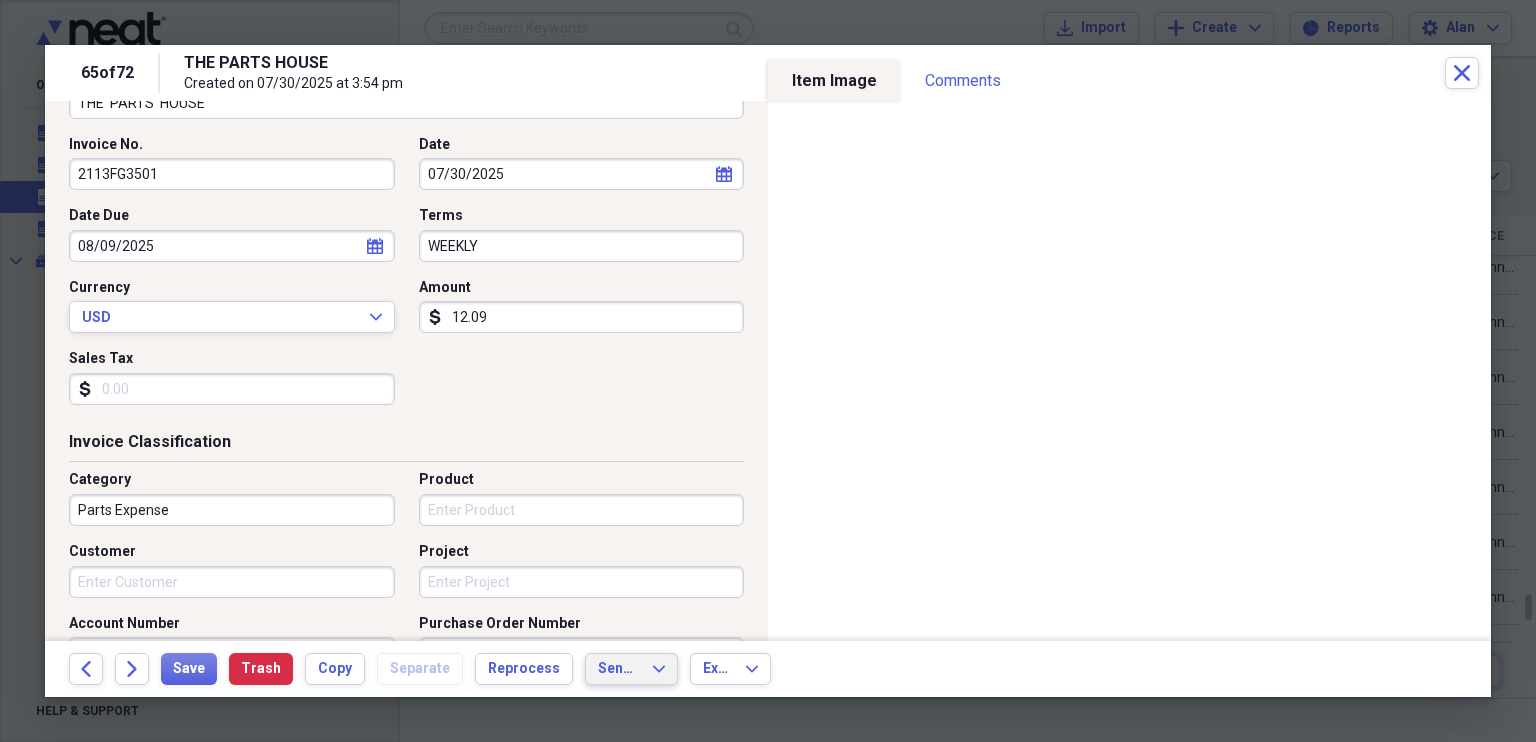 type on "12.09" 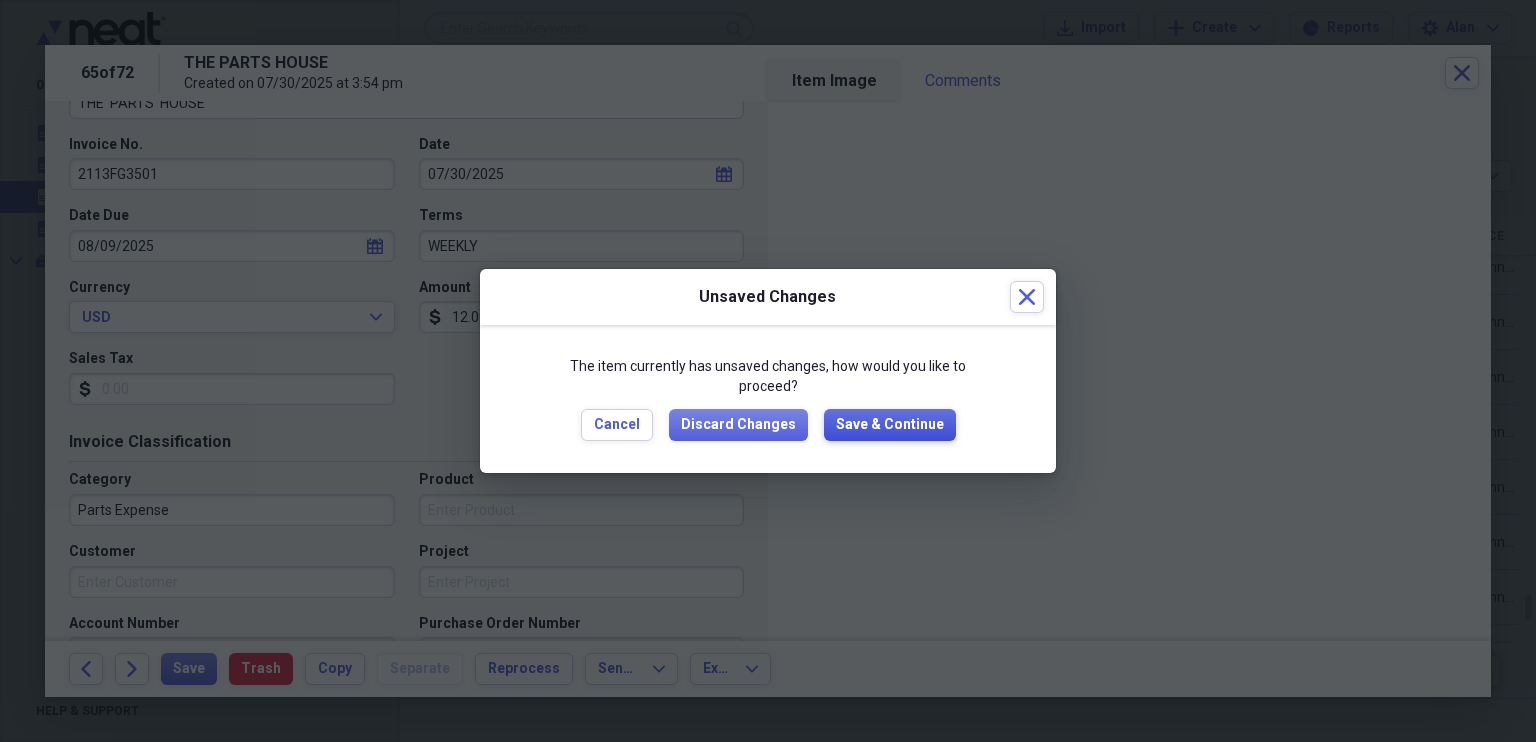 click on "Save & Continue" at bounding box center [890, 425] 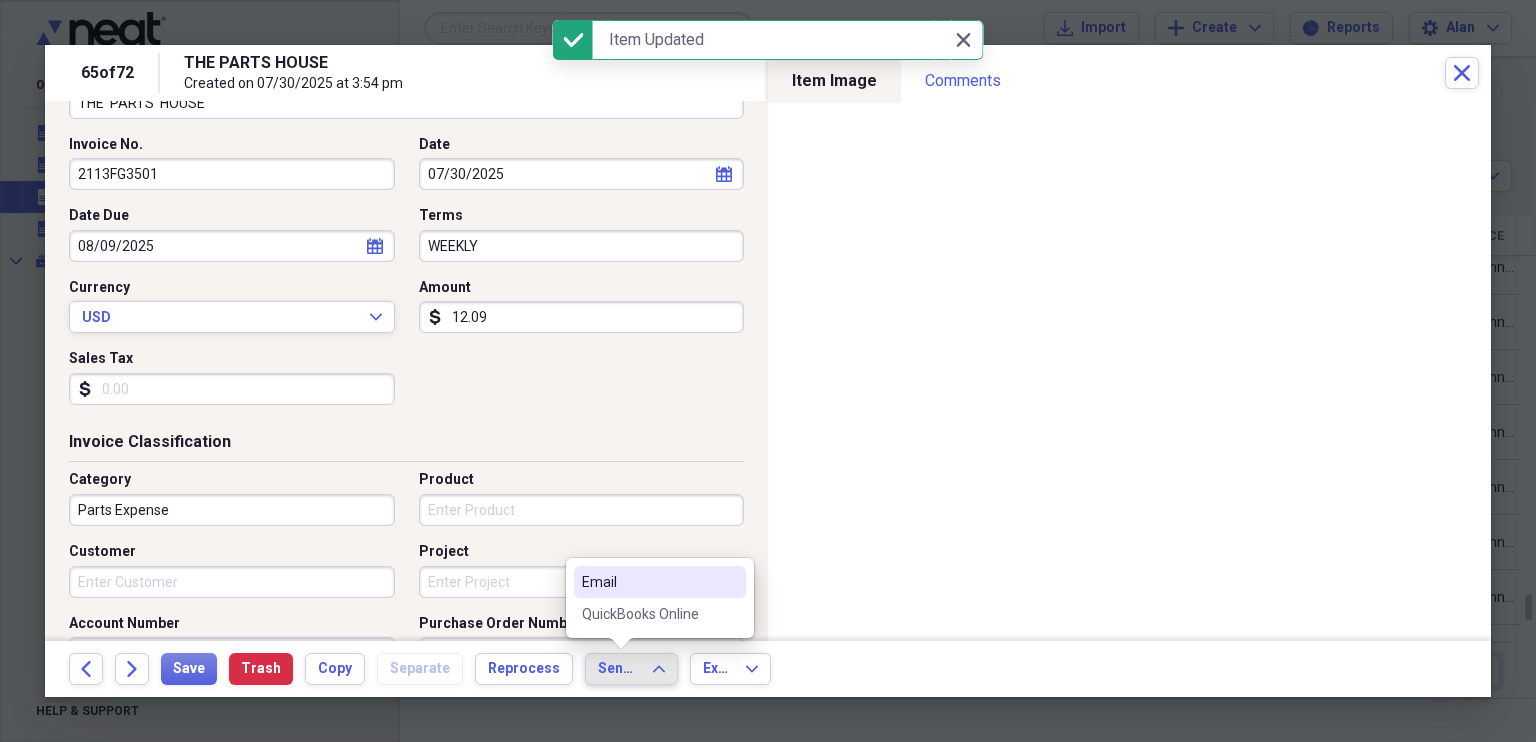 click on "QuickBooks Online" at bounding box center (648, 614) 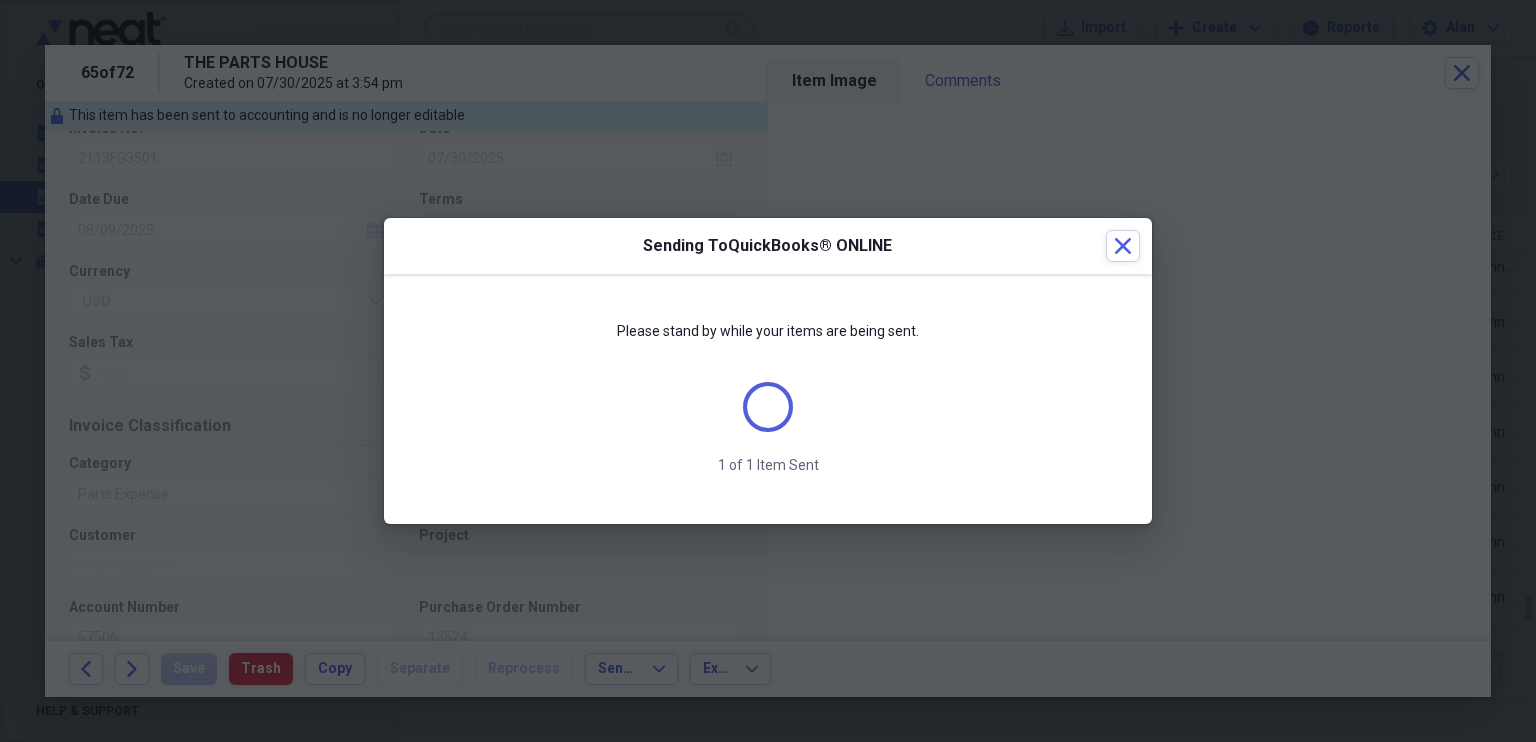 scroll, scrollTop: 167, scrollLeft: 0, axis: vertical 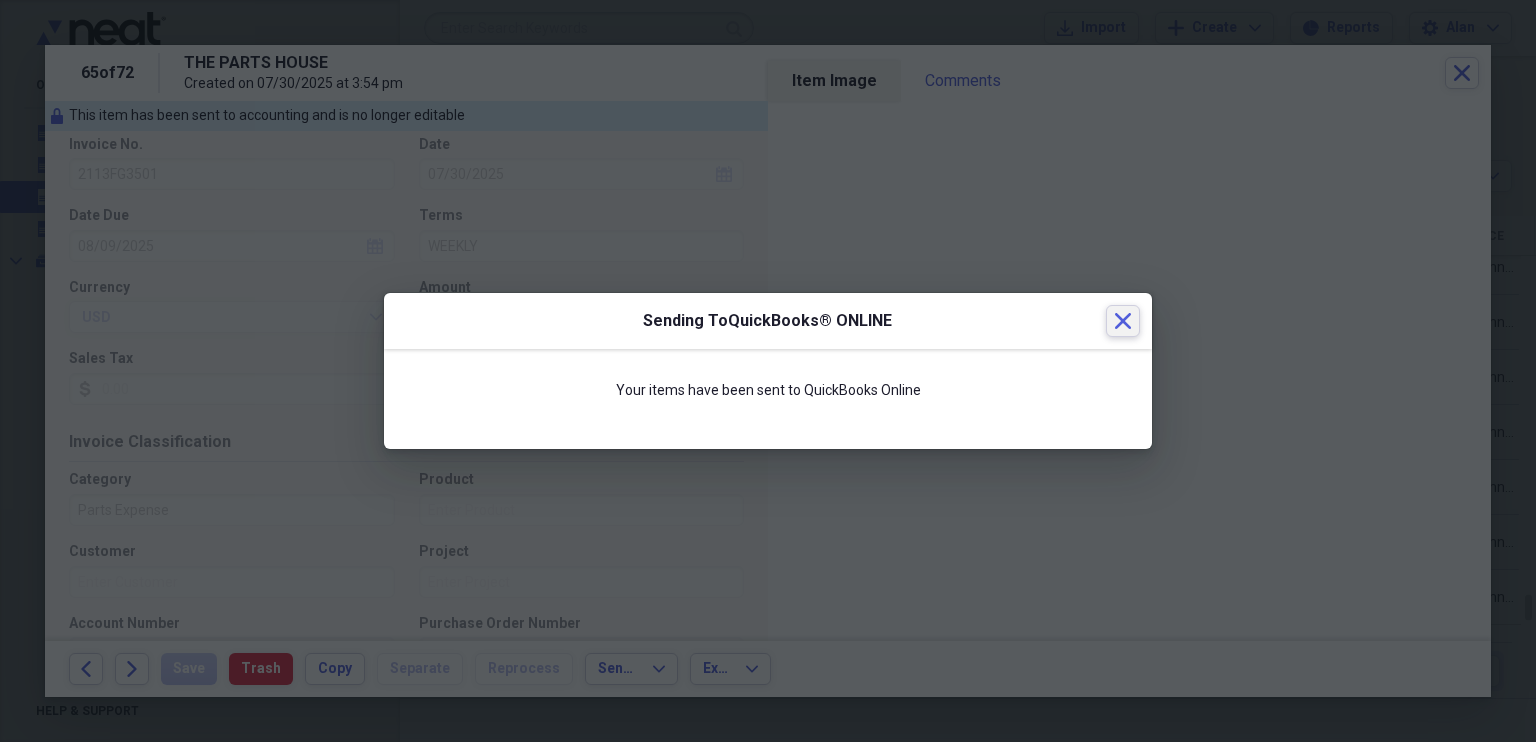 click 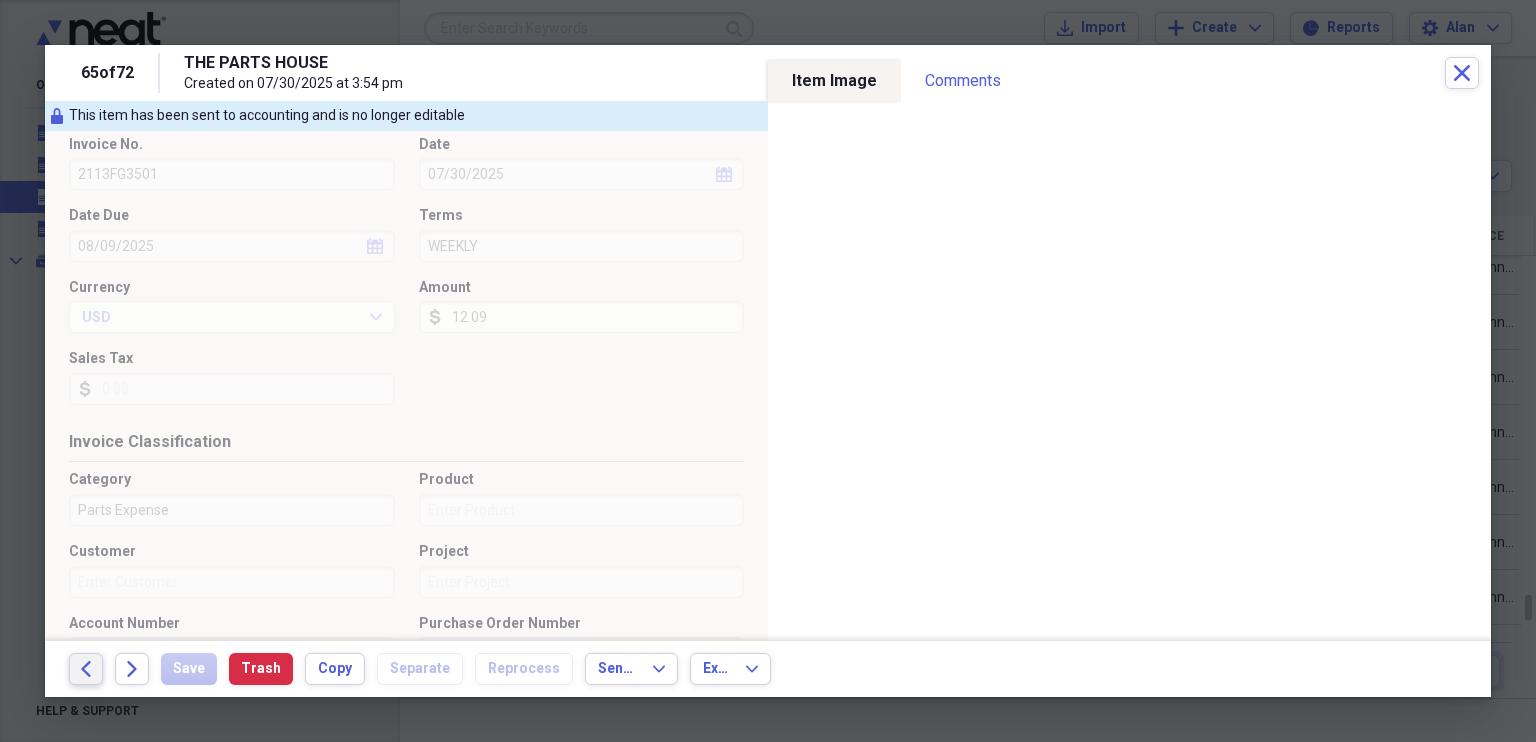 click on "Back" 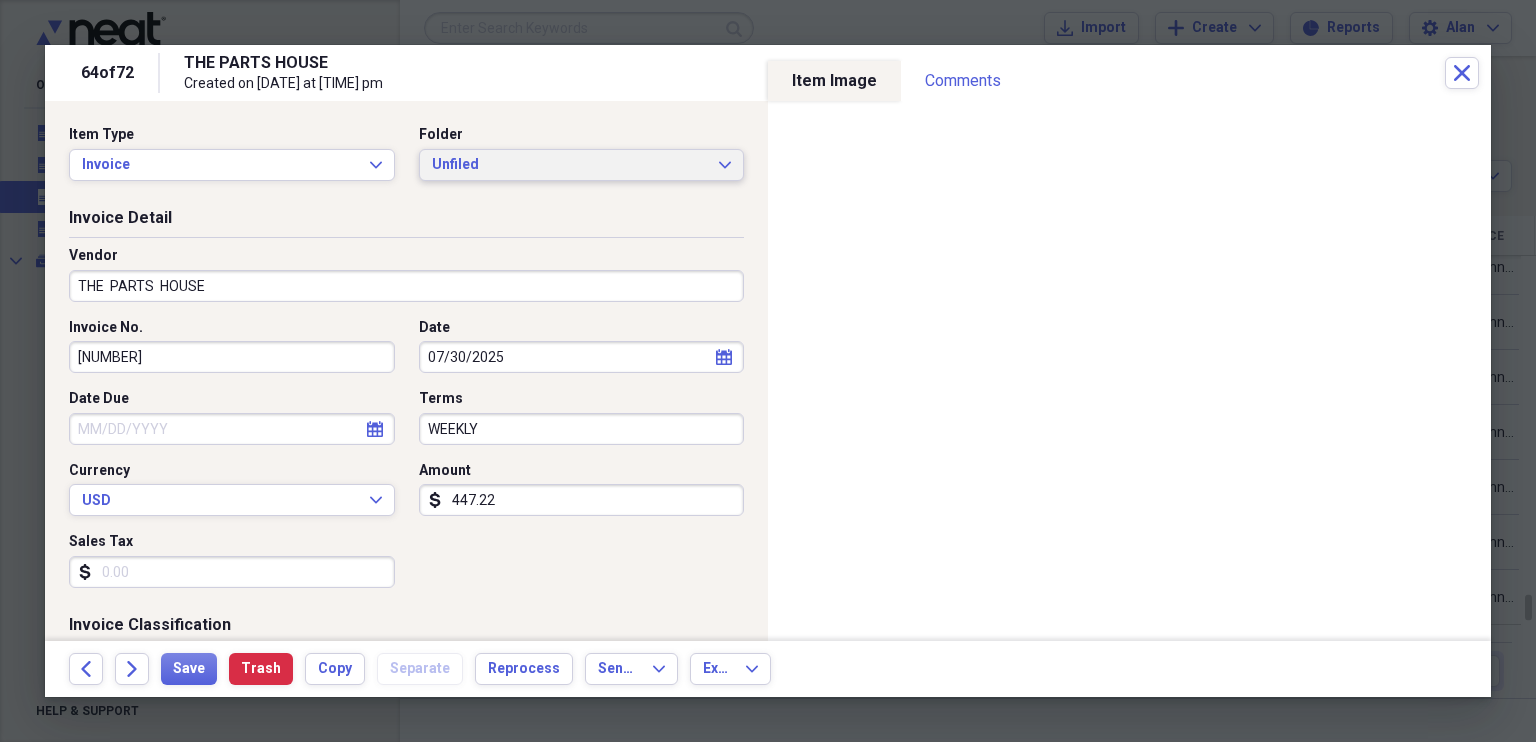 click on "Expand" 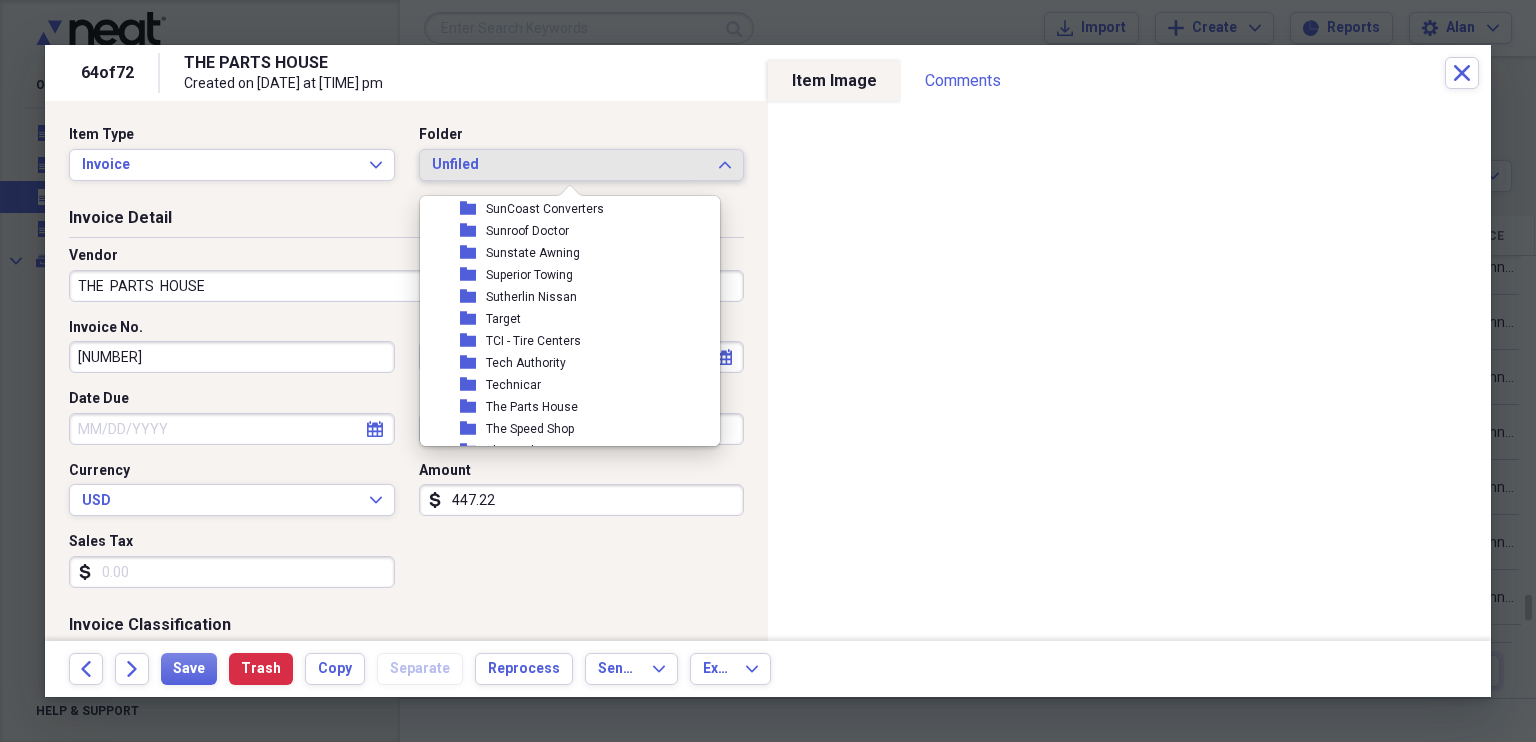 scroll, scrollTop: 8589, scrollLeft: 0, axis: vertical 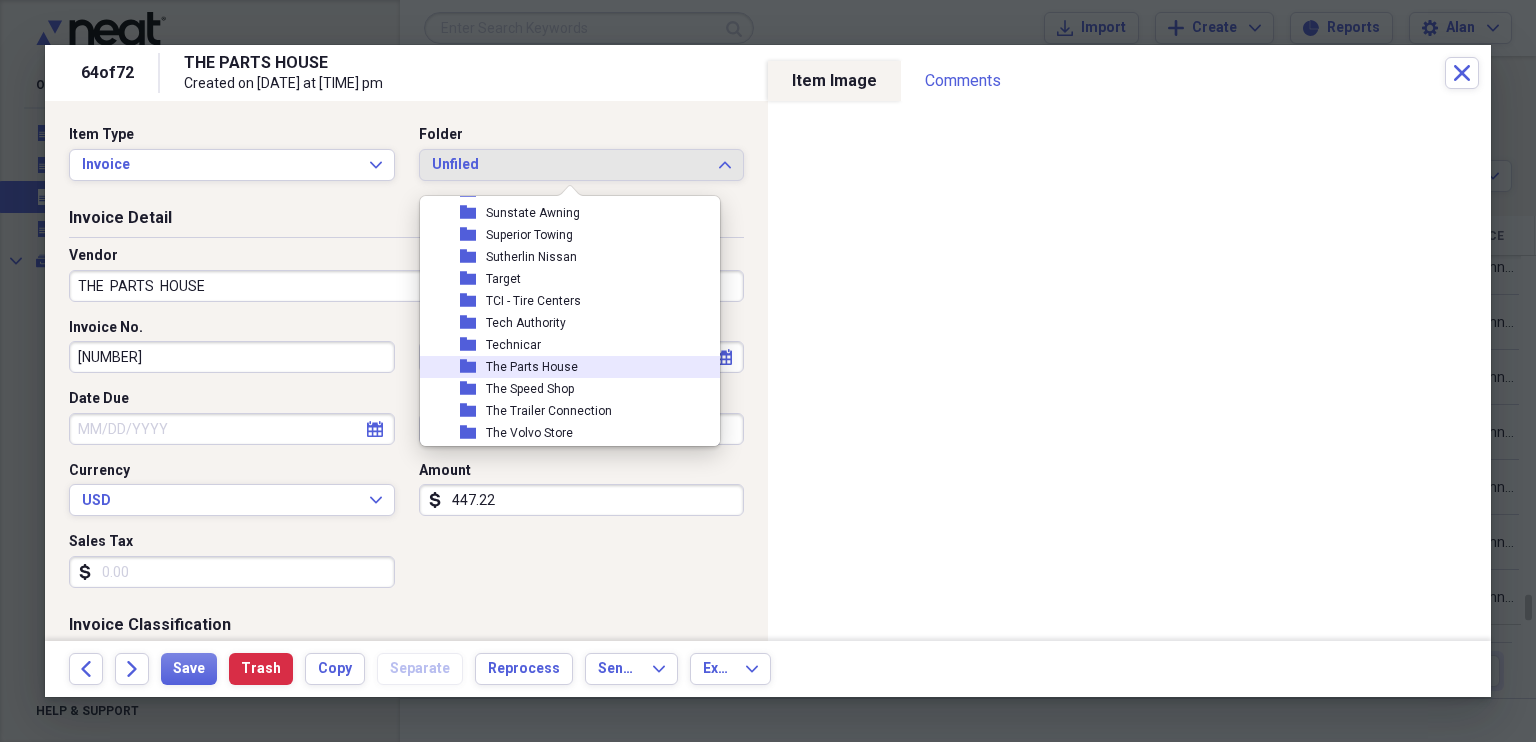 click on "The Parts House" at bounding box center (532, 367) 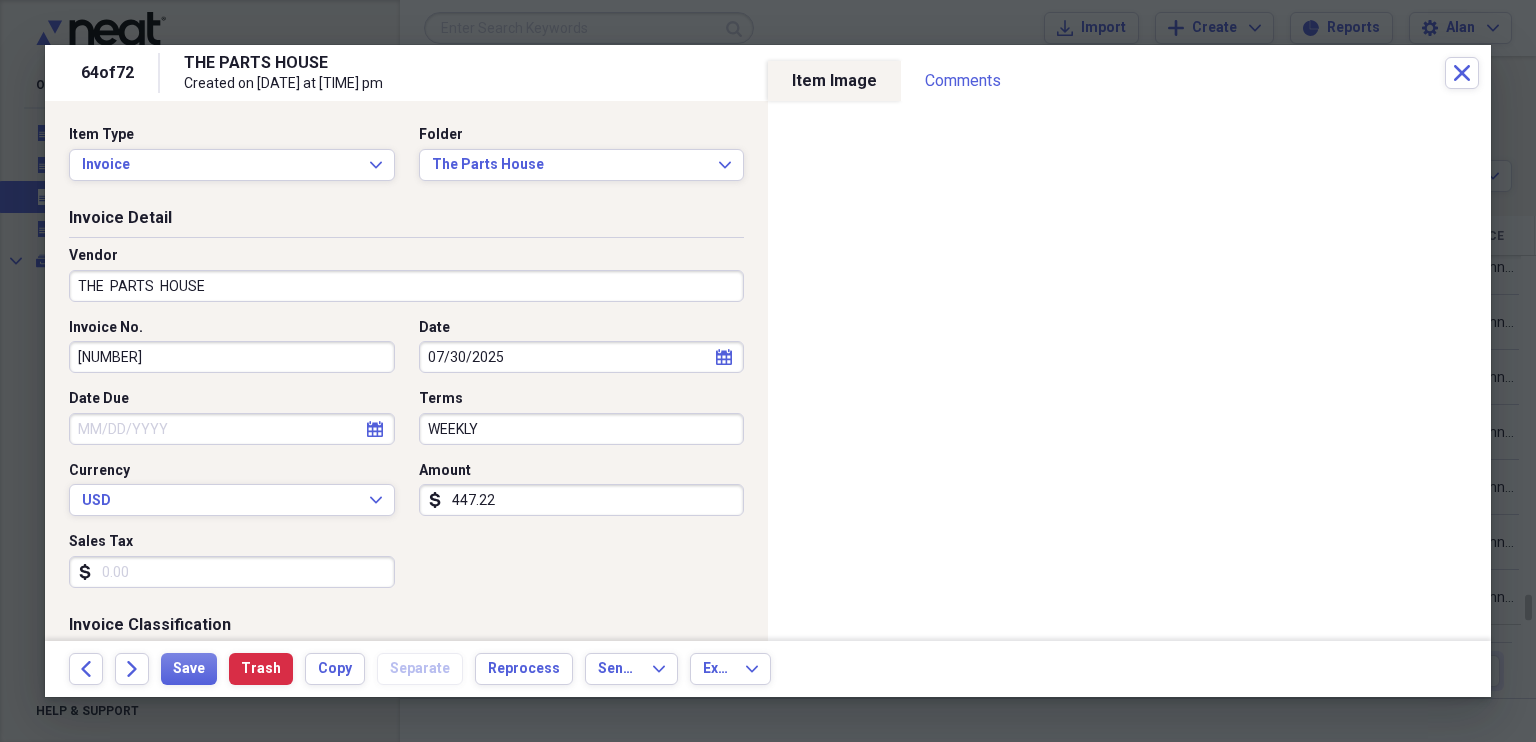click on "calendar" 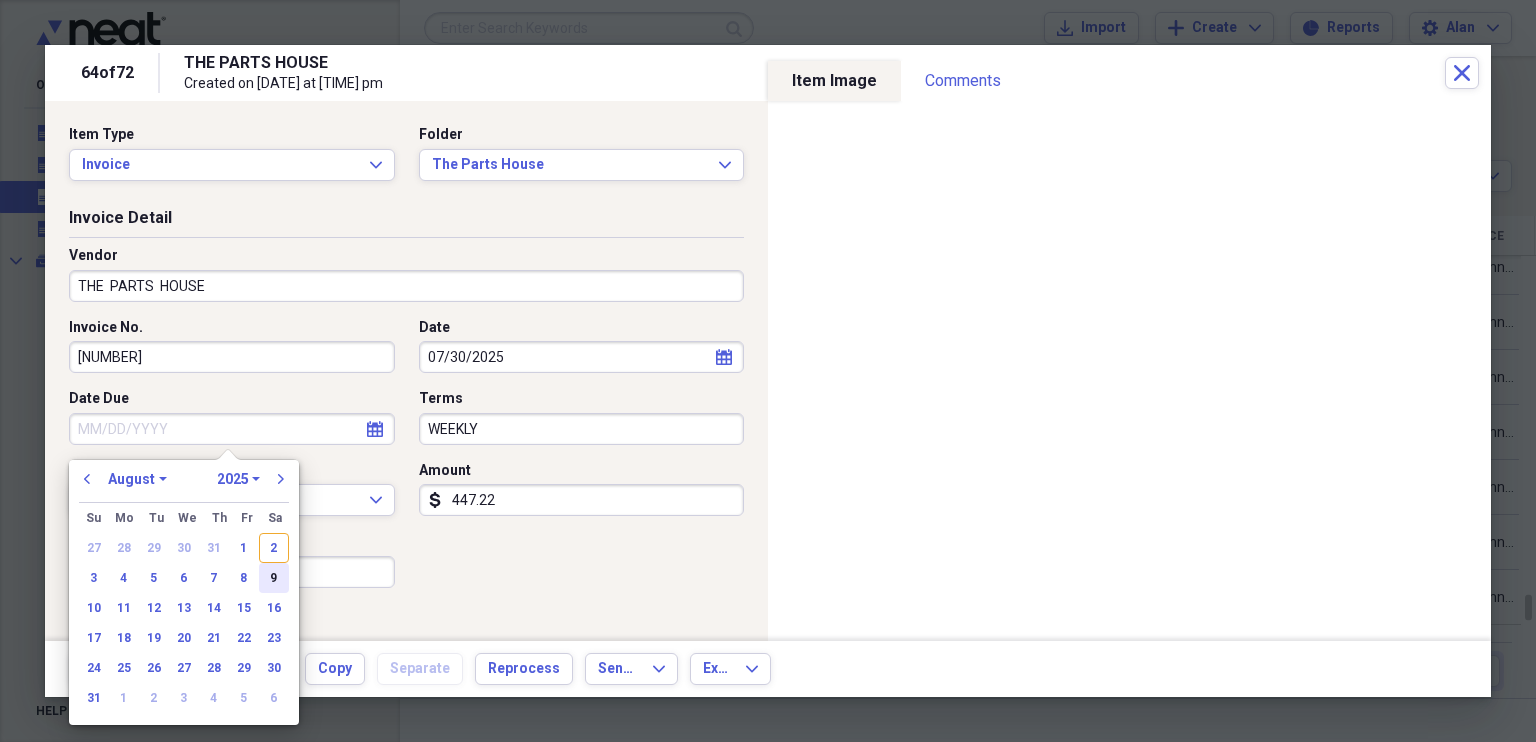 click on "9" at bounding box center (274, 578) 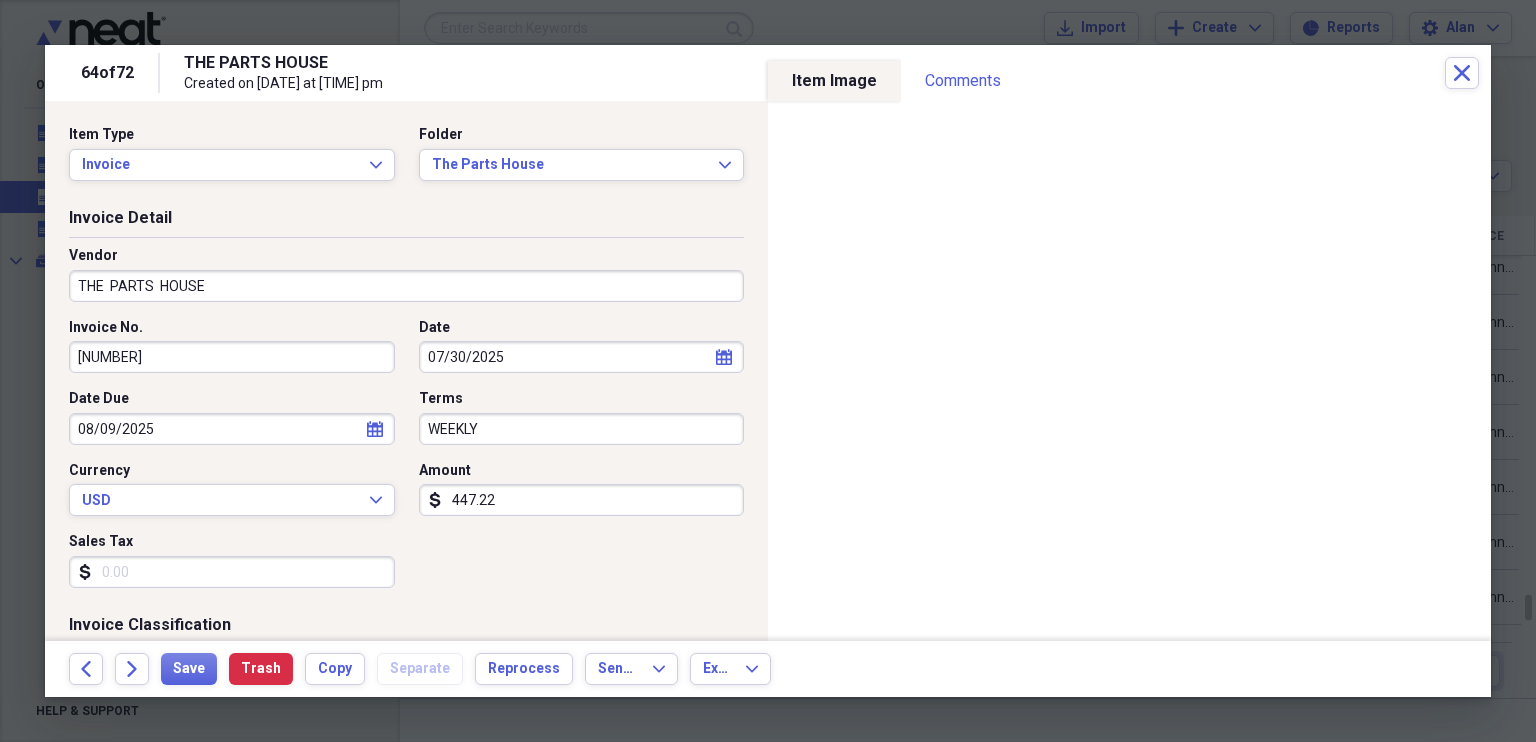click on "447.22" at bounding box center [582, 500] 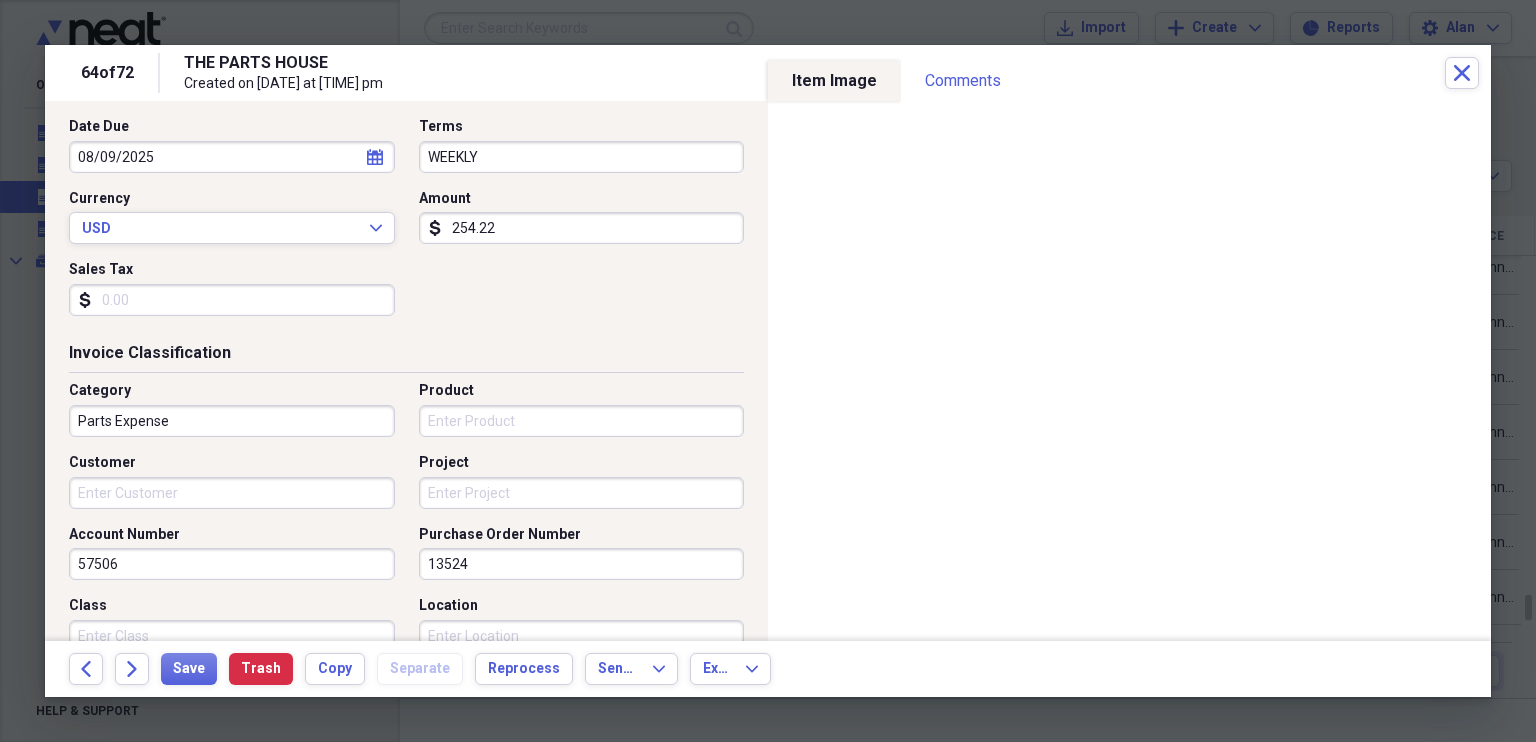 scroll, scrollTop: 275, scrollLeft: 0, axis: vertical 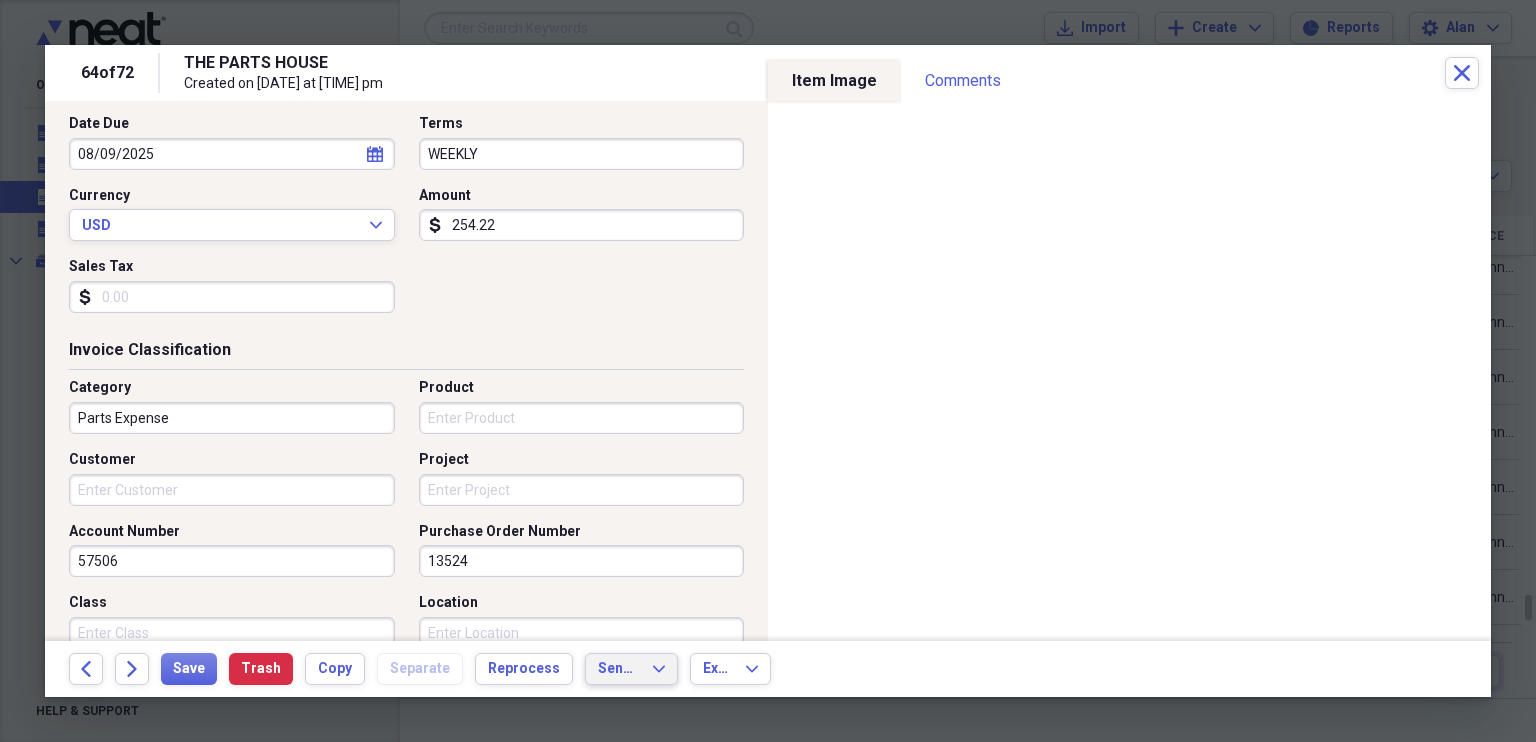 type on "254.22" 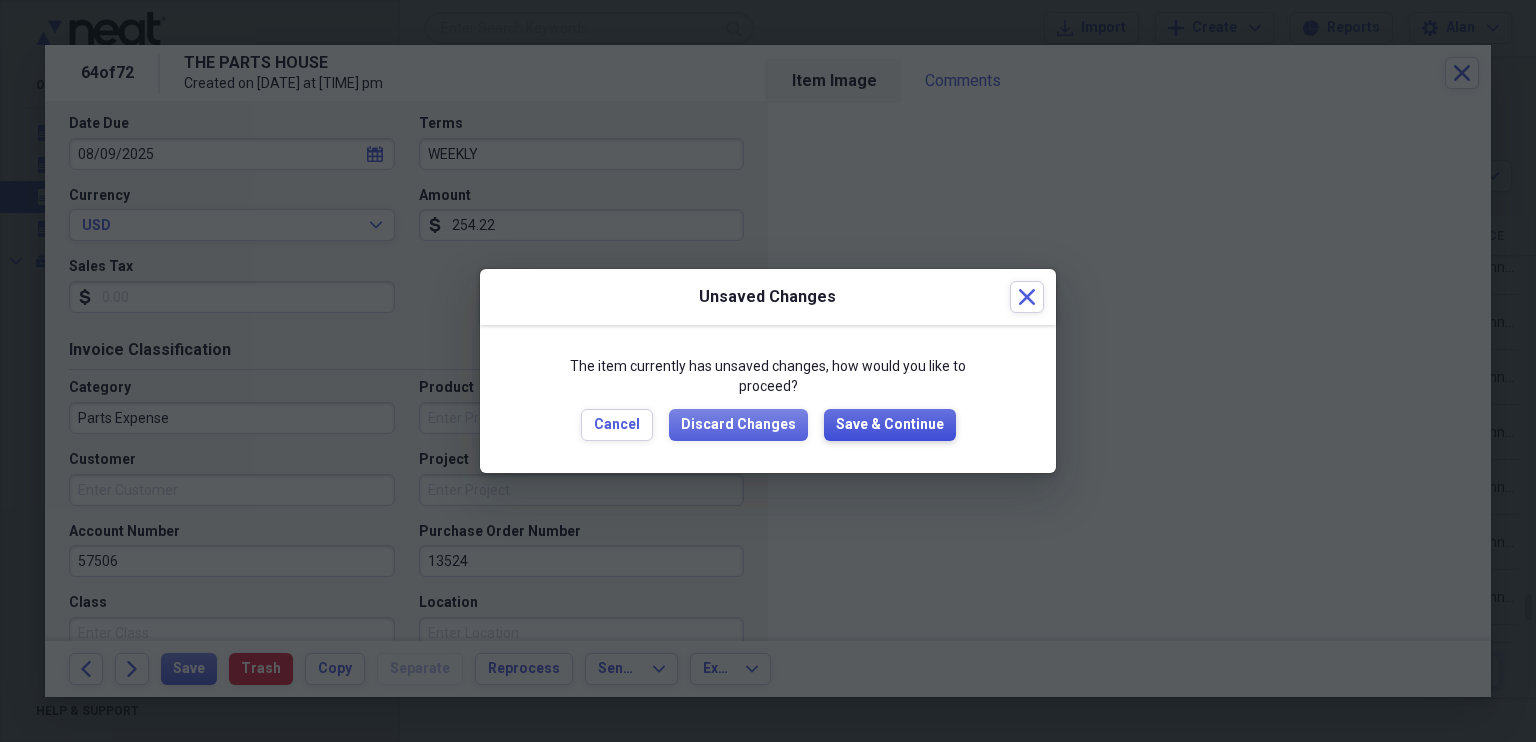 click on "Save & Continue" at bounding box center (890, 425) 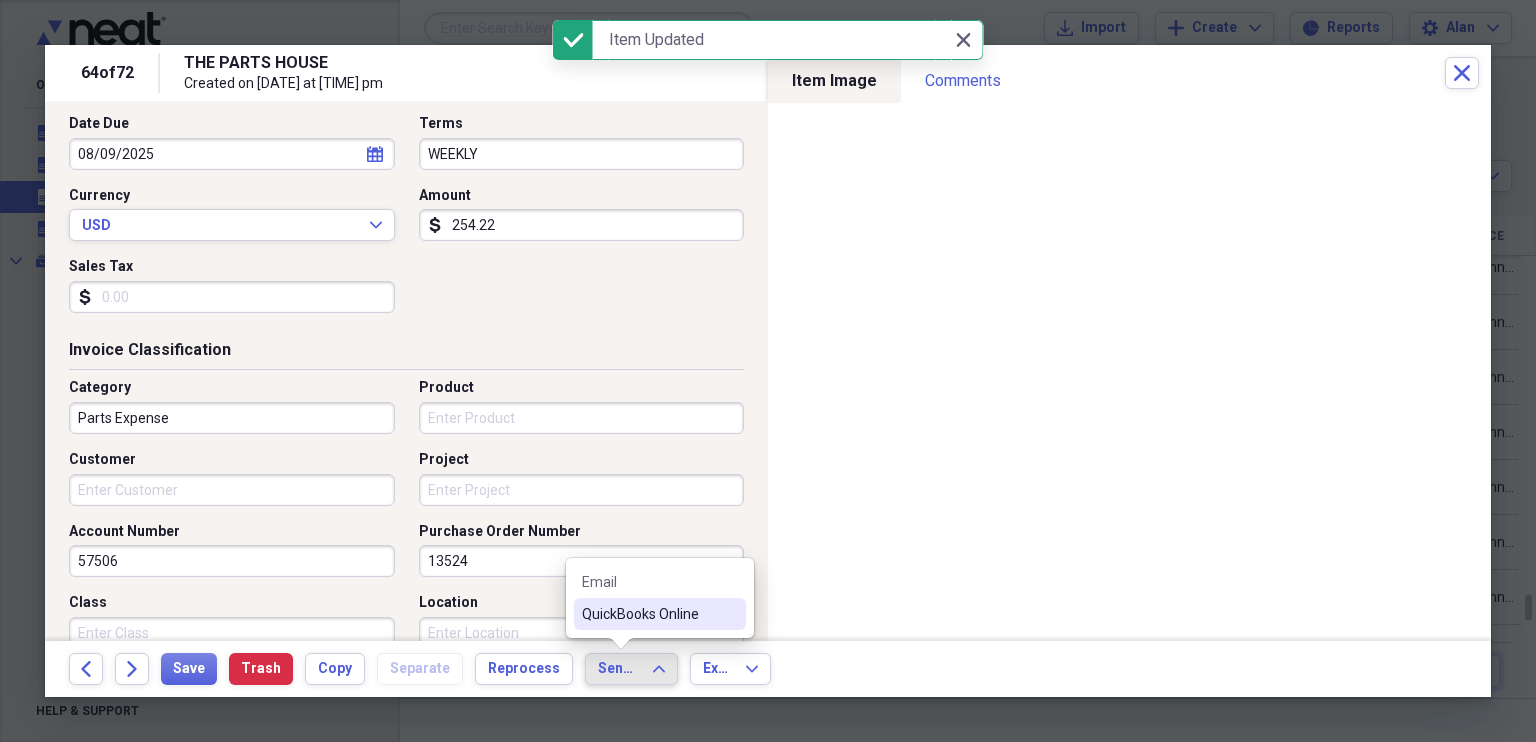 click on "QuickBooks Online" at bounding box center (648, 614) 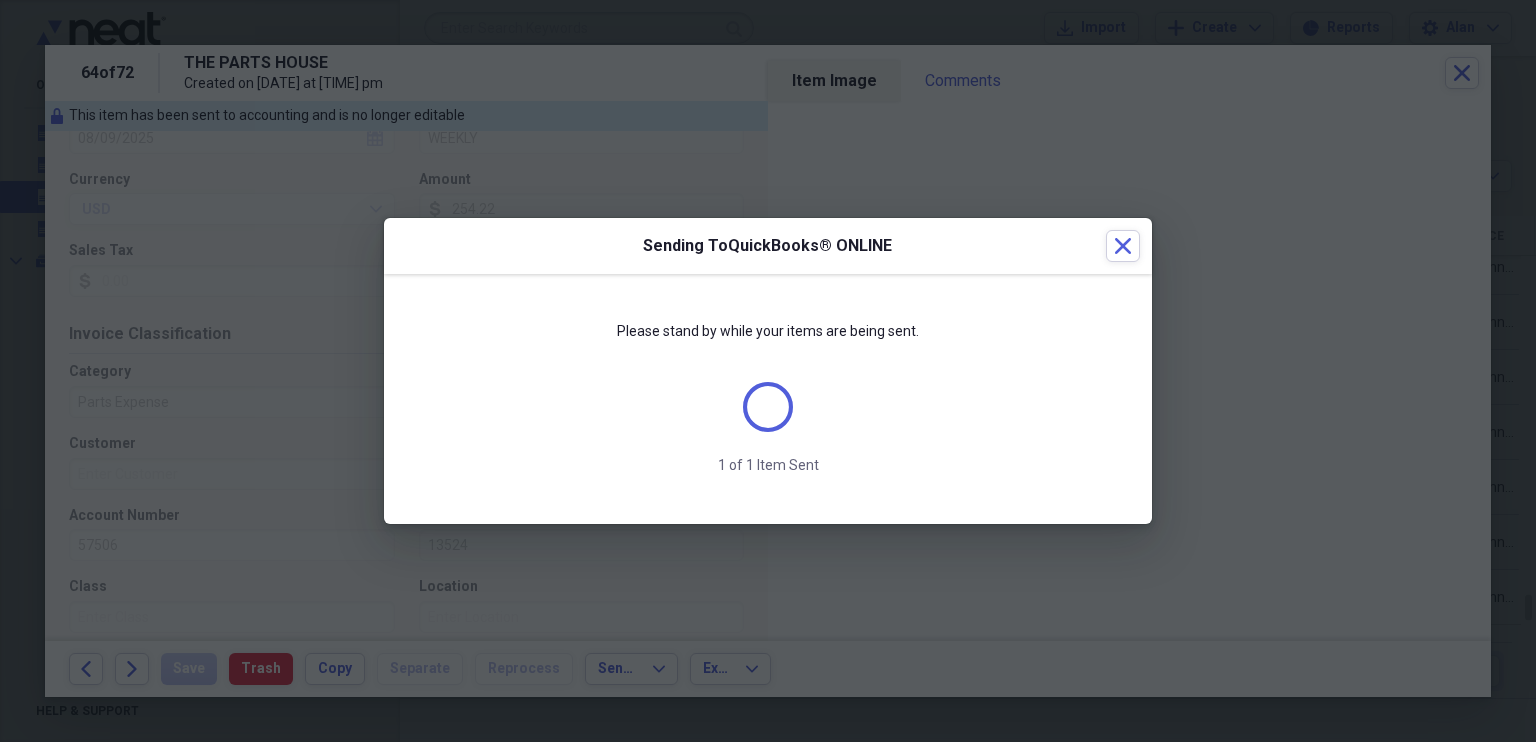 scroll, scrollTop: 259, scrollLeft: 0, axis: vertical 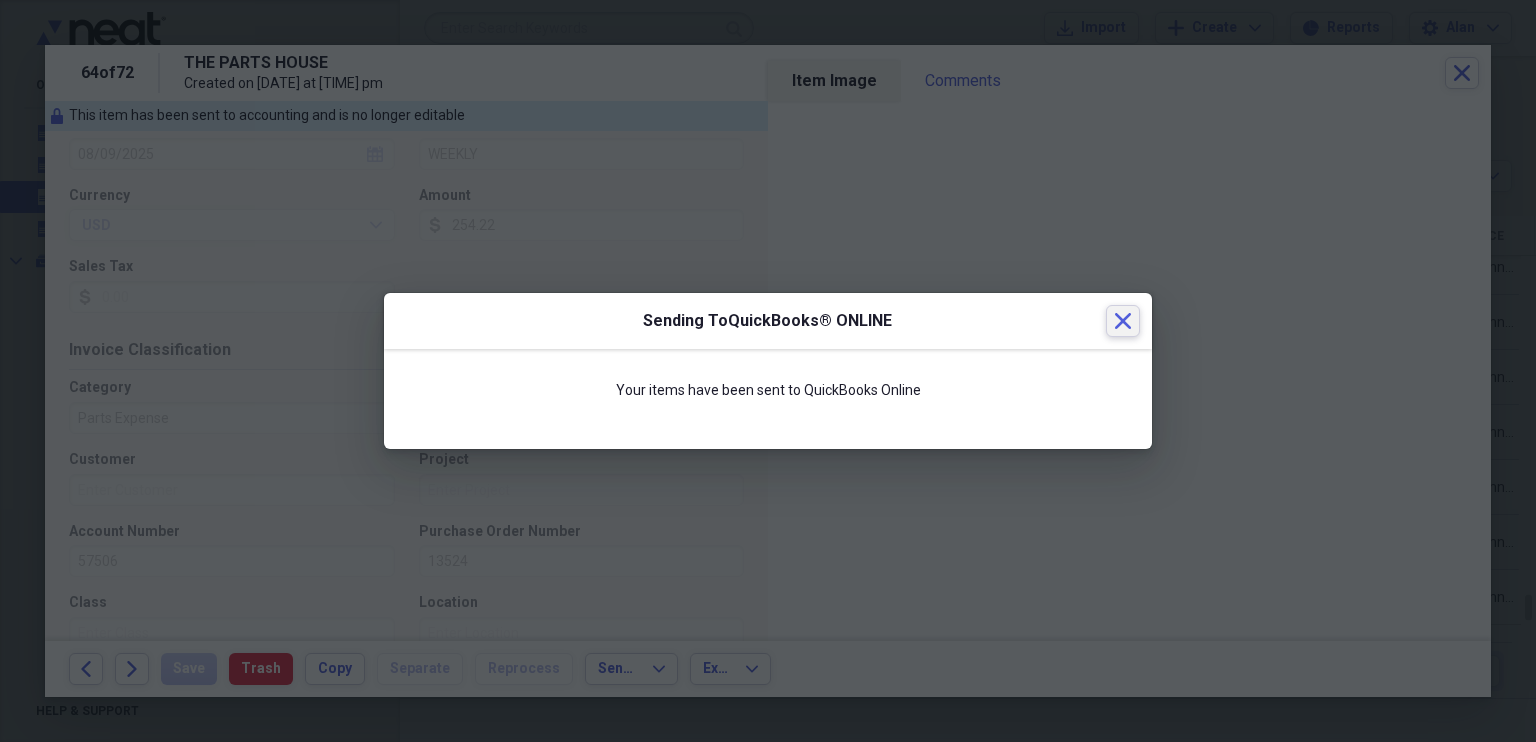 click on "Close" at bounding box center [1123, 321] 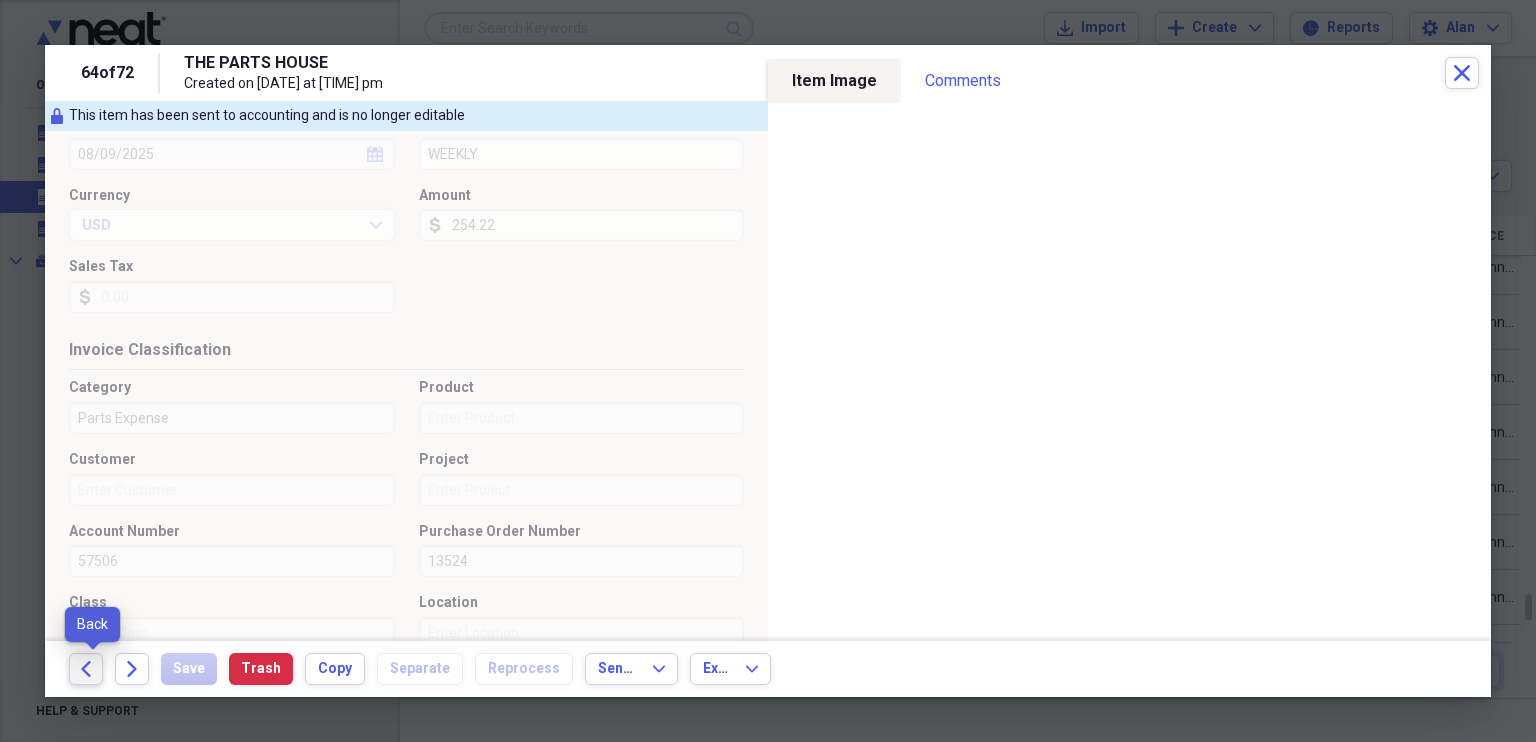 click on "Back" at bounding box center [86, 669] 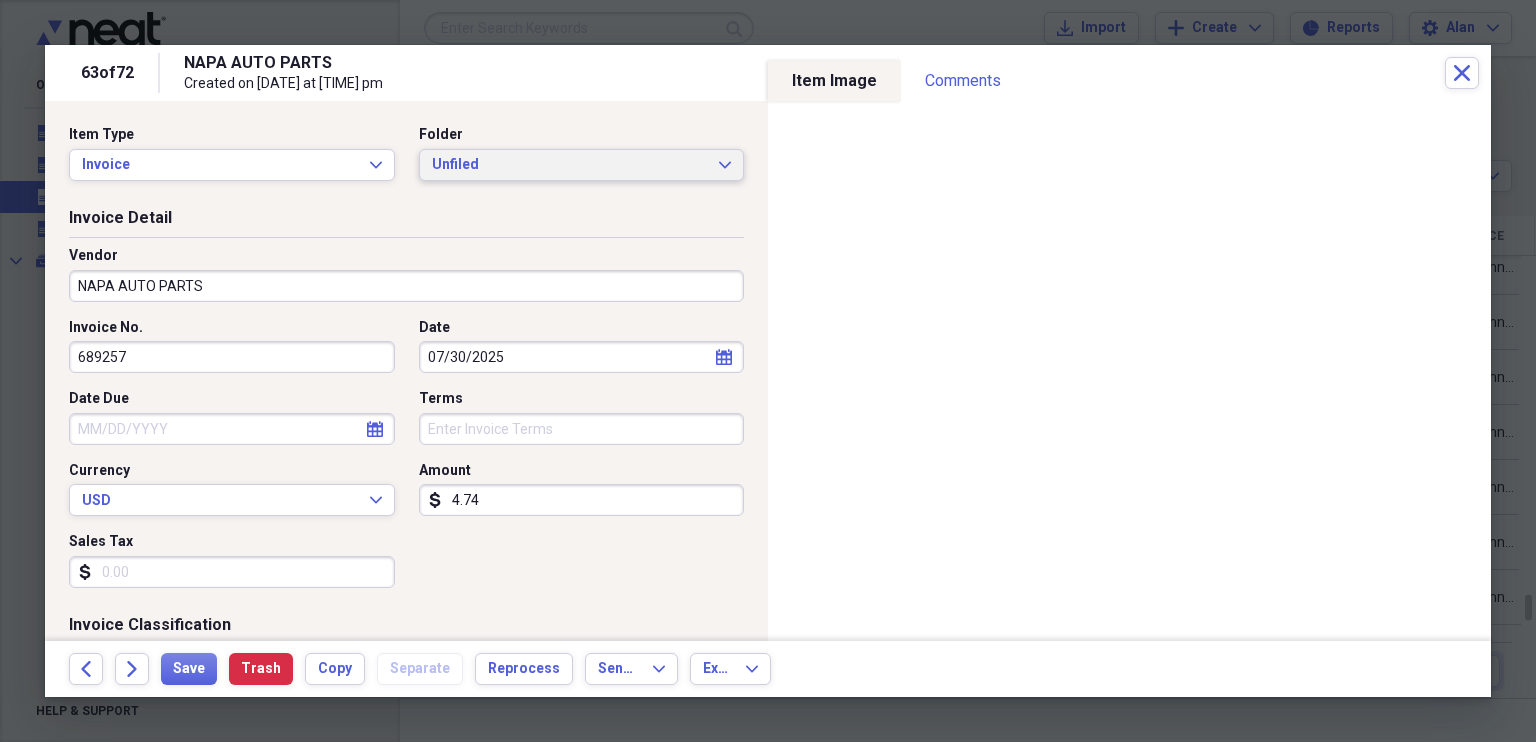 click on "Unfiled Expand" at bounding box center (582, 165) 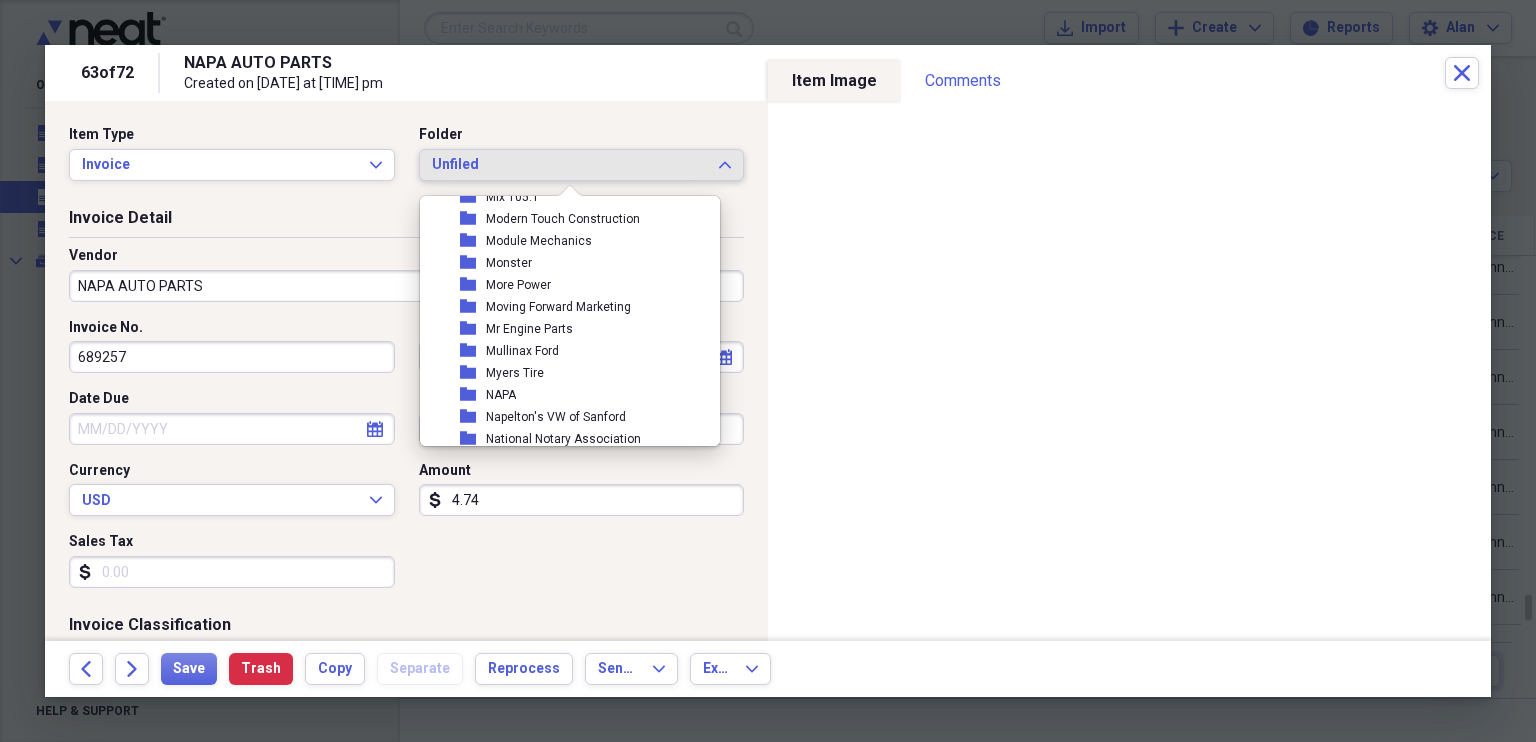 scroll, scrollTop: 5983, scrollLeft: 0, axis: vertical 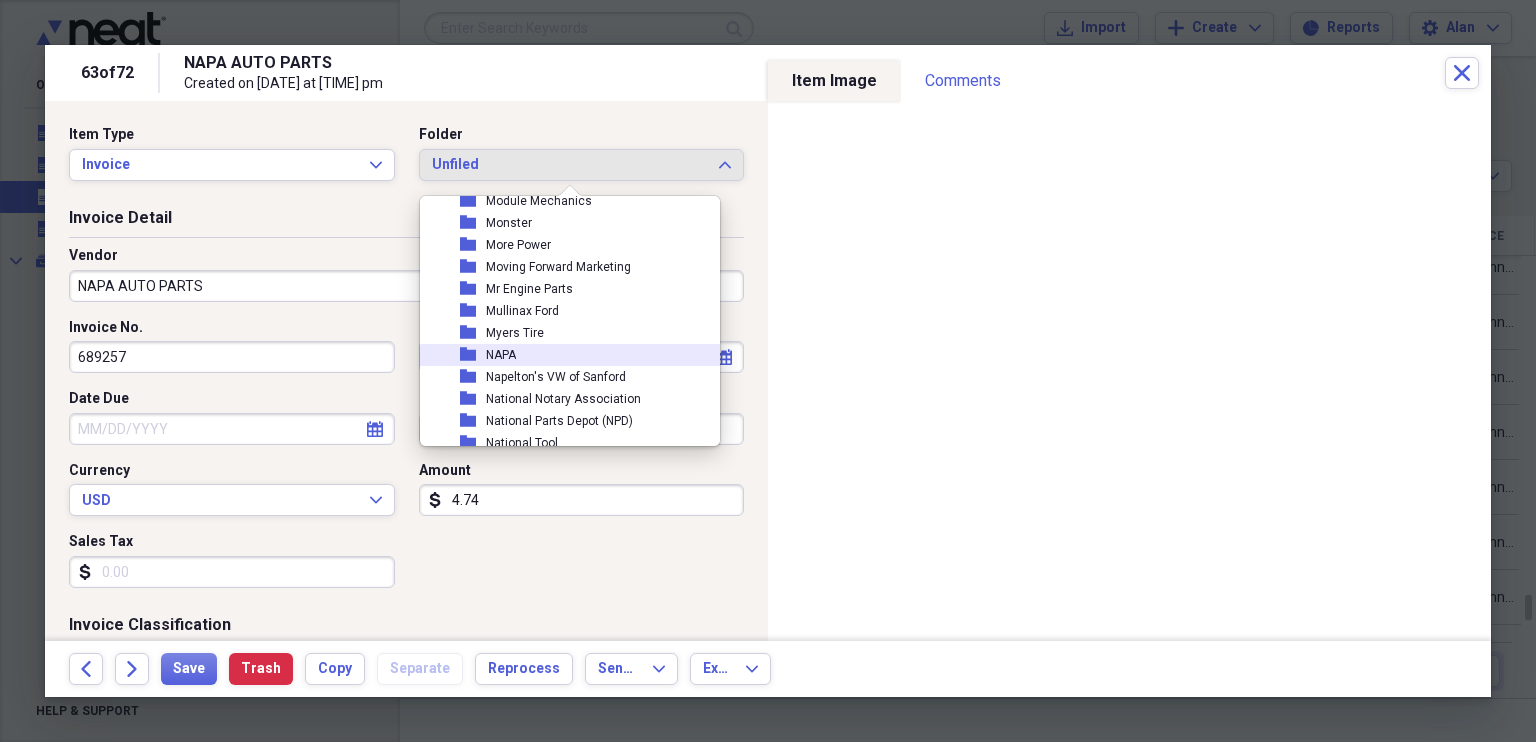 click on "NAPA" at bounding box center (501, 355) 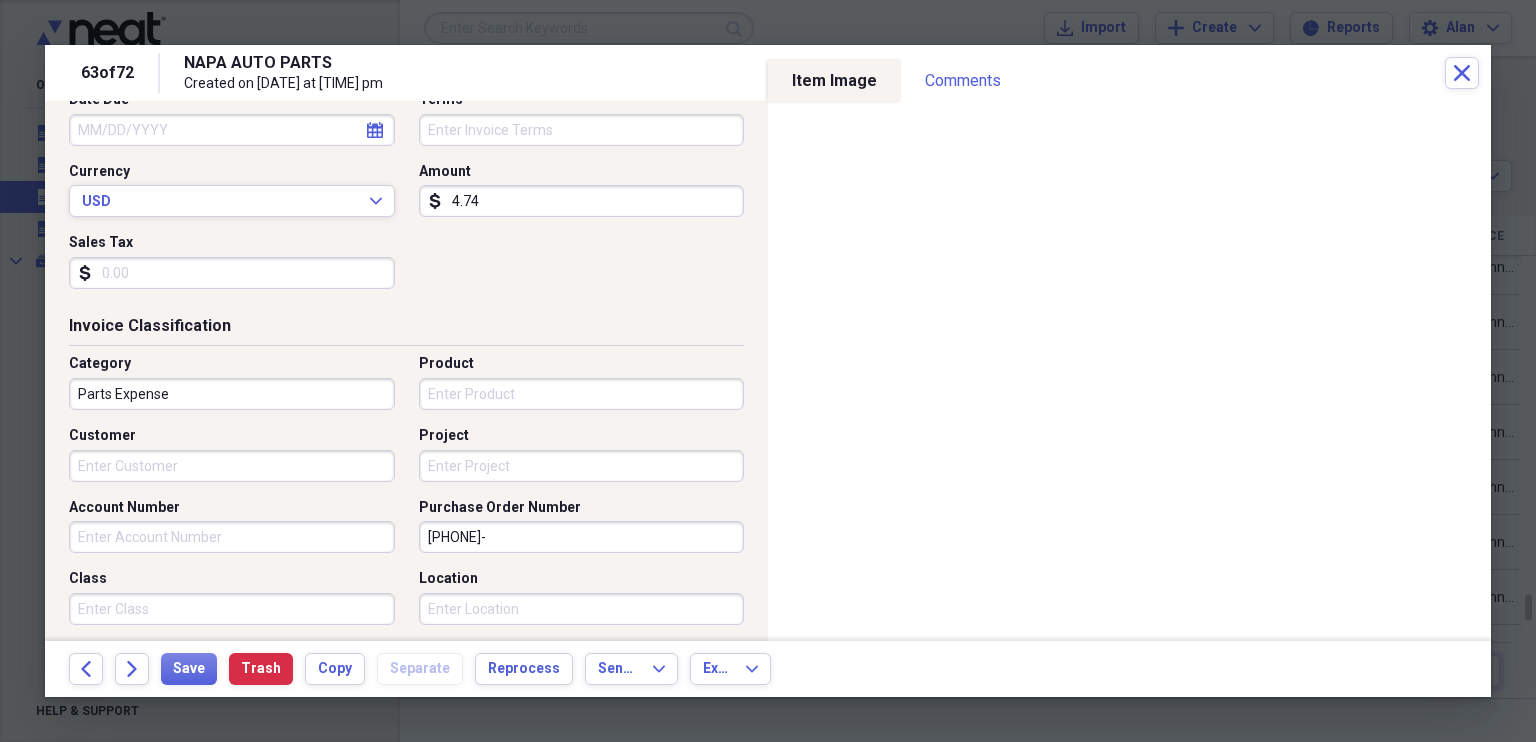 scroll, scrollTop: 366, scrollLeft: 0, axis: vertical 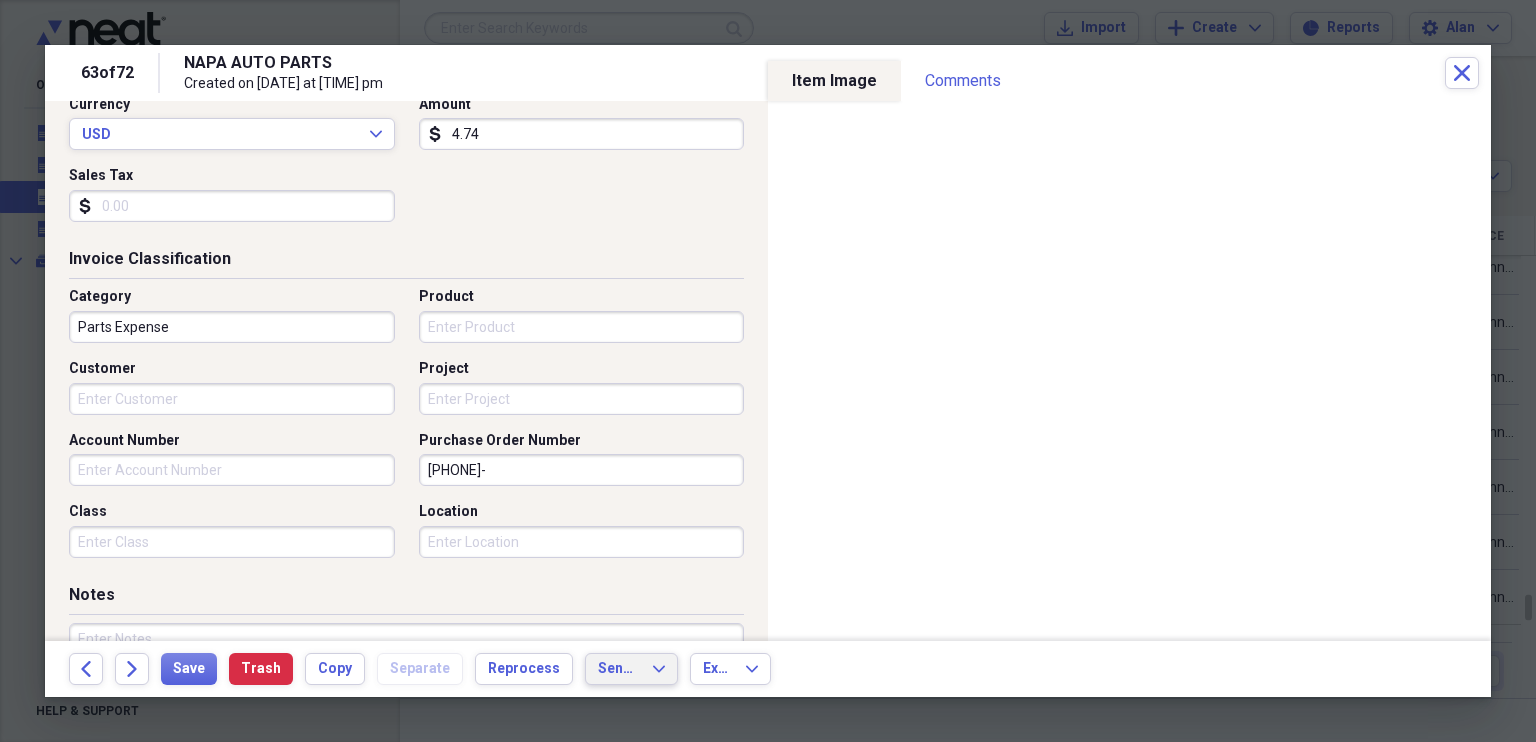 click on "Expand" 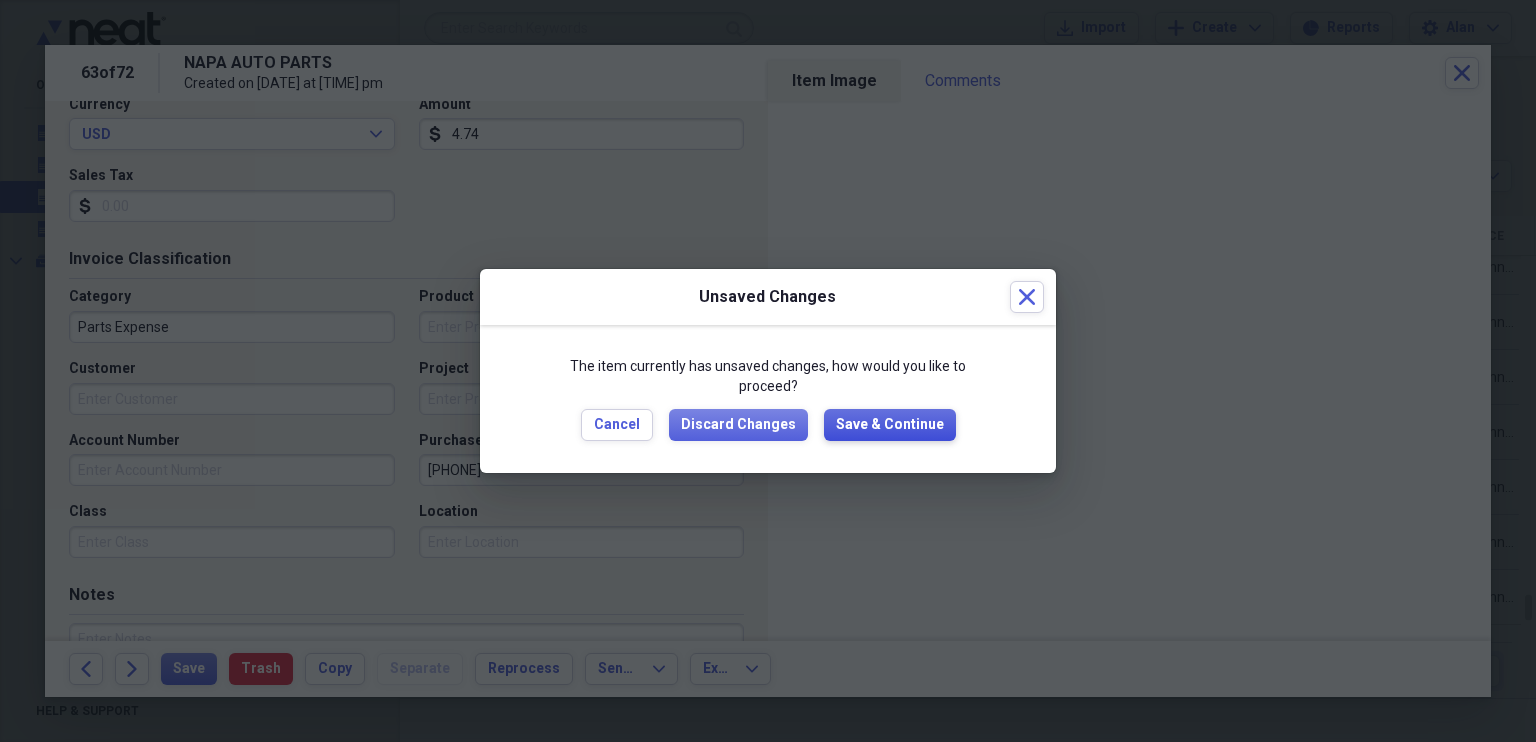 click on "Save & Continue" at bounding box center [890, 425] 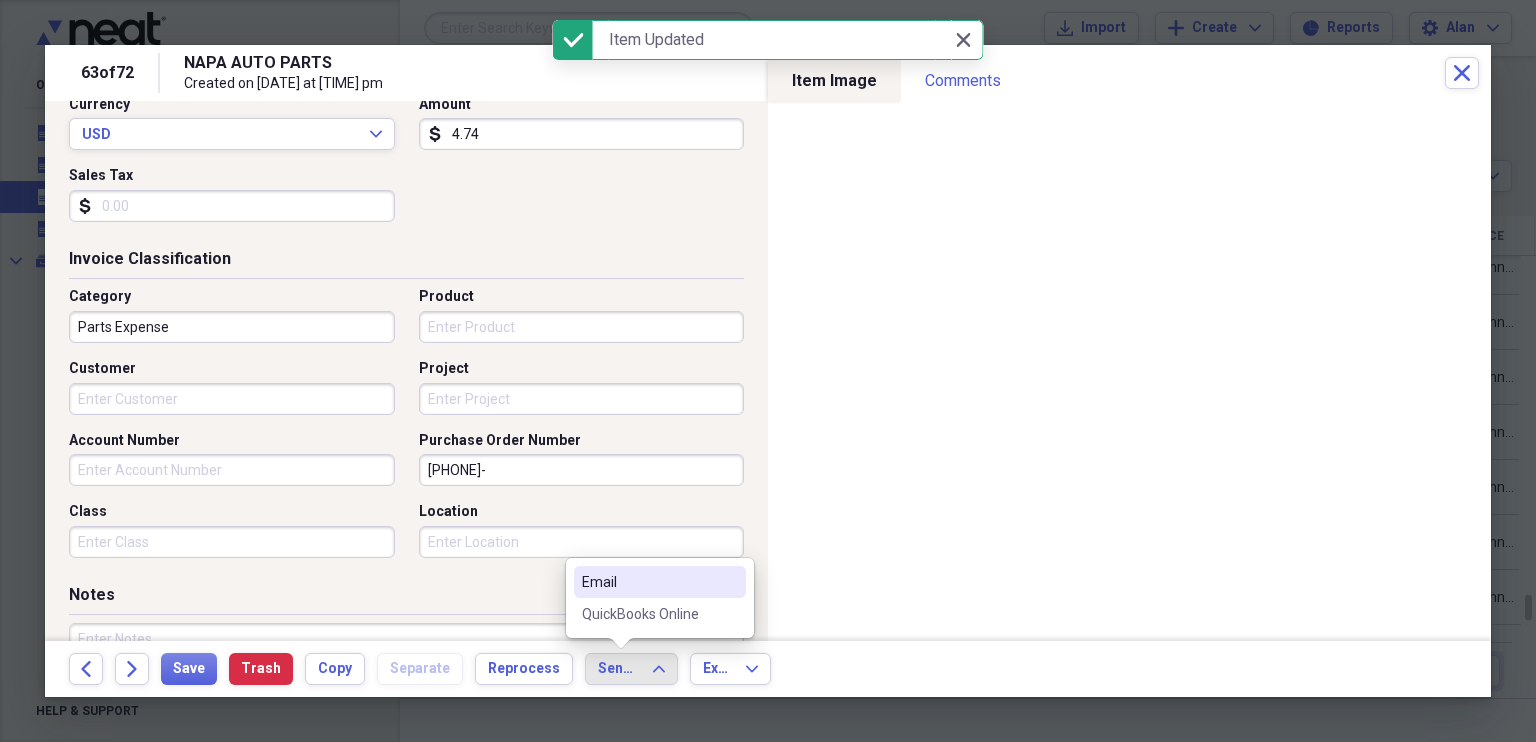 click on "QuickBooks Online" at bounding box center (648, 614) 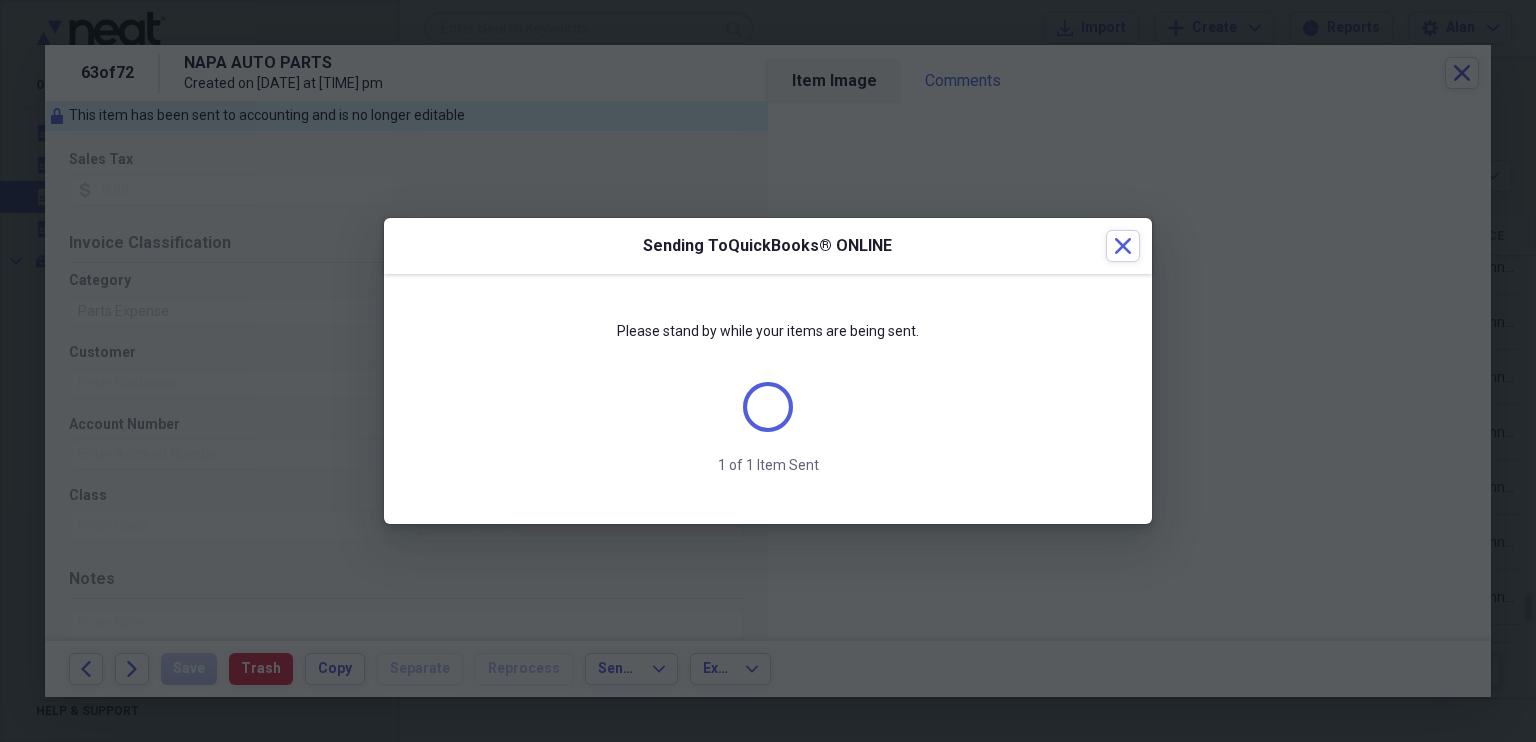 scroll, scrollTop: 350, scrollLeft: 0, axis: vertical 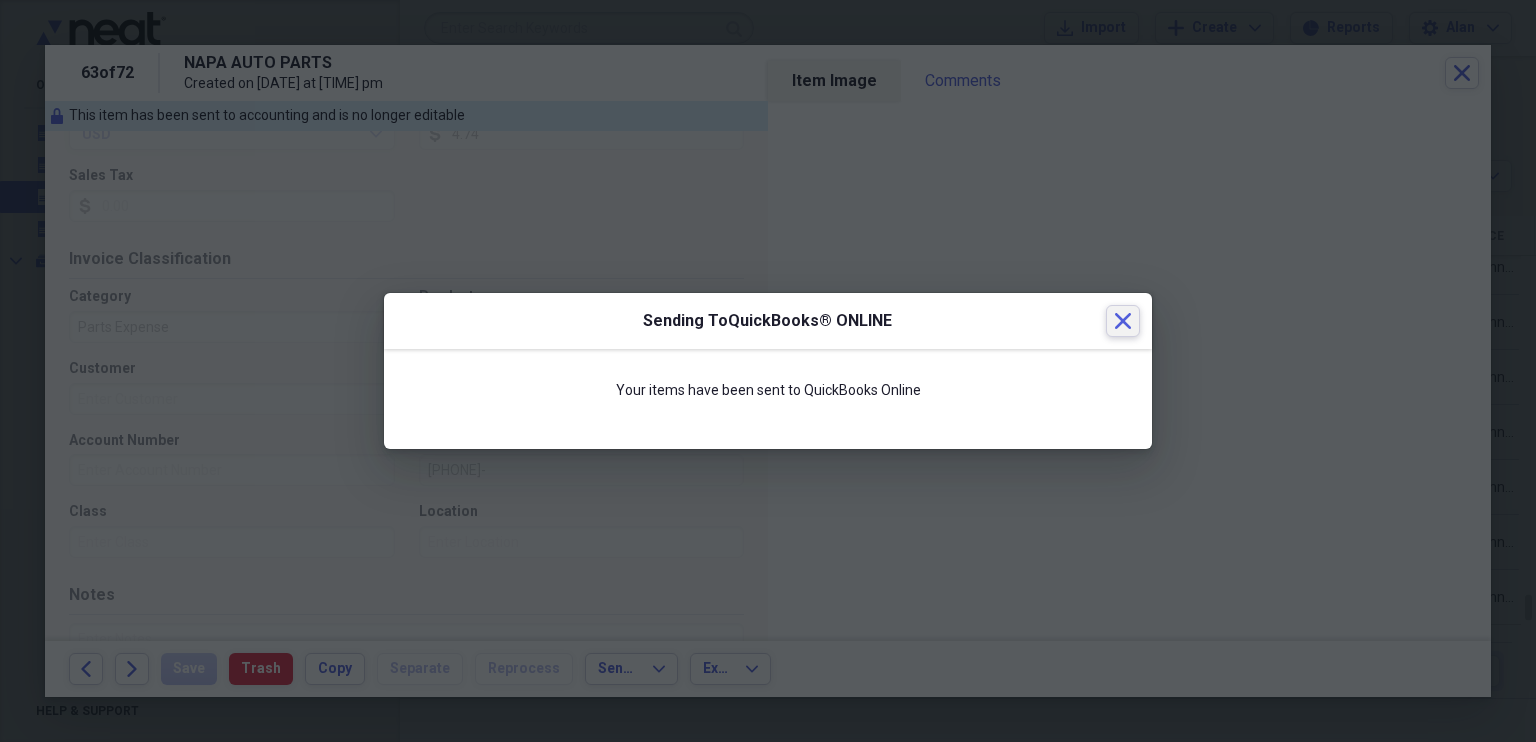 click on "Close" 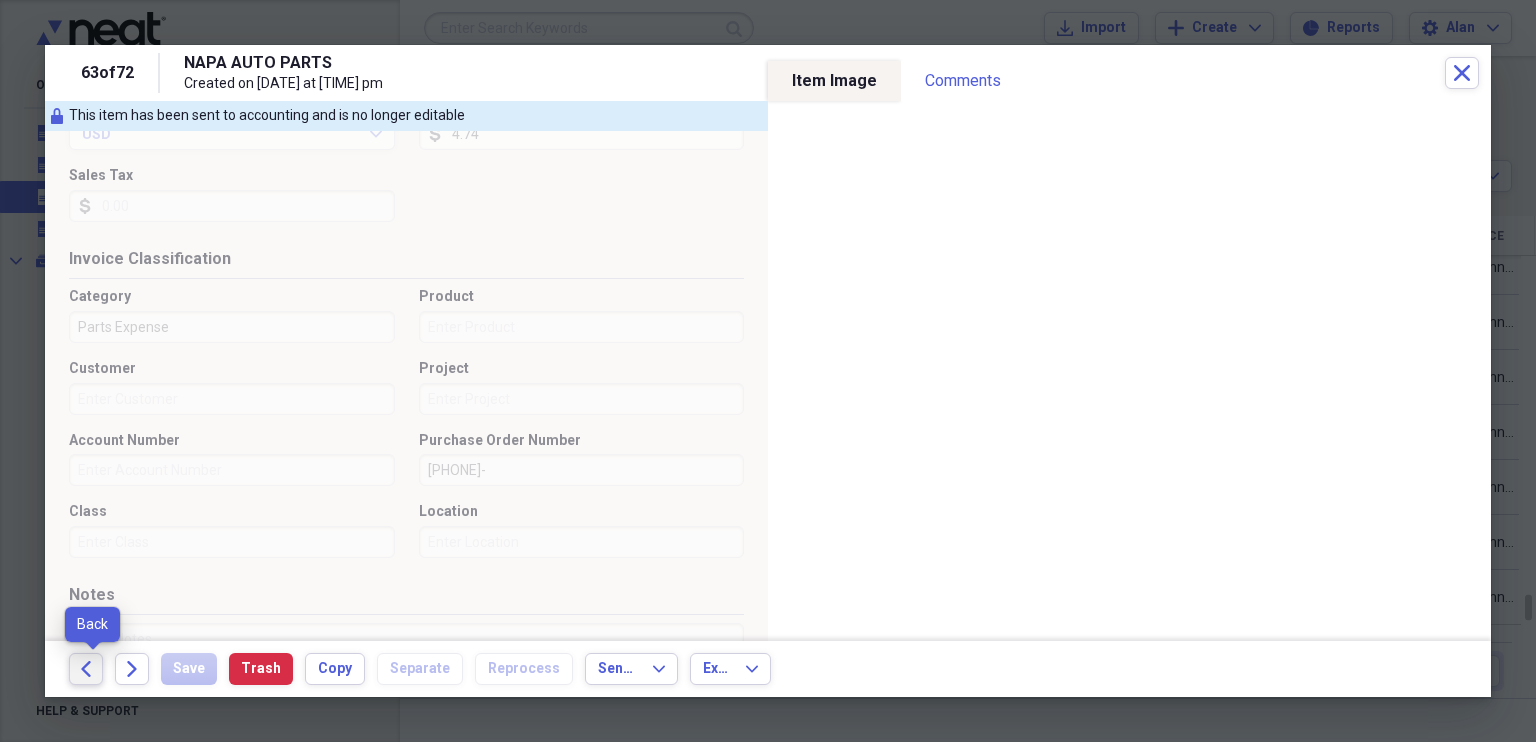 click 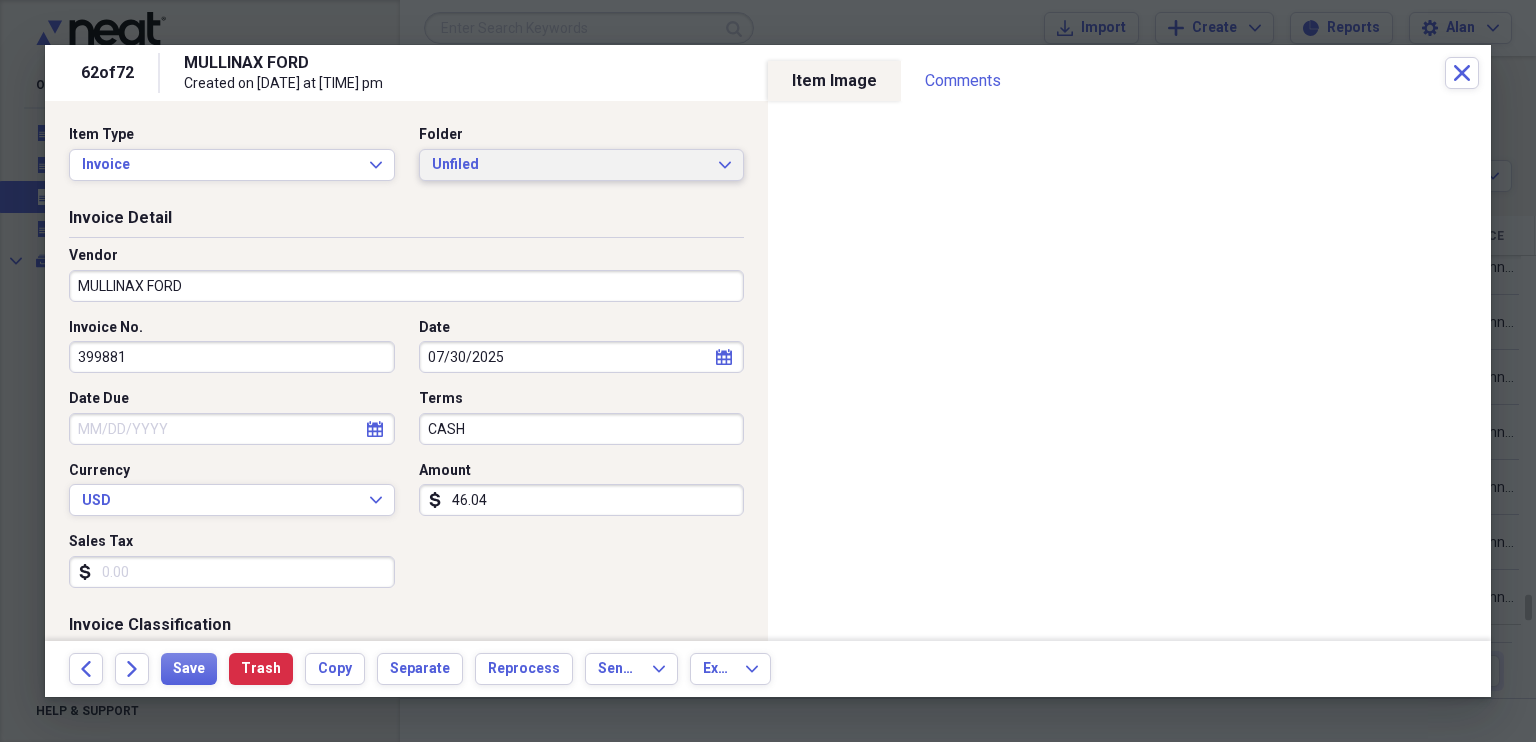 click on "Expand" 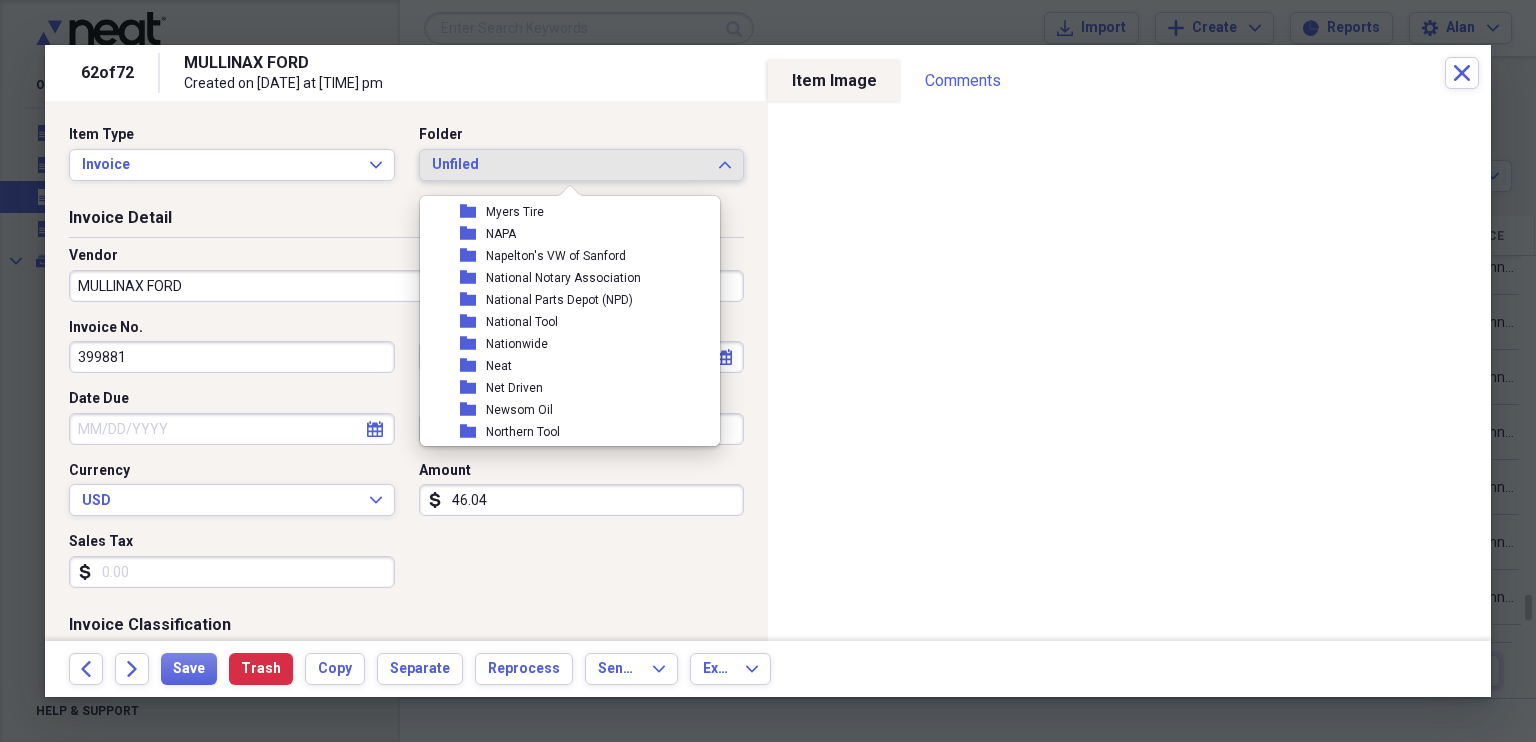 scroll, scrollTop: 5983, scrollLeft: 0, axis: vertical 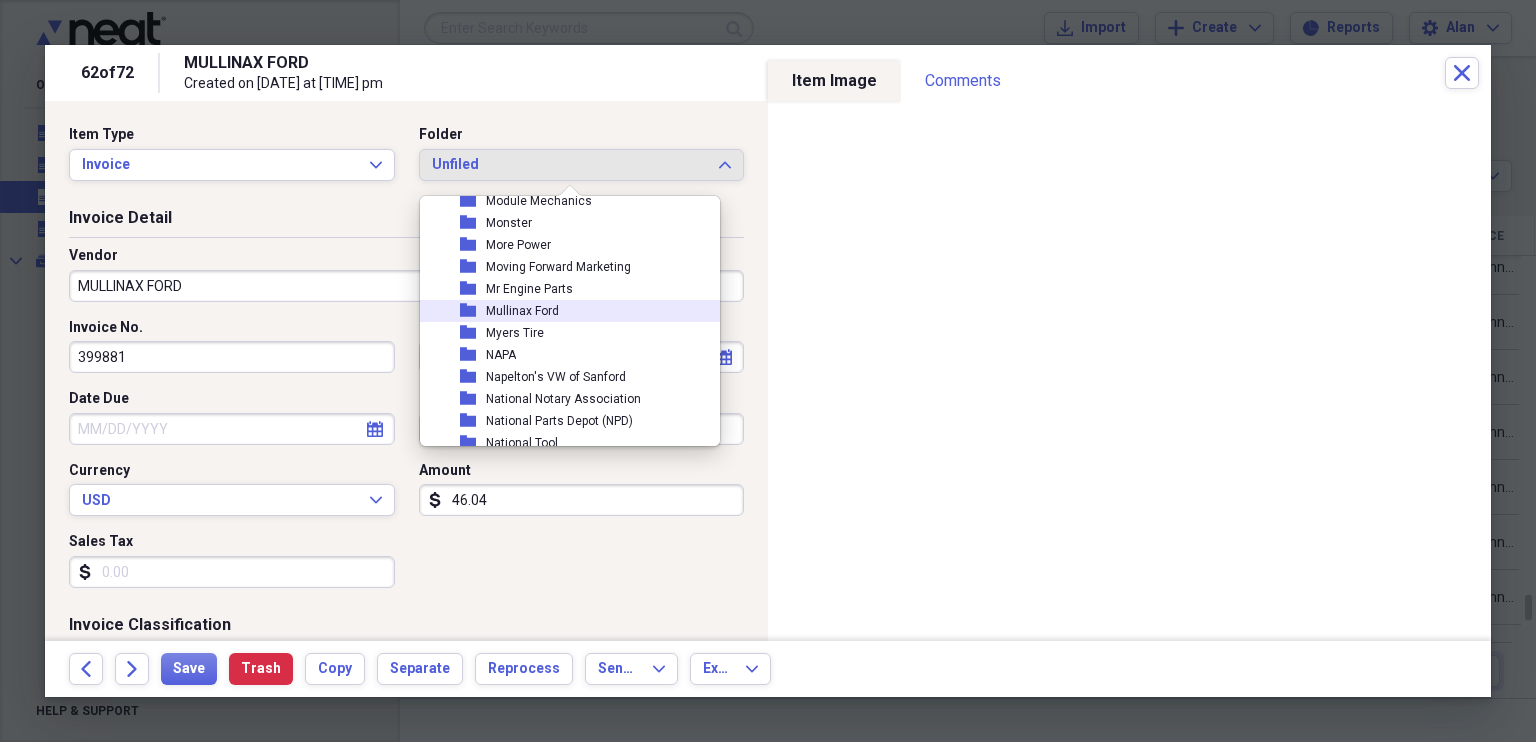 click on "Mullinax Ford" at bounding box center (522, 311) 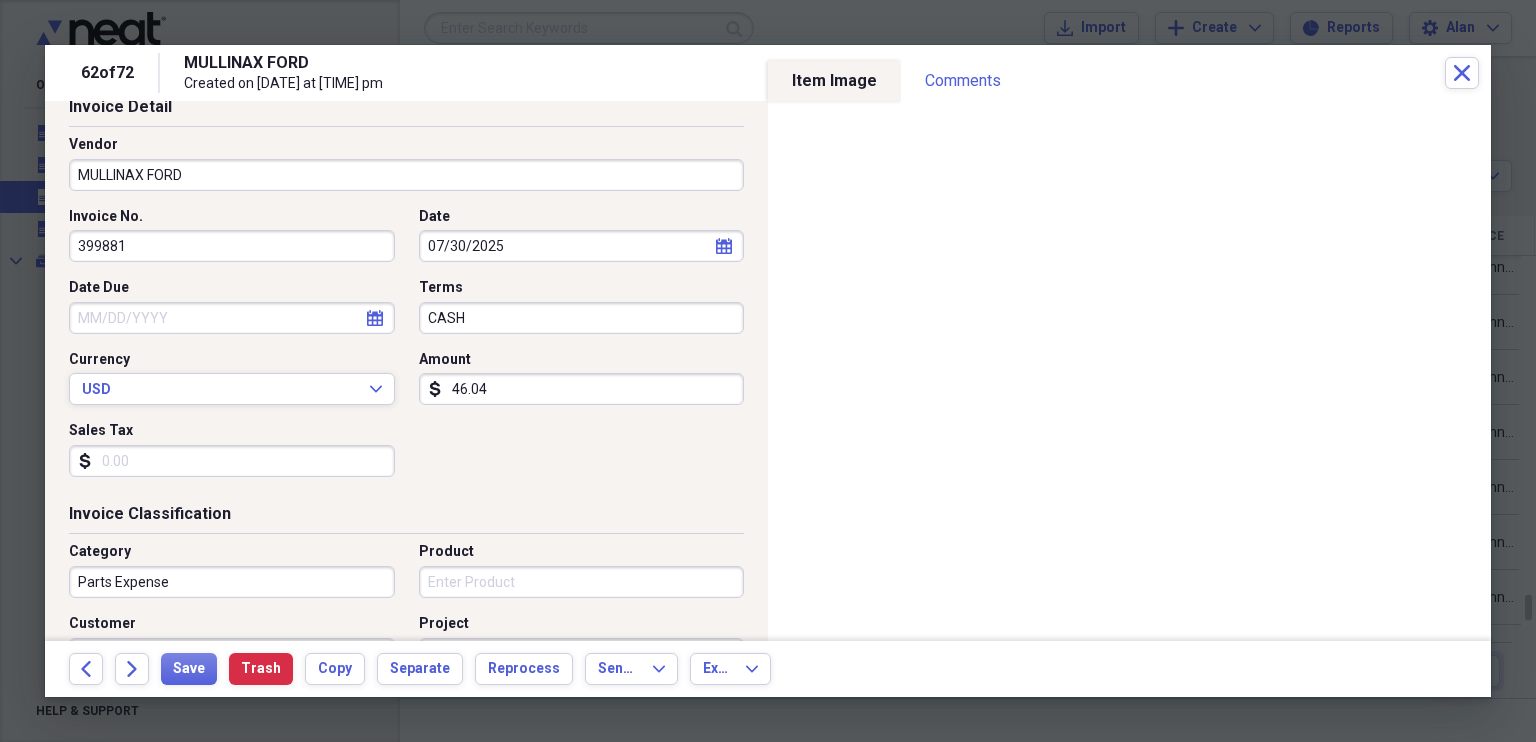 scroll, scrollTop: 0, scrollLeft: 0, axis: both 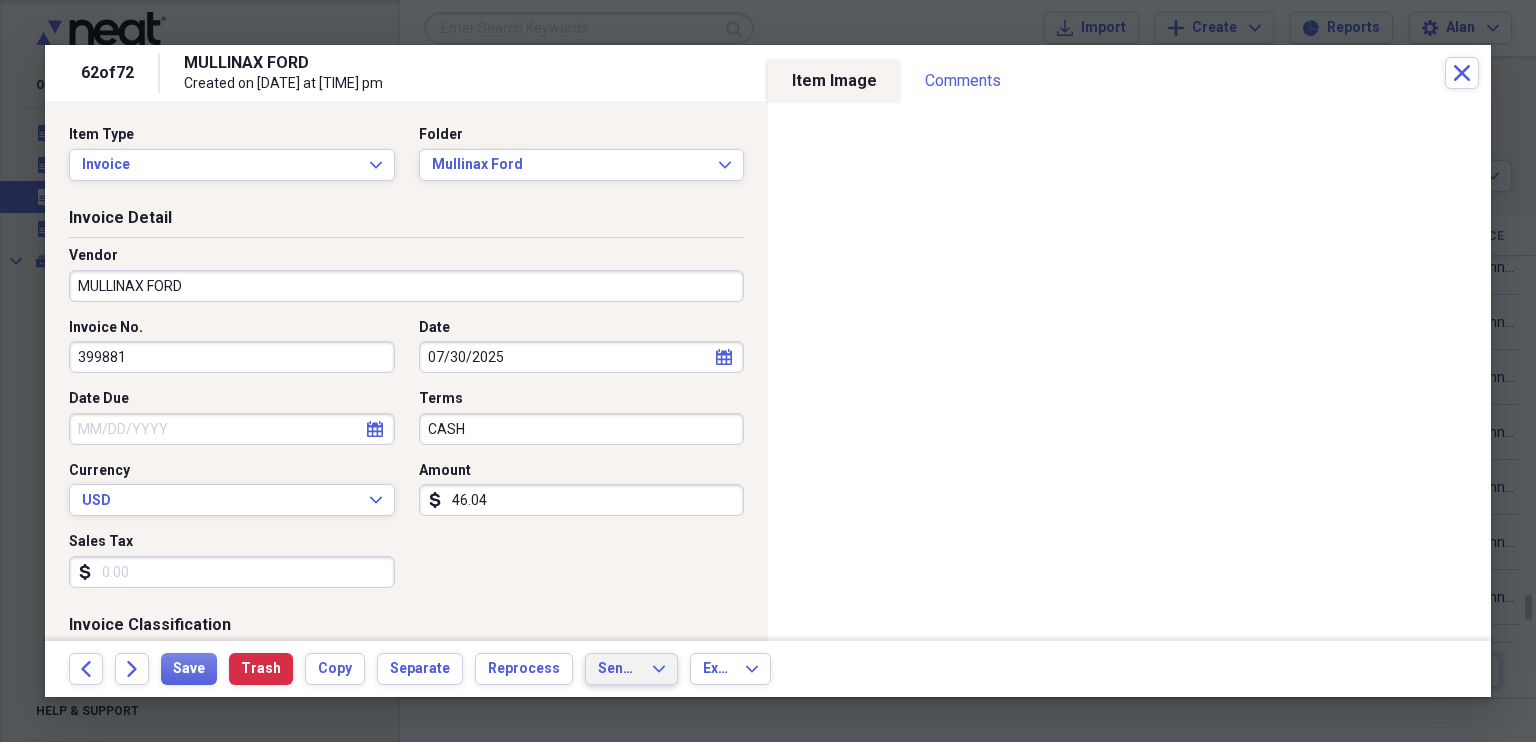 click on "Send To Expand" at bounding box center [631, 669] 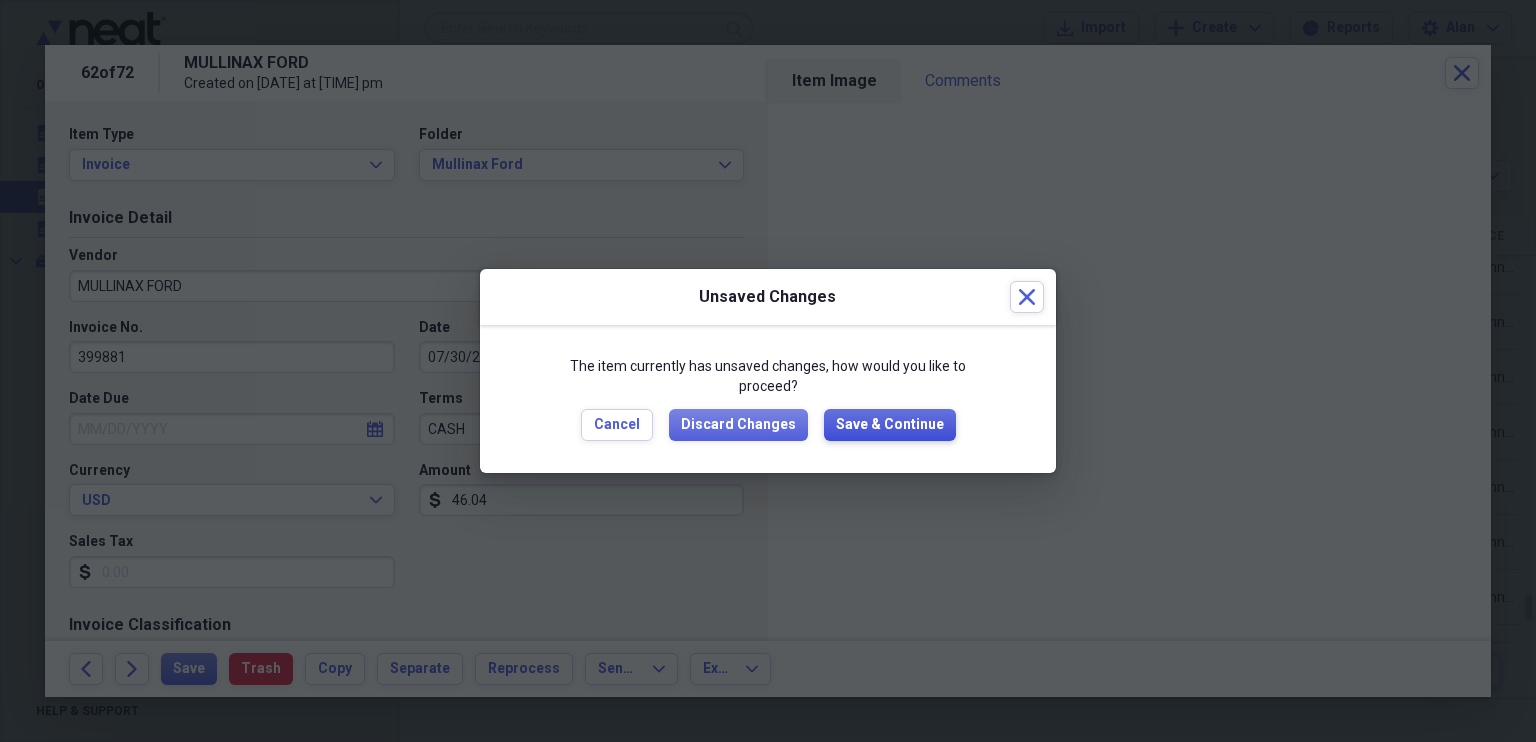 click on "Save & Continue" at bounding box center (890, 425) 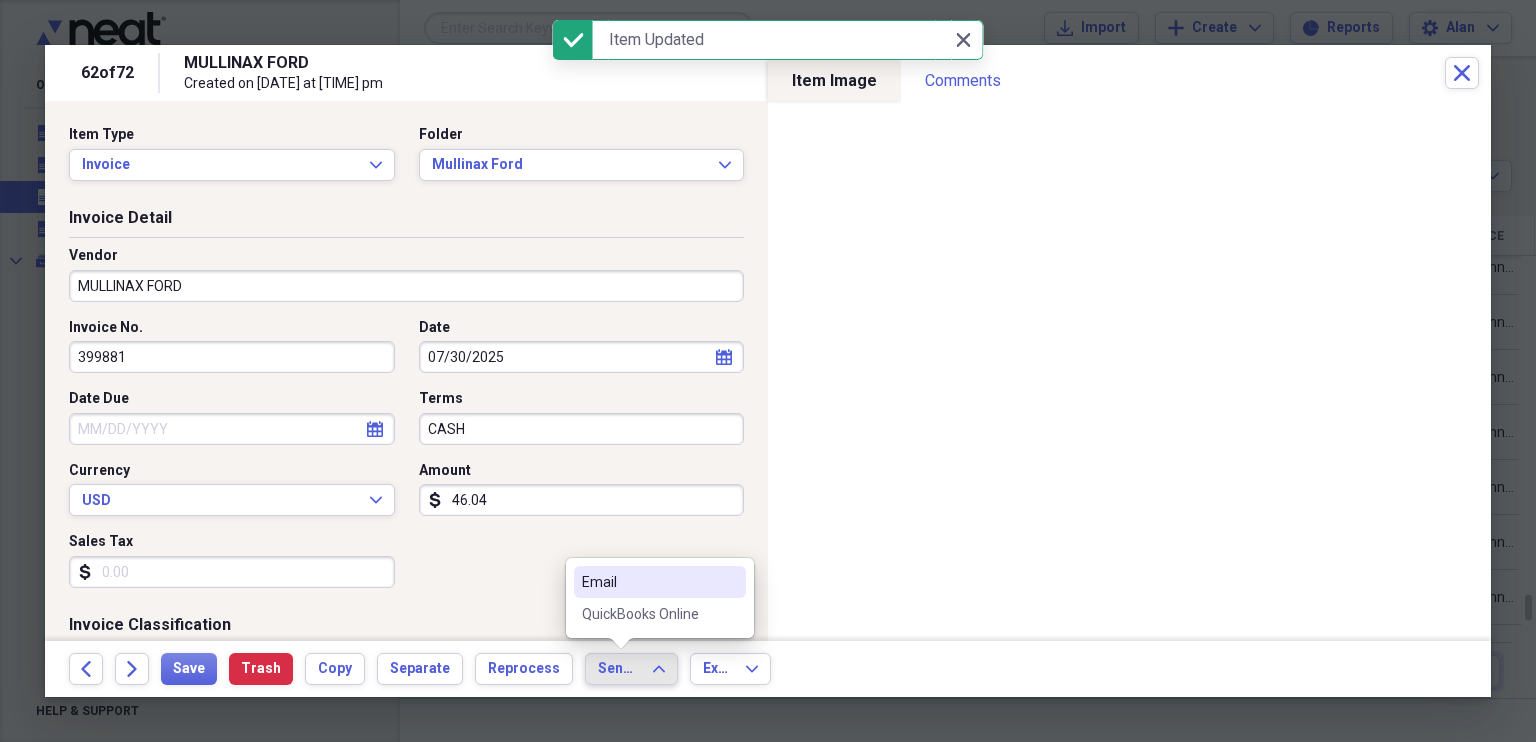 click on "QuickBooks Online" at bounding box center (648, 614) 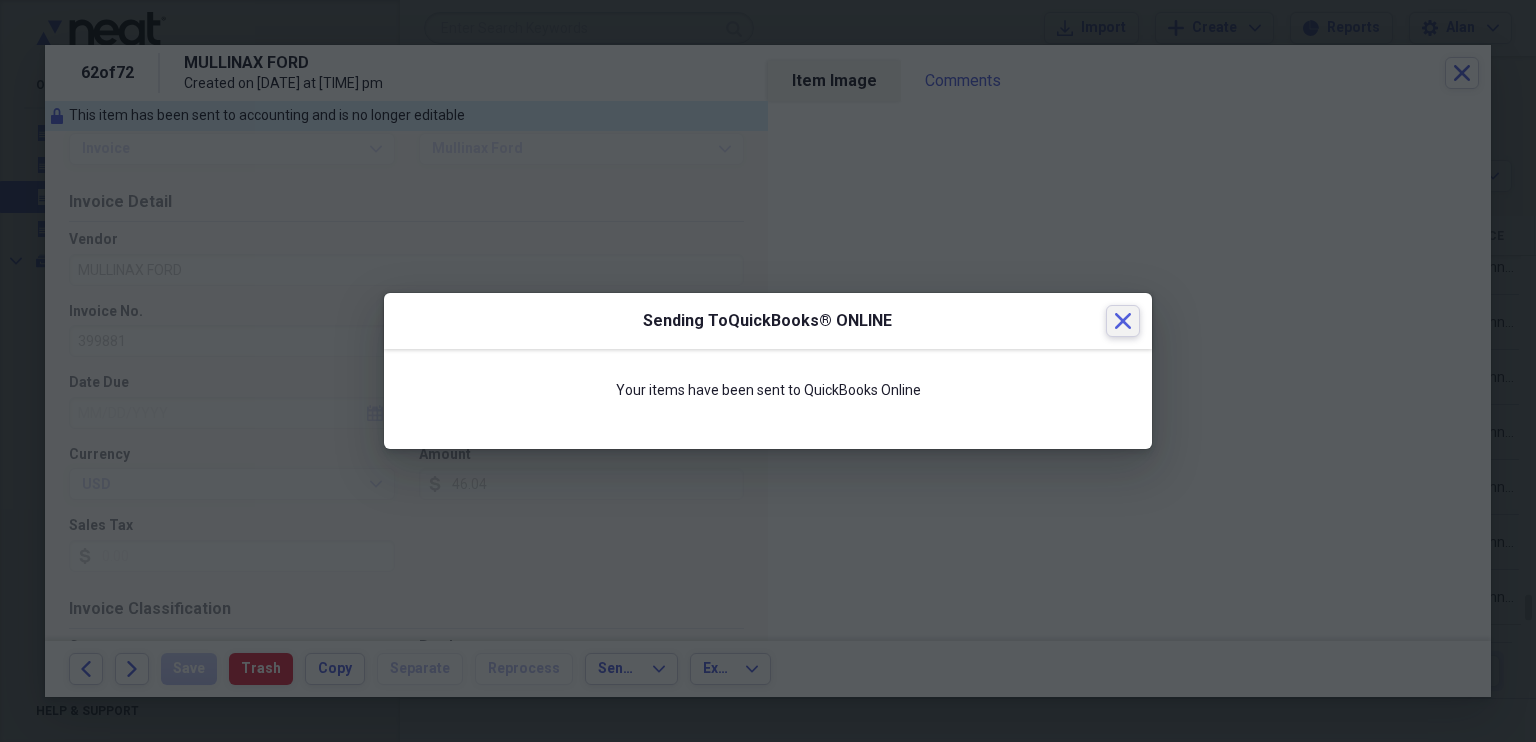 click on "Close" 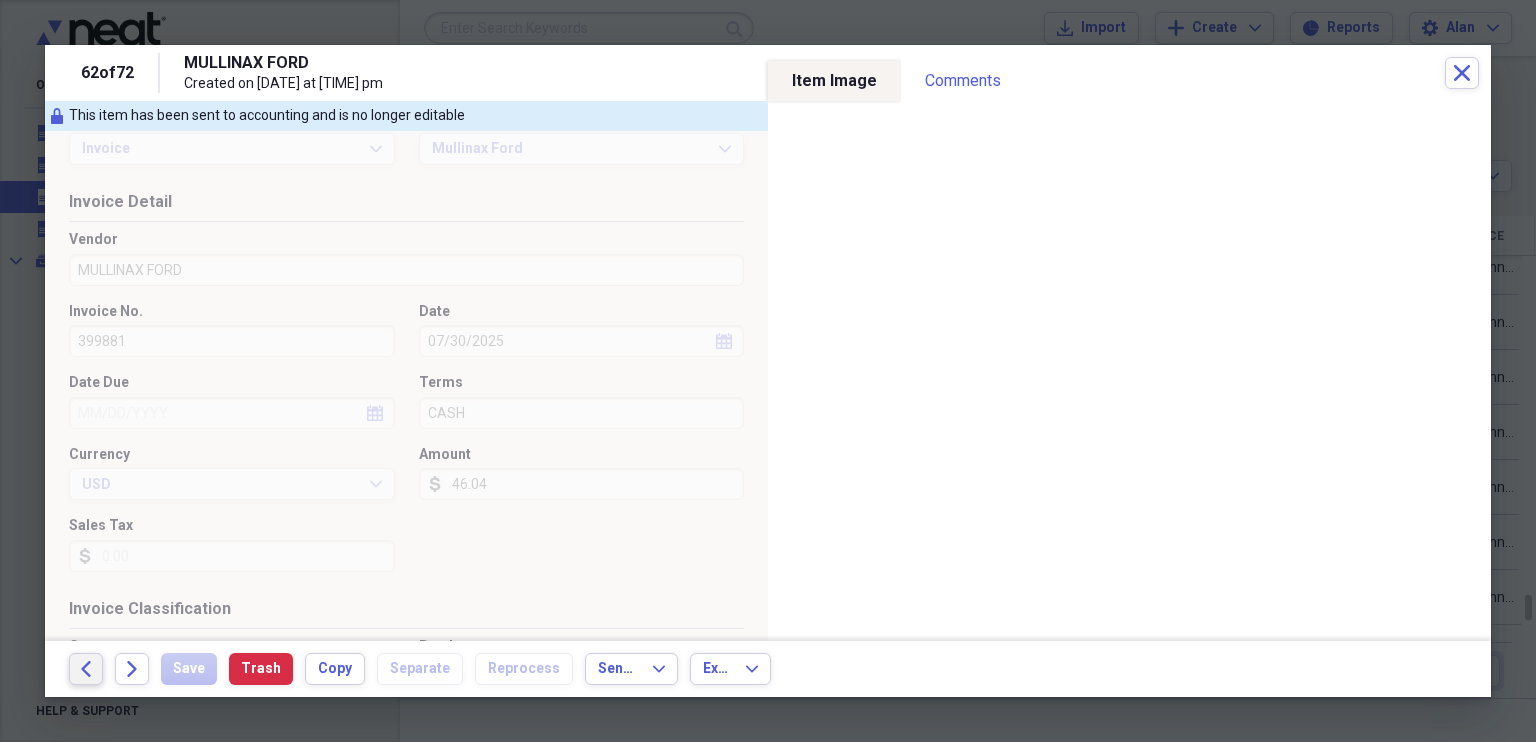 click on "Back" 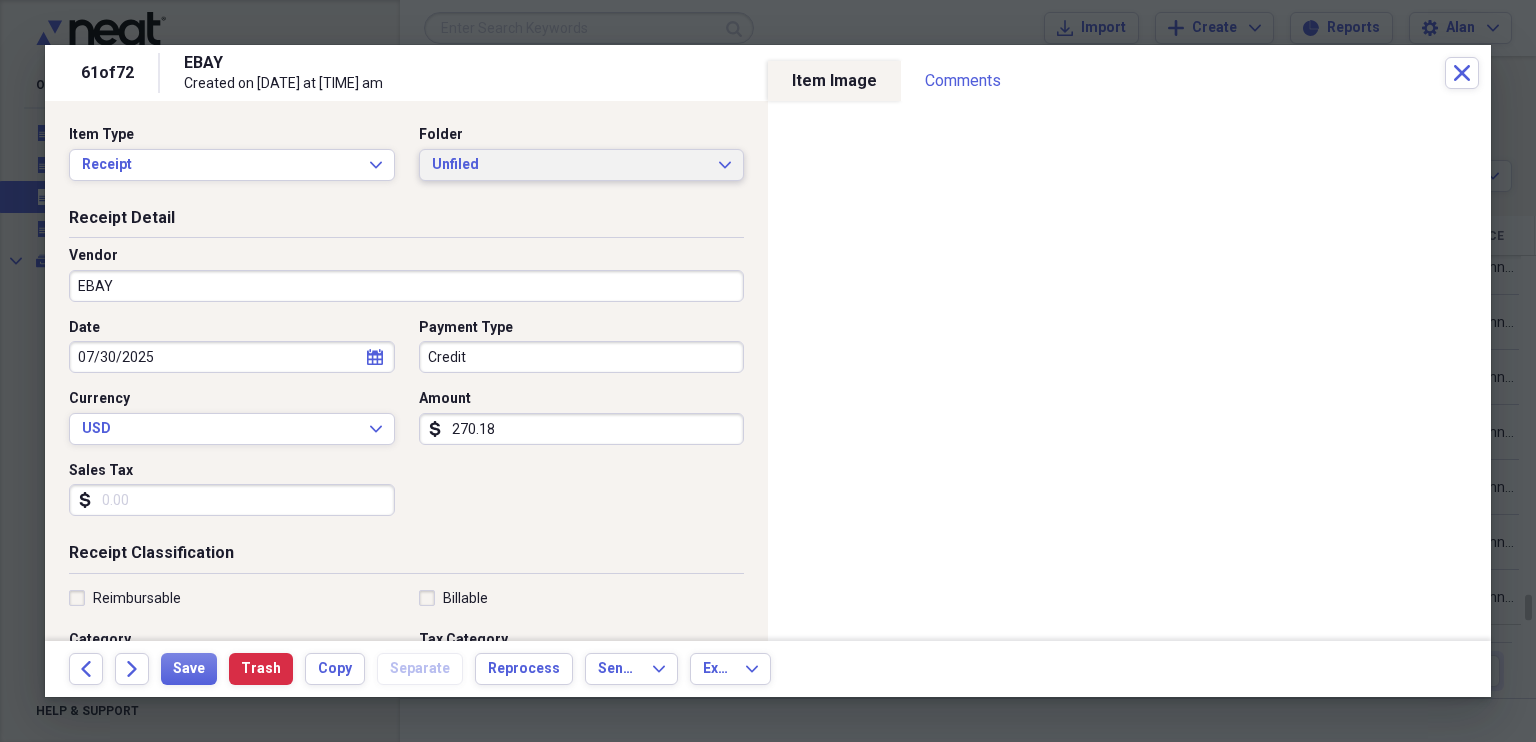 click on "Expand" 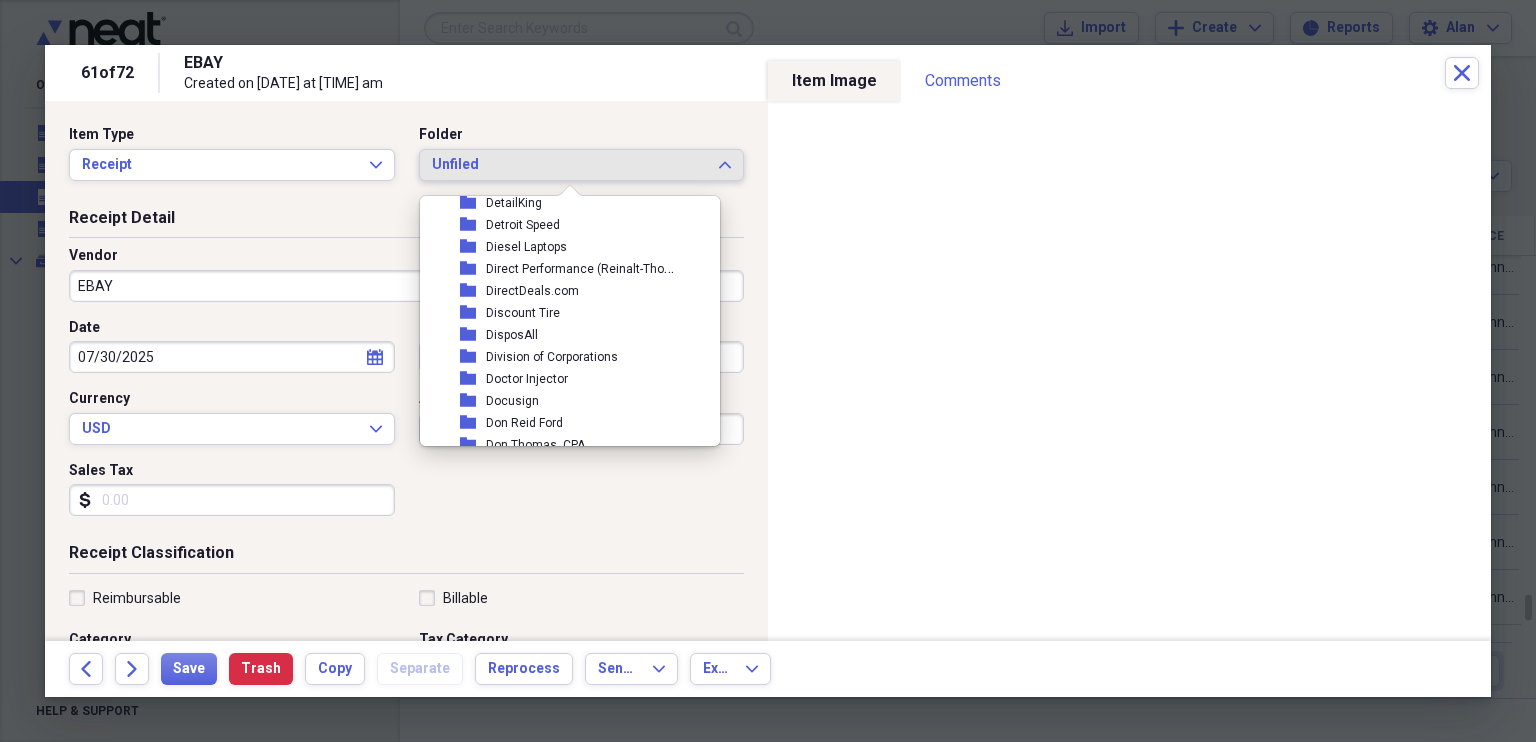 scroll, scrollTop: 3116, scrollLeft: 0, axis: vertical 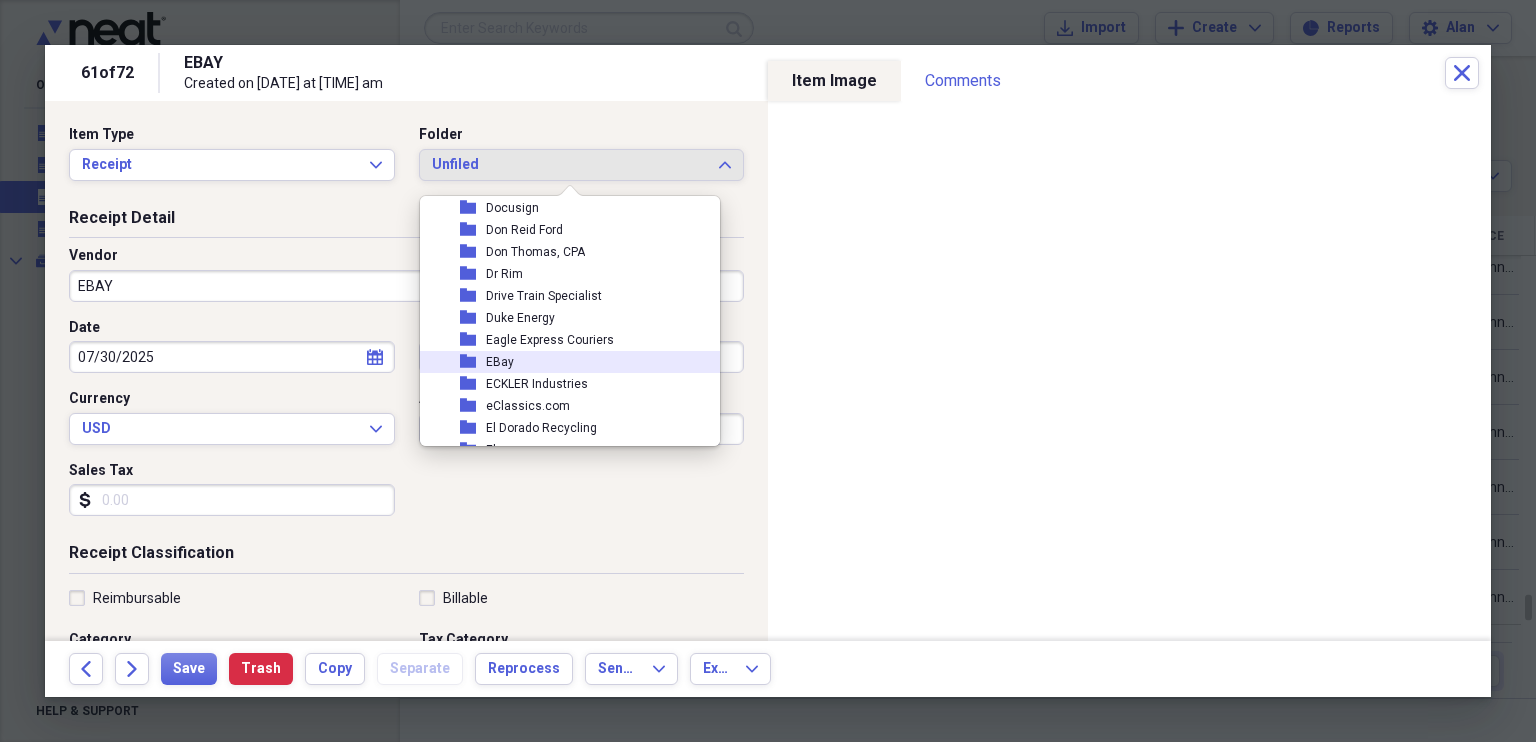 click on "EBay" at bounding box center (500, 362) 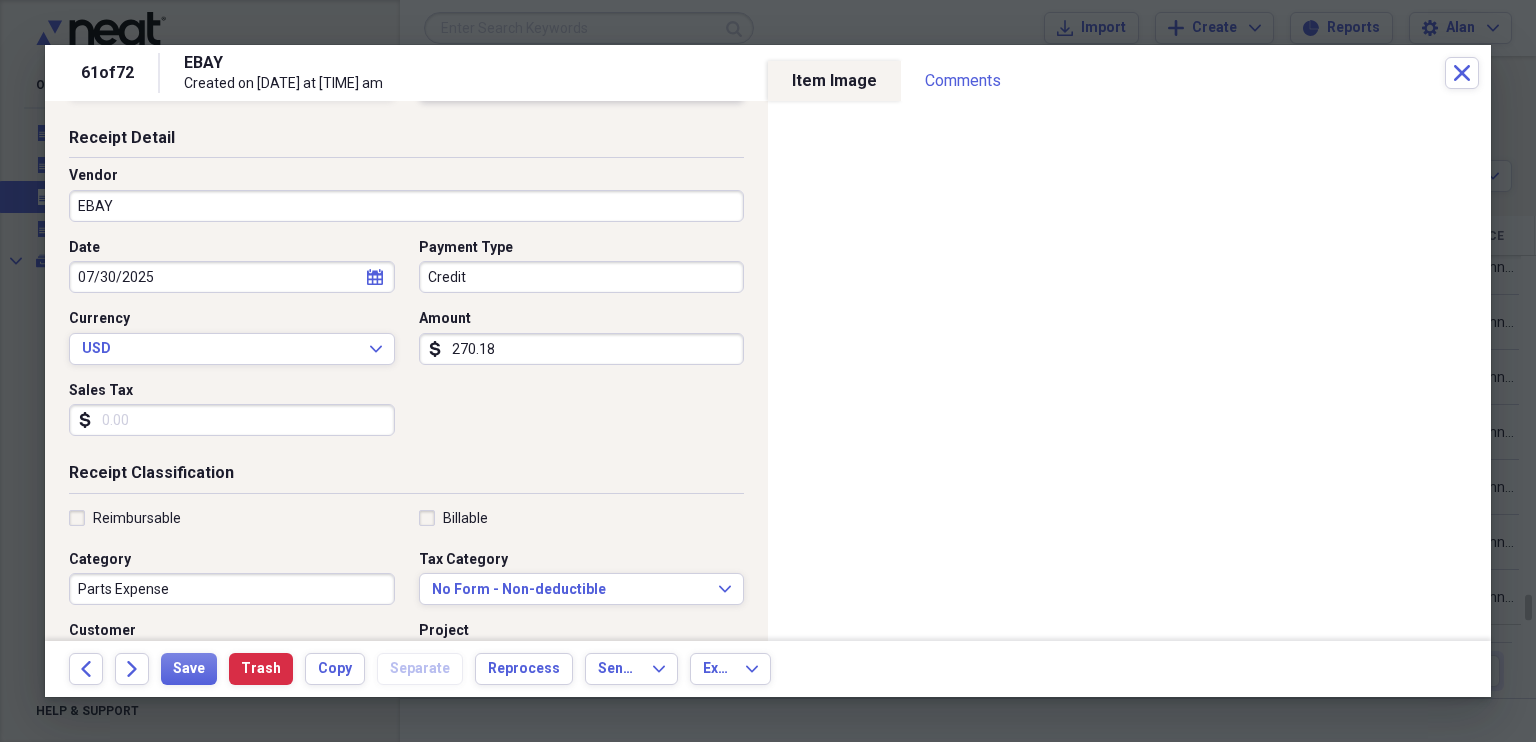 scroll, scrollTop: 0, scrollLeft: 0, axis: both 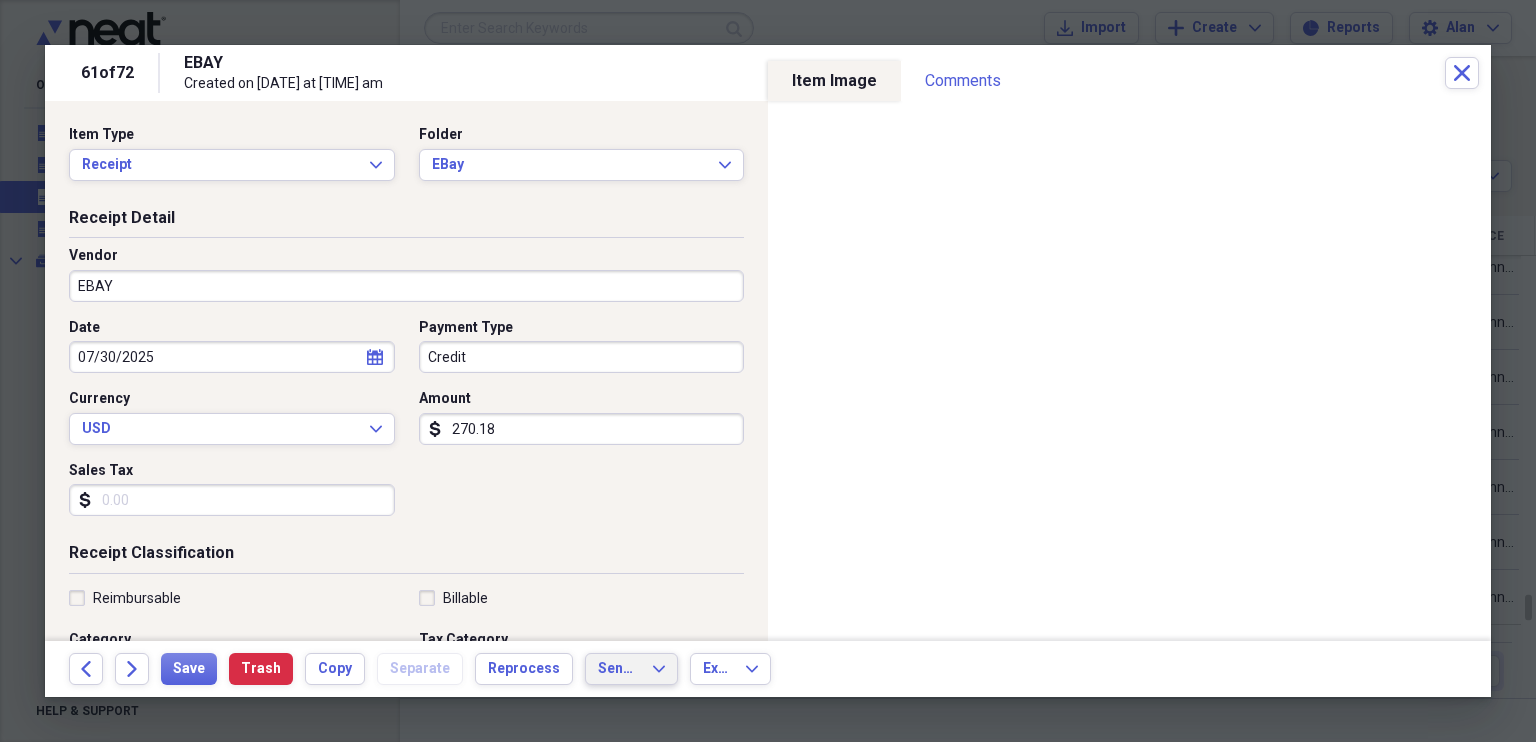 click on "Send To Expand" at bounding box center [631, 669] 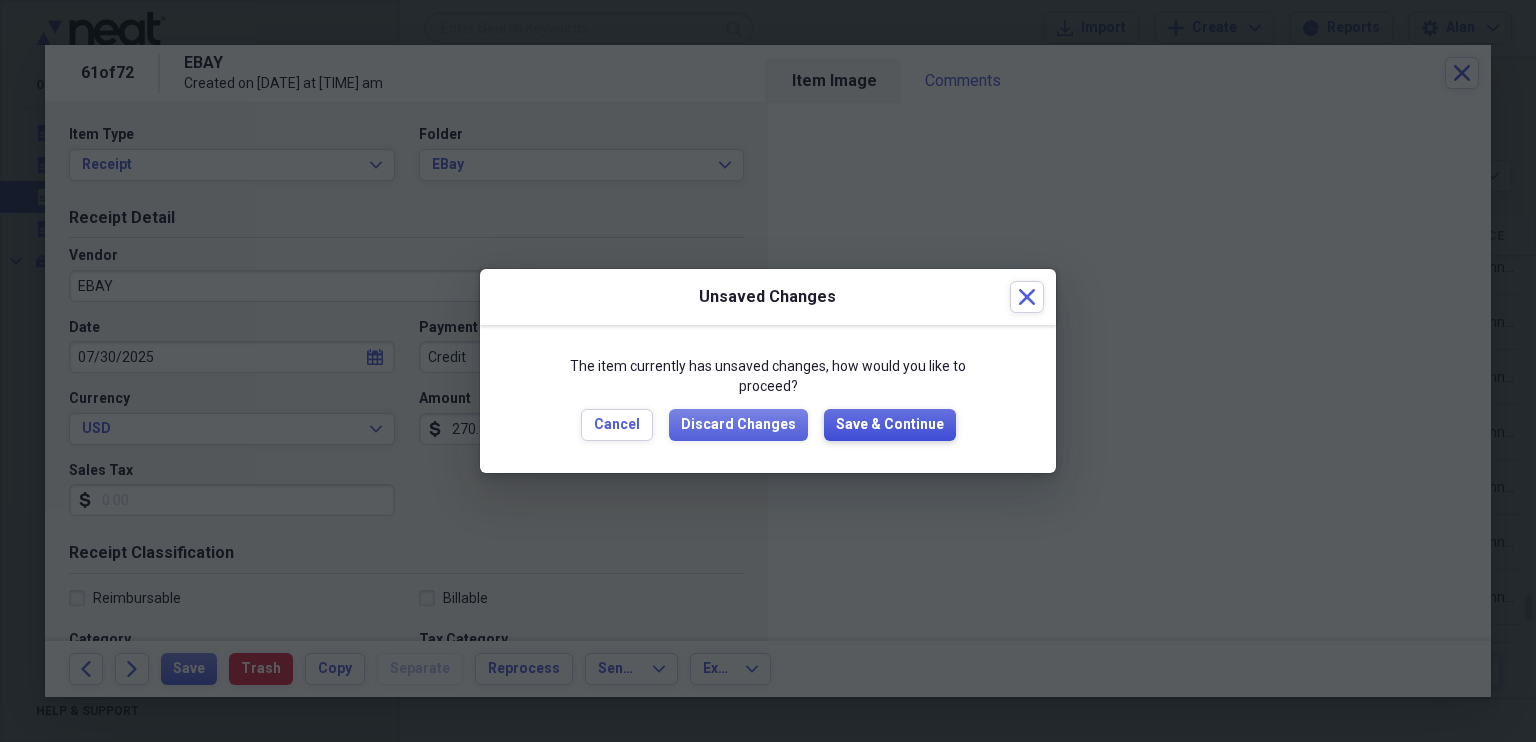 click on "Save & Continue" at bounding box center (890, 425) 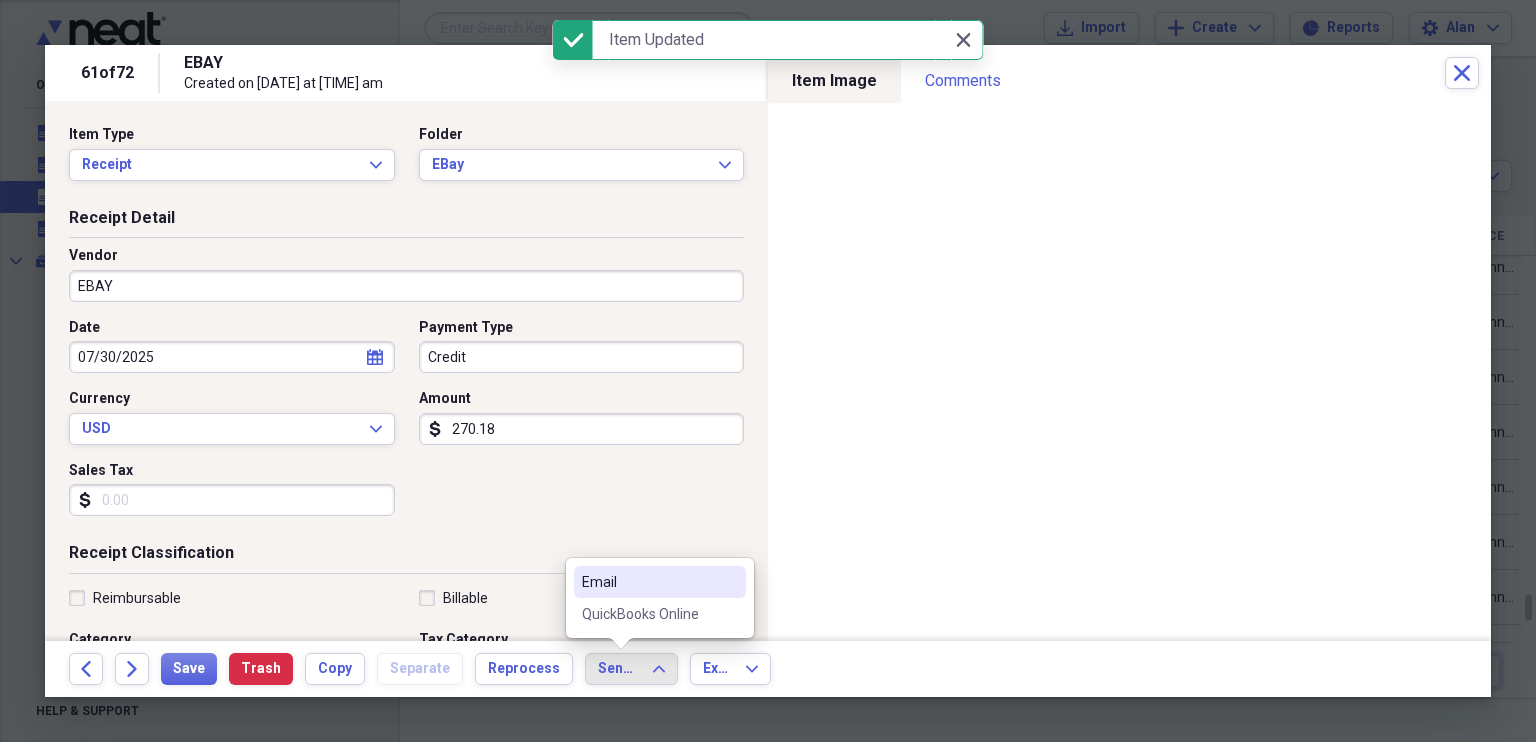 click on "QuickBooks Online" at bounding box center [648, 614] 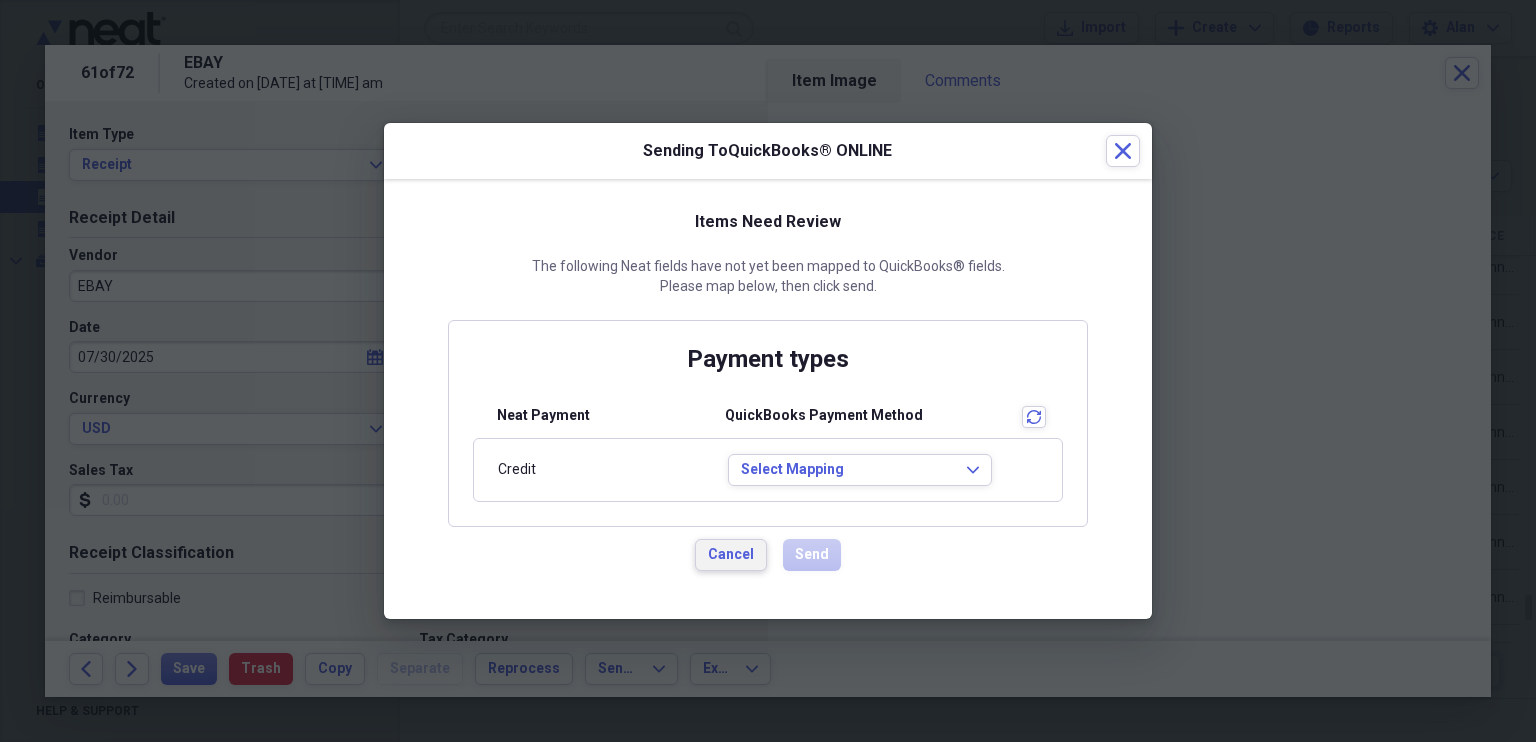 click on "Cancel" at bounding box center (731, 555) 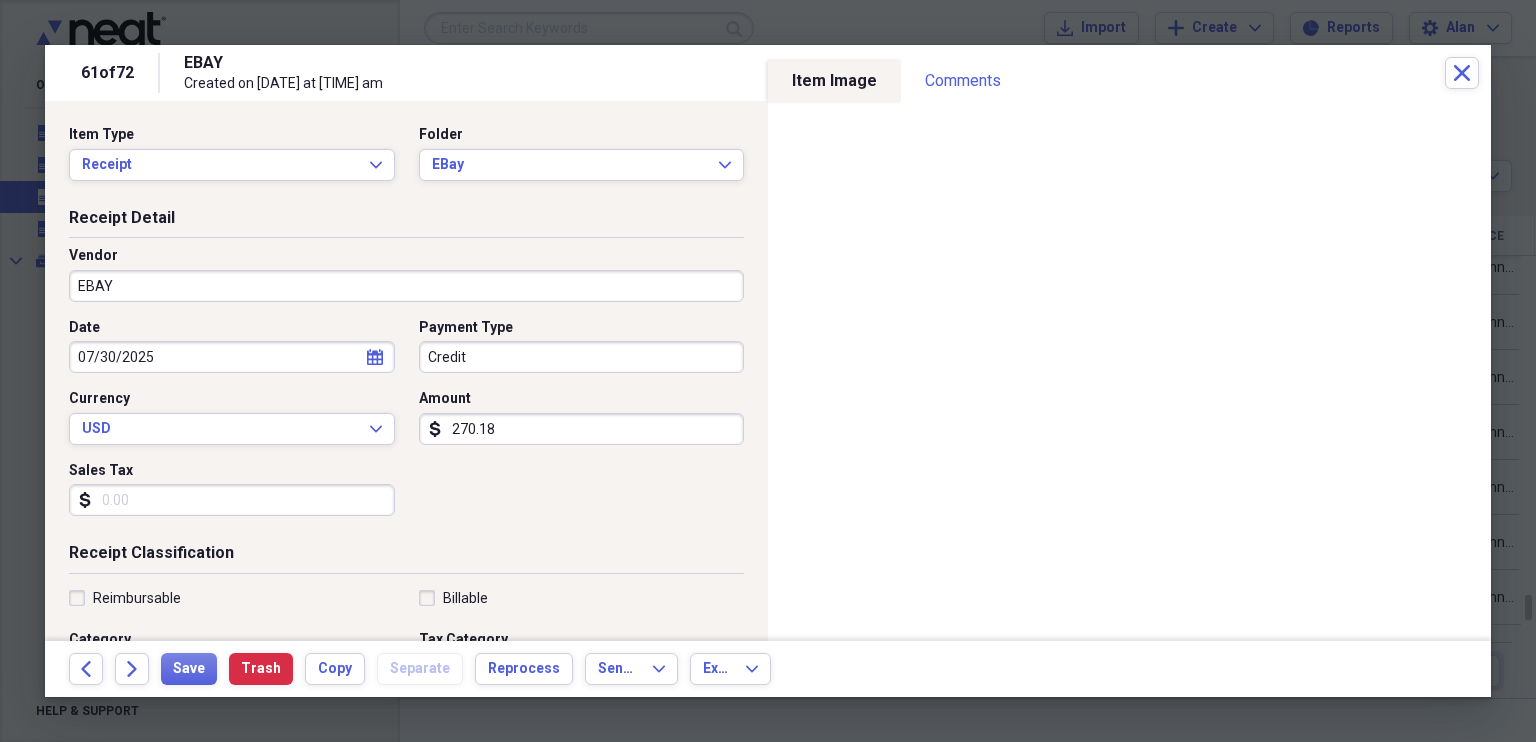 click on "Credit" at bounding box center (582, 357) 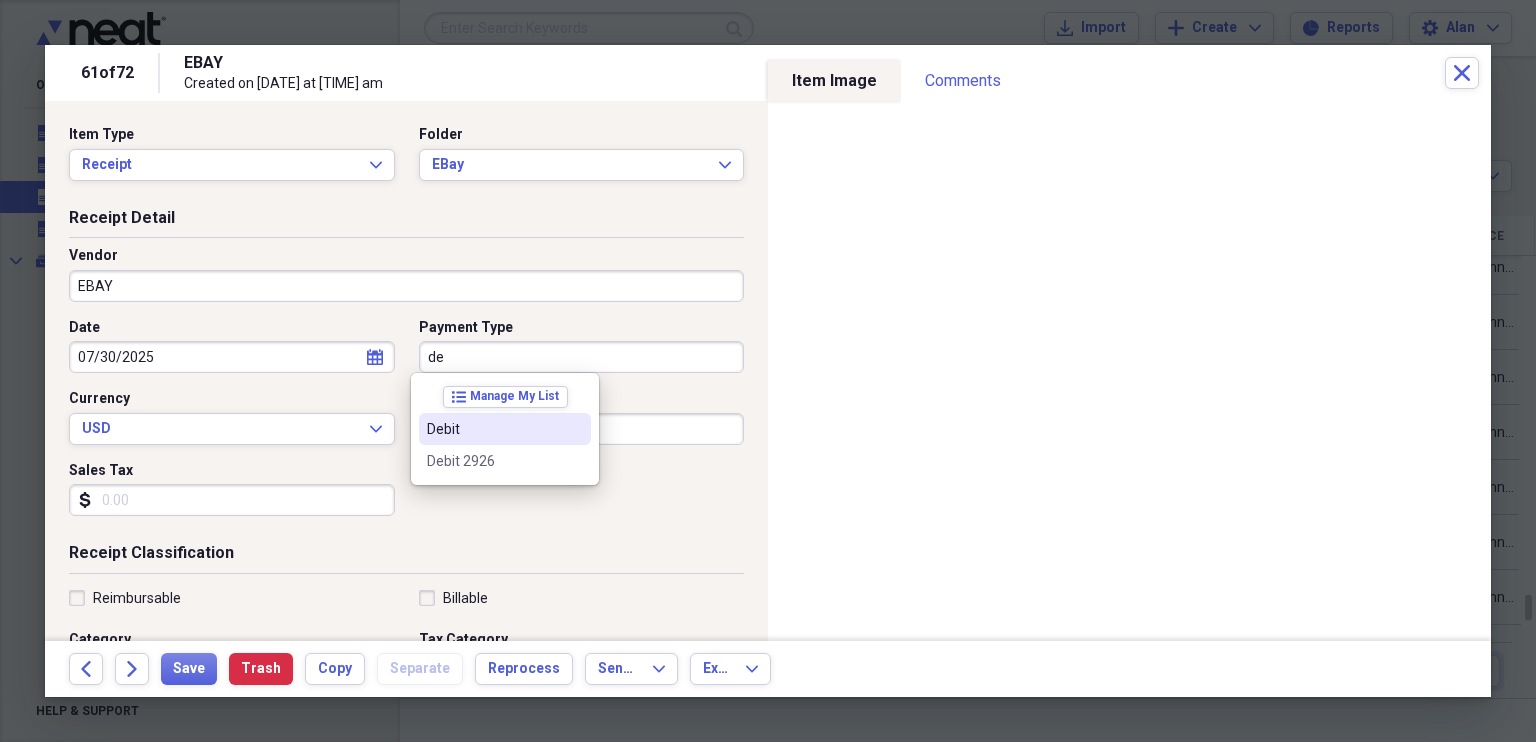 click on "Debit" at bounding box center (493, 429) 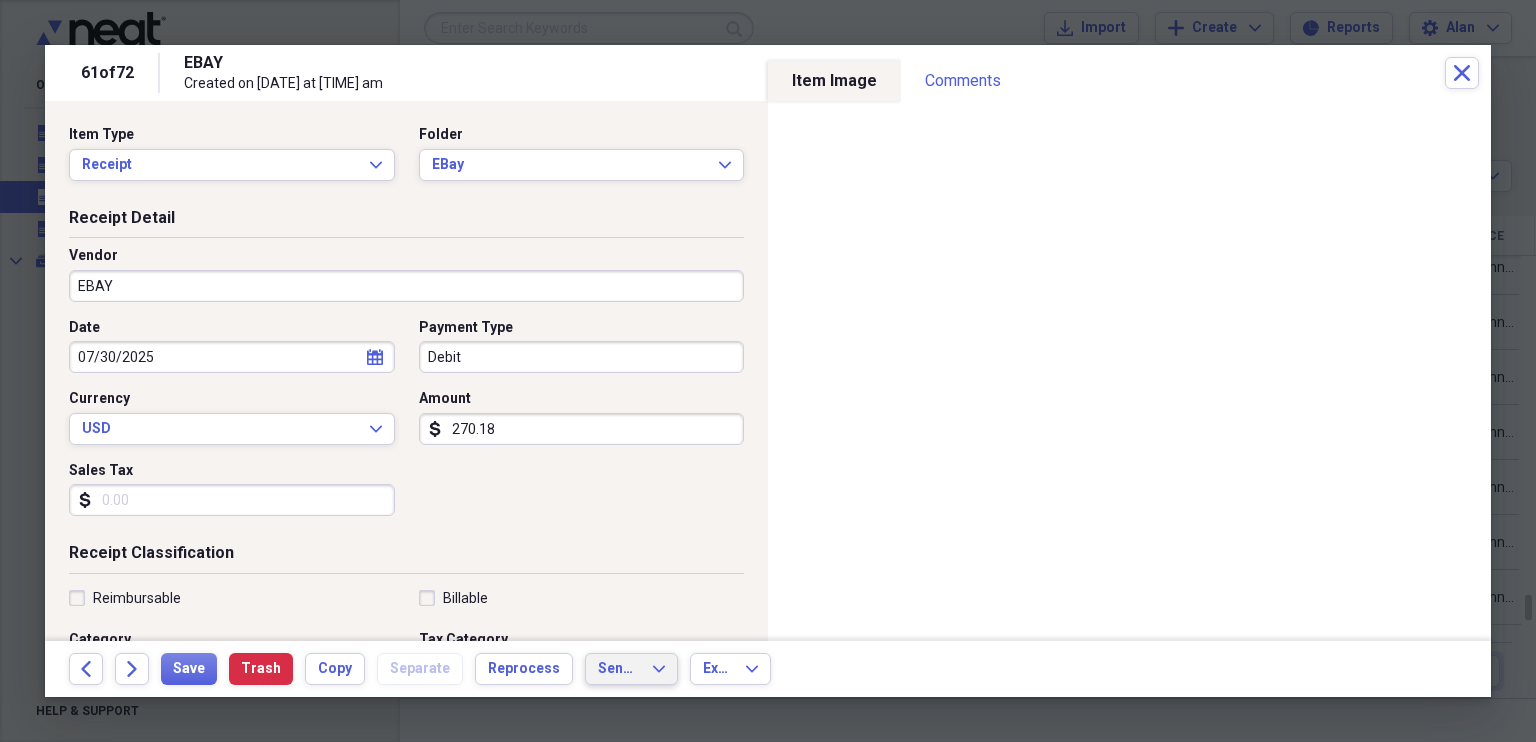 click on "Send To Expand" at bounding box center [631, 669] 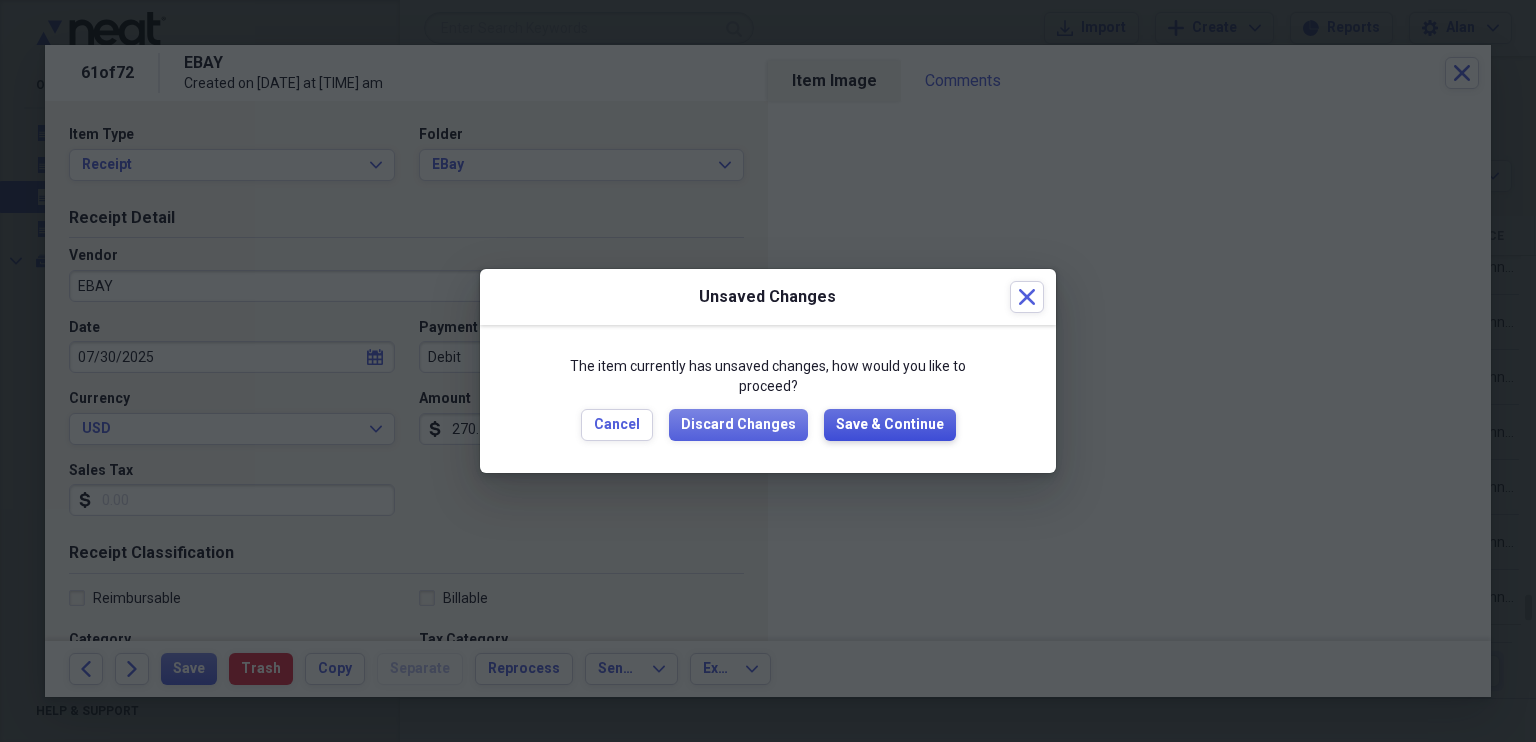 click on "Save & Continue" at bounding box center [890, 425] 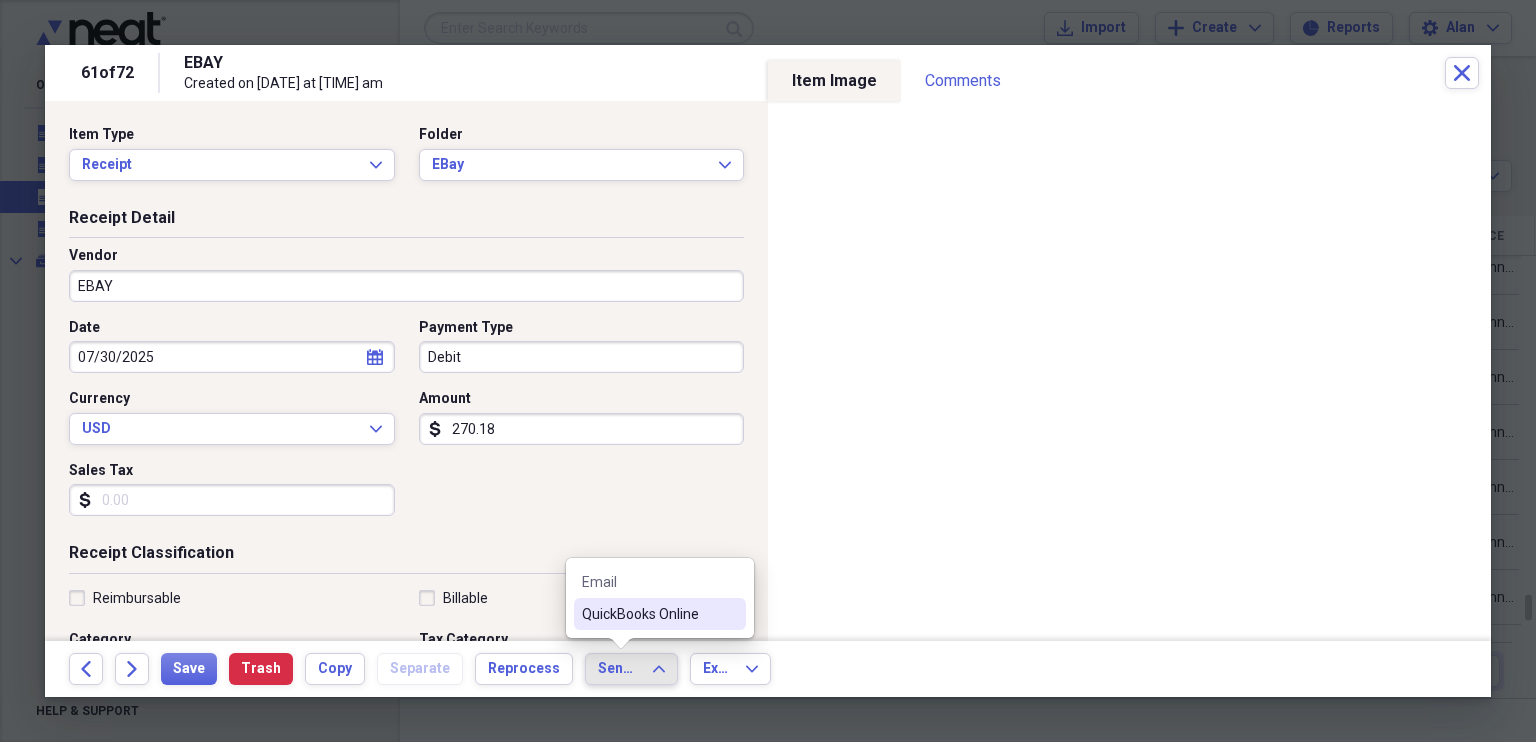 click on "QuickBooks Online" at bounding box center (648, 614) 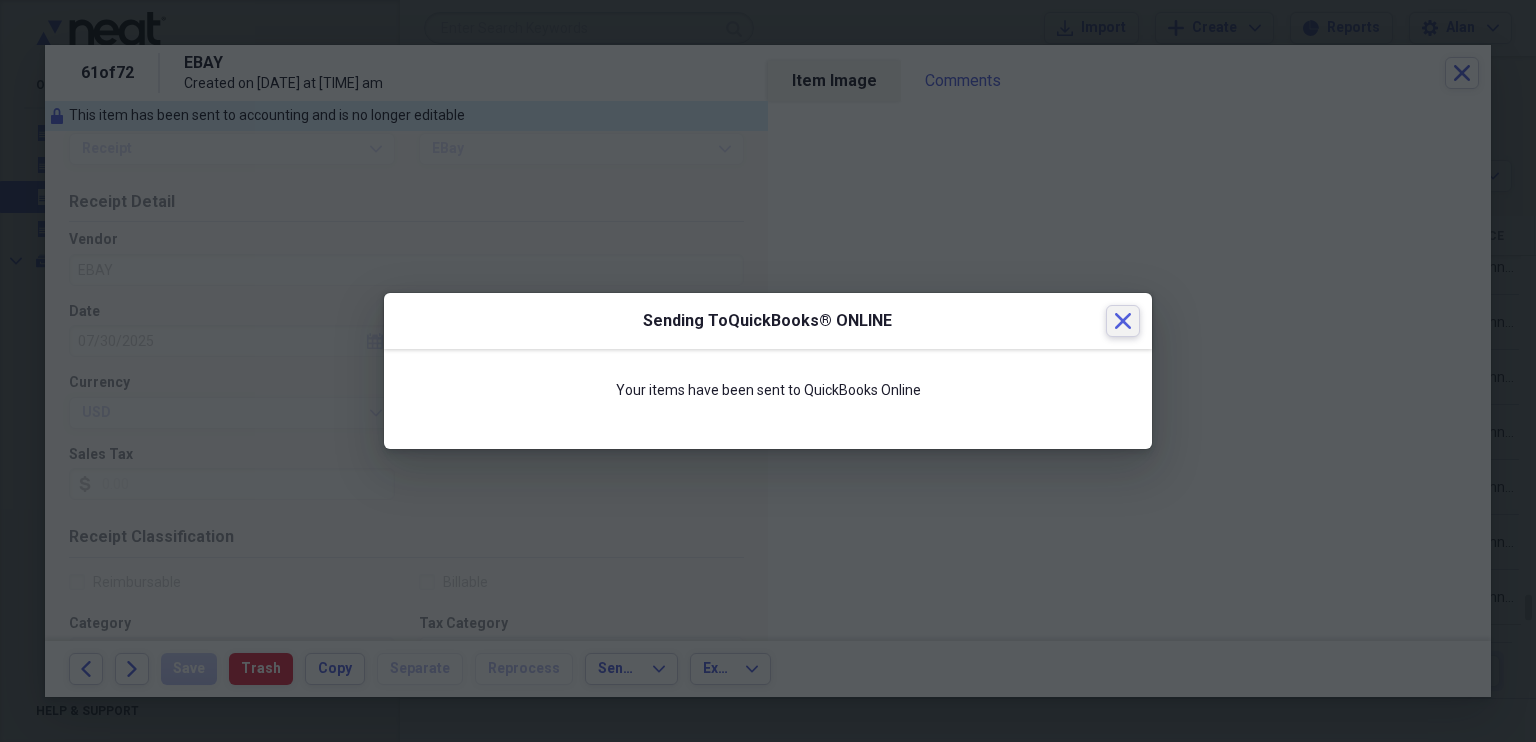 click 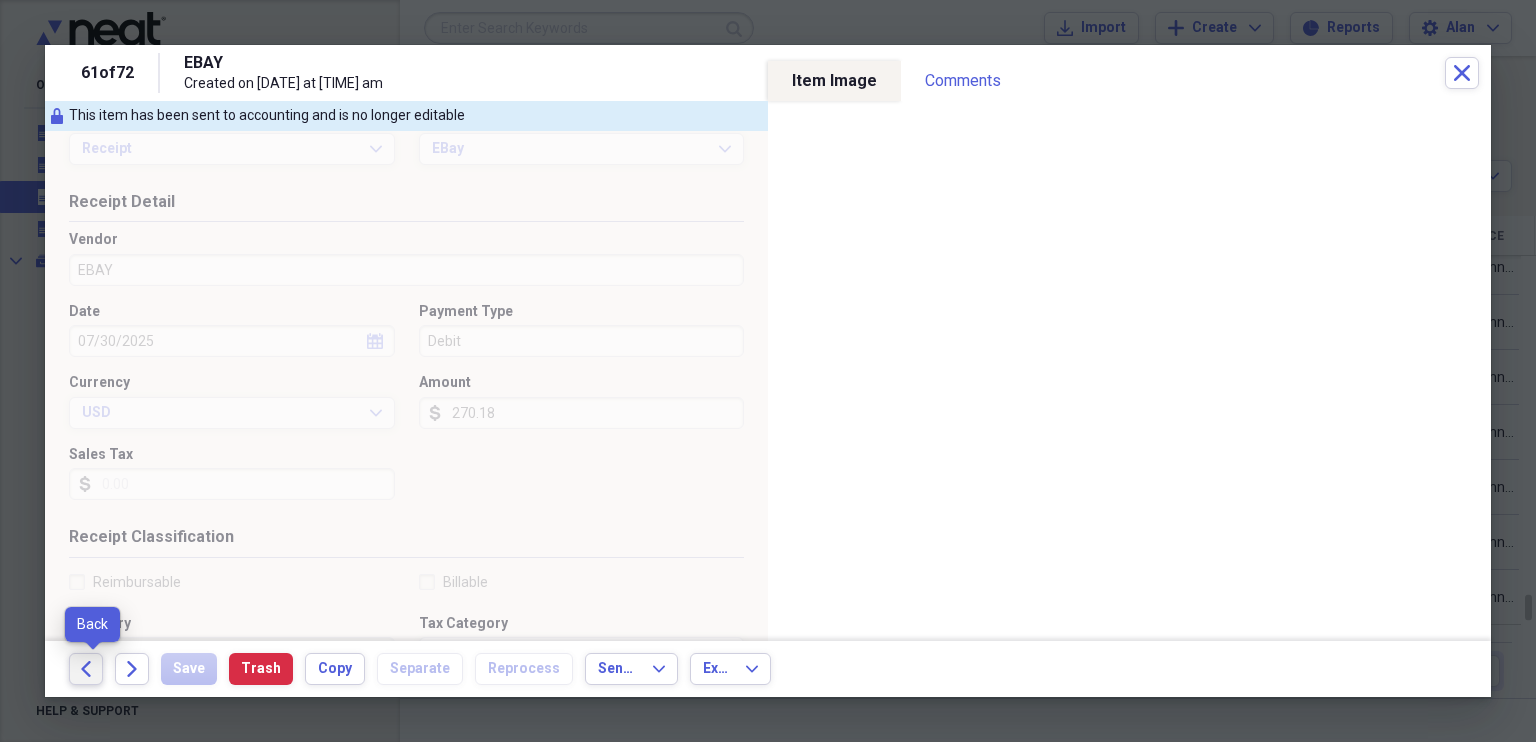click 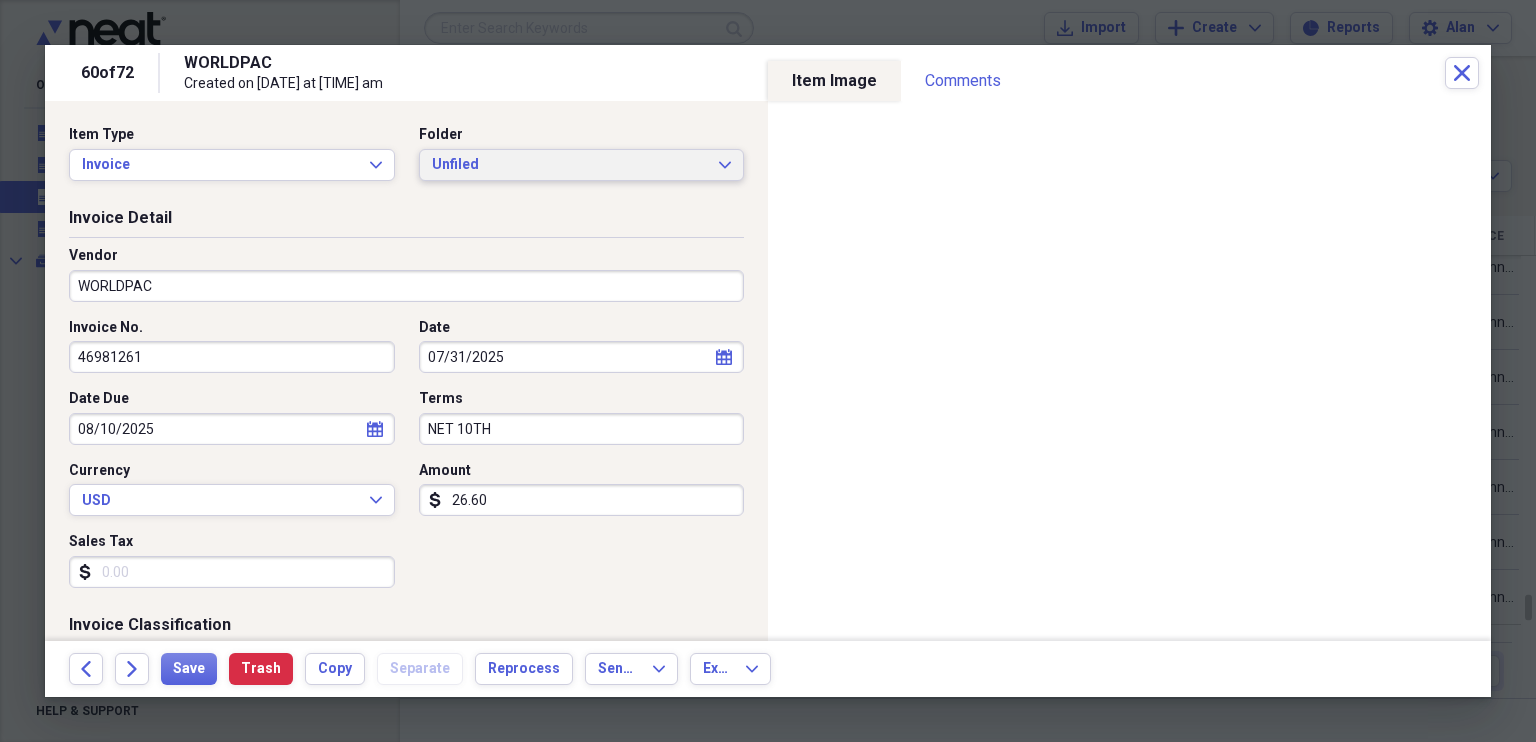 click on "Unfiled Expand" at bounding box center [582, 165] 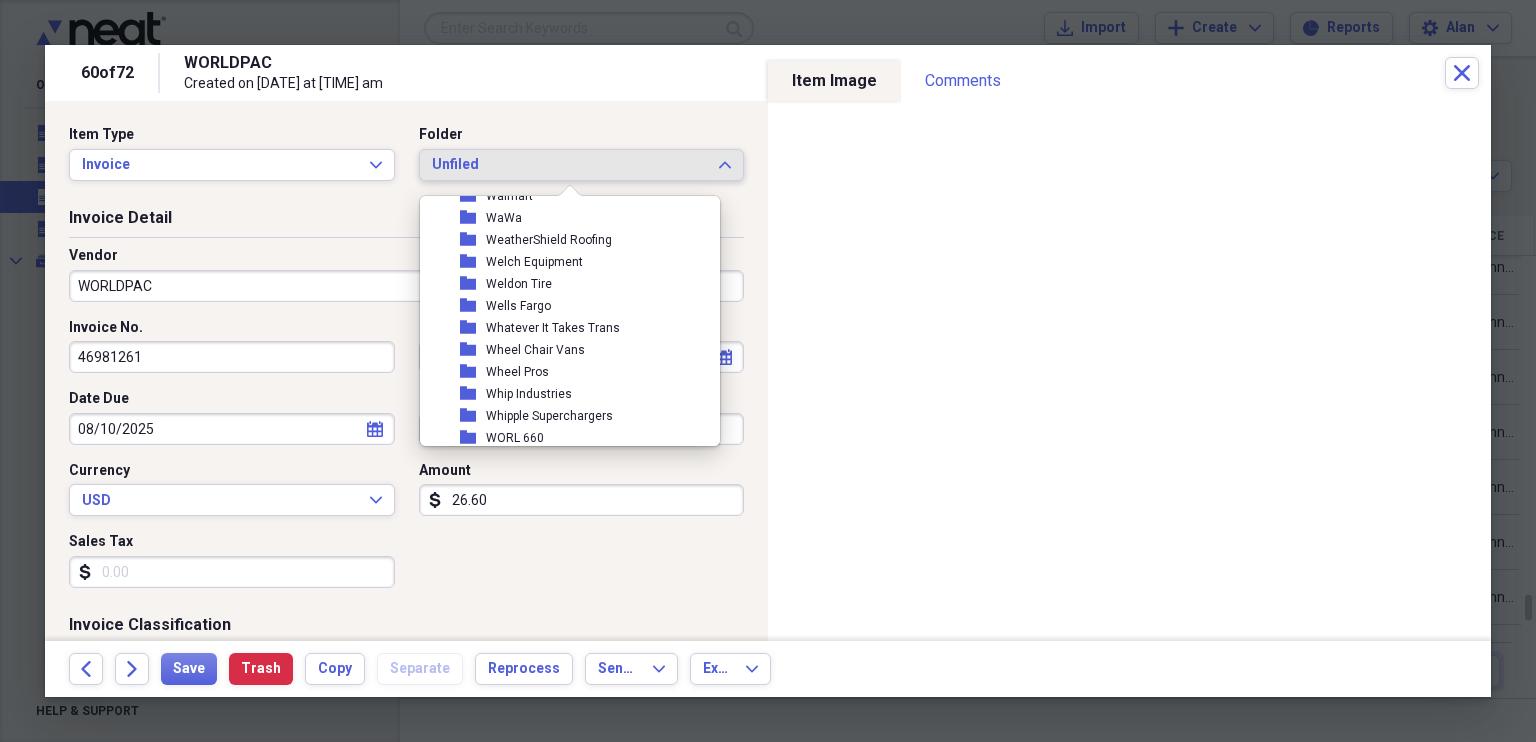 scroll, scrollTop: 9592, scrollLeft: 0, axis: vertical 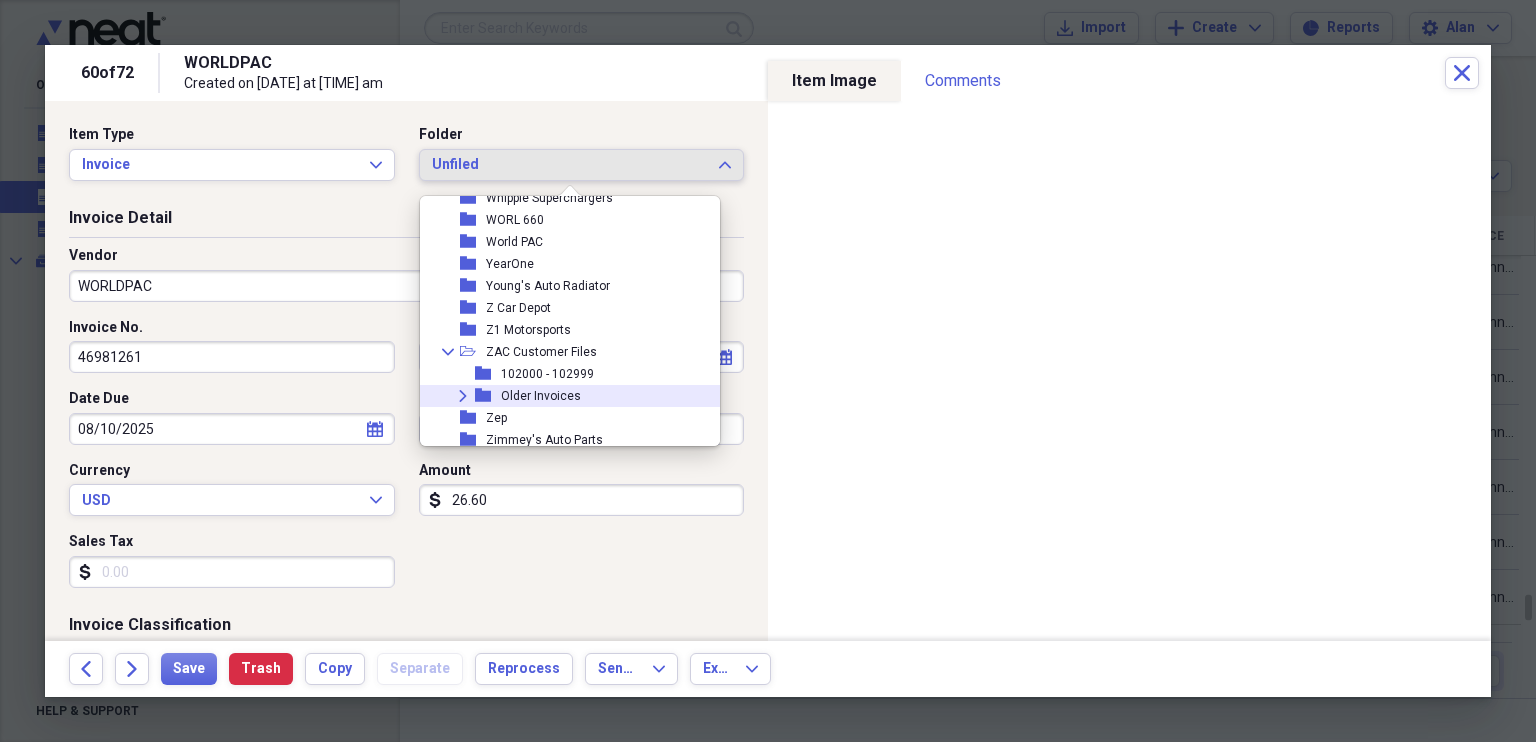 click on "World PAC" at bounding box center [514, 242] 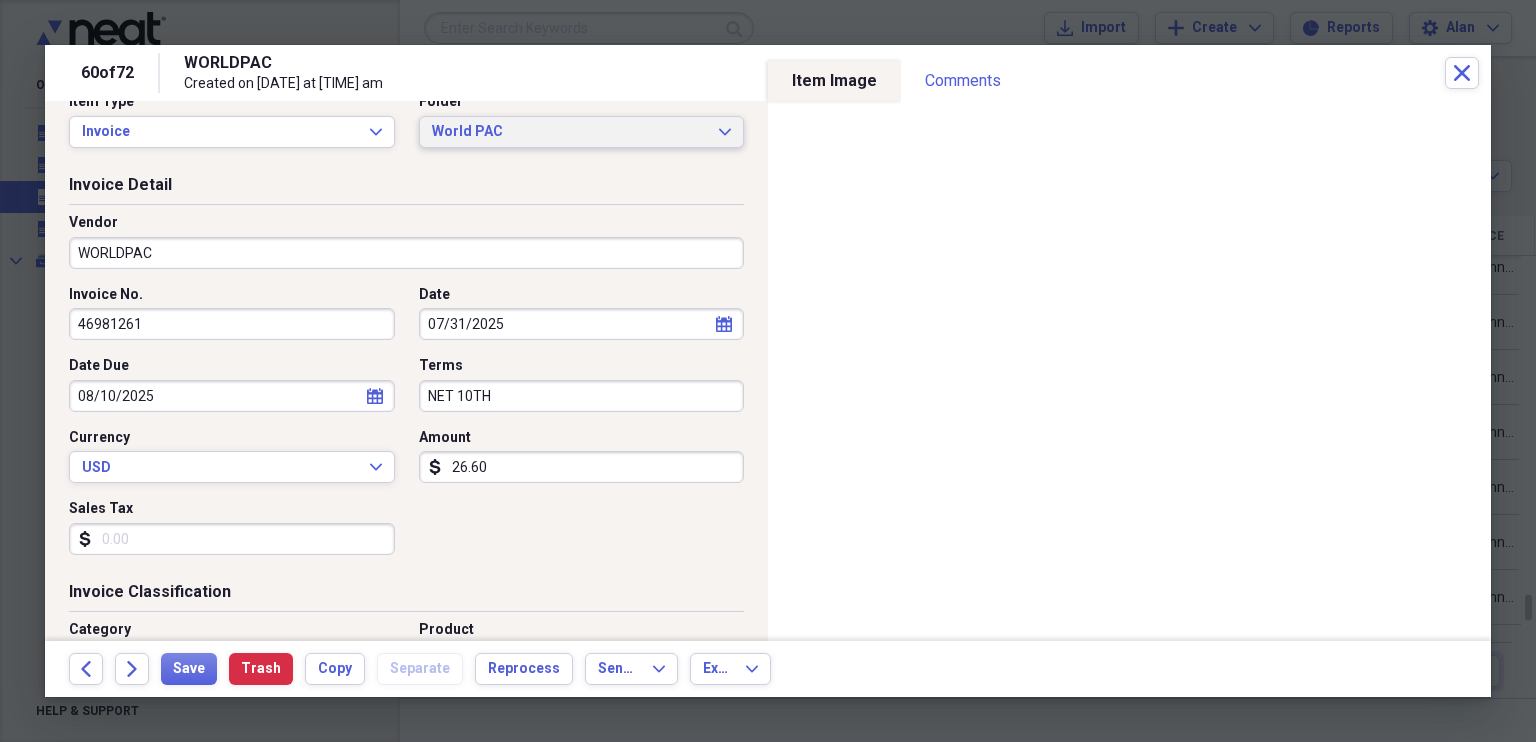 scroll, scrollTop: 0, scrollLeft: 0, axis: both 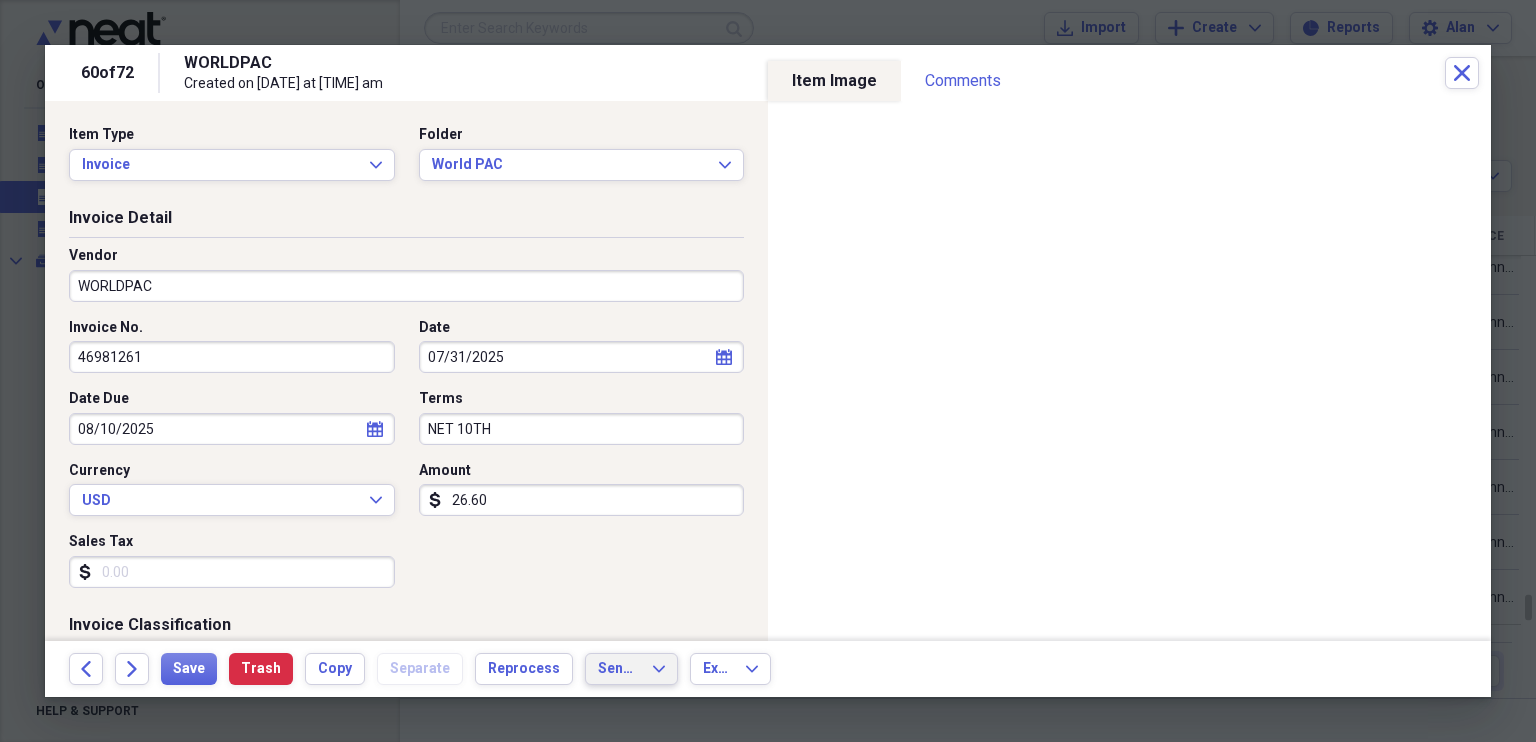 click on "Send To" at bounding box center [619, 669] 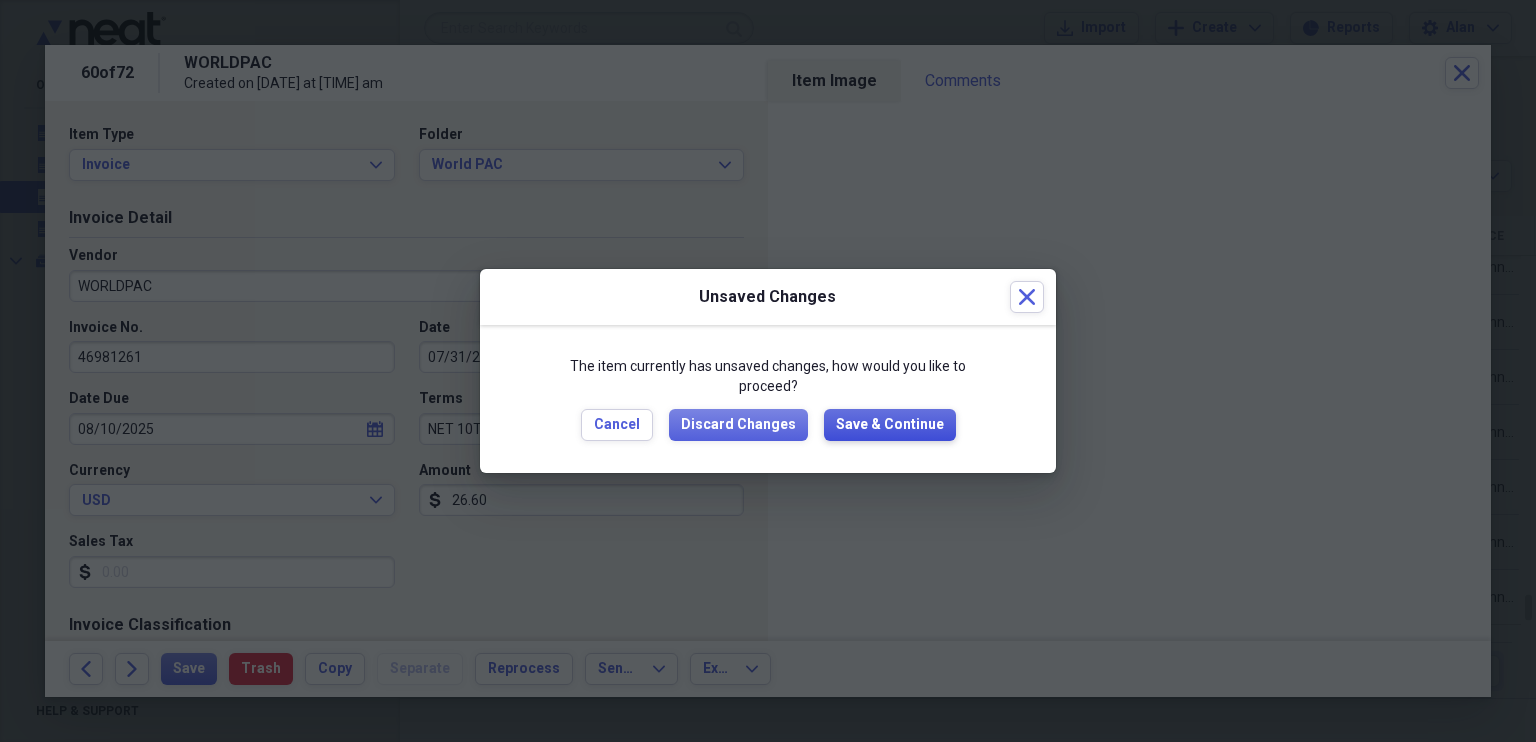 click on "Save & Continue" at bounding box center [890, 425] 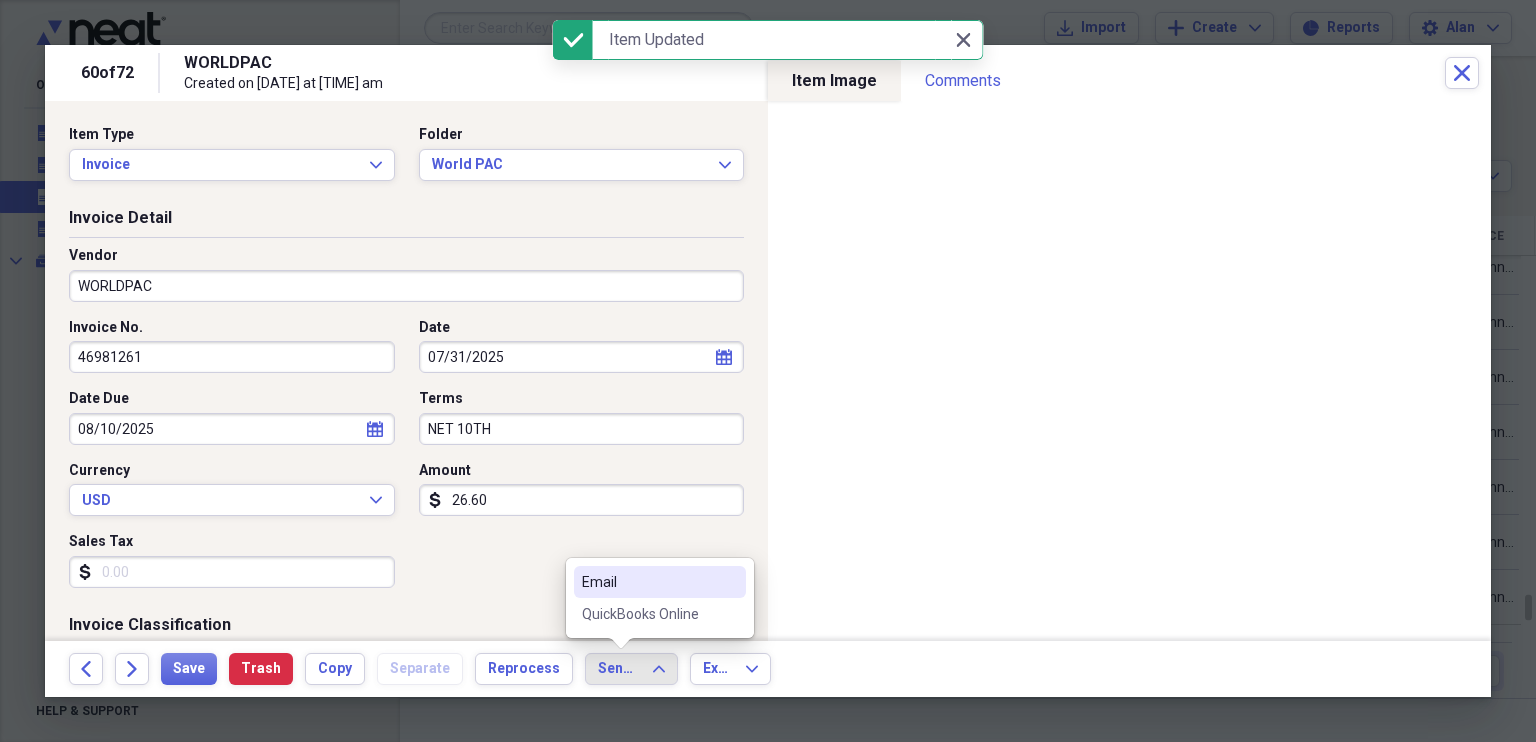 click on "QuickBooks Online" at bounding box center [648, 614] 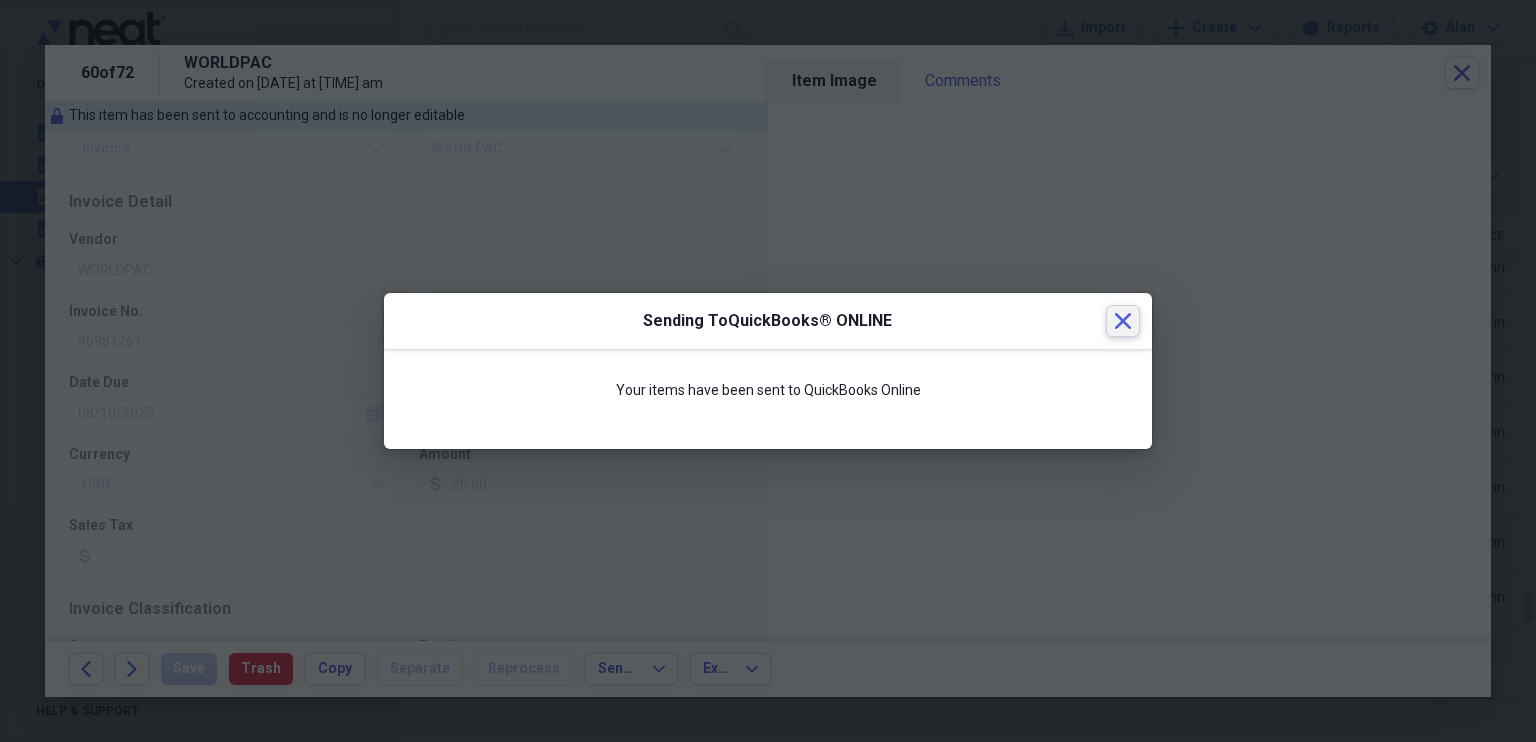click on "Close" at bounding box center (1123, 321) 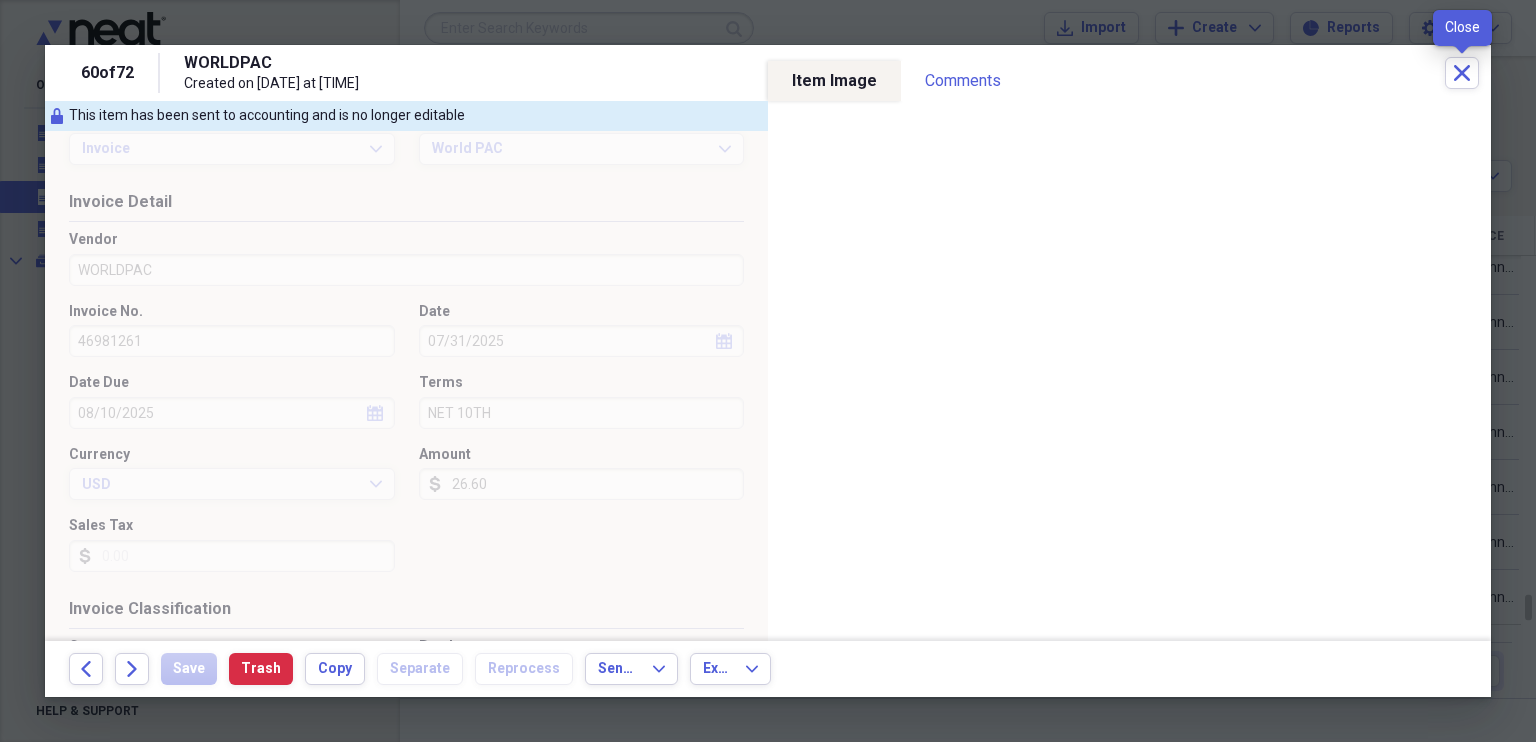 click on "Close" 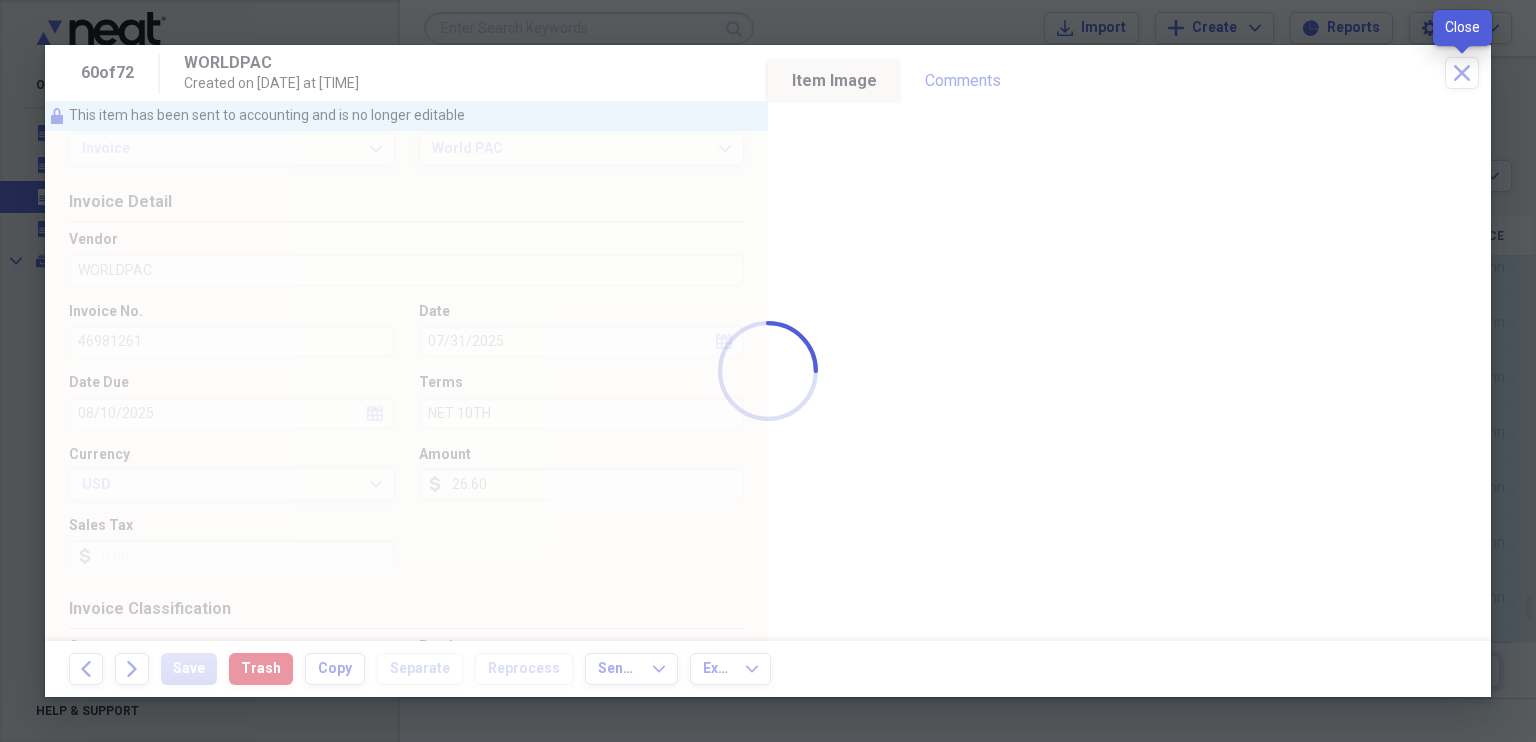 scroll, scrollTop: 0, scrollLeft: 0, axis: both 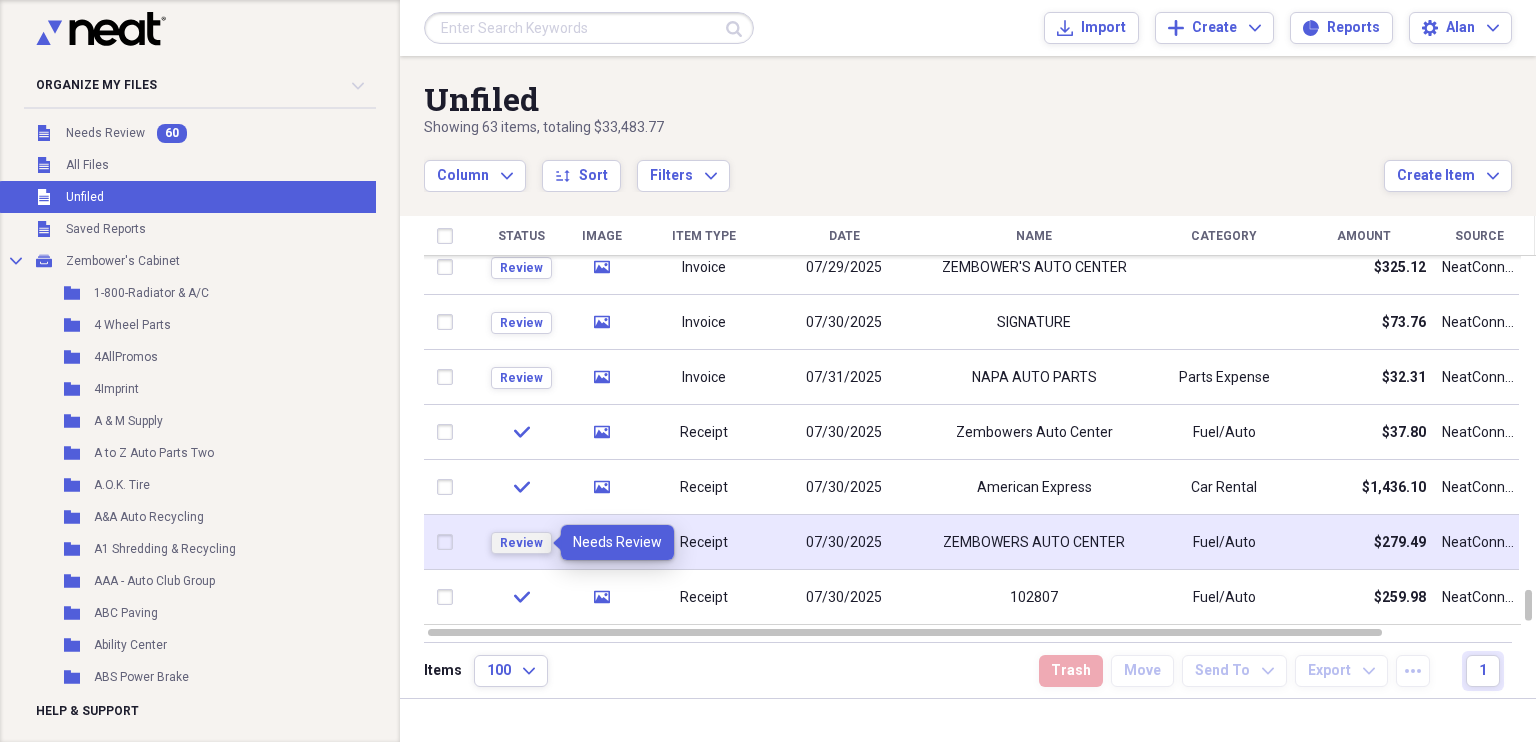 click on "Review" at bounding box center [521, 543] 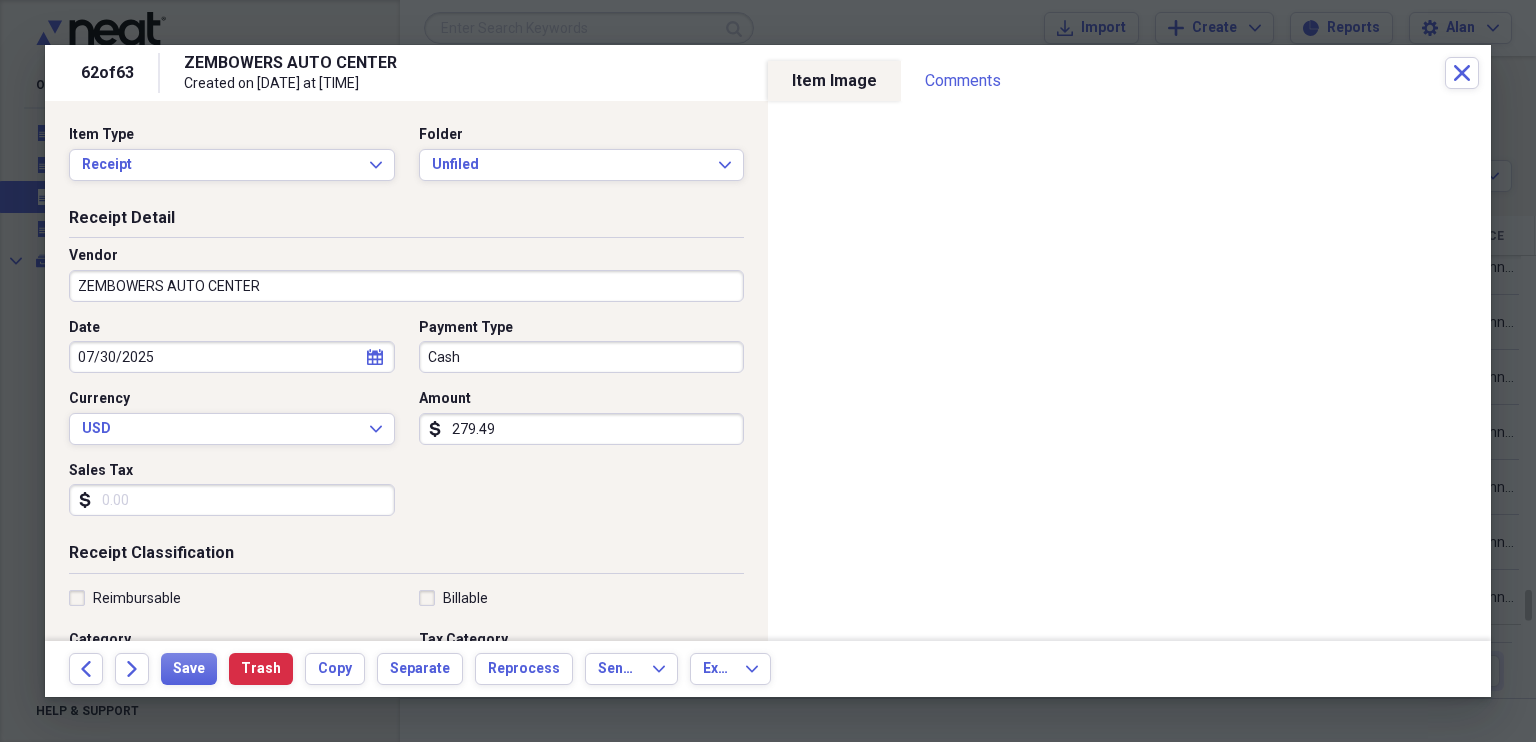 click on "ZEMBOWERS AUTO CENTER" at bounding box center (406, 286) 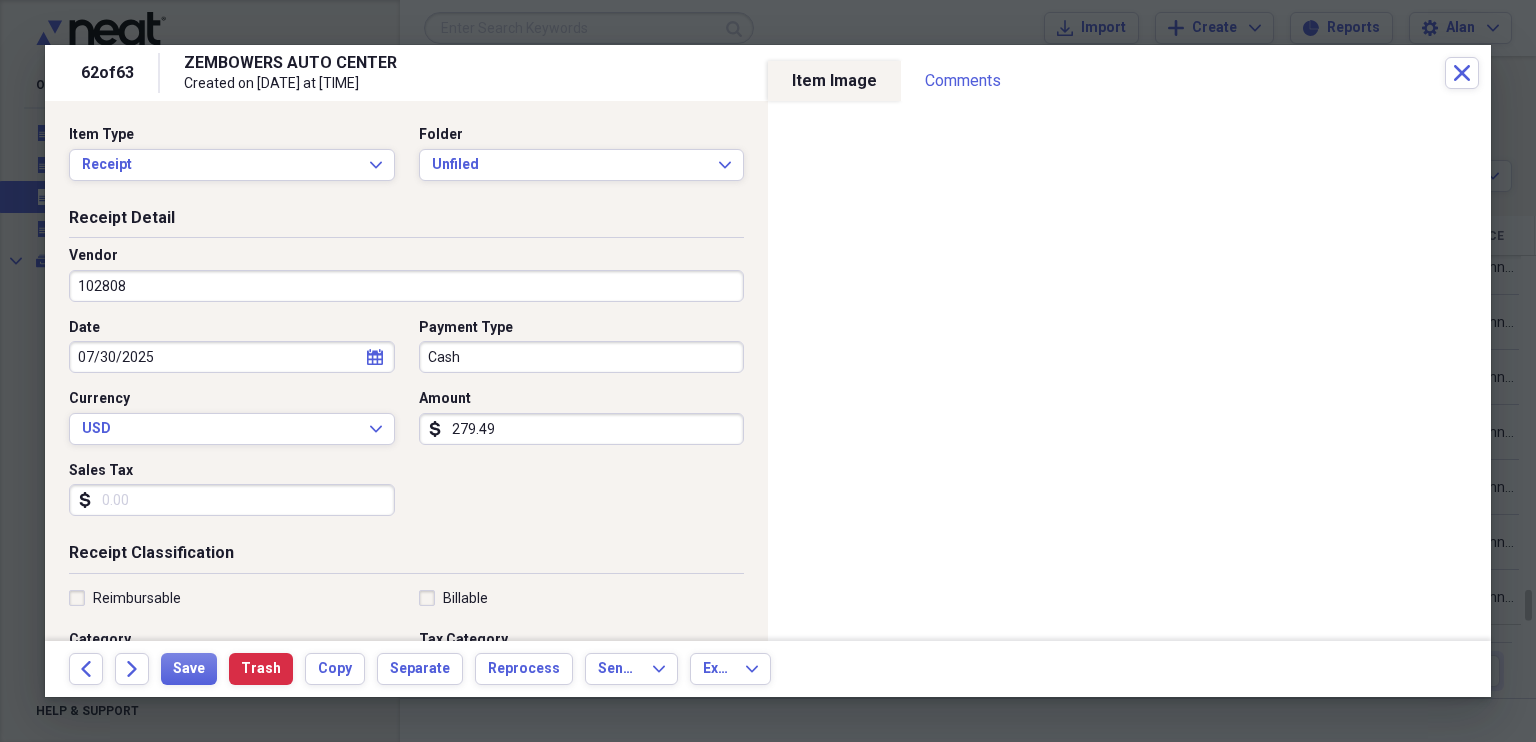 type on "102808" 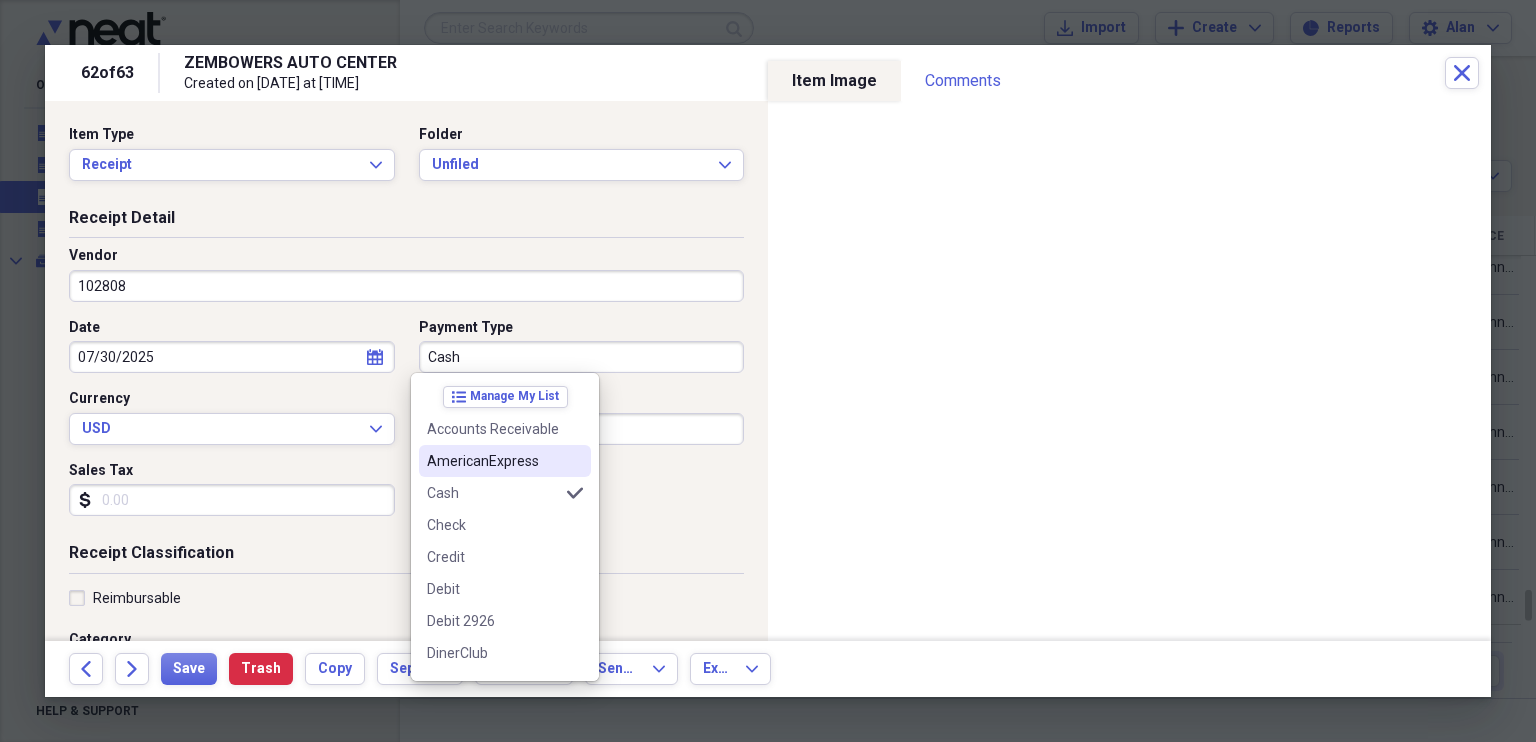 click on "AmericanExpress" at bounding box center (493, 461) 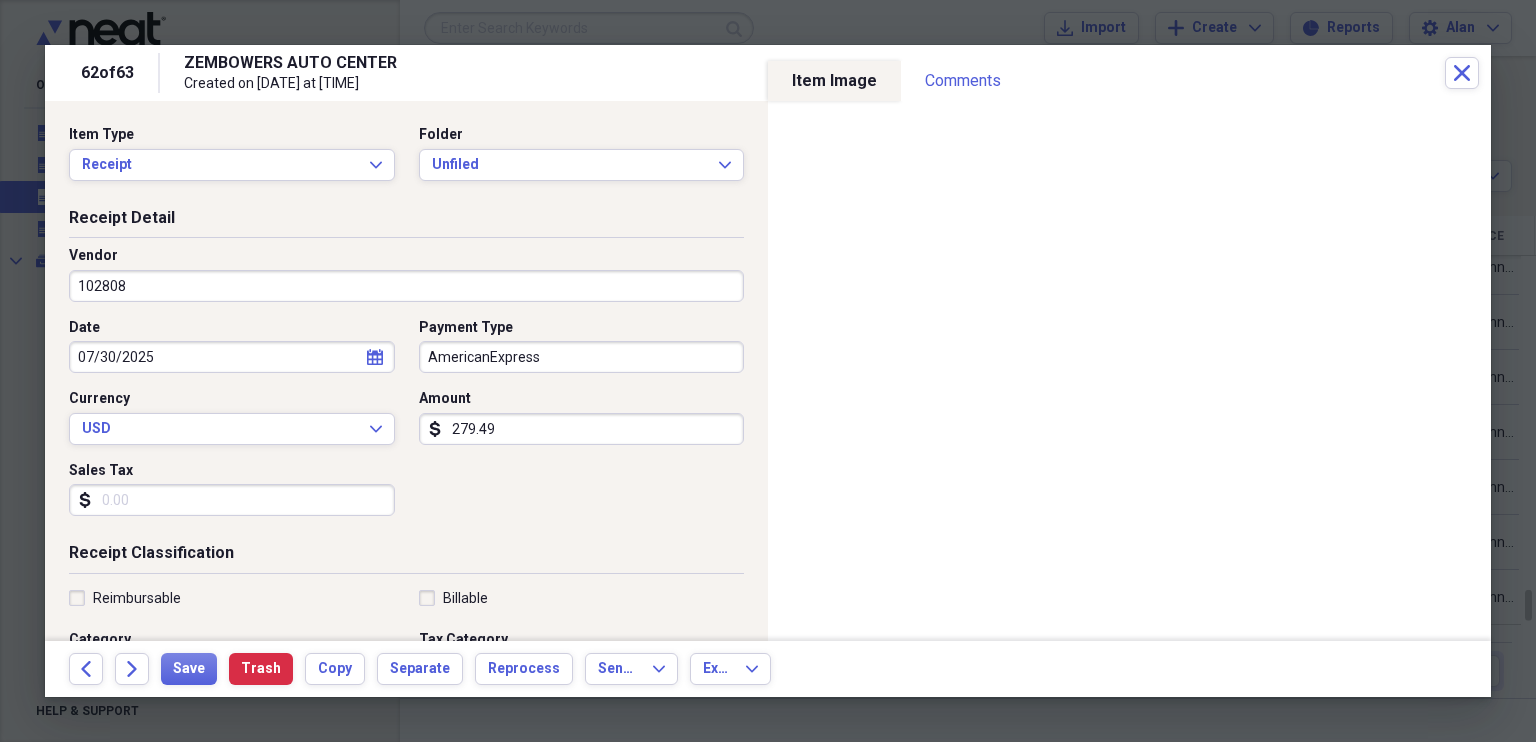 click on "279.49" at bounding box center [582, 429] 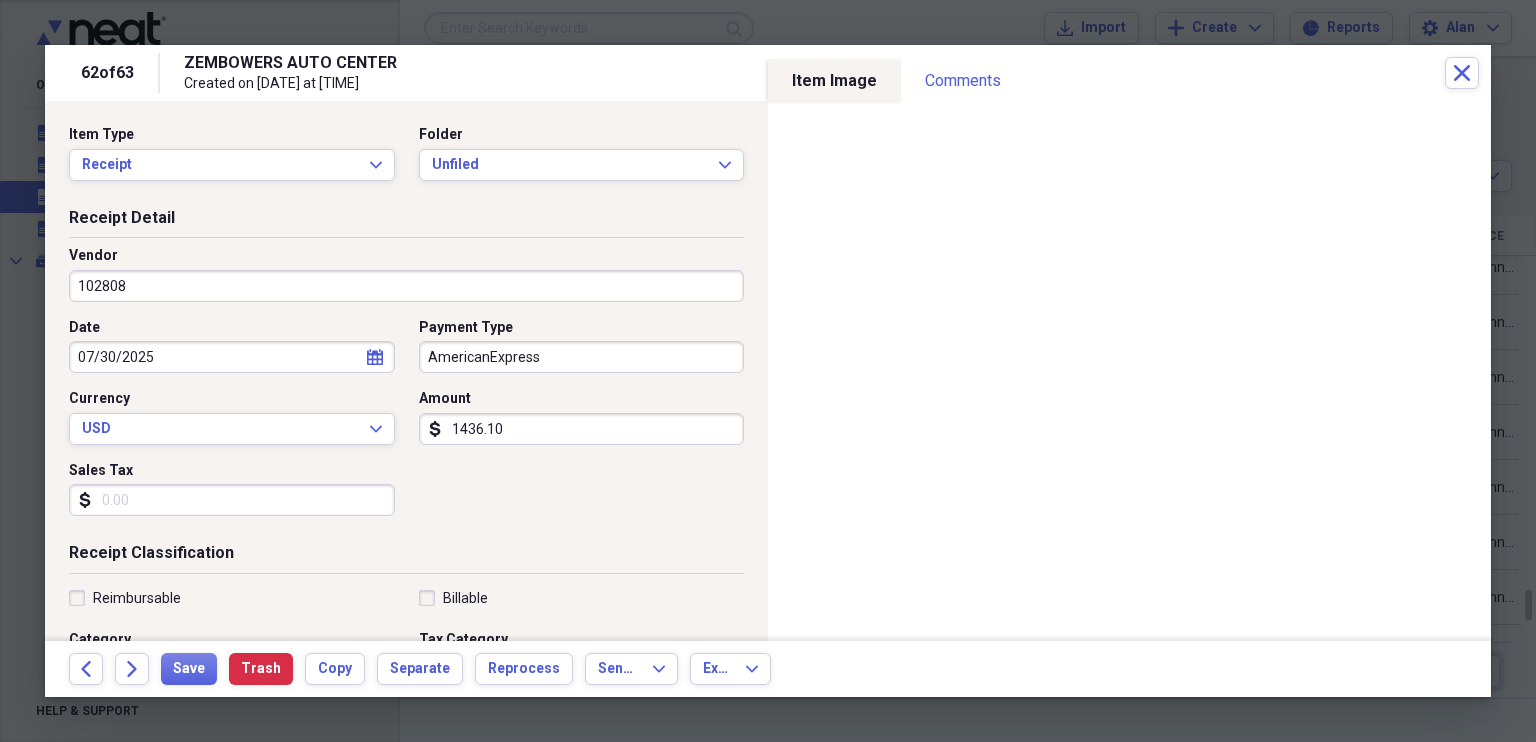 type on "1436.10" 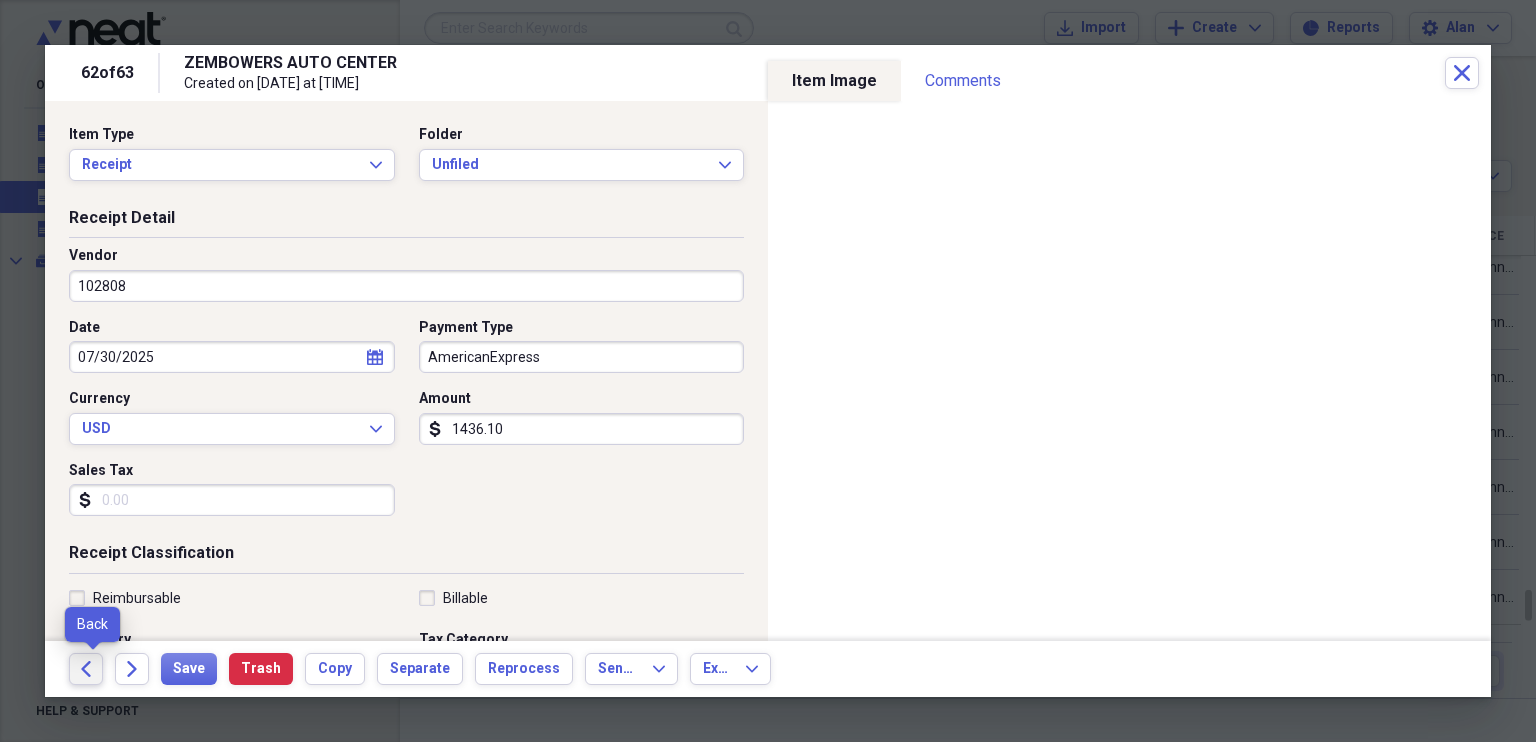 click on "Back" 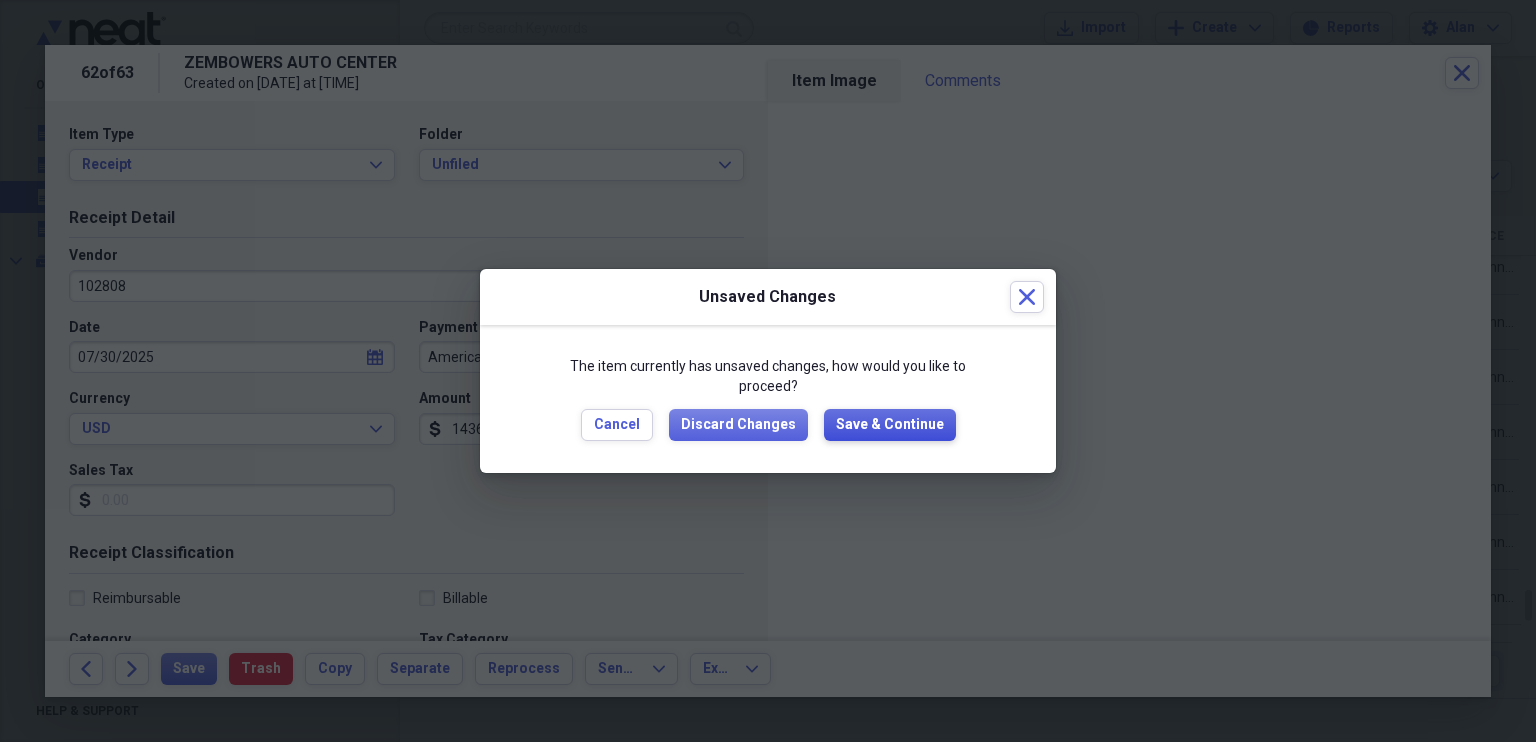click on "Save & Continue" at bounding box center (890, 425) 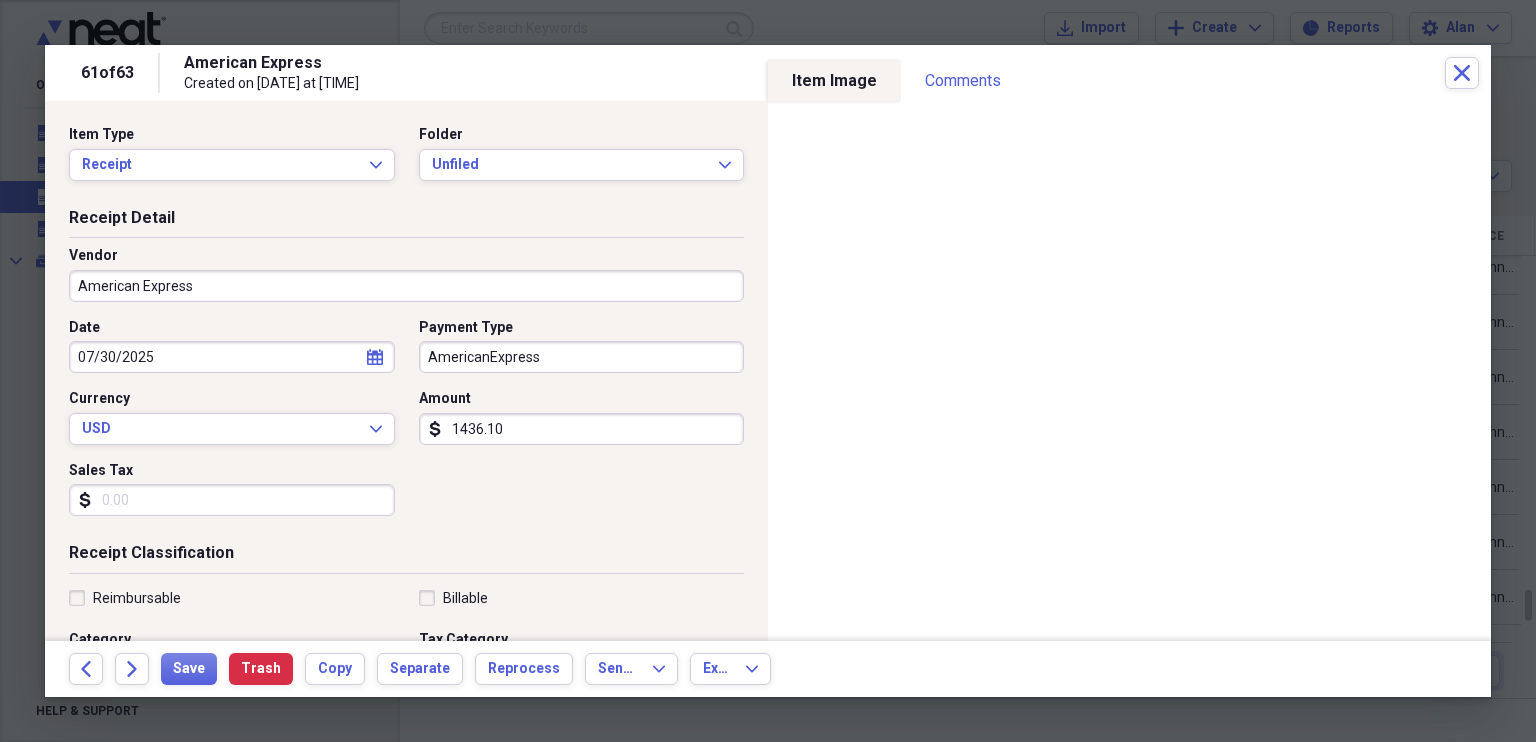 click on "American Express" at bounding box center (406, 286) 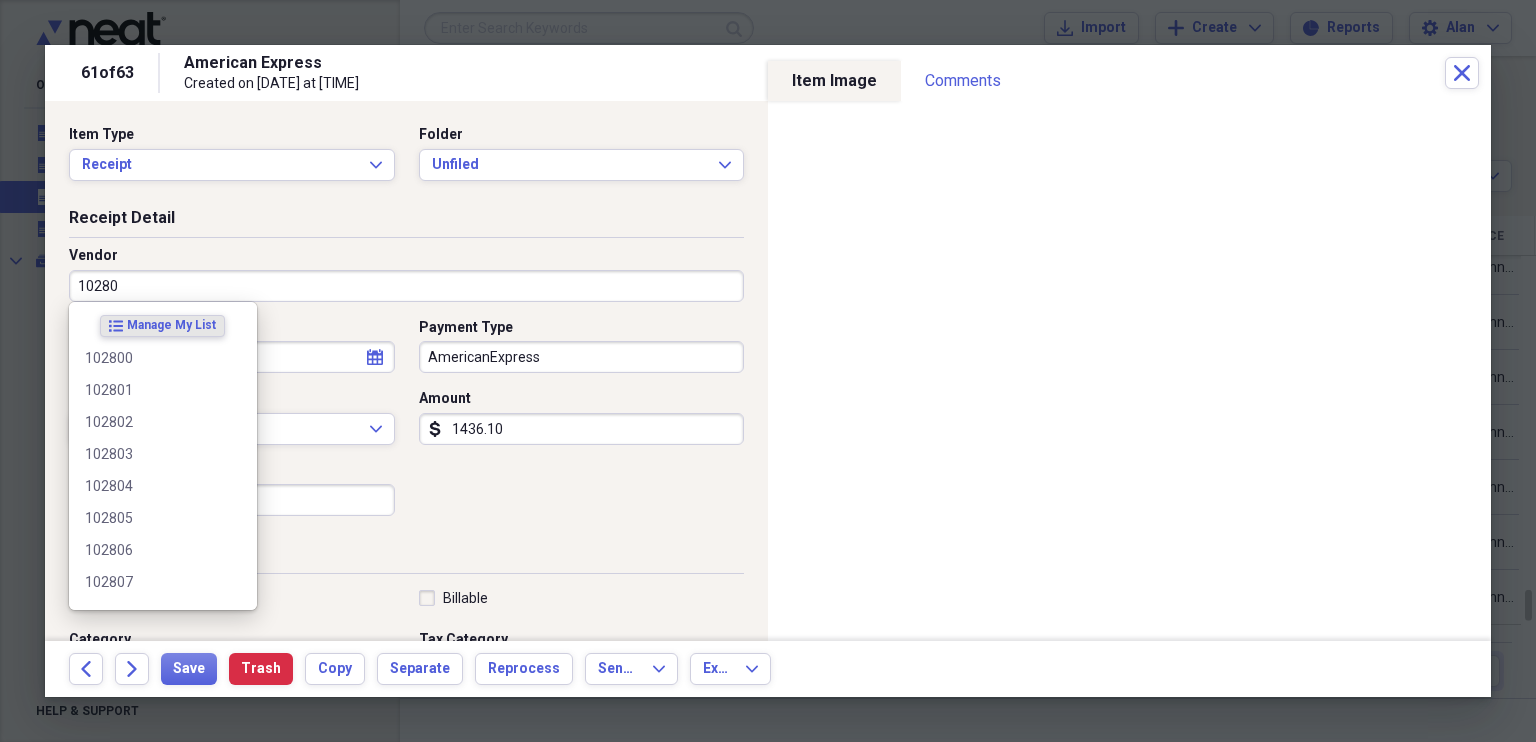 type on "102808" 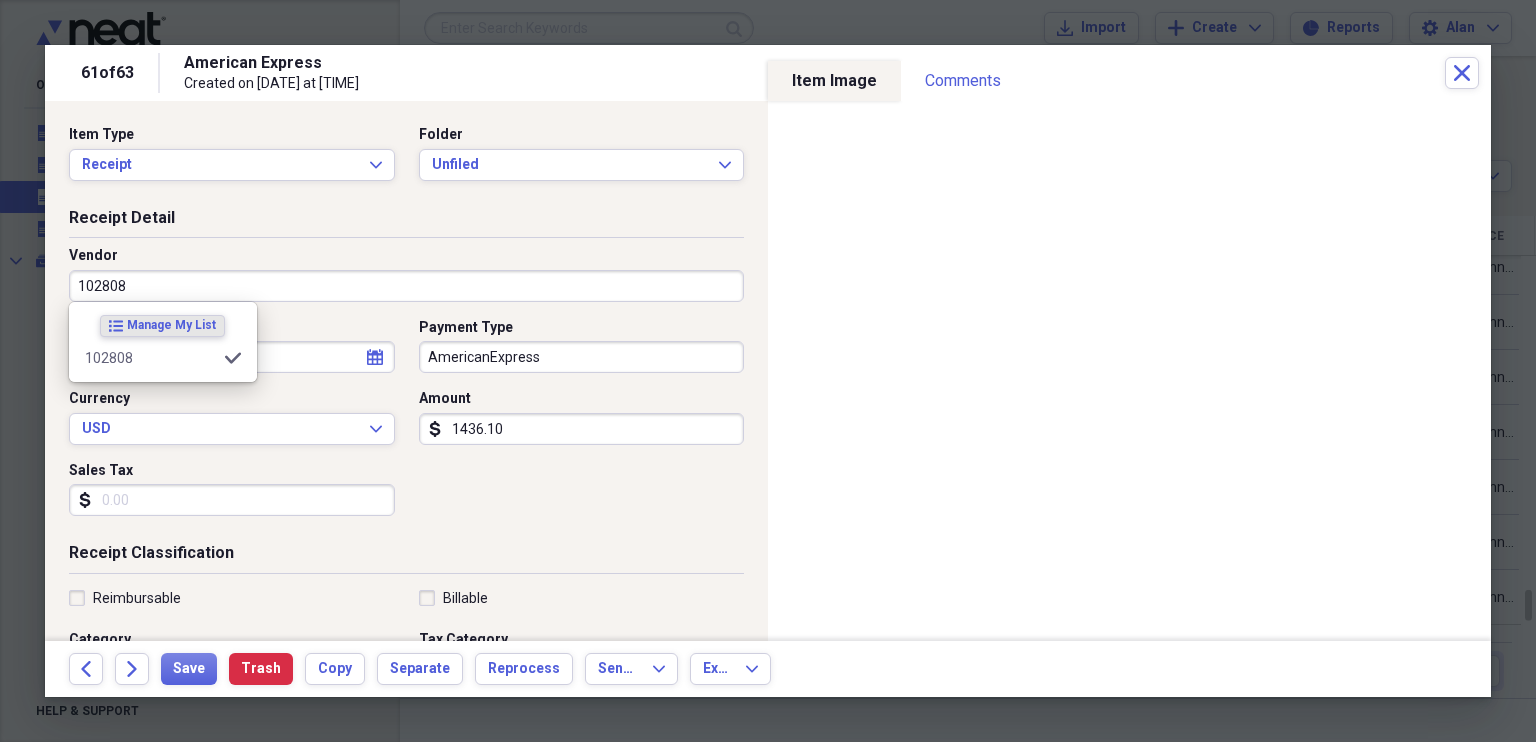 type on "Fuel/Auto" 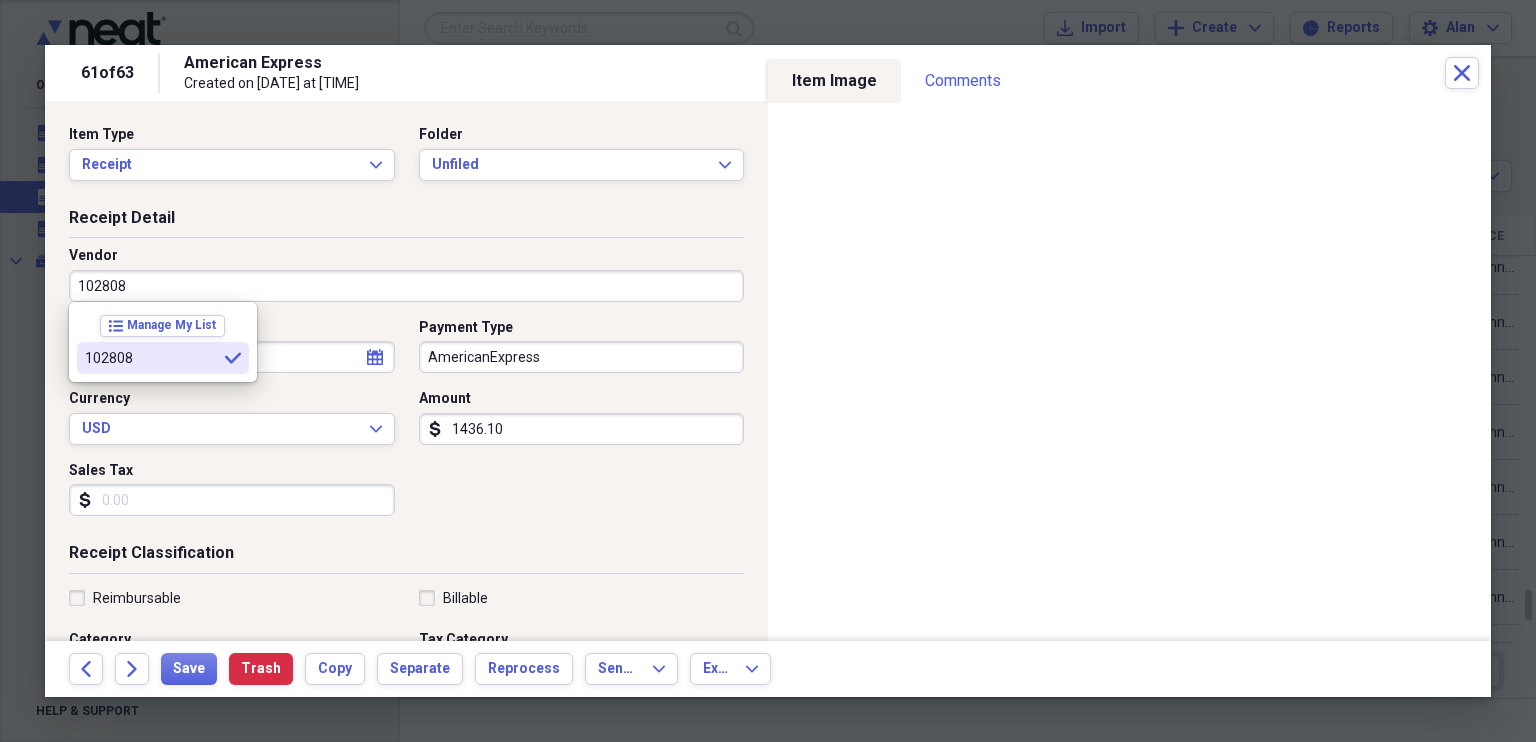 type on "102808" 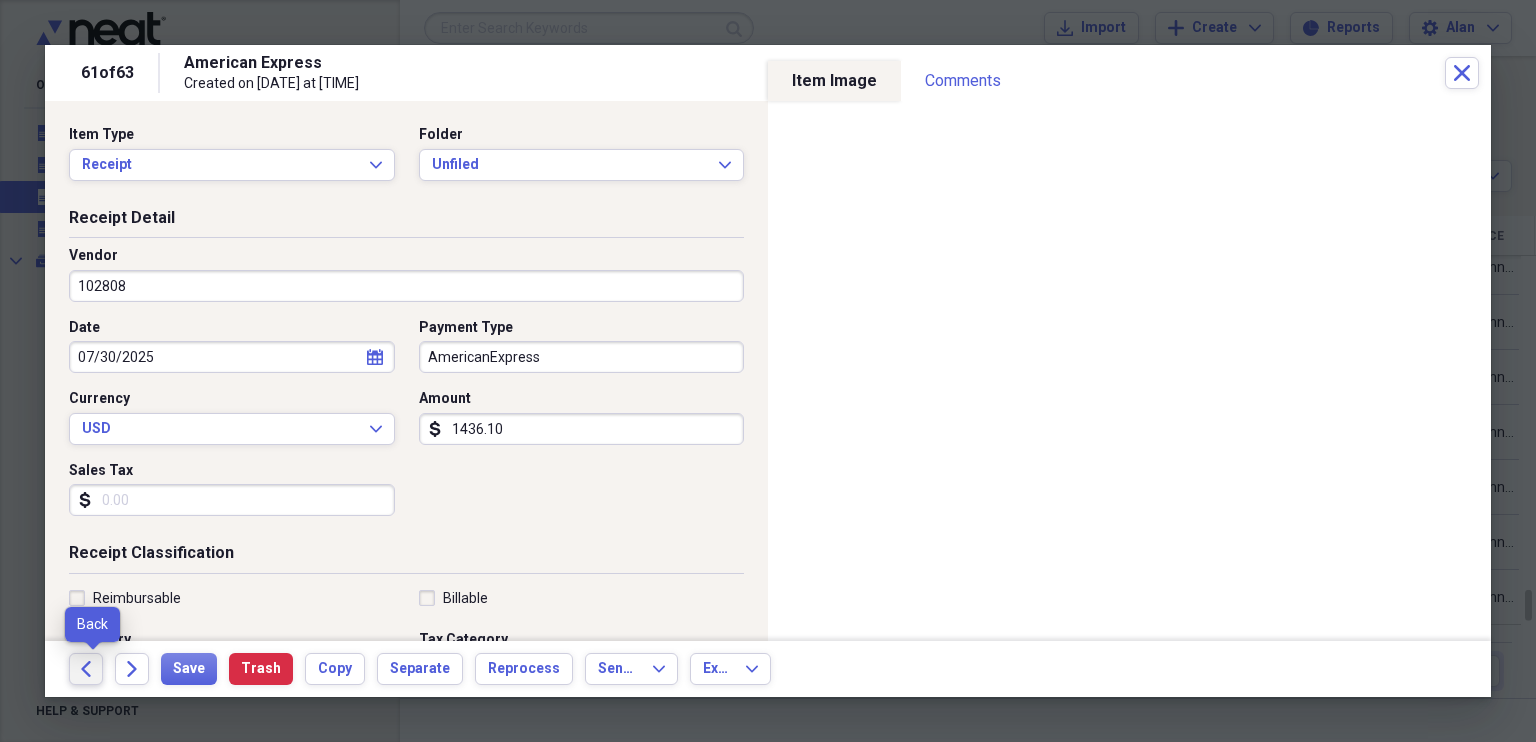 click 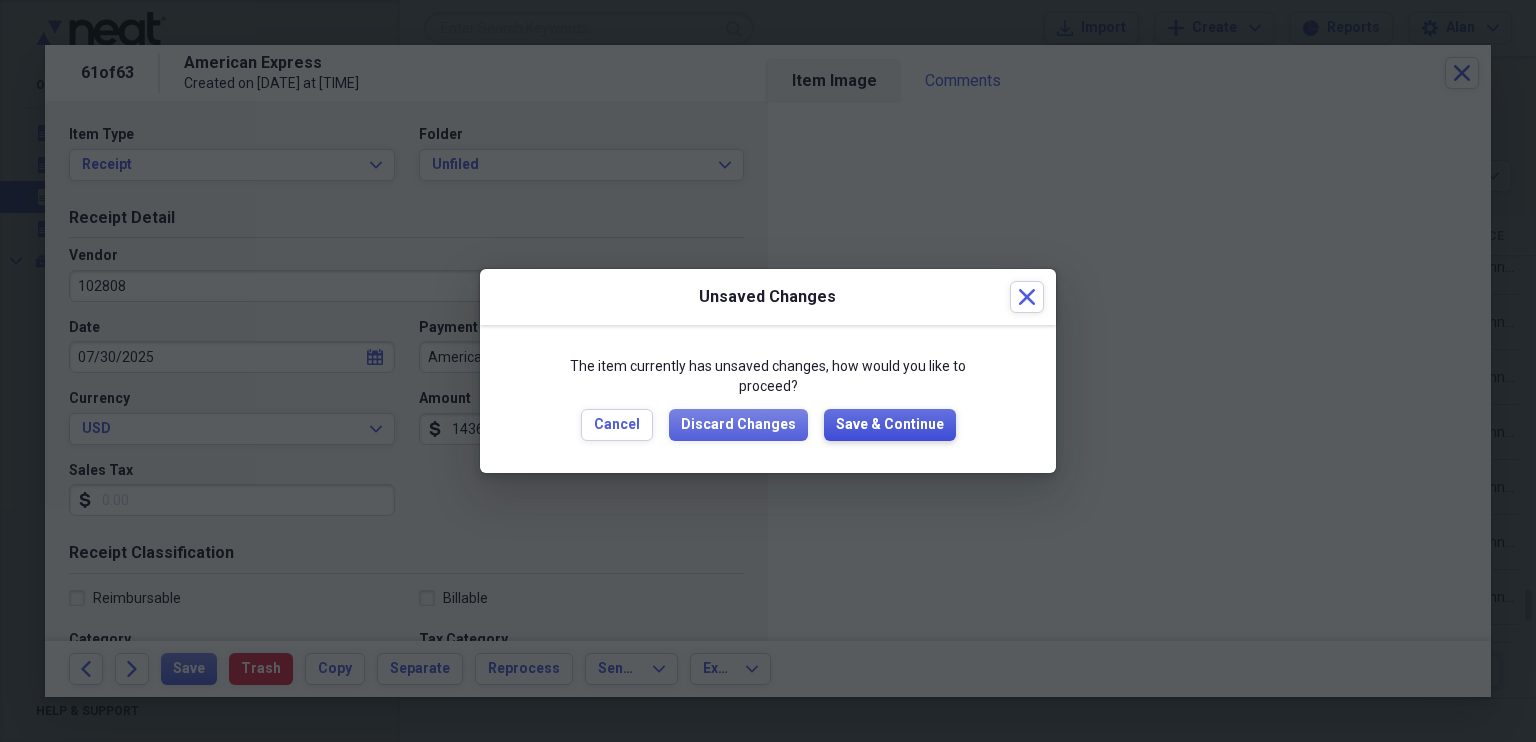 click on "Save & Continue" at bounding box center [890, 425] 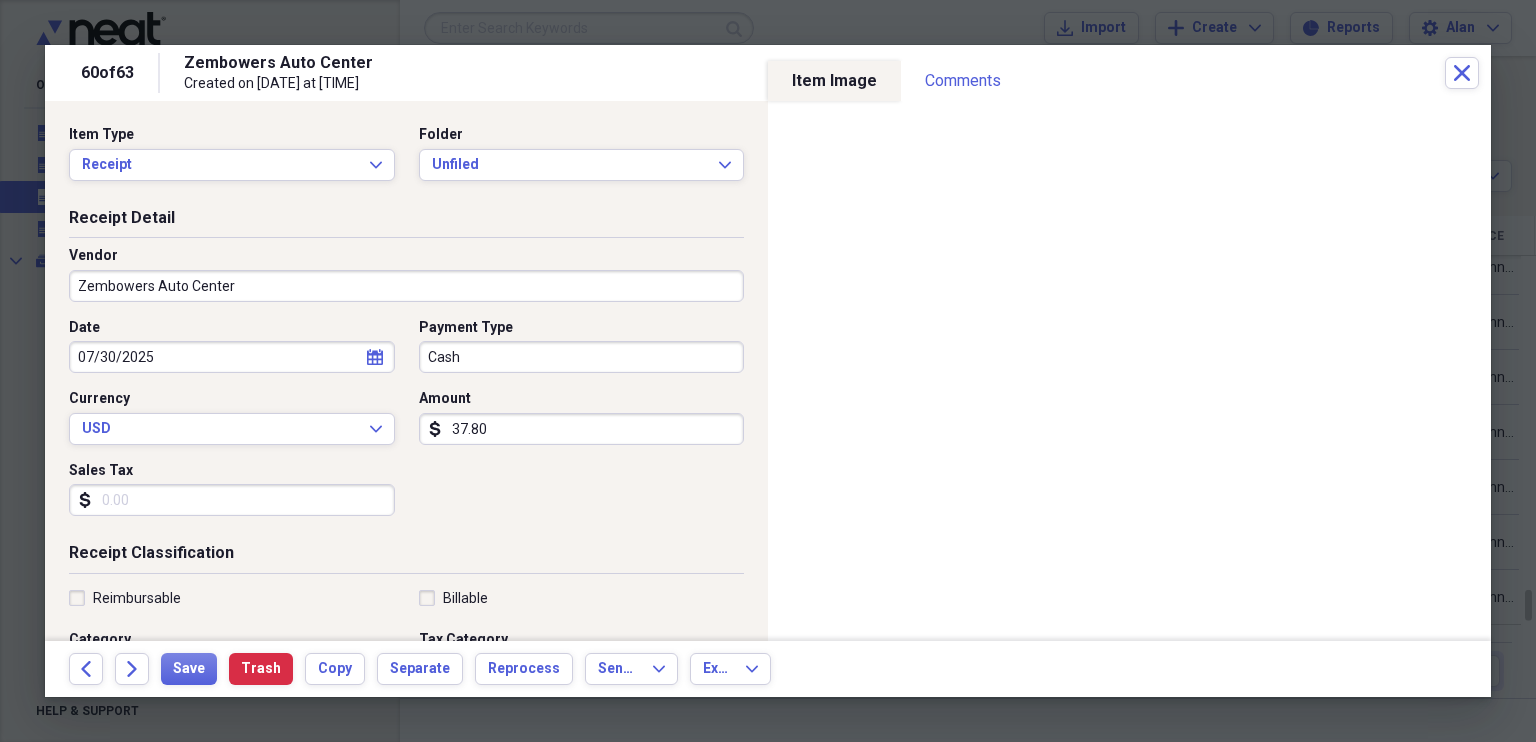 click on "Zembowers Auto Center" at bounding box center [406, 286] 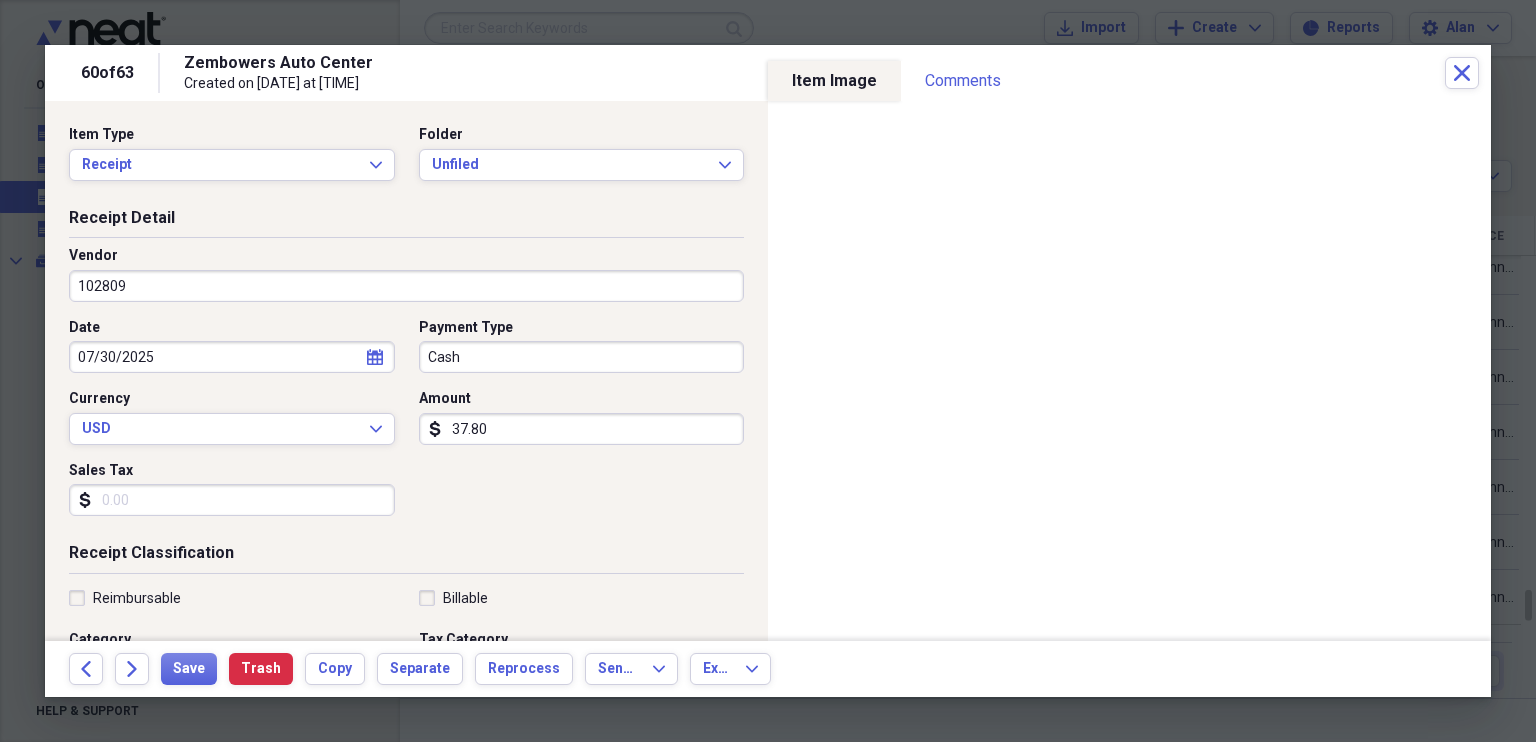 type on "102809" 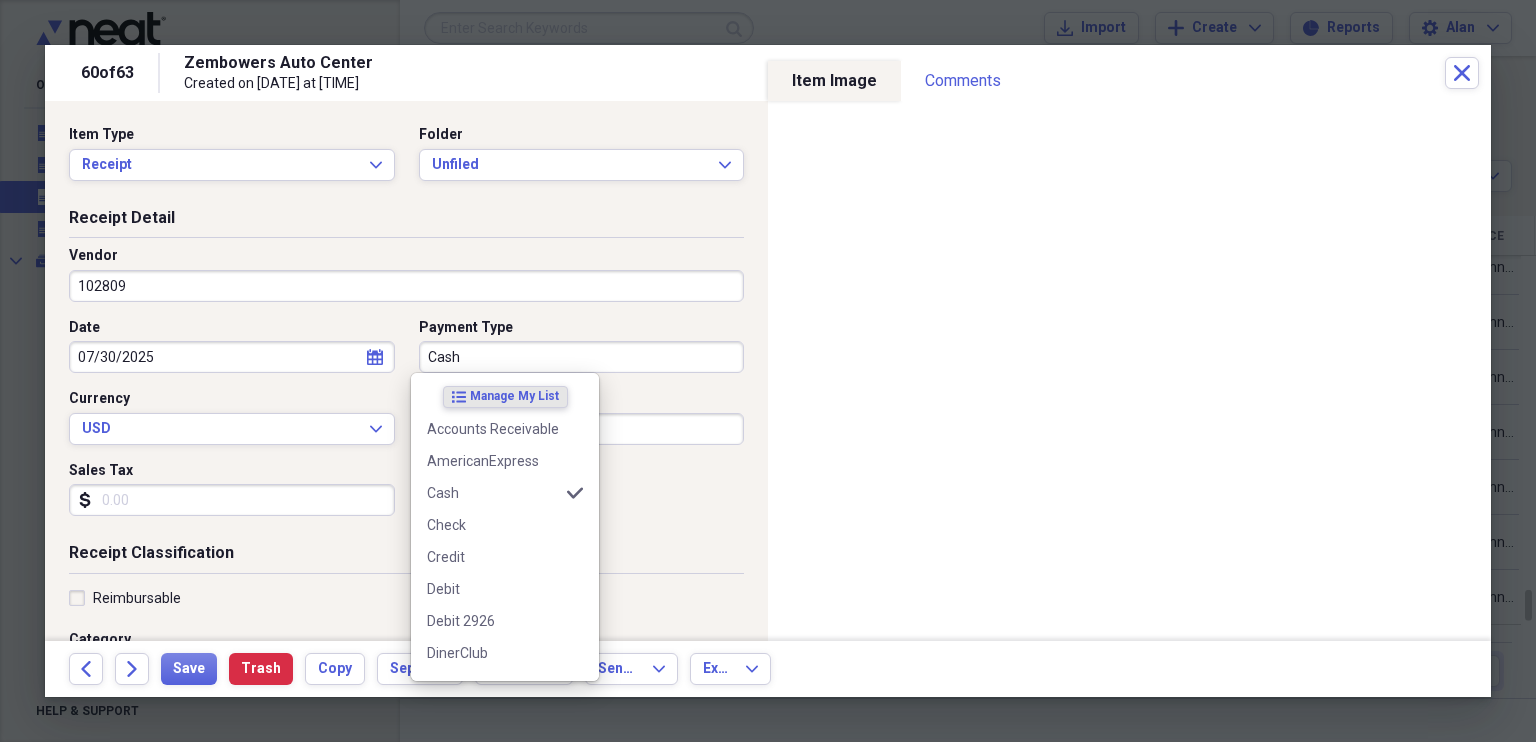 click on "Cash" at bounding box center (582, 357) 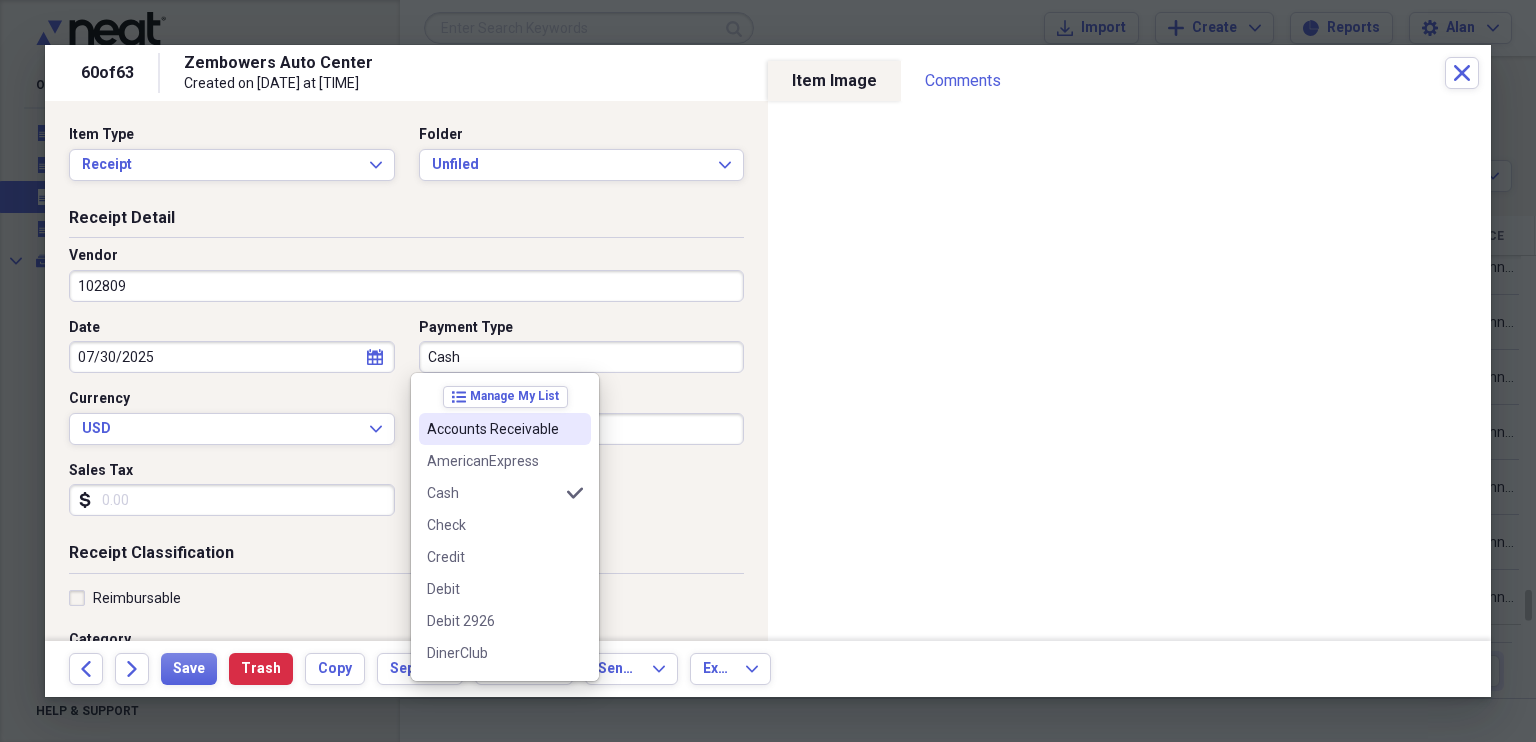 click on "Accounts Receivable" at bounding box center [493, 429] 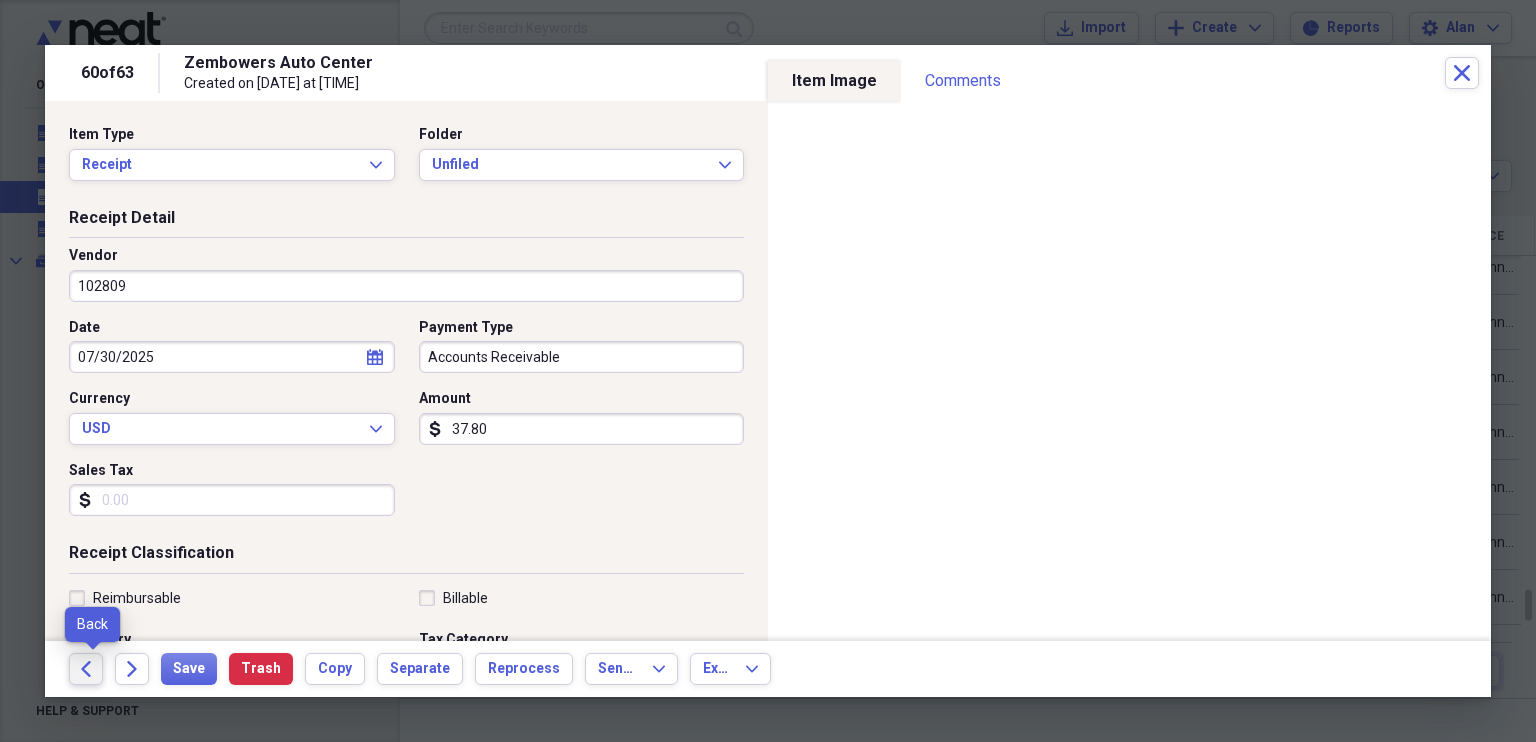 click 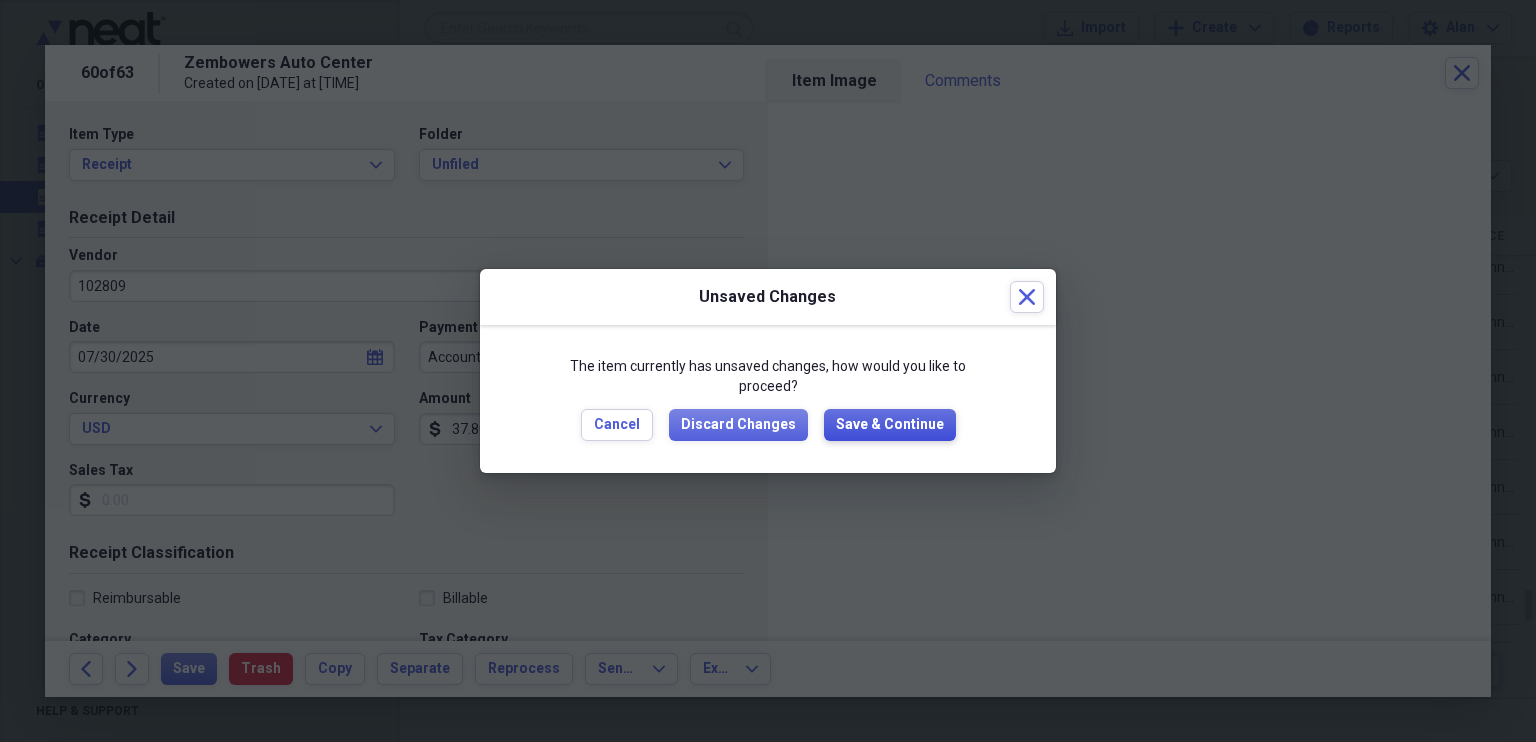 click on "Save & Continue" at bounding box center [890, 425] 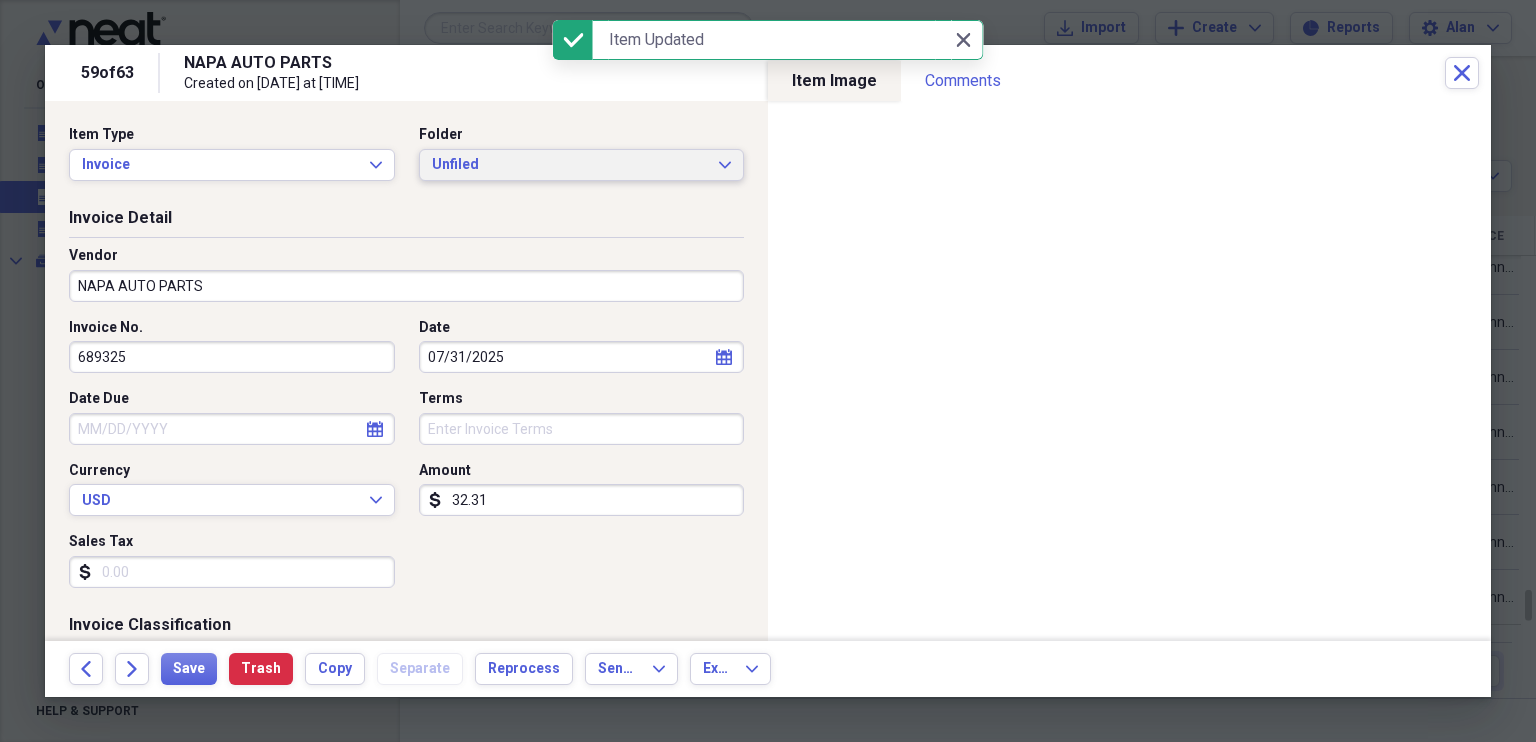 click on "Expand" 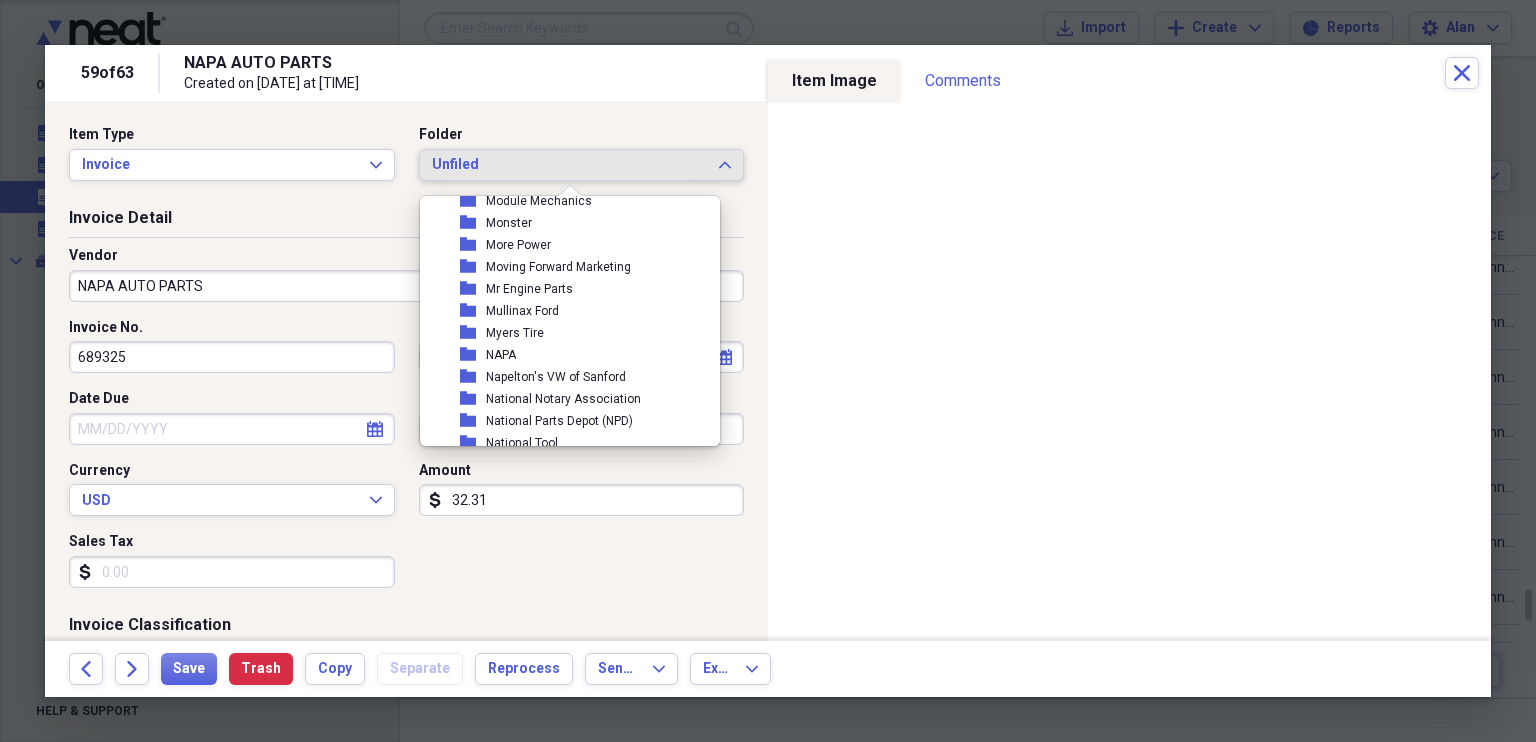 scroll, scrollTop: 6024, scrollLeft: 0, axis: vertical 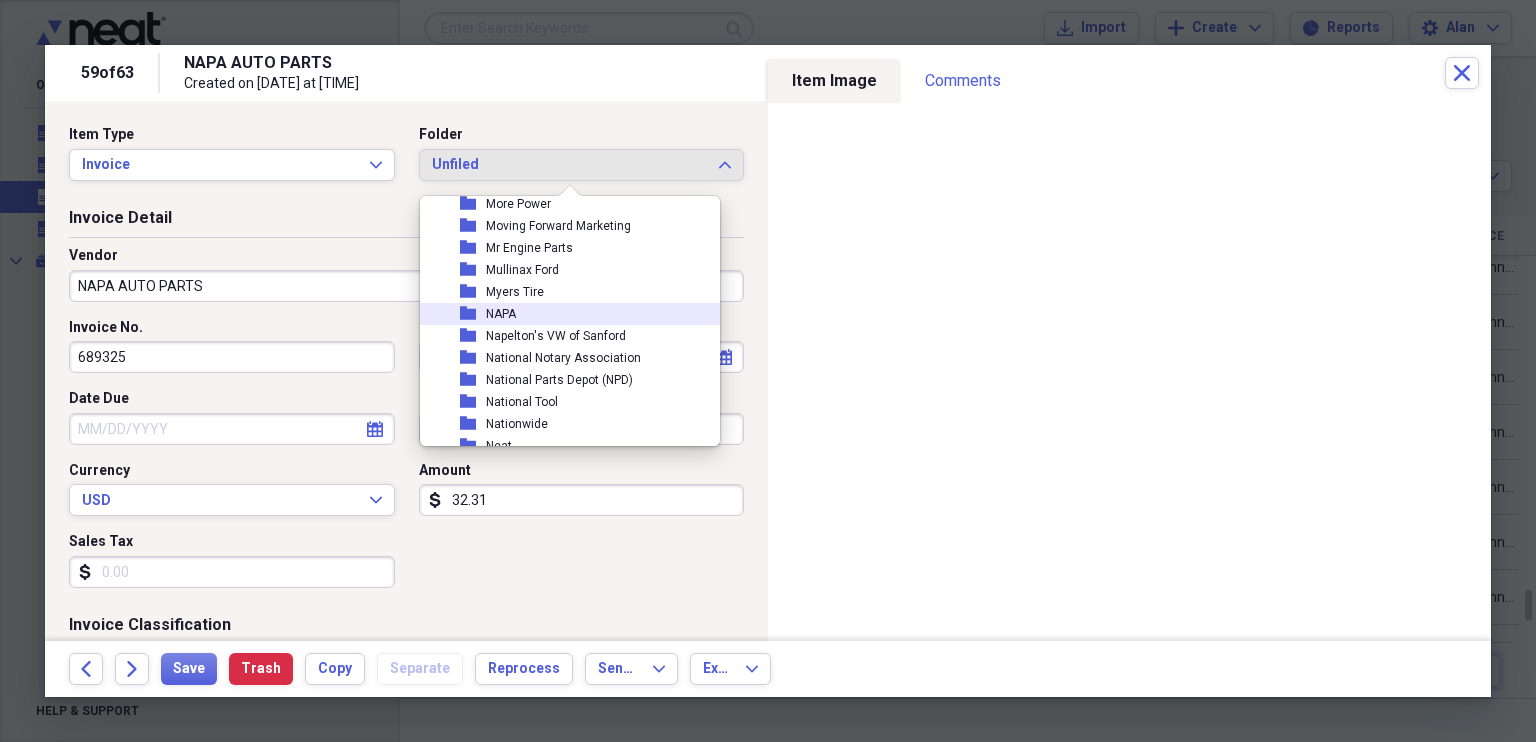 click on "NAPA" at bounding box center [501, 314] 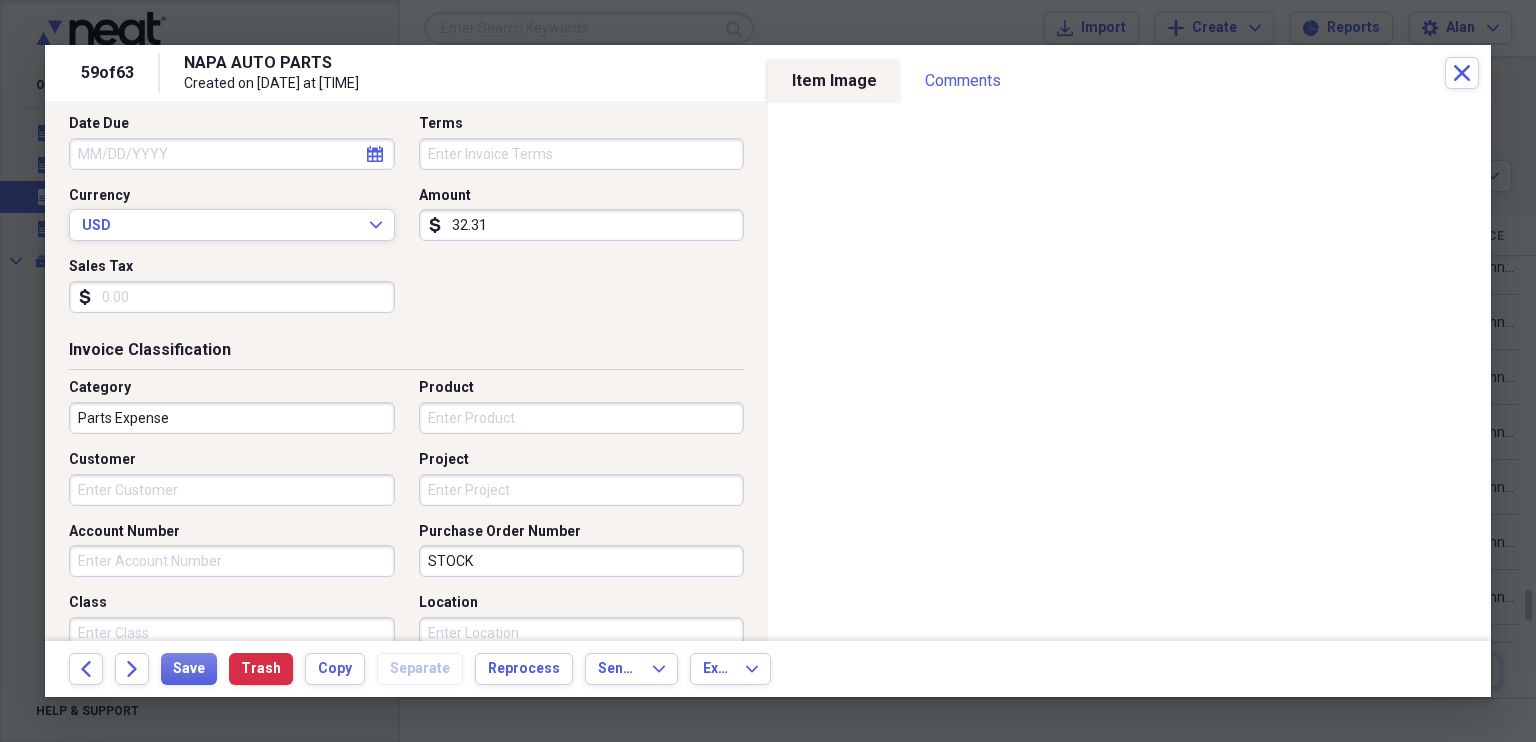 scroll, scrollTop: 0, scrollLeft: 0, axis: both 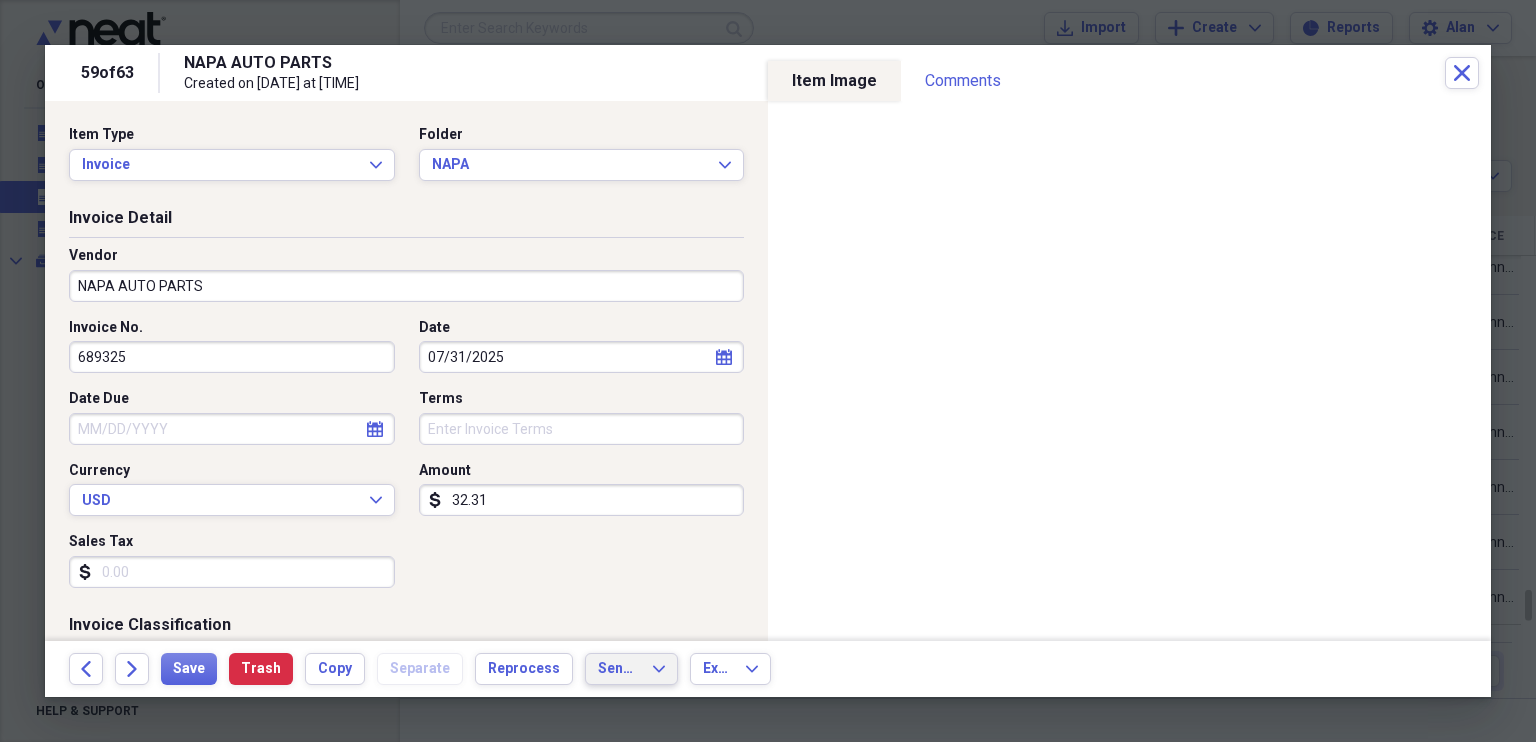 click on "Expand" 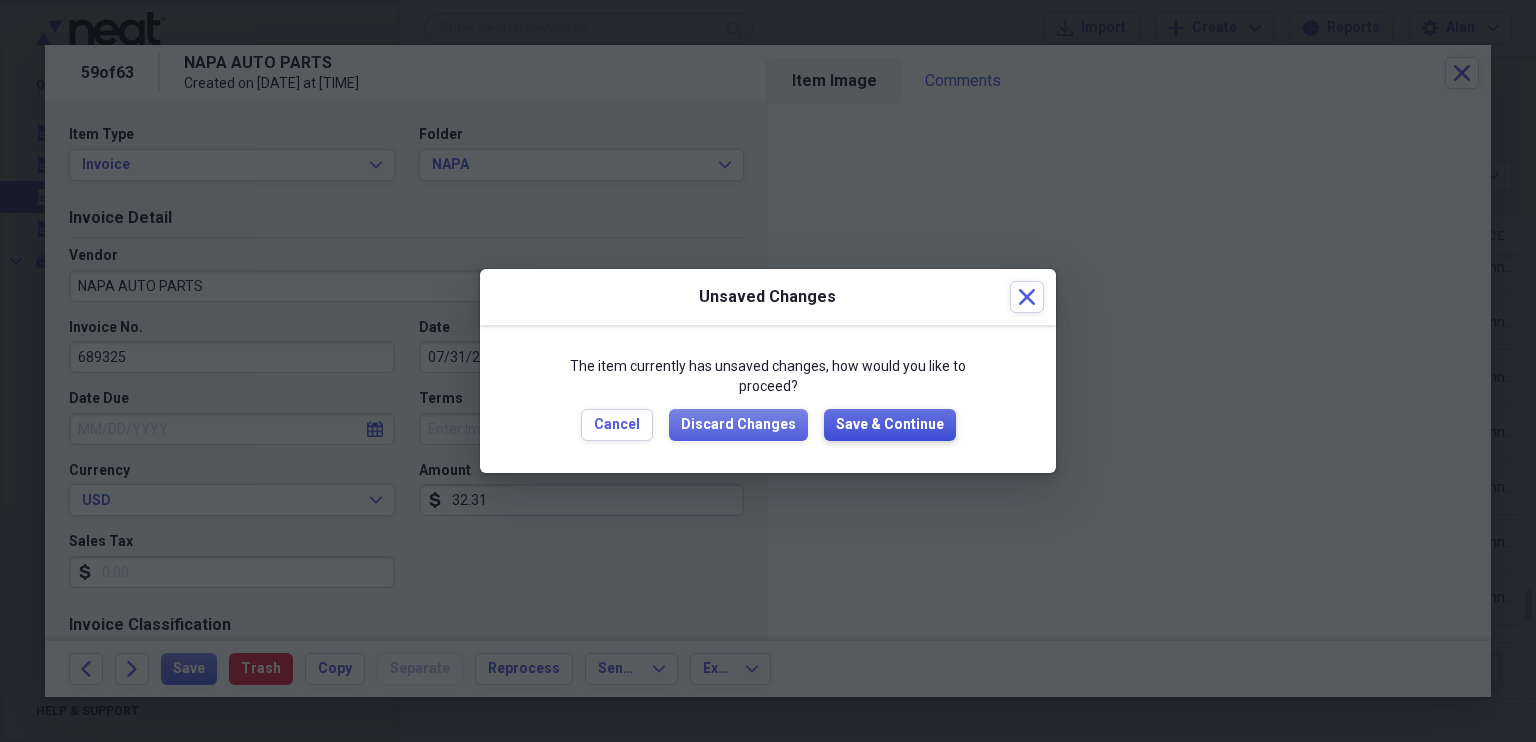 click on "Save & Continue" at bounding box center (890, 425) 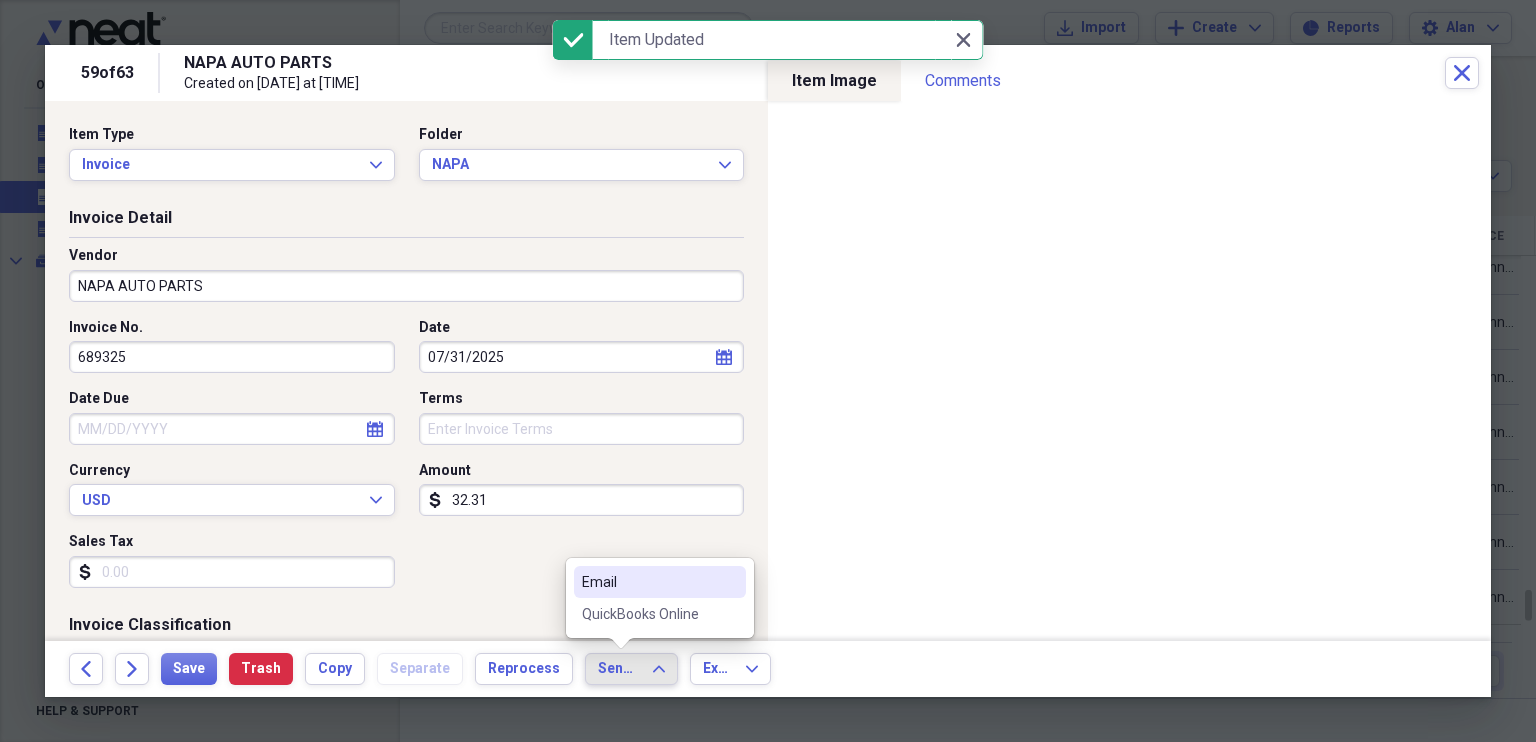click on "QuickBooks Online" at bounding box center [648, 614] 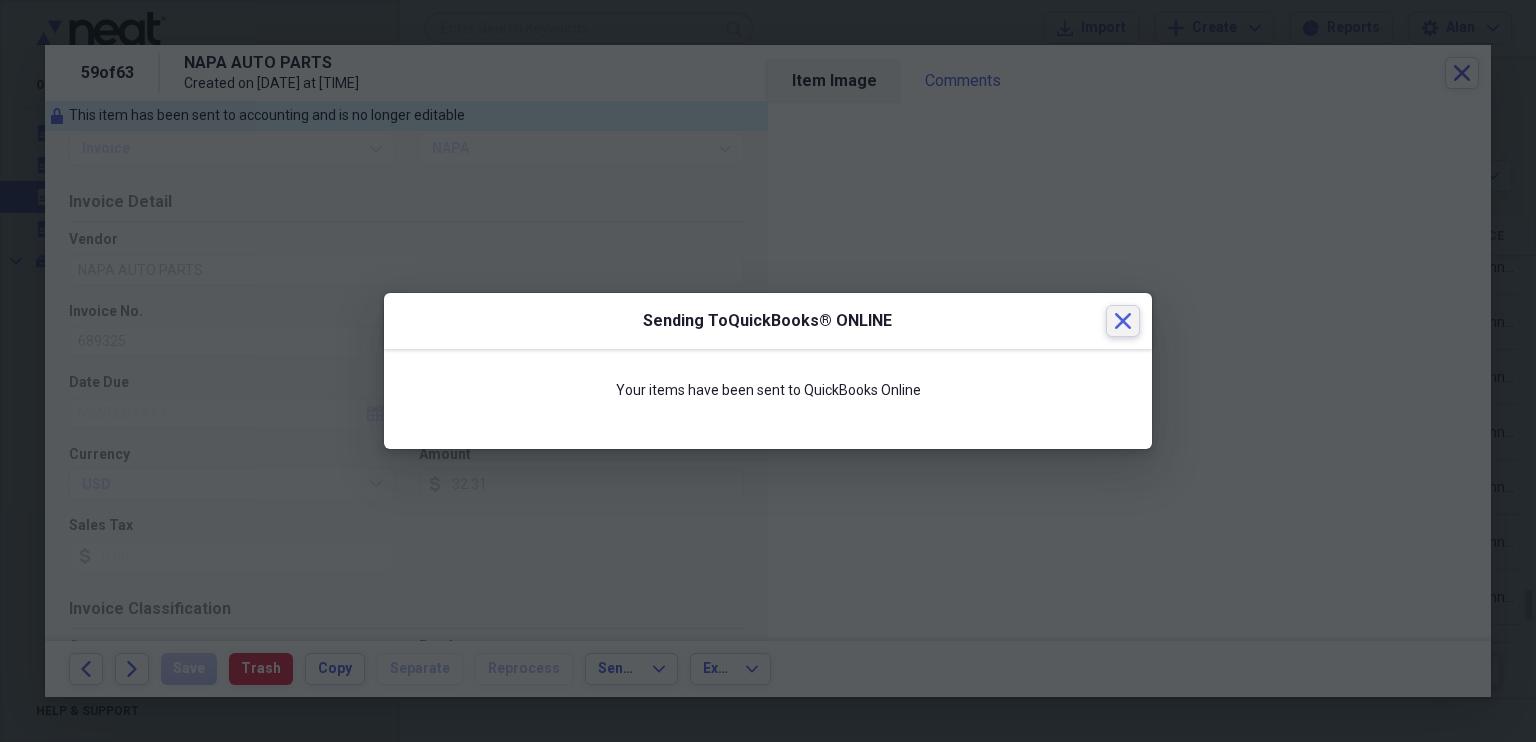 click on "Close" 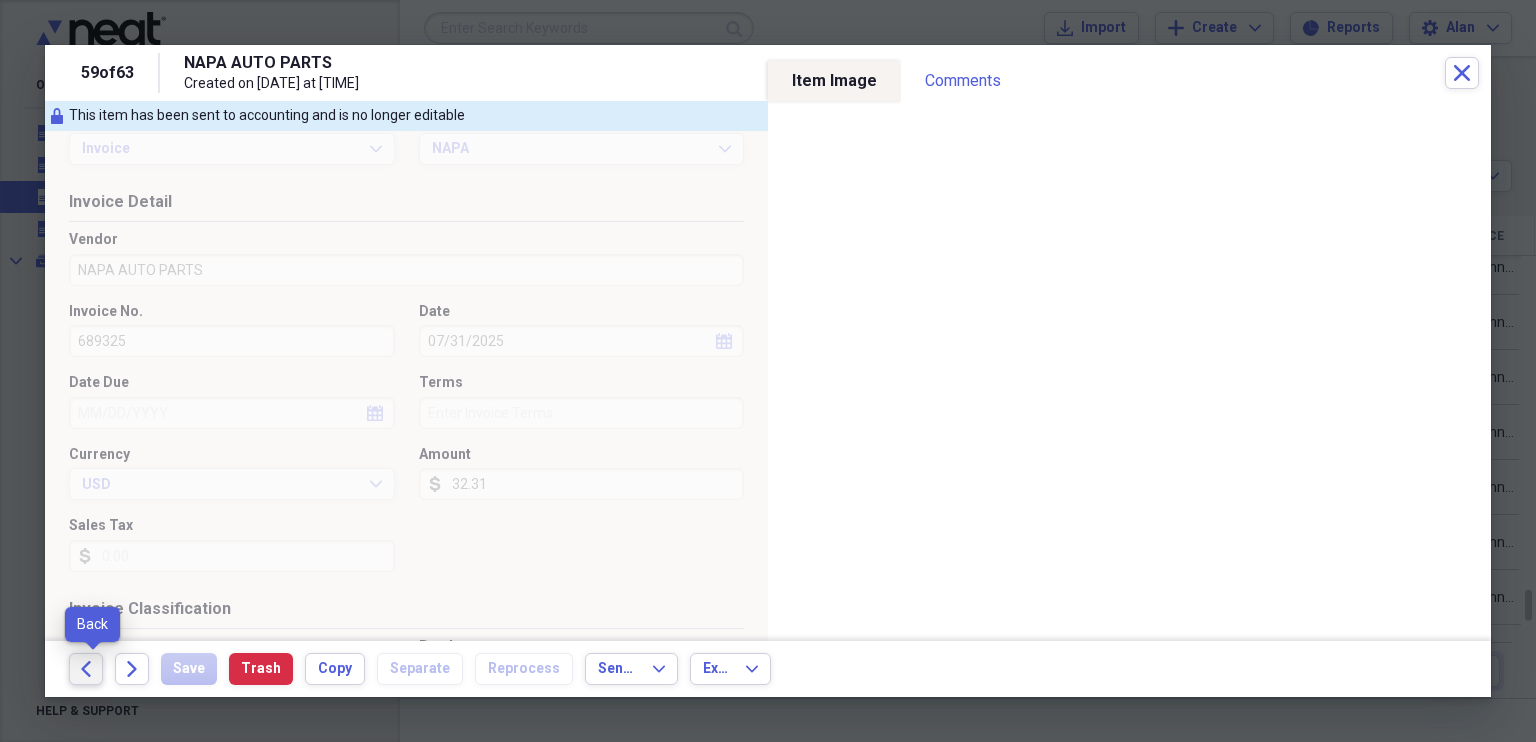 click on "Back" 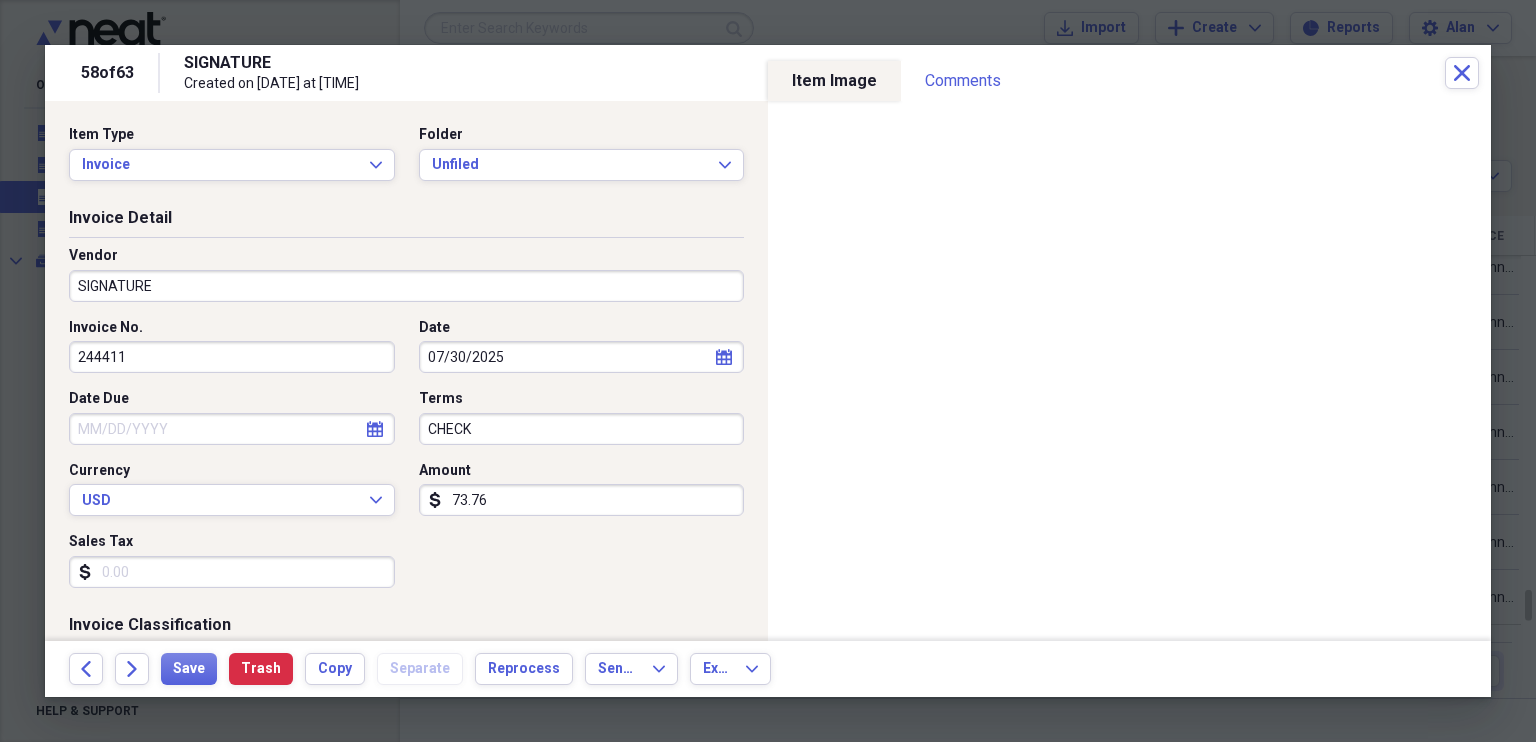 click on "SIGNATURE" at bounding box center (406, 286) 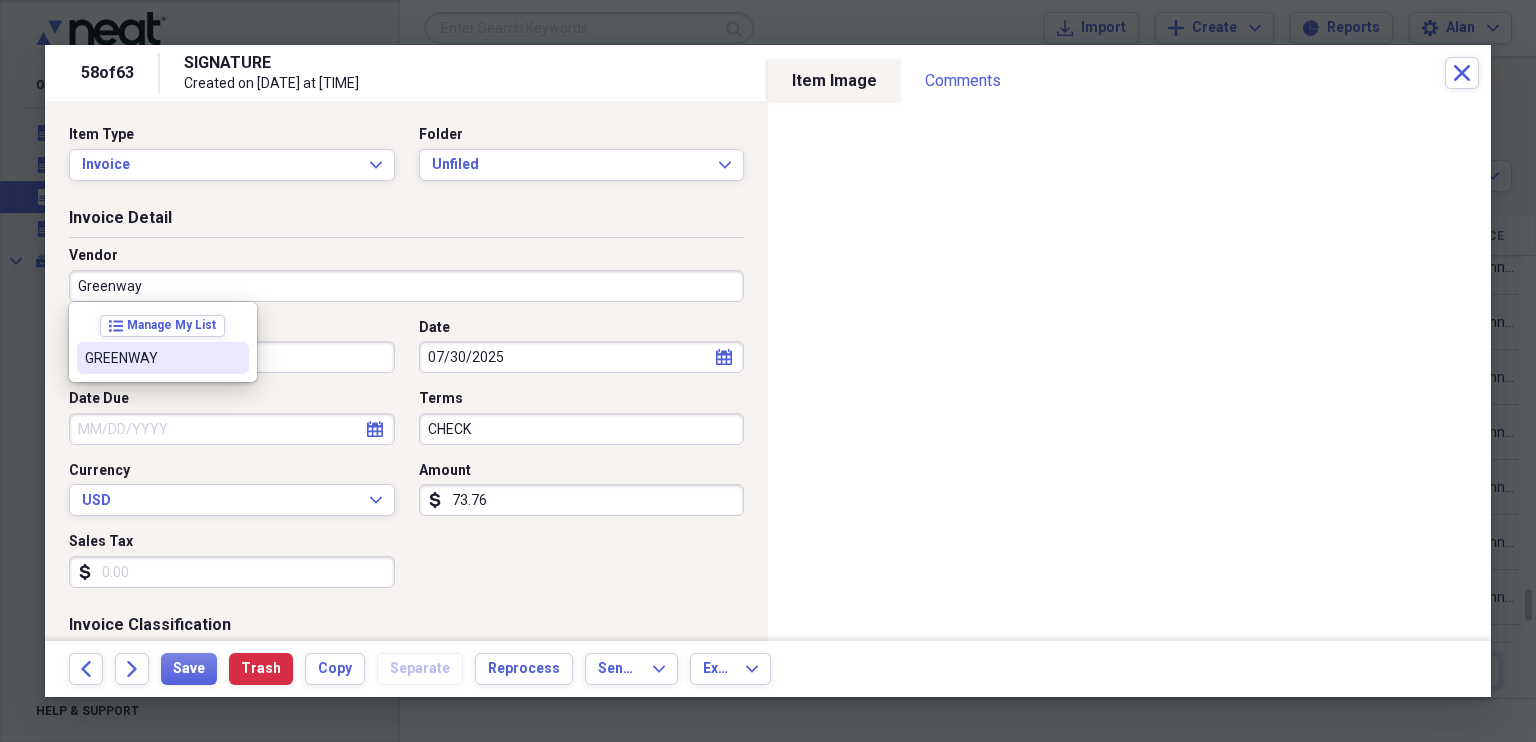 click on "GREENWAY" at bounding box center (151, 358) 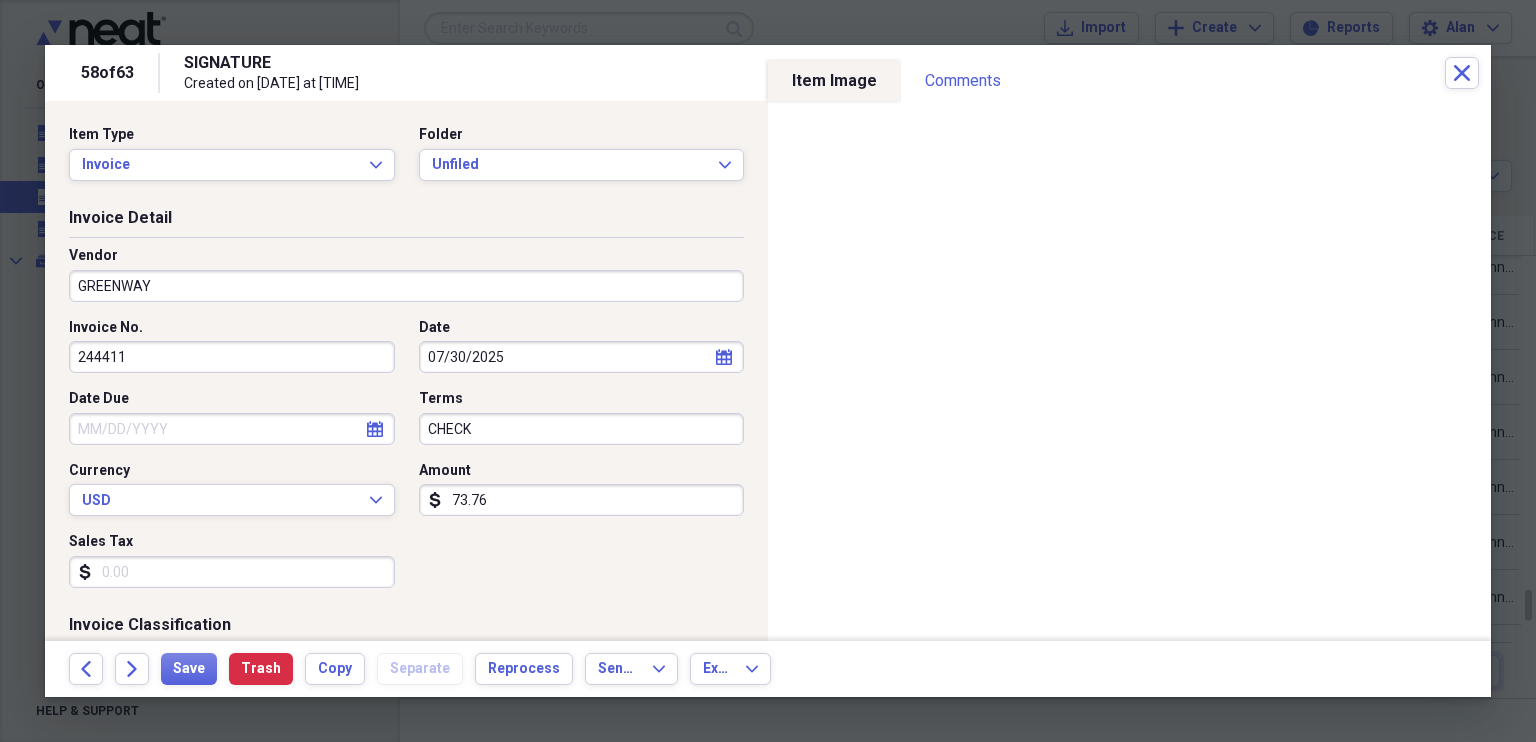 type on "Parts Expense" 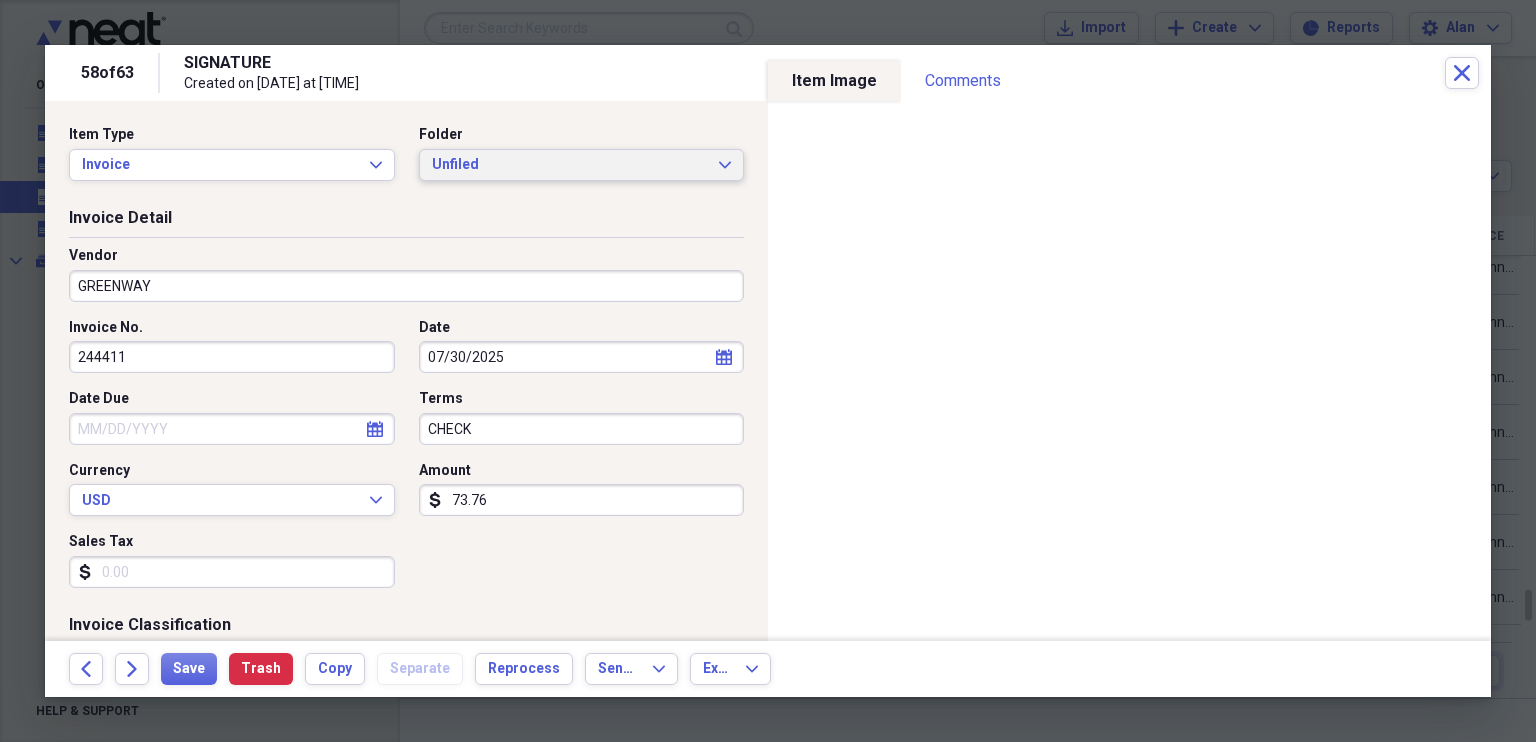 click on "Unfiled" at bounding box center (570, 165) 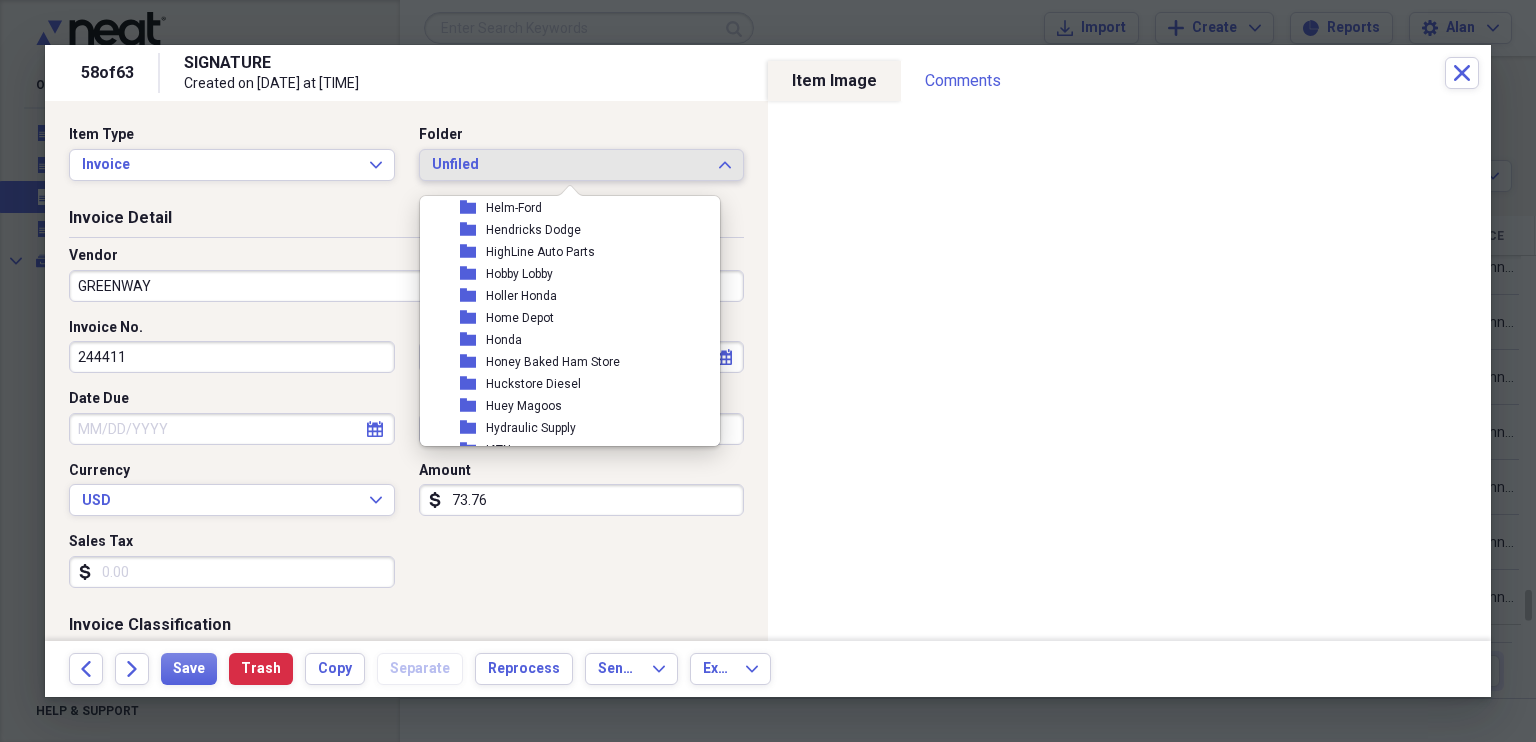 scroll, scrollTop: 4099, scrollLeft: 0, axis: vertical 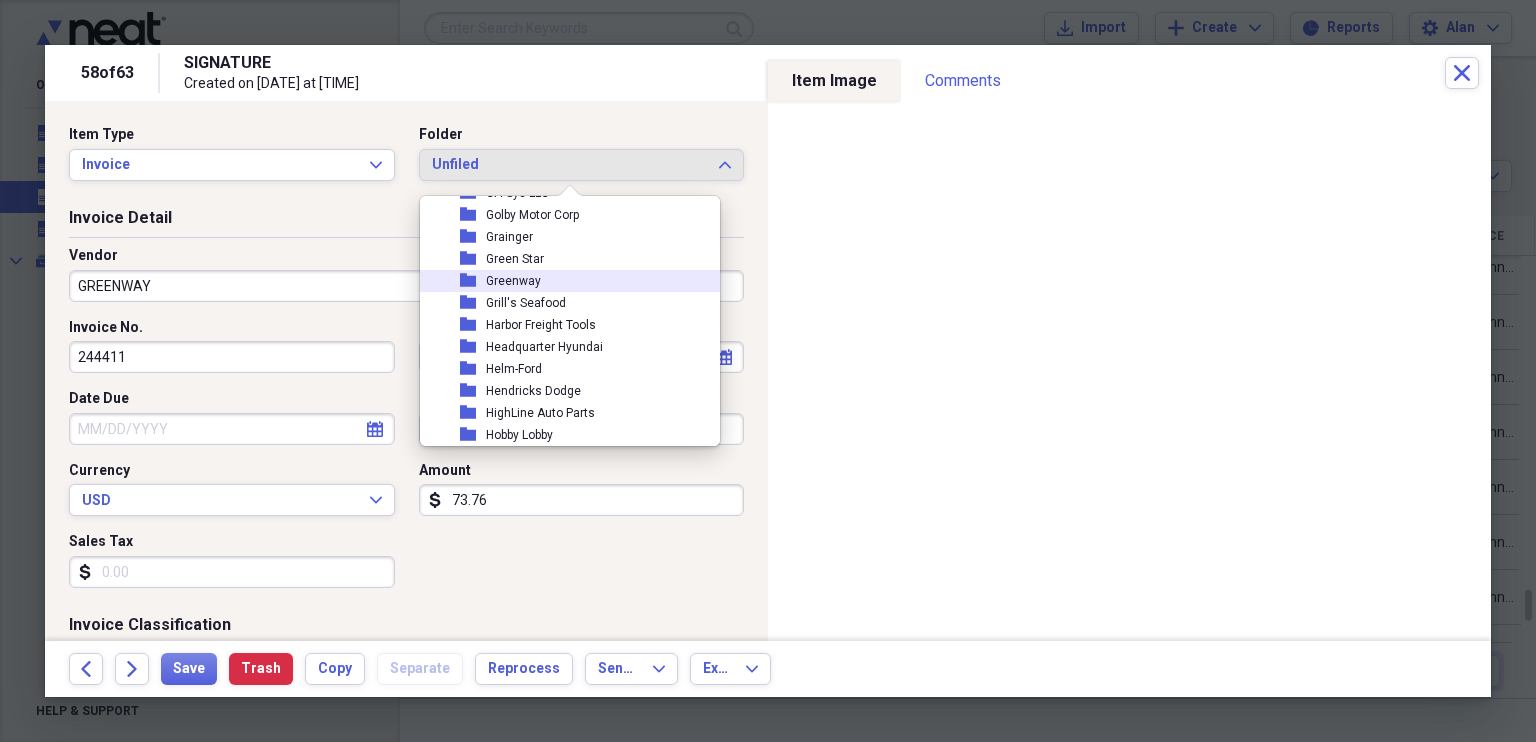 click on "Greenway" at bounding box center (513, 281) 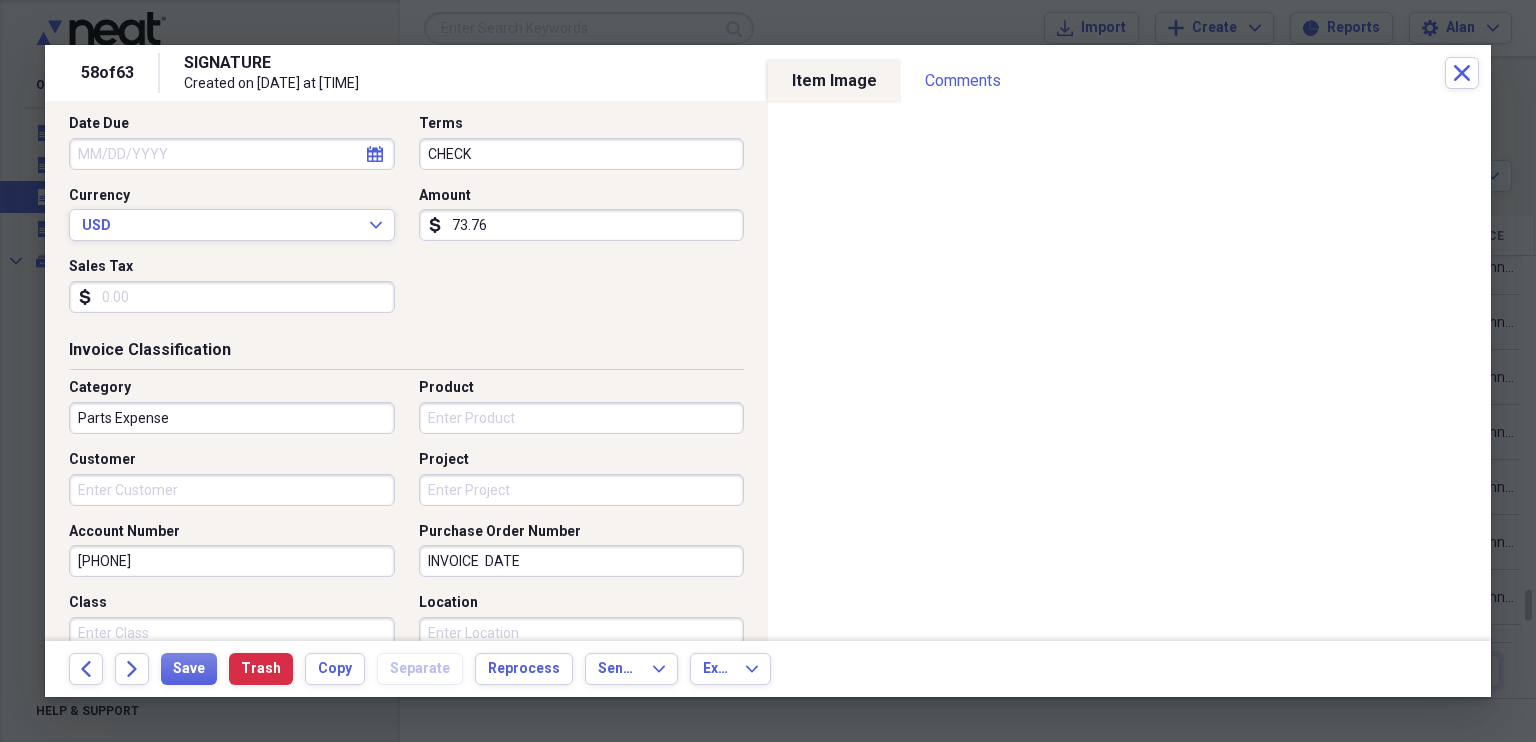 scroll, scrollTop: 0, scrollLeft: 0, axis: both 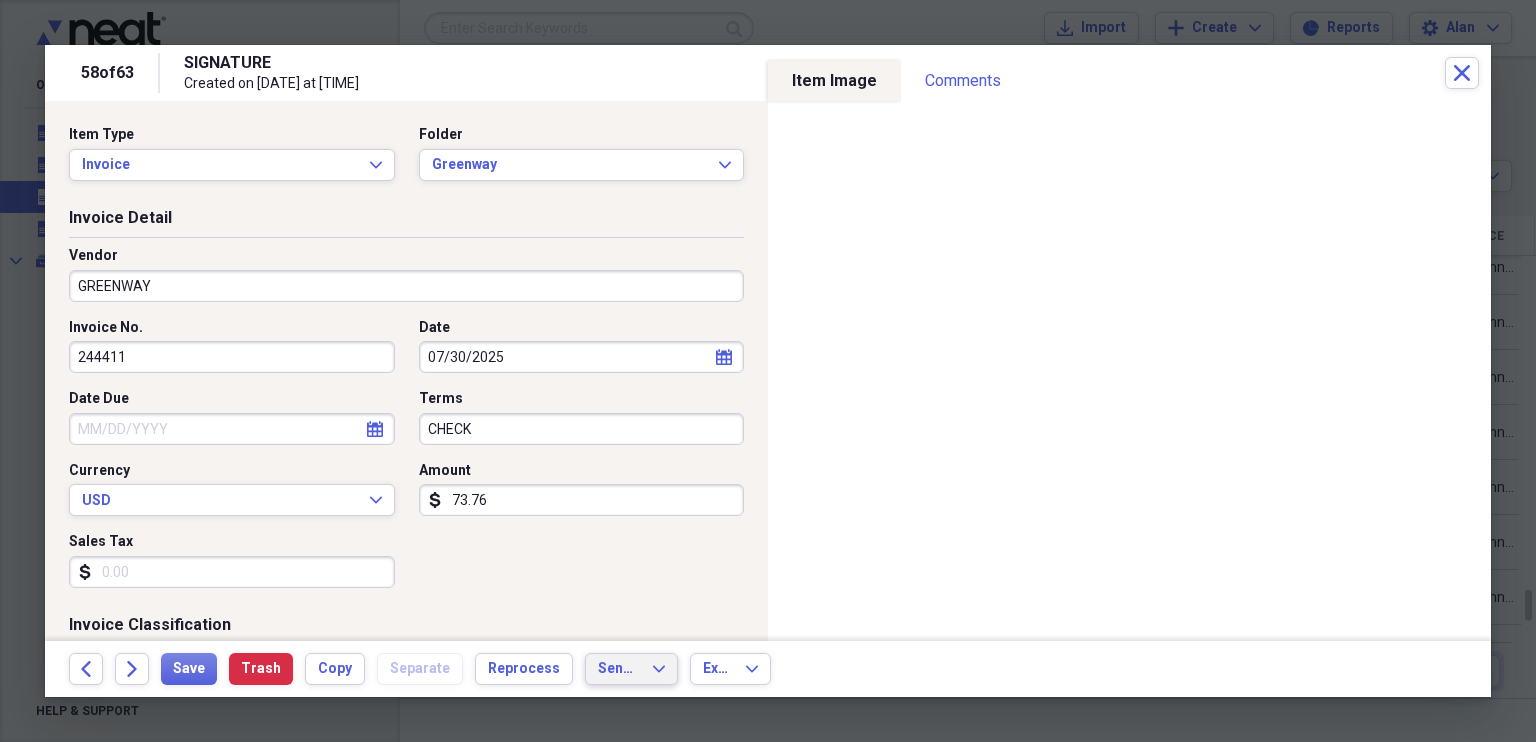 click on "Send To Expand" at bounding box center [631, 669] 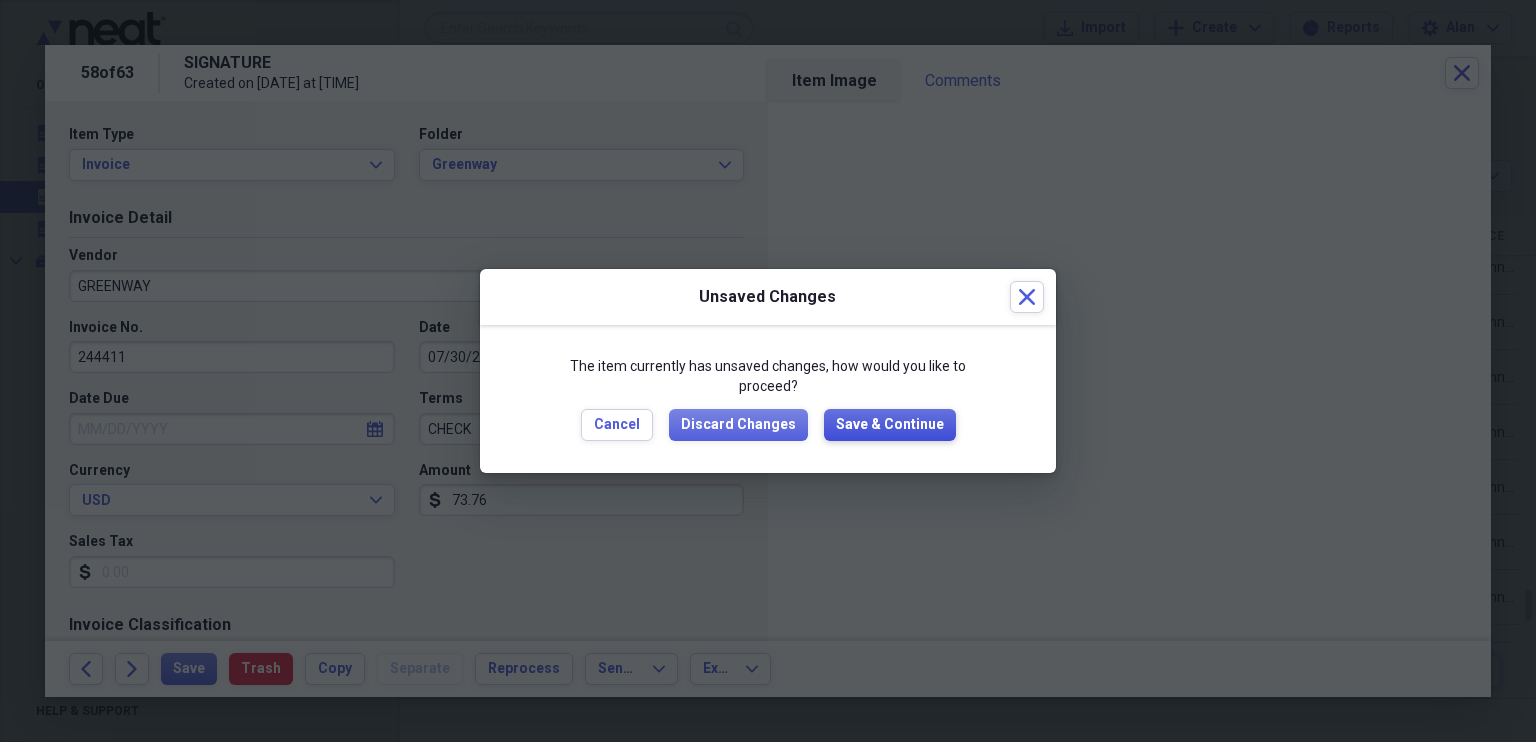 click on "Save & Continue" at bounding box center [890, 425] 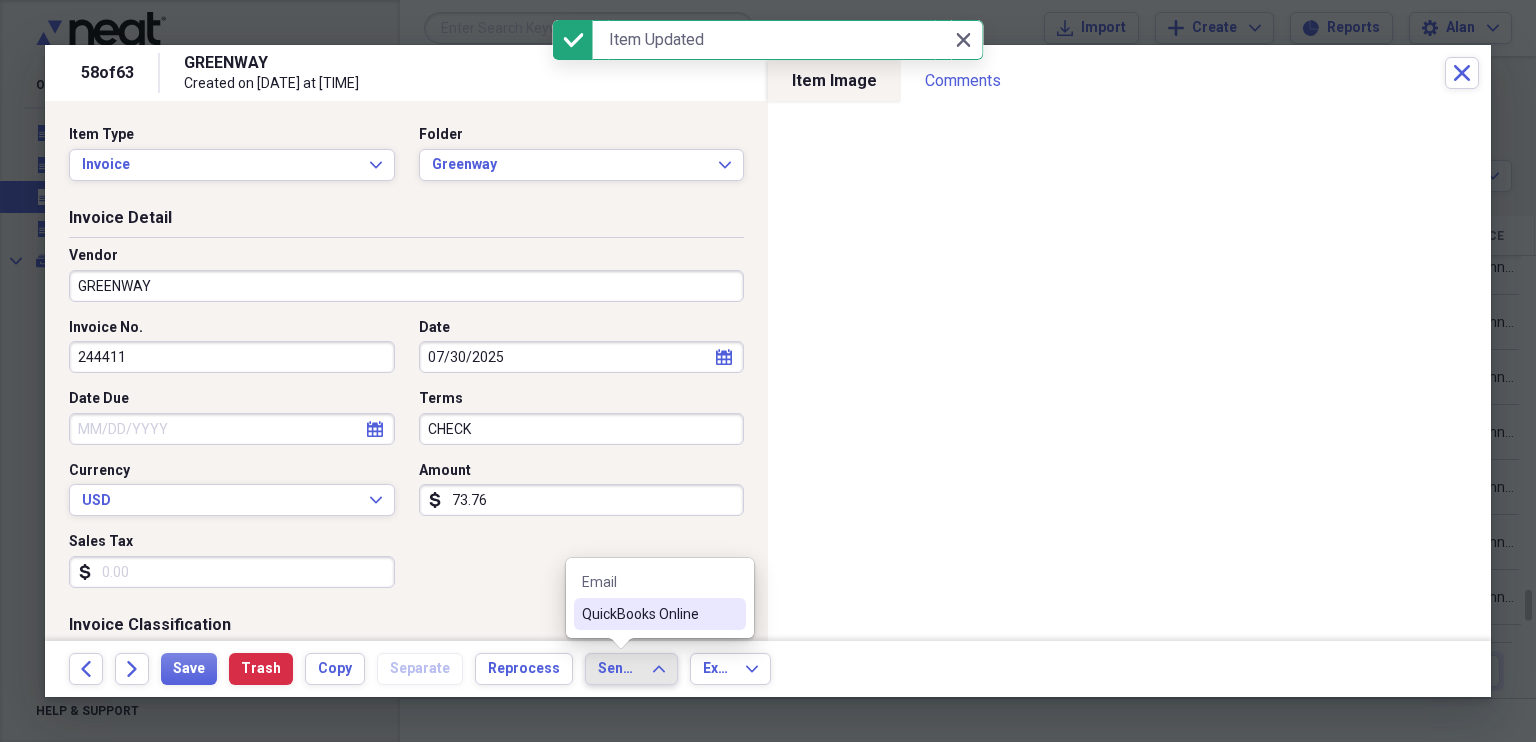 click on "QuickBooks Online" at bounding box center (648, 614) 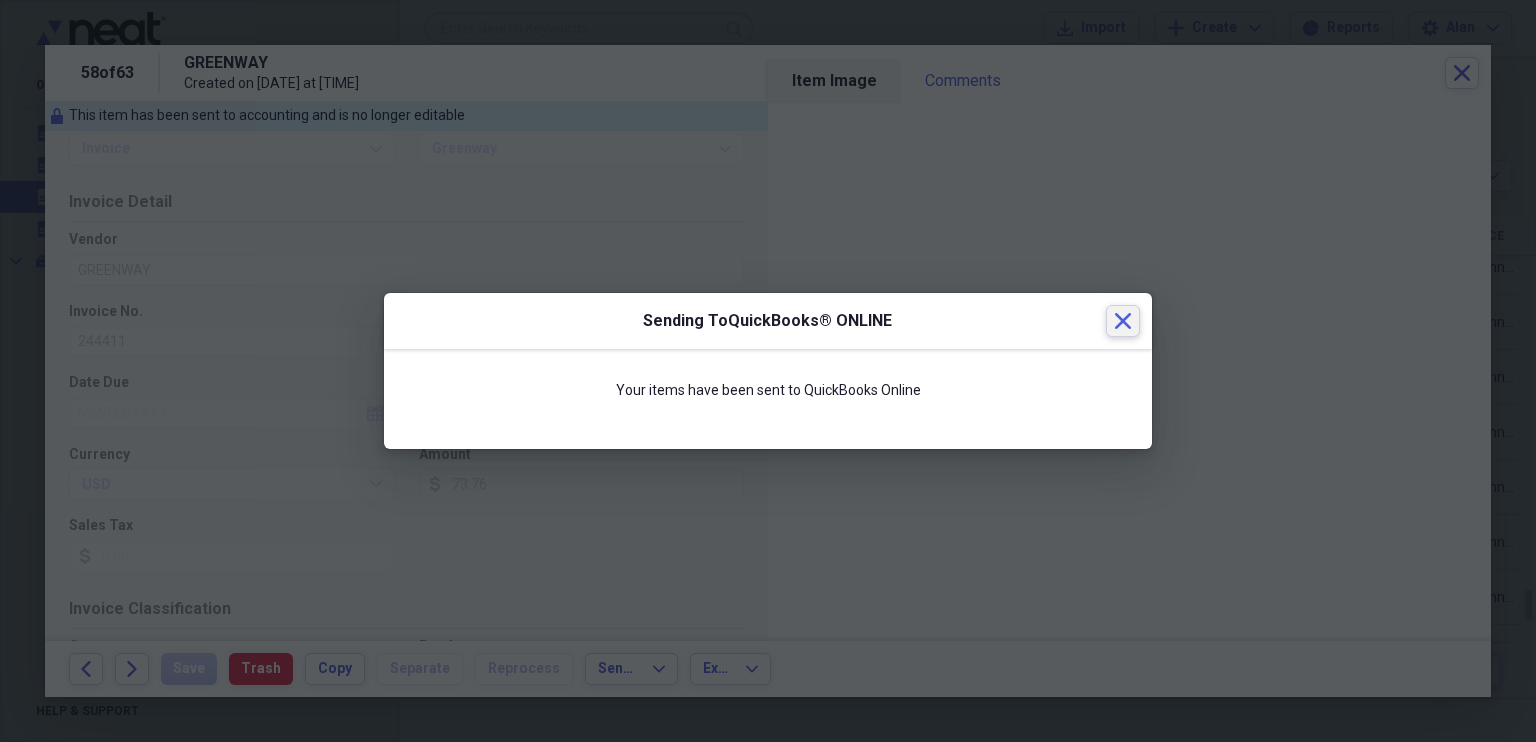 click on "Close" 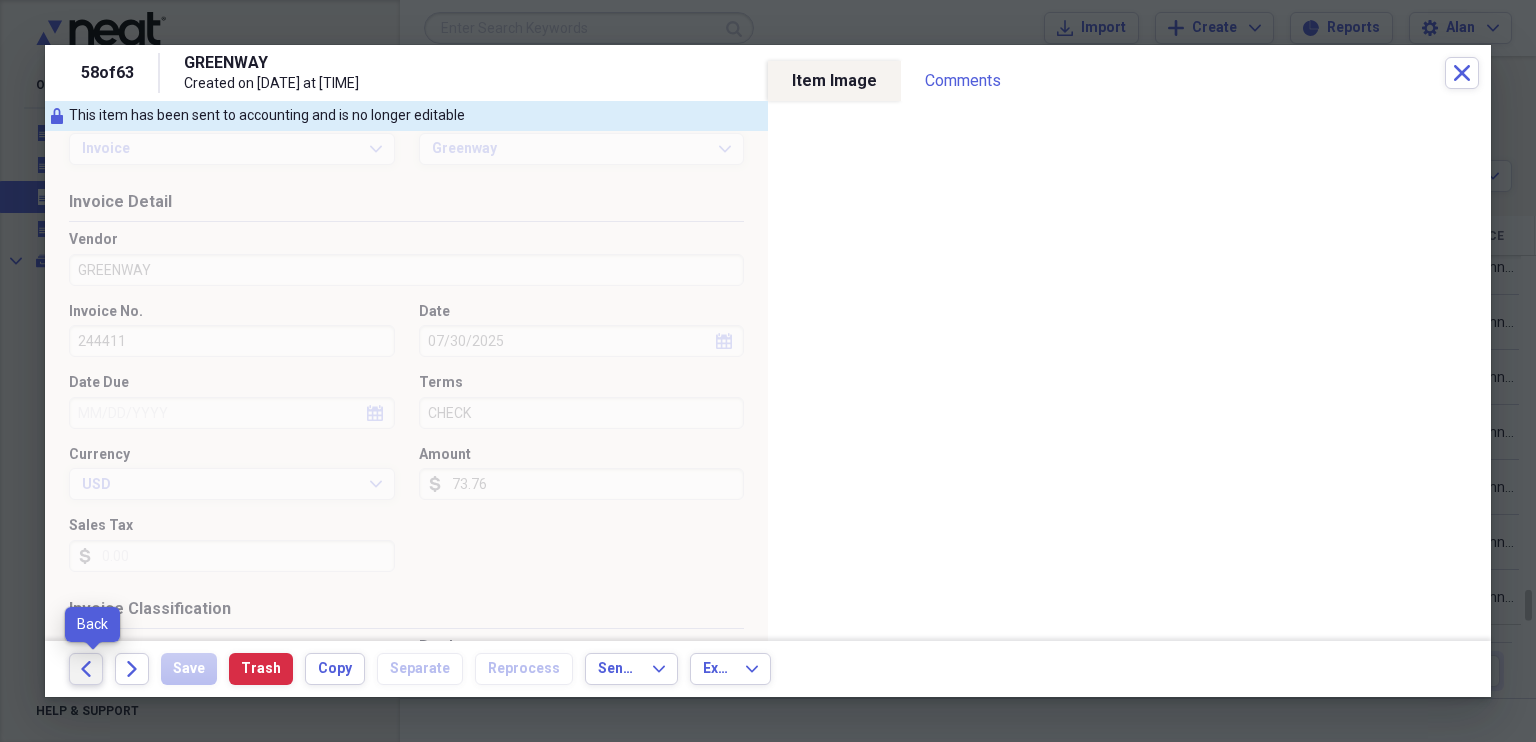 click on "Back" 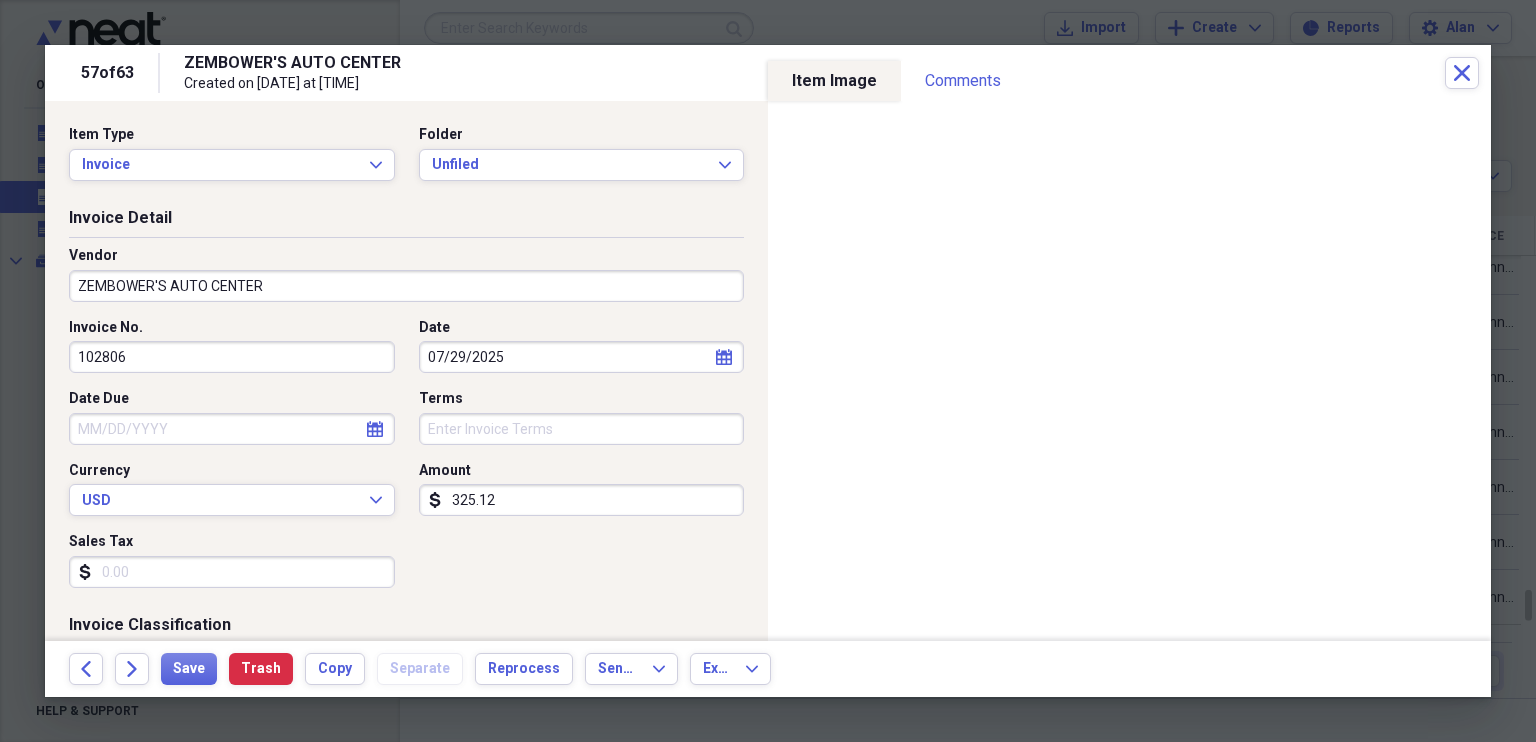 click on "ZEMBOWER'S AUTO CENTER" at bounding box center (406, 286) 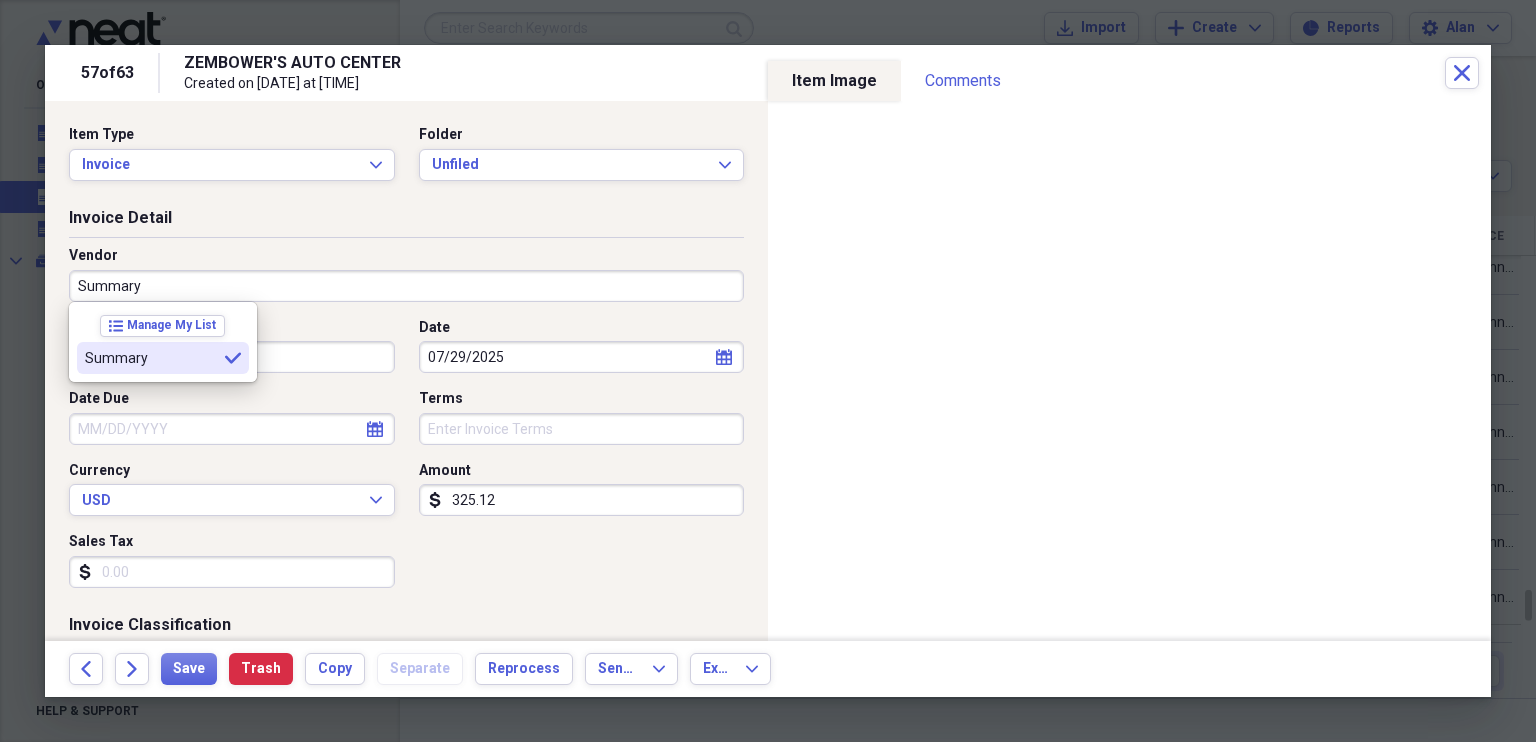 type on "Summary" 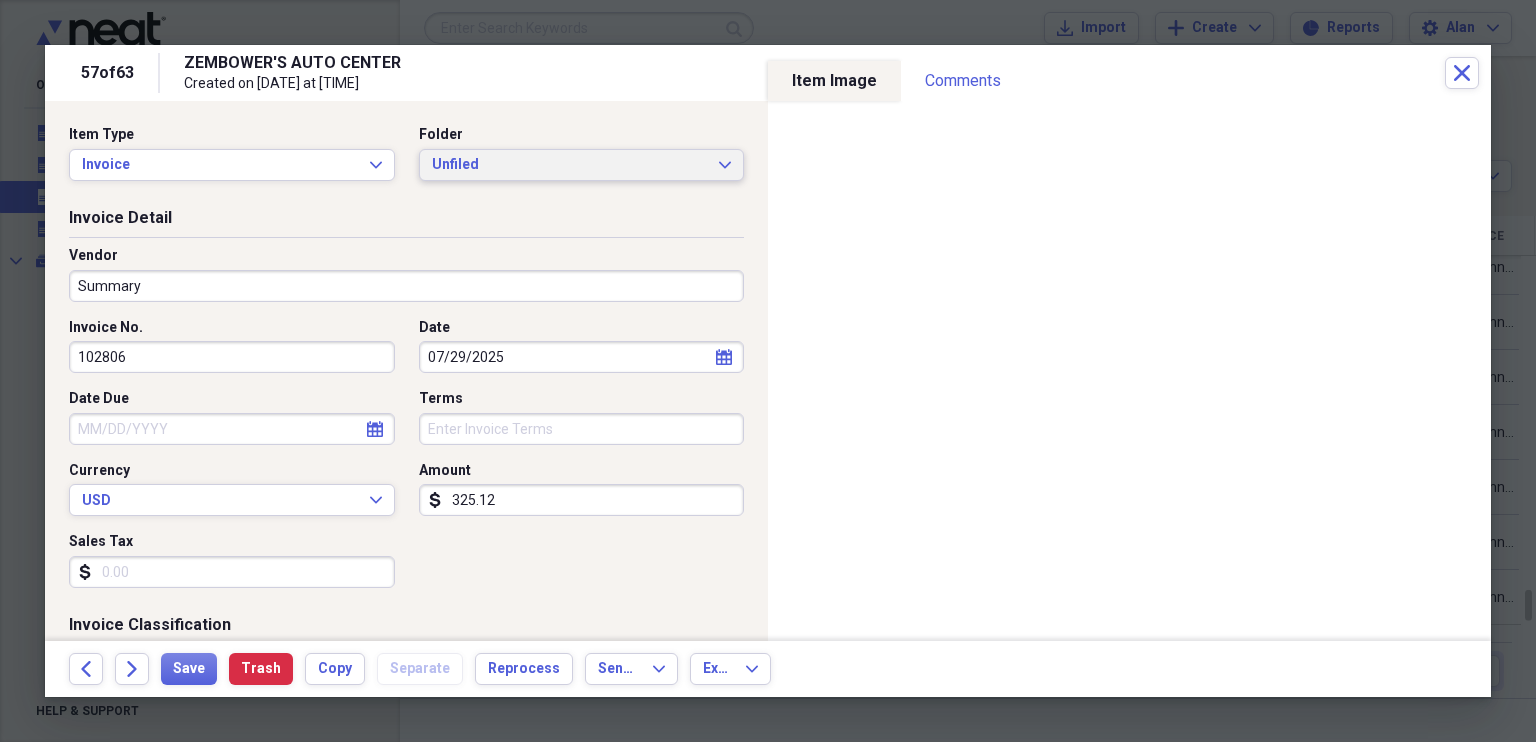 click on "Unfiled Expand" at bounding box center [582, 165] 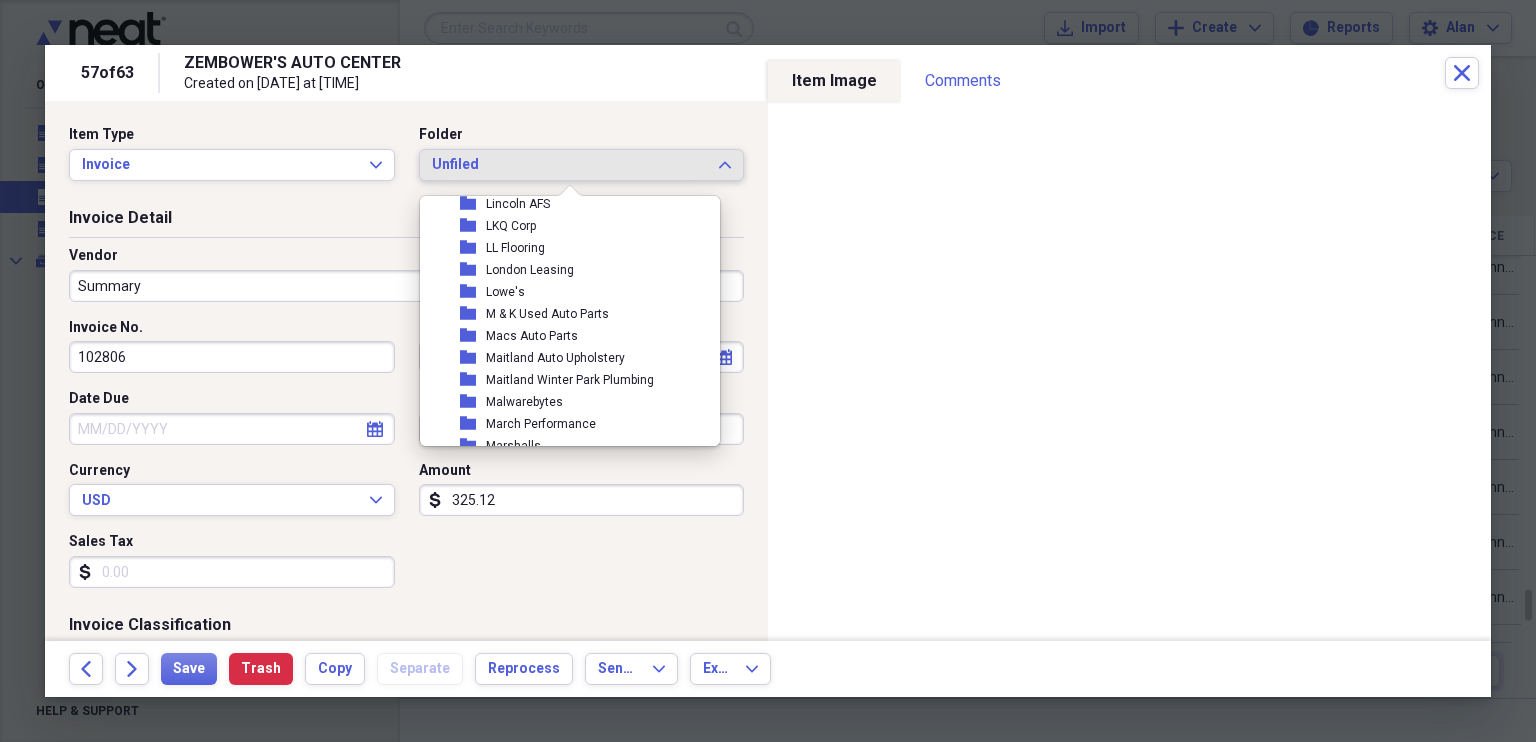 scroll, scrollTop: 9862, scrollLeft: 0, axis: vertical 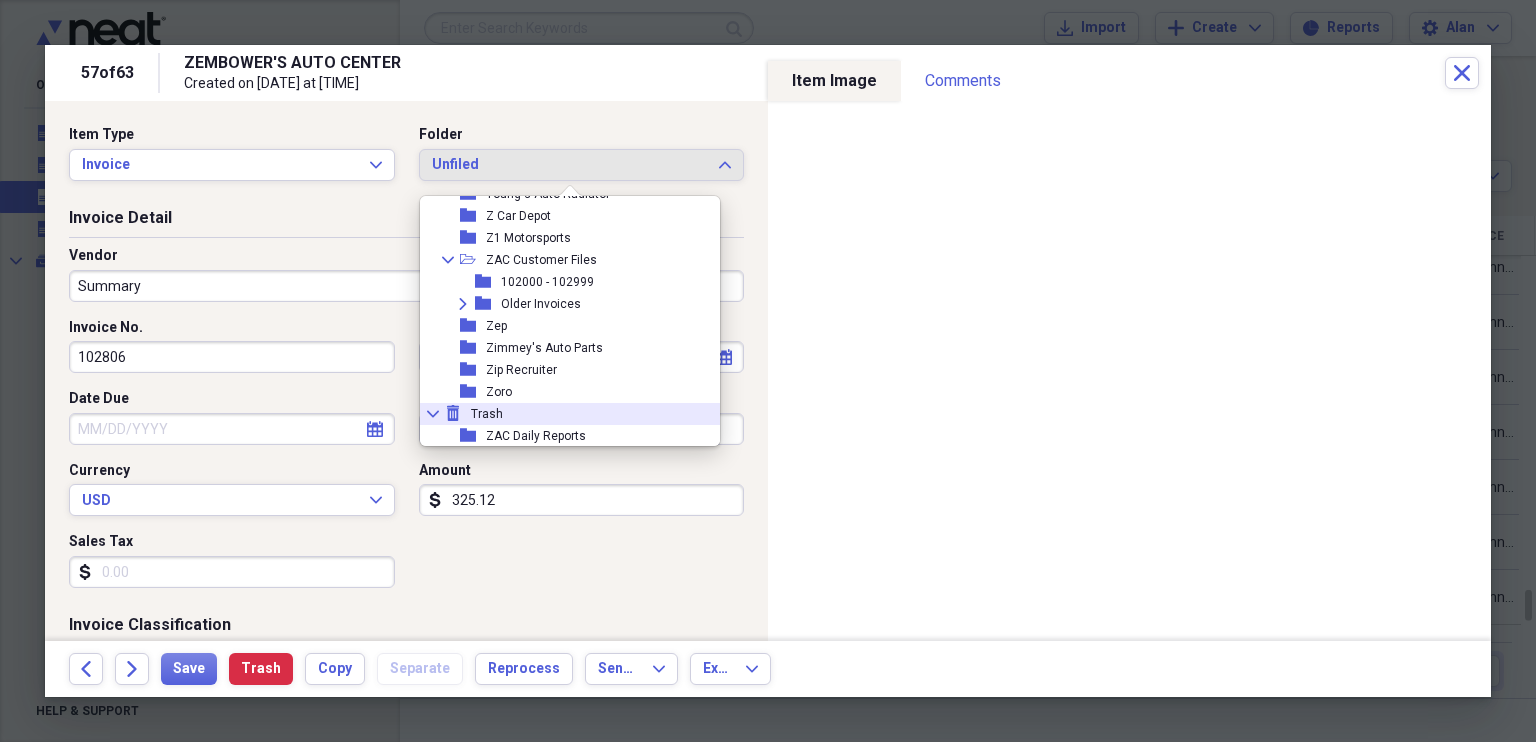 click on "Collapse trash Trash" at bounding box center [562, 414] 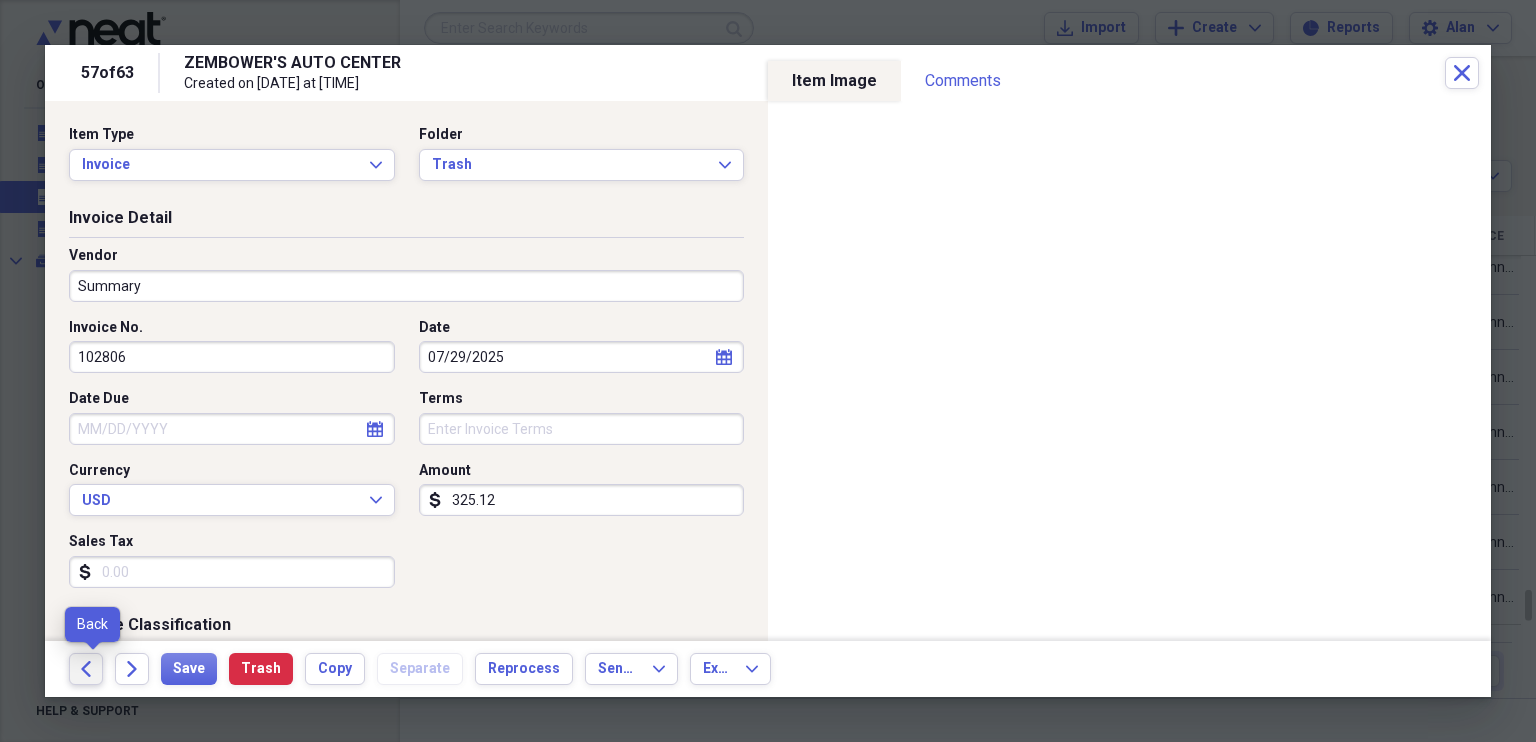 click 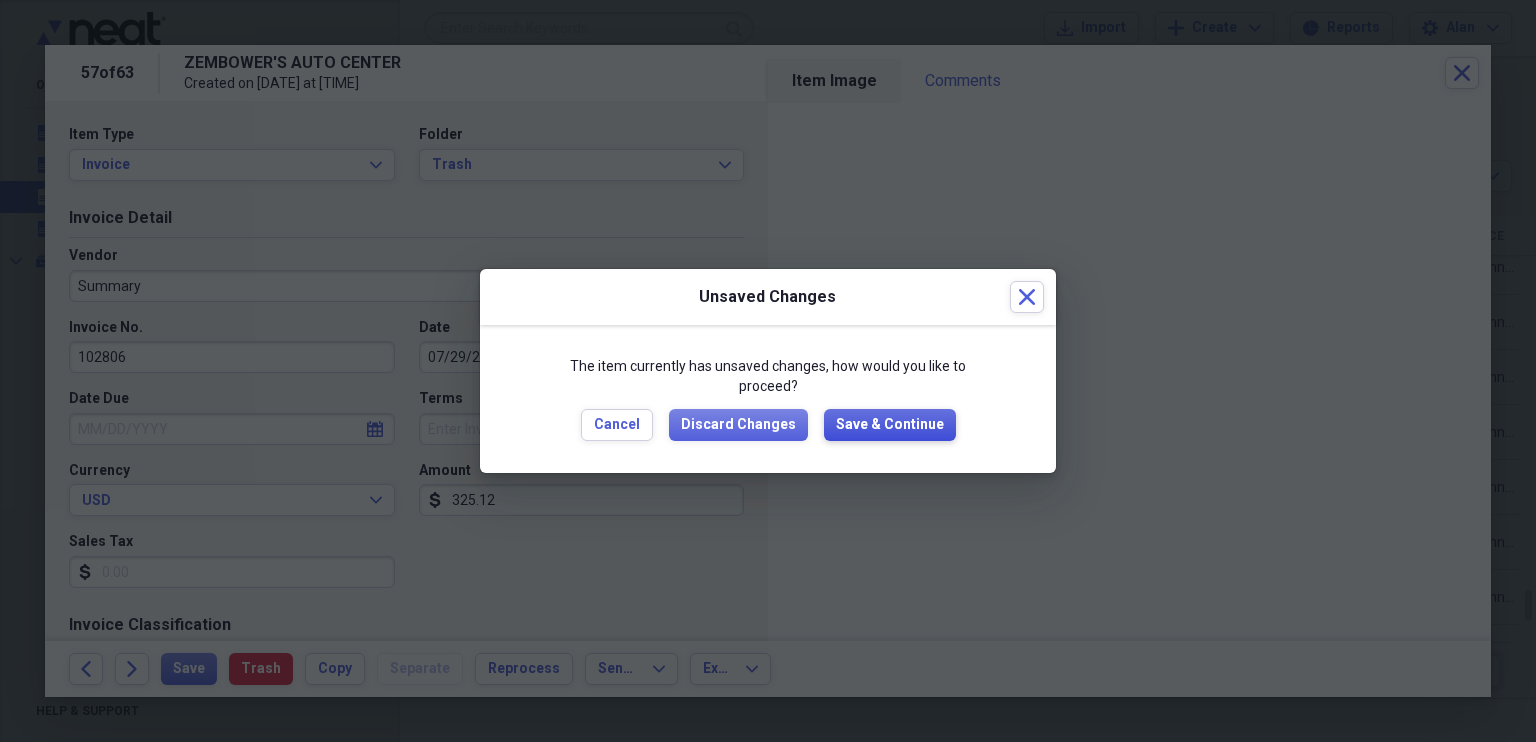 click on "Save & Continue" at bounding box center [890, 425] 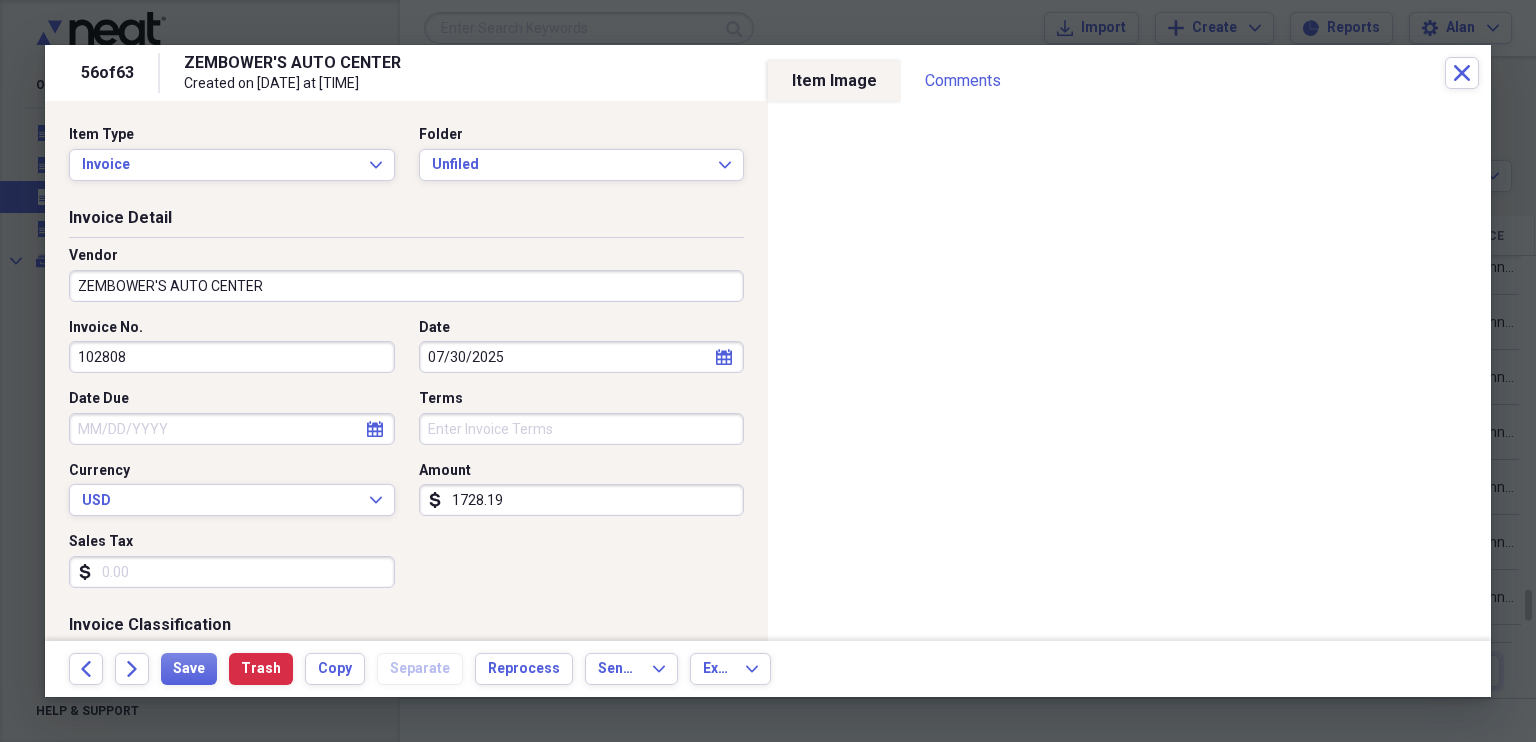 click on "ZEMBOWER'S AUTO CENTER" at bounding box center [406, 286] 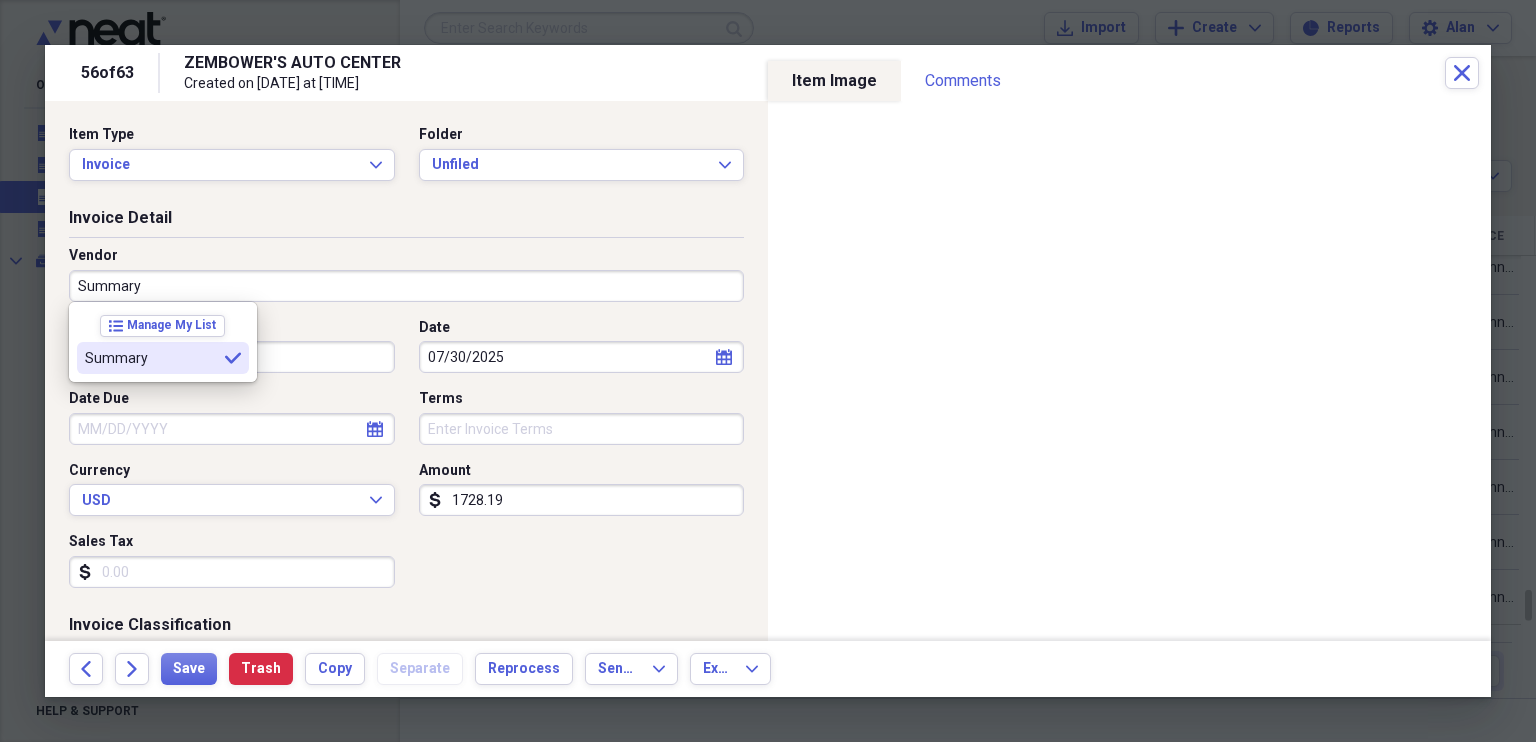 type on "Summary" 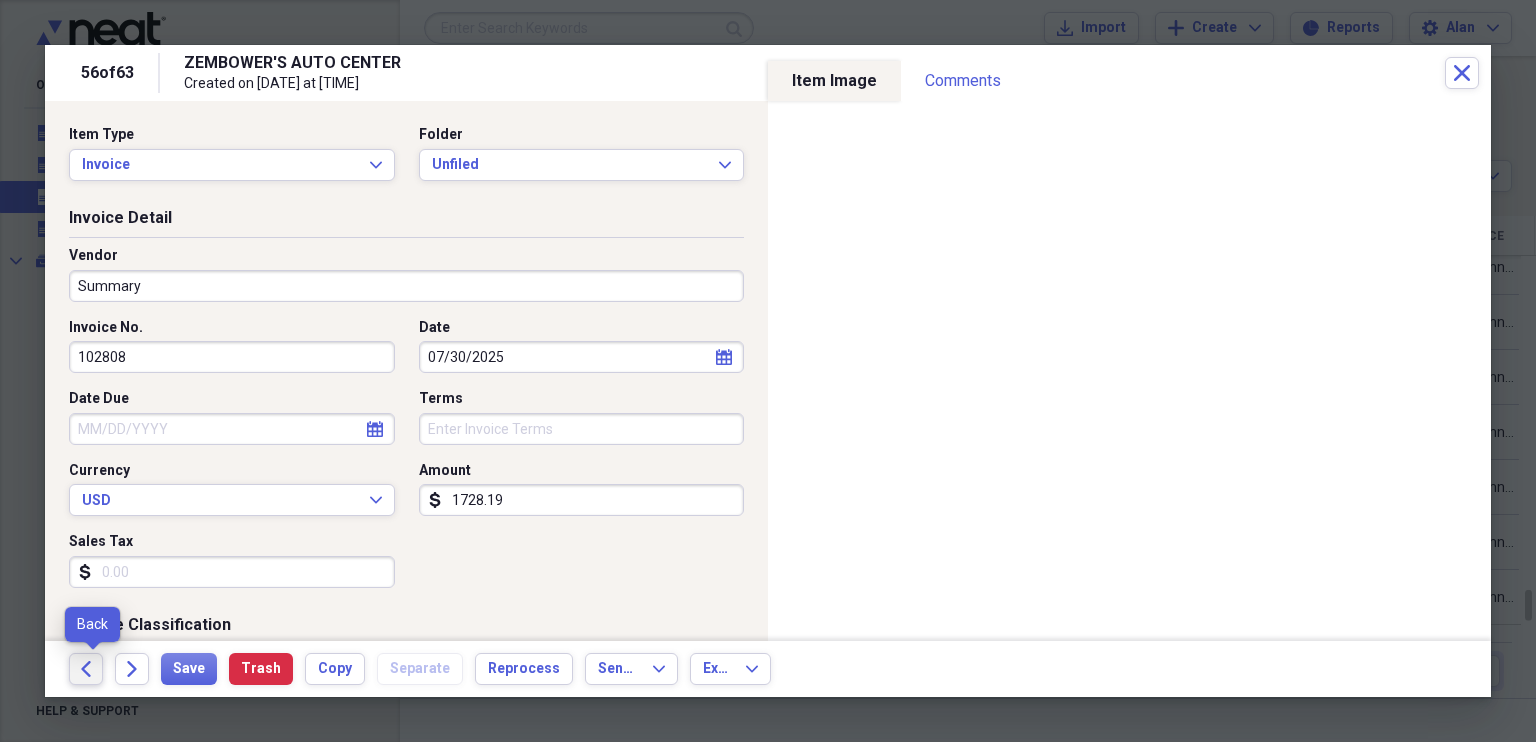 click on "Back" 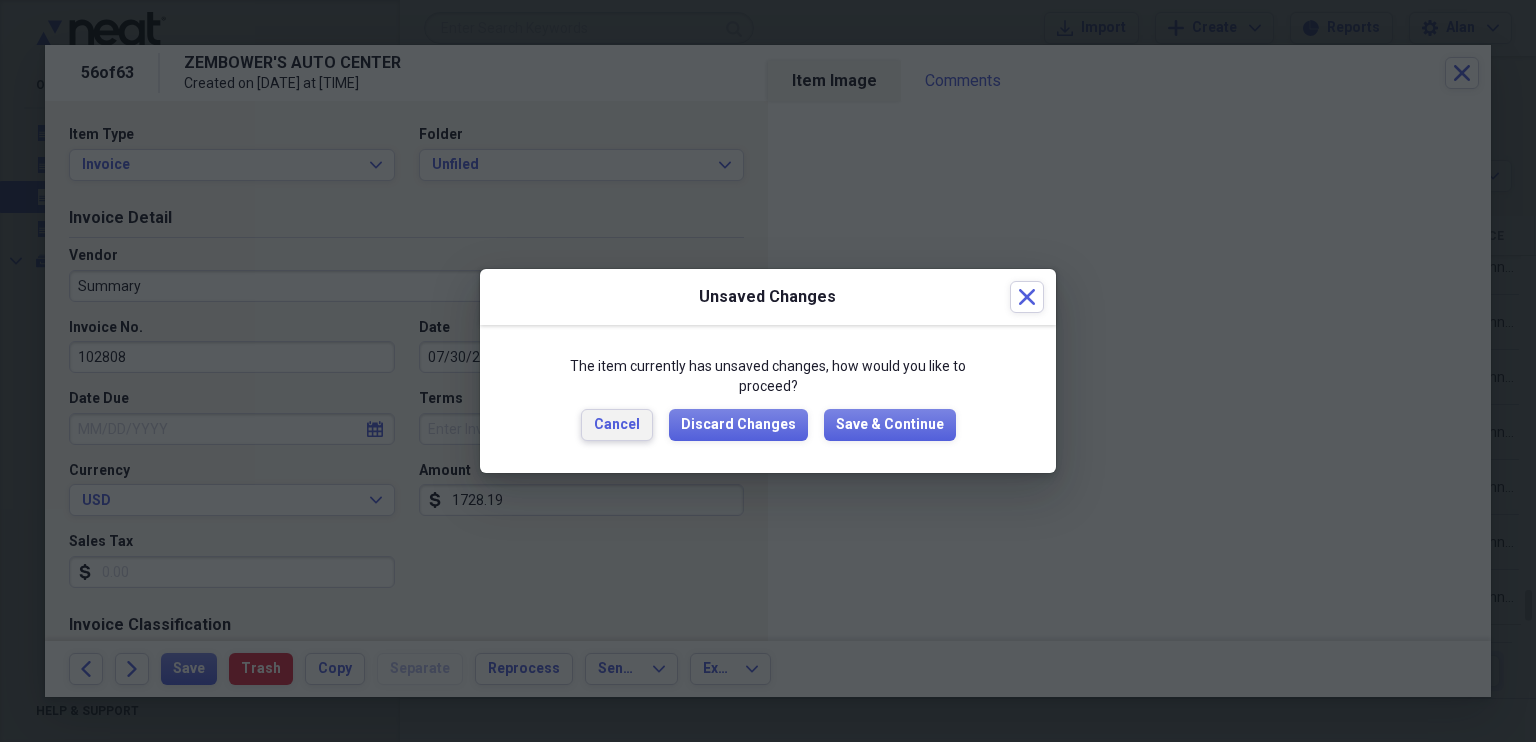drag, startPoint x: 634, startPoint y: 419, endPoint x: 657, endPoint y: 296, distance: 125.13193 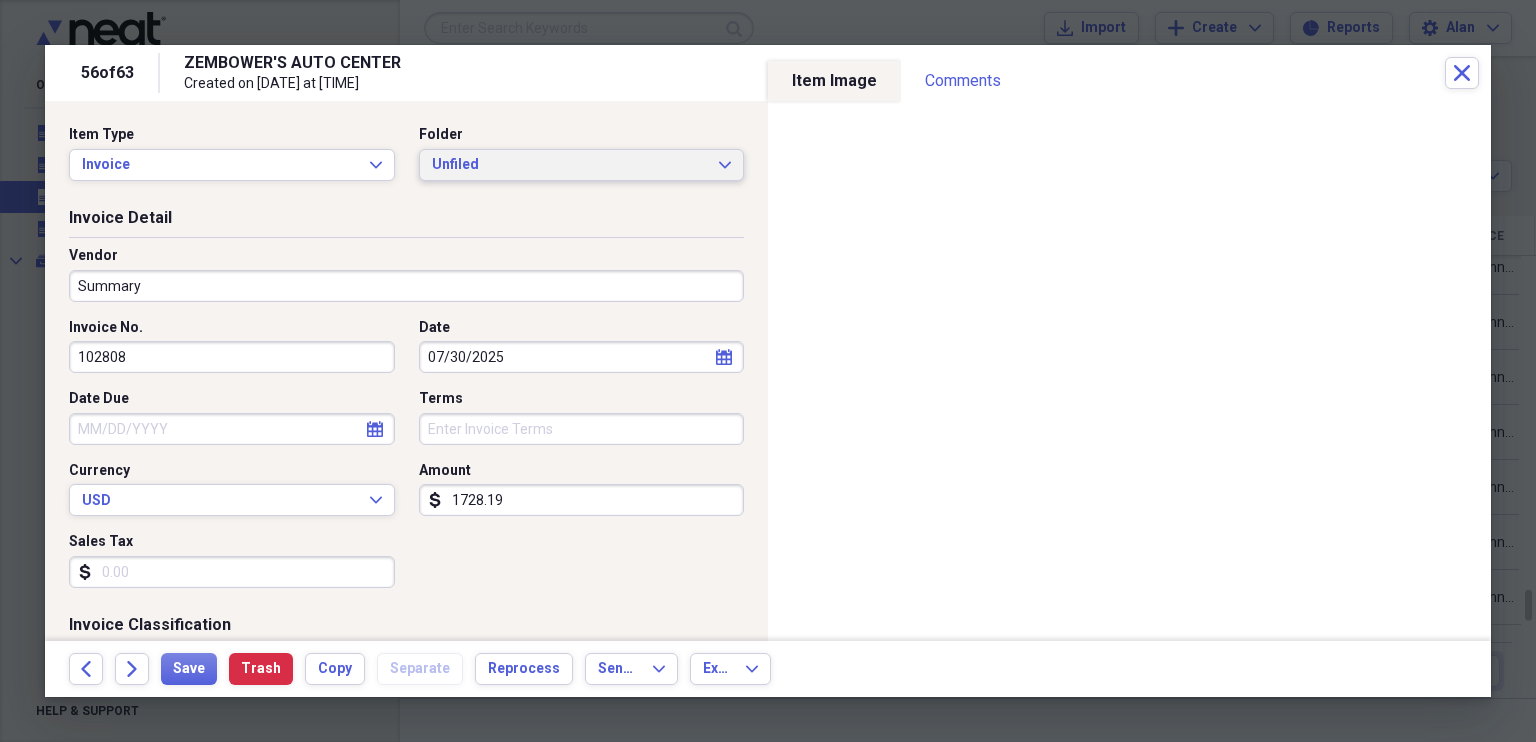 click on "Expand" 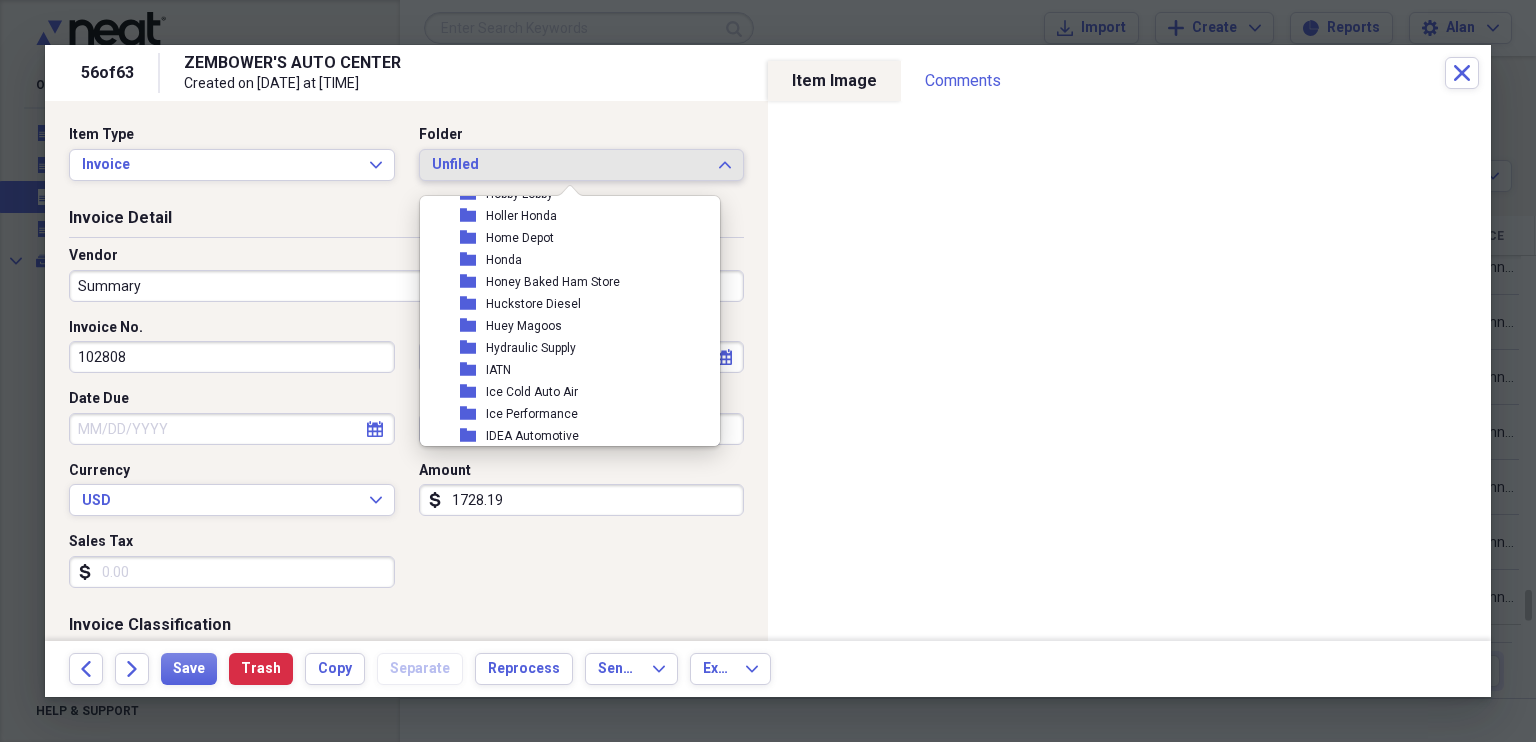scroll, scrollTop: 9862, scrollLeft: 0, axis: vertical 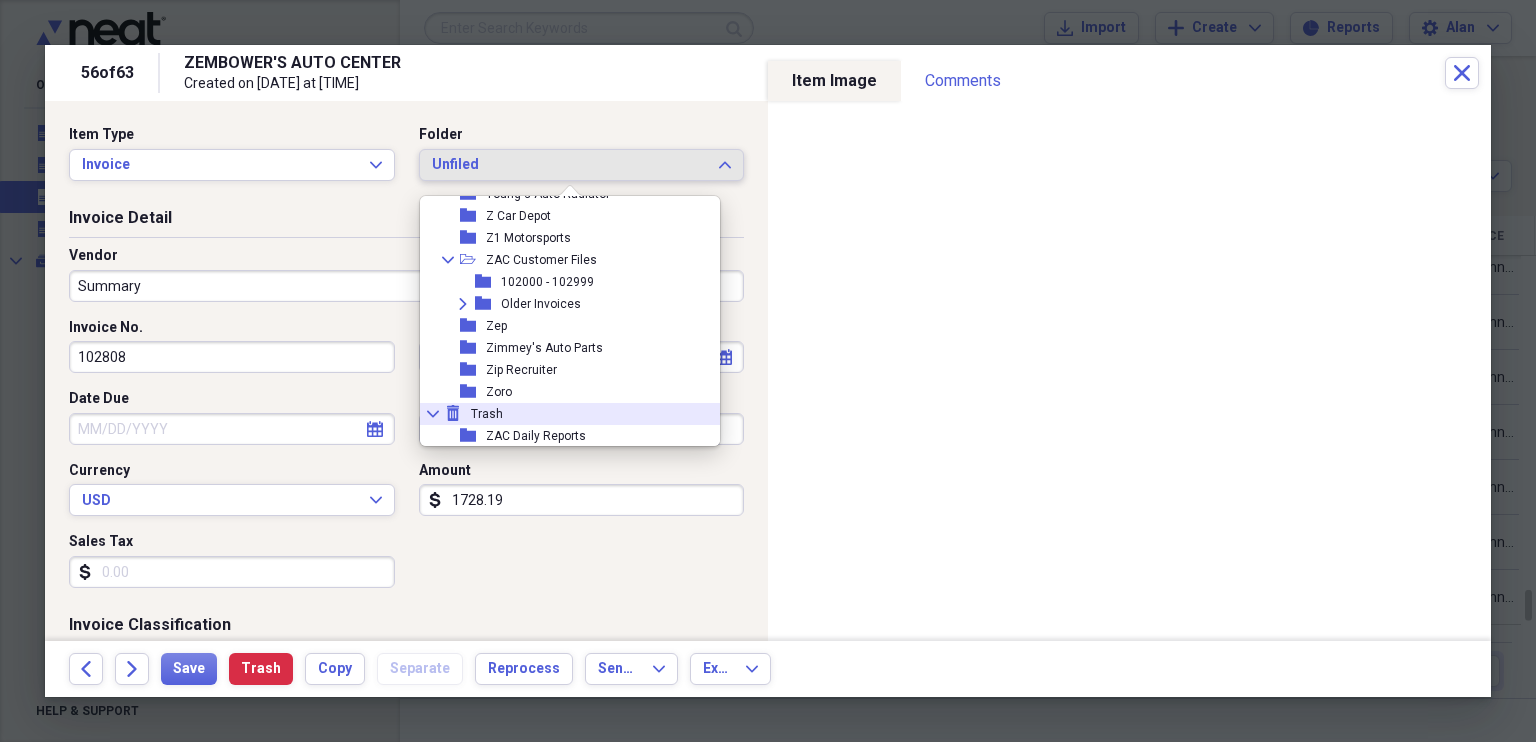 click on "Collapse trash Trash" at bounding box center [562, 414] 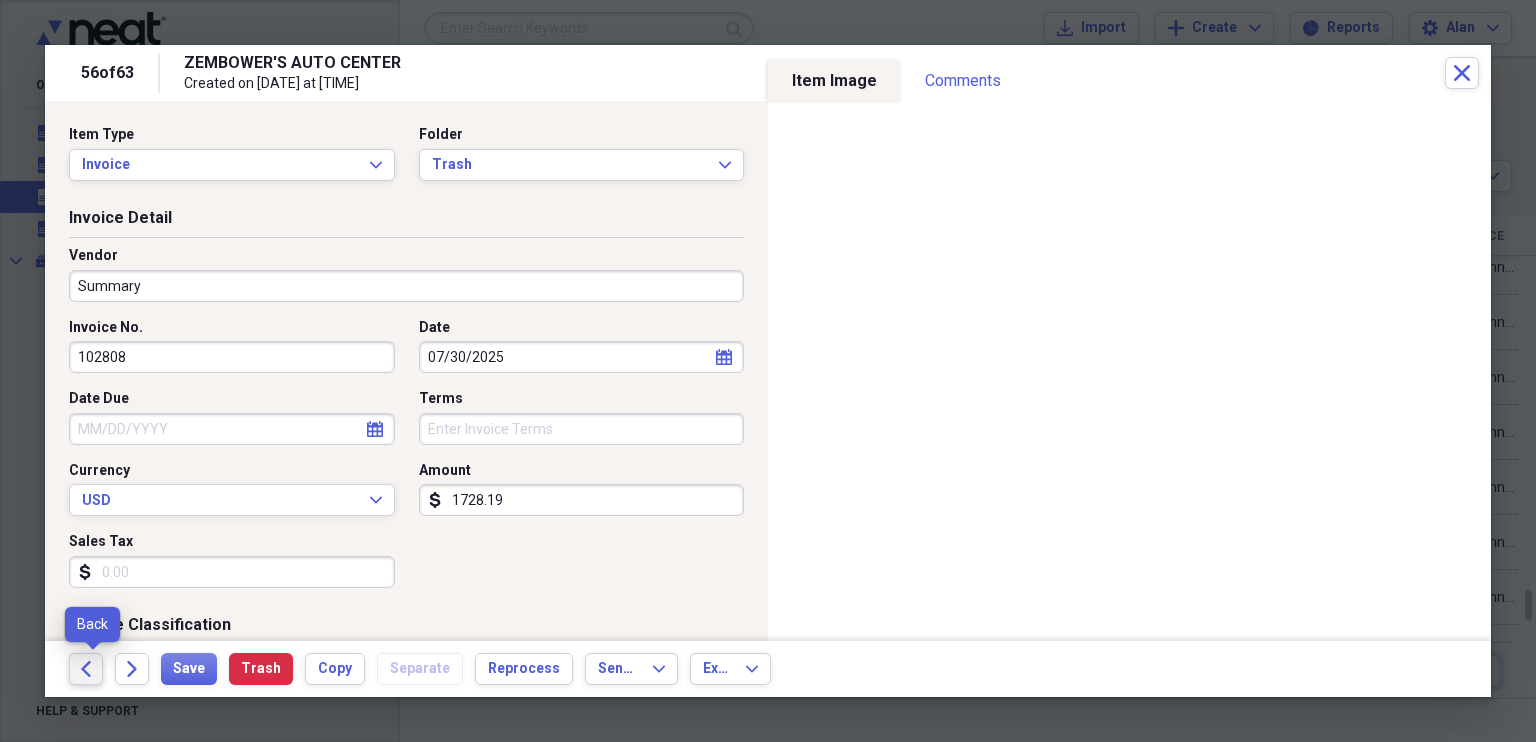 click on "Back" 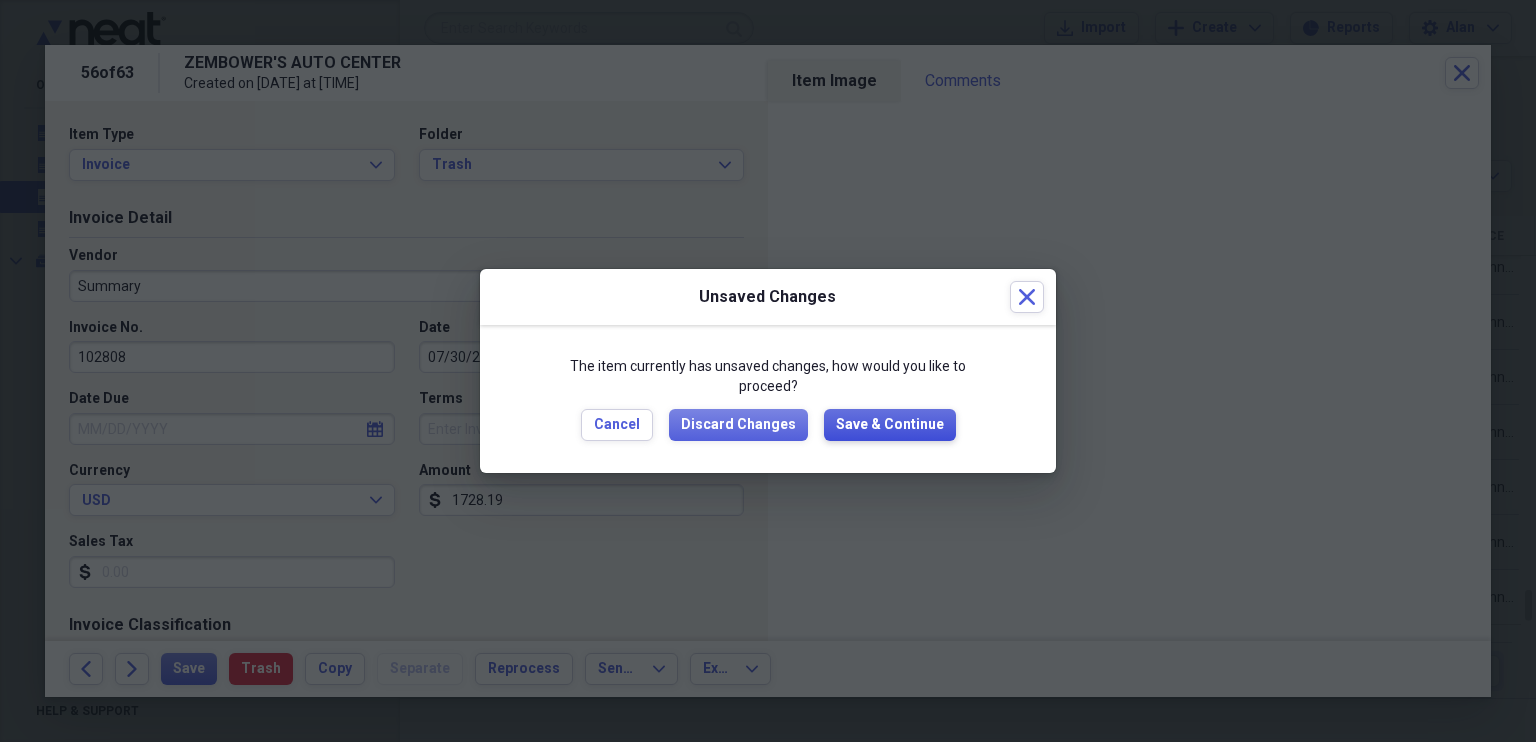 click on "Save & Continue" at bounding box center (890, 425) 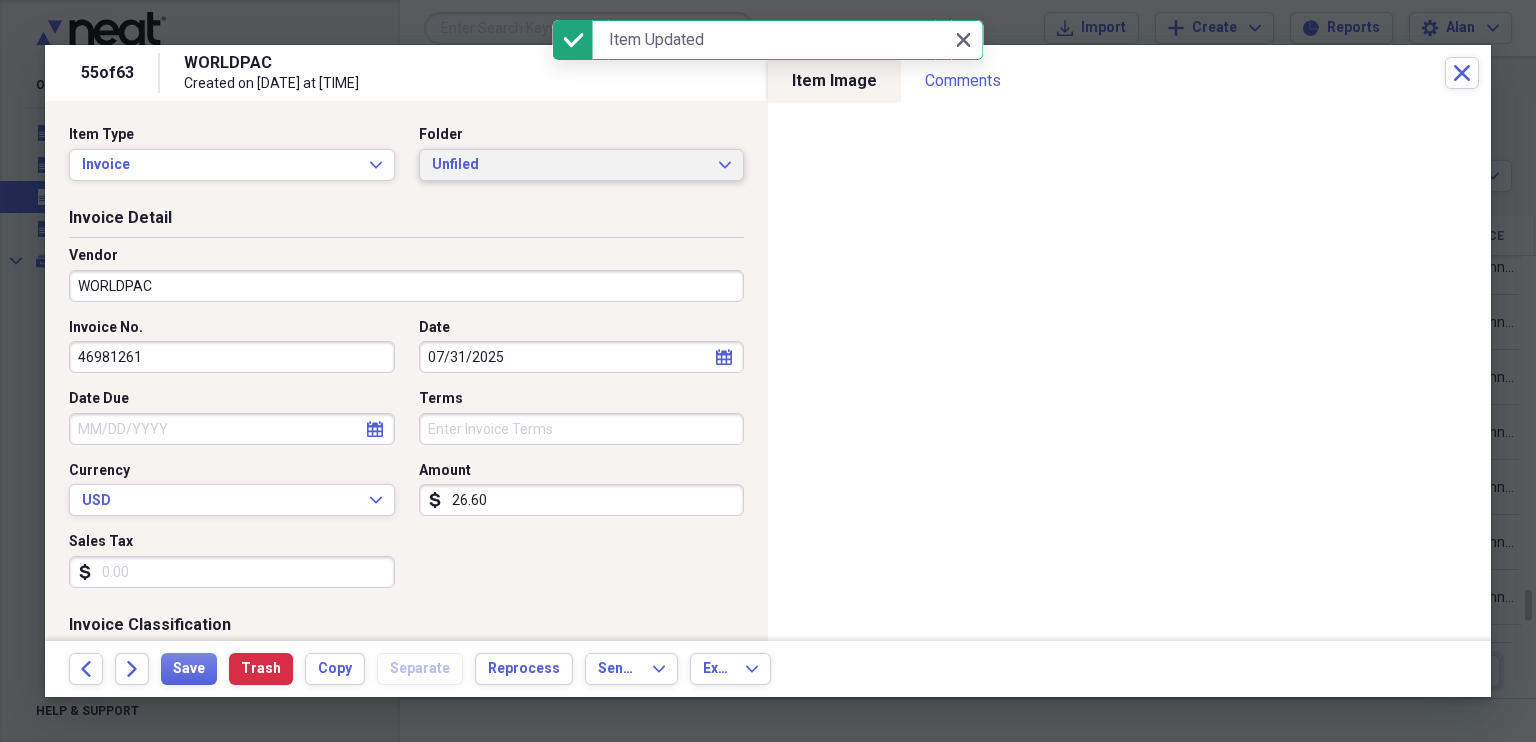 click on "Unfiled Expand" at bounding box center [582, 165] 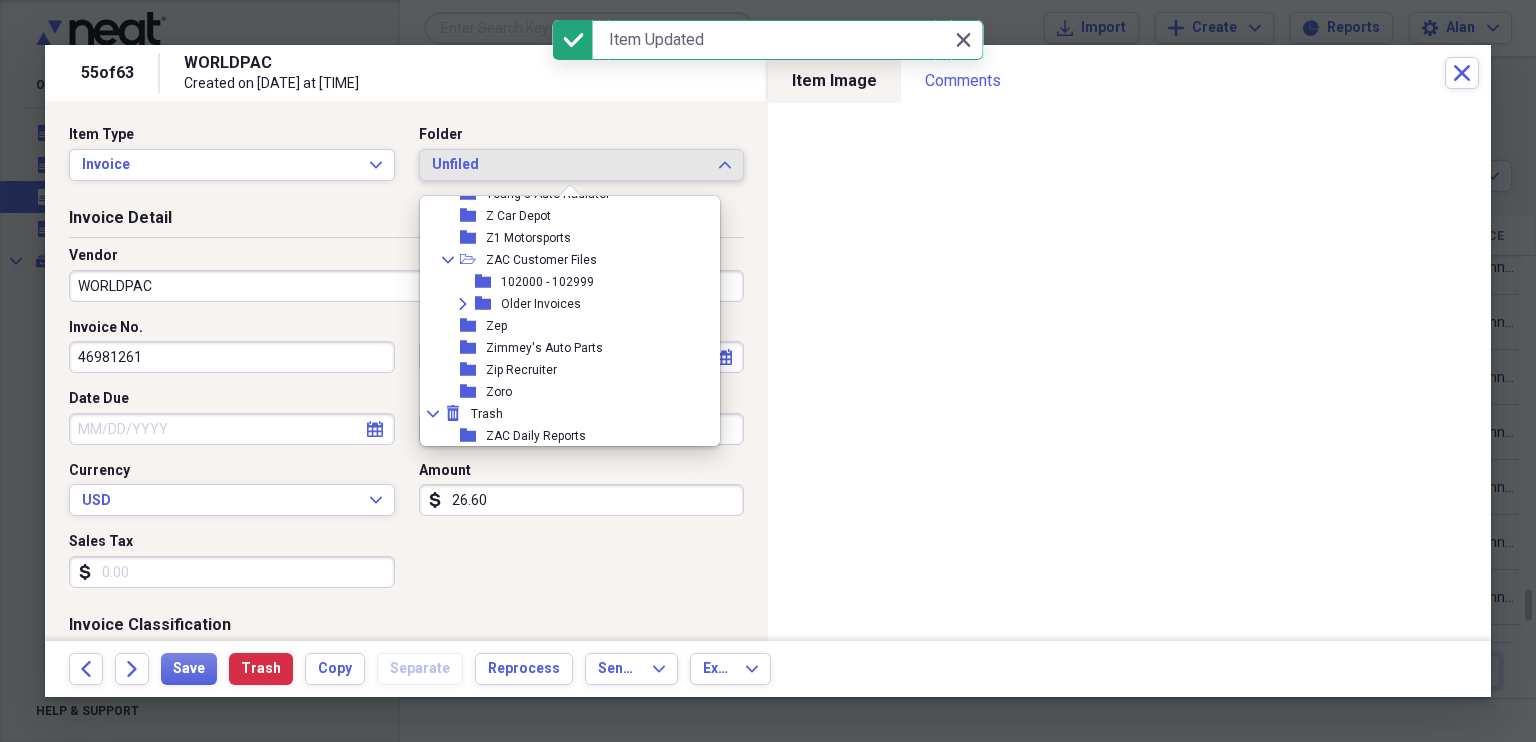scroll, scrollTop: 9512, scrollLeft: 0, axis: vertical 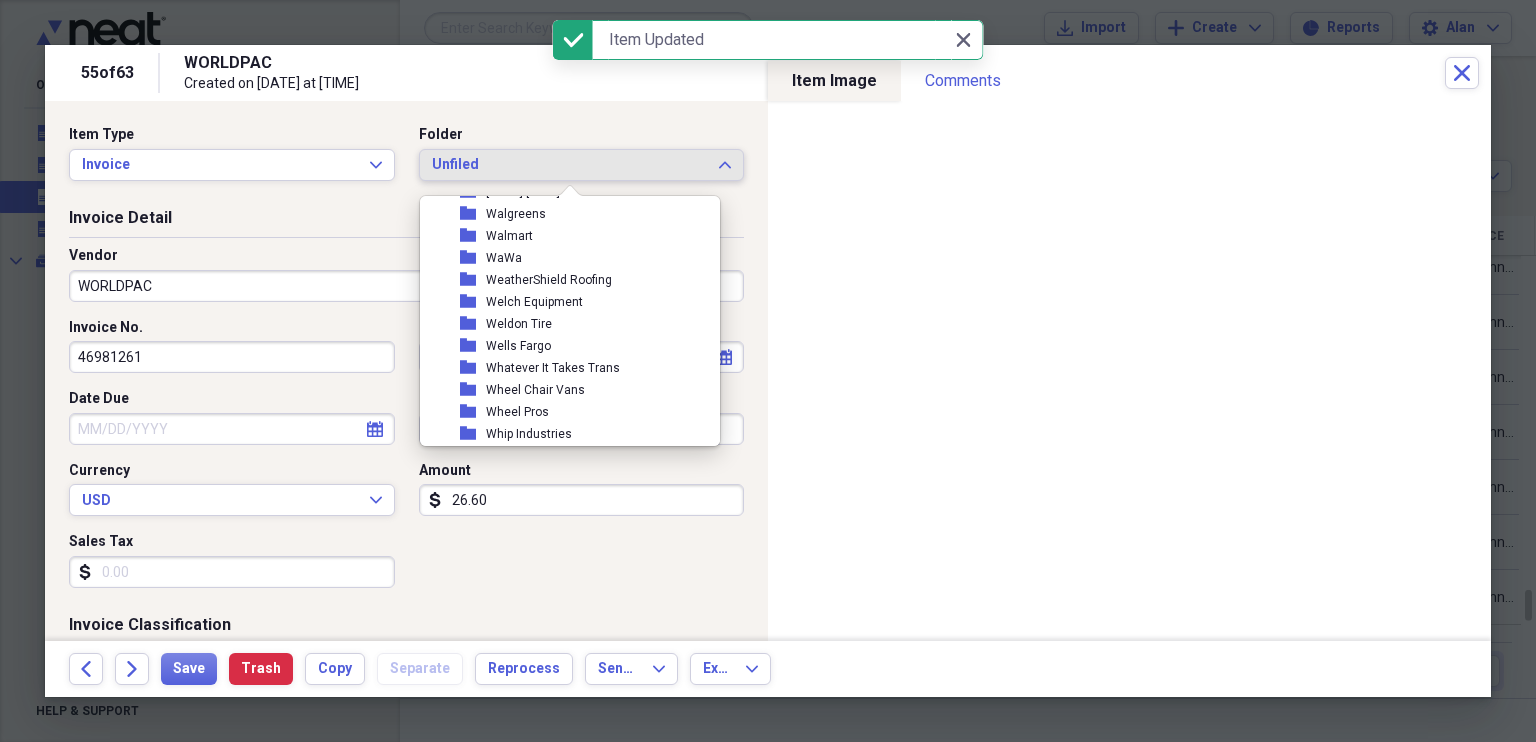drag, startPoint x: 706, startPoint y: 427, endPoint x: 704, endPoint y: 413, distance: 14.142136 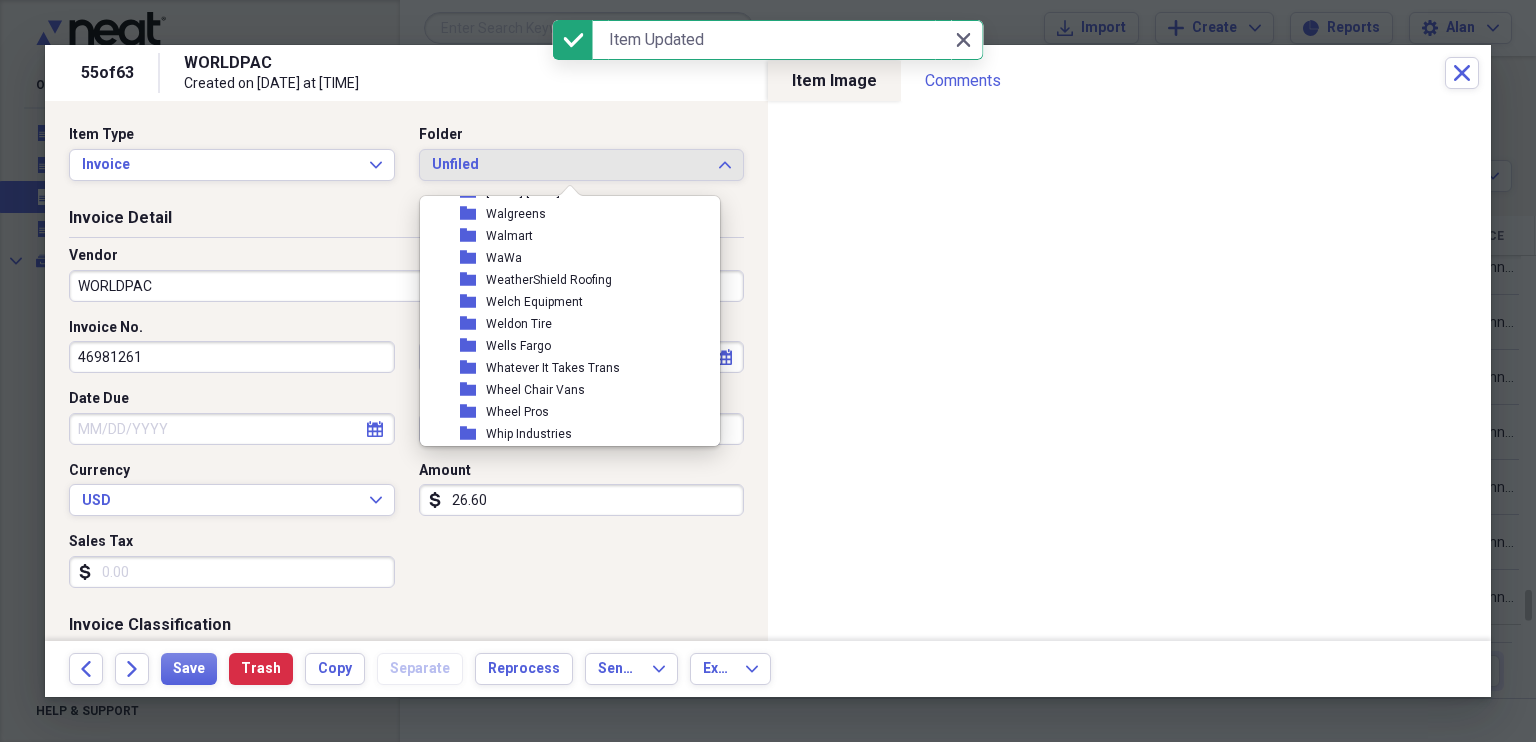 click on "World PAC" at bounding box center (514, 500) 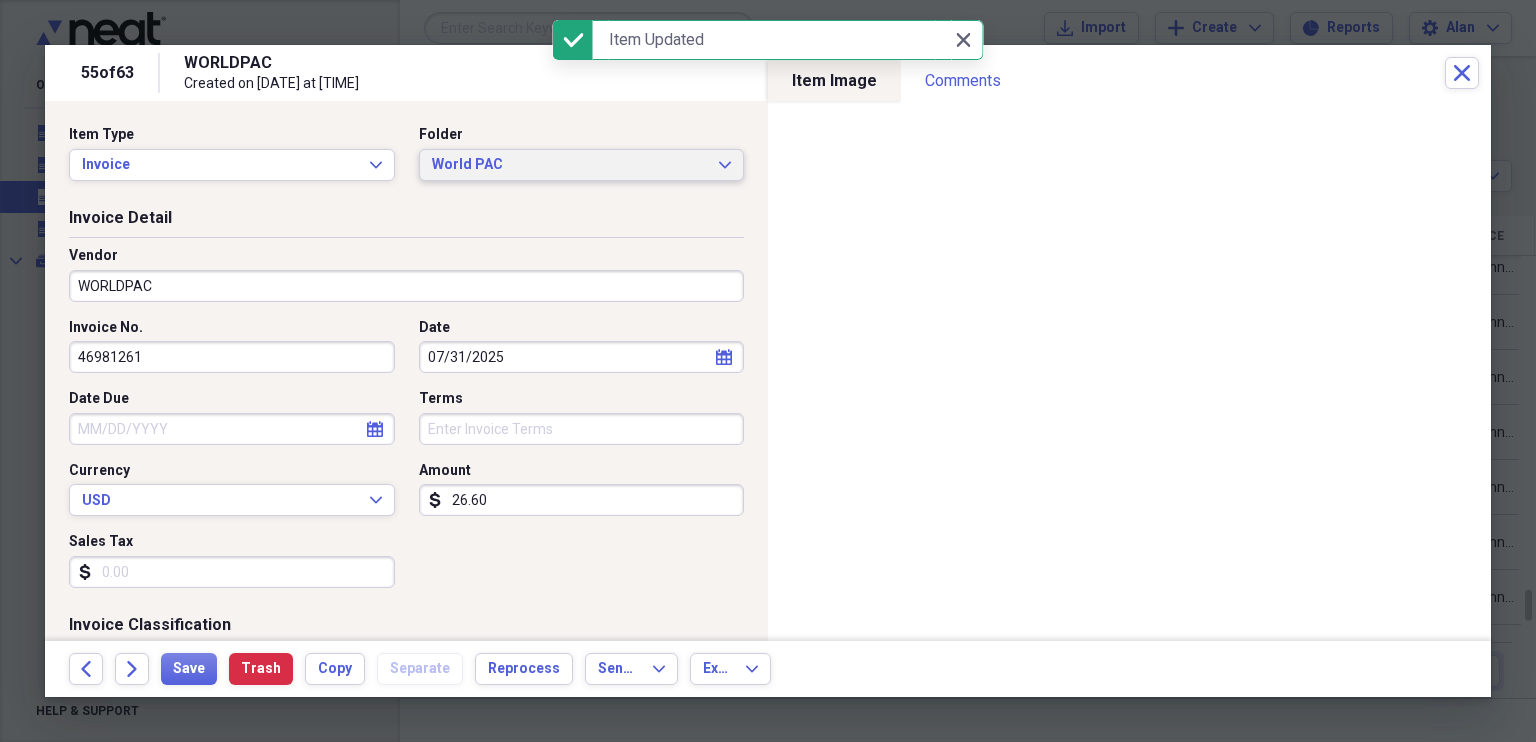scroll, scrollTop: 9672, scrollLeft: 0, axis: vertical 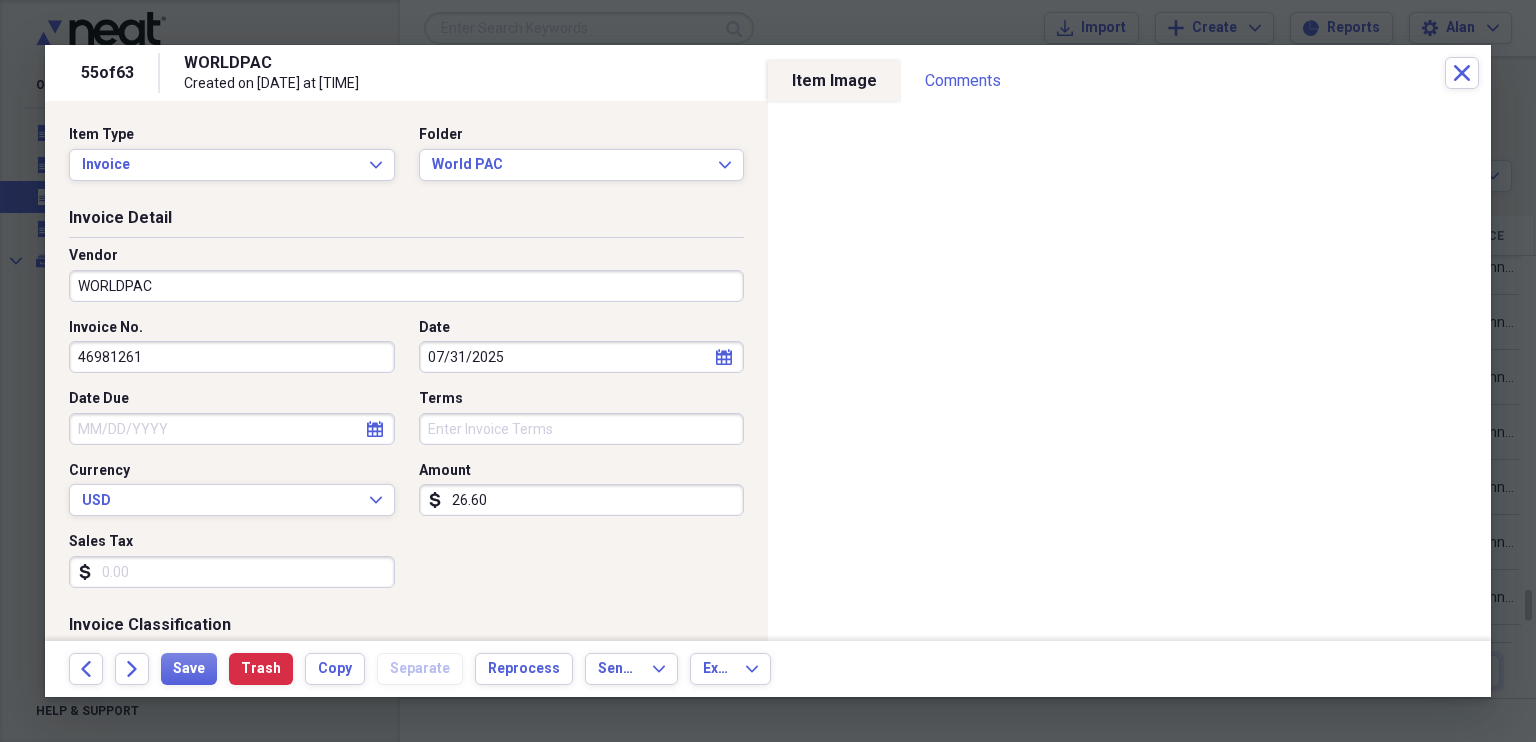 click on "calendar" 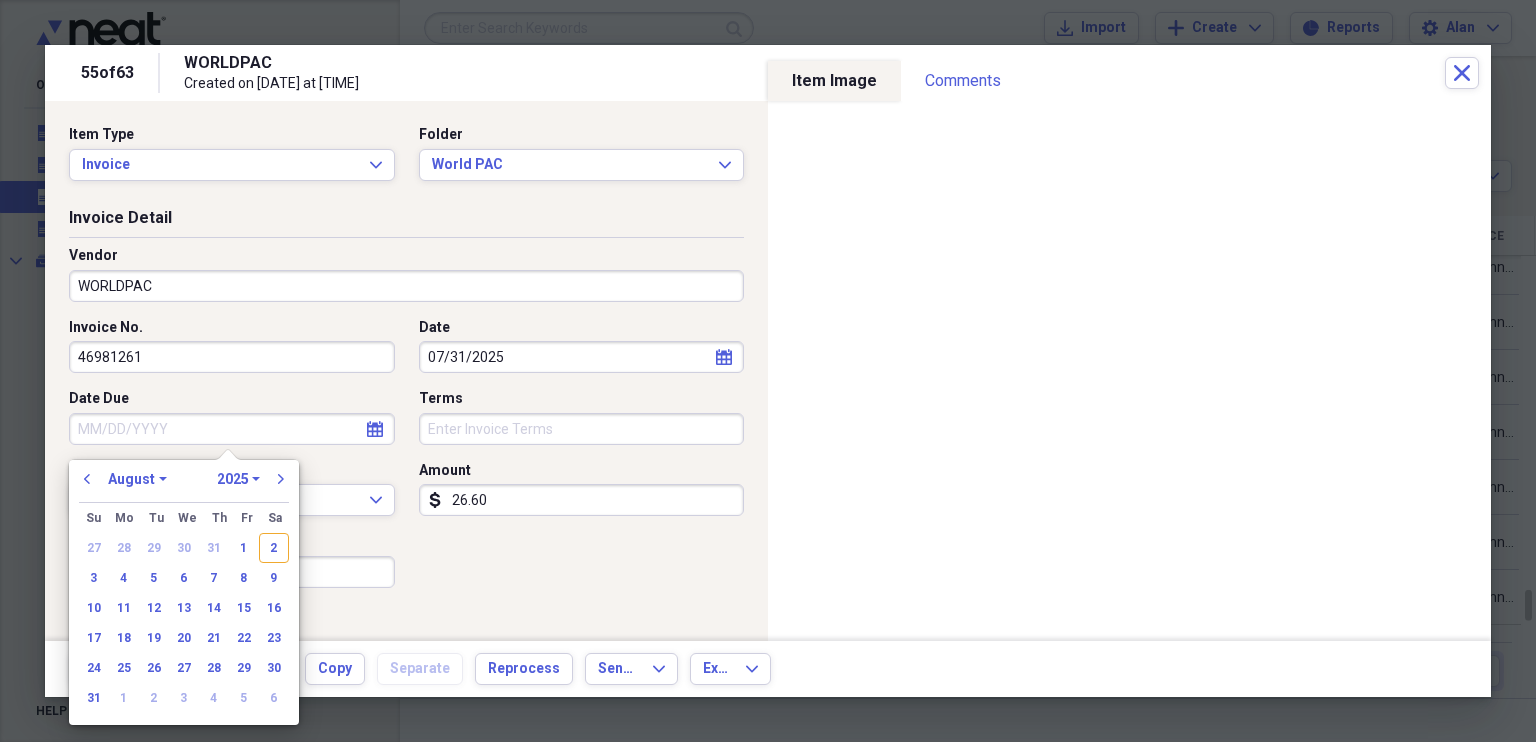 click on "previous January February March April May June July August September October November December 1970 1971 1972 1973 1974 1975 1976 1977 1978 1979 1980 1981 1982 1983 1984 1985 1986 1987 1988 1989 1990 1991 1992 1993 1994 1995 1996 1997 1998 1999 2000 2001 2002 2003 2004 2005 2006 2007 2008 2009 2010 2011 2012 2013 2014 2015 2016 2017 2018 2019 2020 2021 2022 2023 2024 2025 2026 2027 2028 2029 2030 2031 2032 2033 2034 2035 next" at bounding box center [184, 485] 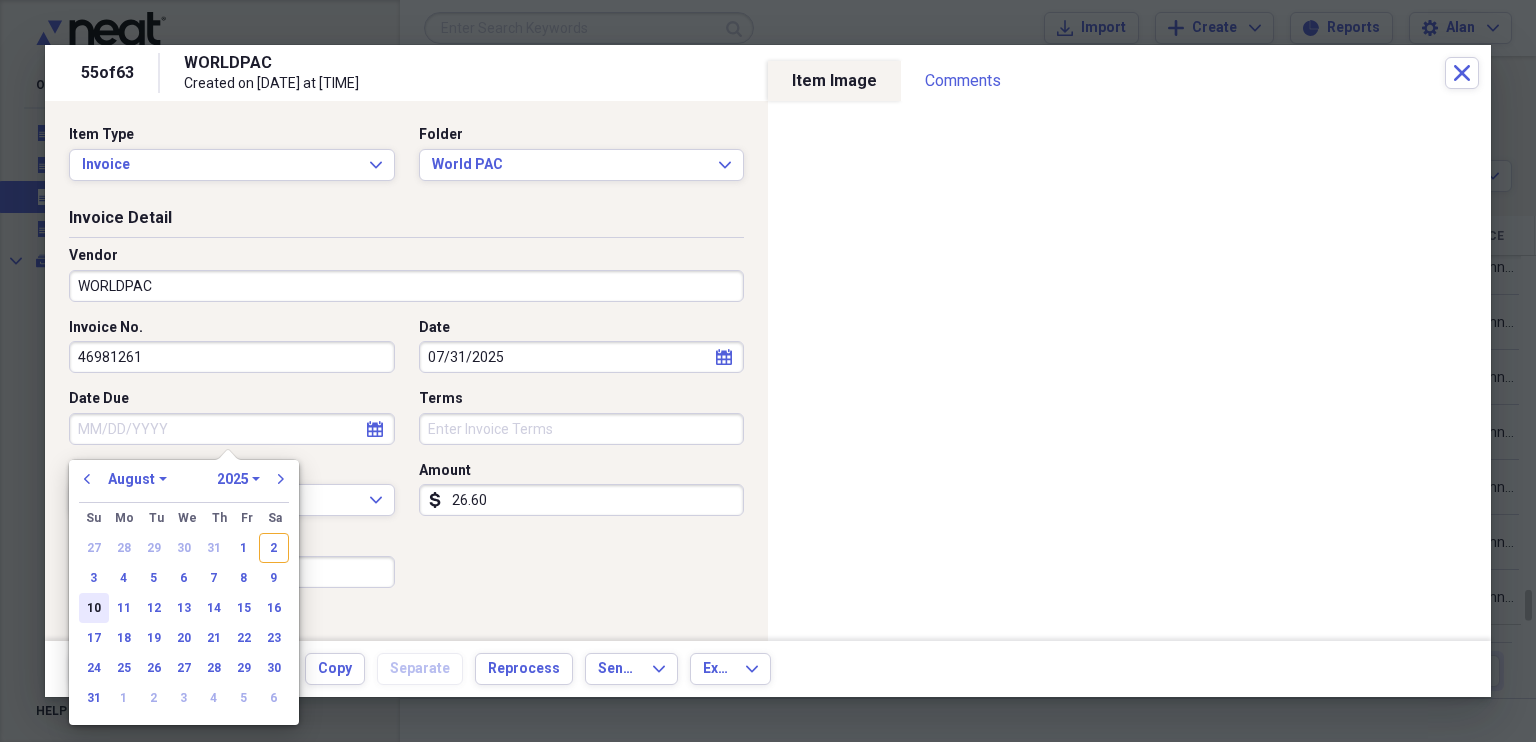 click on "10" at bounding box center (94, 608) 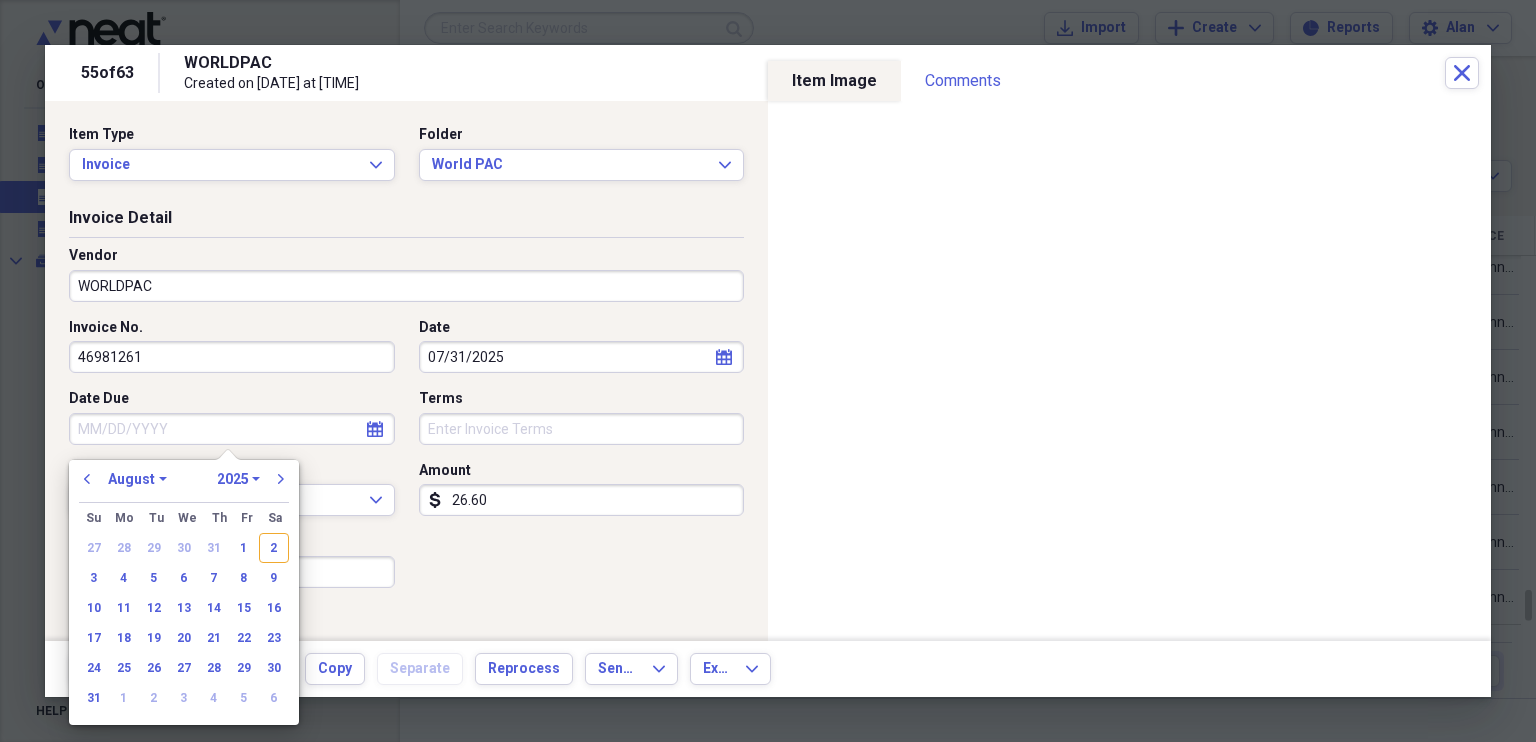 type on "08/10/2025" 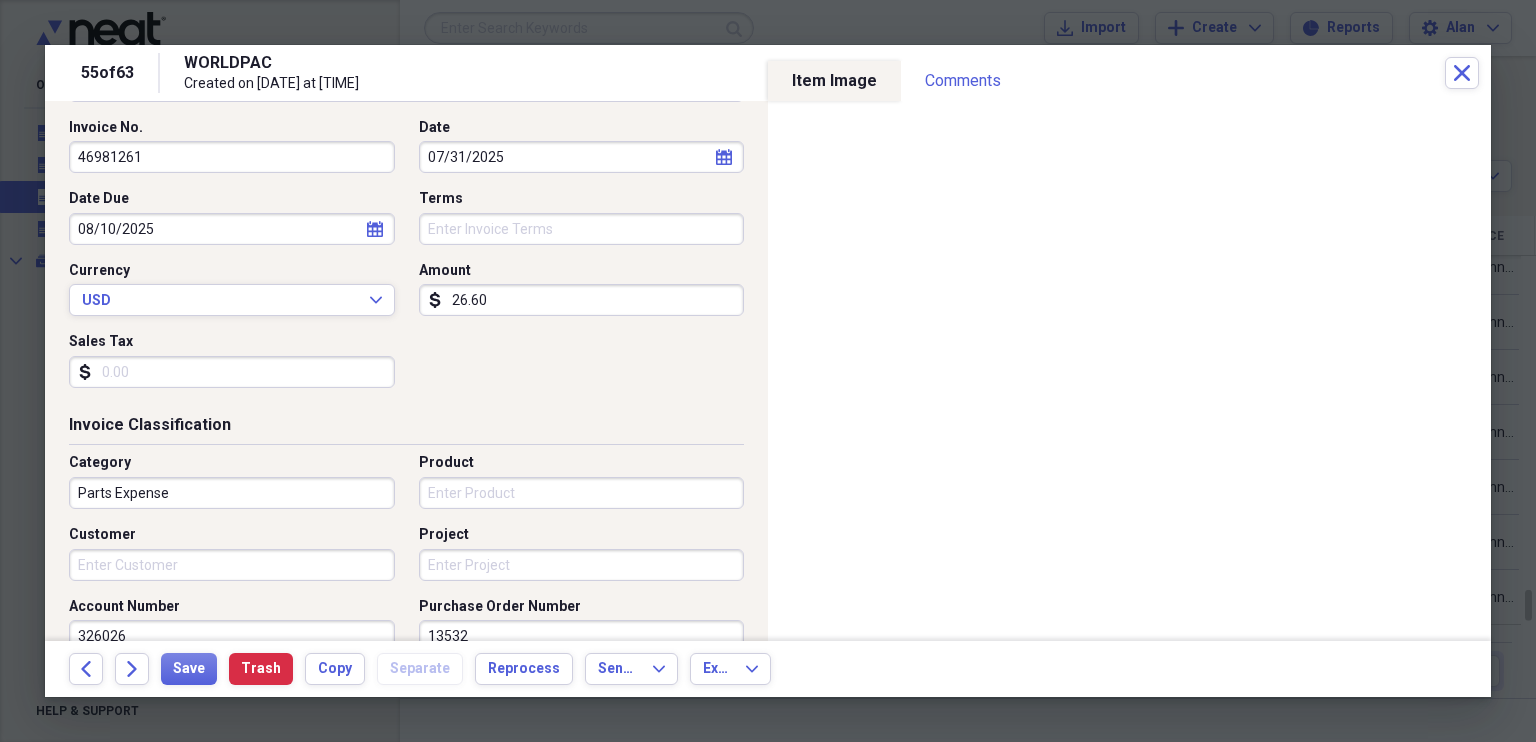 scroll, scrollTop: 275, scrollLeft: 0, axis: vertical 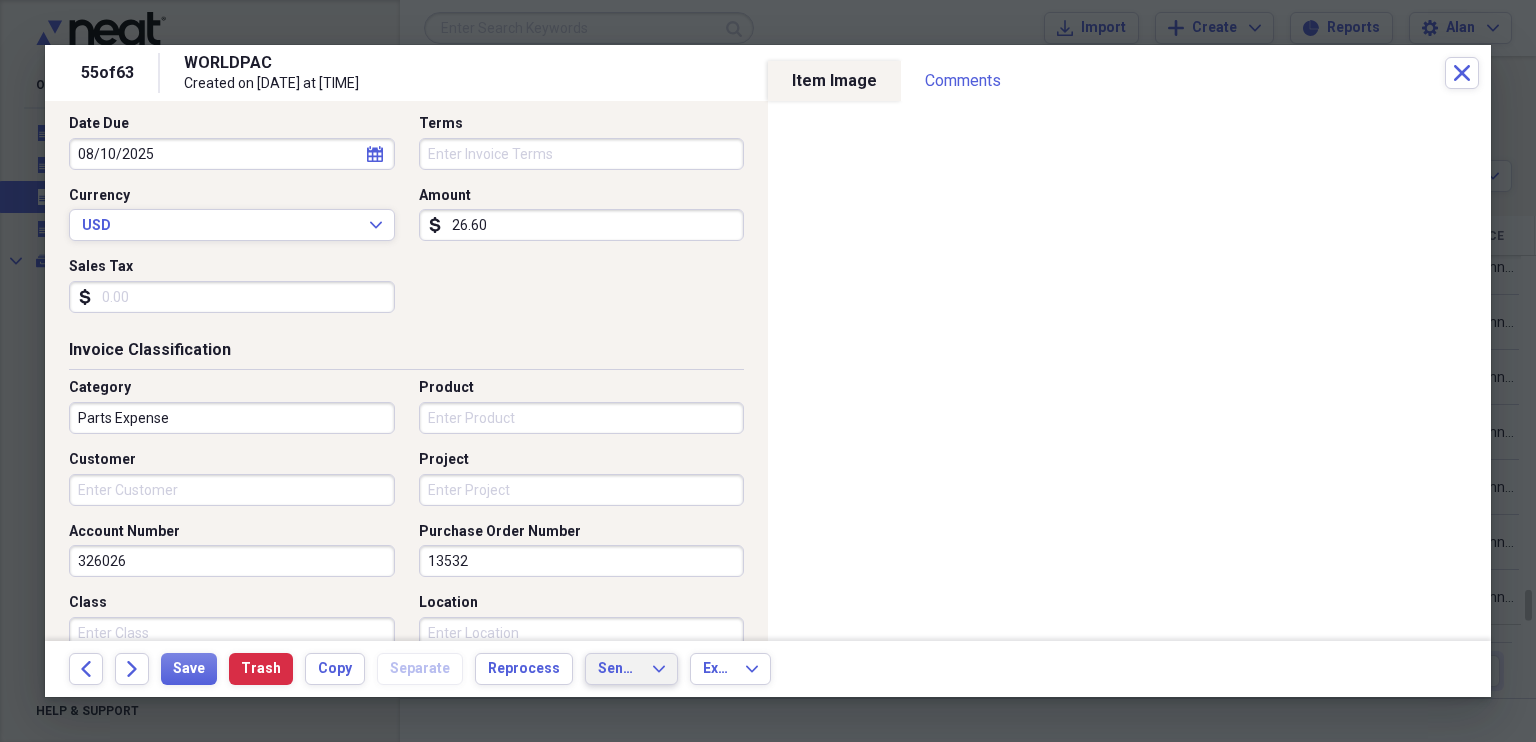 click on "Send To" at bounding box center [619, 669] 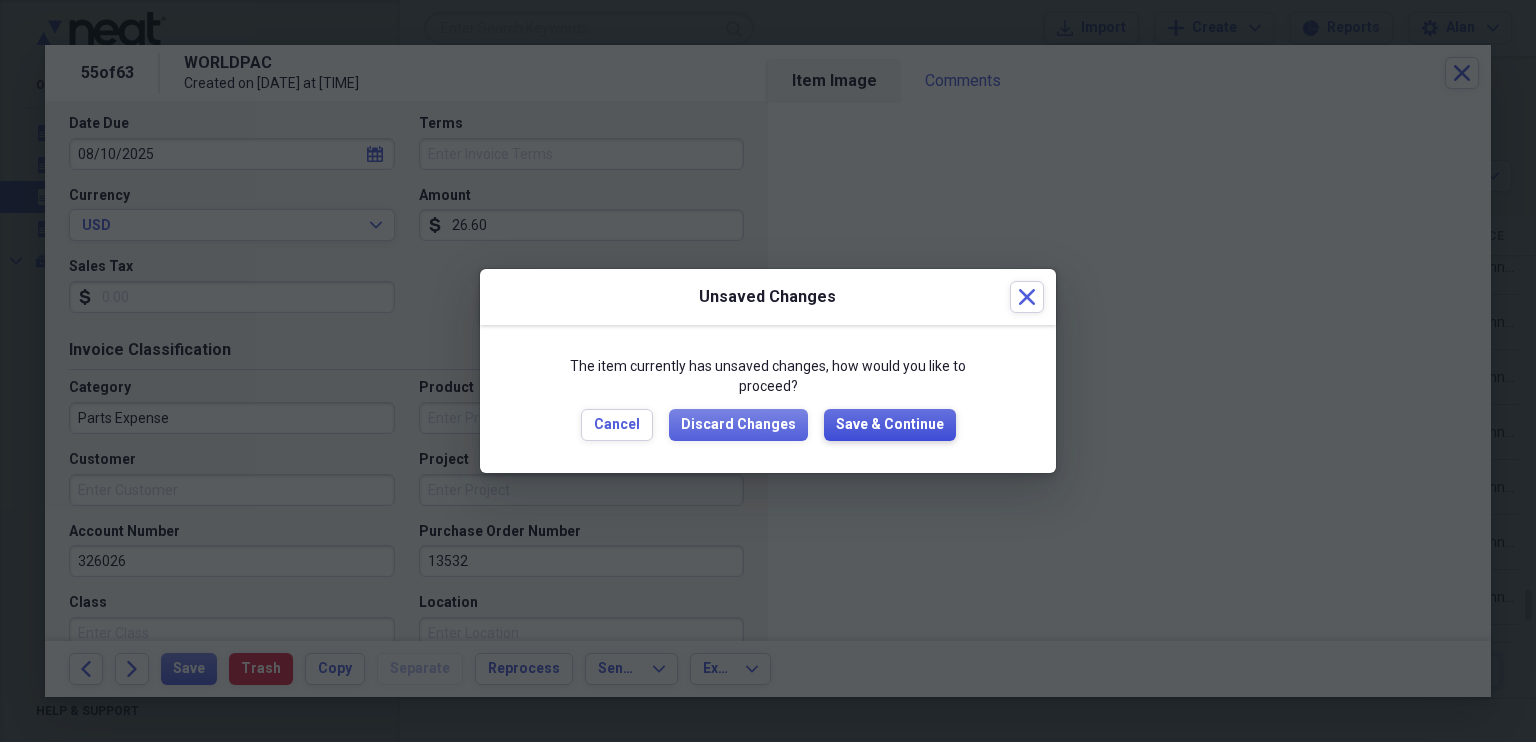 click on "Save & Continue" at bounding box center [890, 425] 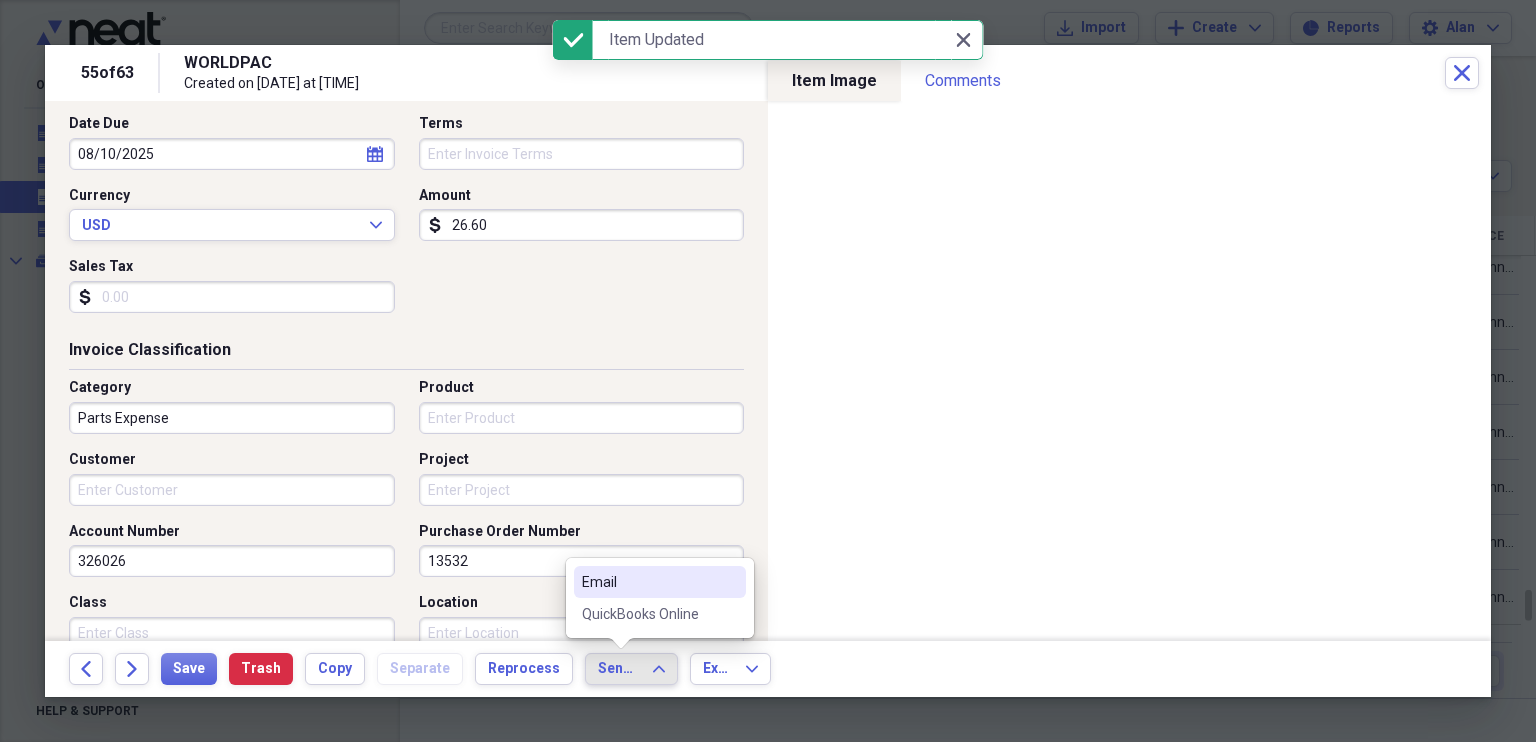 click on "QuickBooks Online" at bounding box center [648, 614] 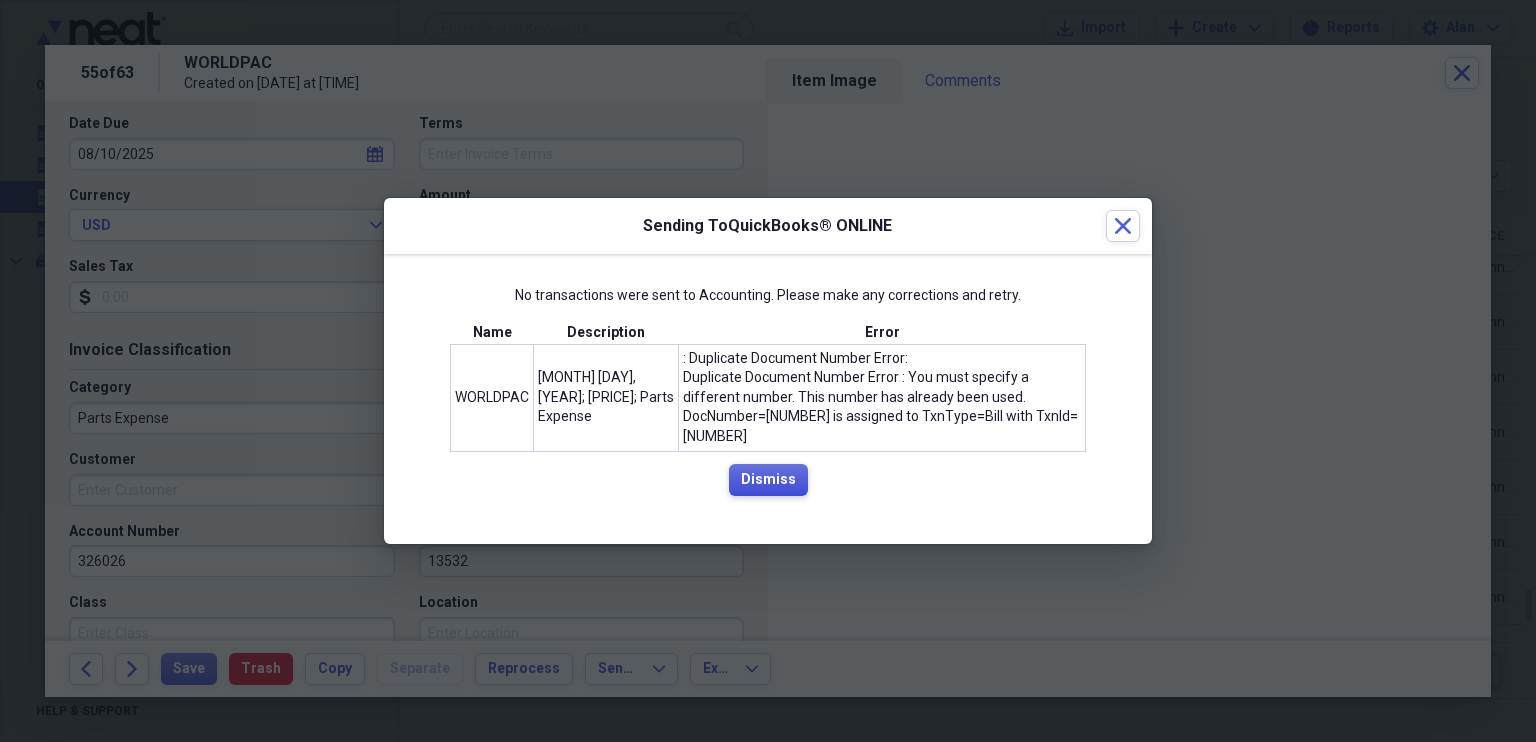 click on "Dismiss" at bounding box center [768, 480] 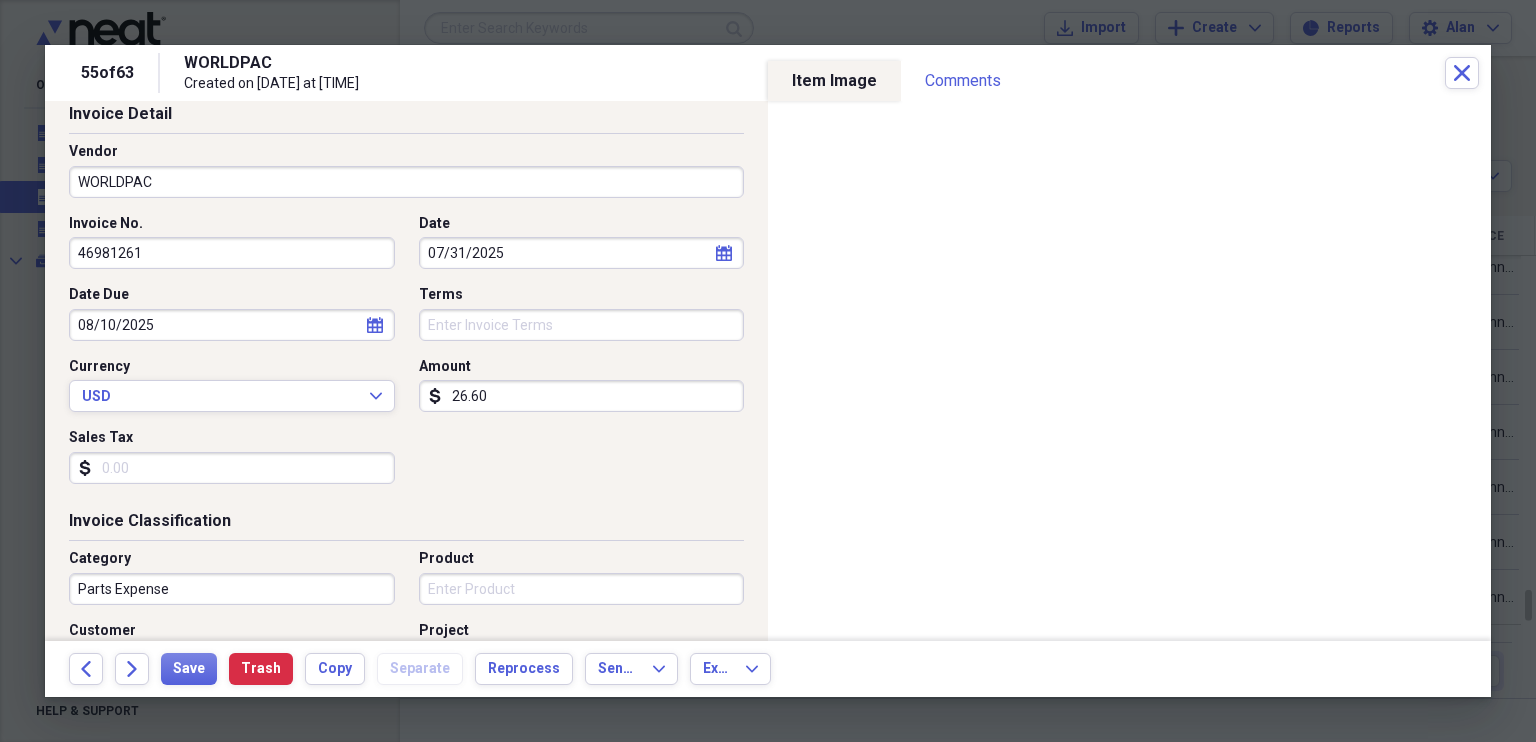 scroll, scrollTop: 0, scrollLeft: 0, axis: both 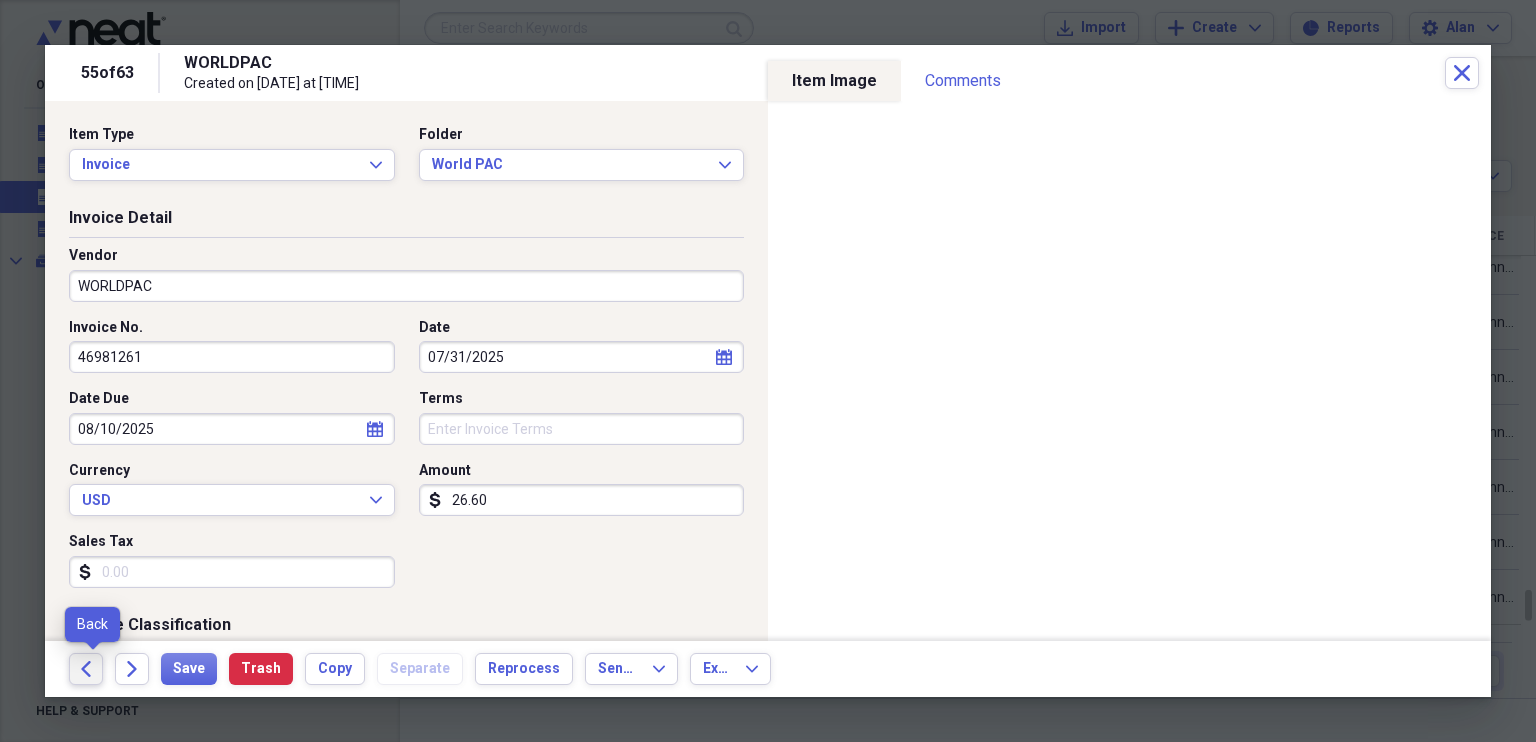 click on "Back" 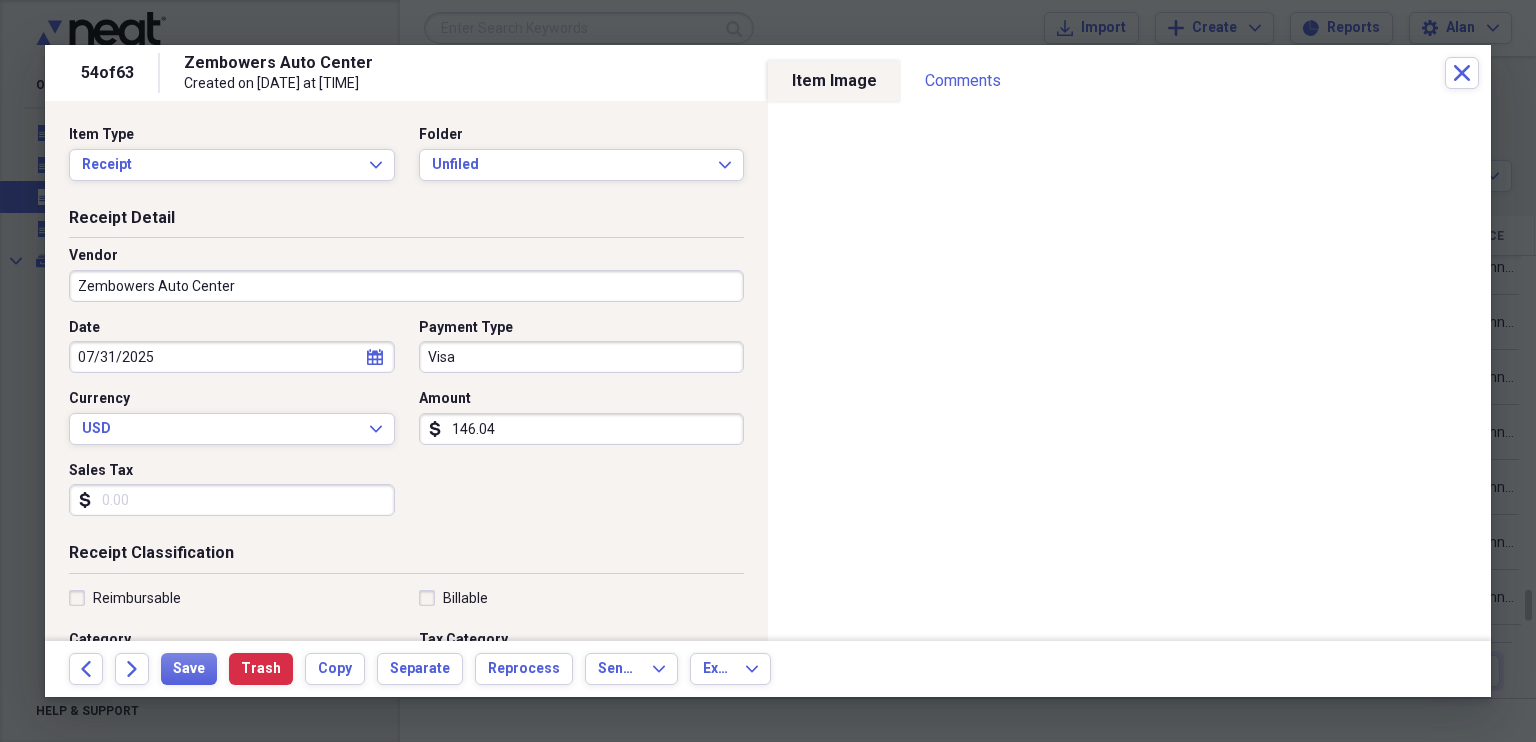 click on "Zembowers Auto Center" at bounding box center (406, 286) 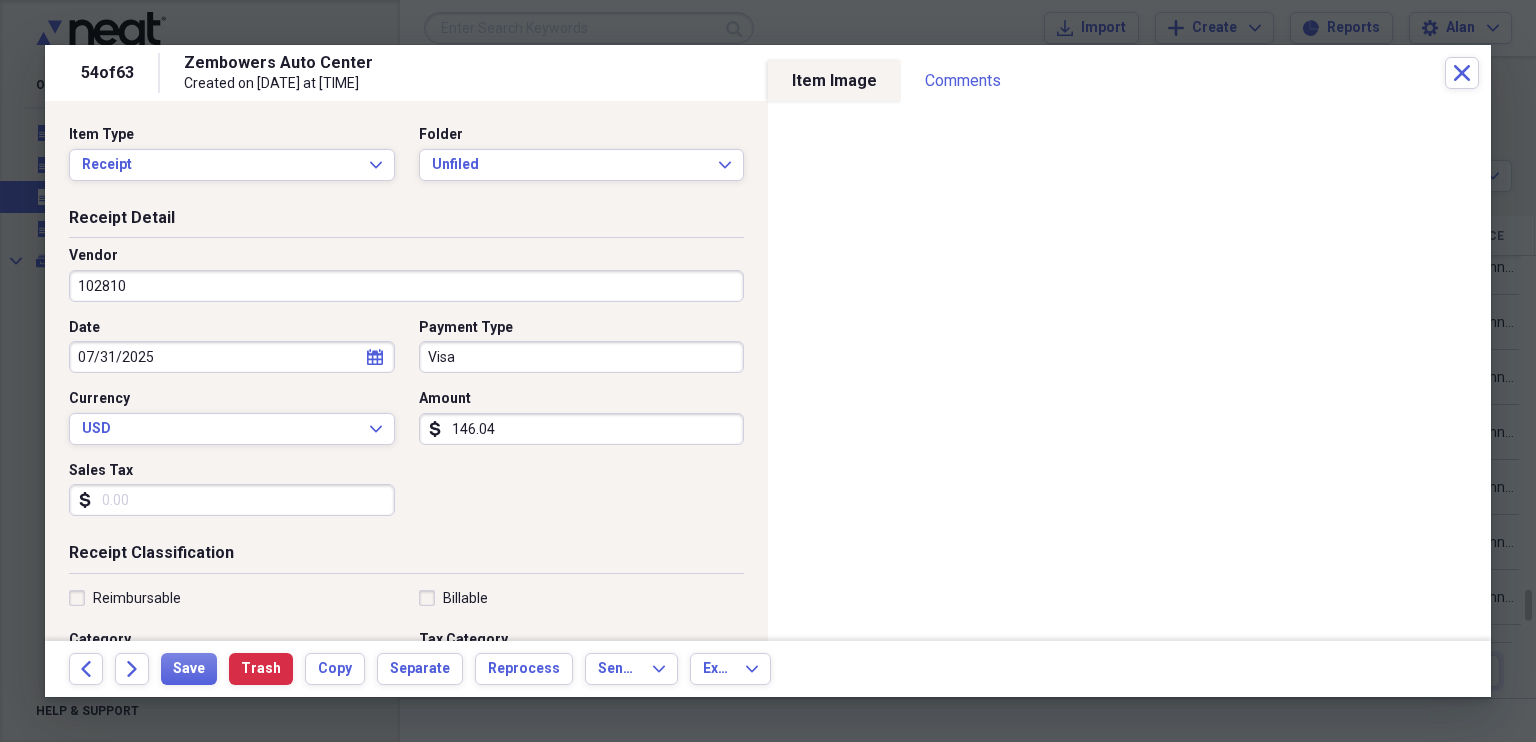 type on "102810" 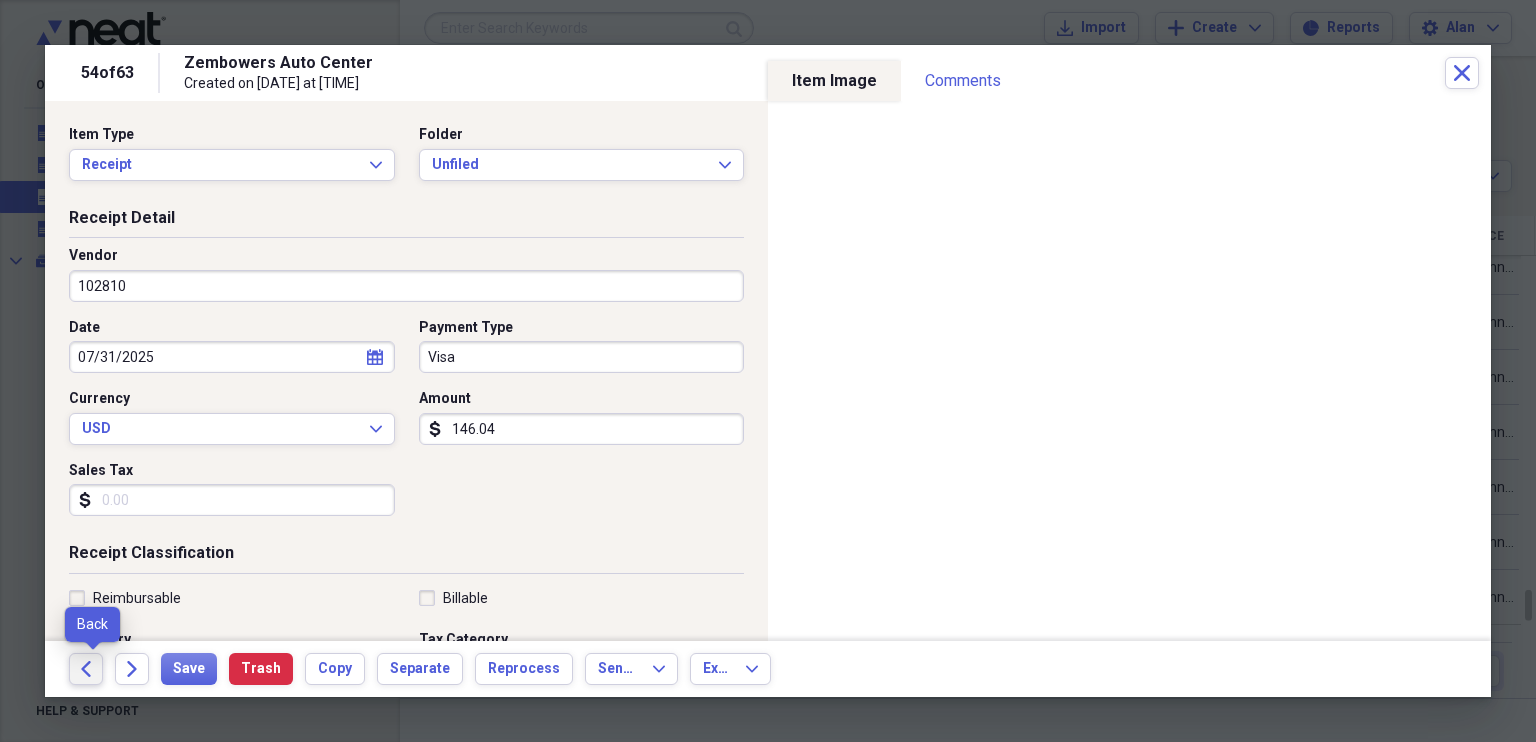 click on "Back" at bounding box center [86, 669] 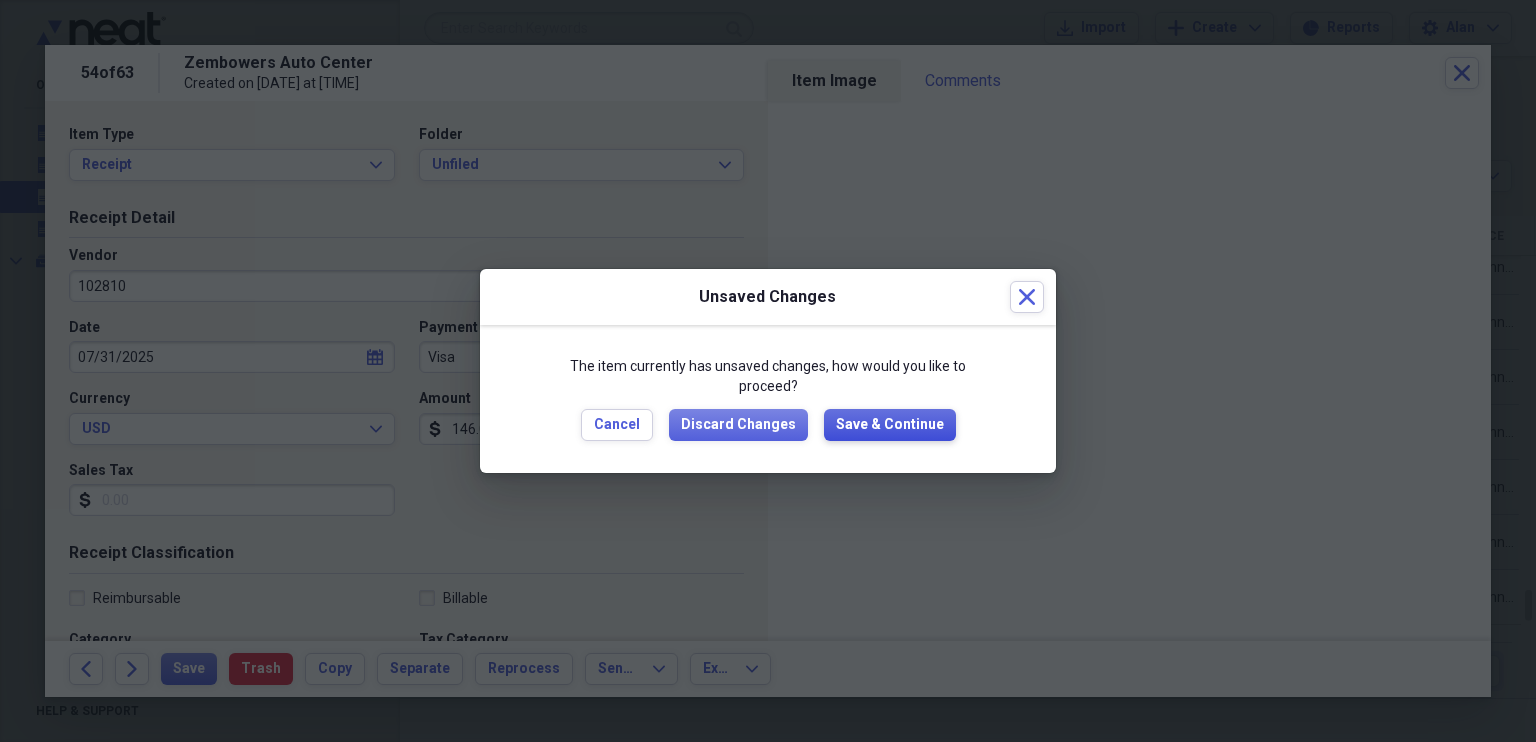 click on "Save & Continue" at bounding box center [890, 425] 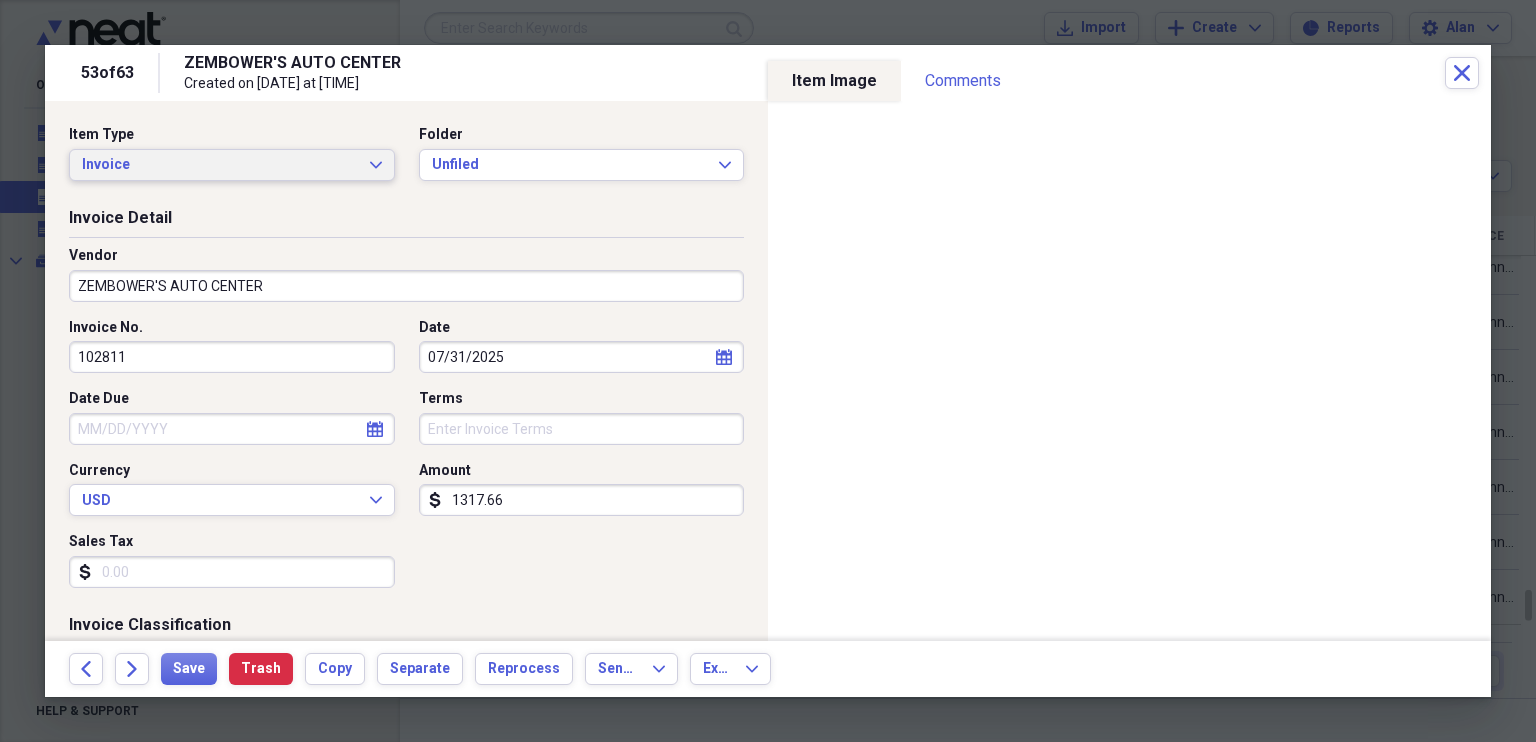 click on "Invoice Expand" at bounding box center [232, 165] 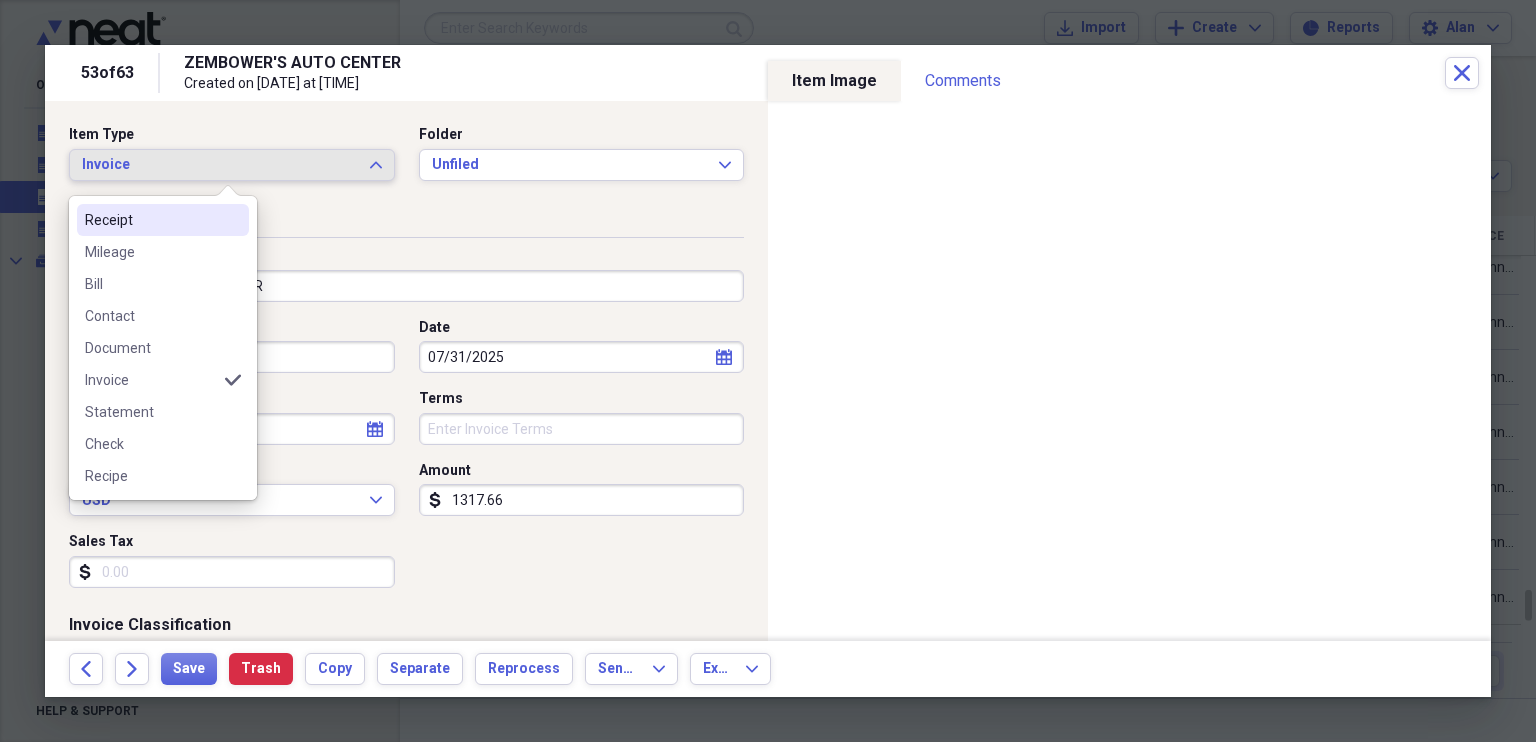 click on "Receipt" at bounding box center [151, 220] 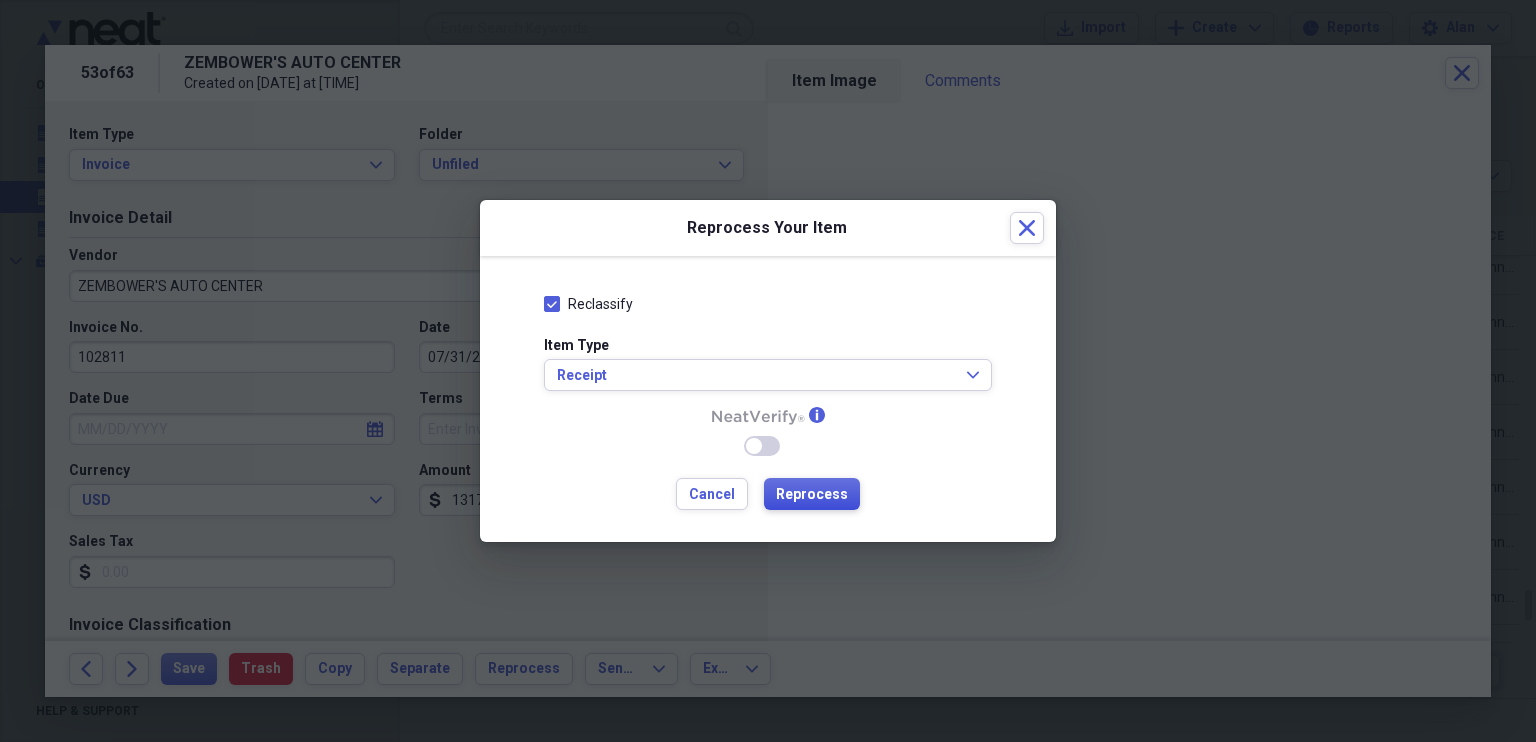 click on "Reprocess" at bounding box center [812, 495] 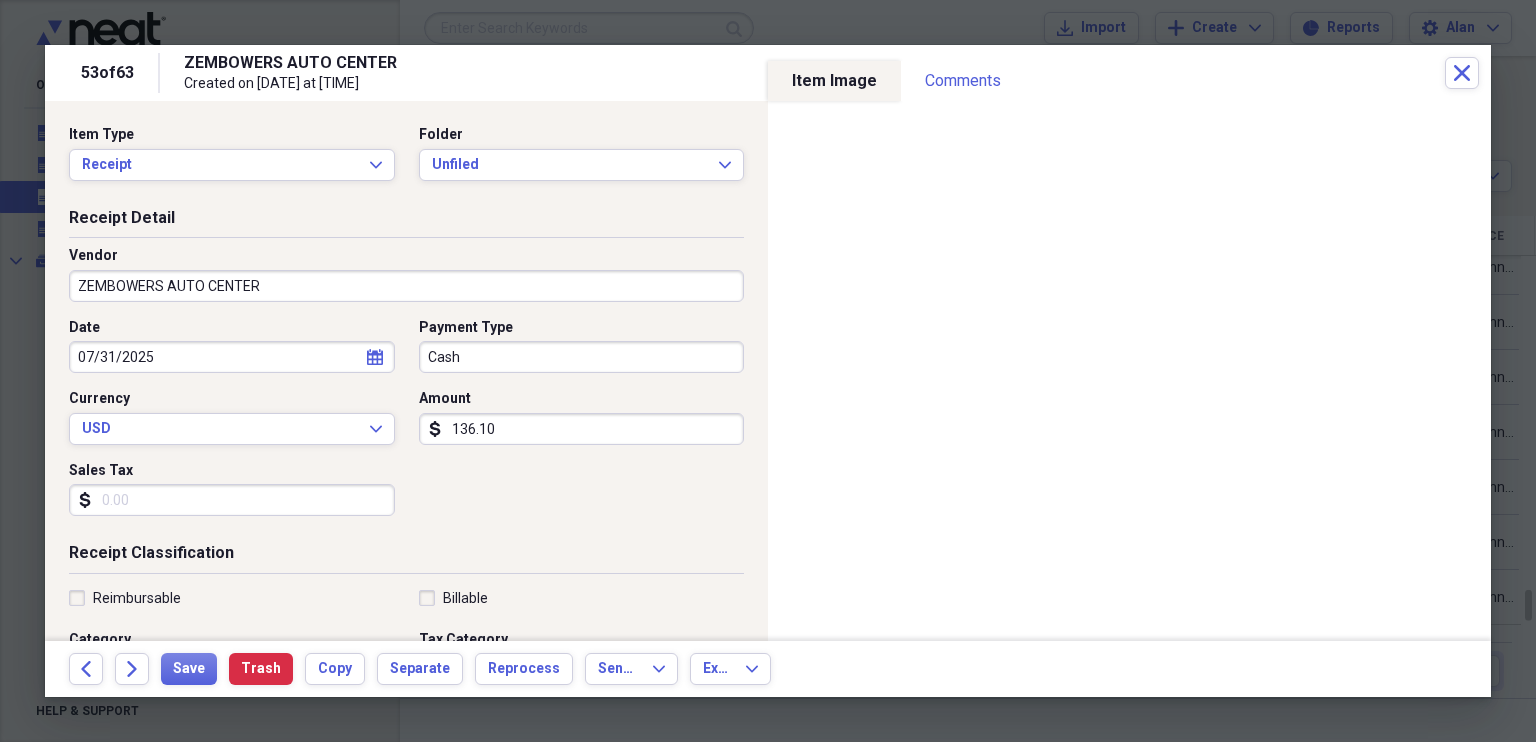 type on "ZEMBOWERS AUTO CENTER" 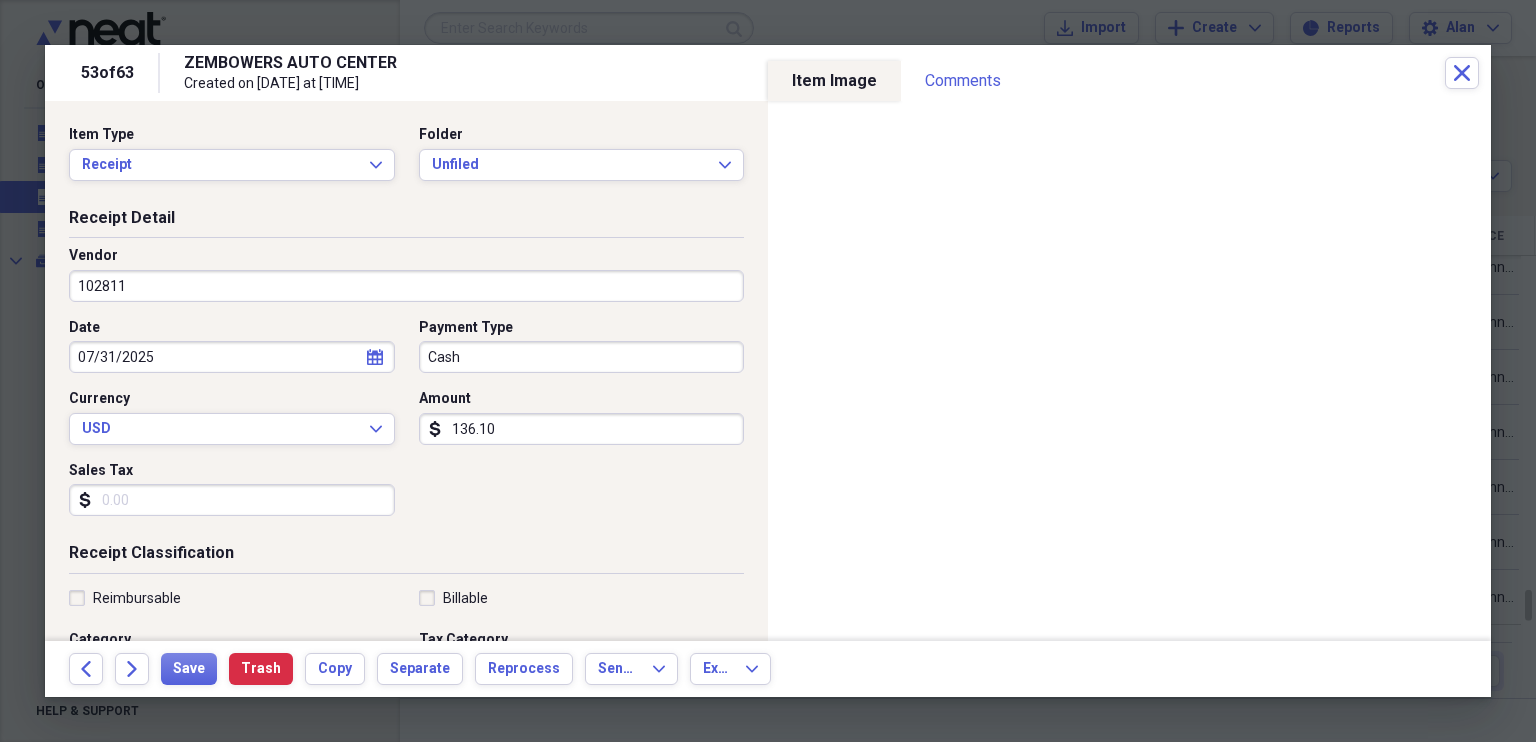 type on "102811" 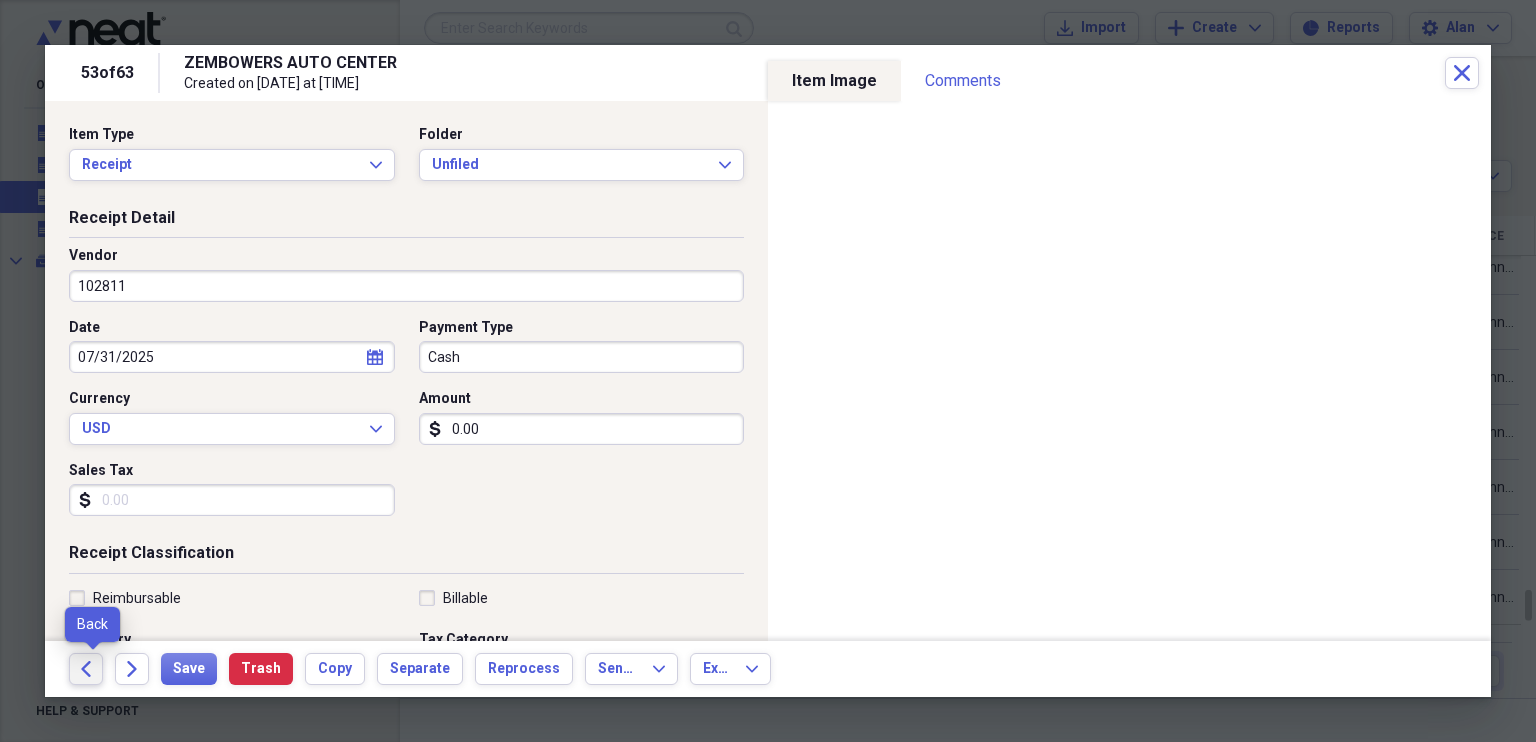 type on "0.00" 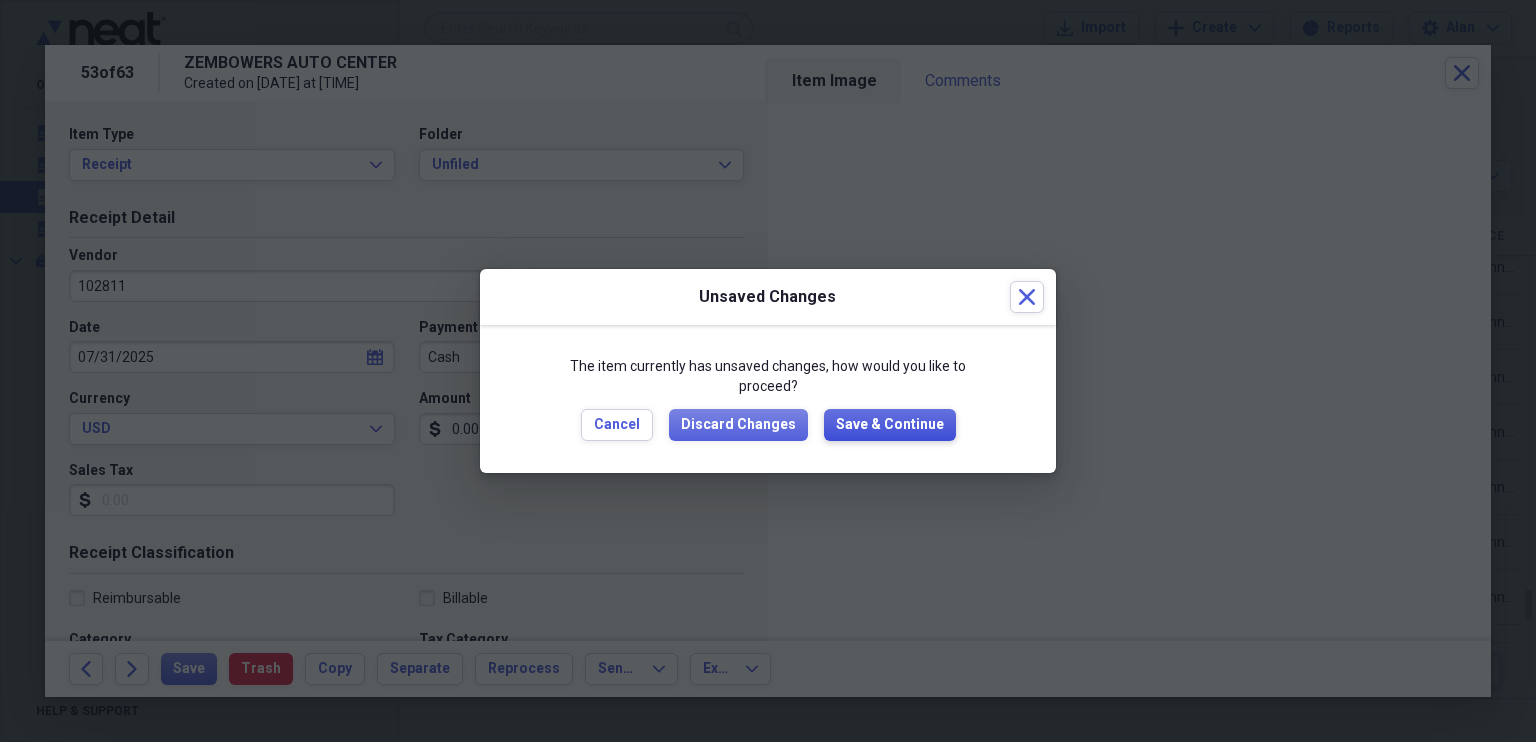 drag, startPoint x: 912, startPoint y: 424, endPoint x: 1151, endPoint y: 343, distance: 252.35292 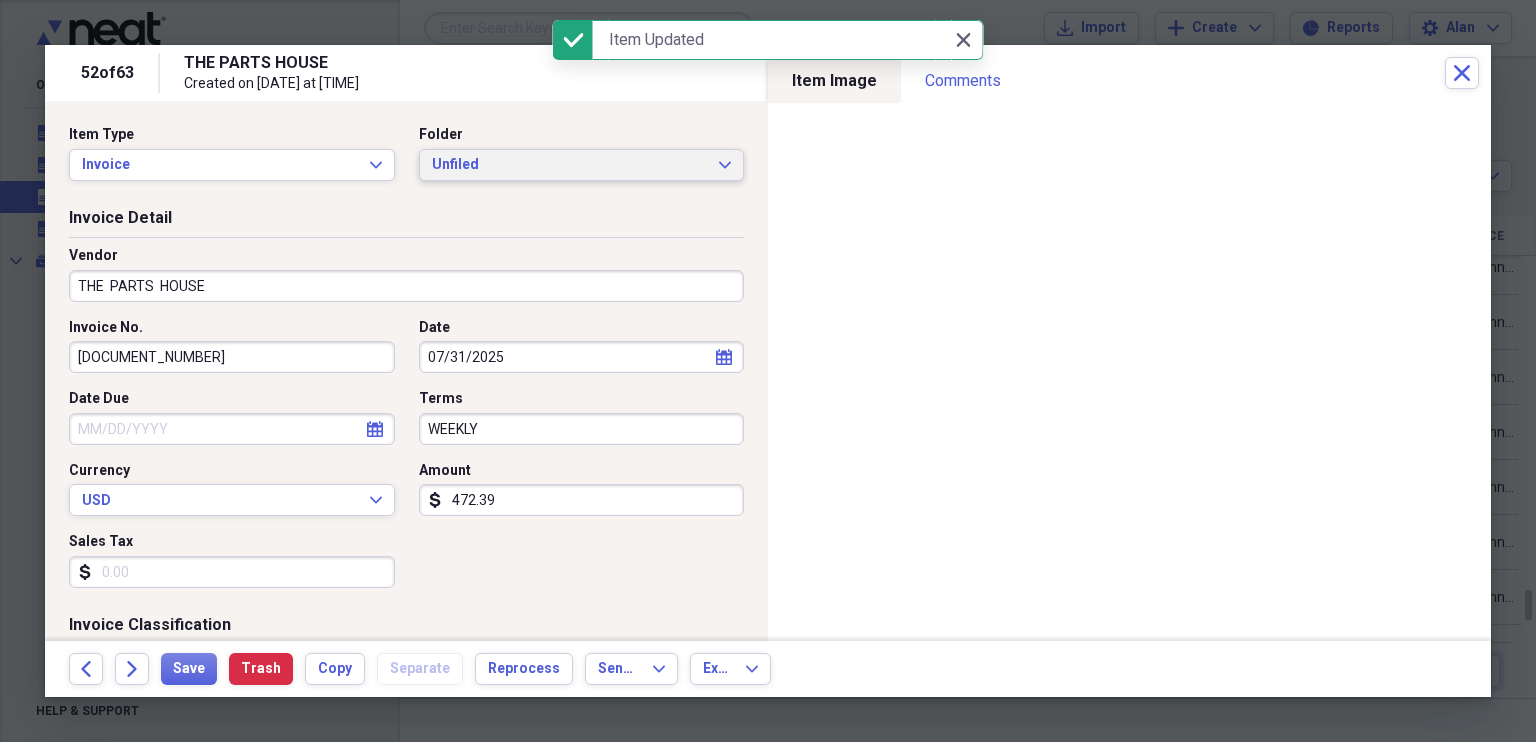 click on "Expand" 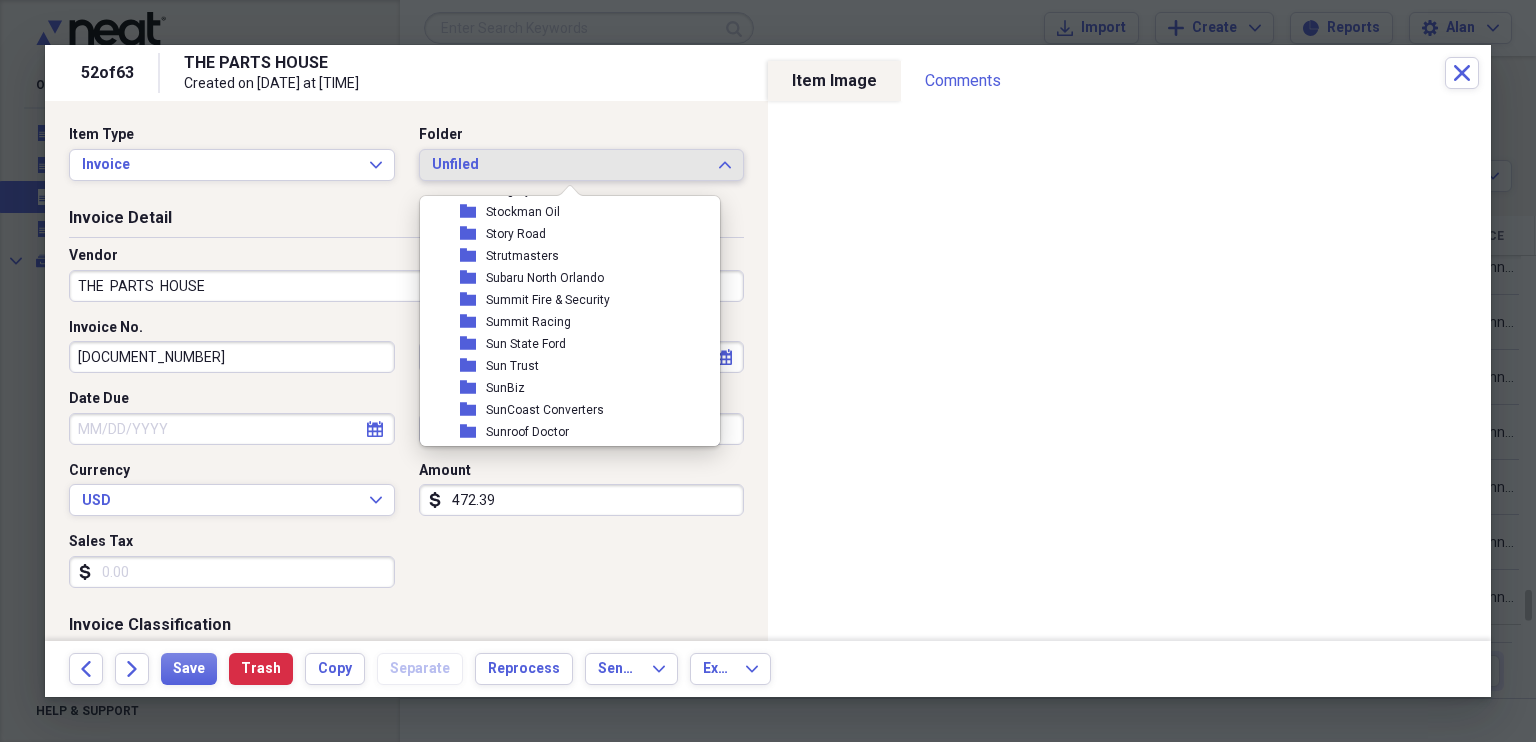 scroll, scrollTop: 8589, scrollLeft: 0, axis: vertical 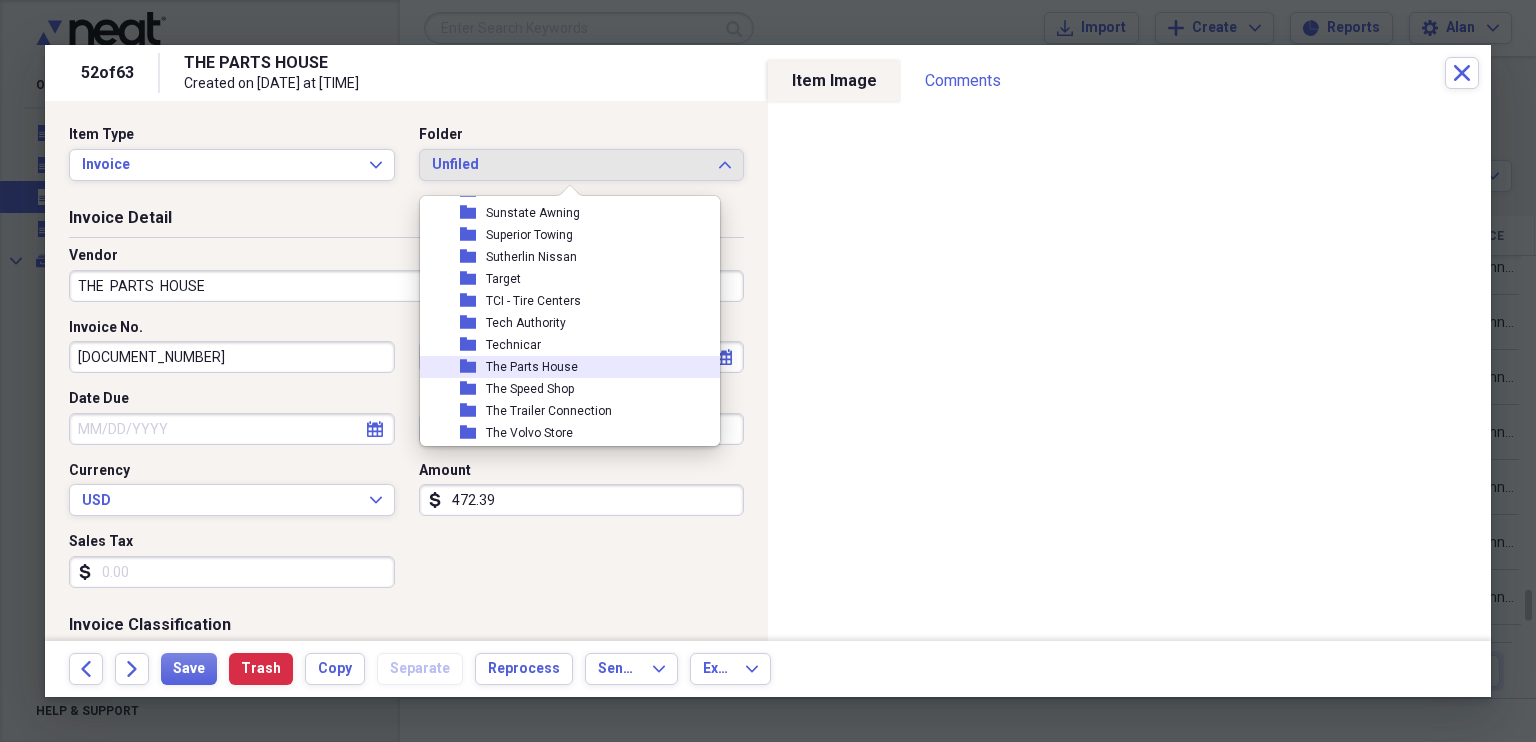 click on "The Parts House" at bounding box center [532, 367] 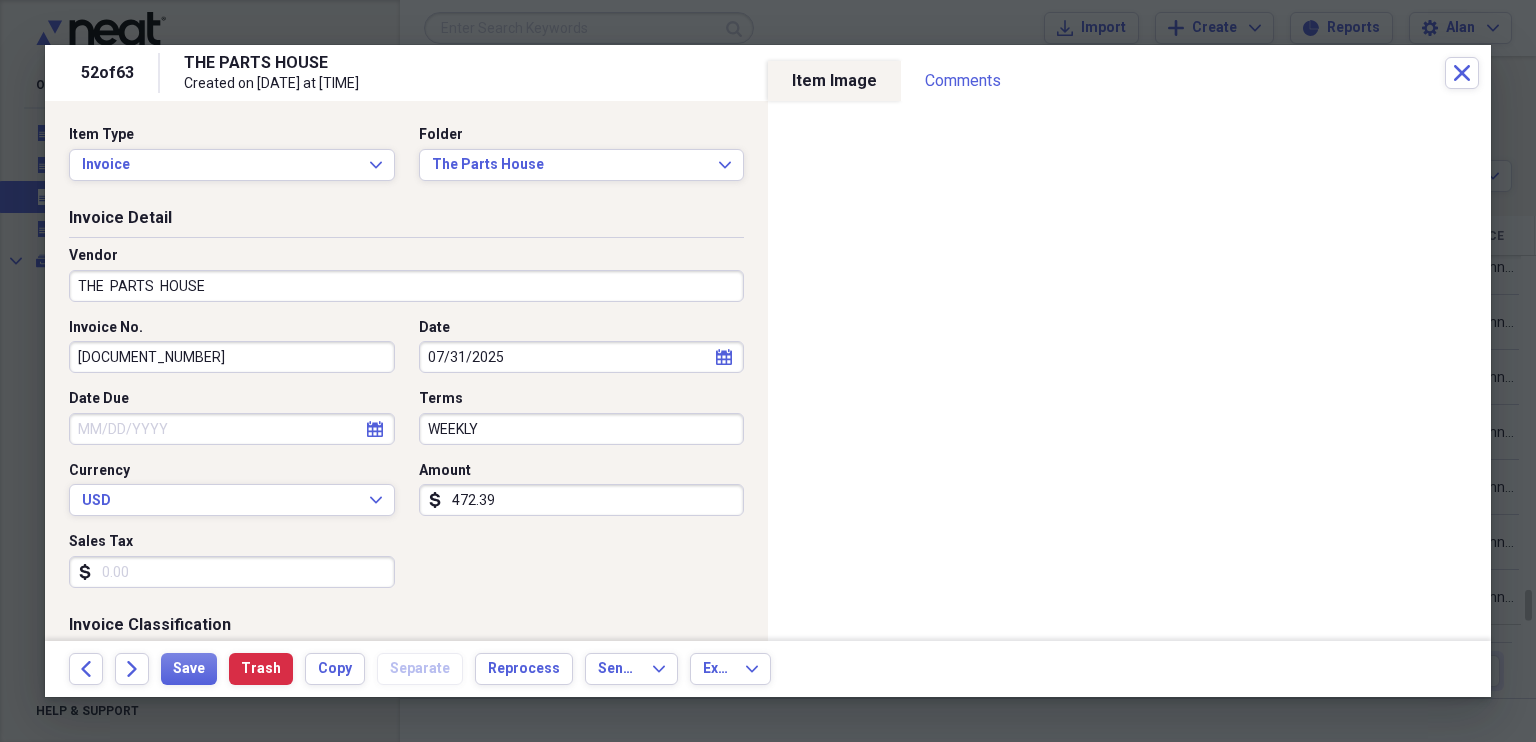 click on "calendar" 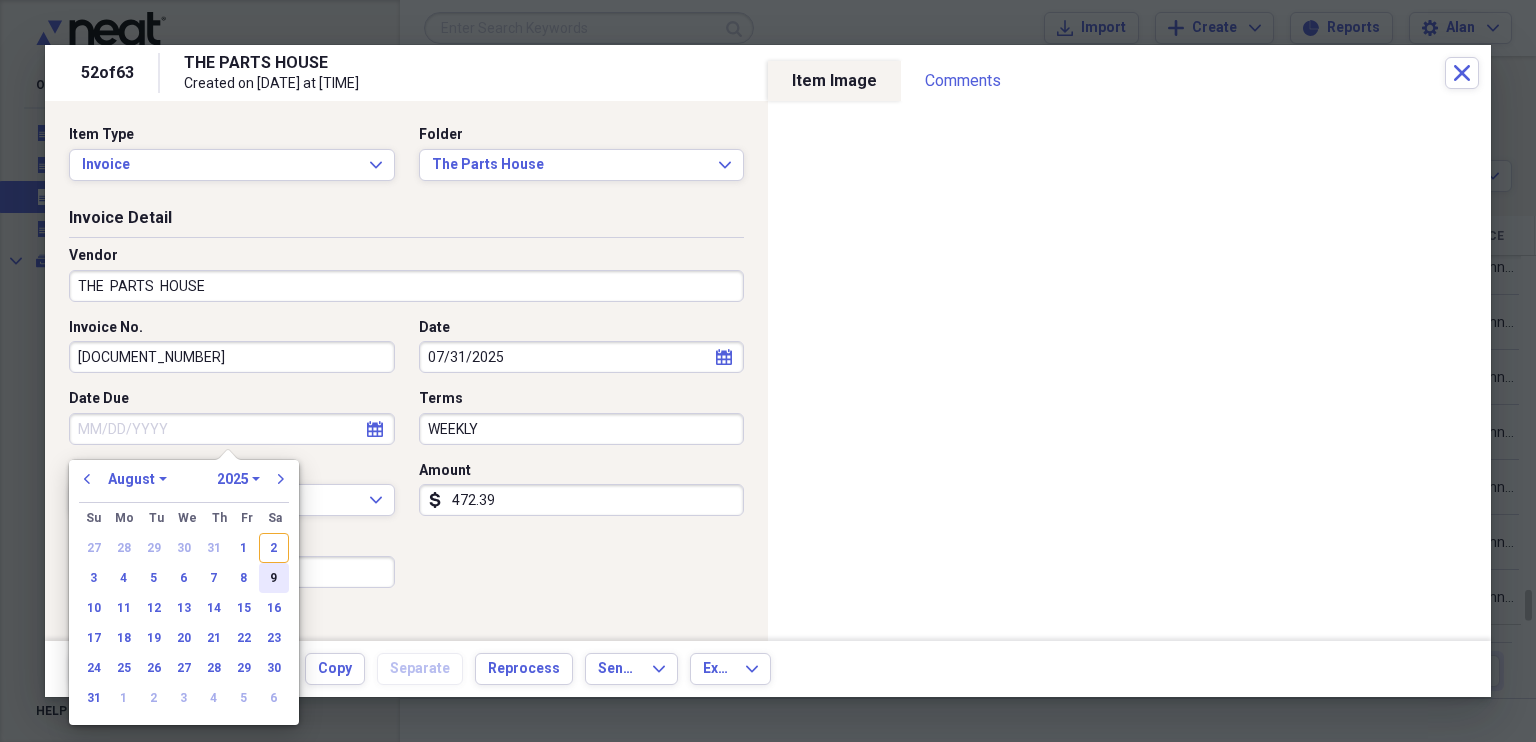 click on "9" at bounding box center [274, 578] 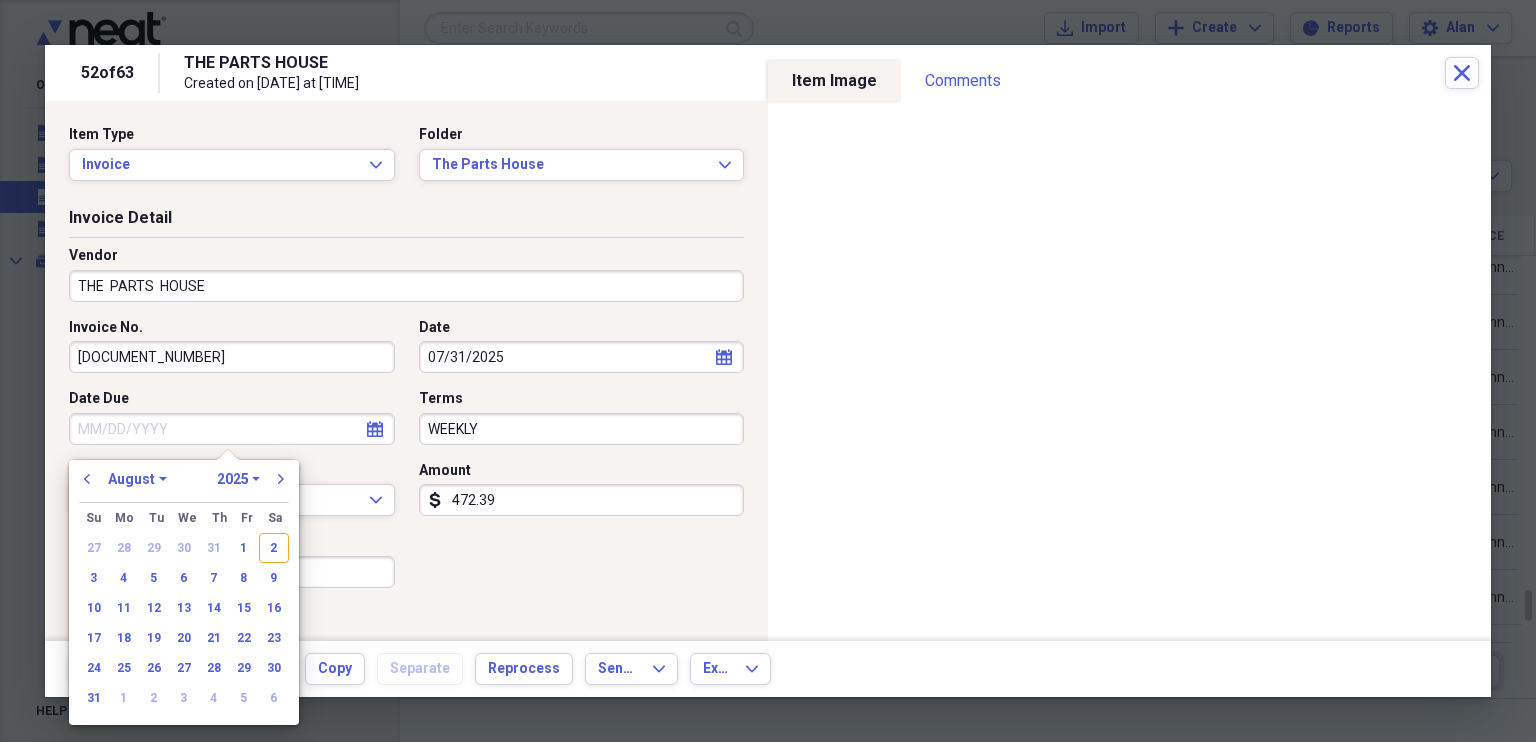 type on "08/09/2025" 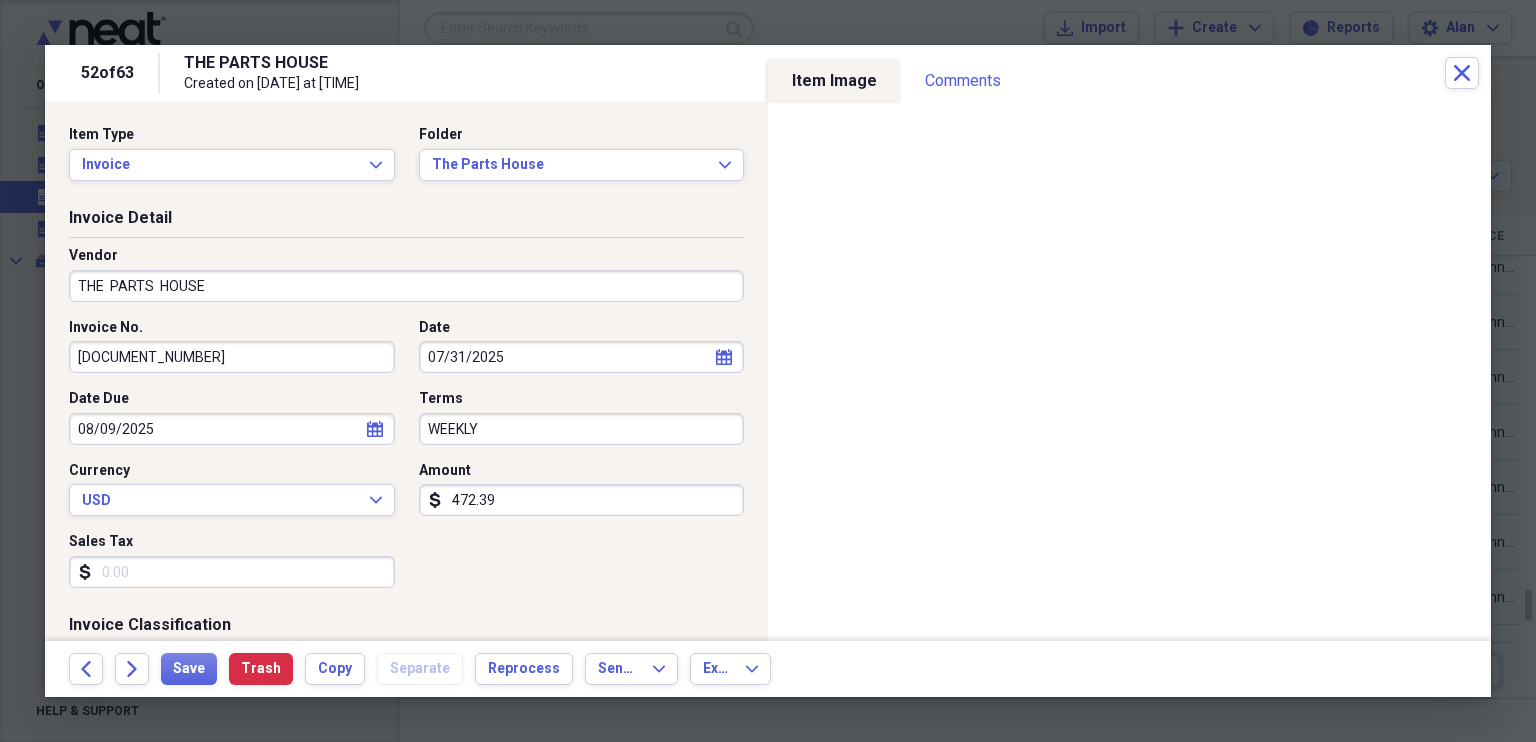 click on "472.39" at bounding box center [582, 500] 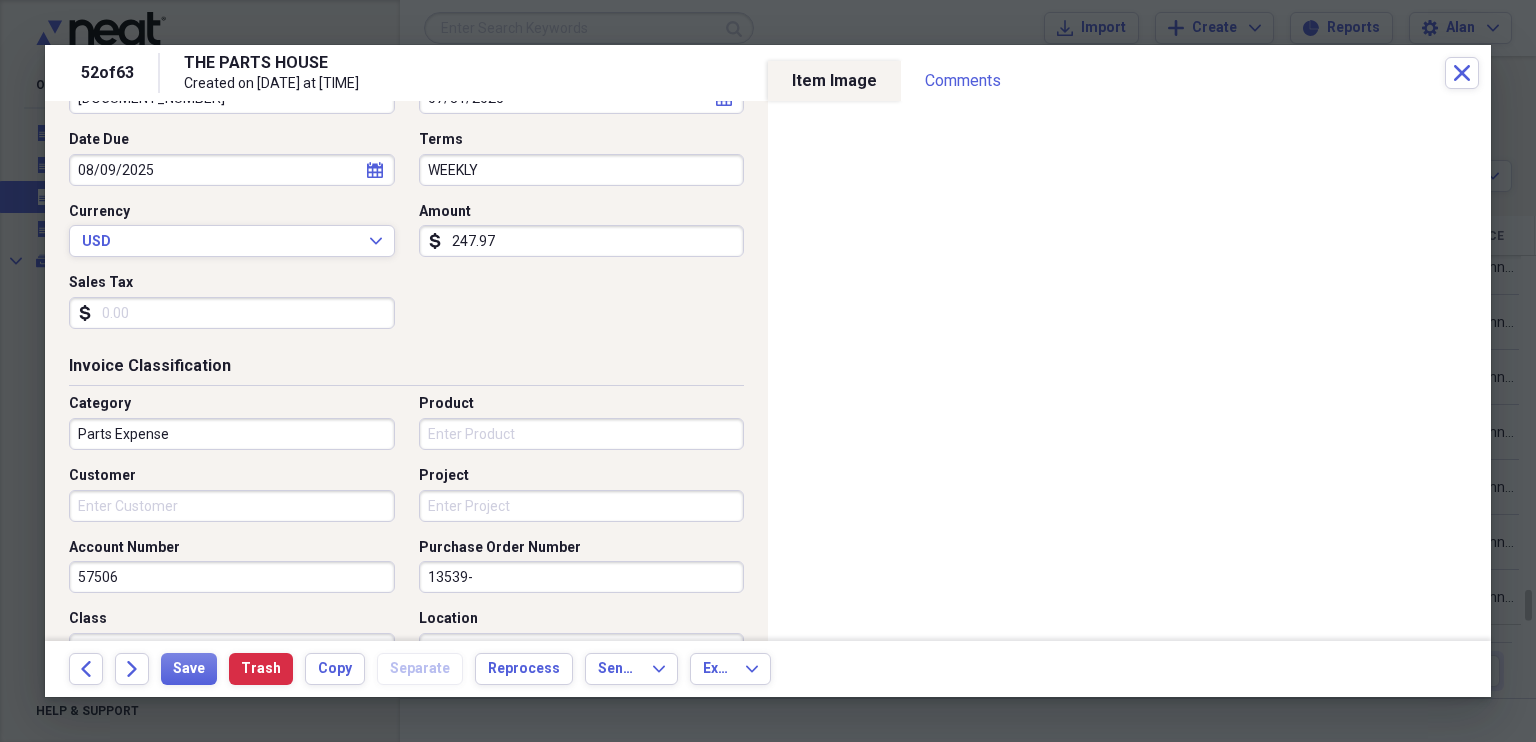 scroll, scrollTop: 275, scrollLeft: 0, axis: vertical 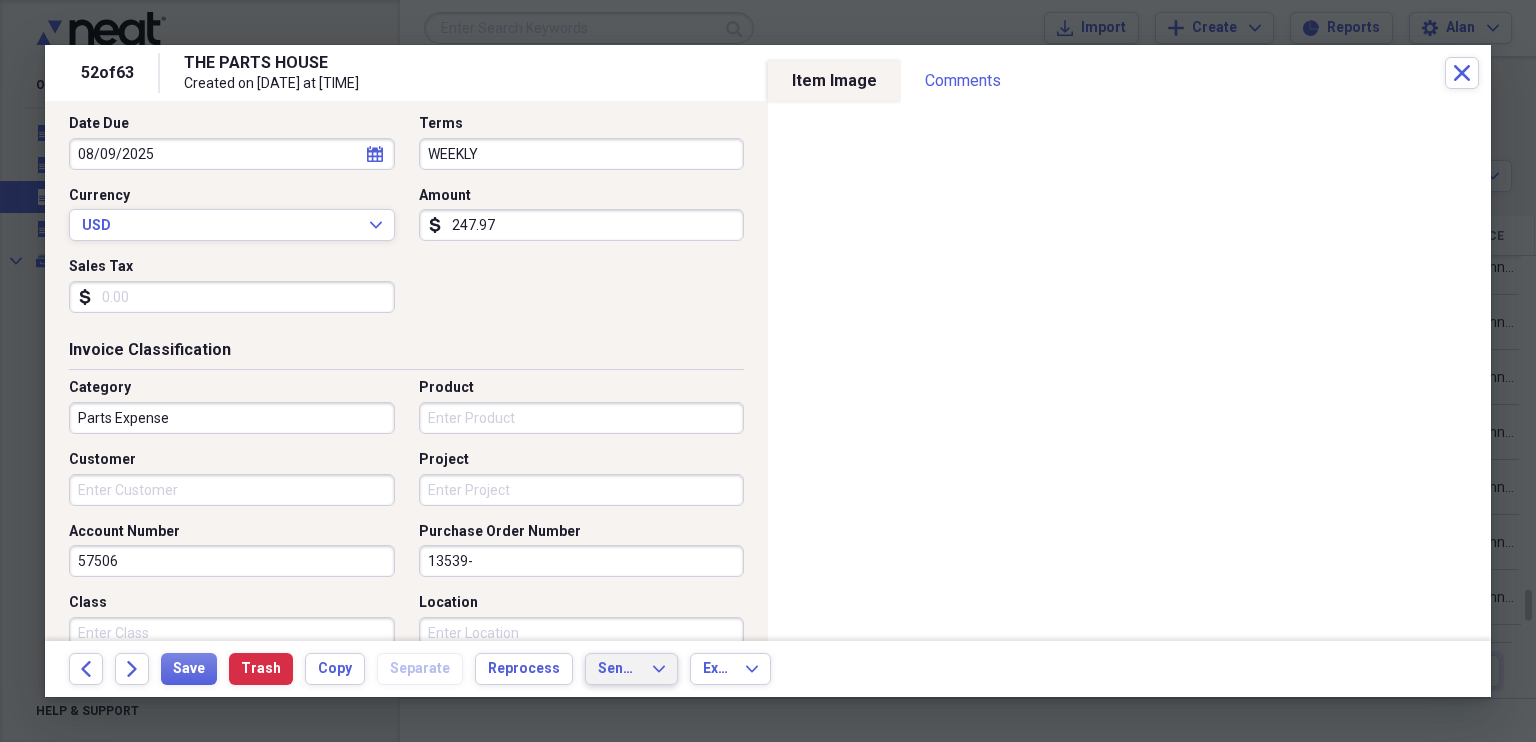 type on "247.97" 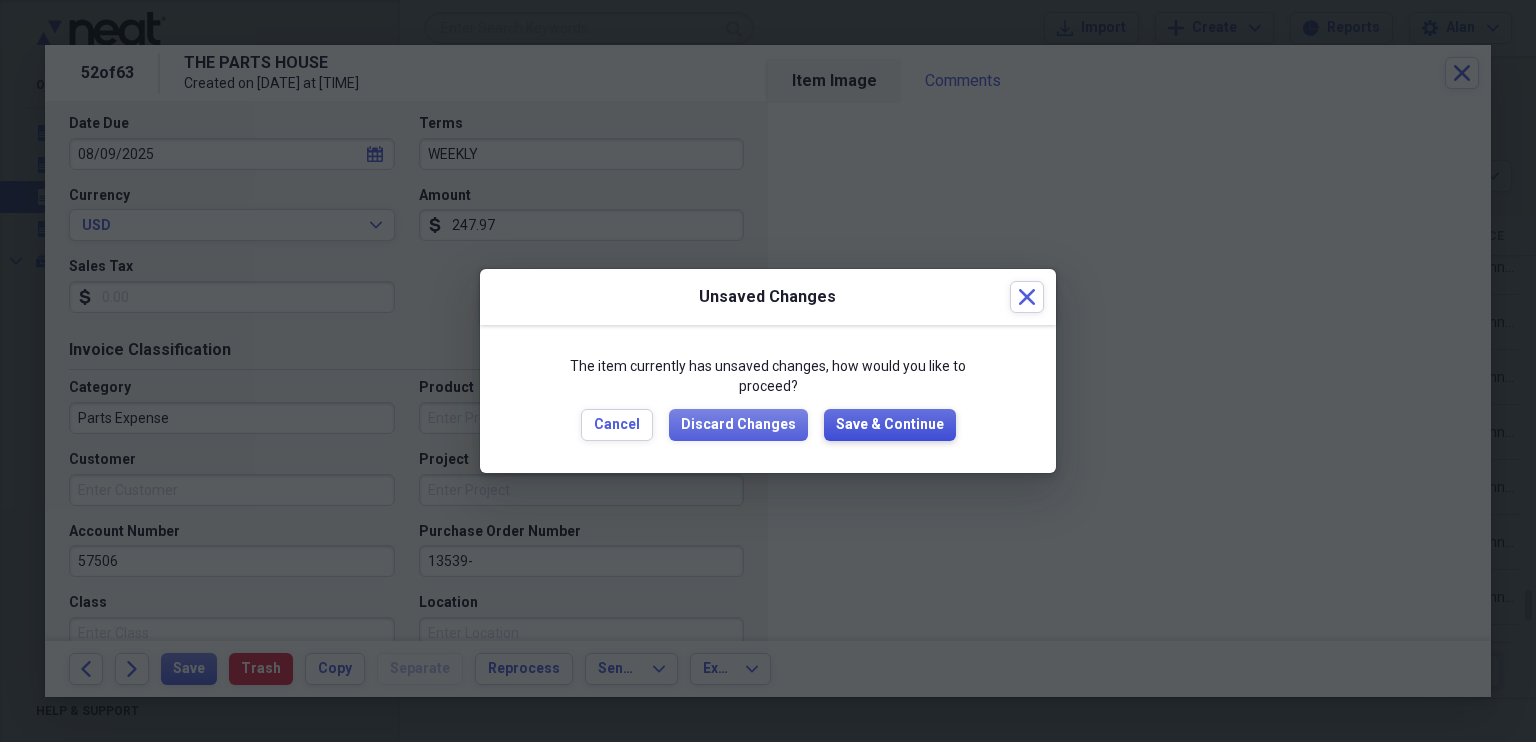 click on "Save & Continue" at bounding box center [890, 425] 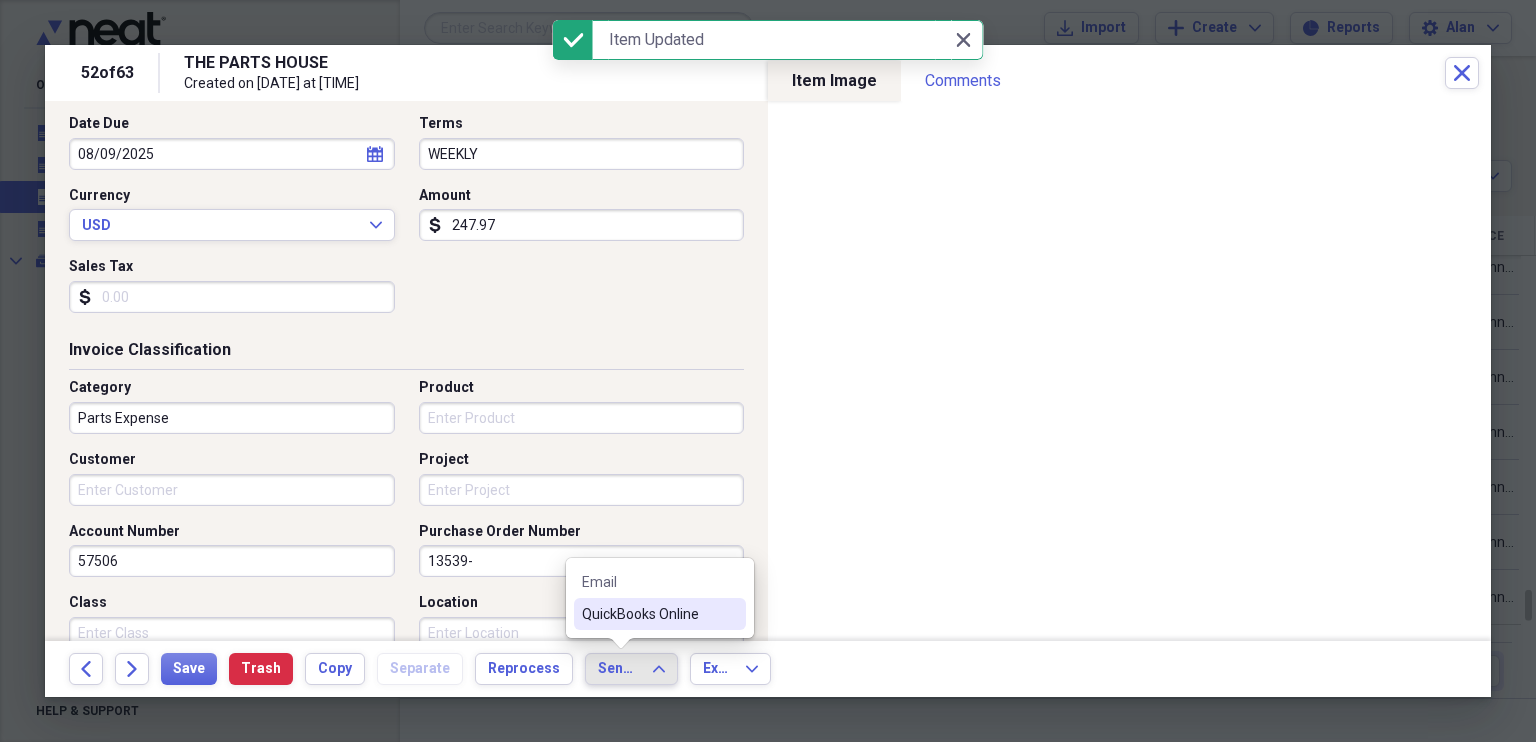 click on "QuickBooks Online" at bounding box center (648, 614) 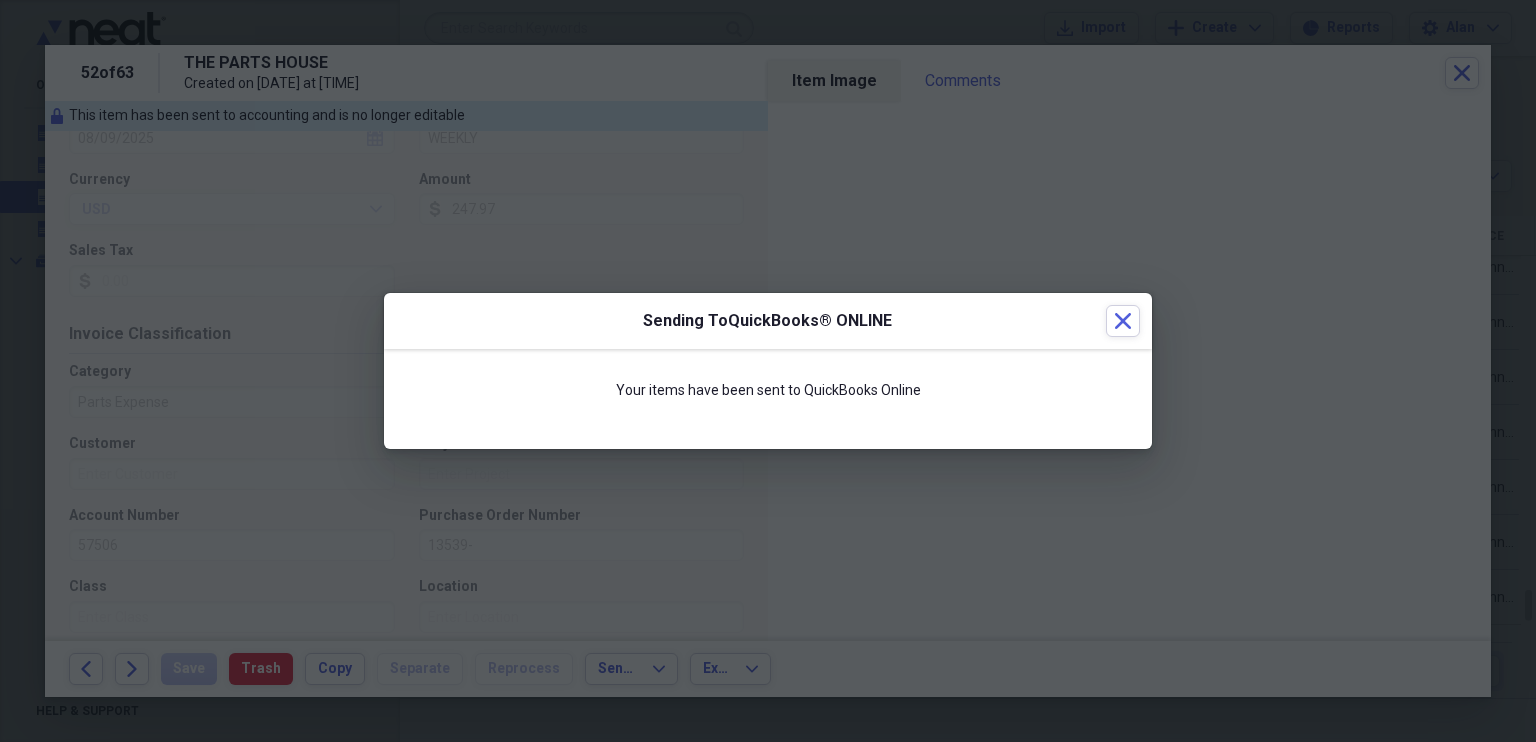 scroll, scrollTop: 259, scrollLeft: 0, axis: vertical 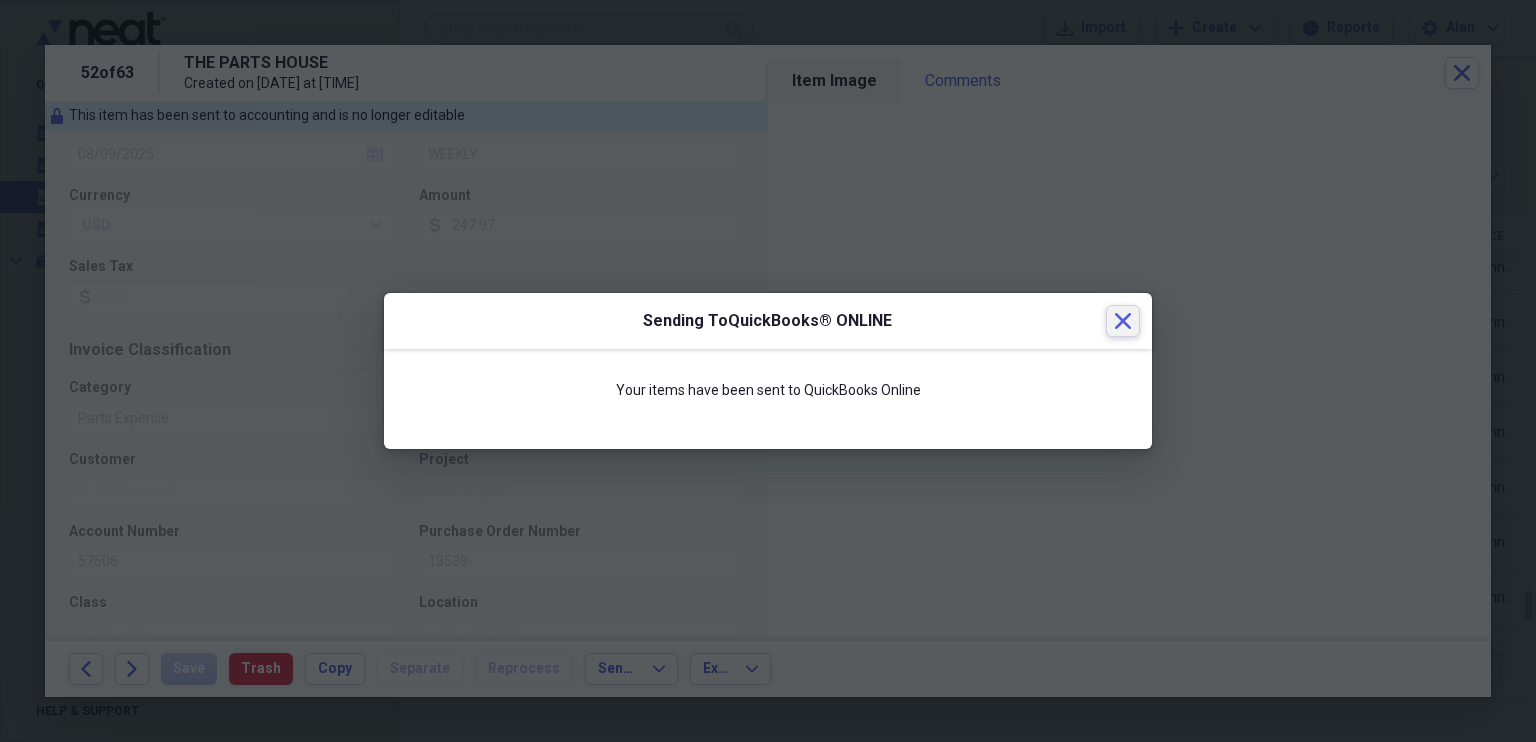 click on "Close" at bounding box center (1123, 321) 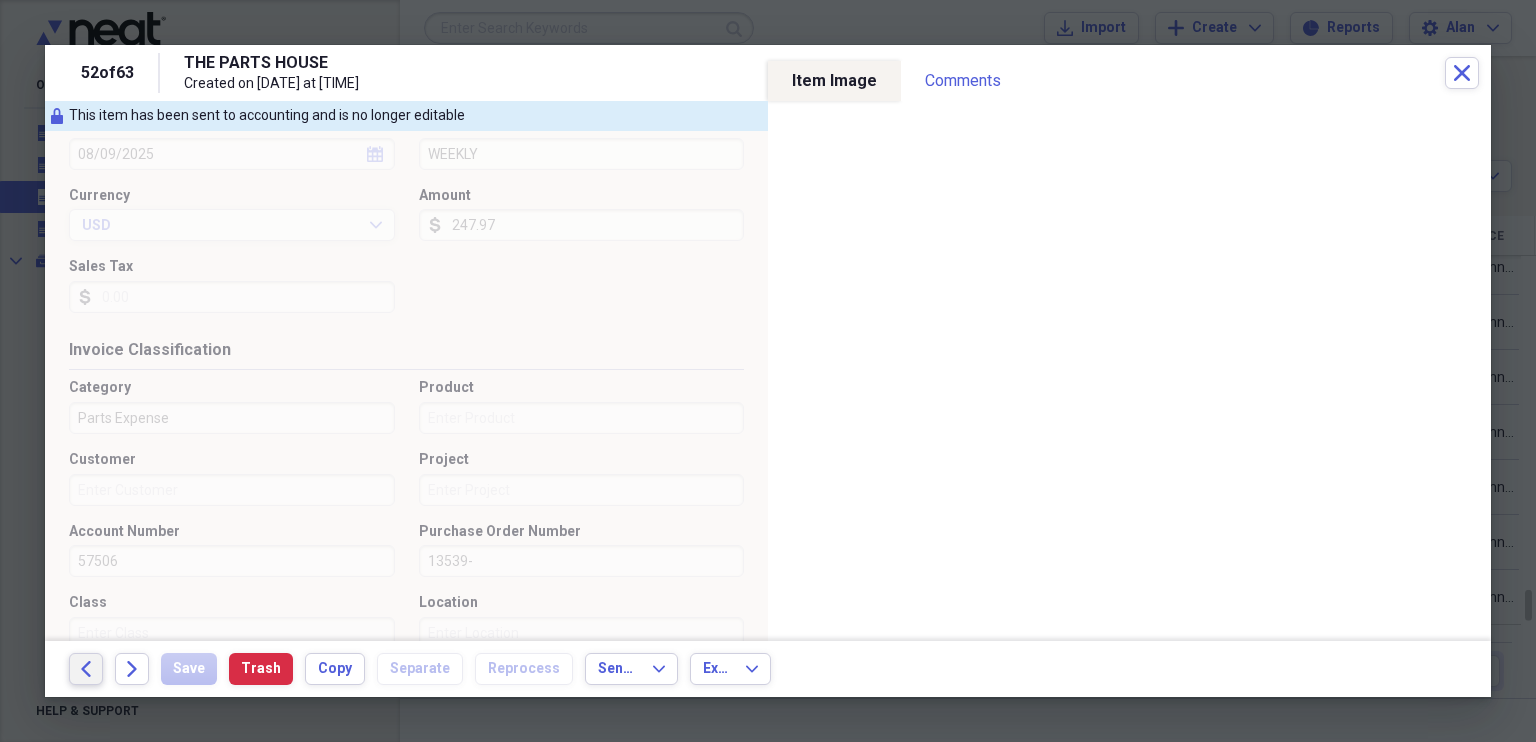 click on "Back" 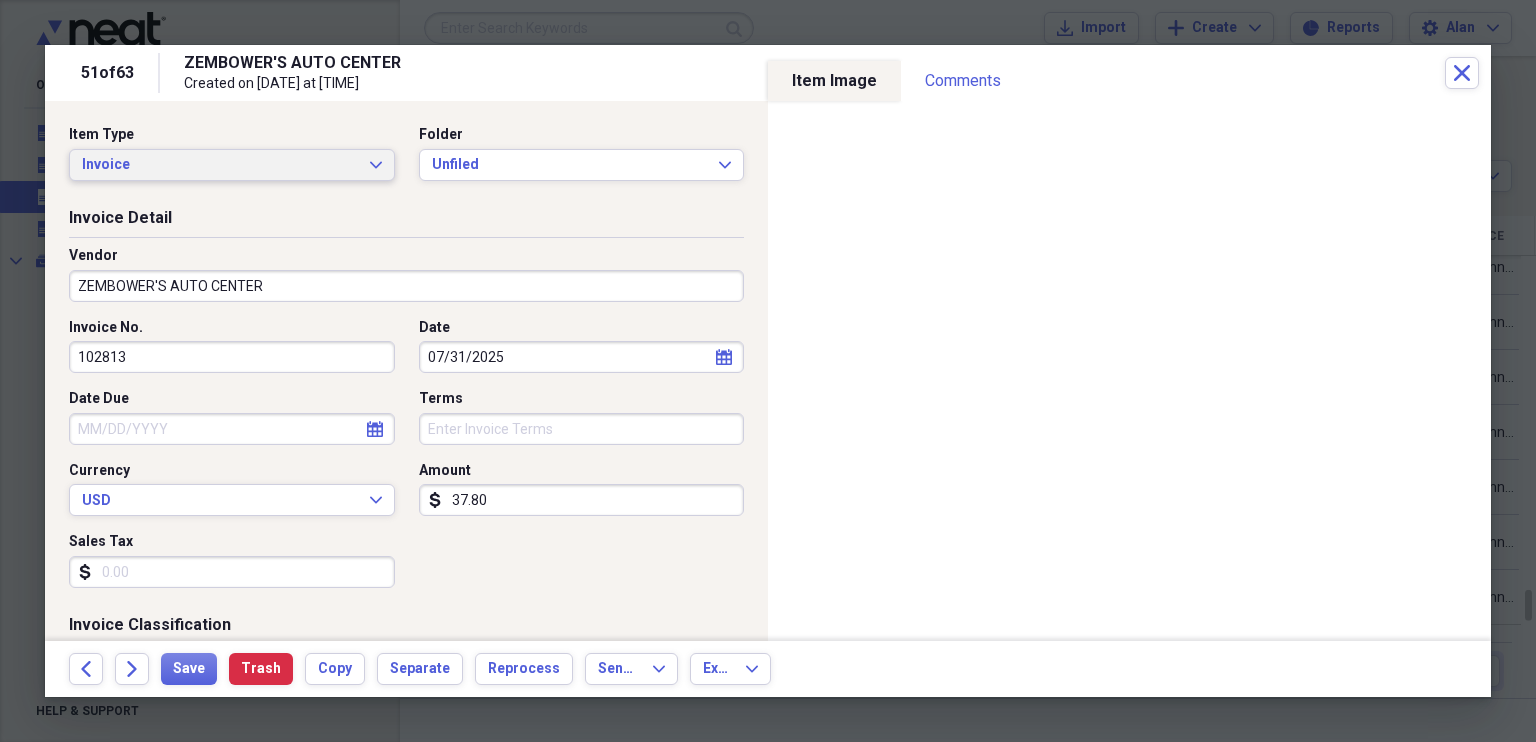 click on "Invoice Expand" at bounding box center [232, 165] 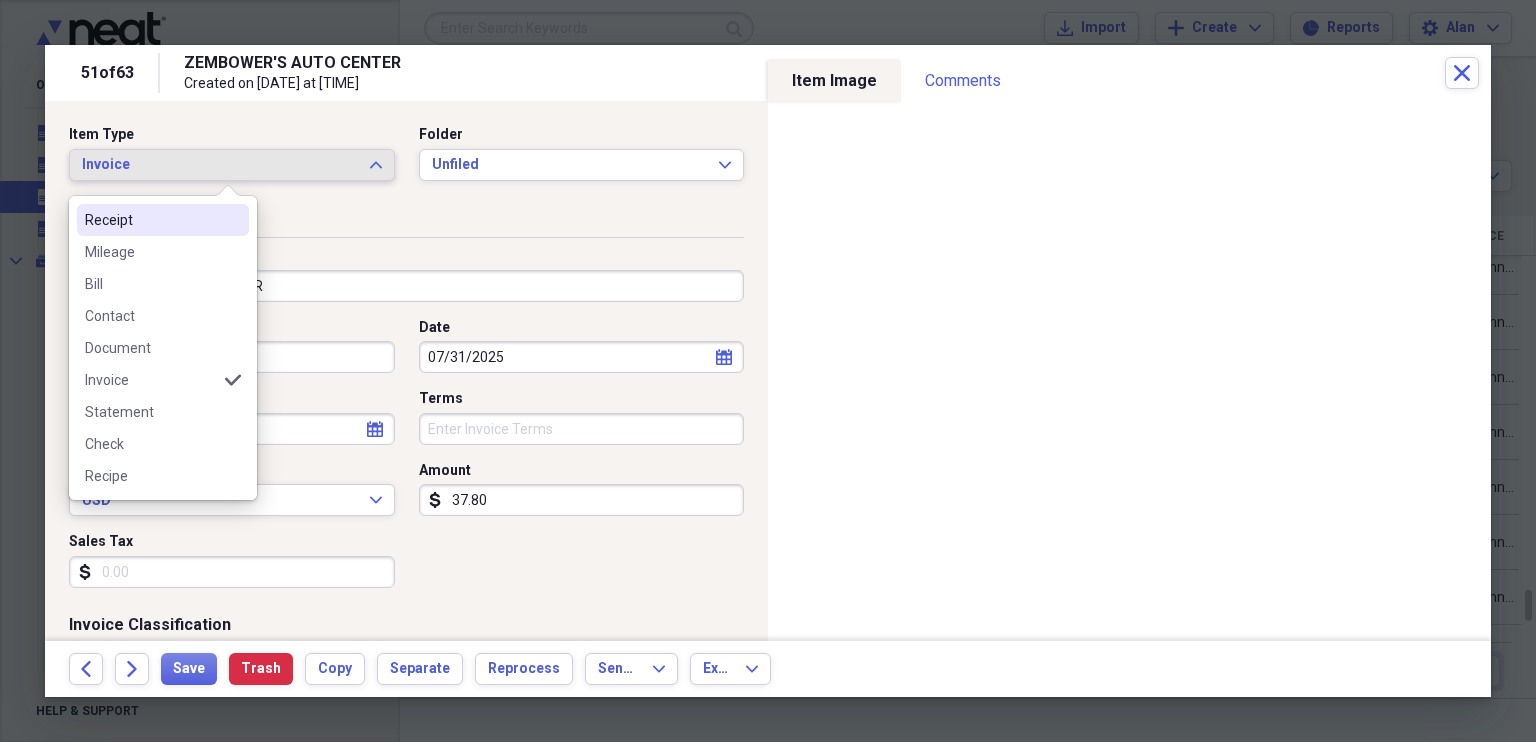 click on "Receipt" at bounding box center [151, 220] 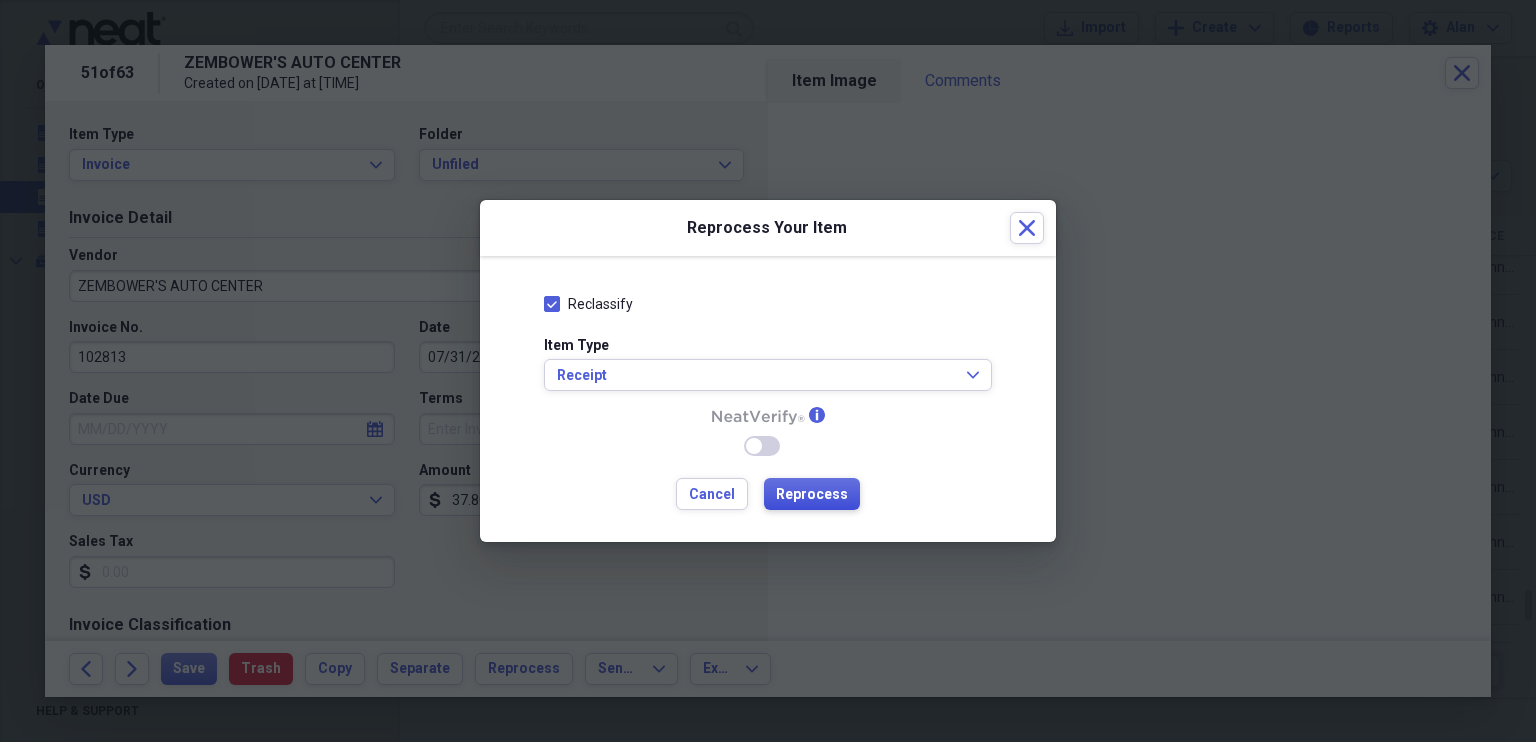 click on "Reprocess" at bounding box center [812, 495] 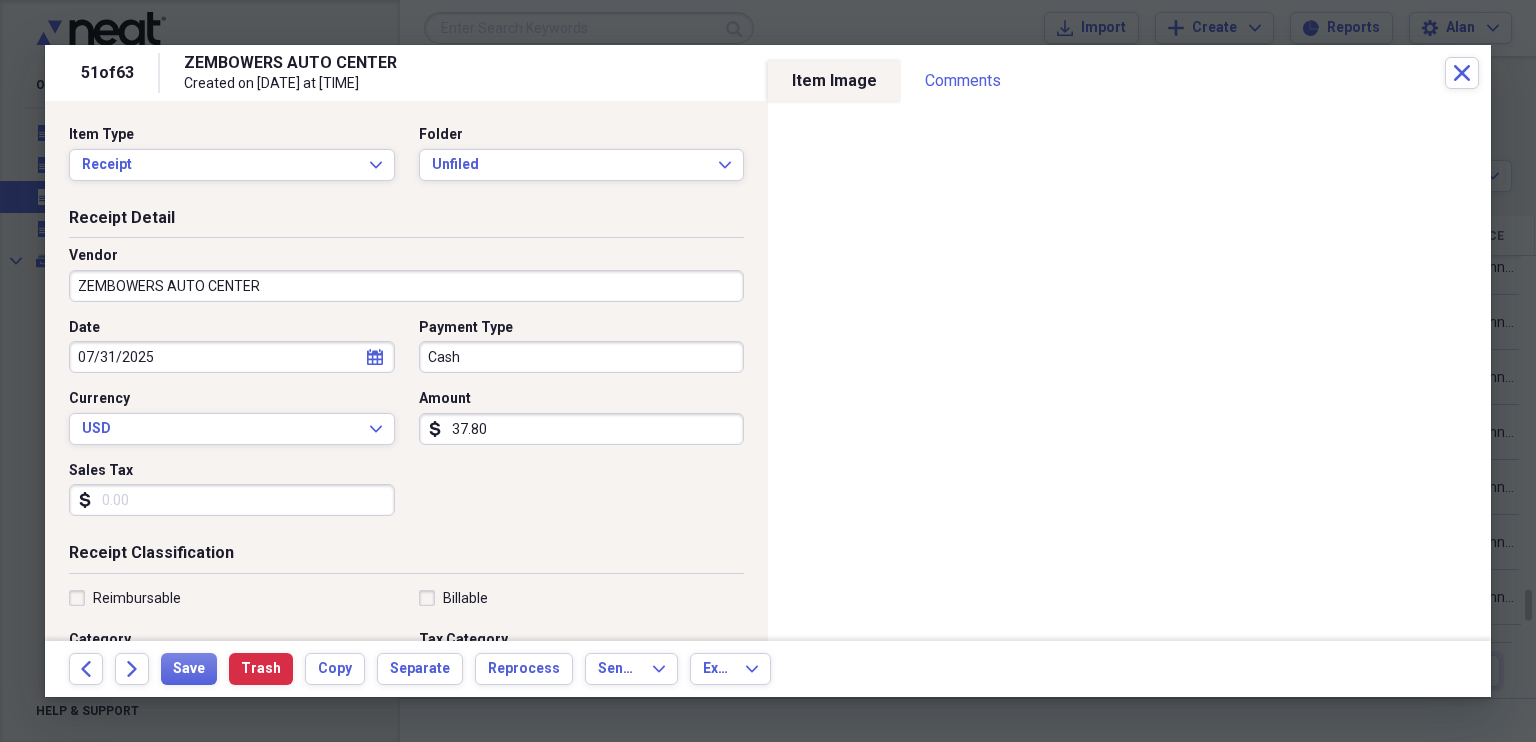 type on "ZEMBOWERS AUTO CENTER" 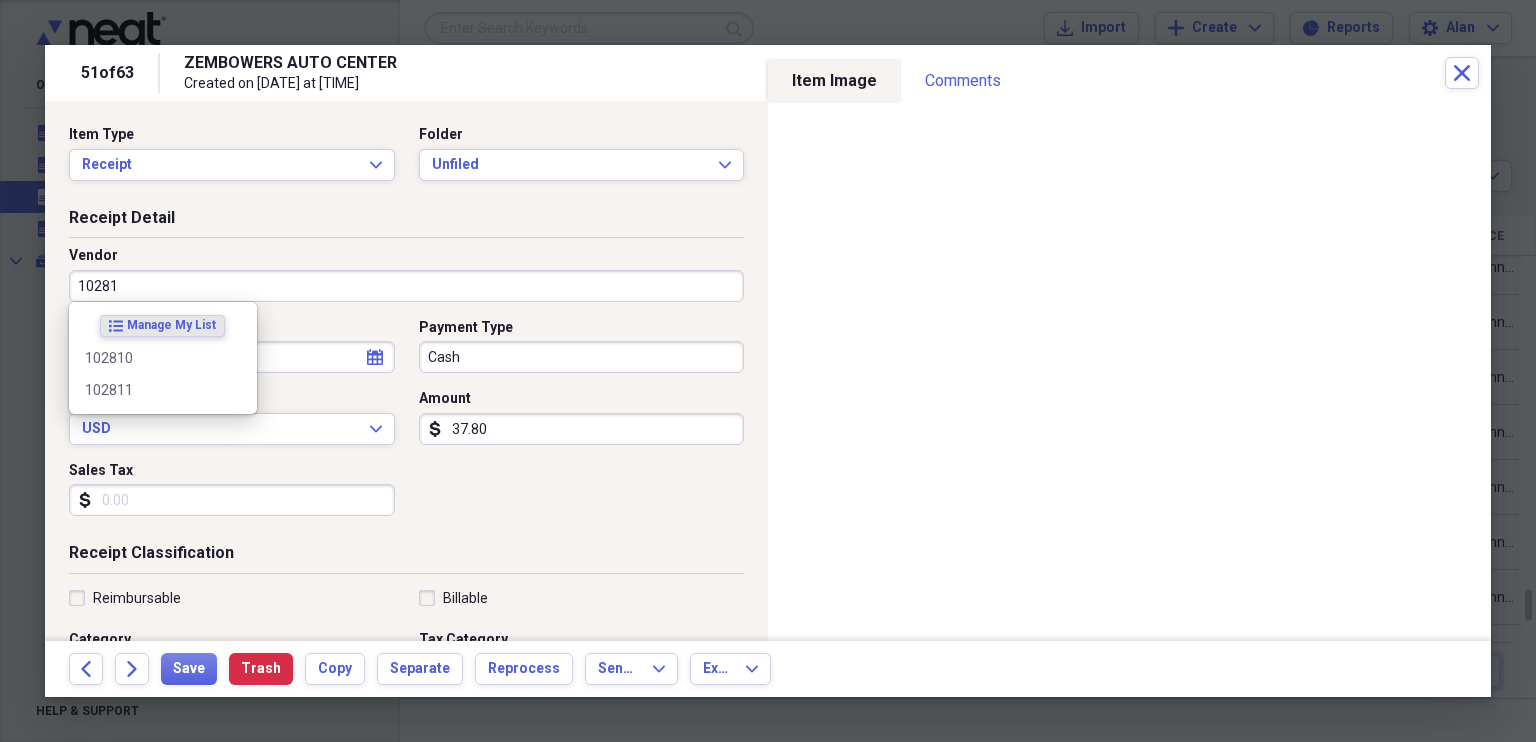 scroll, scrollTop: 0, scrollLeft: 0, axis: both 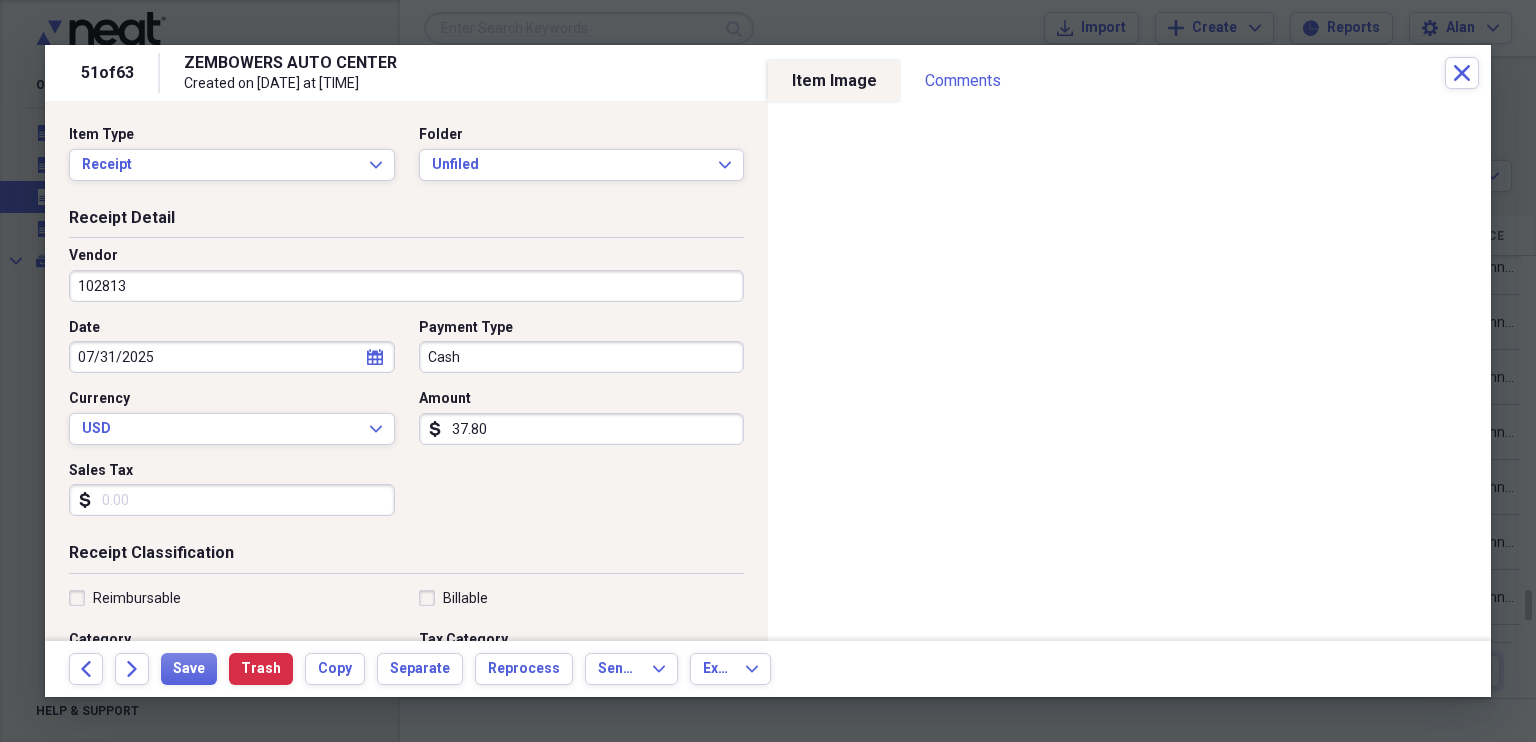 type on "102813" 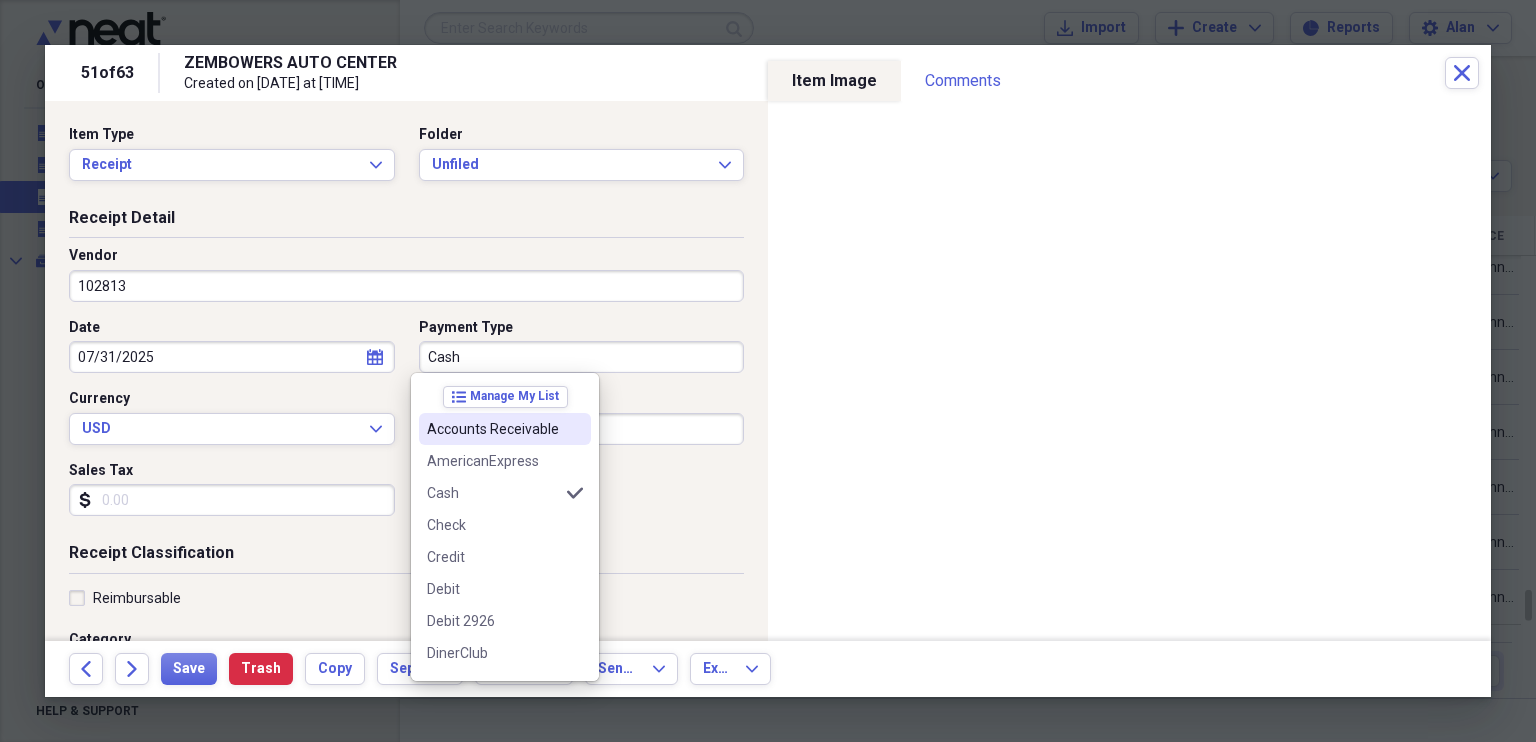 click on "Accounts Receivable" at bounding box center (493, 429) 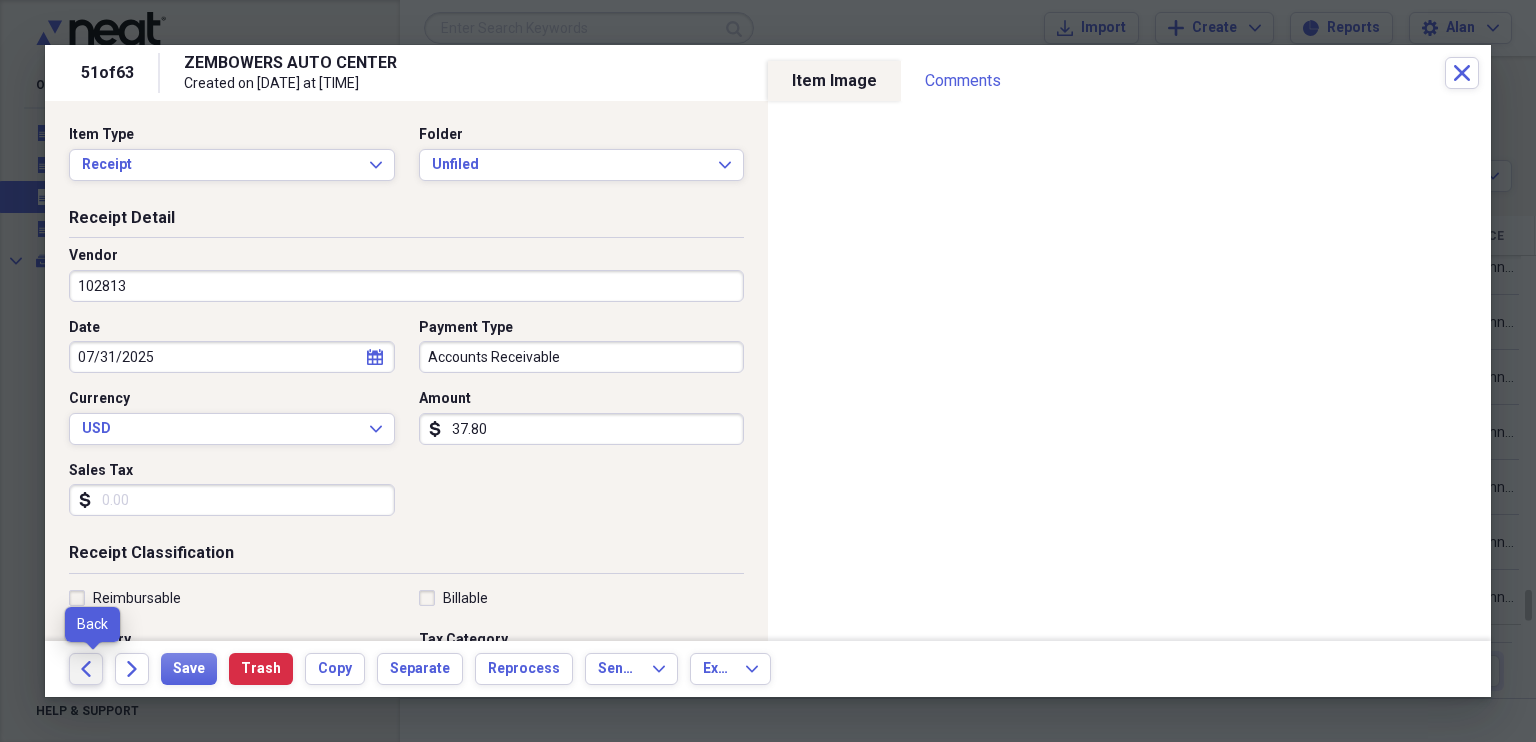 click on "Back" 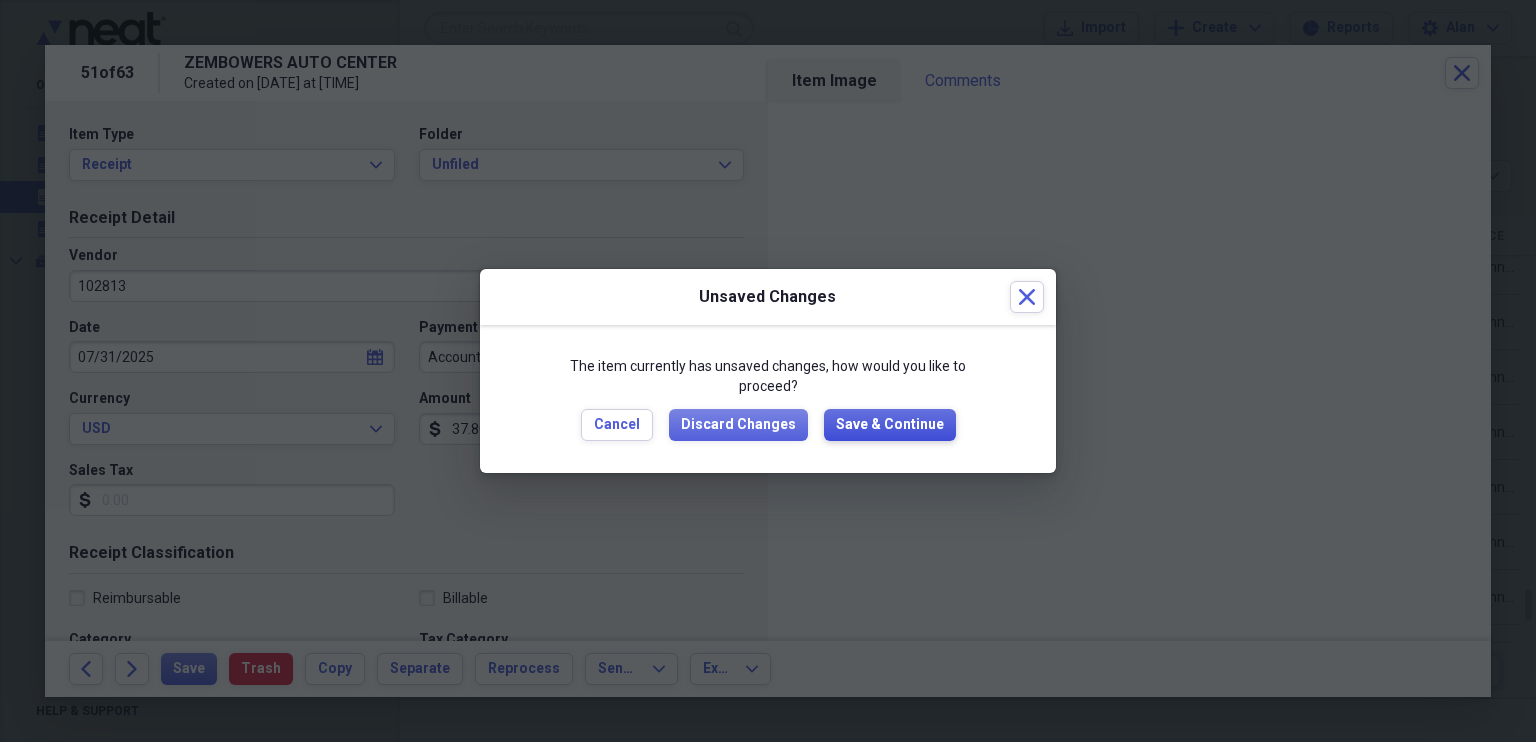 click on "Save & Continue" at bounding box center (890, 425) 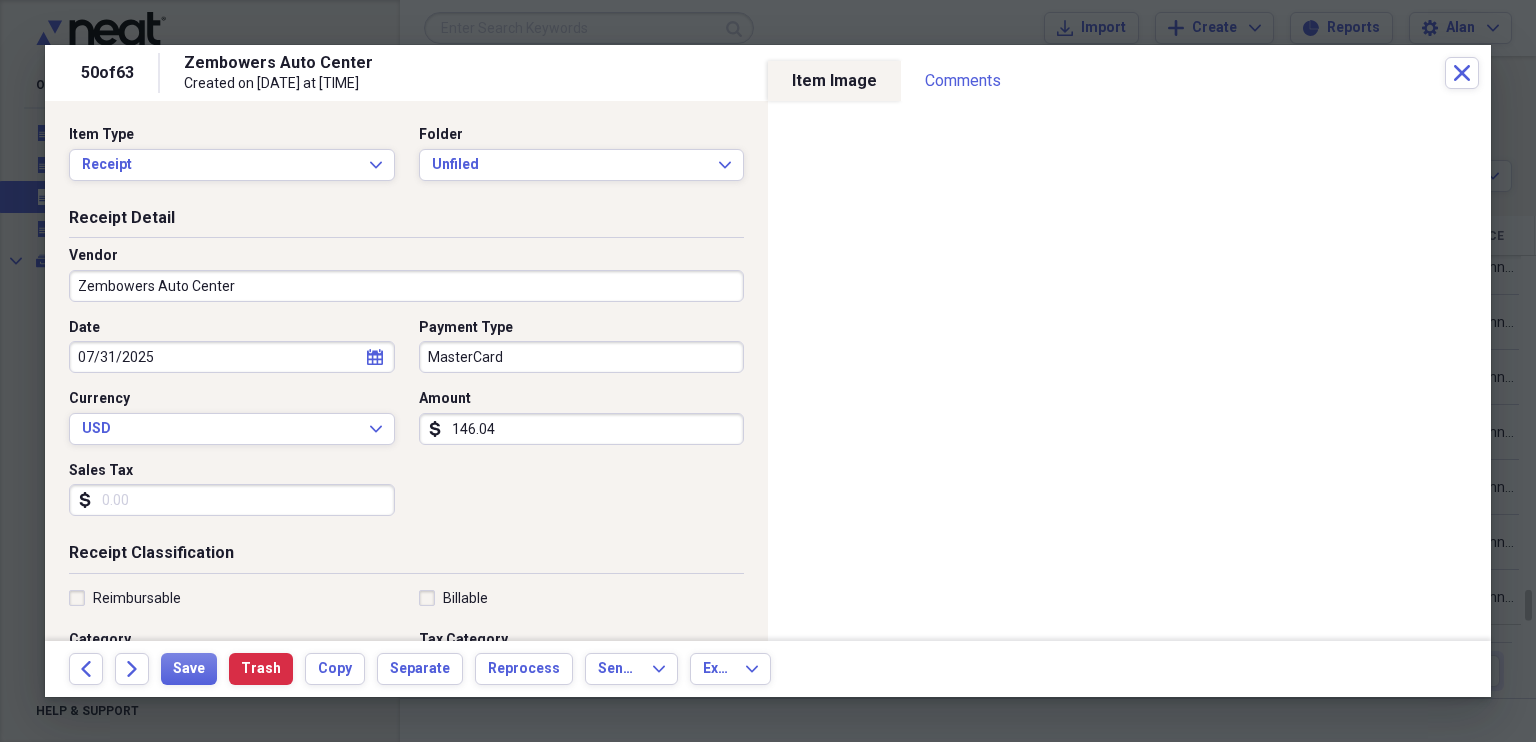 click on "Zembowers Auto Center" at bounding box center (406, 286) 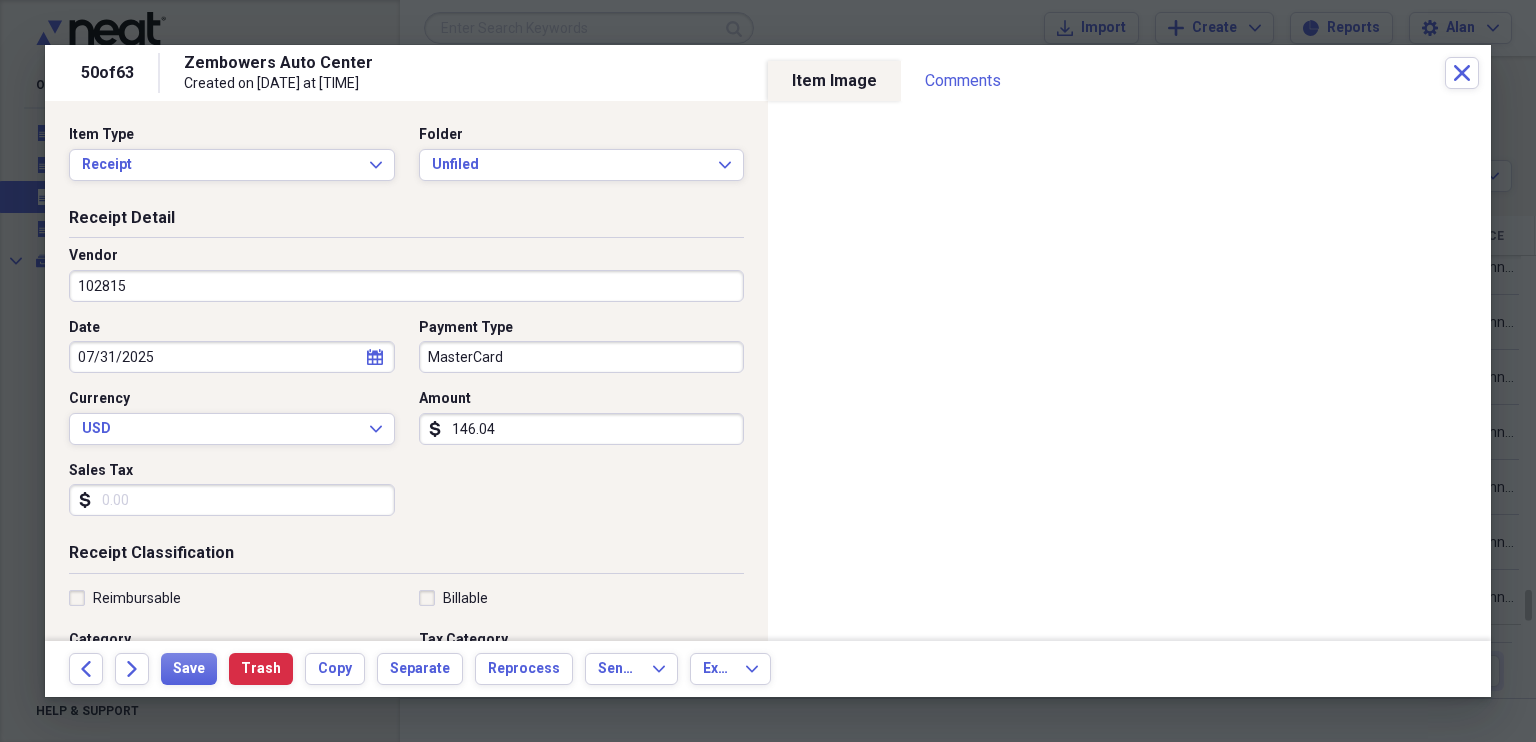type on "102815" 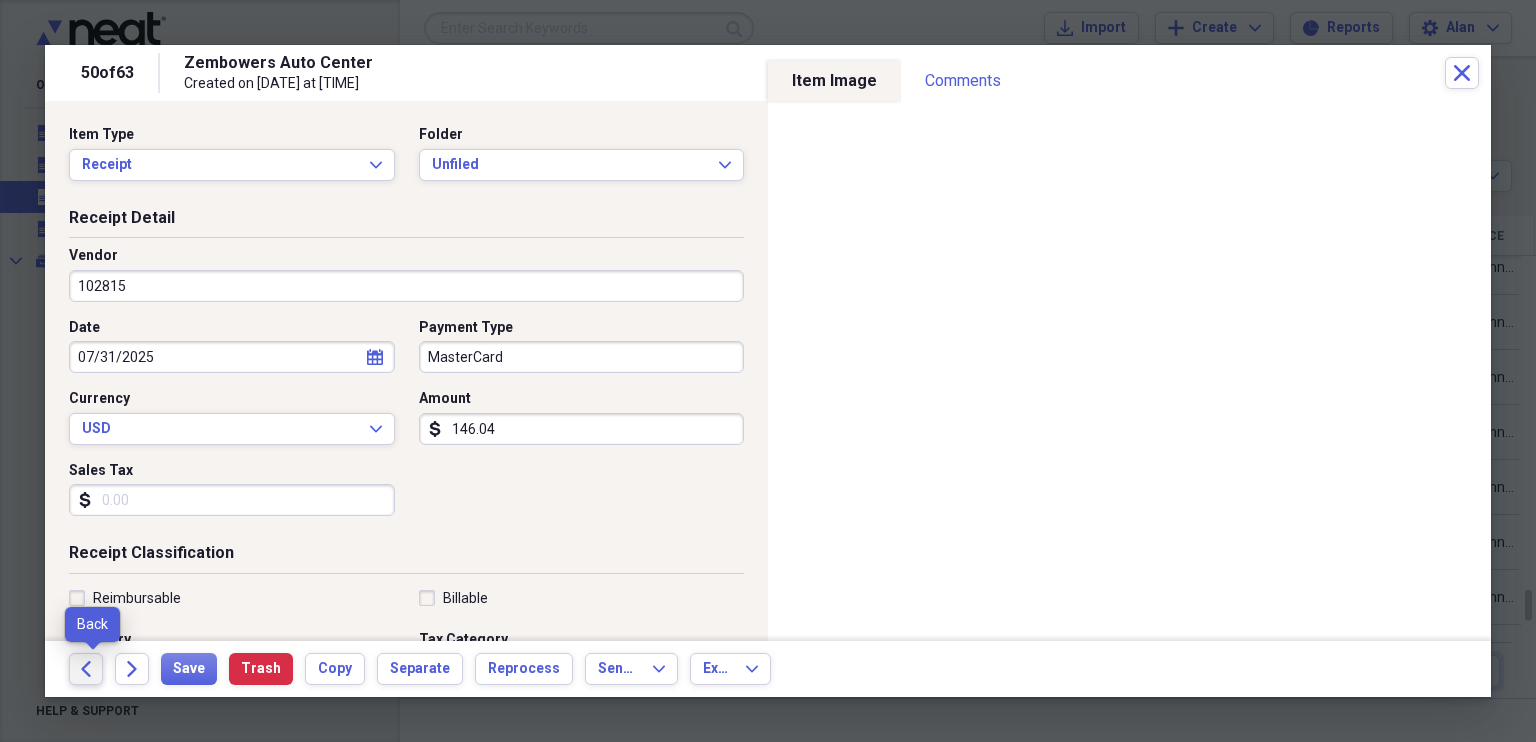 click on "Back" 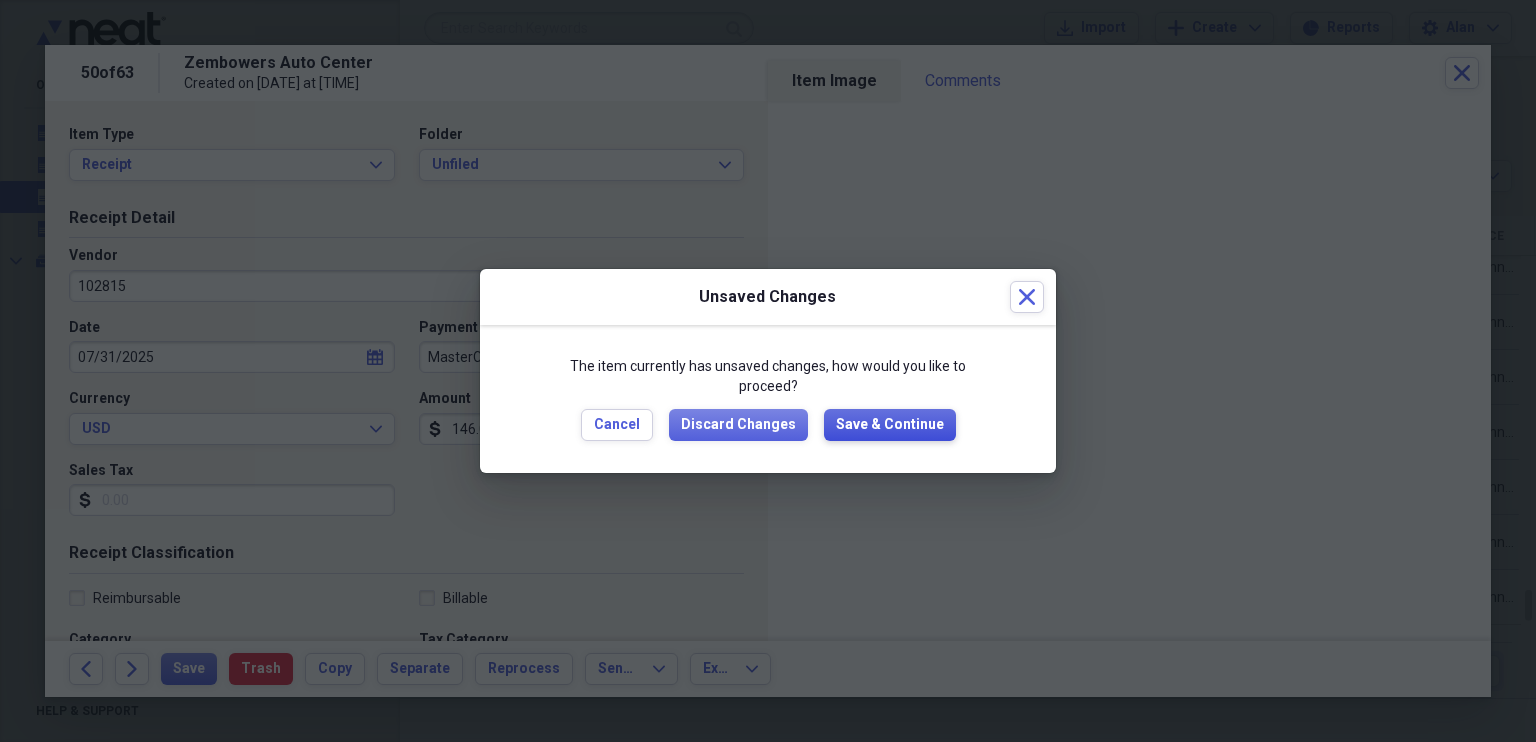 click on "Save & Continue" at bounding box center [890, 425] 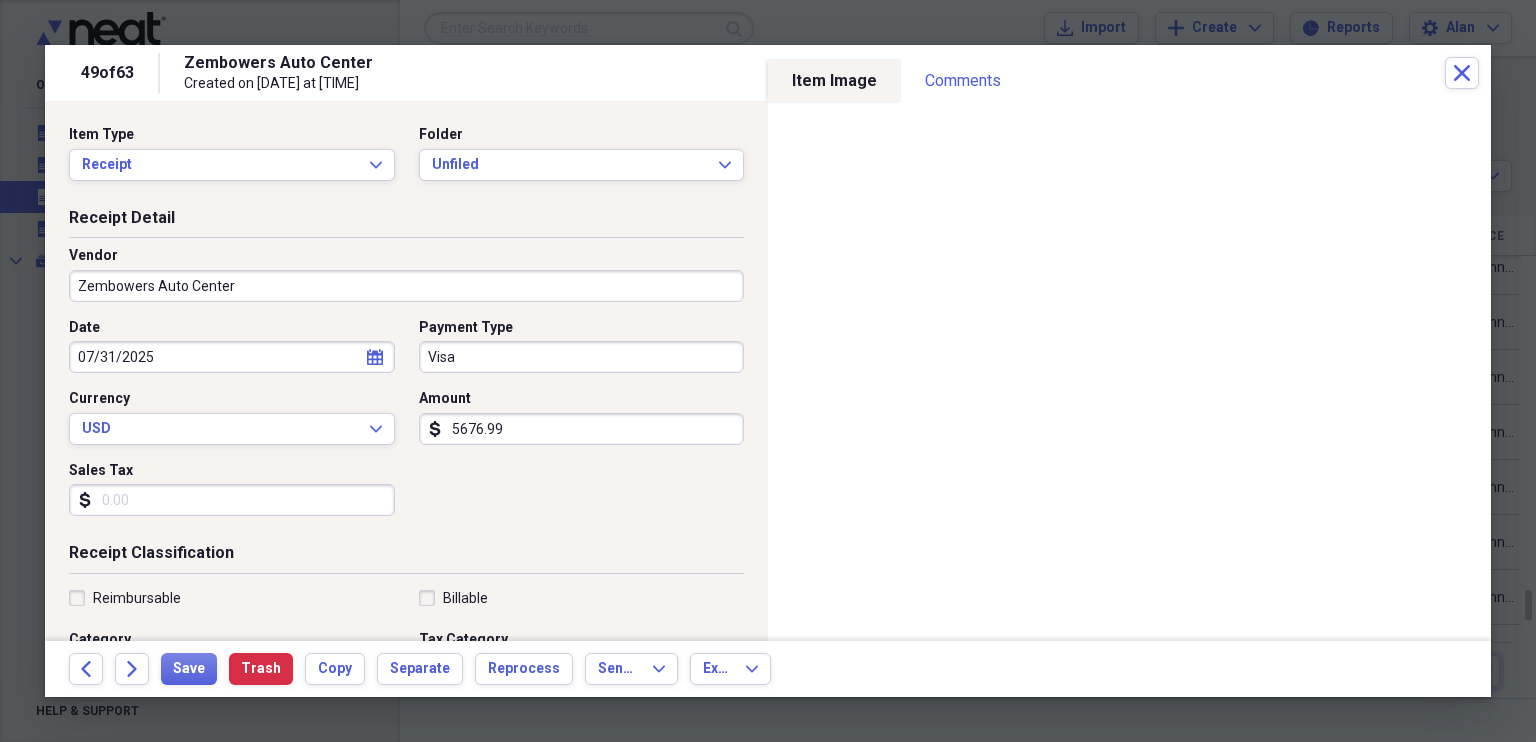 click on "Zembowers Auto Center" at bounding box center (406, 286) 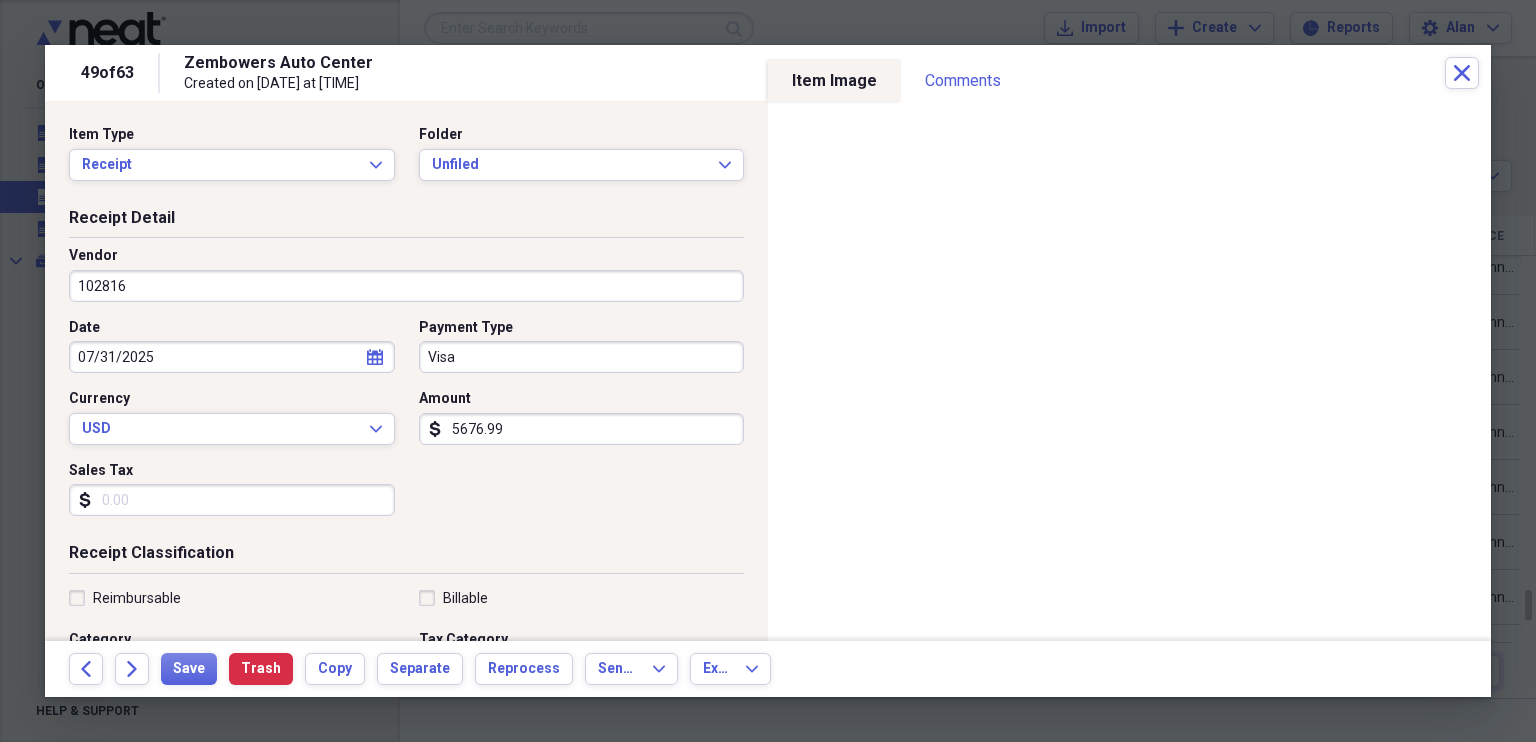 type on "102816" 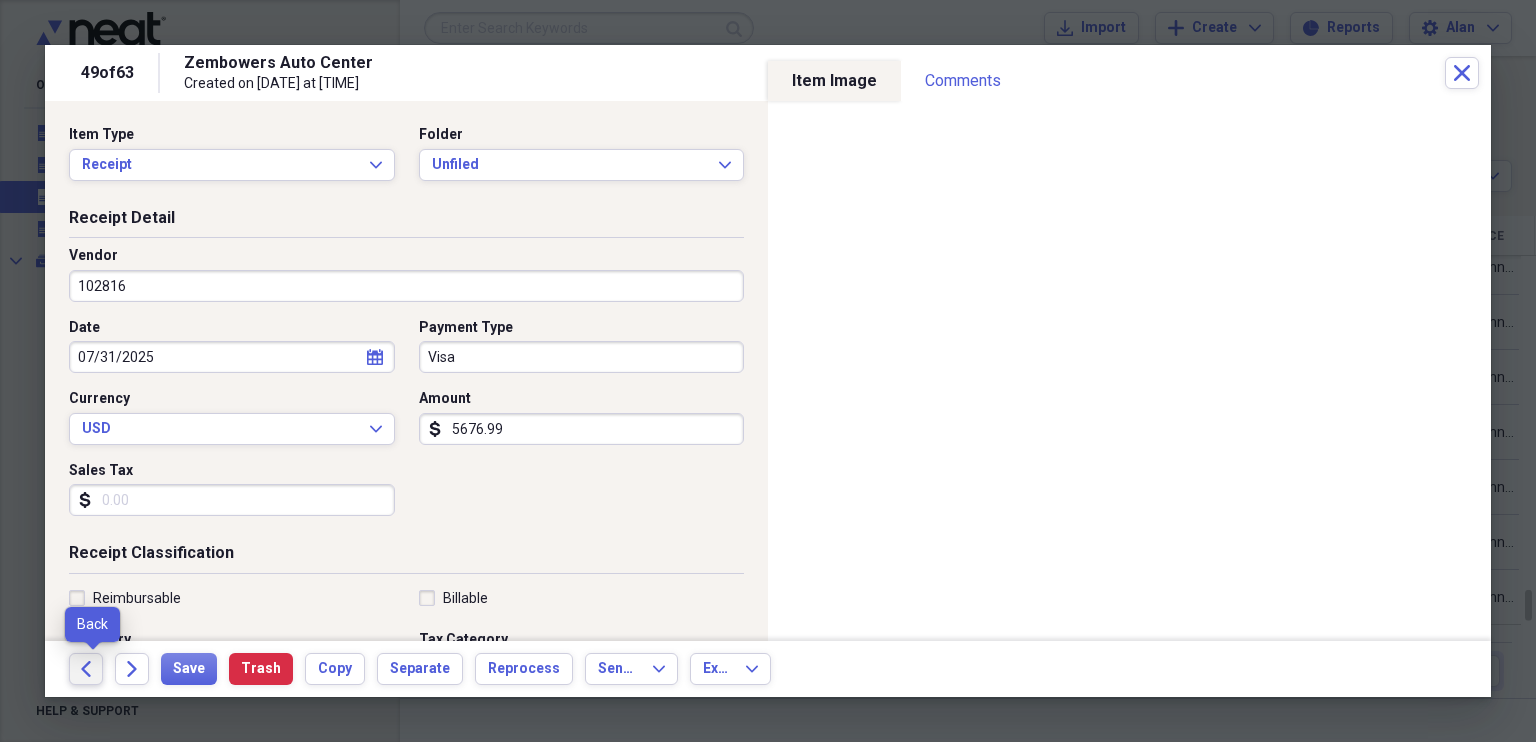 click on "Back" at bounding box center [86, 669] 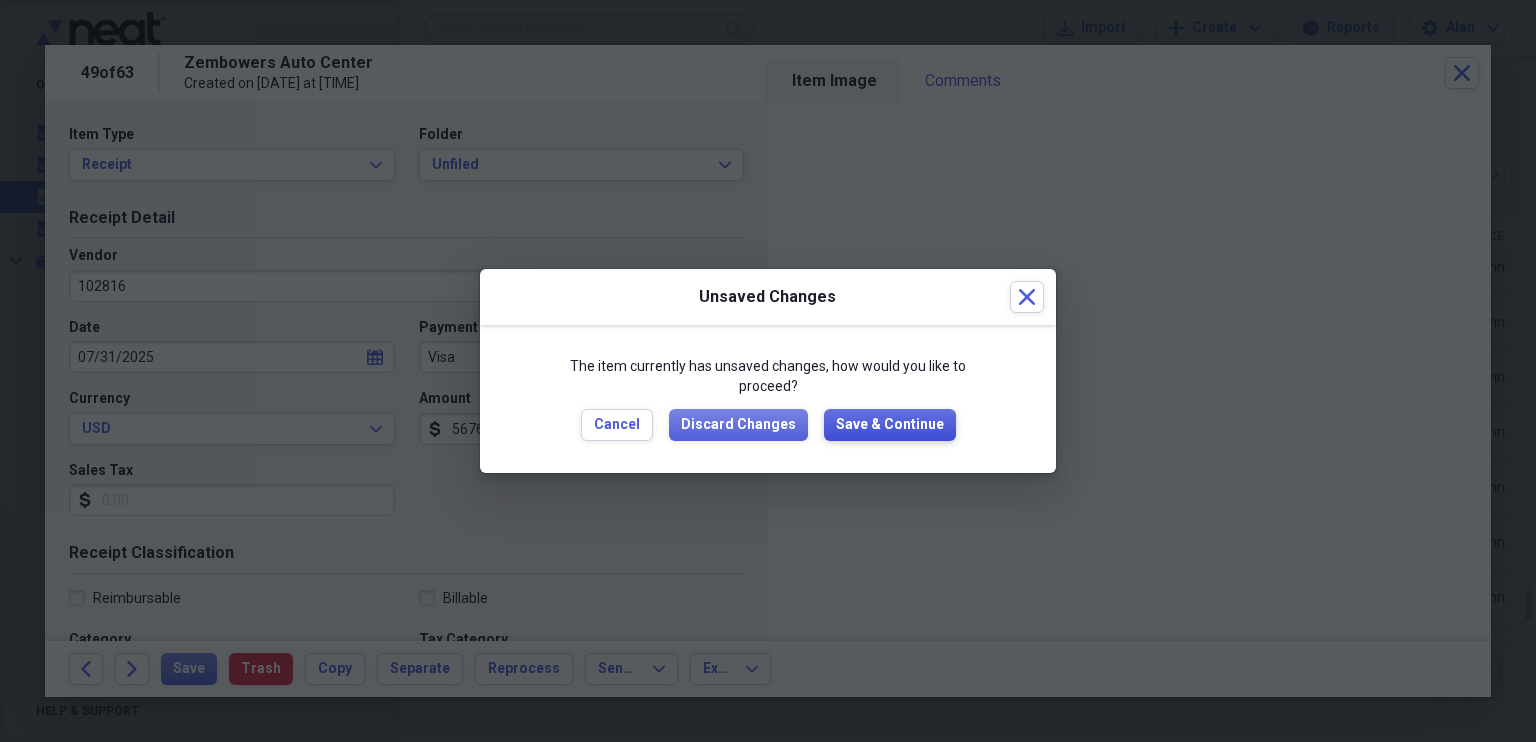 click on "Save & Continue" at bounding box center (890, 425) 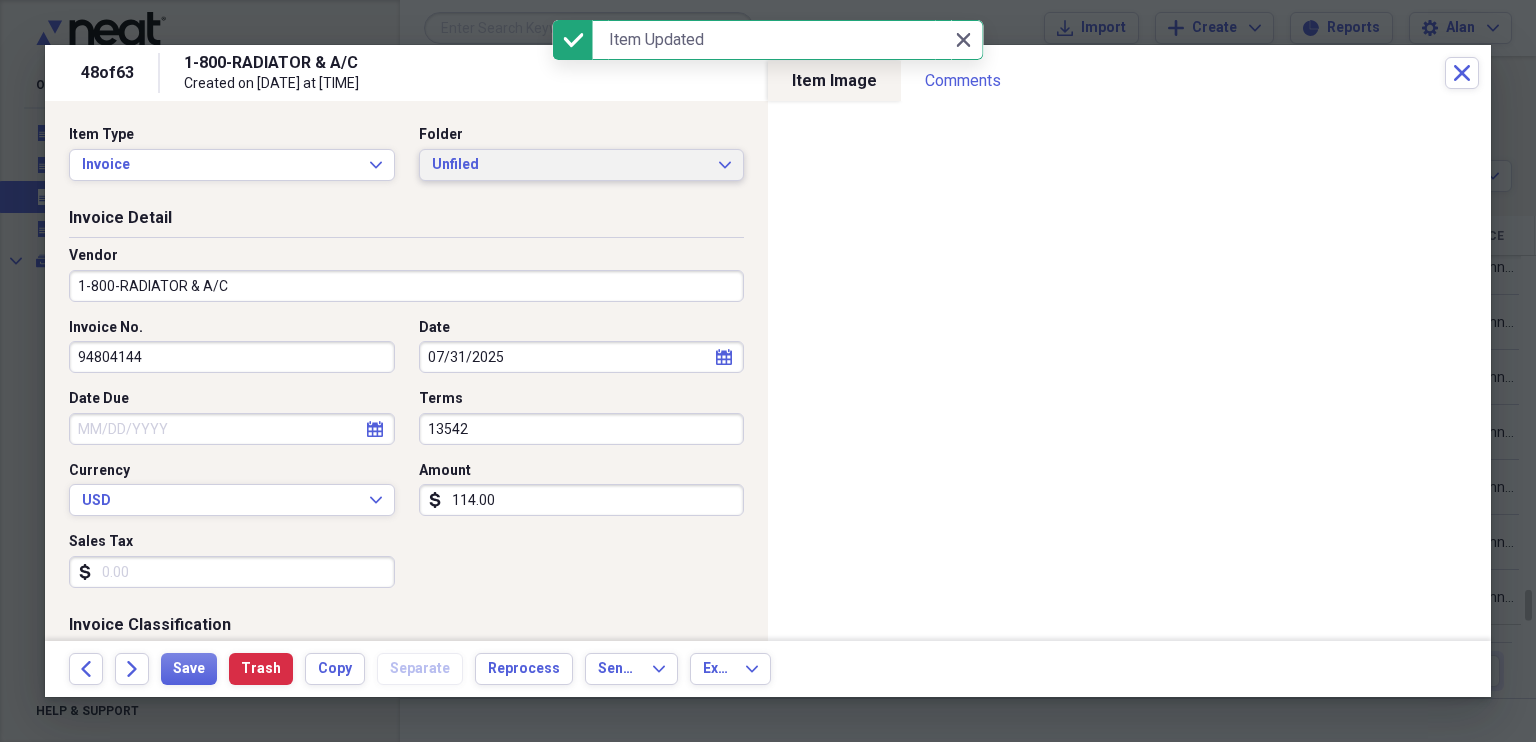 click on "Expand" 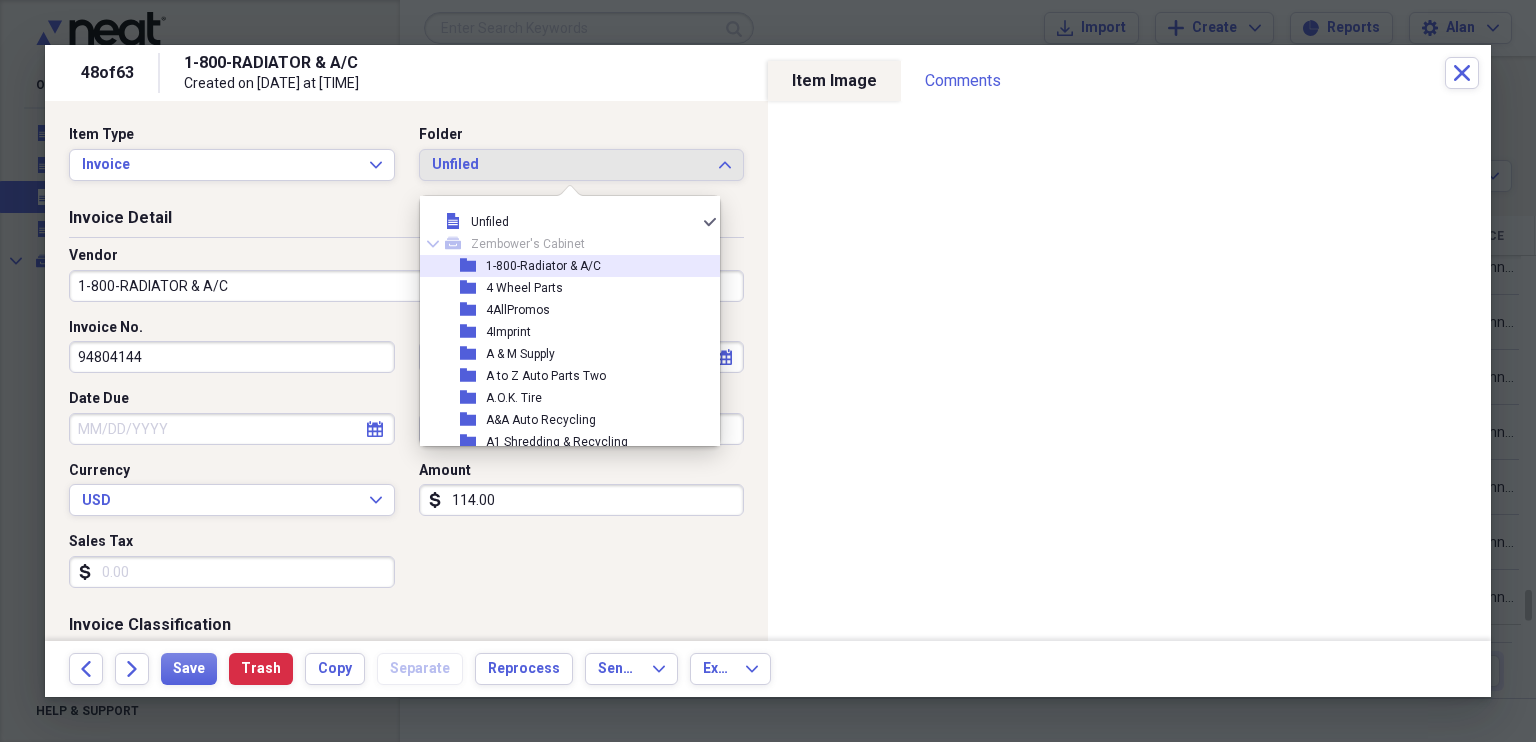 click on "1-800-Radiator & A/C" at bounding box center [543, 266] 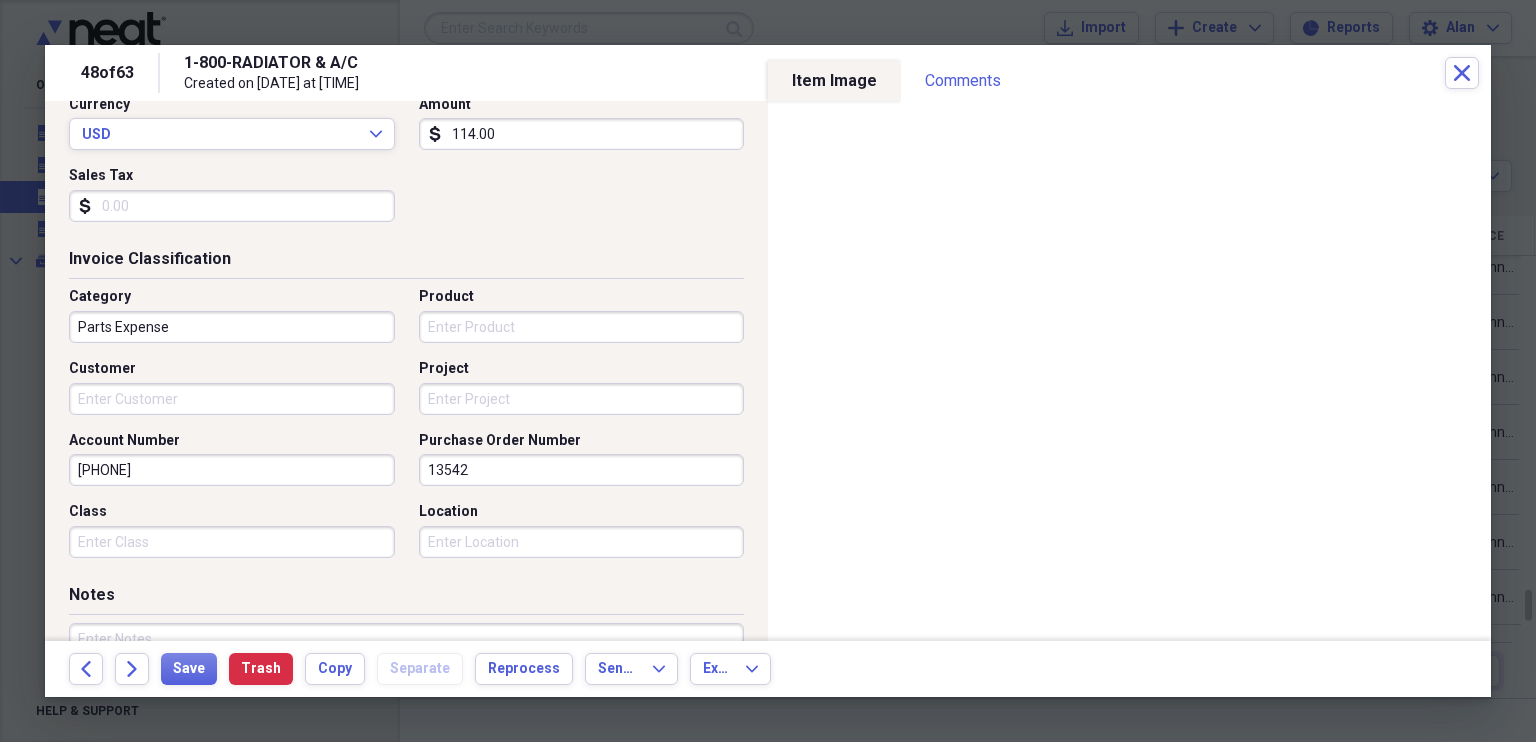 scroll, scrollTop: 0, scrollLeft: 0, axis: both 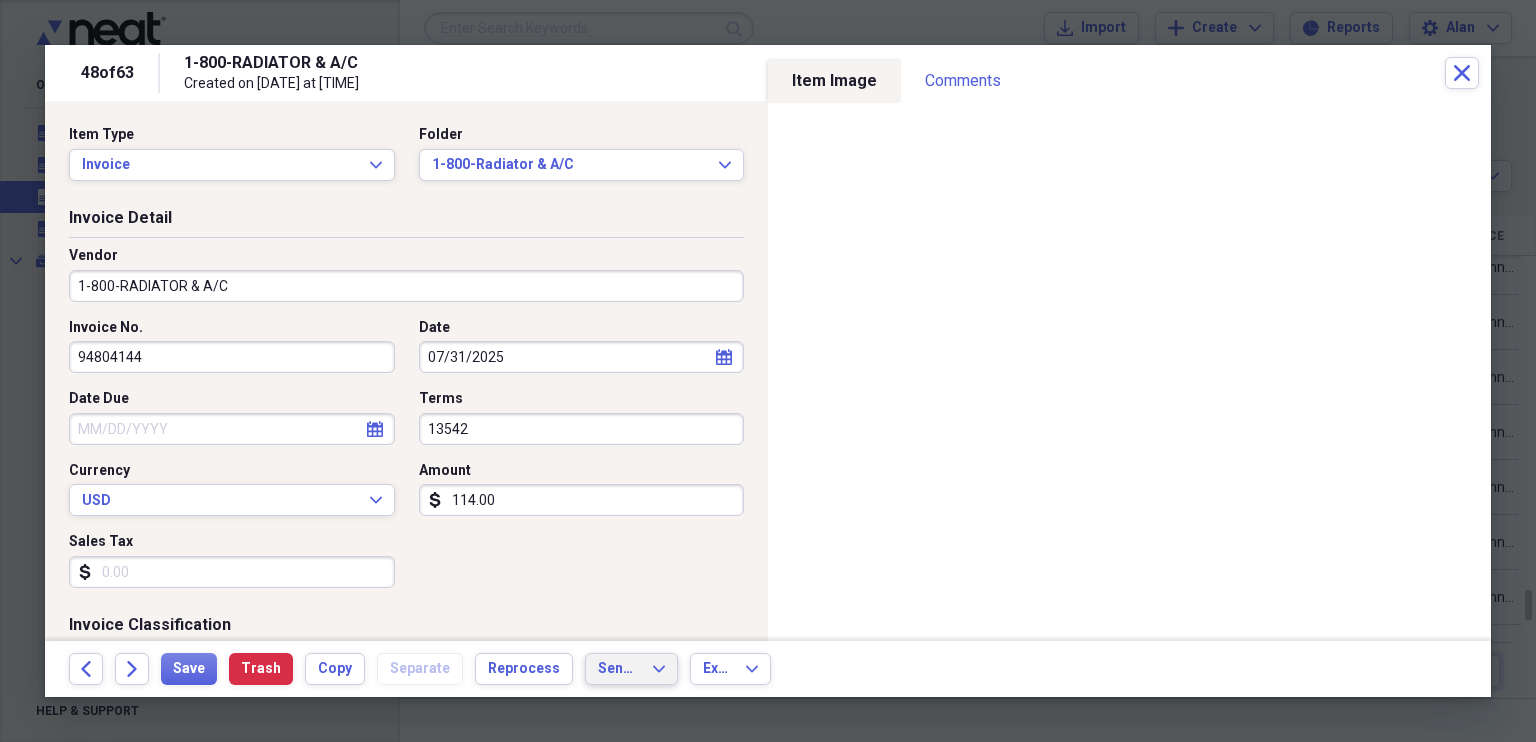 click on "Expand" 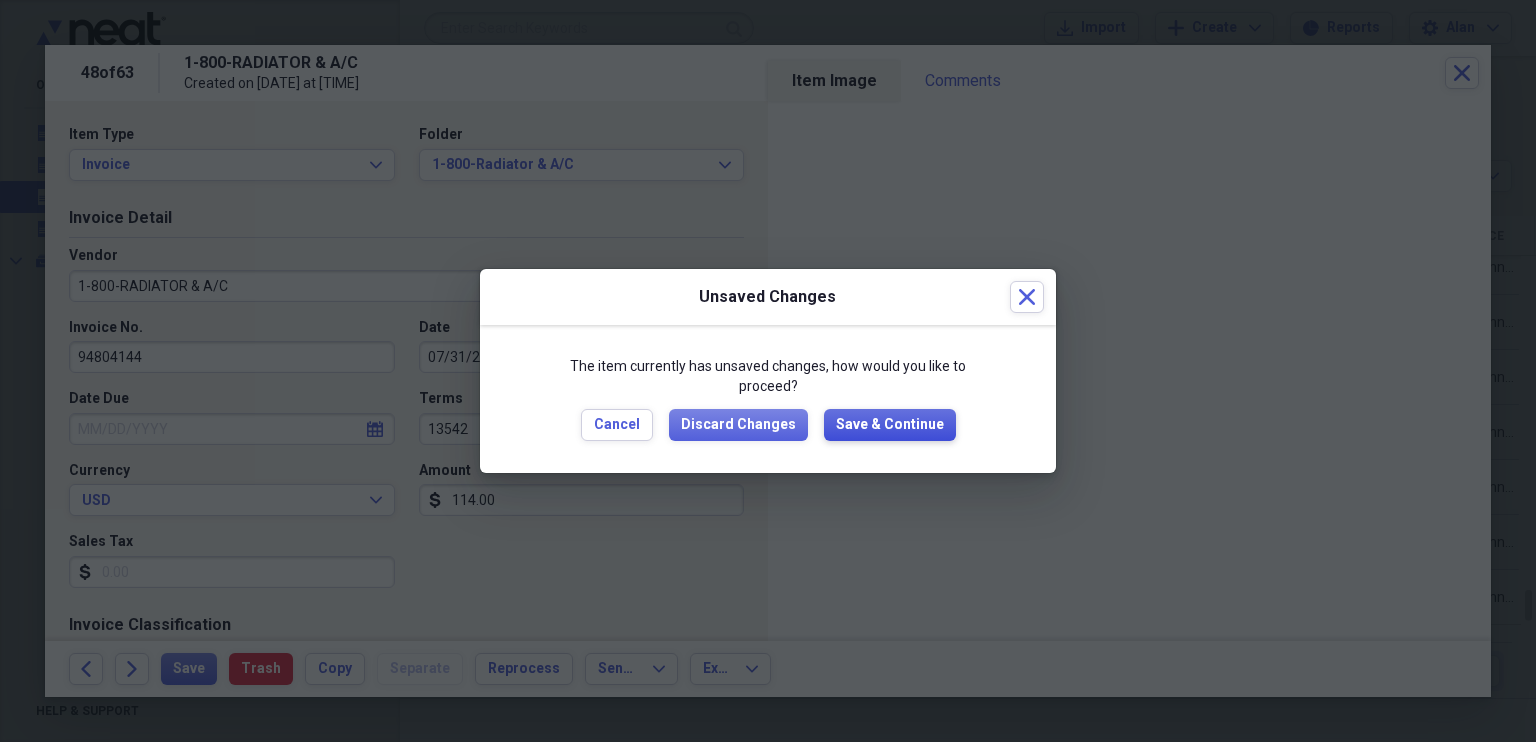click on "Save & Continue" at bounding box center [890, 425] 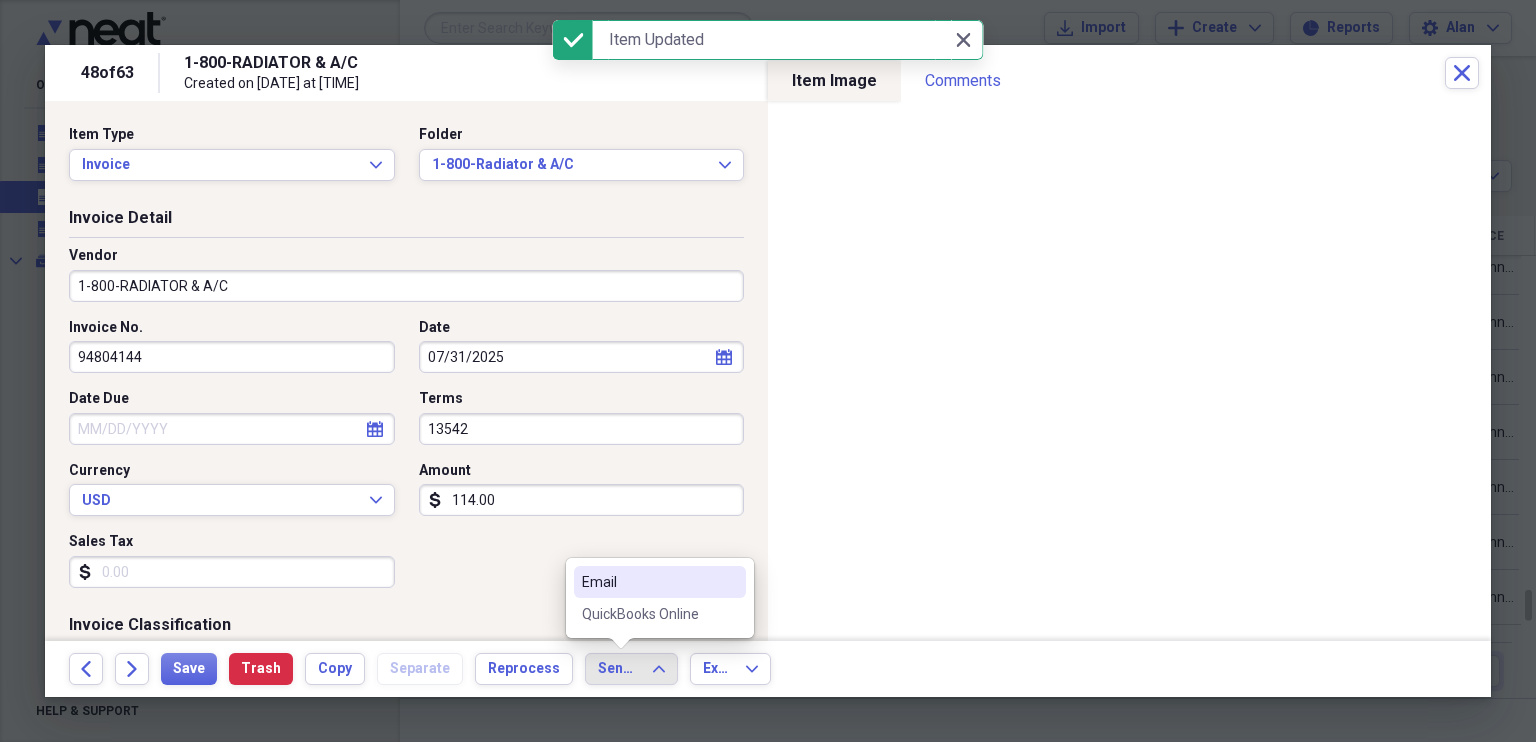 click on "QuickBooks Online" at bounding box center (648, 614) 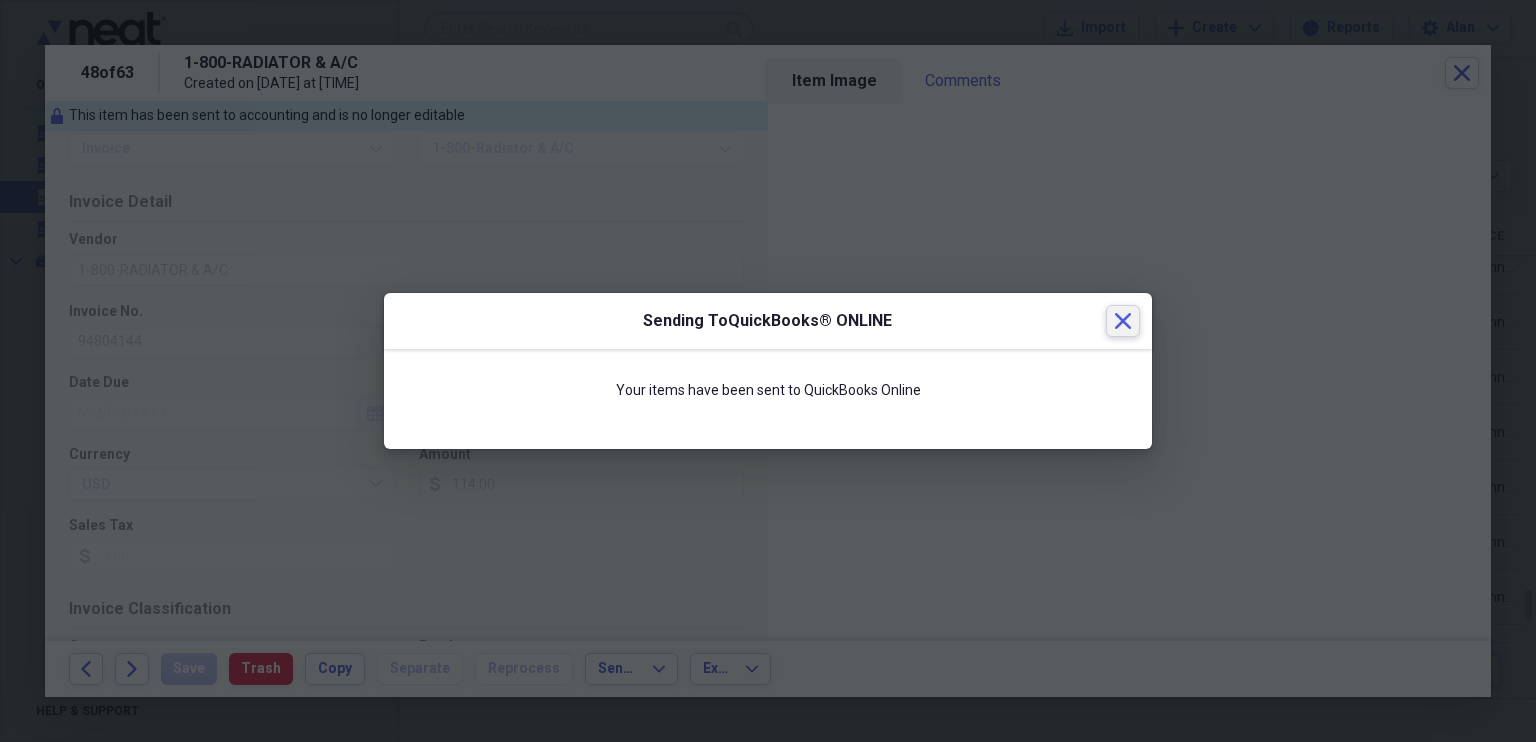 click on "Close" 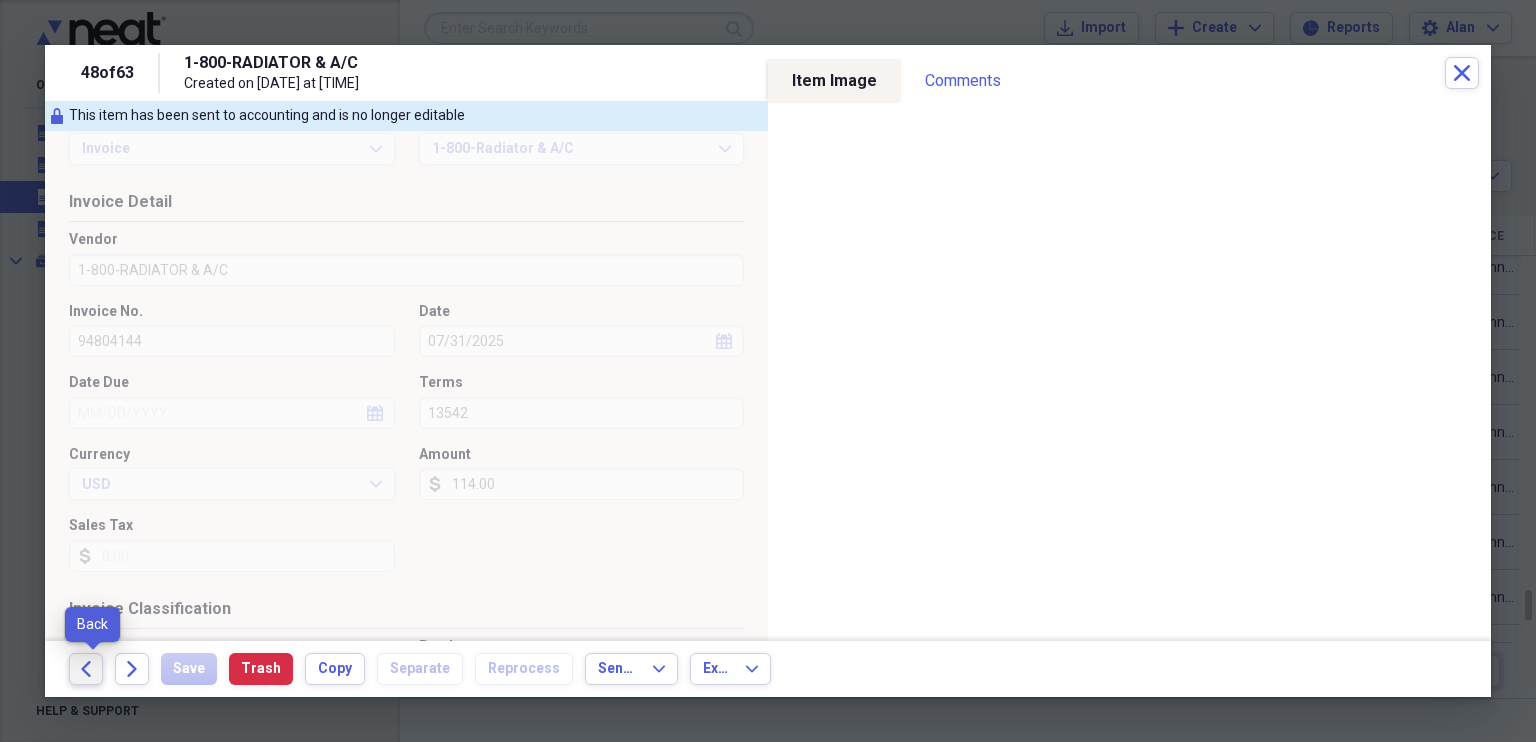 click on "Back" 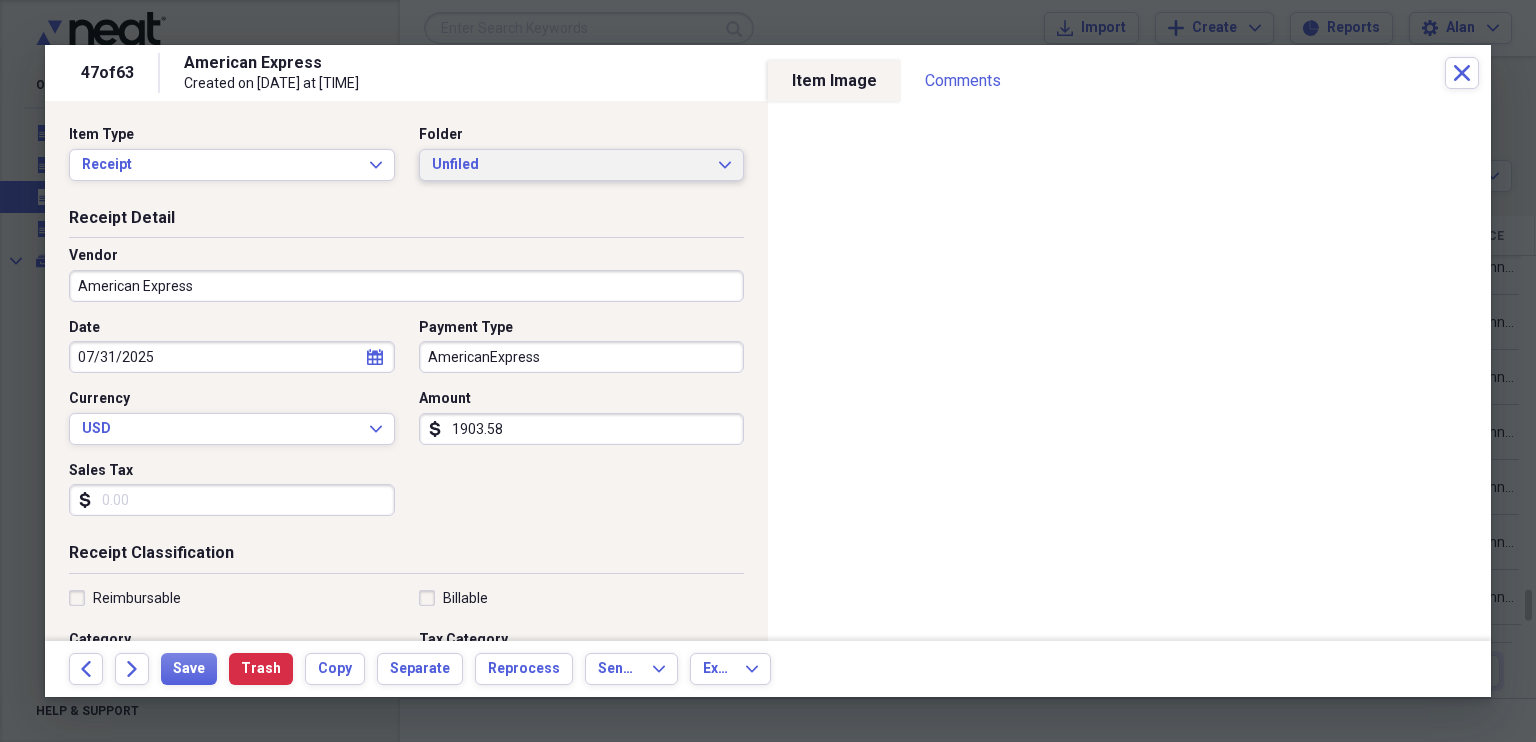 click on "Expand" 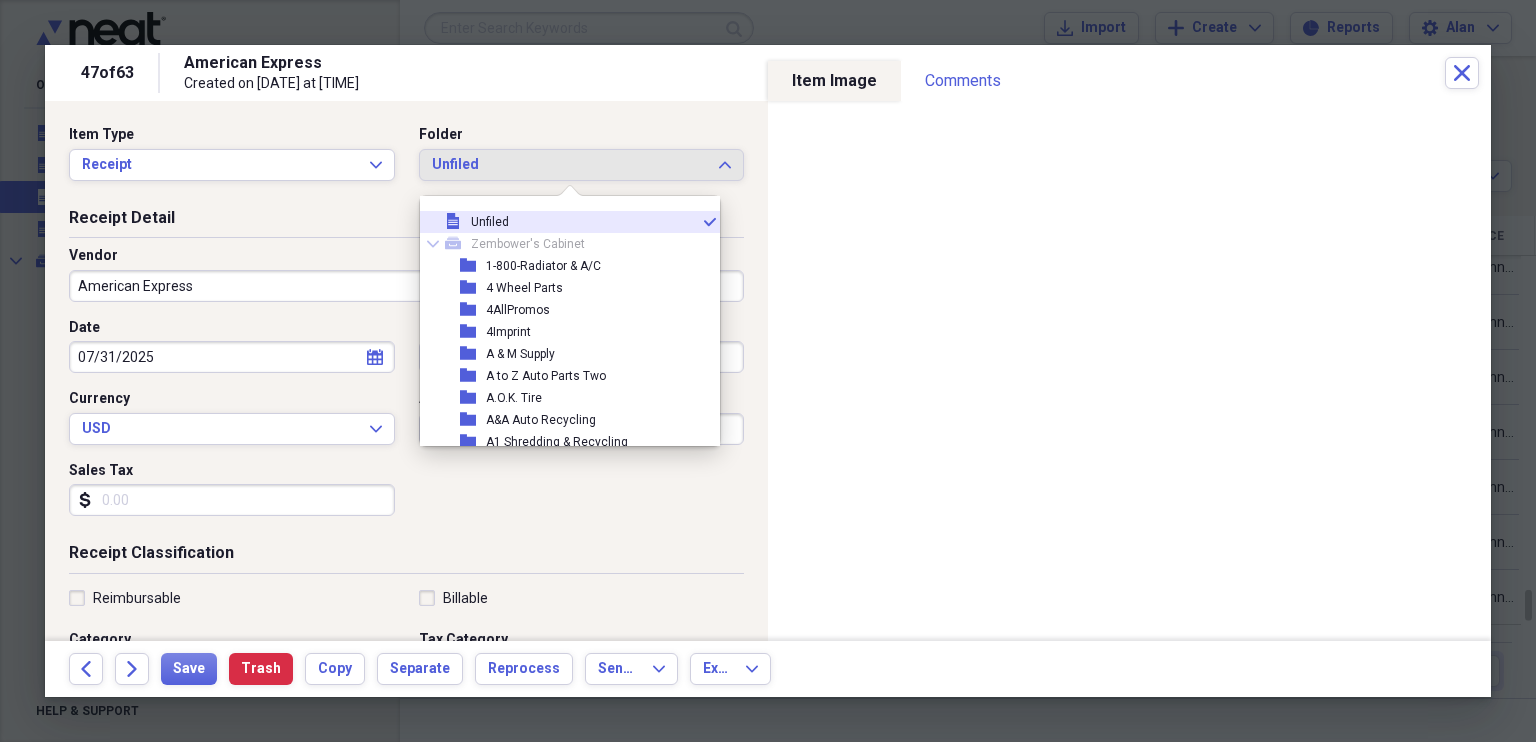 click on "Item Type Receipt Expand Folder Unfiled Expand" at bounding box center (406, 166) 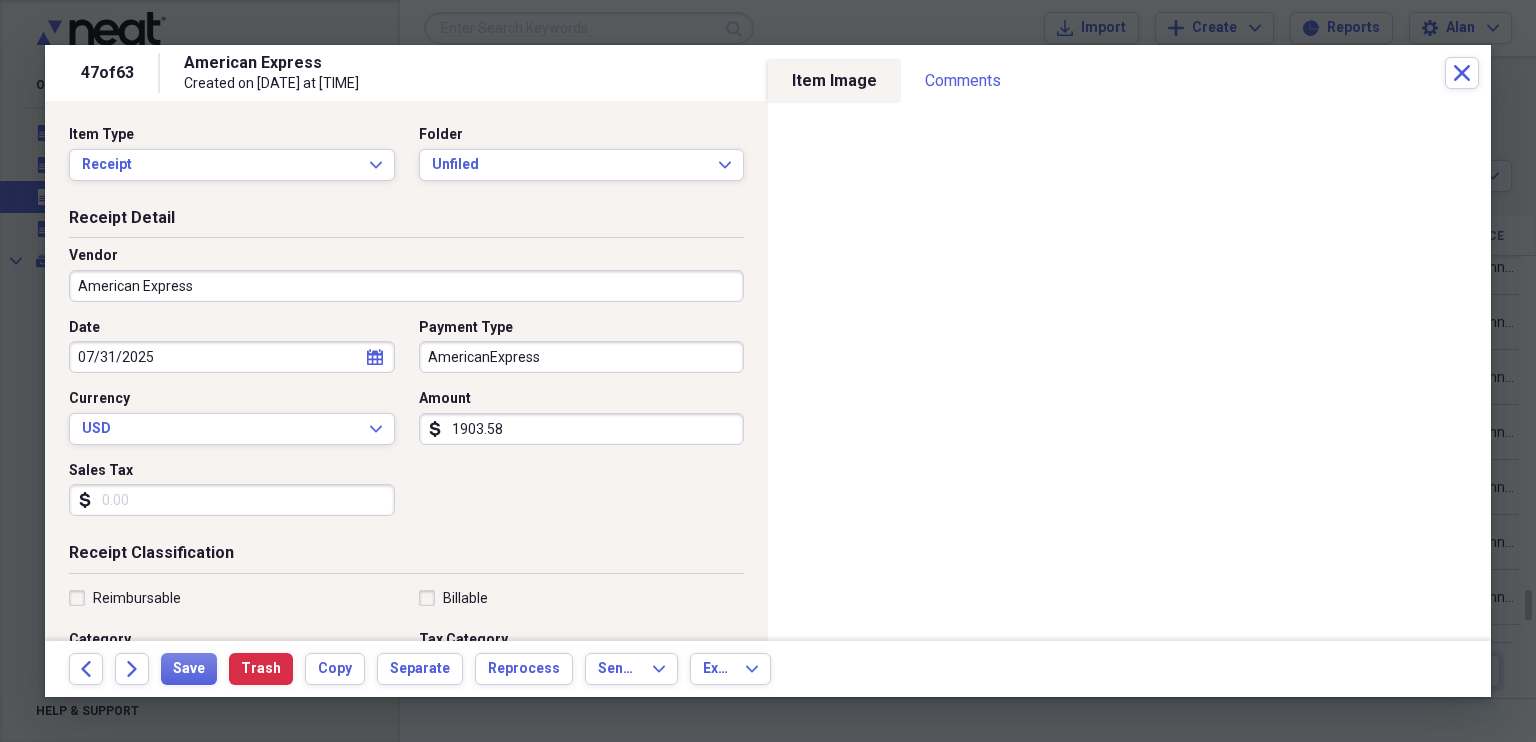 click on "American Express" at bounding box center [406, 286] 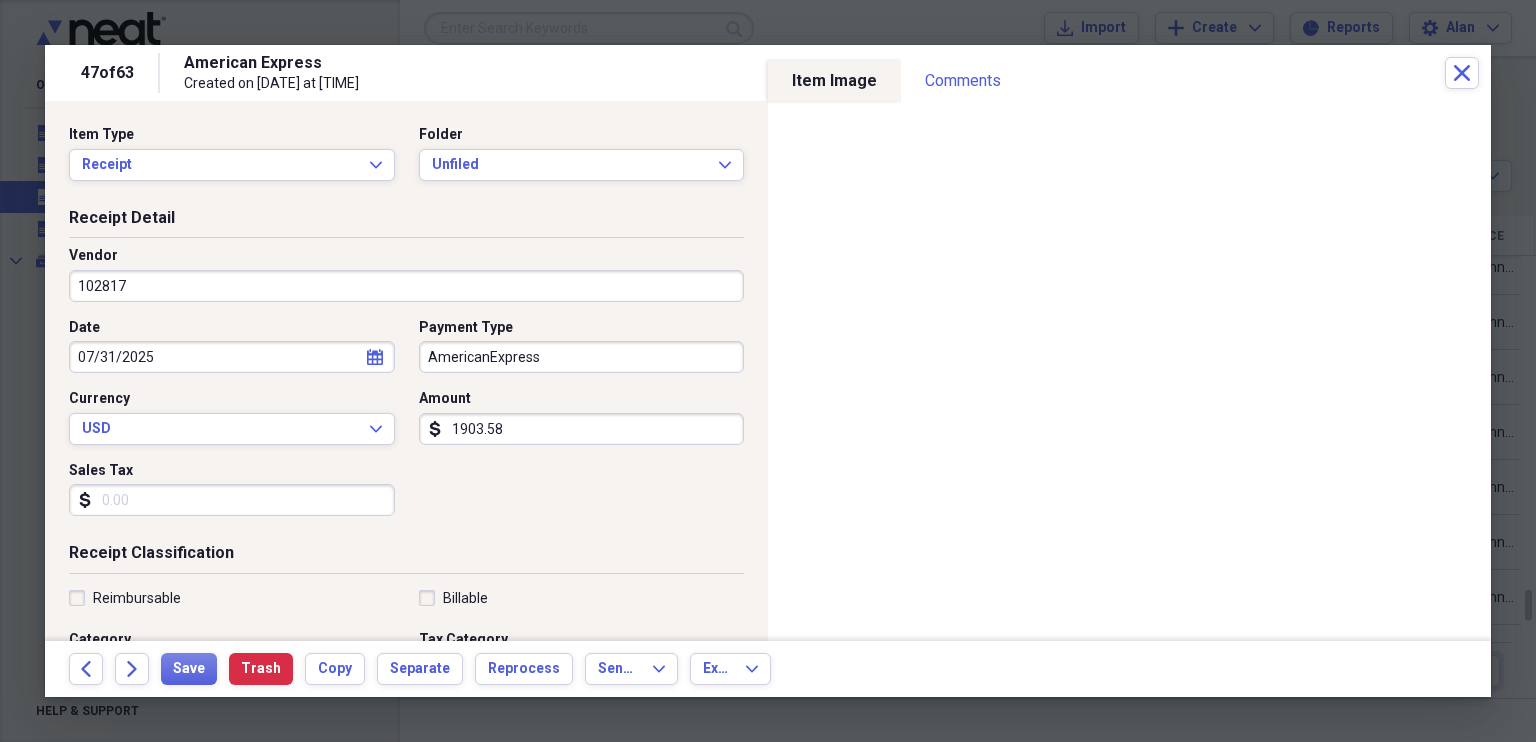 type on "102817" 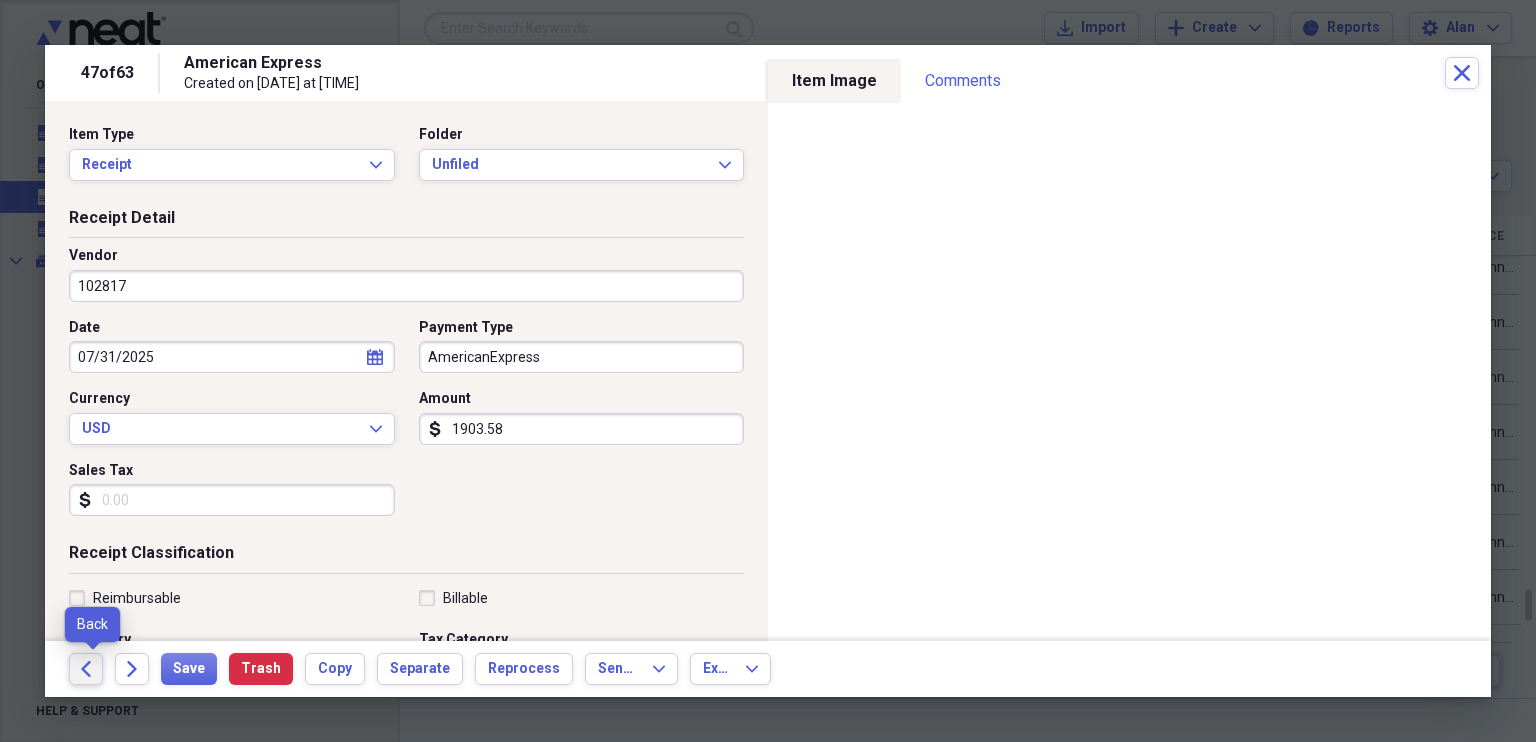 click on "Back" at bounding box center [86, 669] 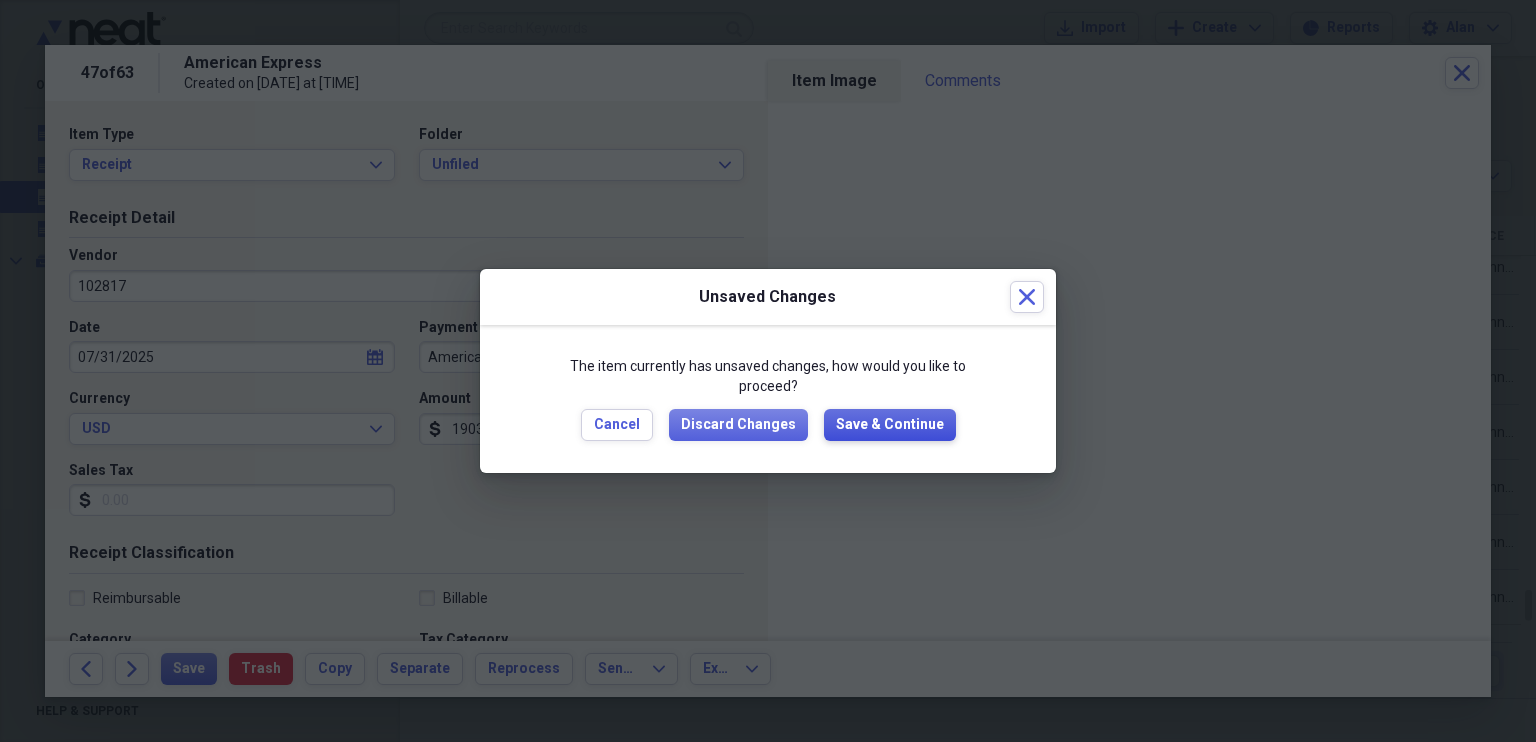 click on "Save & Continue" at bounding box center (890, 425) 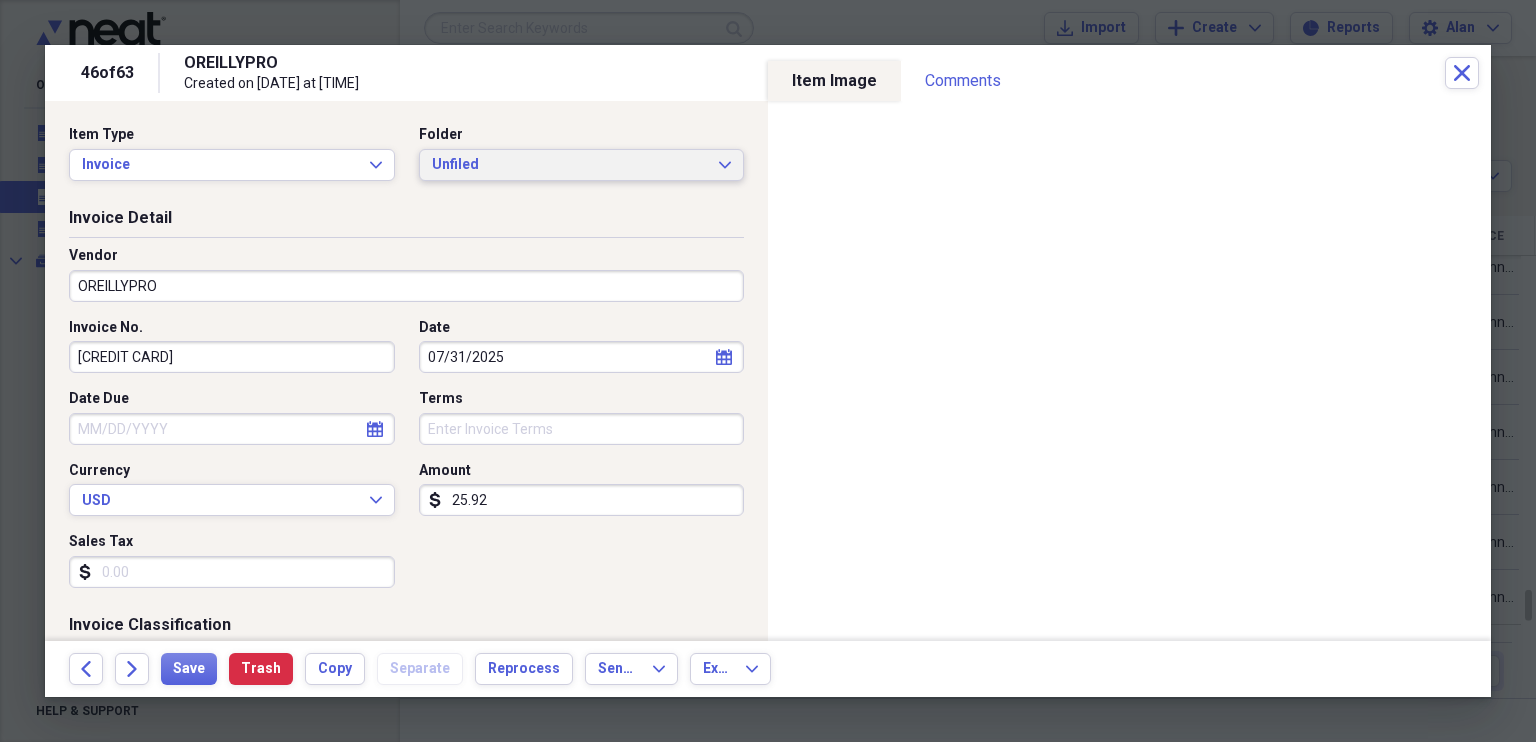 click on "Expand" 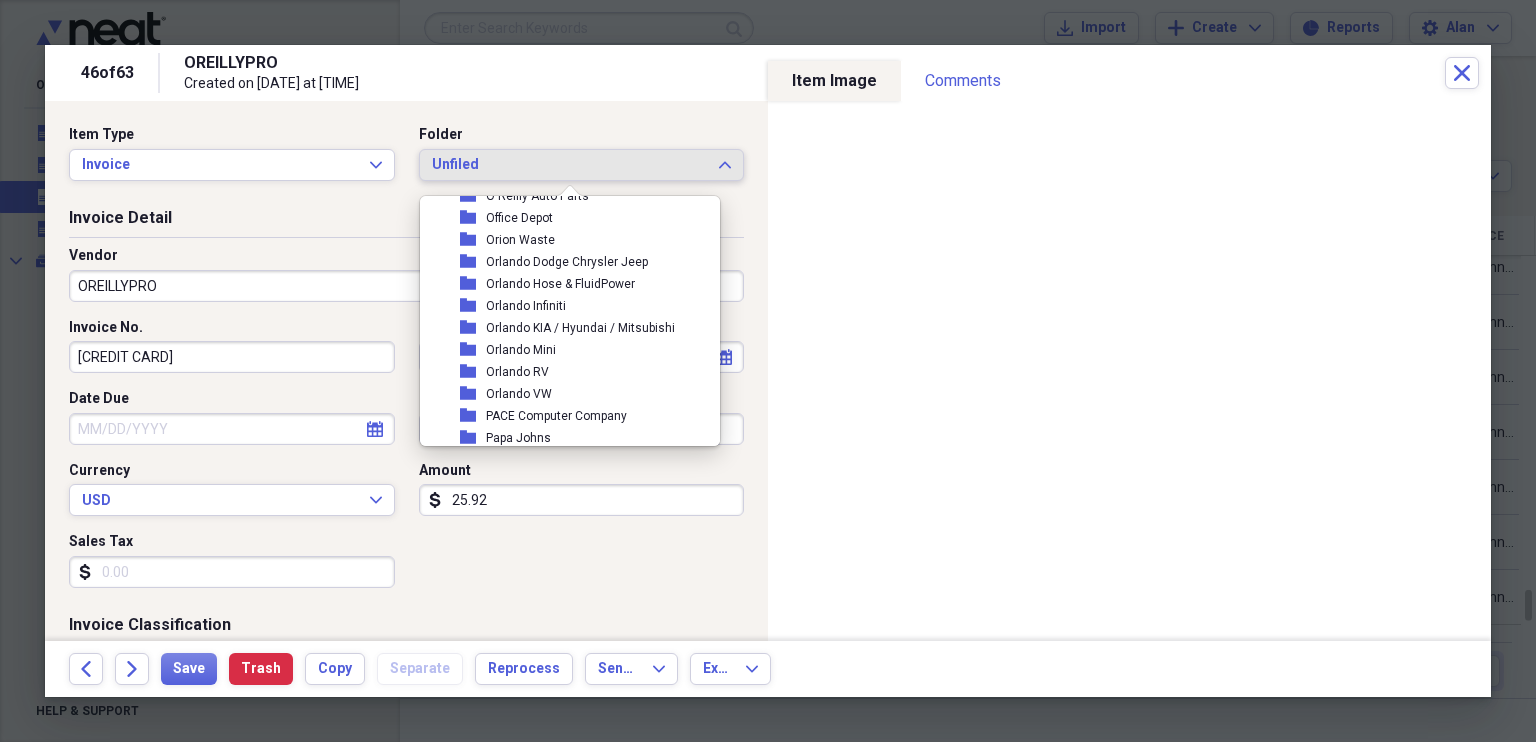 scroll, scrollTop: 6264, scrollLeft: 0, axis: vertical 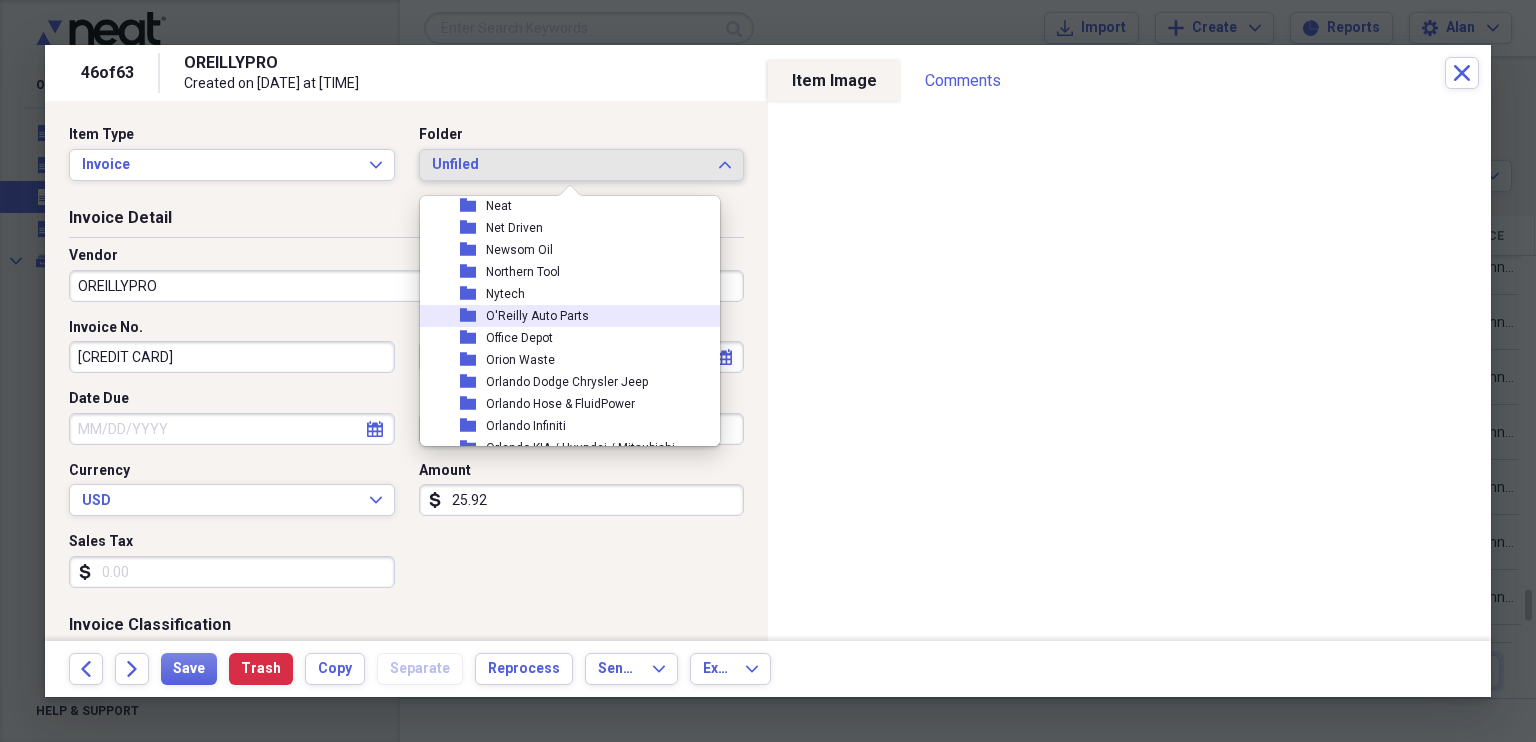 click on "folder O'Reilly Auto Parts" at bounding box center (562, 316) 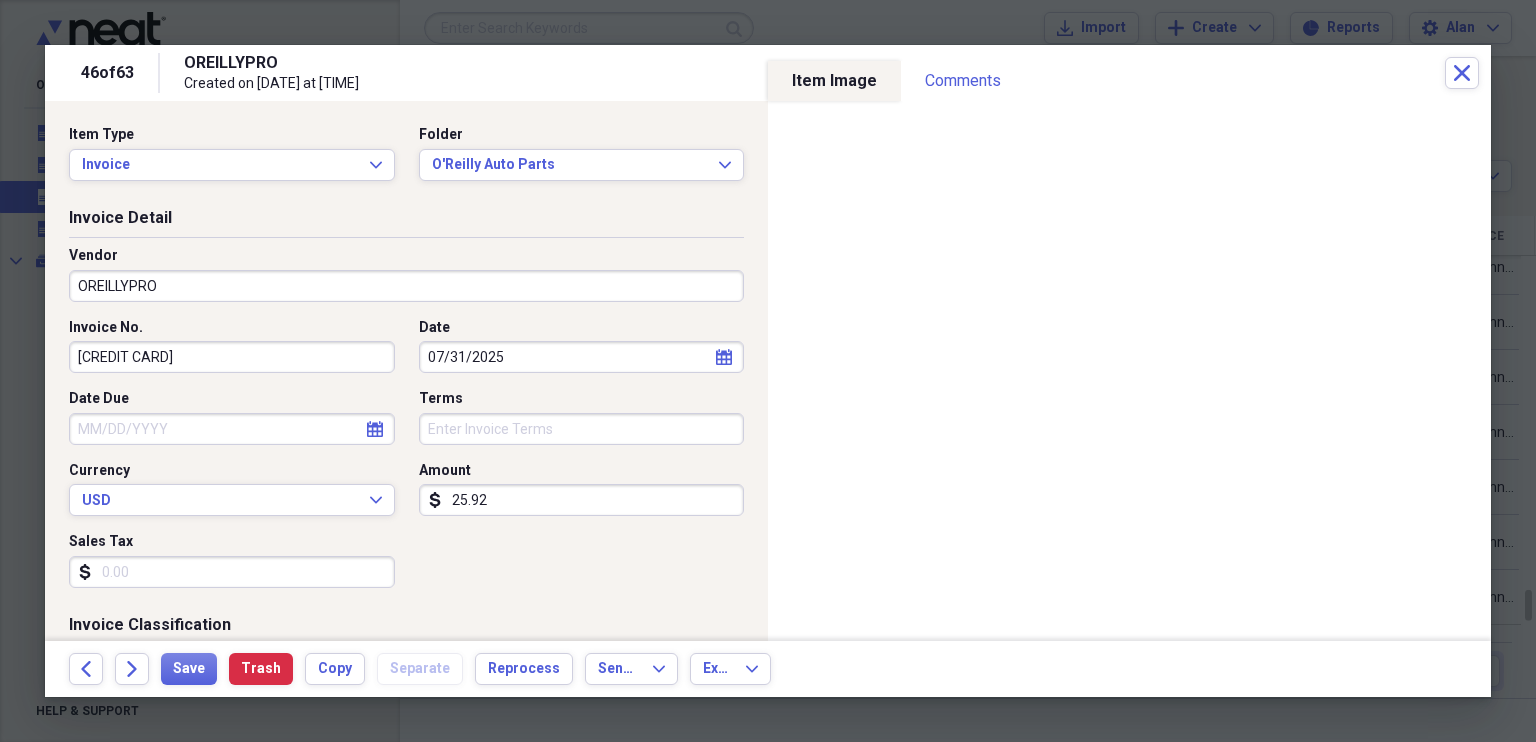 click on "OREILLYPRO" at bounding box center (406, 286) 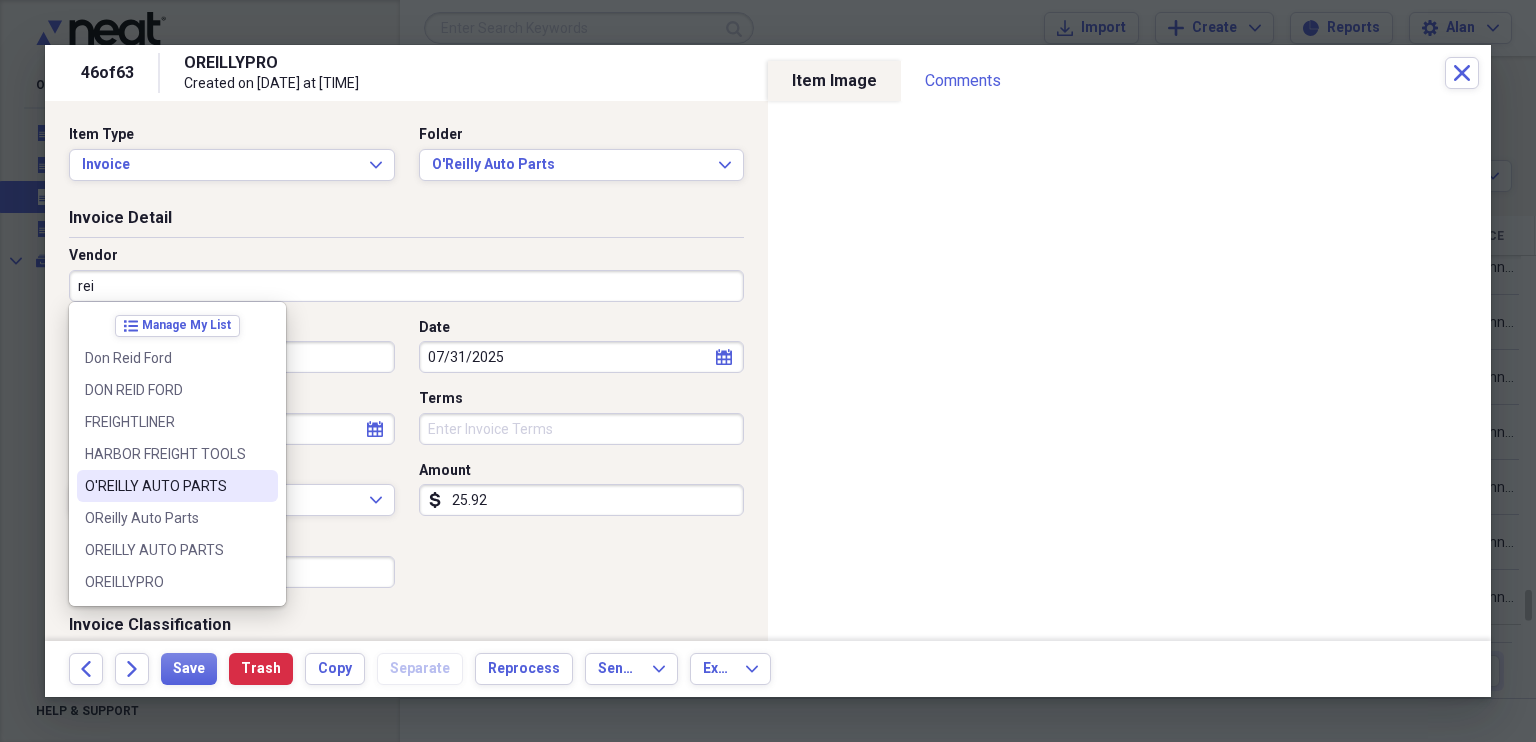click on "O'REILLY AUTO PARTS" at bounding box center (165, 486) 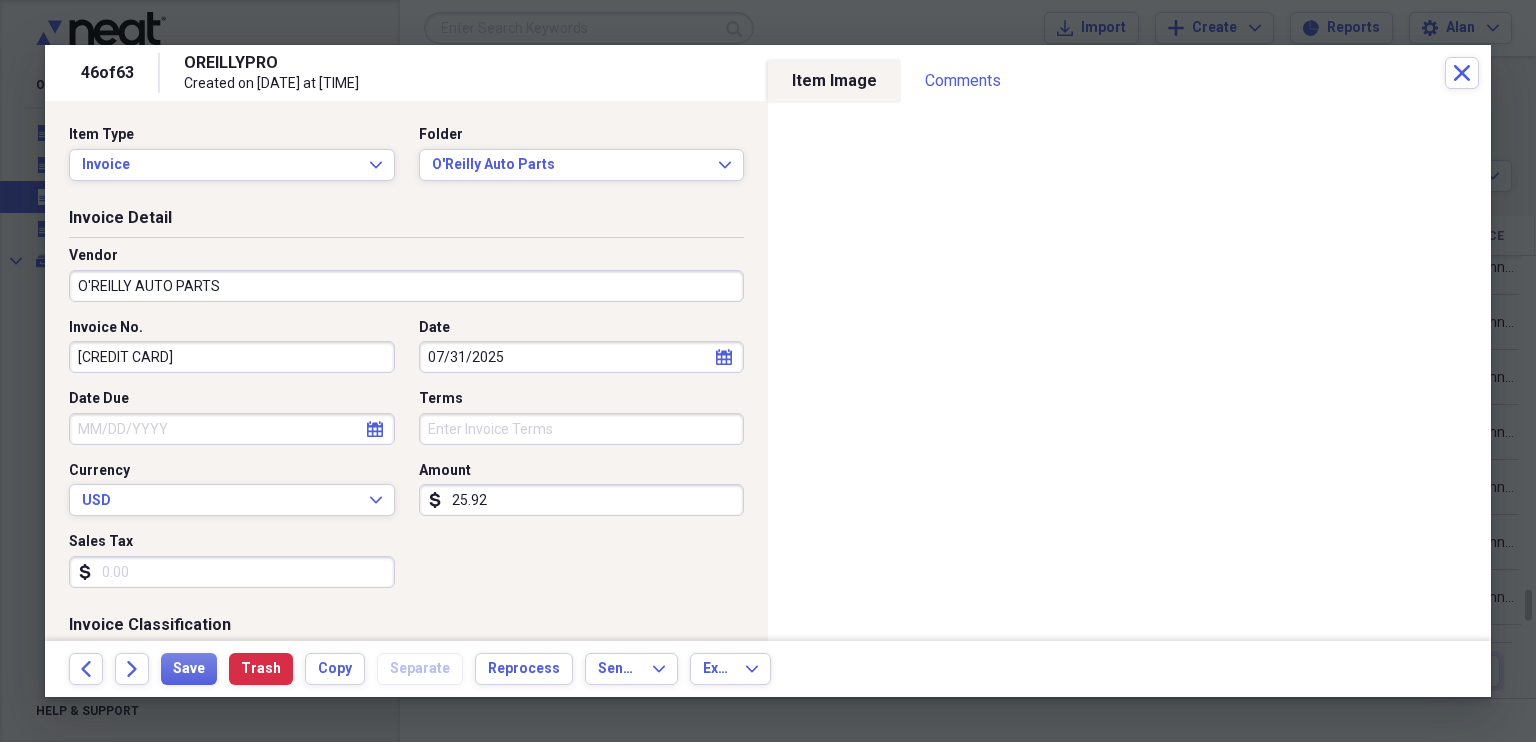 type on "Parts Expense" 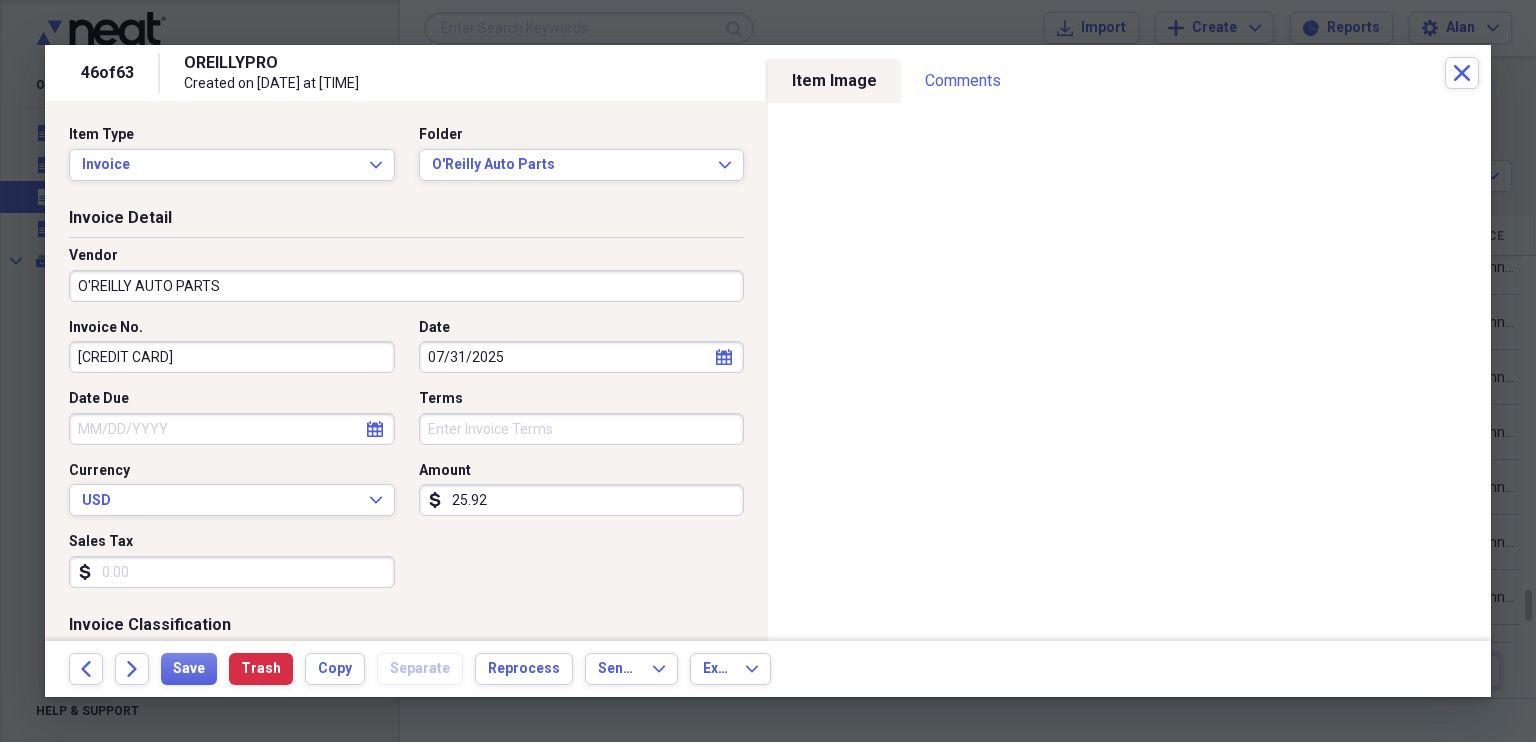 click on "calendar" 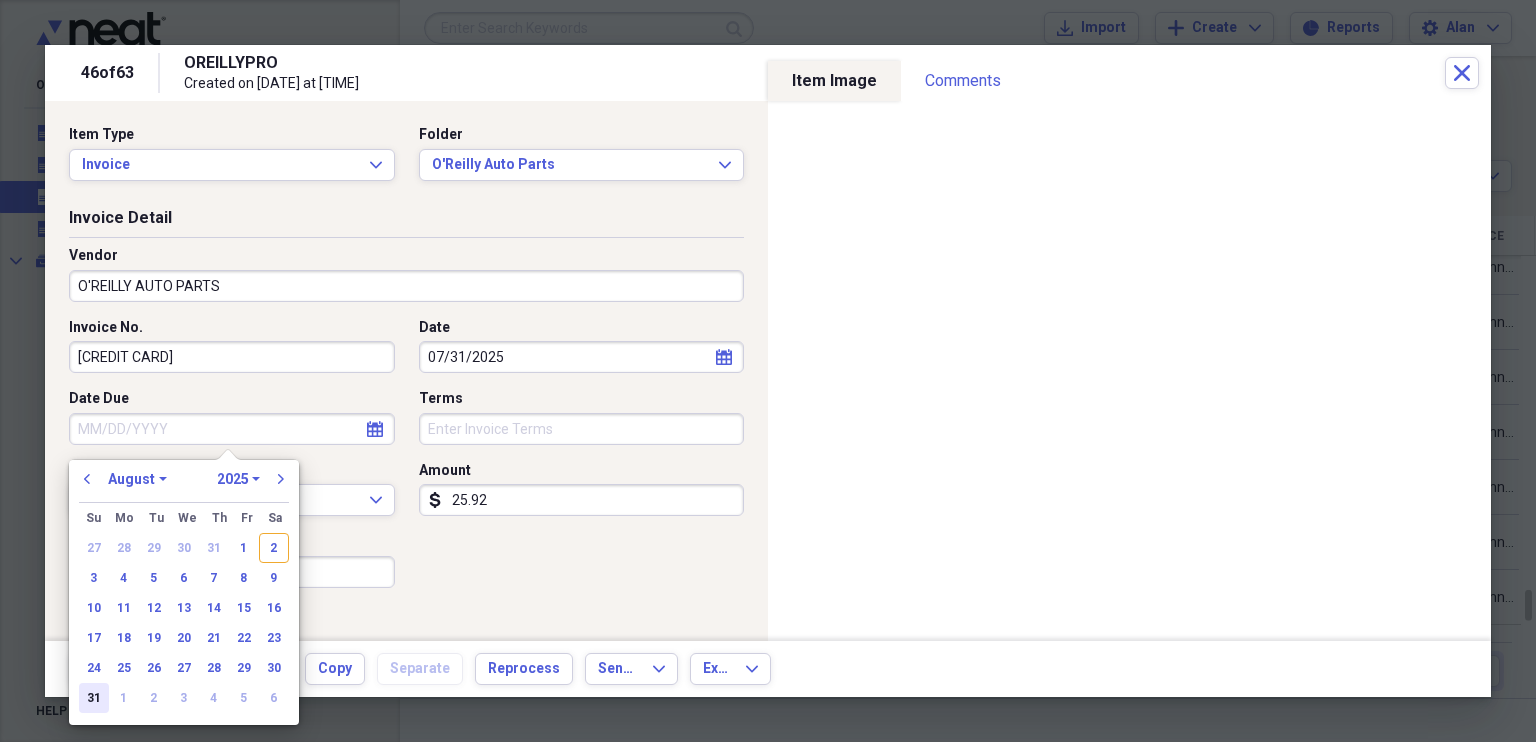 click on "31" at bounding box center (94, 698) 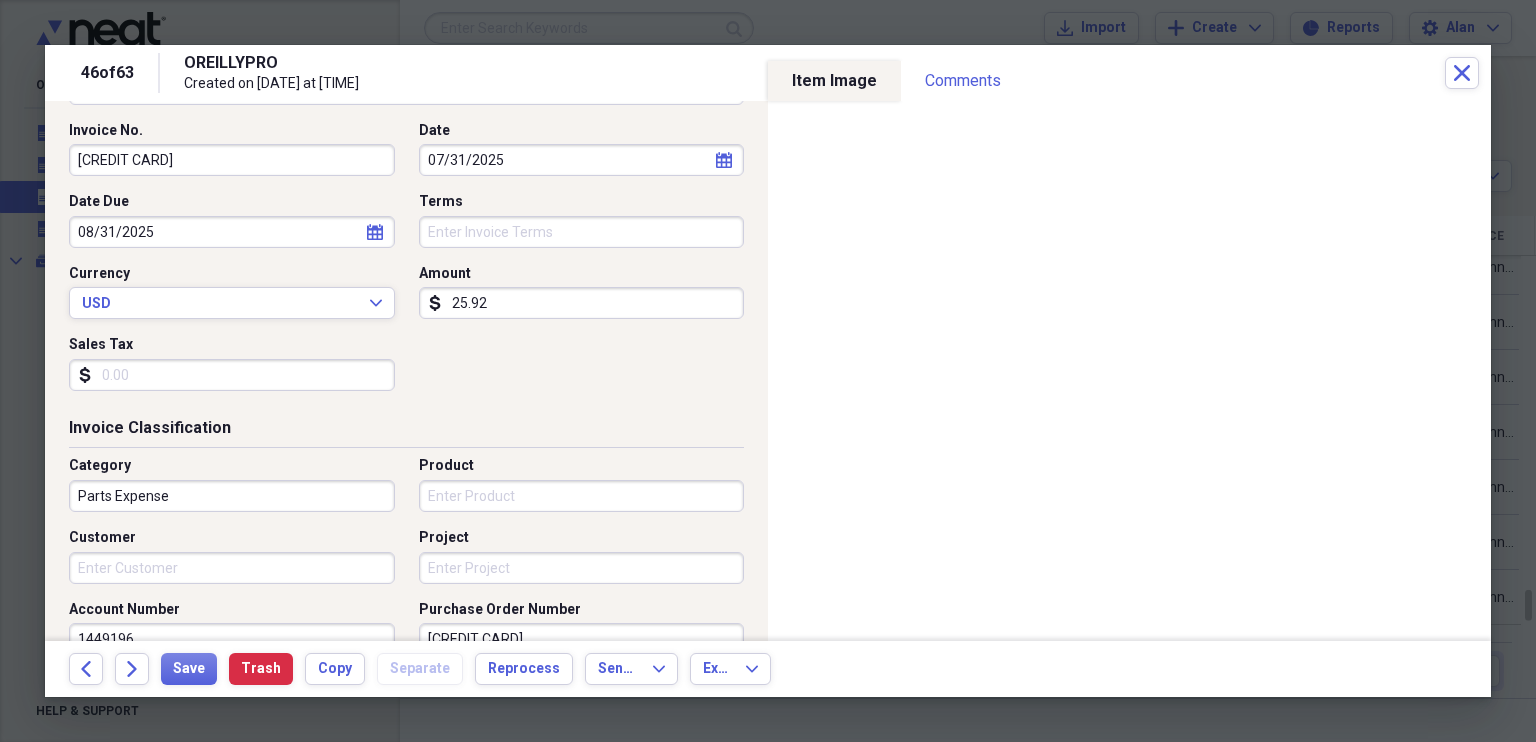 scroll, scrollTop: 275, scrollLeft: 0, axis: vertical 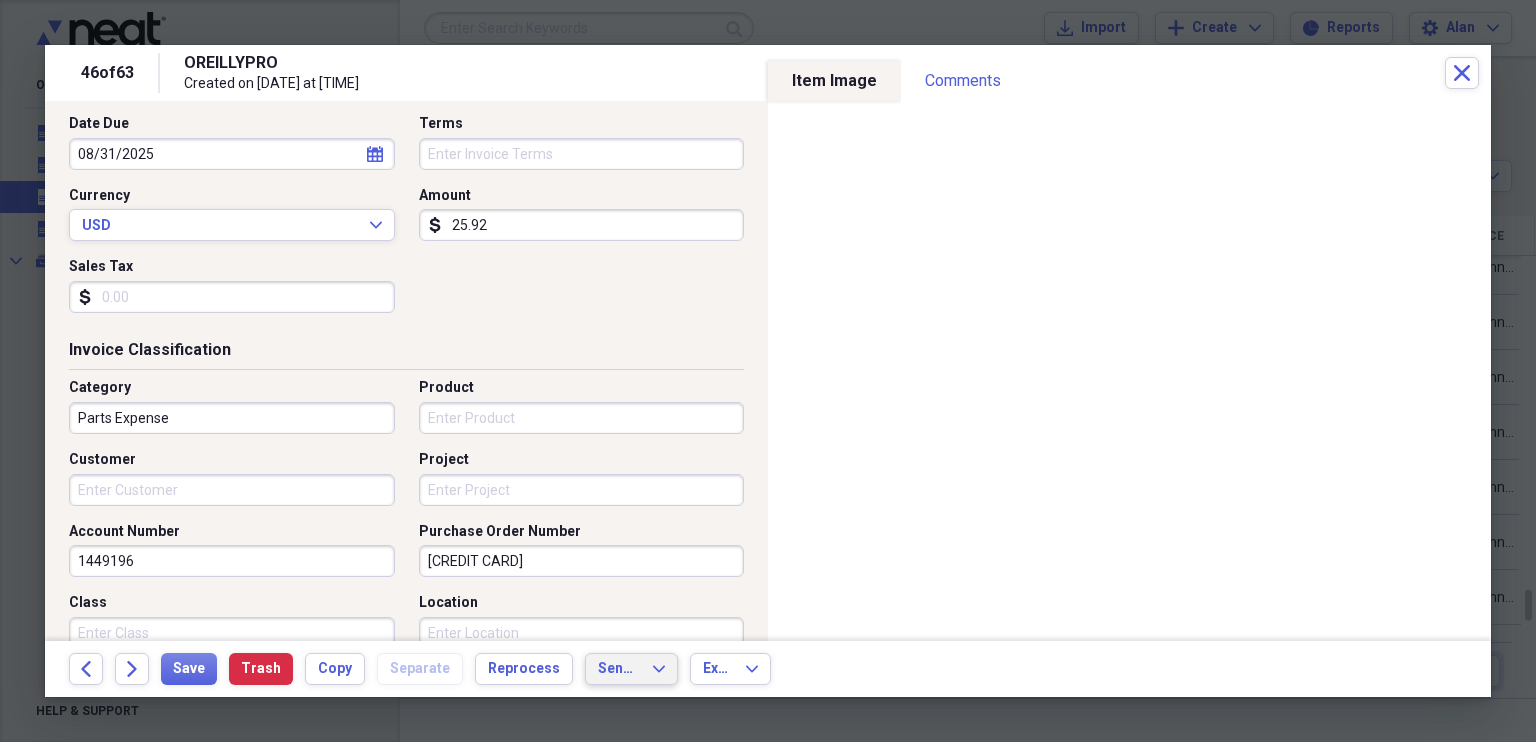 click on "Expand" 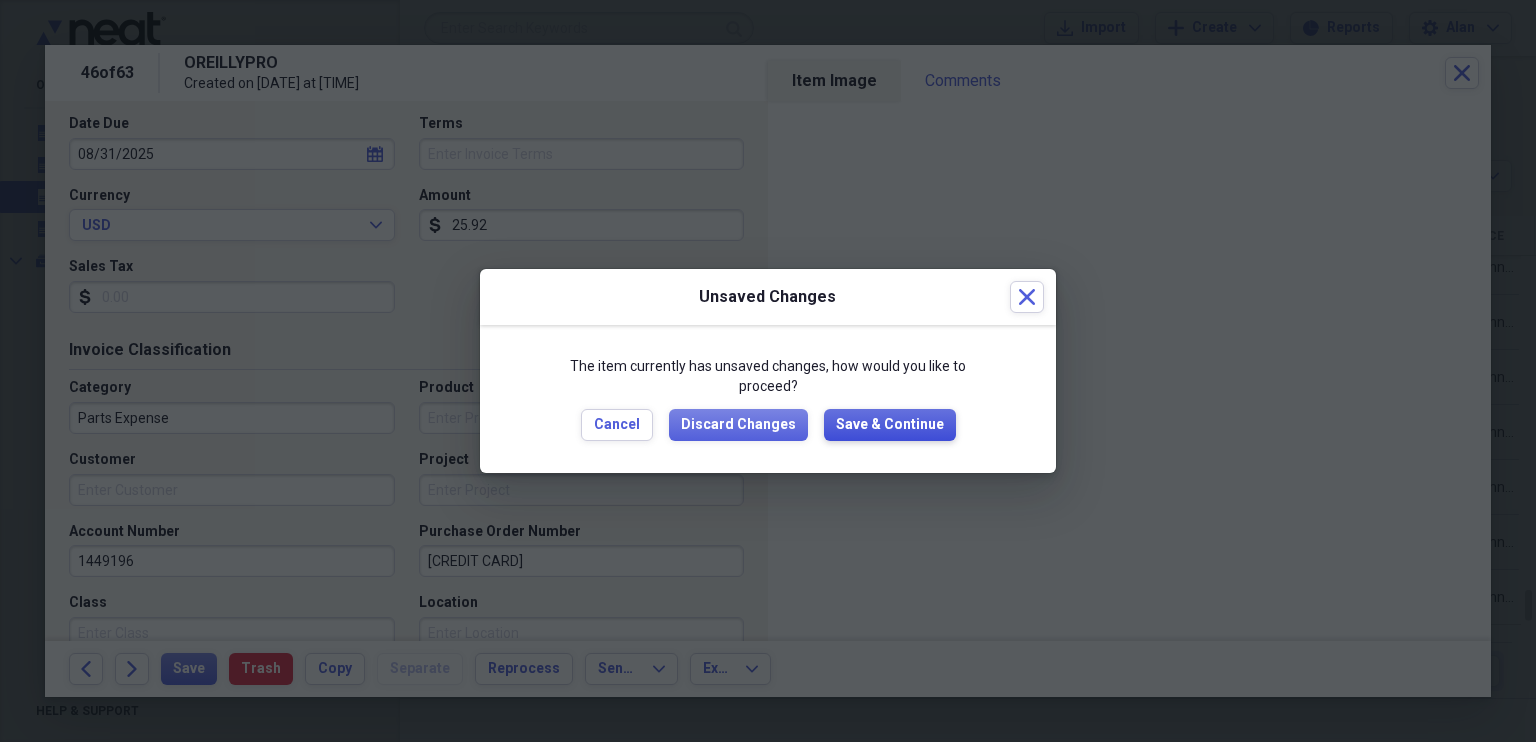 click on "Save & Continue" at bounding box center [890, 425] 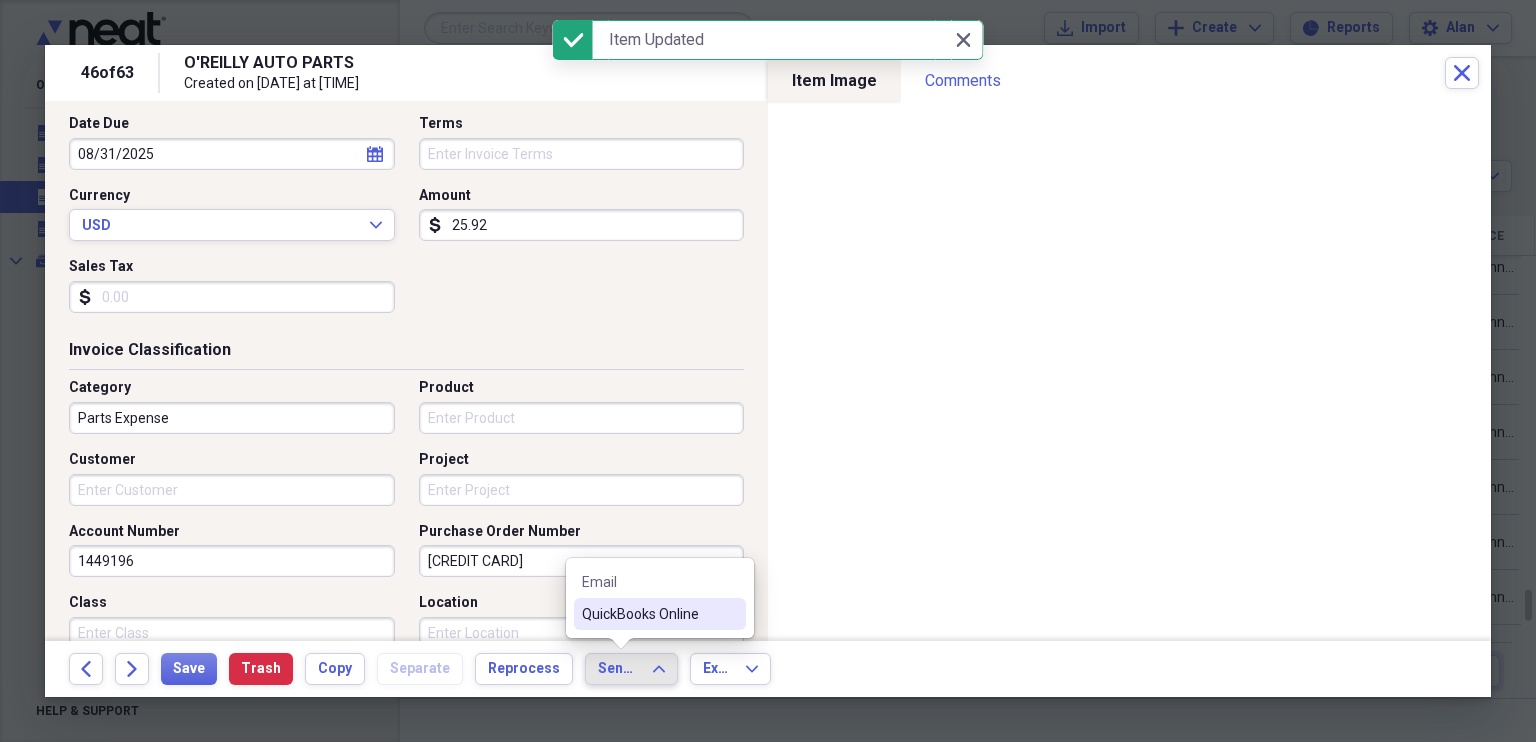 click on "QuickBooks Online" at bounding box center (648, 614) 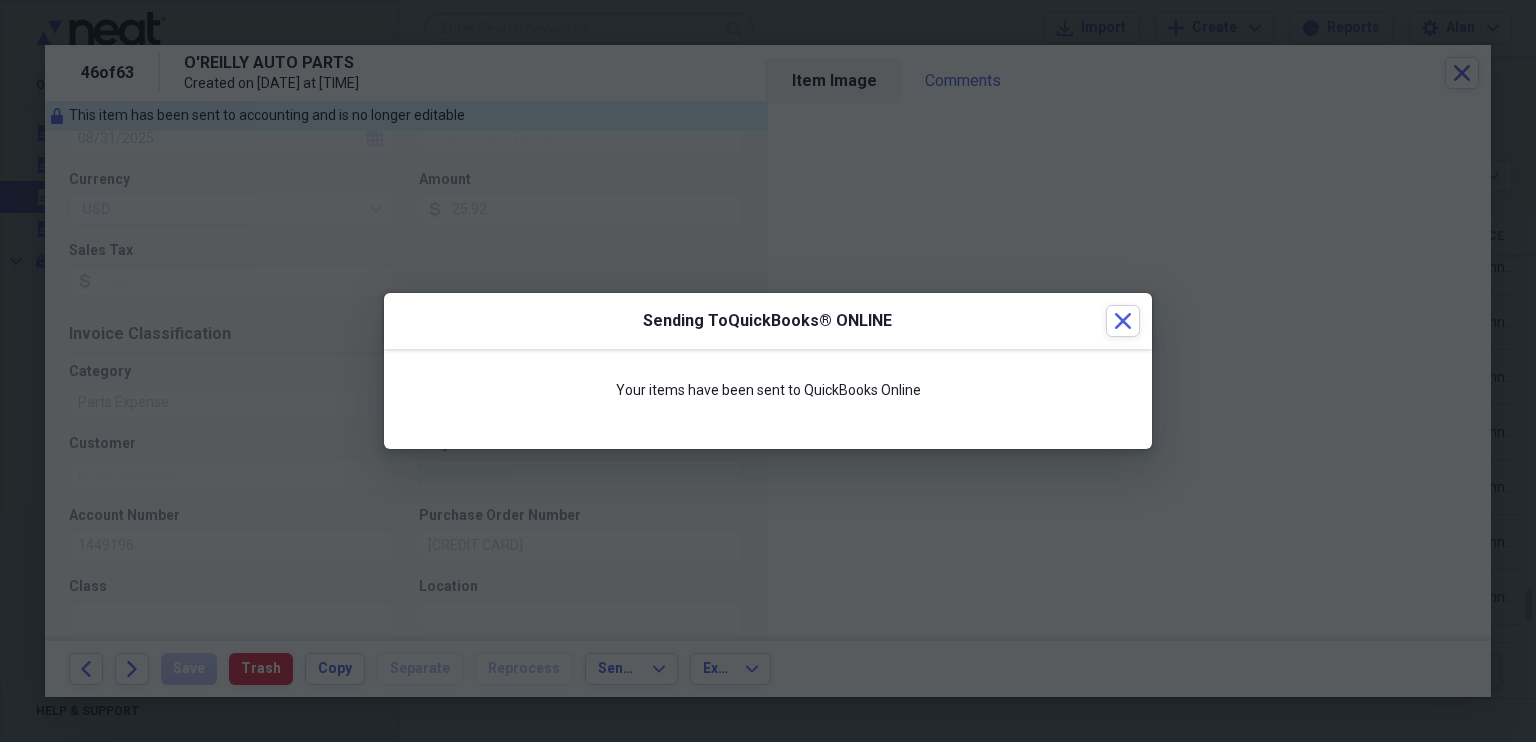 scroll, scrollTop: 259, scrollLeft: 0, axis: vertical 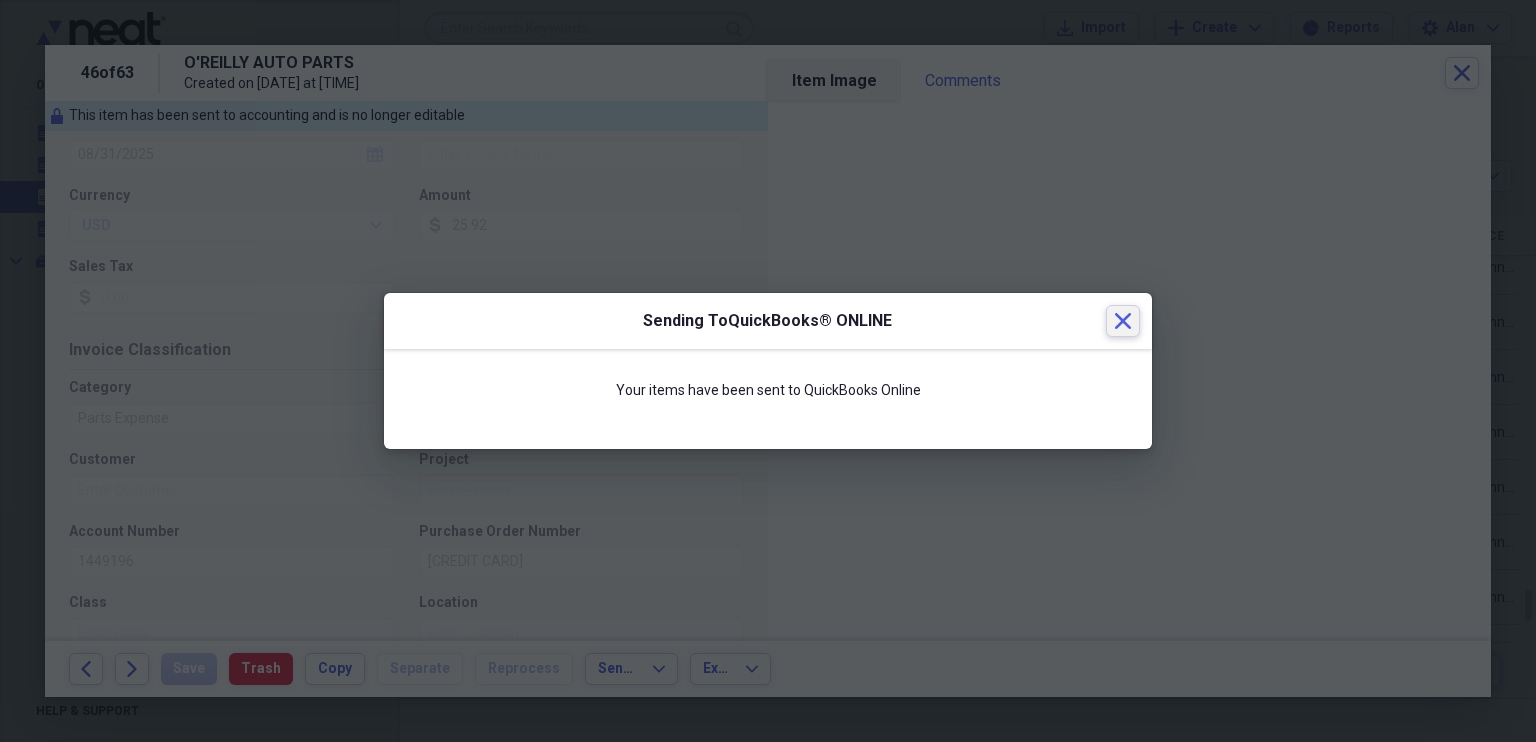 click on "Close" 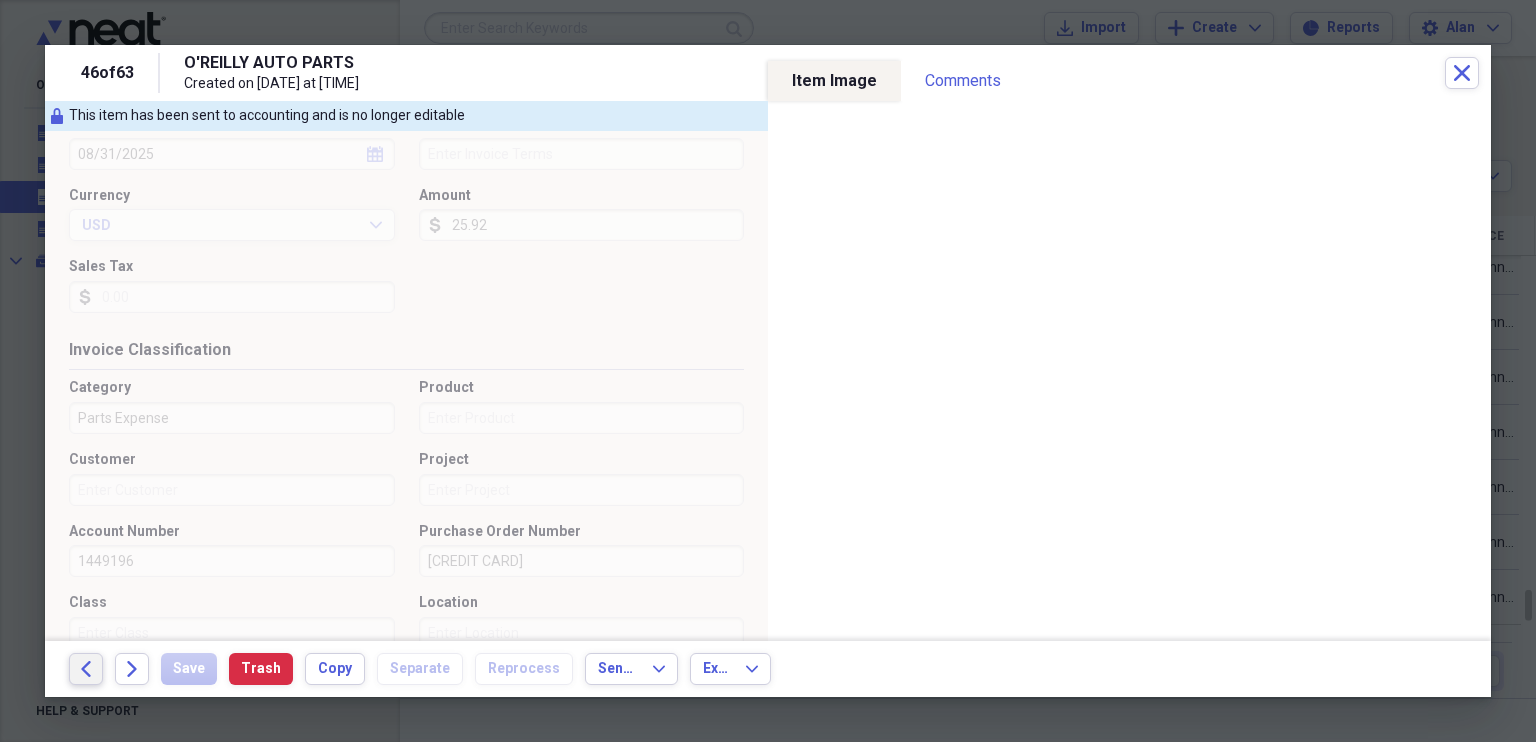 click 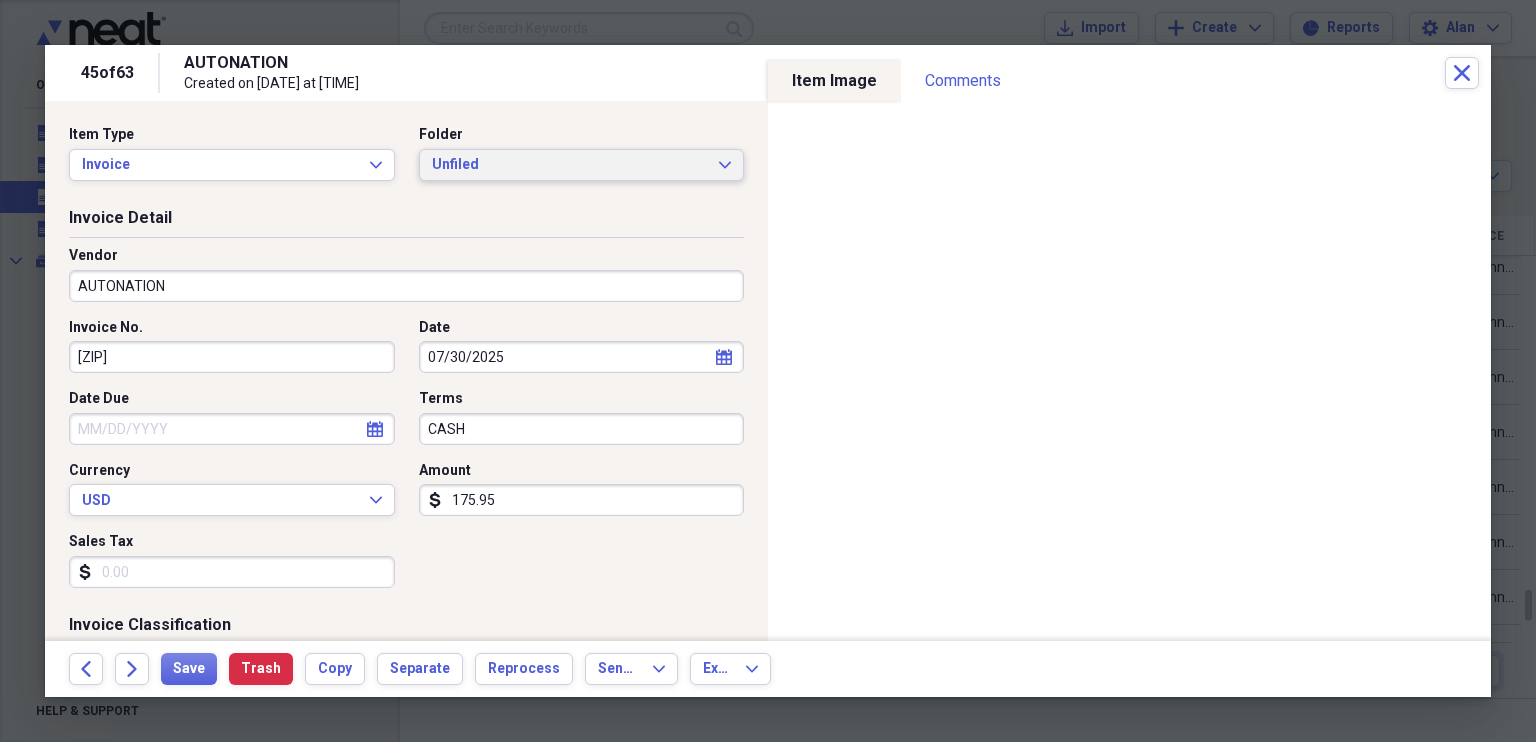 click on "Expand" 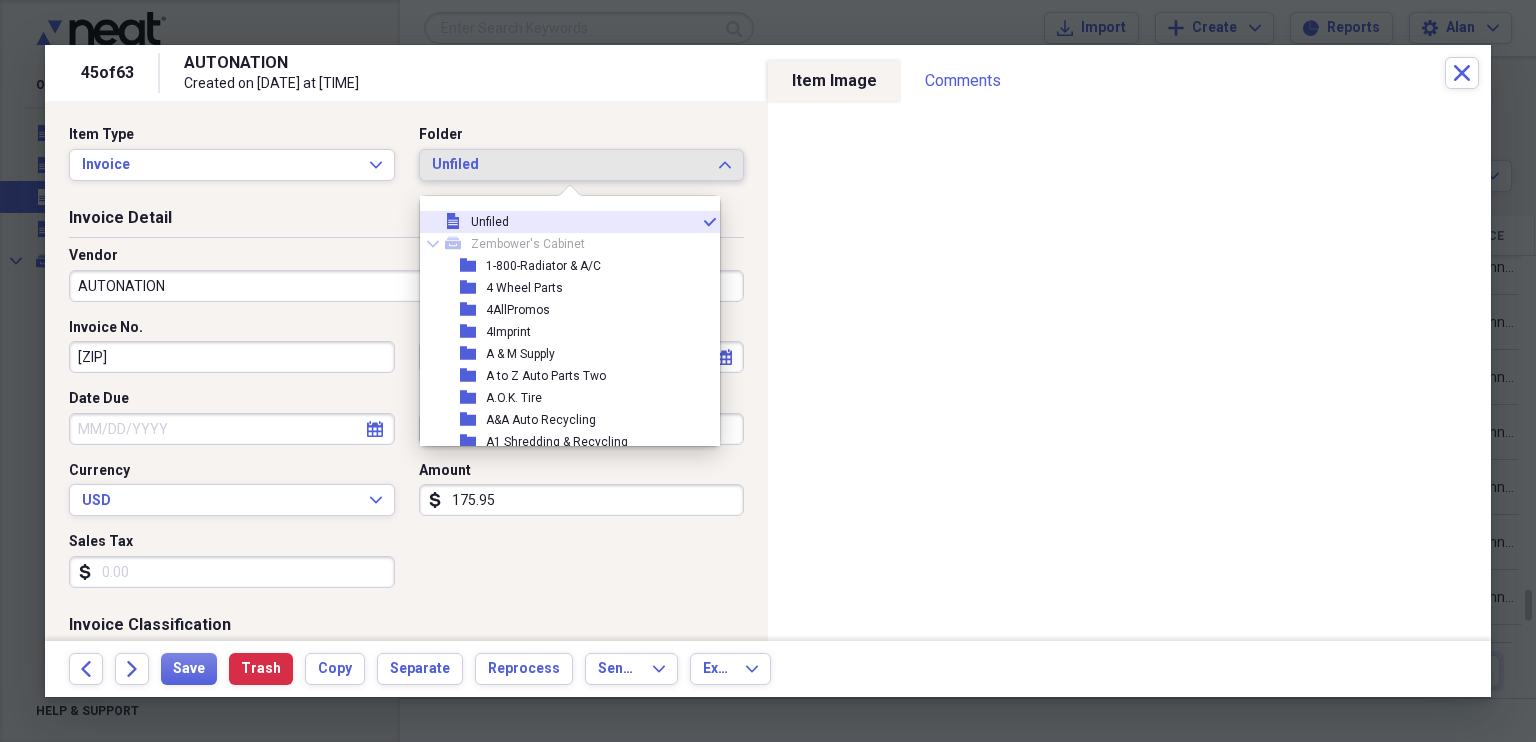 scroll, scrollTop: 824, scrollLeft: 0, axis: vertical 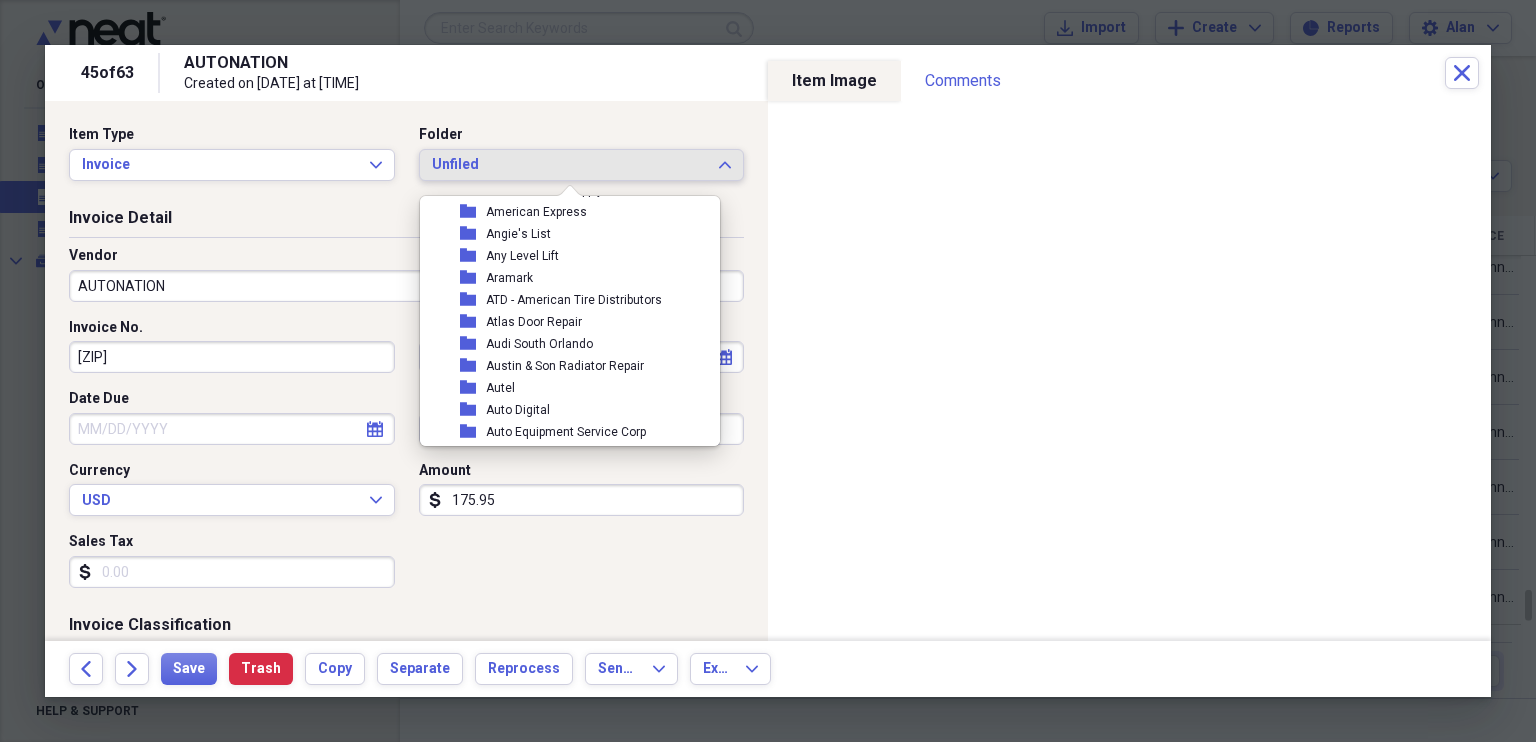 click on "AutoNation" at bounding box center [517, 630] 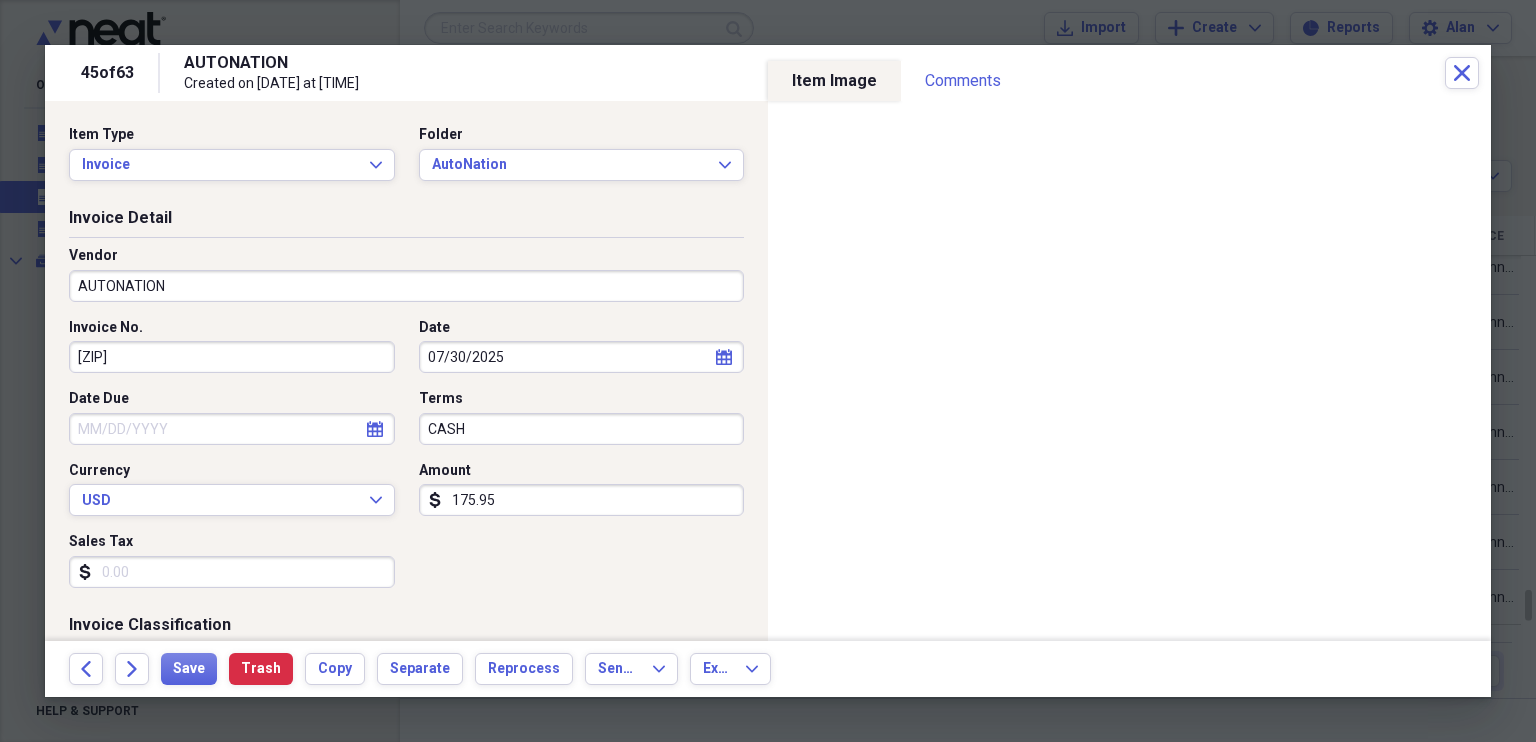 click on "AUTONATION" at bounding box center (406, 286) 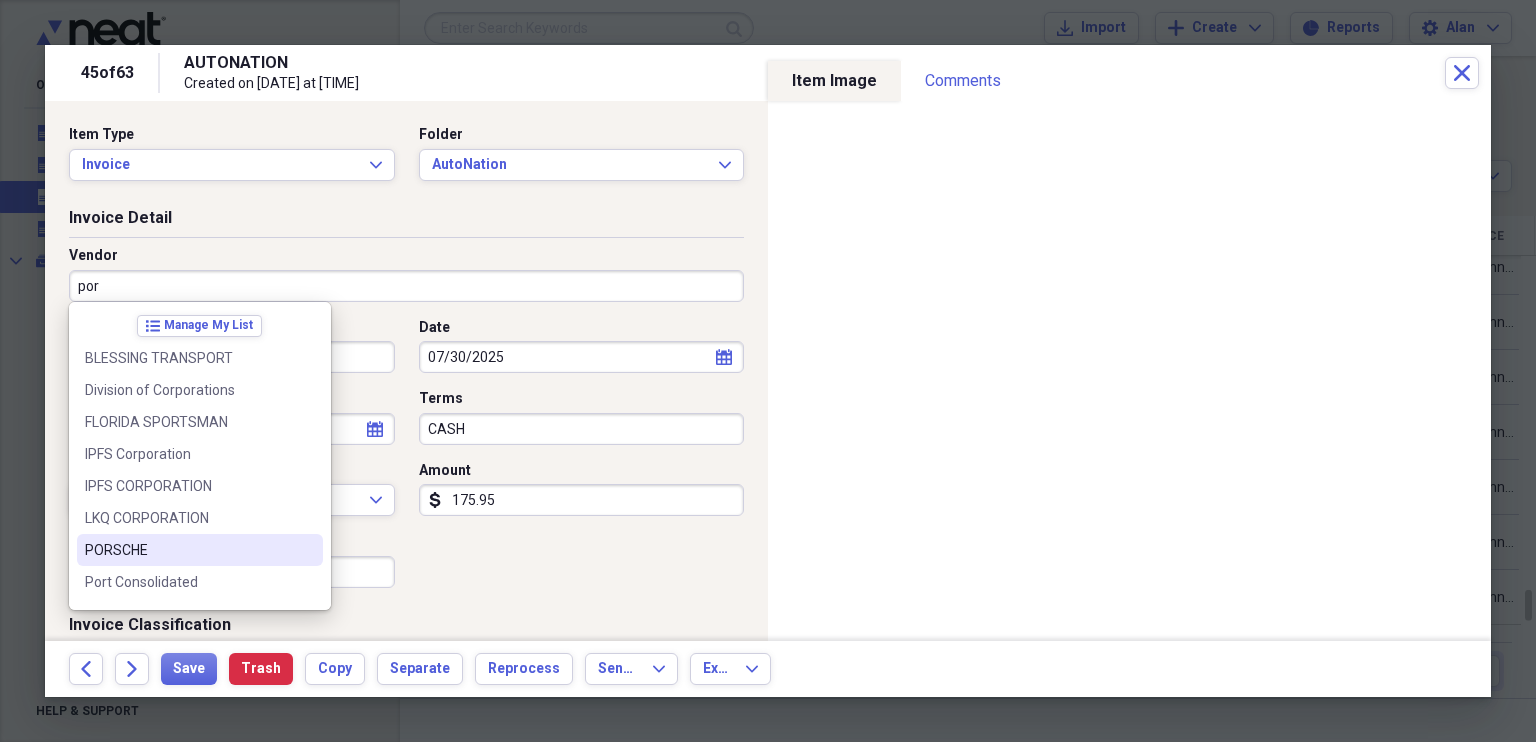 click on "PORSCHE" at bounding box center (188, 550) 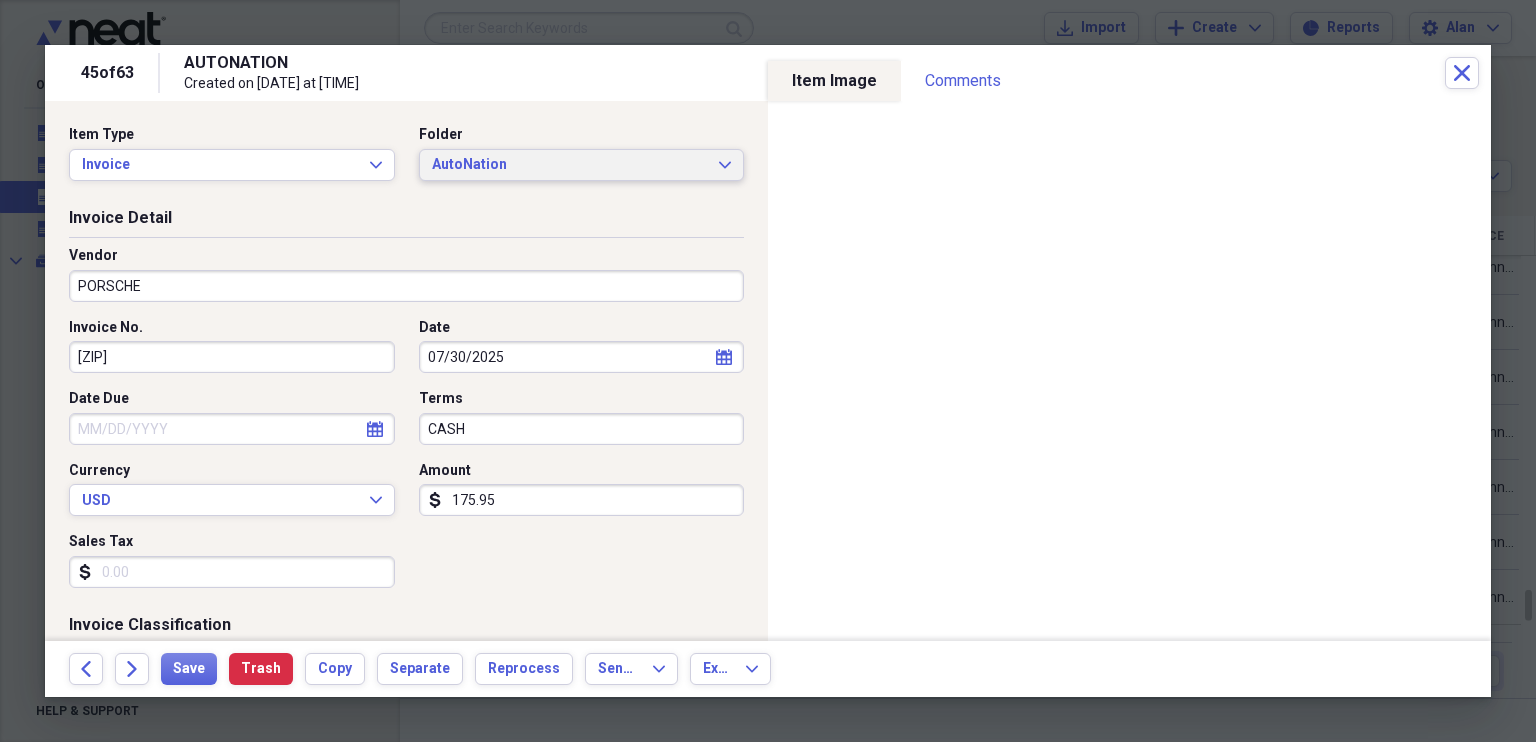 click on "AutoNation" at bounding box center [570, 165] 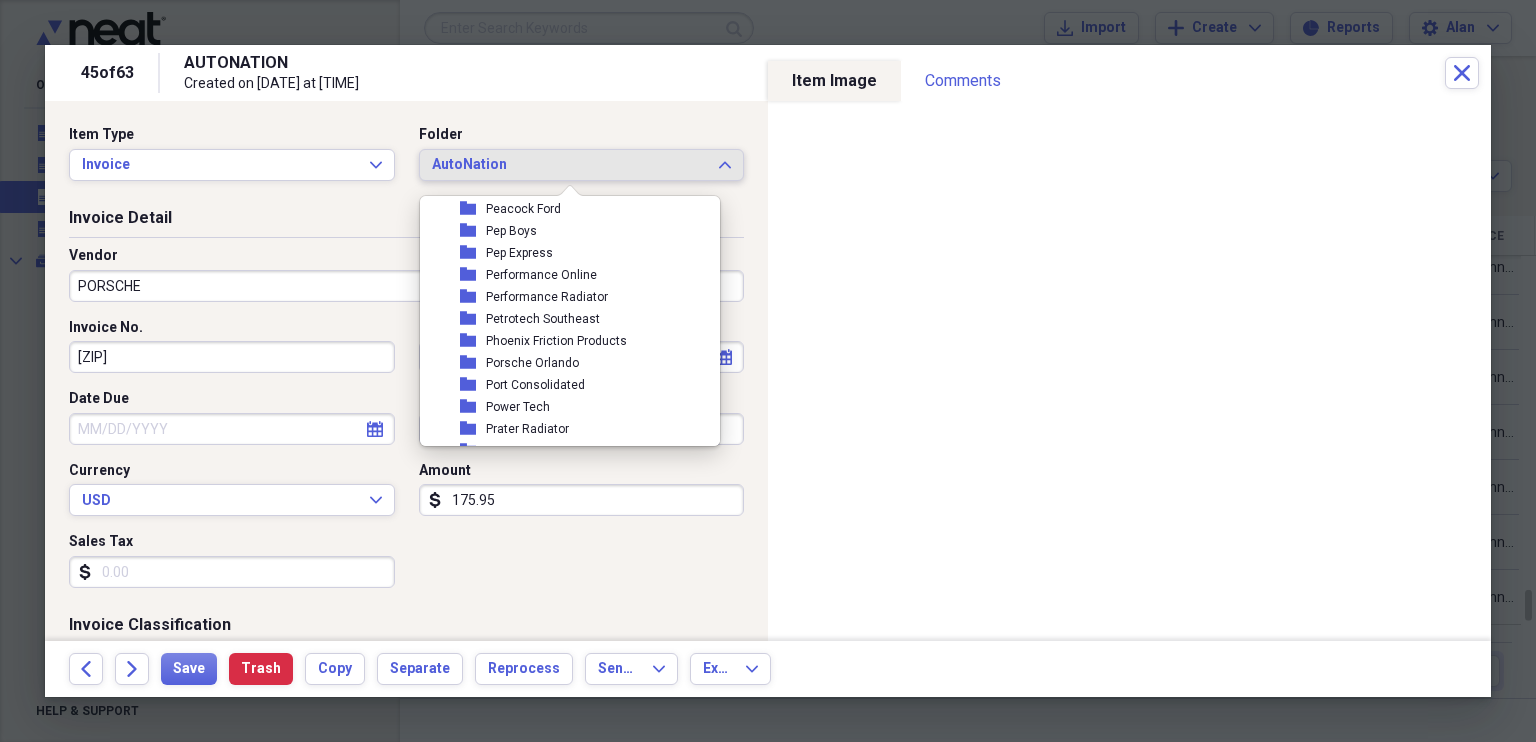 scroll, scrollTop: 6724, scrollLeft: 0, axis: vertical 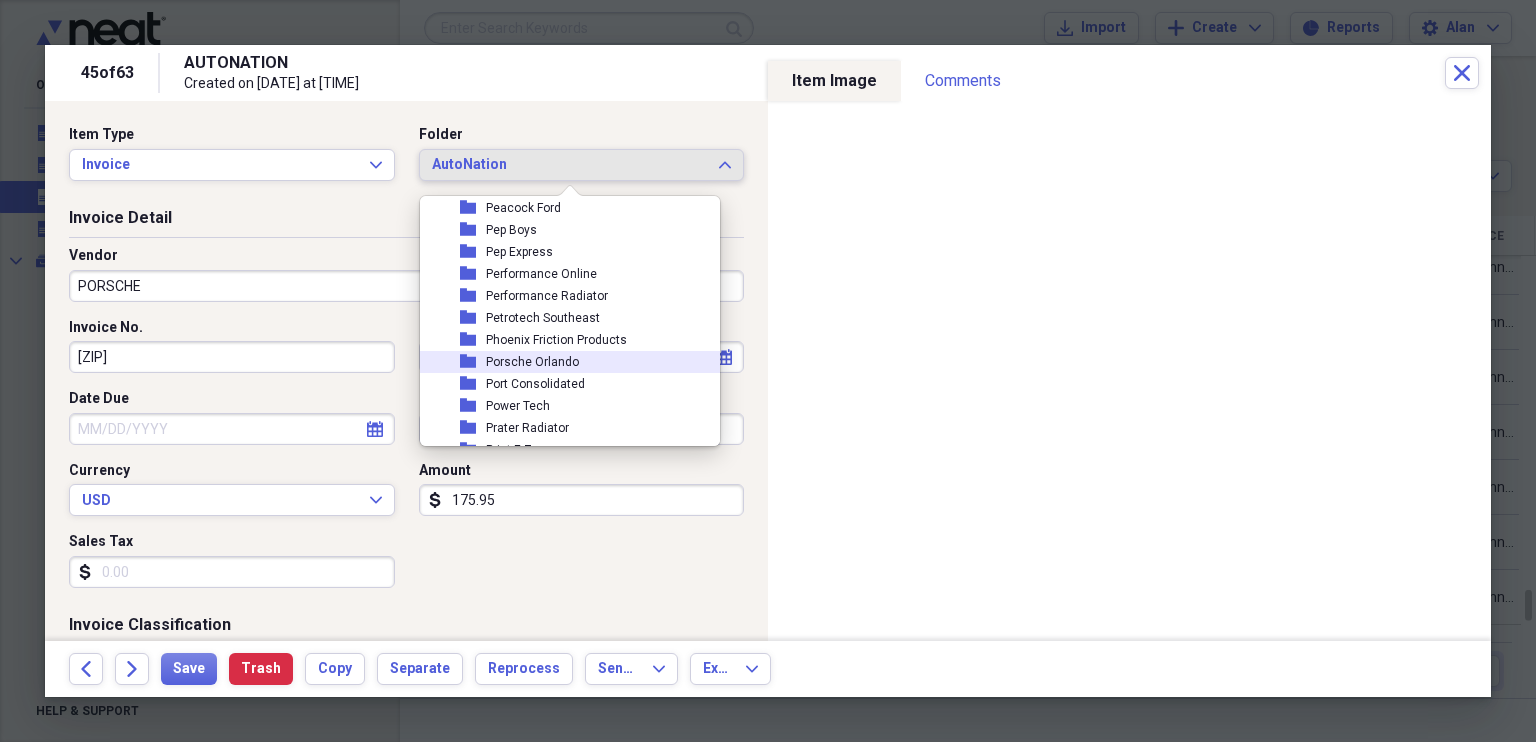 click on "Porsche Orlando" at bounding box center [532, 362] 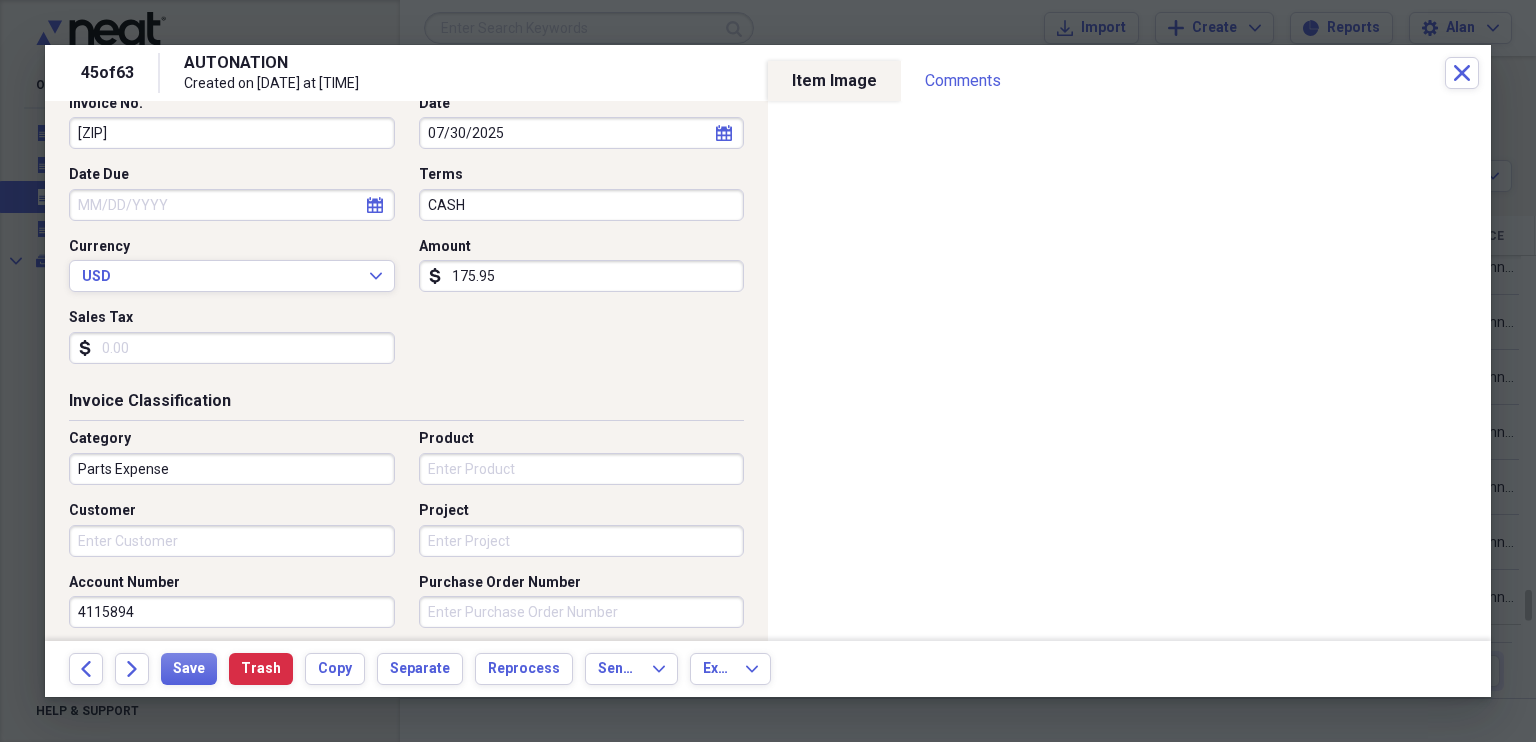 scroll, scrollTop: 0, scrollLeft: 0, axis: both 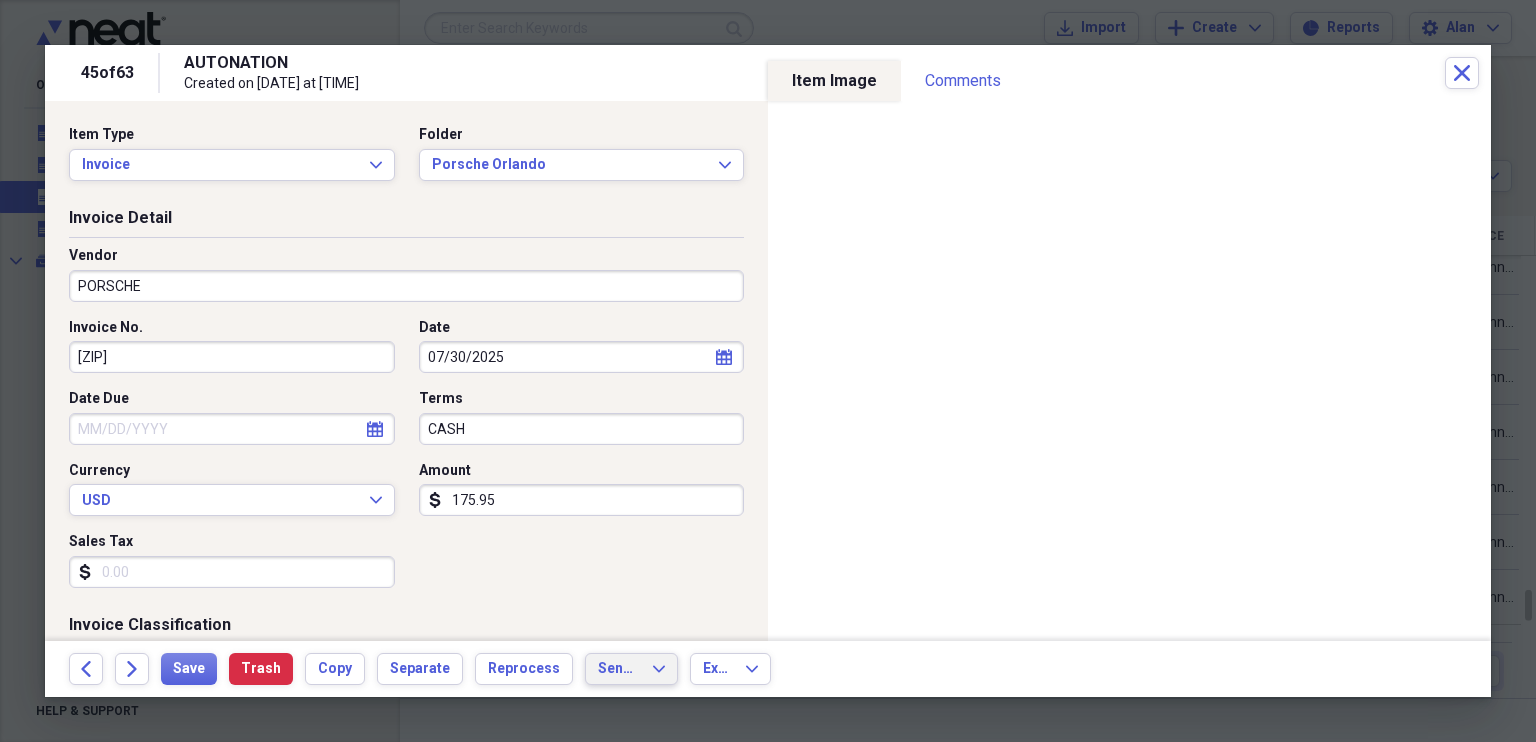 click on "Send To Expand" at bounding box center (631, 669) 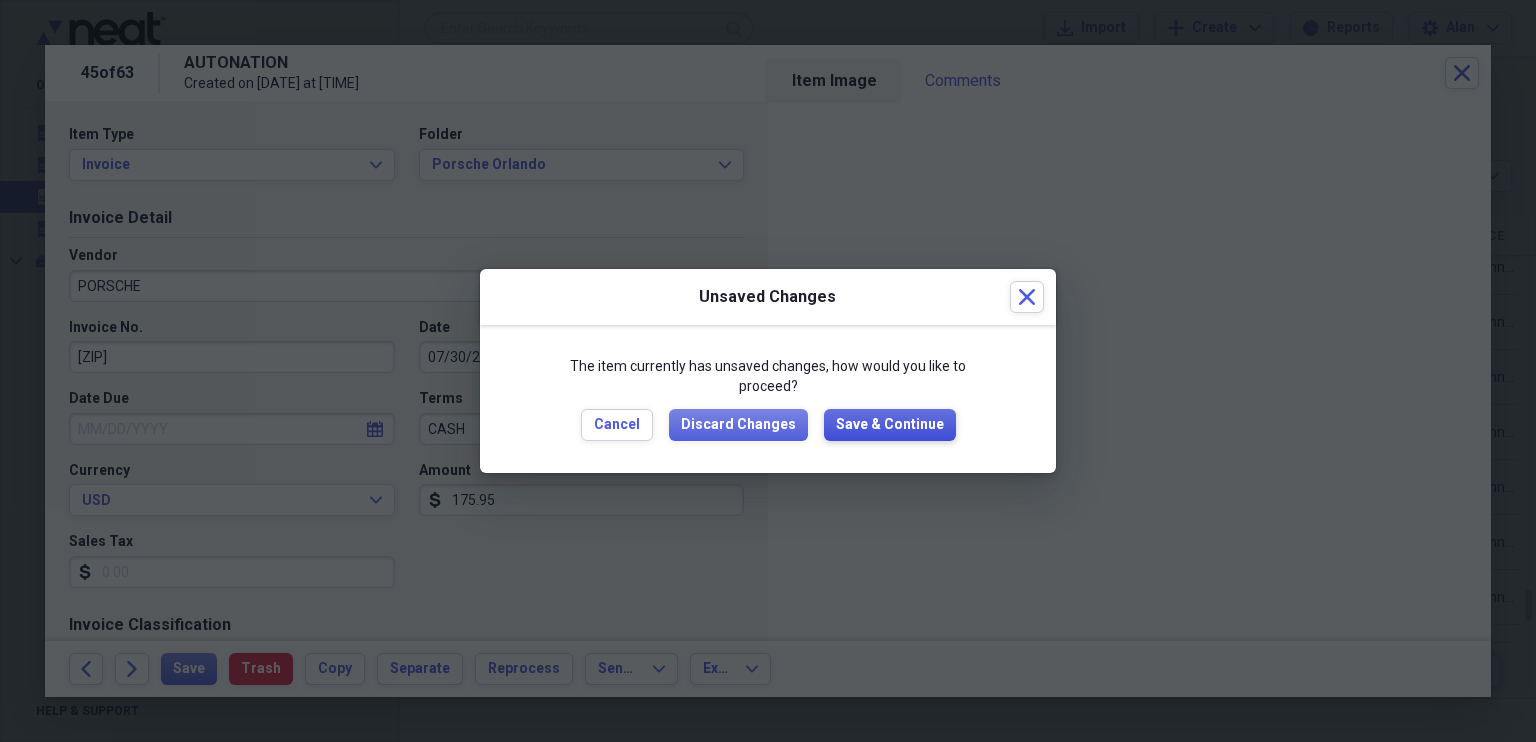 click on "Save & Continue" at bounding box center (890, 425) 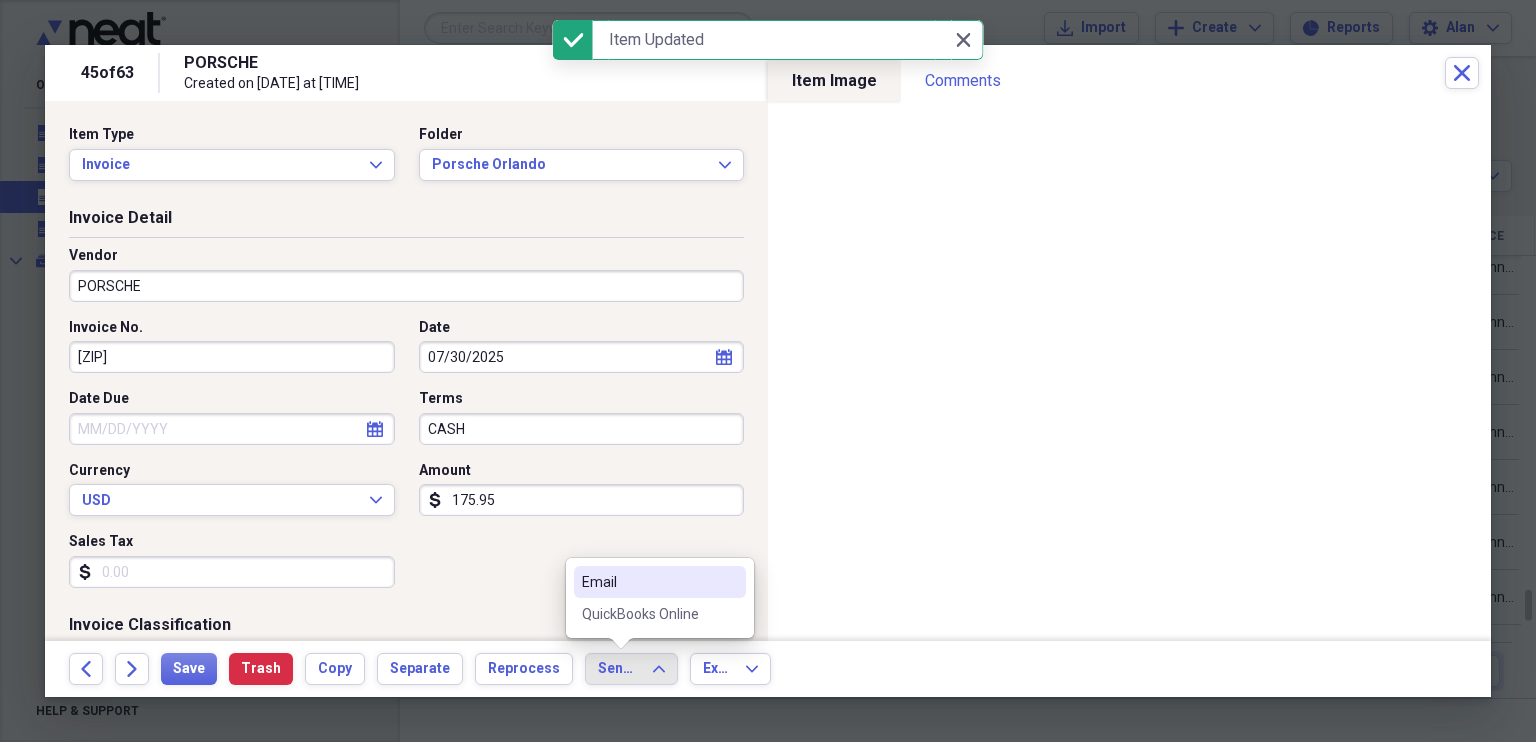 click on "QuickBooks Online" at bounding box center [648, 614] 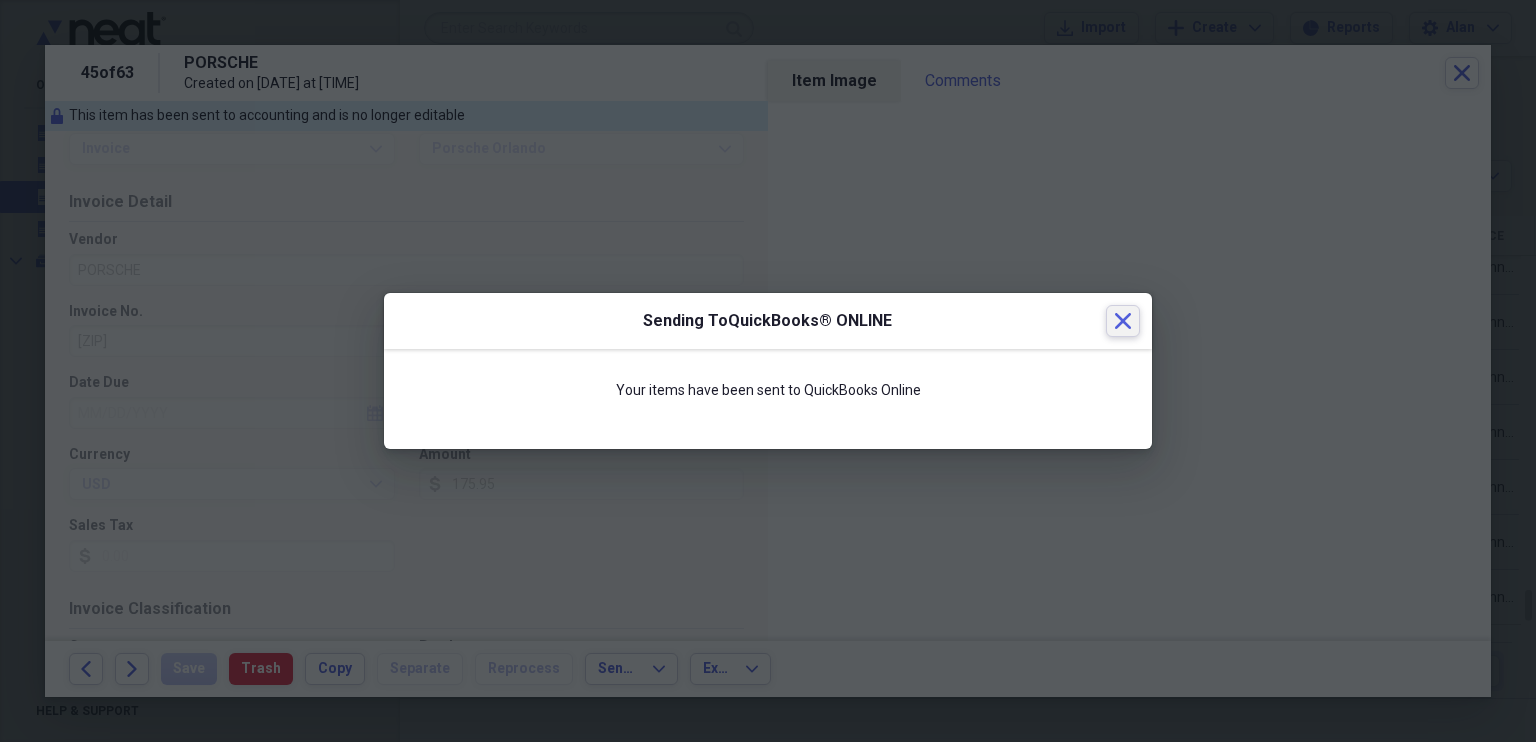 drag, startPoint x: 1114, startPoint y: 321, endPoint x: 92, endPoint y: 689, distance: 1086.2357 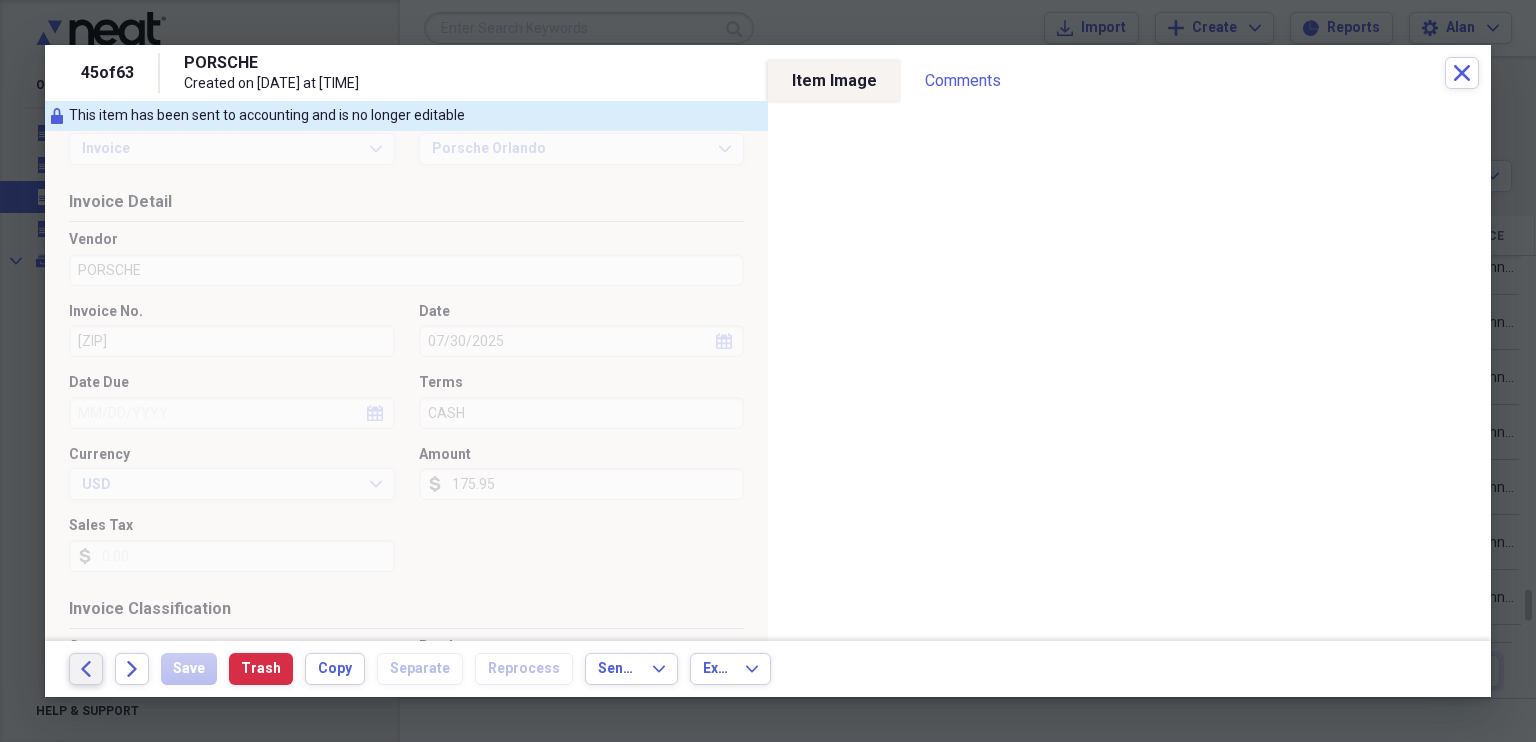 click on "Back" at bounding box center (86, 669) 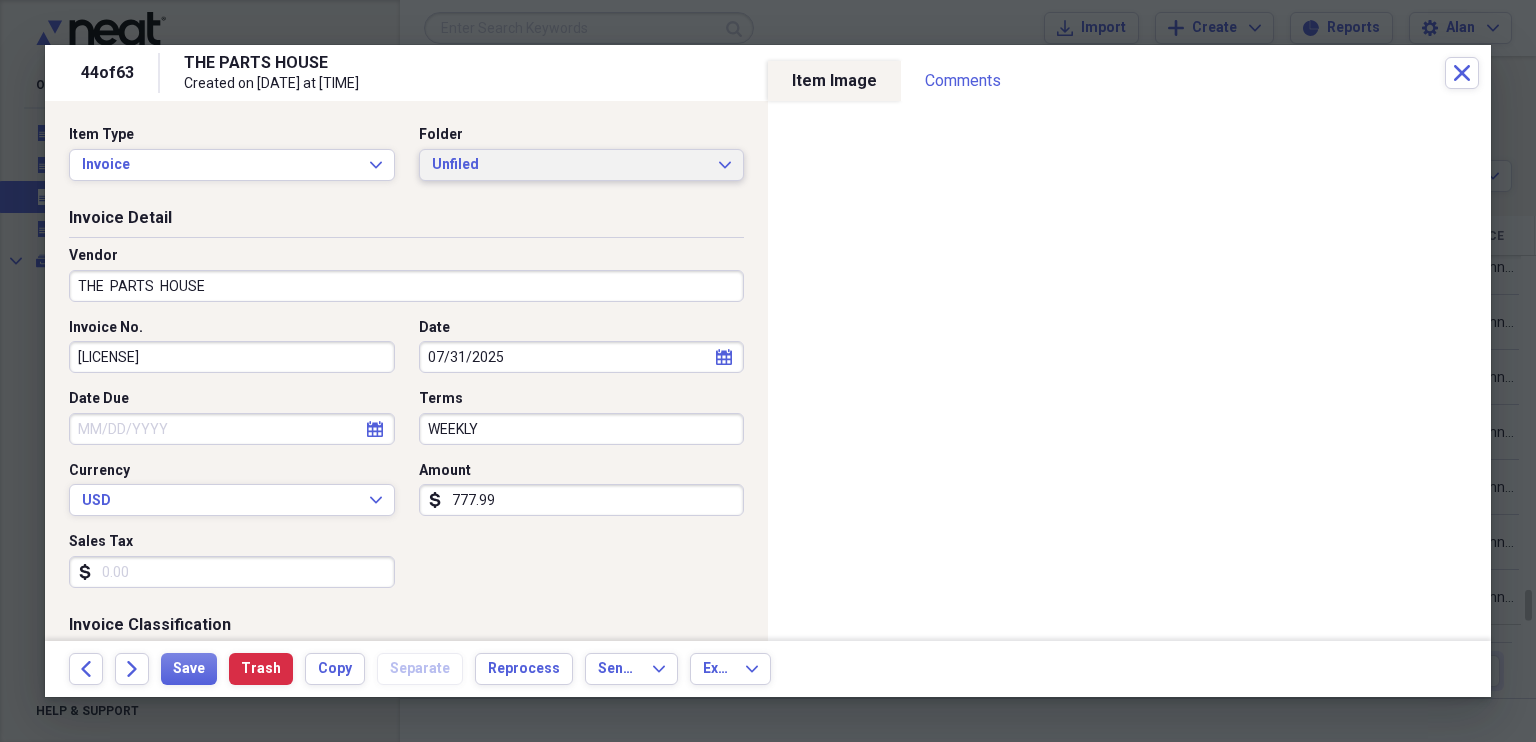 click on "Unfiled Expand" at bounding box center (582, 165) 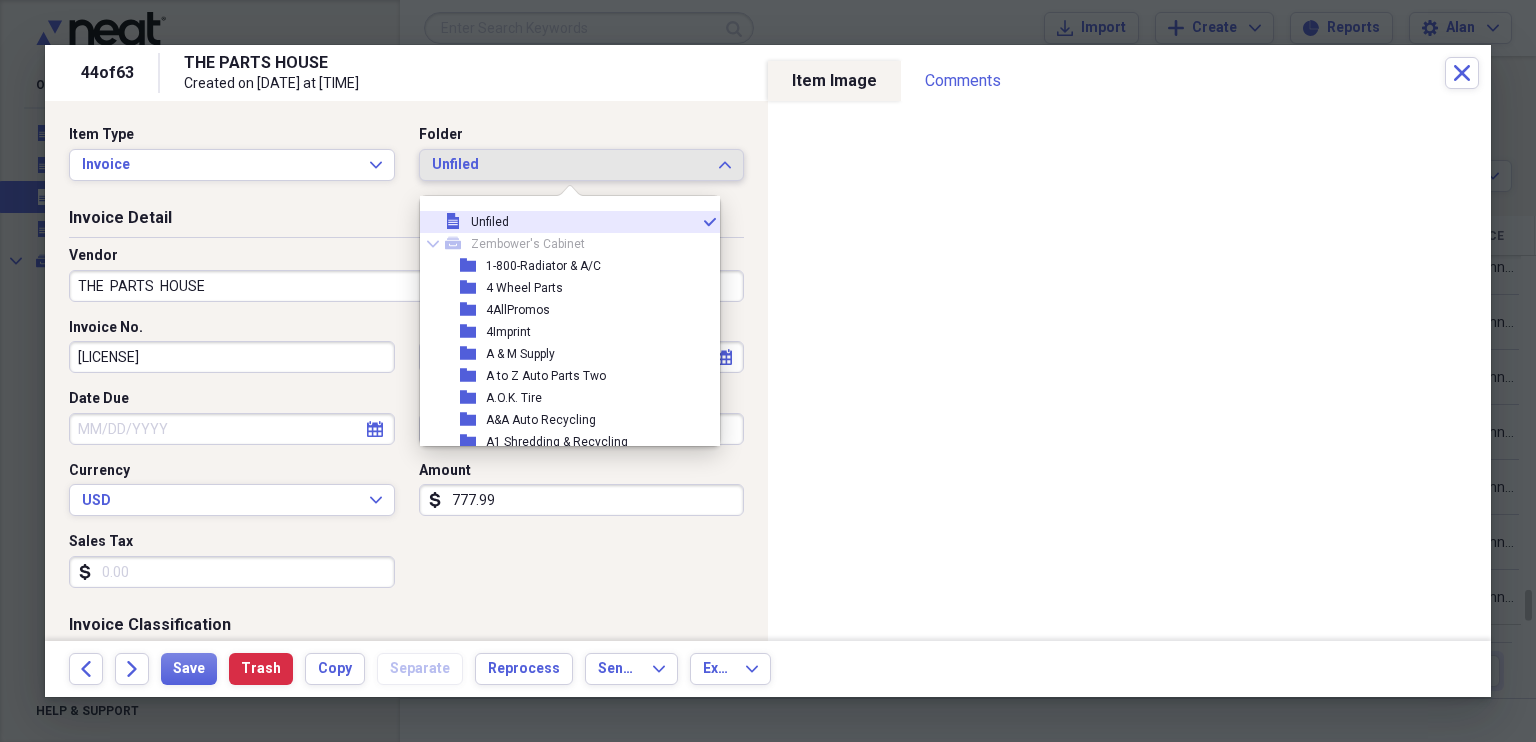 scroll, scrollTop: 8589, scrollLeft: 0, axis: vertical 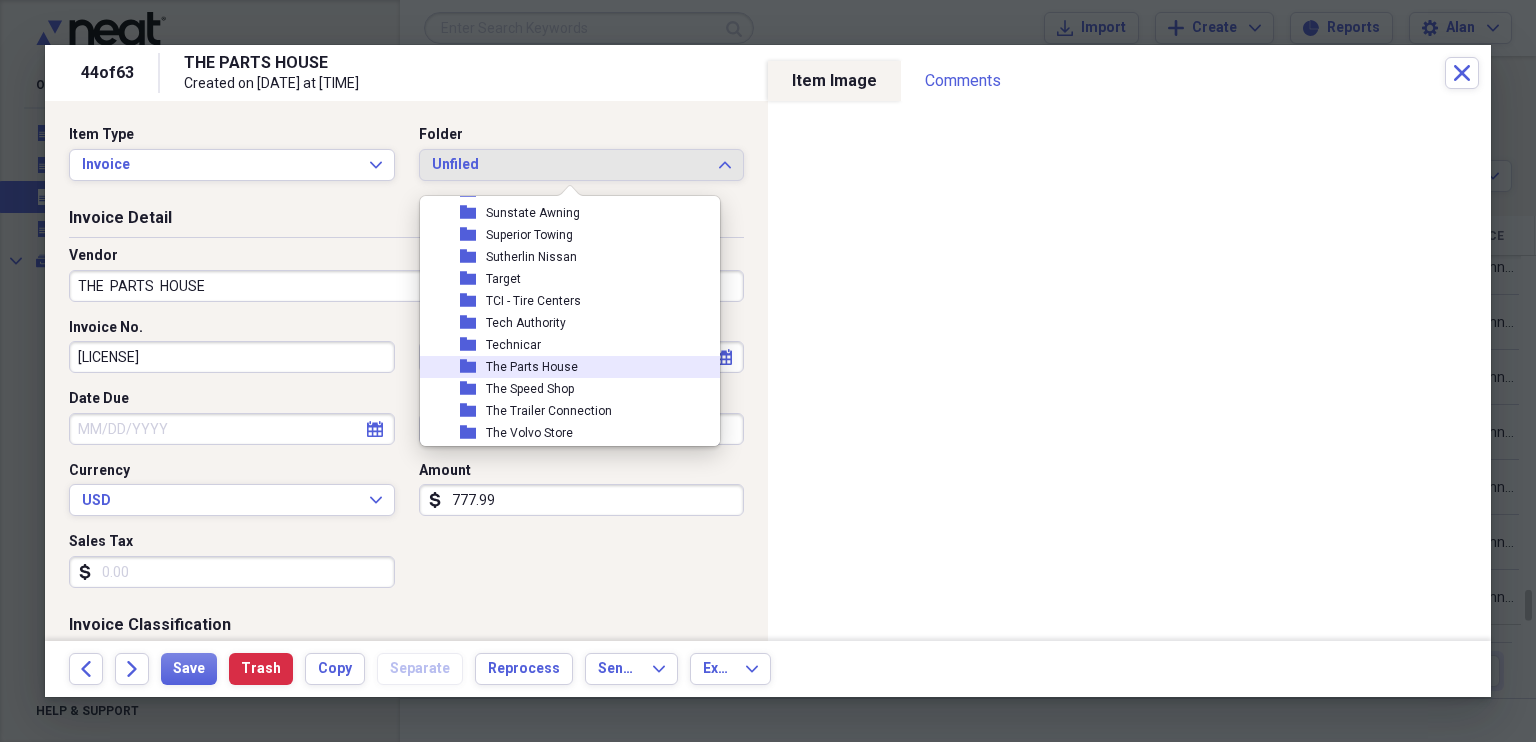click on "folder The Parts House" at bounding box center (562, 367) 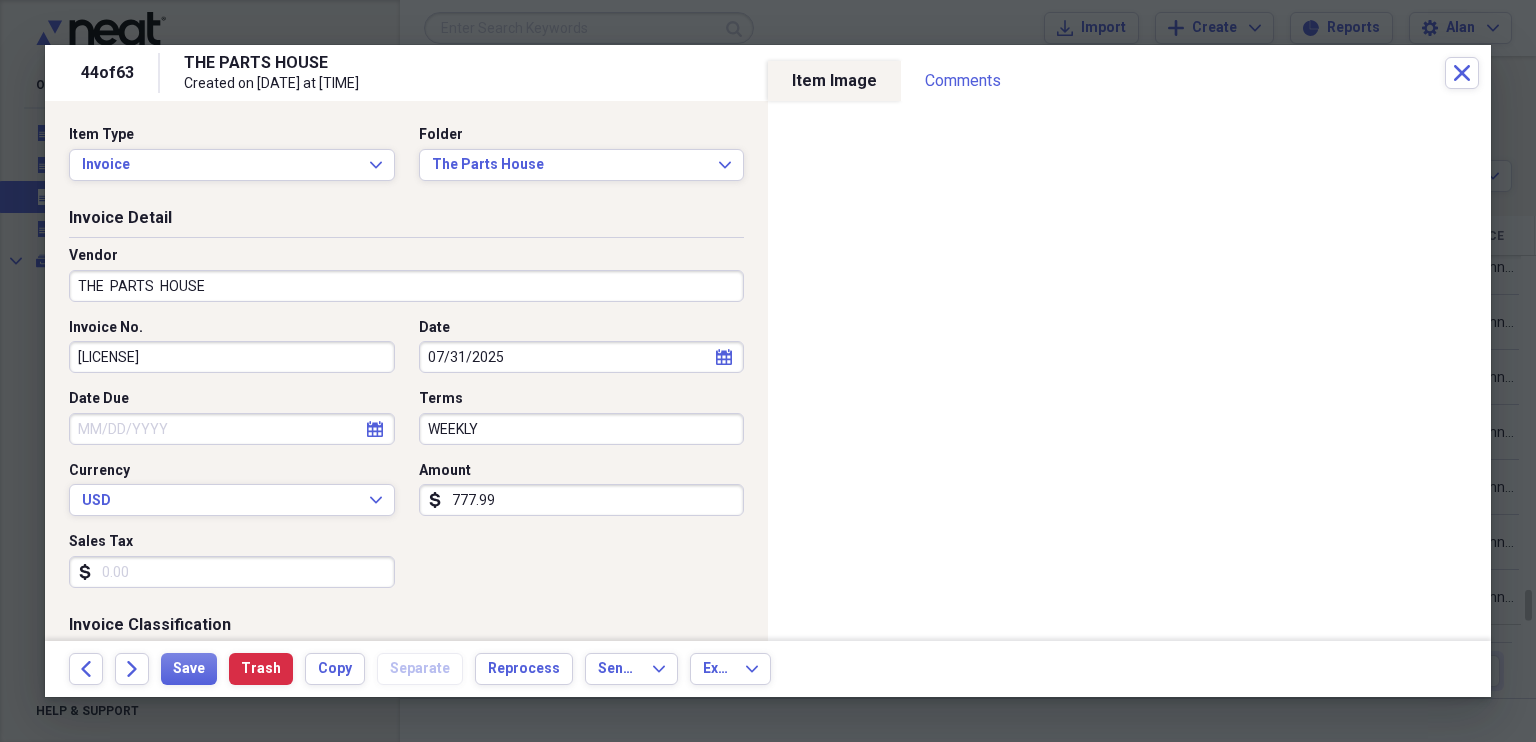 click on "calendar" 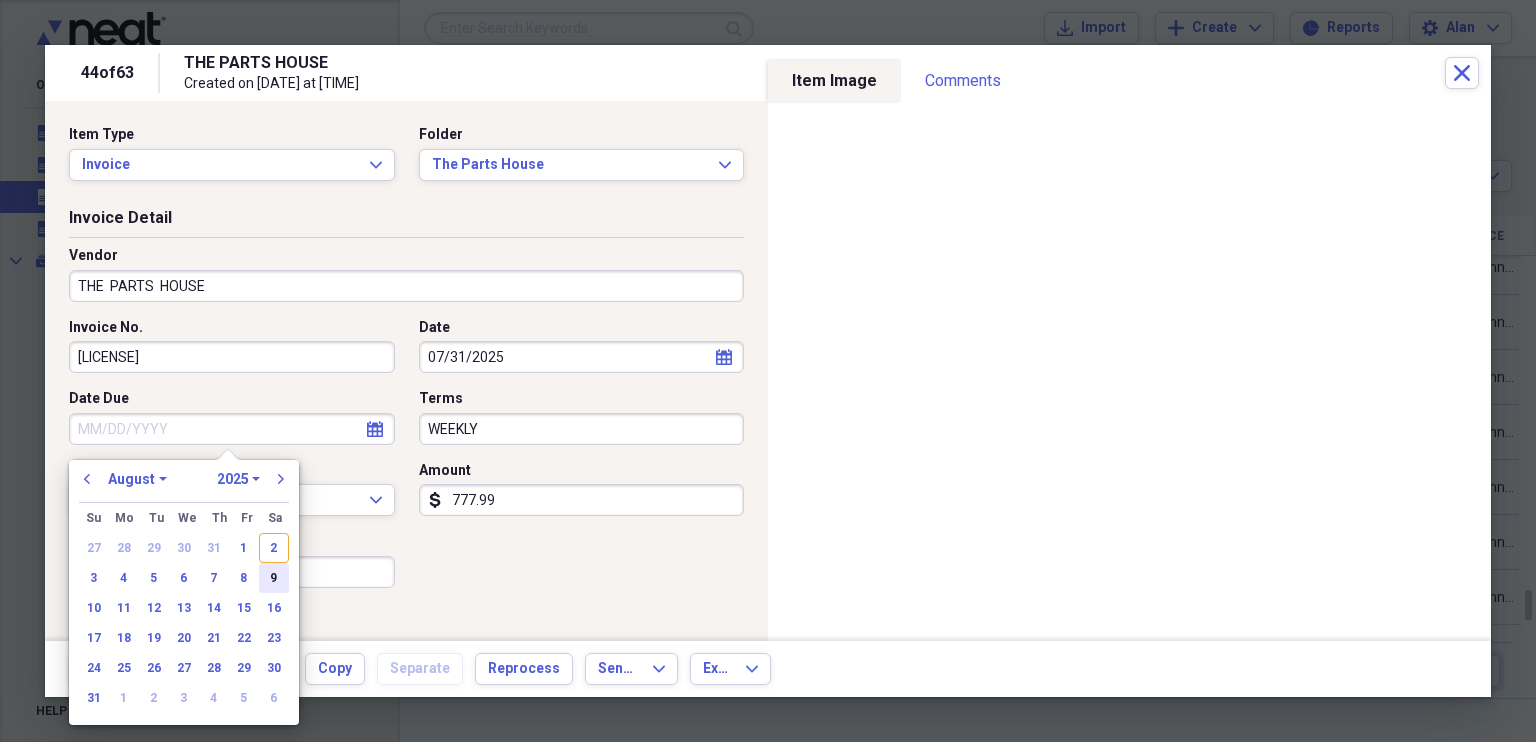 click on "9" at bounding box center [274, 578] 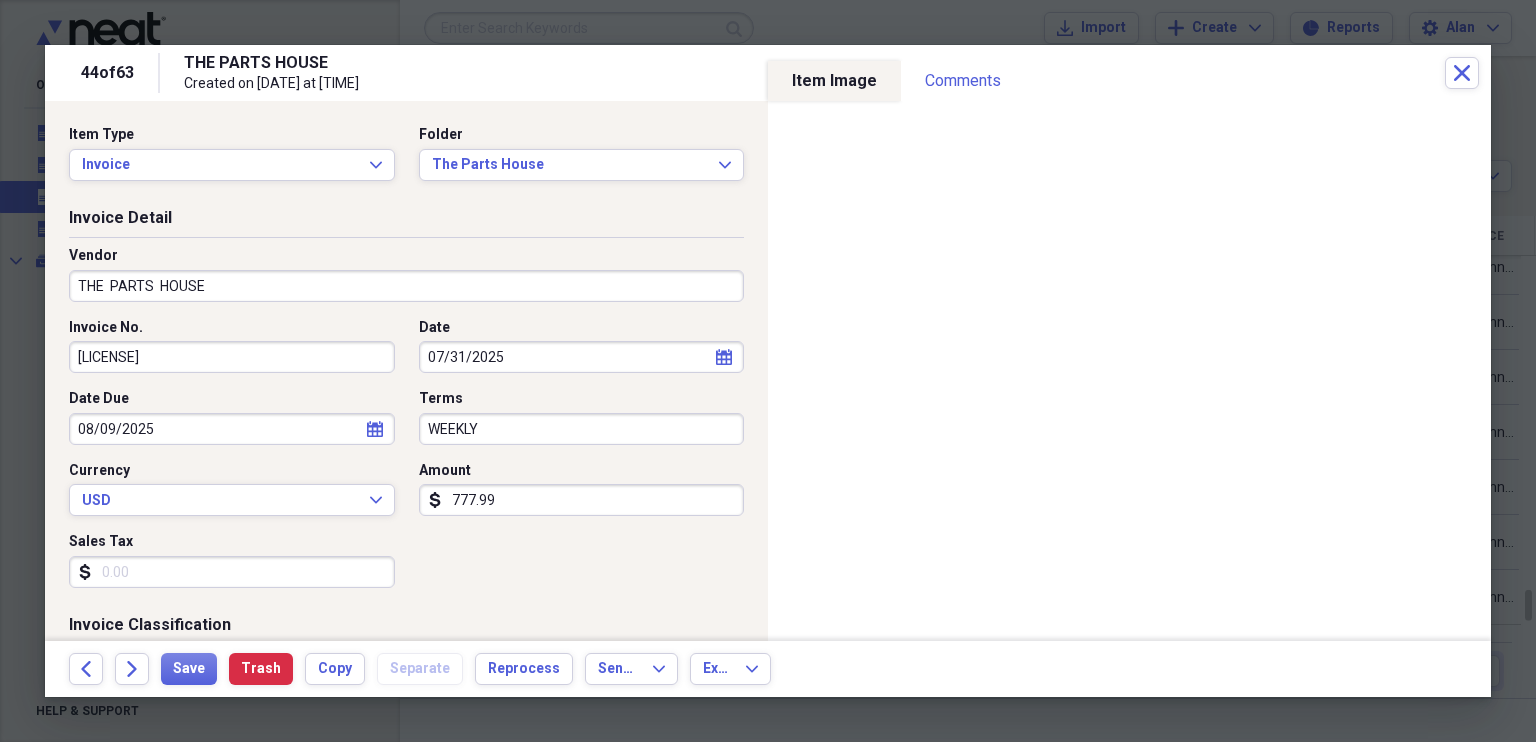 click on "777.99" at bounding box center (582, 500) 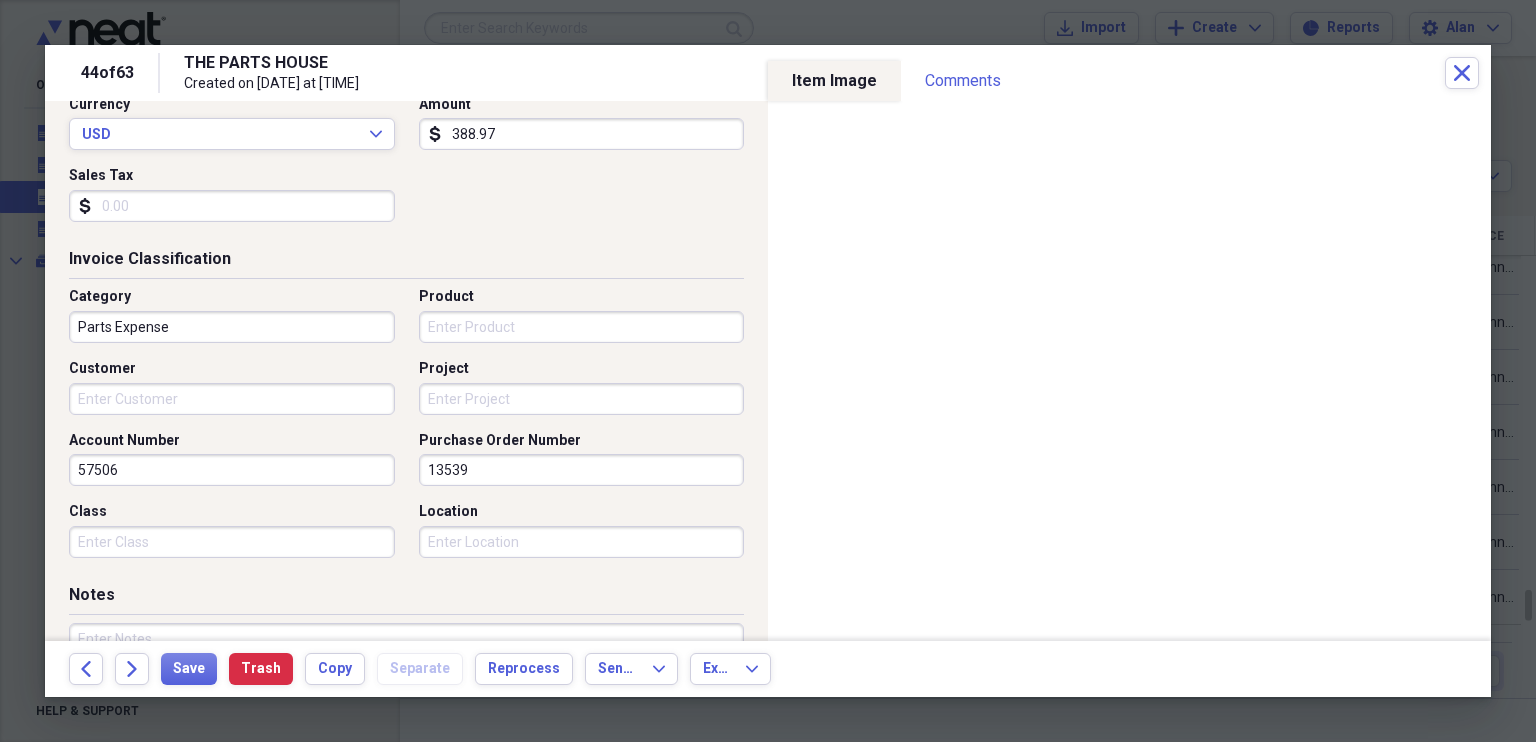 scroll, scrollTop: 0, scrollLeft: 0, axis: both 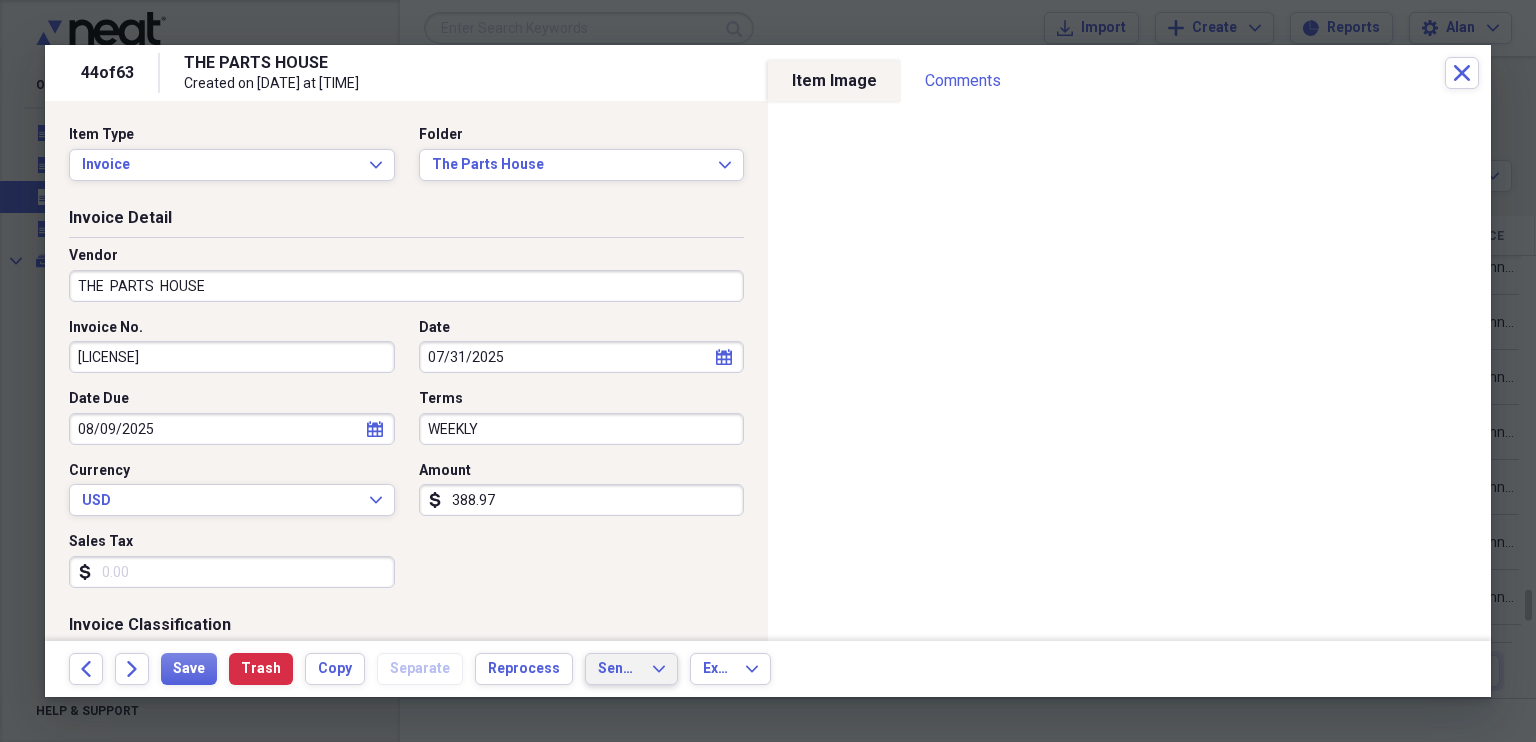 type on "388.97" 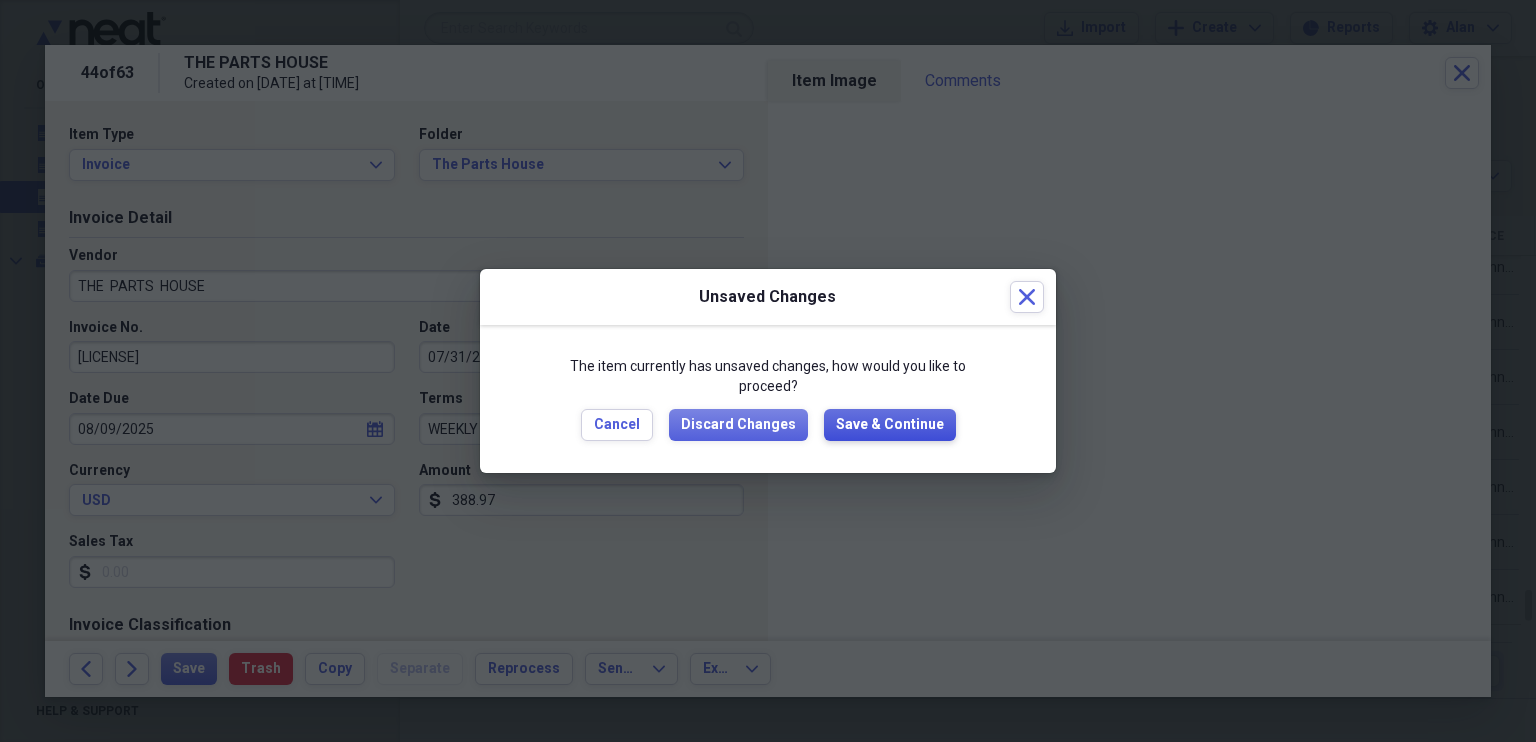 click on "Save & Continue" at bounding box center (890, 425) 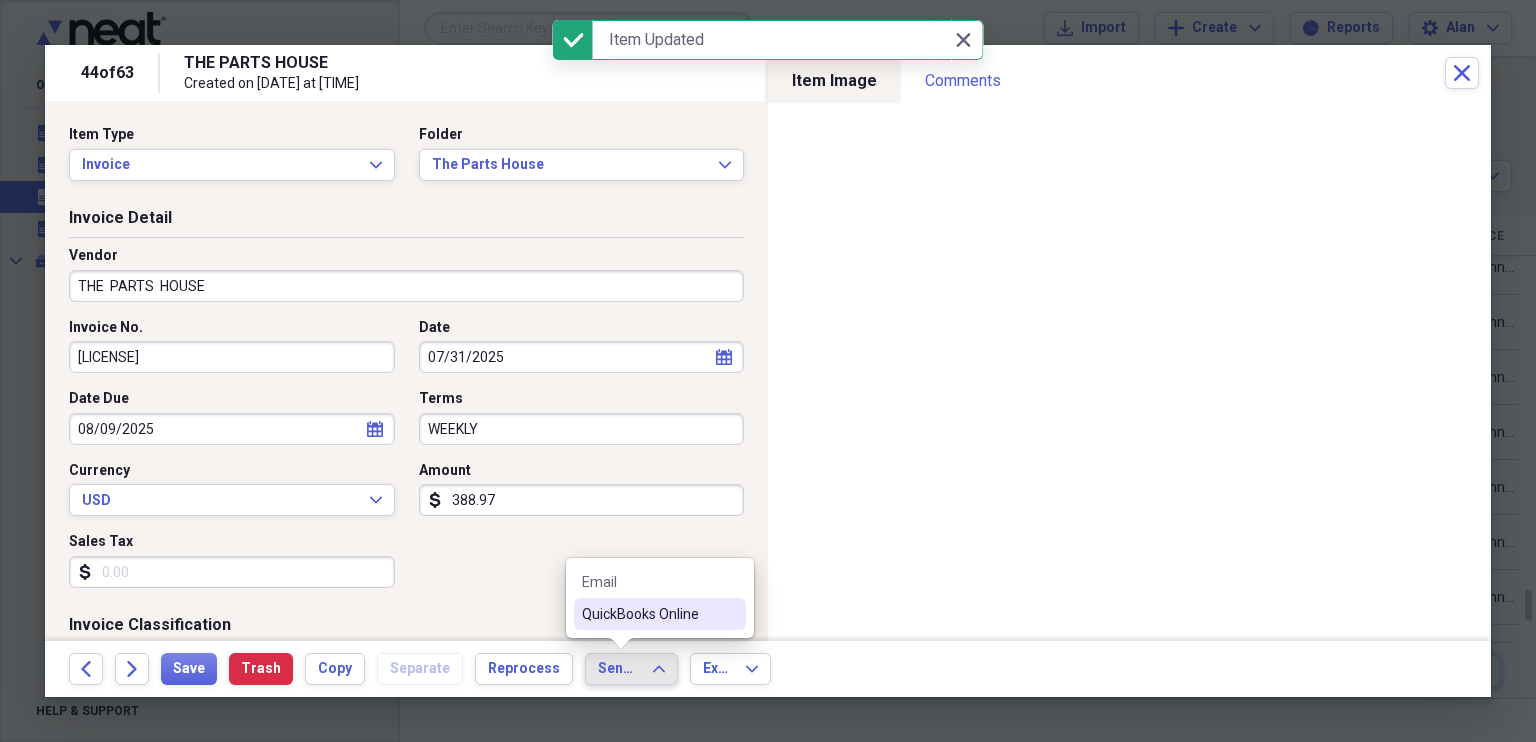 click on "QuickBooks Online" at bounding box center [648, 614] 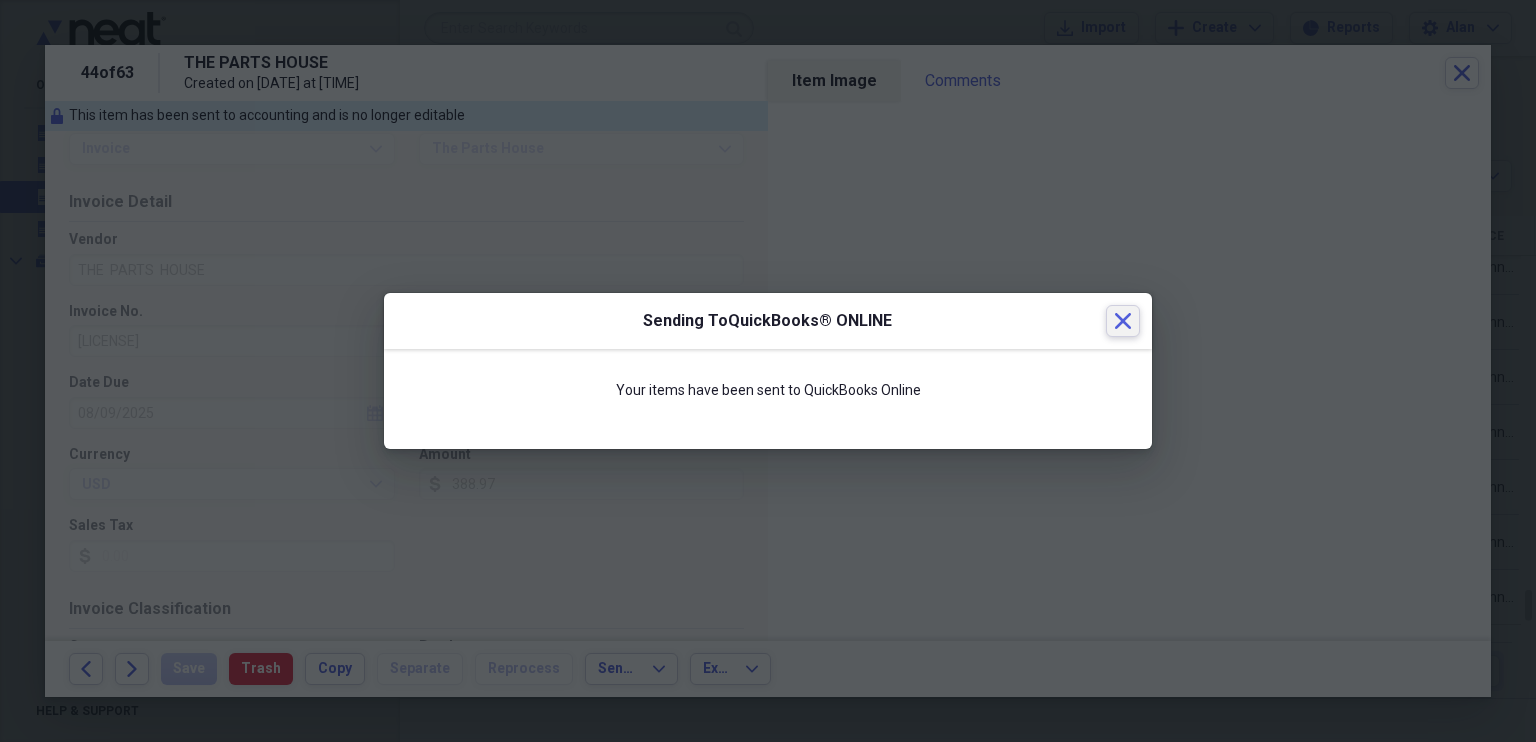 click 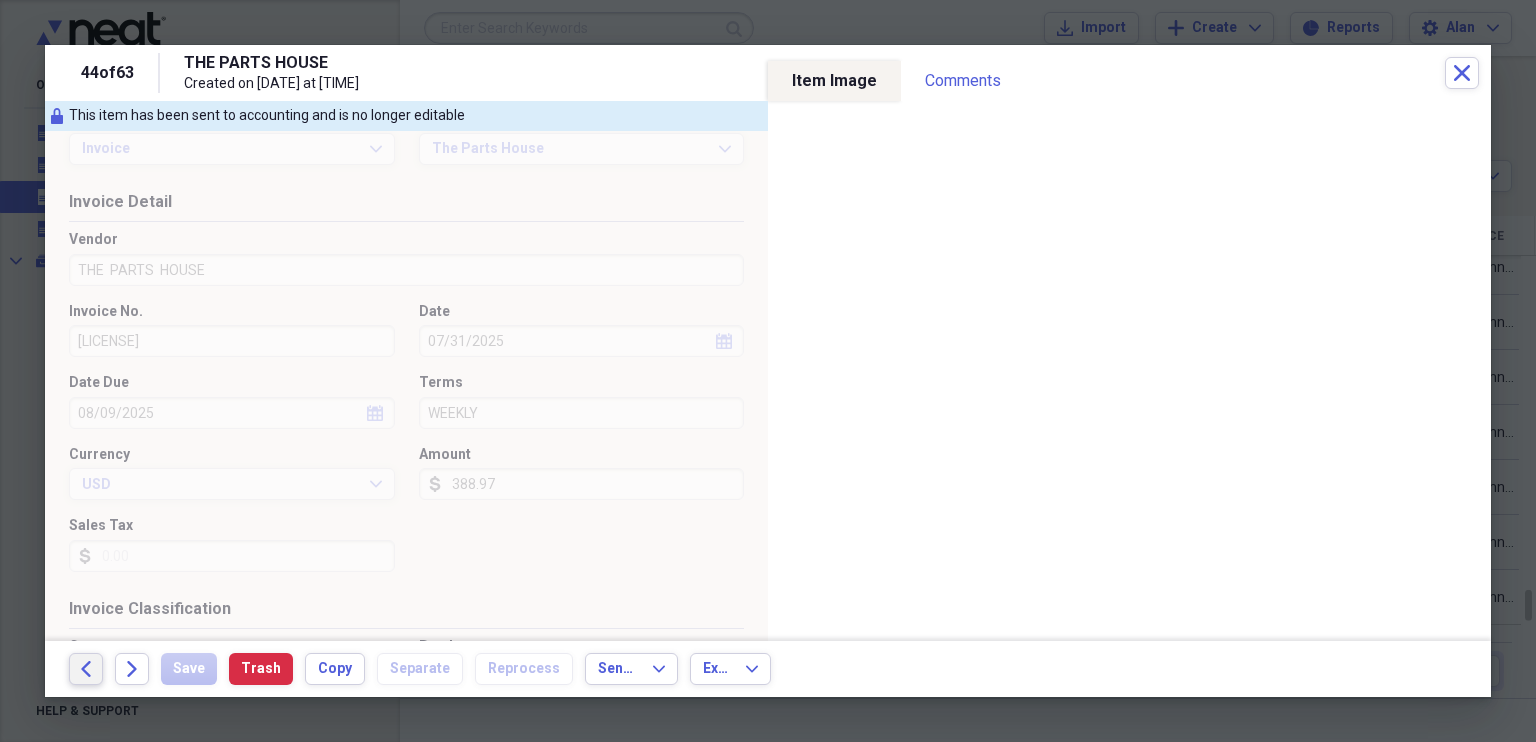 click on "Back" at bounding box center [86, 669] 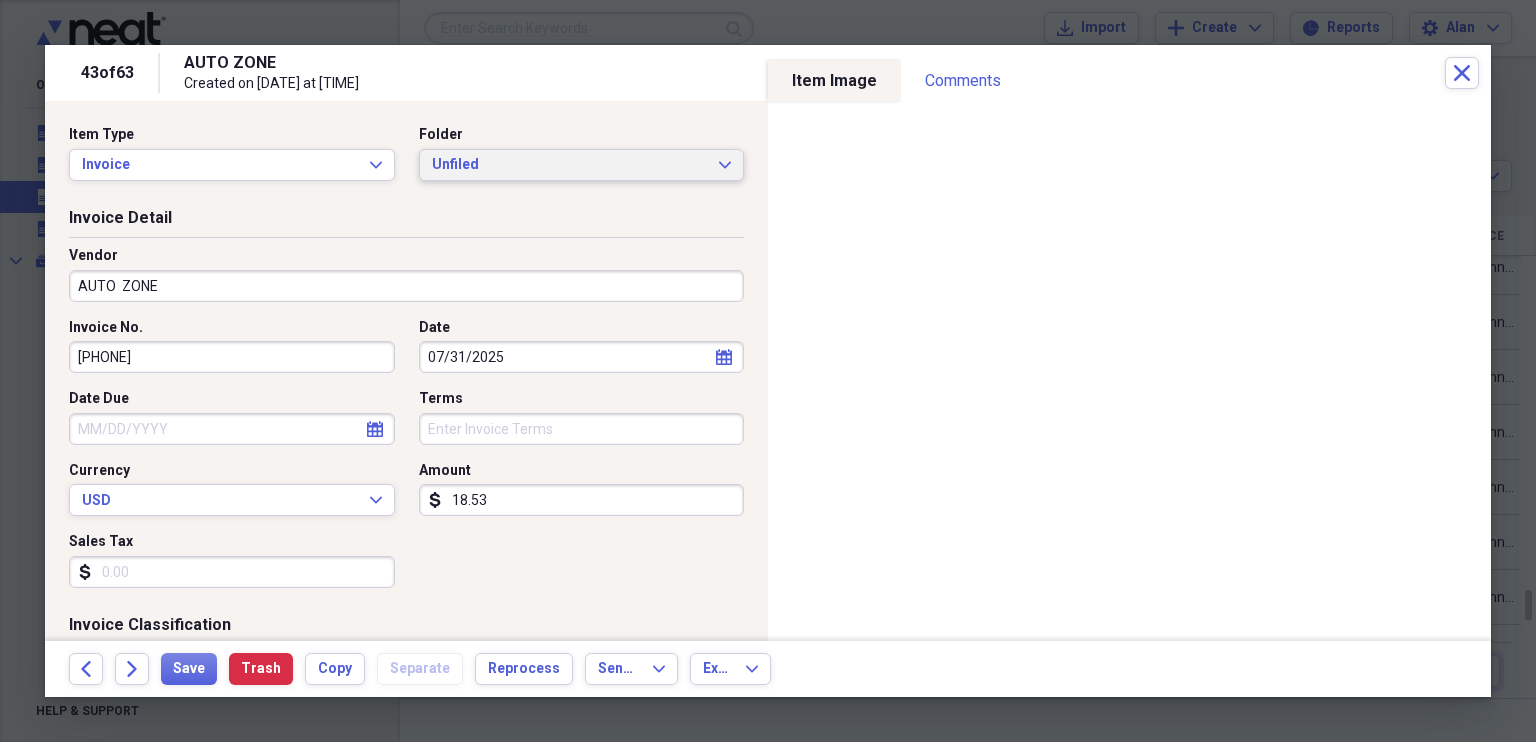 click on "Unfiled Expand" at bounding box center (582, 165) 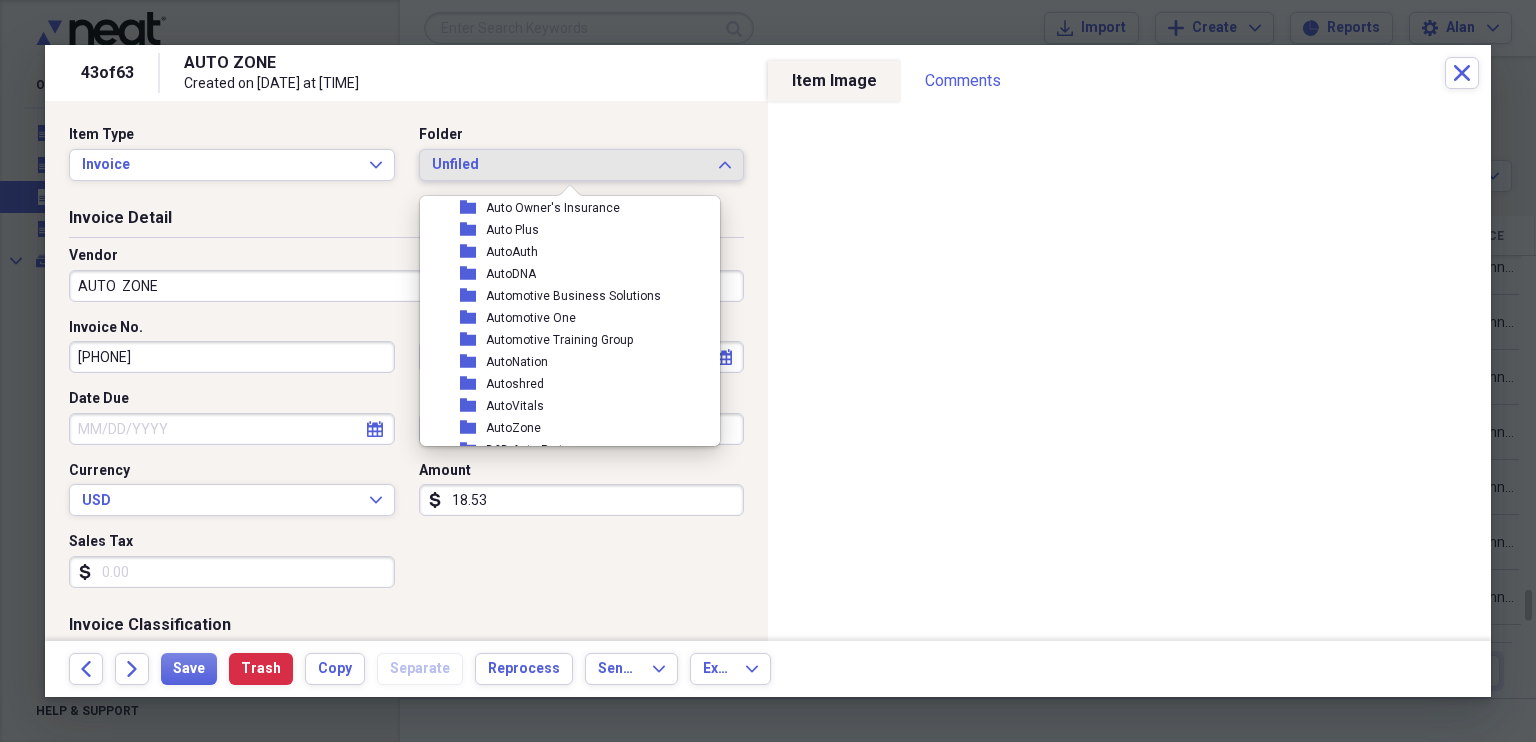 scroll, scrollTop: 1212, scrollLeft: 0, axis: vertical 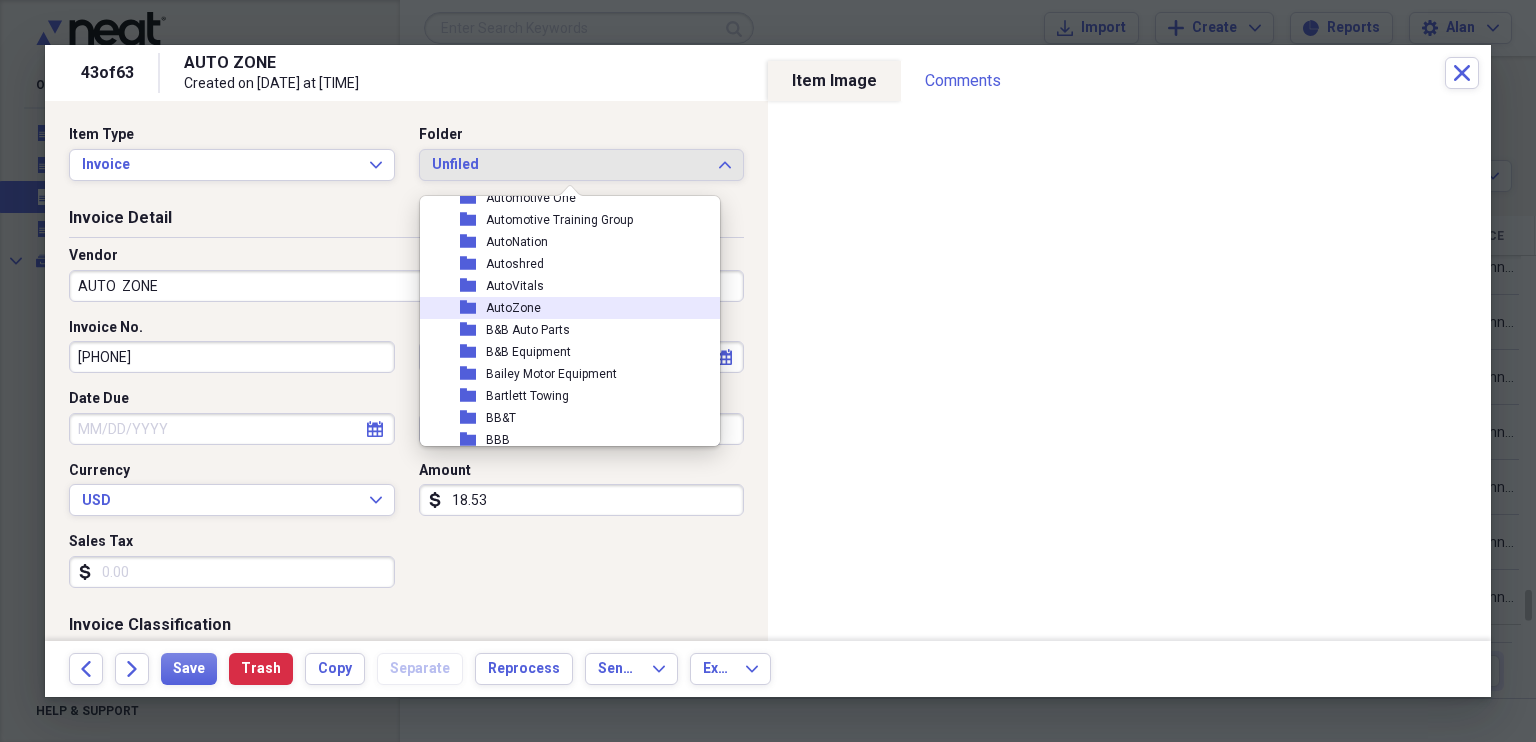 click on "AutoZone" at bounding box center (513, 308) 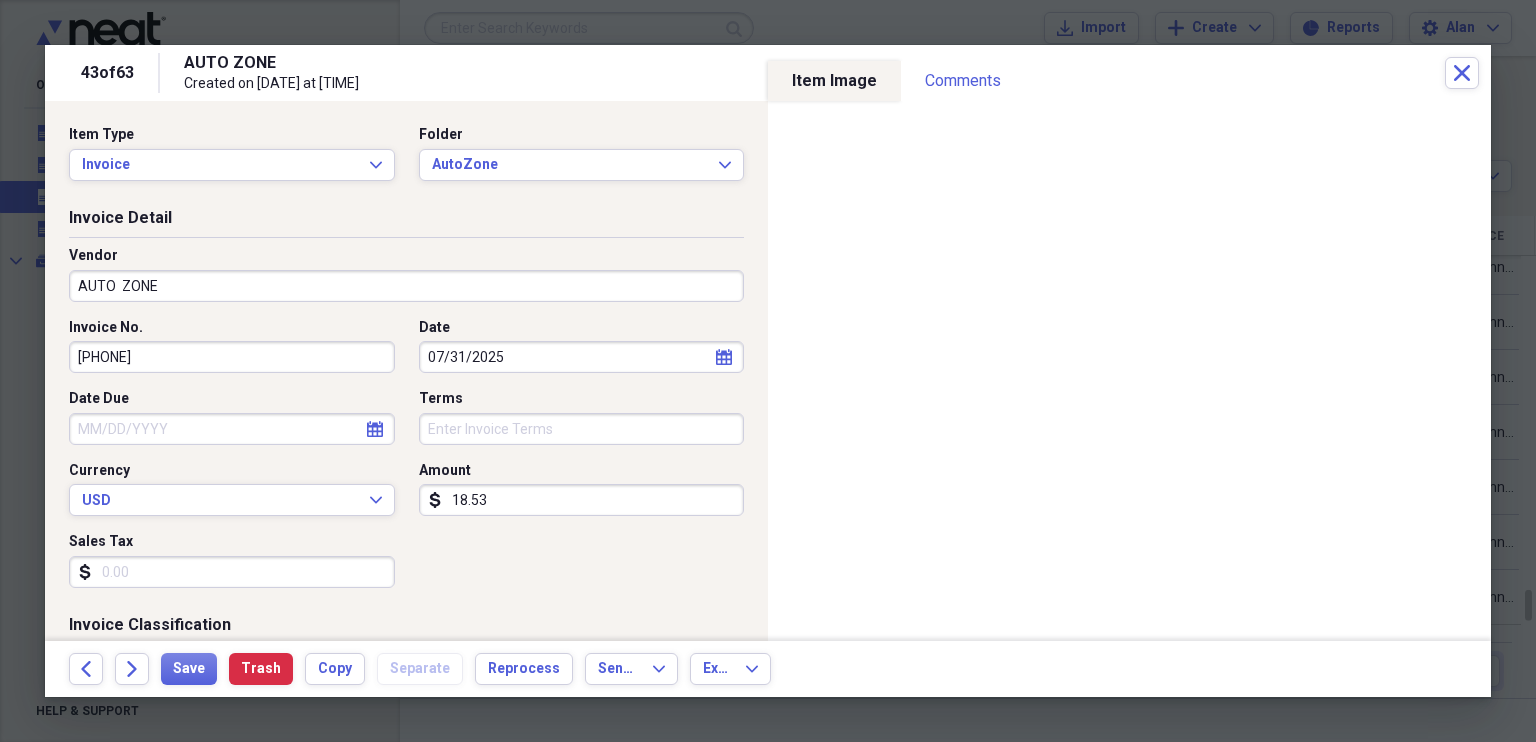 click 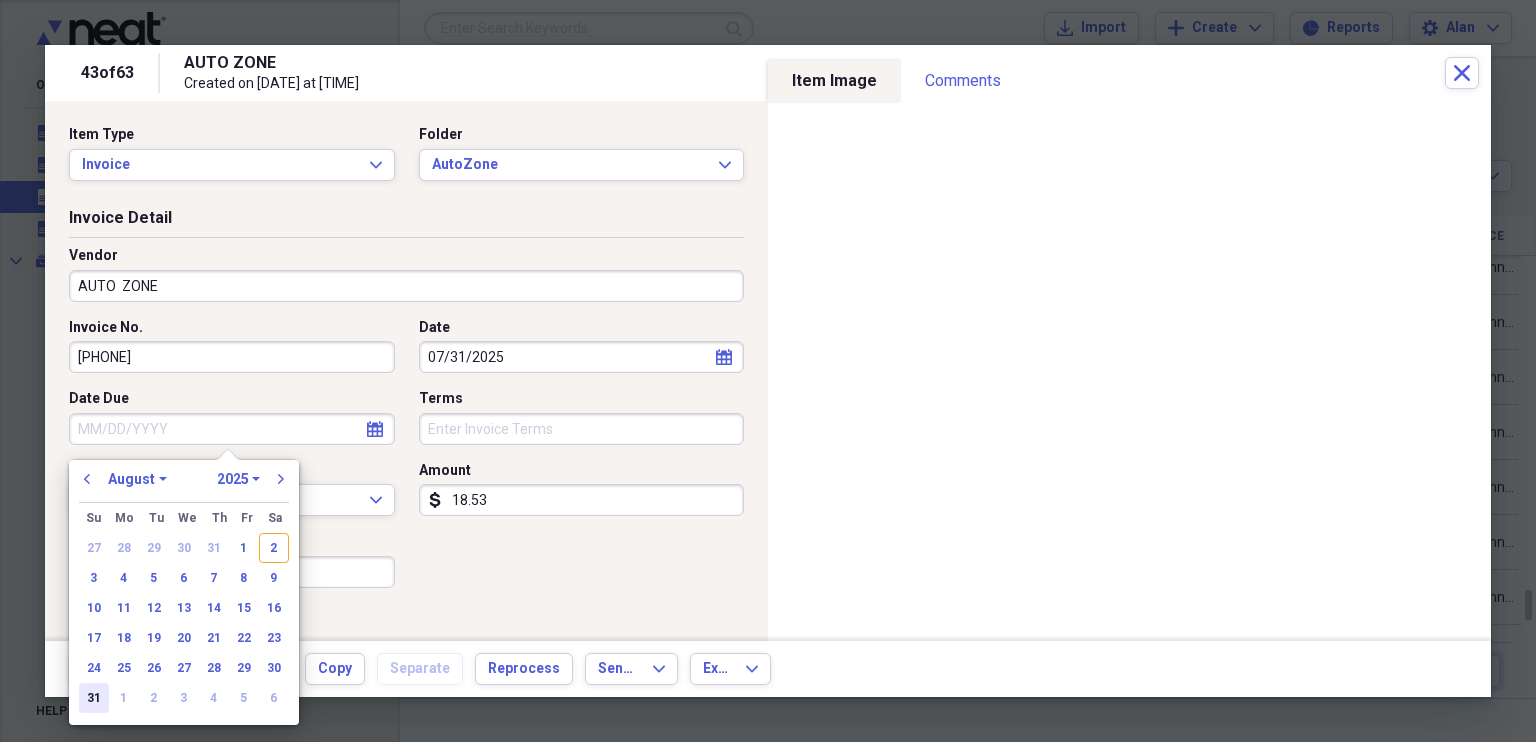 click on "31" at bounding box center (94, 698) 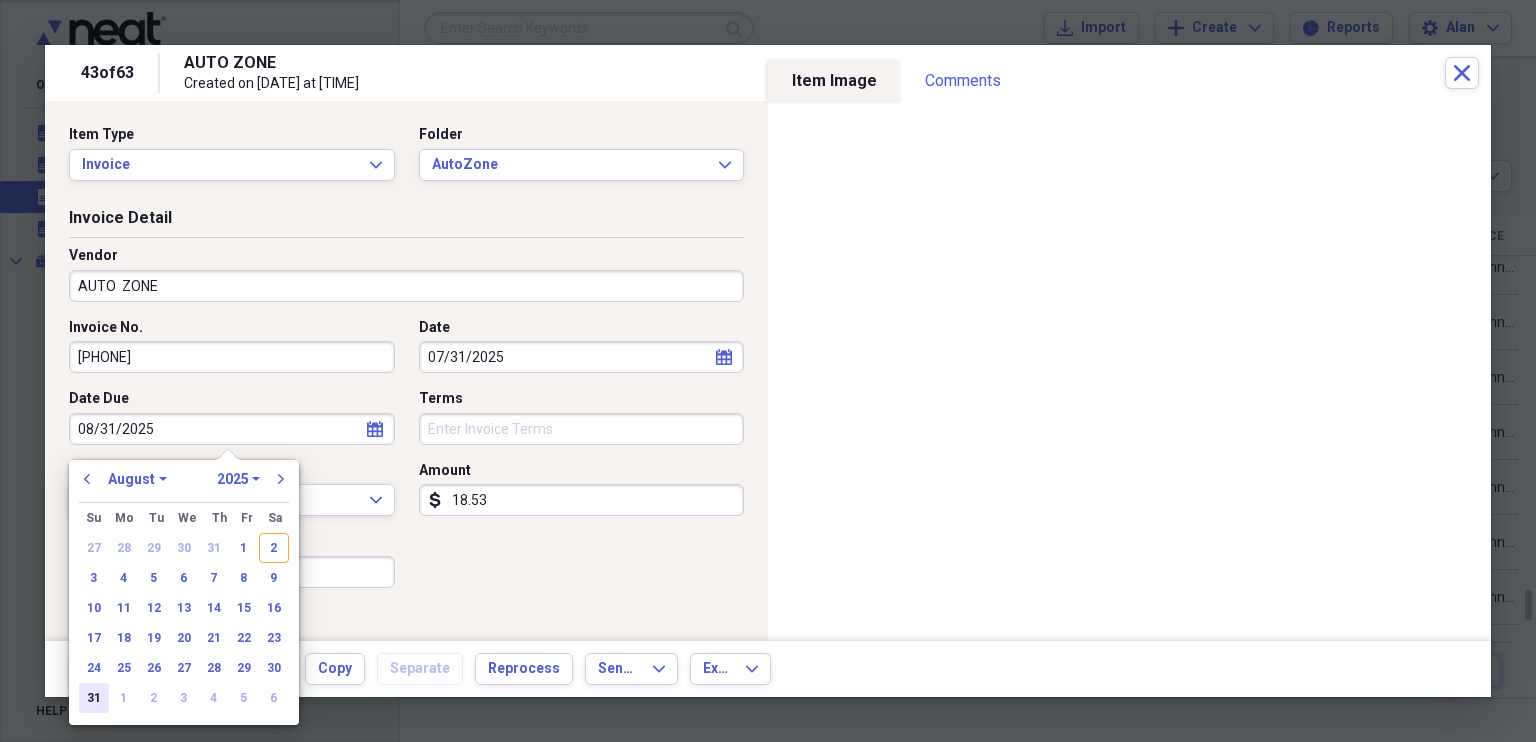 type on "08/31/2025" 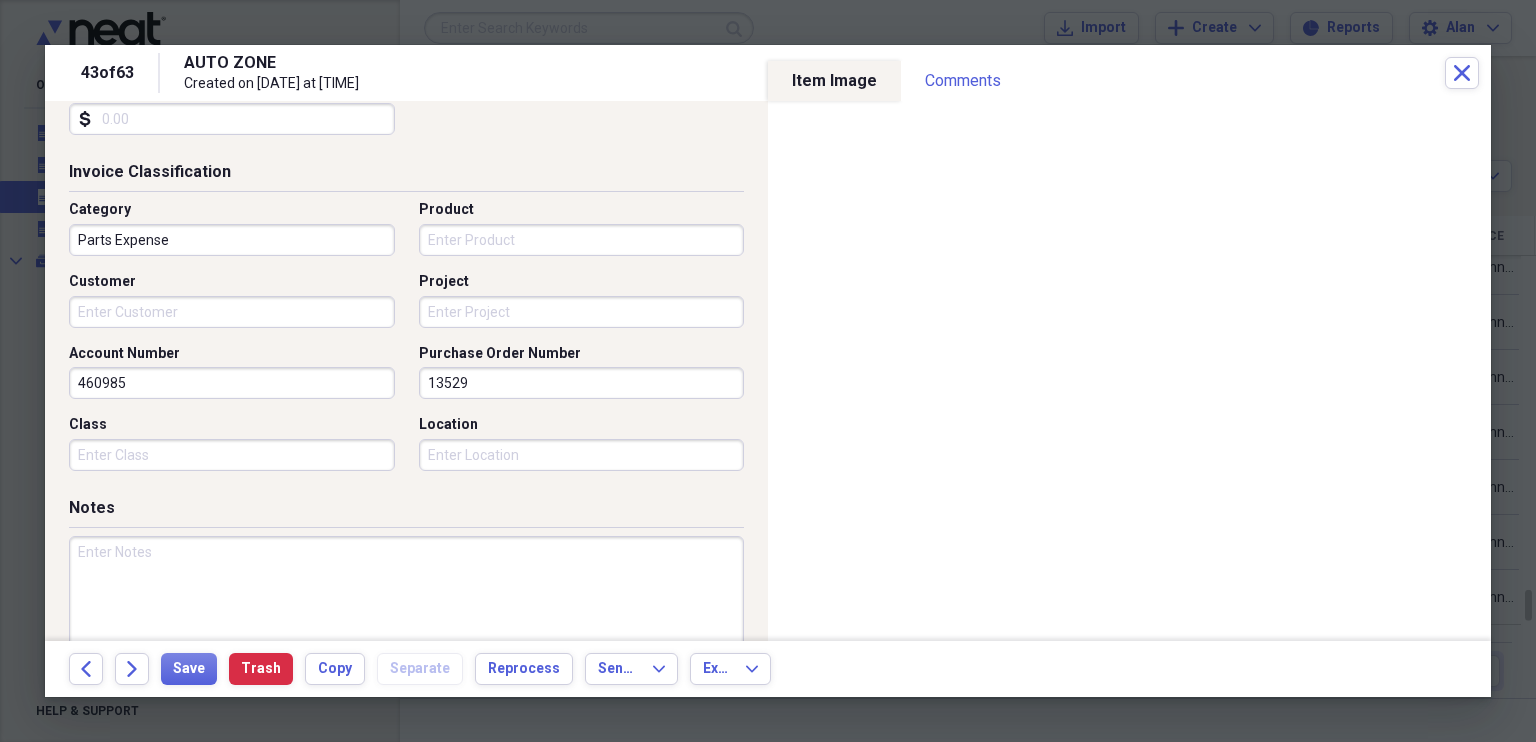 scroll, scrollTop: 458, scrollLeft: 0, axis: vertical 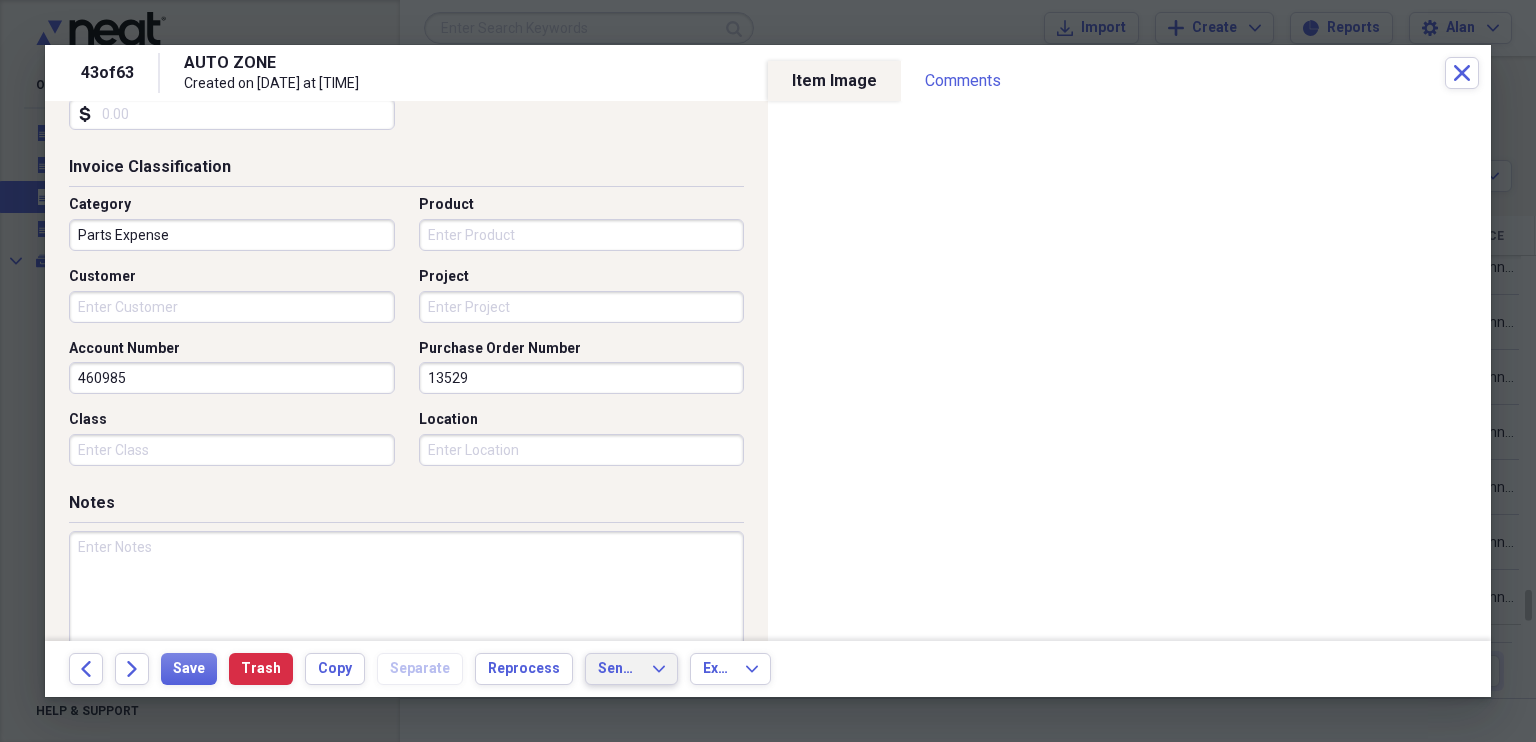 click on "Expand" 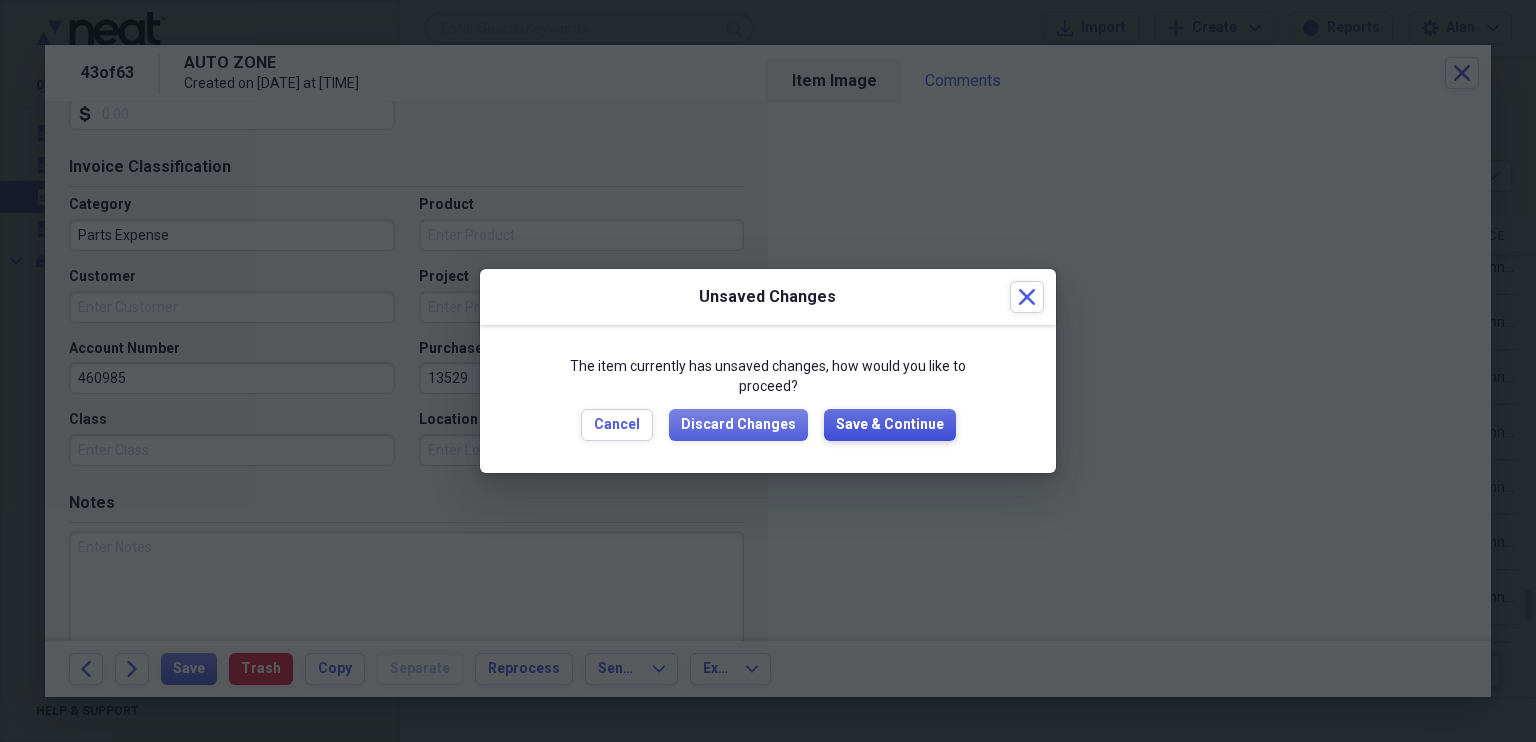 click on "Save & Continue" at bounding box center [890, 425] 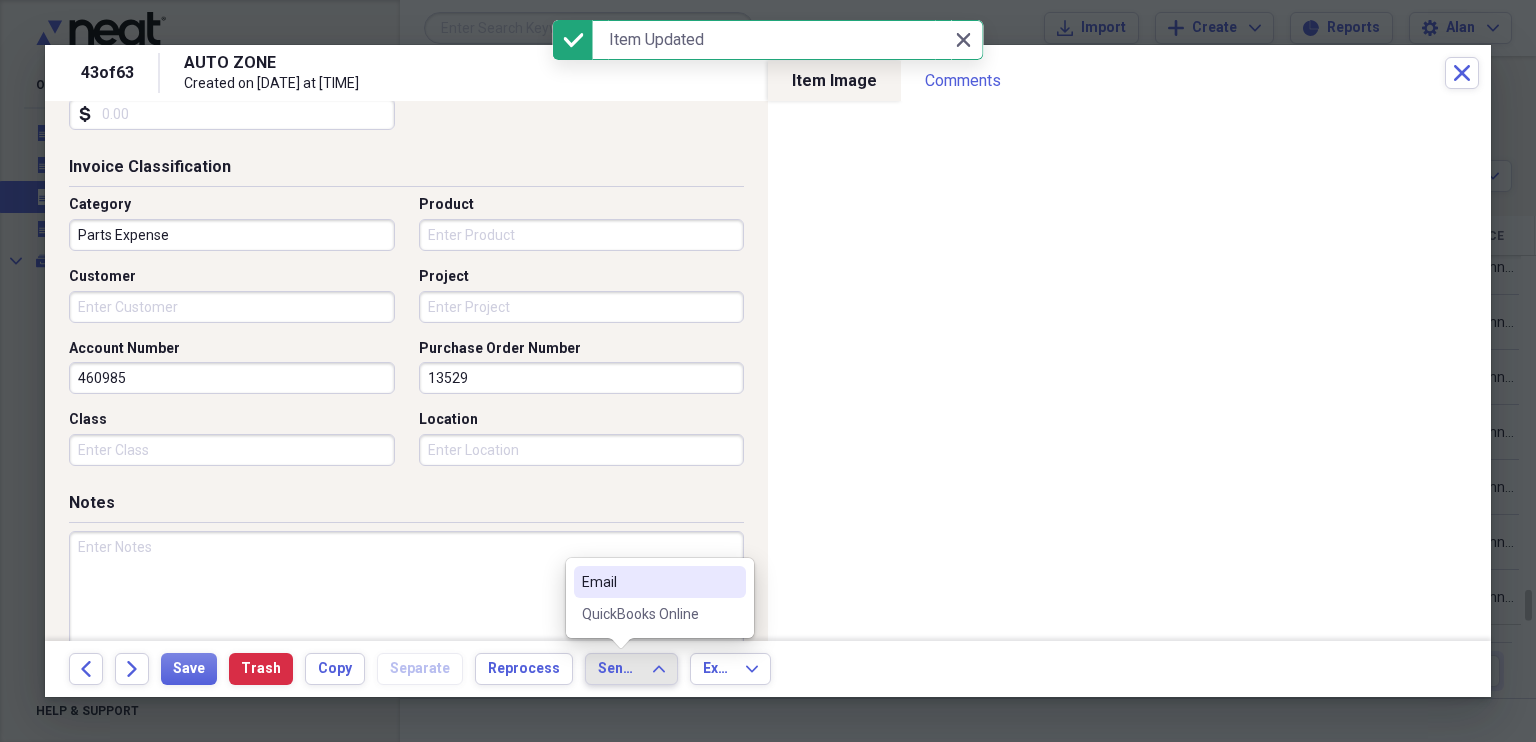 click on "QuickBooks Online" at bounding box center [648, 614] 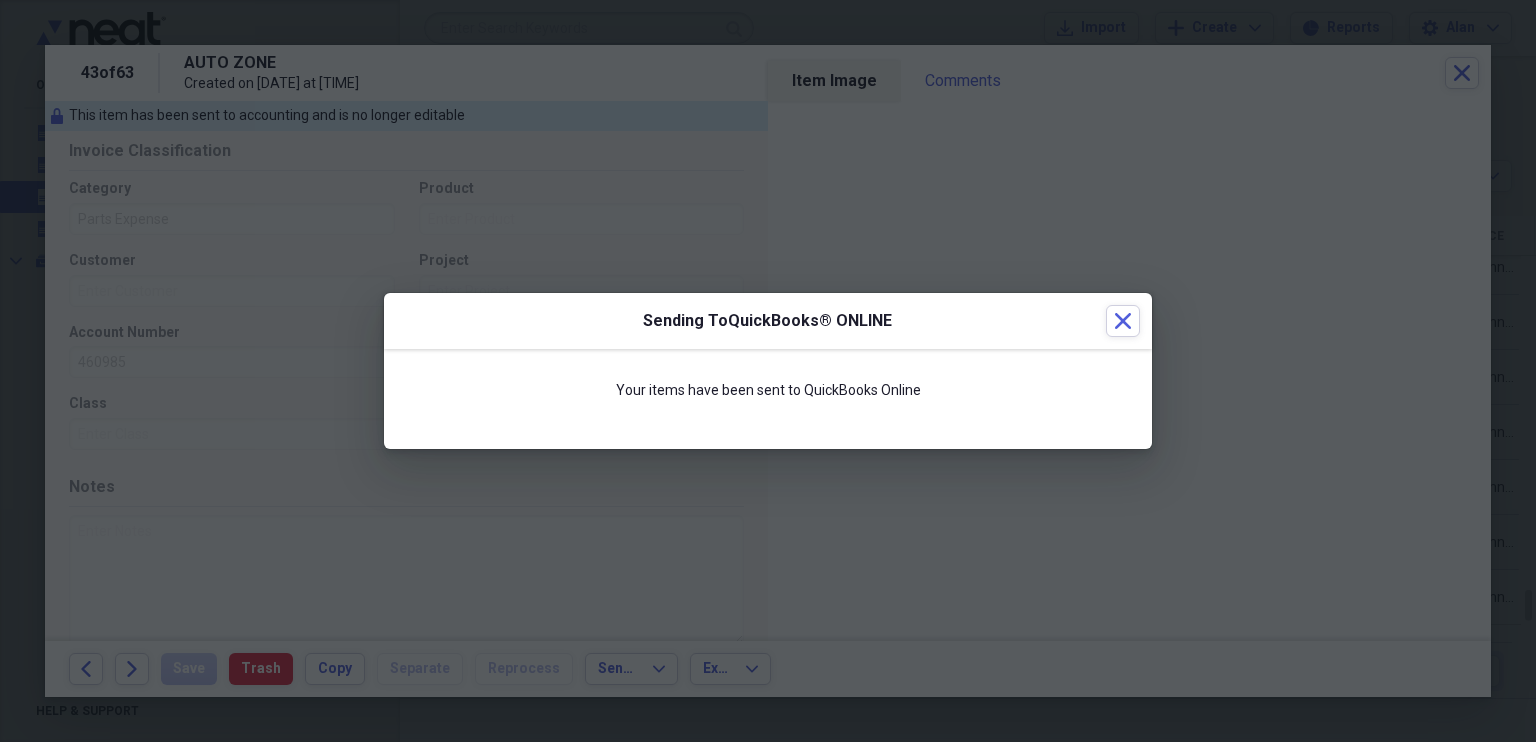 scroll, scrollTop: 442, scrollLeft: 0, axis: vertical 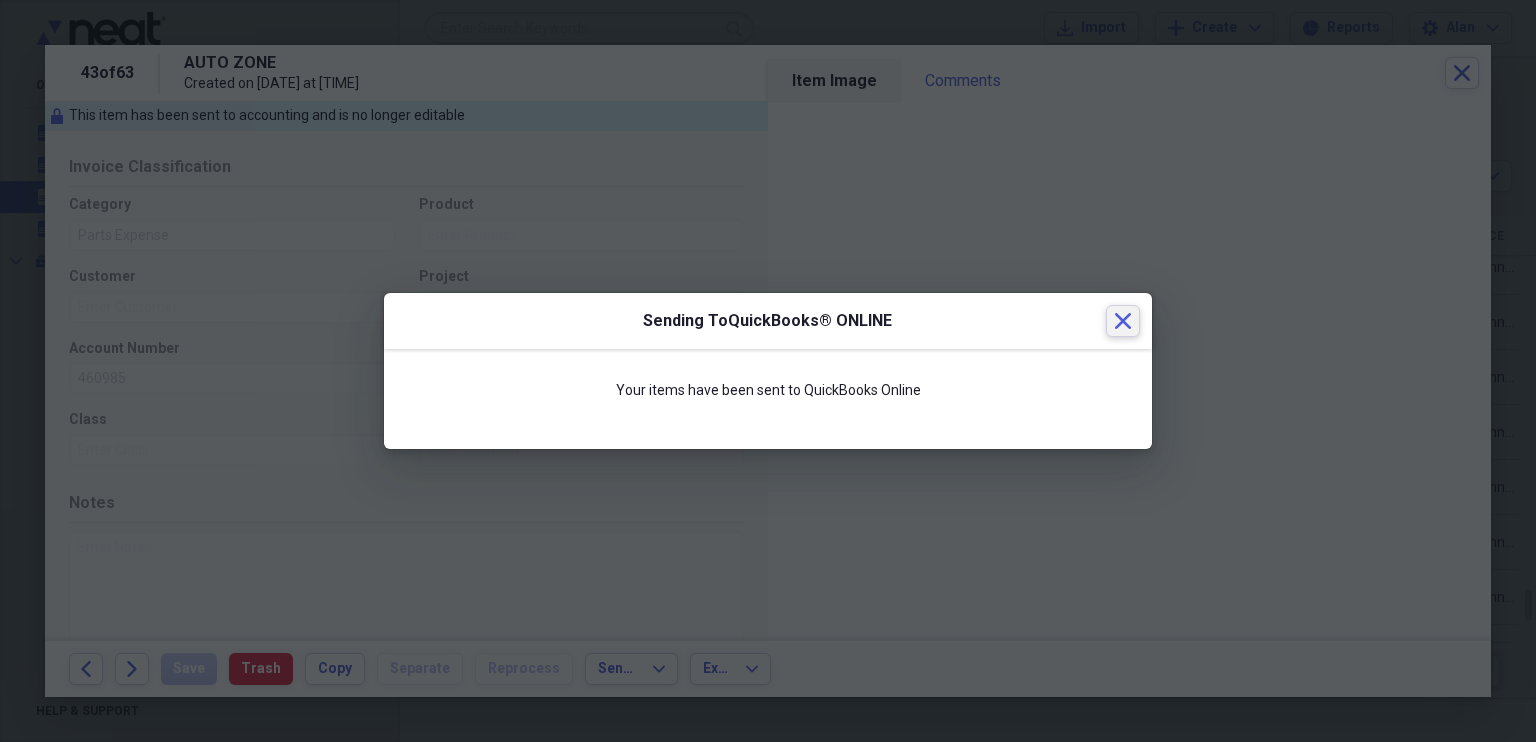 click on "Close" at bounding box center (1123, 321) 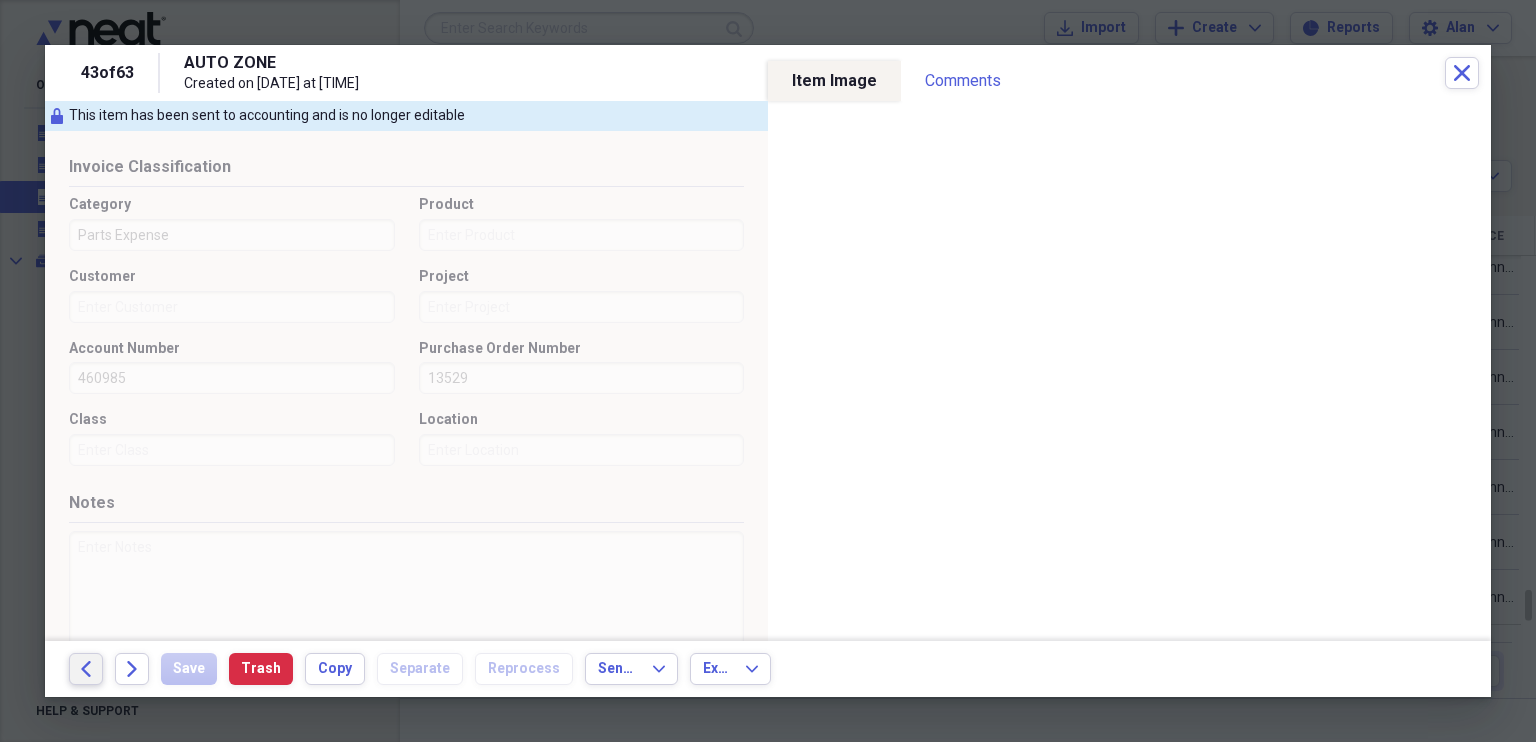 click on "Back" 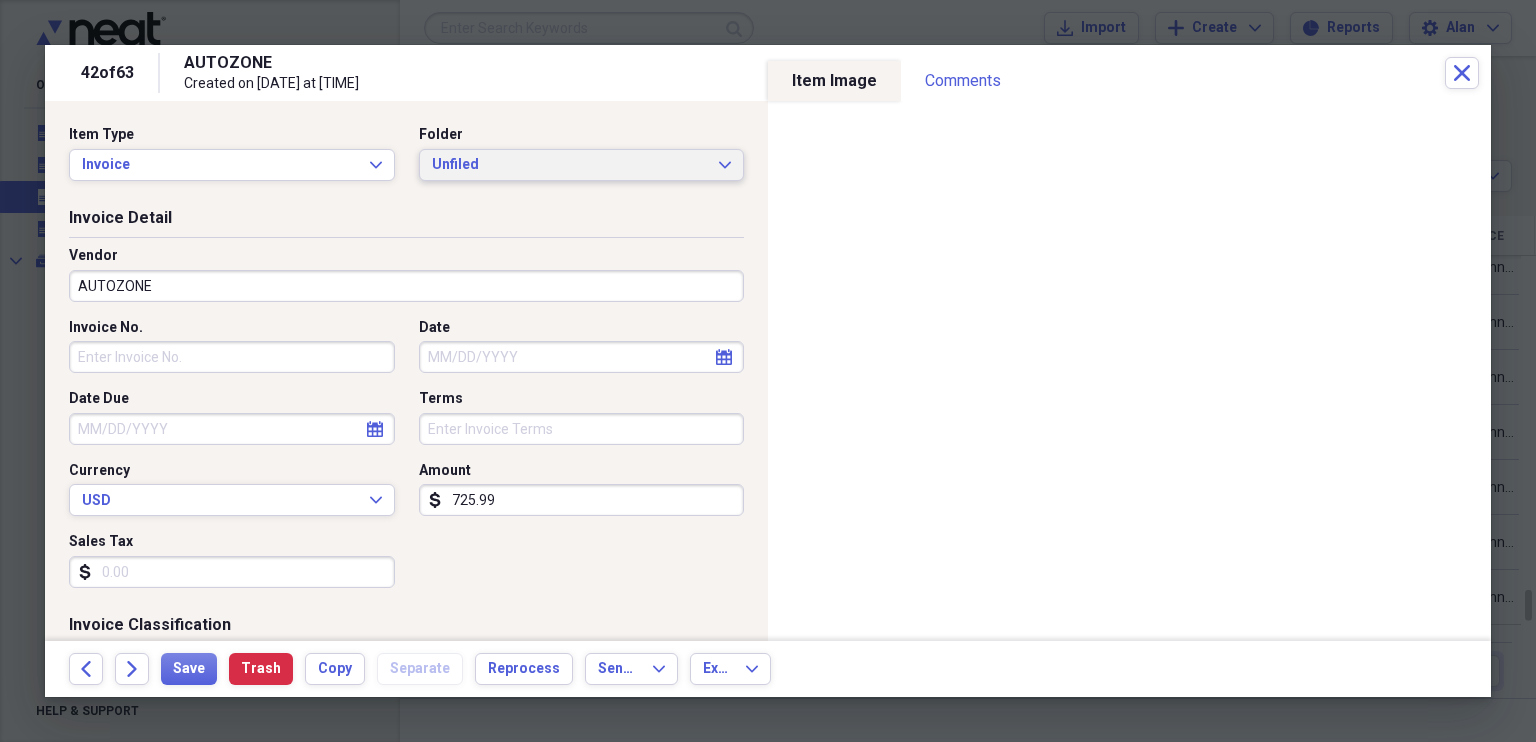 drag, startPoint x: 711, startPoint y: 160, endPoint x: 735, endPoint y: 191, distance: 39.20459 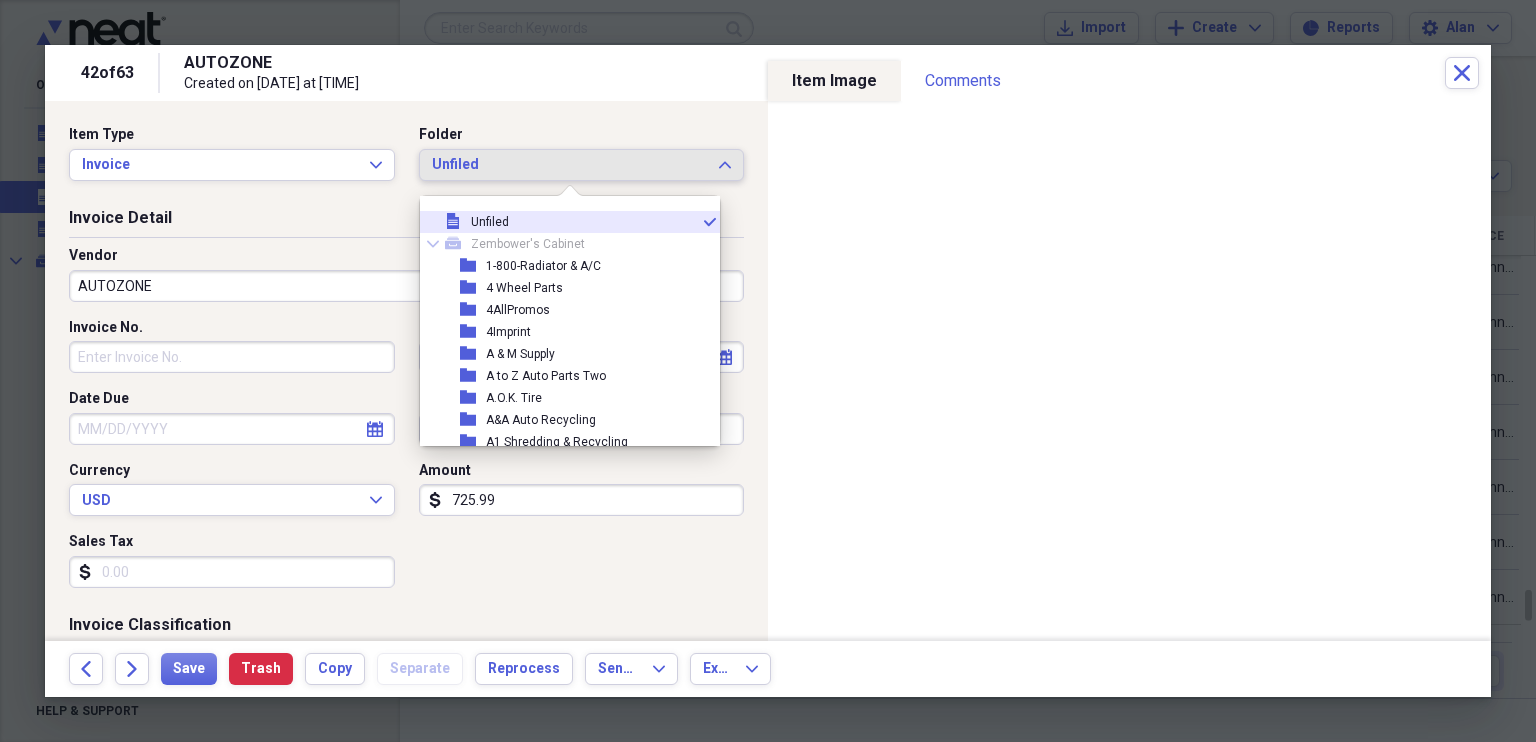 scroll, scrollTop: 9862, scrollLeft: 0, axis: vertical 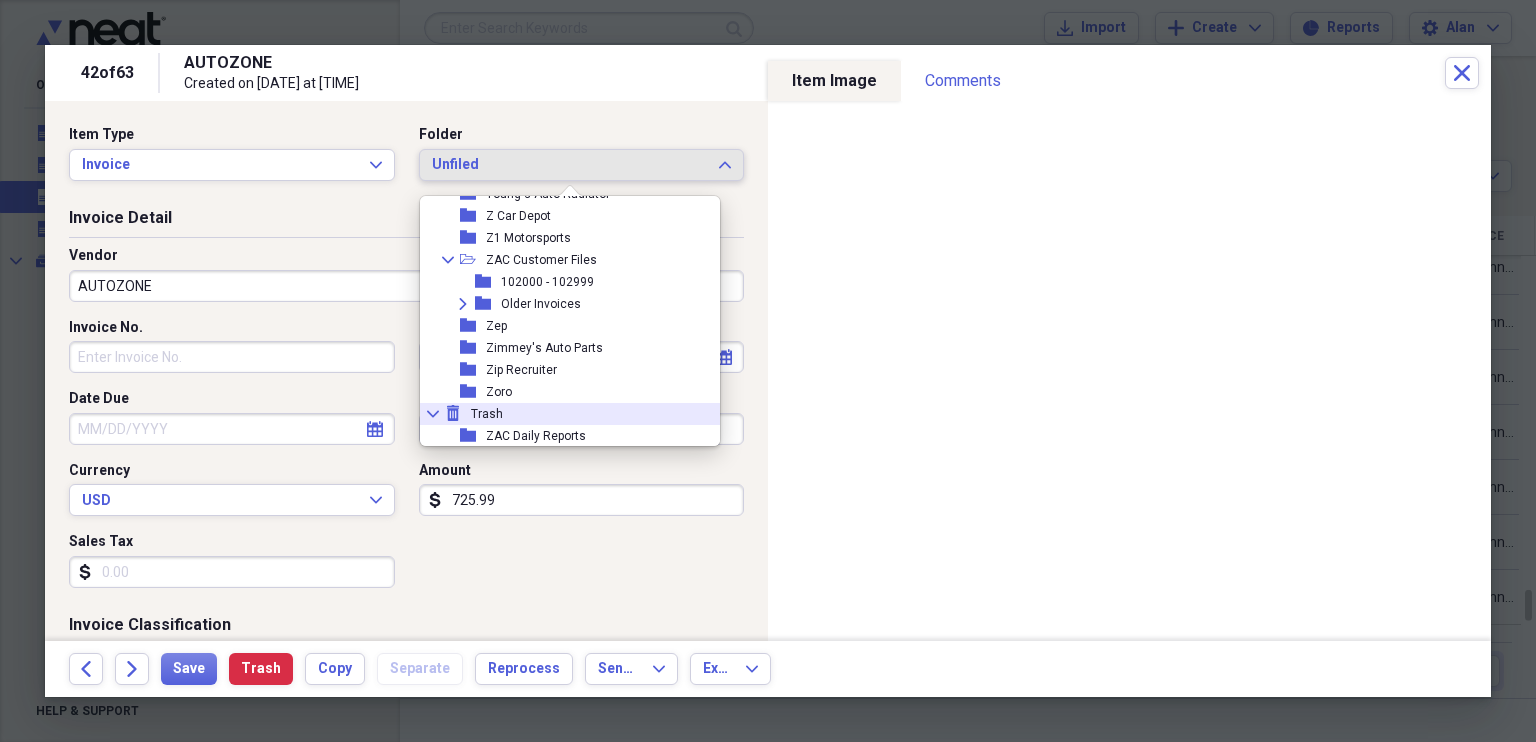 click on "Trash" at bounding box center [487, 414] 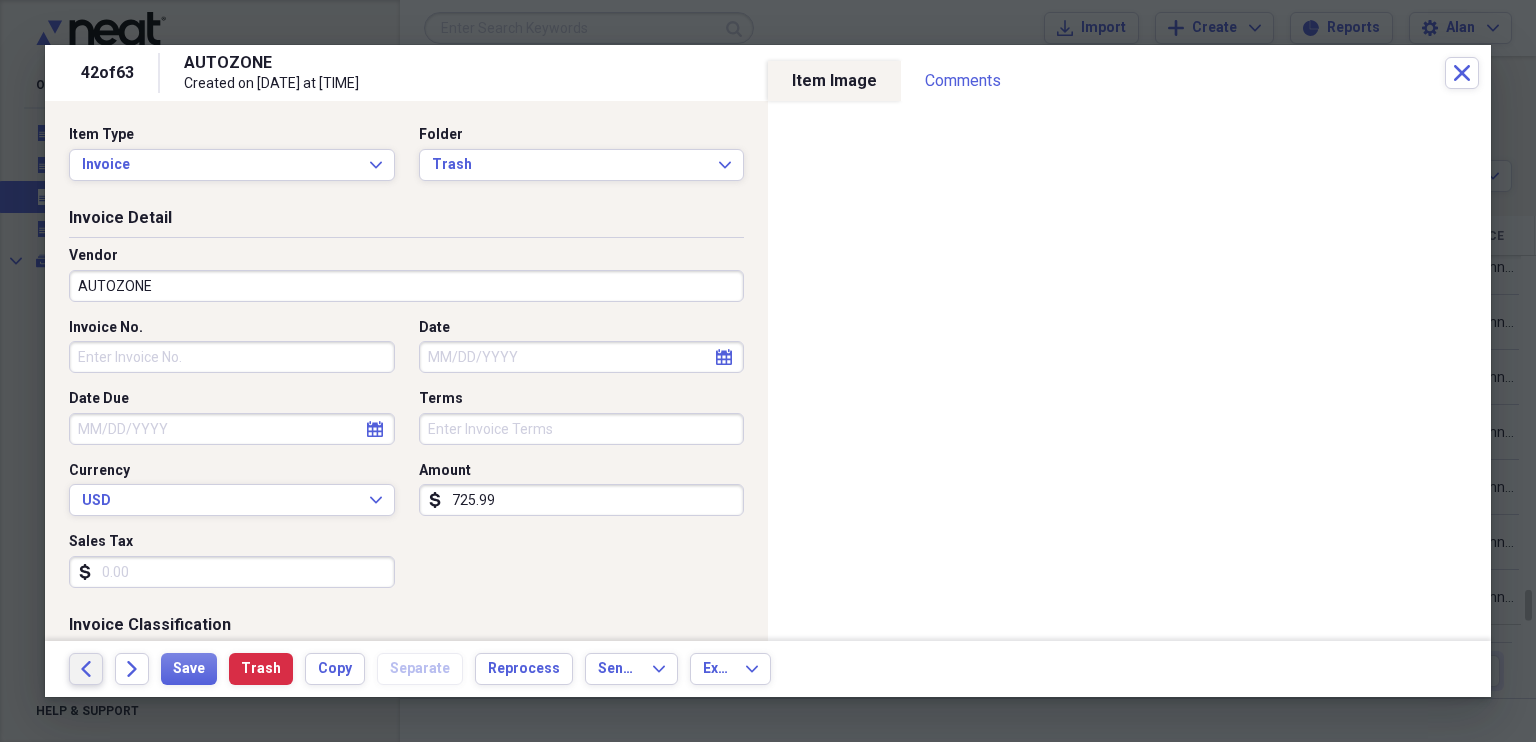 click on "Back" at bounding box center [86, 669] 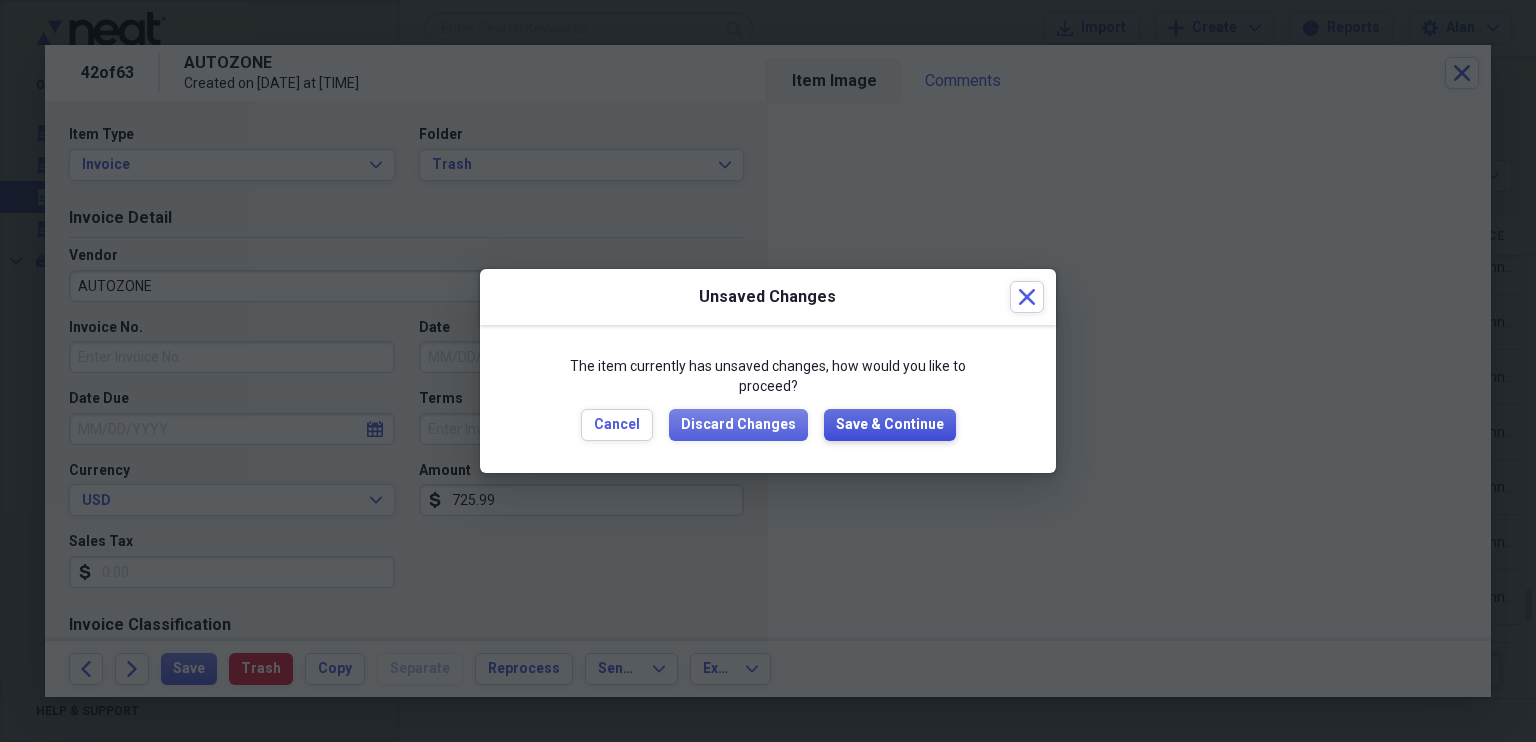 click on "Save & Continue" at bounding box center [890, 425] 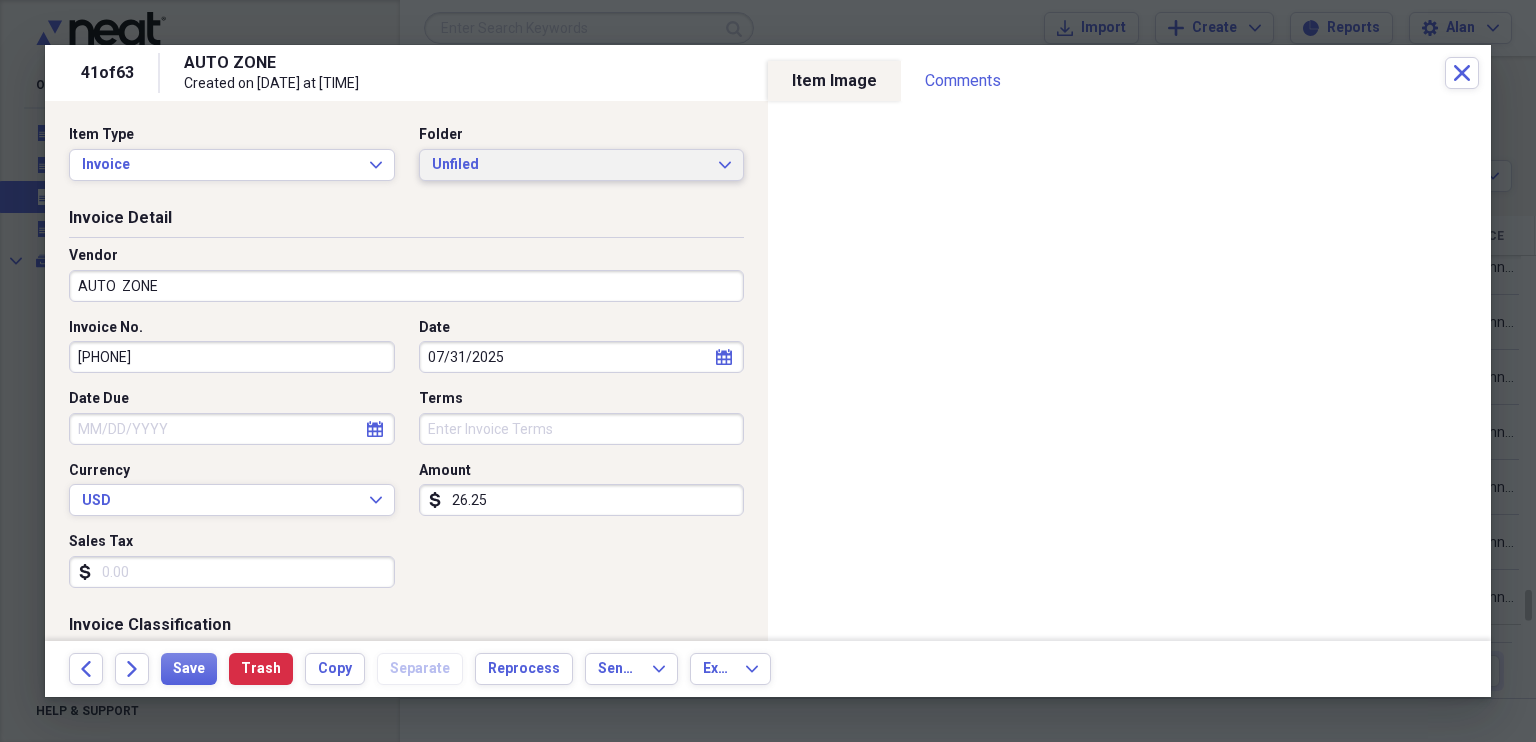 click on "Unfiled" at bounding box center [570, 165] 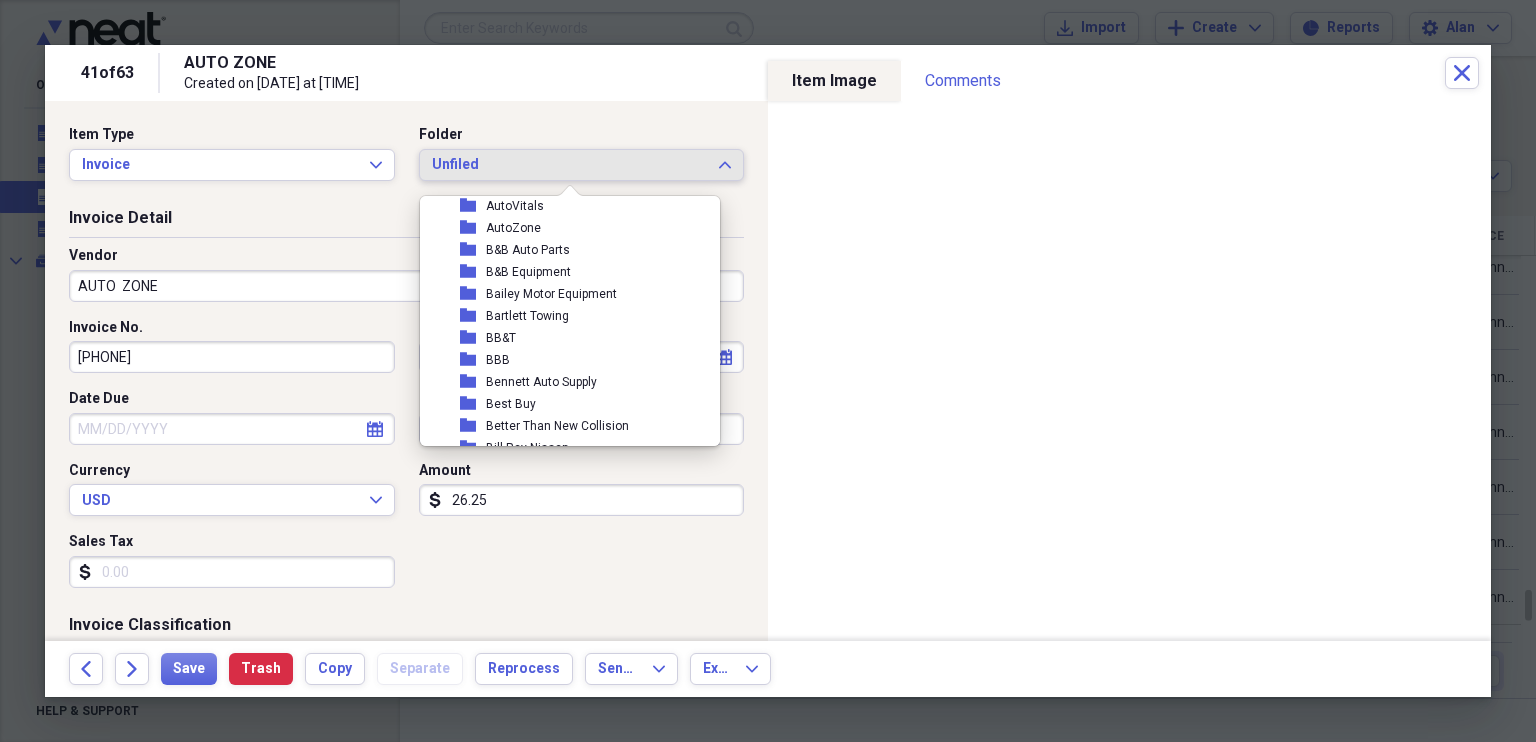 scroll, scrollTop: 1212, scrollLeft: 0, axis: vertical 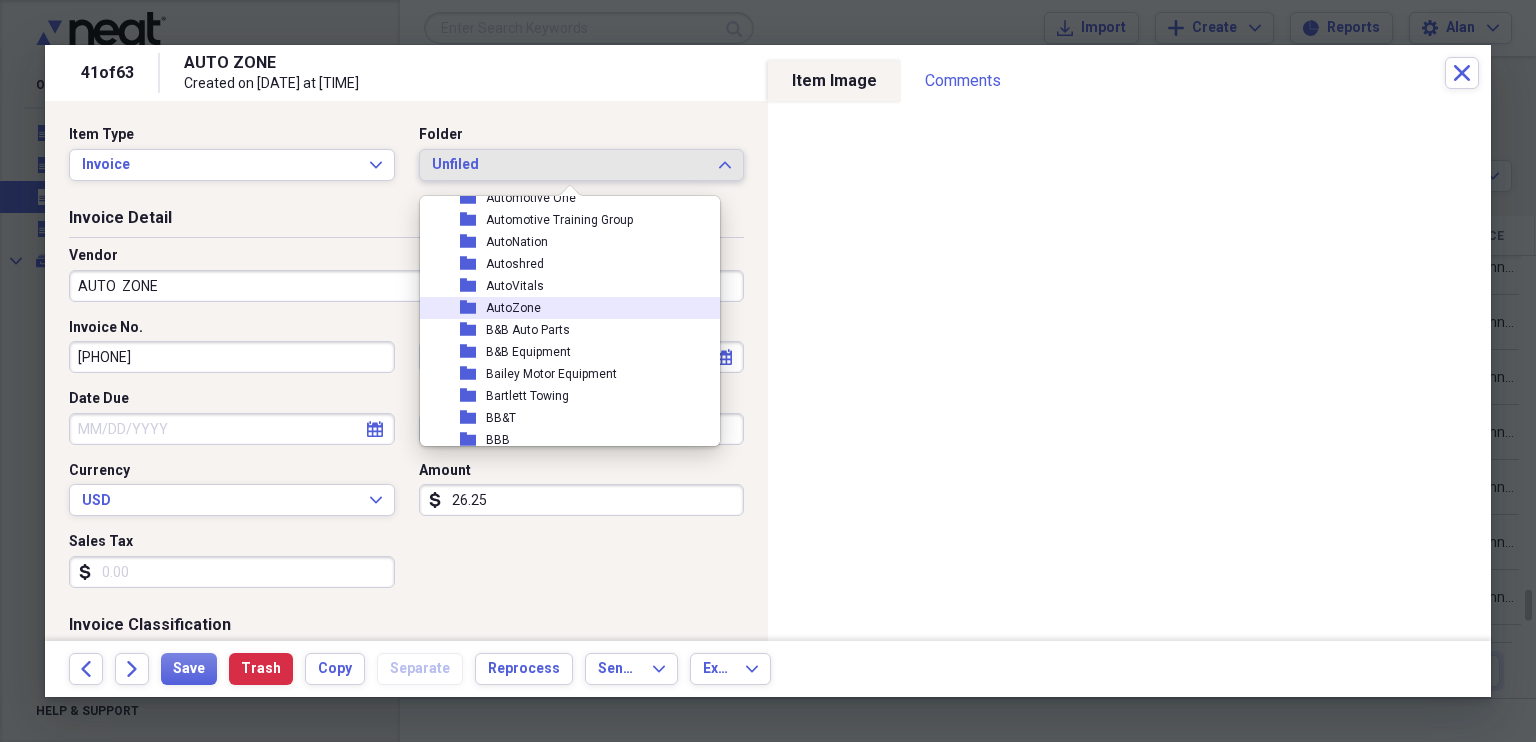 click on "folder AutoZone" at bounding box center [562, 308] 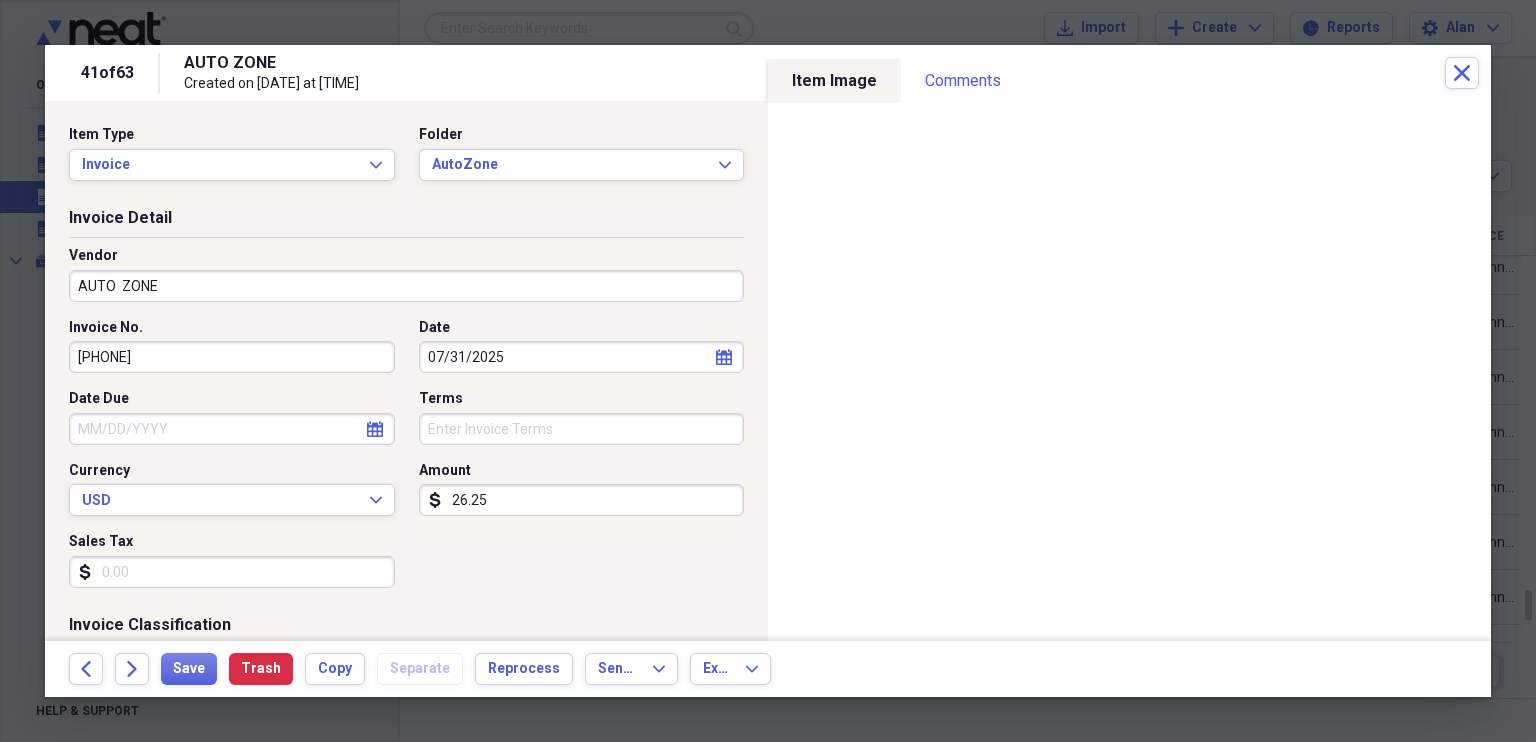 click 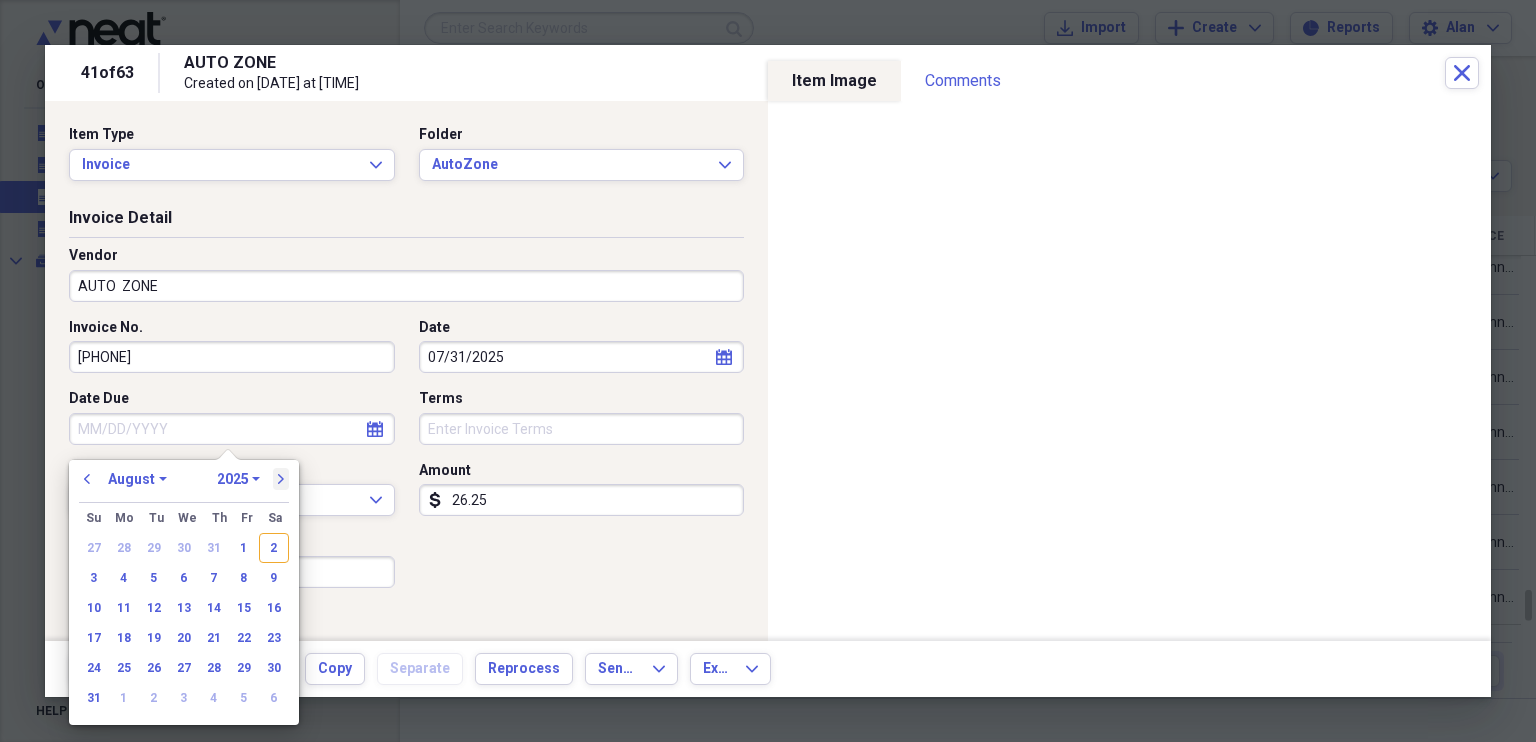 click on "next" at bounding box center [281, 479] 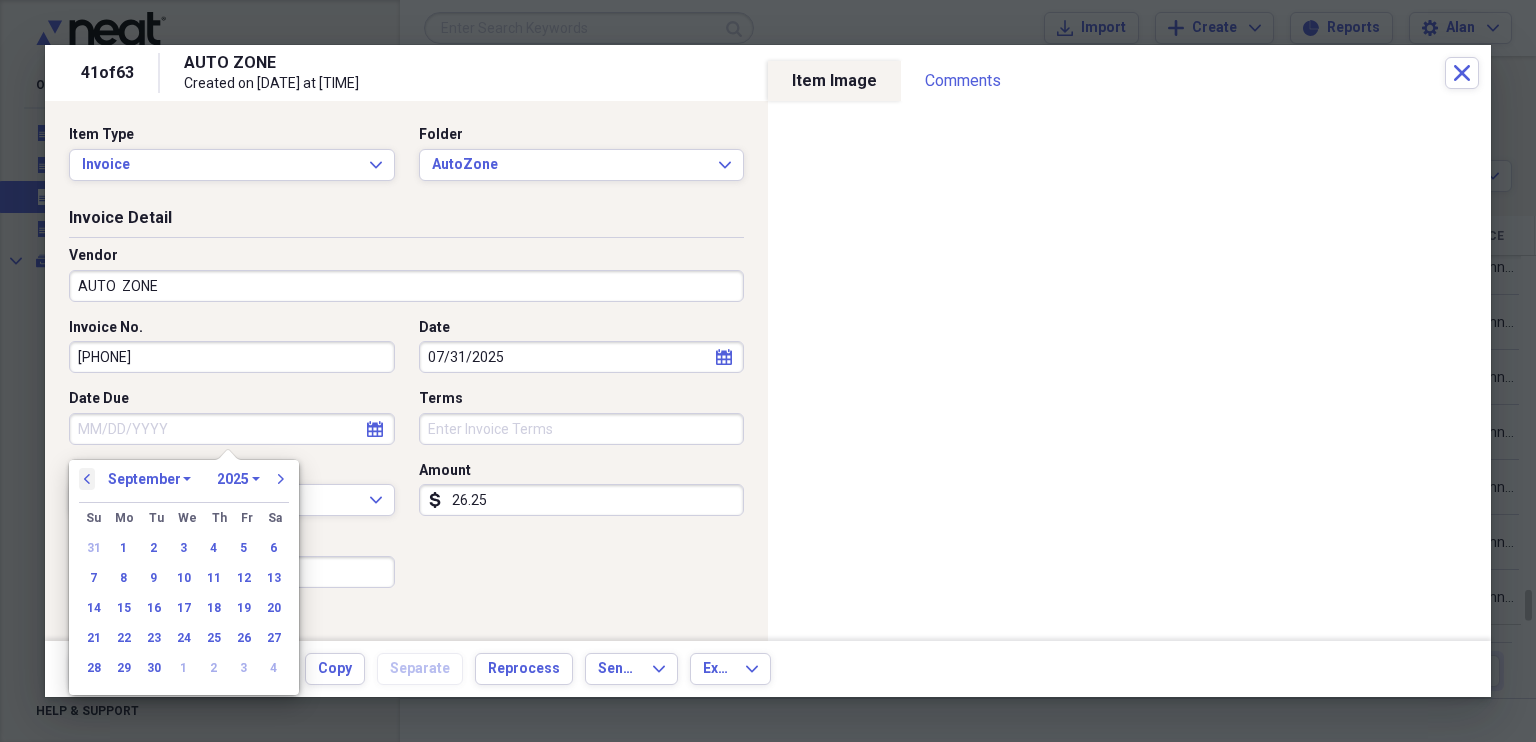 click on "previous" at bounding box center [87, 479] 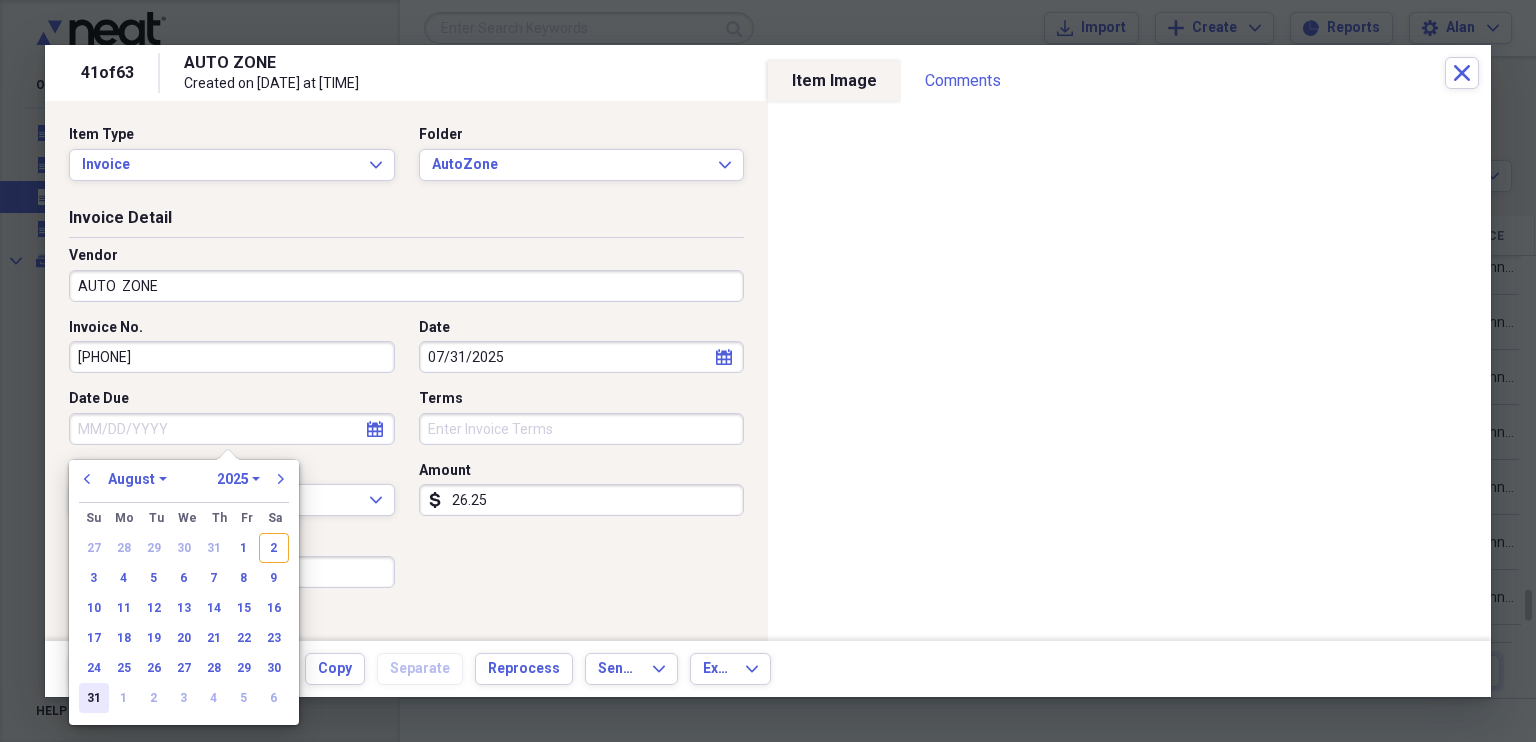 click on "31" at bounding box center [94, 698] 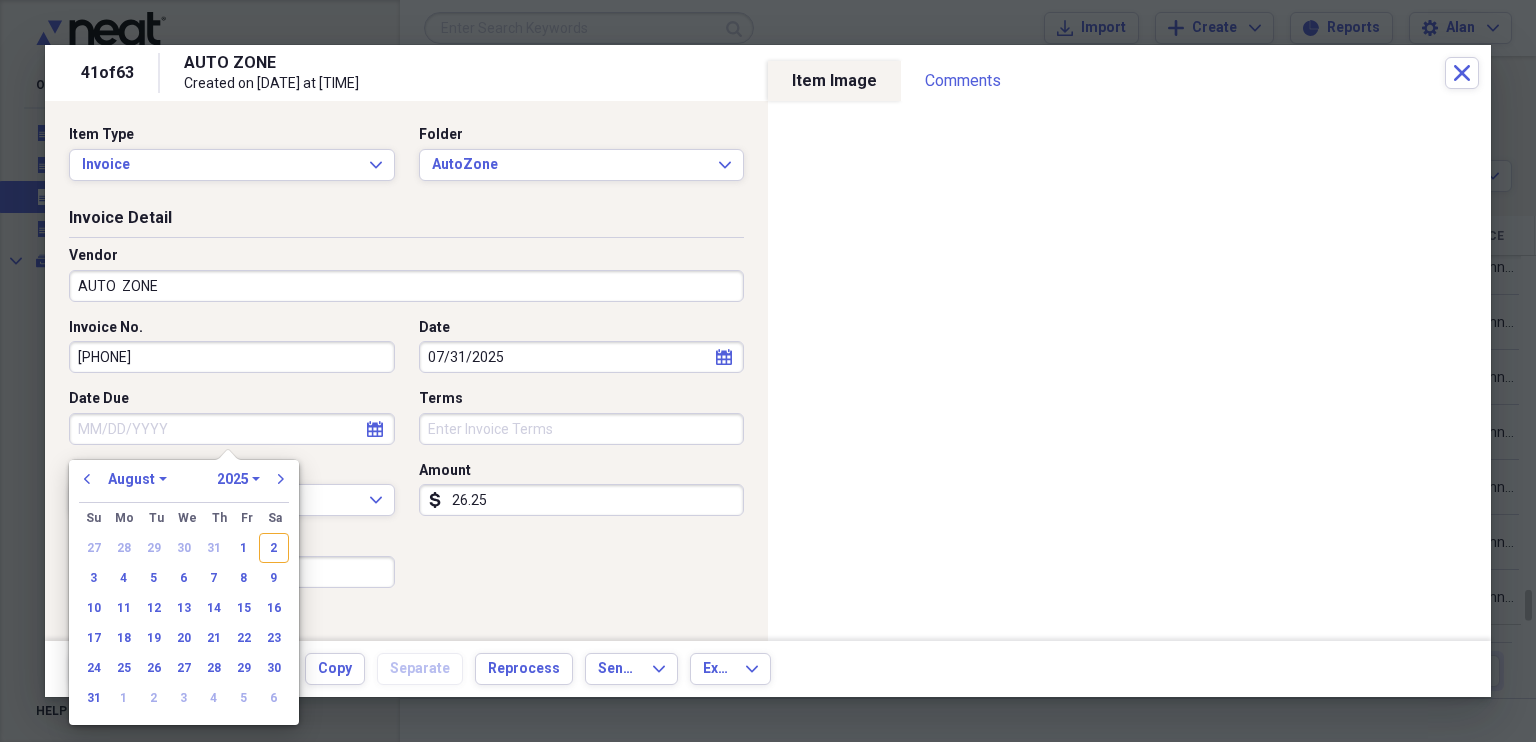 type on "08/31/2025" 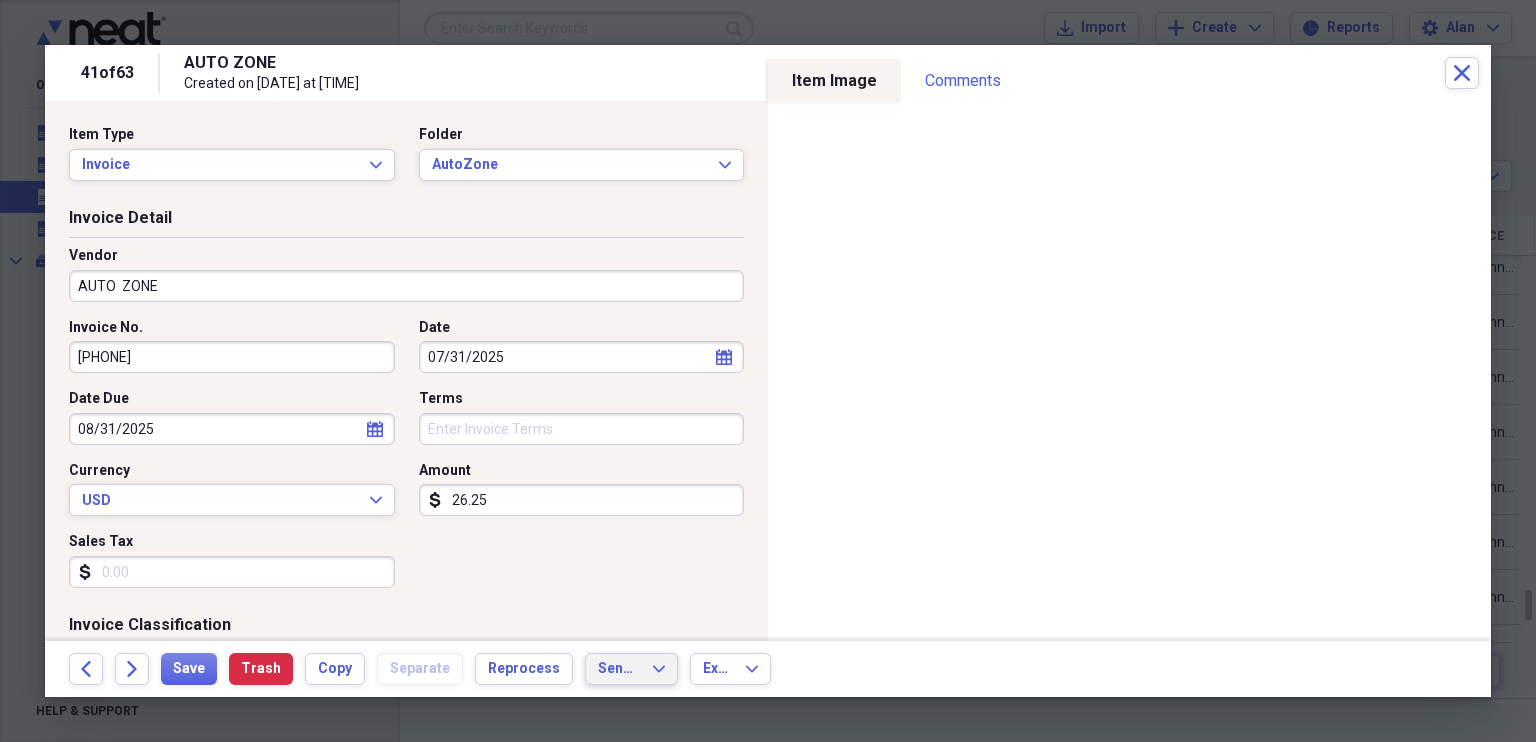 click on "Send To" at bounding box center [619, 669] 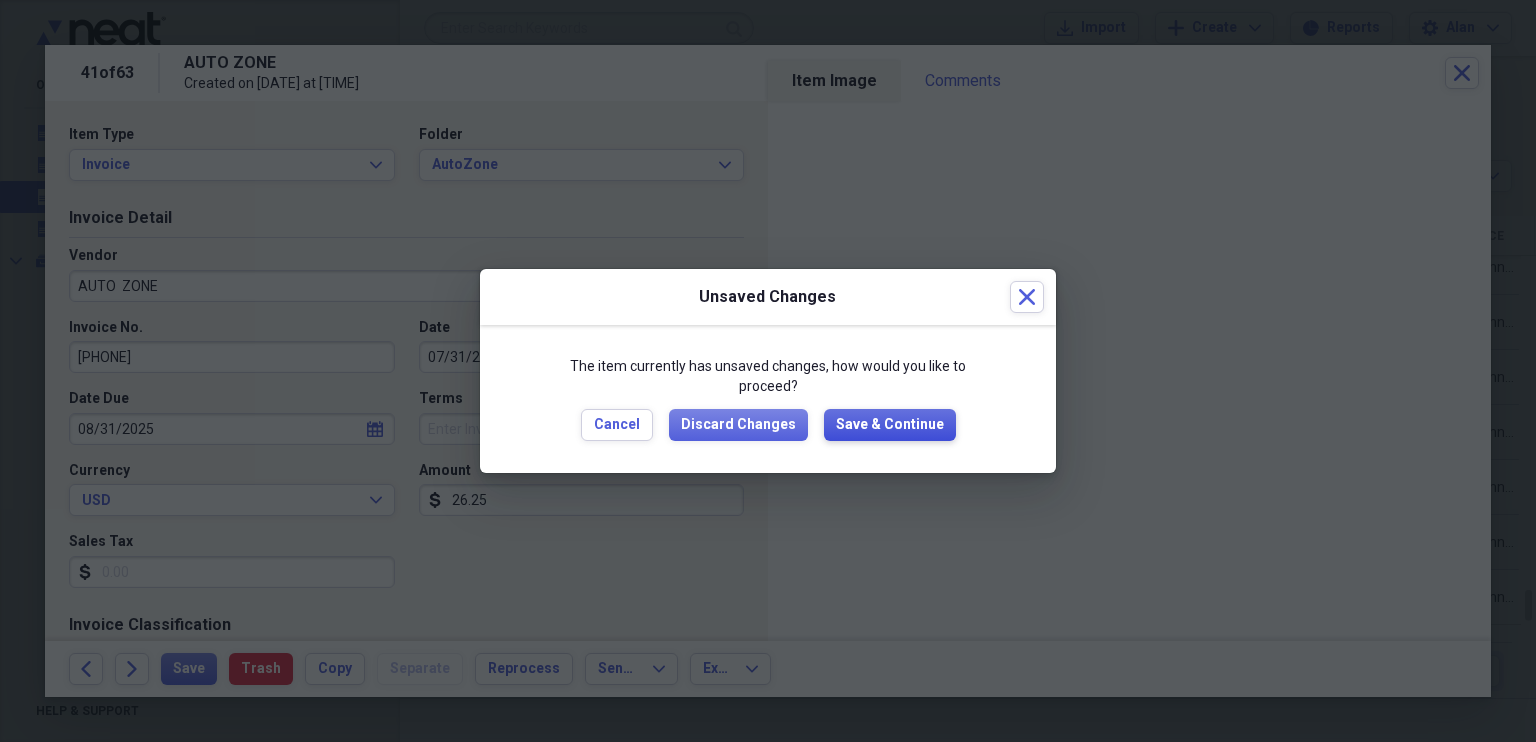 click on "Save & Continue" at bounding box center [890, 425] 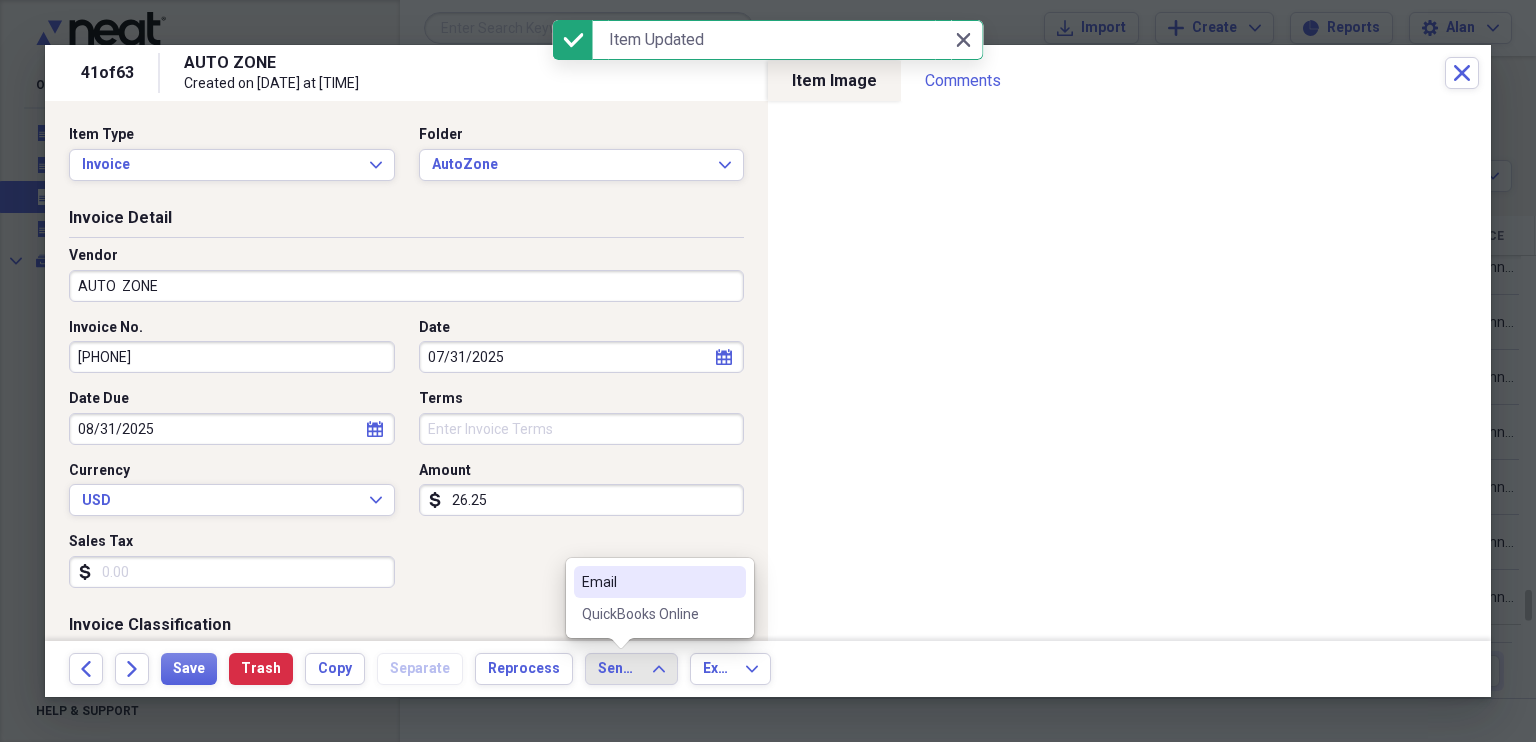 click on "QuickBooks Online" at bounding box center [648, 614] 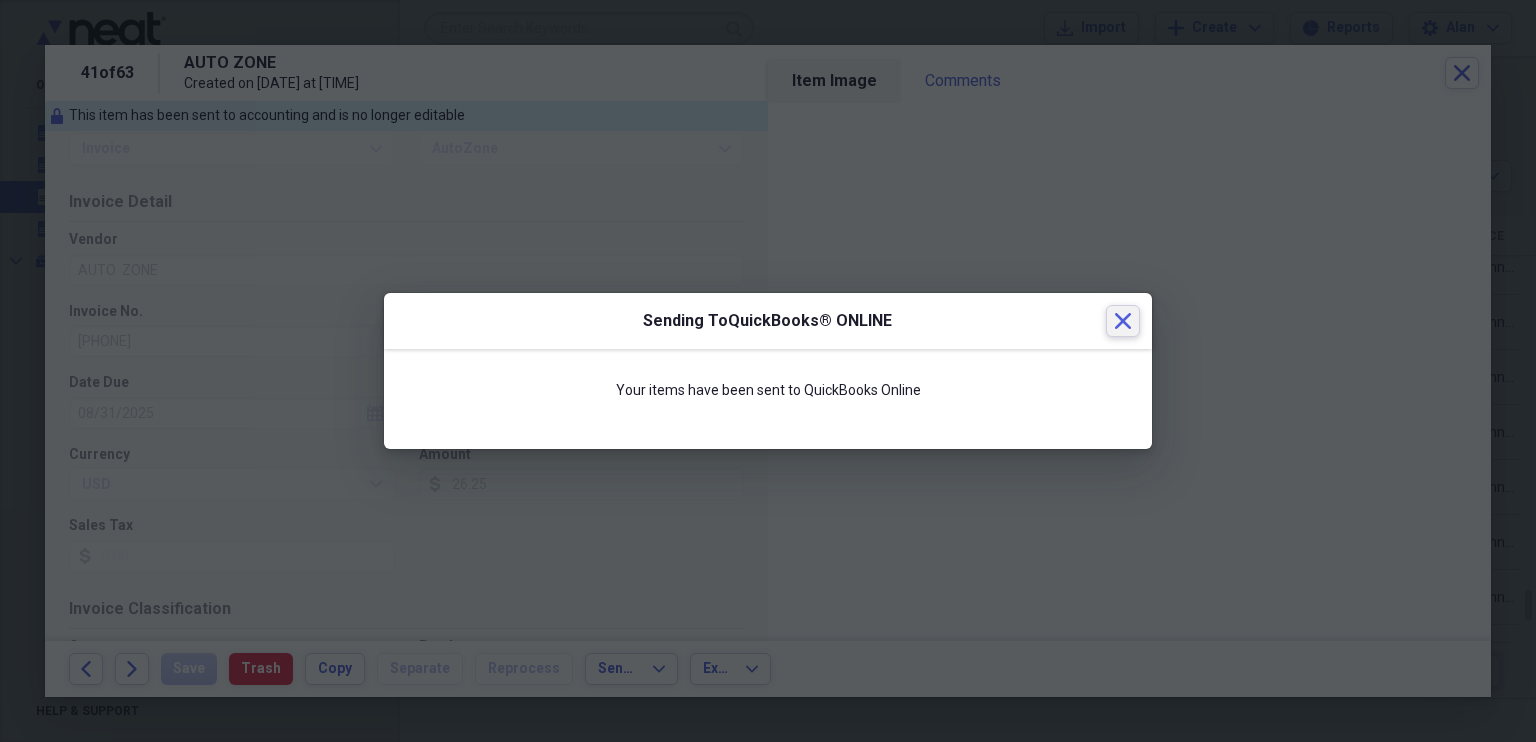click on "Close" at bounding box center (1123, 321) 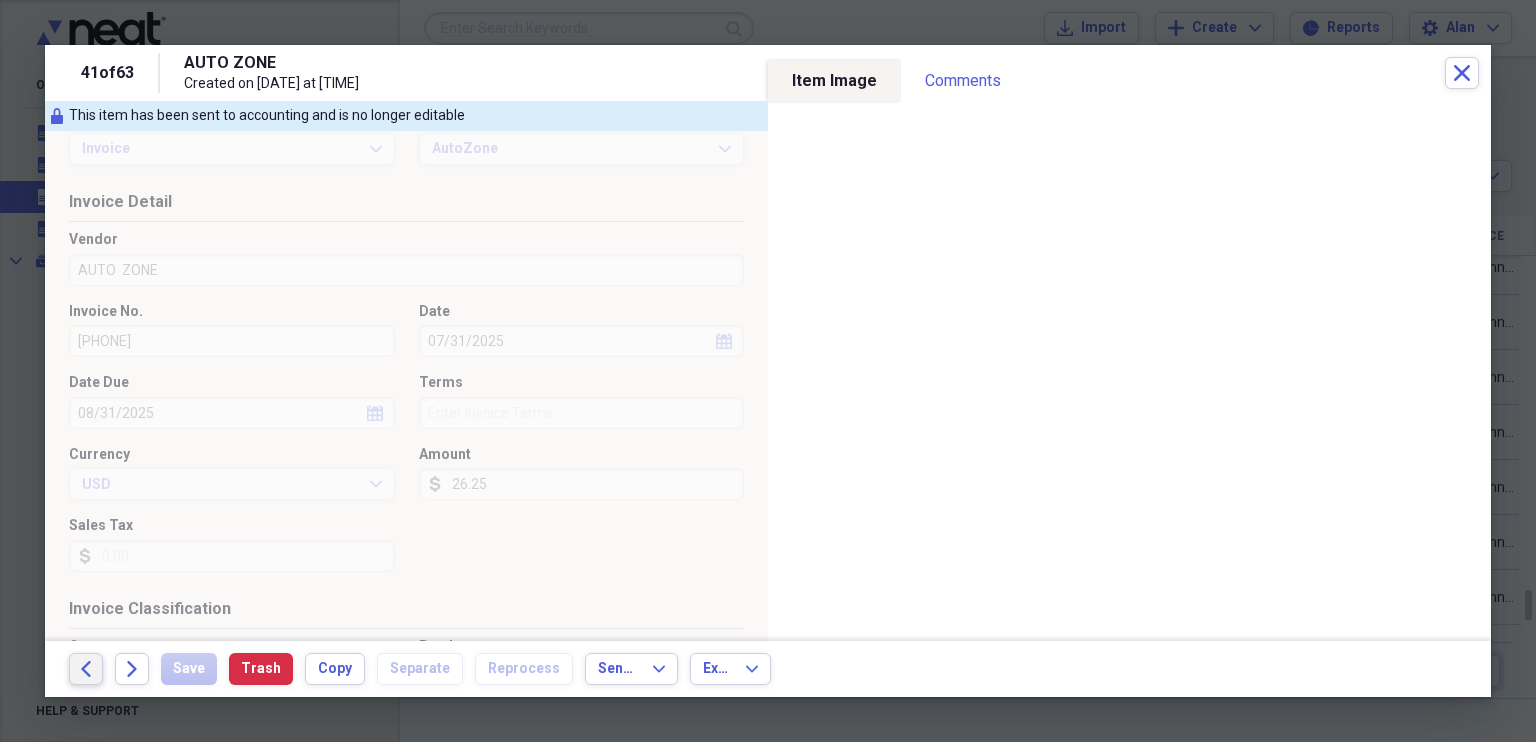 click on "Back" 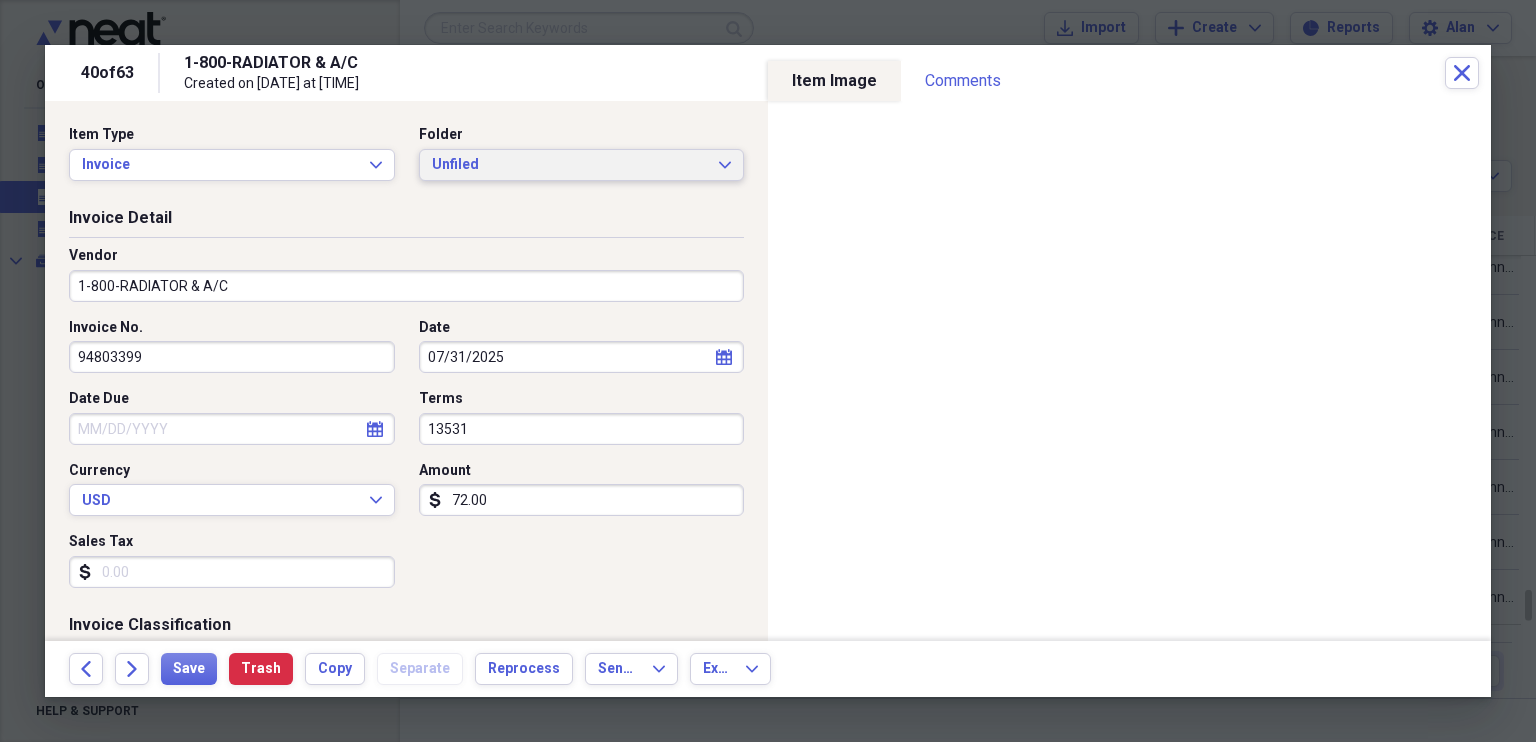 click on "Unfiled Expand" at bounding box center [582, 165] 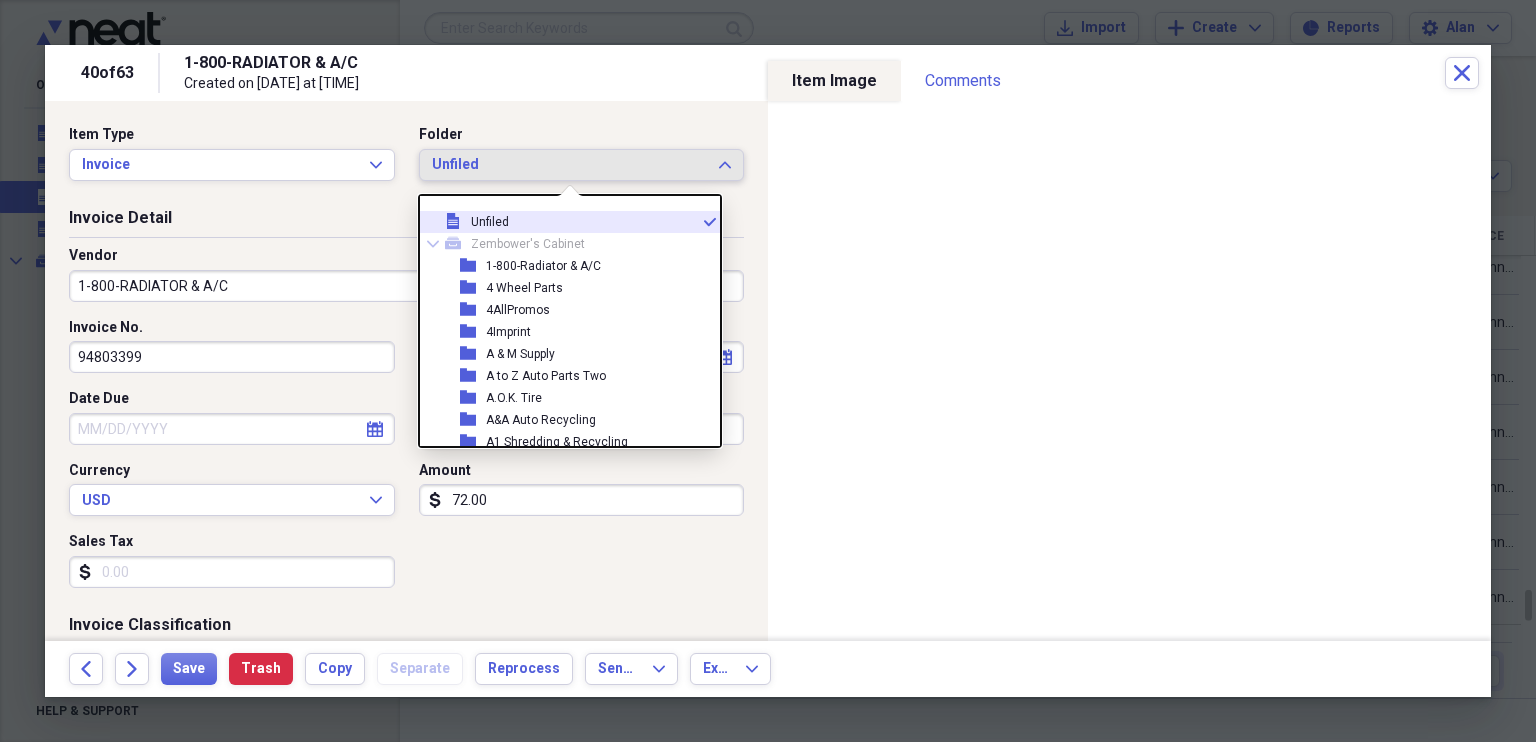 click on "1-800-Radiator & A/C" at bounding box center (543, 266) 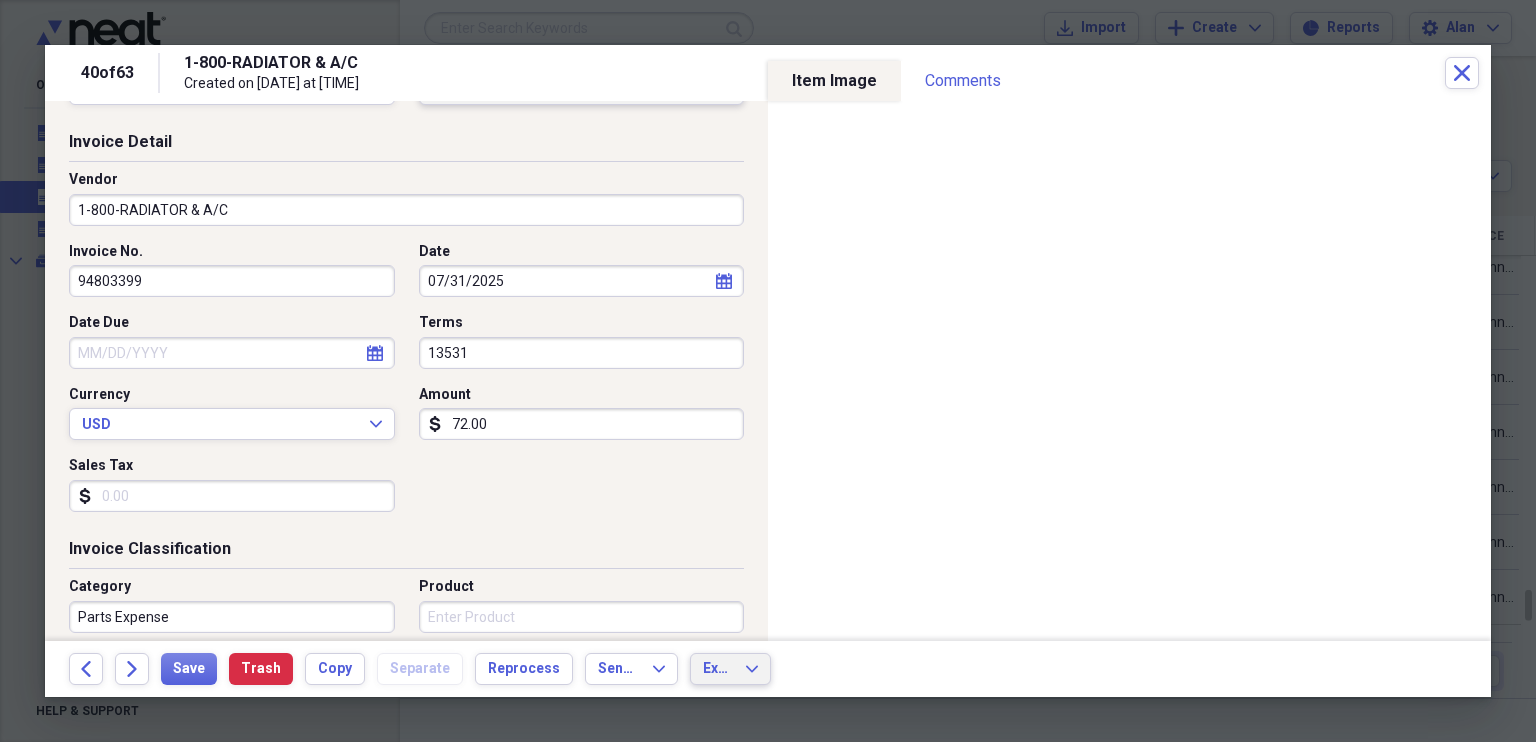 scroll, scrollTop: 0, scrollLeft: 0, axis: both 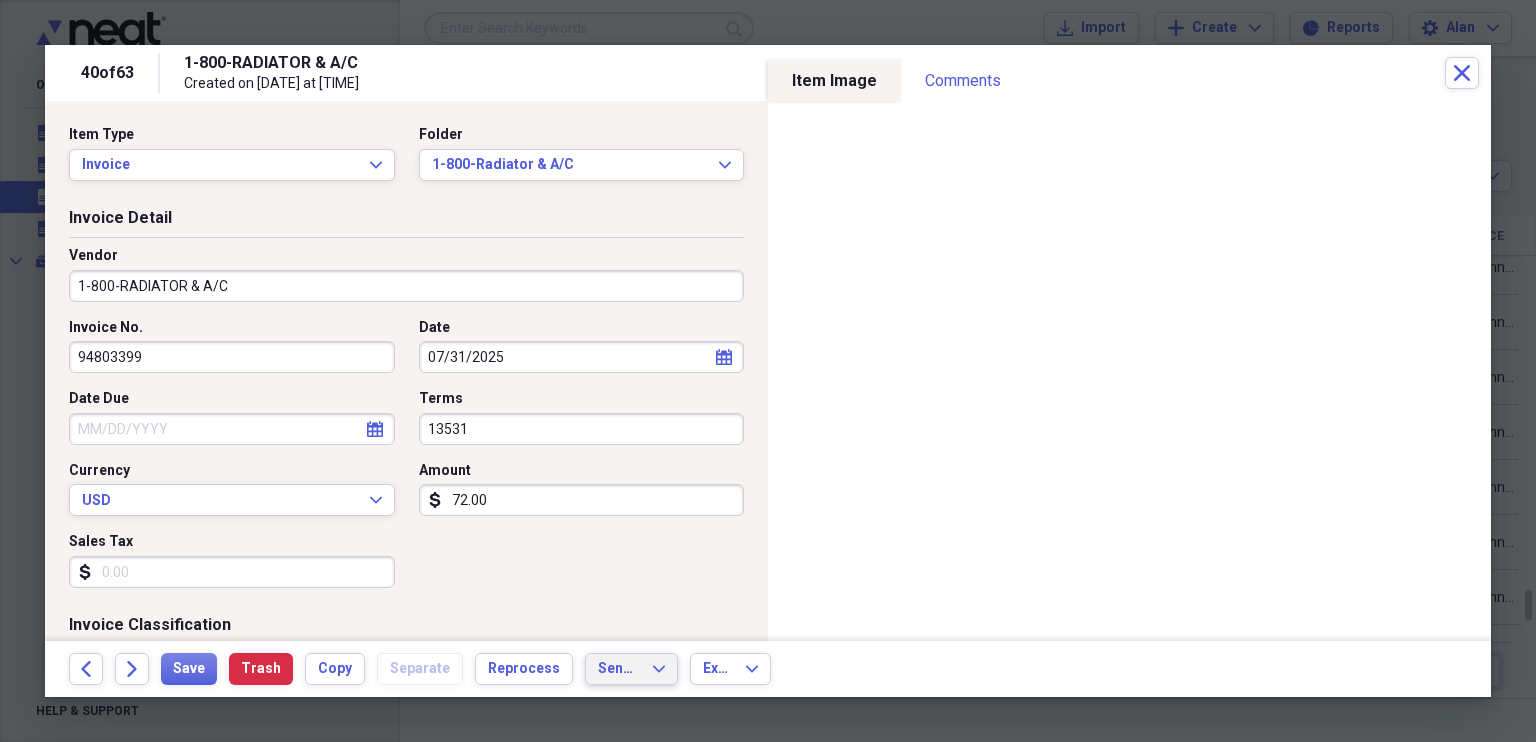 click on "Expand" 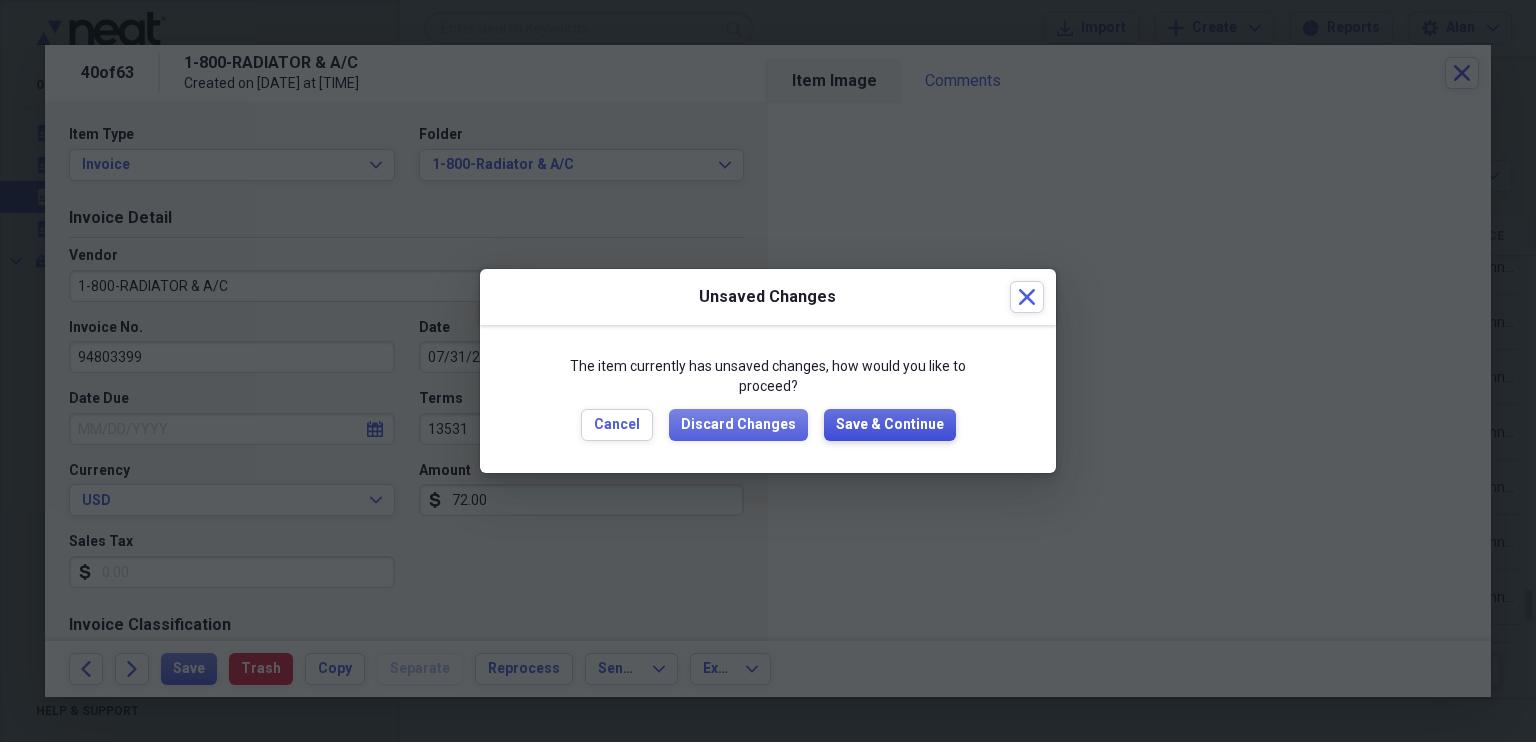 click on "Save & Continue" at bounding box center [890, 425] 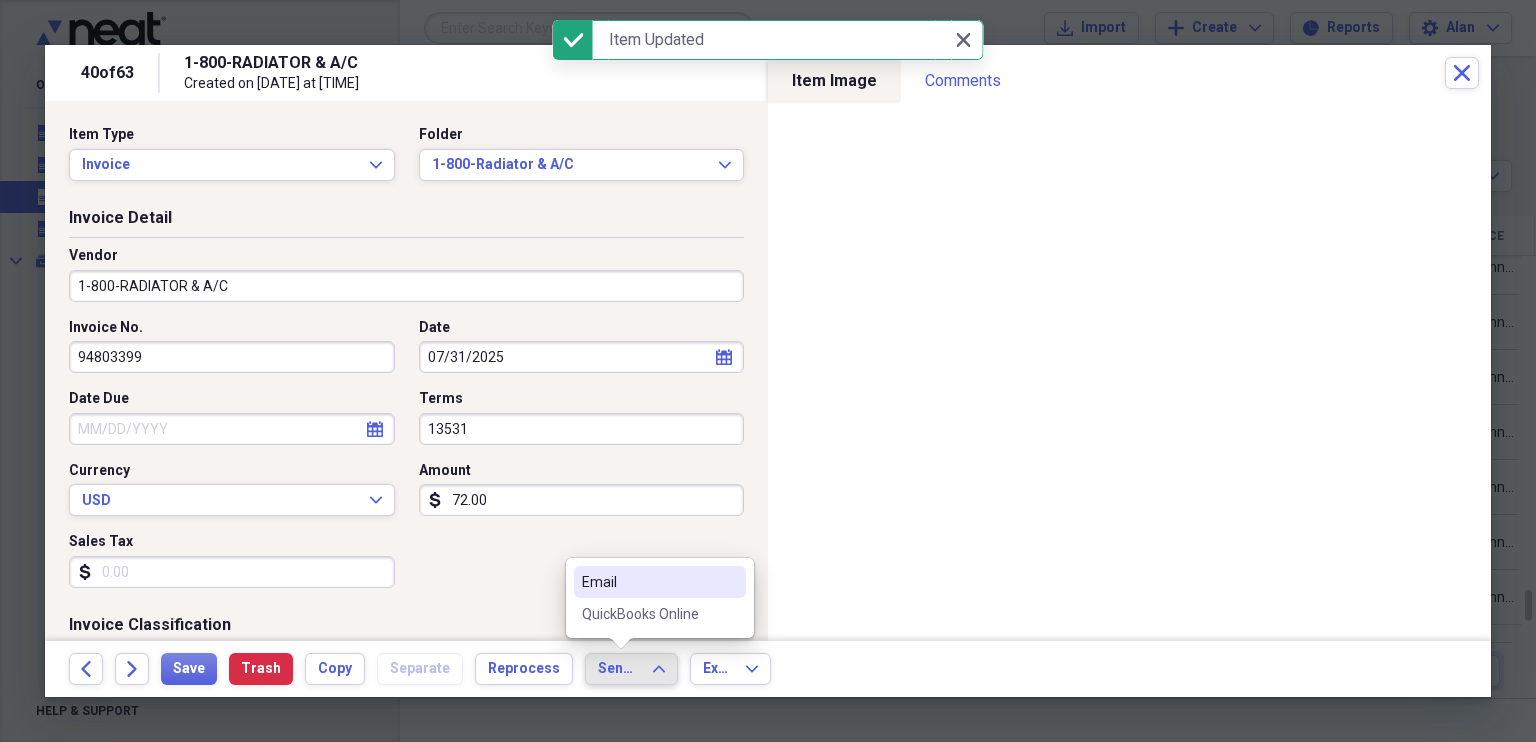 click on "QuickBooks Online" at bounding box center (648, 614) 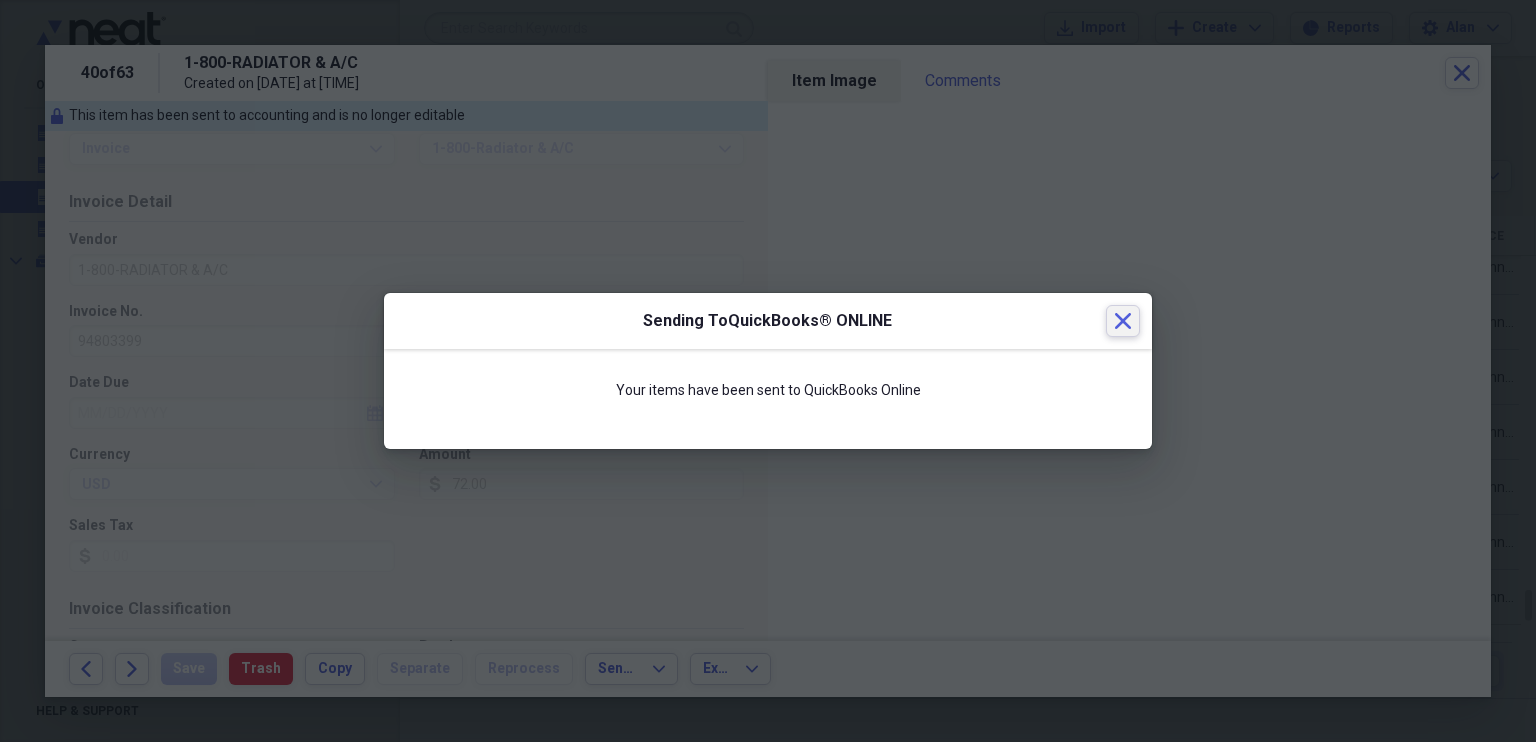click on "Close" 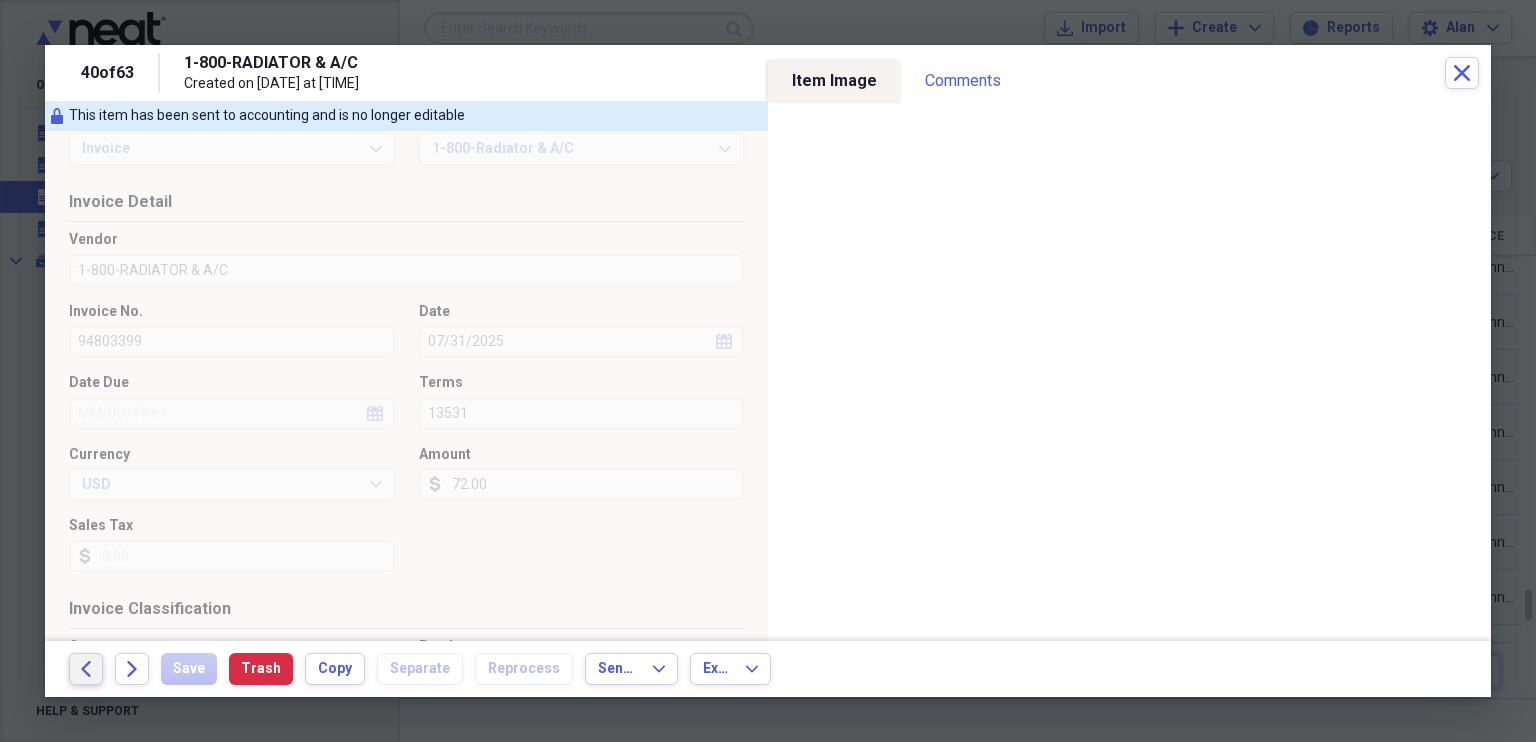 click on "Back" 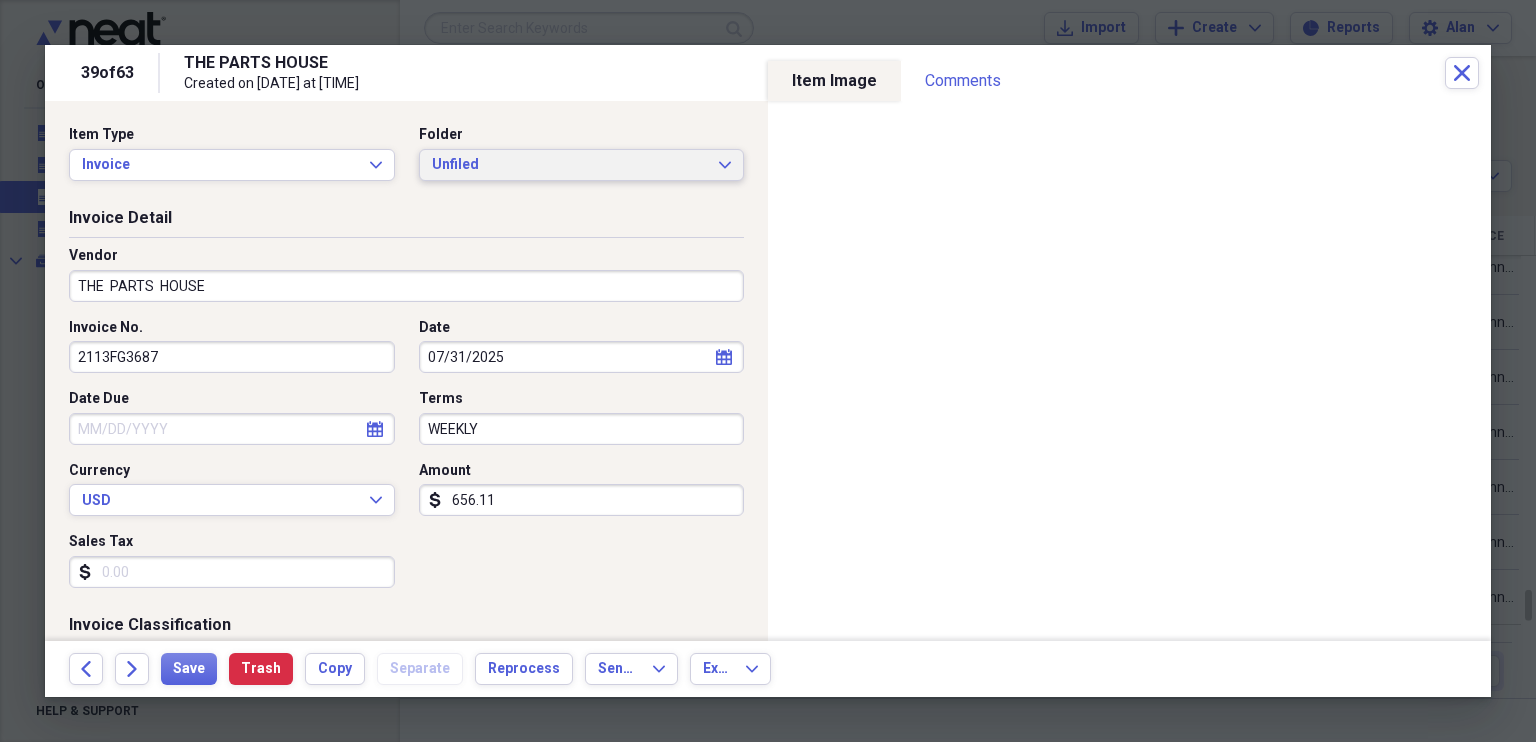 click on "Unfiled Expand" at bounding box center [582, 165] 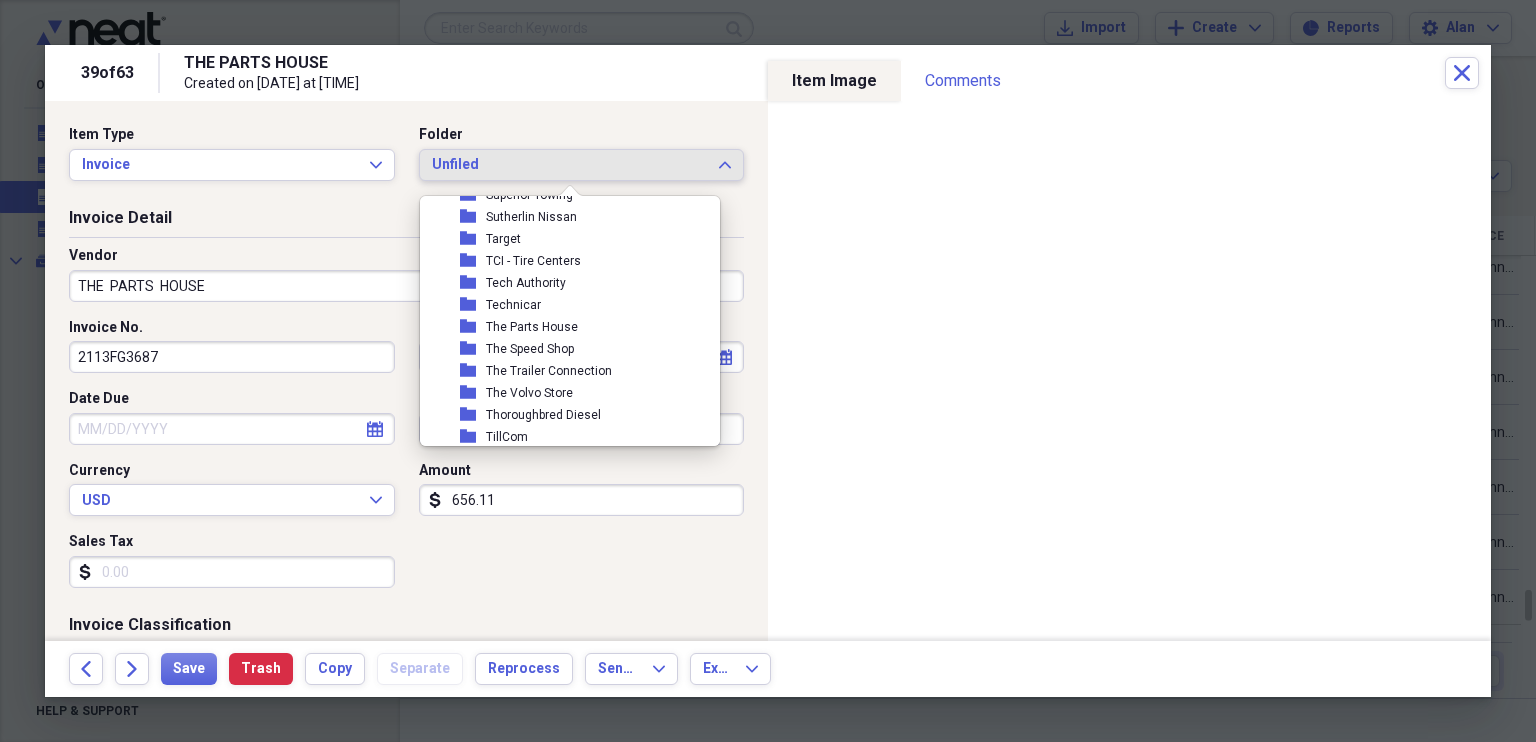 scroll, scrollTop: 8709, scrollLeft: 0, axis: vertical 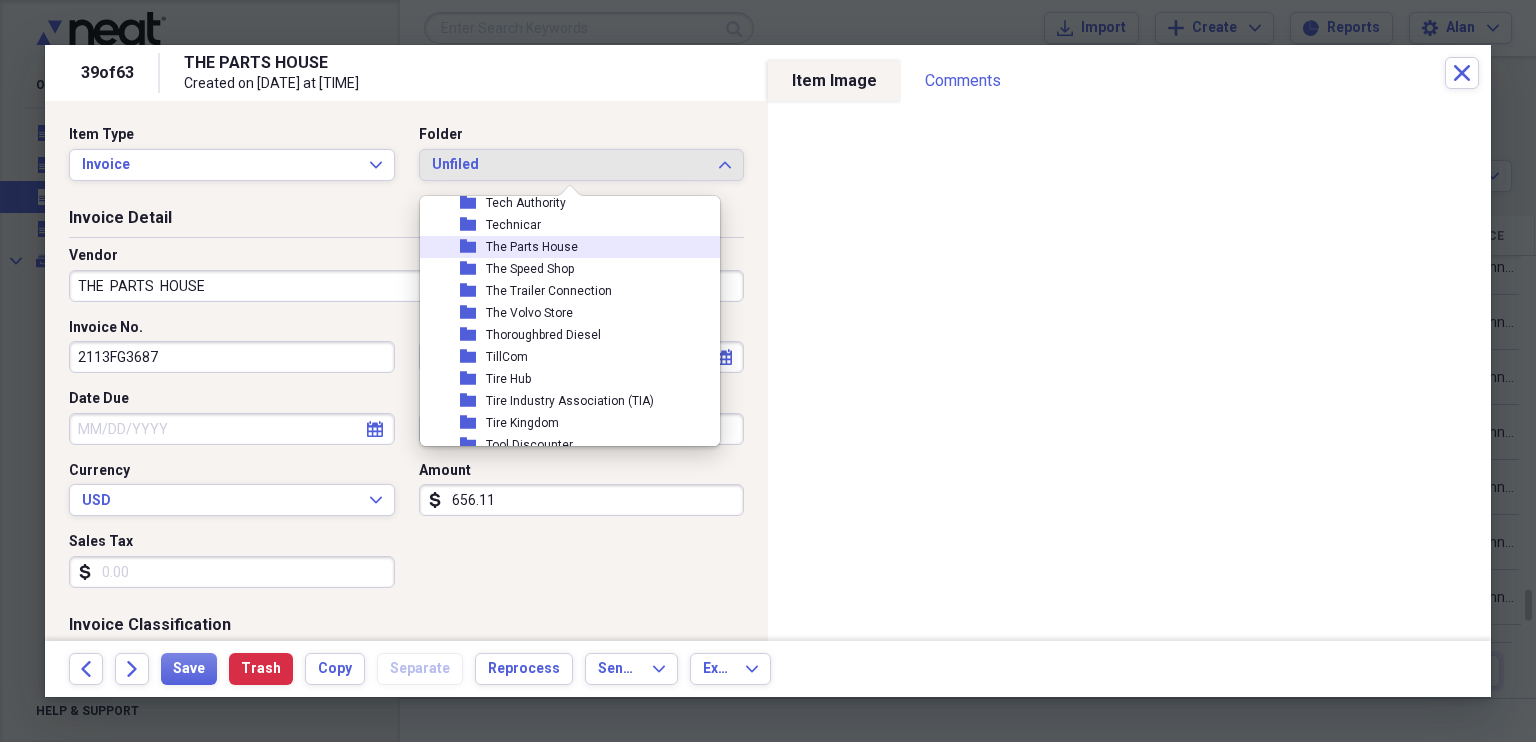click on "The Parts House" at bounding box center (532, 247) 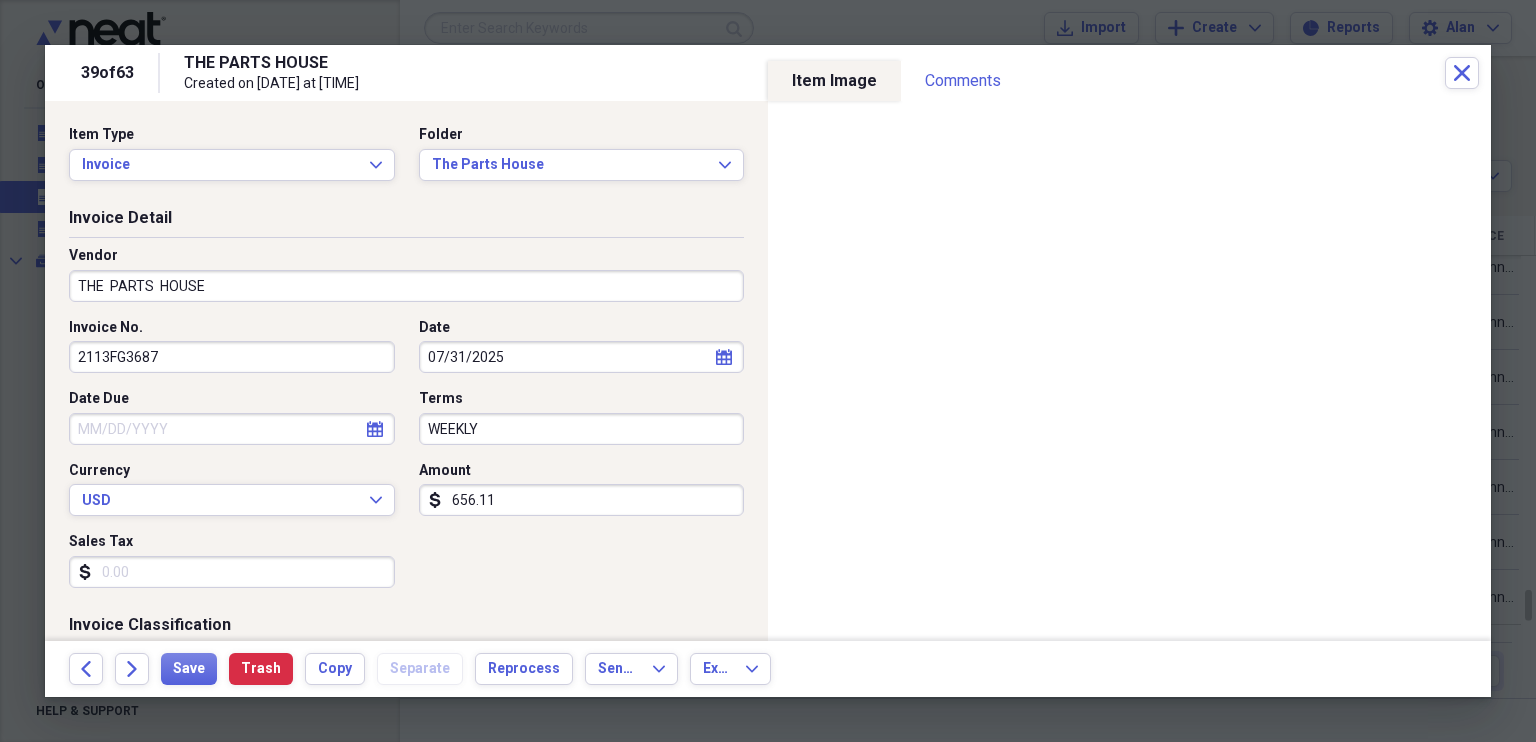click on "calendar" 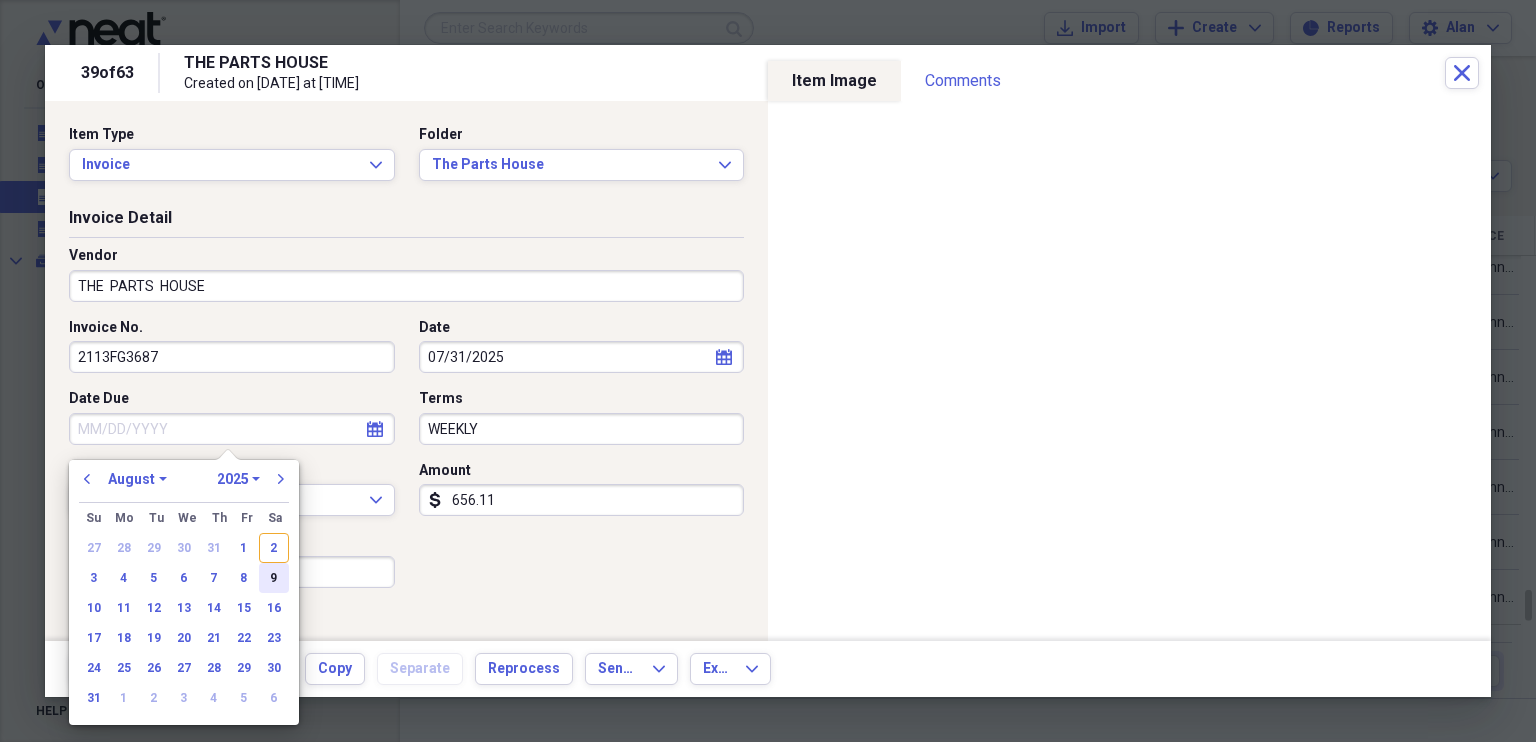 click on "9" at bounding box center (274, 578) 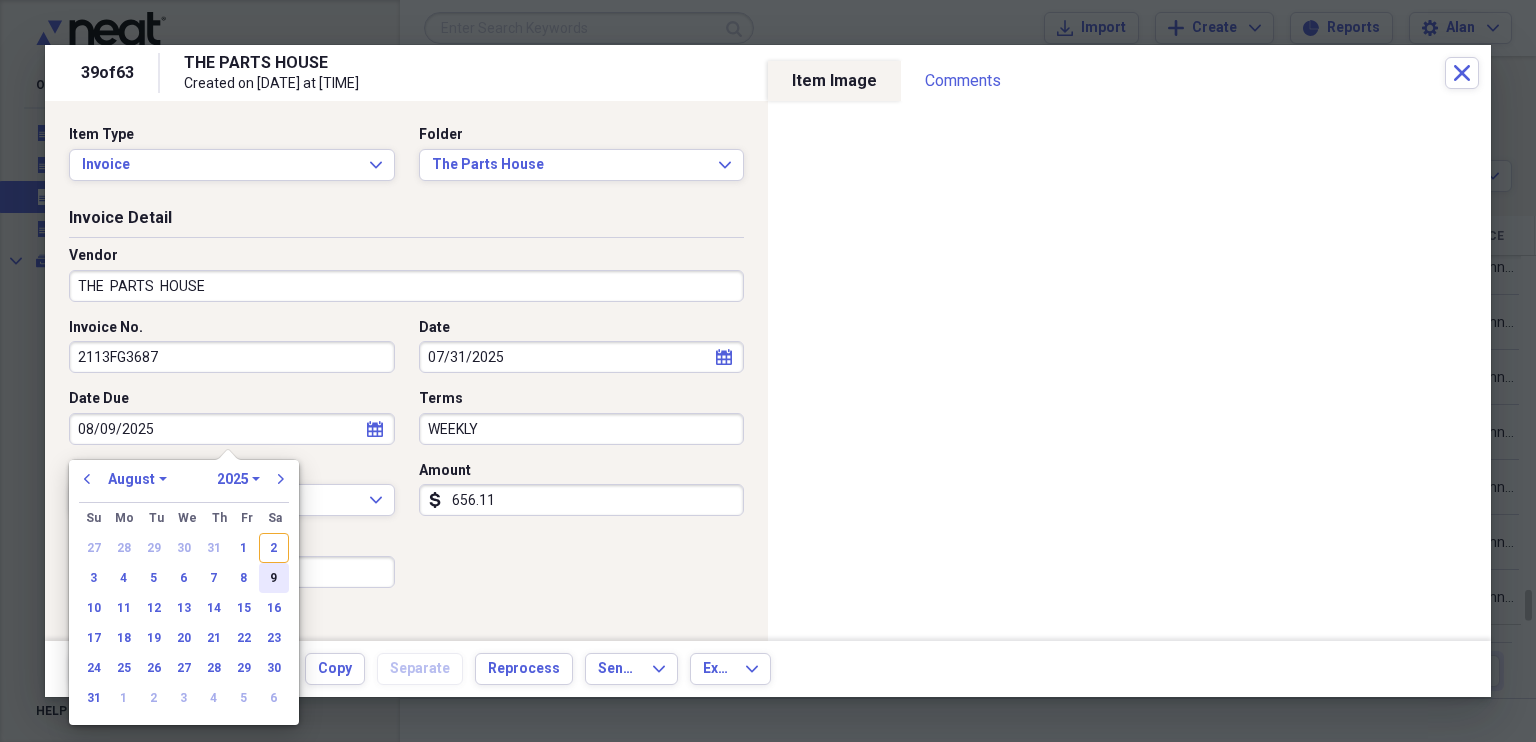 type on "08/09/2025" 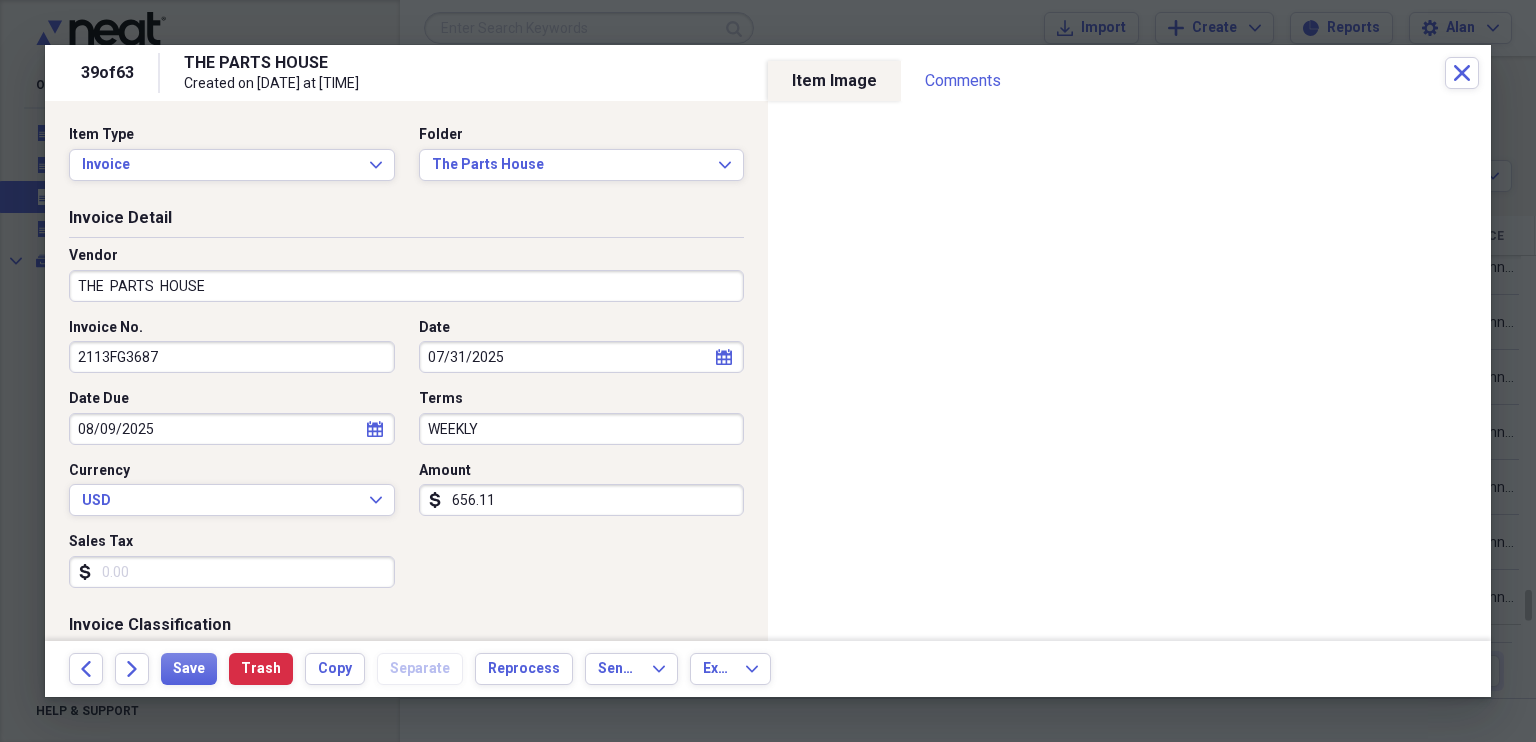 click on "656.11" at bounding box center [582, 500] 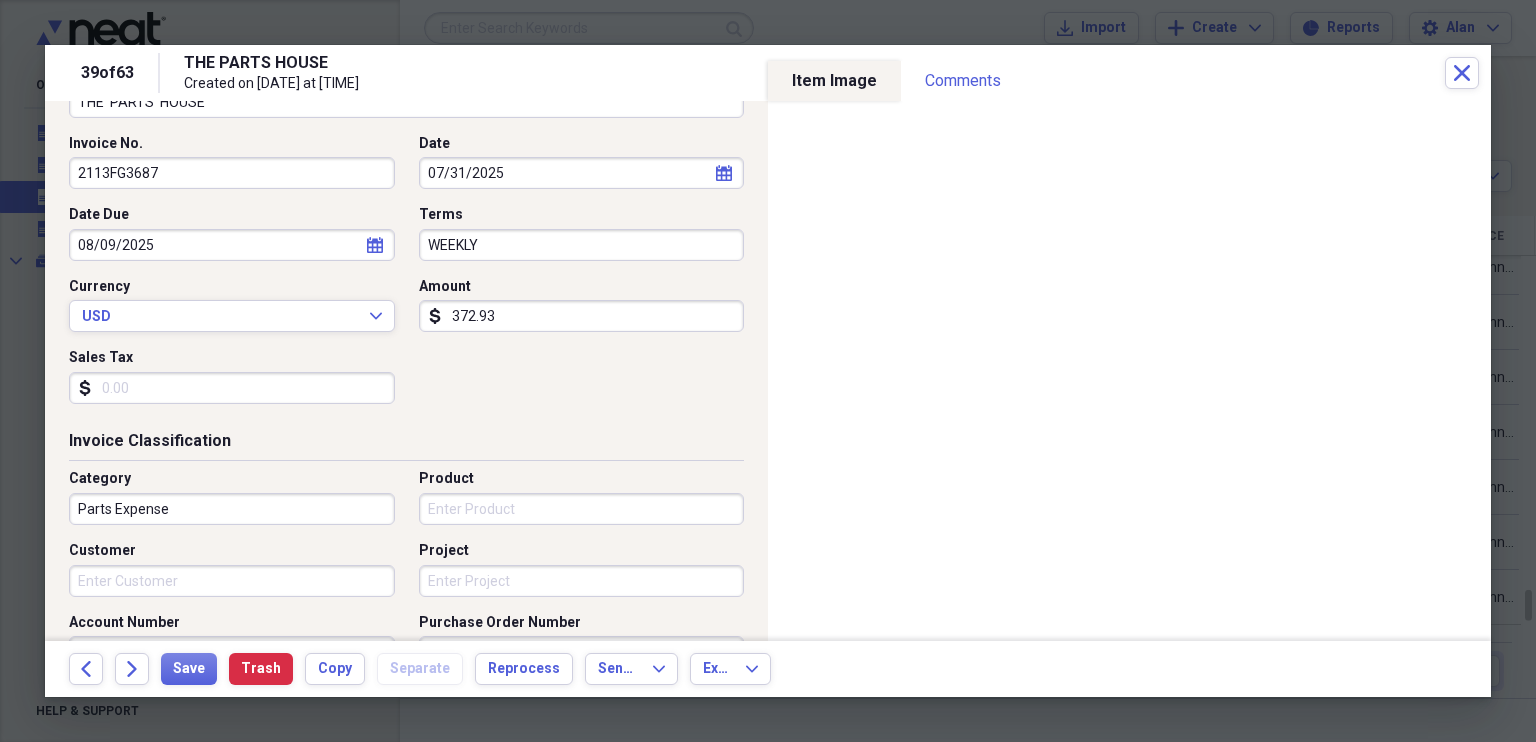 scroll, scrollTop: 0, scrollLeft: 0, axis: both 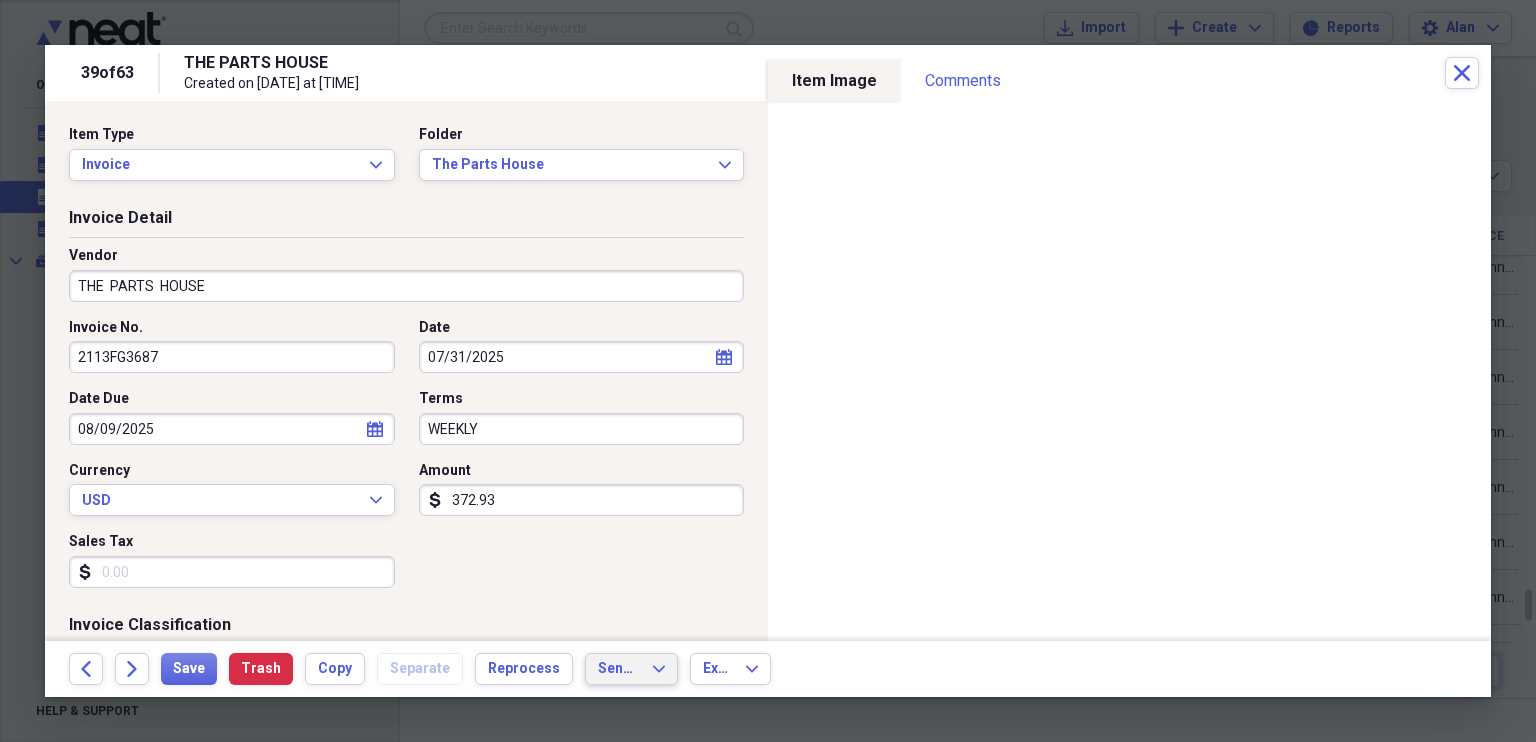 type on "372.93" 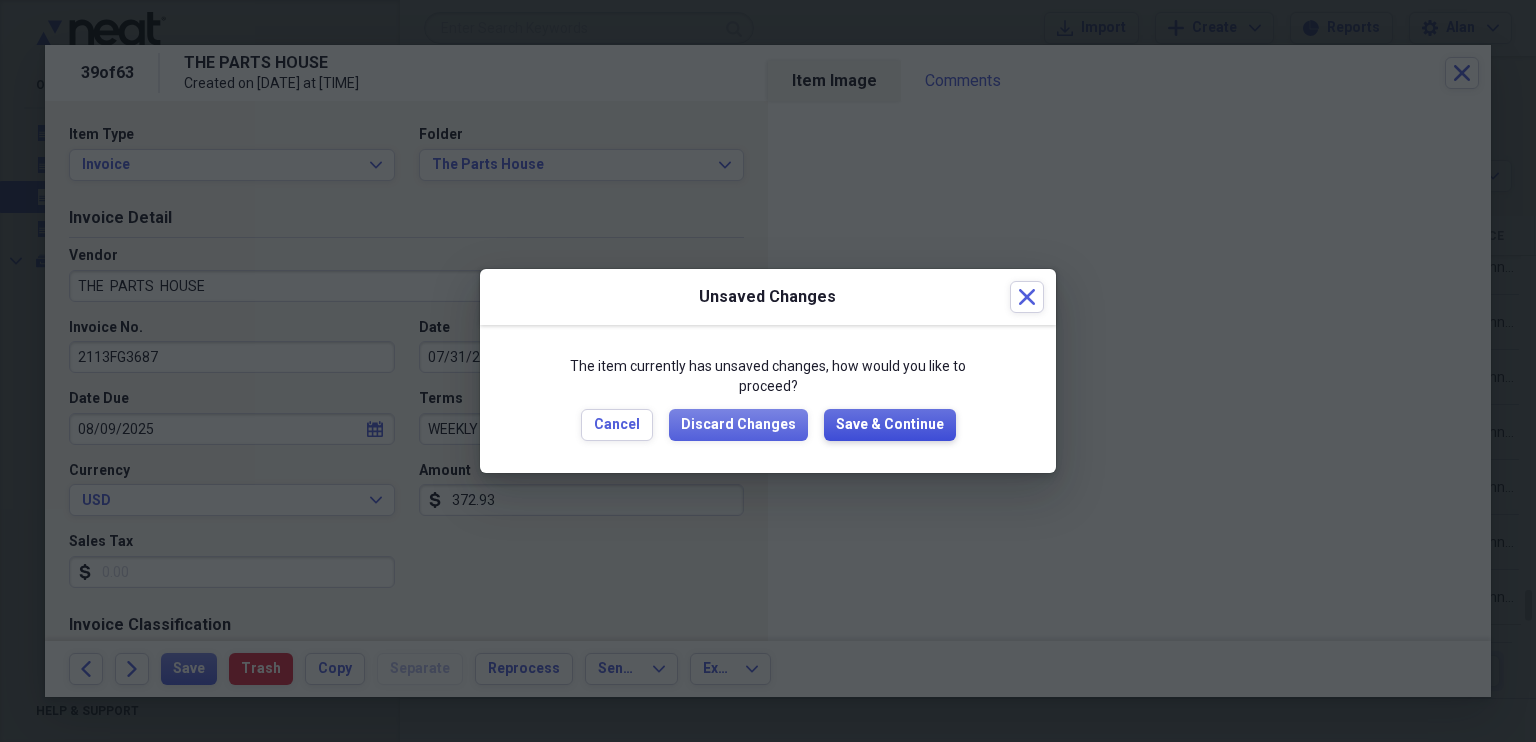 click on "Save & Continue" at bounding box center [890, 425] 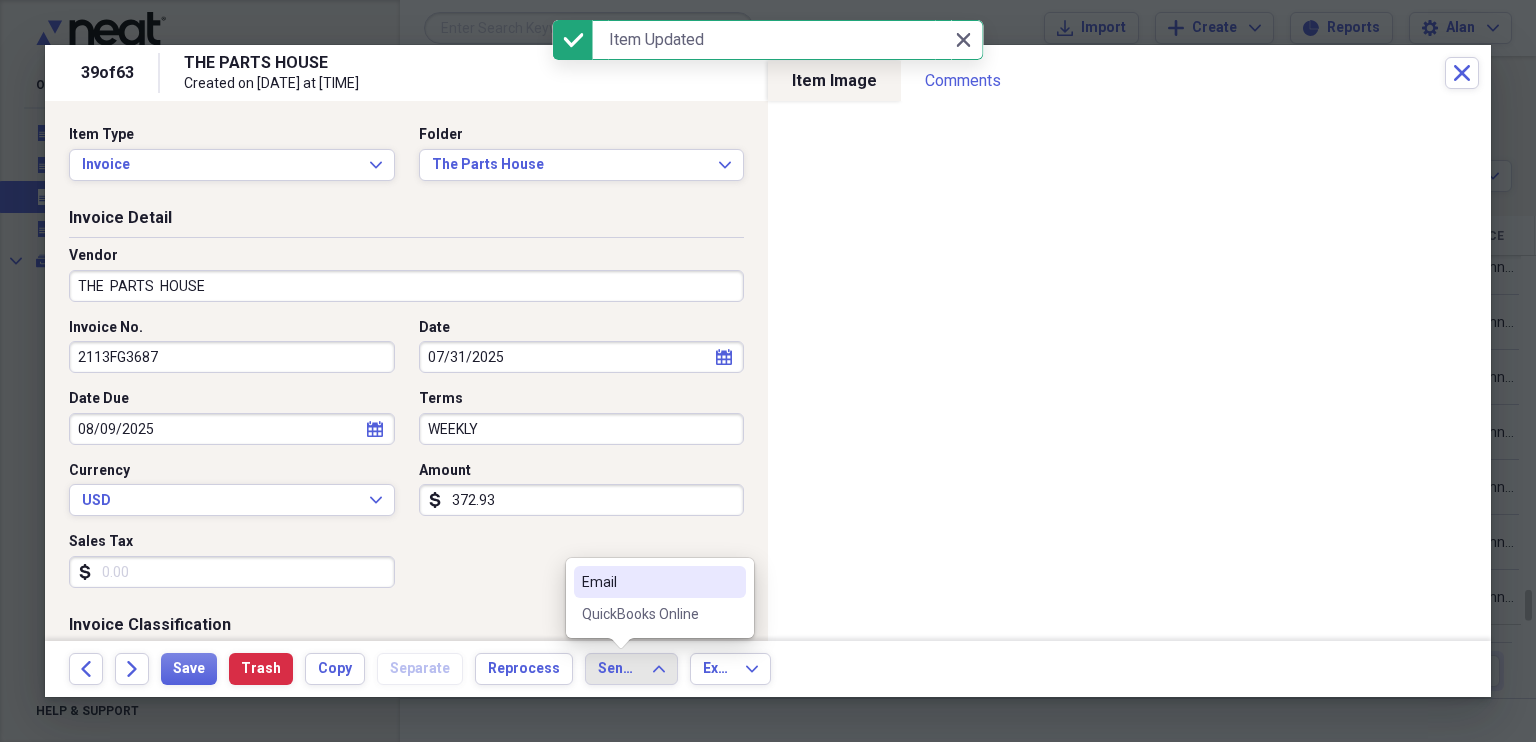 click on "QuickBooks Online" at bounding box center [648, 614] 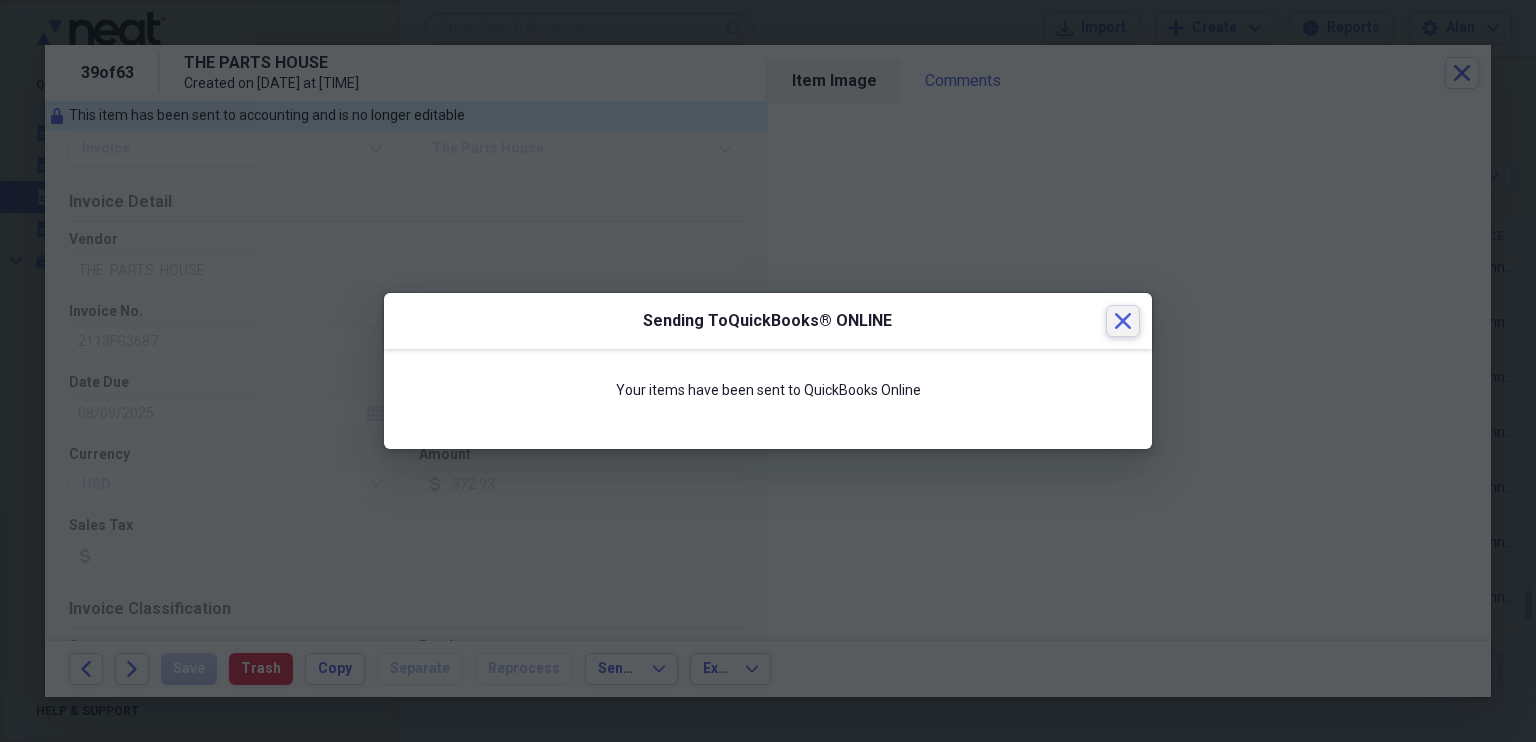 click on "Close" at bounding box center (1123, 321) 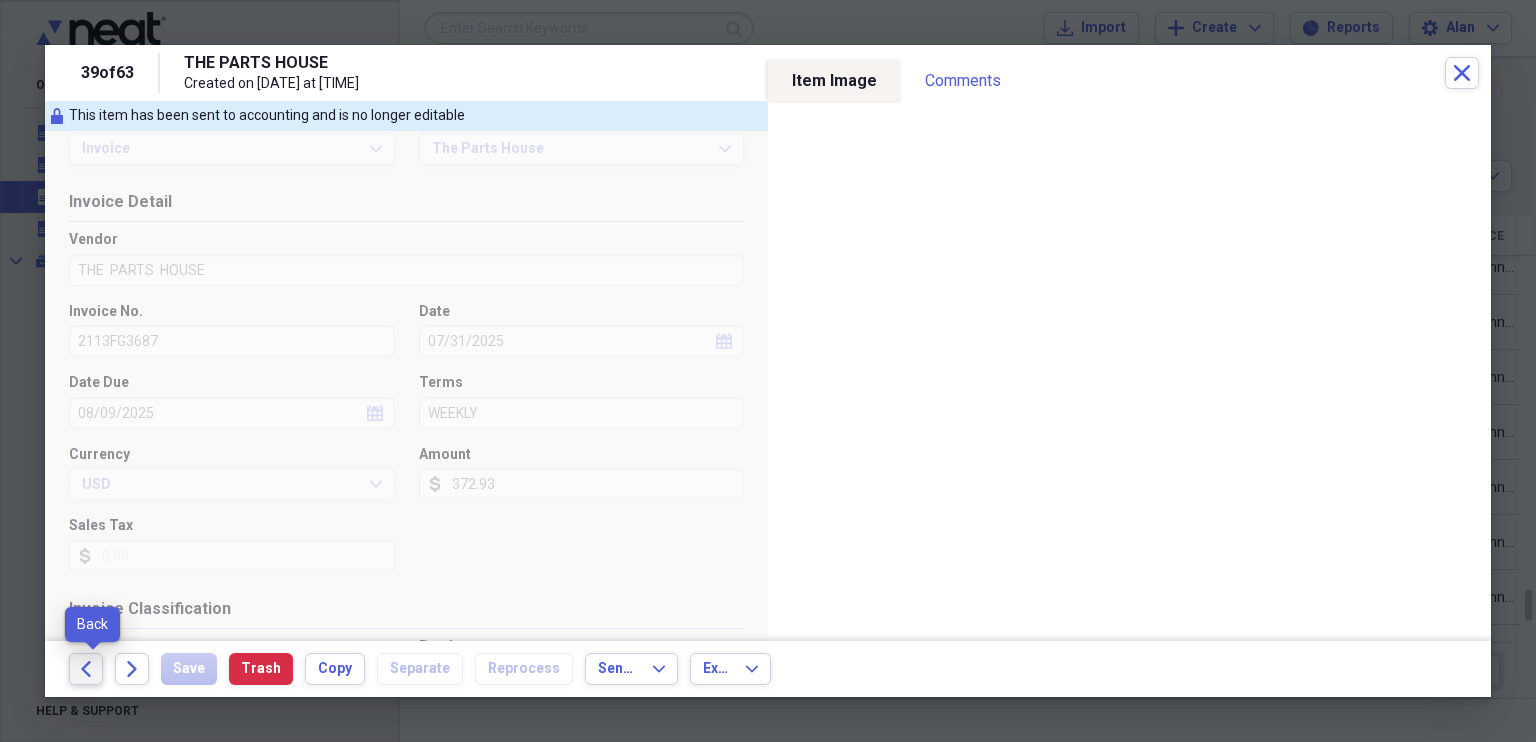 click on "Back" 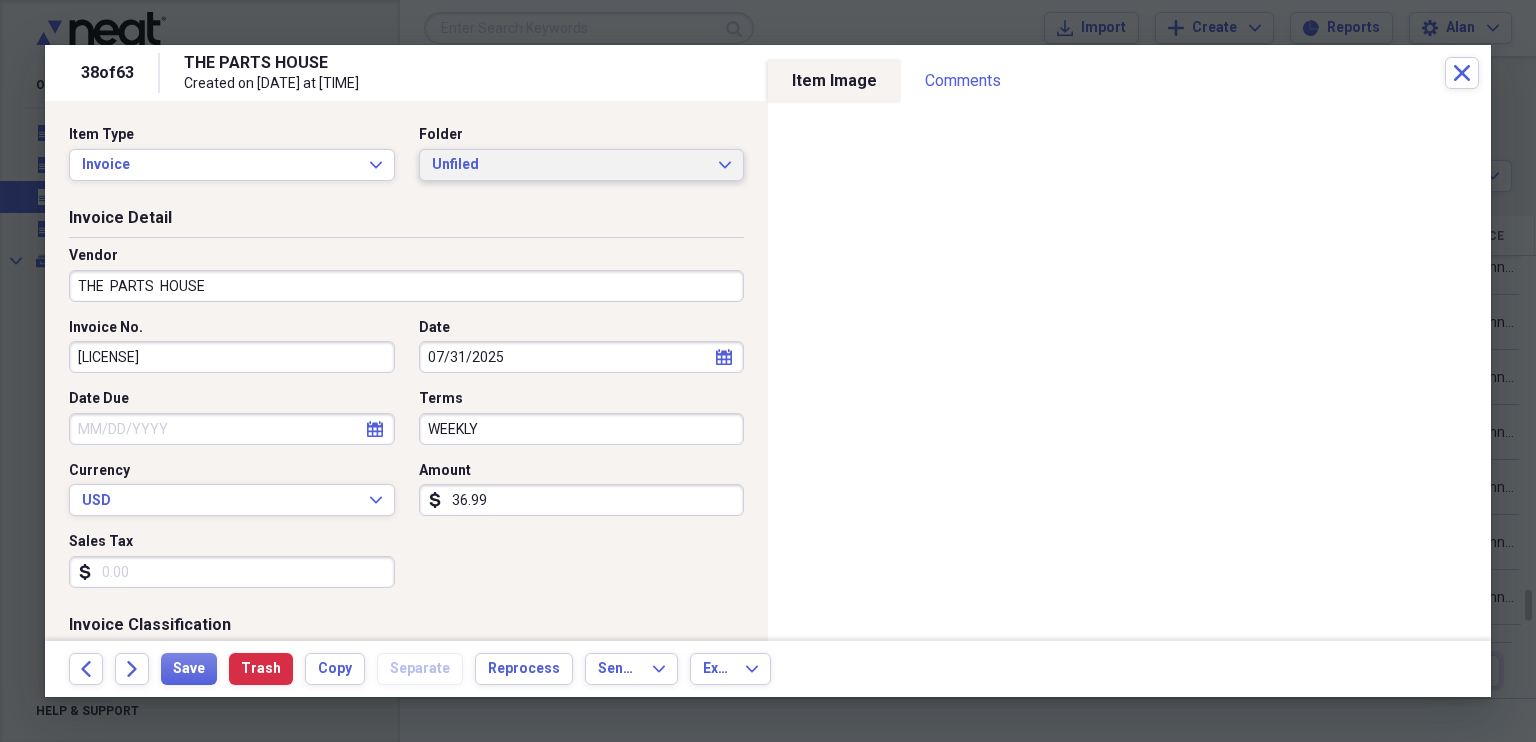 click on "Unfiled Expand" at bounding box center [582, 165] 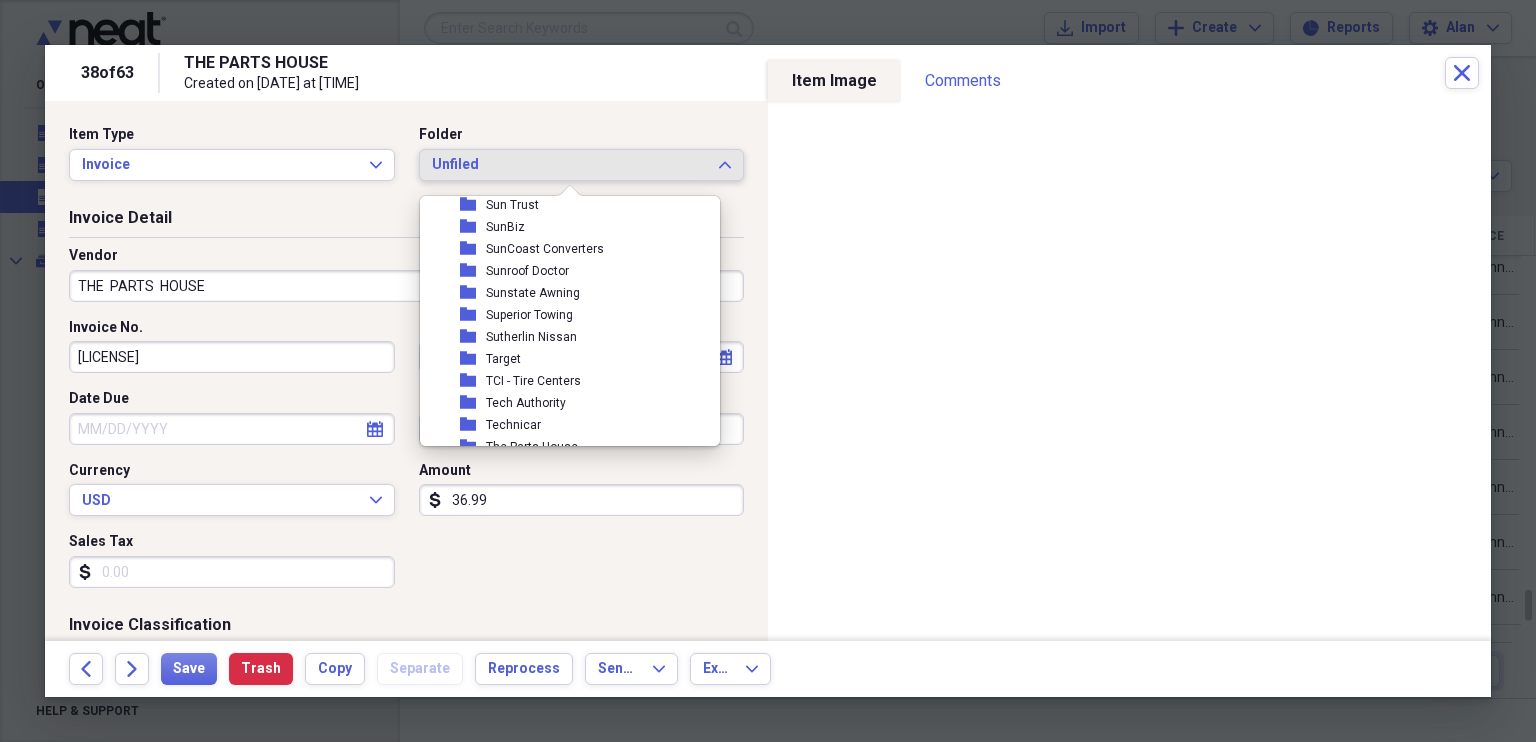 scroll, scrollTop: 8549, scrollLeft: 0, axis: vertical 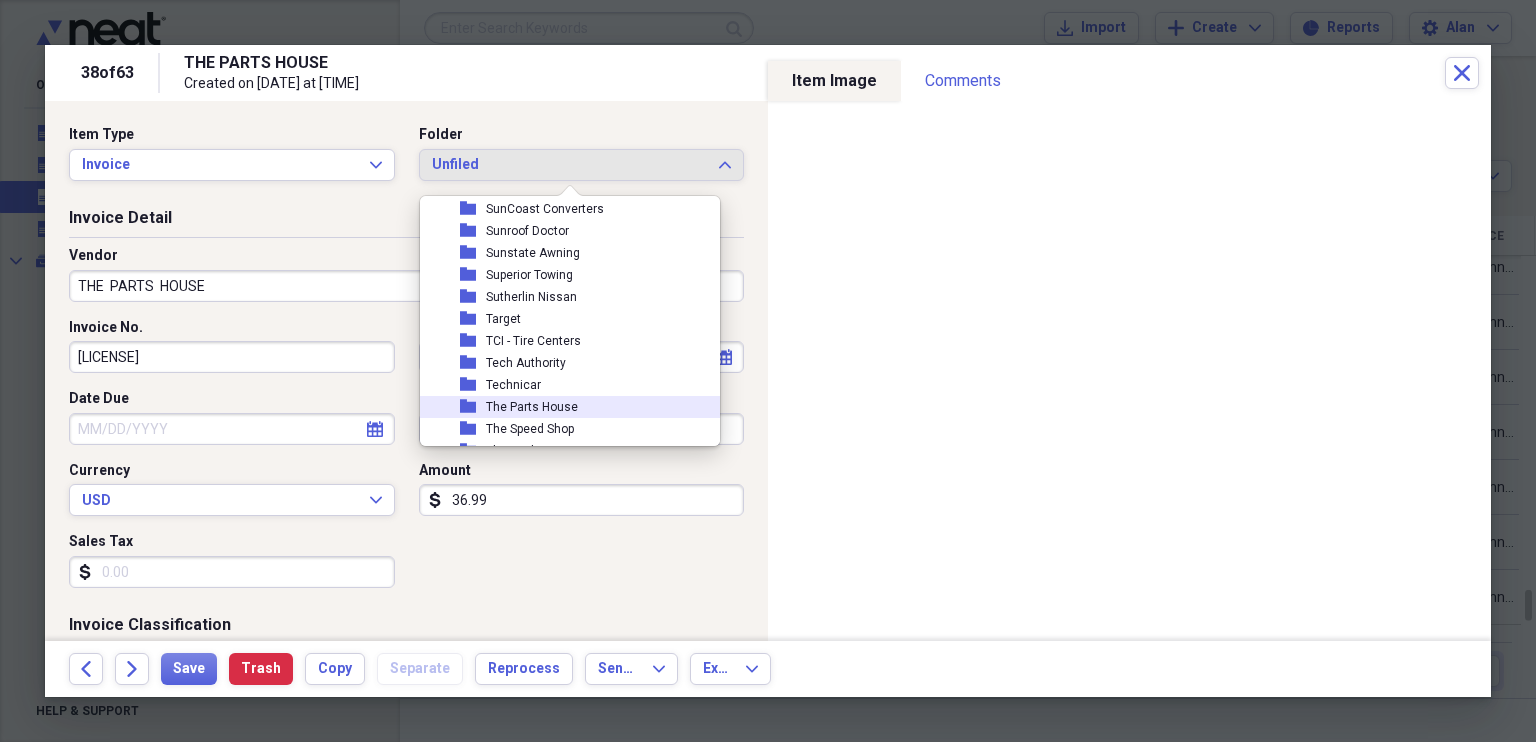 click on "The Parts House" at bounding box center (532, 407) 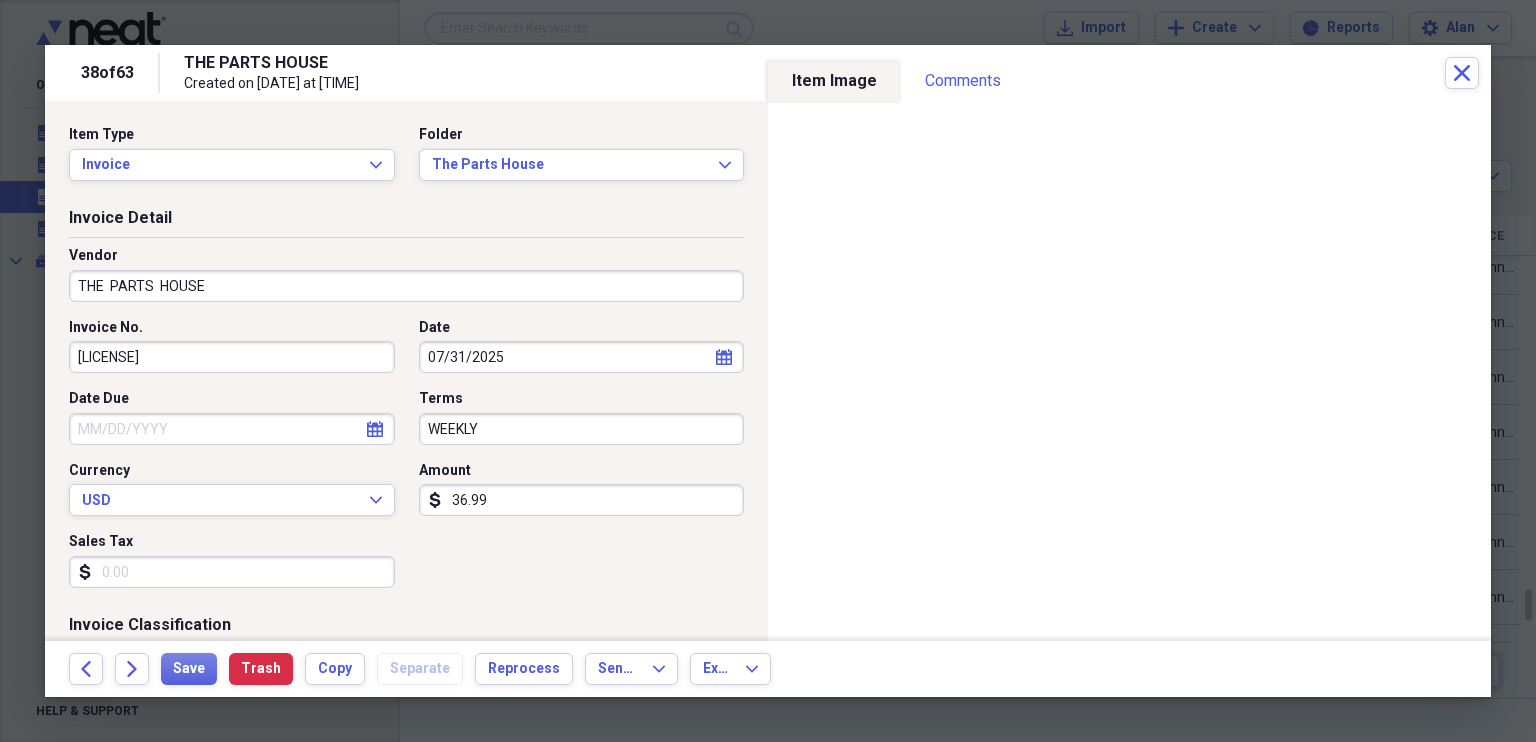 click 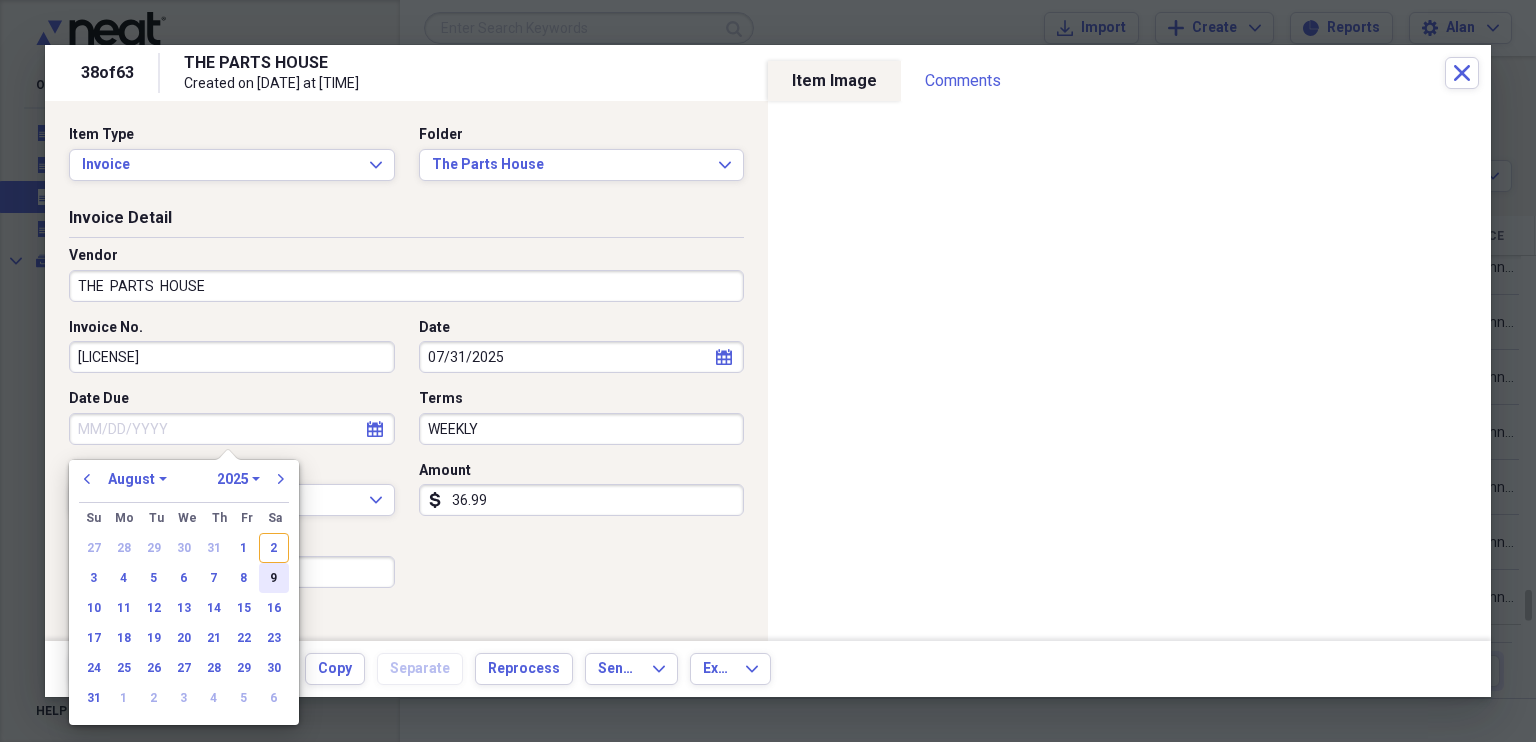 click on "9" at bounding box center (274, 578) 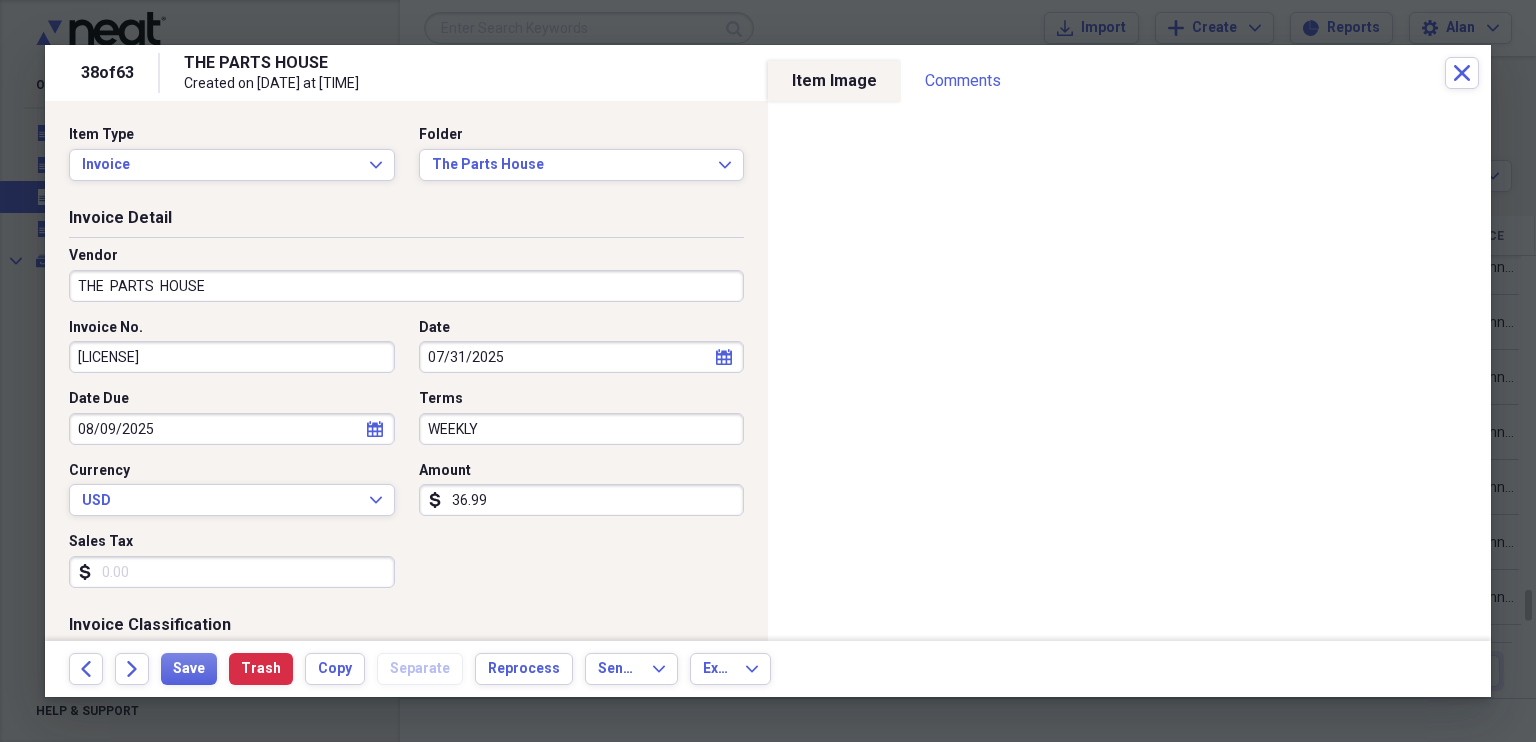 click on "36.99" at bounding box center [582, 500] 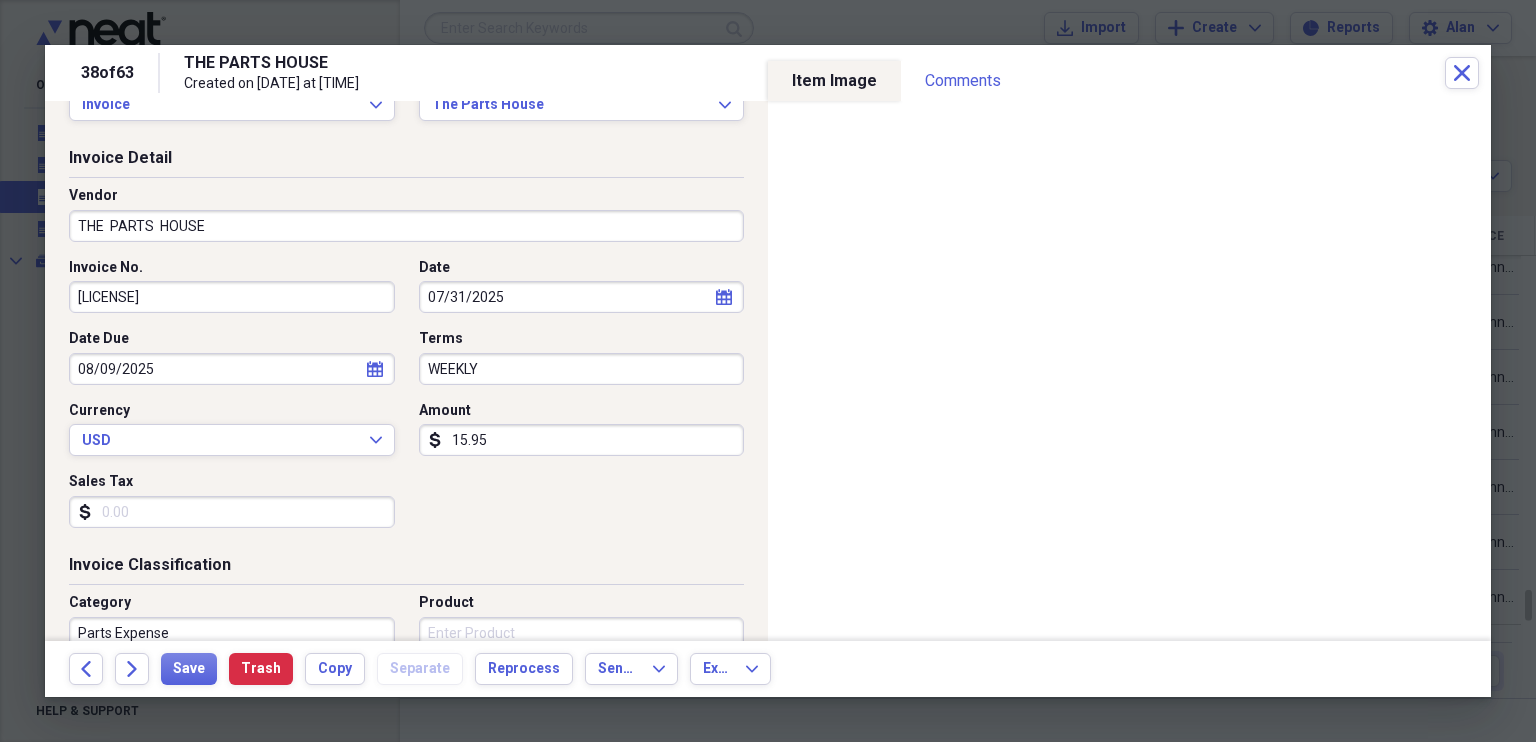 scroll, scrollTop: 92, scrollLeft: 0, axis: vertical 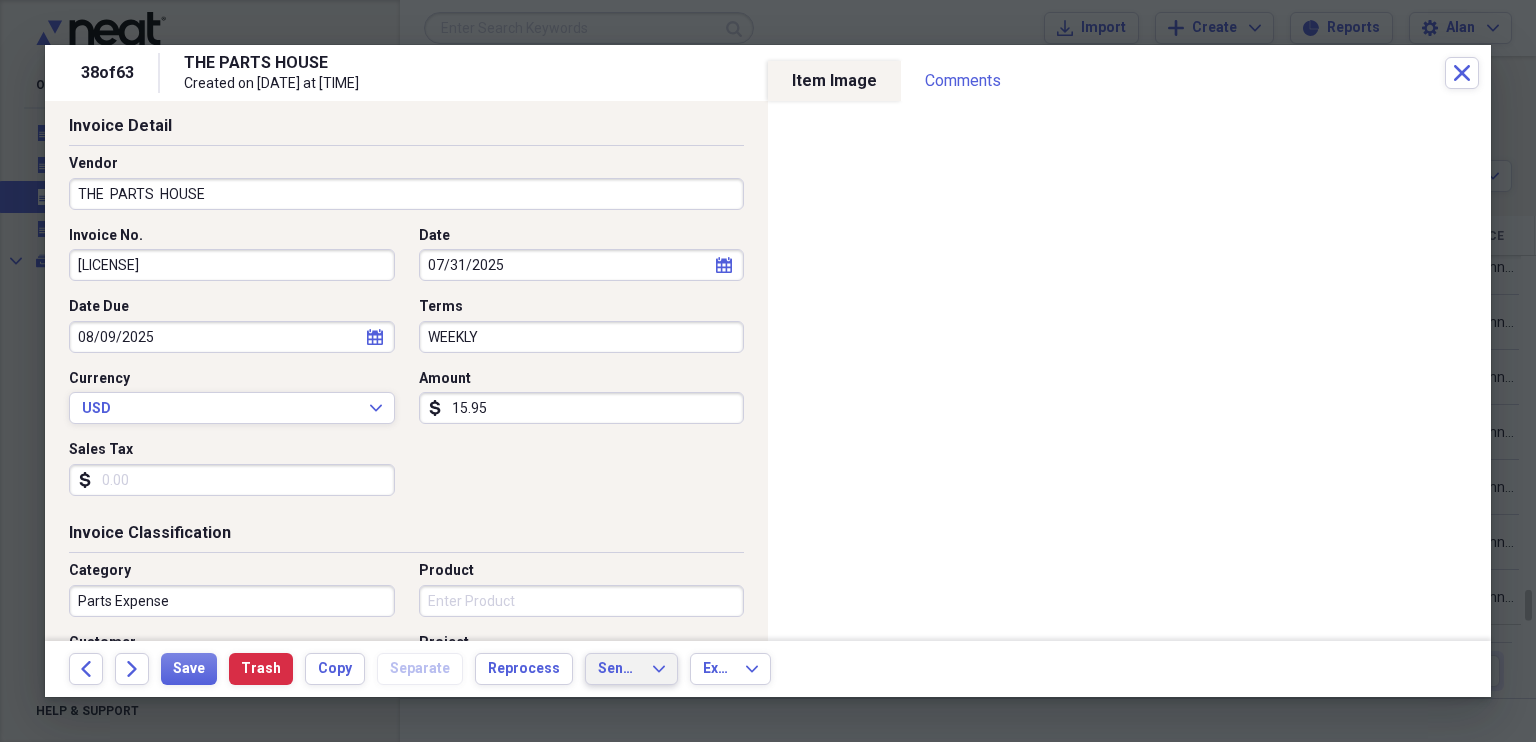 type on "15.95" 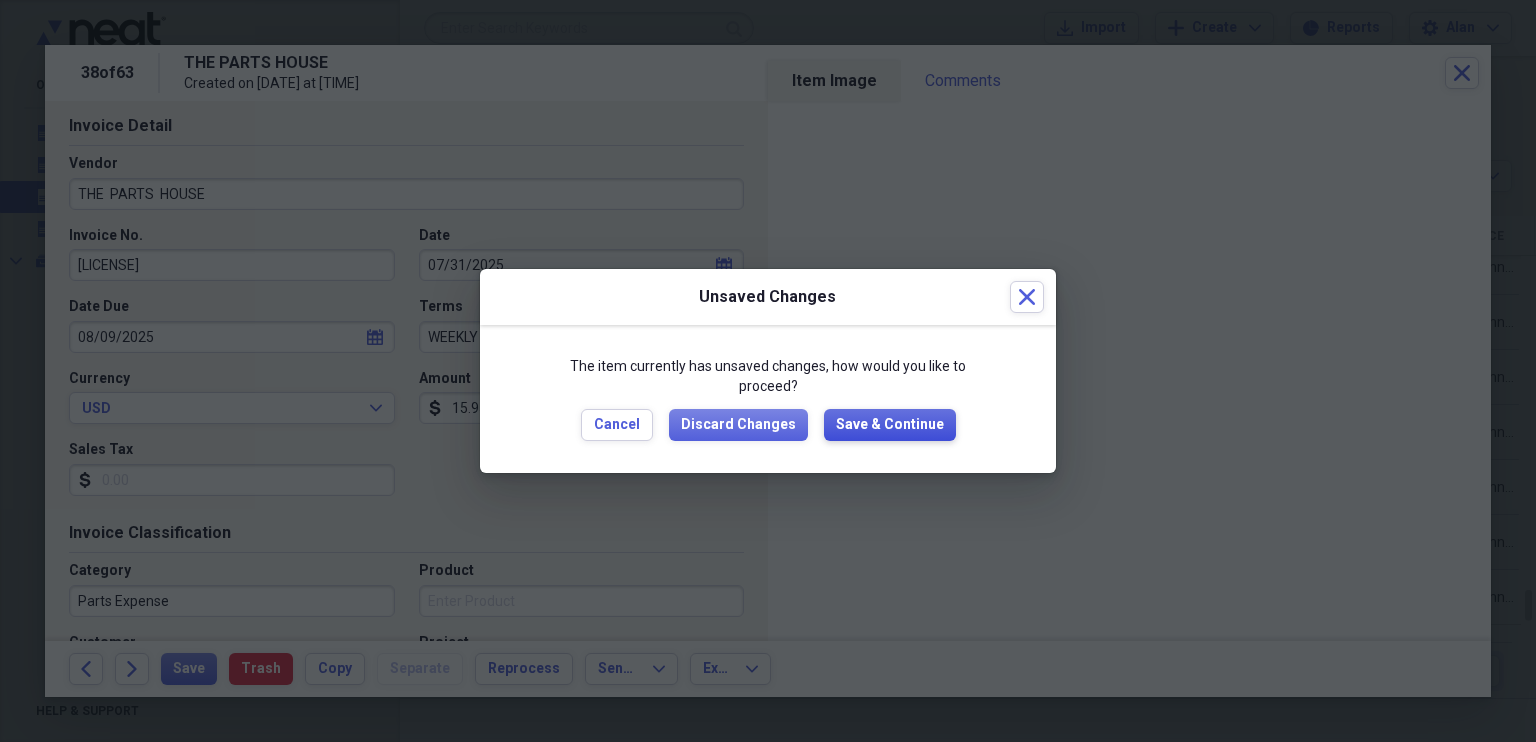 click on "Save & Continue" at bounding box center (890, 425) 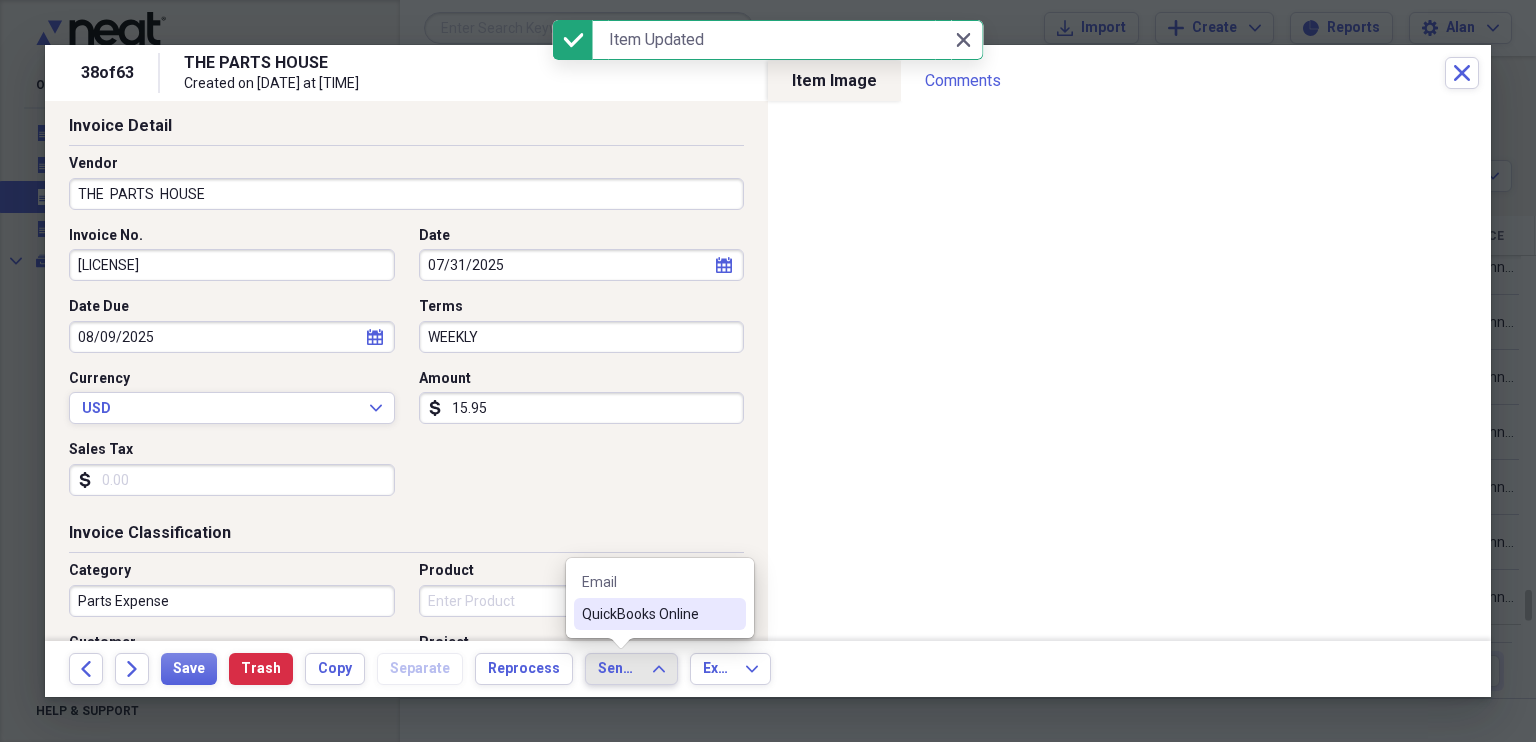 click on "QuickBooks Online" at bounding box center (648, 614) 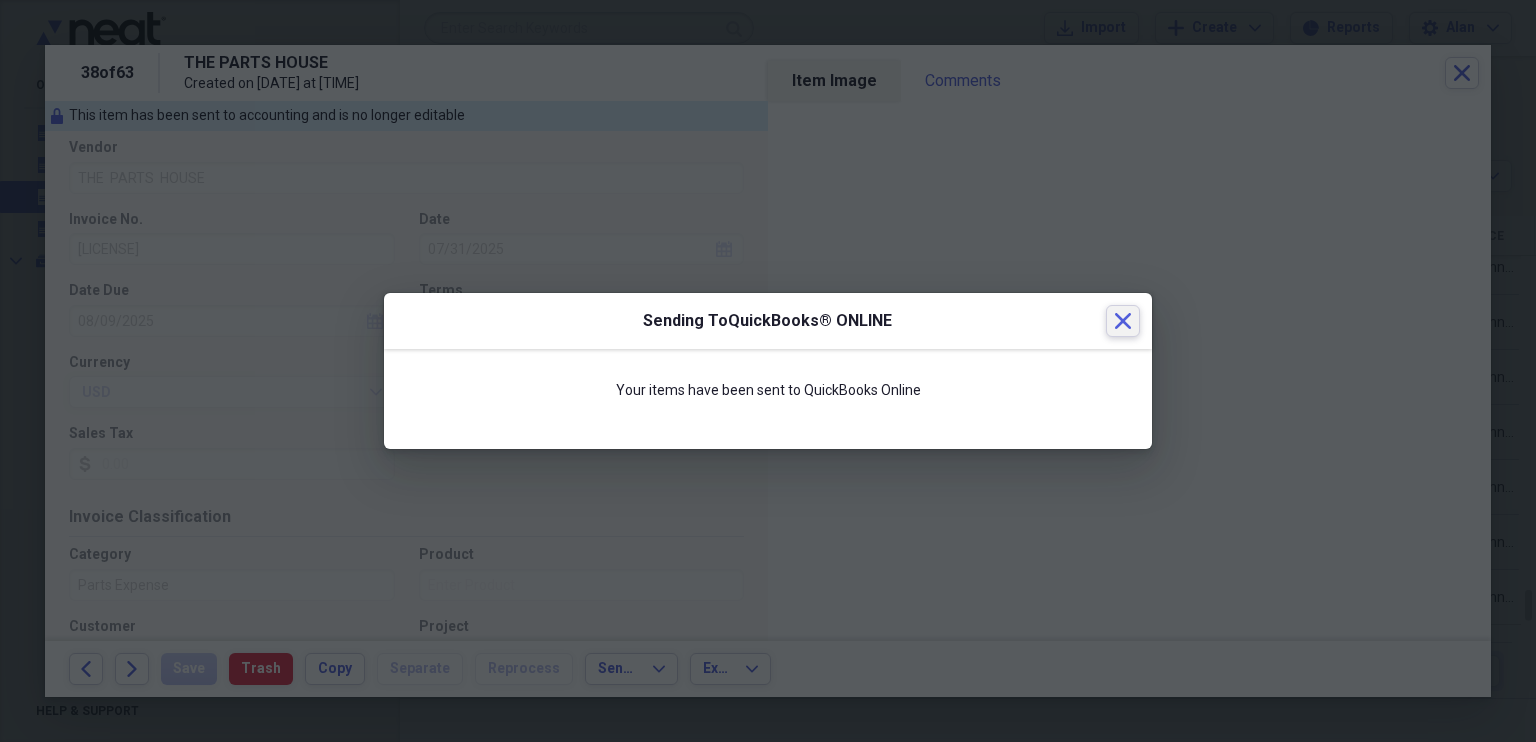 click 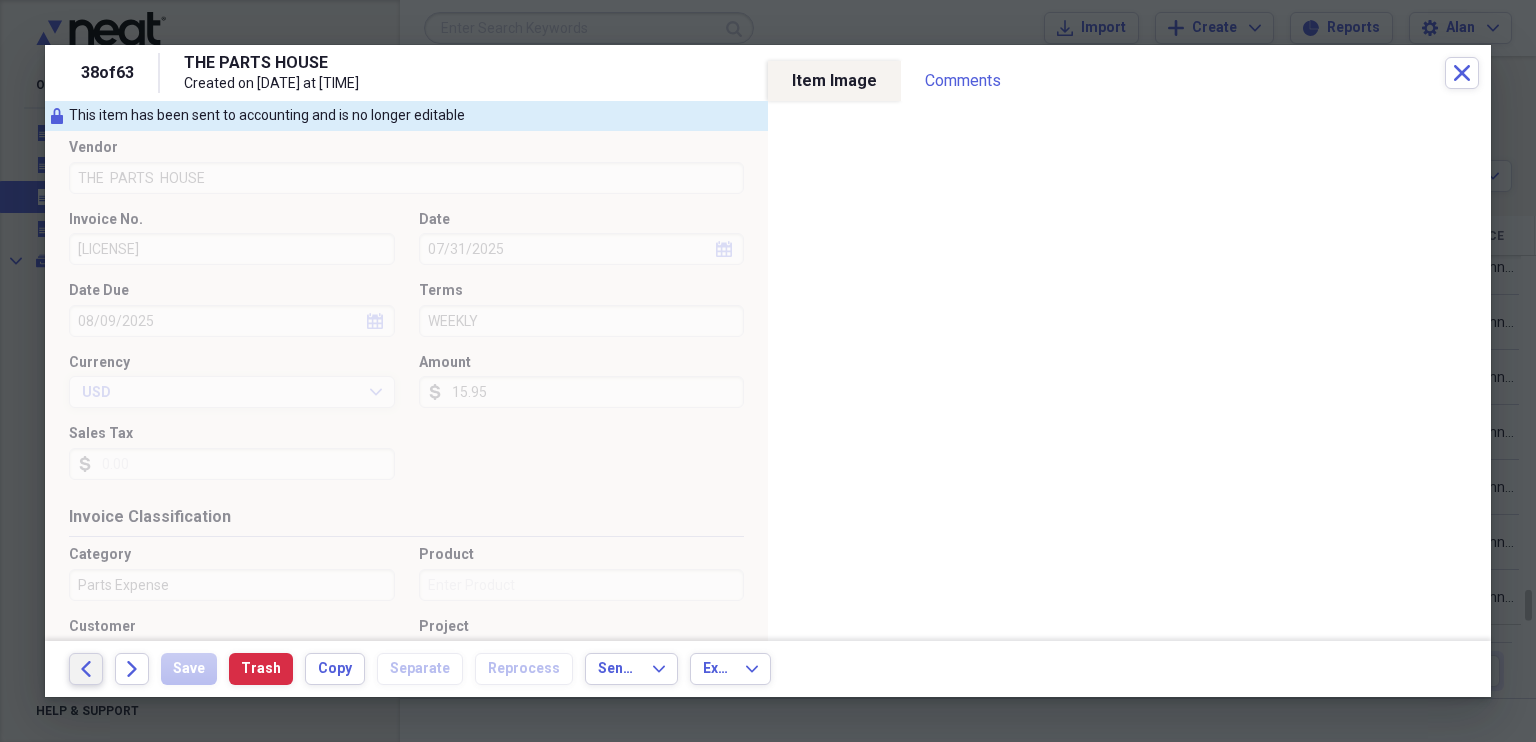 click on "Back" at bounding box center (86, 669) 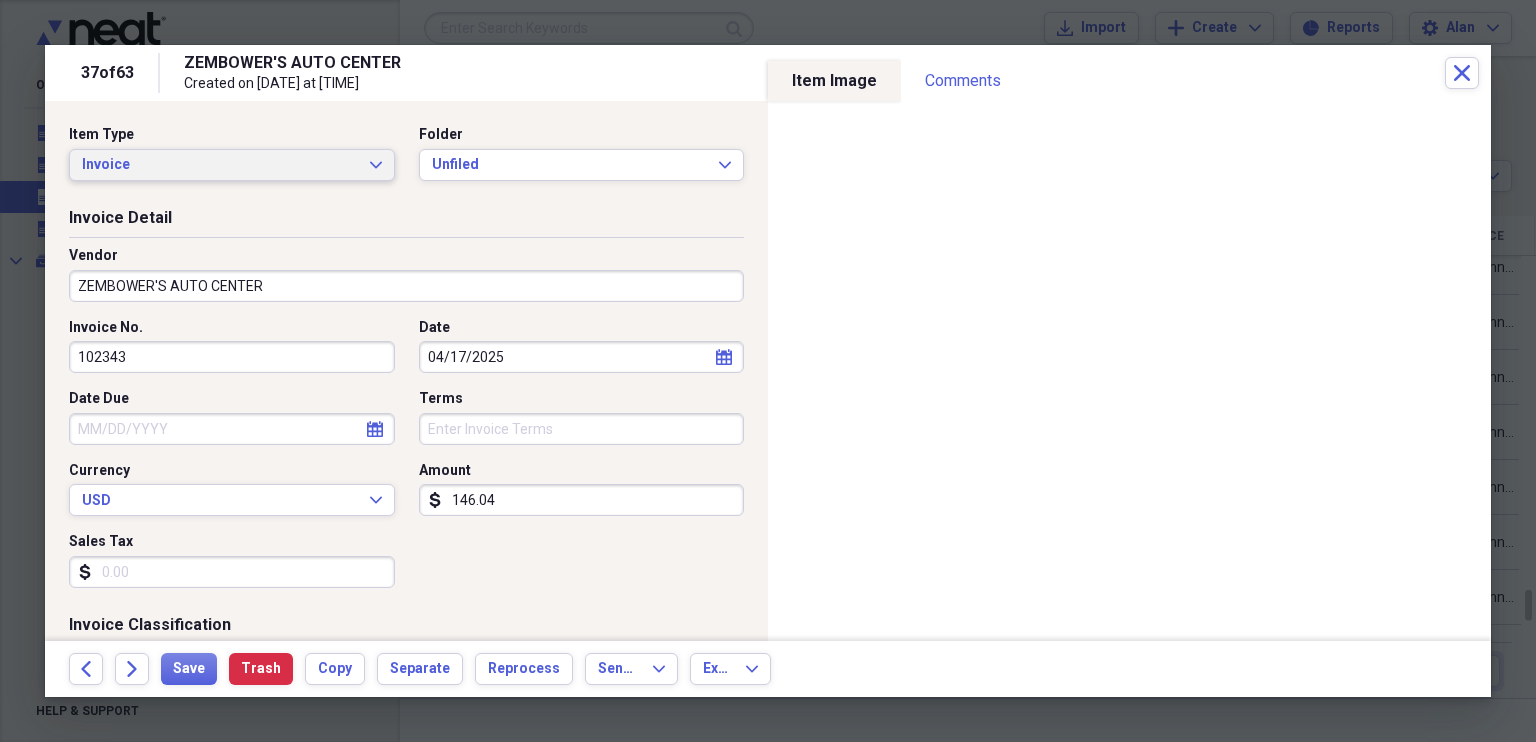 click on "Expand" 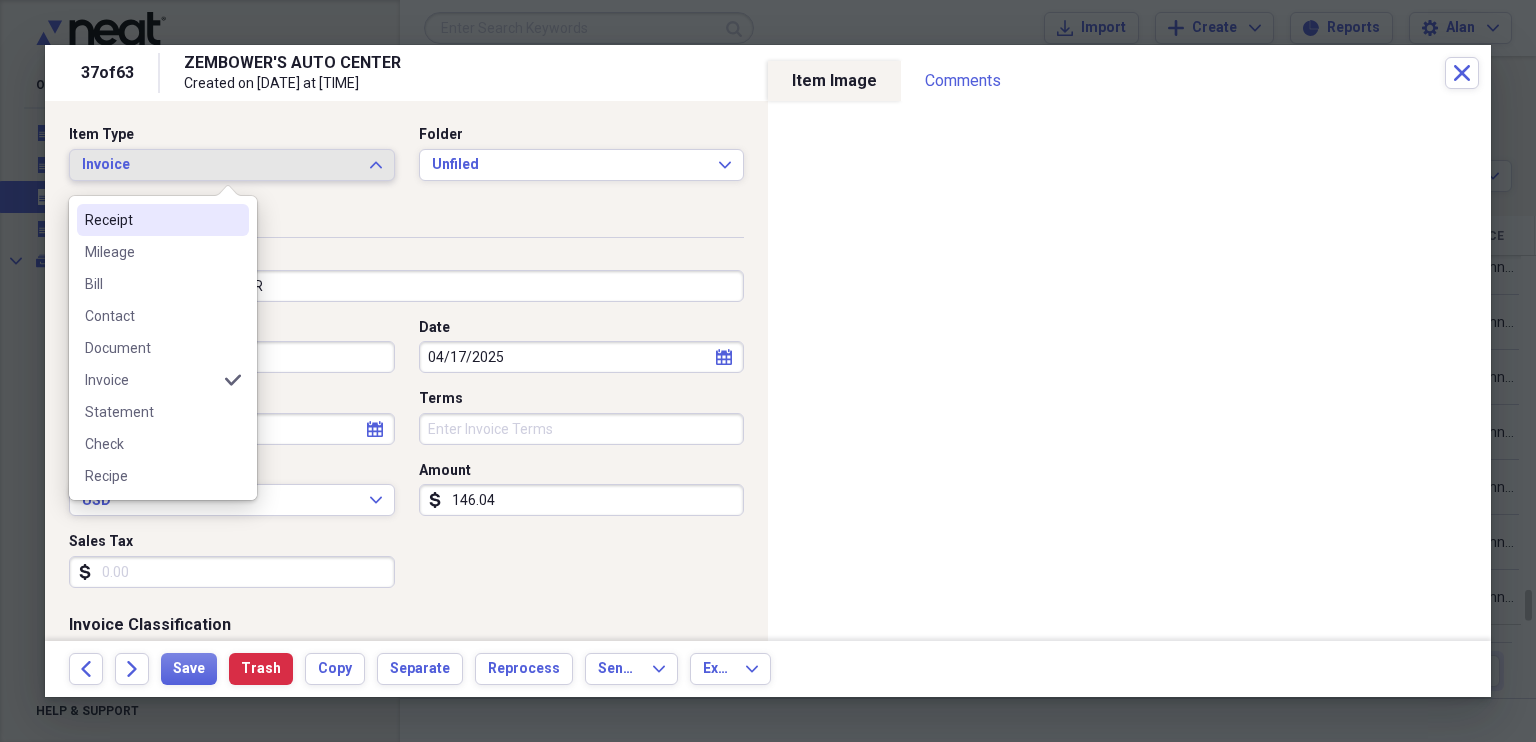 click on "Receipt" at bounding box center [151, 220] 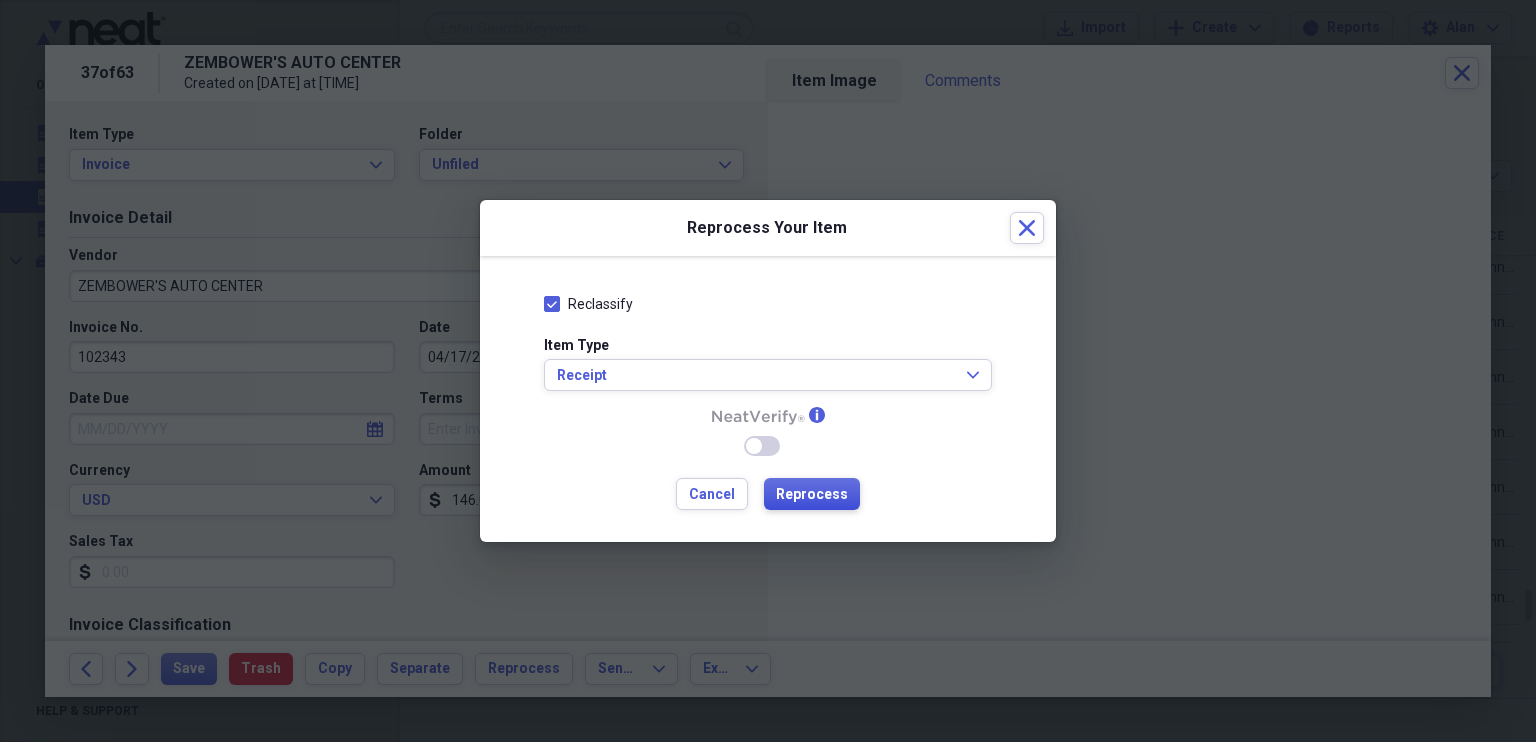 click on "Reprocess" at bounding box center [812, 495] 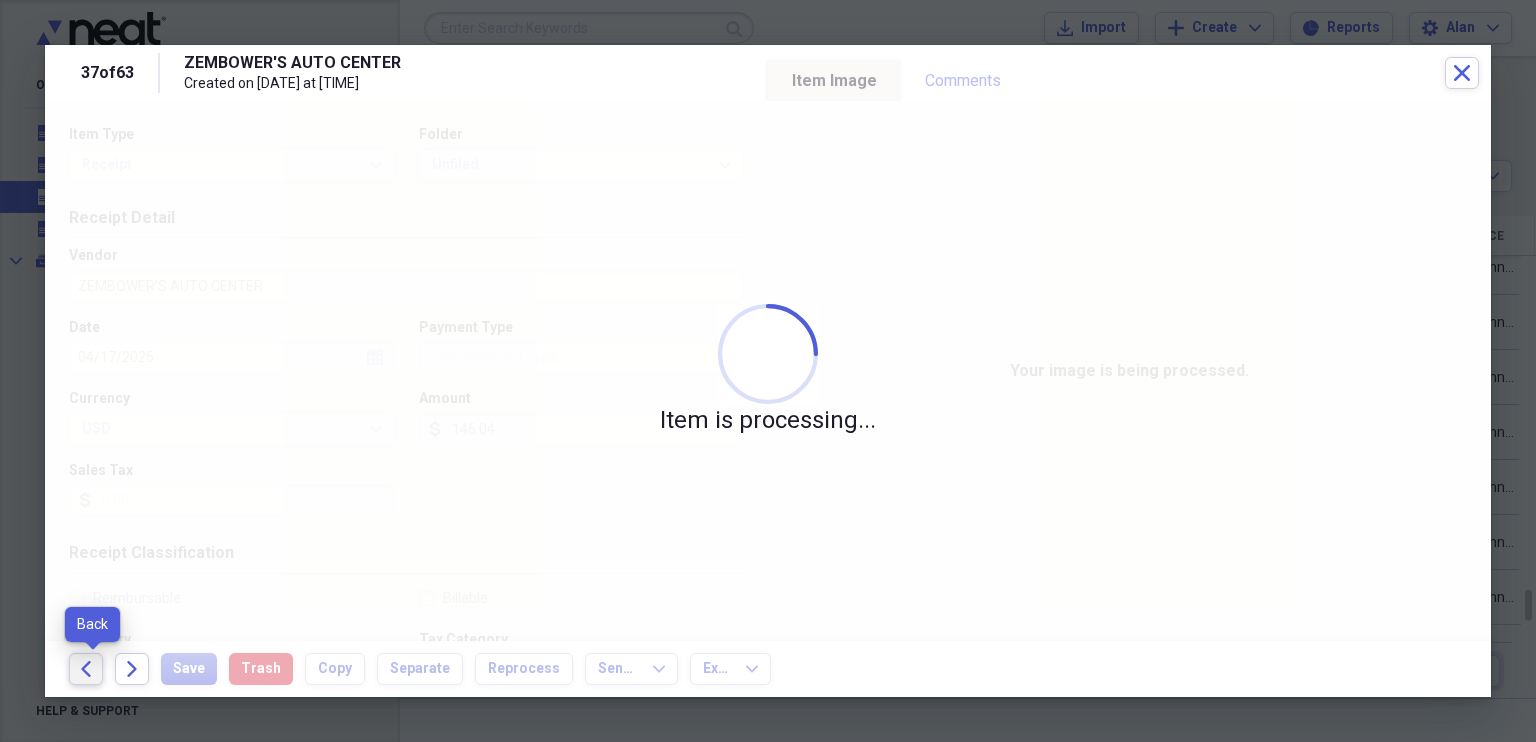 click on "Back" 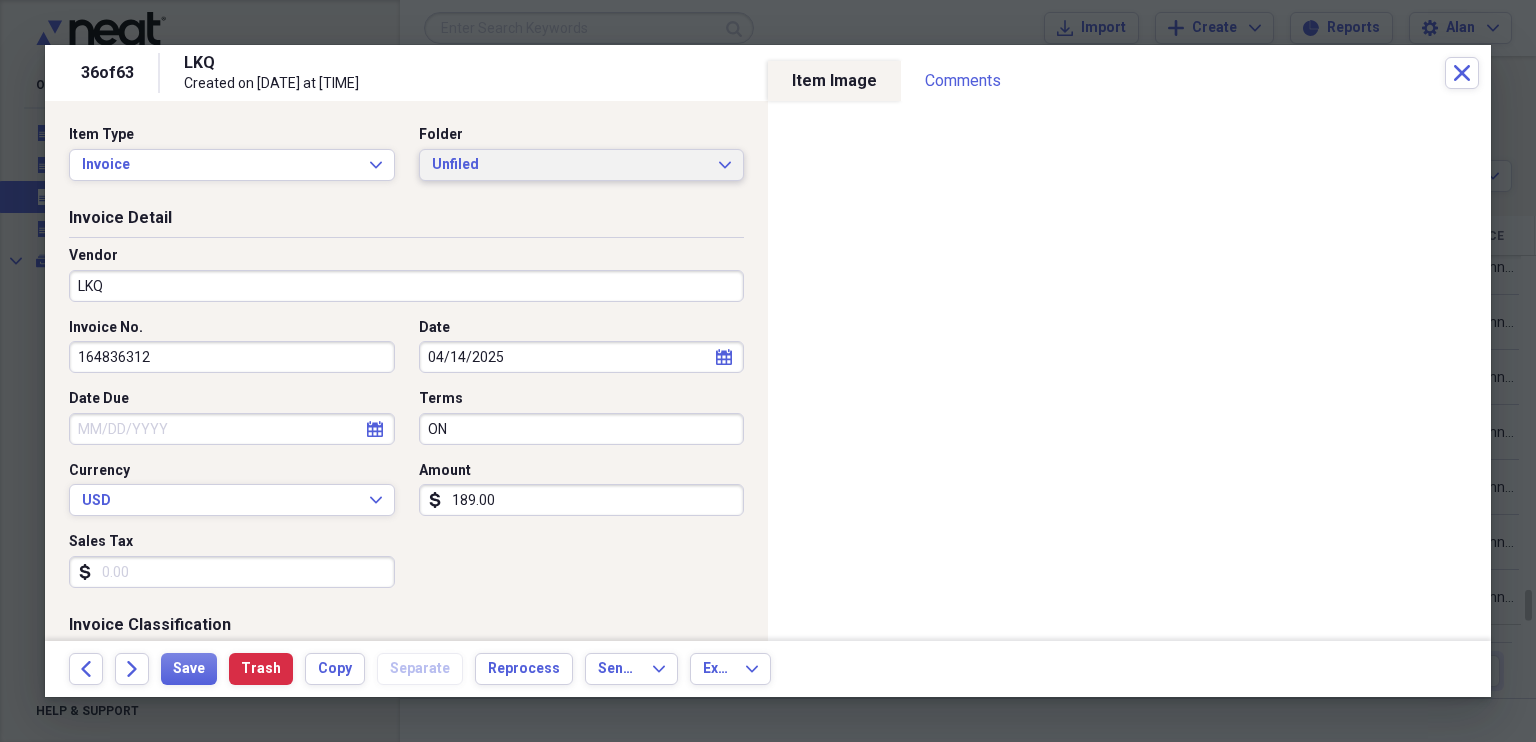 click on "Unfiled Expand" at bounding box center (582, 165) 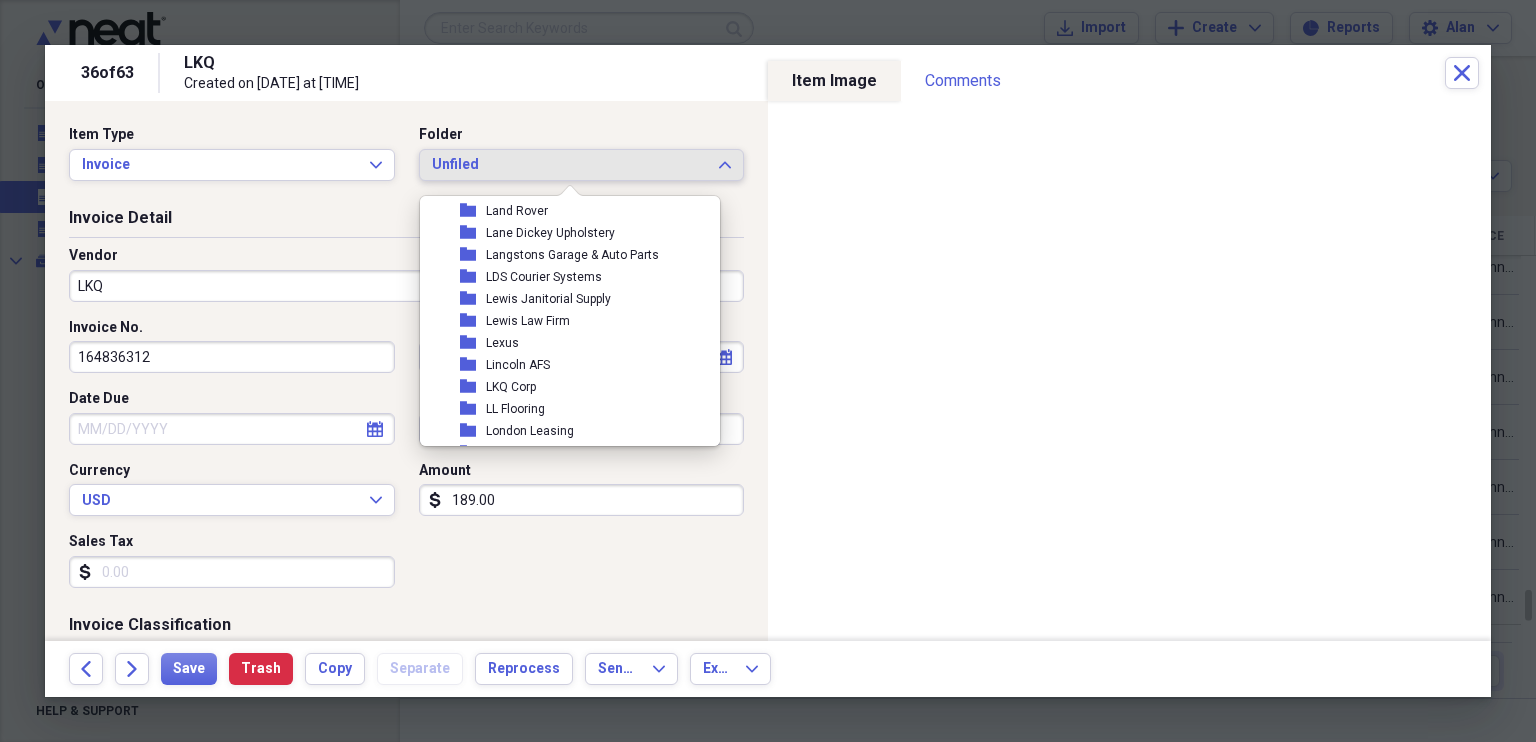 scroll, scrollTop: 5221, scrollLeft: 0, axis: vertical 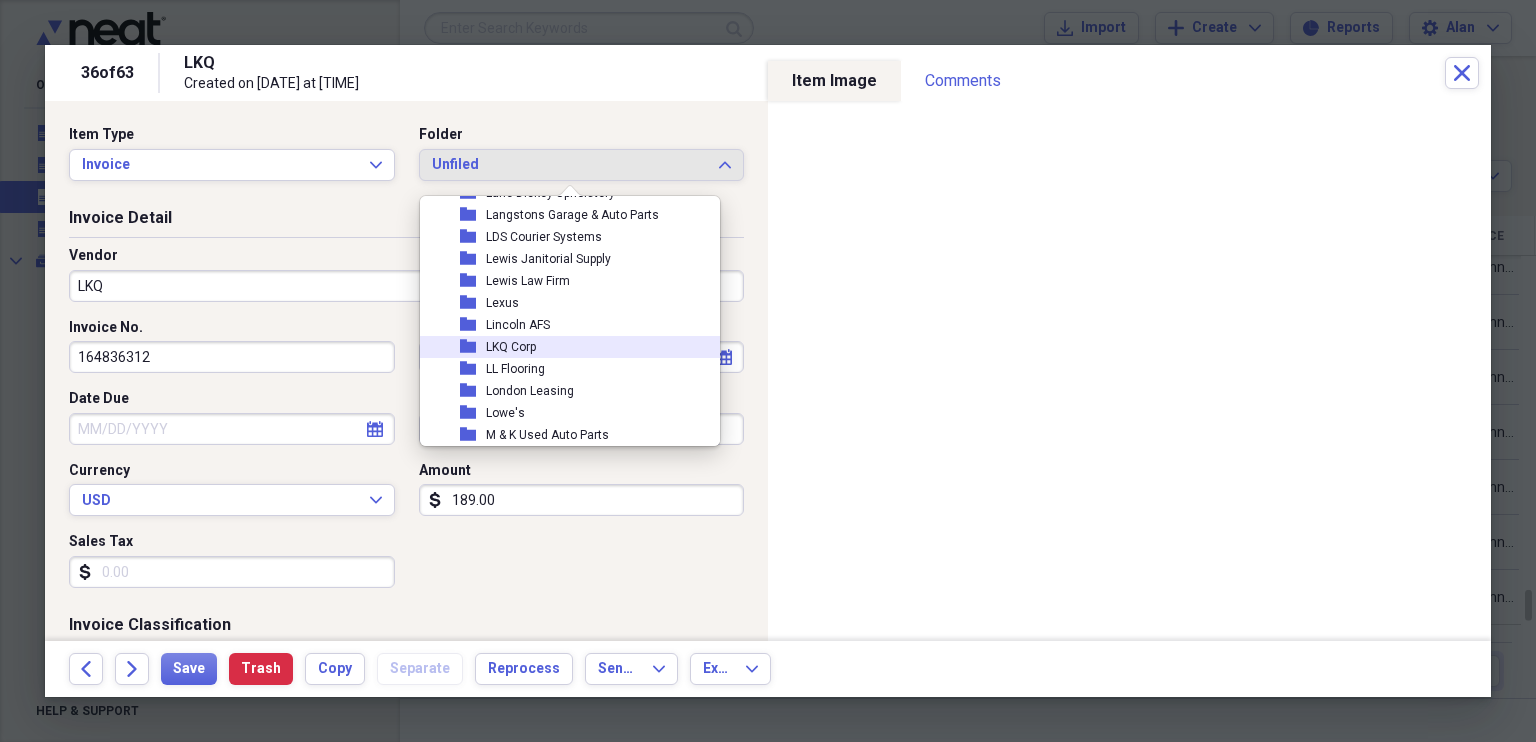 click on "LKQ Corp" at bounding box center (511, 347) 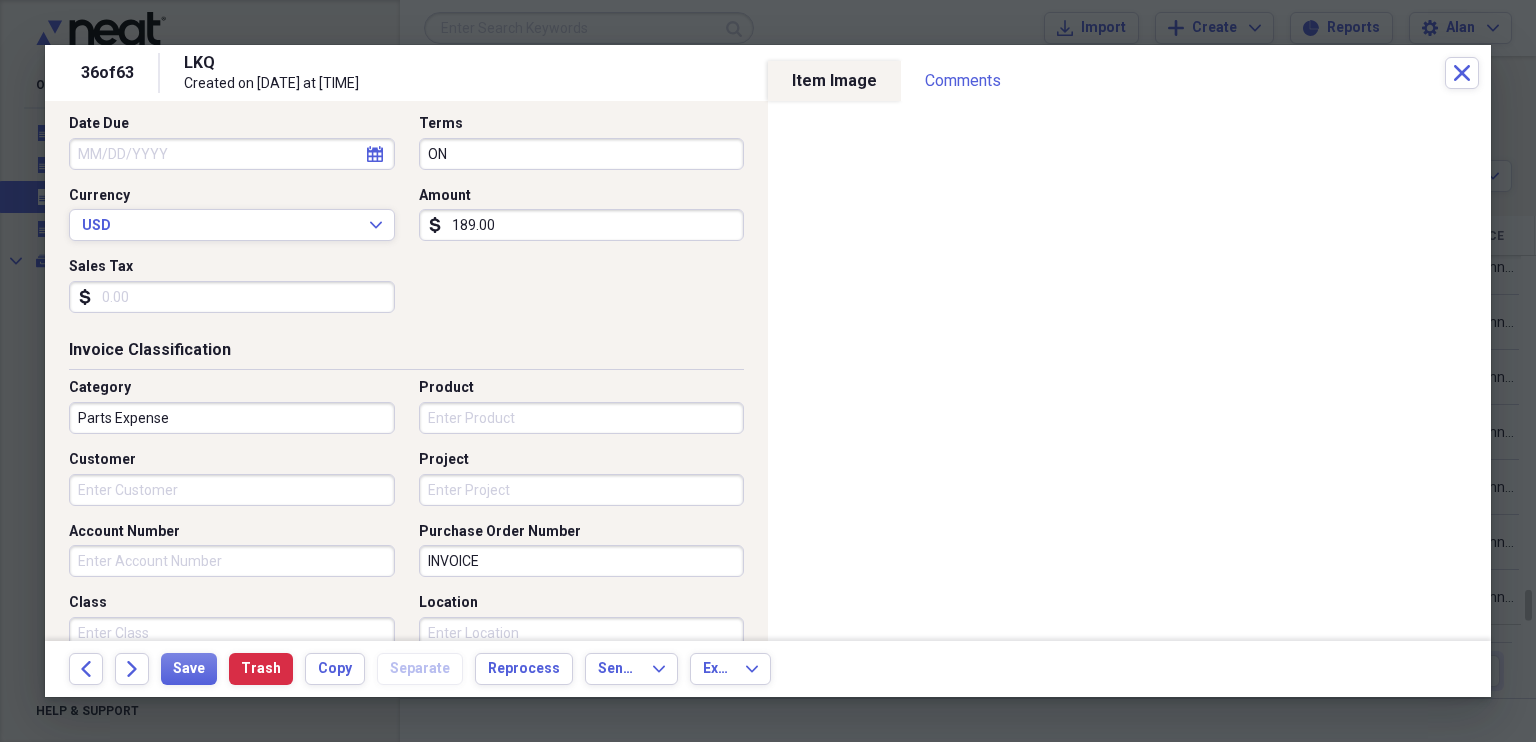 scroll, scrollTop: 0, scrollLeft: 0, axis: both 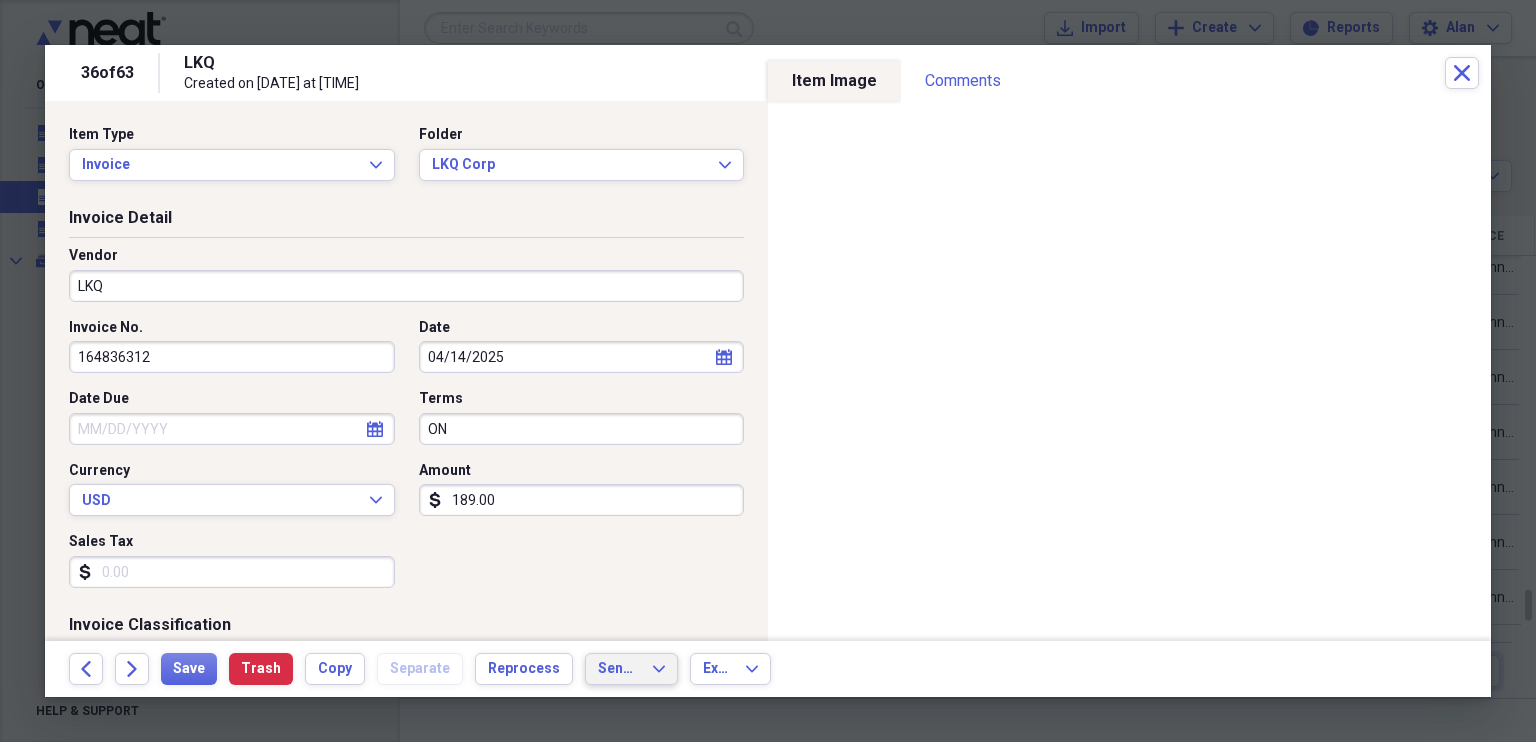 click on "Send To Expand" at bounding box center (631, 669) 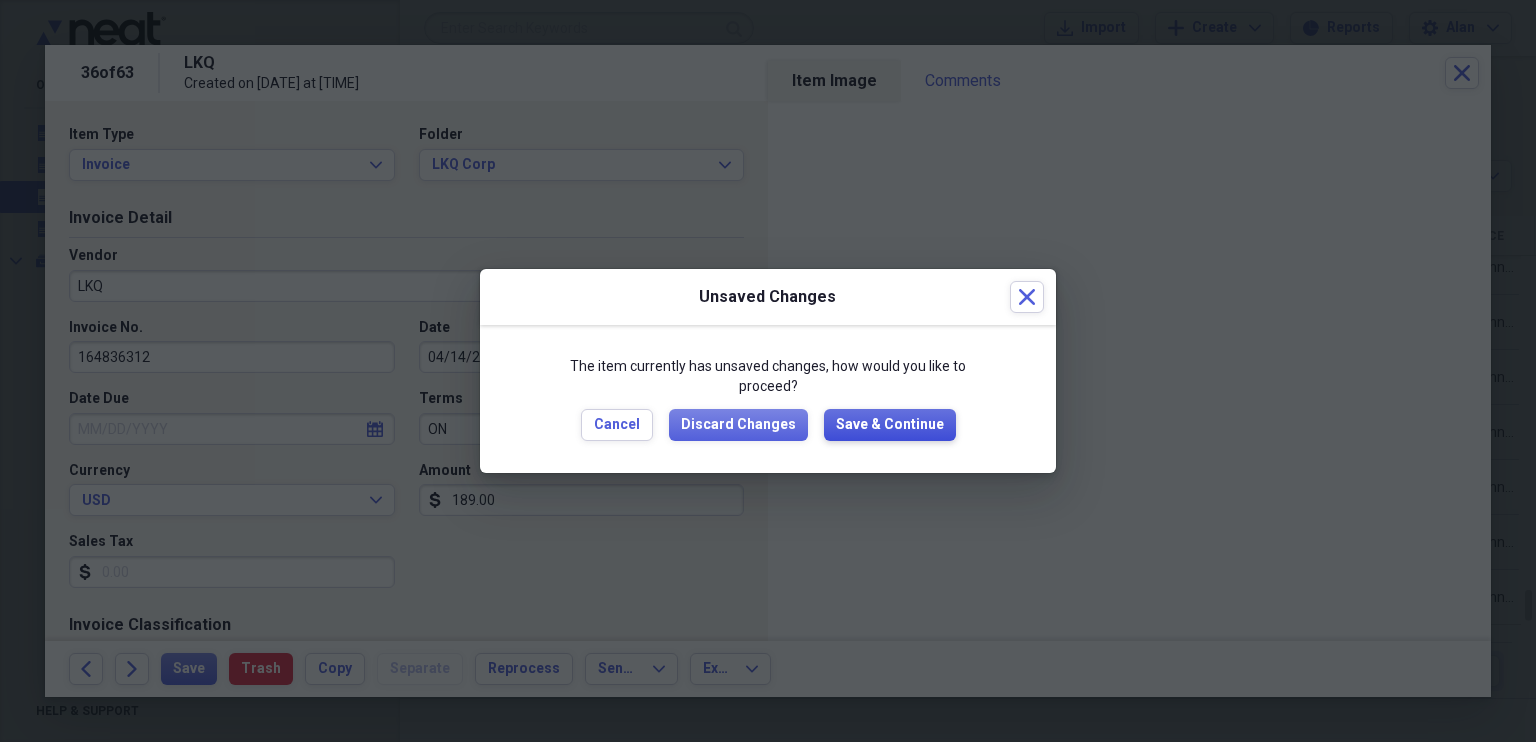 click on "Save & Continue" at bounding box center [890, 425] 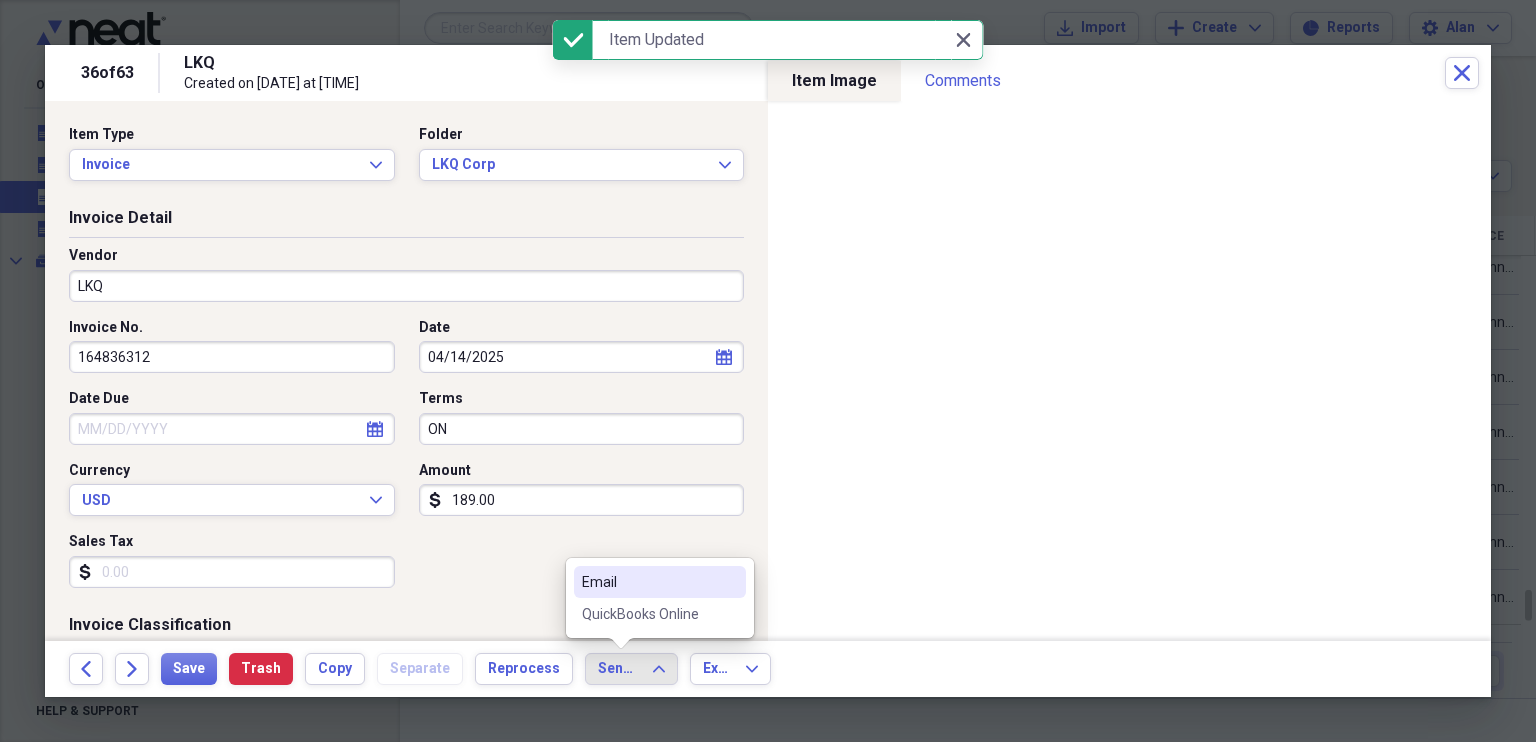 click on "QuickBooks Online" at bounding box center (648, 614) 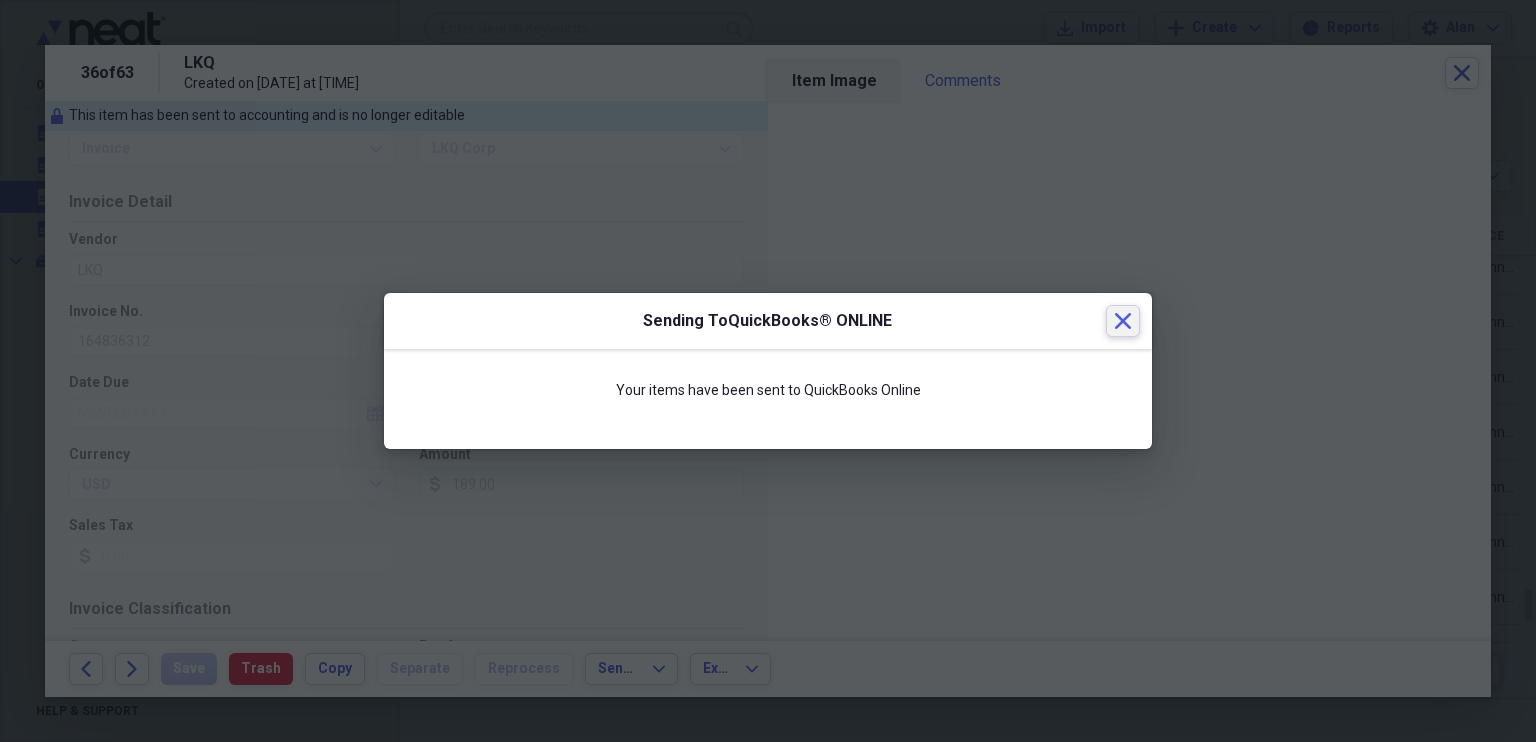 click 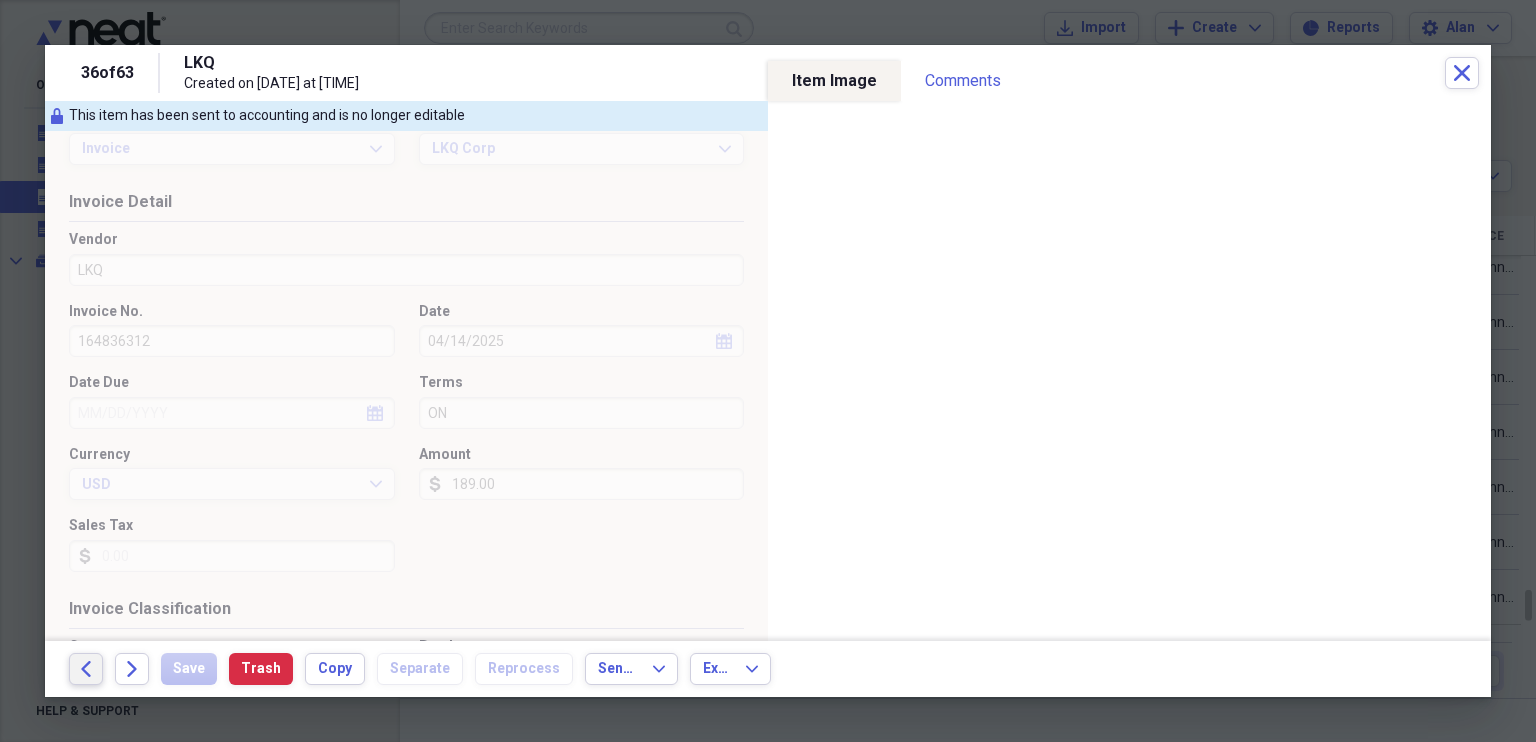 click on "Back" at bounding box center (86, 669) 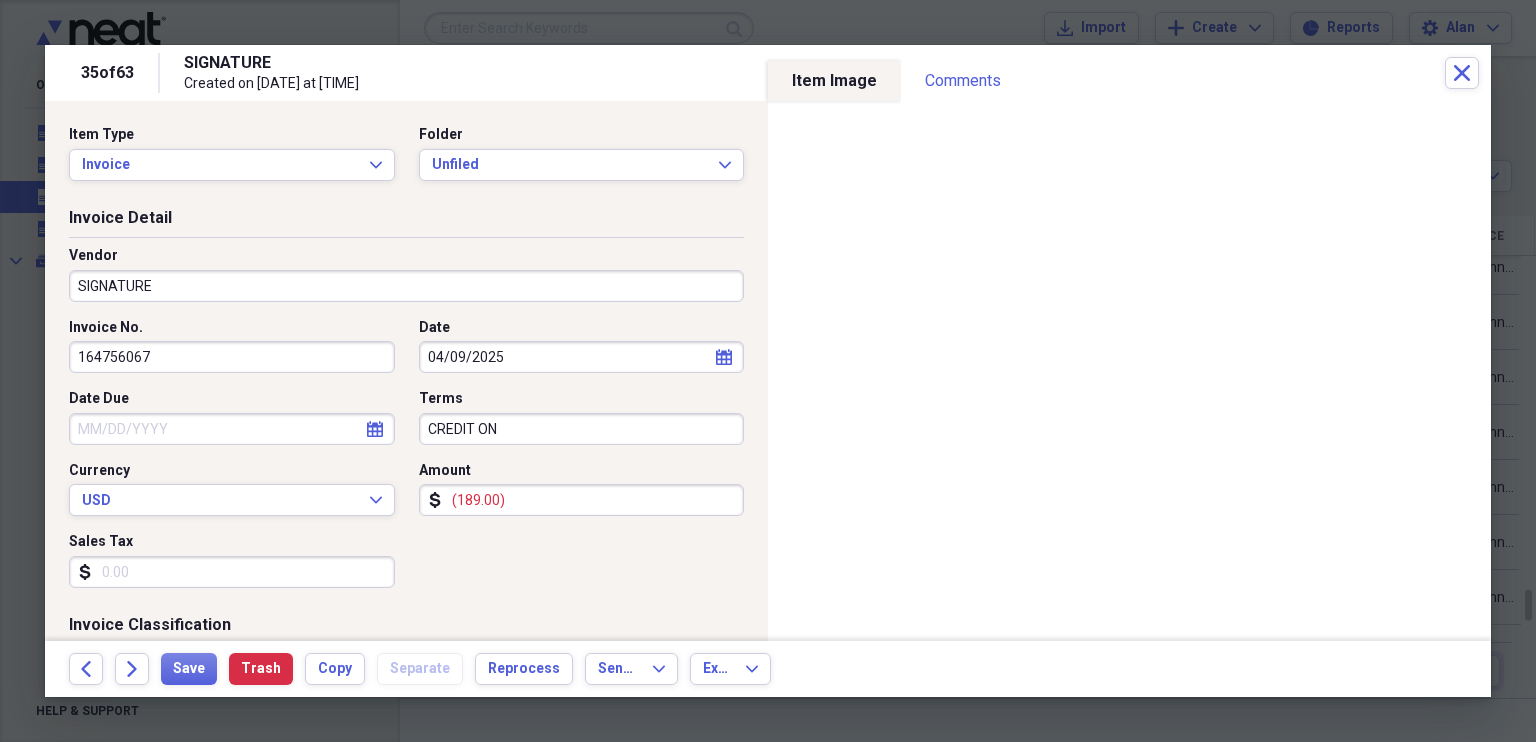 click on "SIGNATURE" at bounding box center (406, 286) 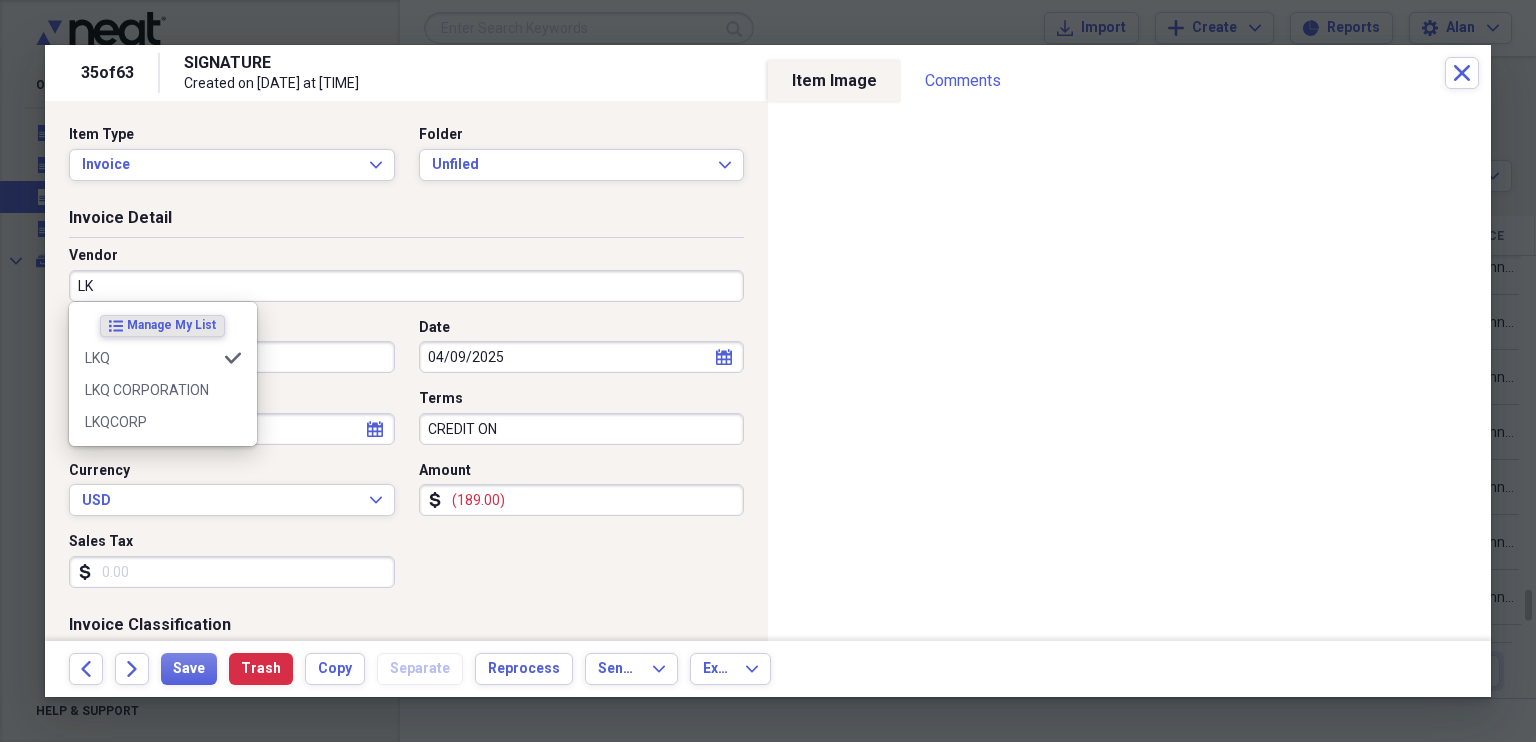 type on "LKQ" 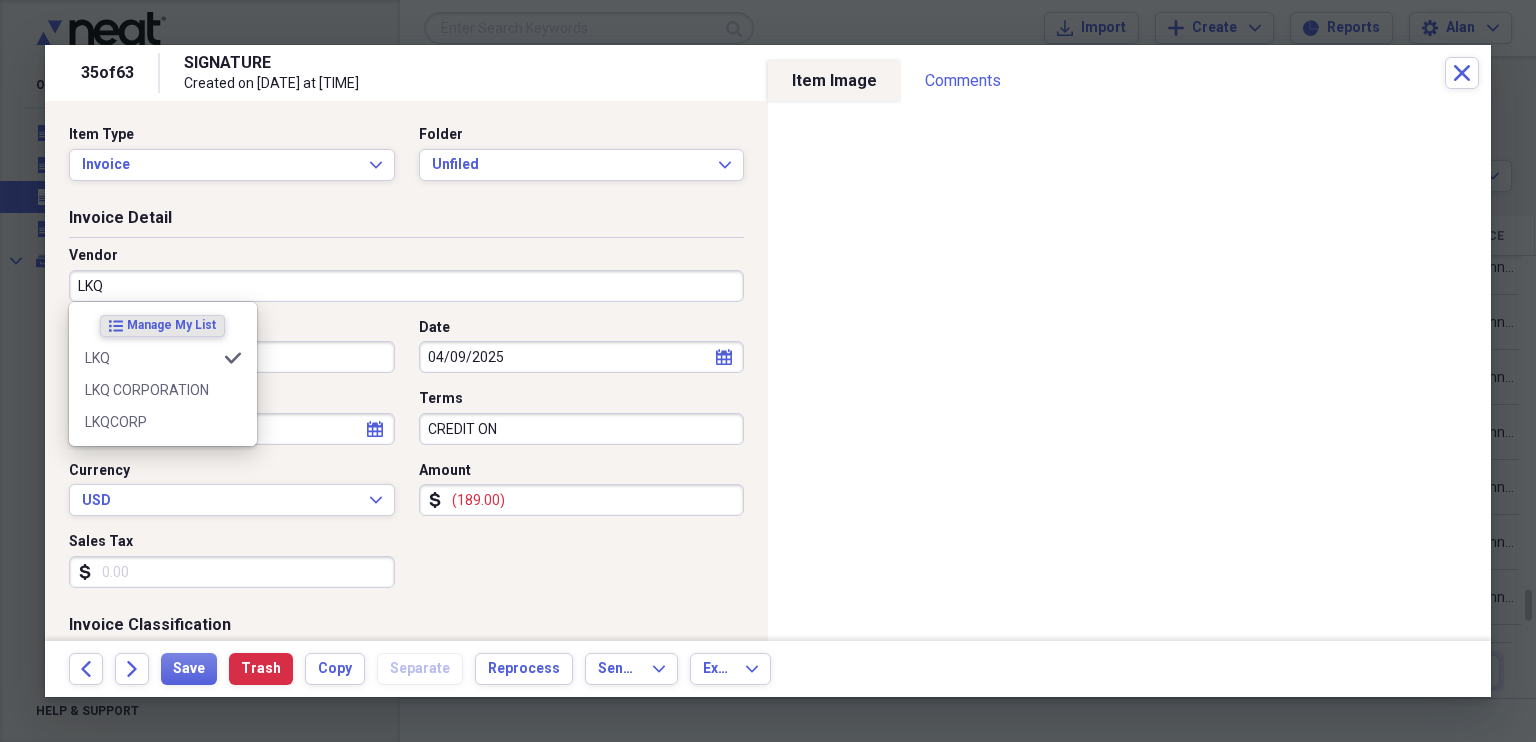 type on "Parts Expense" 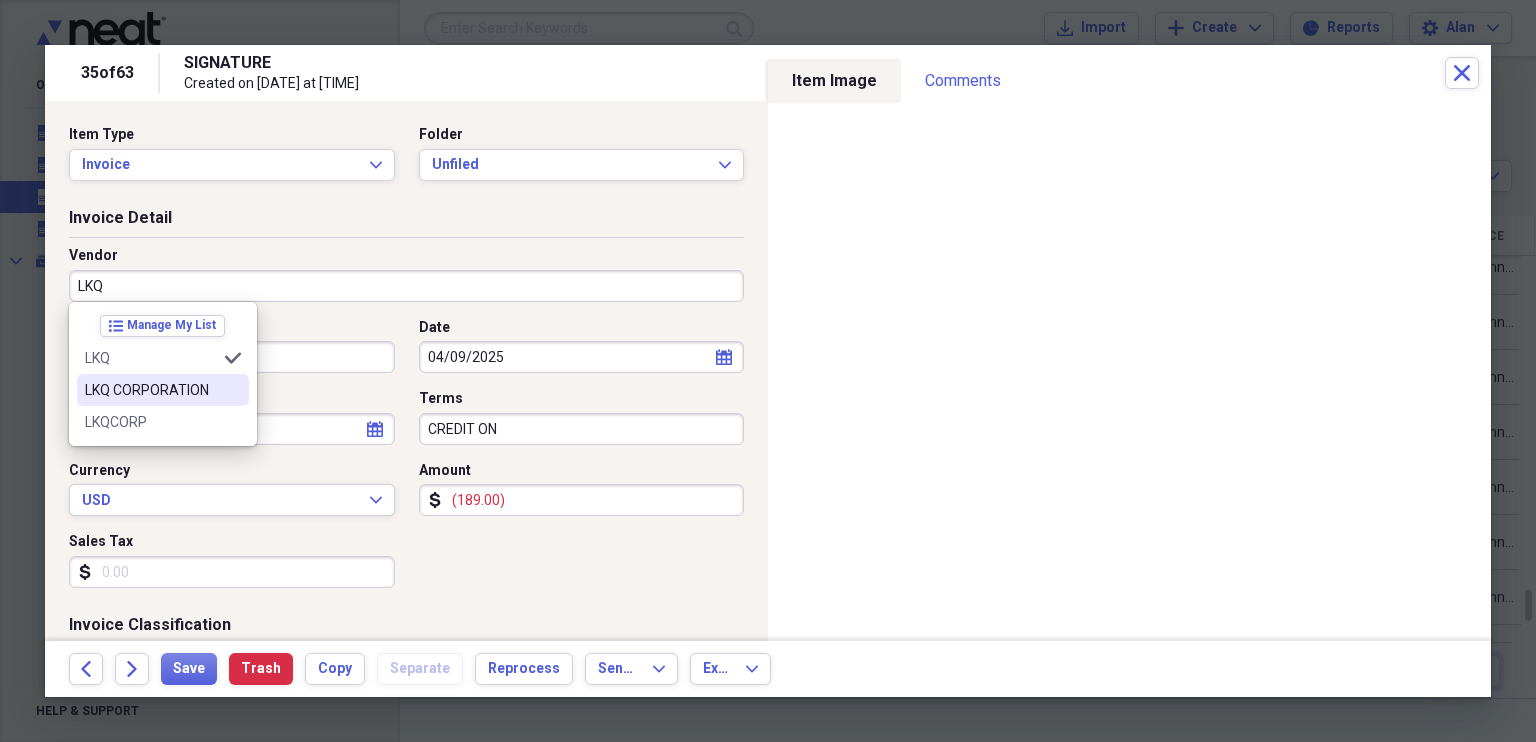 click on "LKQ CORPORATION" at bounding box center [151, 390] 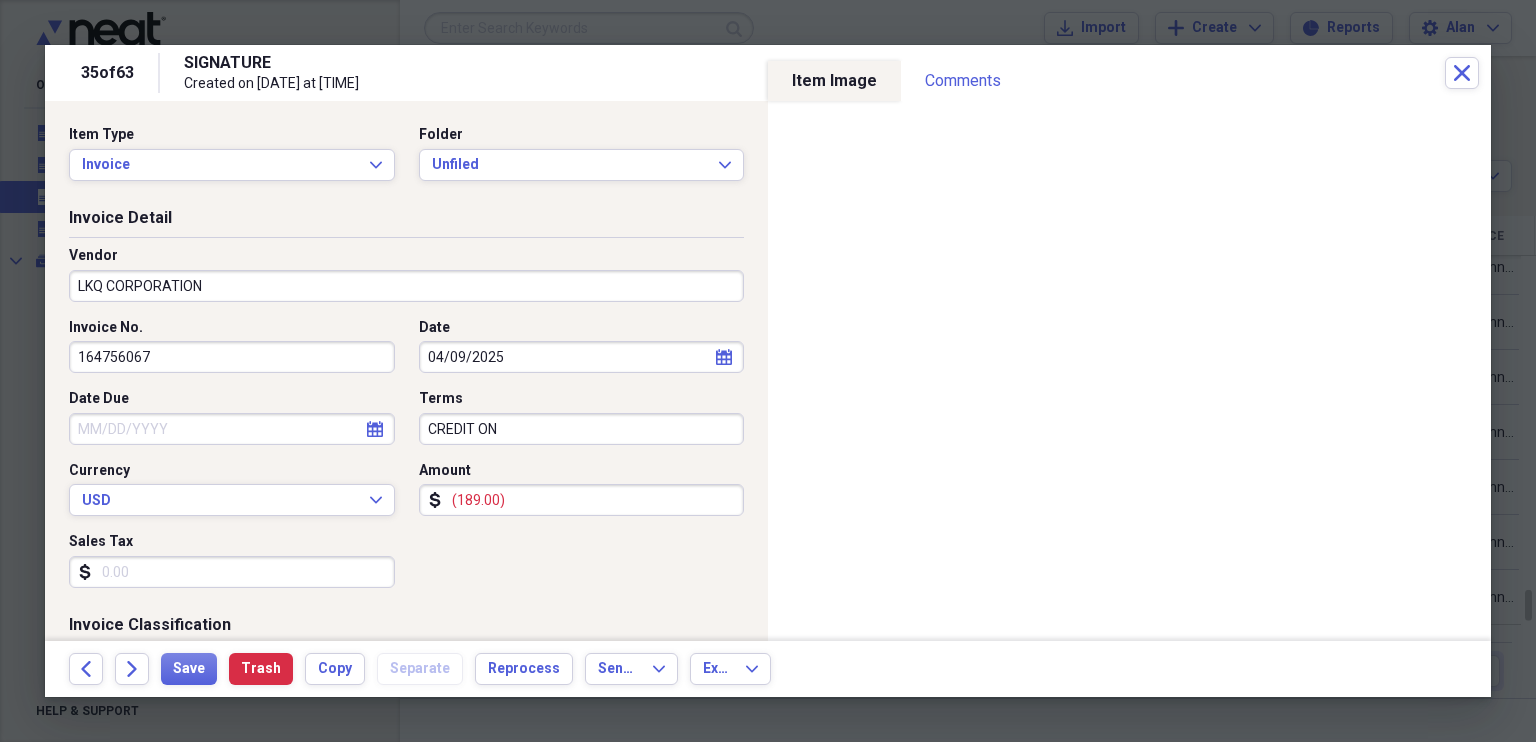 drag, startPoint x: 168, startPoint y: 354, endPoint x: 58, endPoint y: 375, distance: 111.9866 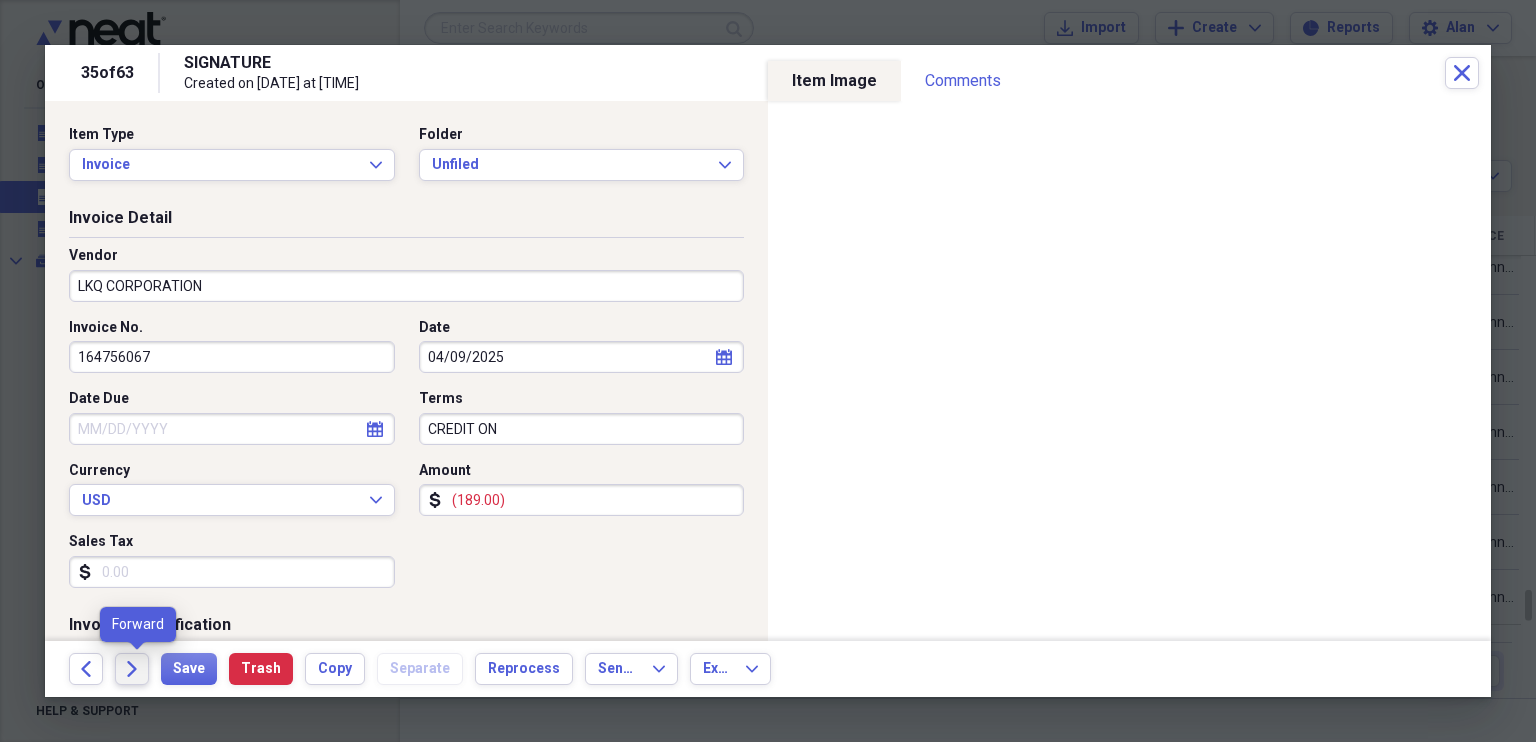 click 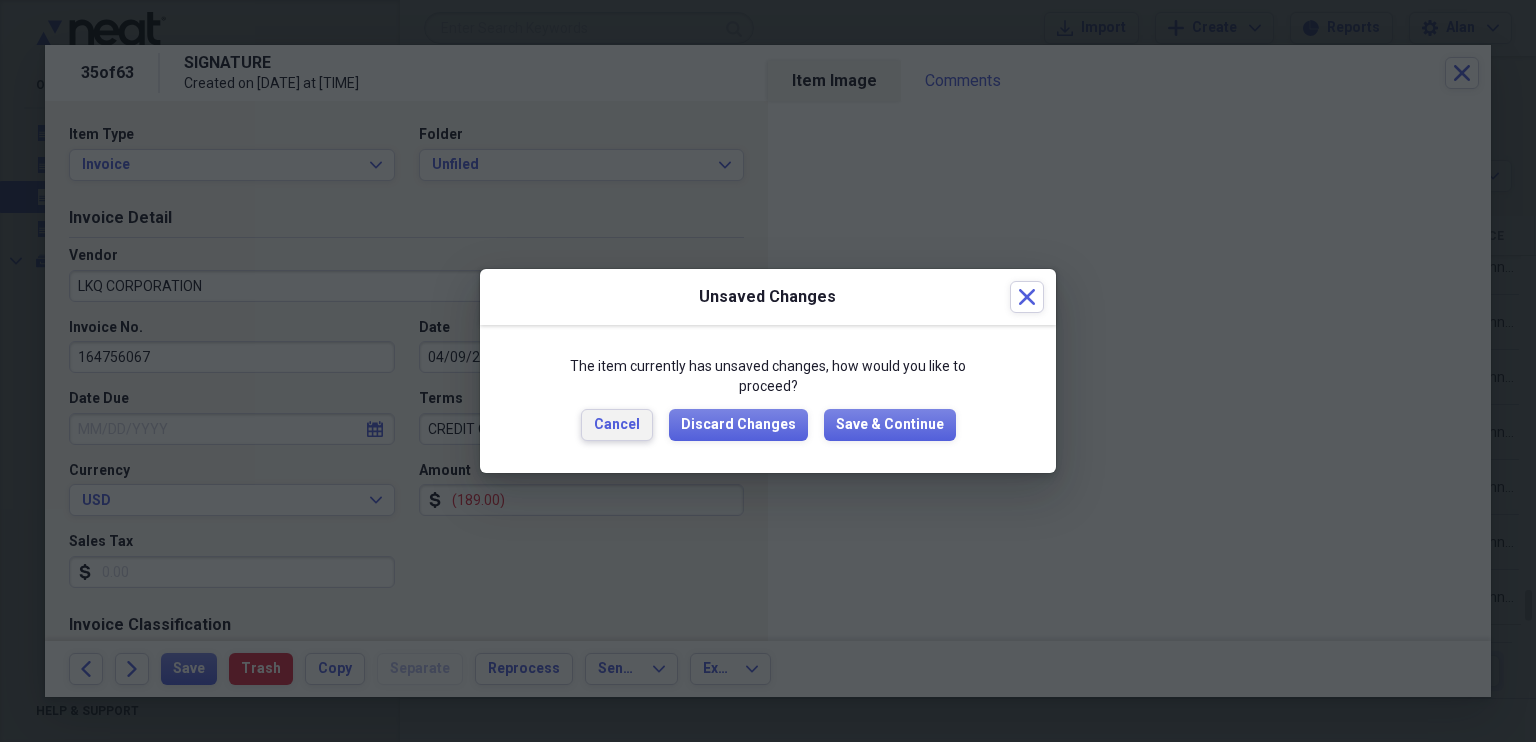 click on "Cancel" at bounding box center [617, 425] 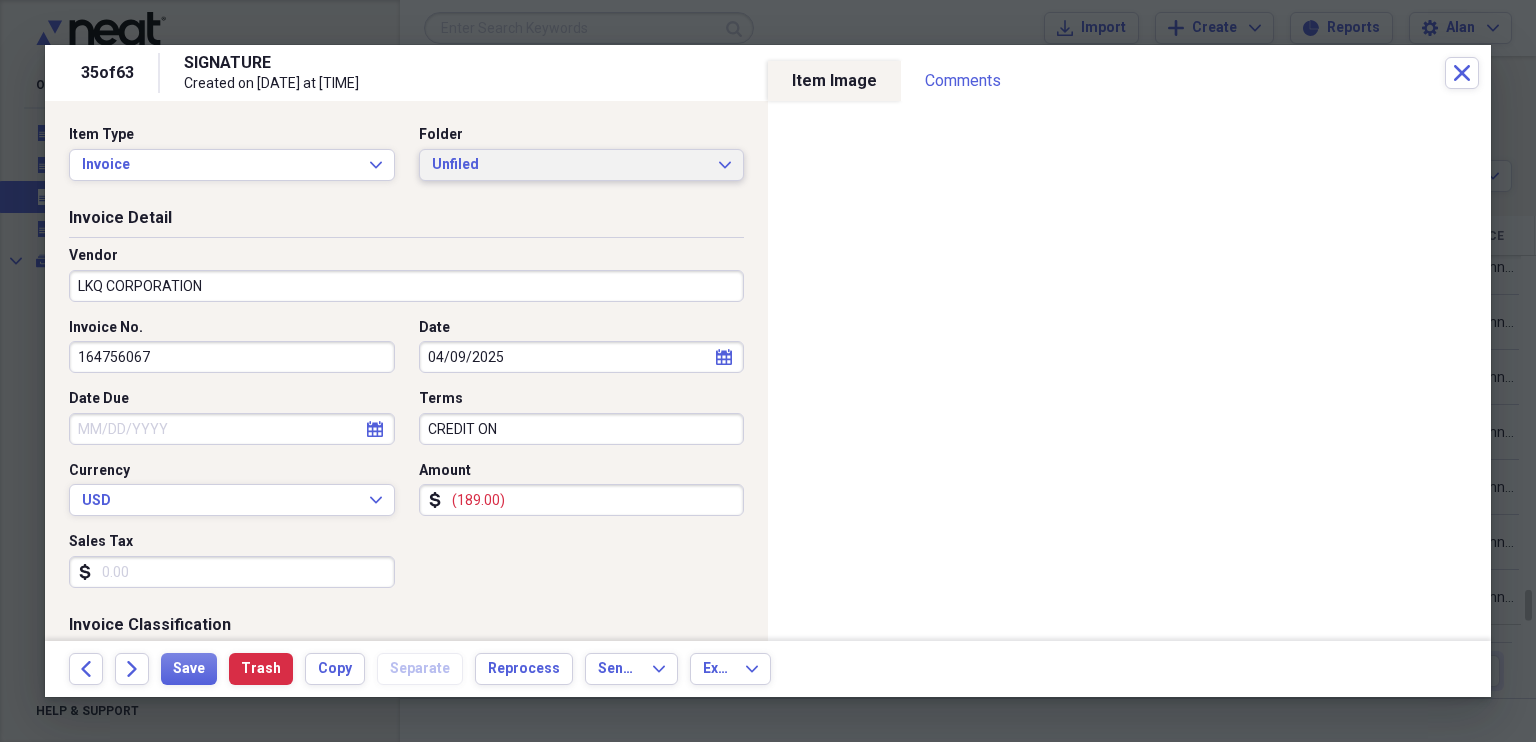 click on "Expand" 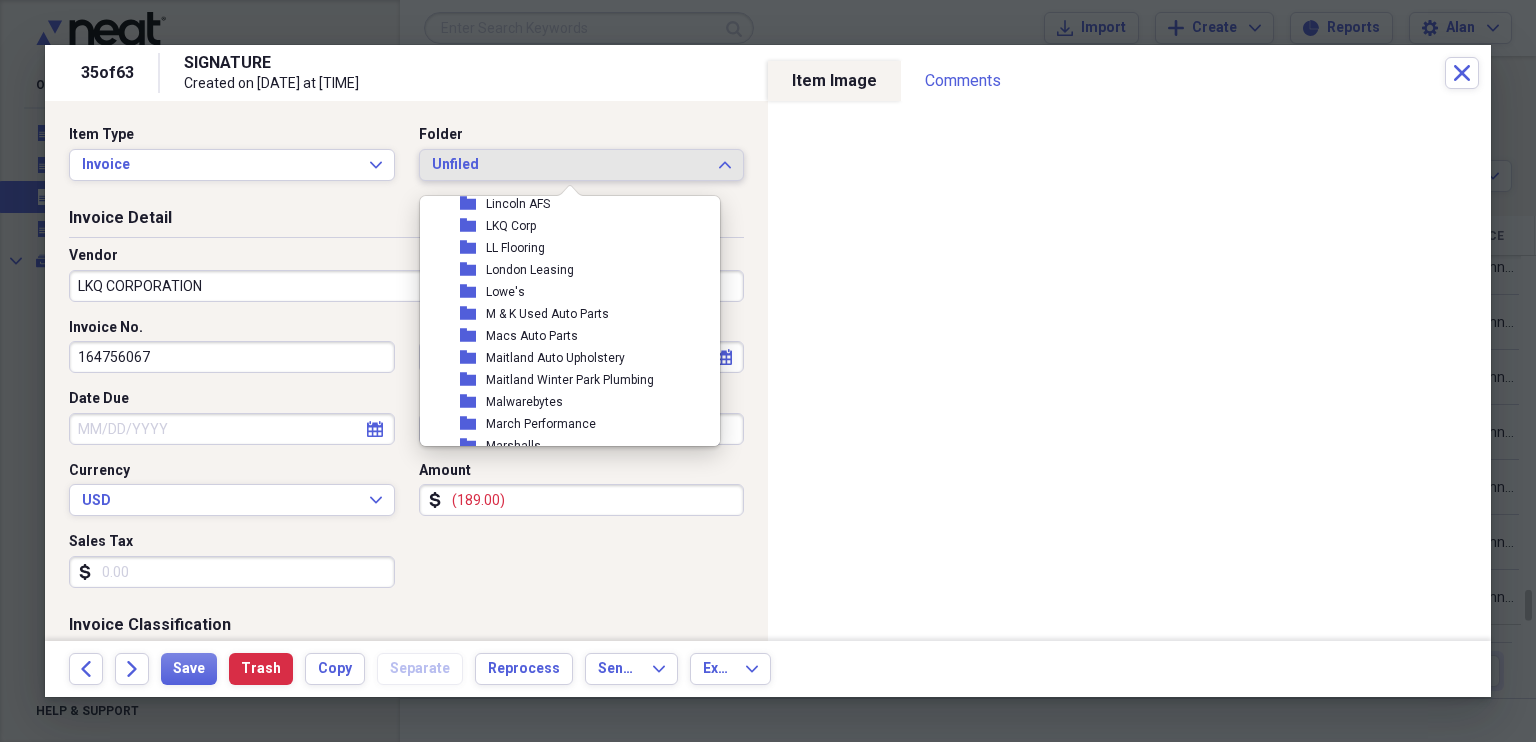 scroll, scrollTop: 5181, scrollLeft: 0, axis: vertical 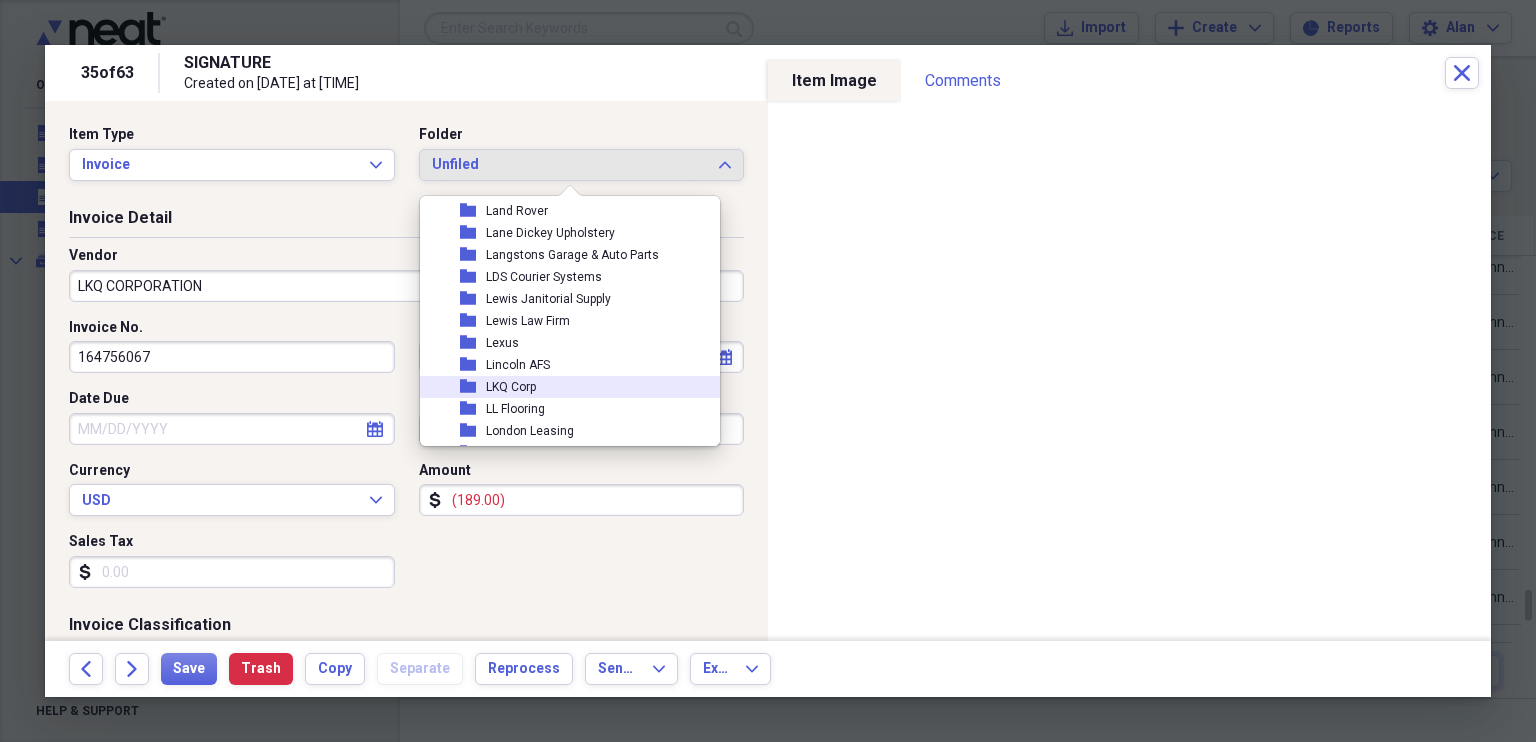 click on "LKQ Corp" at bounding box center (511, 387) 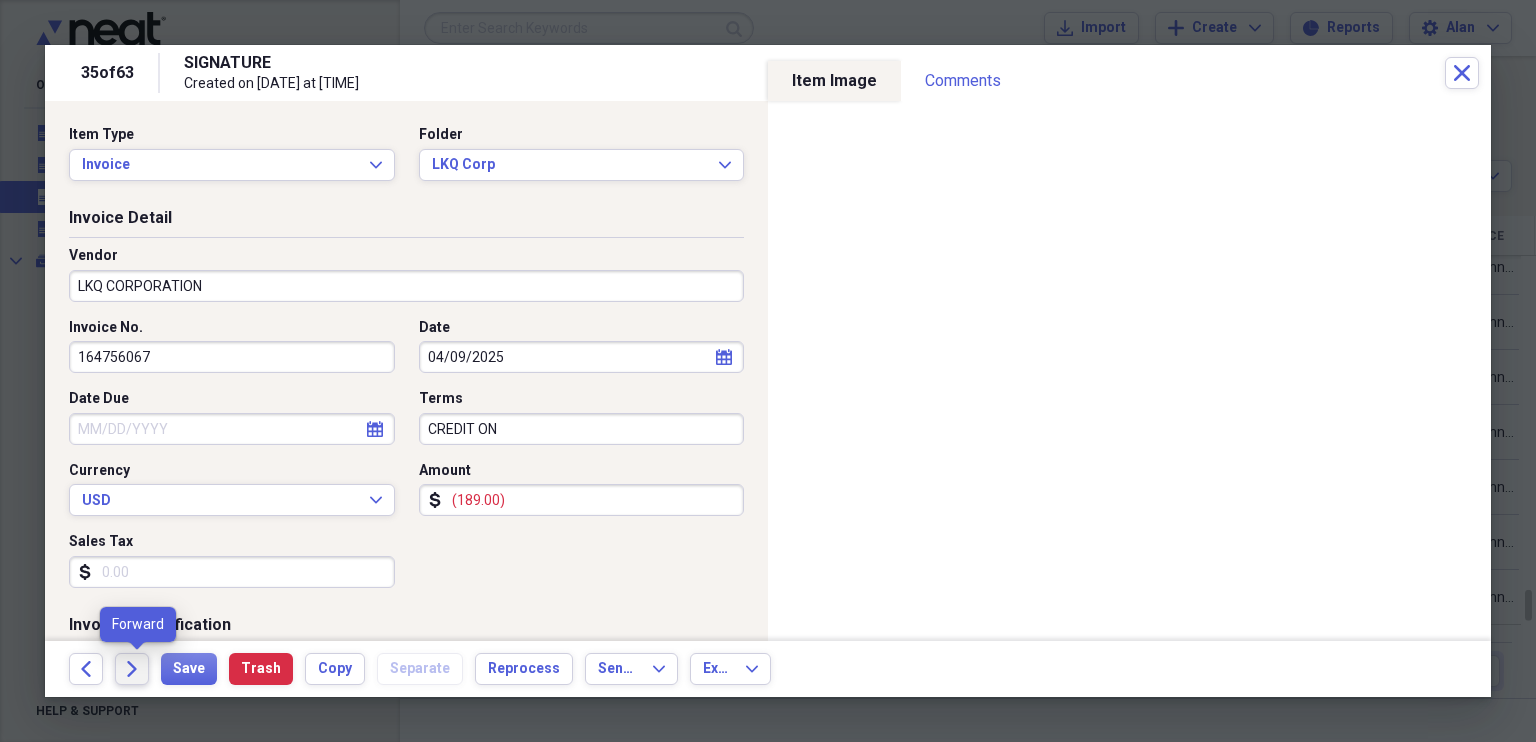 click on "Forward" 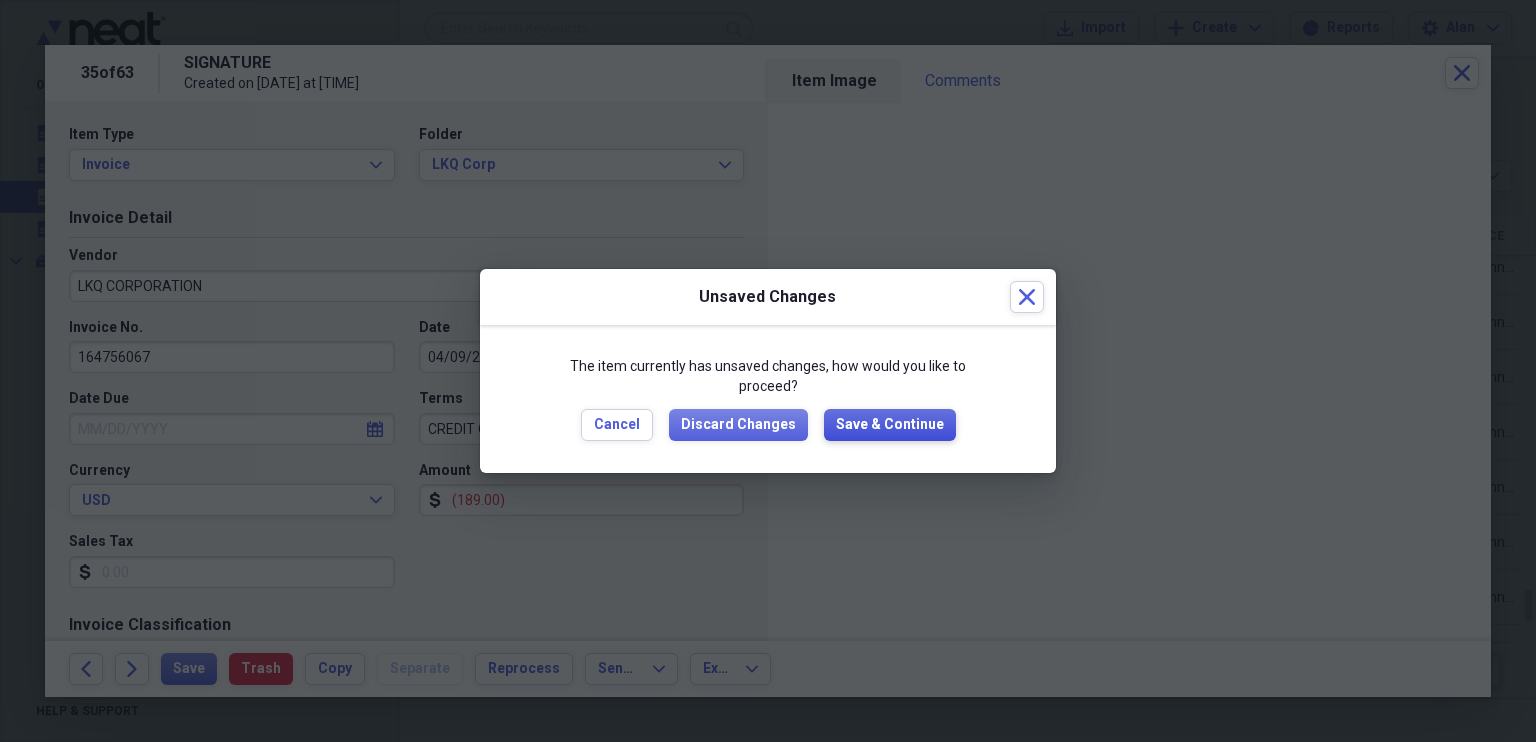 click on "Save & Continue" at bounding box center [890, 425] 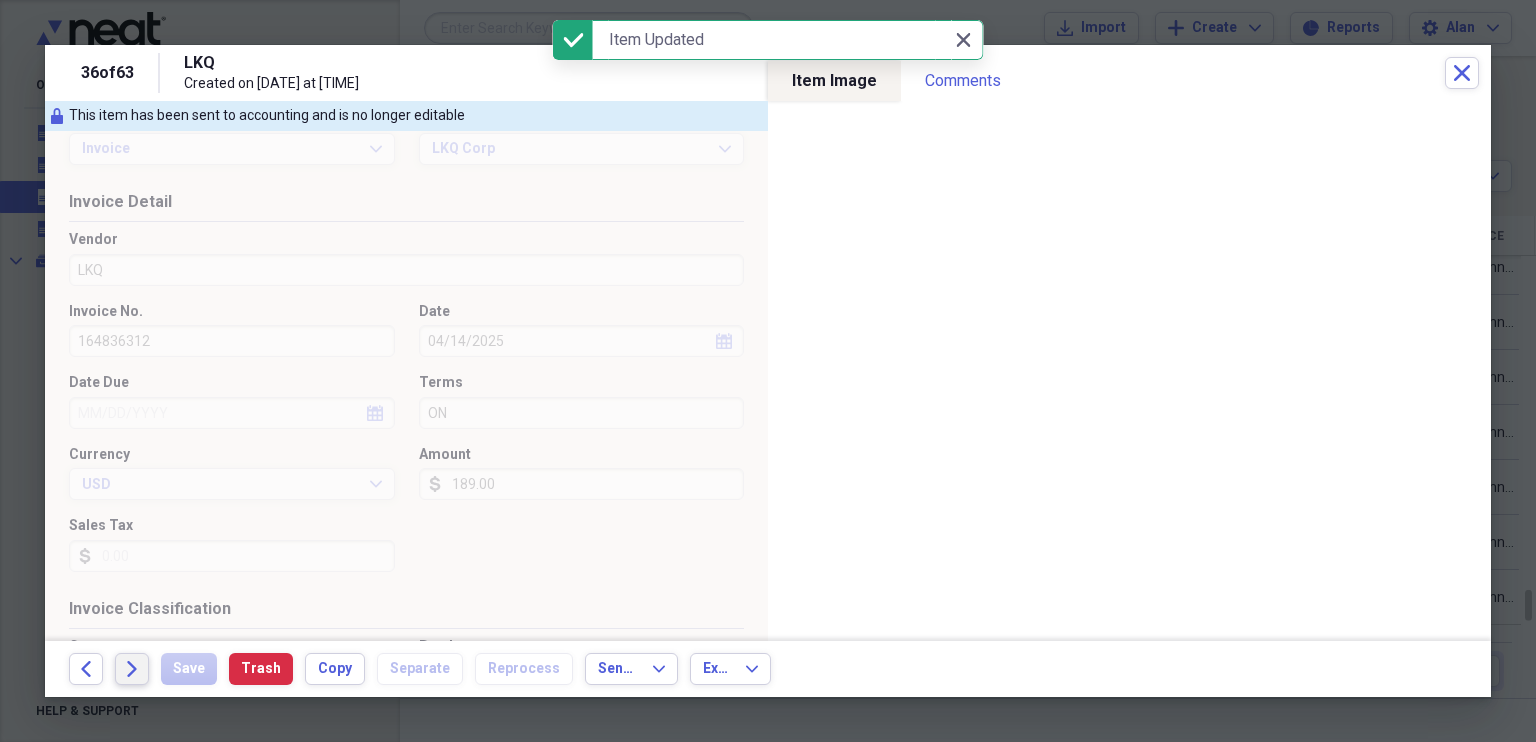 click on "Forward" at bounding box center [132, 669] 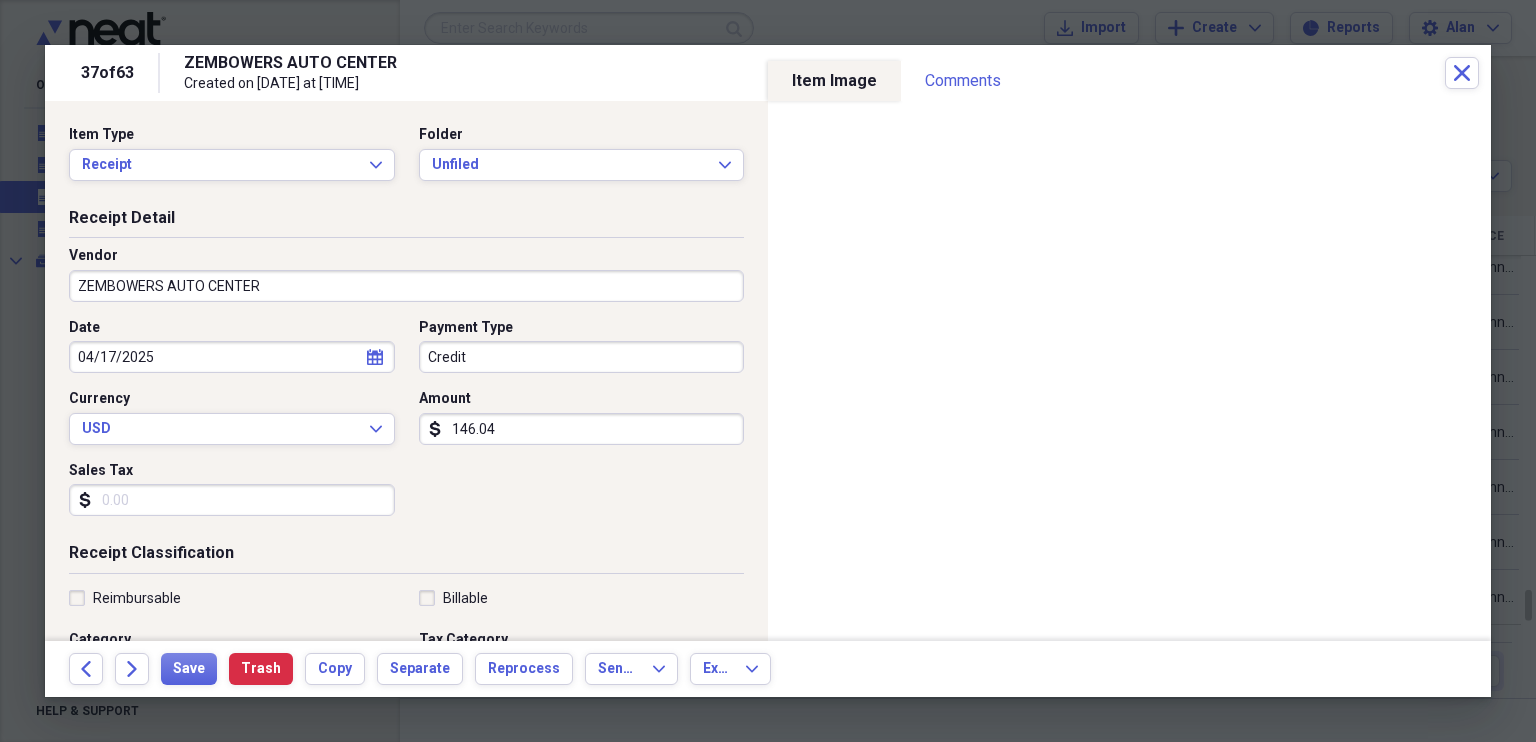 click on "ZEMBOWERS AUTO CENTER" at bounding box center (406, 286) 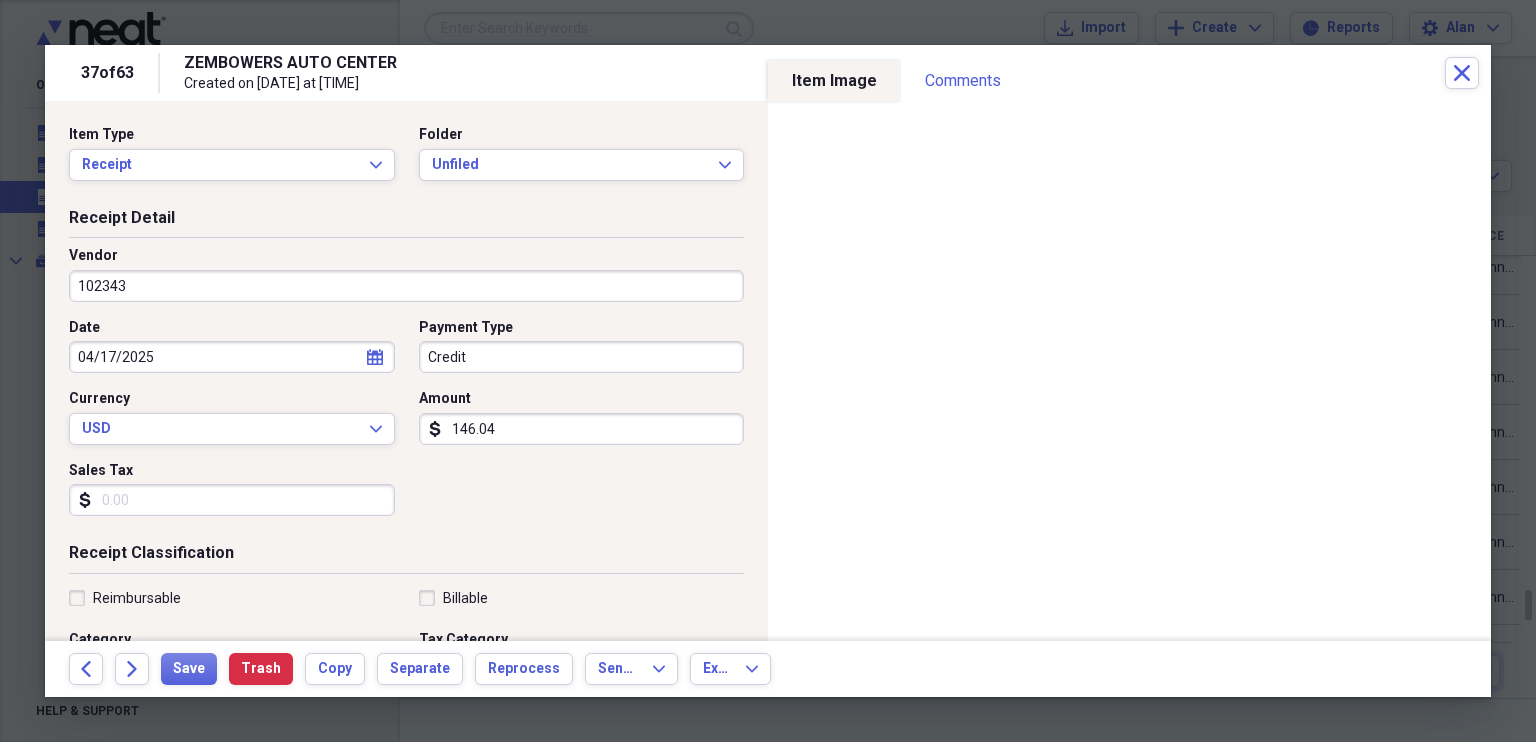 type on "102343" 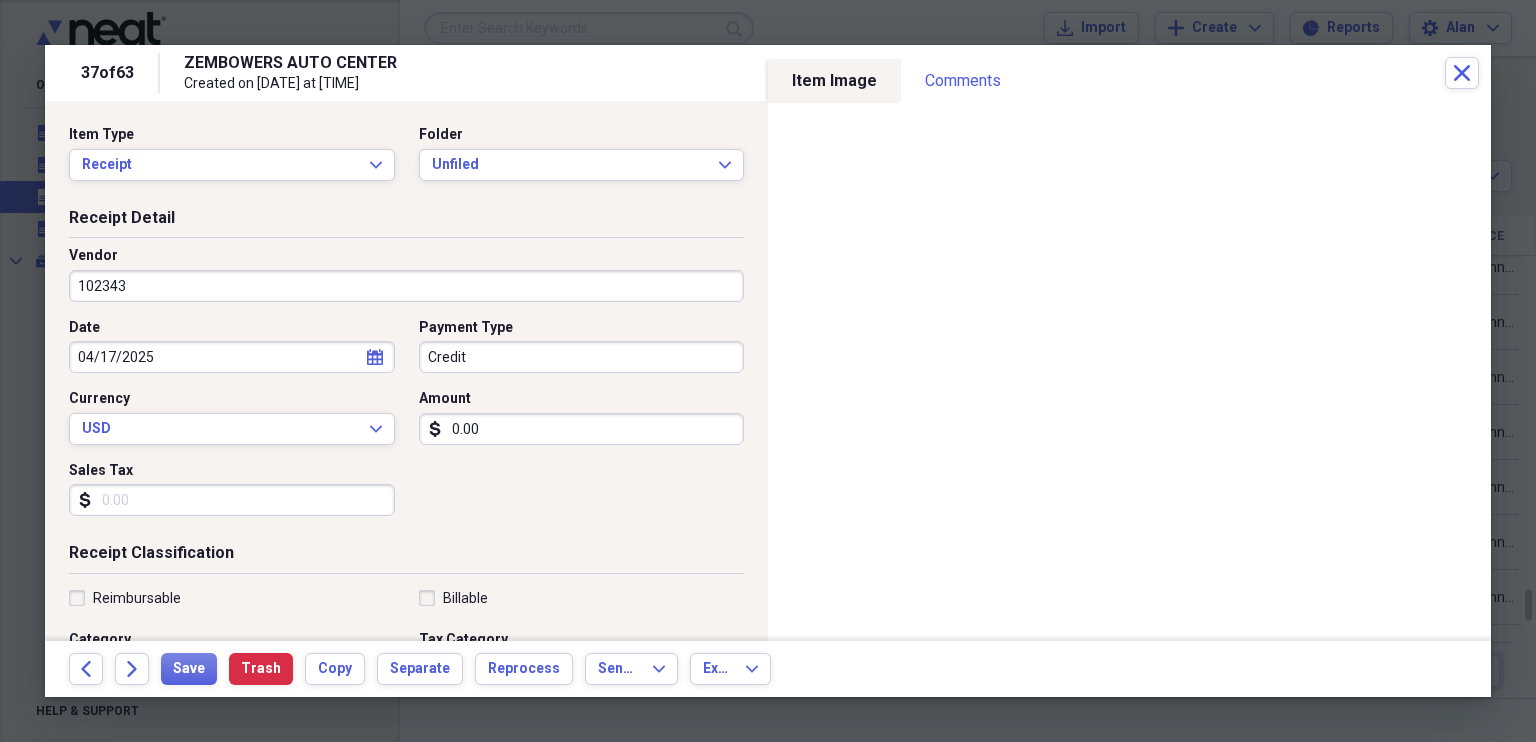 type on "0.00" 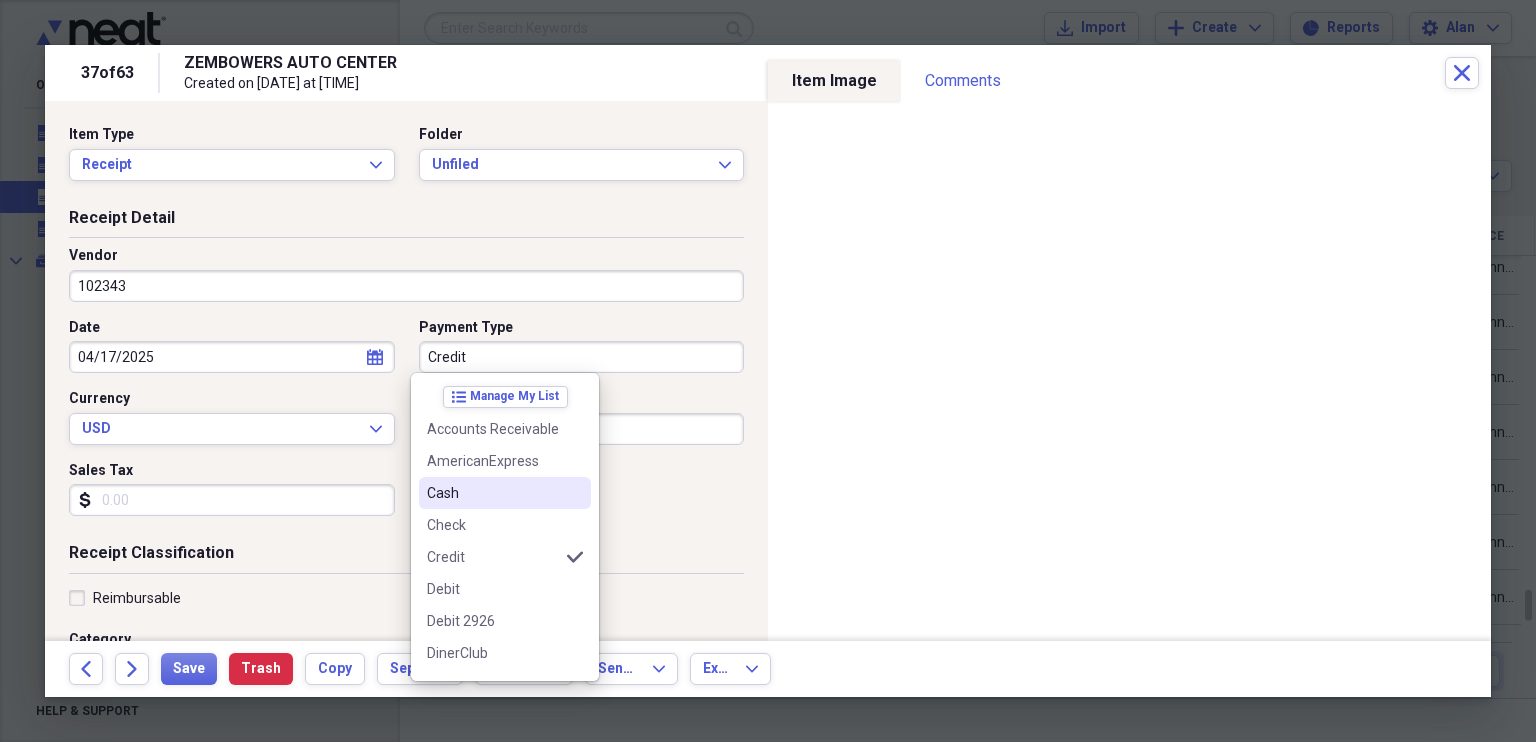click on "Cash" at bounding box center [493, 493] 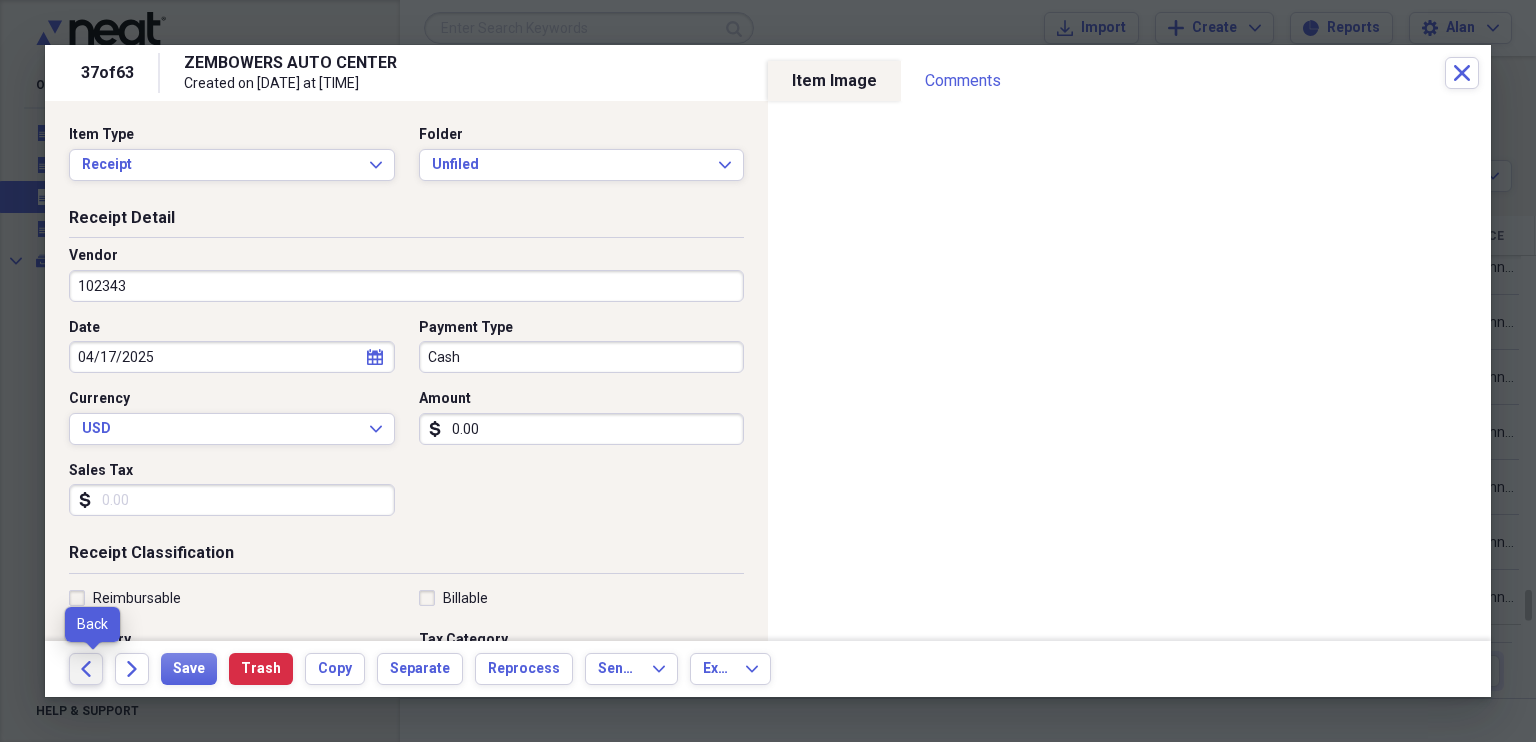 click on "Back" 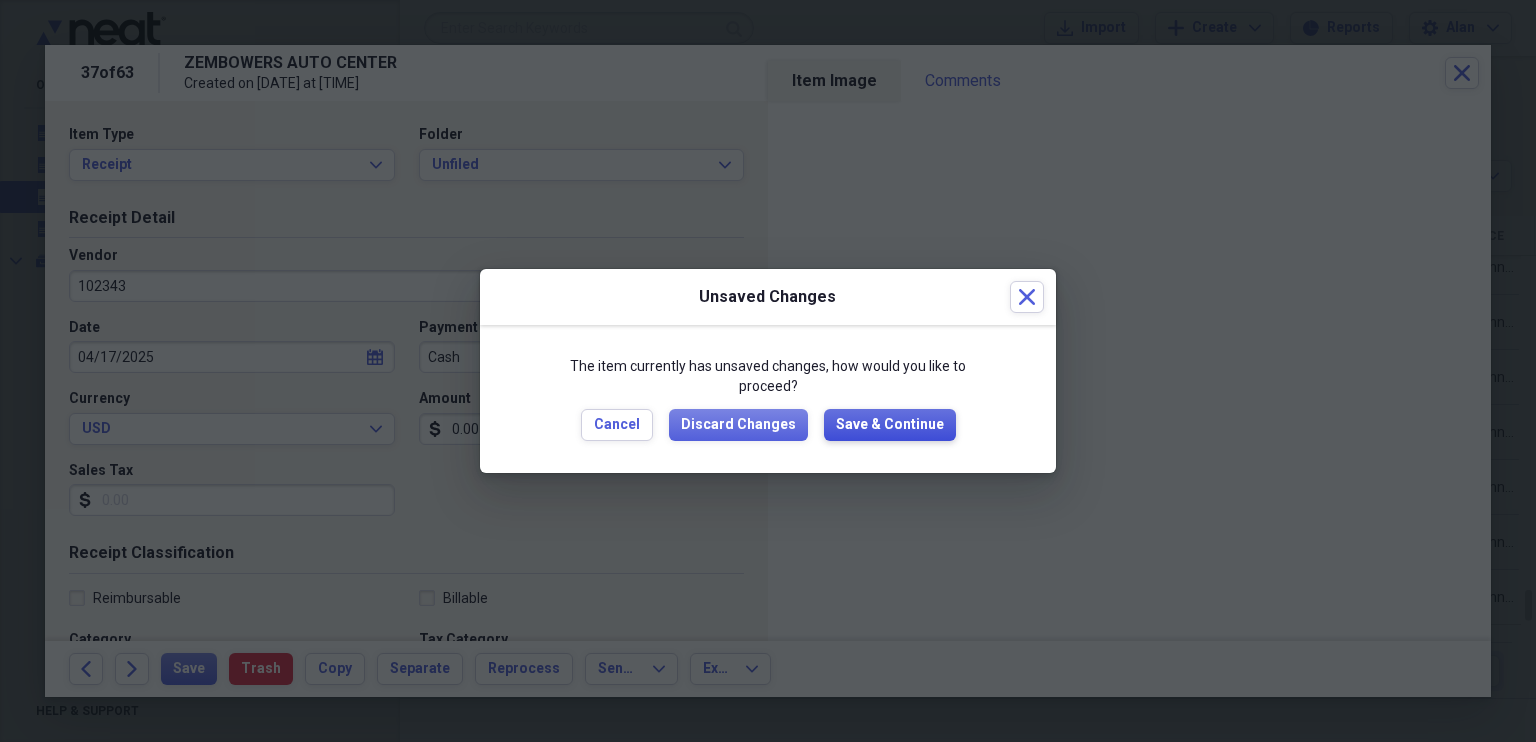 click on "Save & Continue" at bounding box center [890, 425] 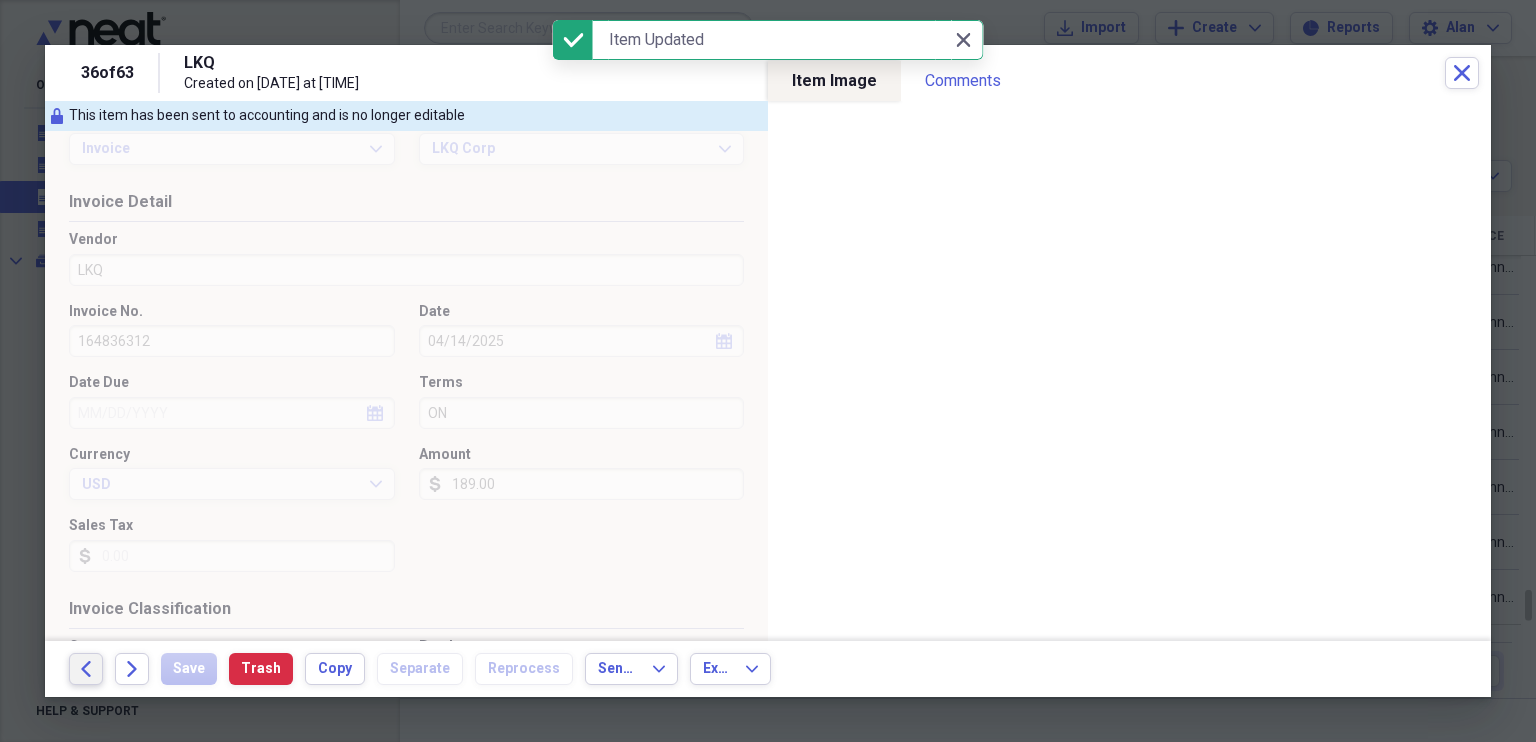 click on "Back" 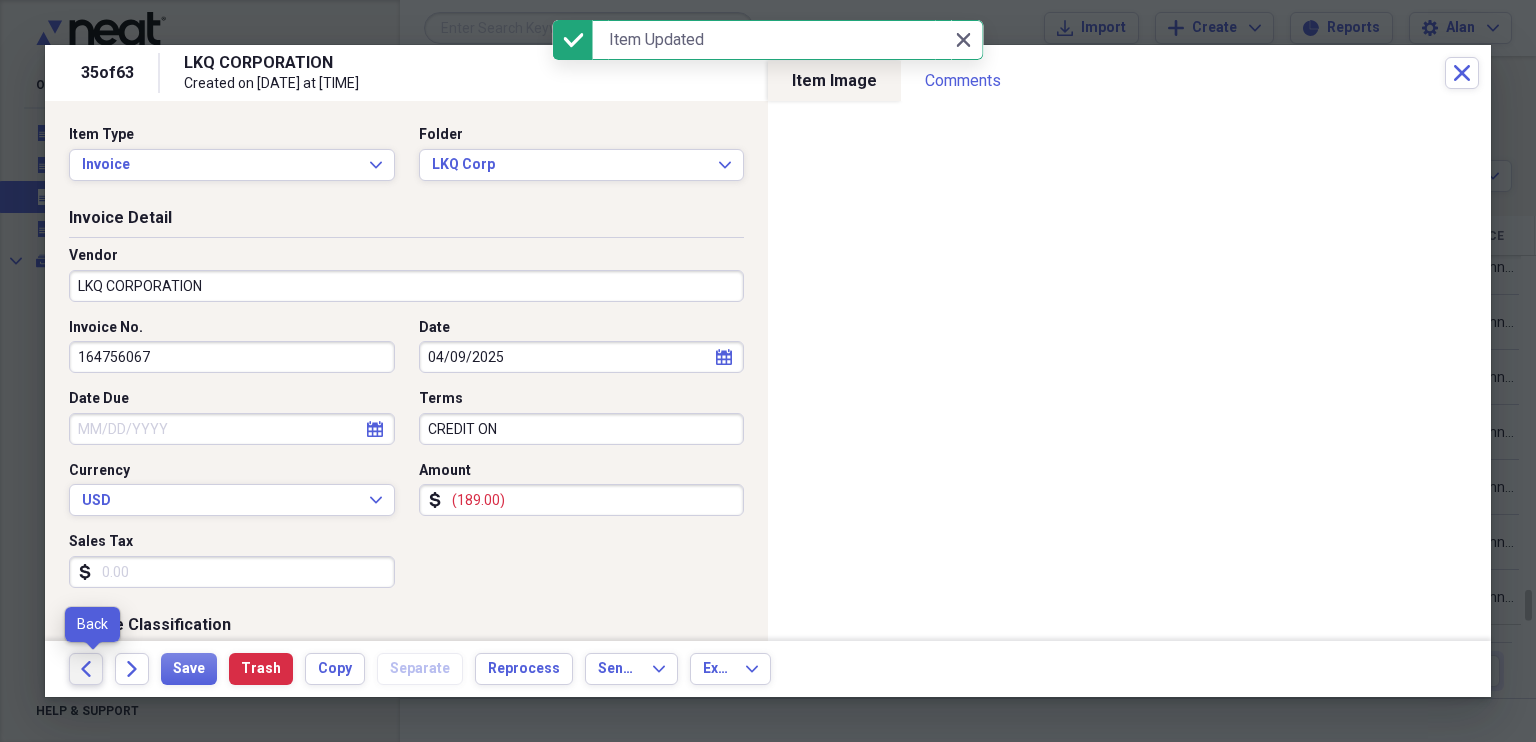 click on "Back" at bounding box center [86, 669] 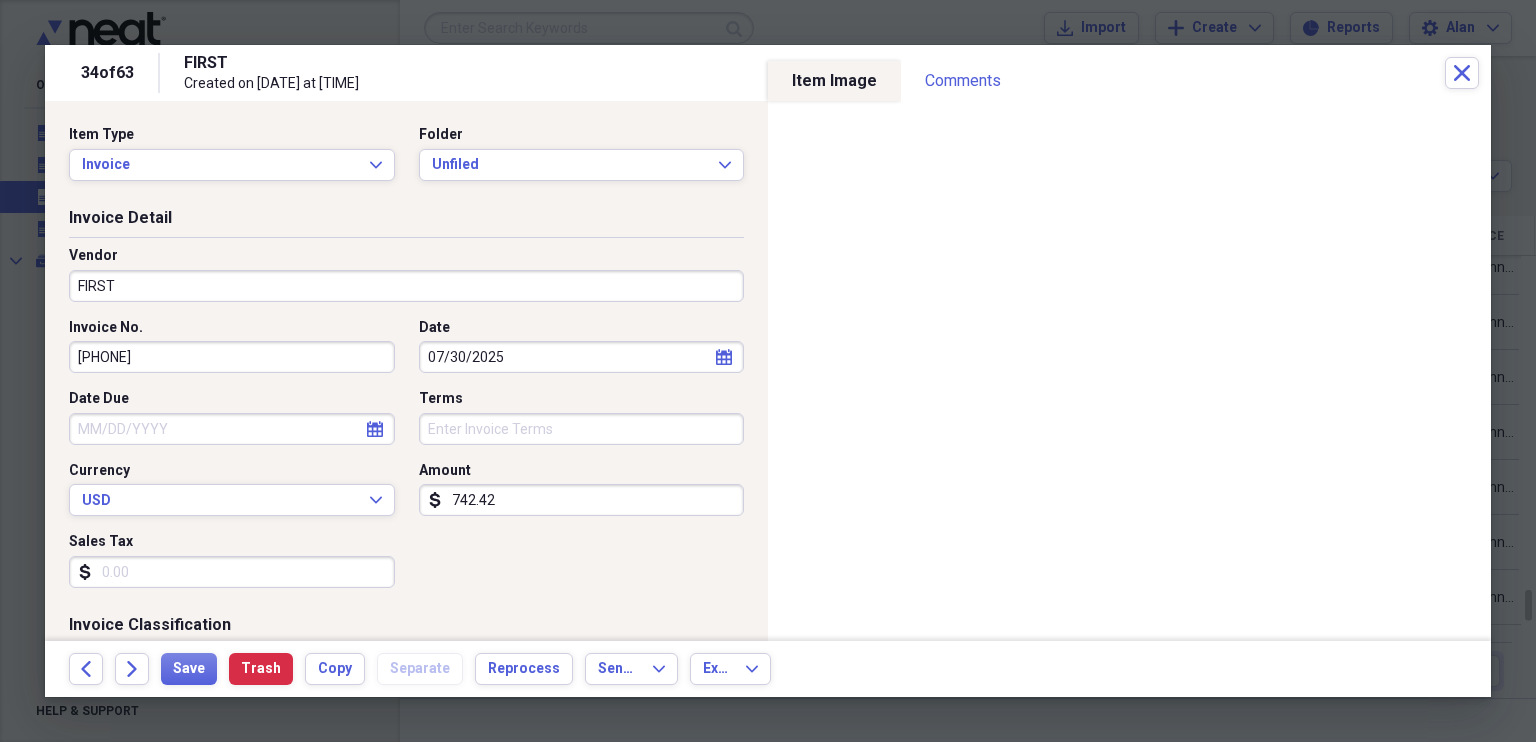 click on "FIRST" at bounding box center (406, 286) 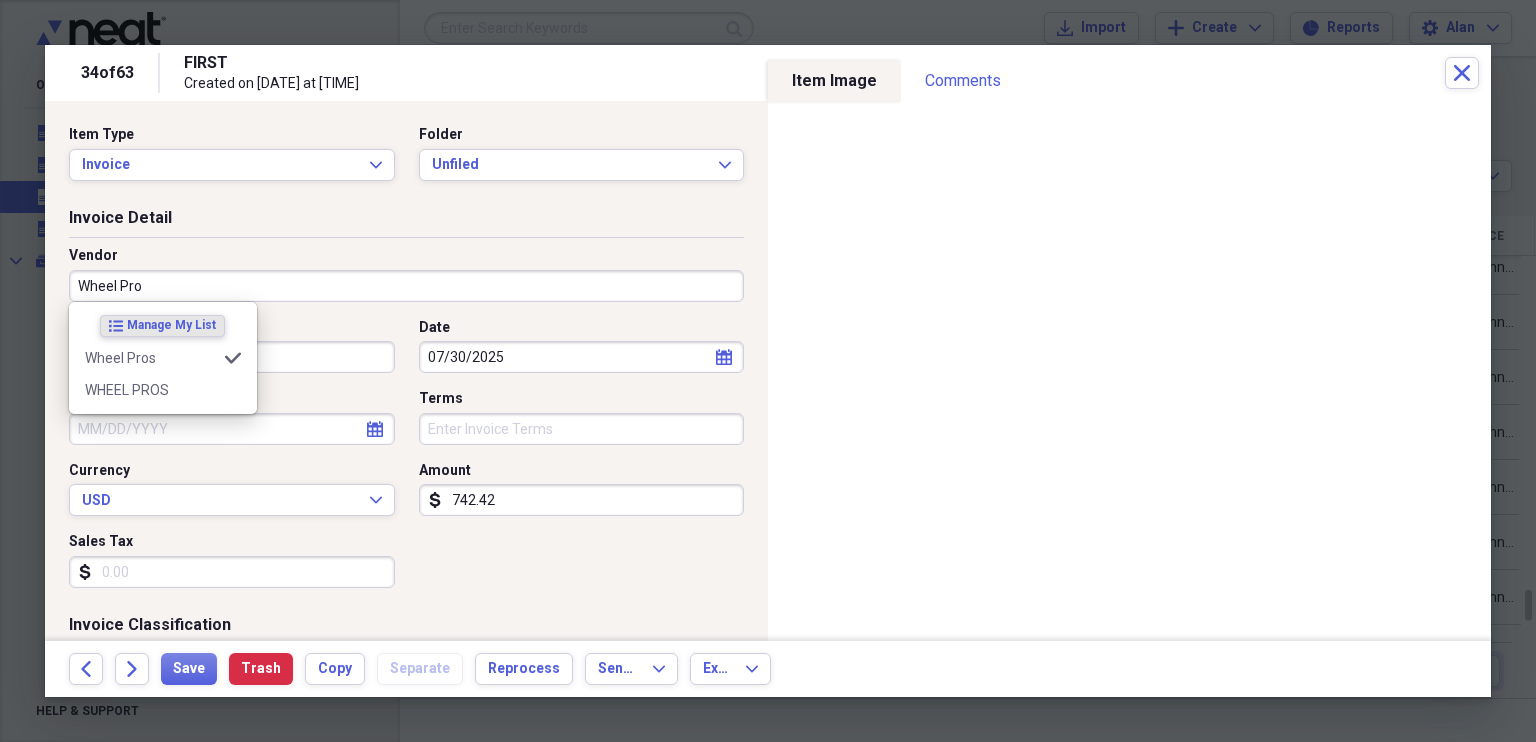 type on "Wheel Pros" 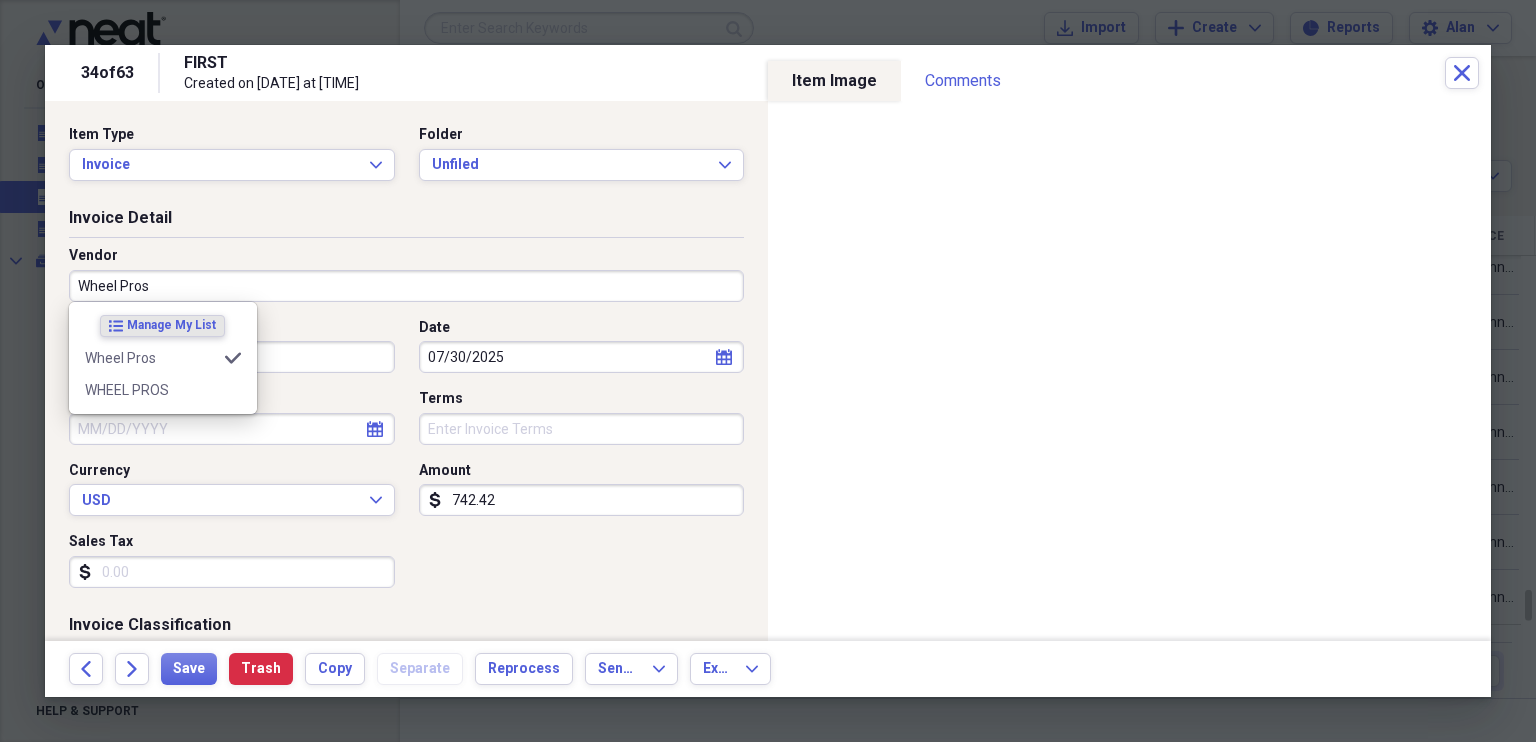type on "Parts Expense" 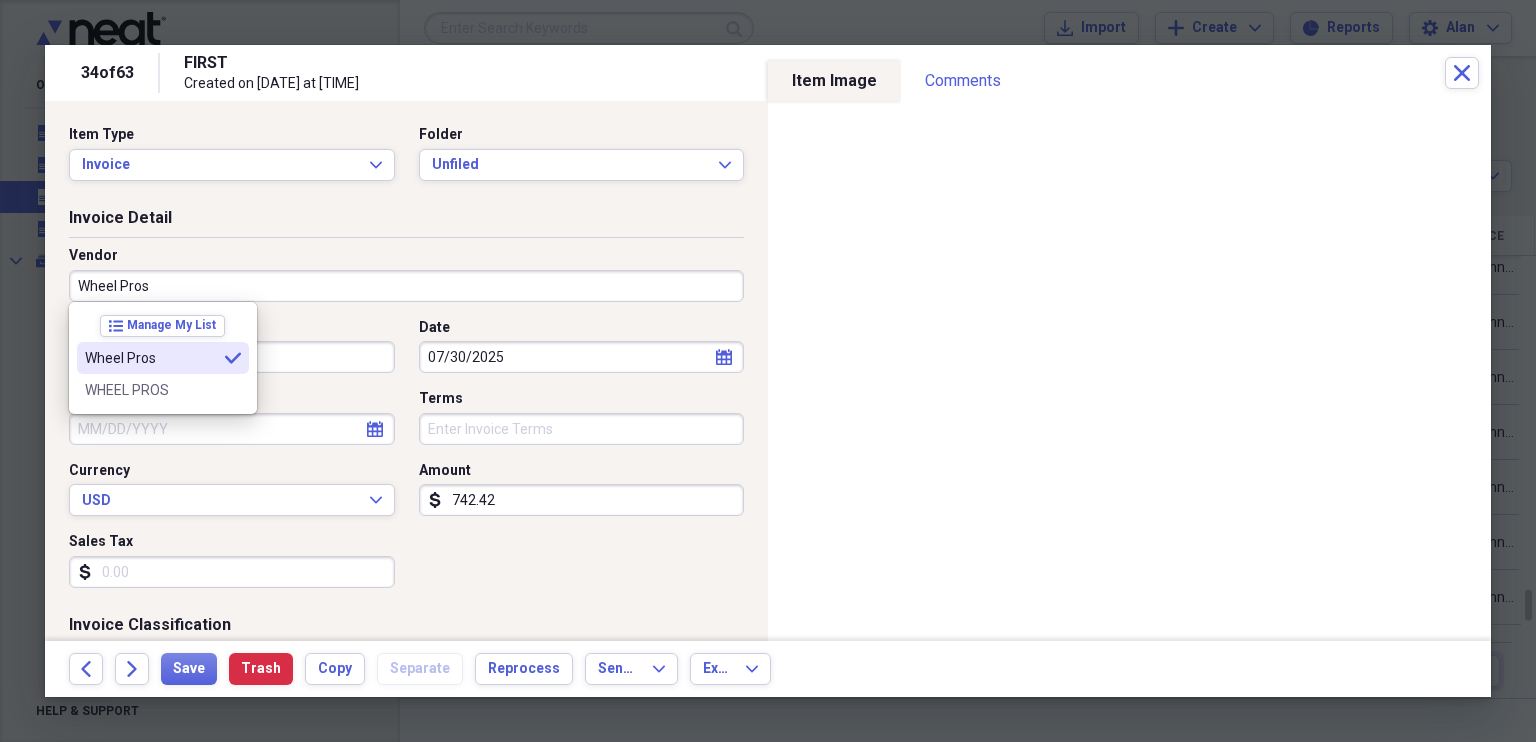 type on "Wheel Pros" 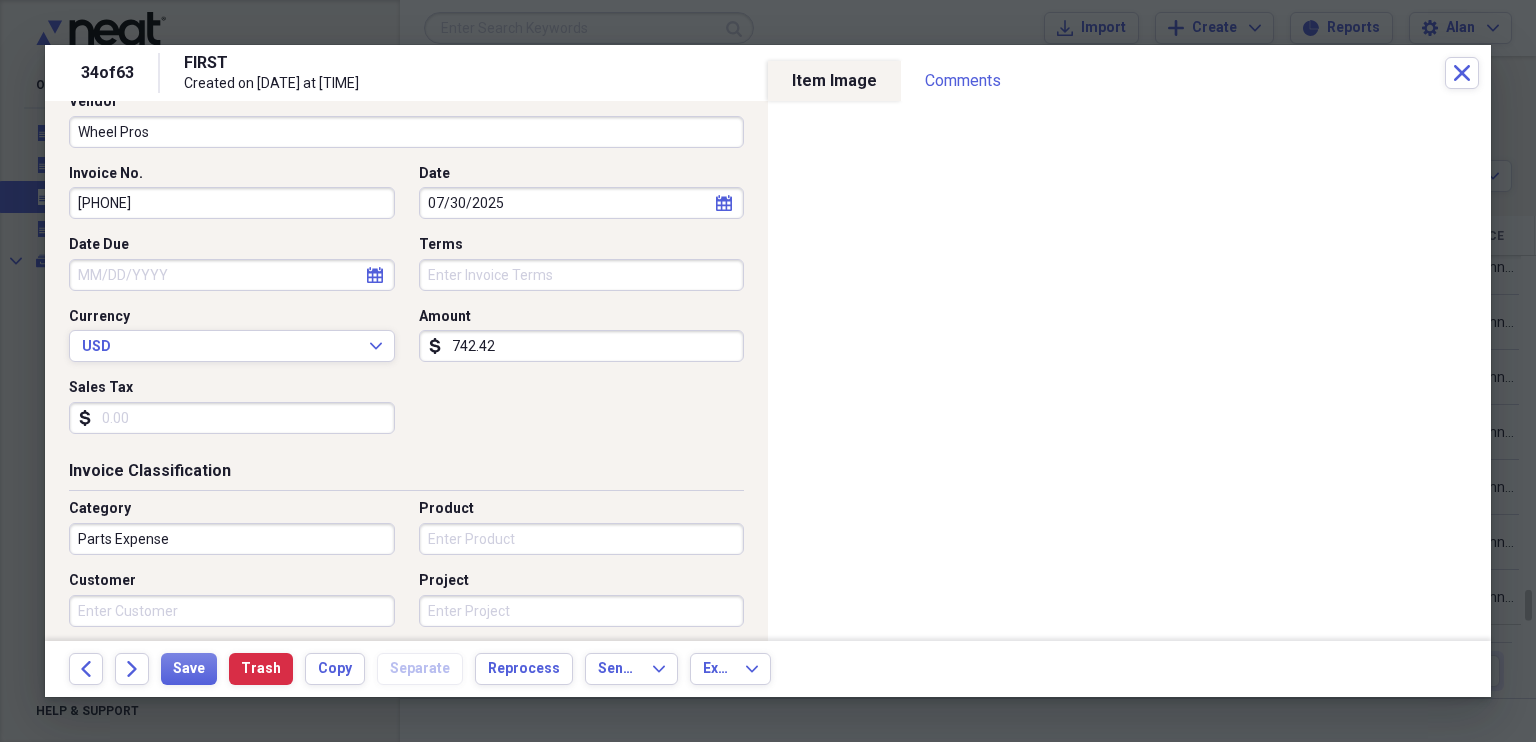 scroll, scrollTop: 0, scrollLeft: 0, axis: both 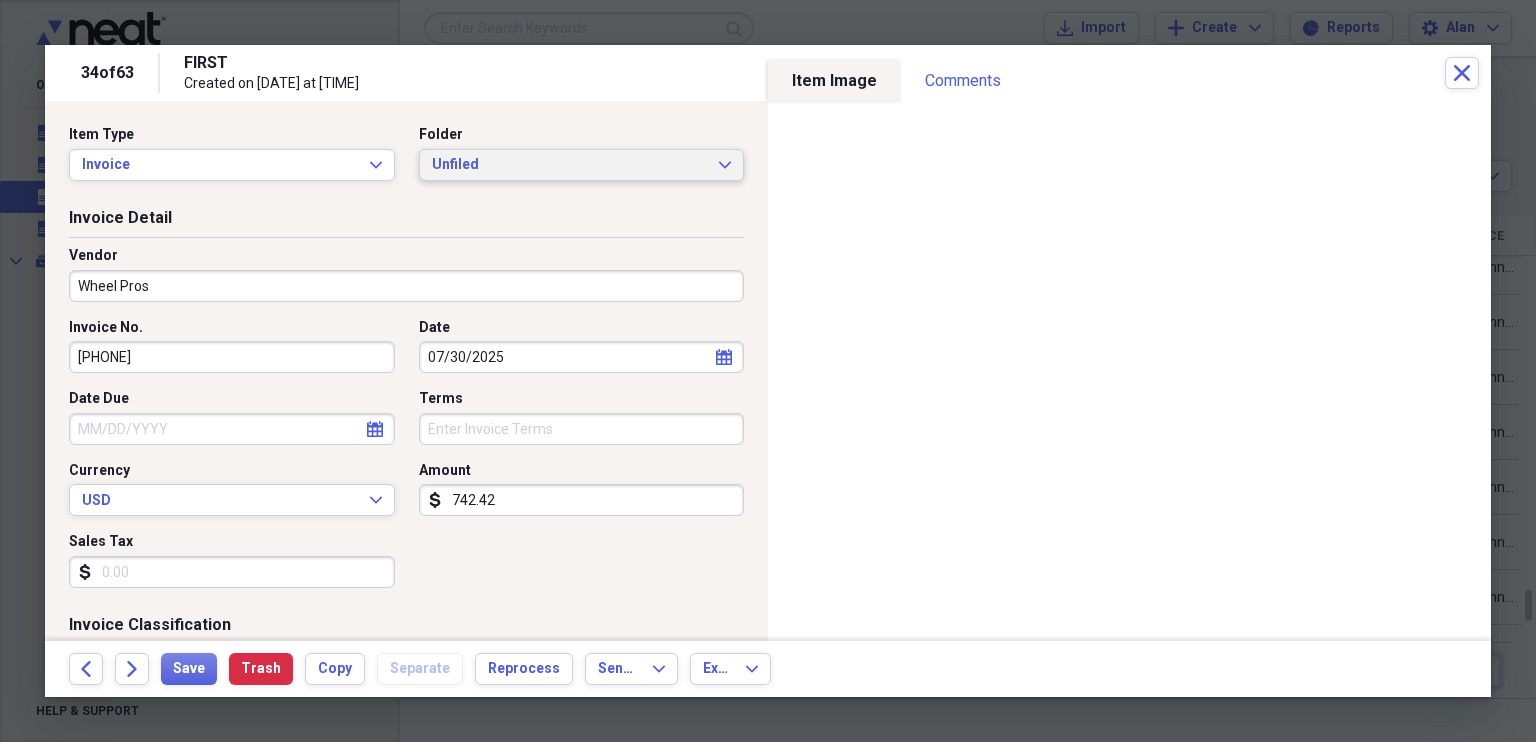 click on "Unfiled Expand" at bounding box center (582, 165) 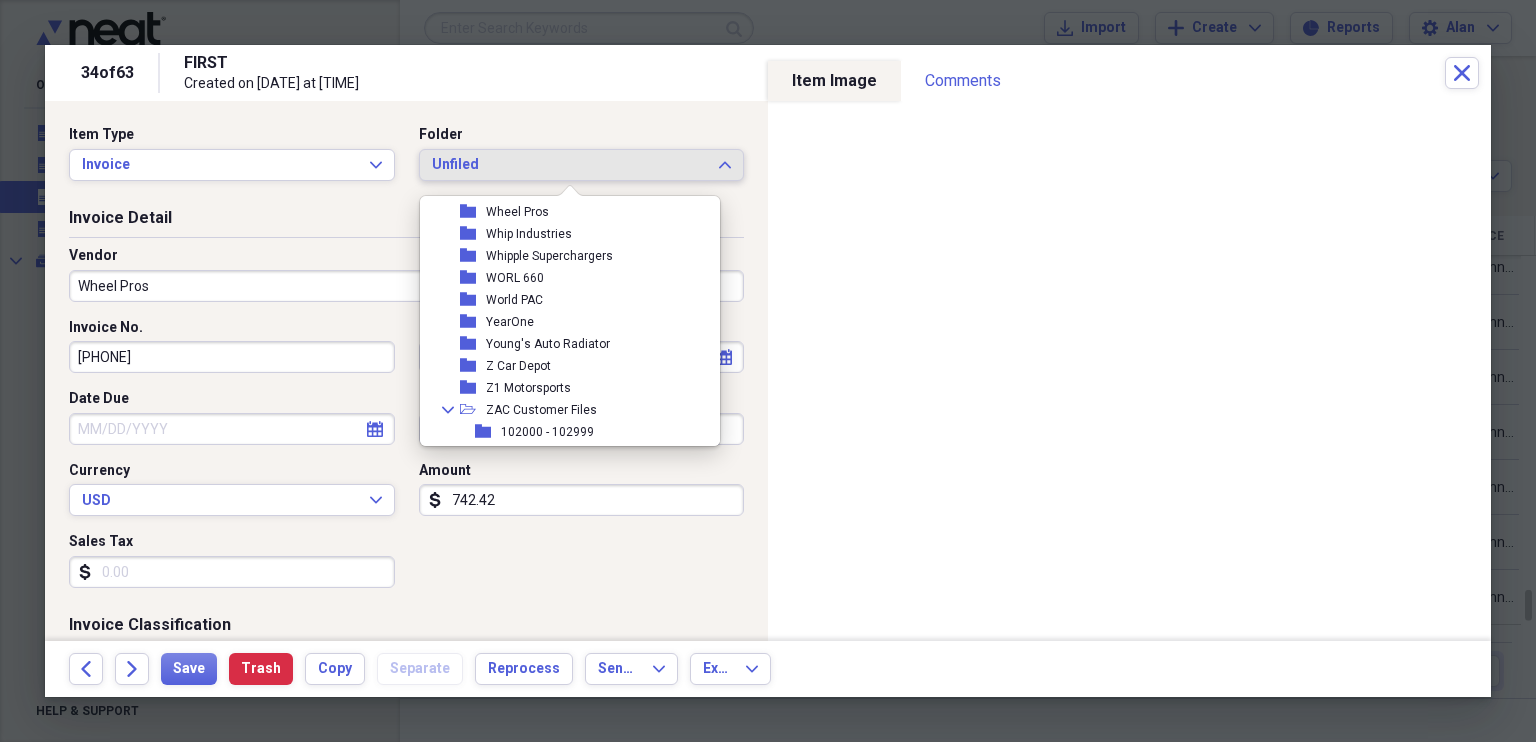 scroll, scrollTop: 9632, scrollLeft: 0, axis: vertical 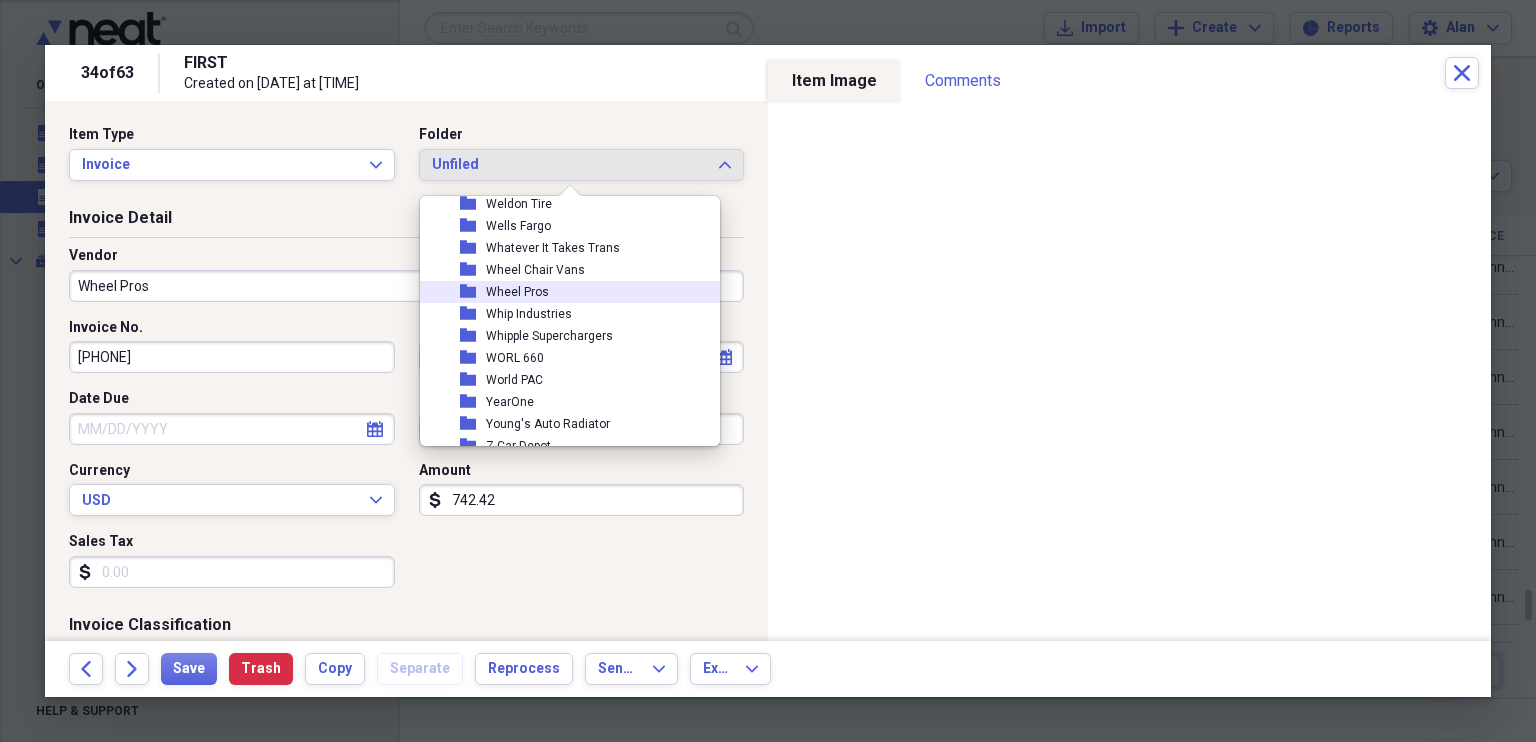 click on "Wheel Pros" at bounding box center [517, 292] 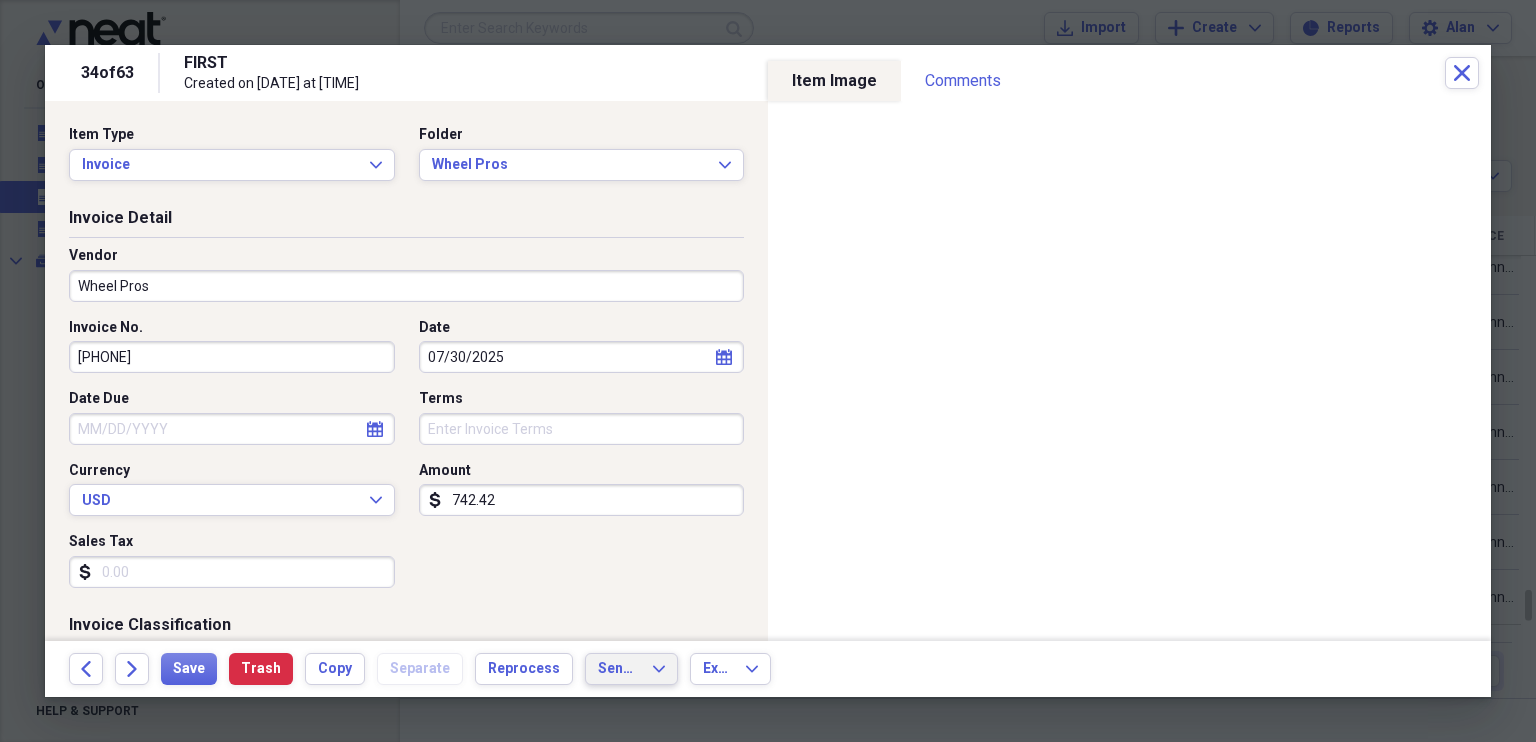 click on "Expand" 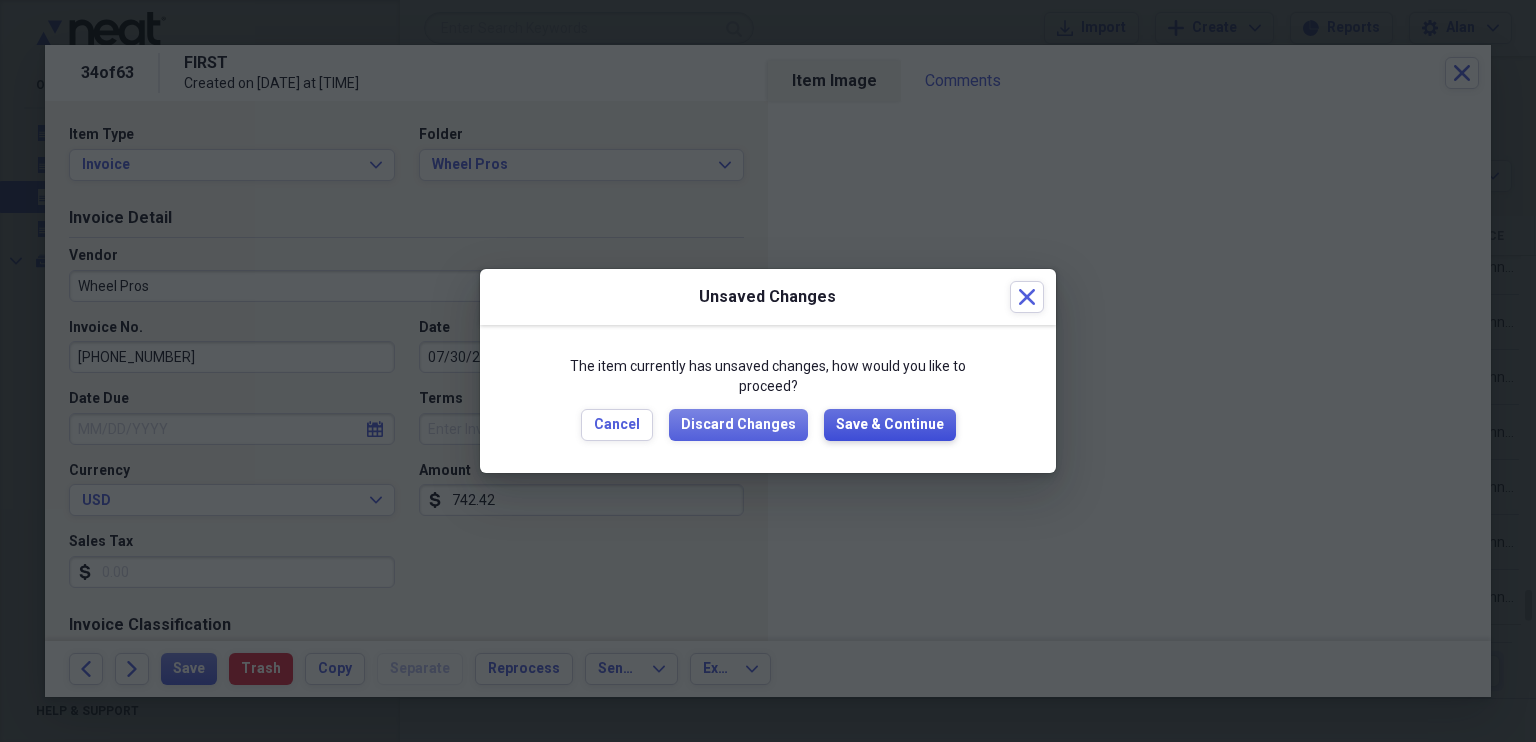 click on "Save & Continue" 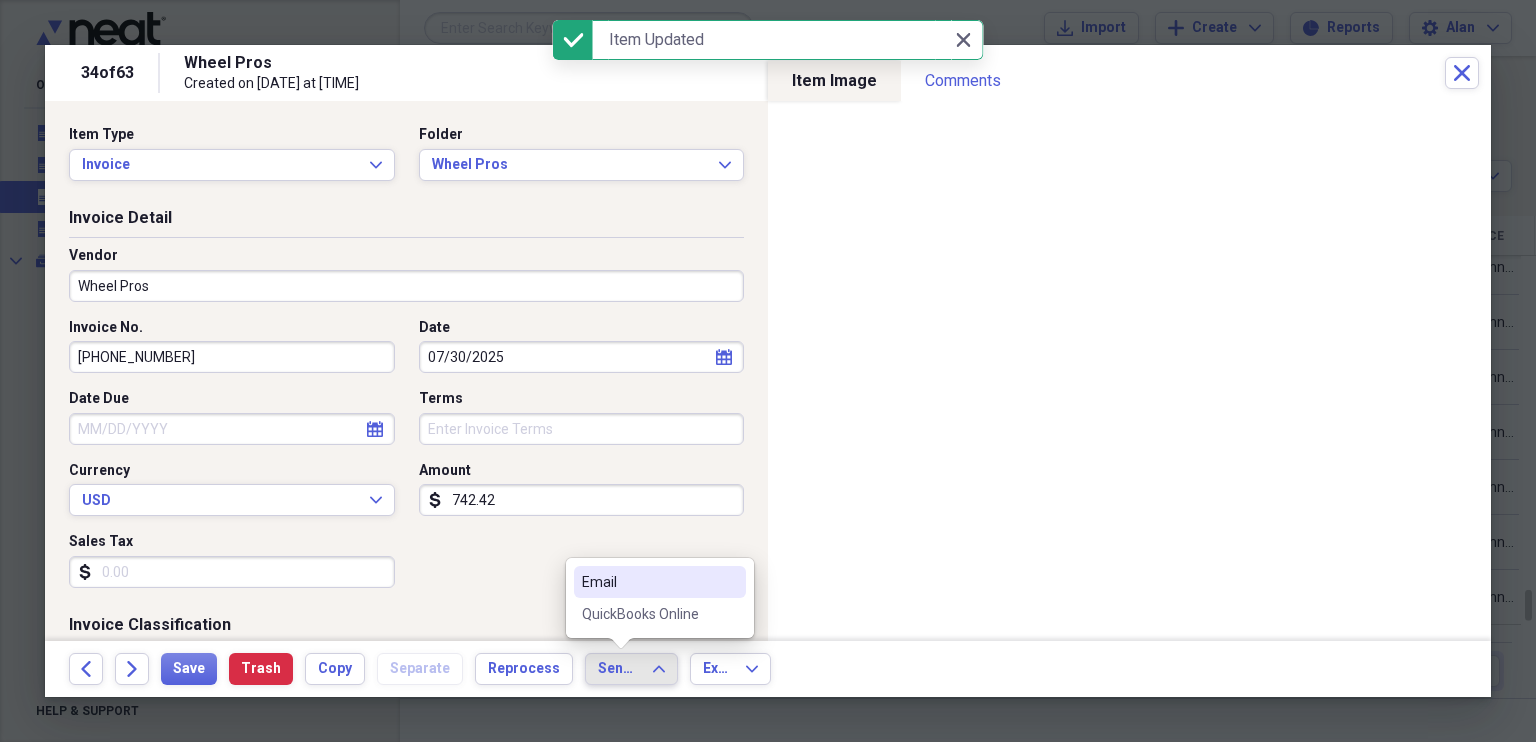 click on "QuickBooks Online" 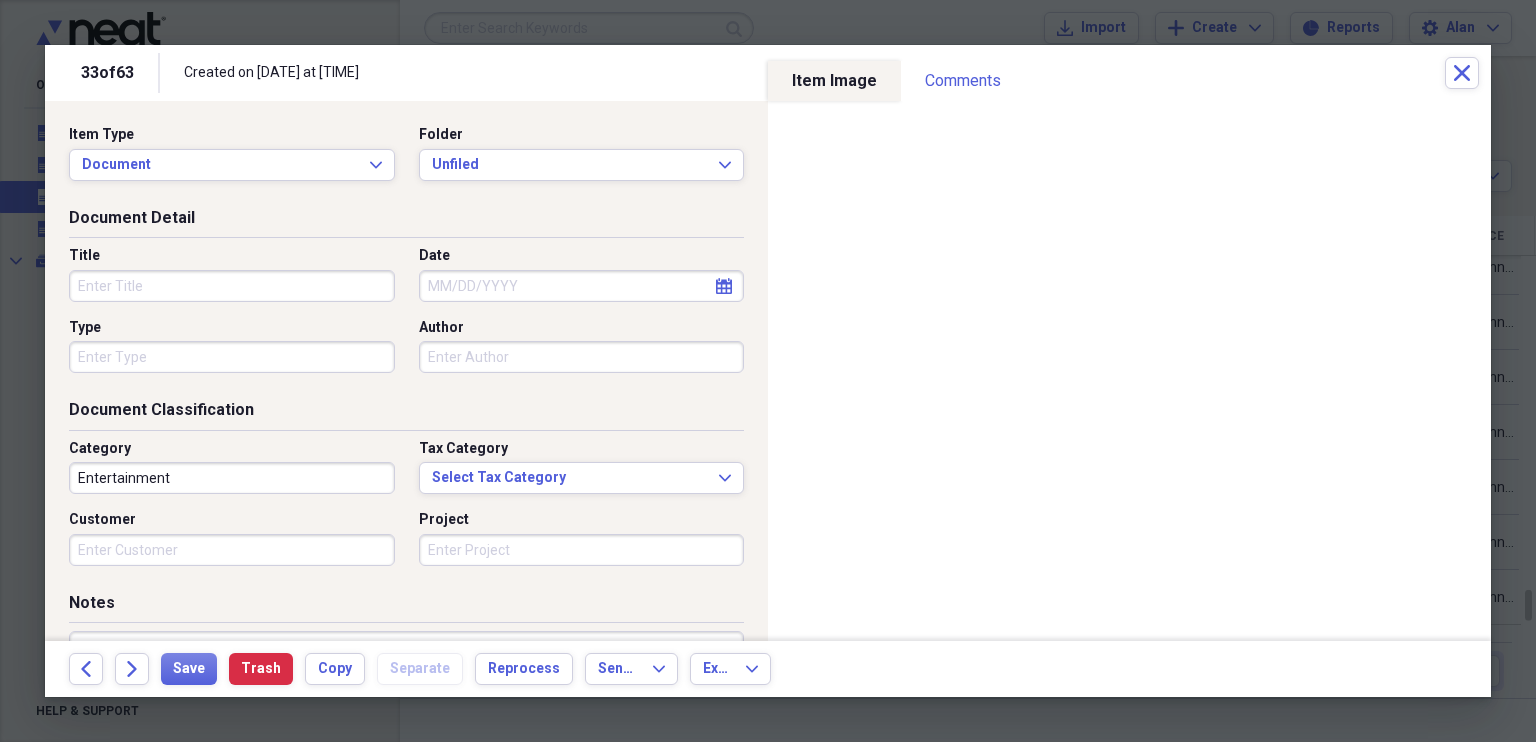 scroll, scrollTop: 0, scrollLeft: 0, axis: both 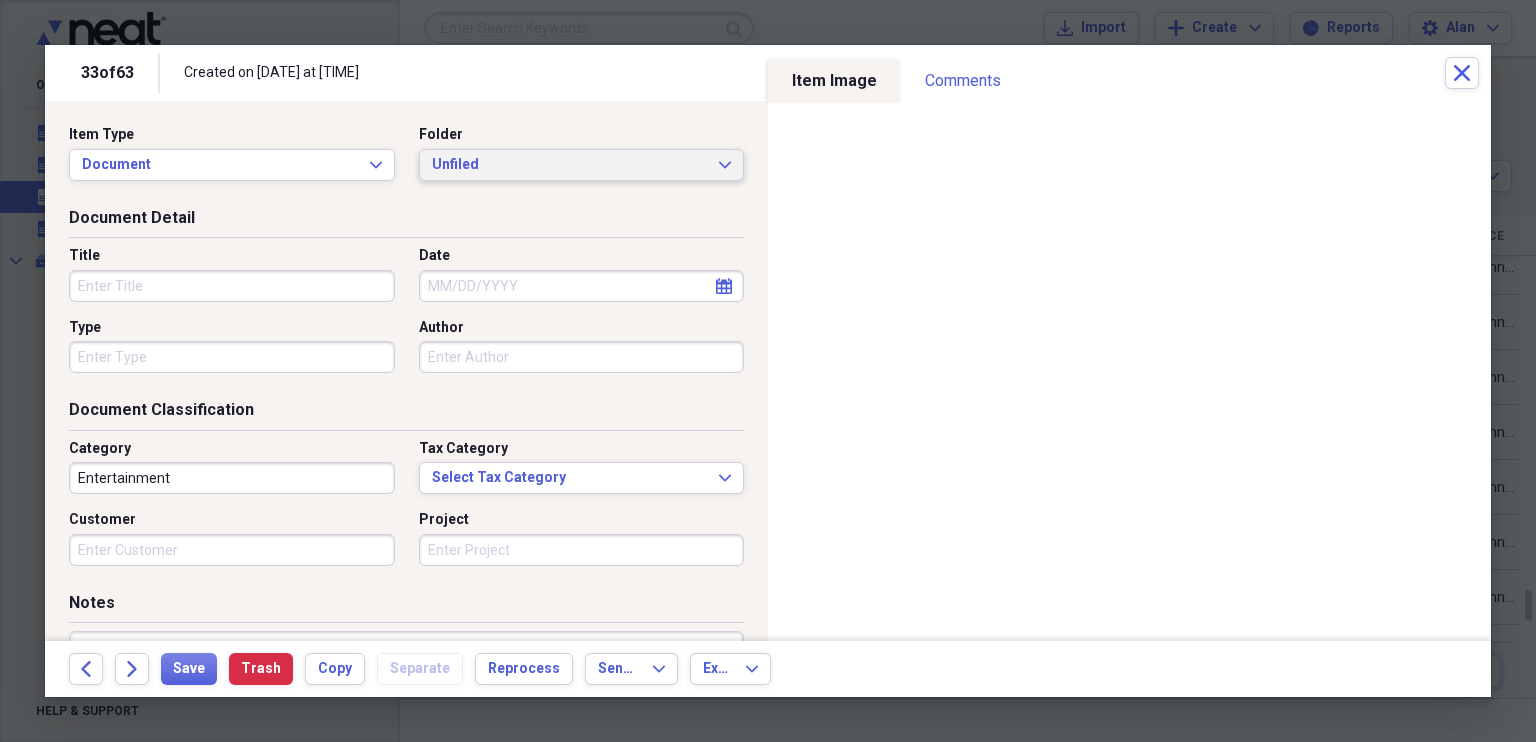 click on "Unfiled Expand" at bounding box center [582, 165] 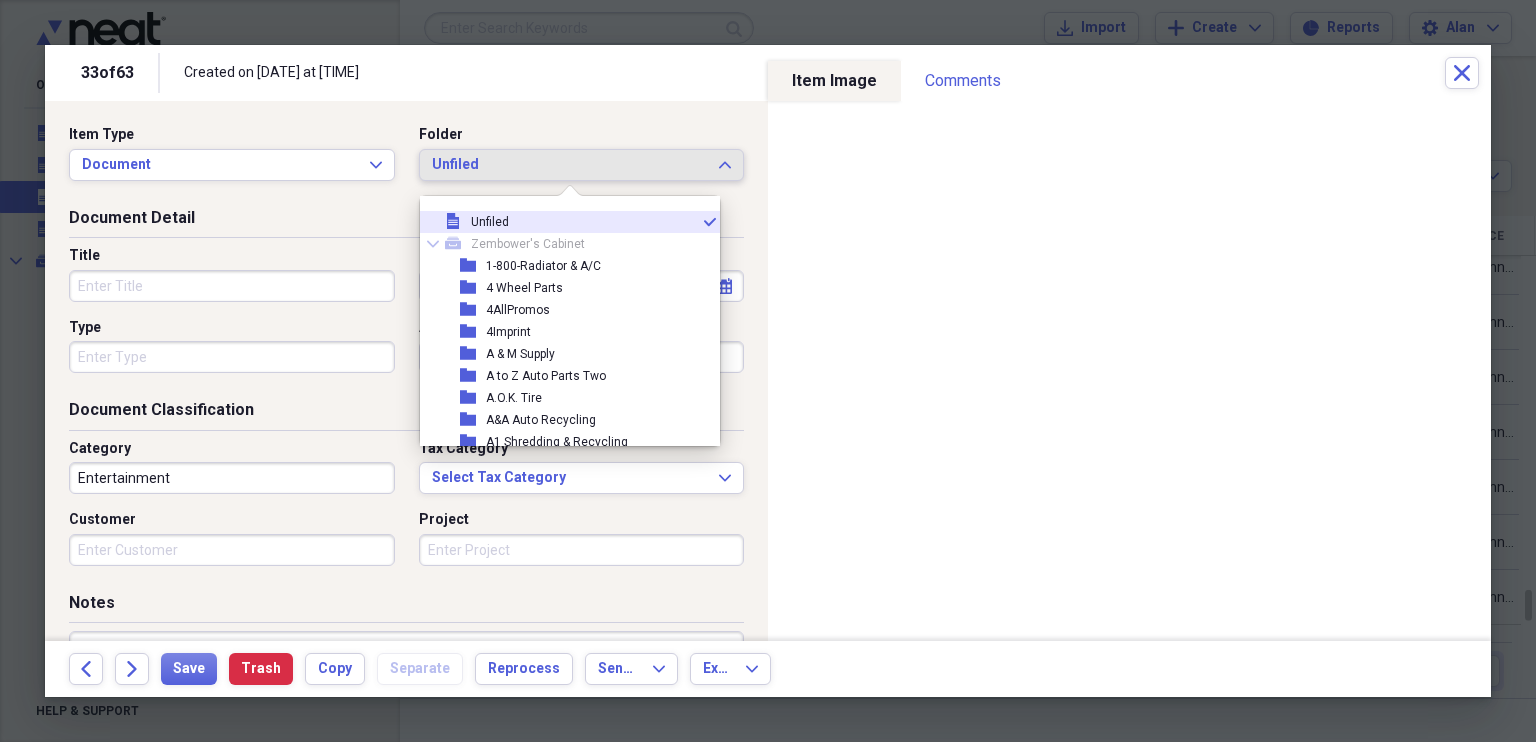 scroll, scrollTop: 9862, scrollLeft: 0, axis: vertical 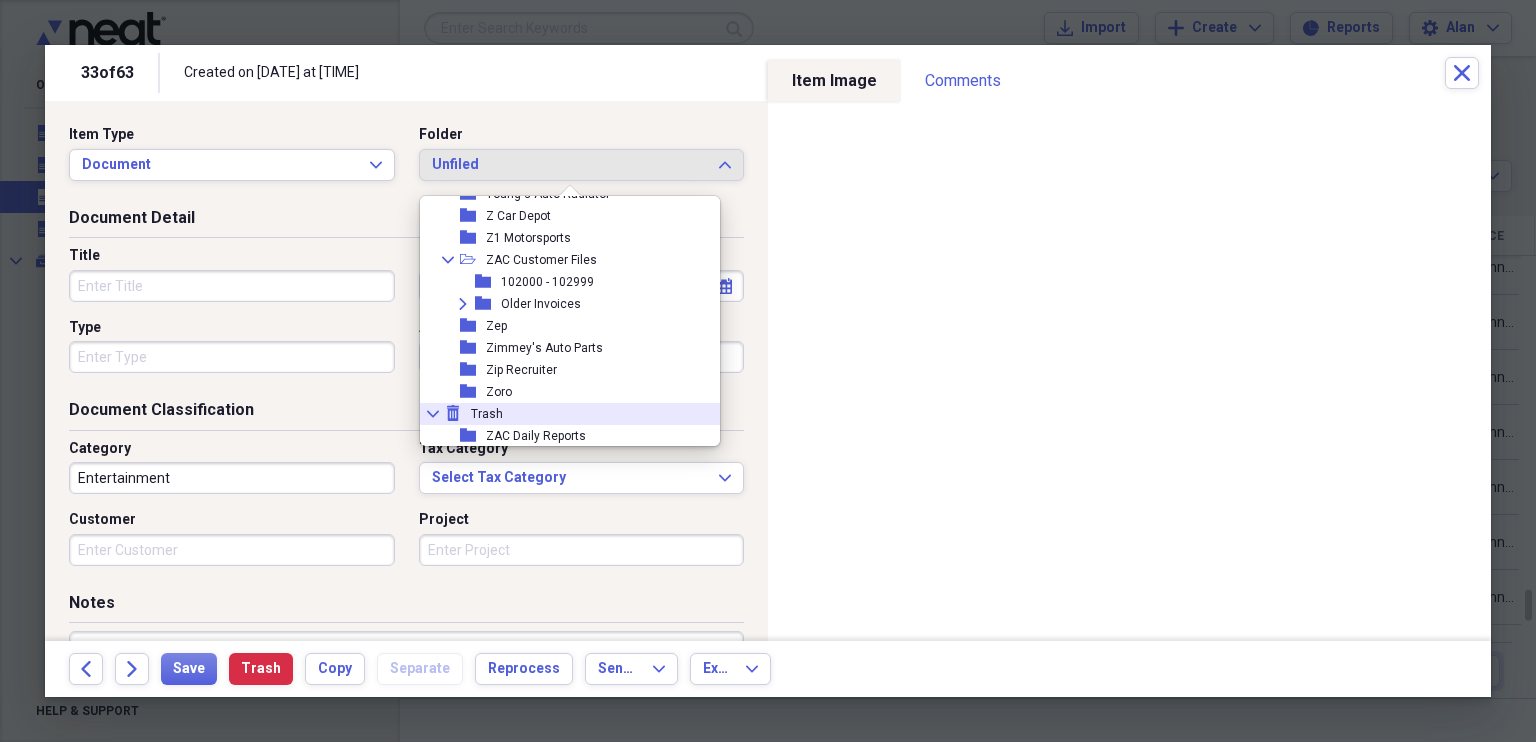 click on "Trash" at bounding box center (487, 414) 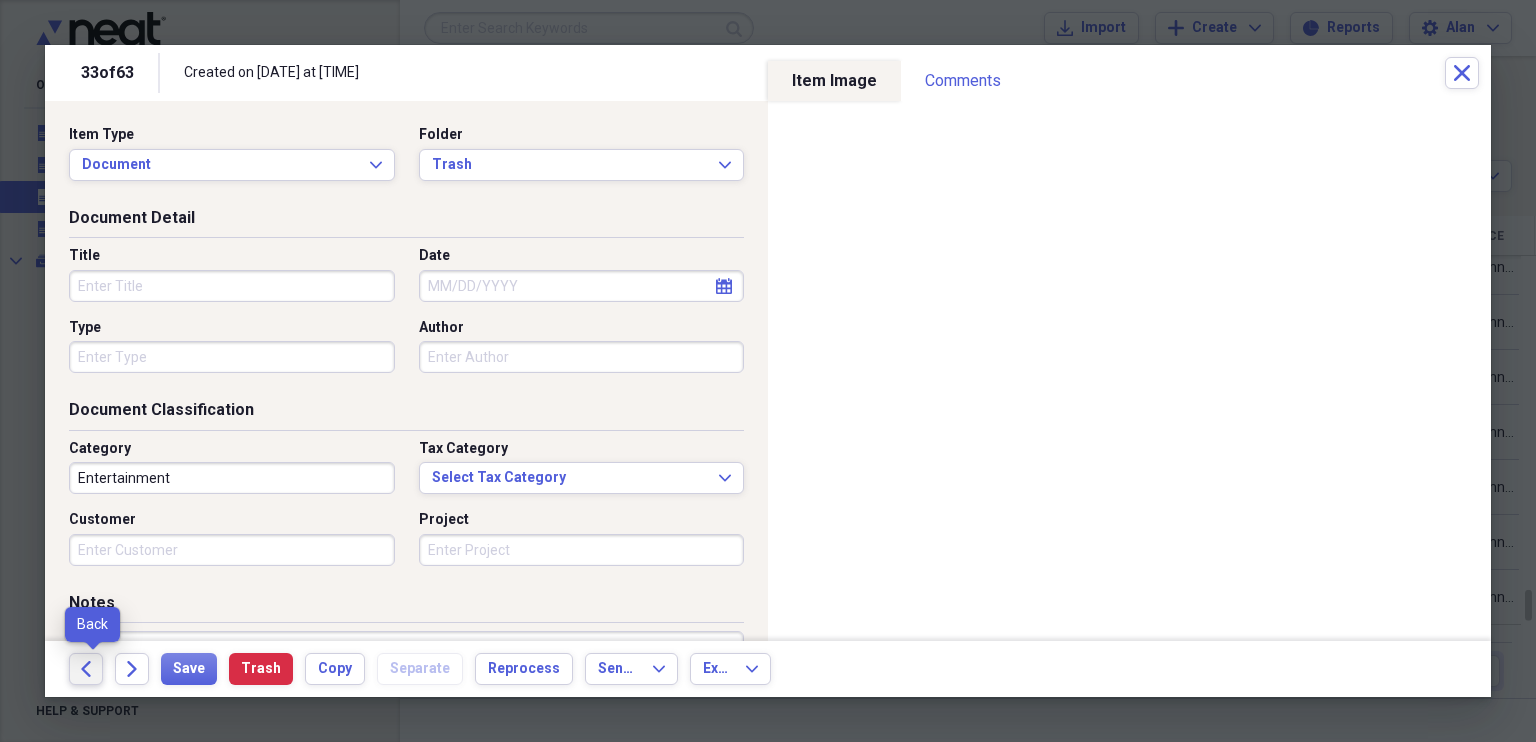 click on "Back" 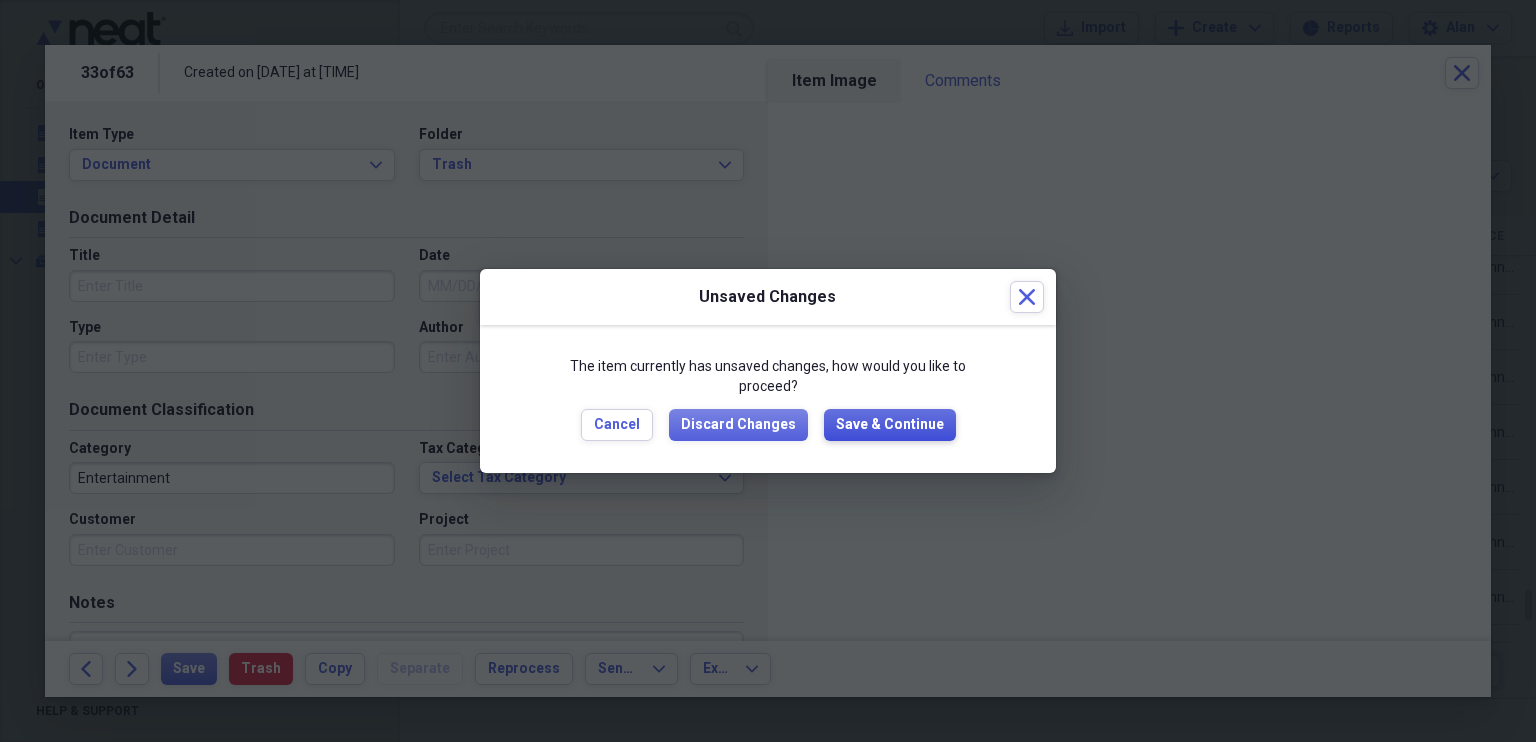 click on "Save & Continue" at bounding box center [890, 425] 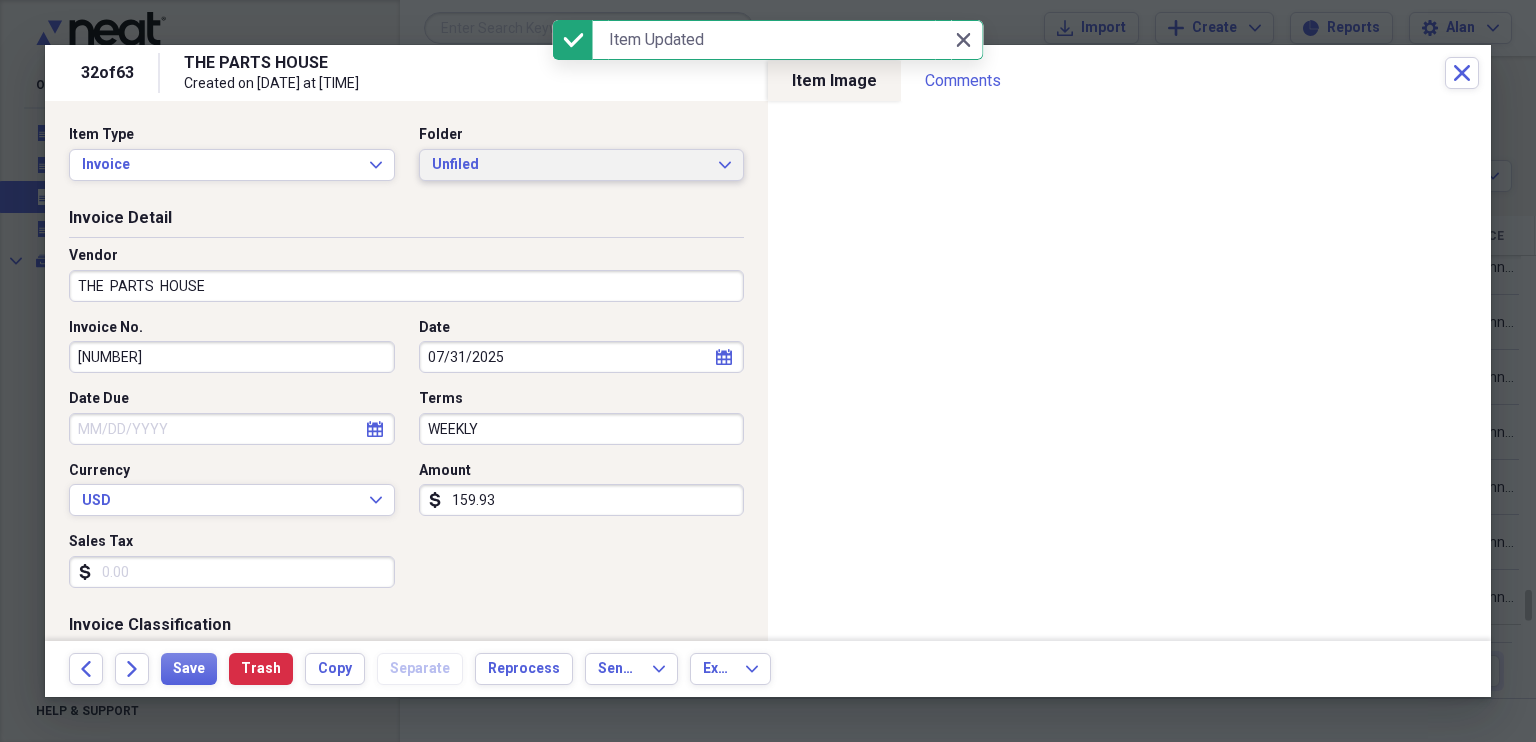click on "Unfiled Expand" at bounding box center [582, 165] 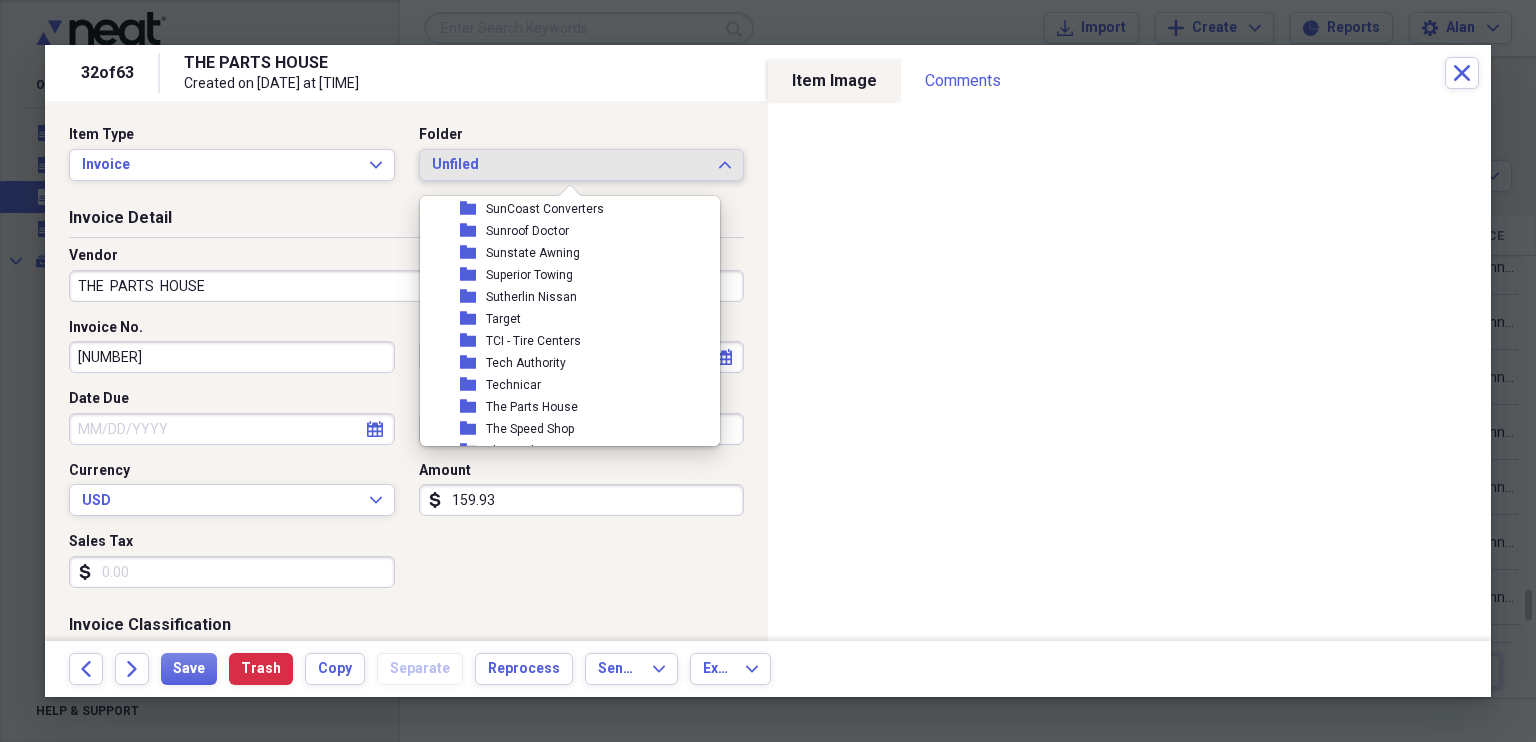 scroll, scrollTop: 8589, scrollLeft: 0, axis: vertical 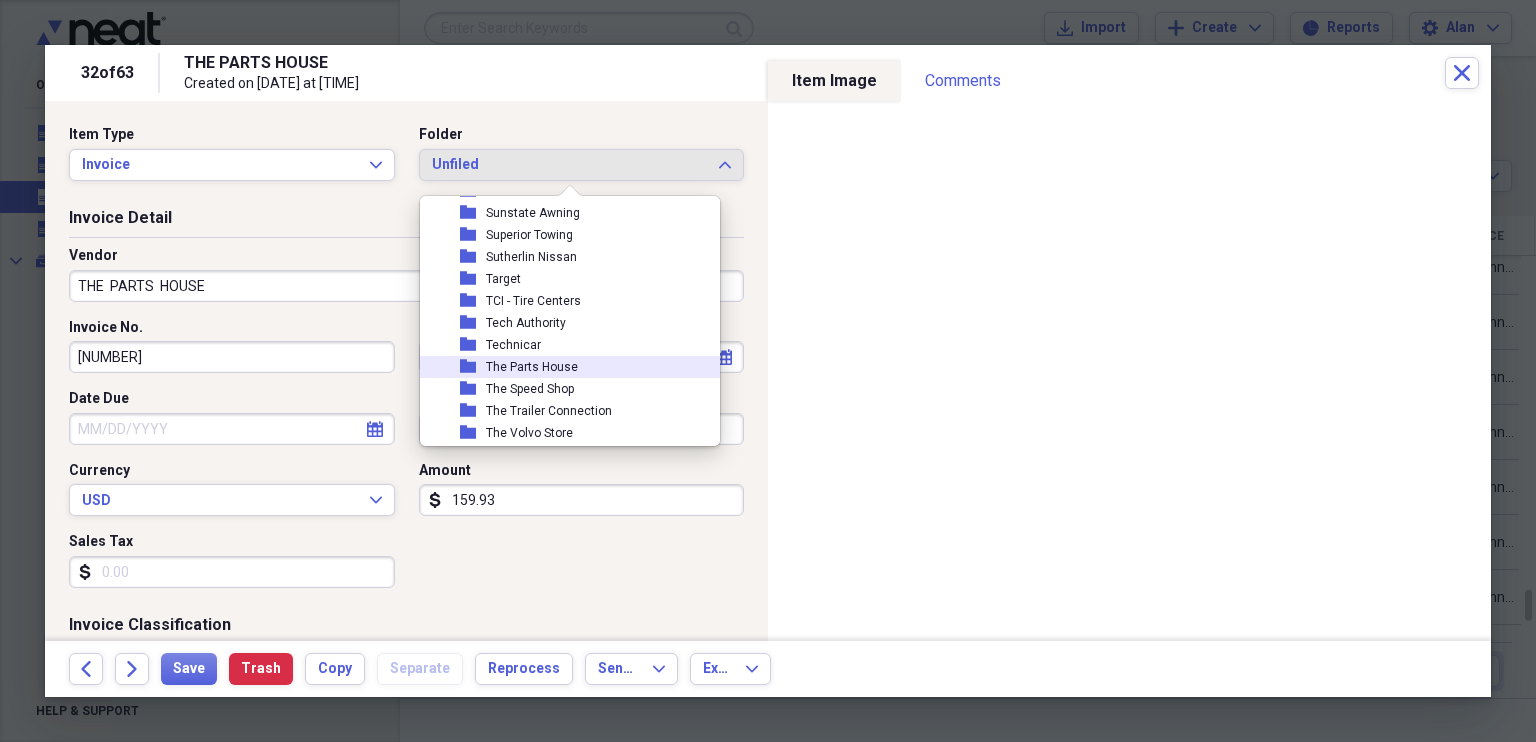 click on "The Parts House" at bounding box center (532, 367) 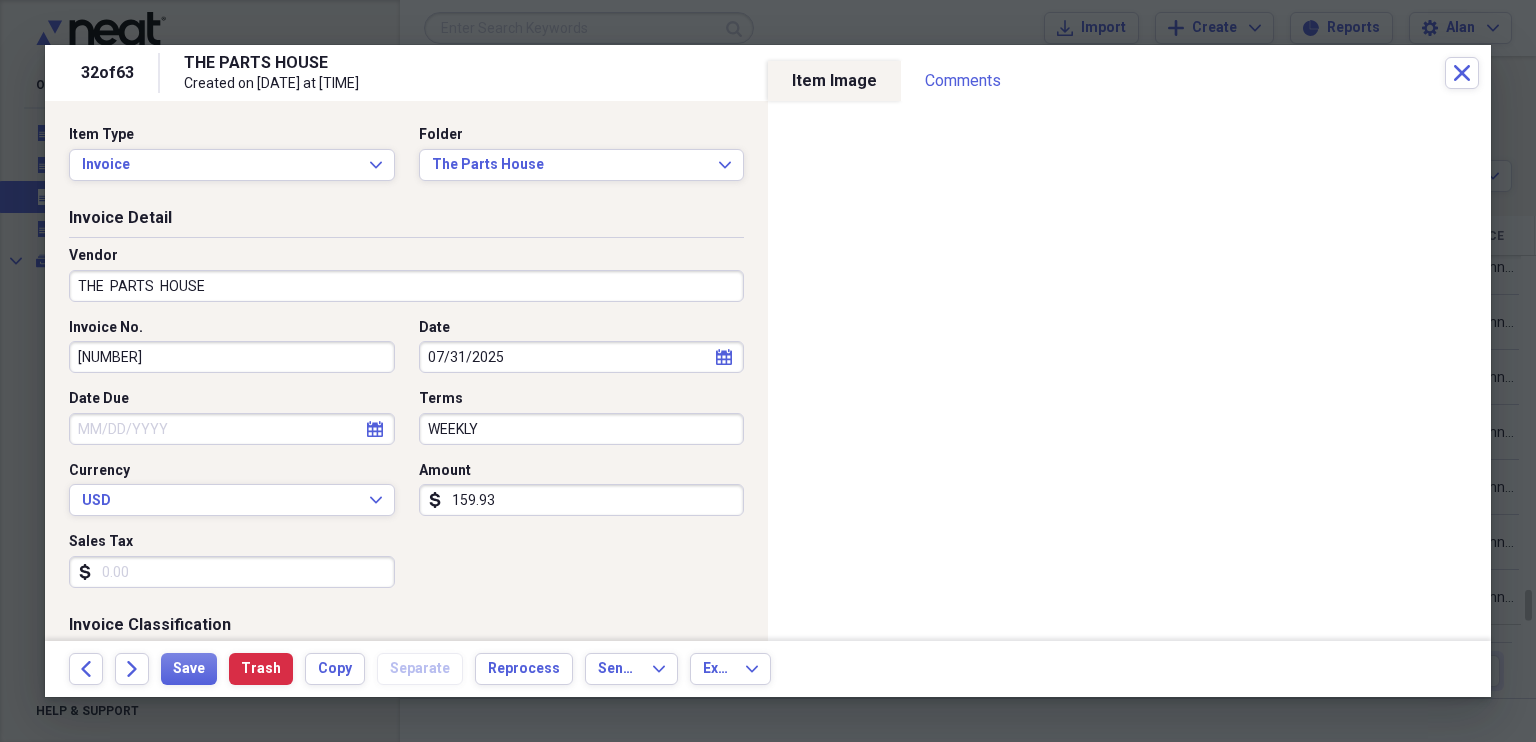 click on "calendar" 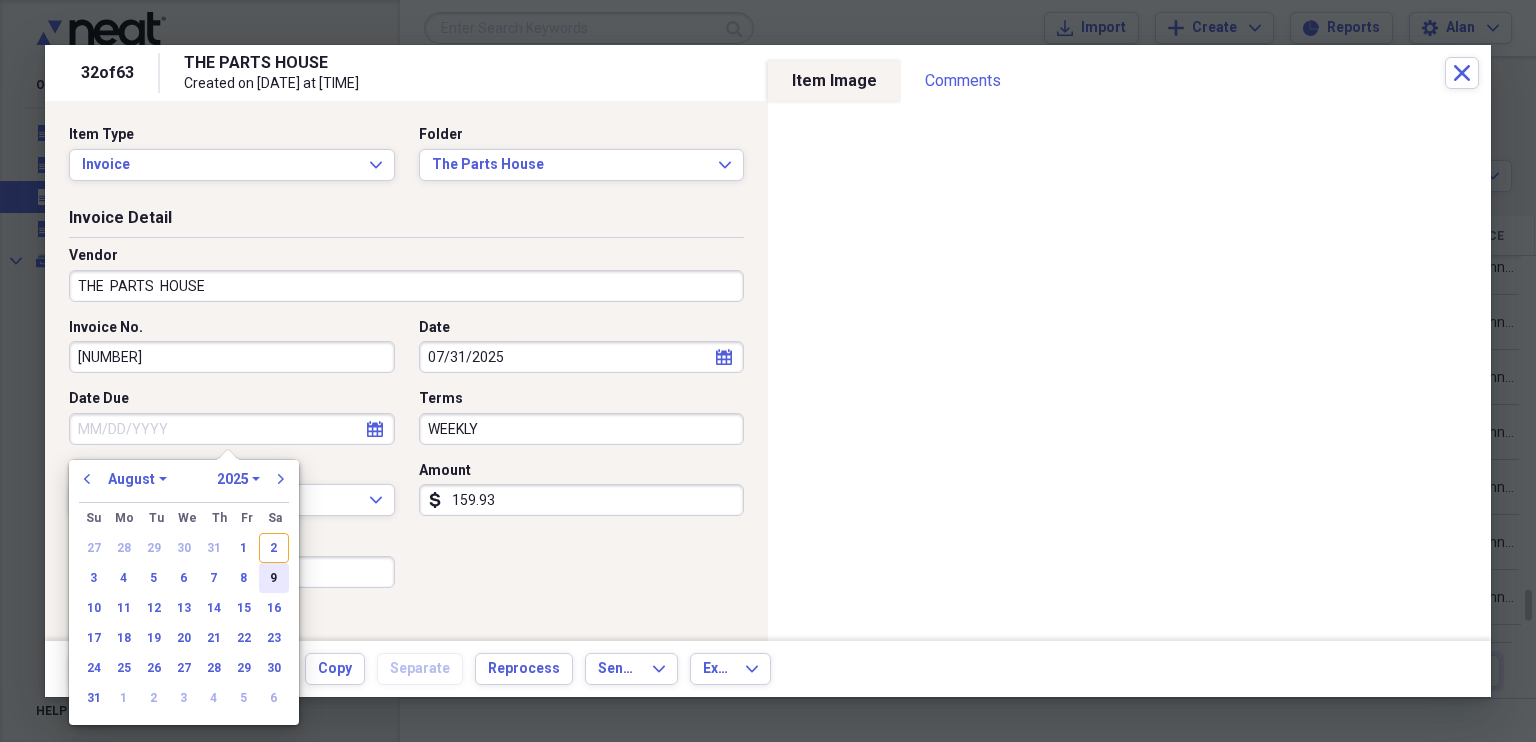 click on "9" at bounding box center [274, 578] 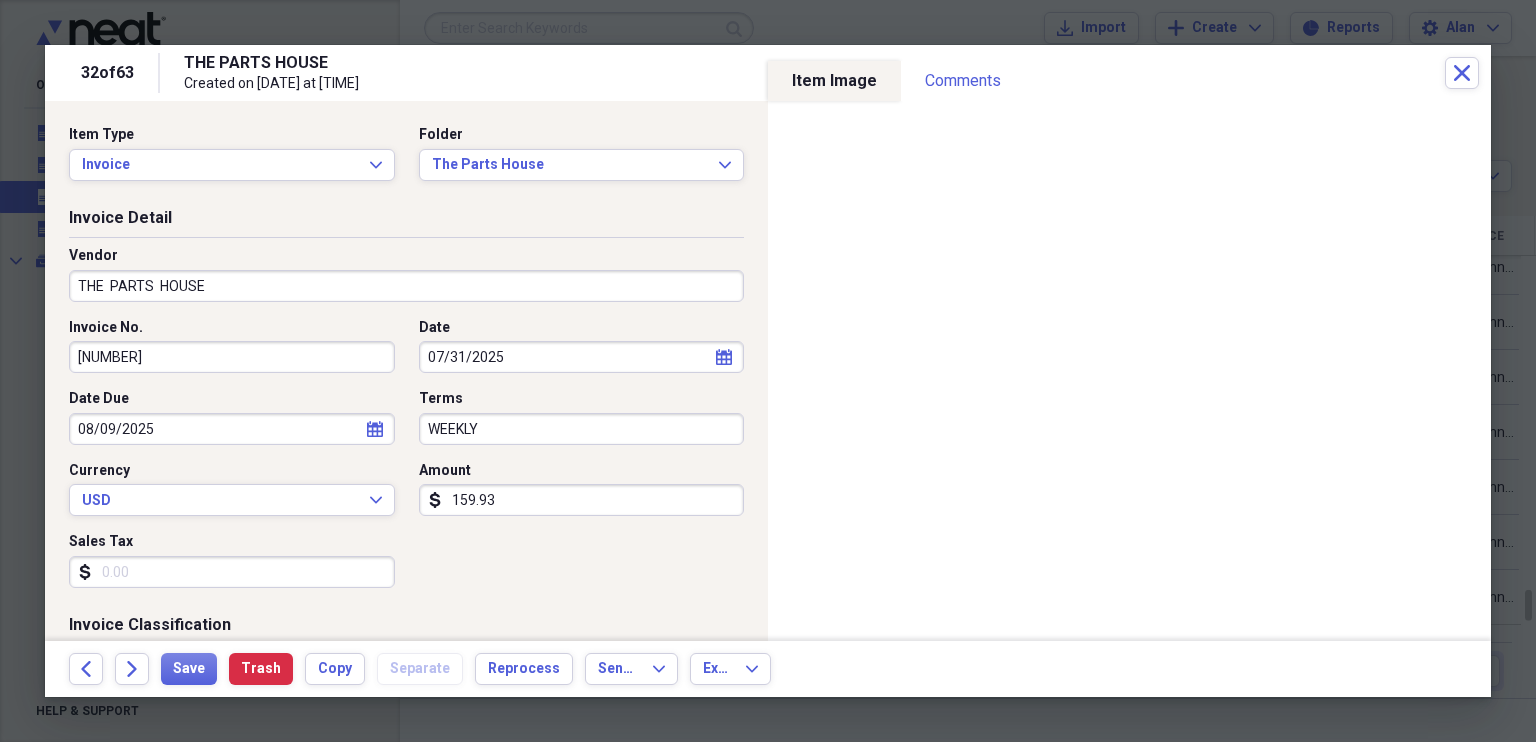 click on "159.93" at bounding box center (582, 500) 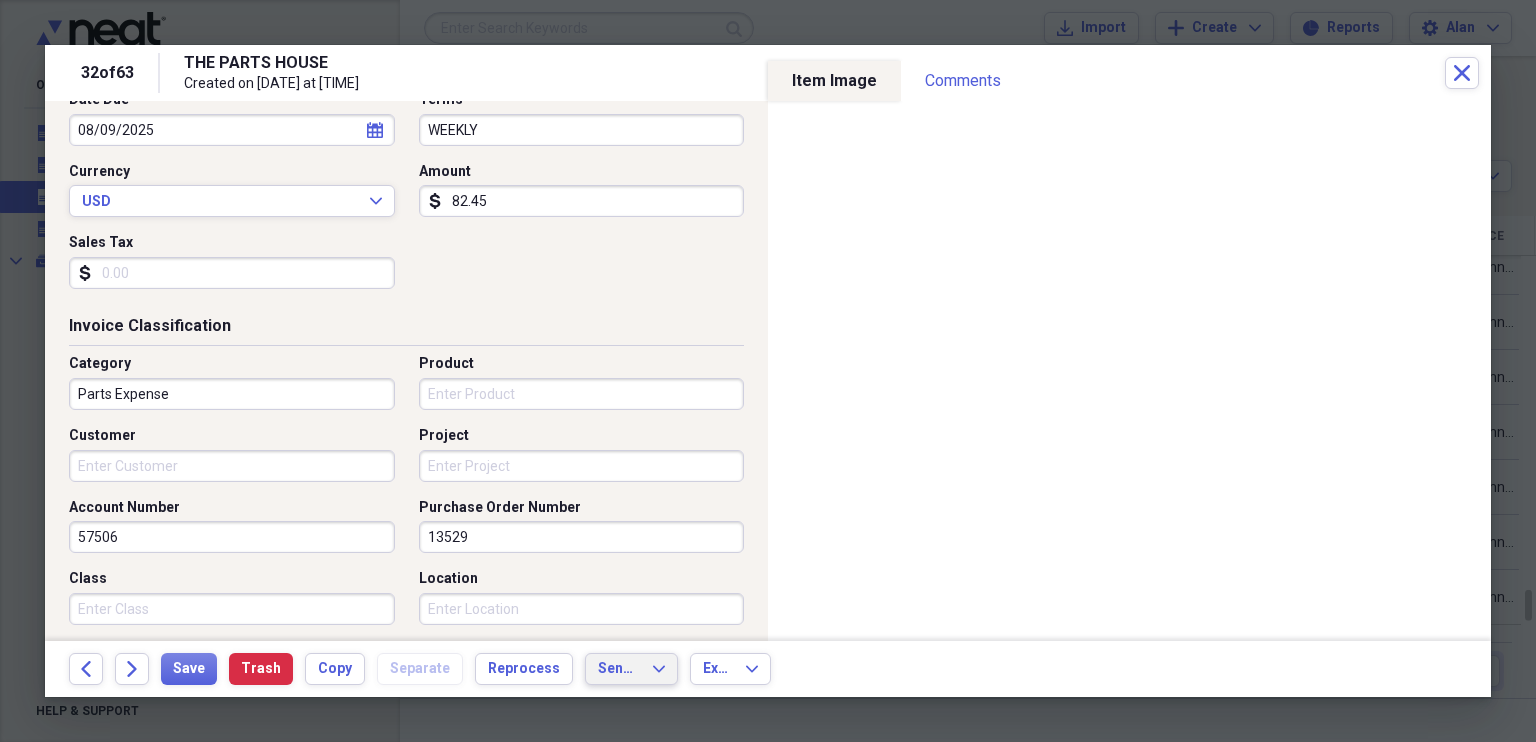 scroll, scrollTop: 0, scrollLeft: 0, axis: both 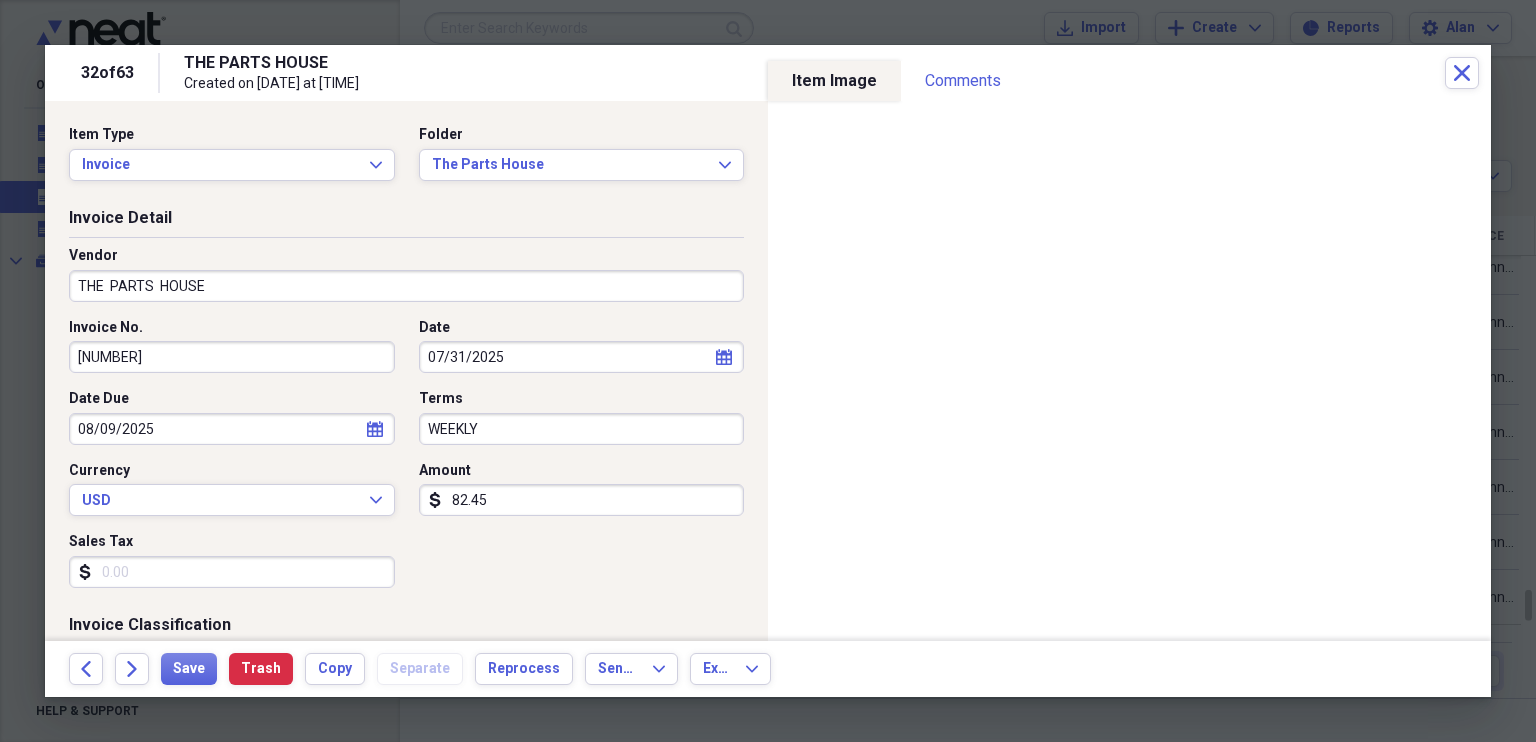 type on "82.45" 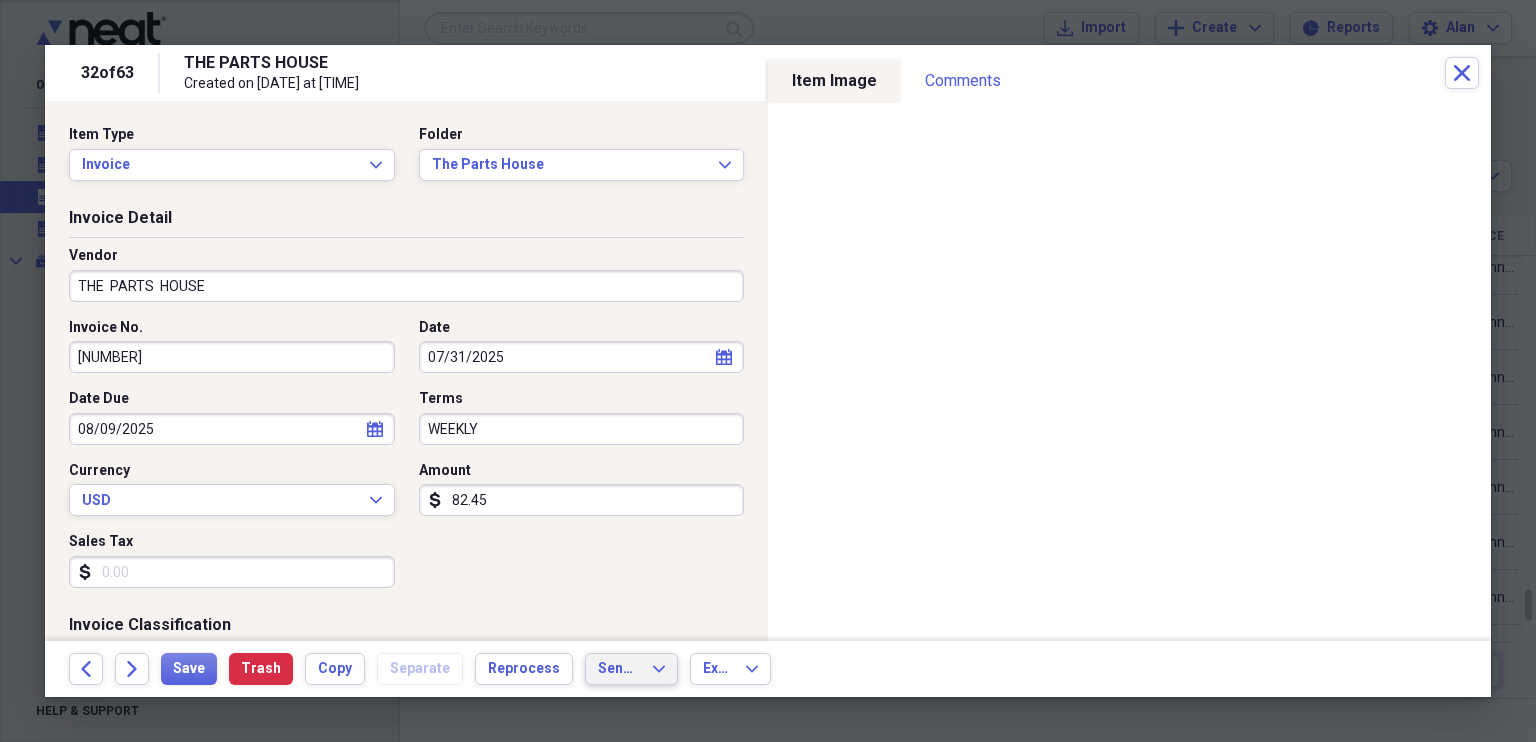 click on "Send To" at bounding box center [619, 669] 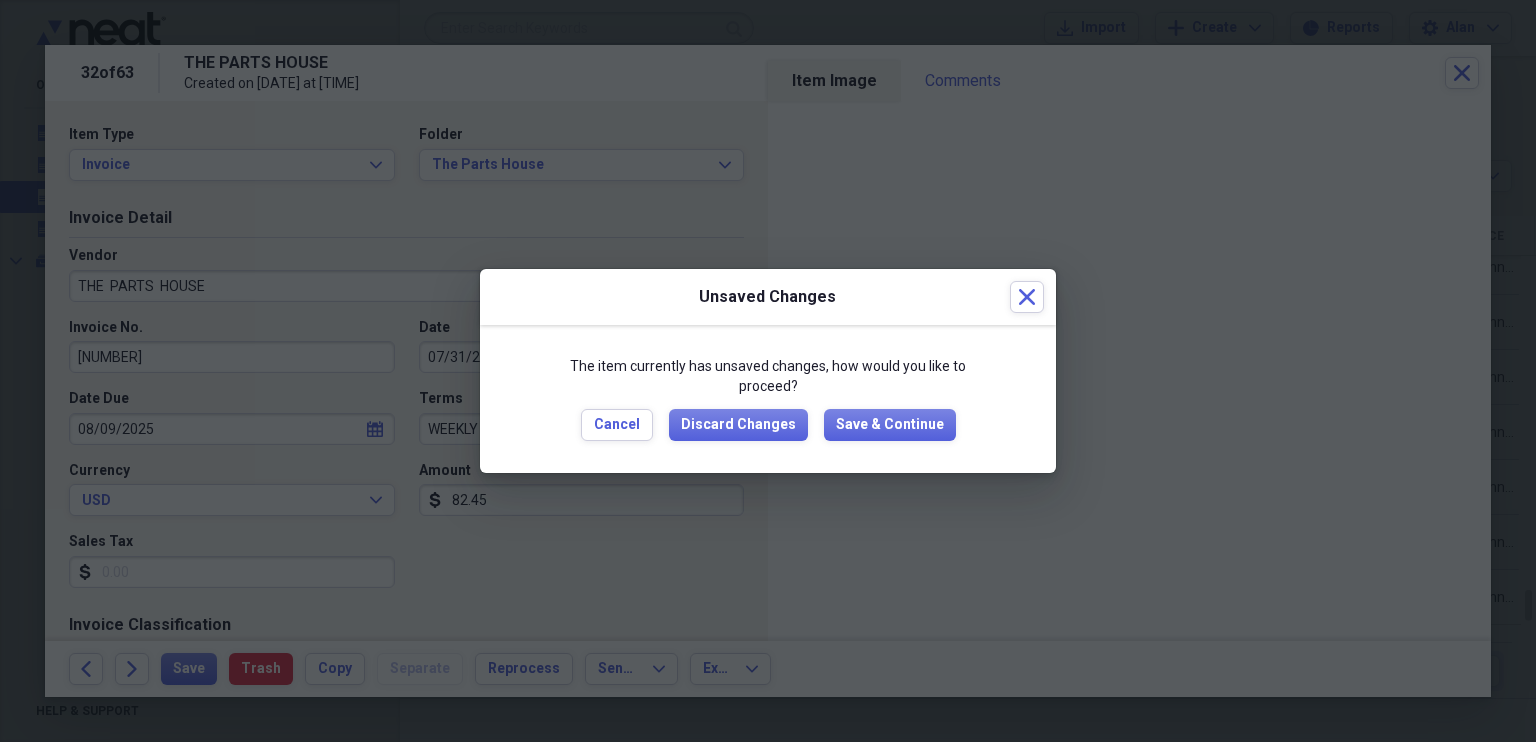 click on "The item currently has unsaved changes, how would you like to proceed? Cancel Discard Changes Save & Continue" at bounding box center (768, 398) 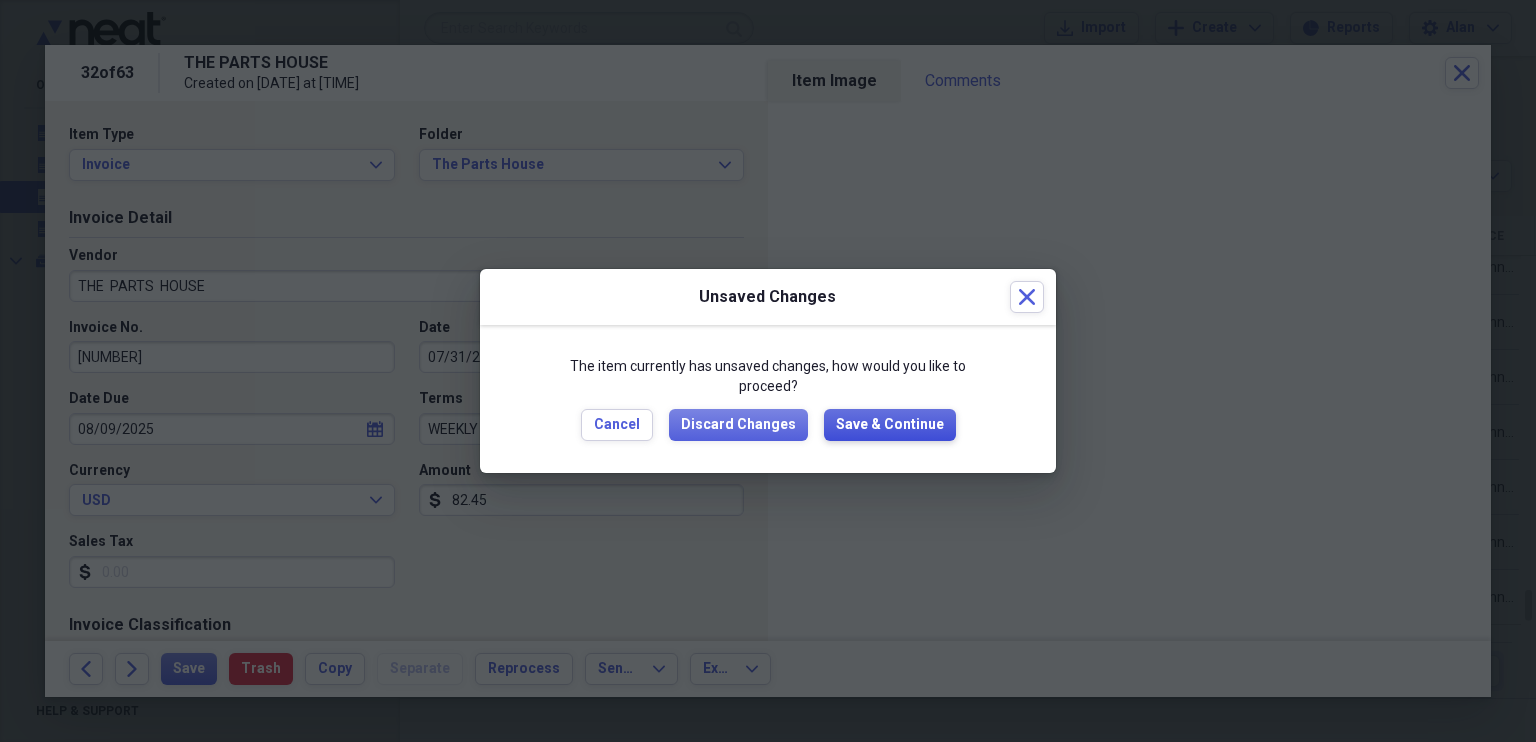 click on "Save & Continue" at bounding box center (890, 425) 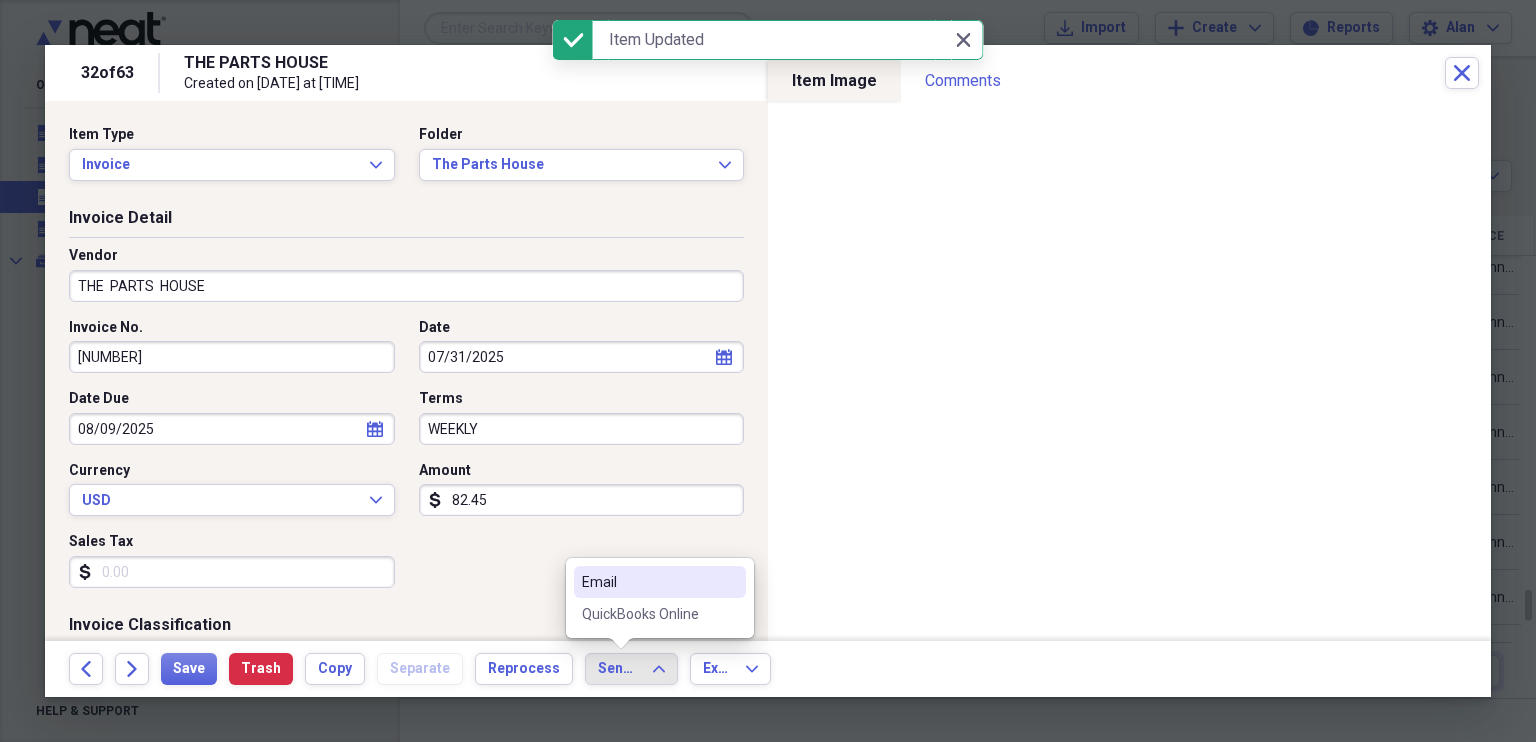 click on "QuickBooks Online" at bounding box center [648, 614] 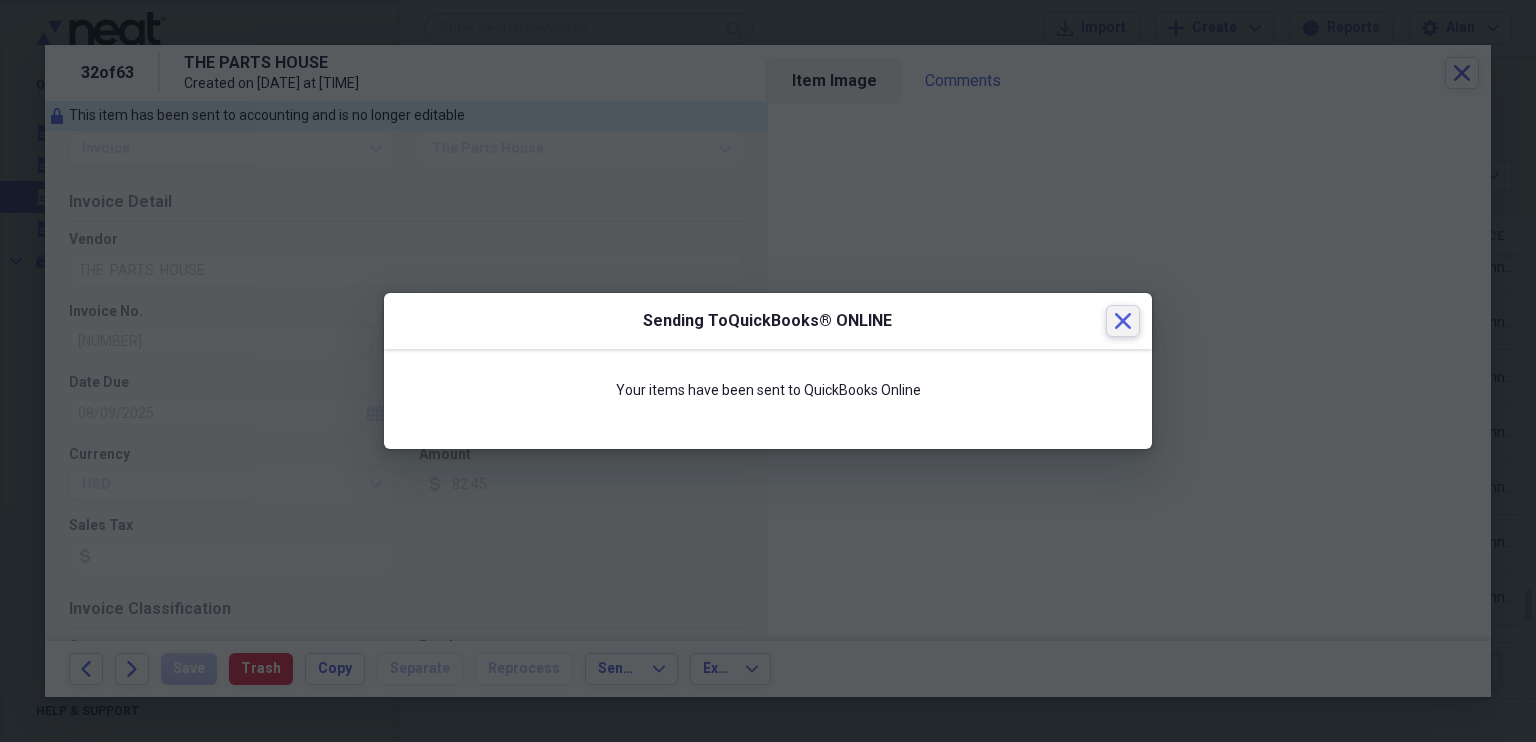 click on "Close" 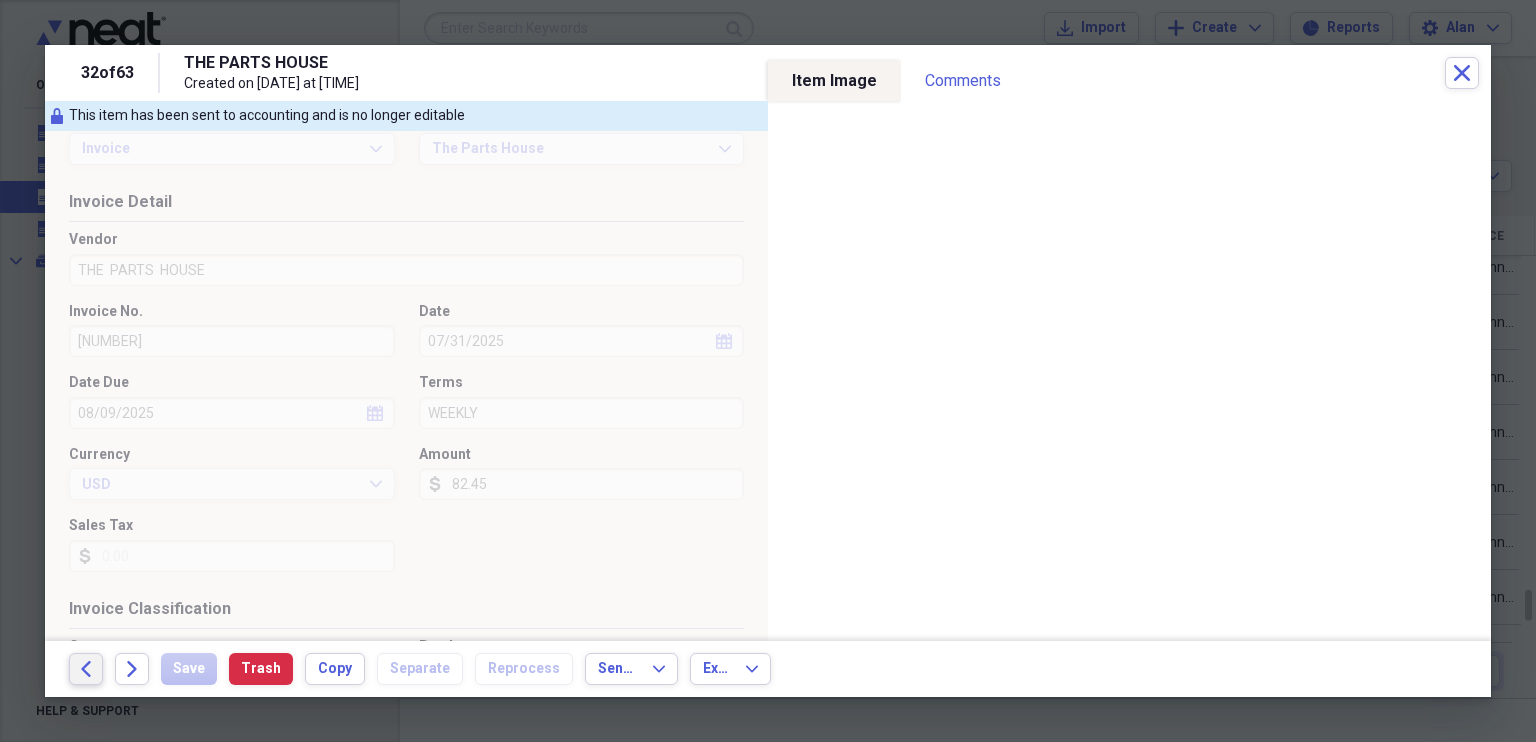 click on "Back" 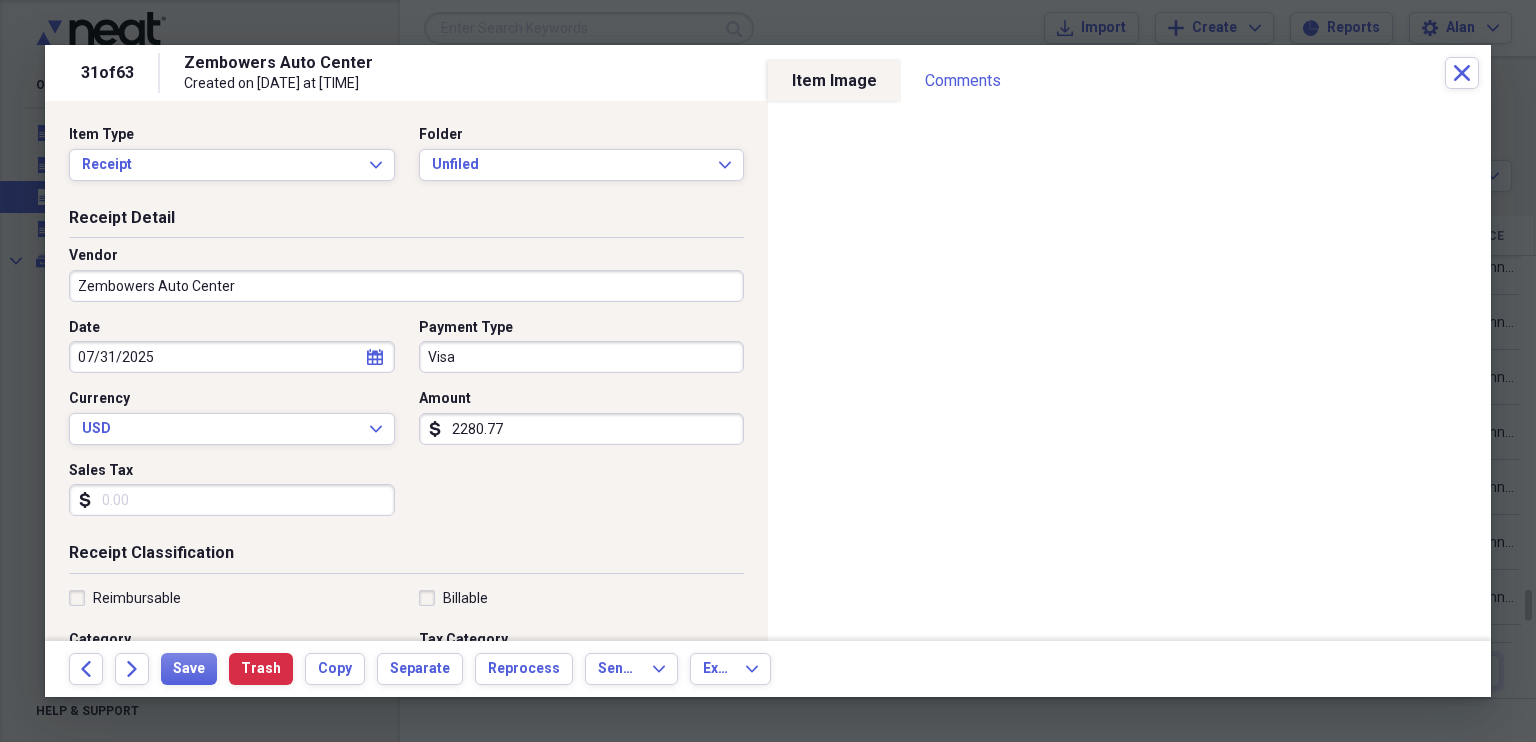 click on "Zembowers Auto Center" at bounding box center [406, 286] 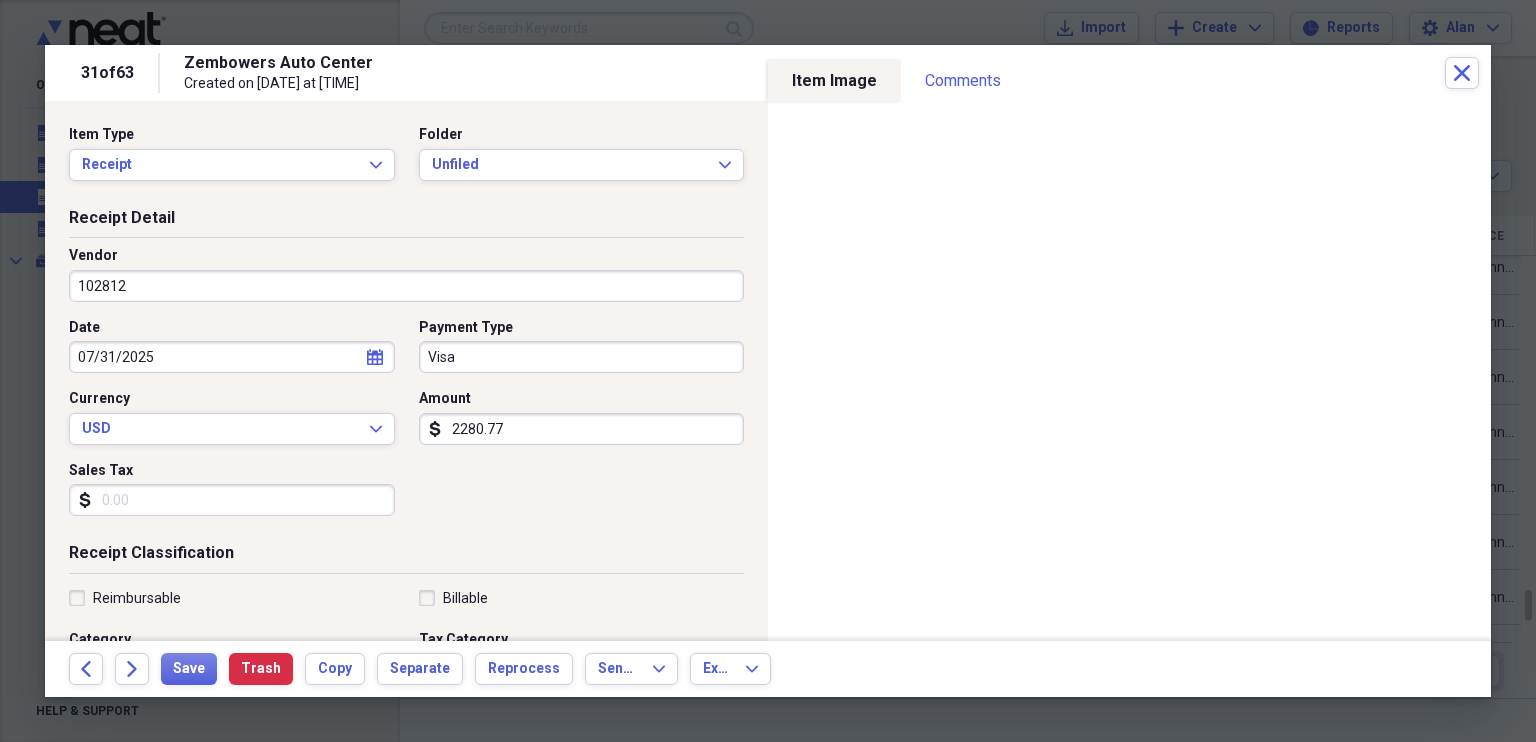 type on "102812" 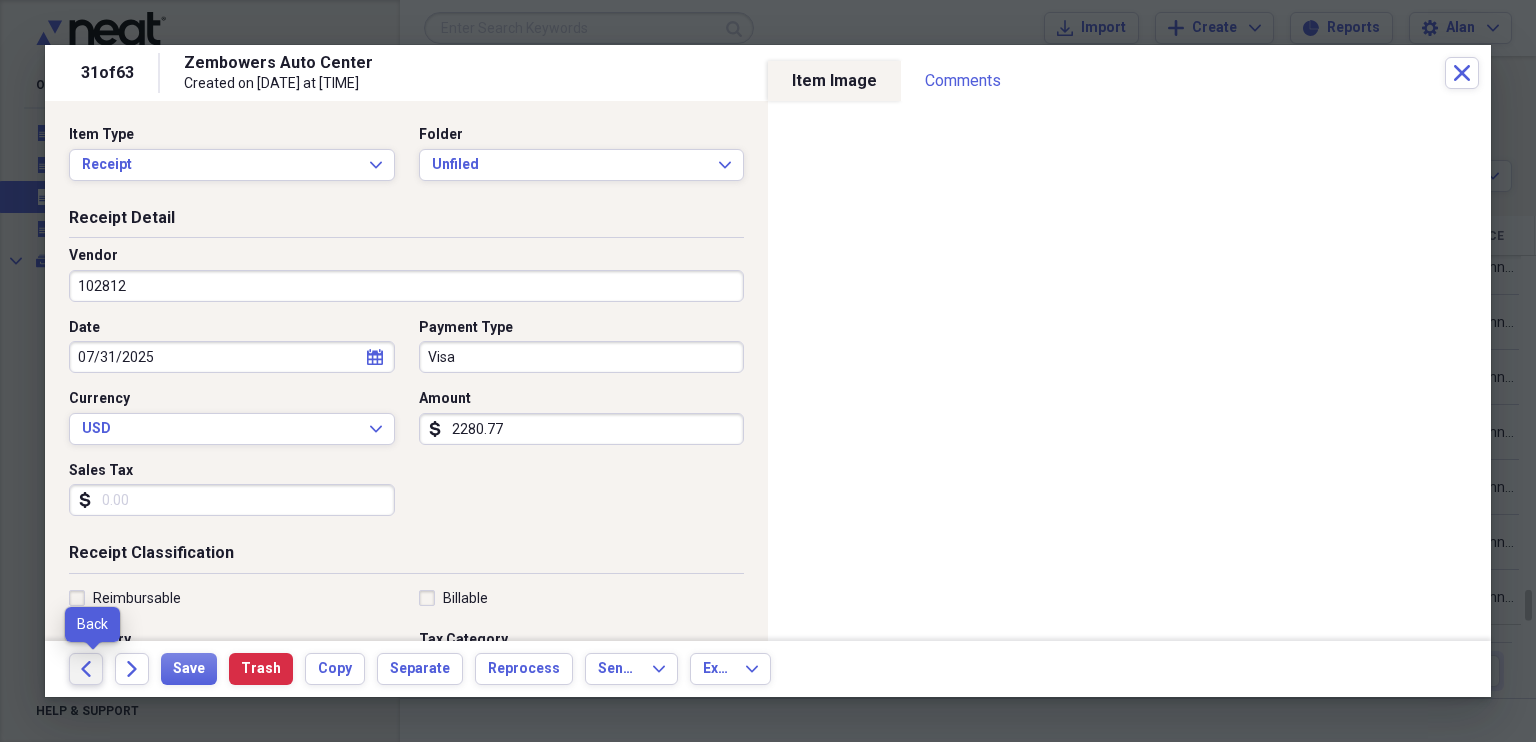 click on "Back" 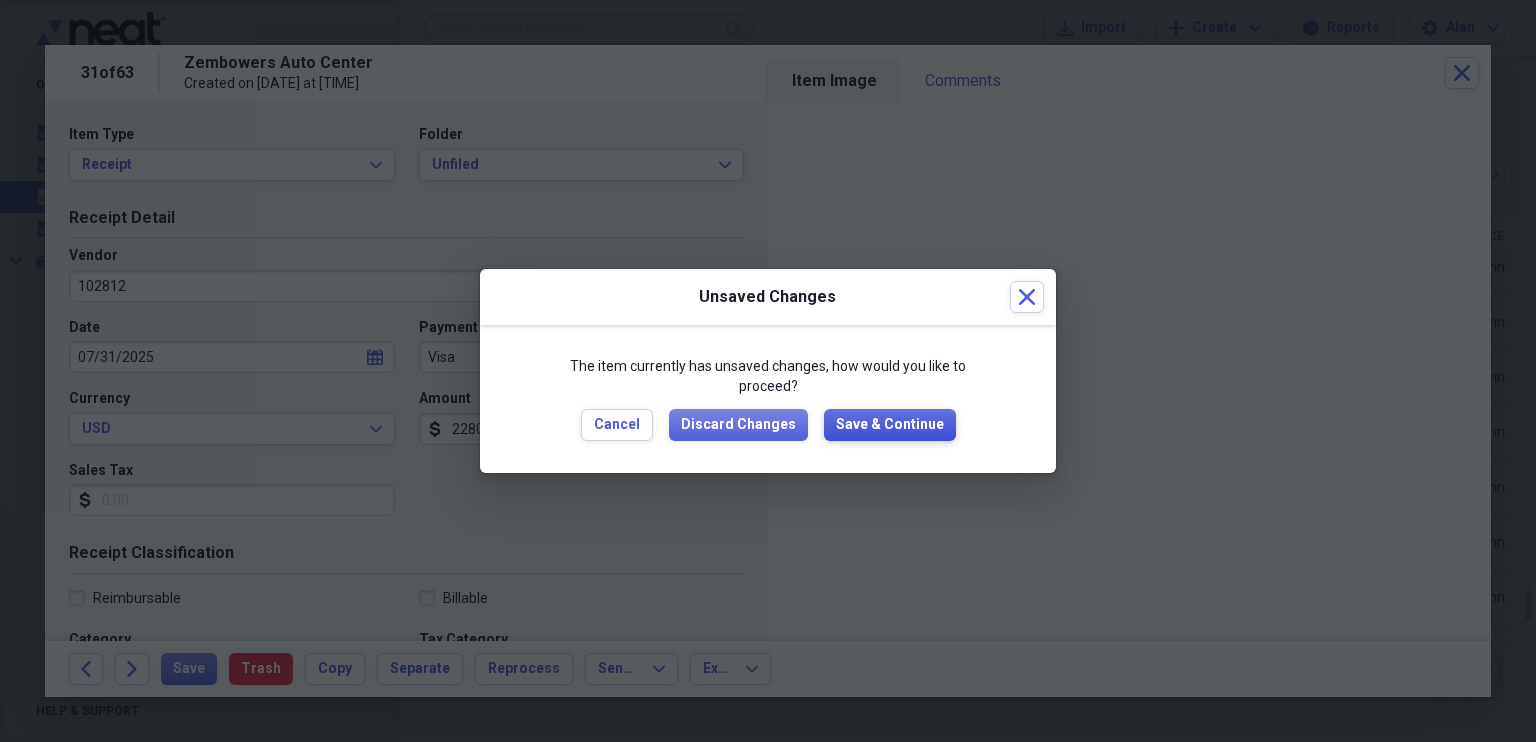 click on "Save & Continue" at bounding box center (890, 425) 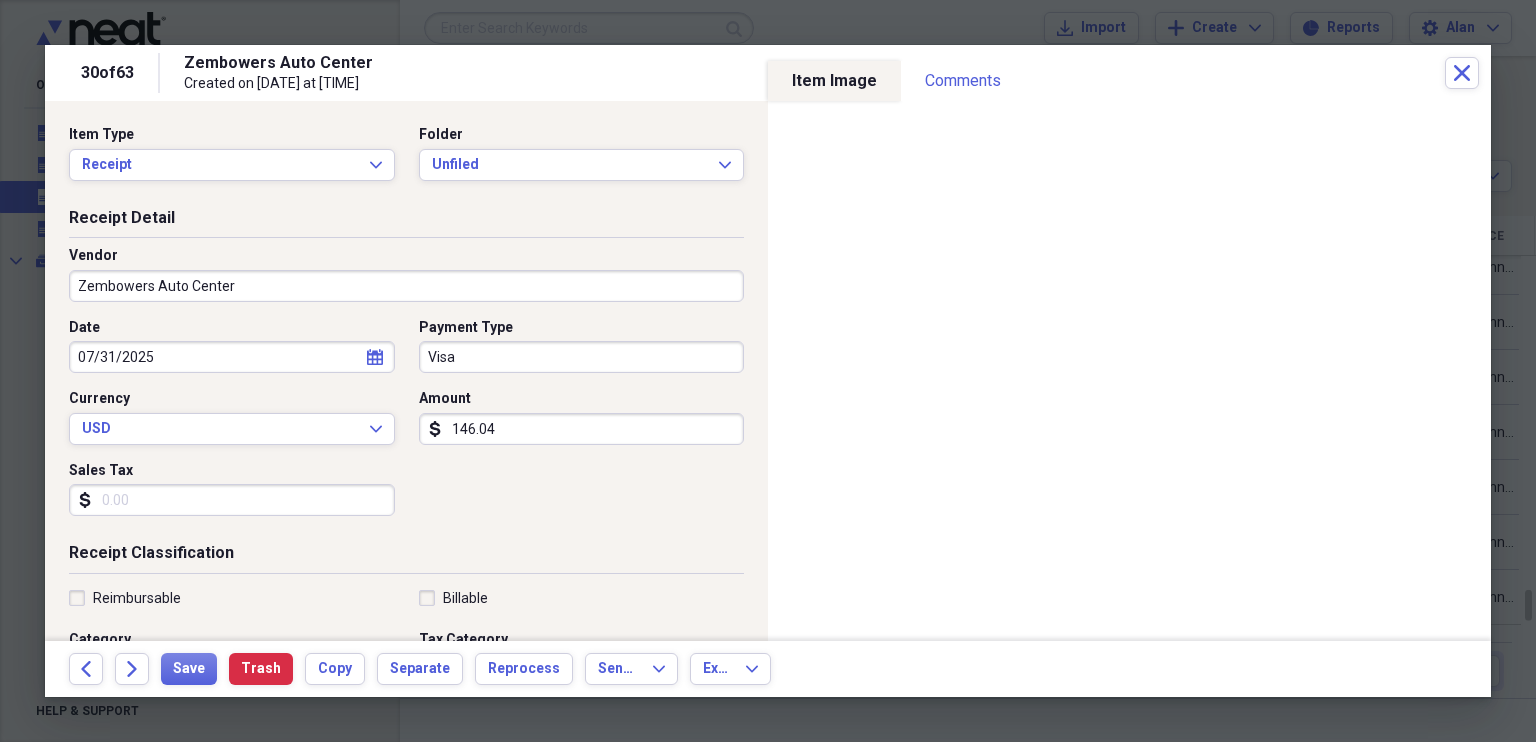 click on "Zembowers Auto Center" at bounding box center [406, 286] 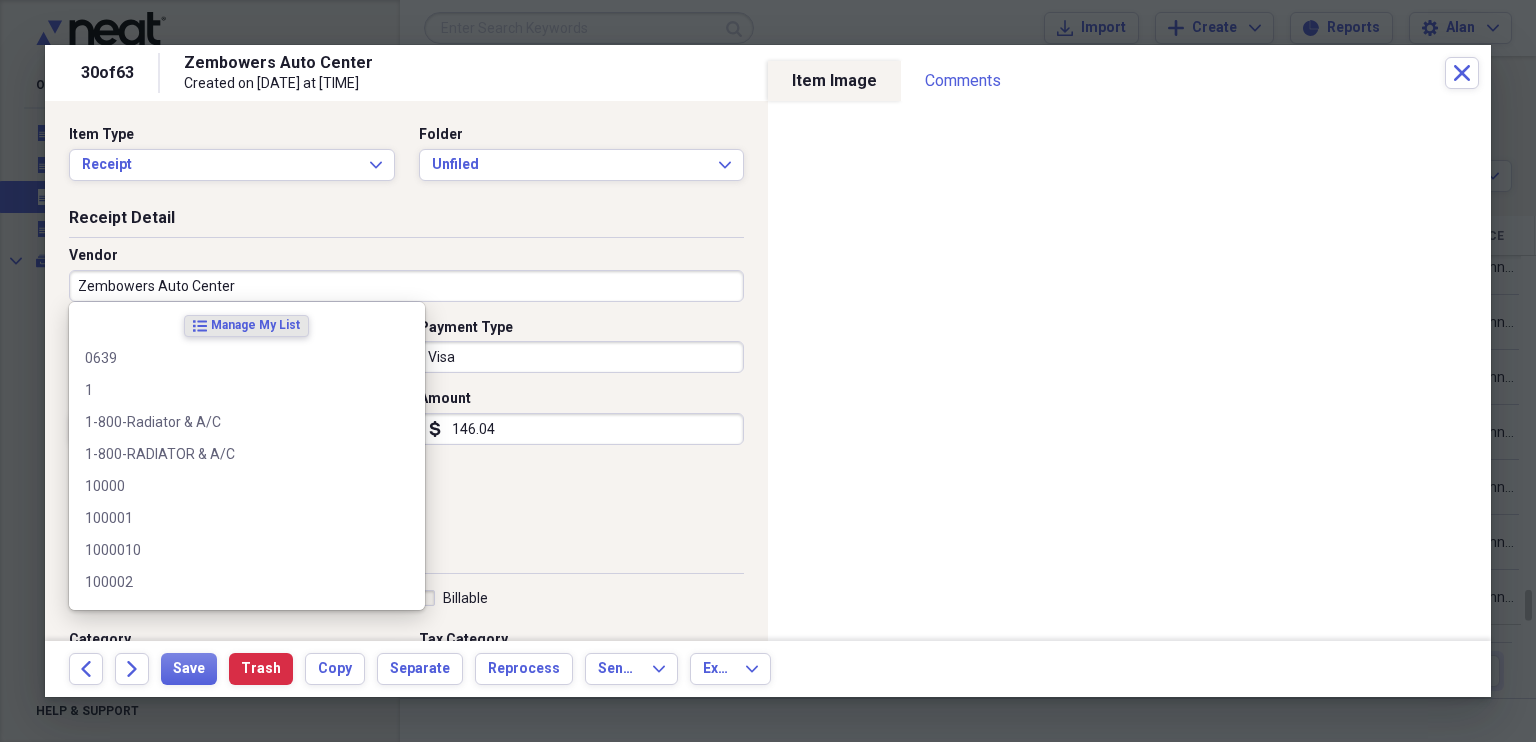 click on "Payment Type" at bounding box center (582, 328) 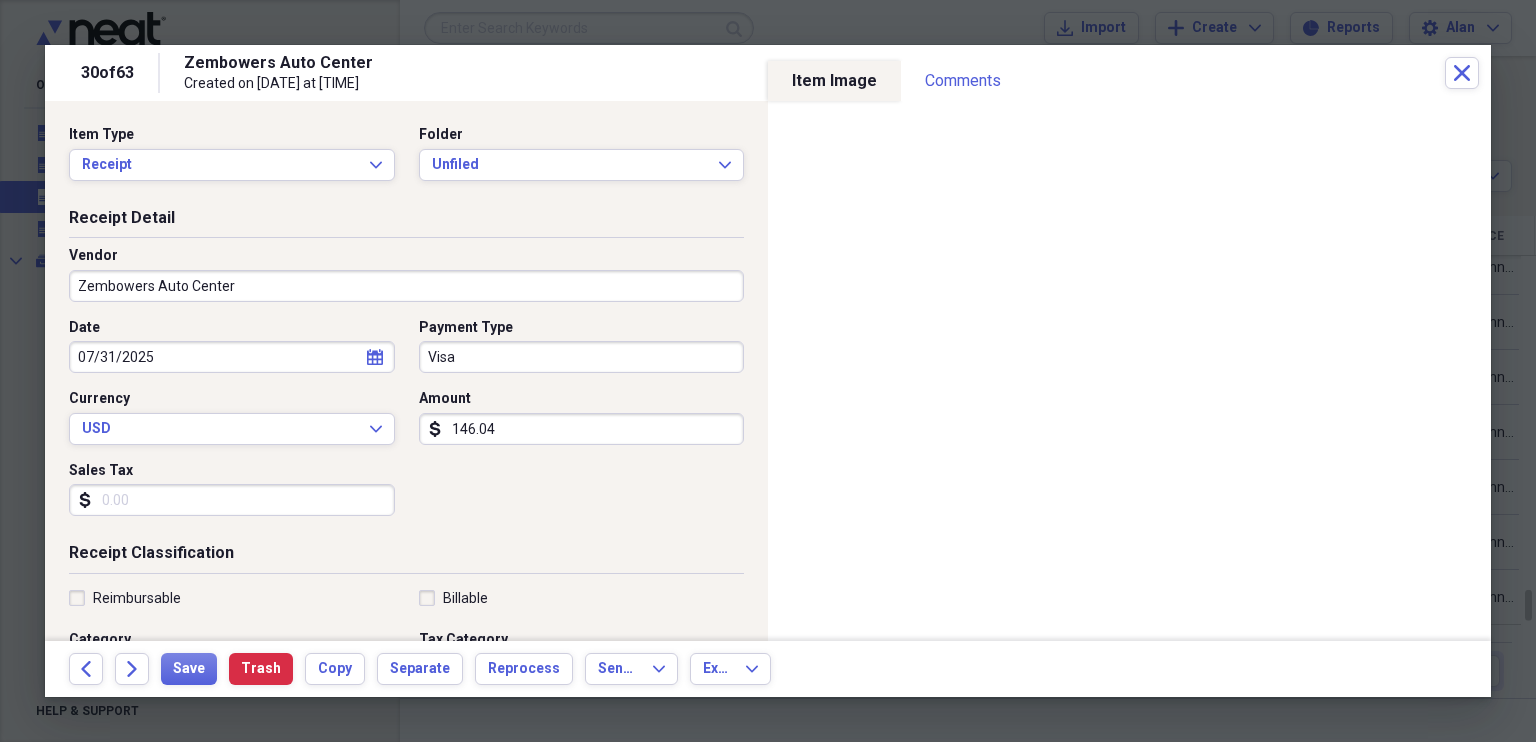 click on "Zembowers Auto Center" at bounding box center (406, 286) 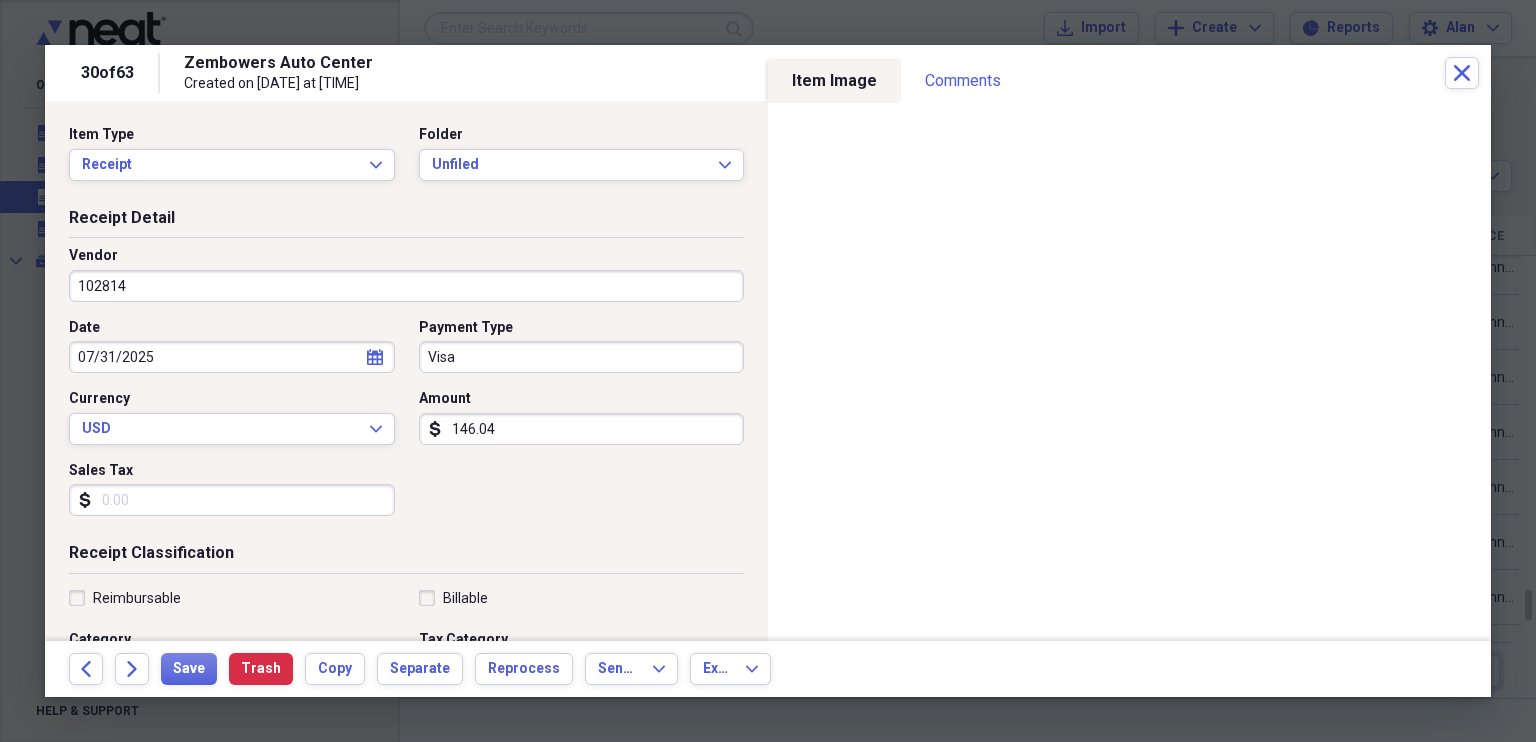 type on "102814" 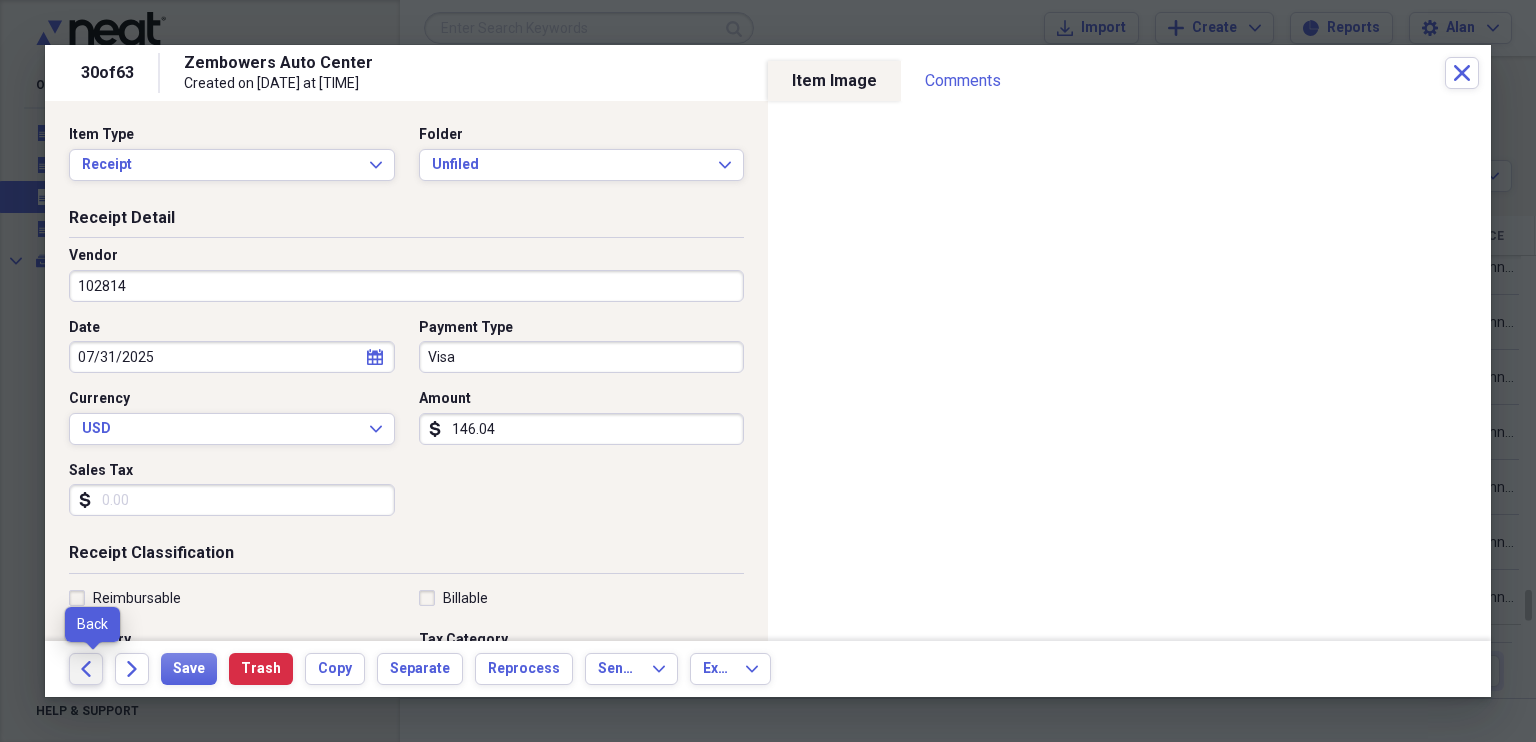 click 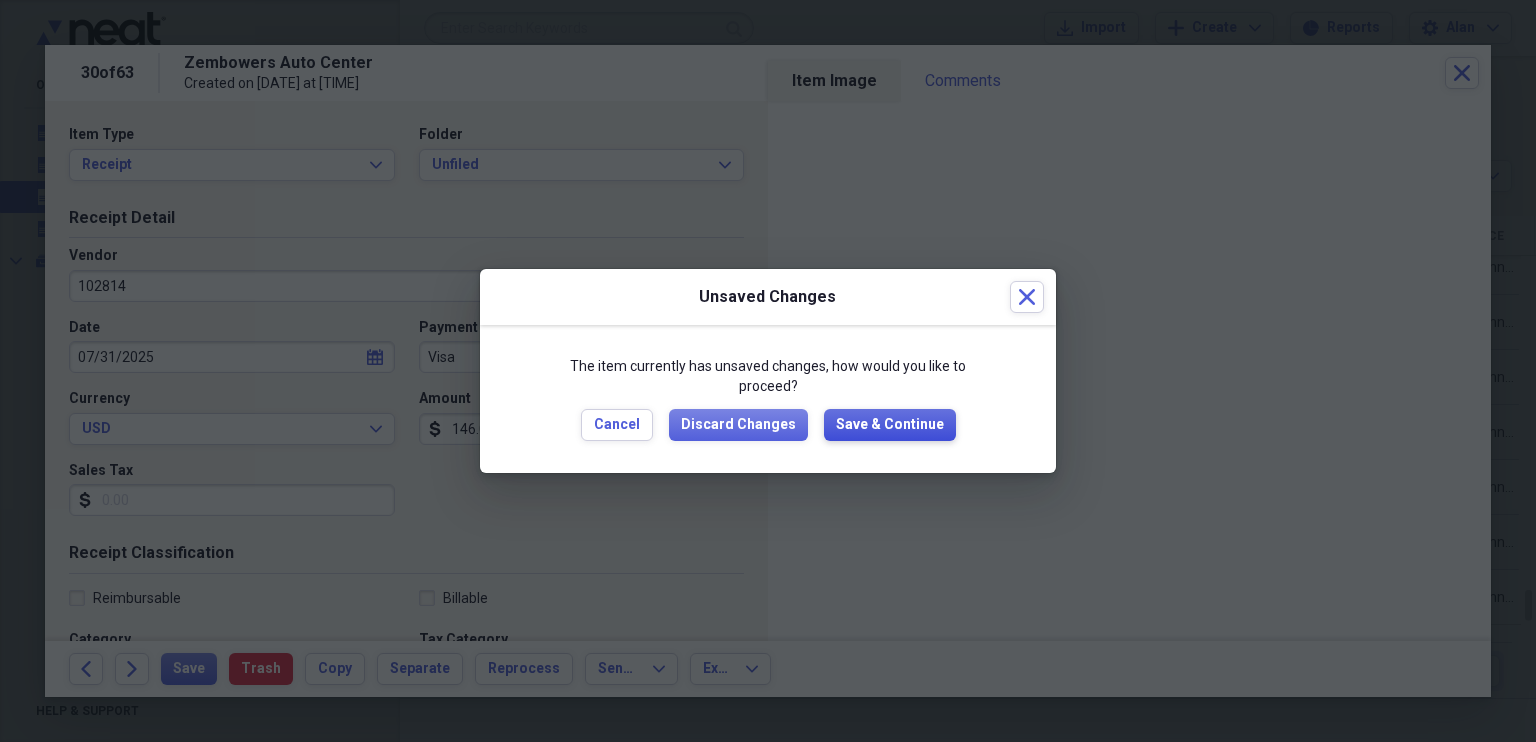 click on "Save & Continue" at bounding box center (890, 425) 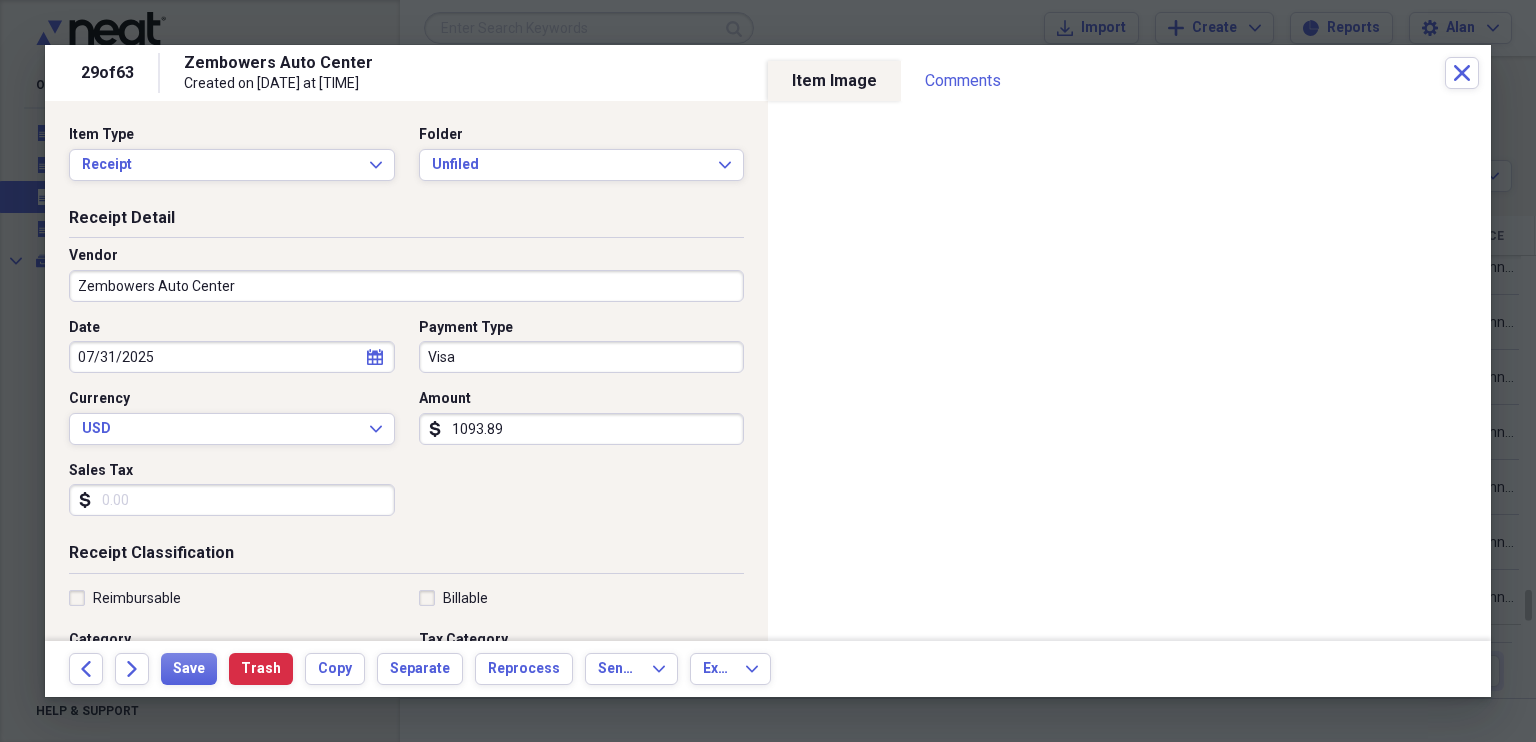 click on "Zembowers Auto Center" at bounding box center (406, 286) 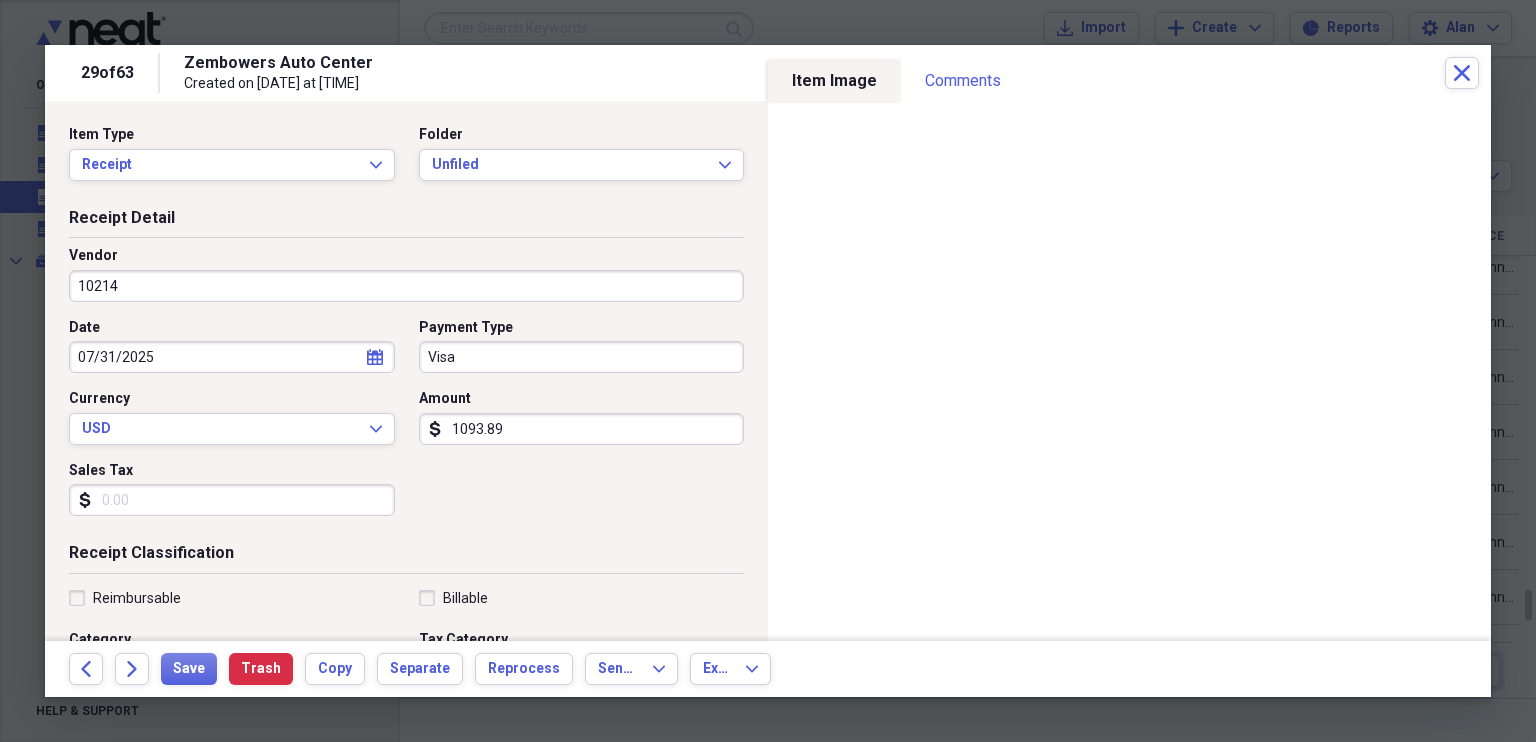 type on "102145" 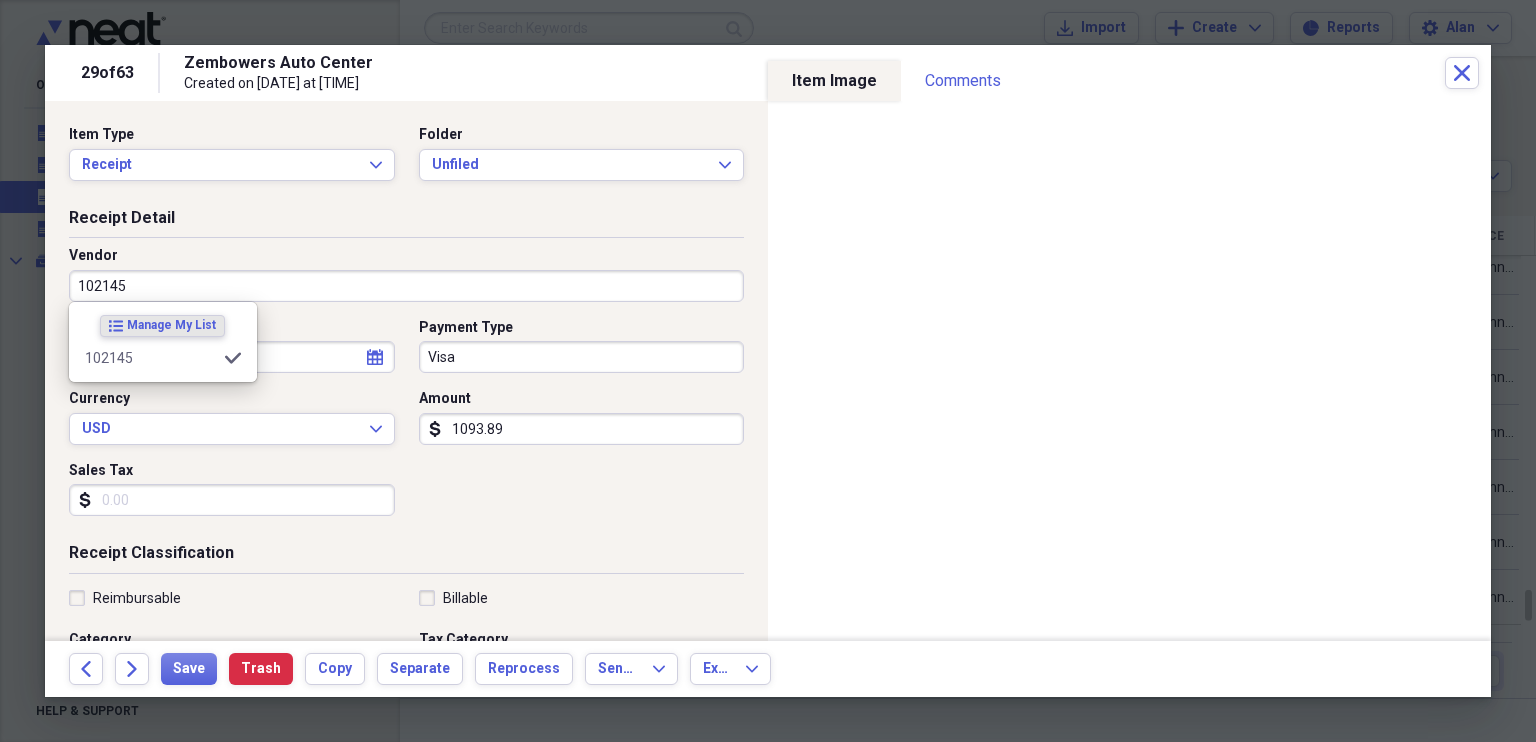 type on "General Retail" 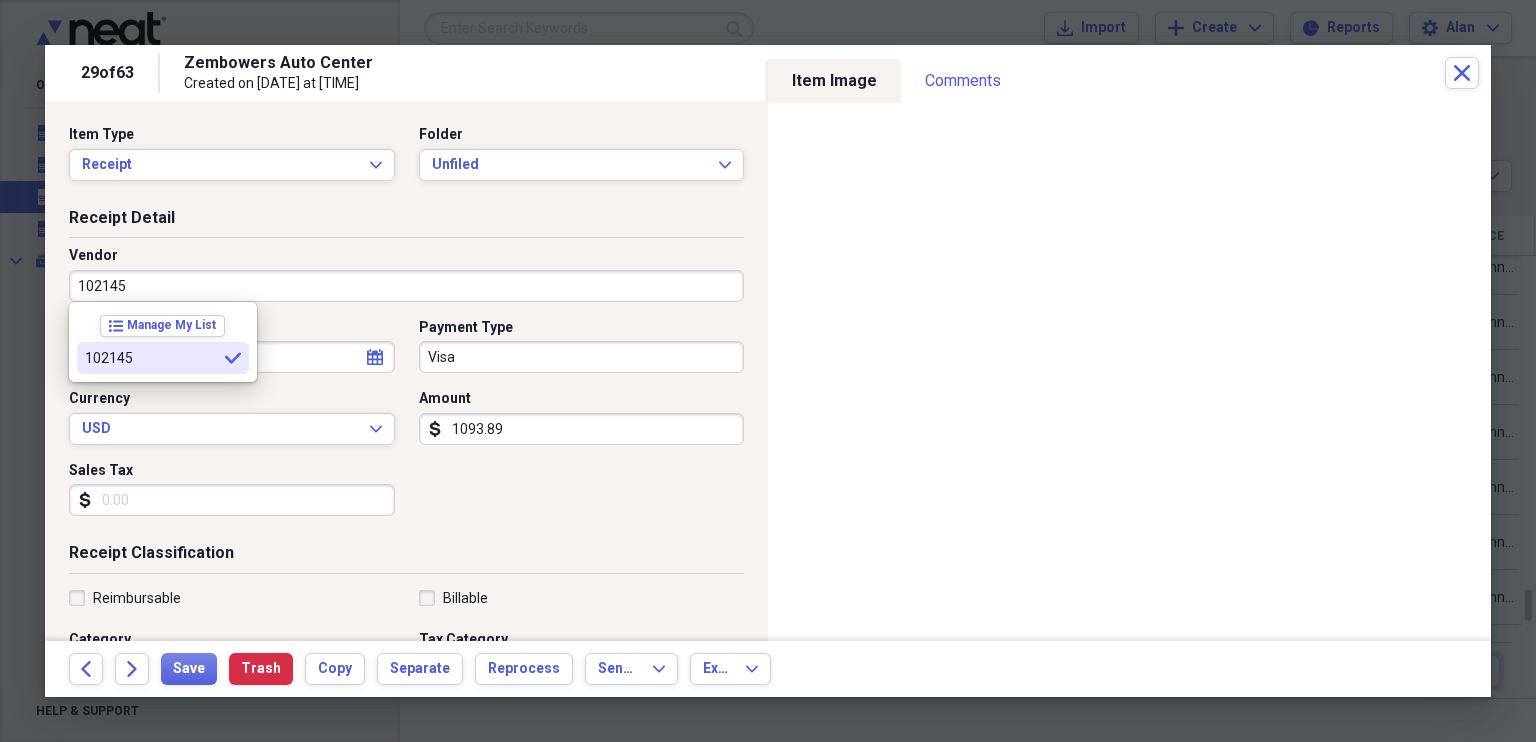type on "102145" 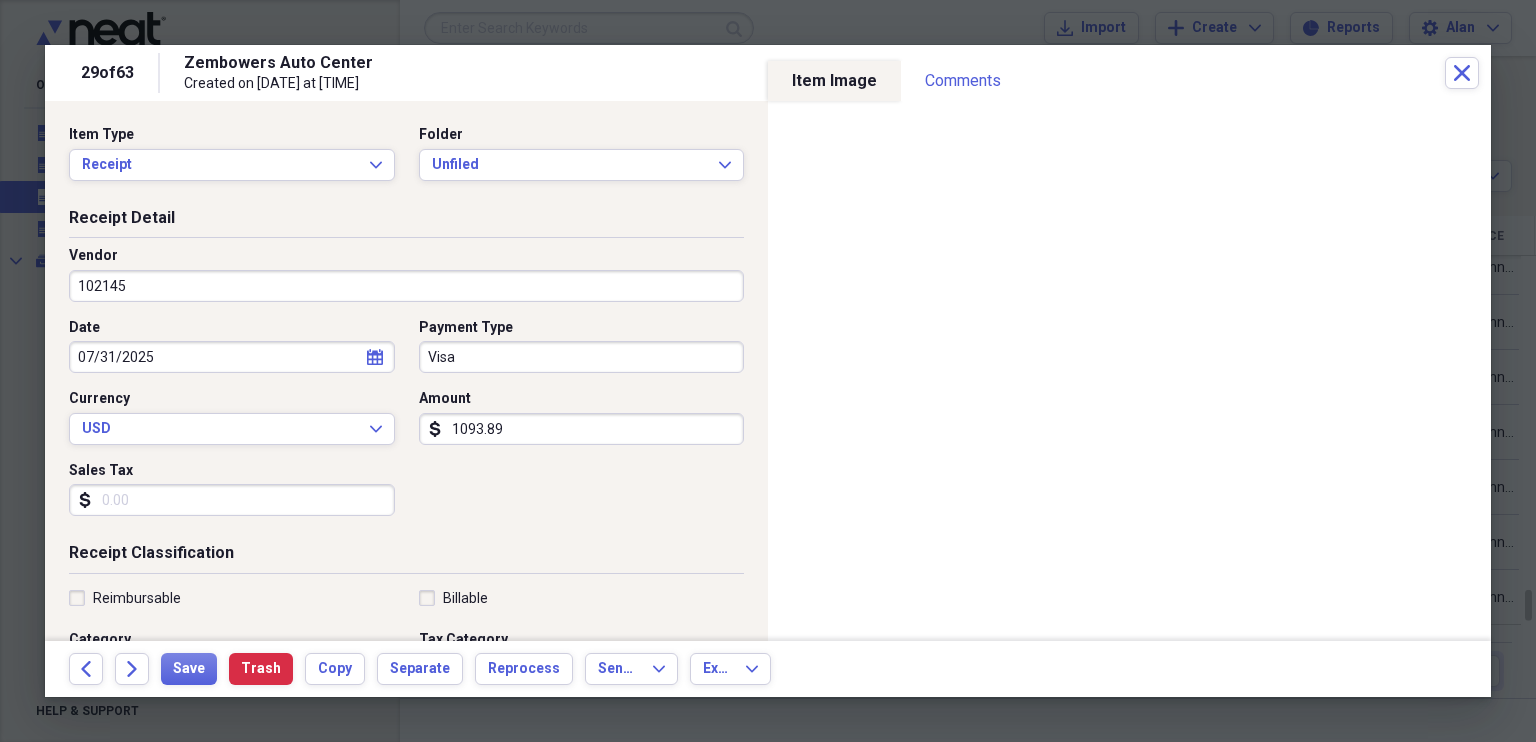 click on "1093.89" at bounding box center (582, 429) 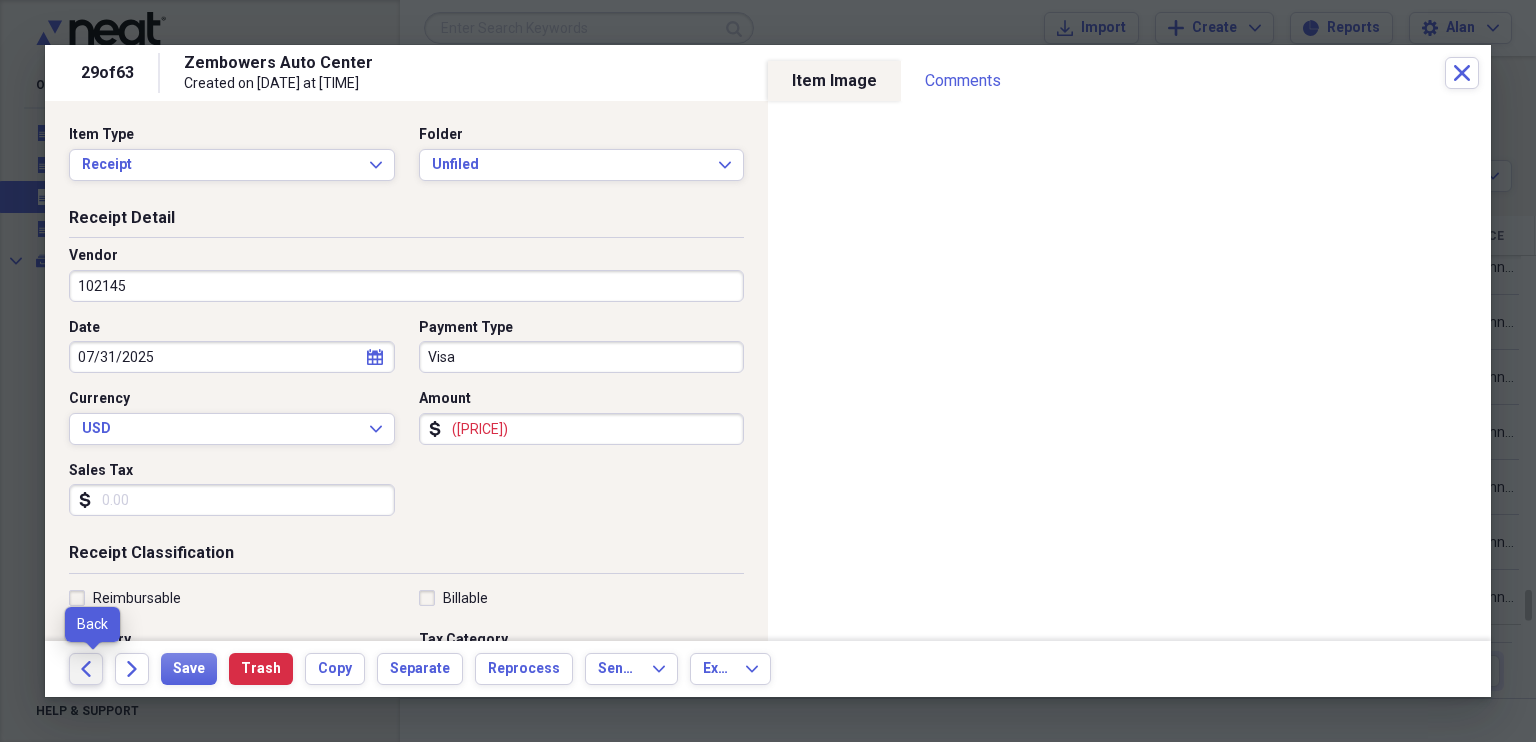 click on "Back" 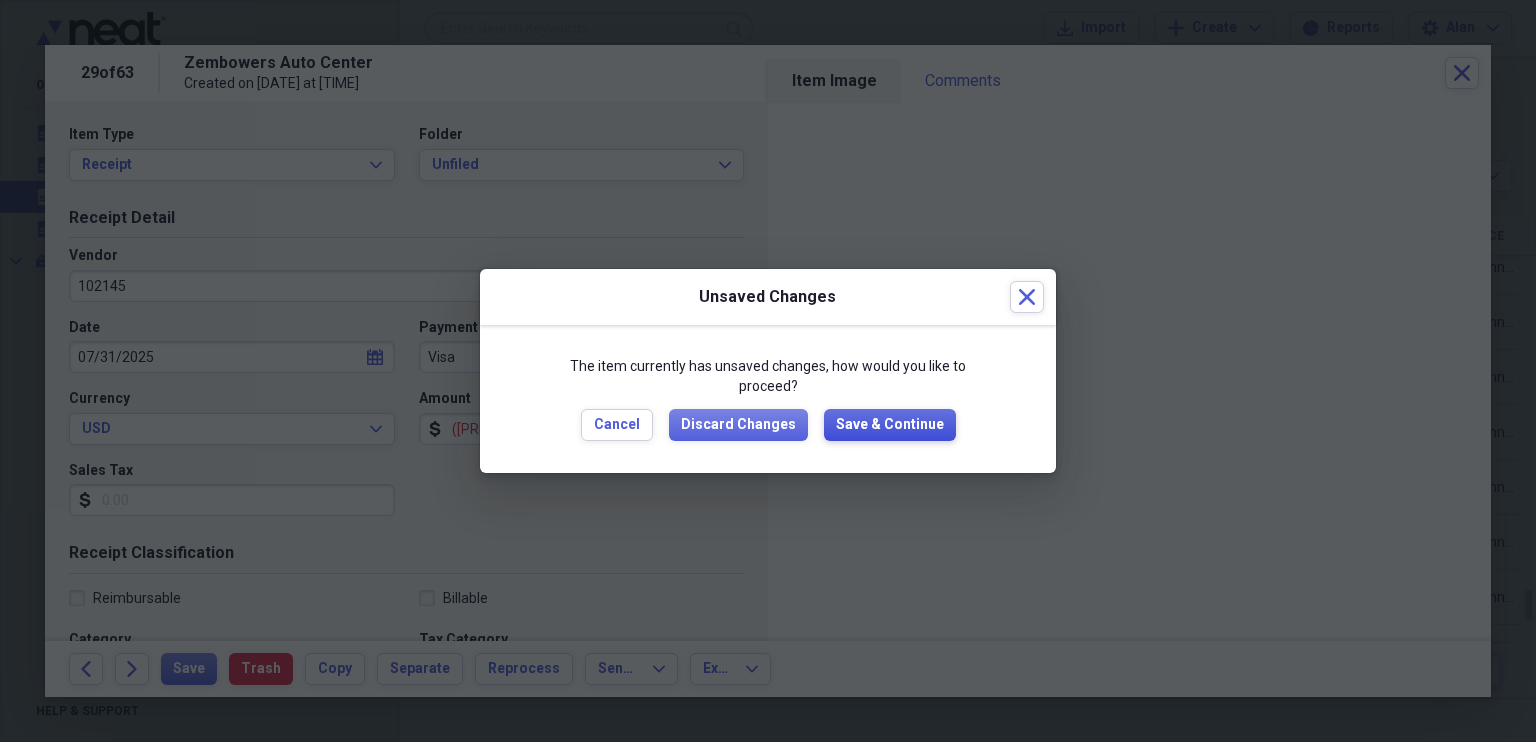 click on "Save & Continue" at bounding box center [890, 425] 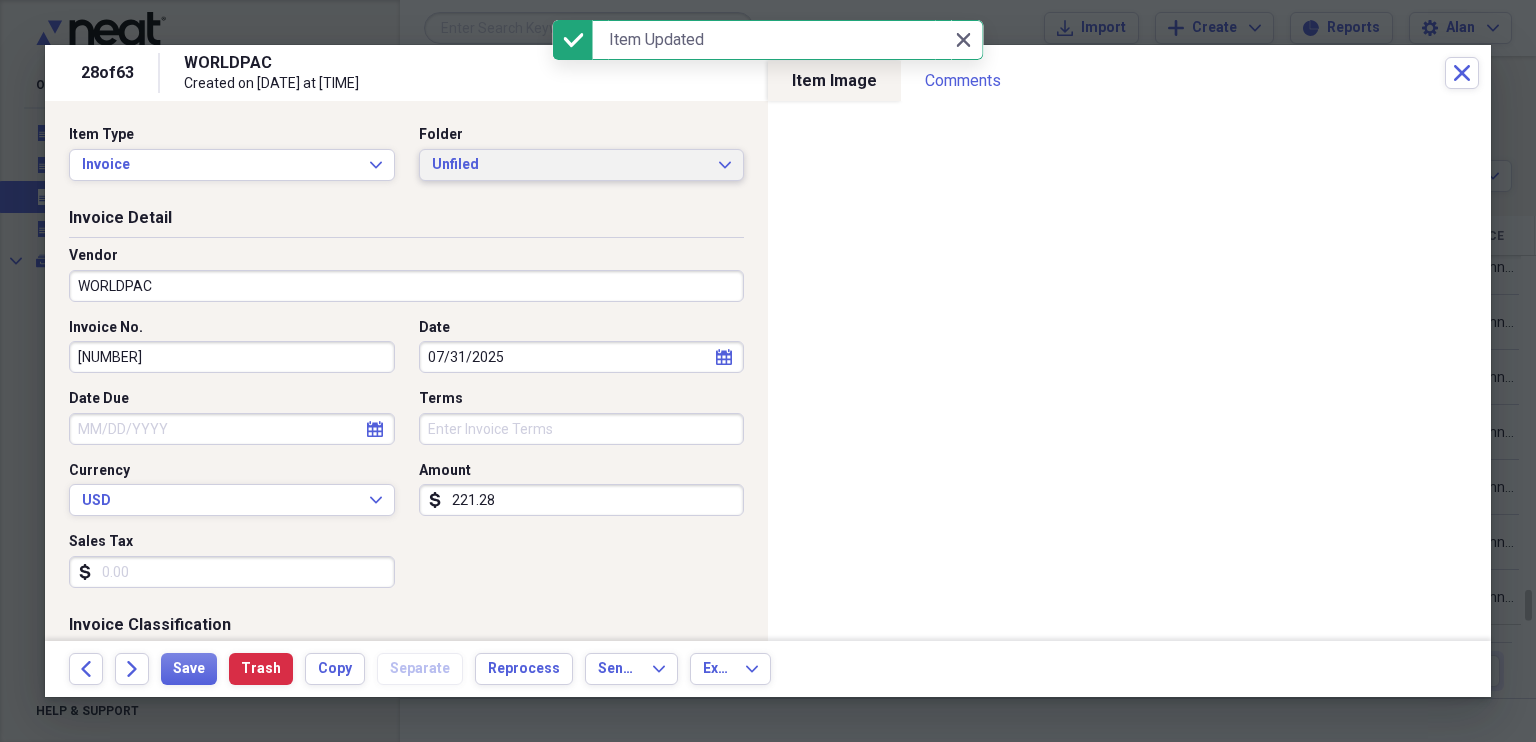 click on "Unfiled Expand" at bounding box center (582, 165) 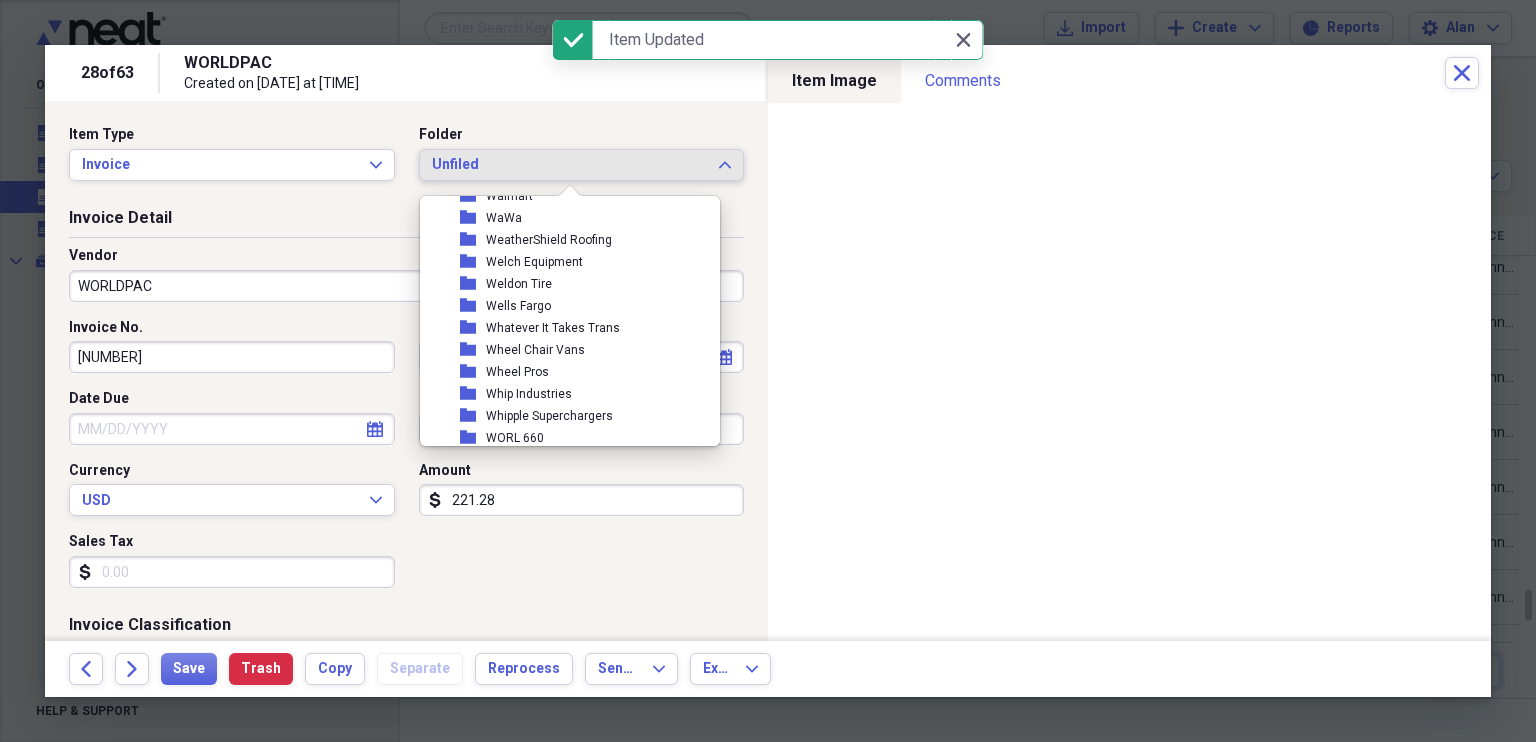 scroll, scrollTop: 9632, scrollLeft: 0, axis: vertical 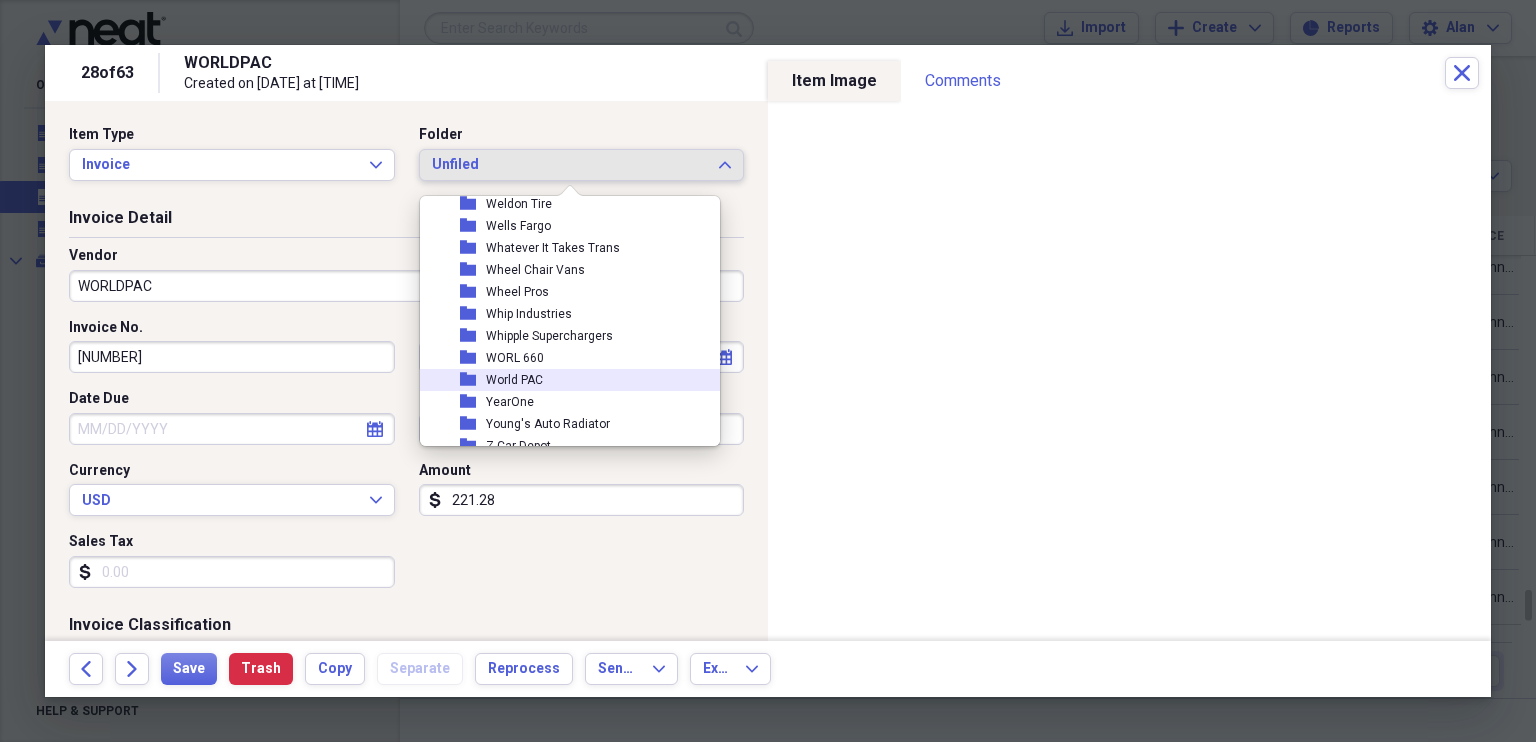click on "folder World PAC" at bounding box center (562, 380) 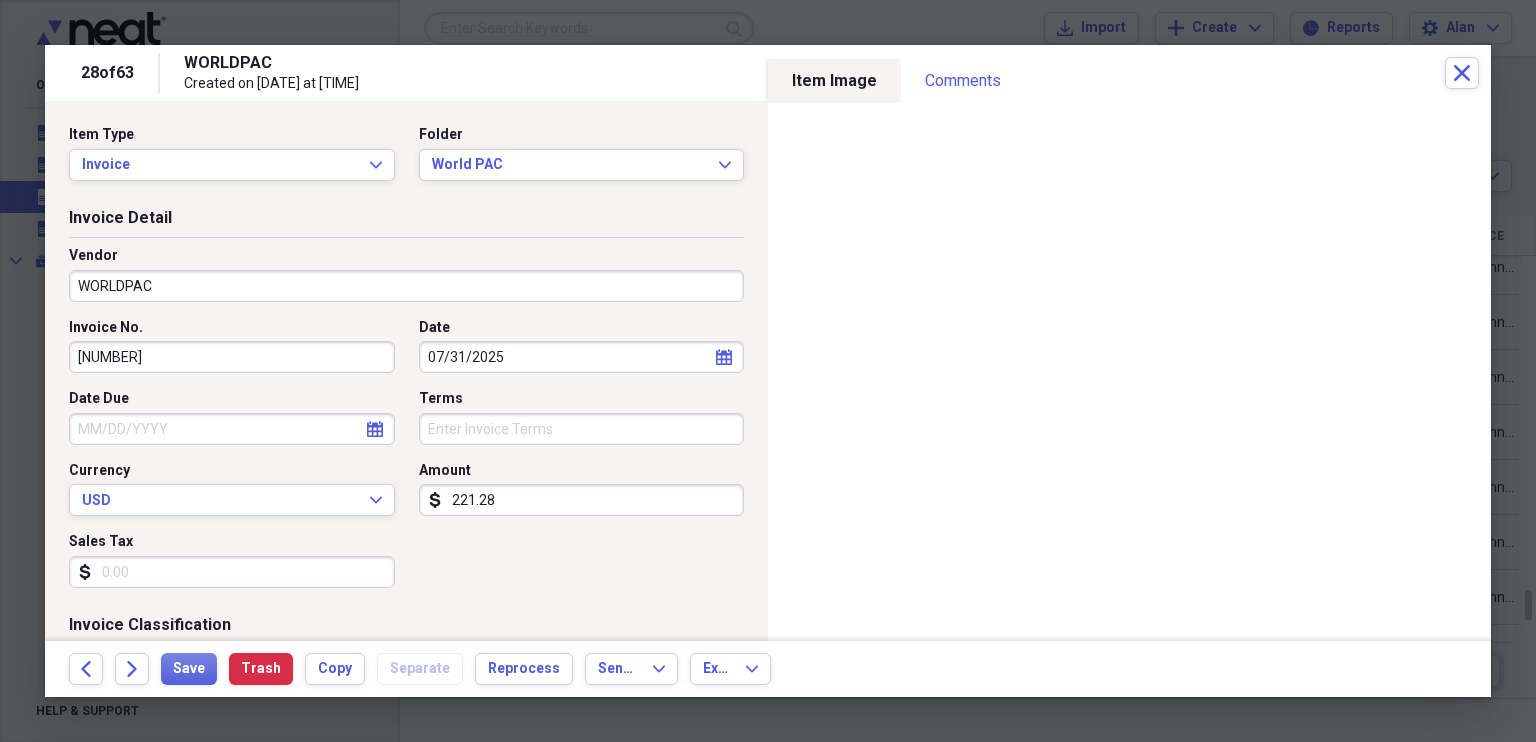 click on "calendar" 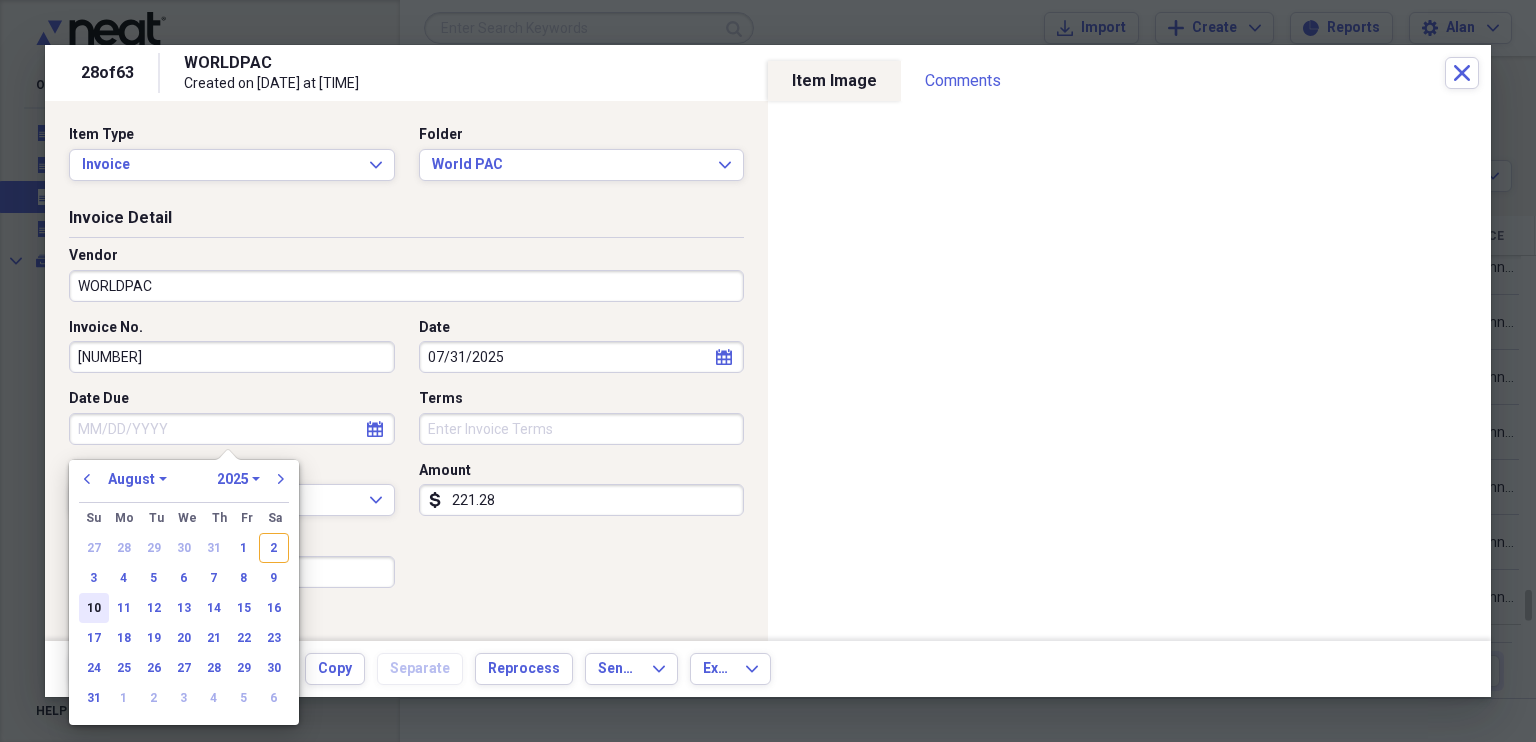 click on "10" at bounding box center [94, 608] 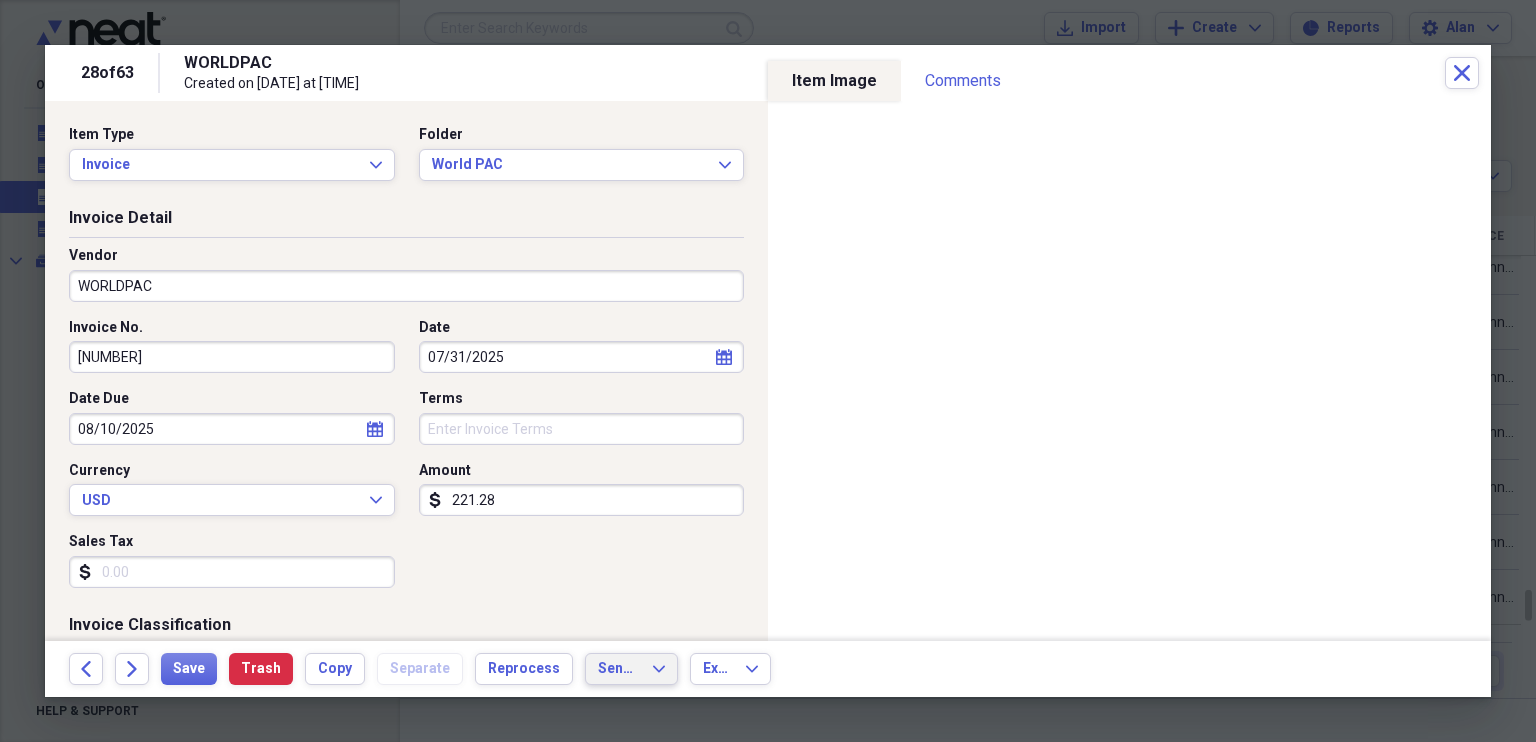 click on "Expand" 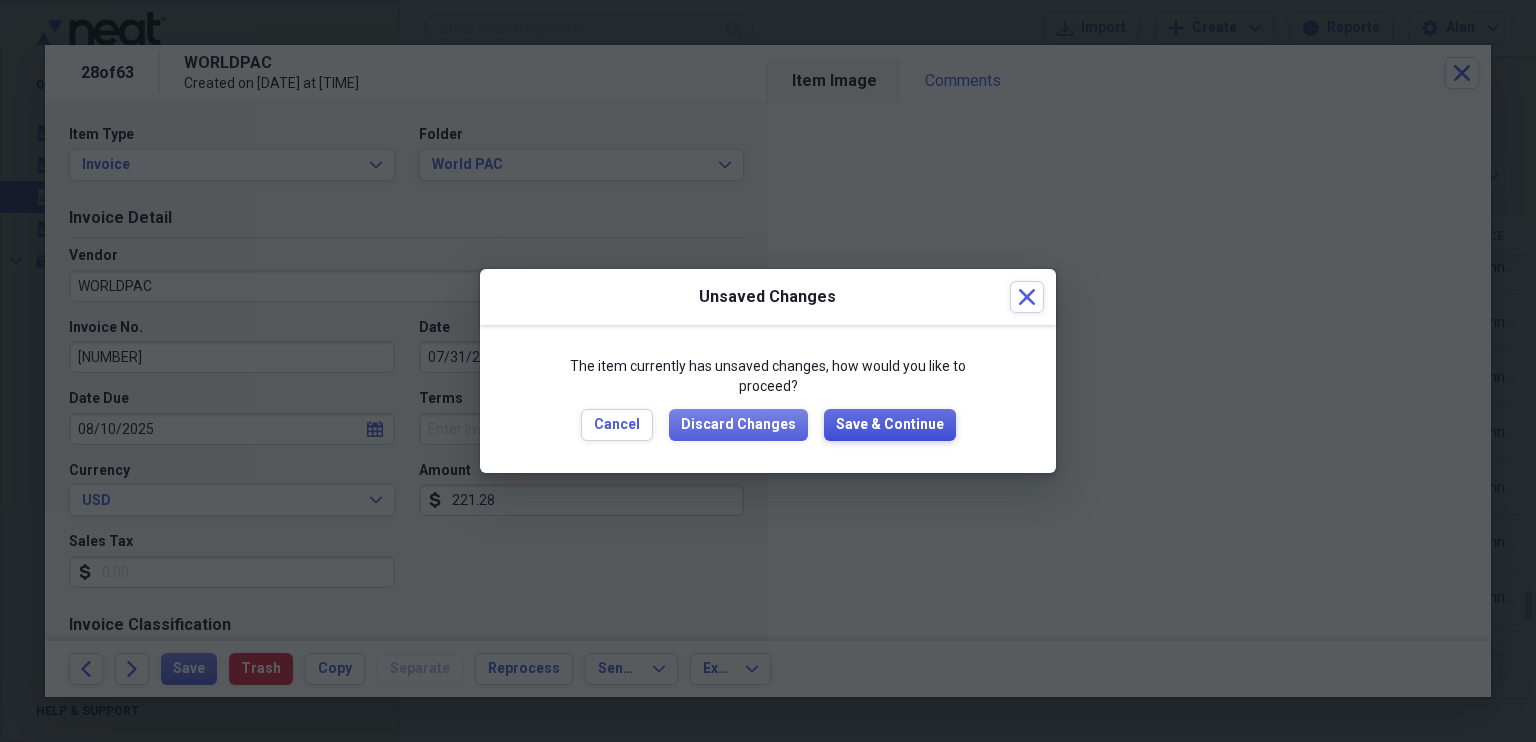 click on "Save & Continue" at bounding box center (890, 425) 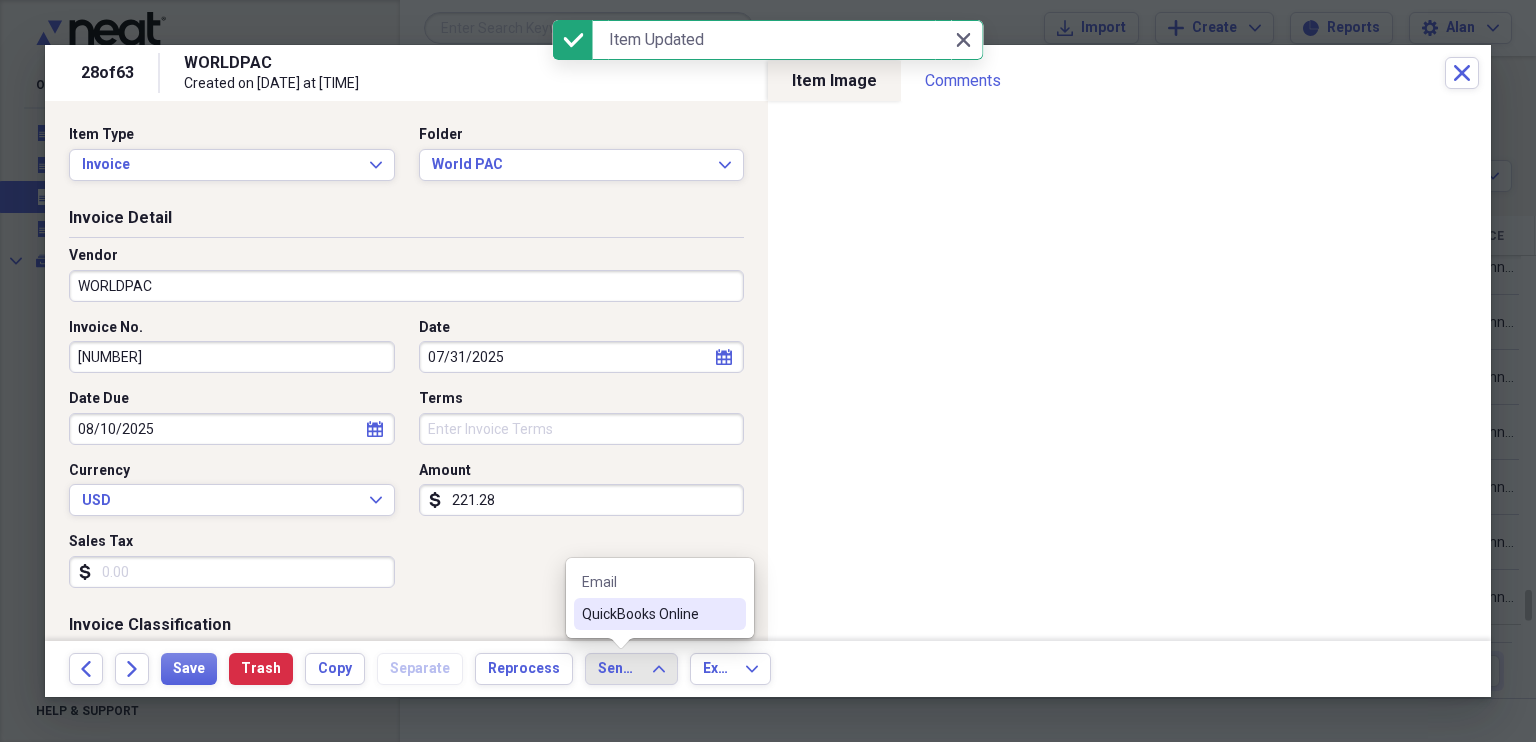 click on "QuickBooks Online" at bounding box center [648, 614] 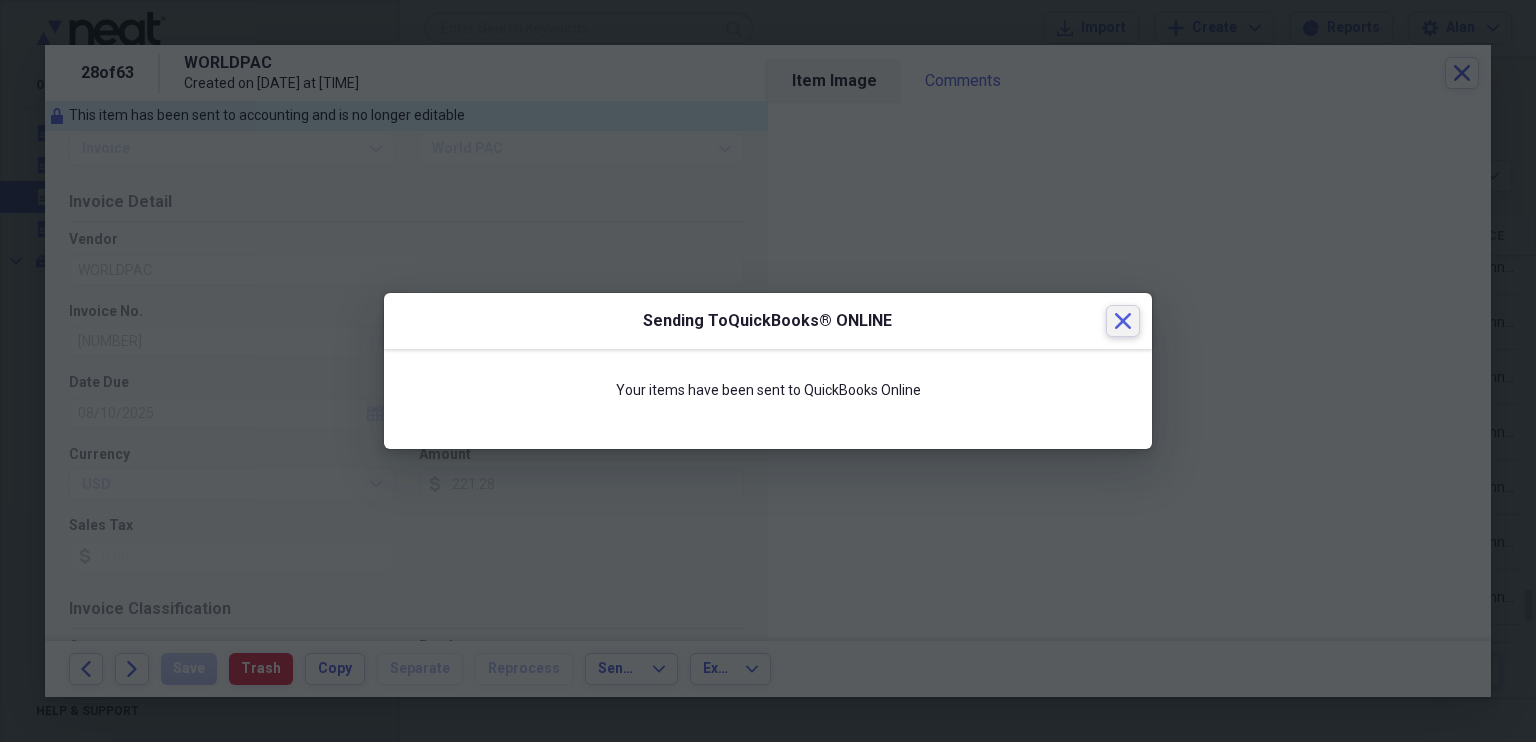 click 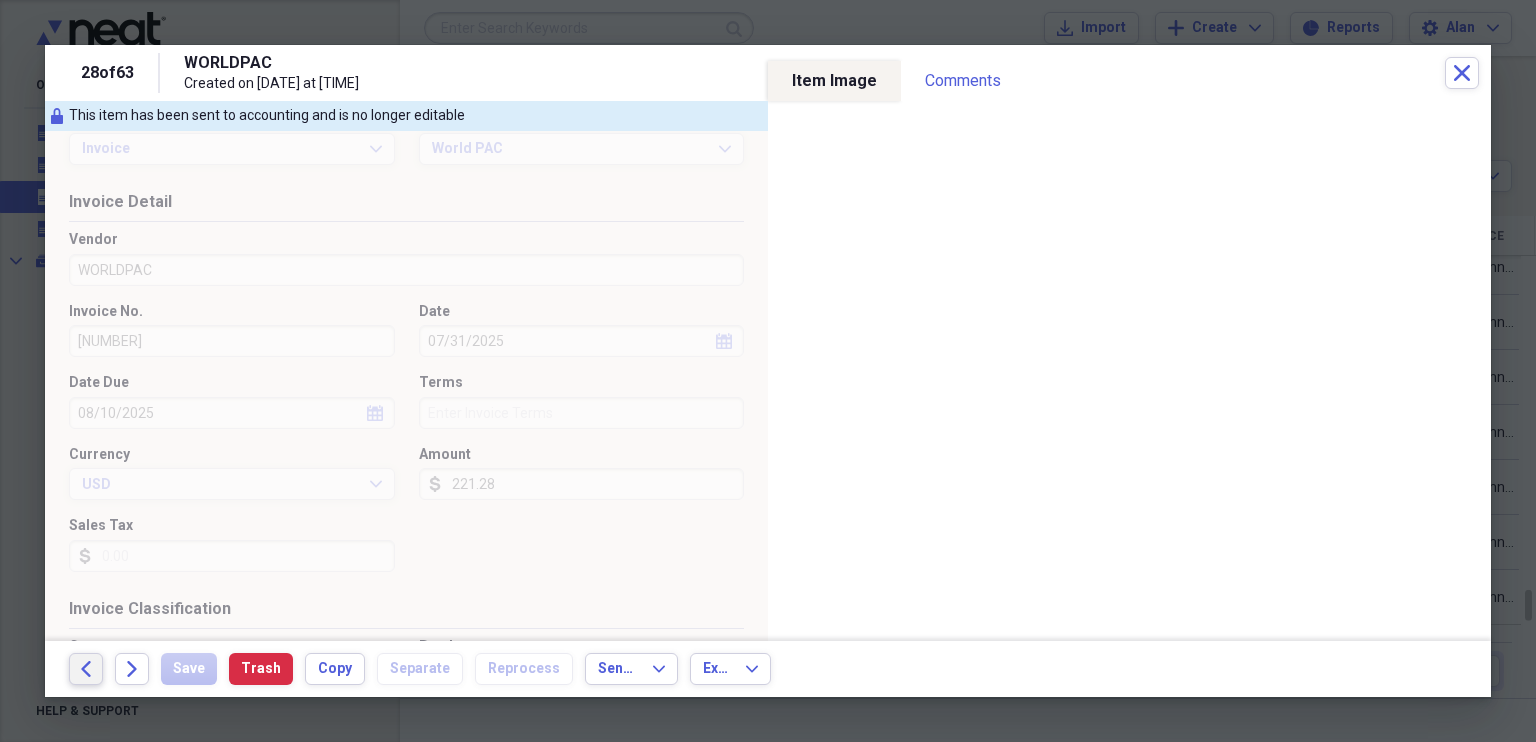 click on "Back" 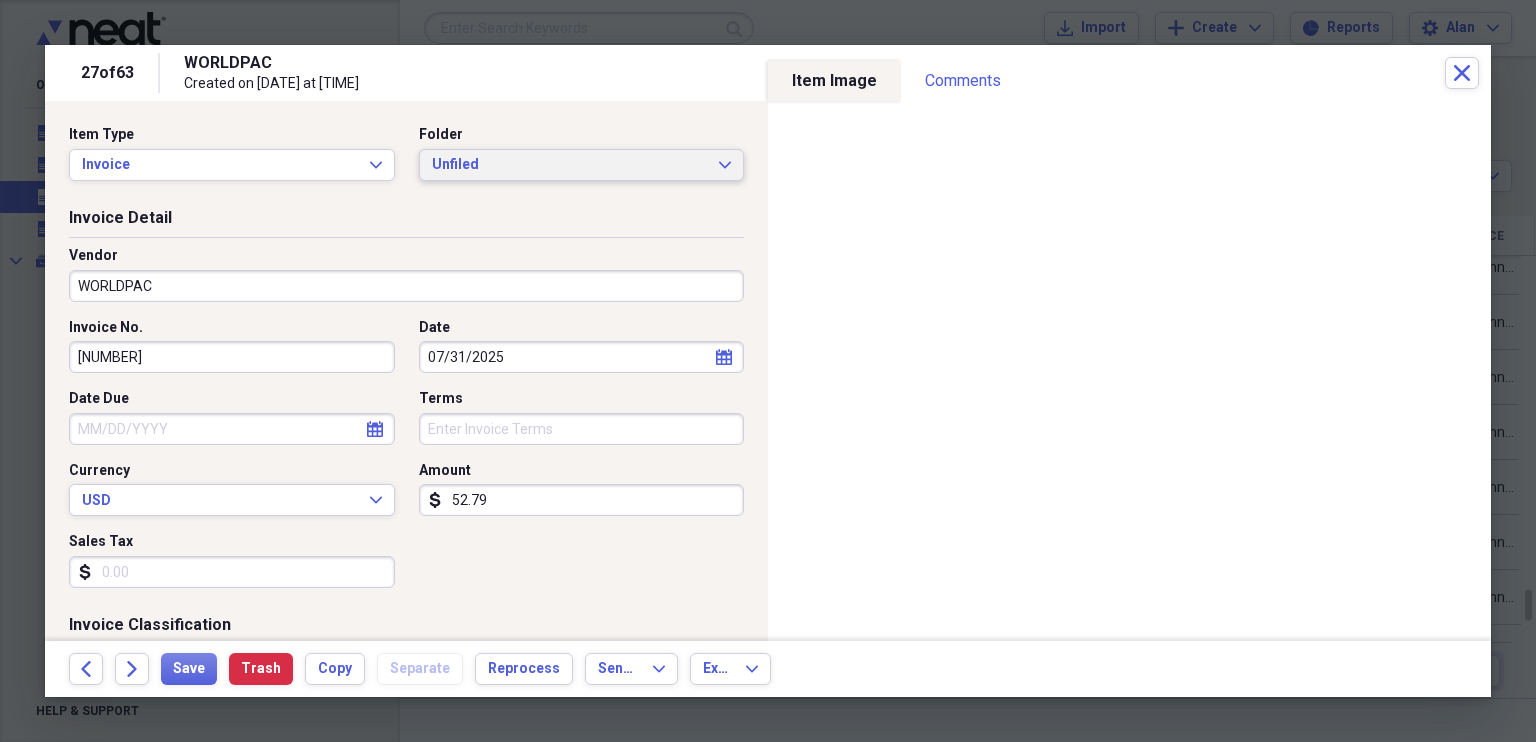 click 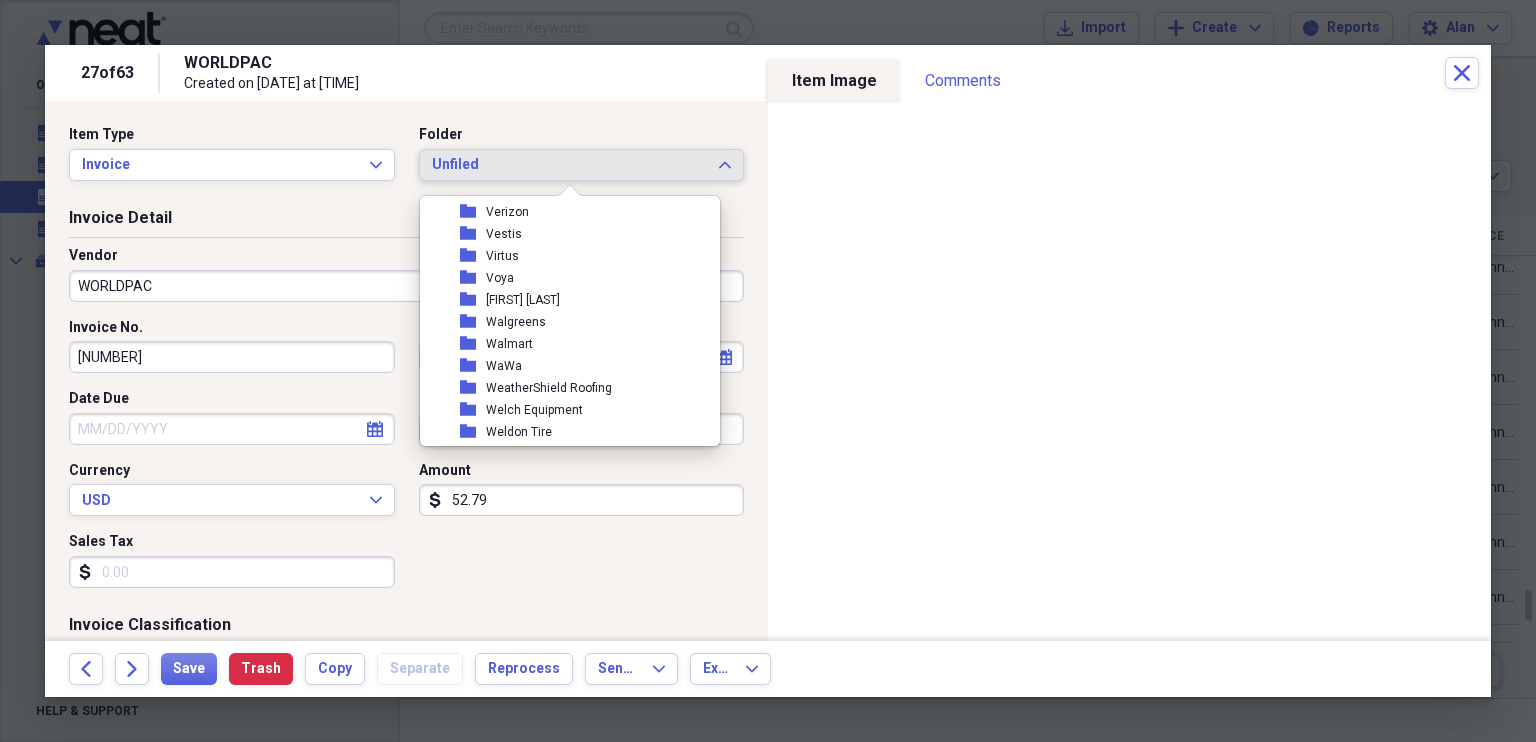 scroll, scrollTop: 9679, scrollLeft: 0, axis: vertical 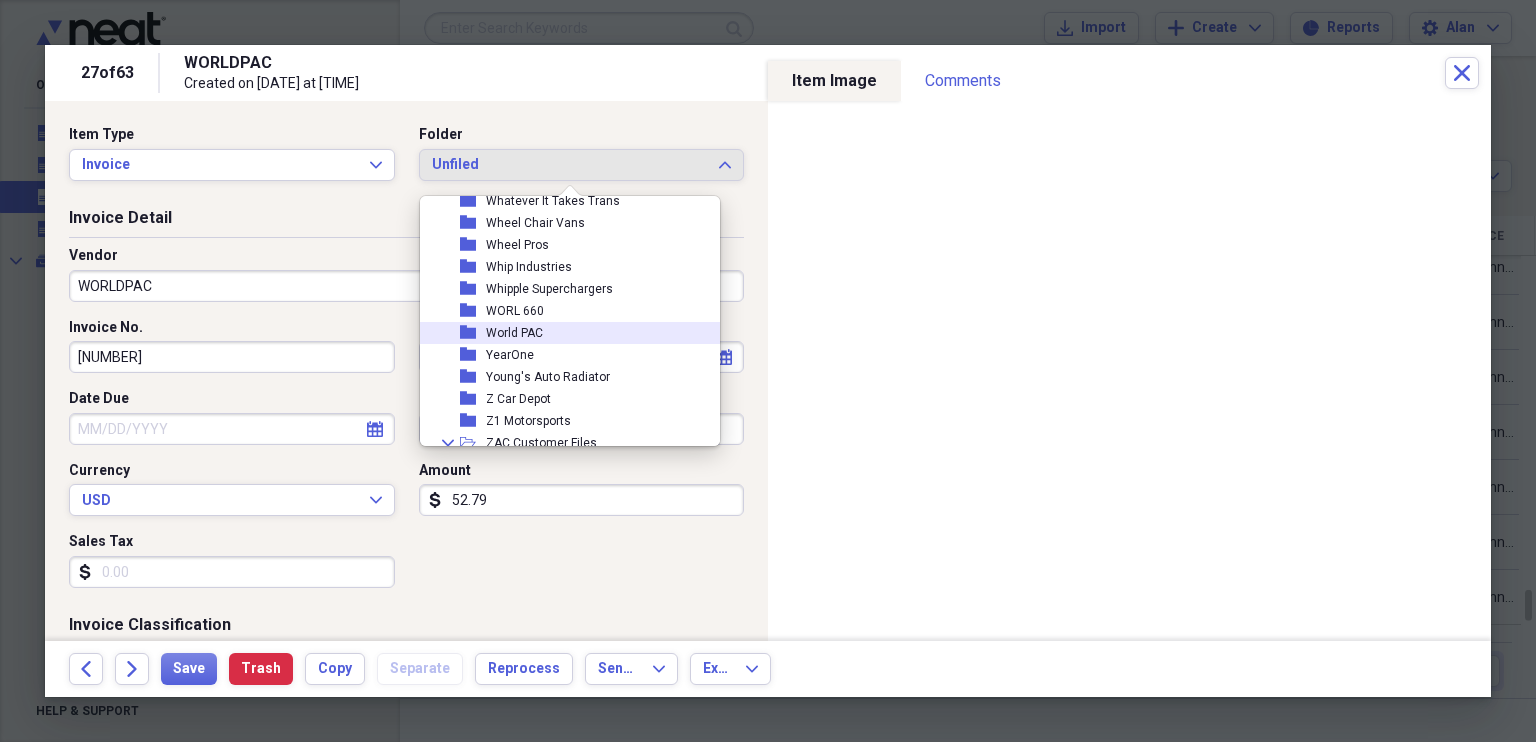click on "World PAC" at bounding box center (514, 333) 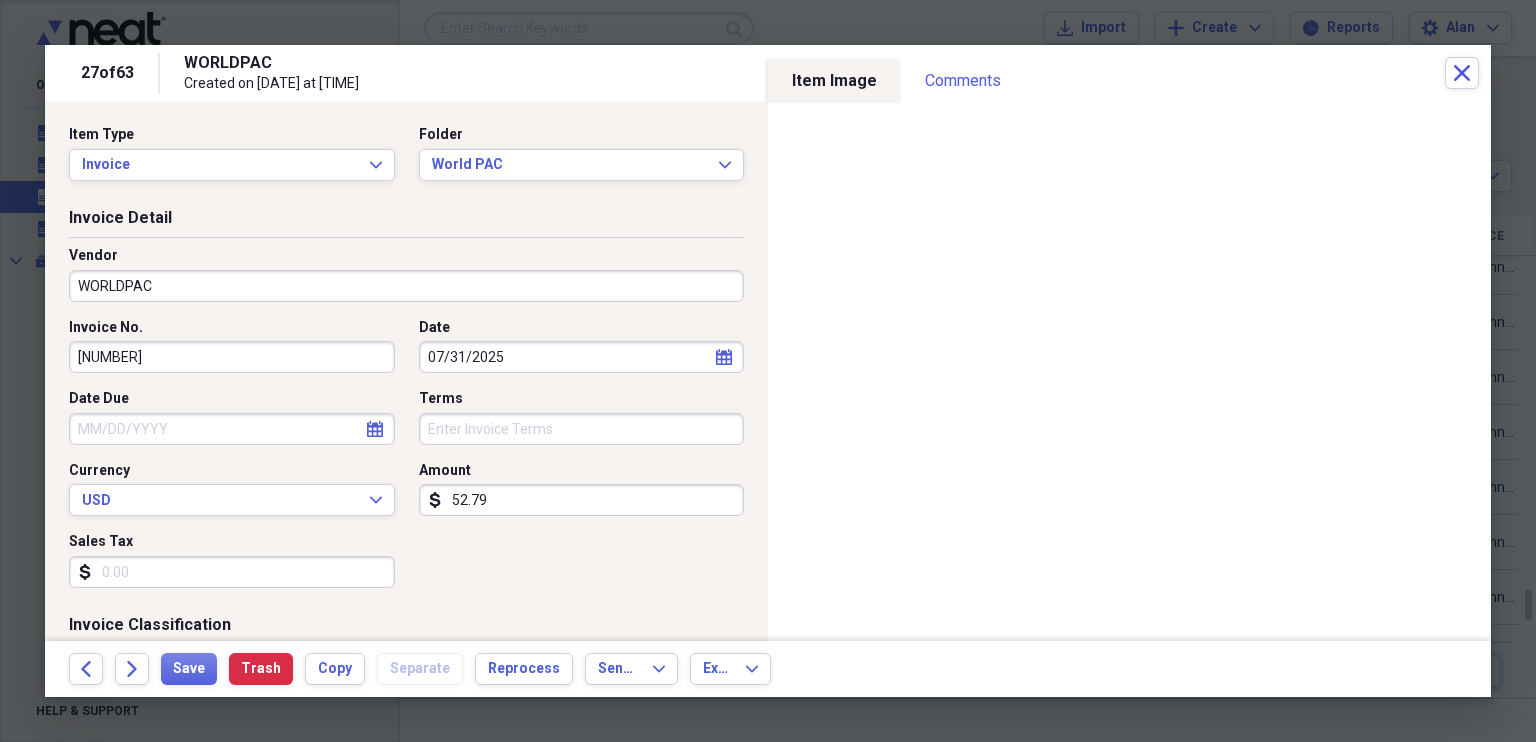 click 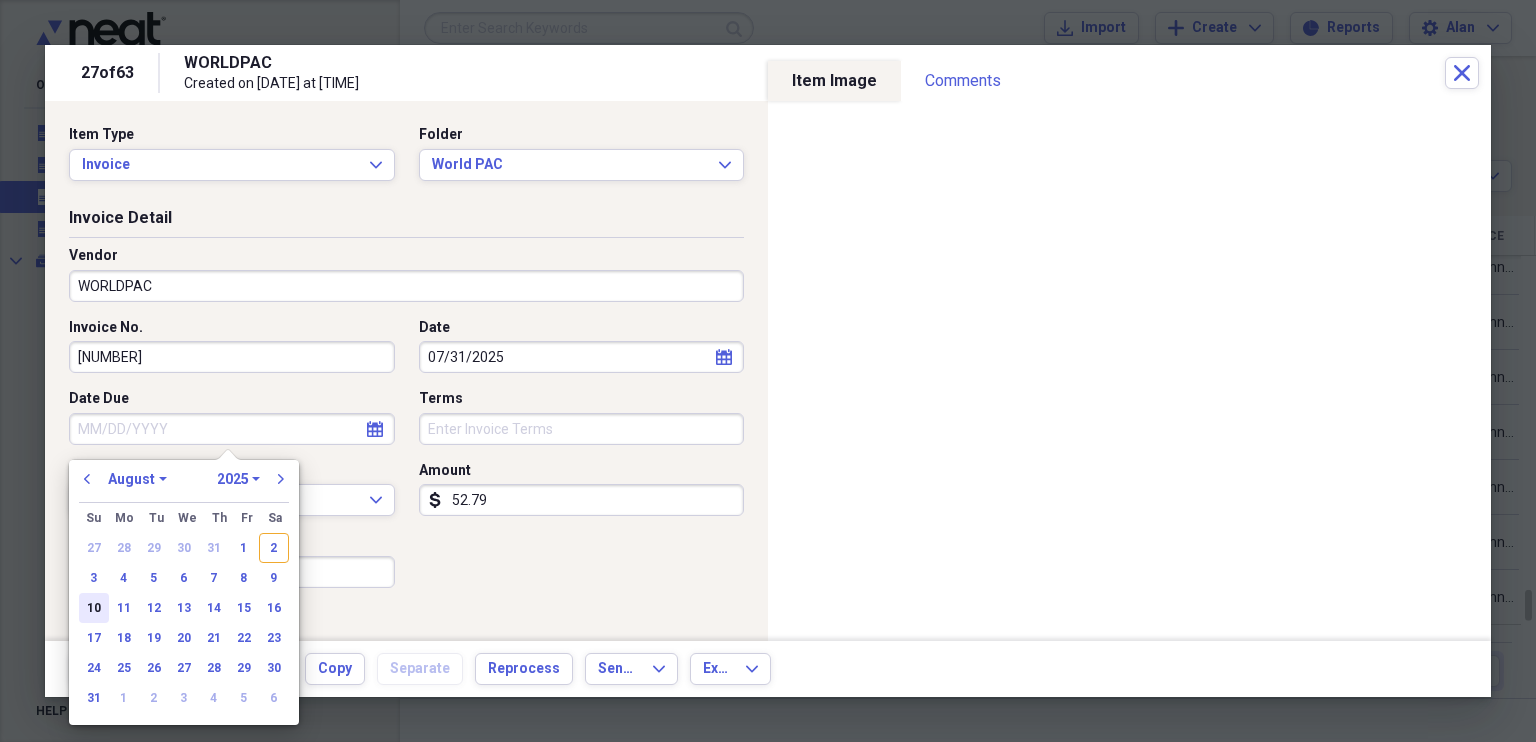 click on "10" at bounding box center [94, 608] 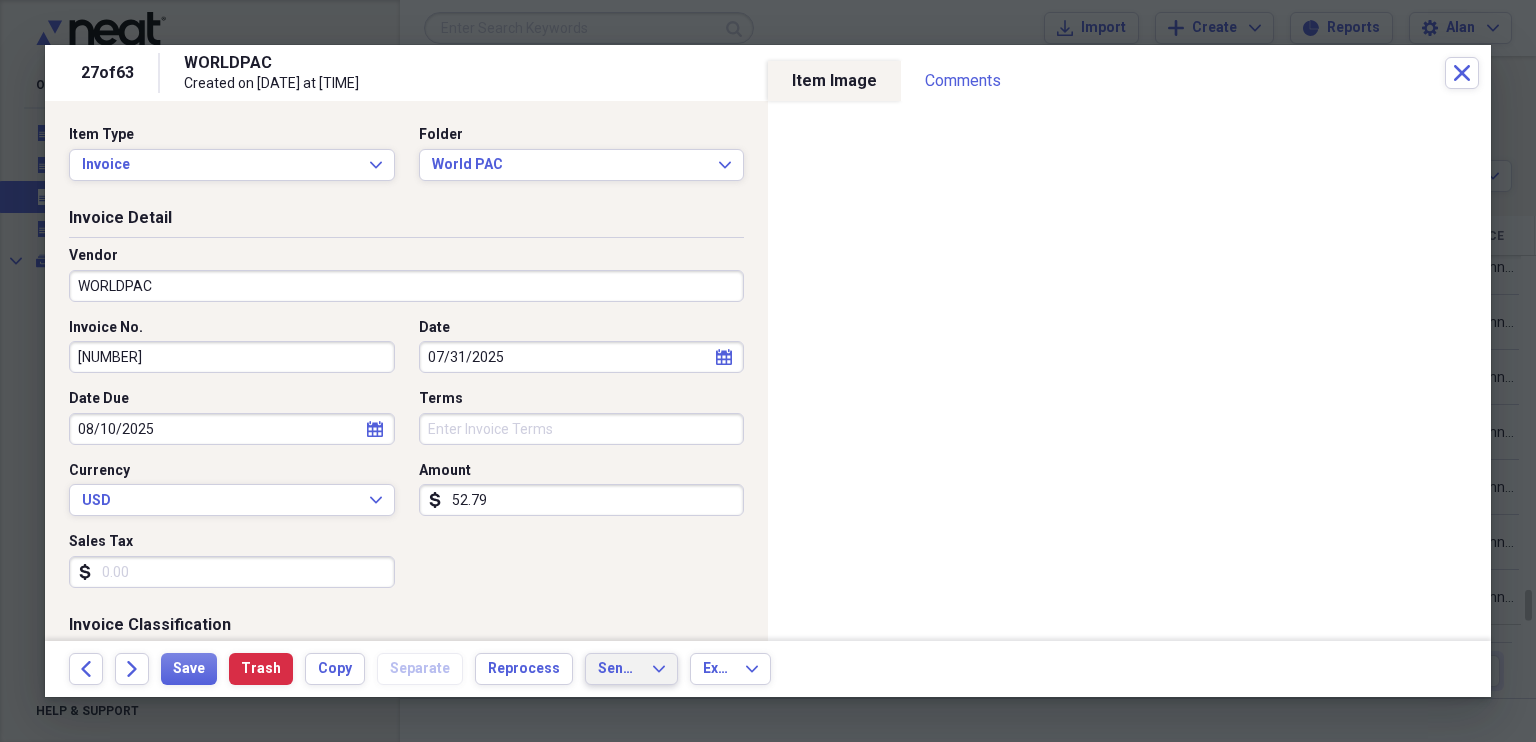 click on "Send To Expand" at bounding box center [631, 669] 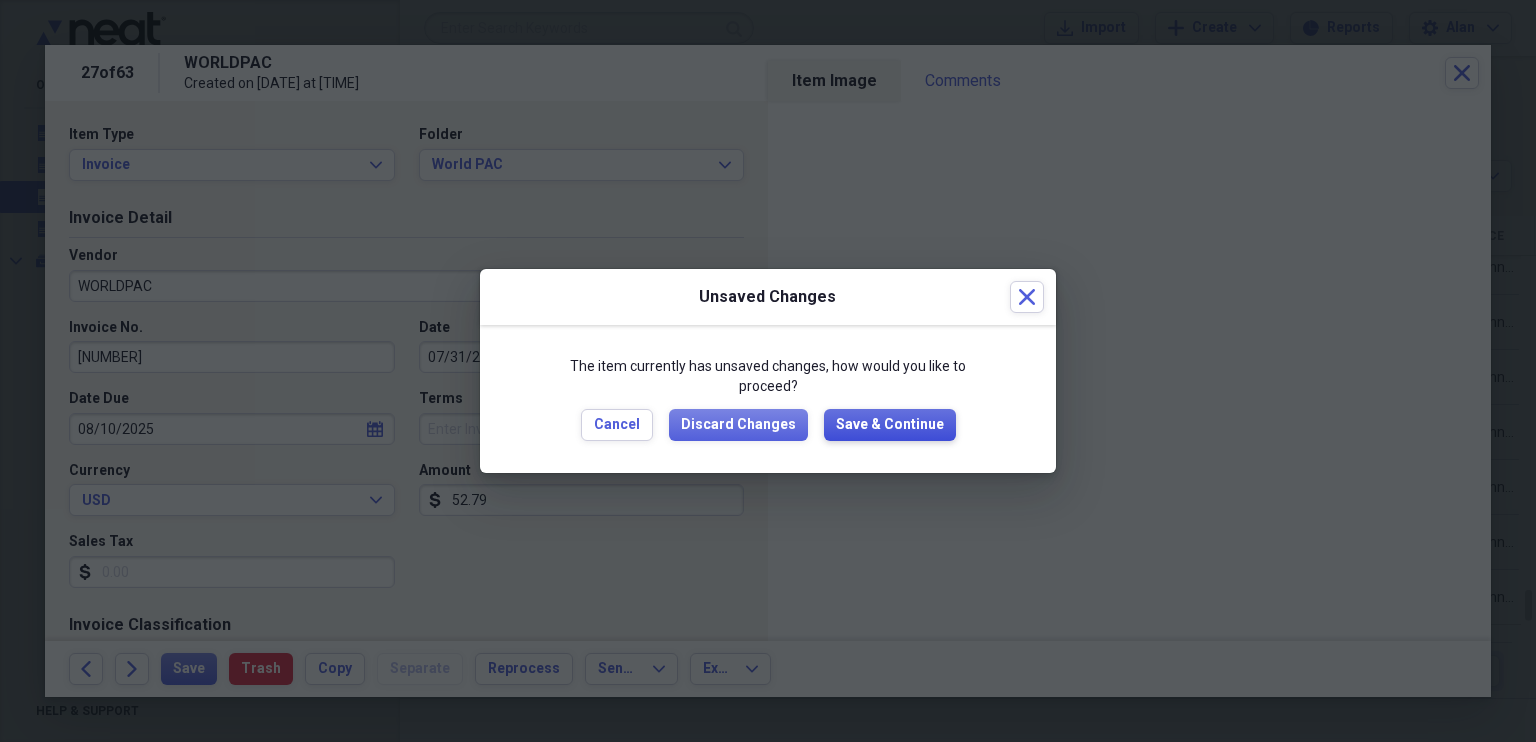 click on "Save & Continue" at bounding box center (890, 425) 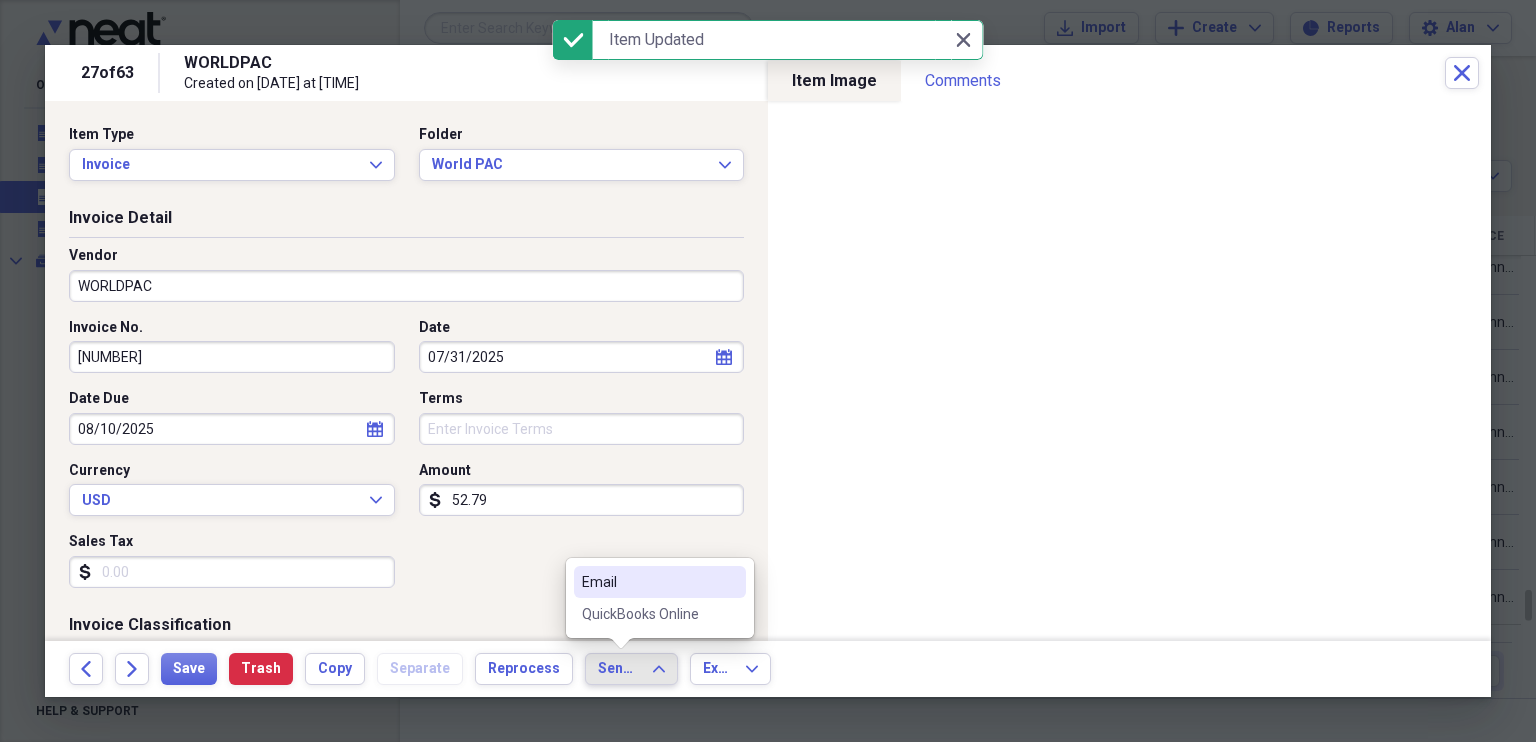 click on "QuickBooks Online" at bounding box center [648, 614] 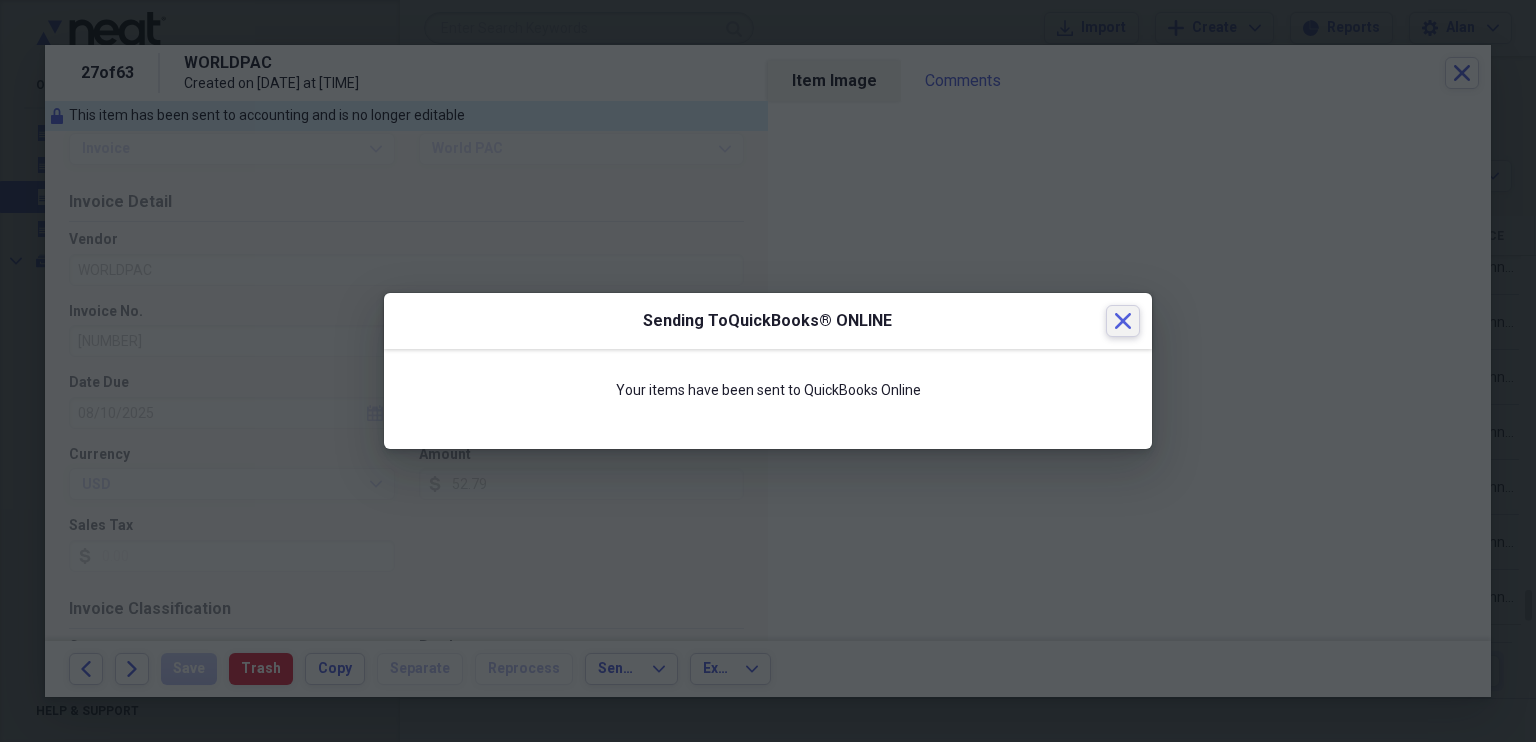 click on "Close" at bounding box center (1123, 321) 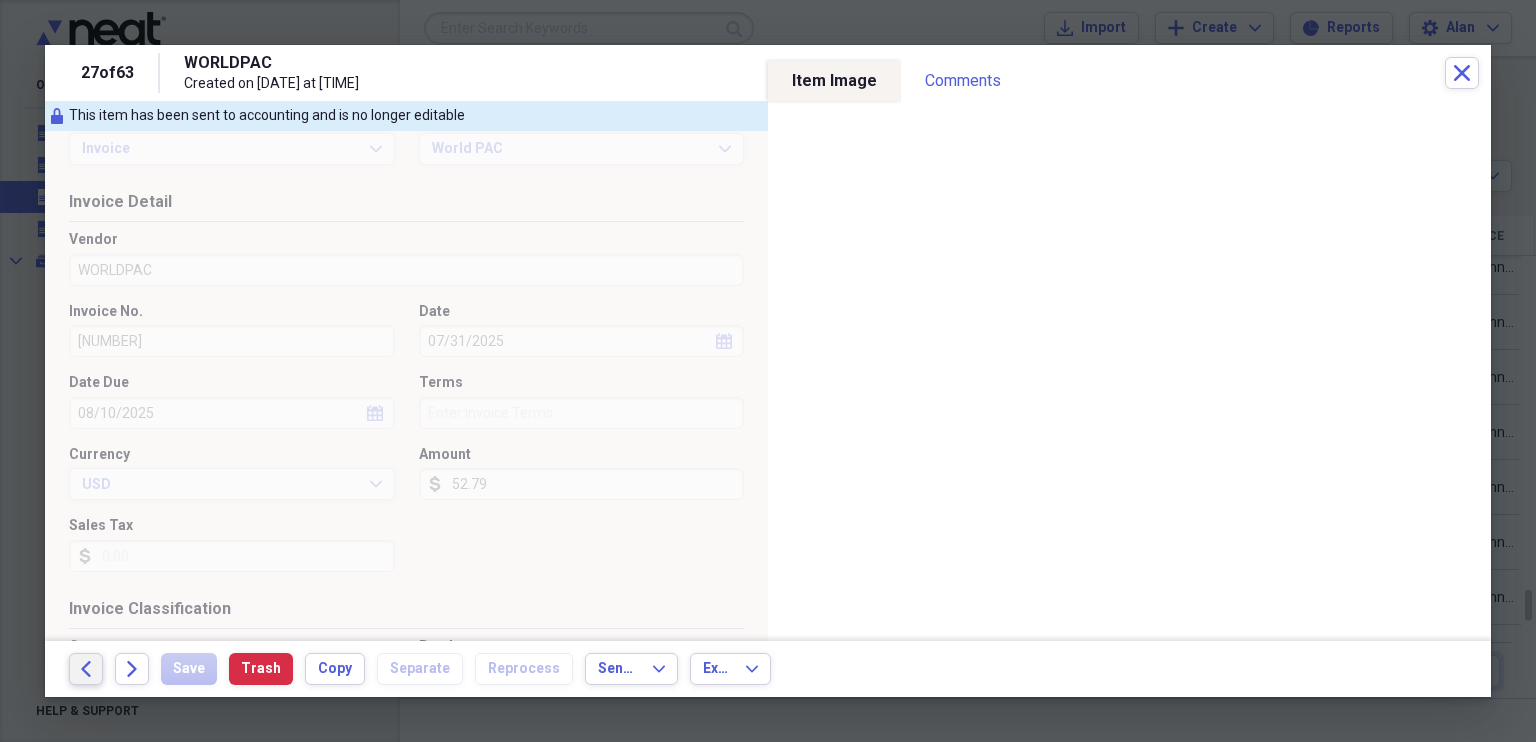 click on "Back" 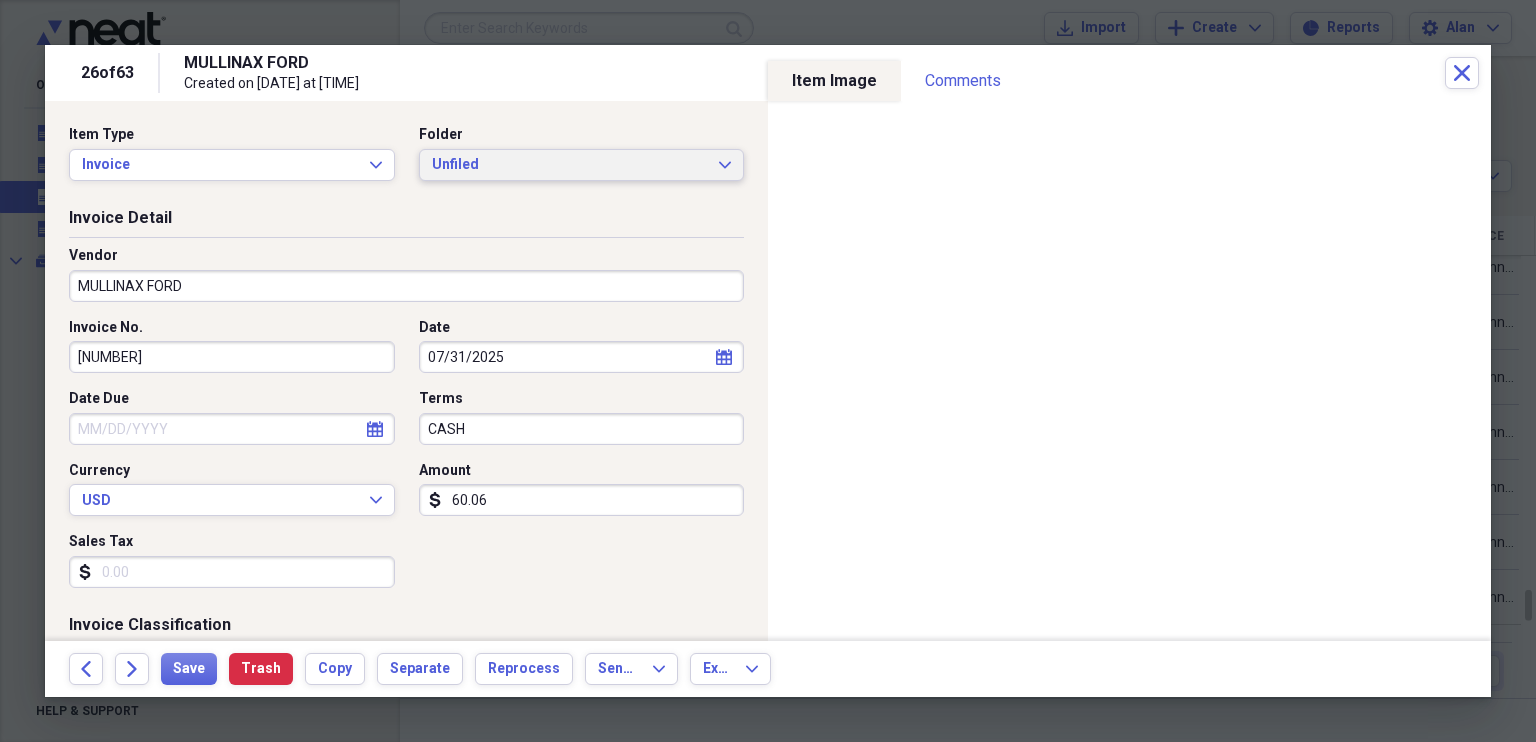 click on "Unfiled Expand" at bounding box center [582, 165] 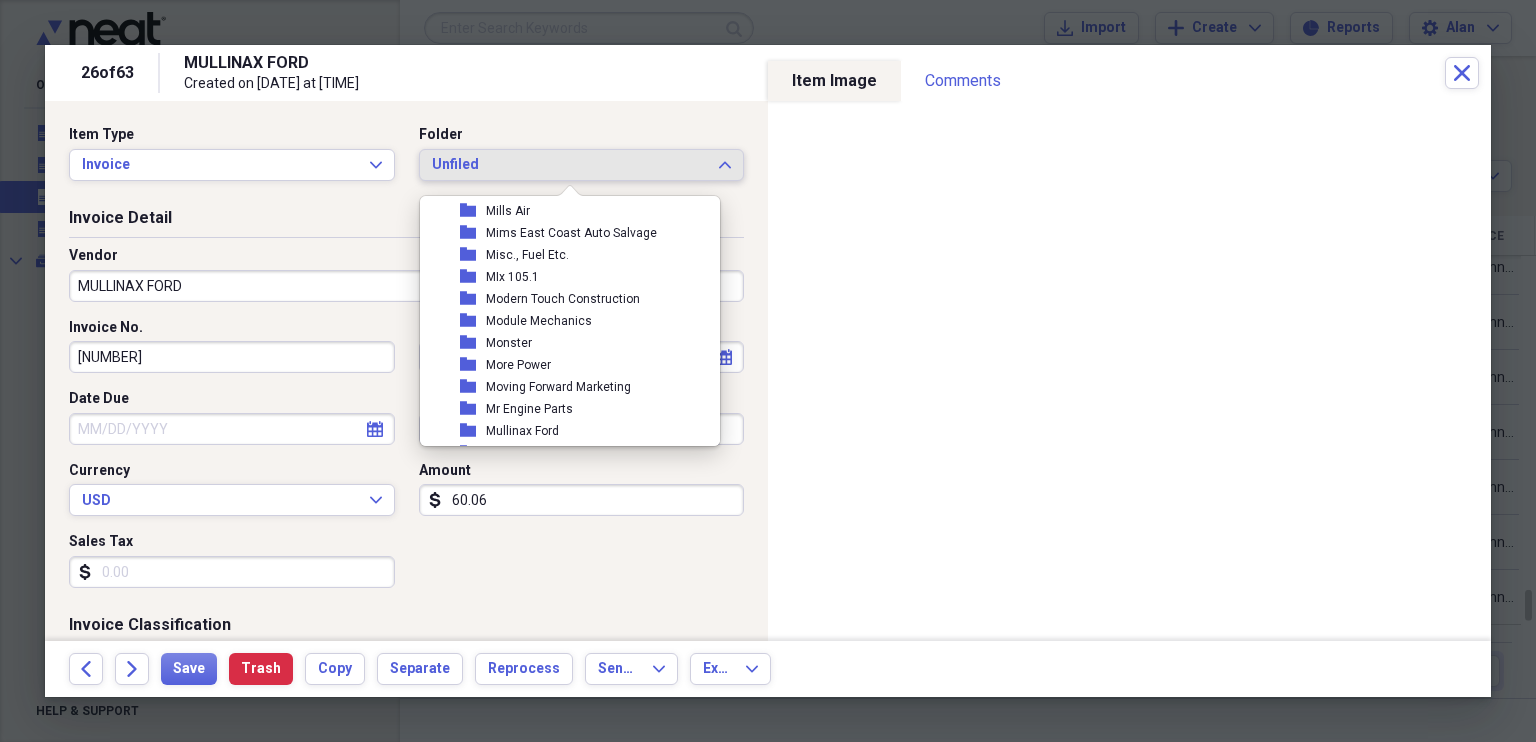 scroll, scrollTop: 5903, scrollLeft: 0, axis: vertical 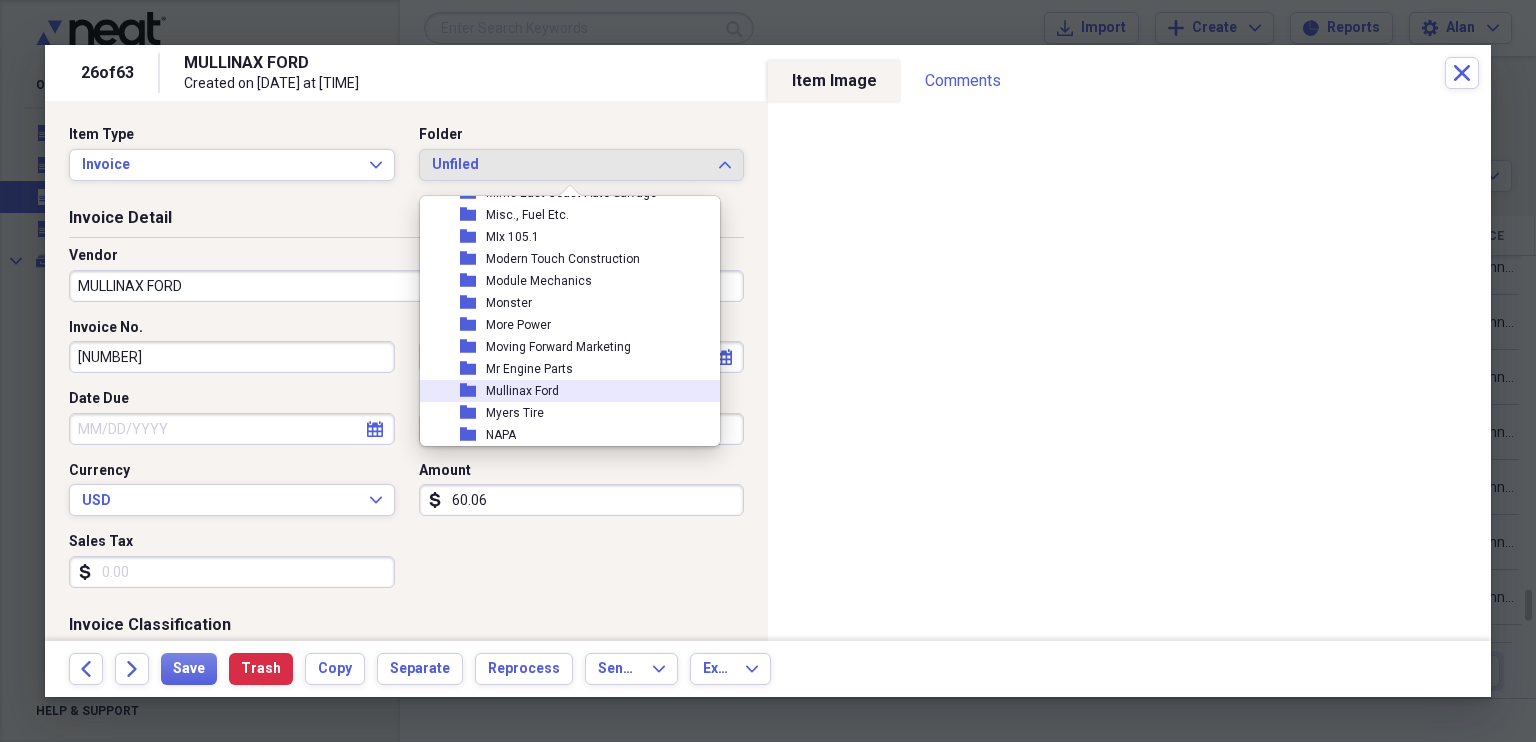 click on "Mullinax Ford" at bounding box center [522, 391] 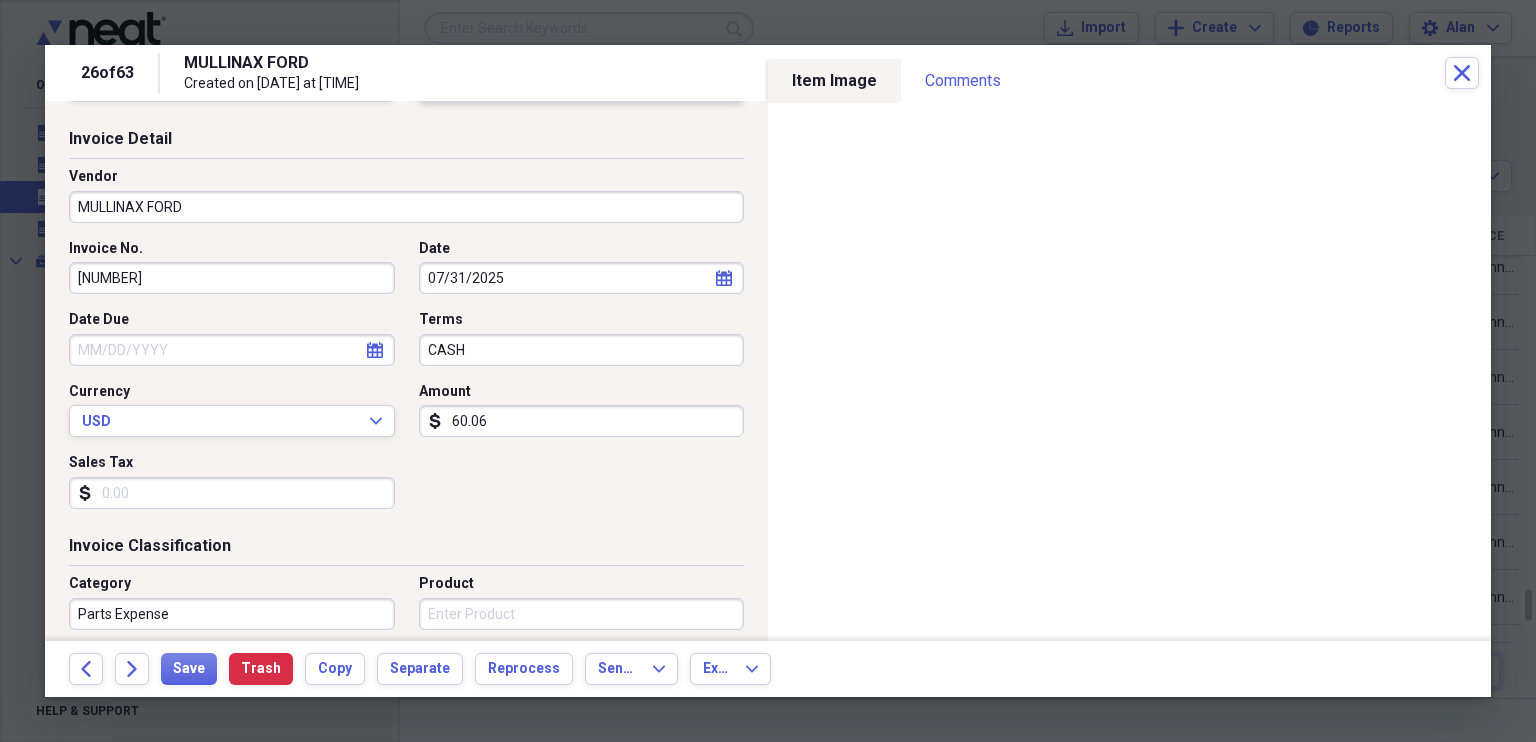 scroll, scrollTop: 0, scrollLeft: 0, axis: both 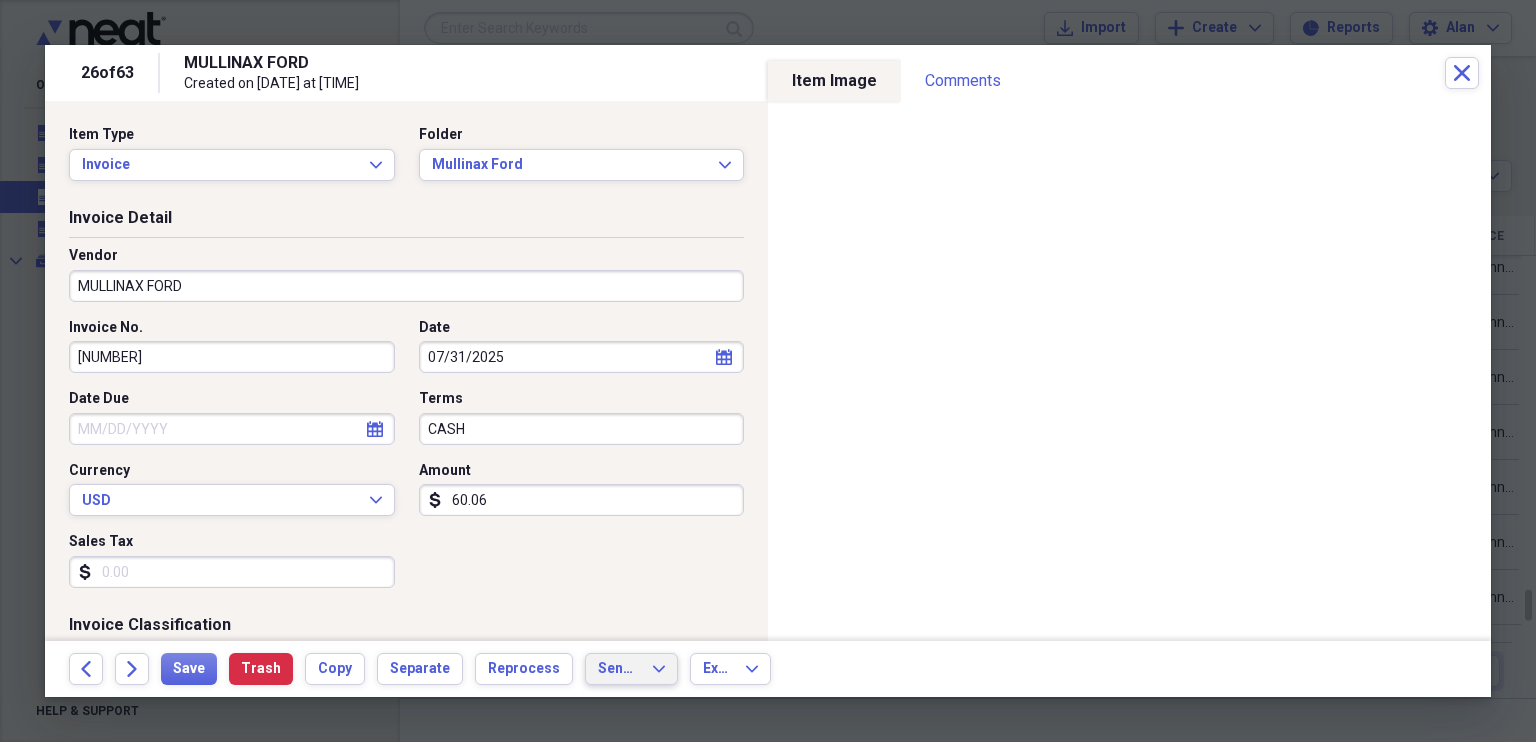 click on "Send To Expand" at bounding box center (631, 669) 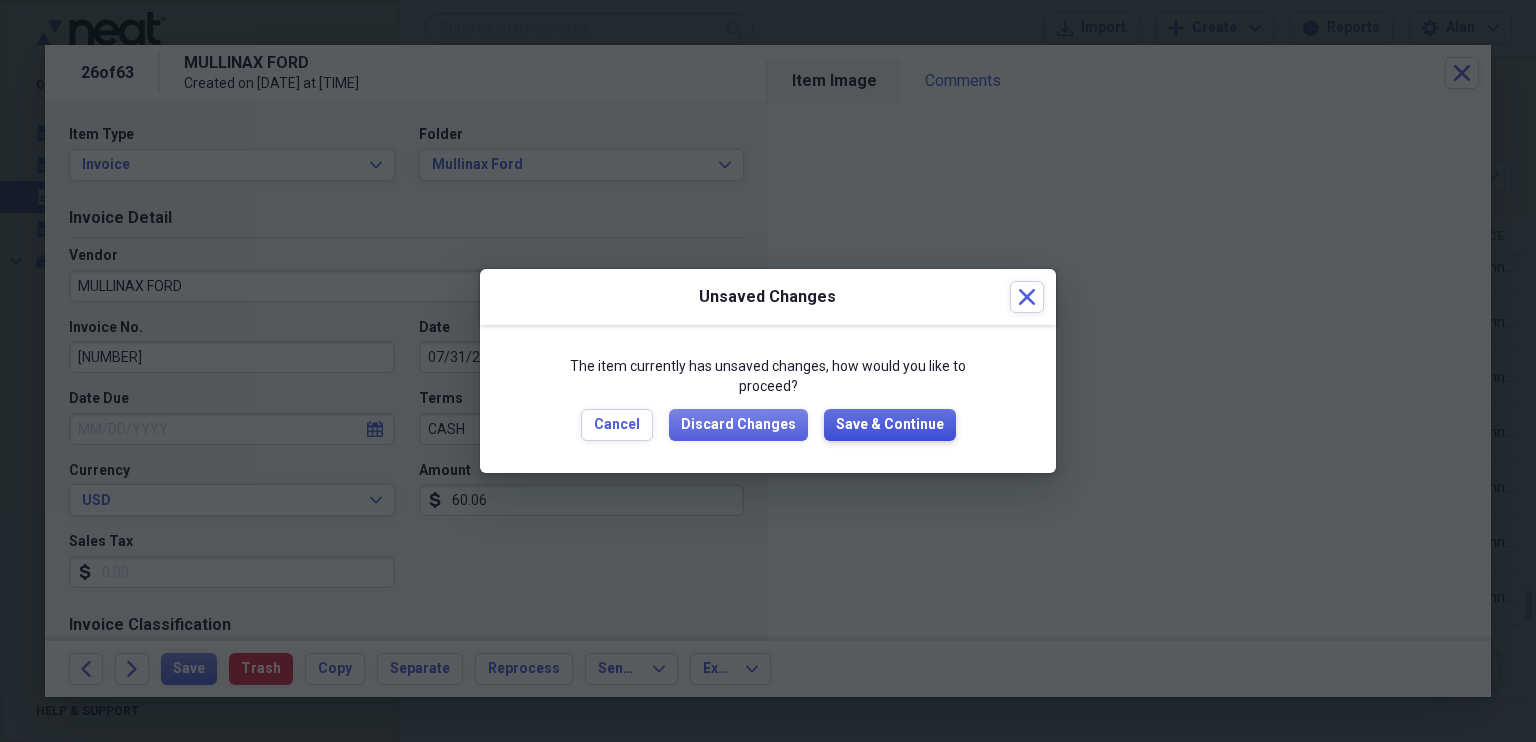click on "Save & Continue" at bounding box center [890, 425] 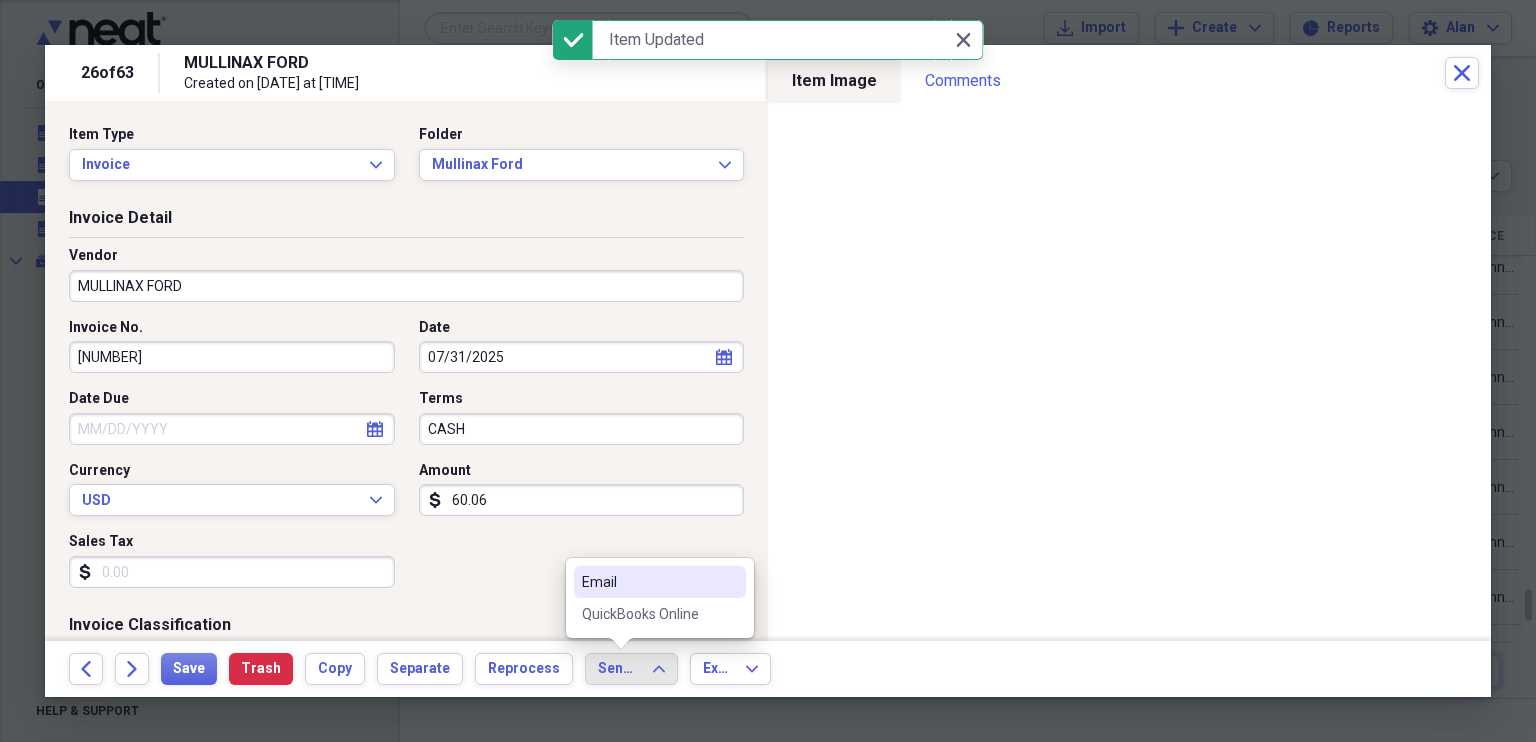 click on "QuickBooks Online" at bounding box center [648, 614] 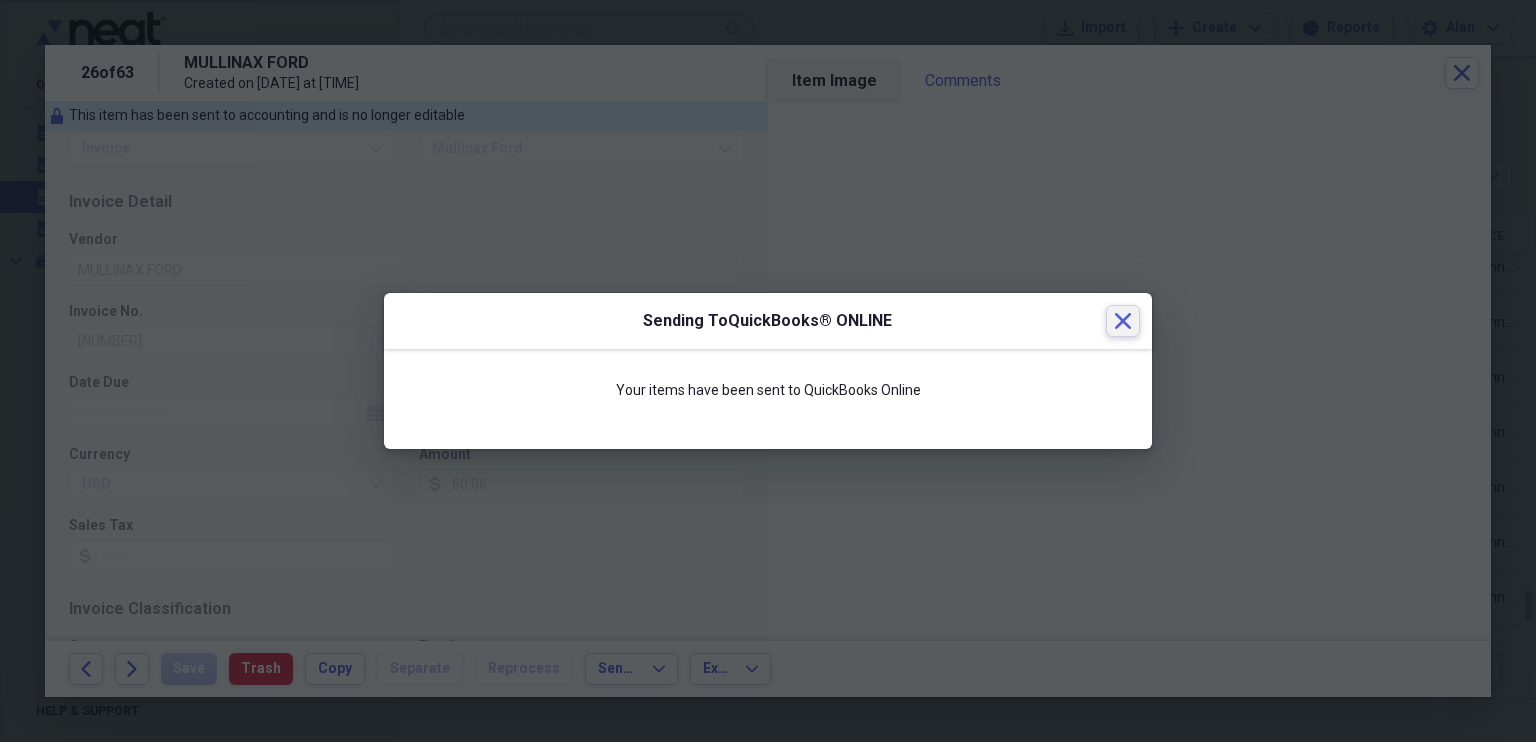 click 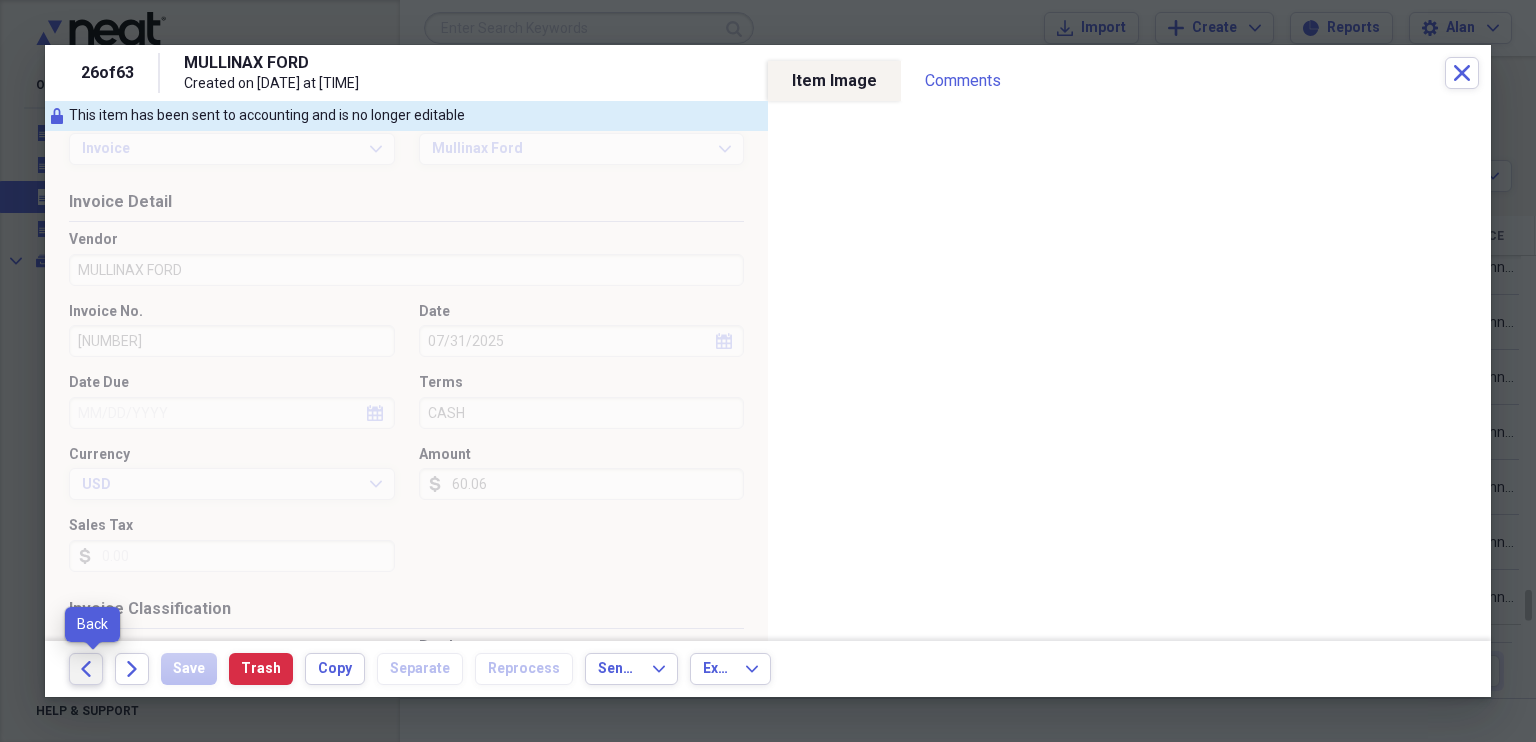 click 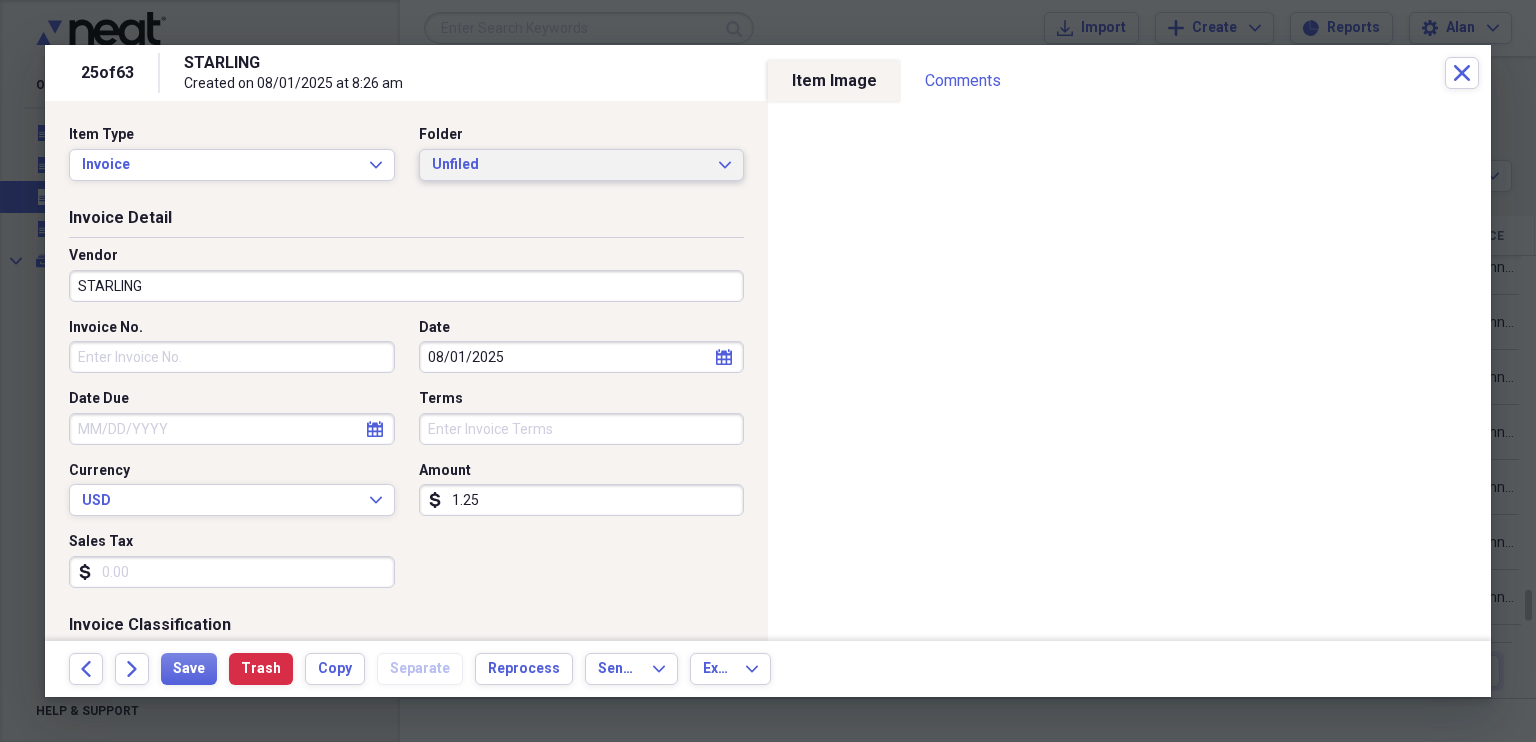 drag, startPoint x: 708, startPoint y: 163, endPoint x: 719, endPoint y: 208, distance: 46.32494 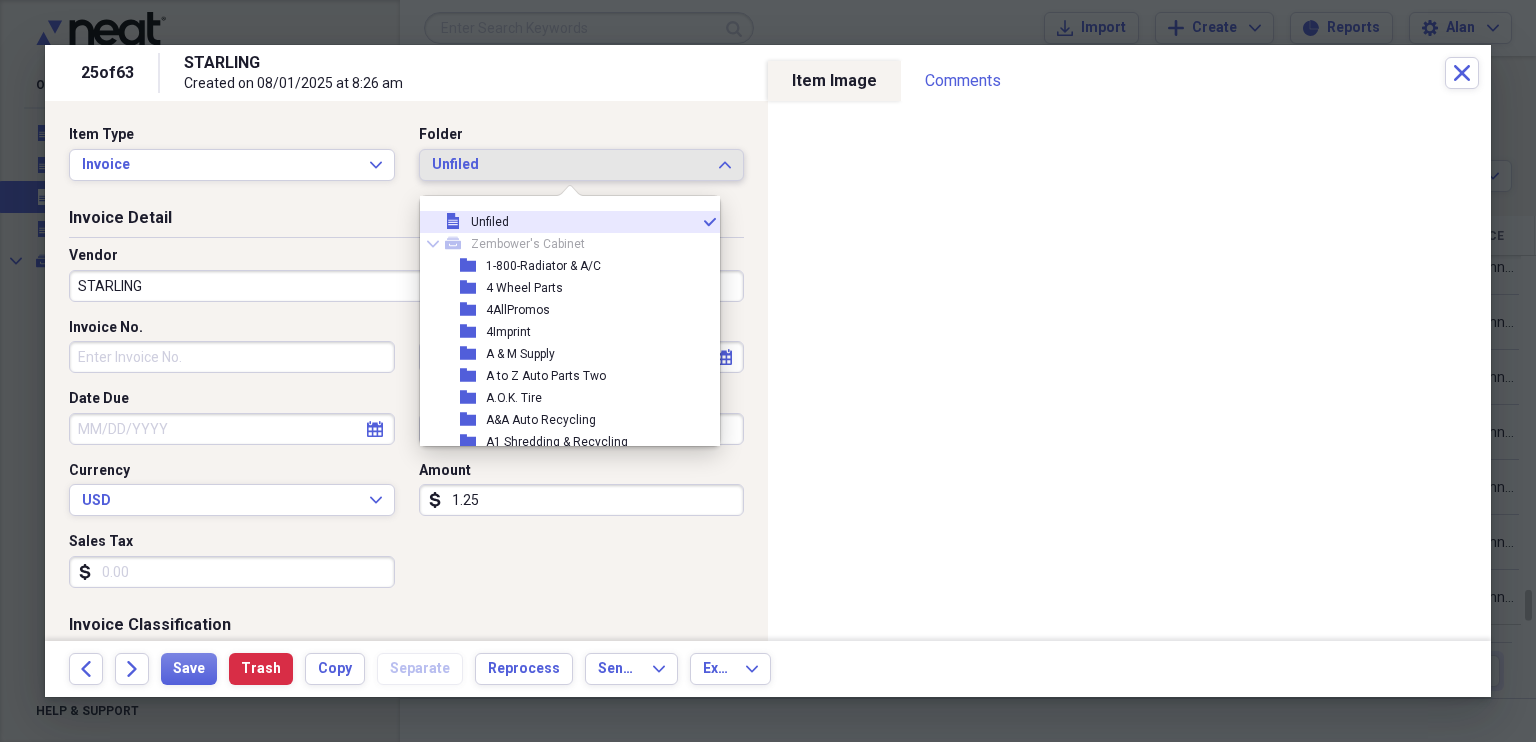 scroll, scrollTop: 9862, scrollLeft: 0, axis: vertical 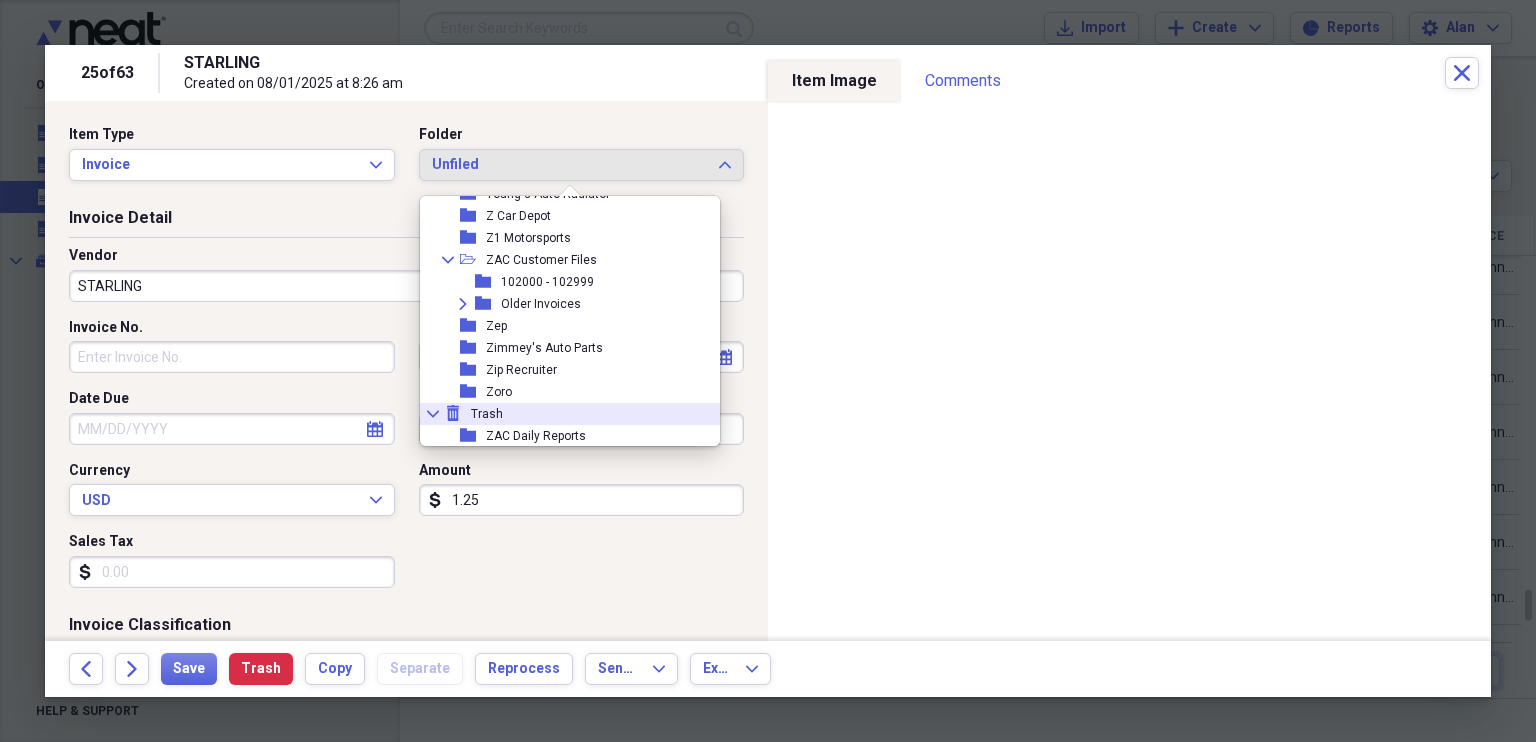 drag, startPoint x: 500, startPoint y: 414, endPoint x: 481, endPoint y: 419, distance: 19.646883 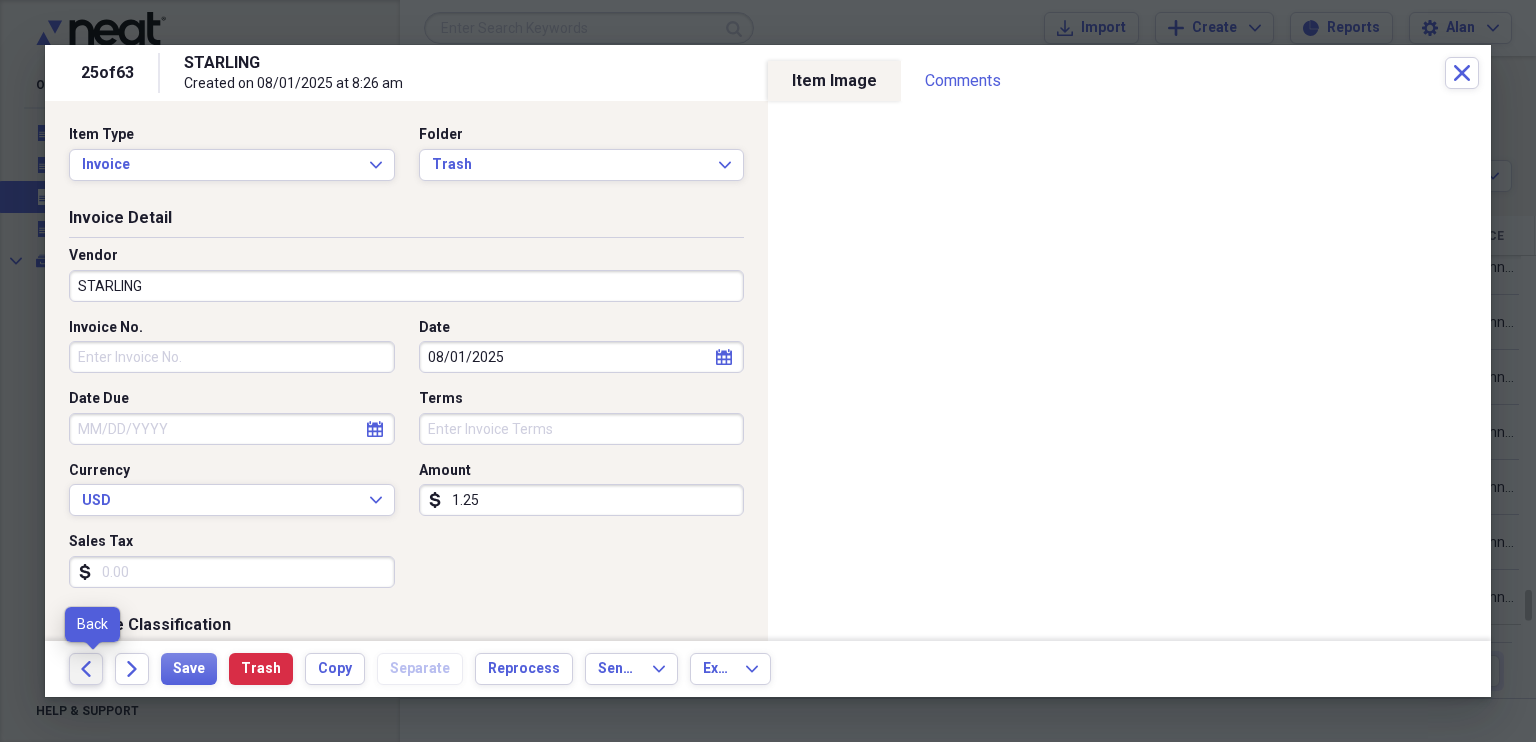 click on "Back" 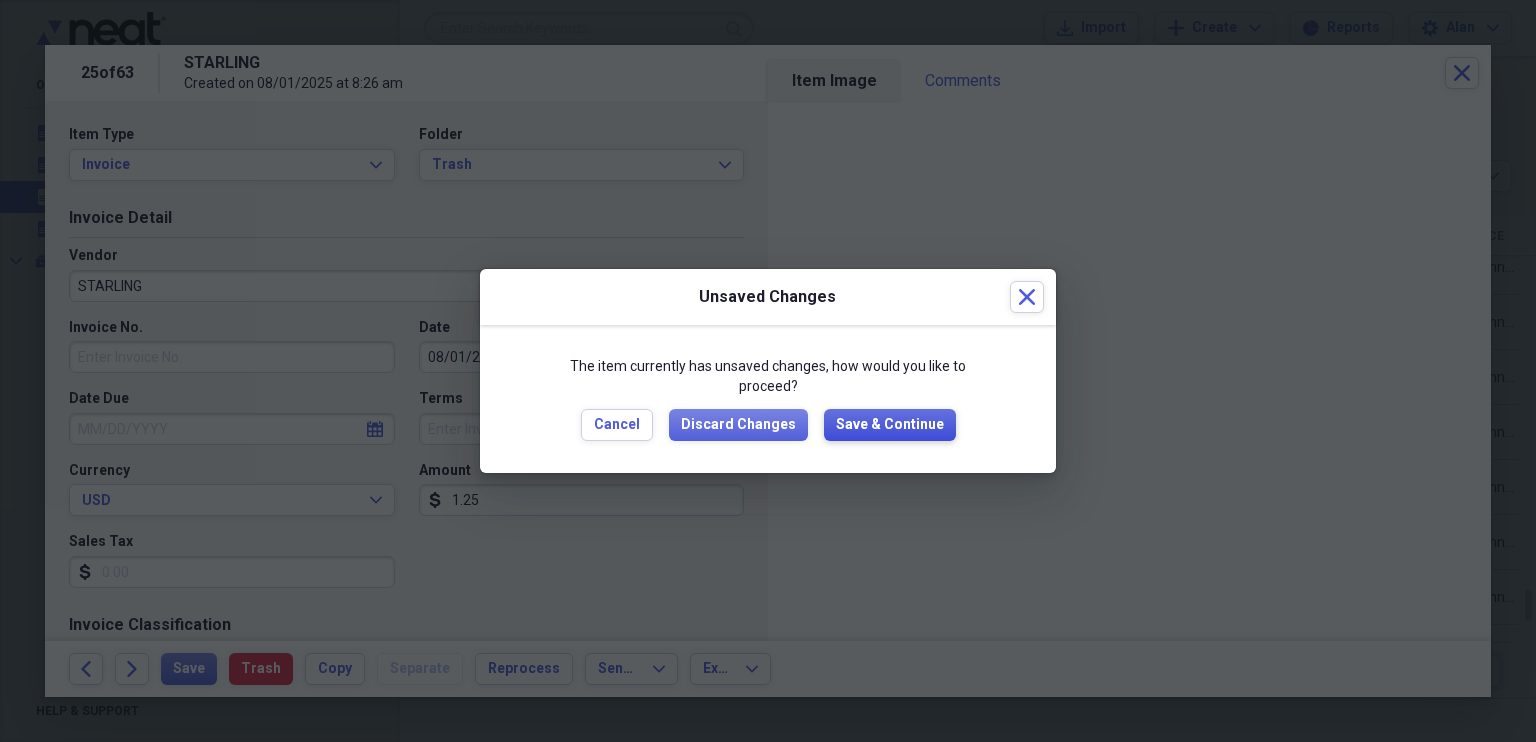click on "Save & Continue" at bounding box center (890, 425) 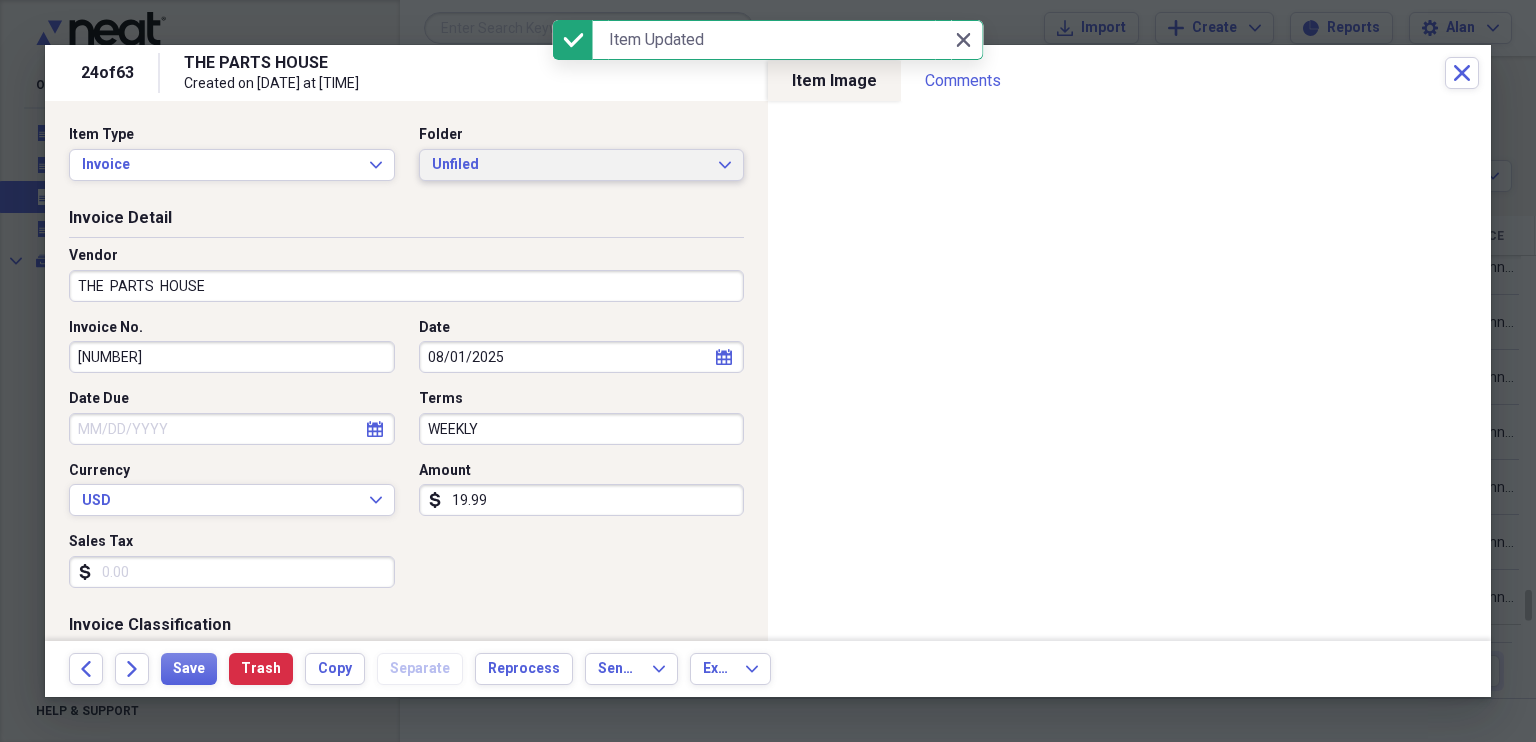 click on "Expand" 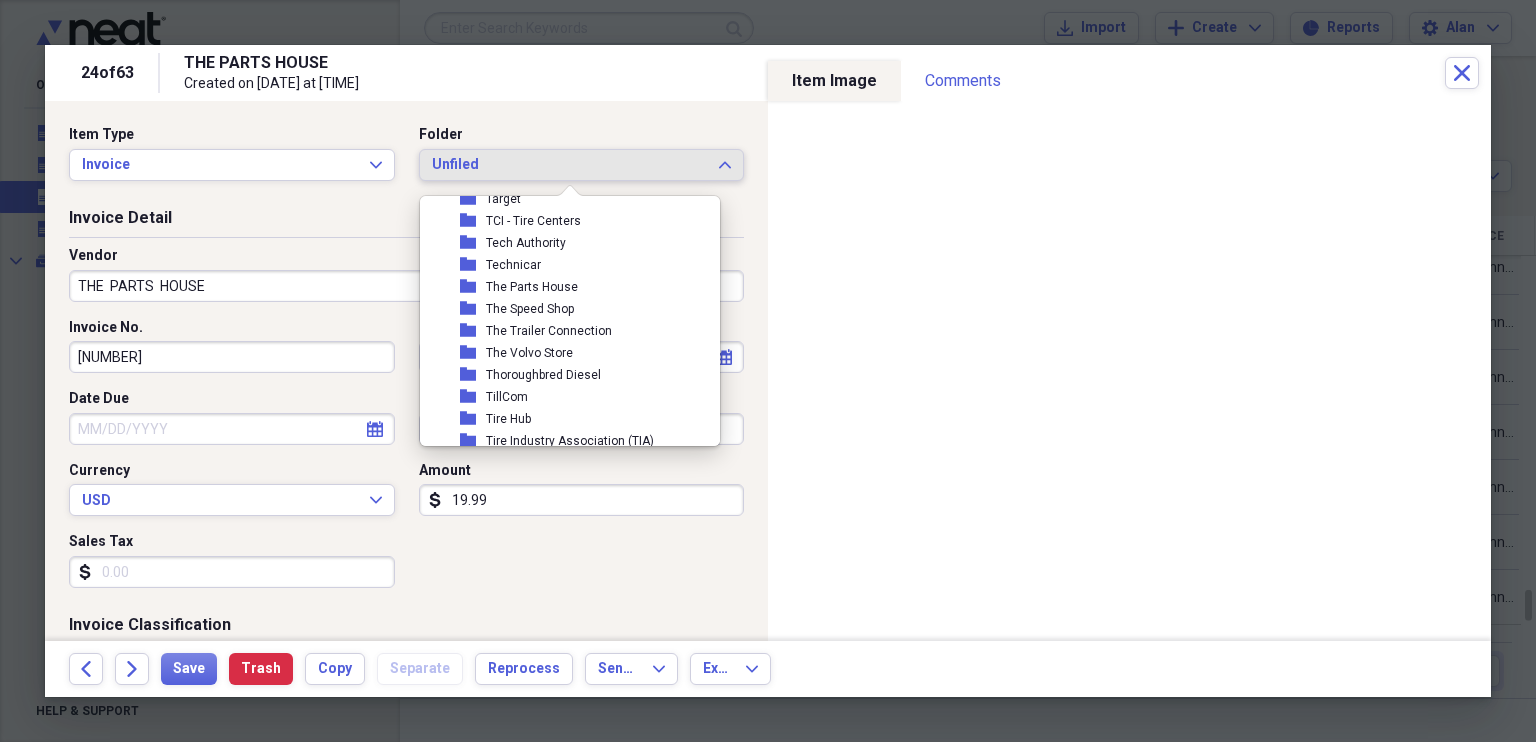 scroll, scrollTop: 8749, scrollLeft: 0, axis: vertical 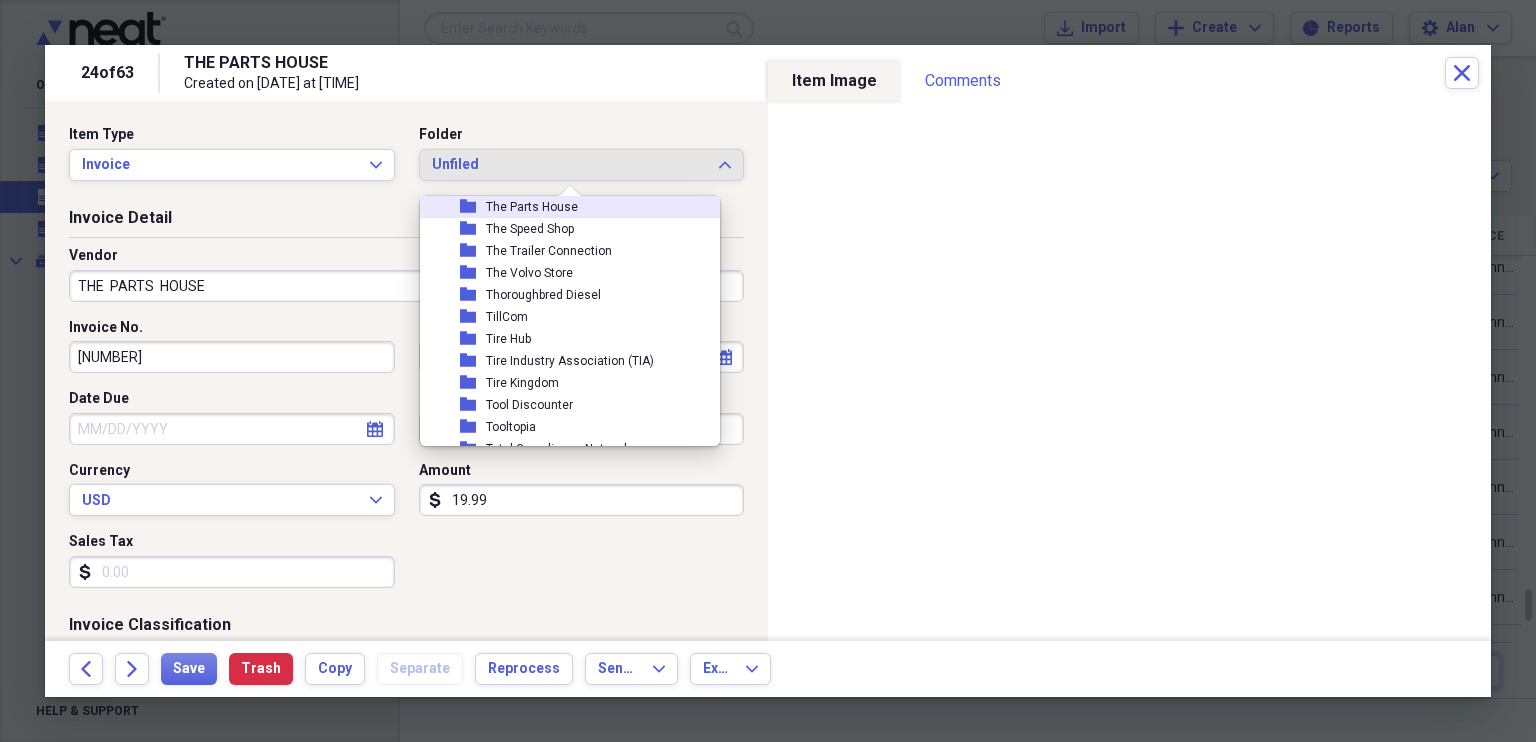 click on "The Parts House" at bounding box center (532, 207) 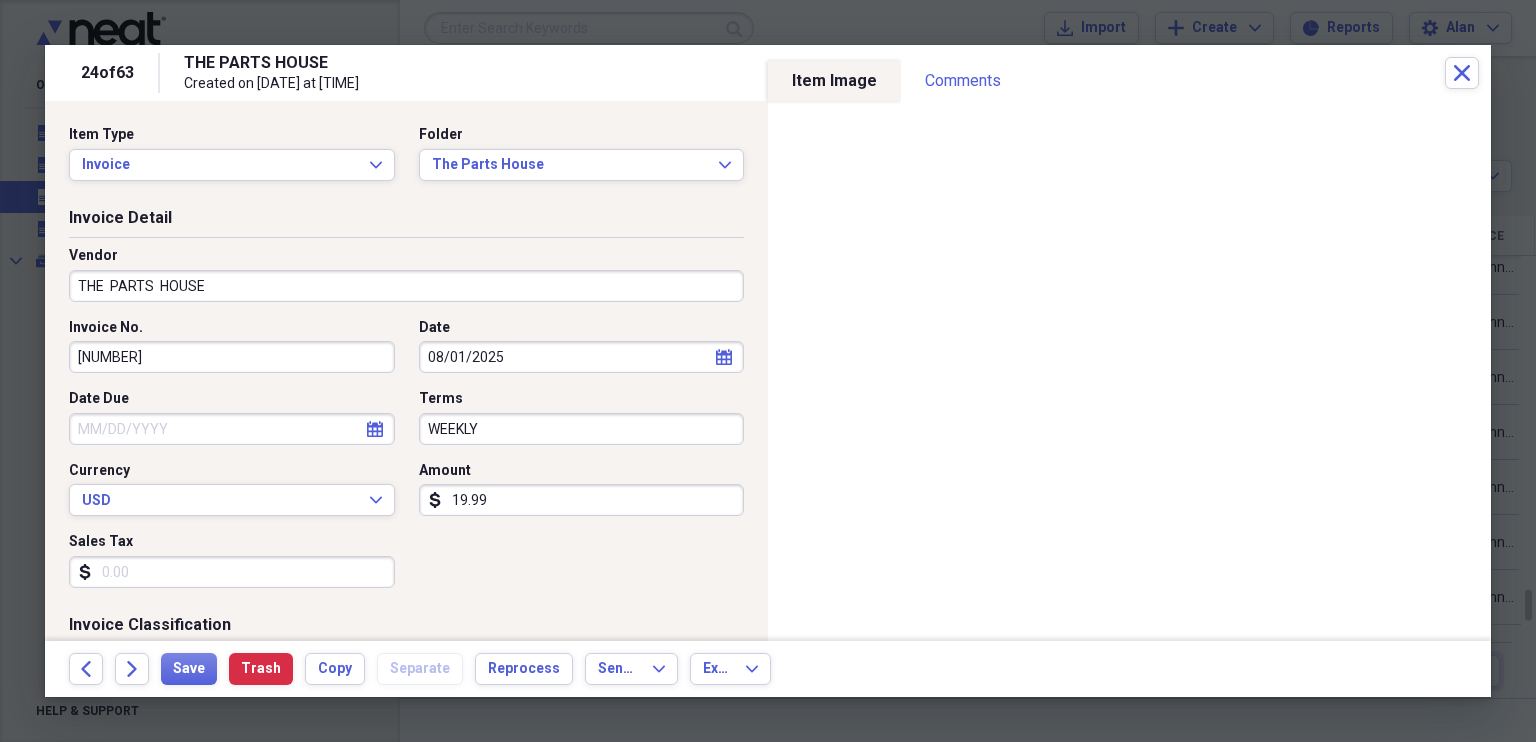 click 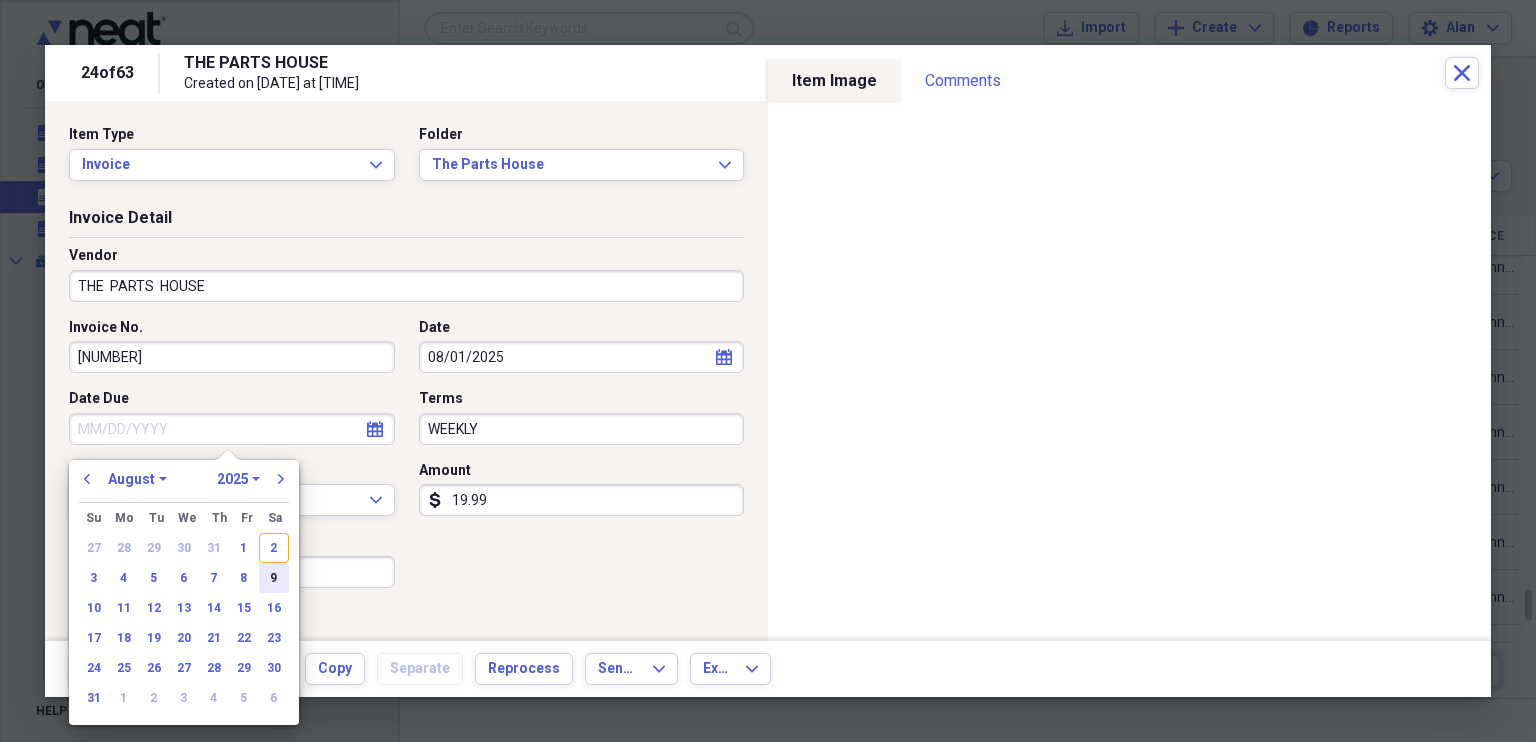 click on "9" at bounding box center [274, 578] 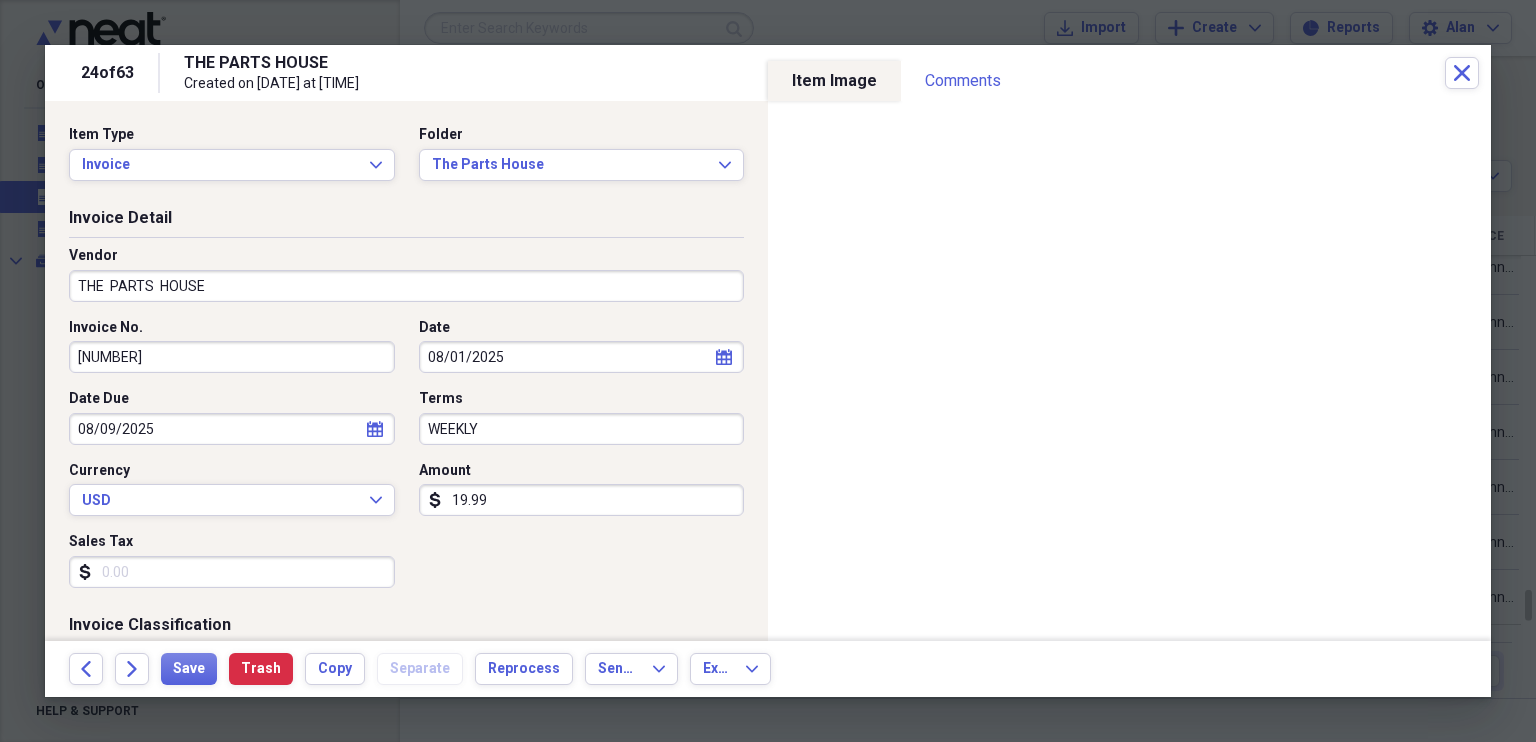 click on "19.99" at bounding box center [582, 500] 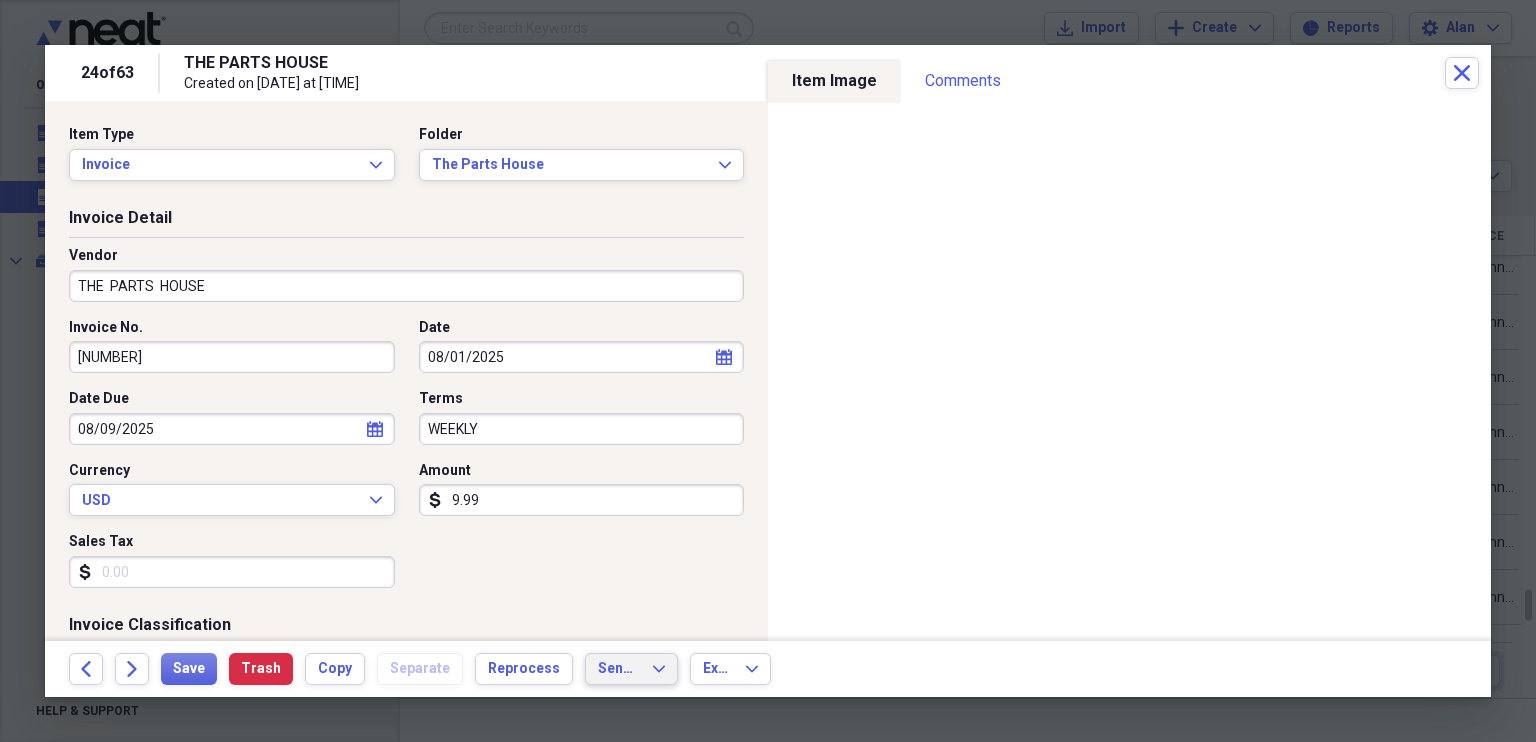 type on "9.99" 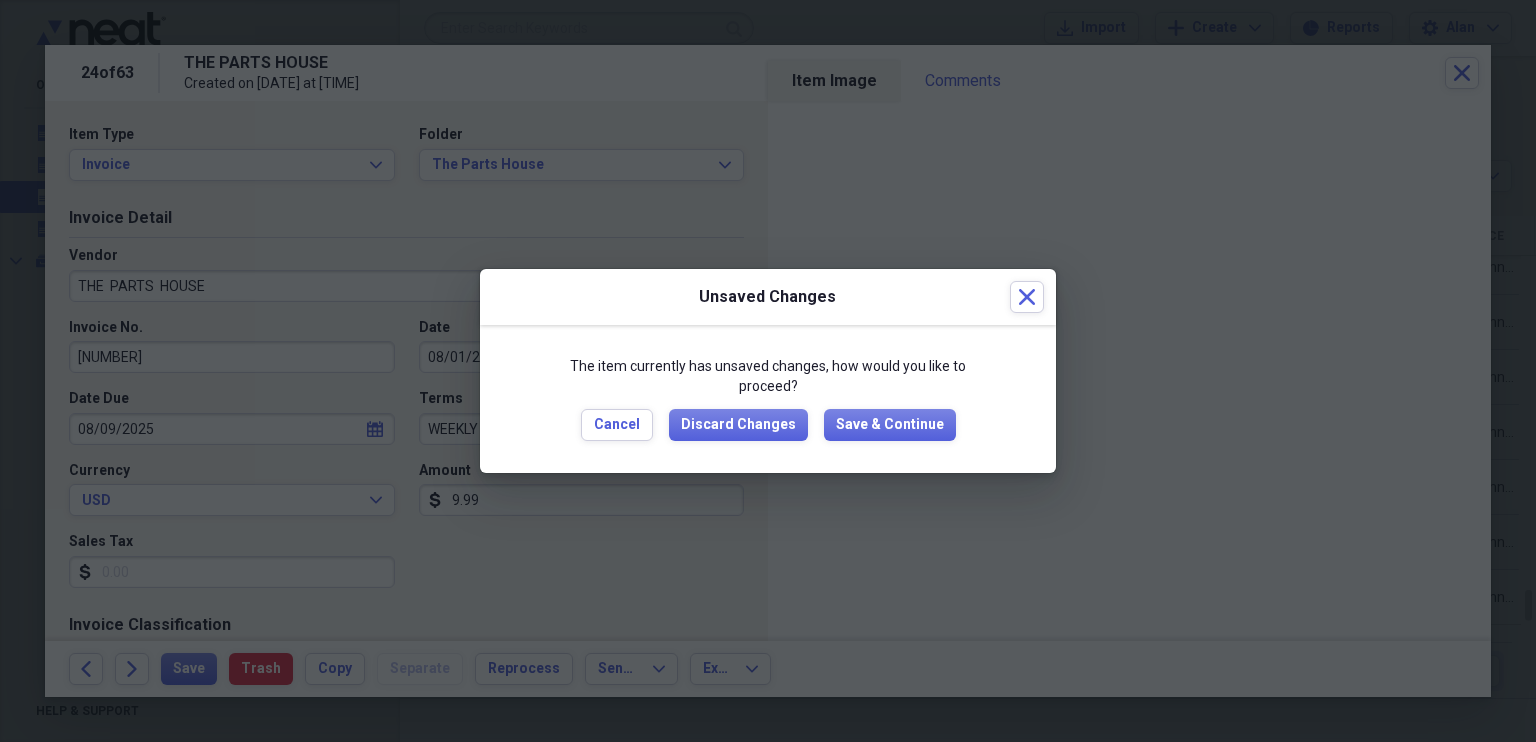 click on "The item currently has unsaved changes, how would you like to proceed? Cancel Discard Changes Save & Continue" at bounding box center [768, 398] 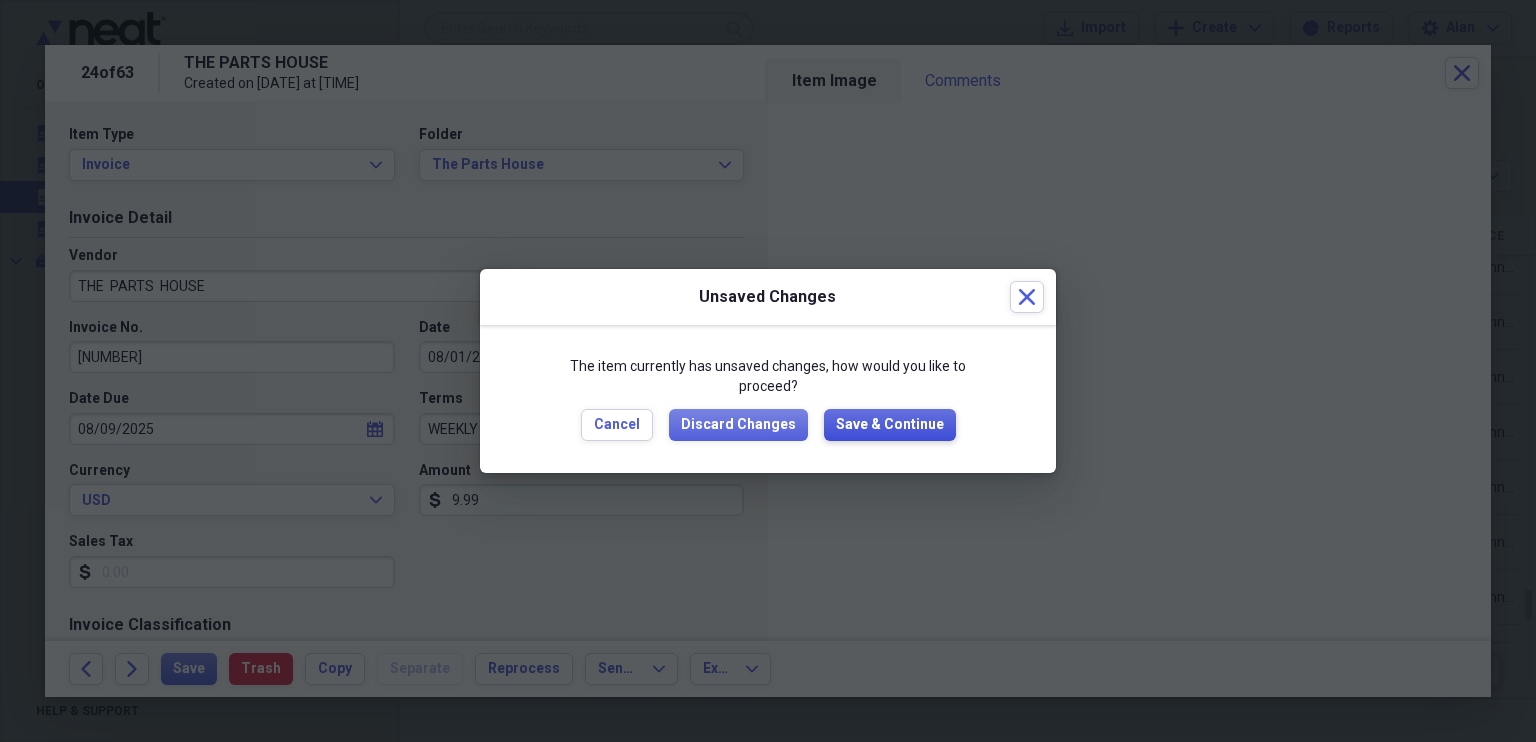 click on "Save & Continue" at bounding box center (890, 425) 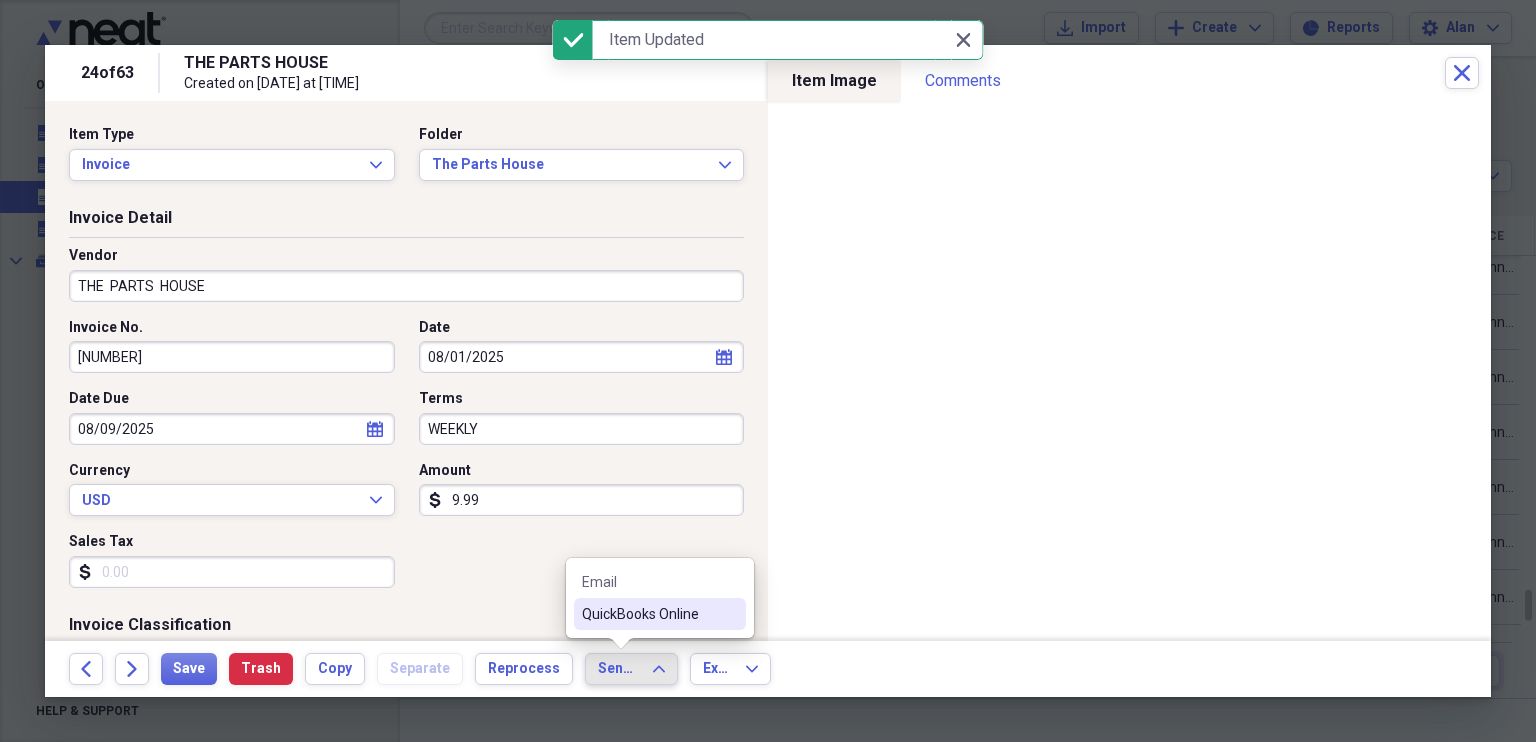 click on "QuickBooks Online" at bounding box center (648, 614) 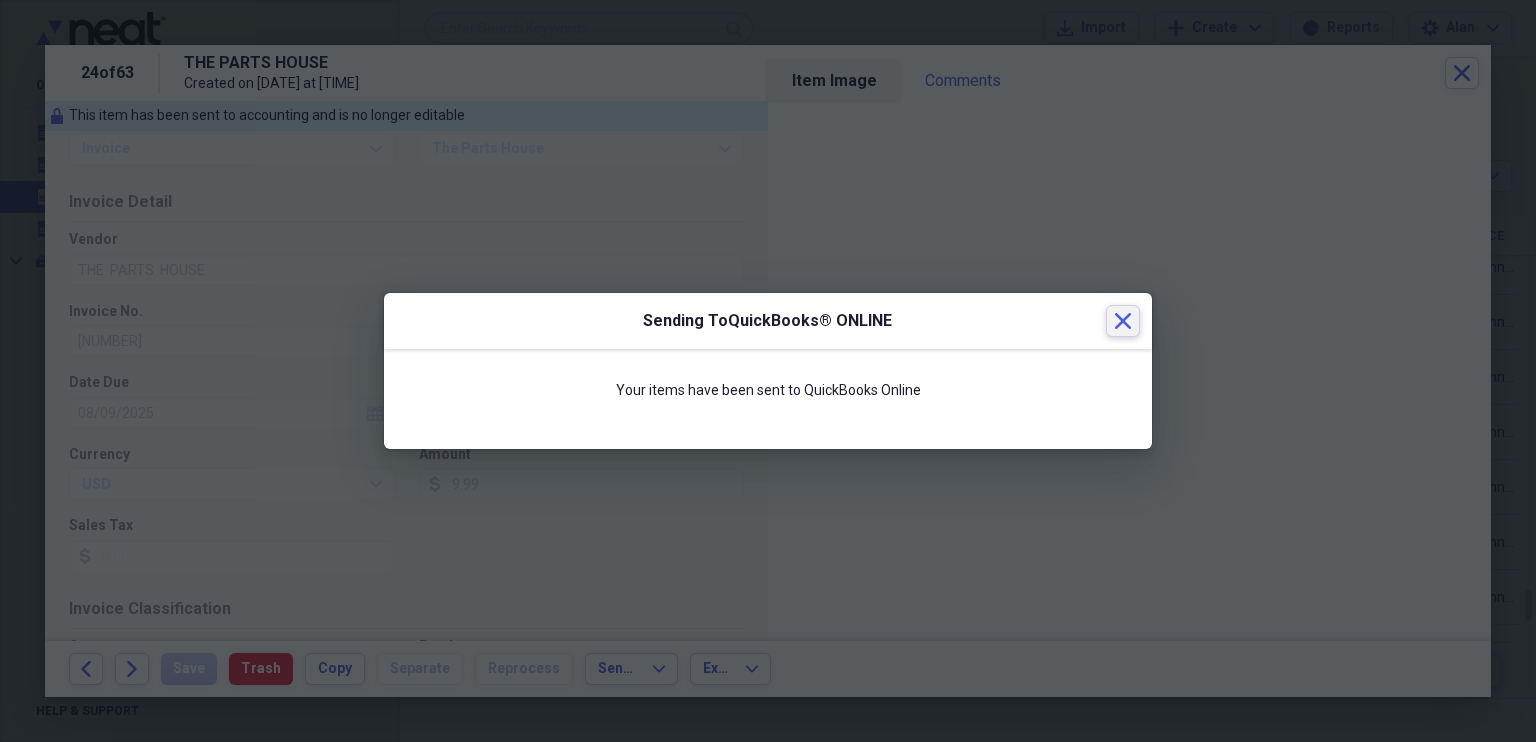 click on "Close" 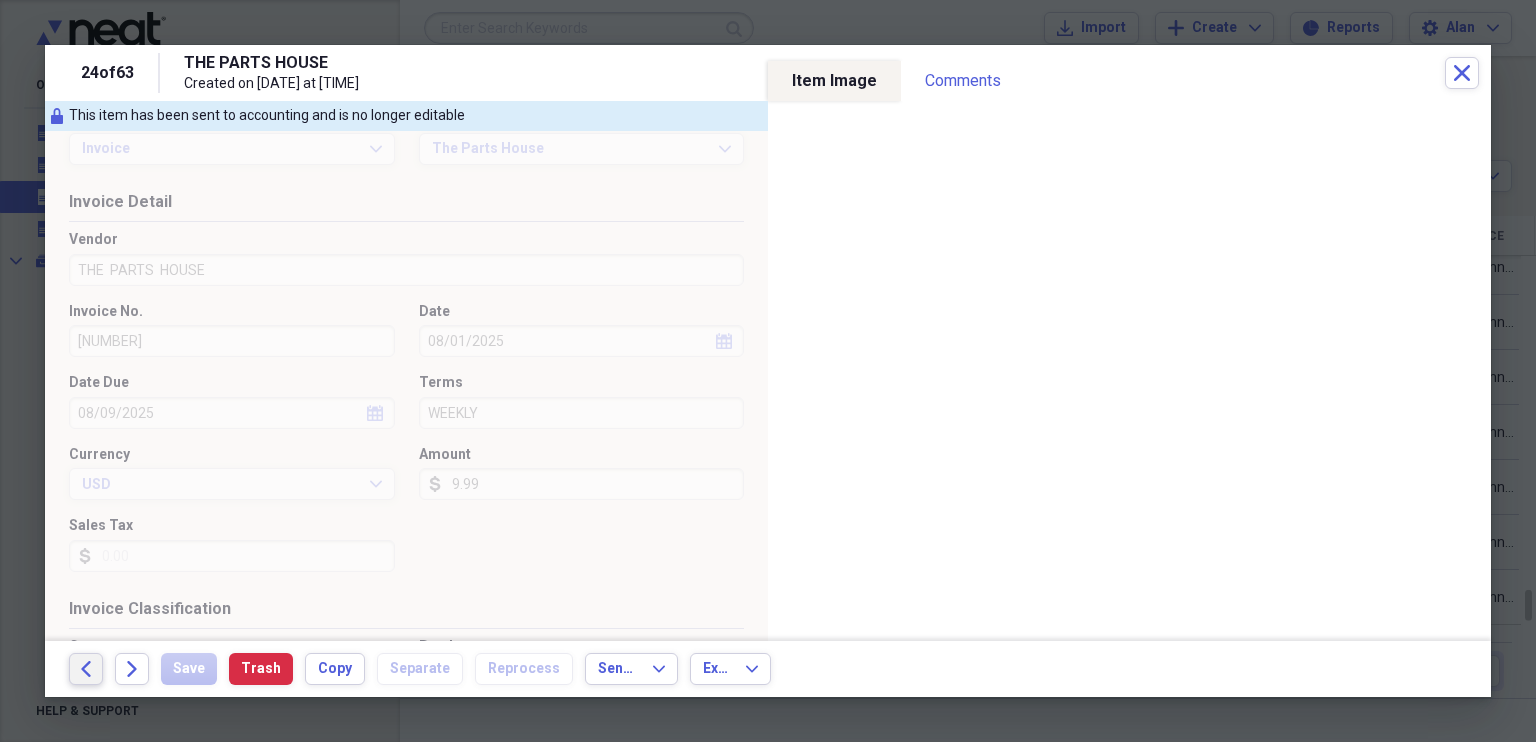 click 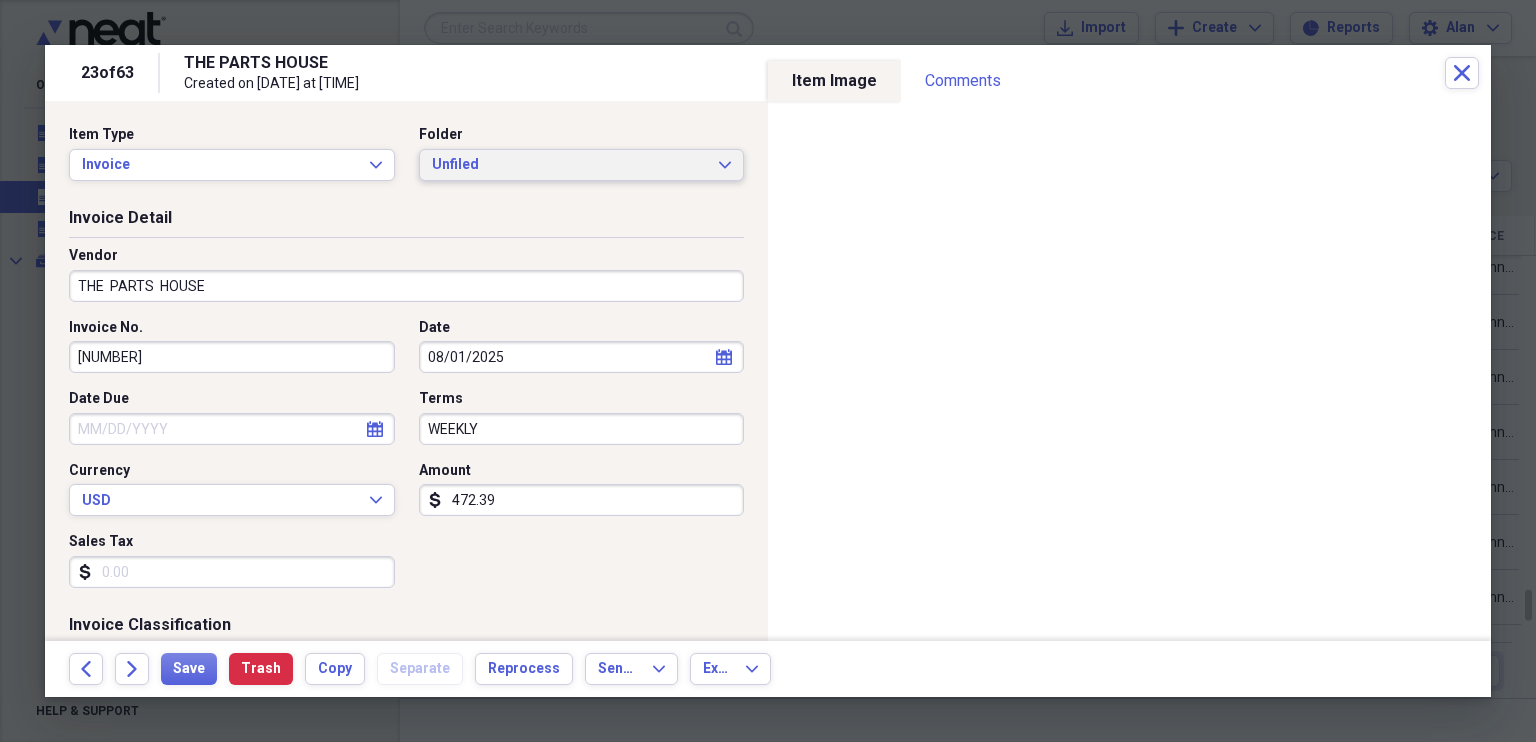 click on "Unfiled" at bounding box center [570, 165] 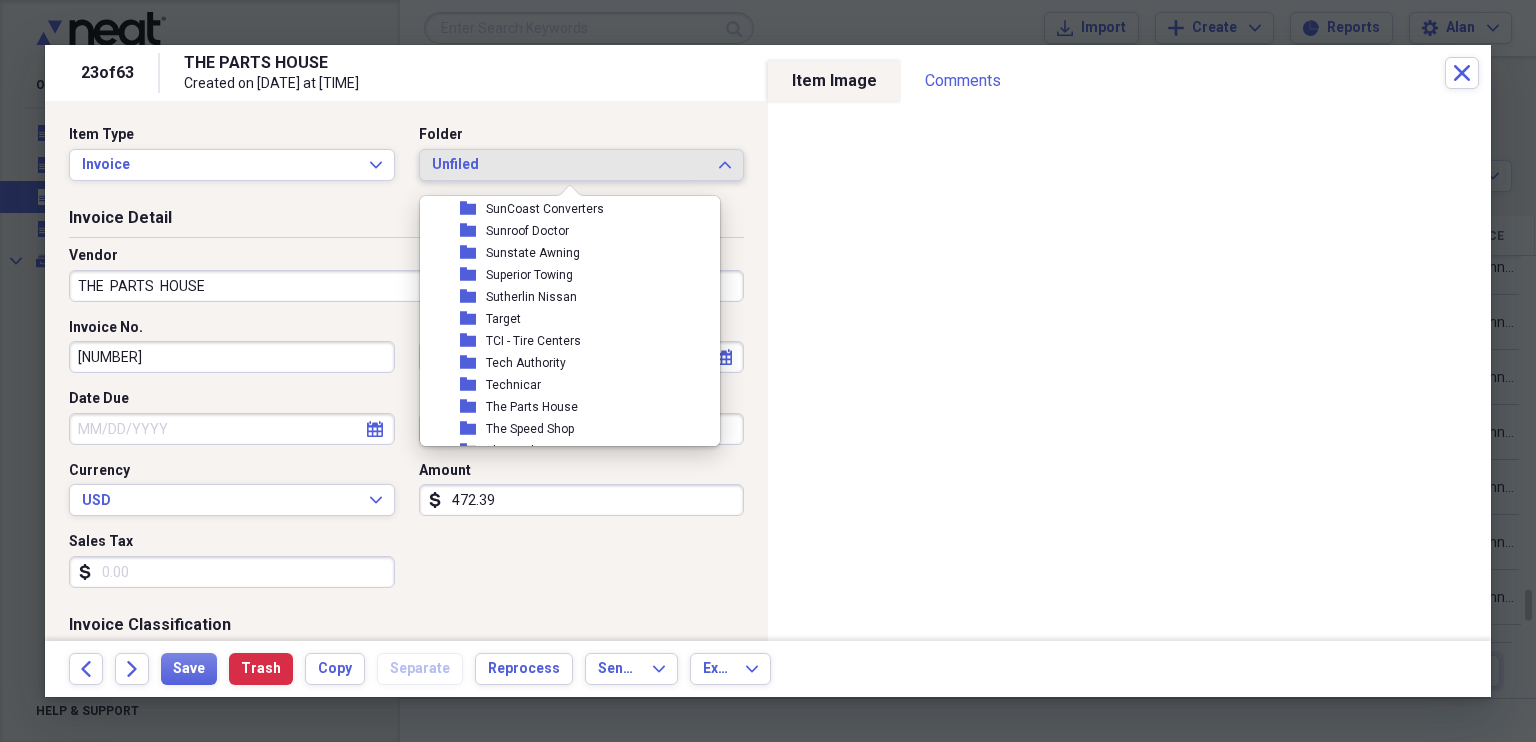 scroll, scrollTop: 8669, scrollLeft: 0, axis: vertical 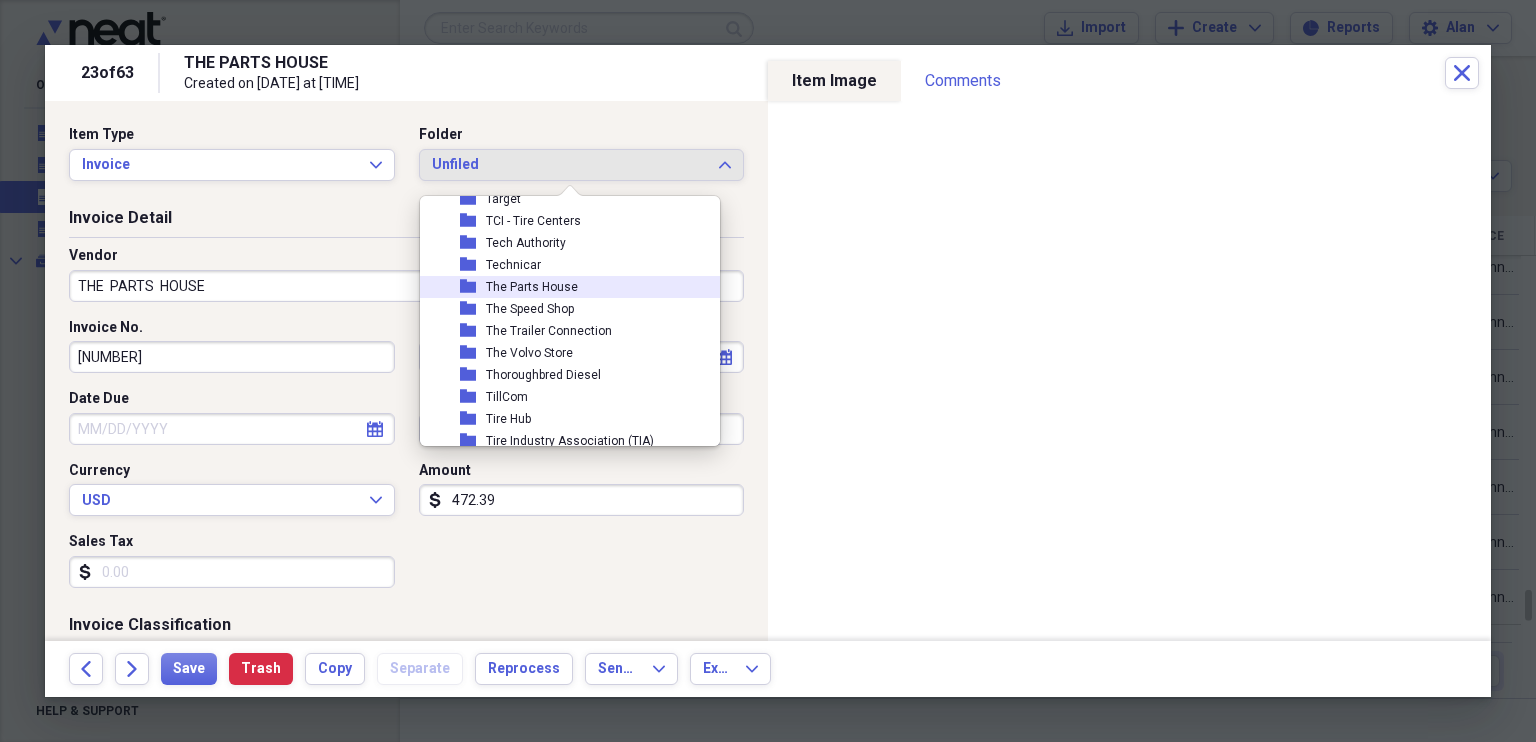 click on "The Parts House" at bounding box center [532, 287] 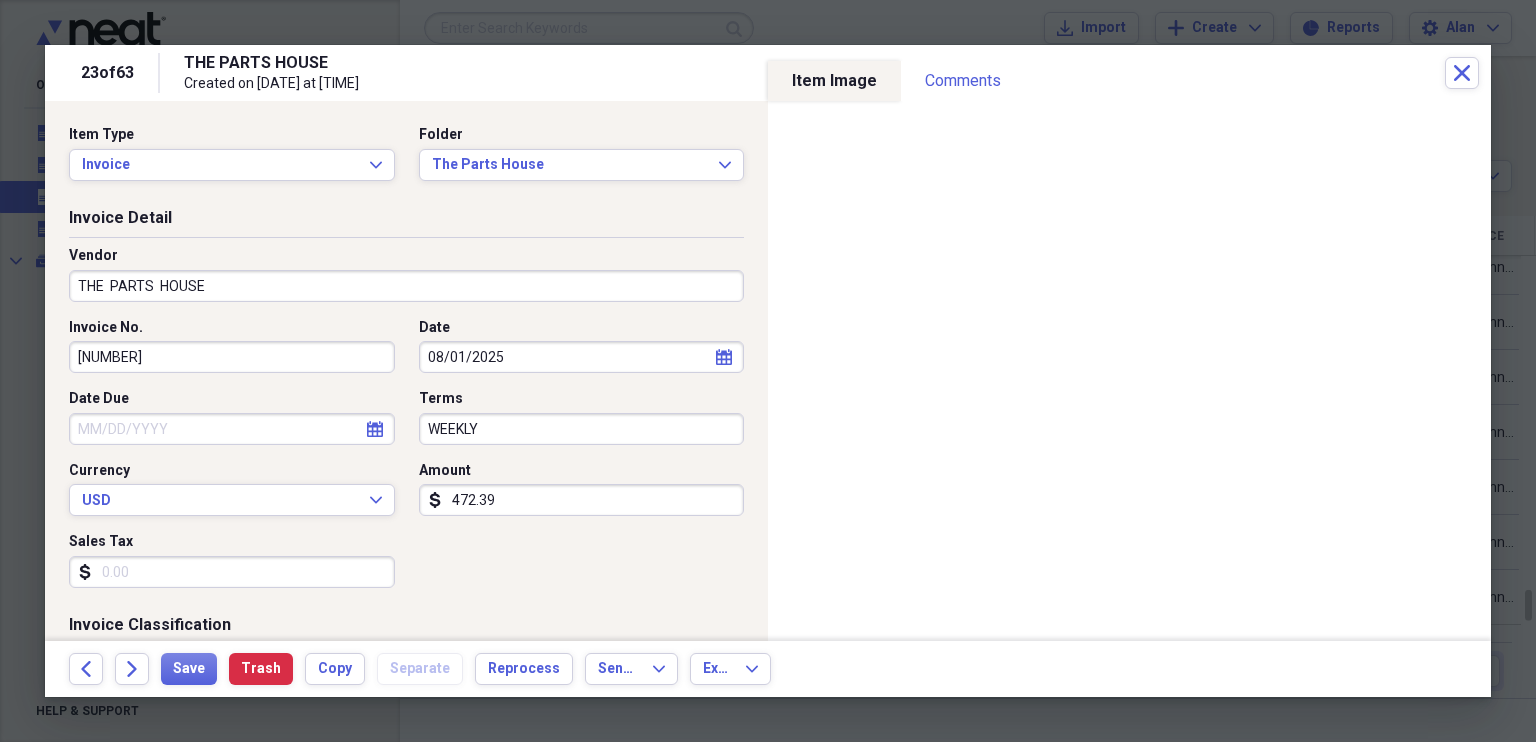 click on "calendar Calendar" at bounding box center [375, 429] 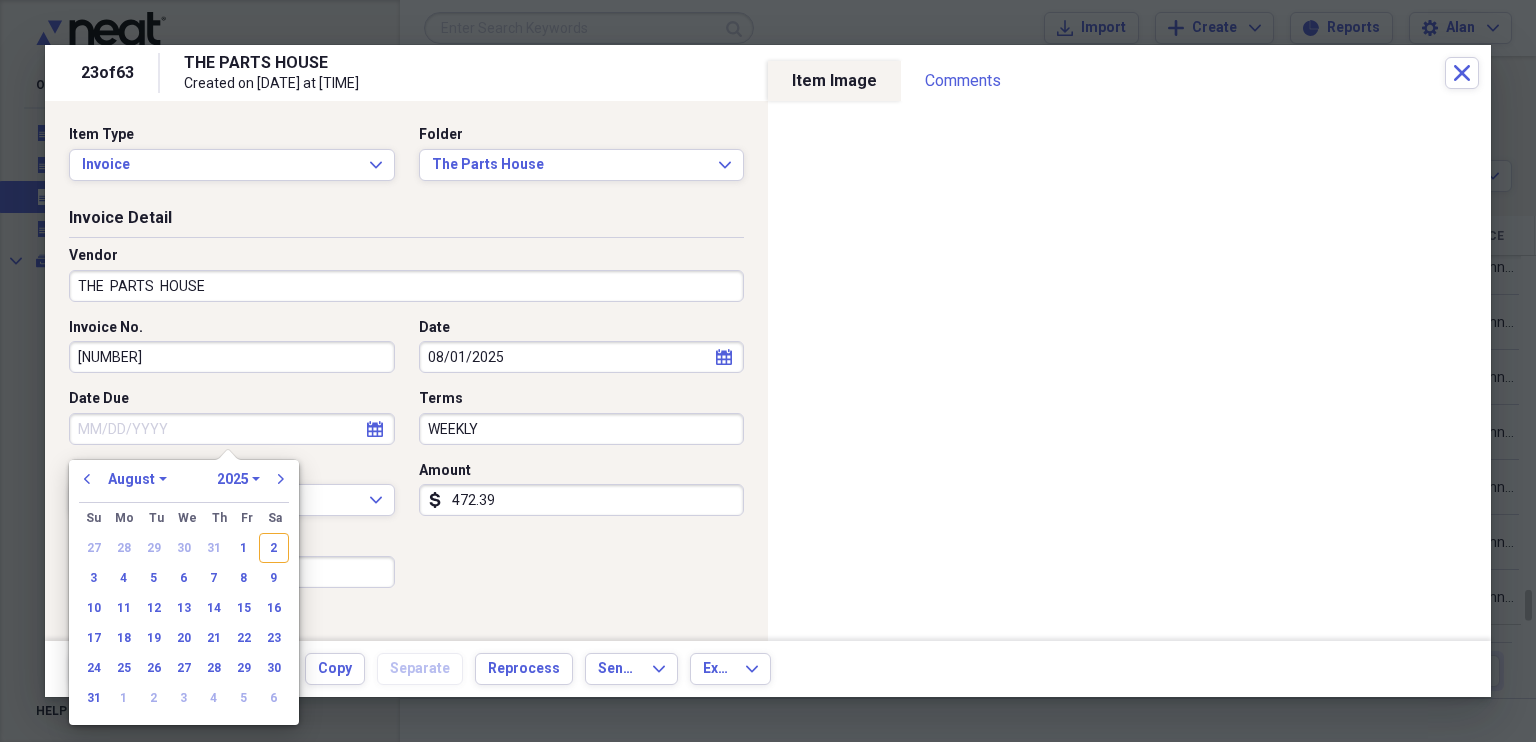 click on "9" at bounding box center [274, 578] 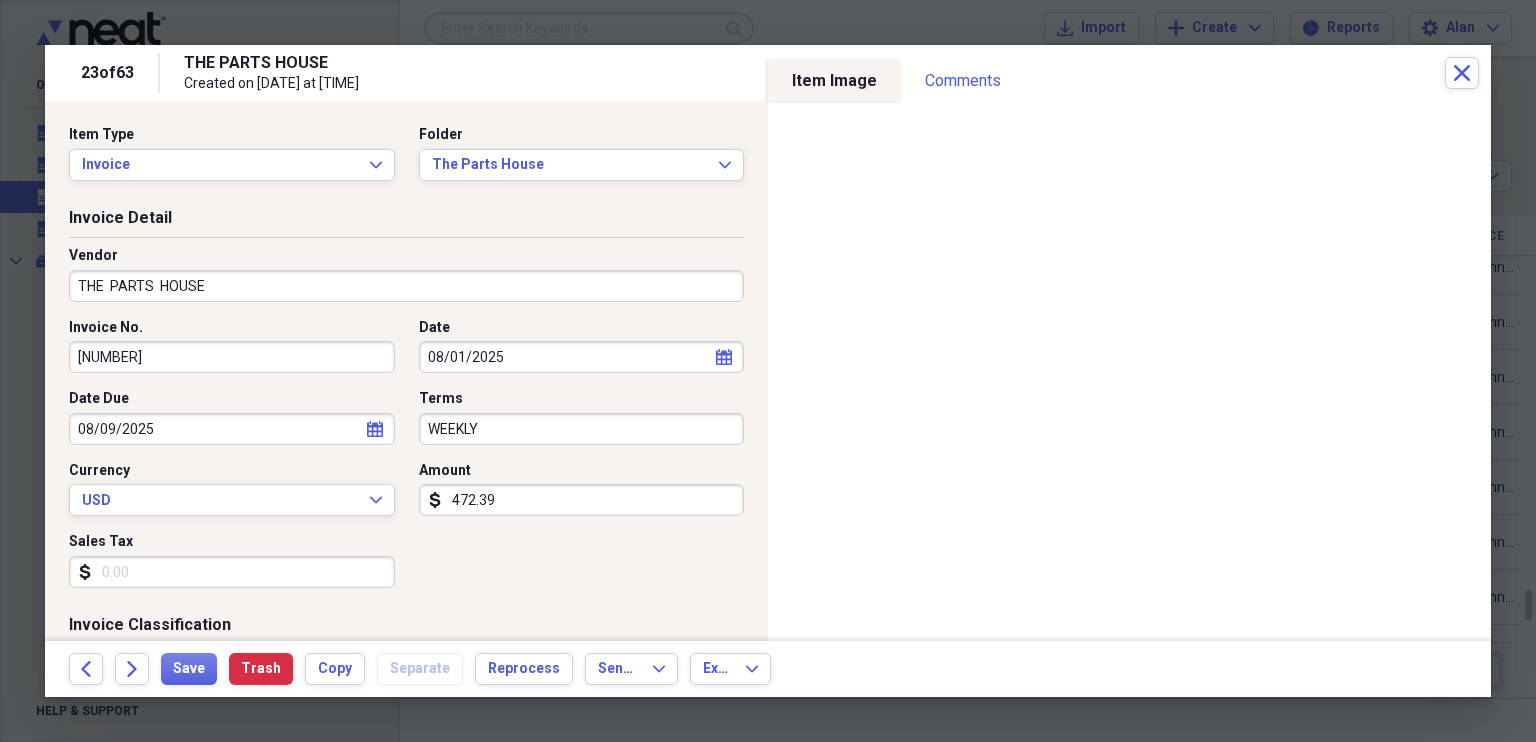 click on "472.39" at bounding box center (582, 500) 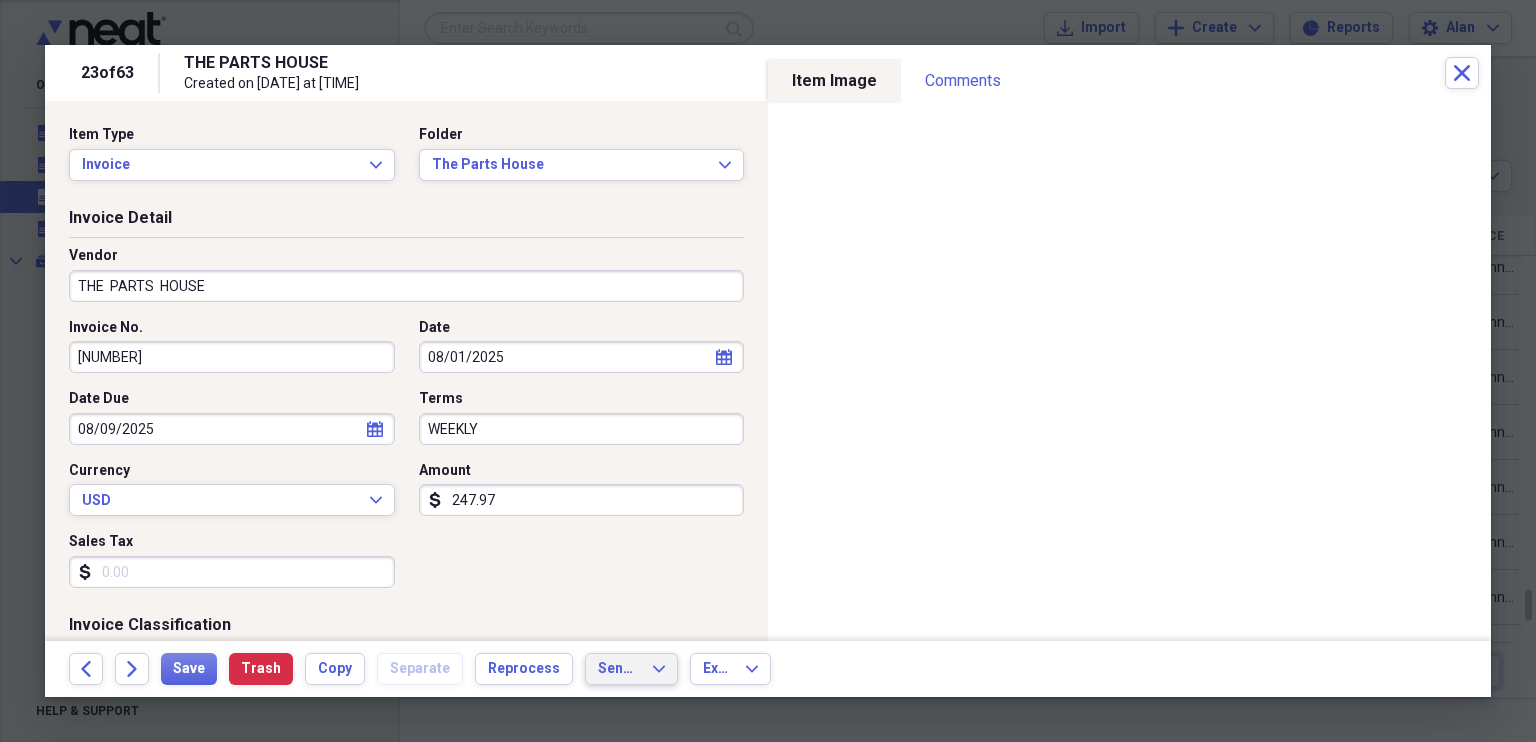 type on "247.97" 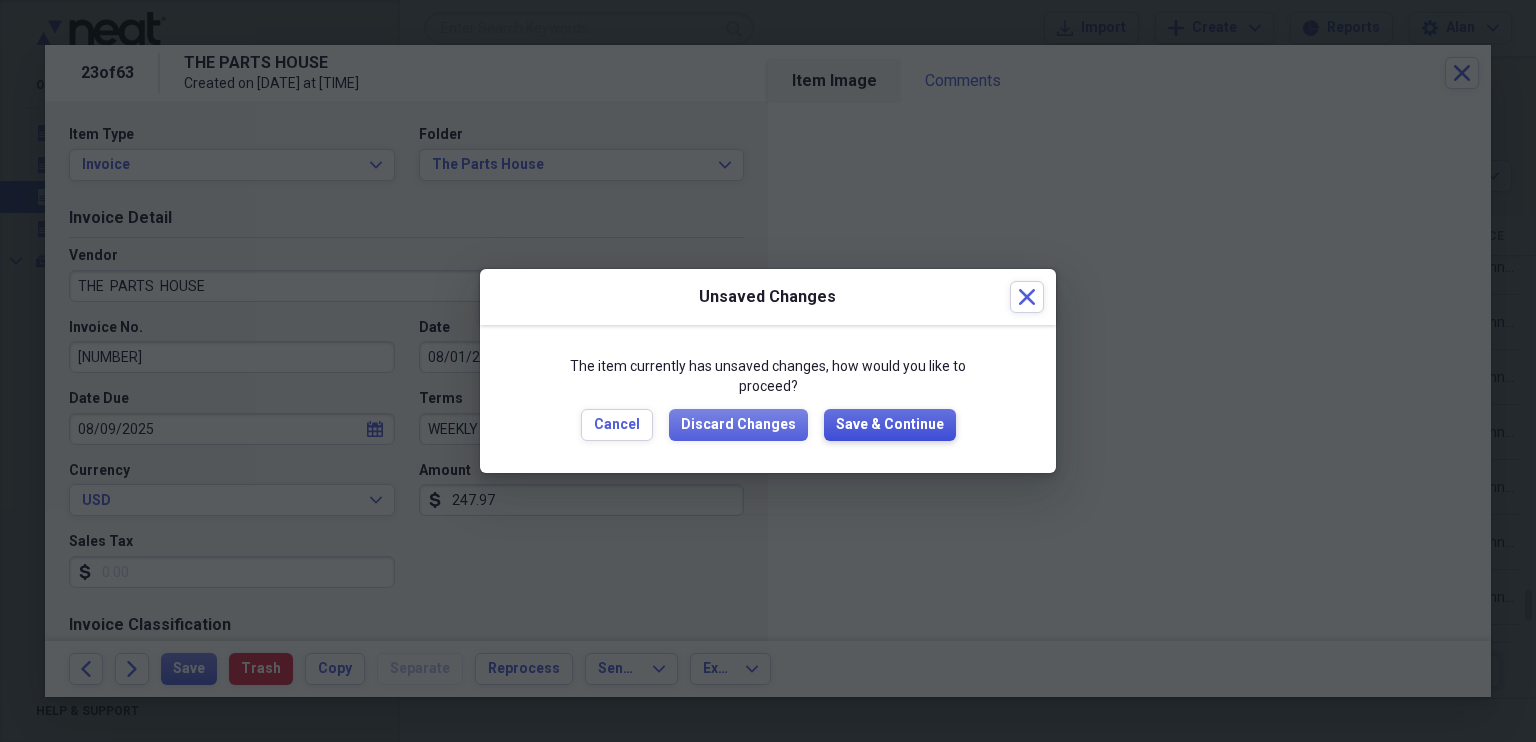 click on "Save & Continue" at bounding box center [890, 425] 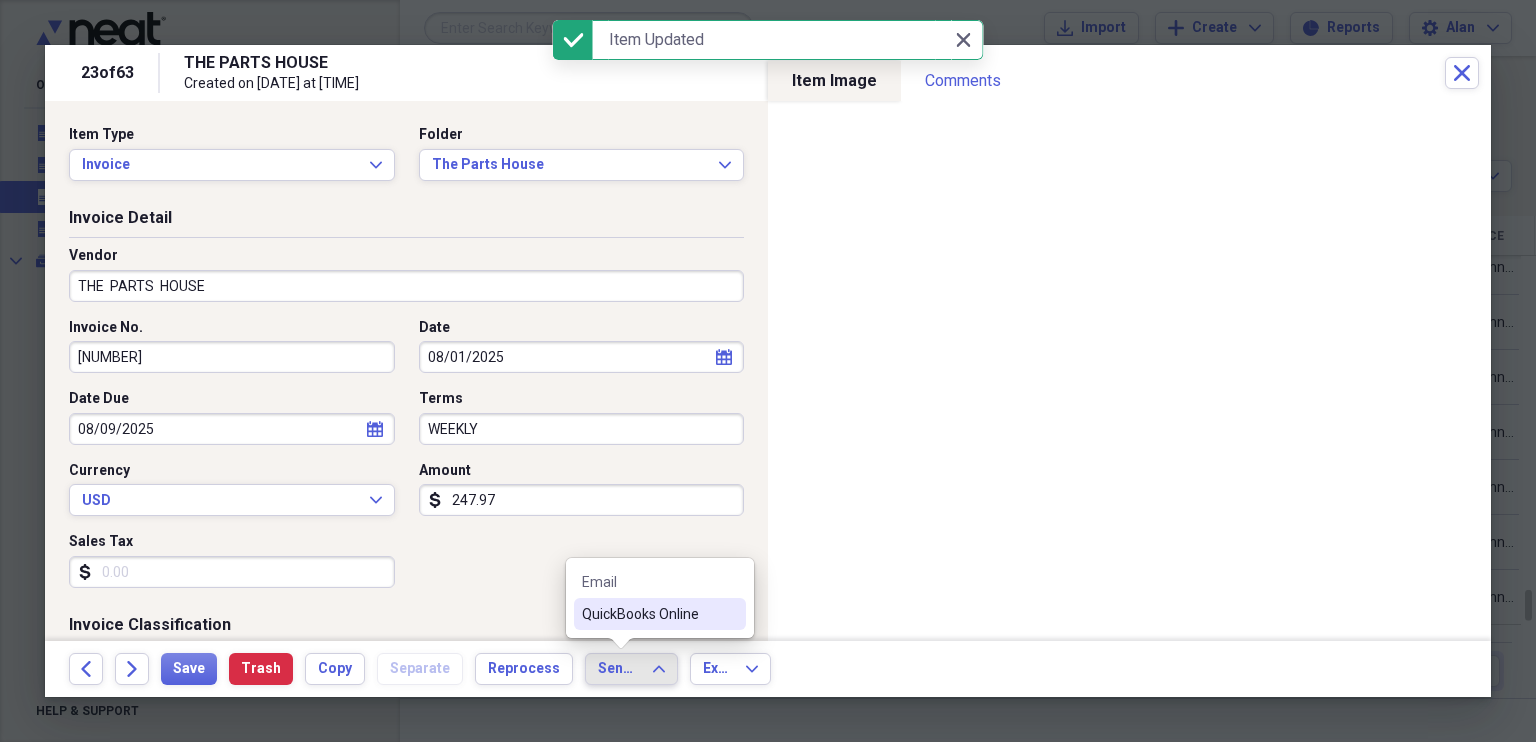 click on "QuickBooks Online" at bounding box center (648, 614) 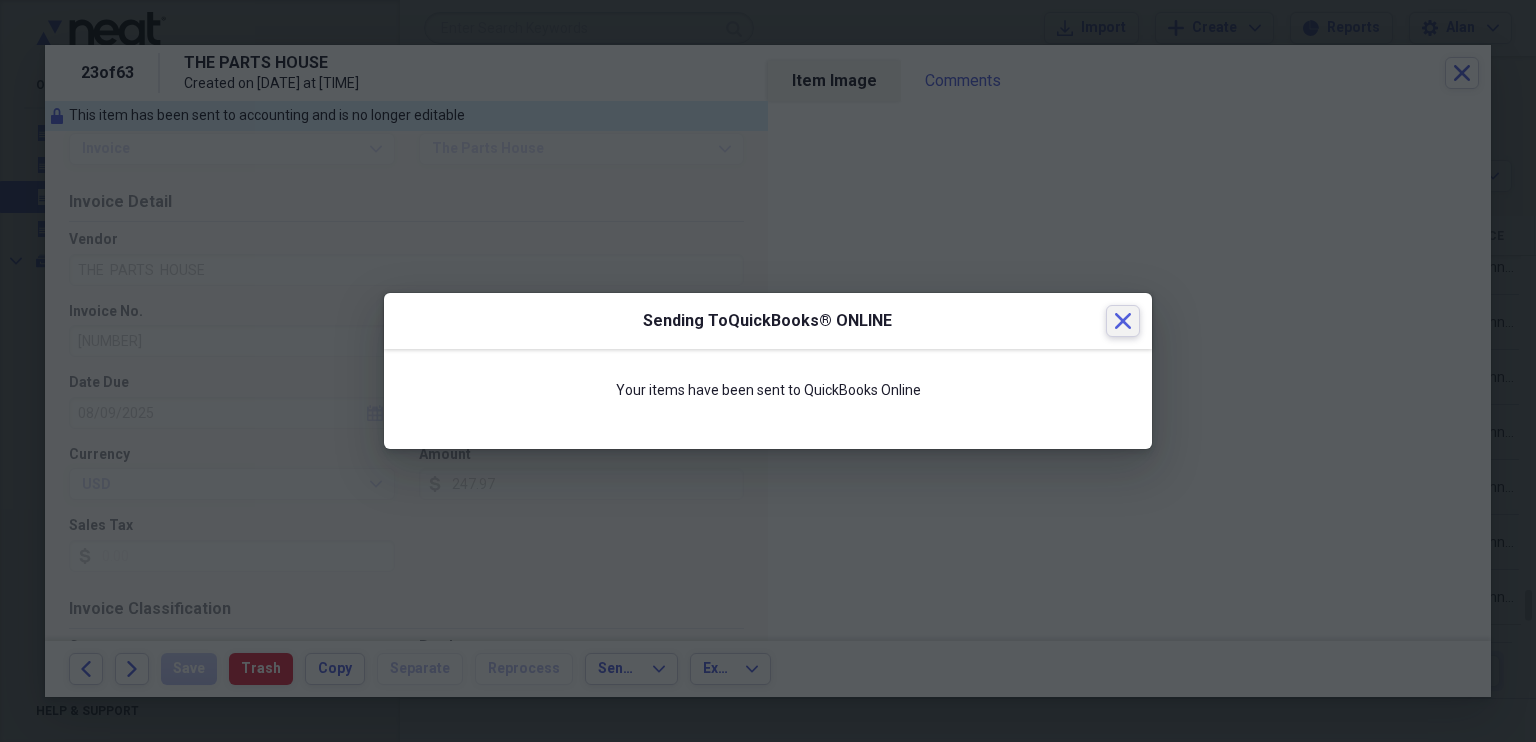 click on "Close" at bounding box center (1123, 321) 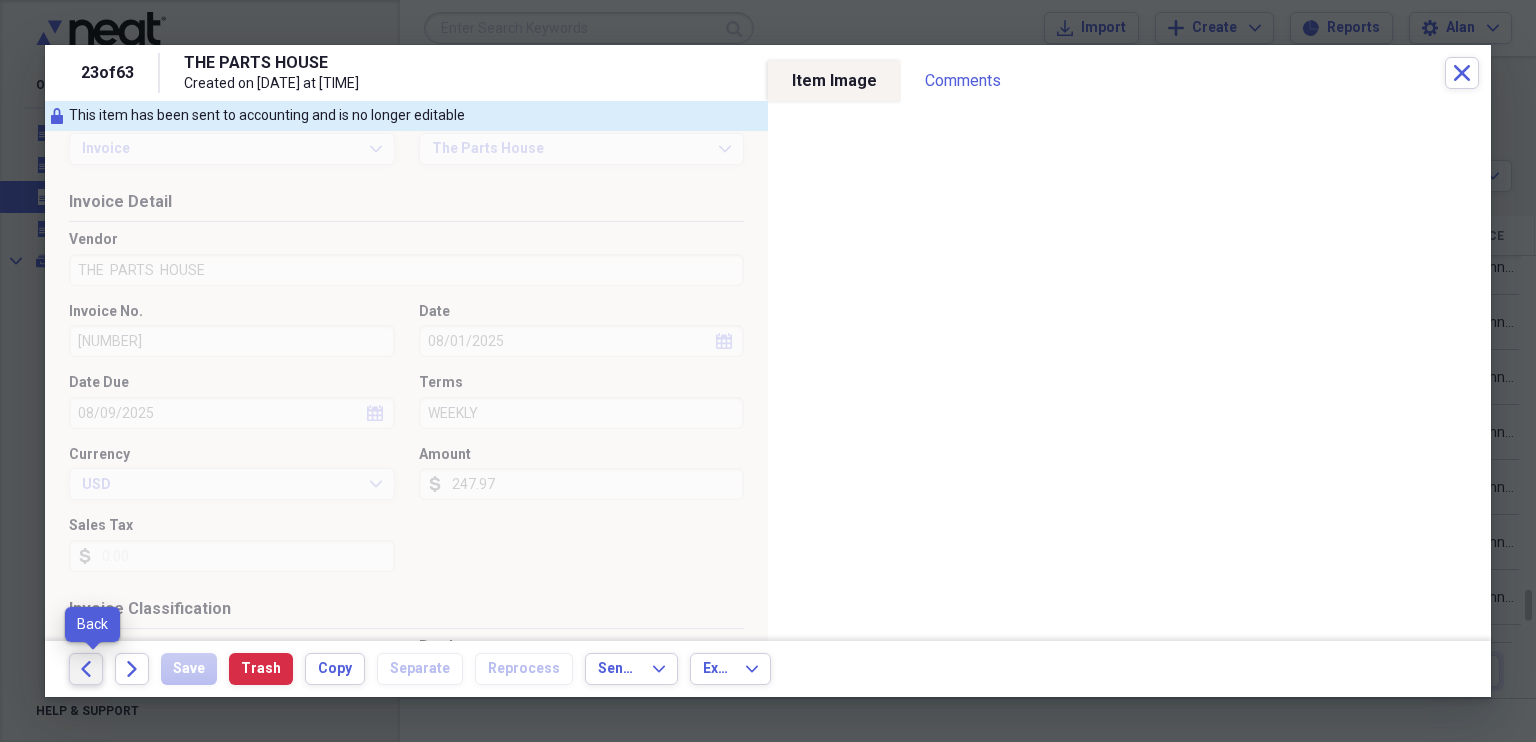 click on "Back" 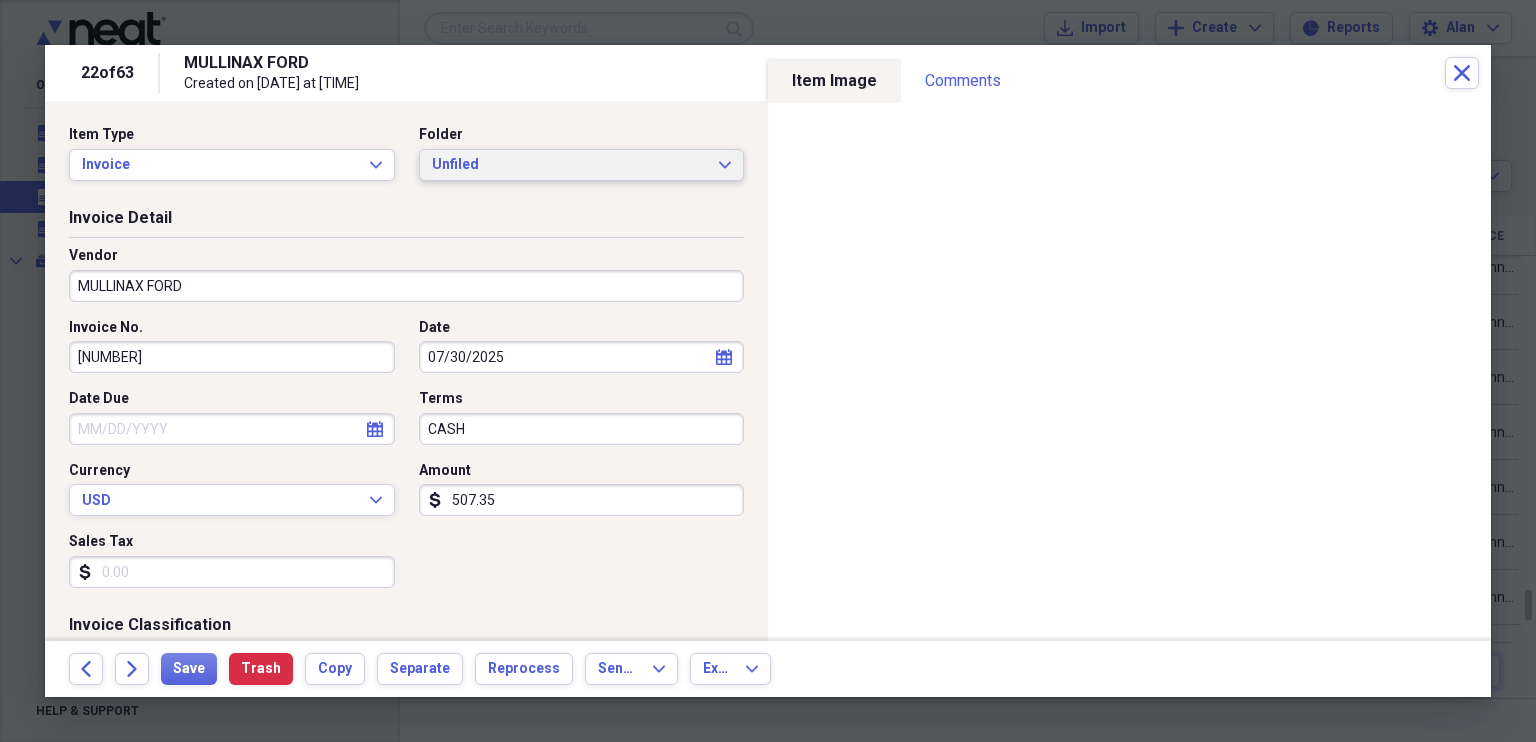 click on "Expand" 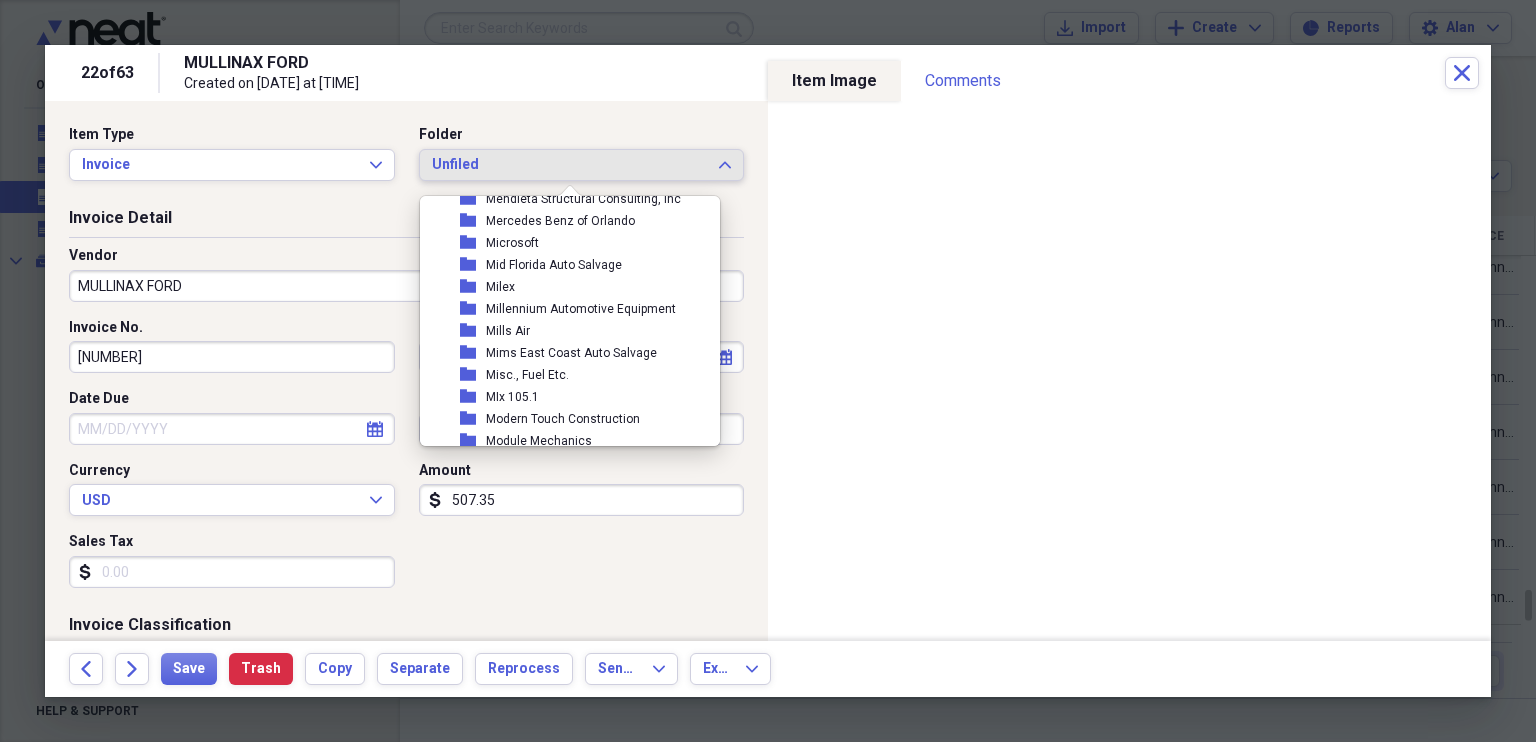 scroll, scrollTop: 5943, scrollLeft: 0, axis: vertical 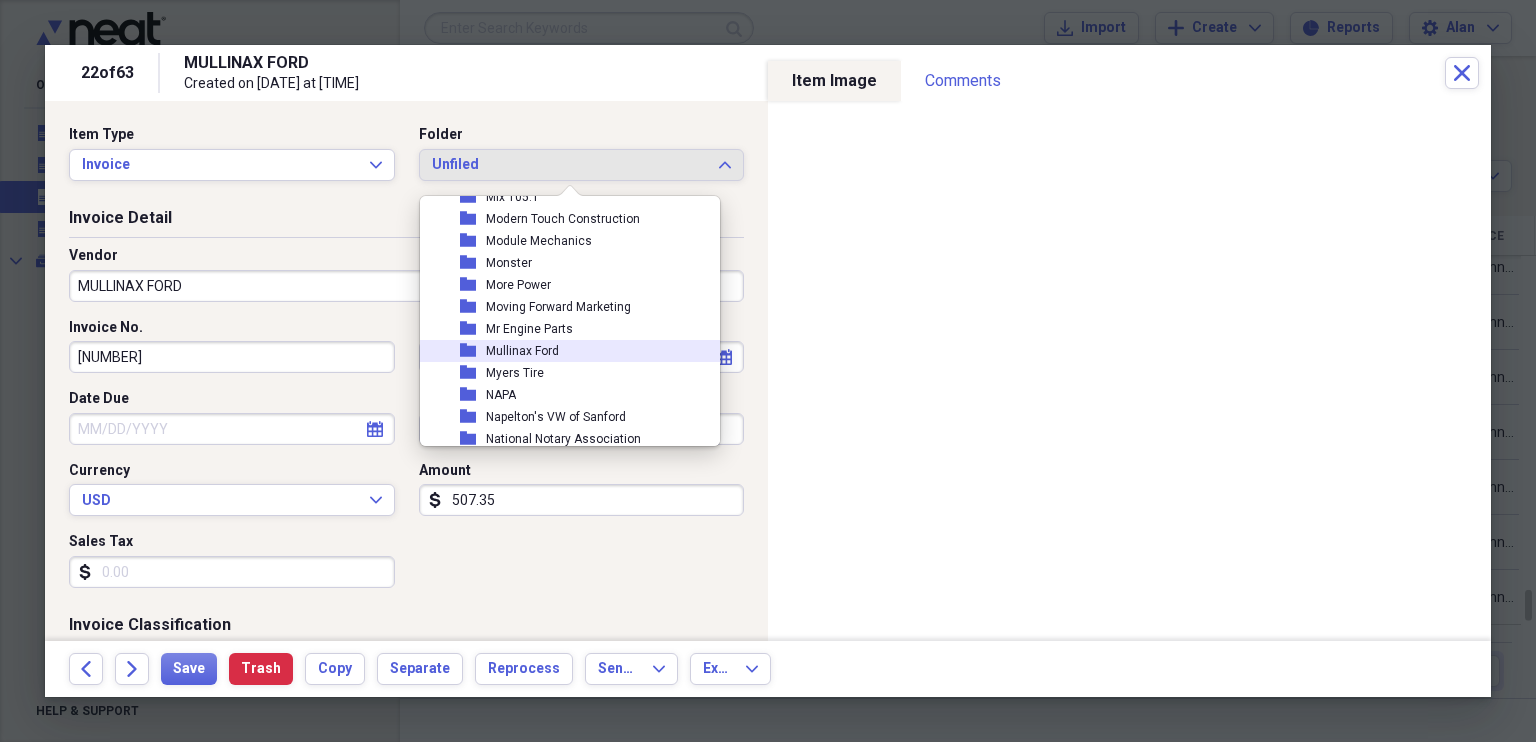 click on "Mullinax Ford" at bounding box center [522, 351] 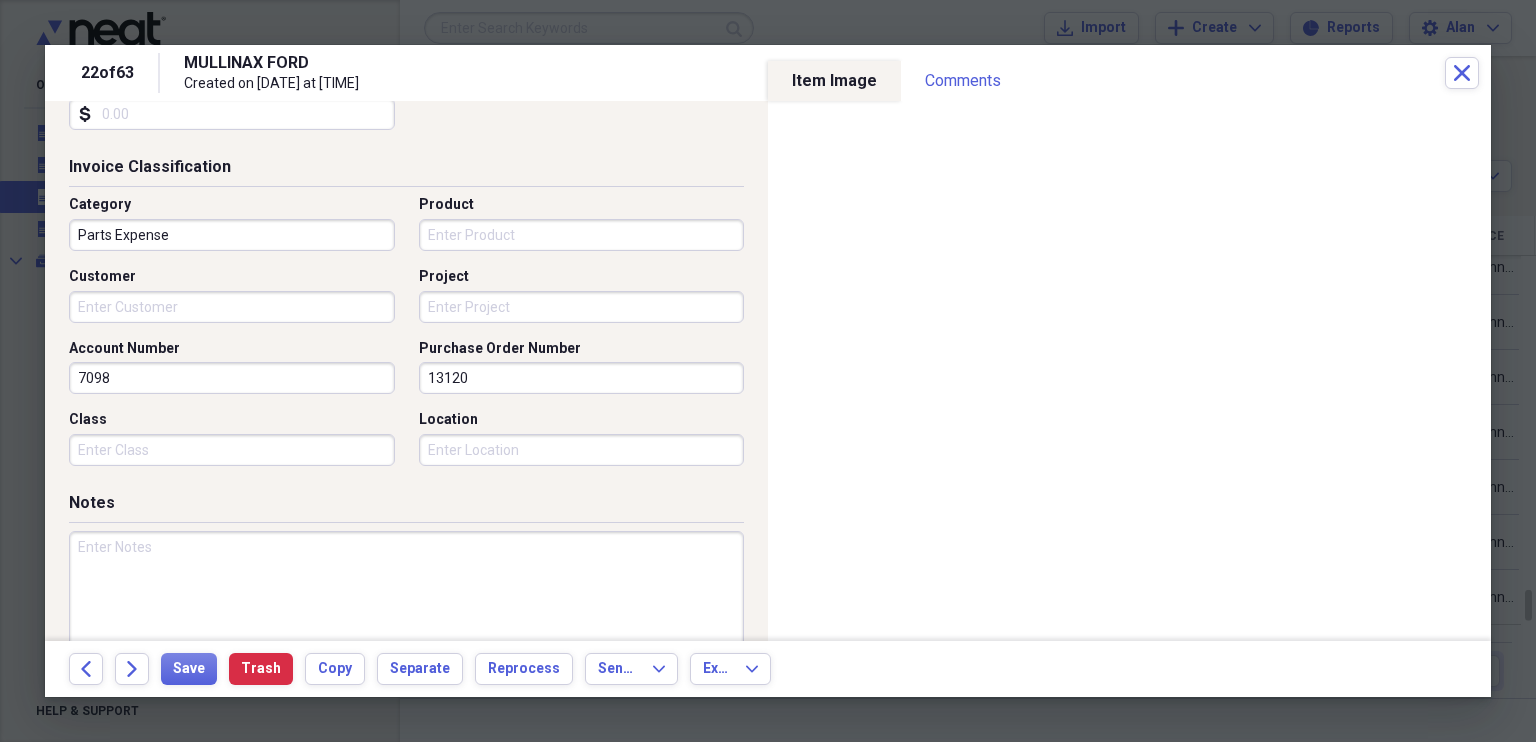 scroll, scrollTop: 0, scrollLeft: 0, axis: both 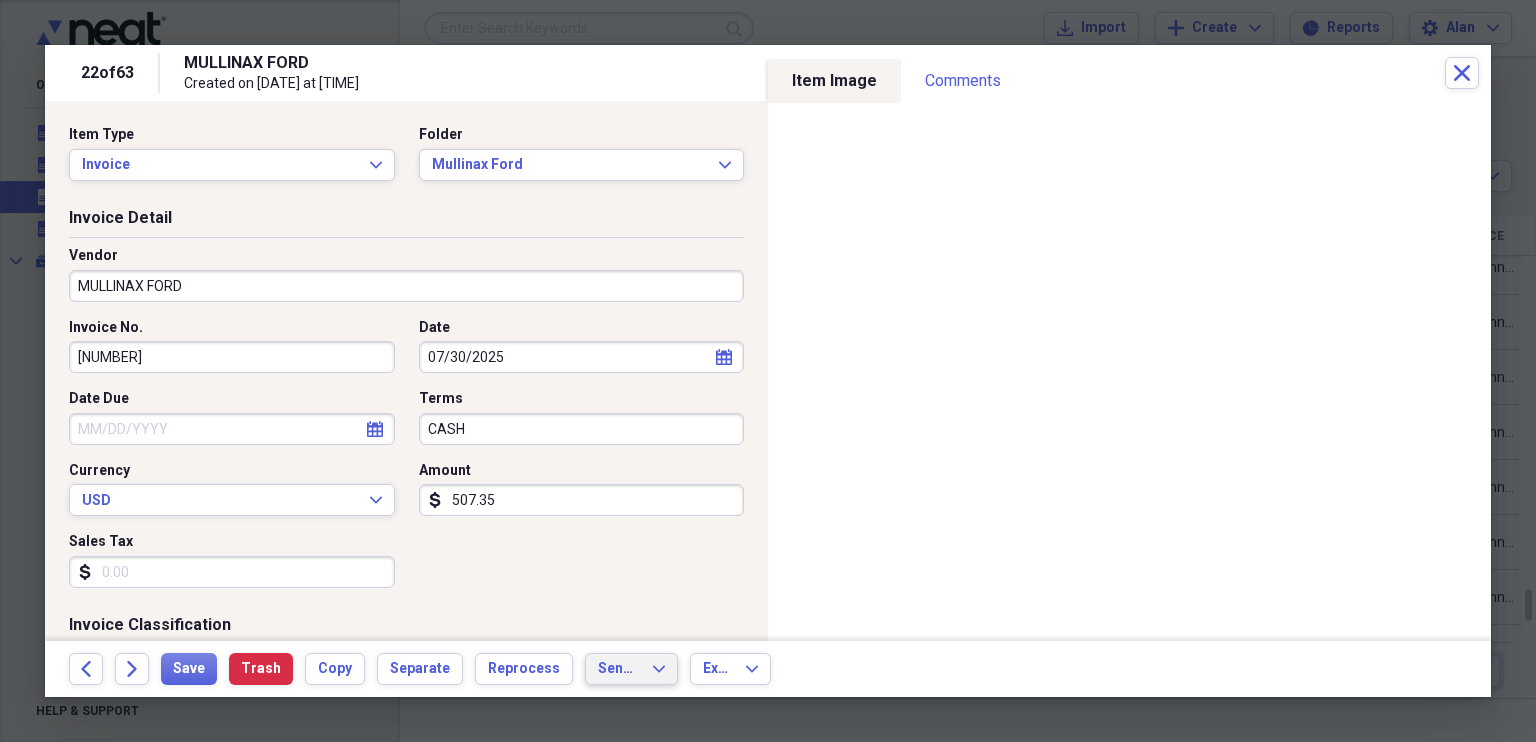 click on "Send To Expand" at bounding box center [631, 669] 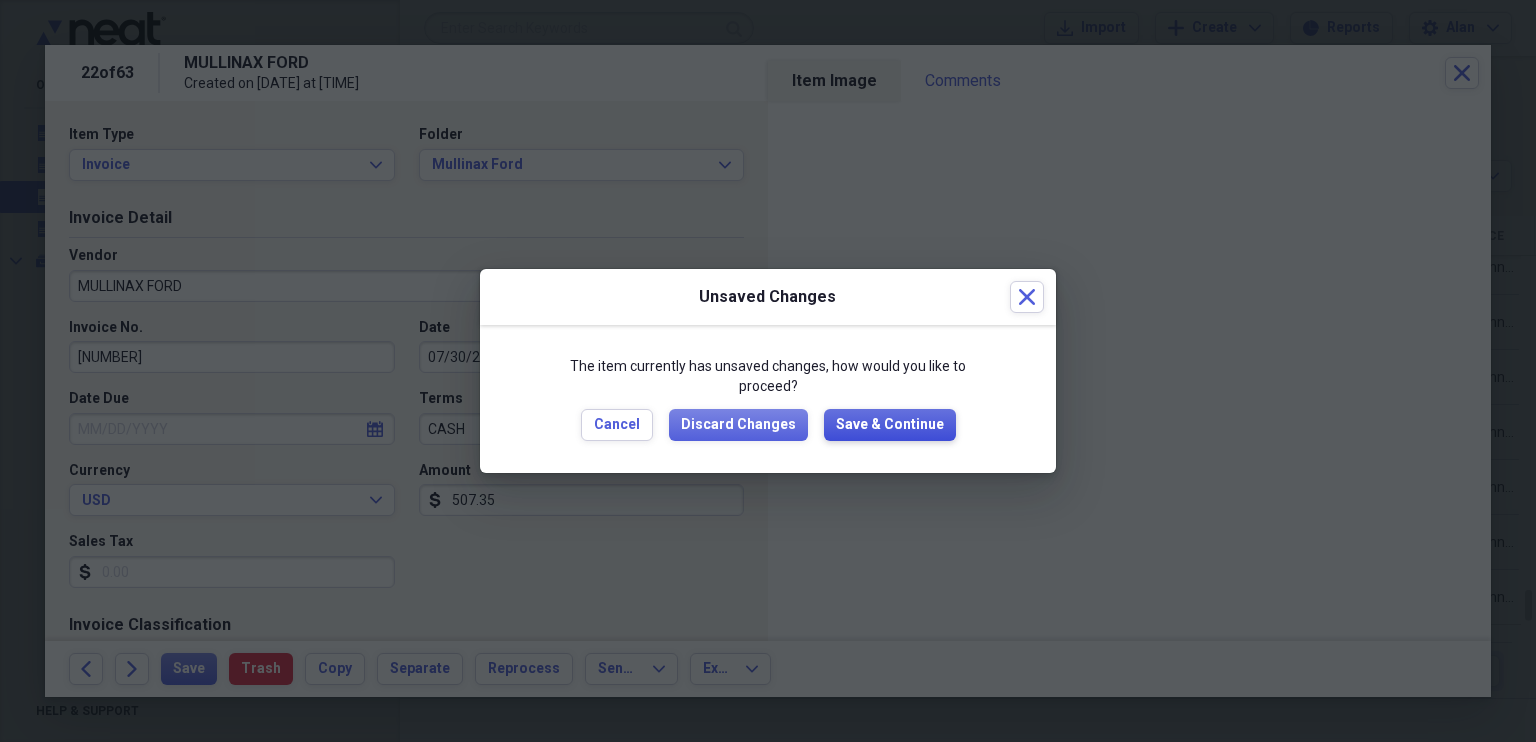 click on "Save & Continue" at bounding box center (890, 425) 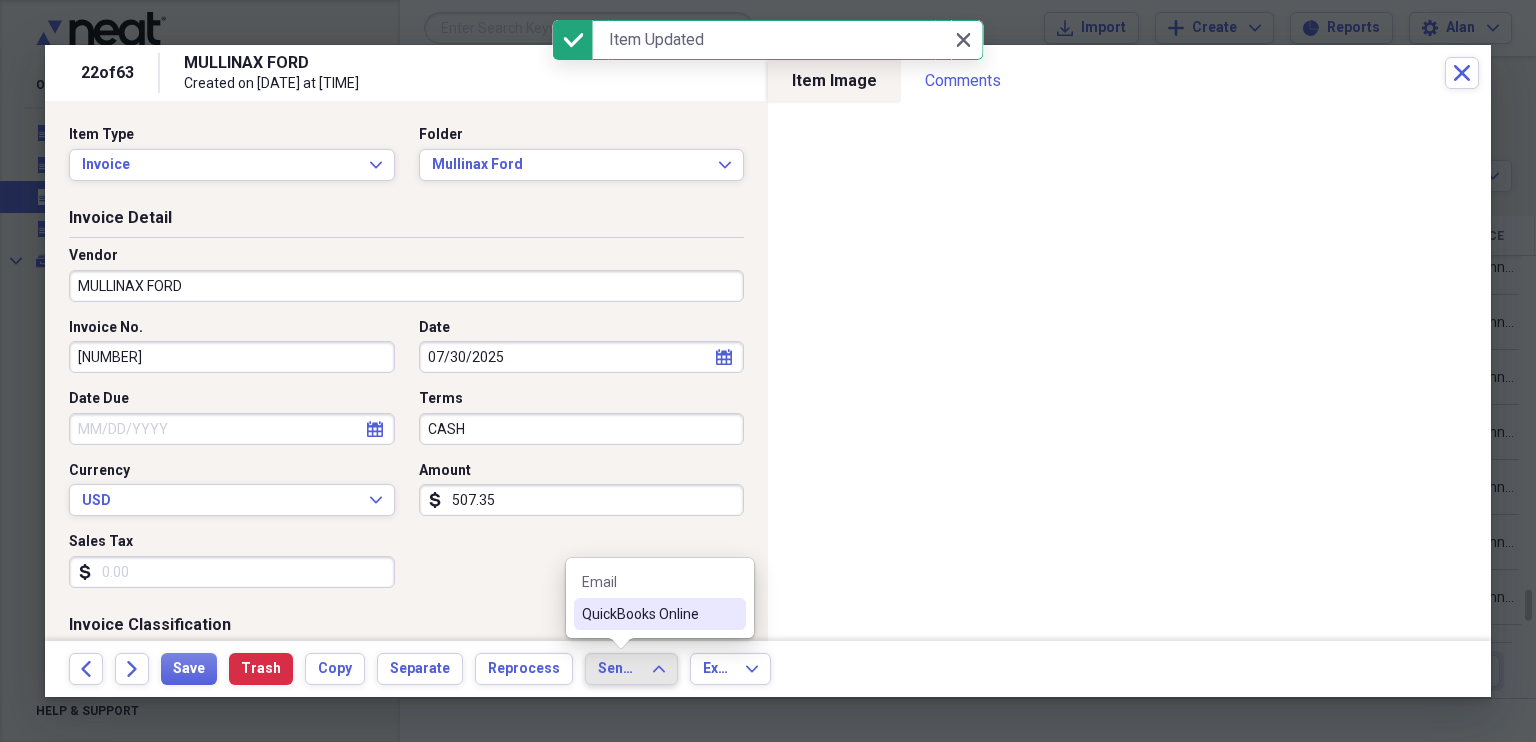 click on "QuickBooks Online" at bounding box center (648, 614) 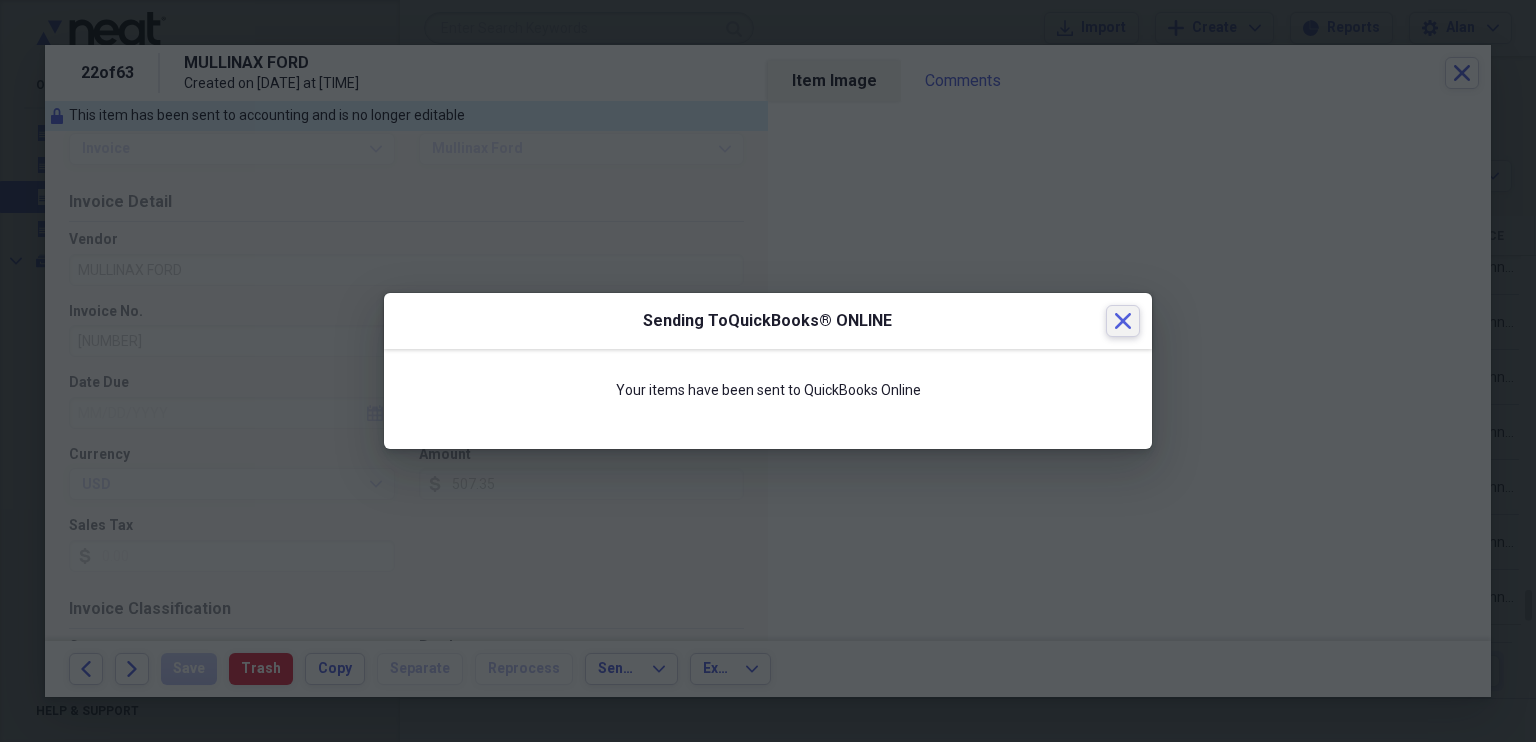 click on "Close" at bounding box center (1123, 321) 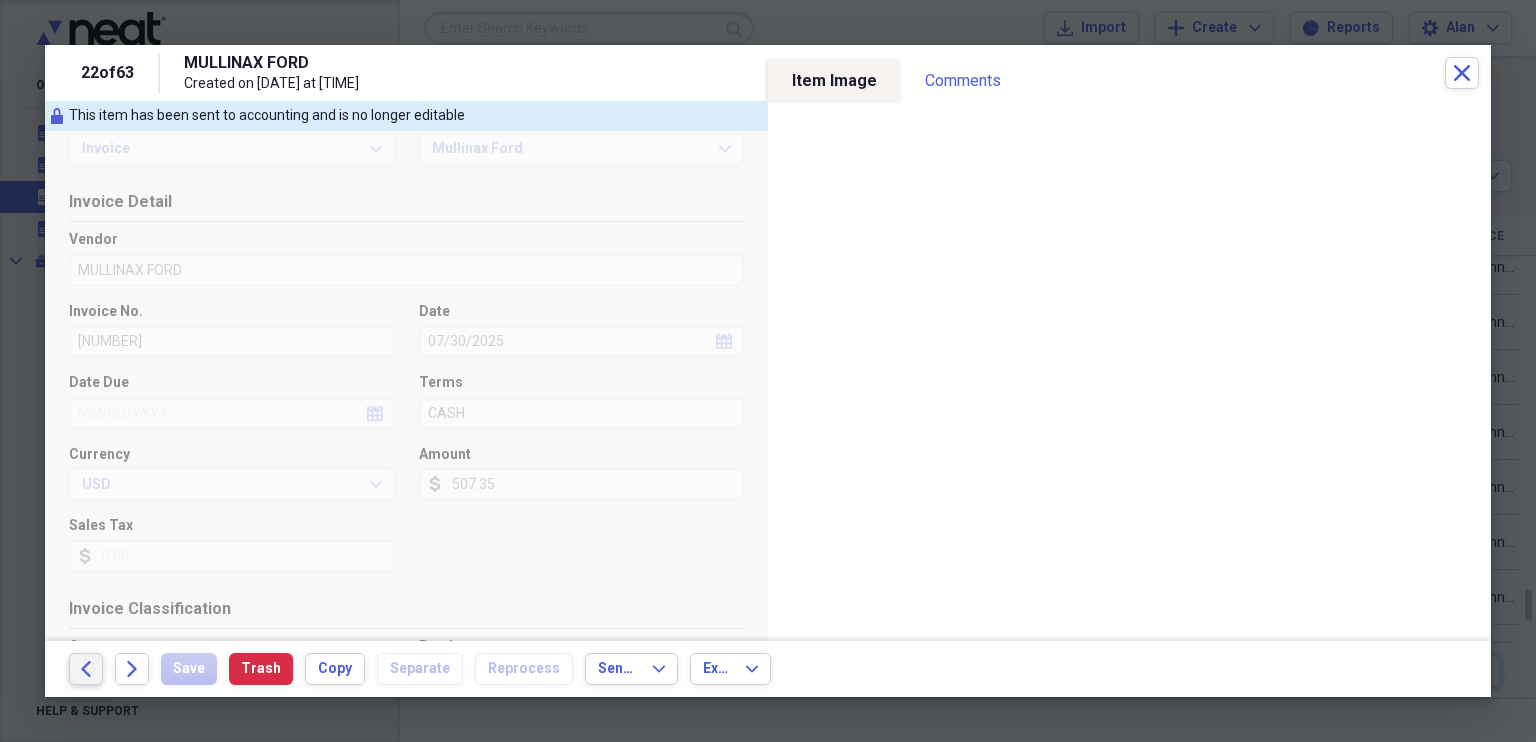 click 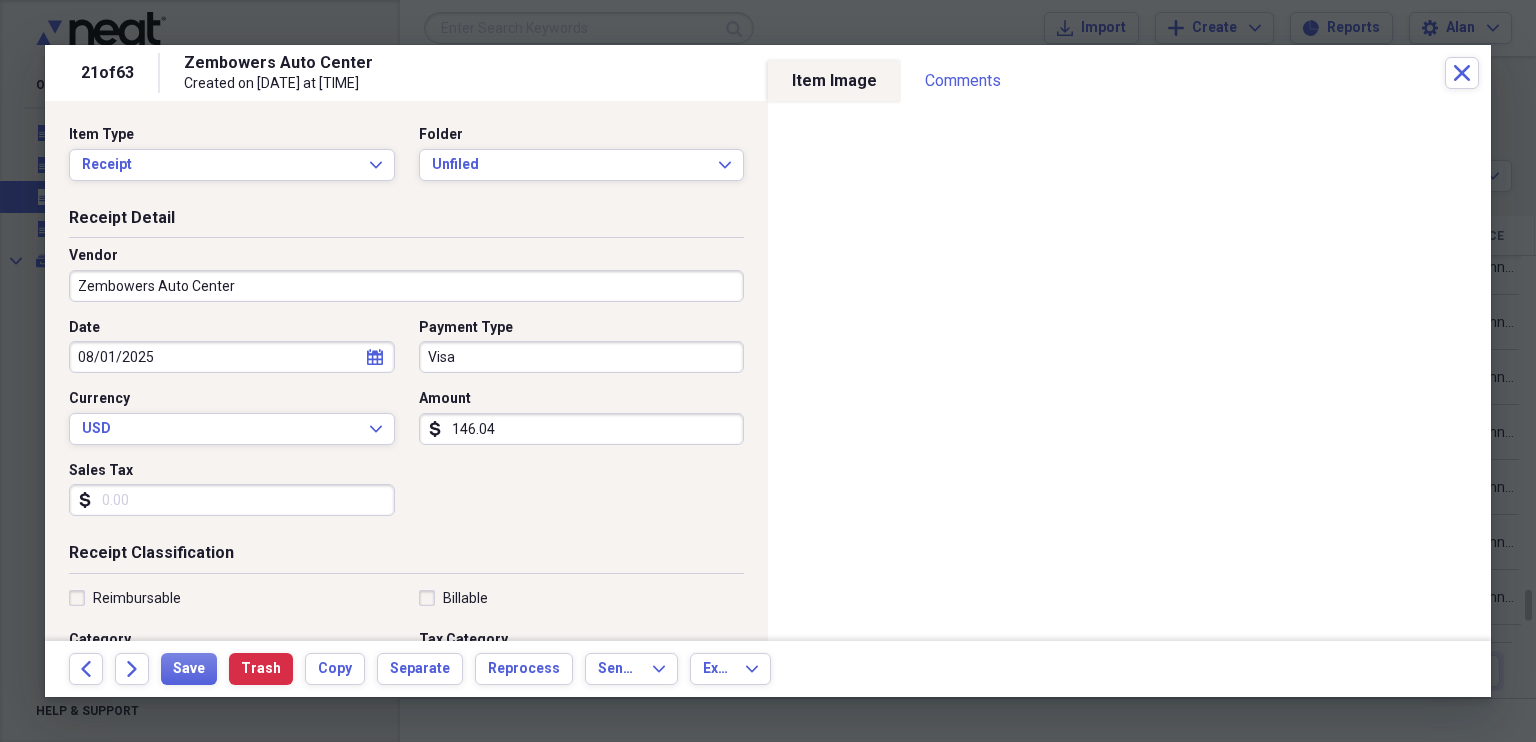 click on "Zembowers Auto Center" at bounding box center (406, 286) 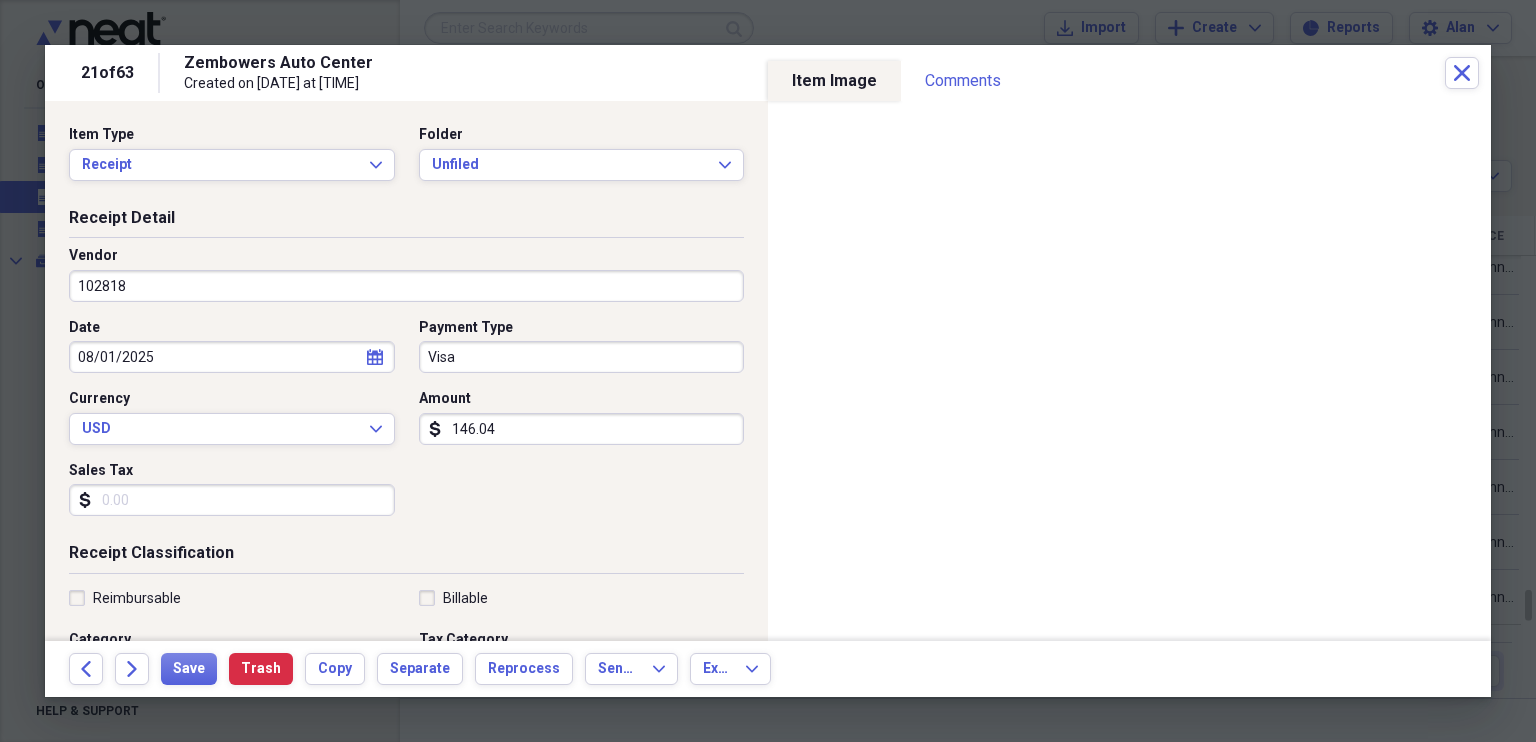 type on "102818" 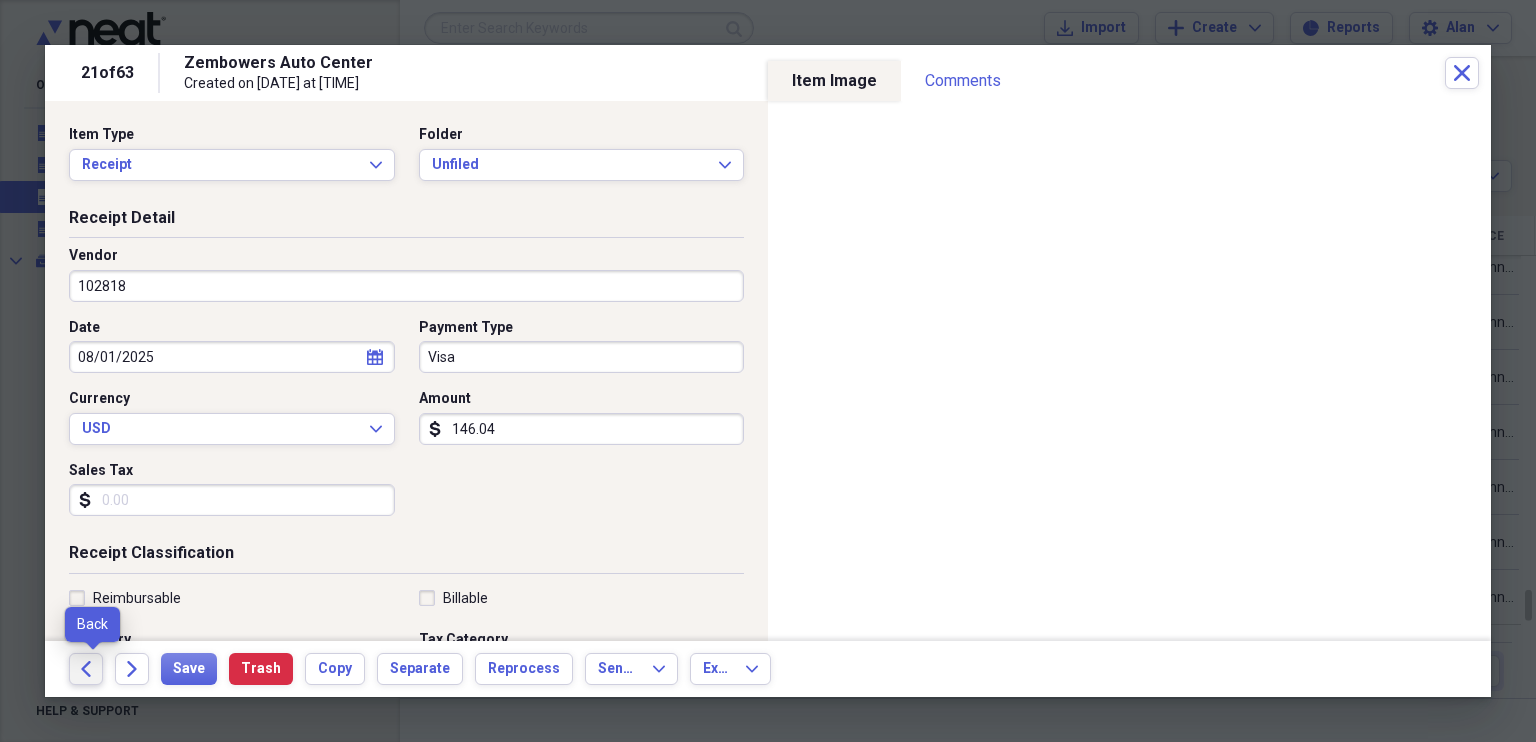 click on "Back" 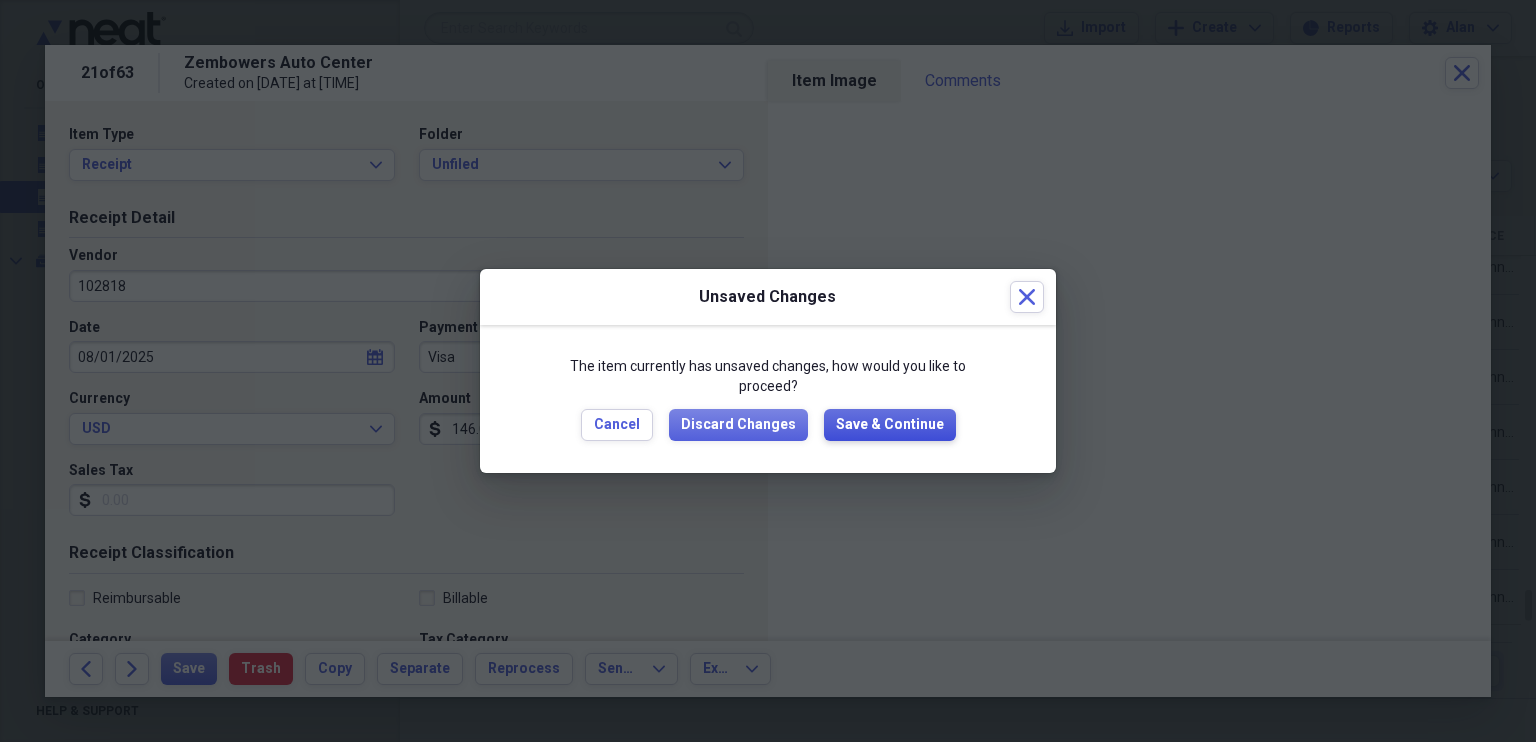 click on "Save & Continue" at bounding box center (890, 425) 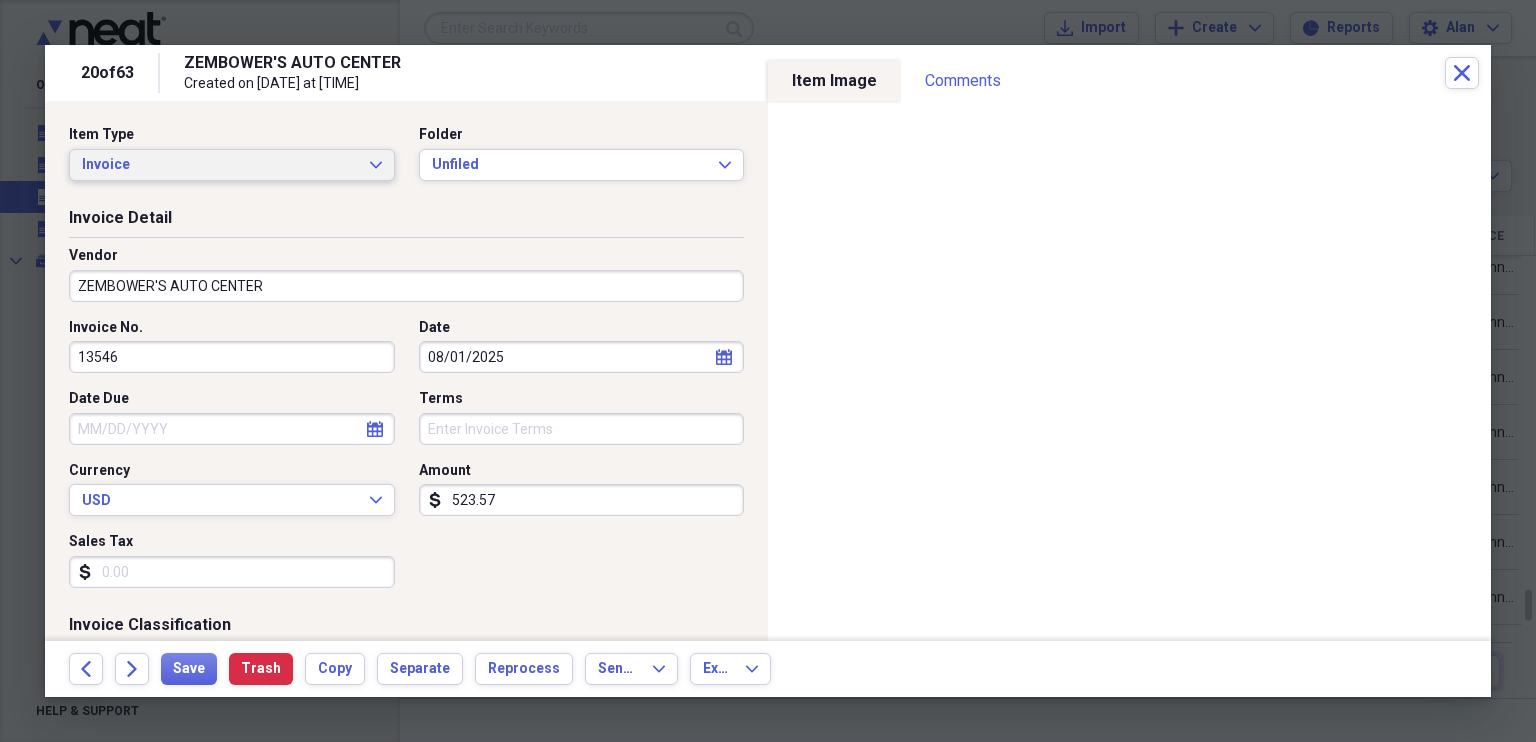 click on "Invoice Expand" at bounding box center (232, 165) 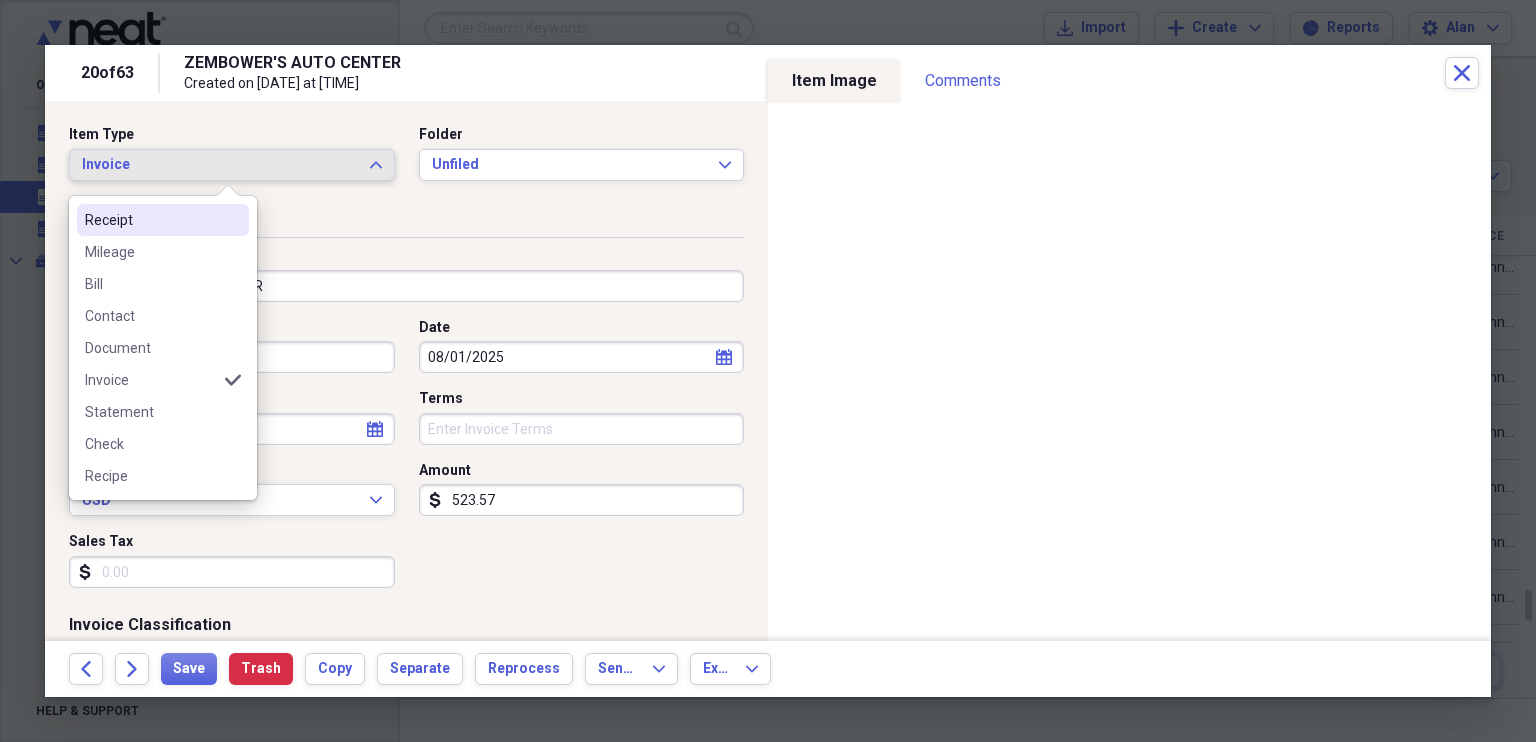 click on "Receipt" at bounding box center (151, 220) 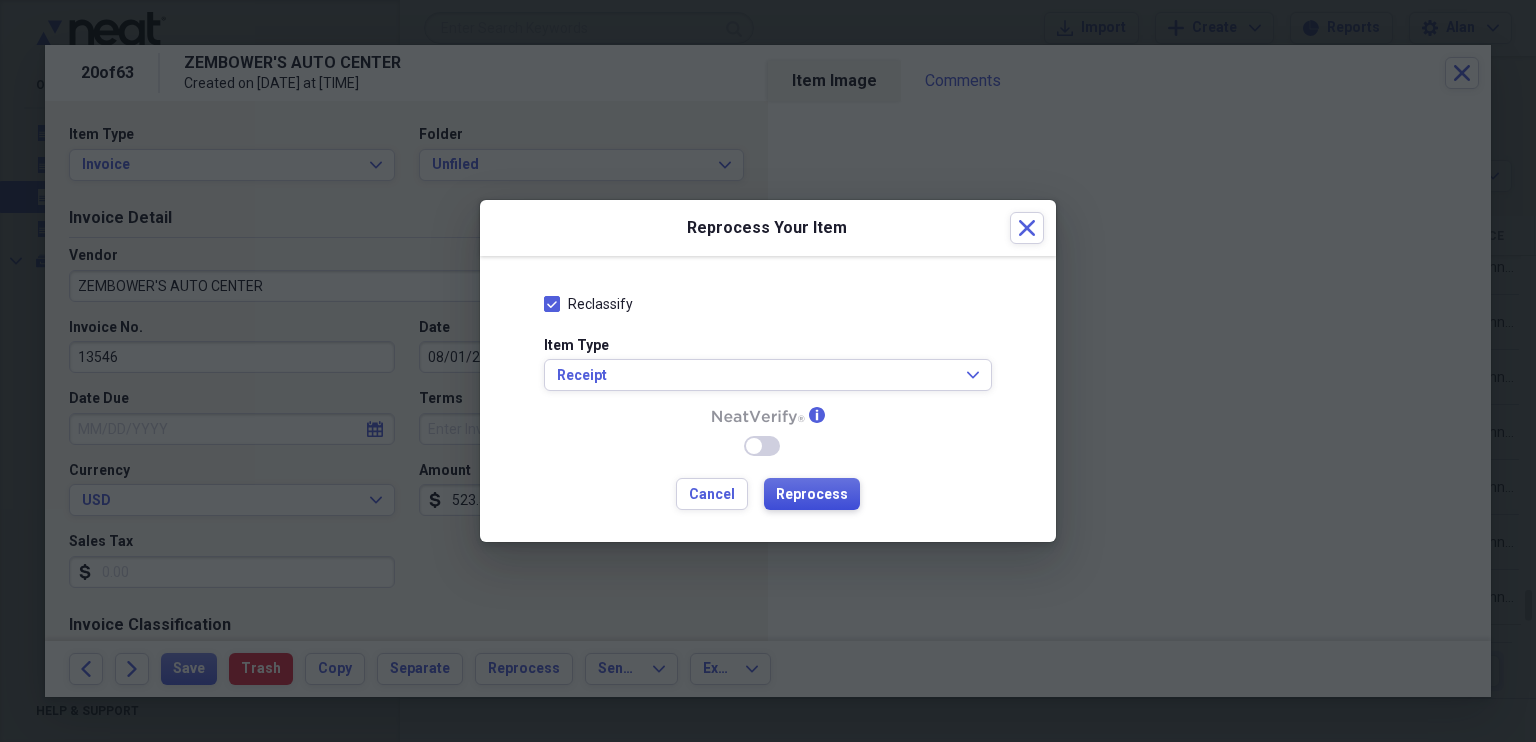 click on "Reprocess" at bounding box center [812, 495] 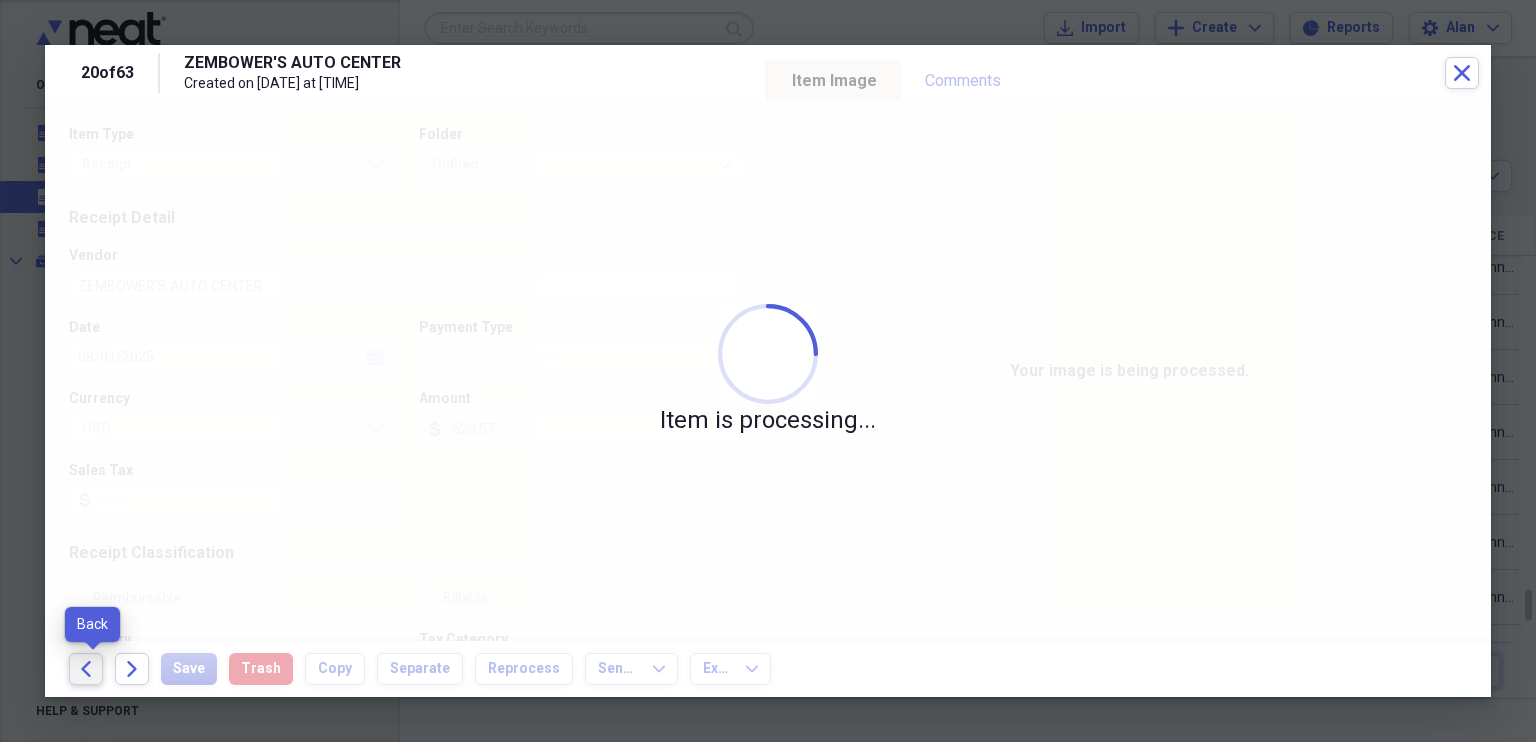 click on "Back" 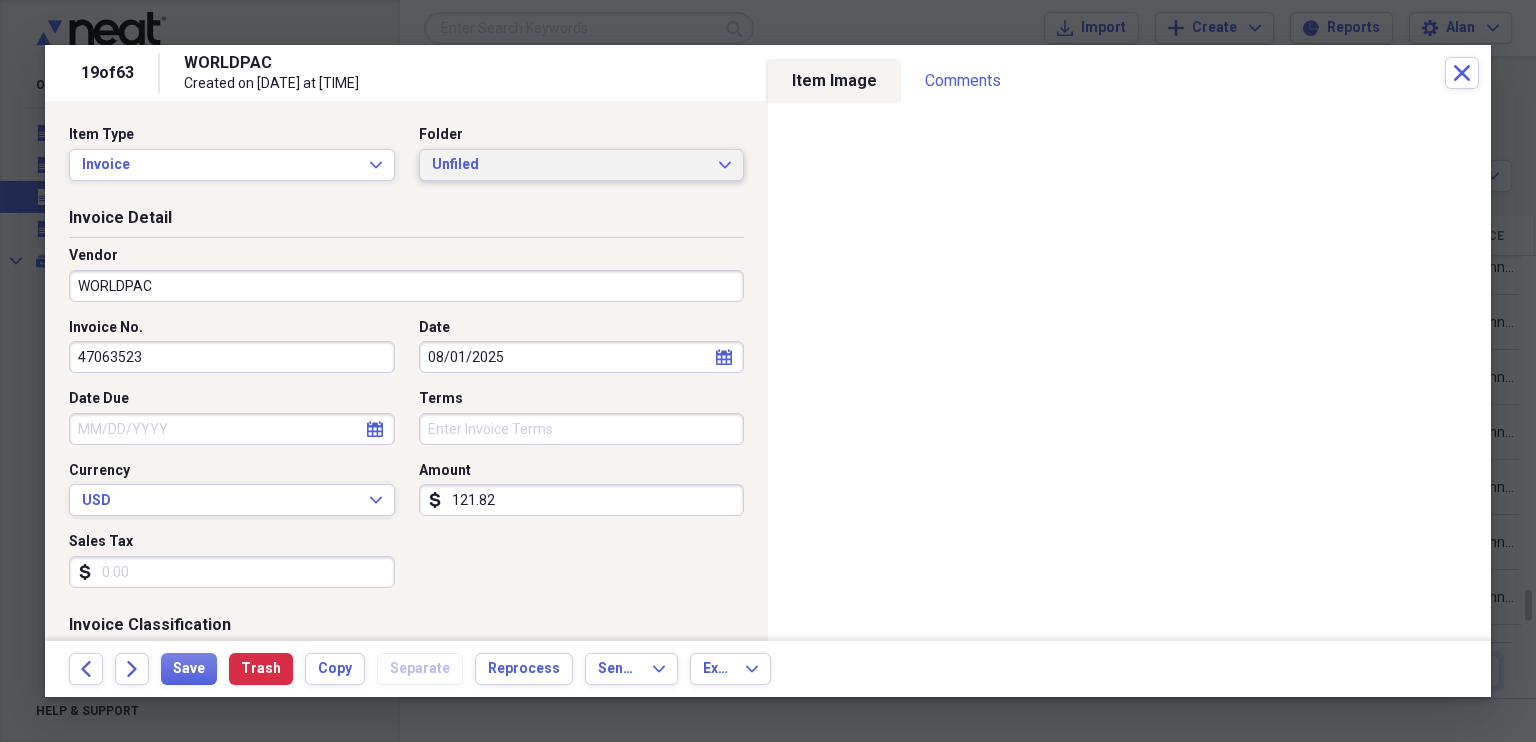 click on "Unfiled Expand" at bounding box center (582, 165) 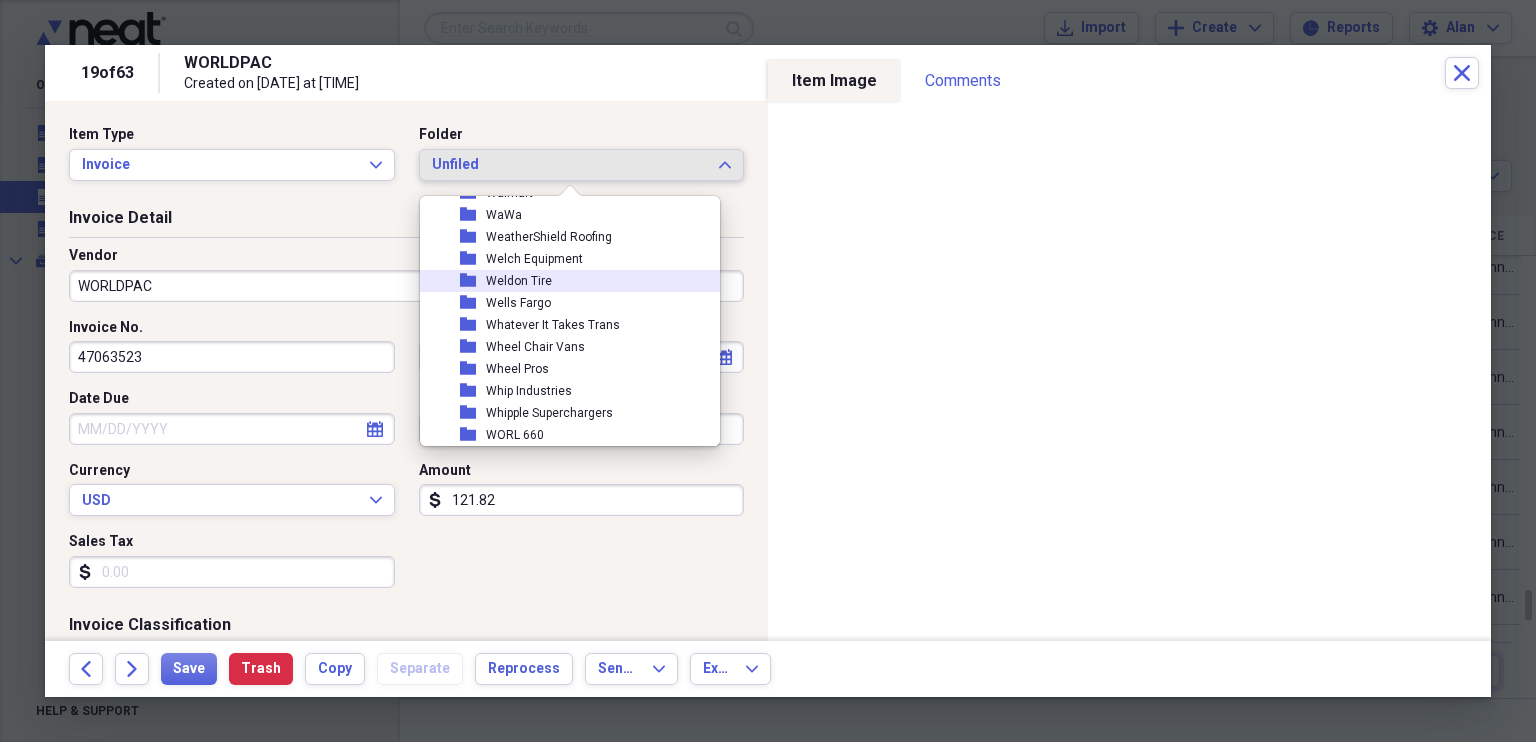 scroll, scrollTop: 9679, scrollLeft: 0, axis: vertical 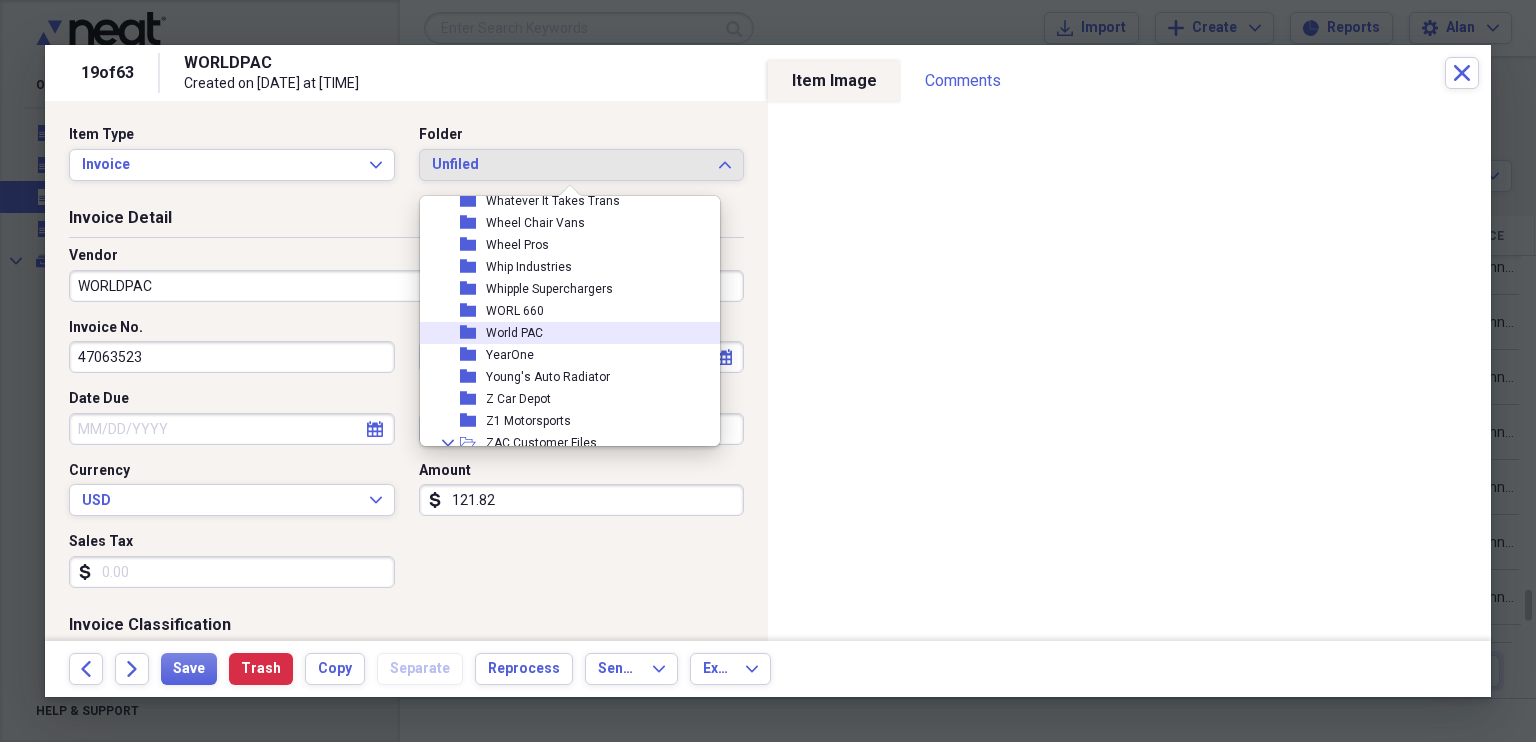 click on "World PAC" at bounding box center (514, 333) 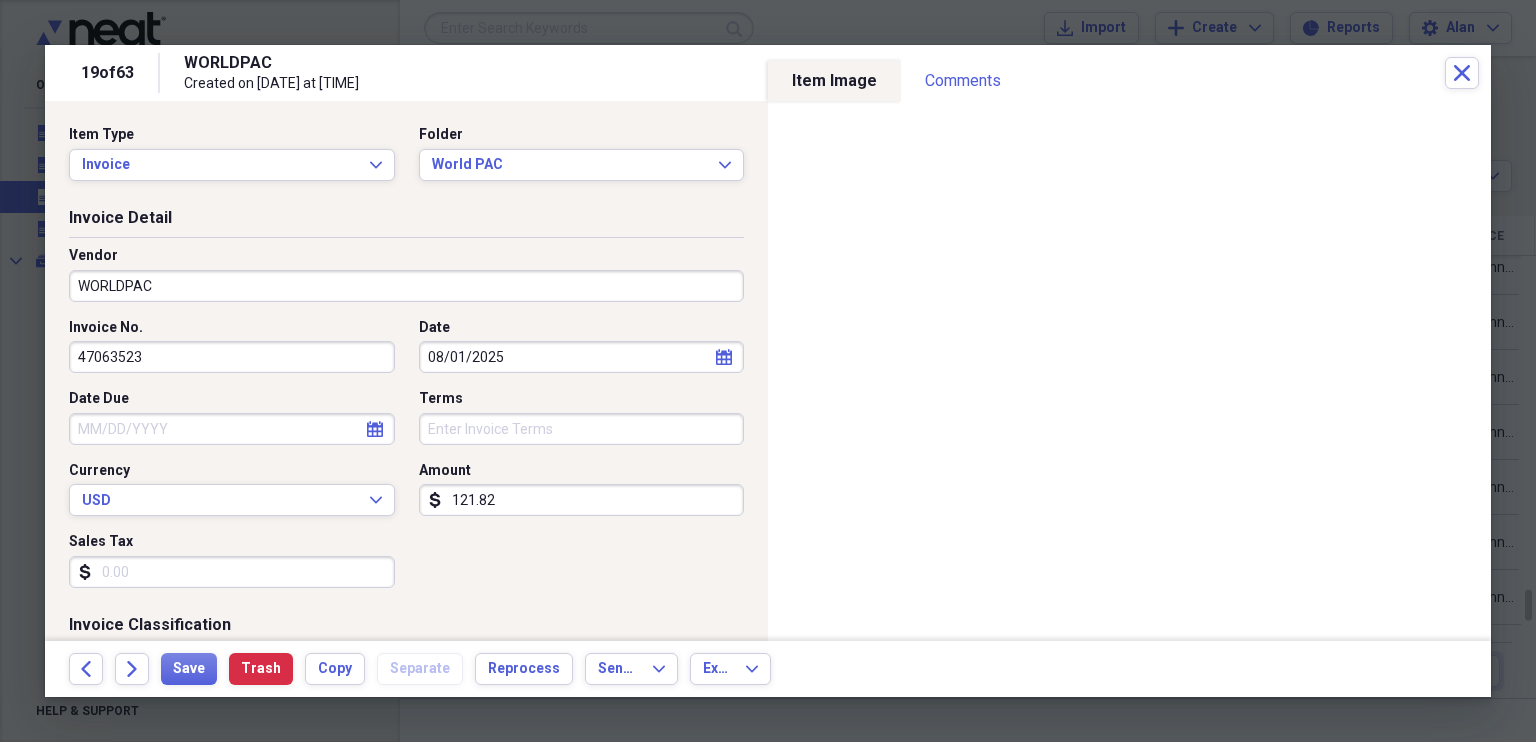 click 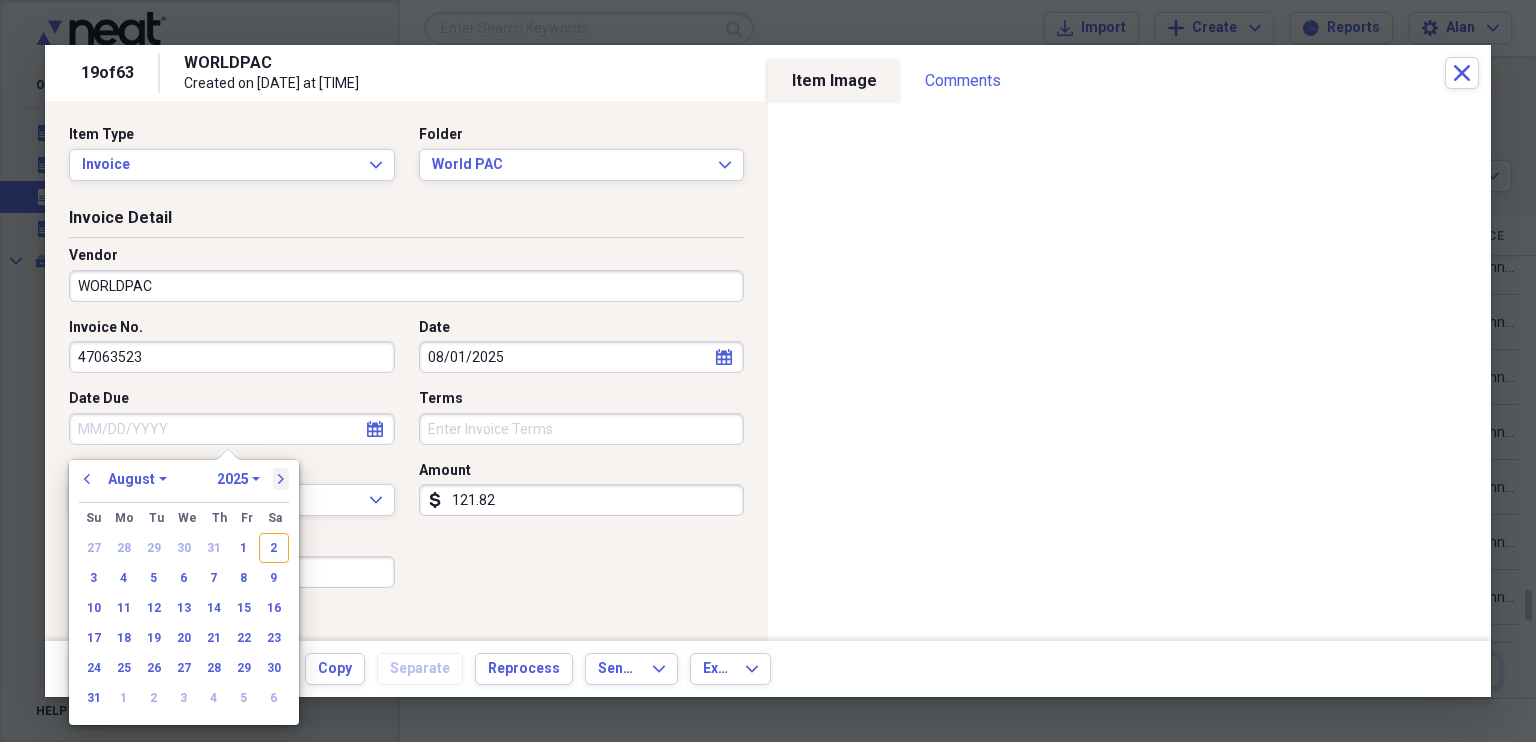 click on "next" at bounding box center (281, 479) 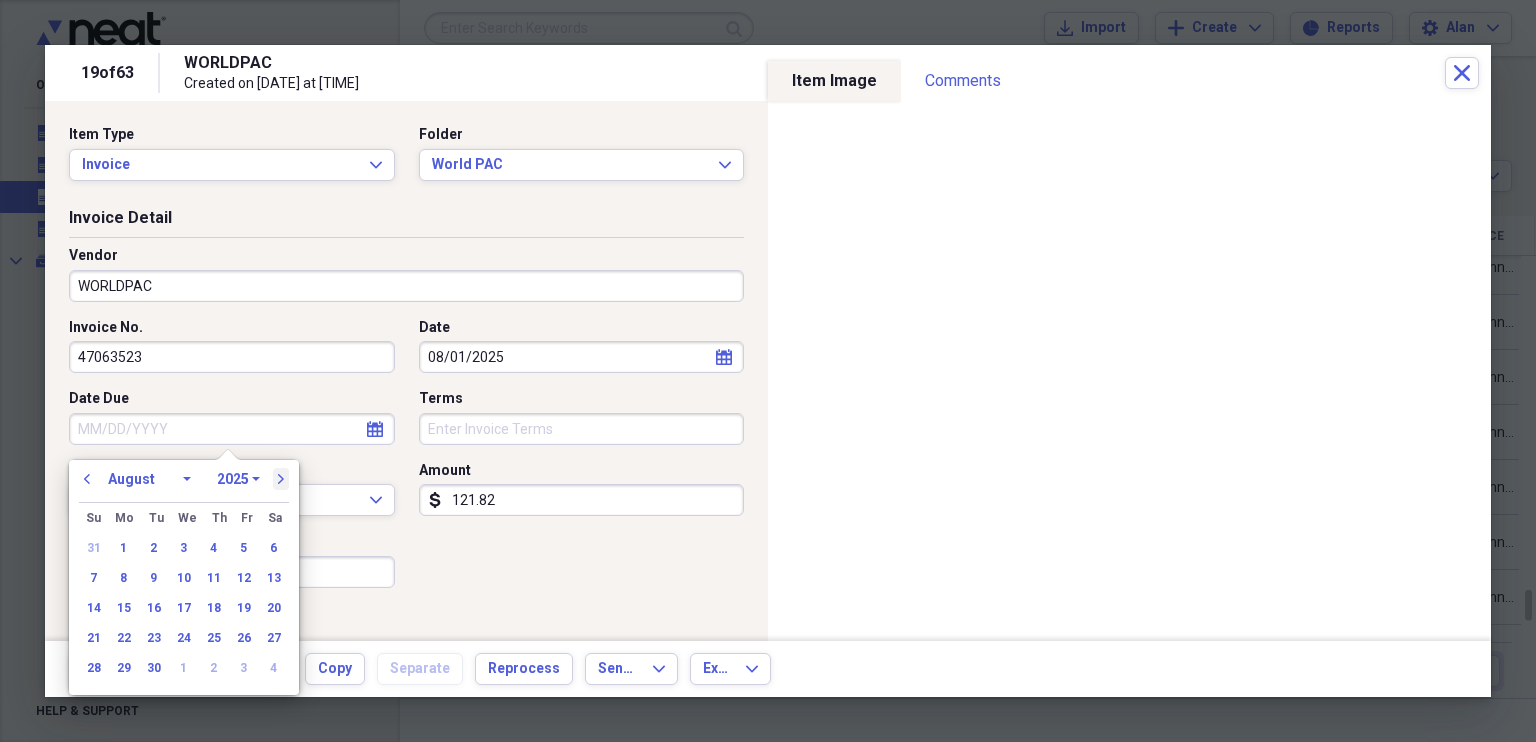 select on "8" 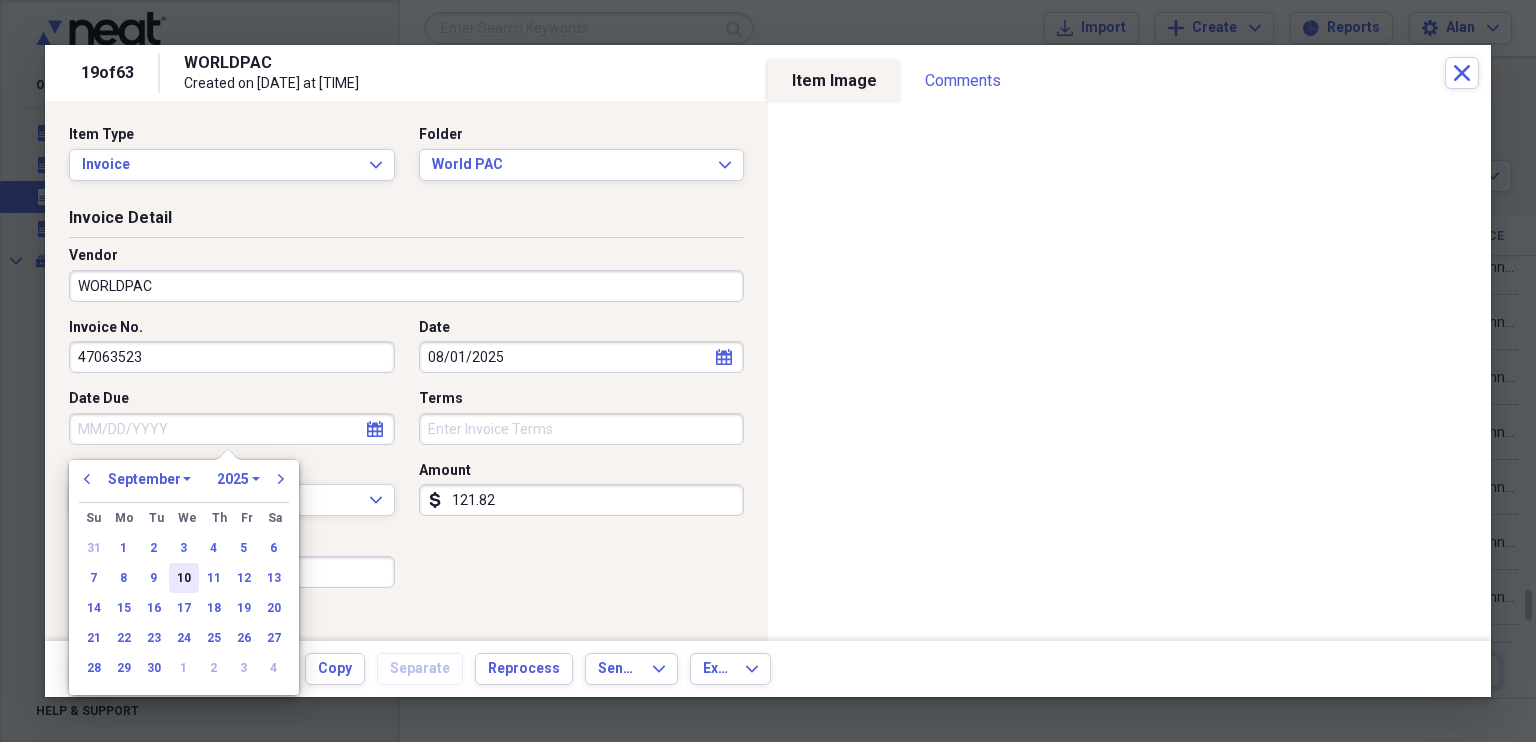 click on "10" at bounding box center [184, 578] 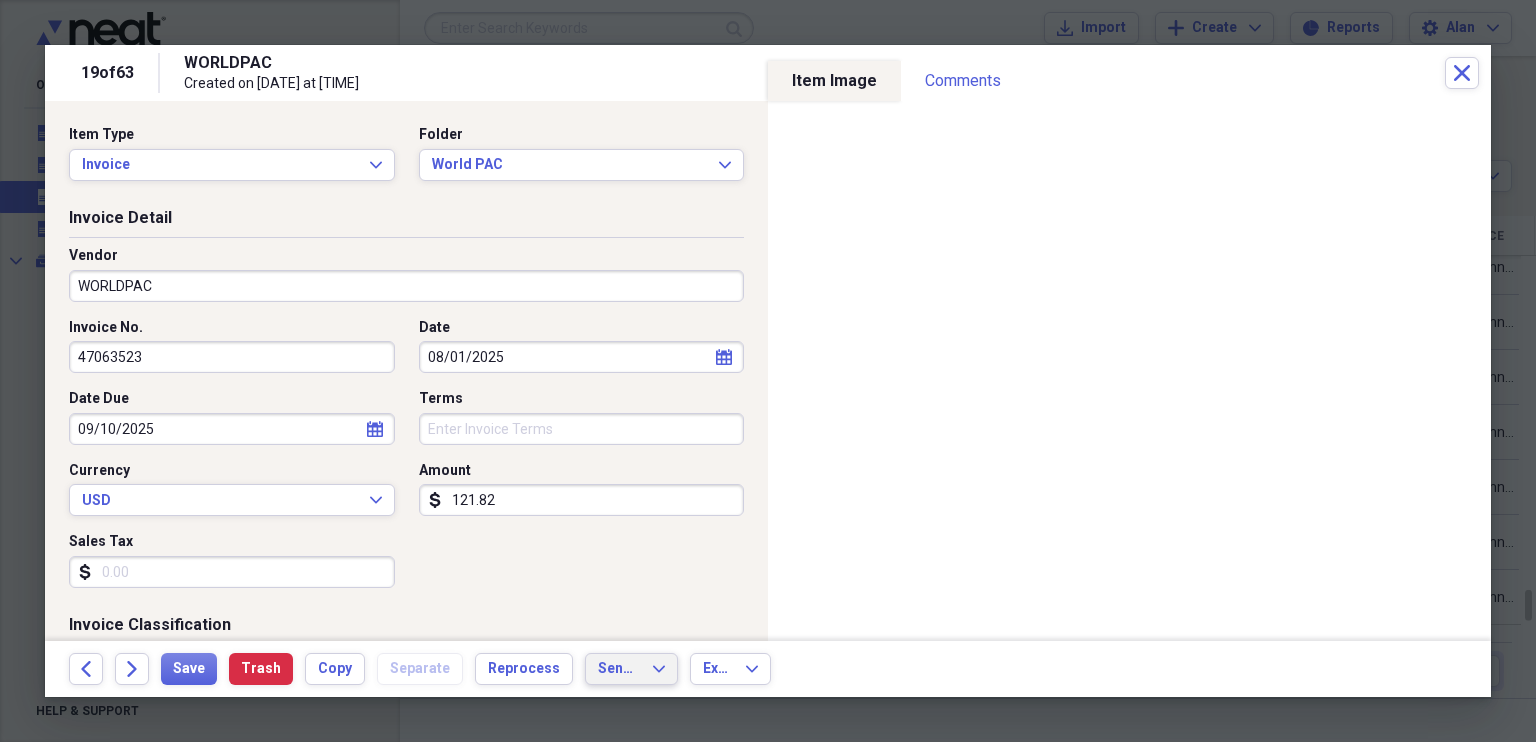 click on "Expand" 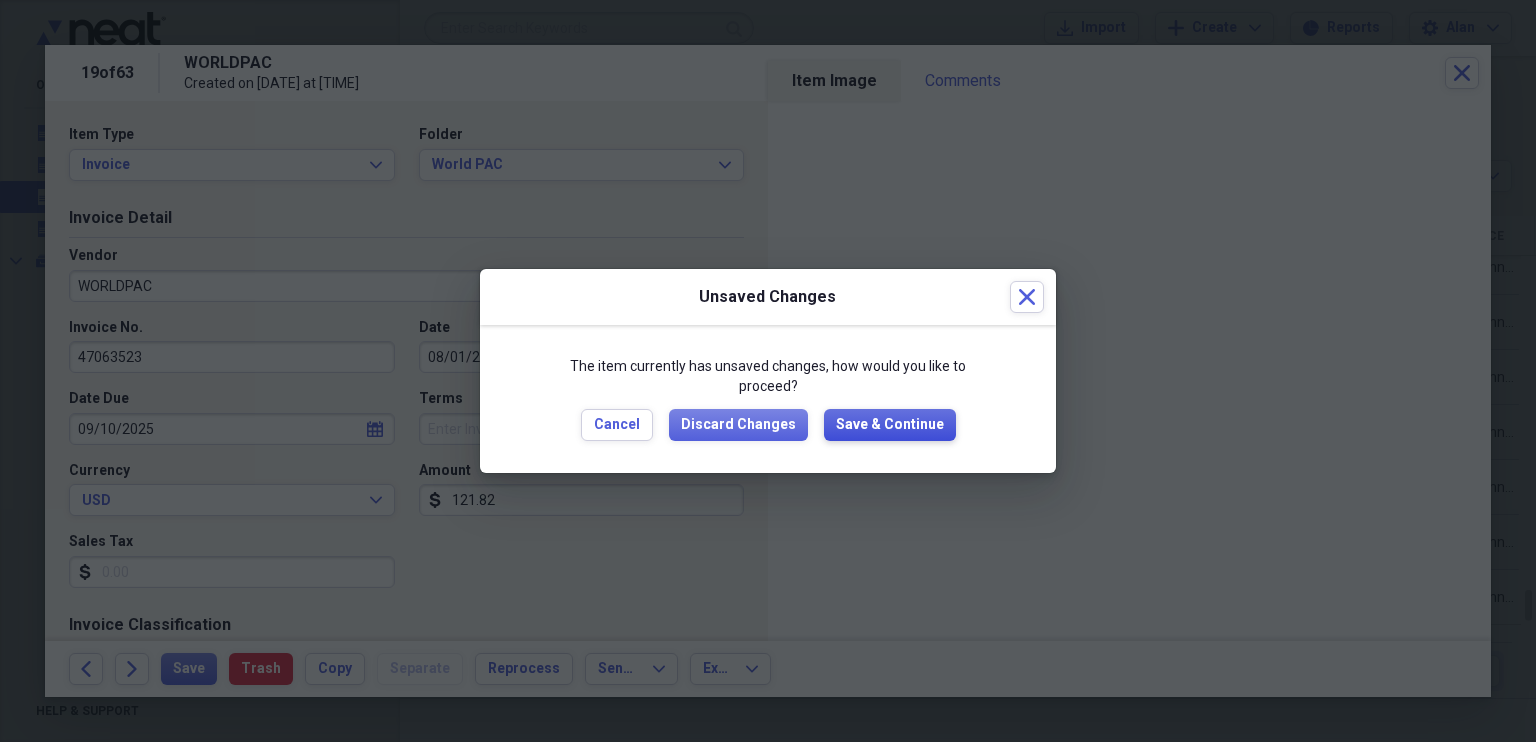 click on "Save & Continue" at bounding box center [890, 425] 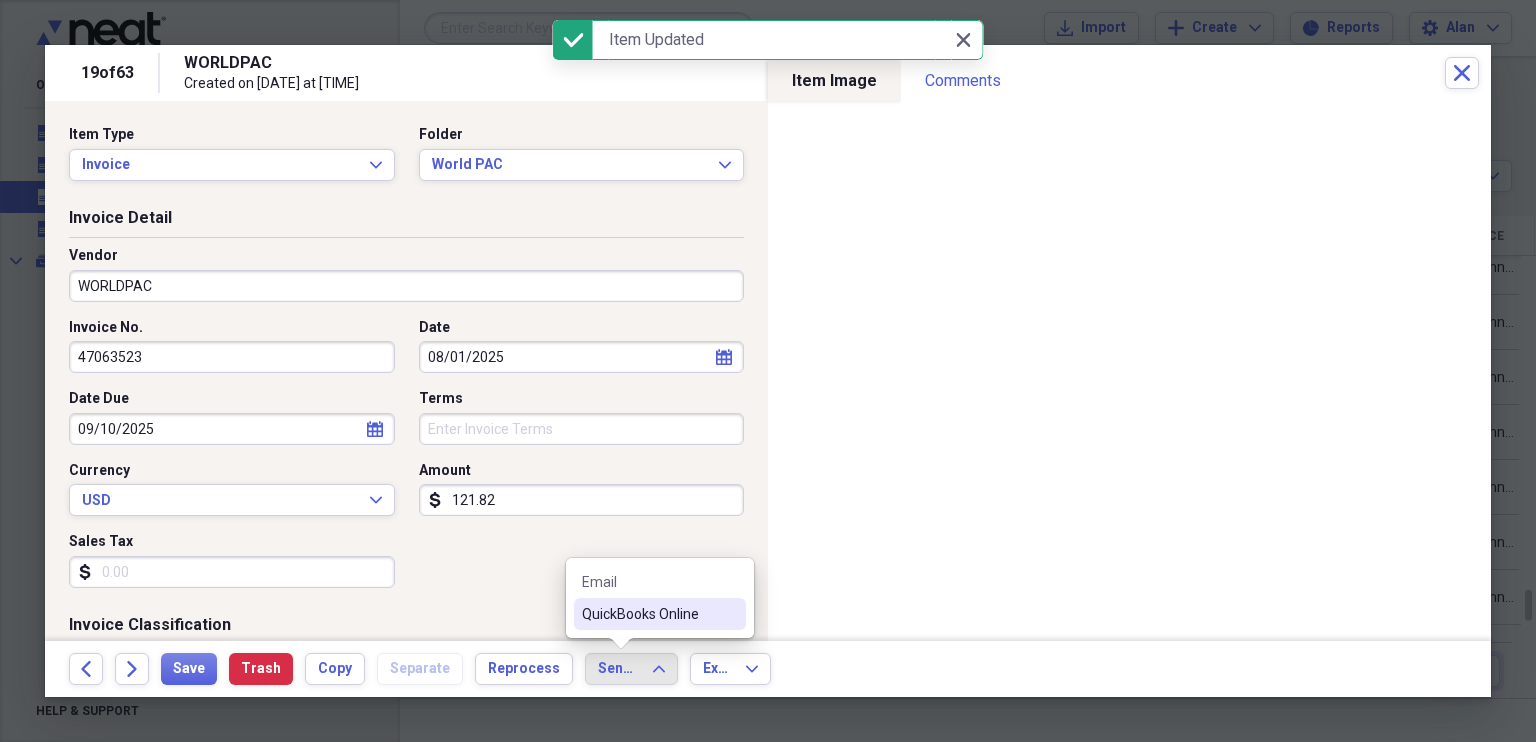 click on "QuickBooks Online" at bounding box center (648, 614) 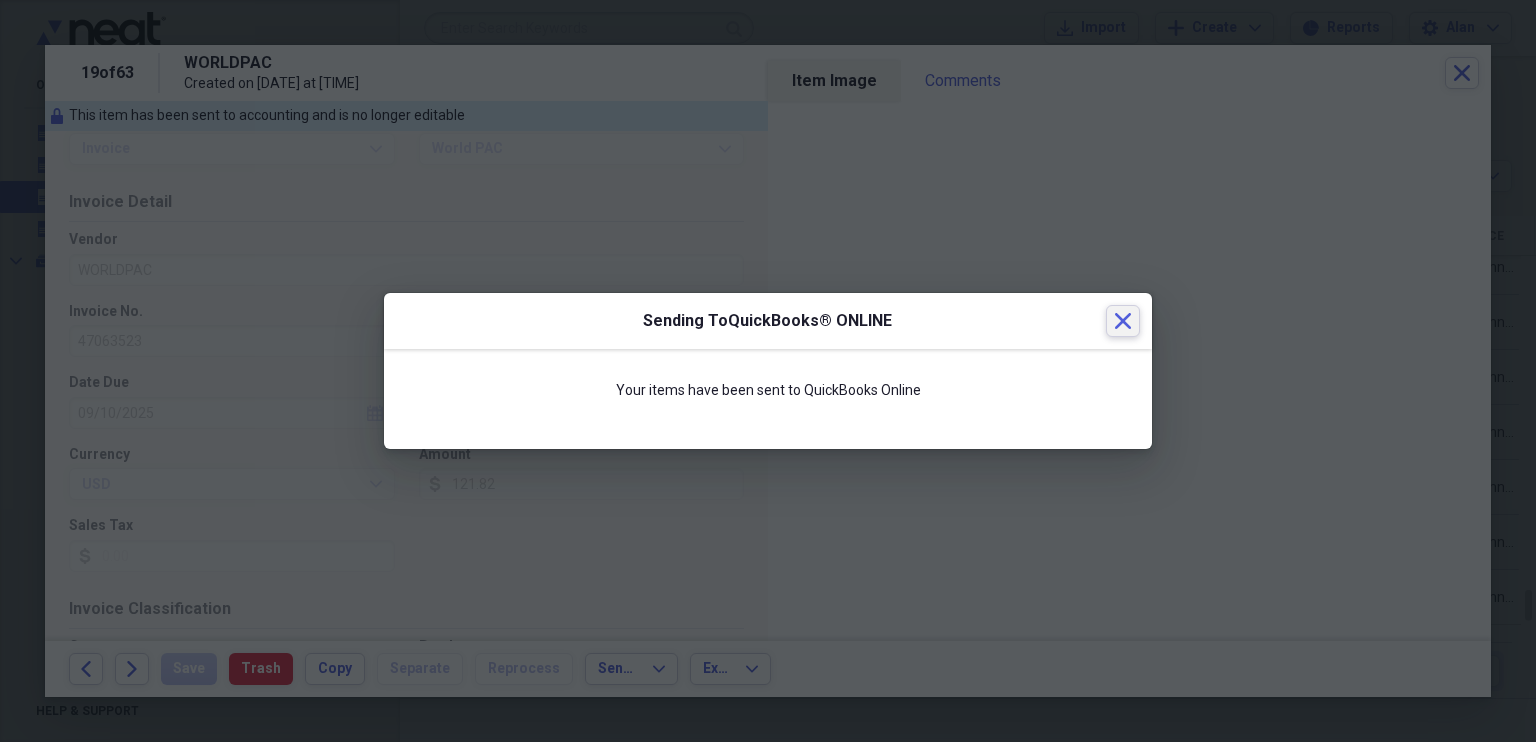 click on "Close" 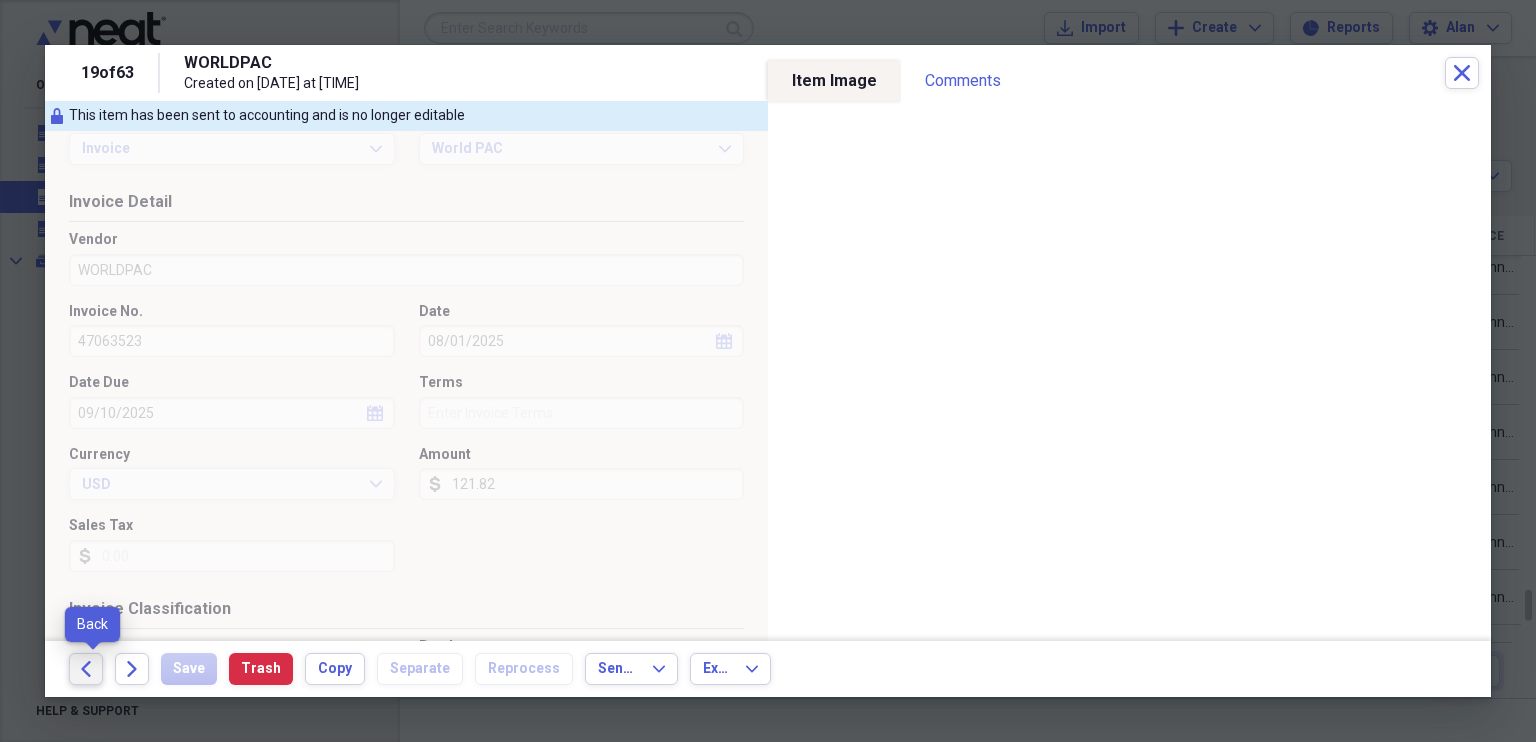 click on "Back" 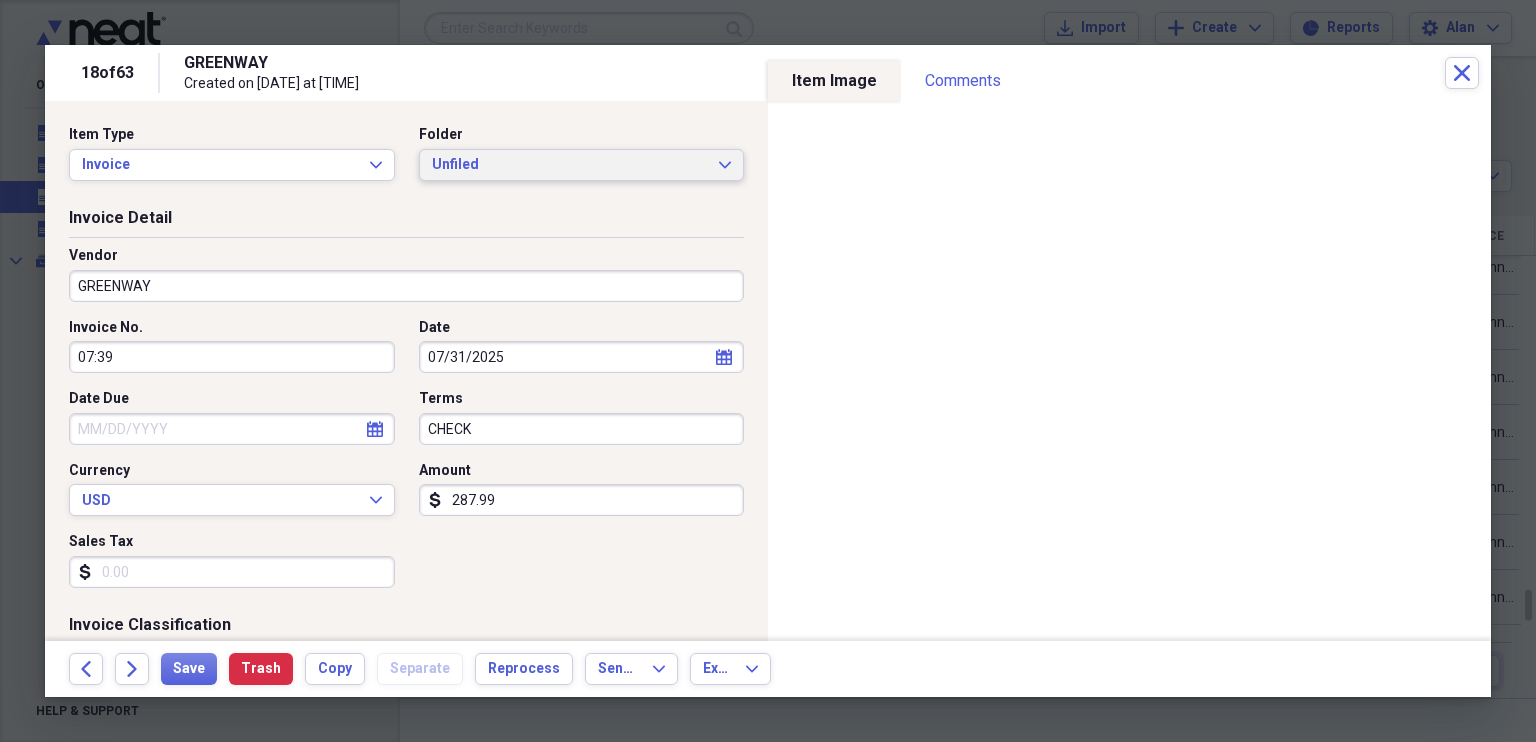 click on "Unfiled Expand" at bounding box center (582, 165) 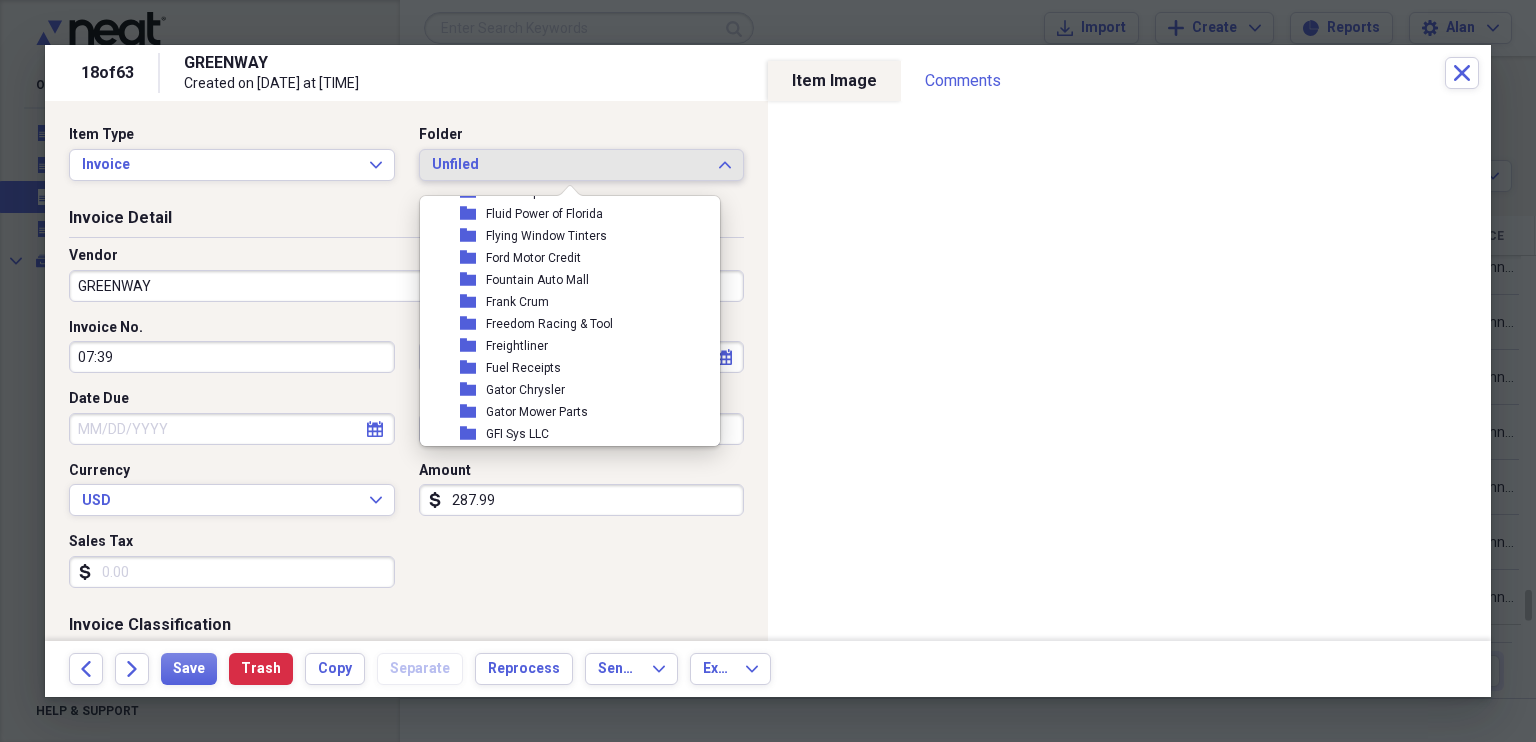 scroll, scrollTop: 4019, scrollLeft: 0, axis: vertical 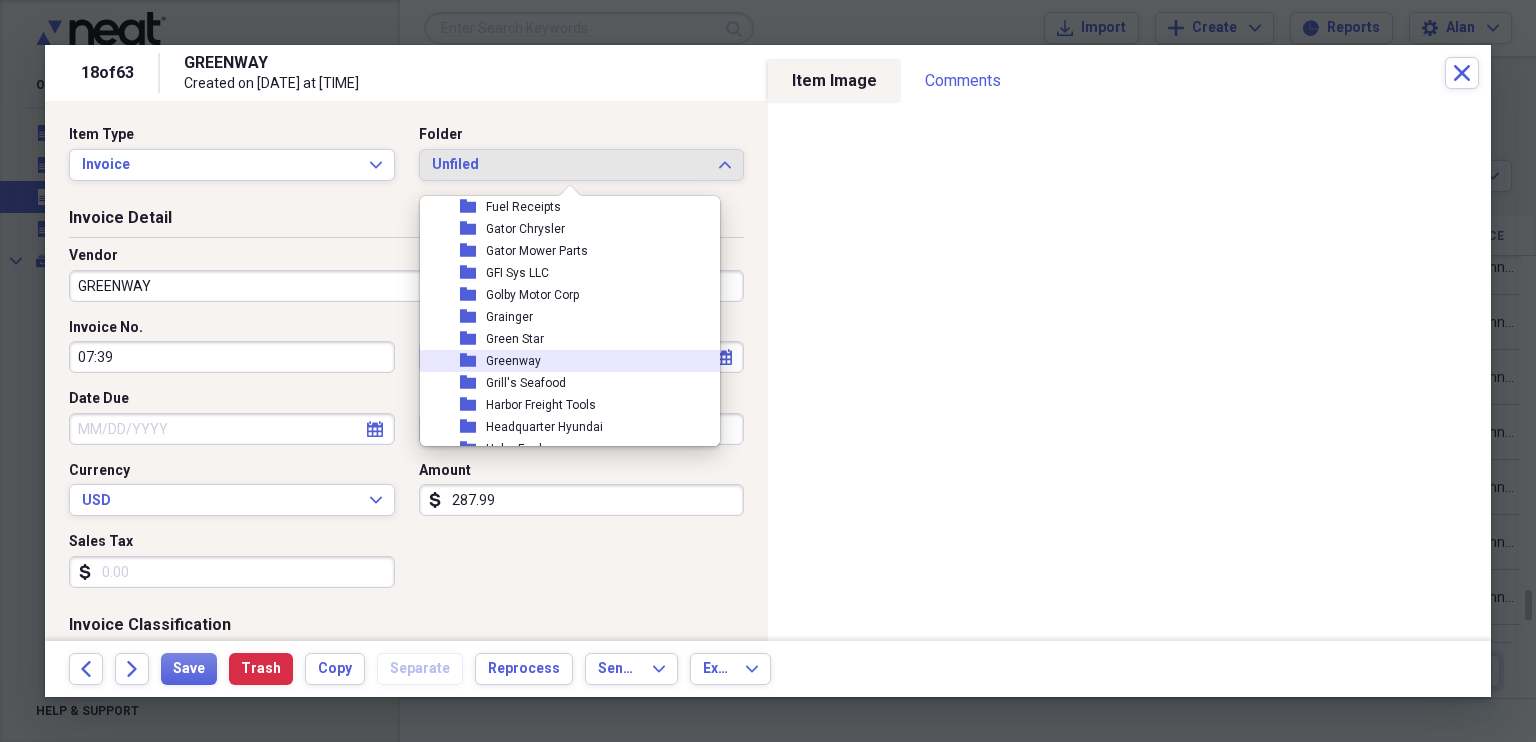 click on "Greenway" at bounding box center [513, 361] 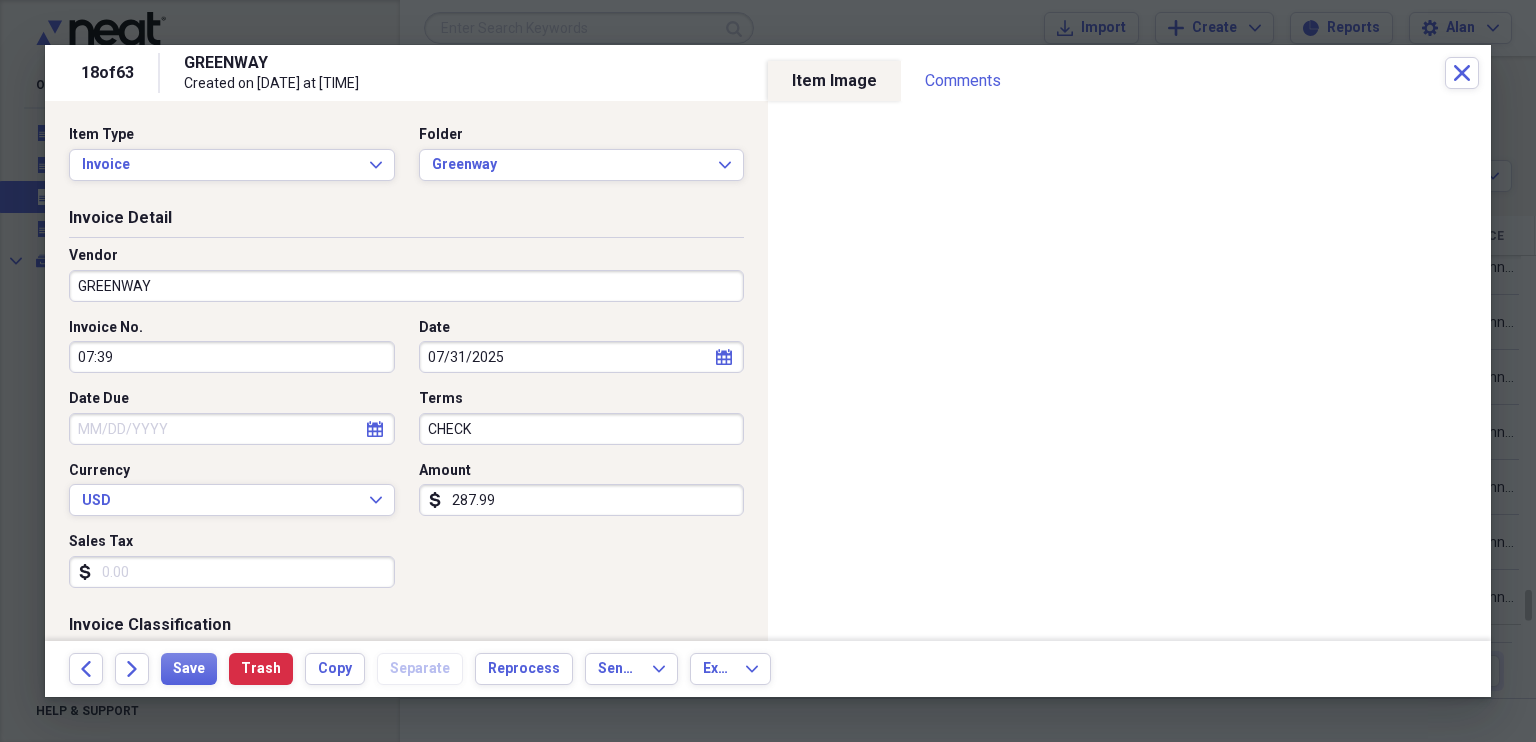 drag, startPoint x: 152, startPoint y: 367, endPoint x: 42, endPoint y: 378, distance: 110.54863 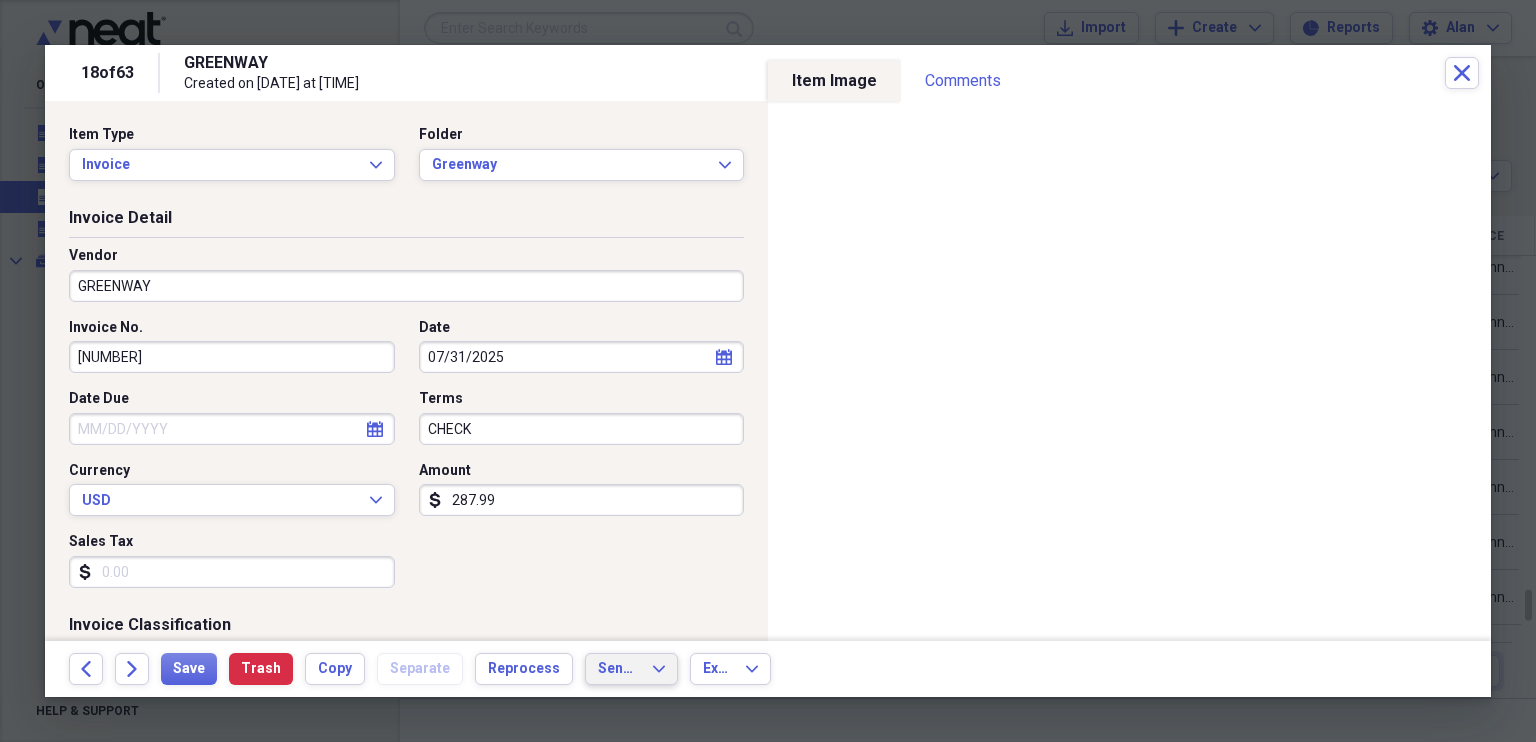 type on "244490" 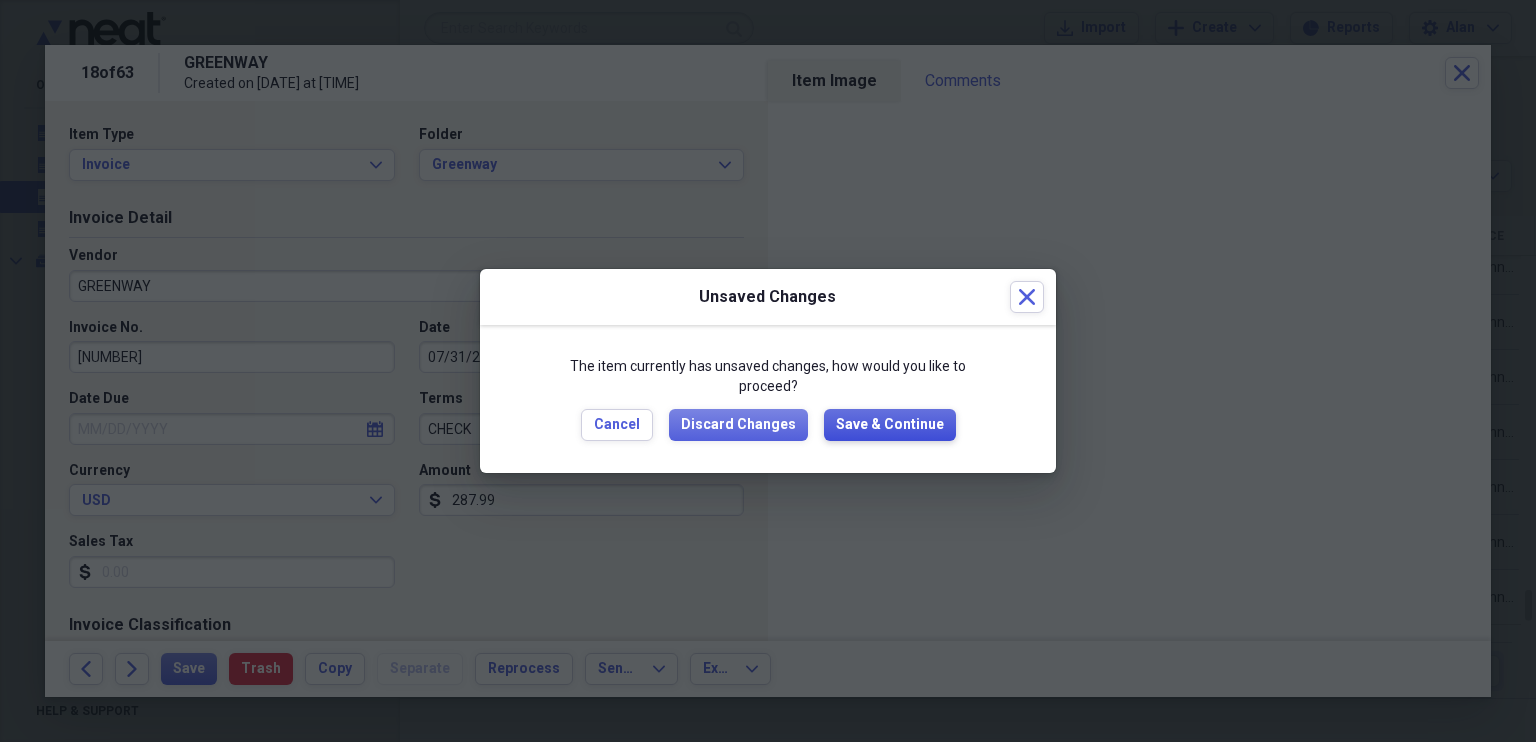 click on "Save & Continue" at bounding box center (890, 425) 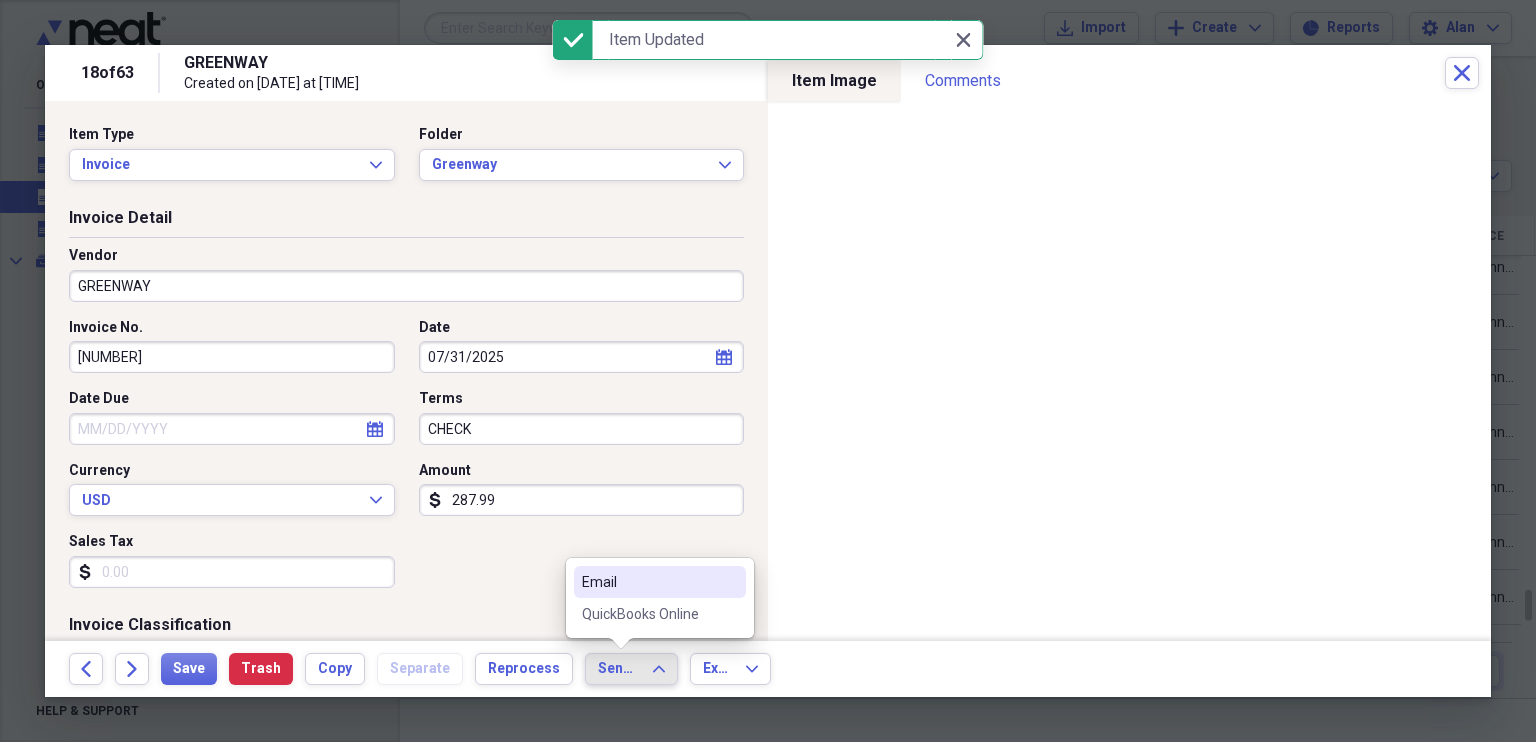 click on "QuickBooks Online" at bounding box center (648, 614) 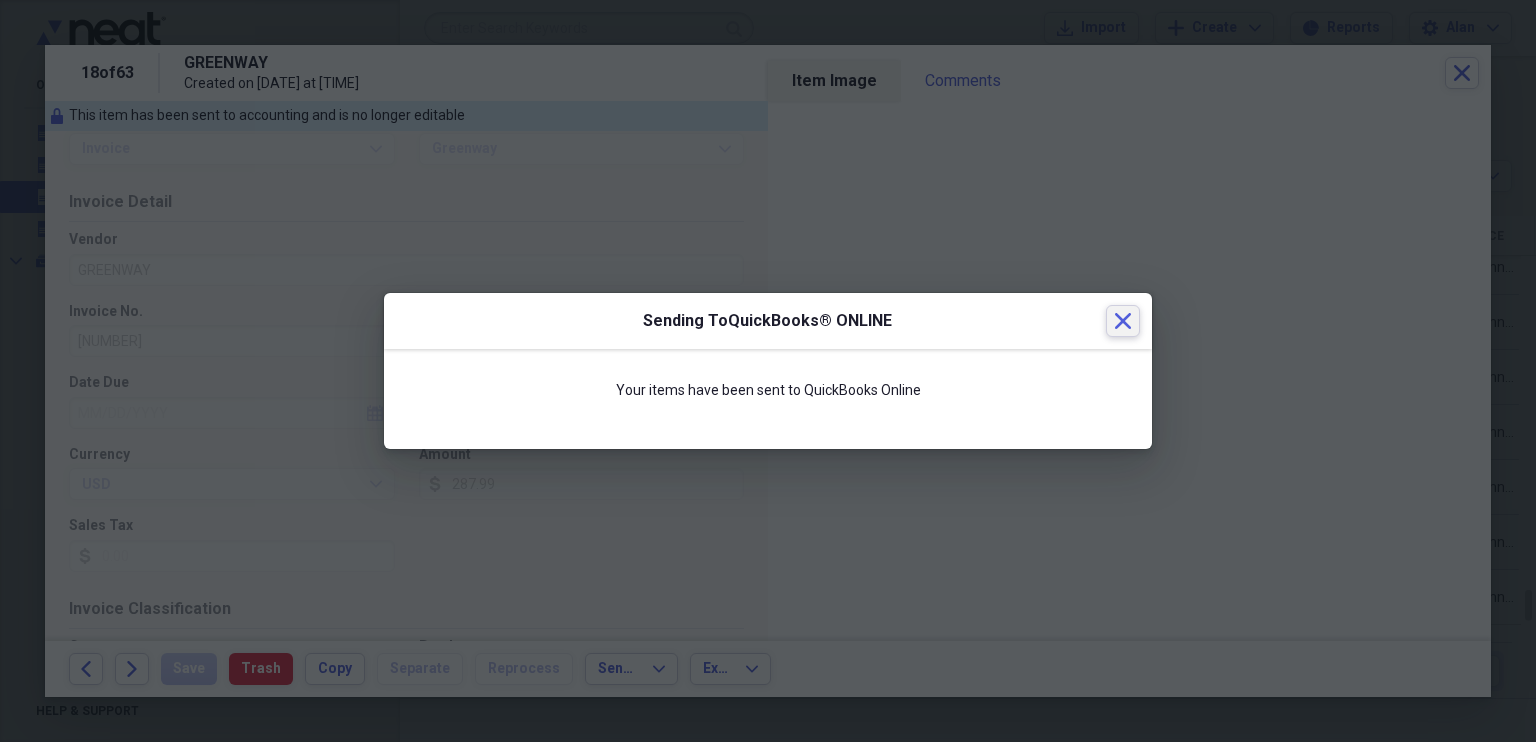 click 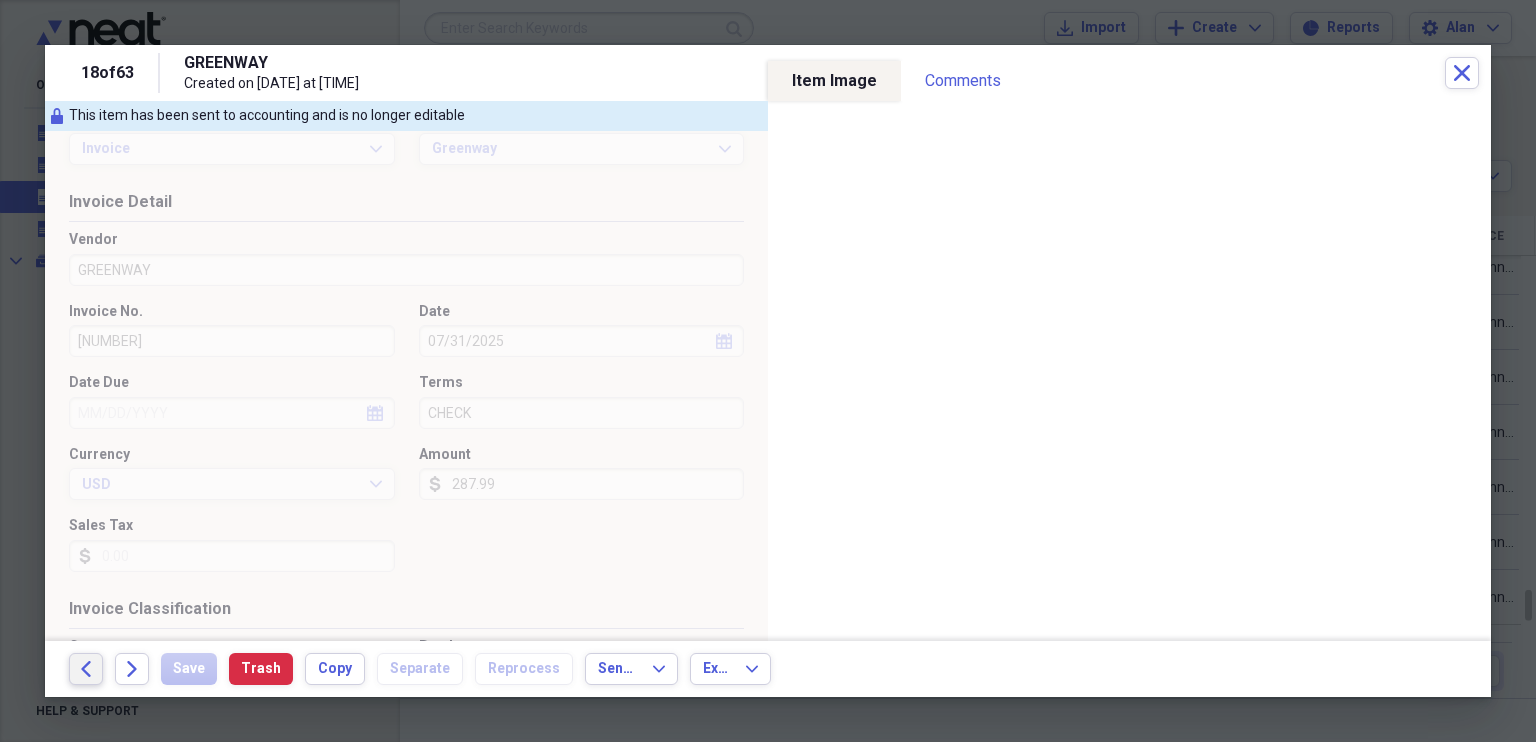 click on "Back" 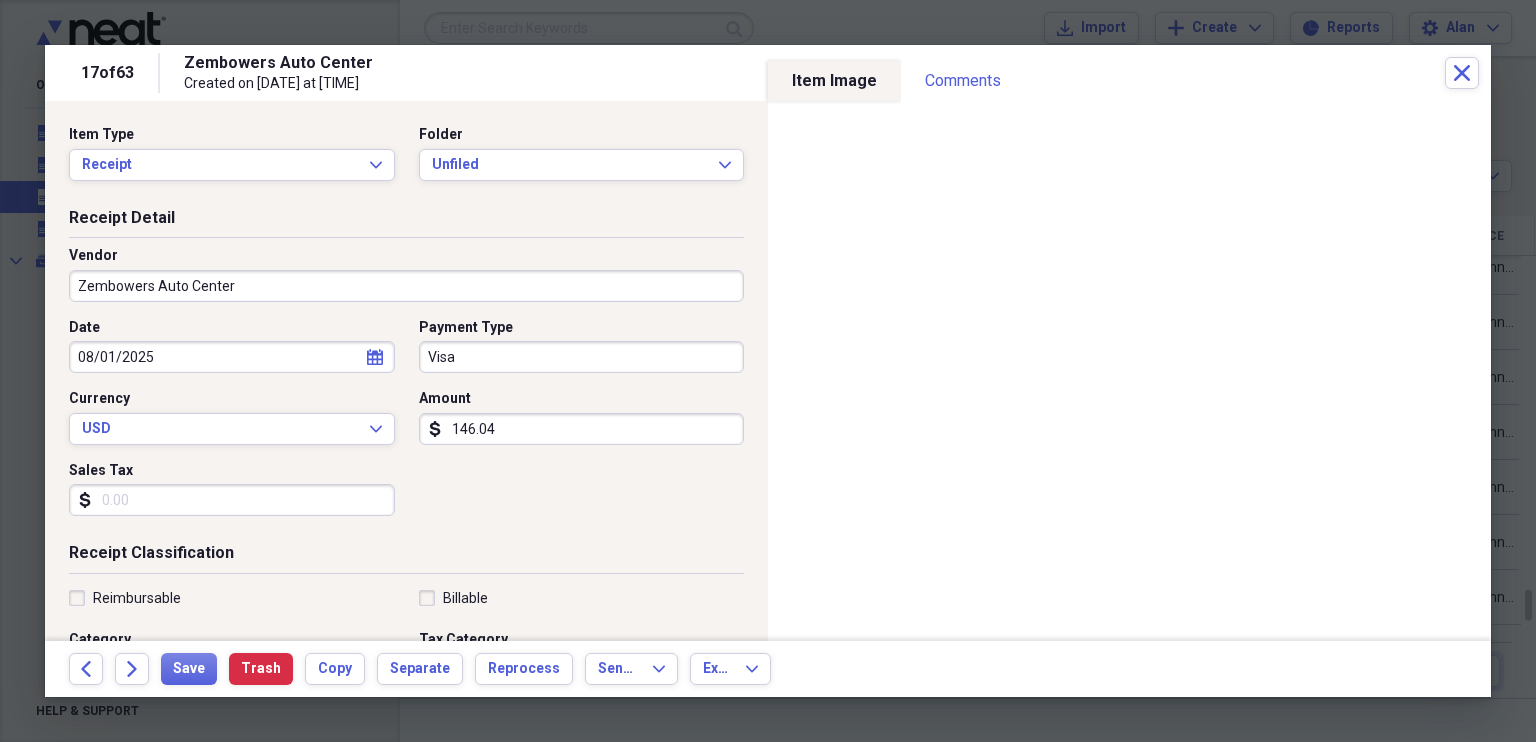 click on "Zembowers Auto Center" at bounding box center [406, 286] 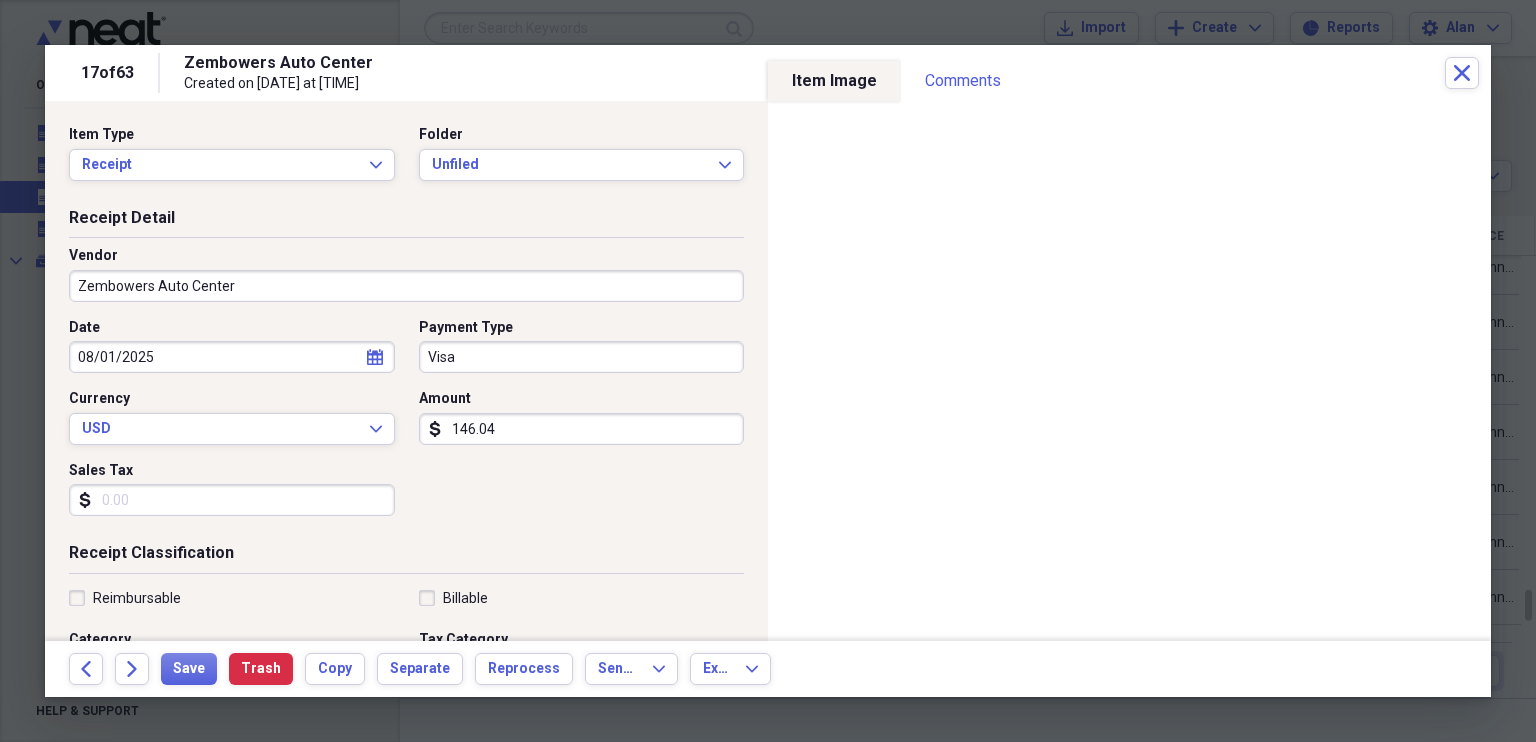 scroll, scrollTop: 0, scrollLeft: 0, axis: both 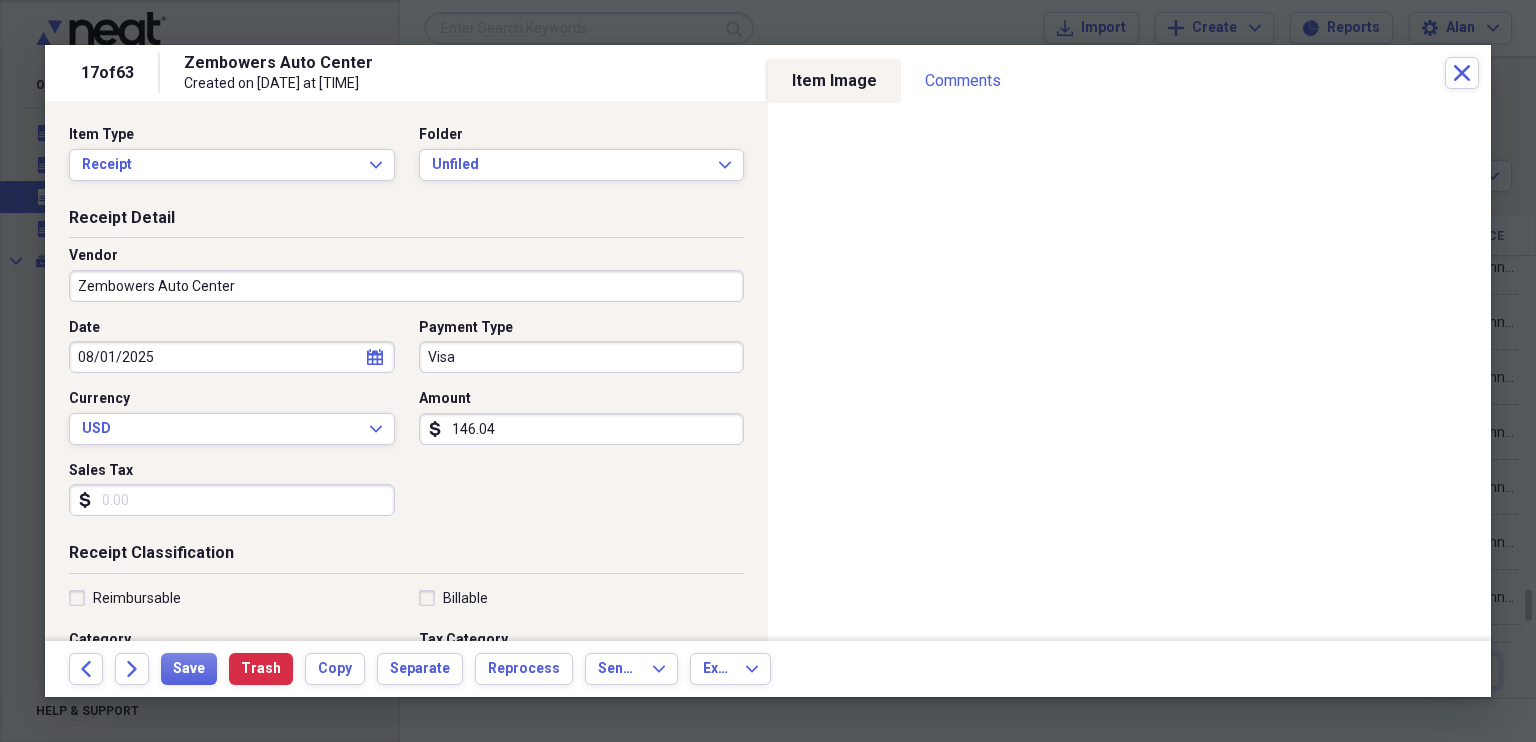 click on "Zembowers Auto Center" at bounding box center [406, 286] 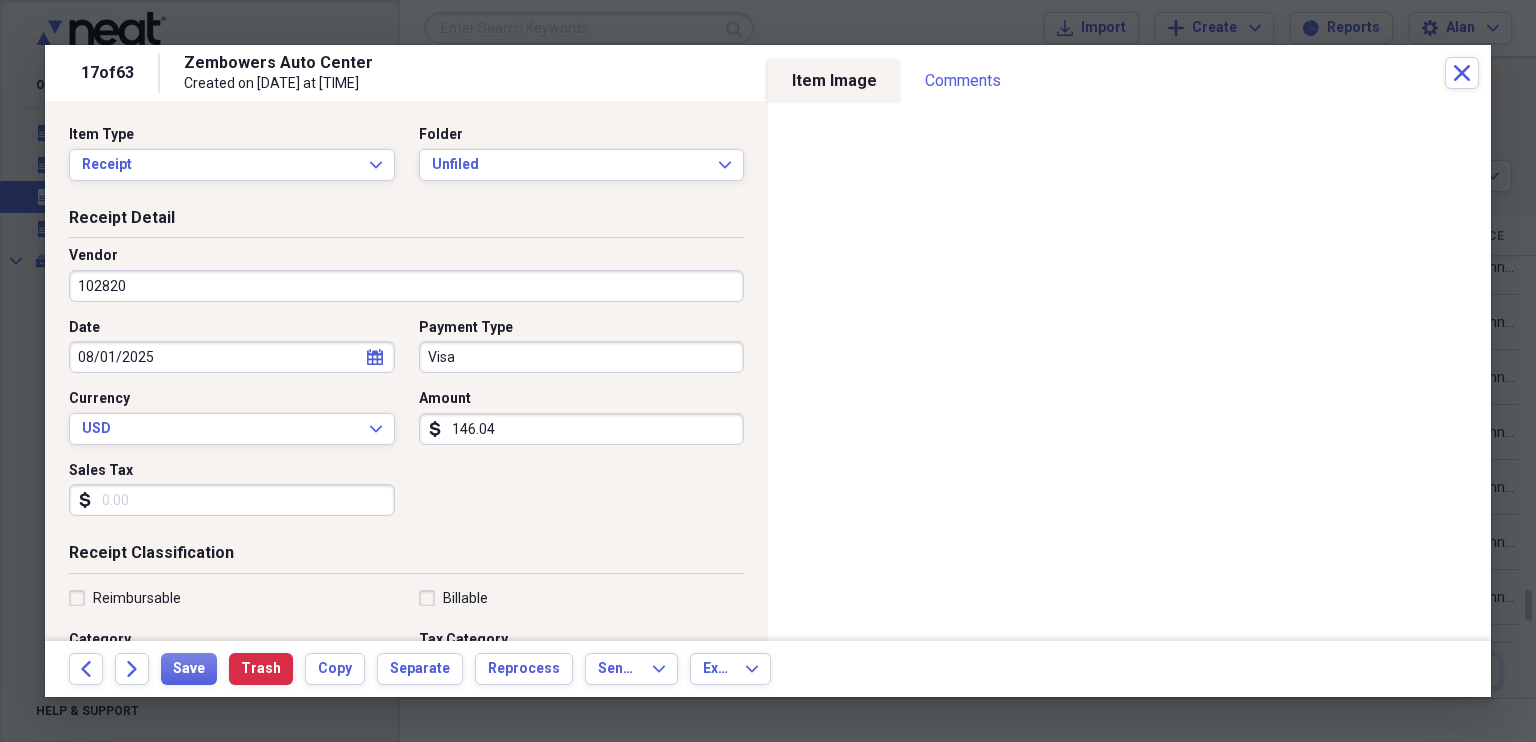 type on "102820" 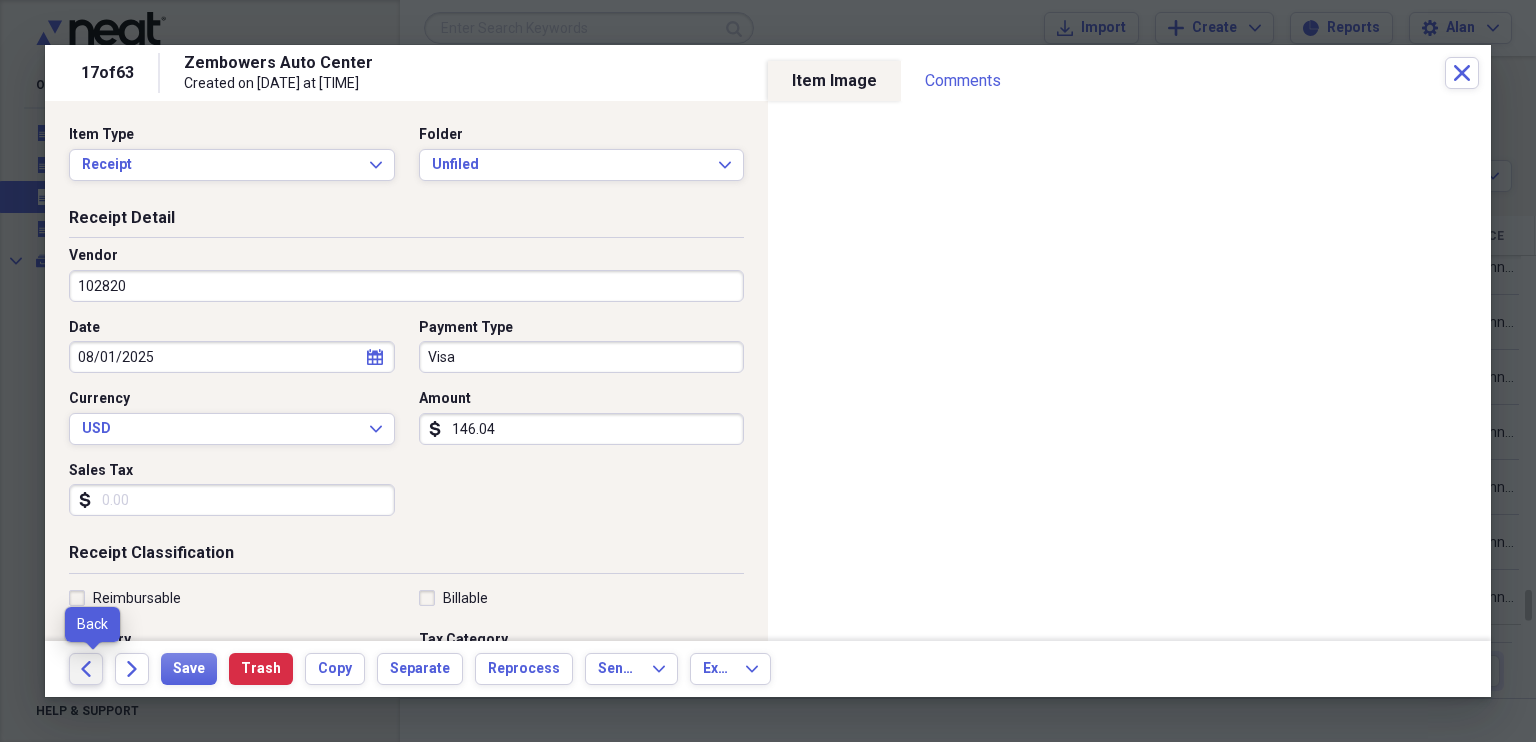click on "Back" 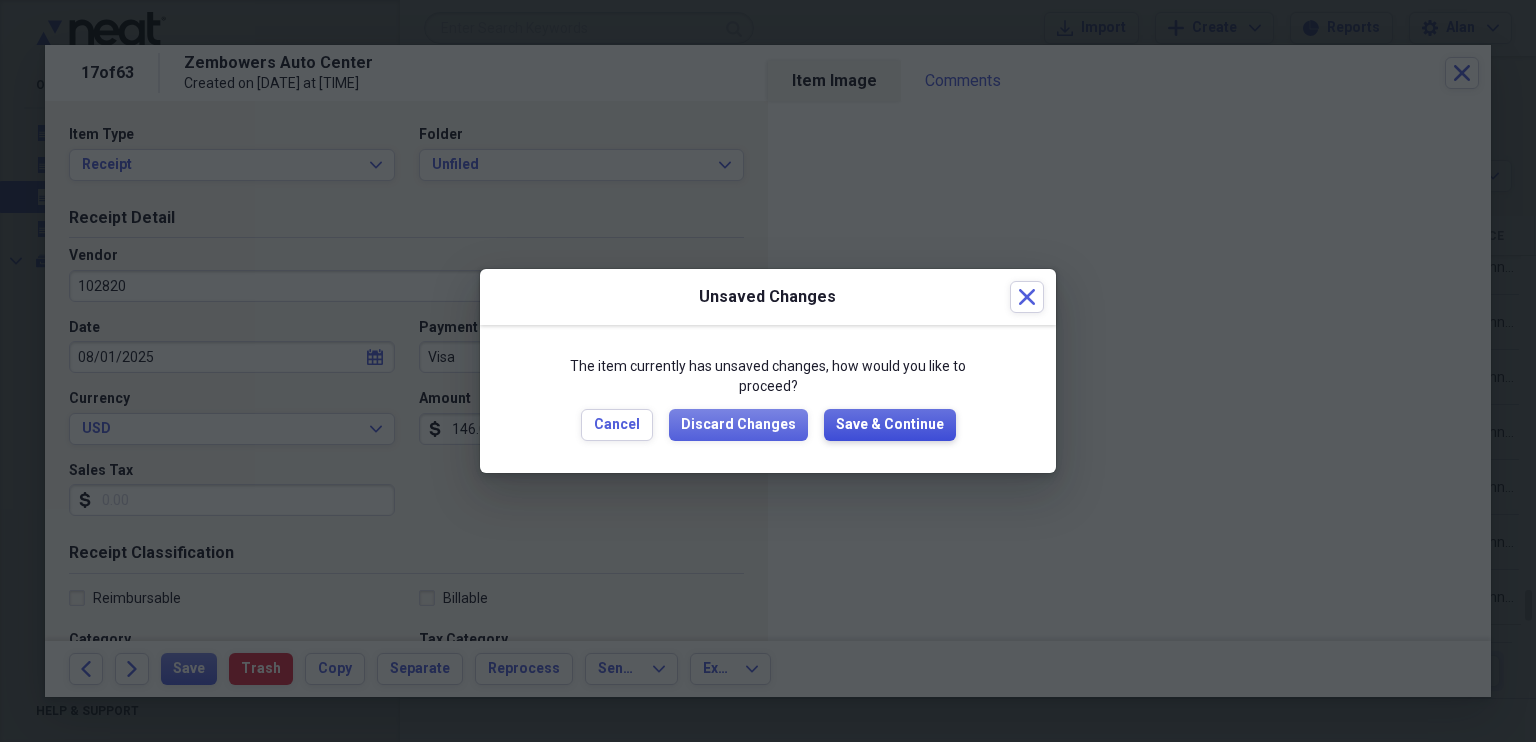click on "Save & Continue" at bounding box center [890, 425] 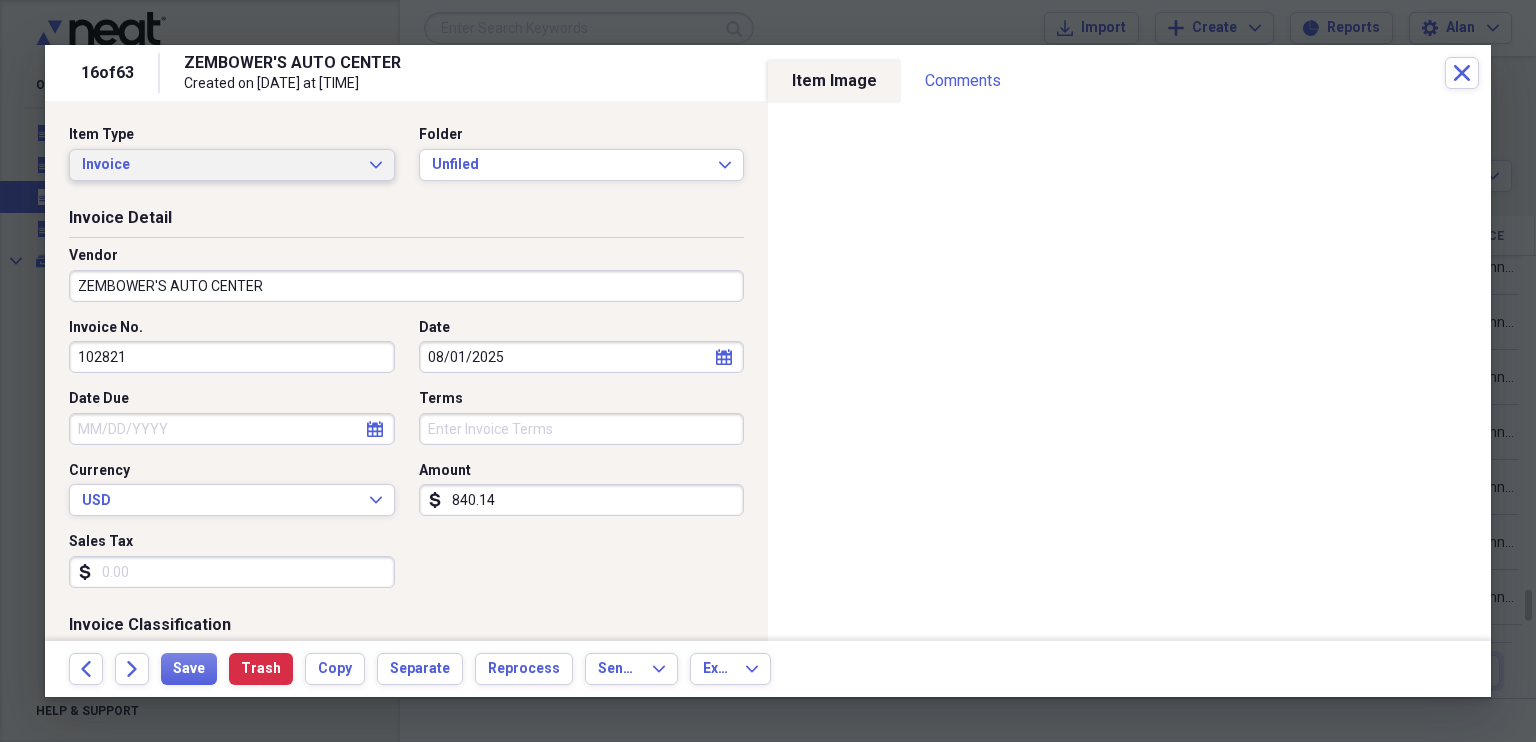 click on "Invoice Expand" at bounding box center (232, 165) 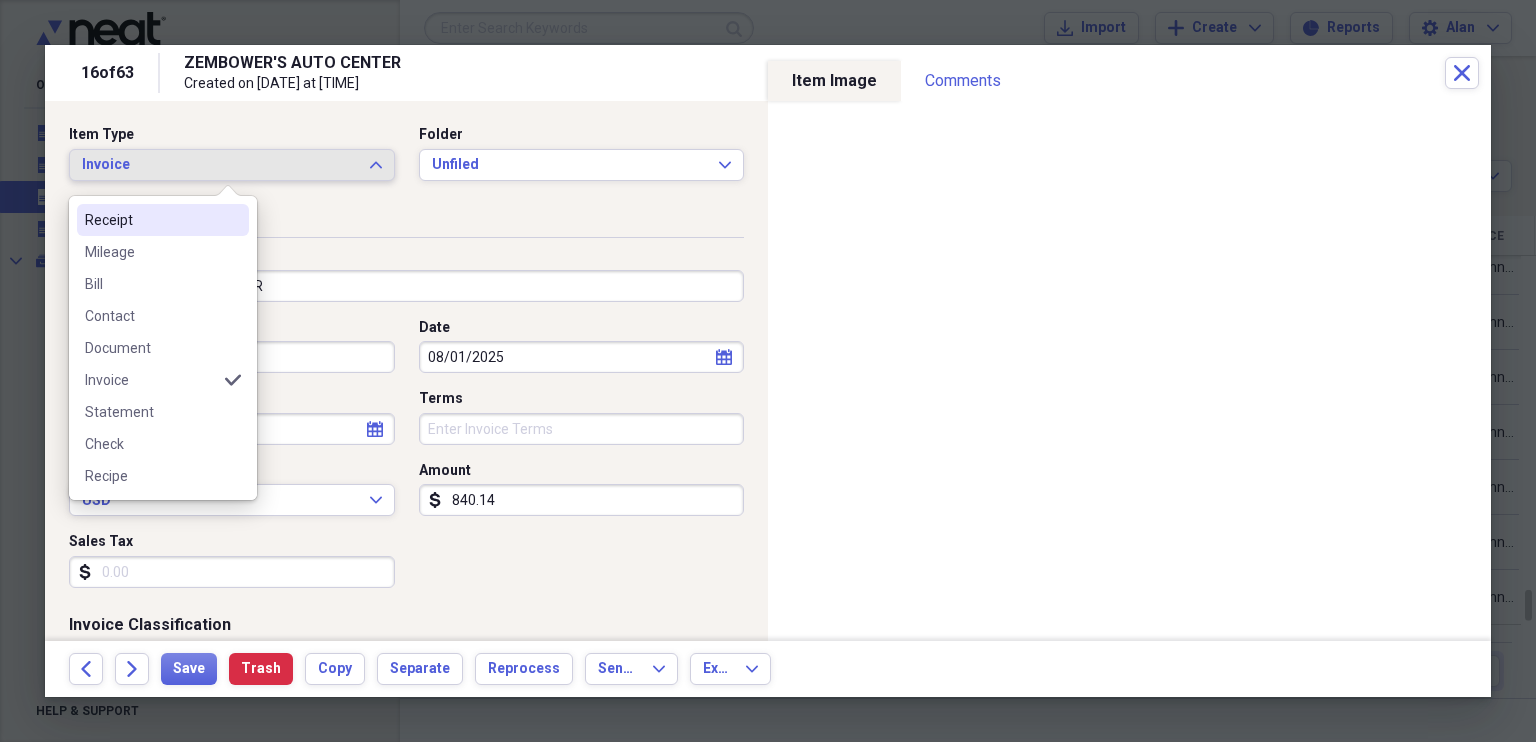 click on "Receipt" at bounding box center [151, 220] 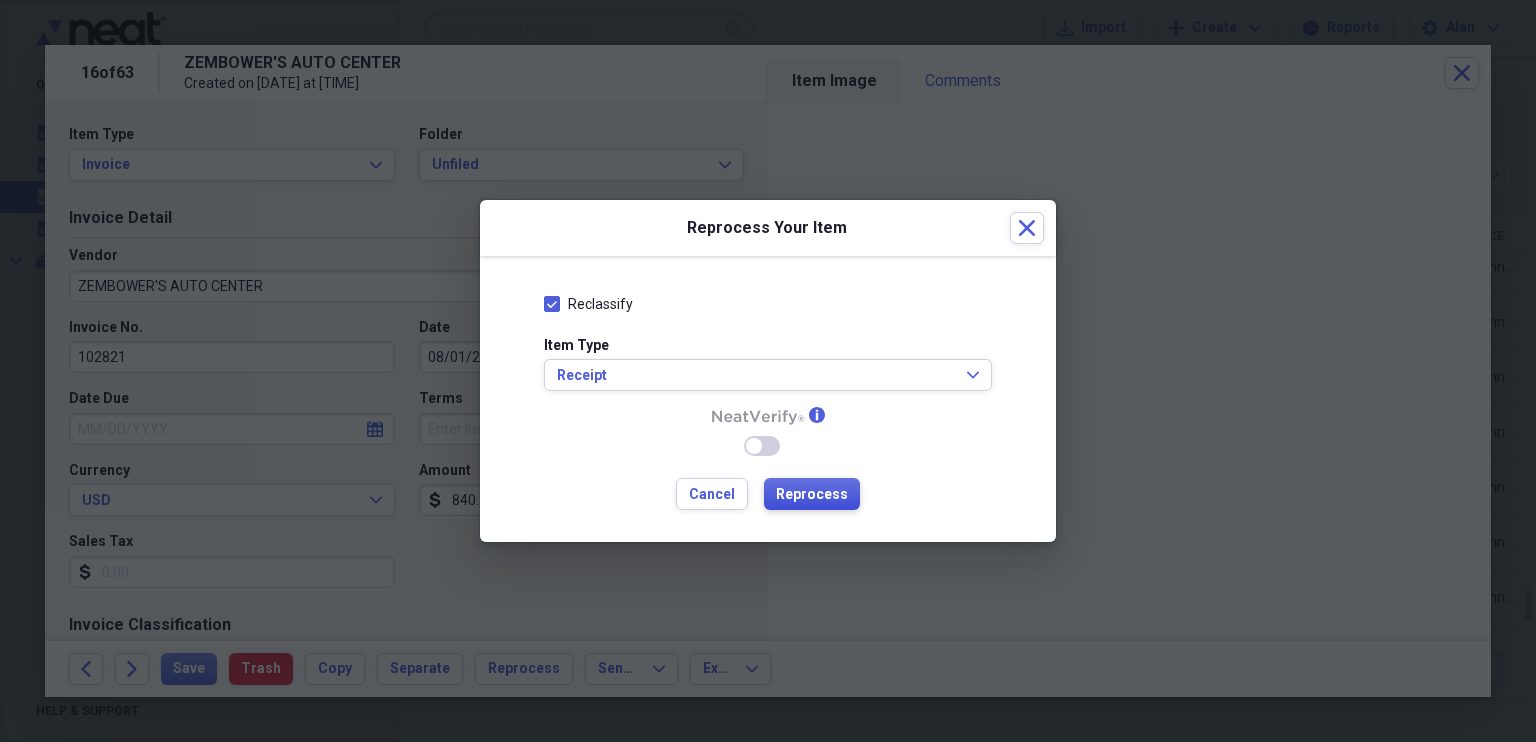 click on "Reprocess" at bounding box center [812, 495] 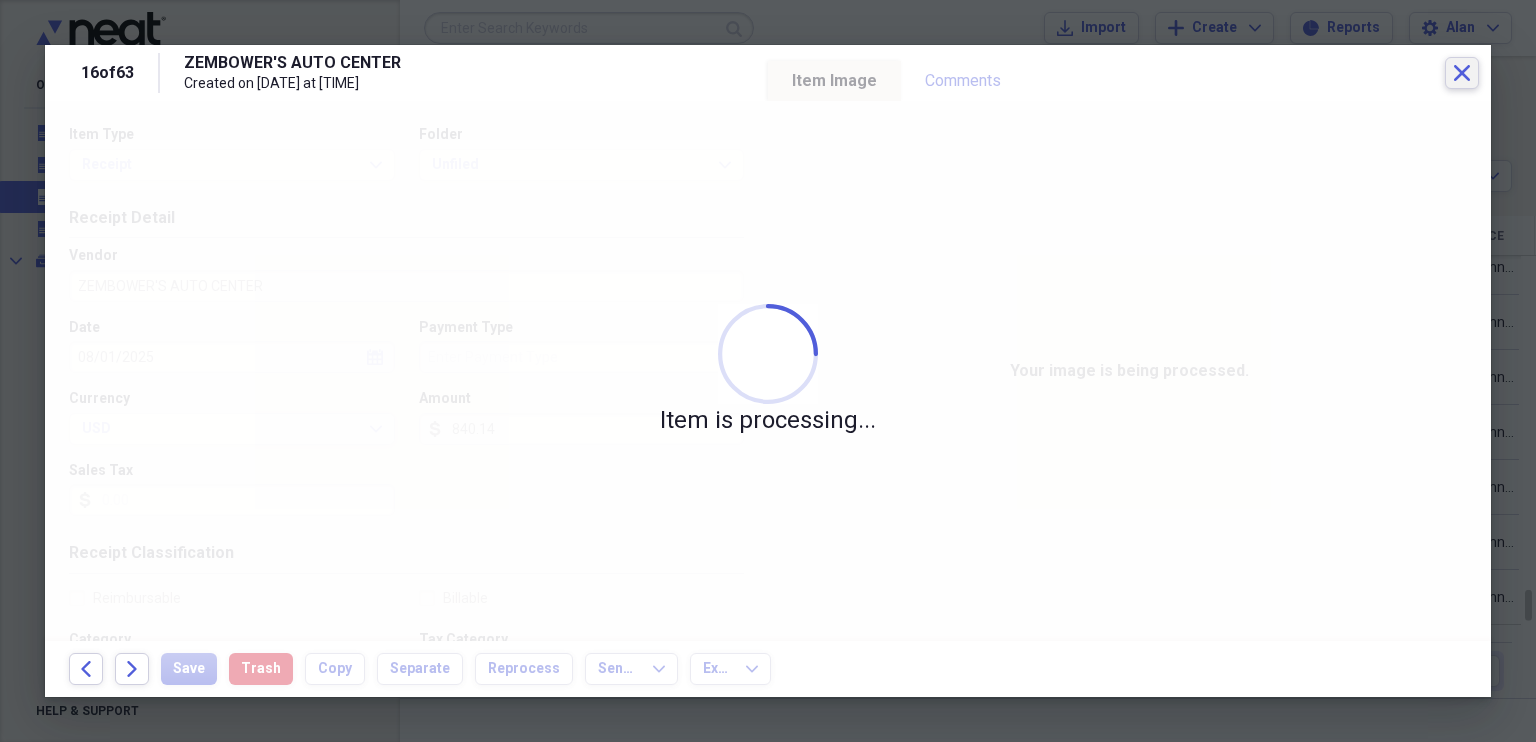 click on "Close" 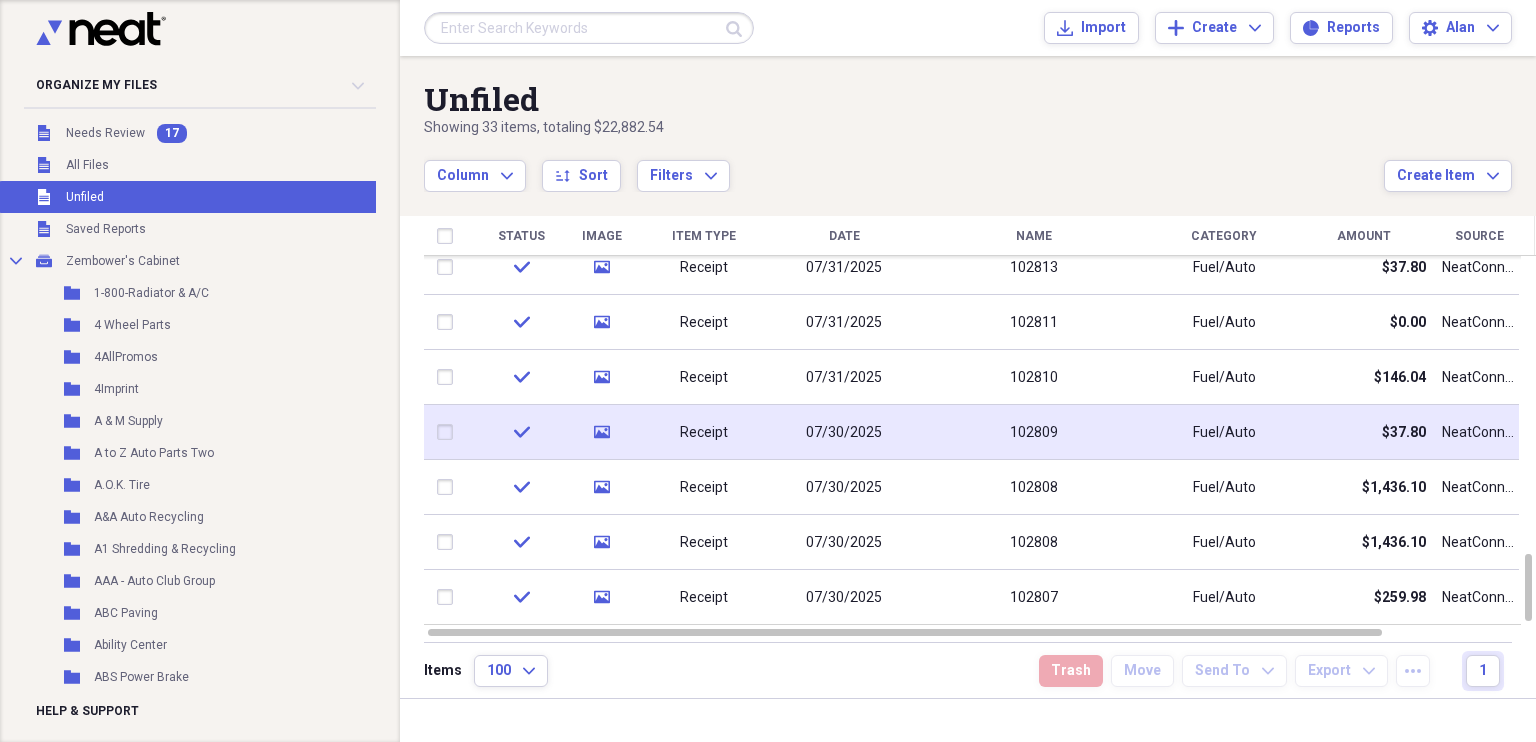 click at bounding box center [449, 432] 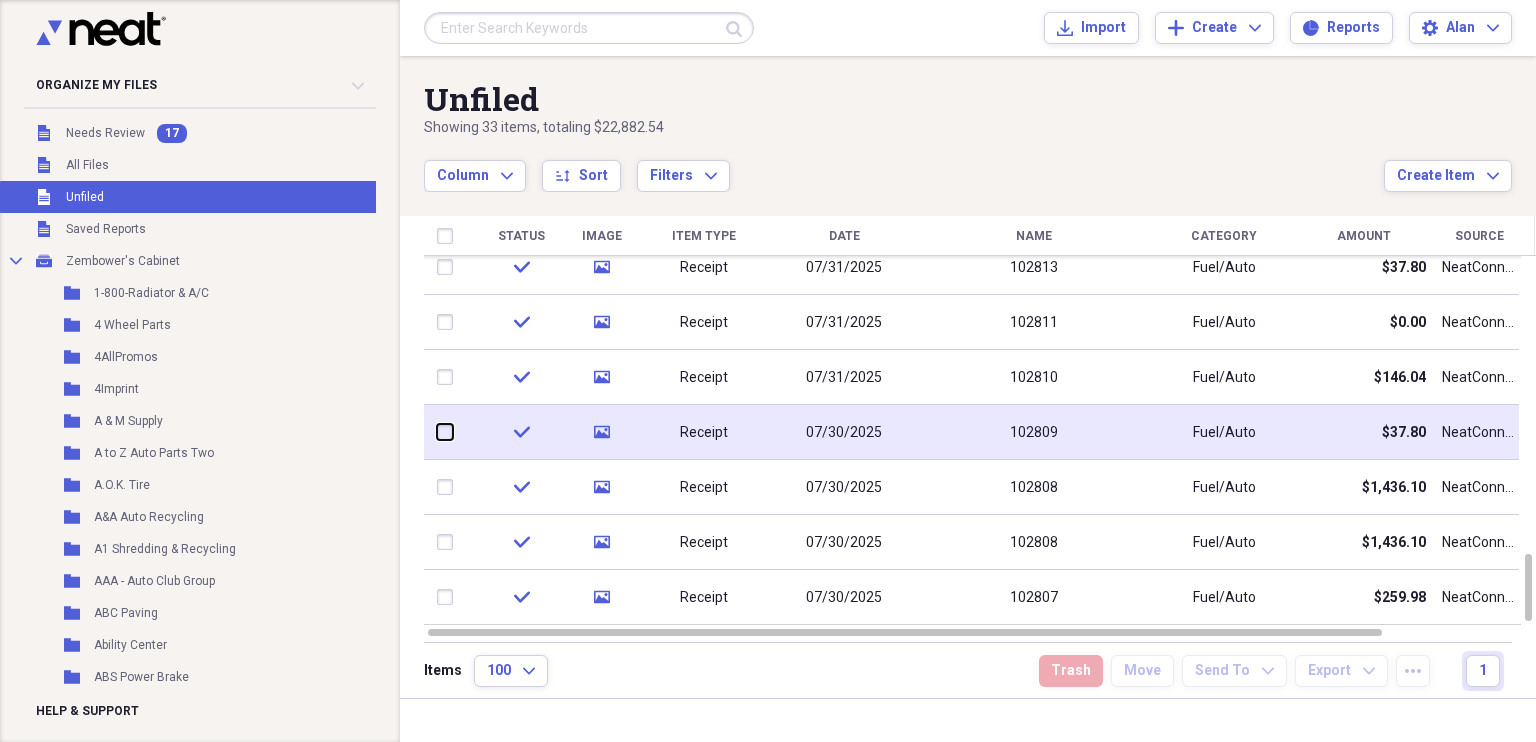 click at bounding box center (437, 432) 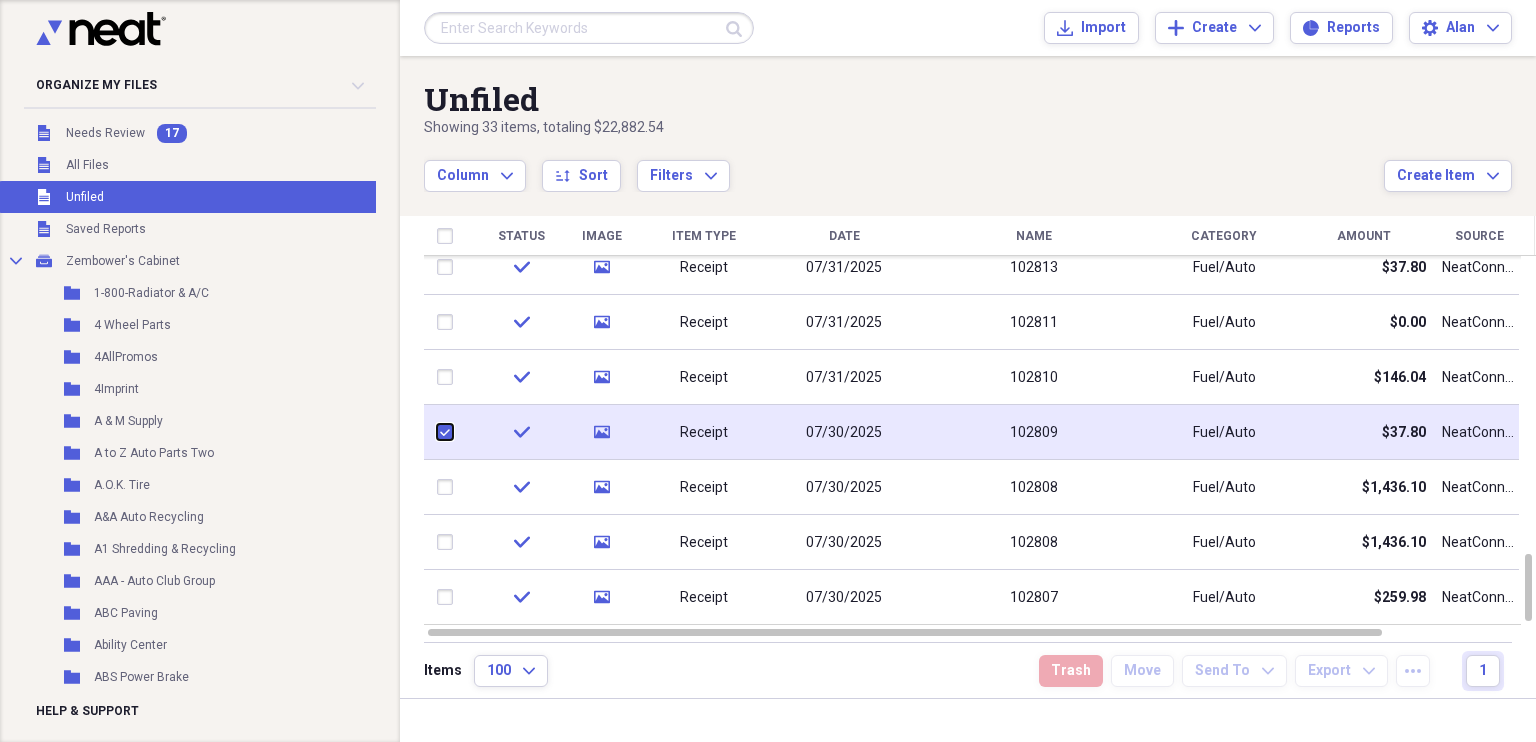 checkbox on "true" 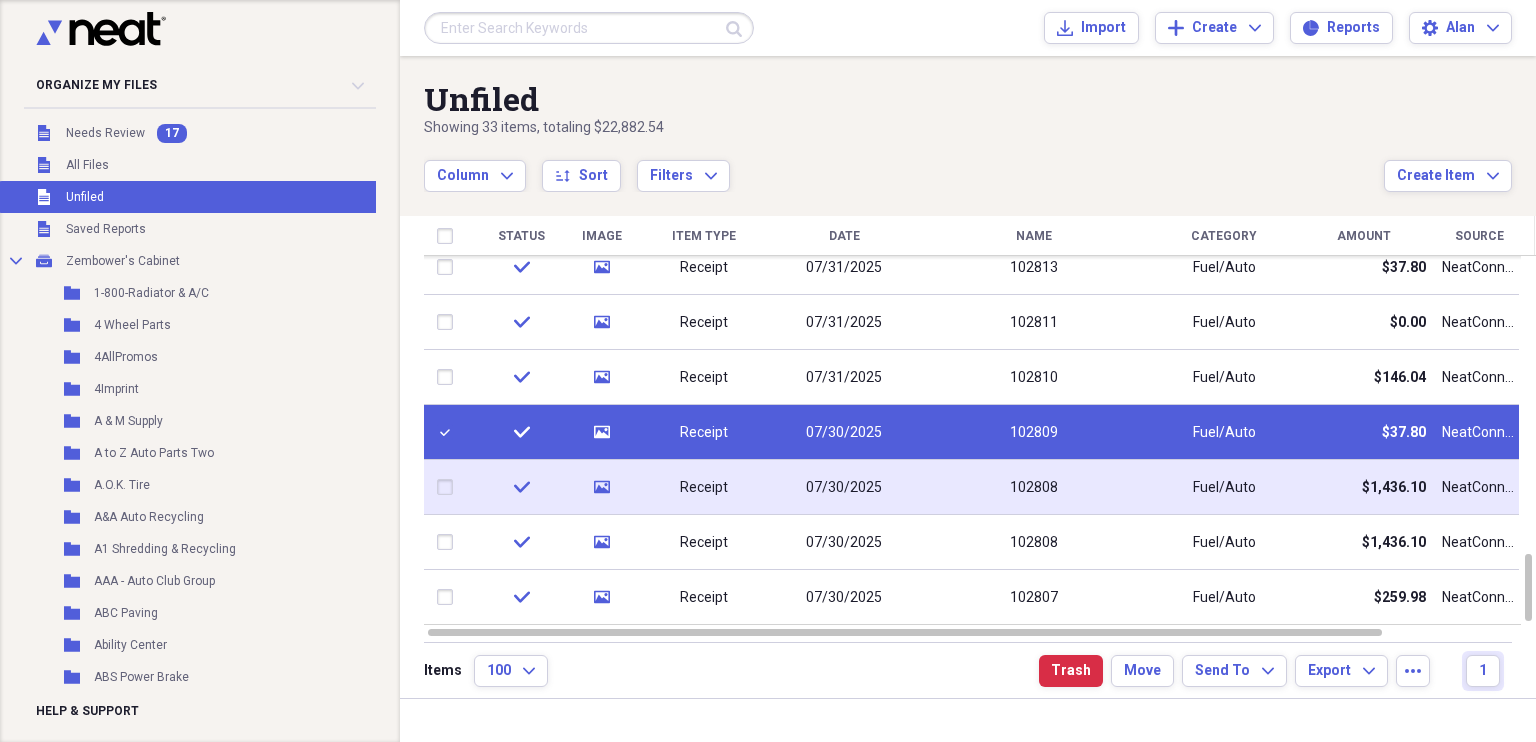 click at bounding box center [449, 487] 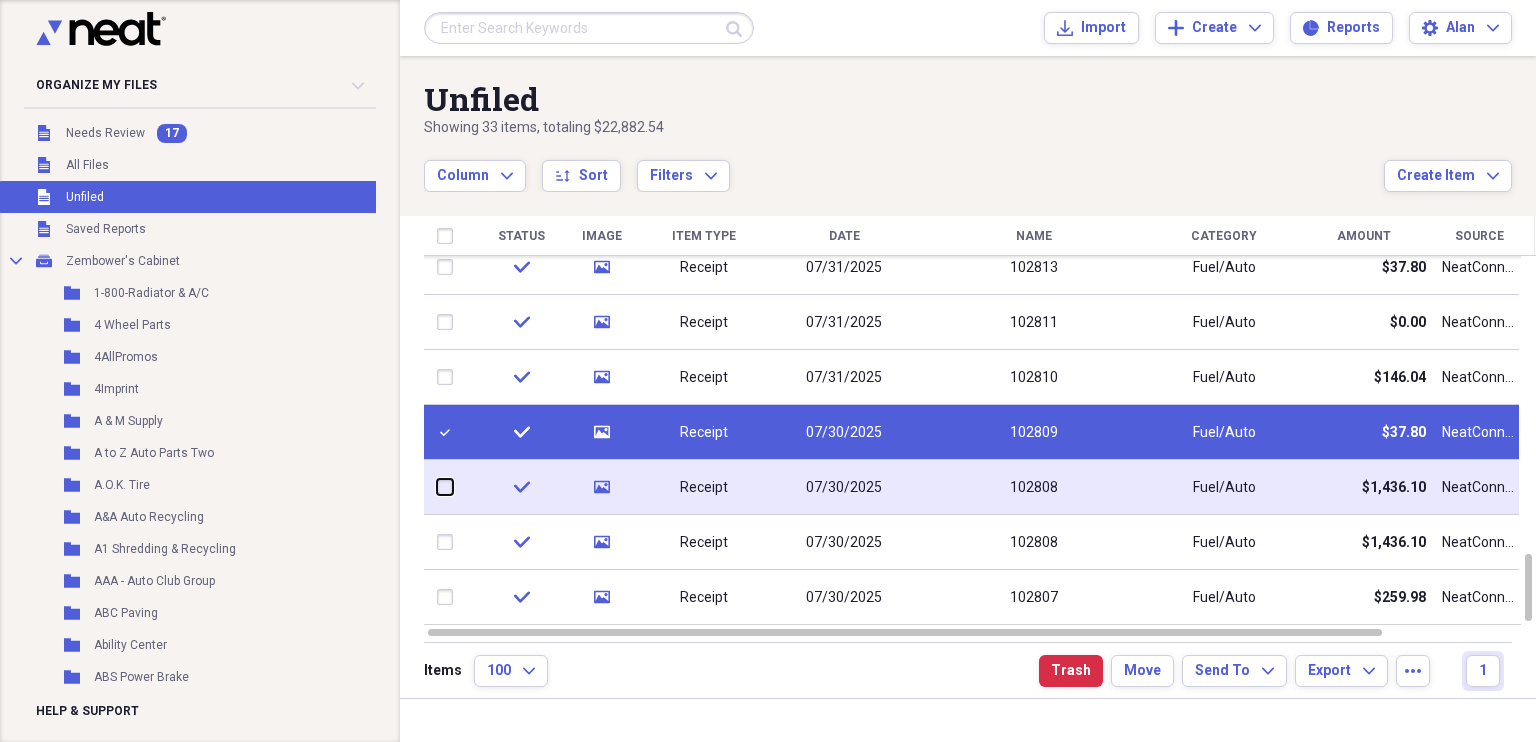 click at bounding box center [437, 487] 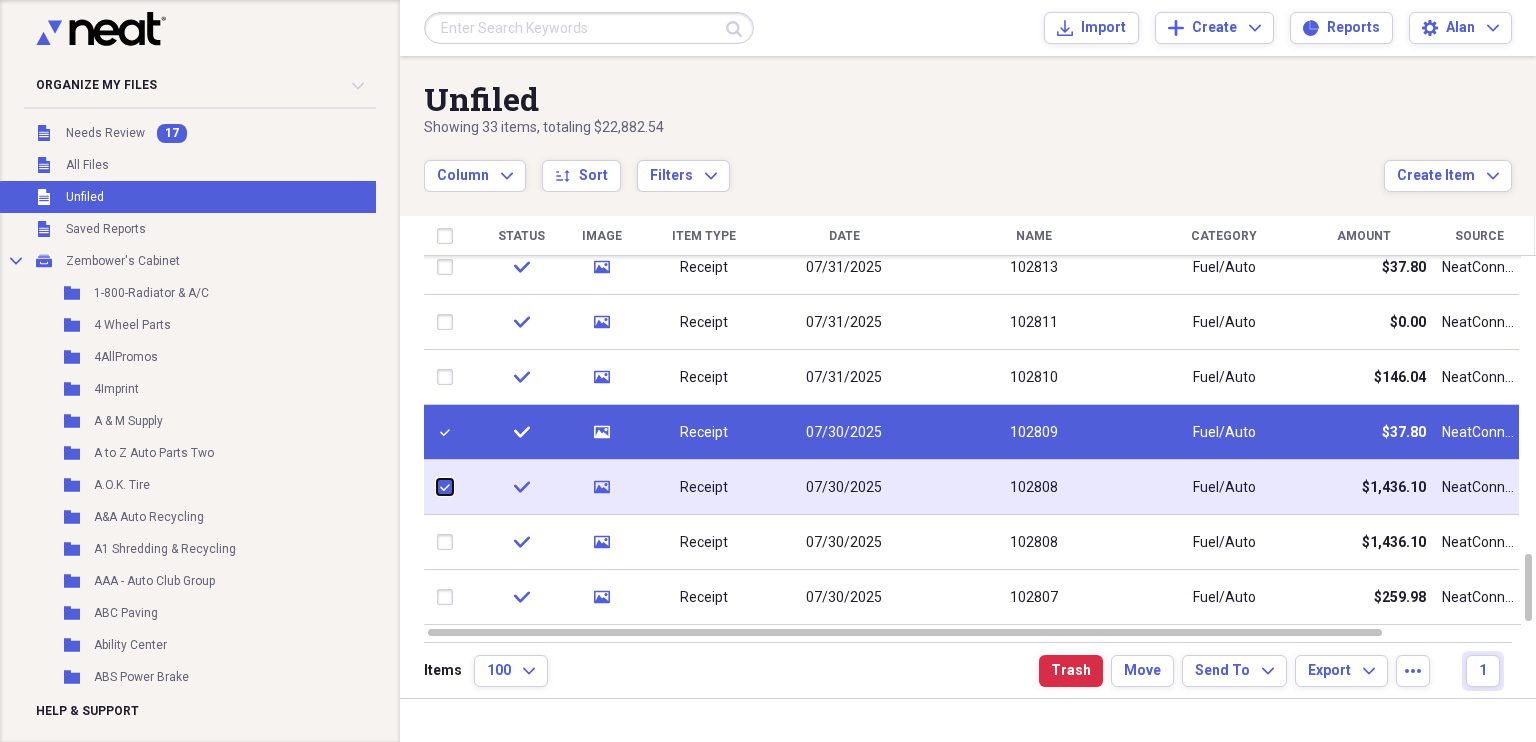 checkbox on "true" 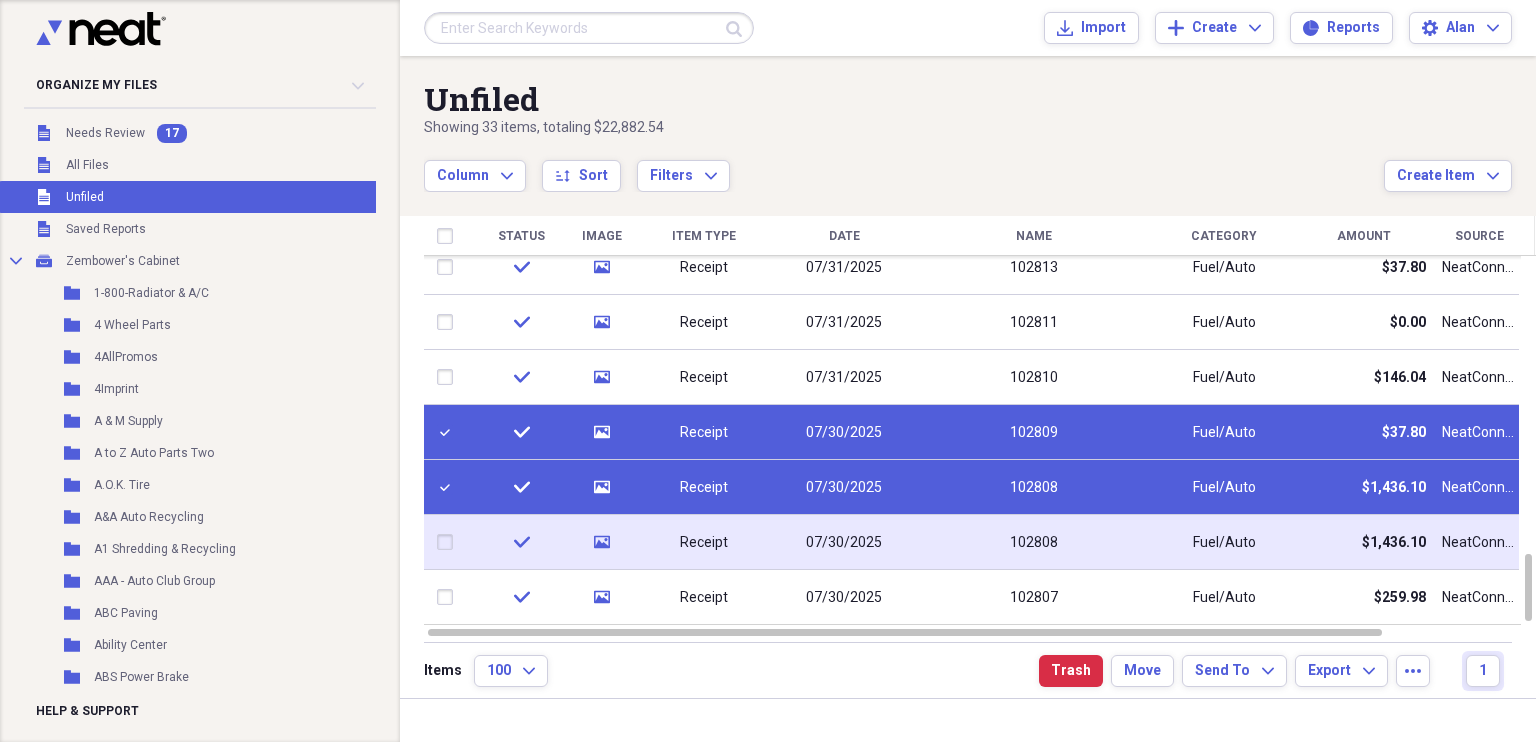 click at bounding box center [449, 542] 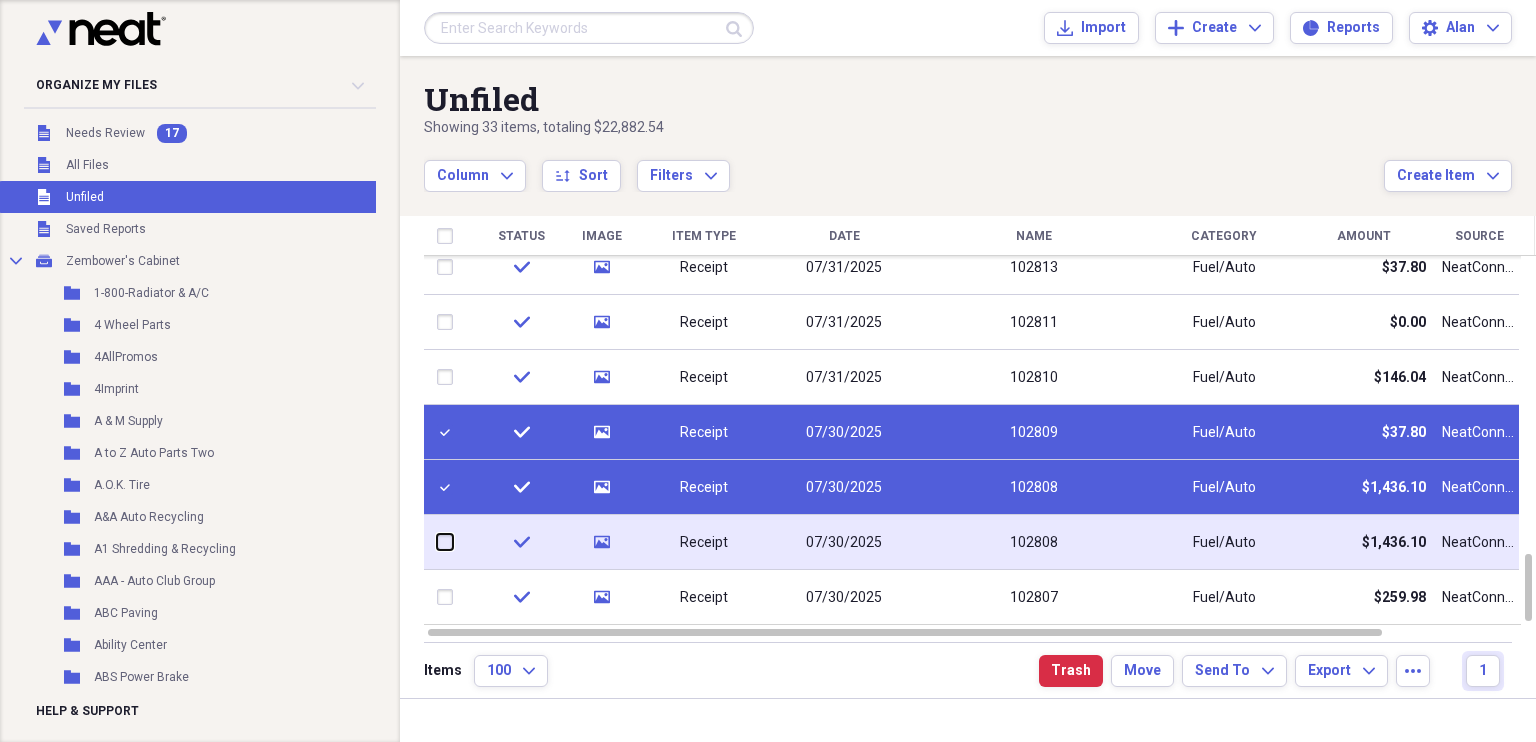 click at bounding box center [437, 542] 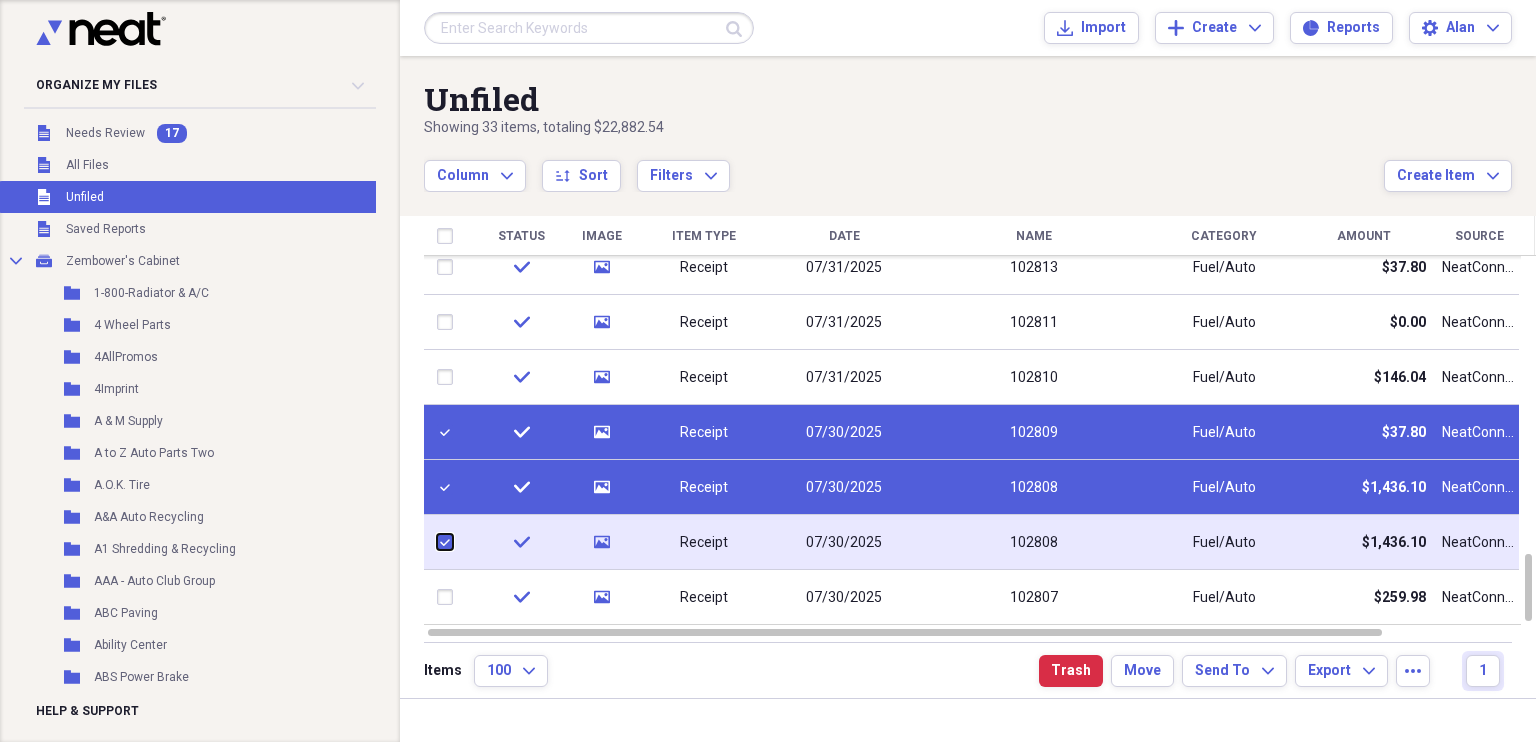 checkbox on "true" 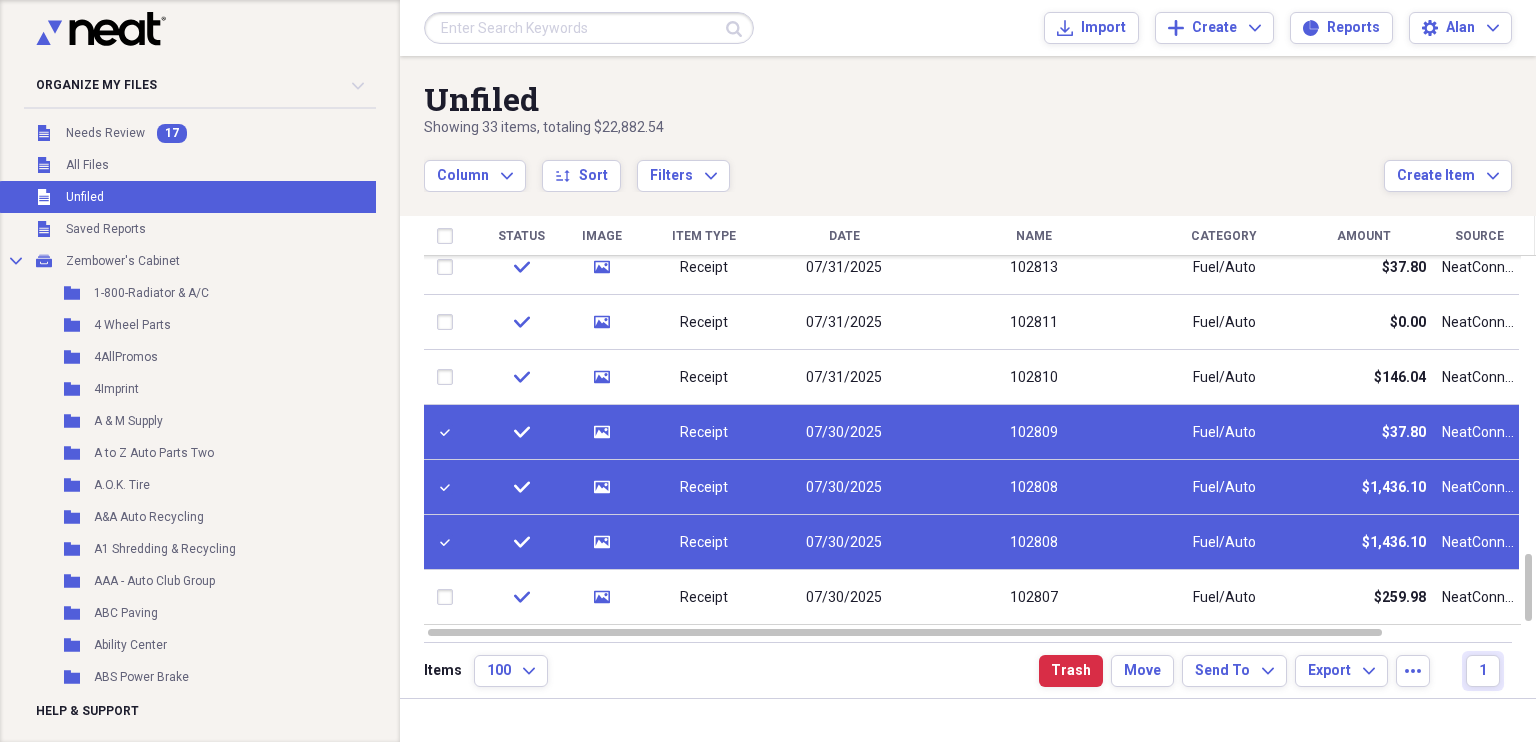 click at bounding box center (449, 597) 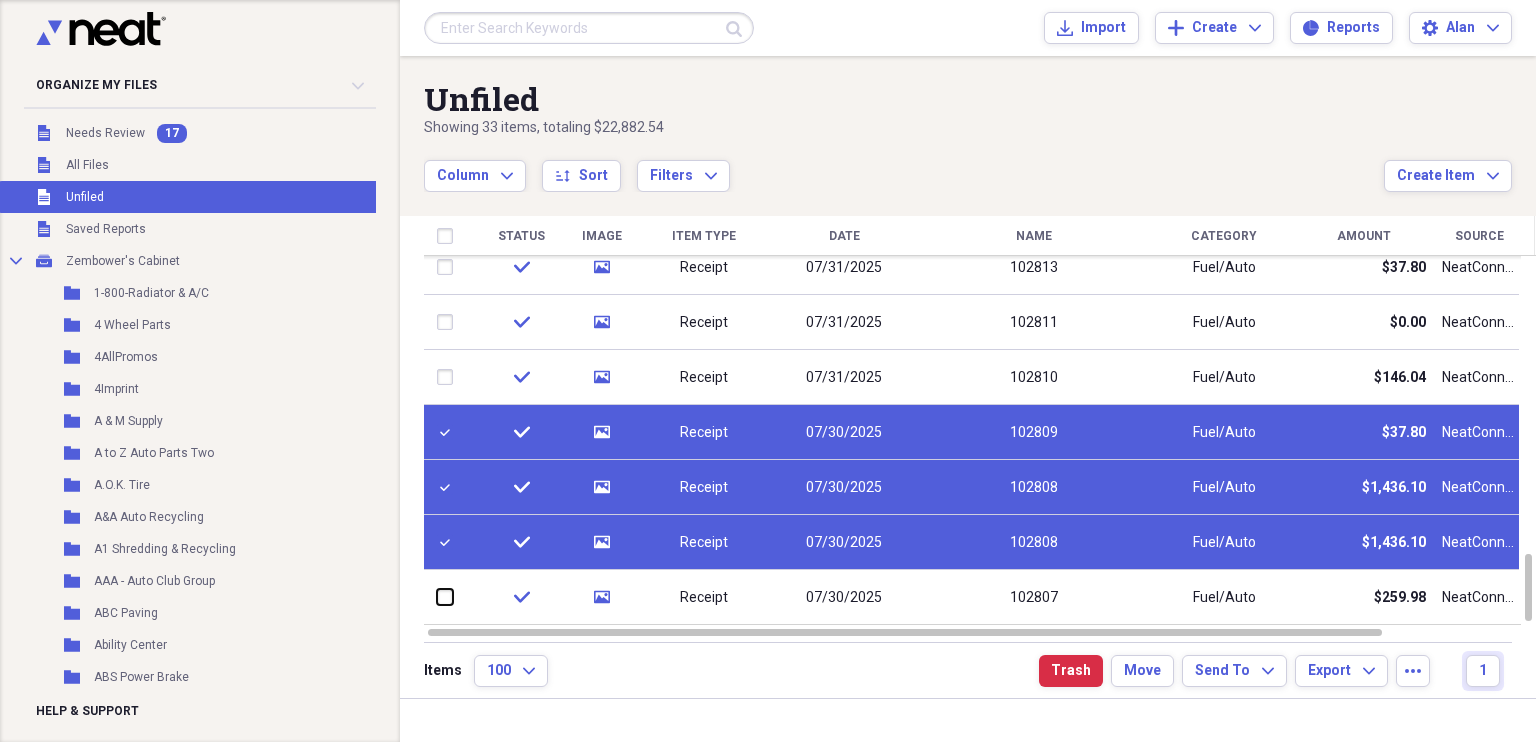 click at bounding box center [437, 597] 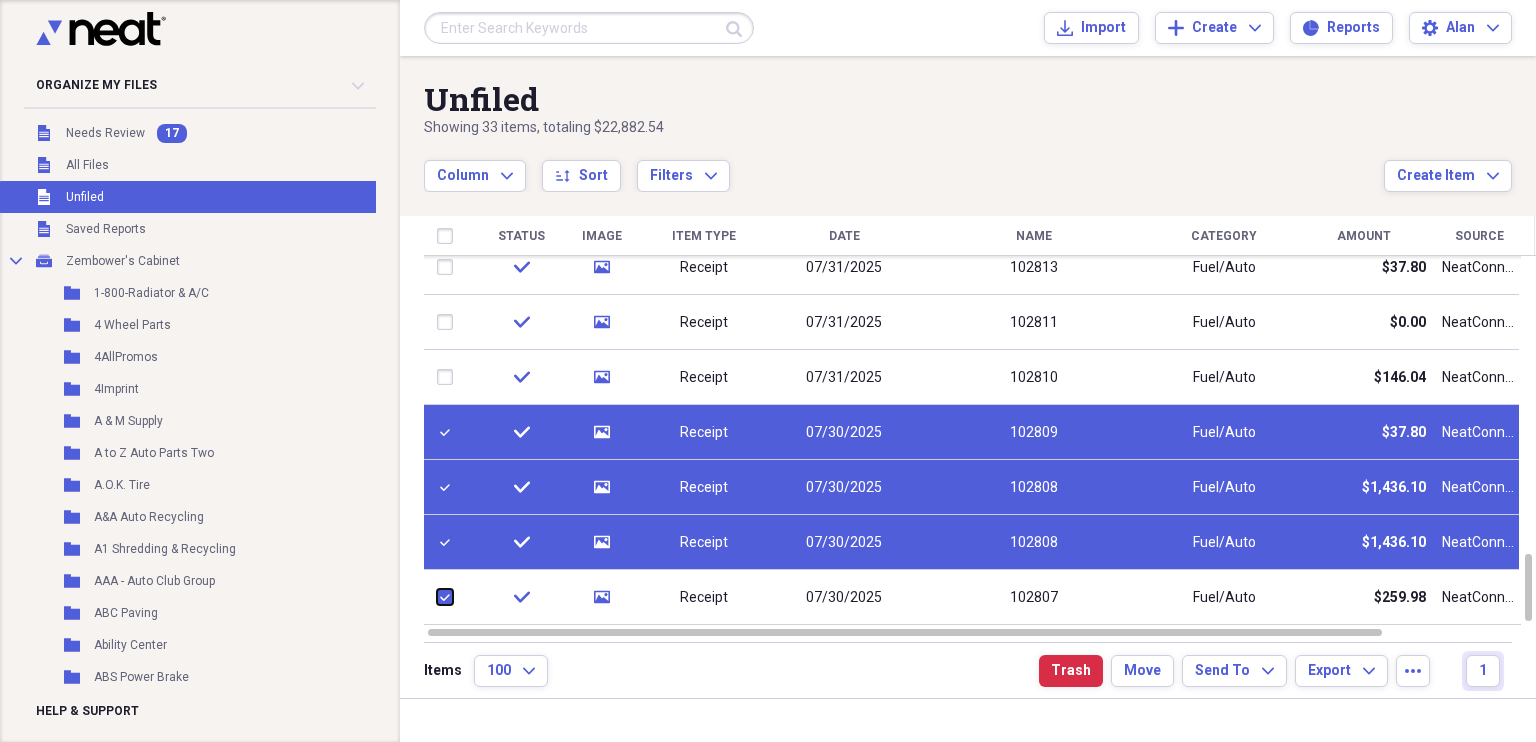 checkbox on "true" 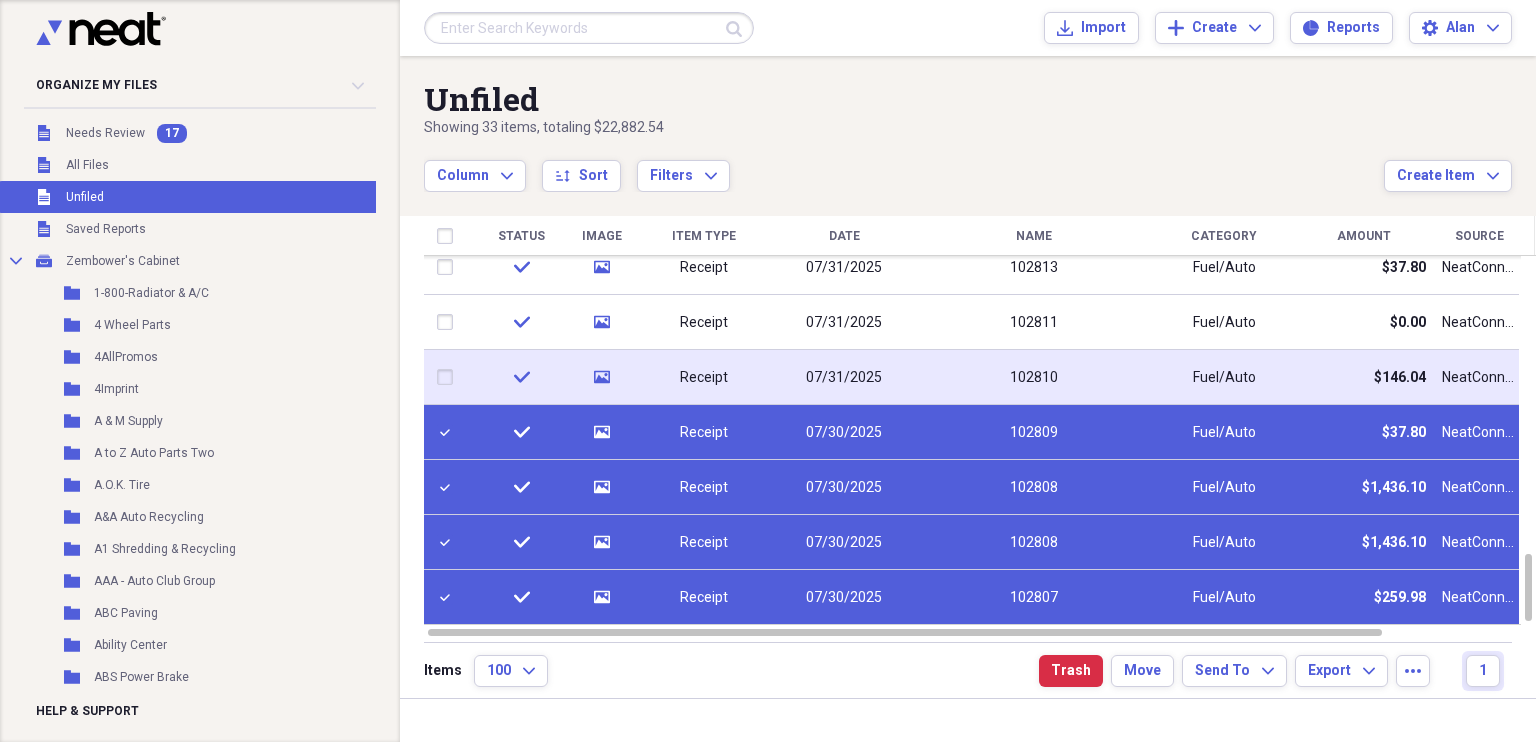 click at bounding box center [449, 377] 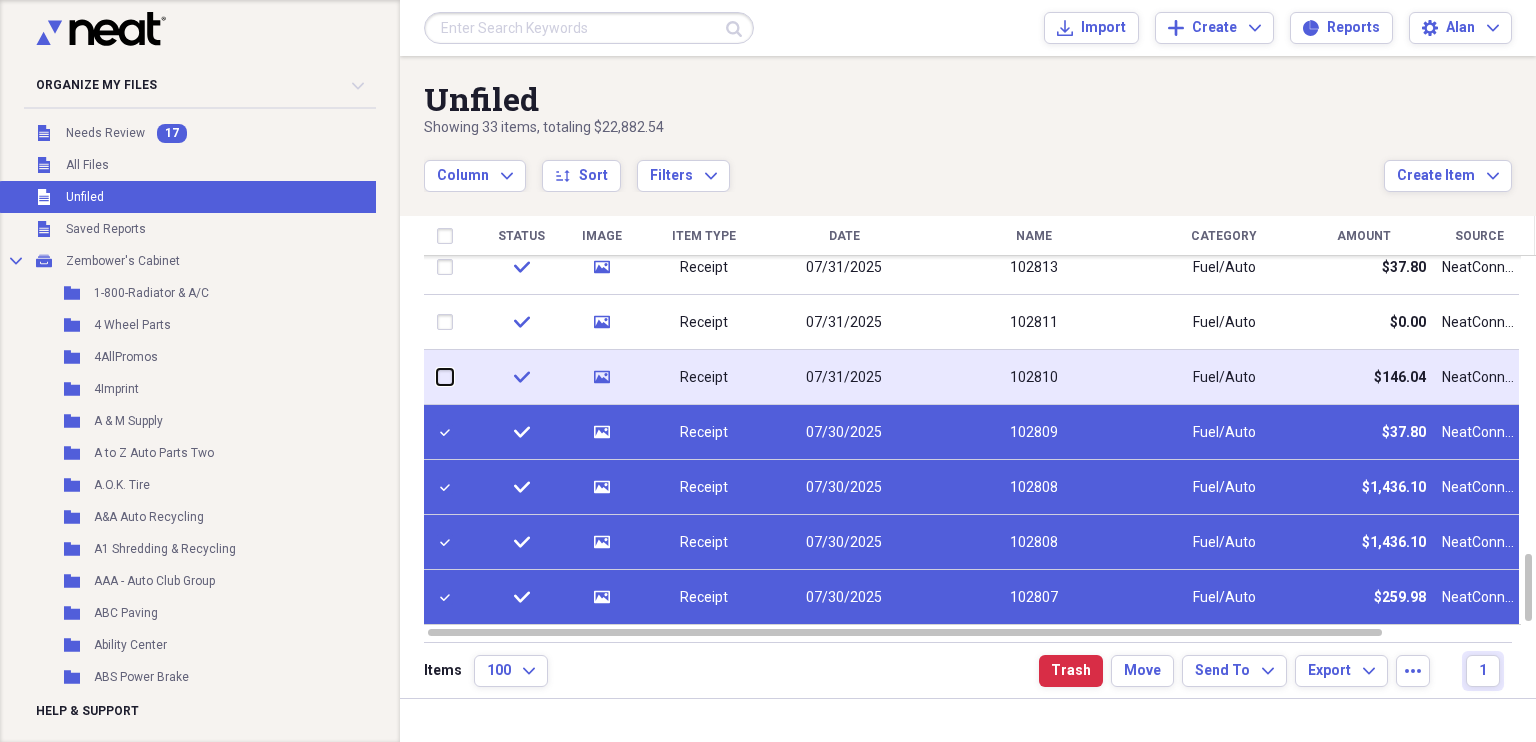 click at bounding box center (437, 377) 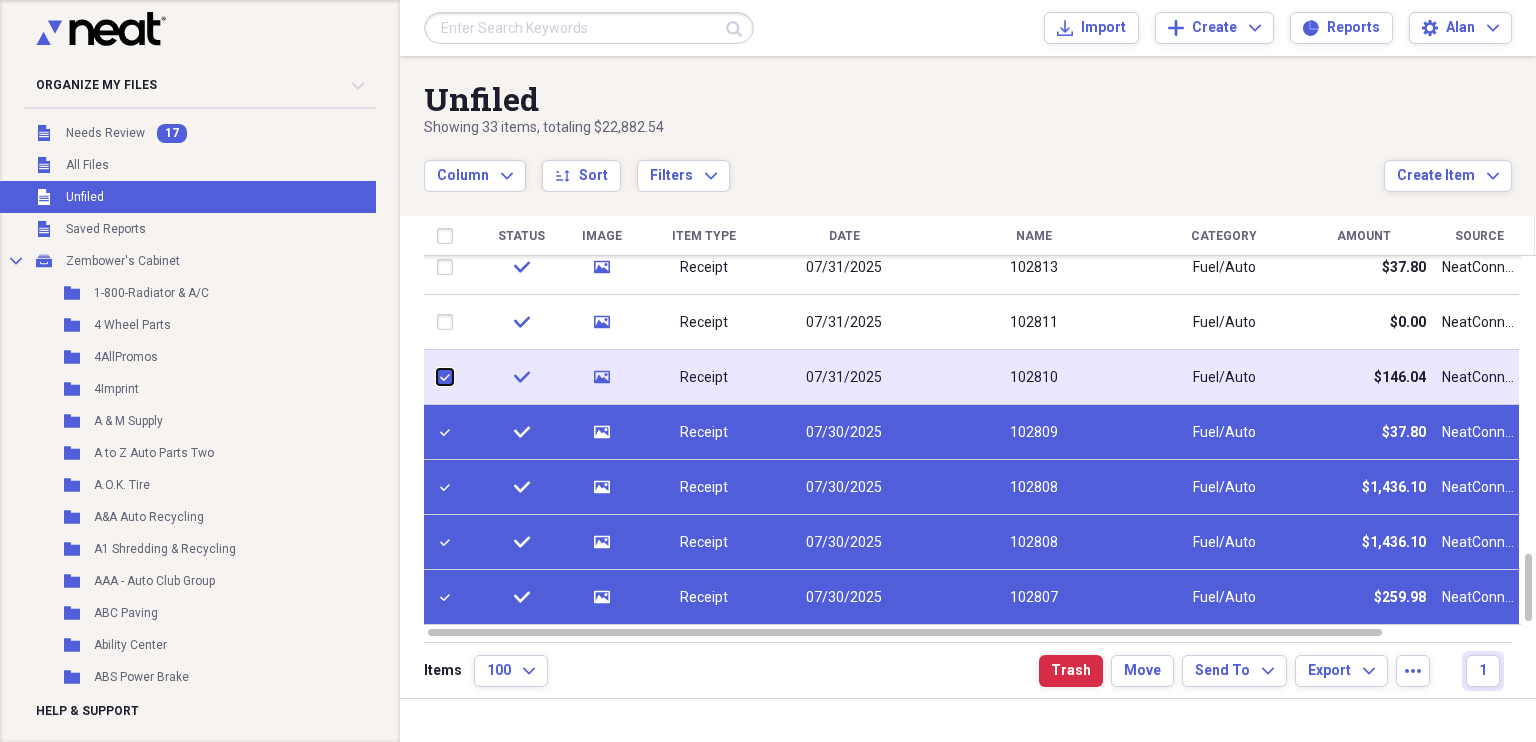 checkbox on "true" 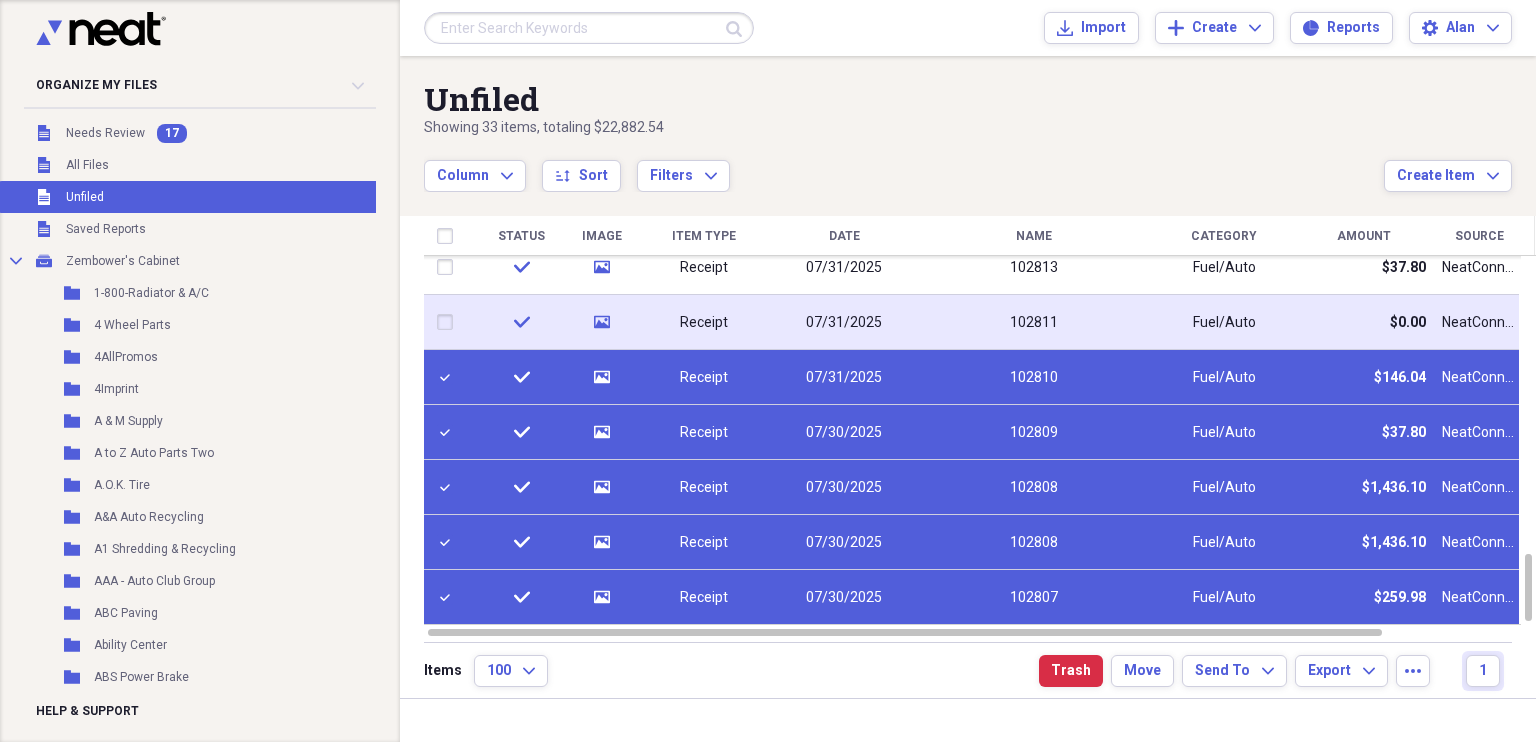 click at bounding box center [449, 322] 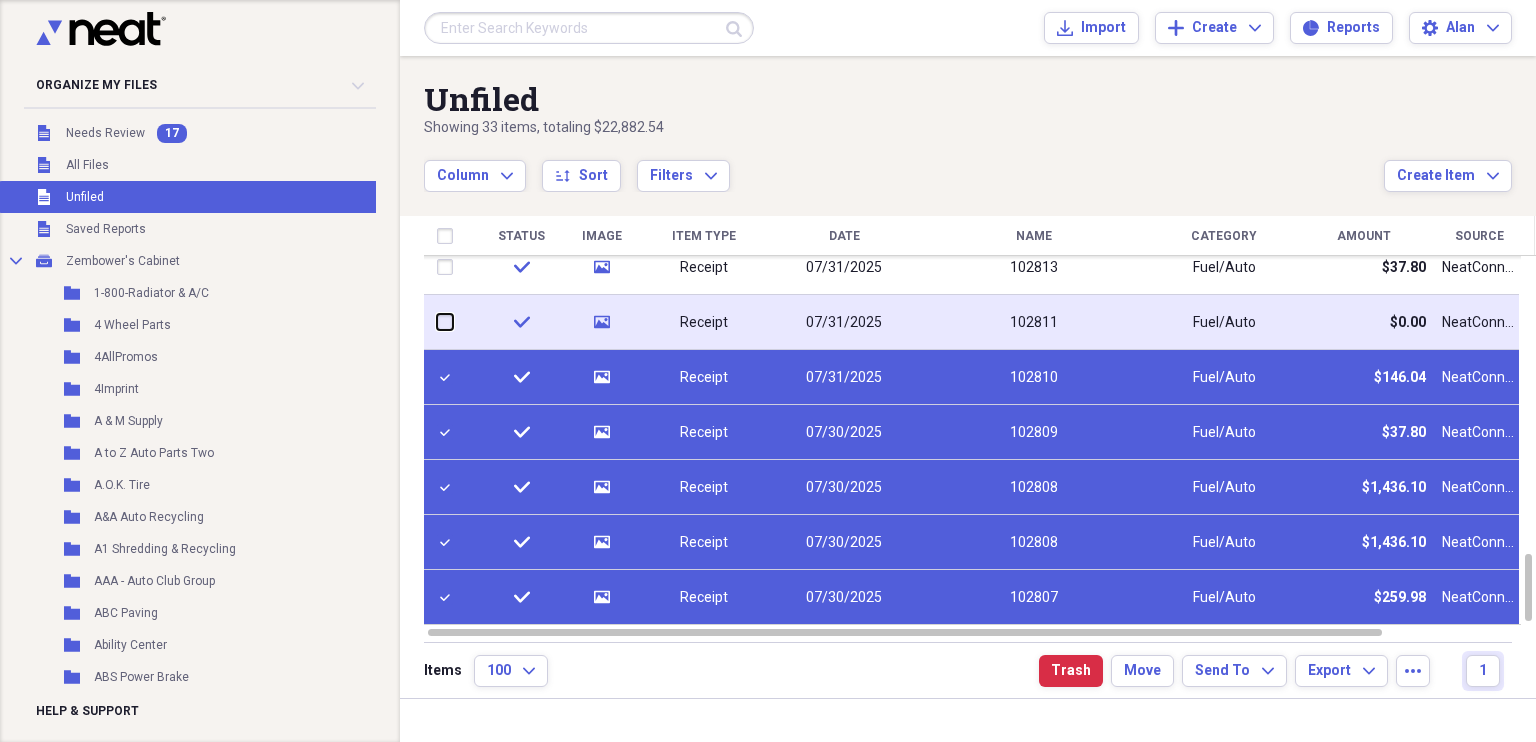 click at bounding box center [437, 322] 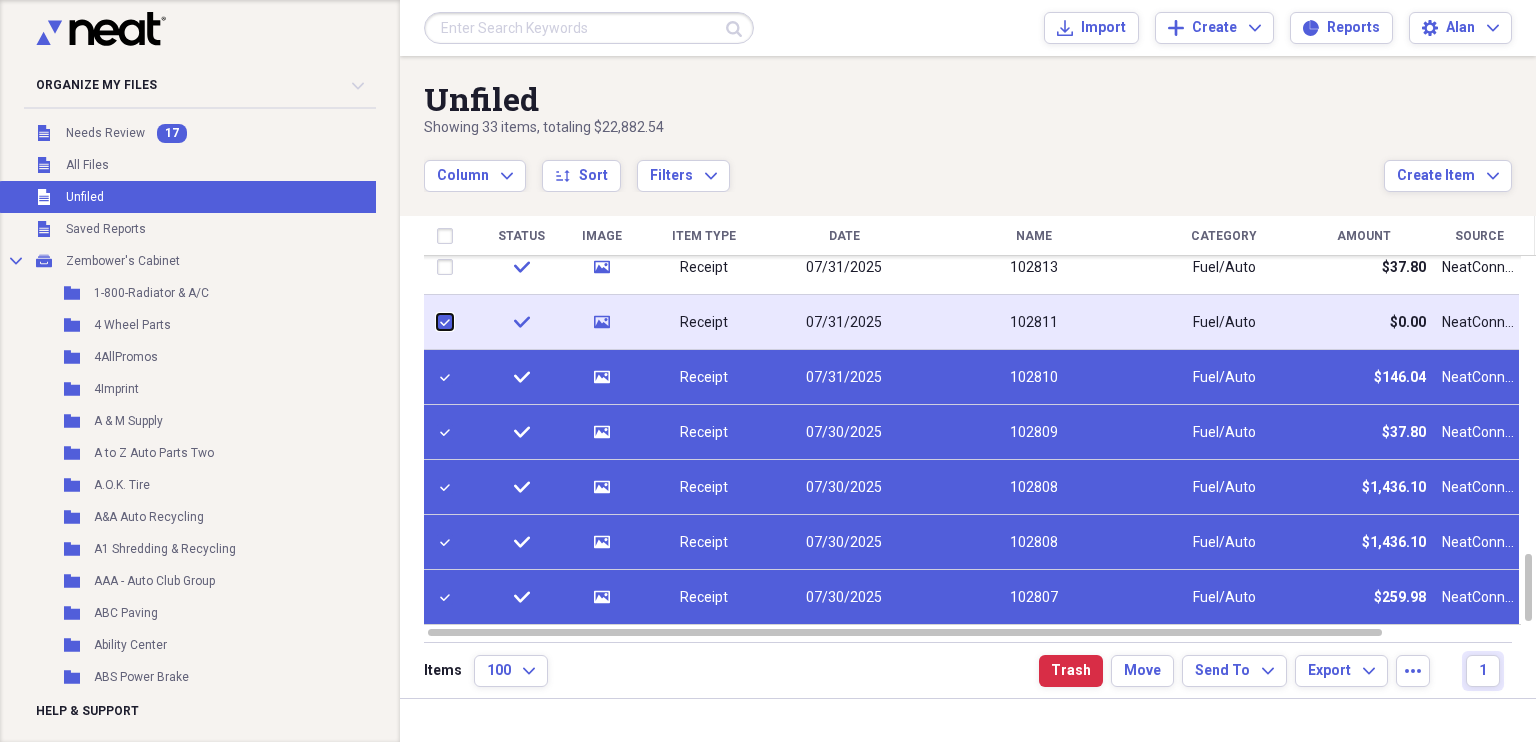 checkbox on "true" 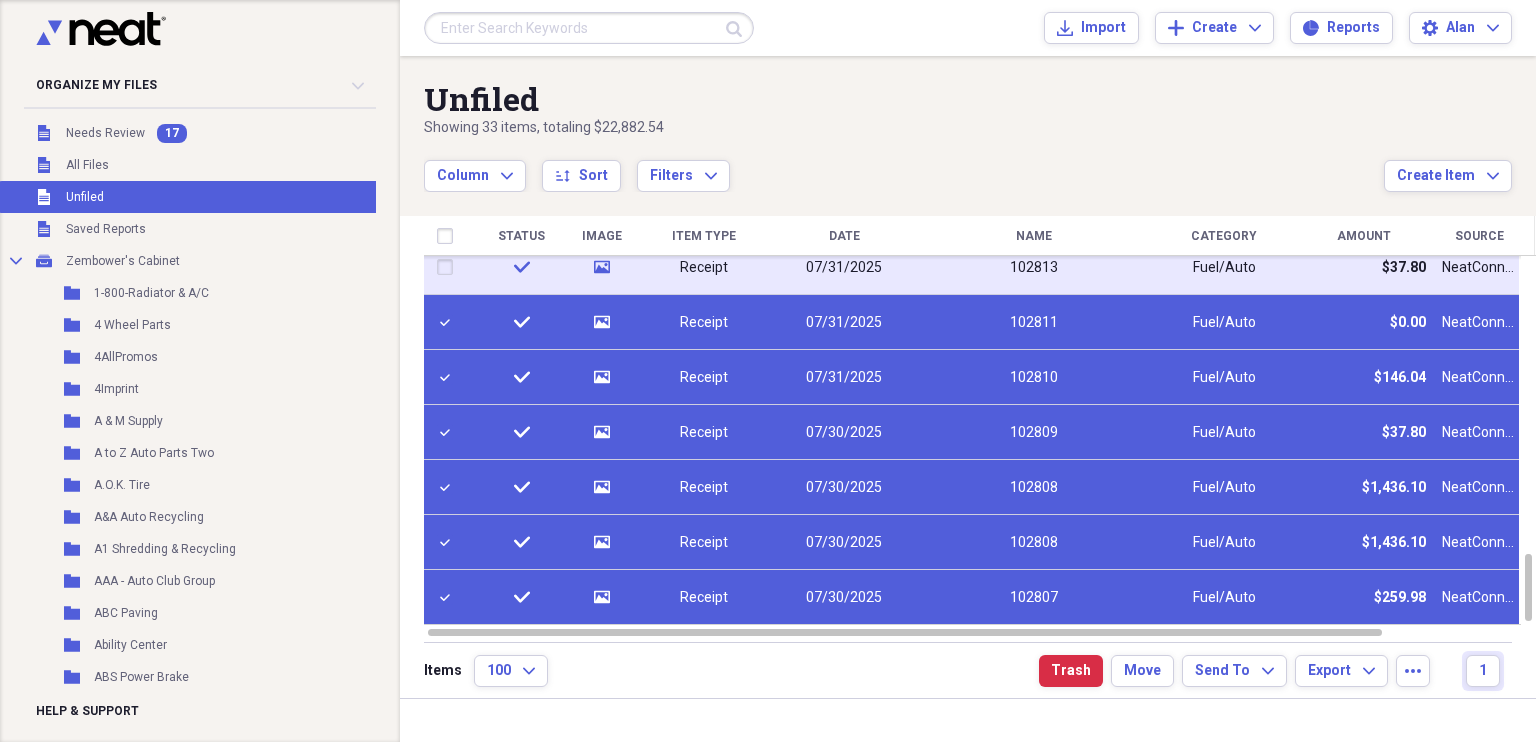 click at bounding box center (449, 267) 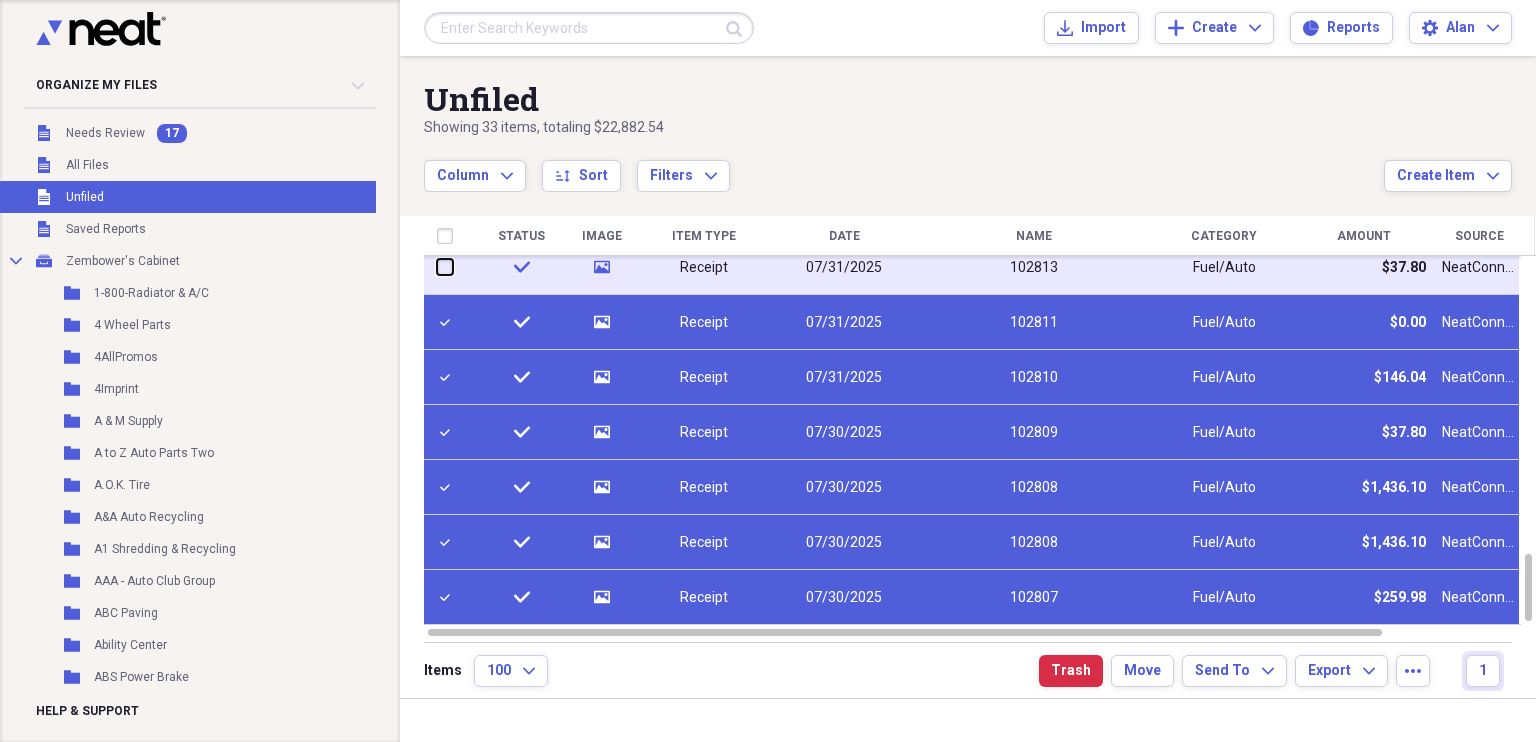 click at bounding box center (437, 267) 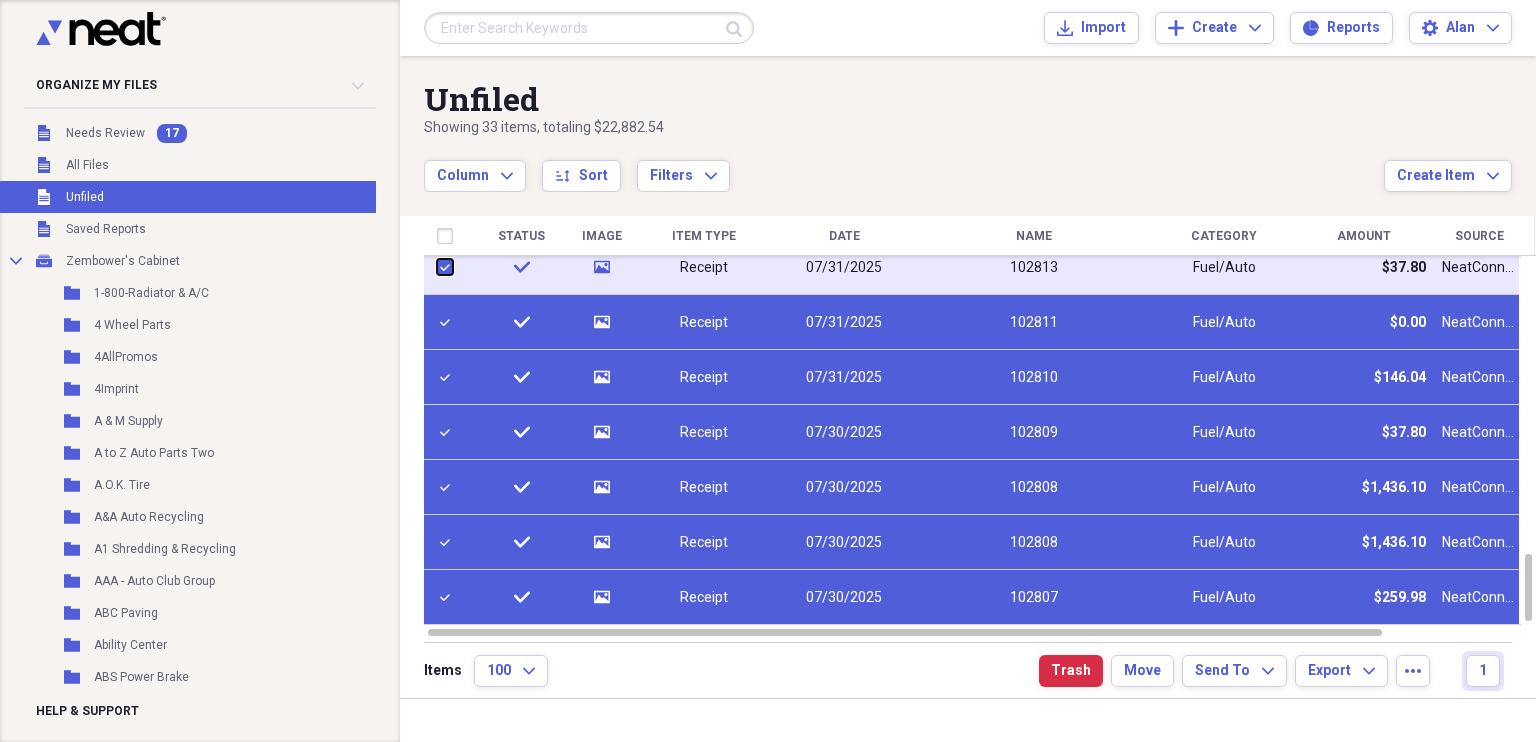 checkbox on "true" 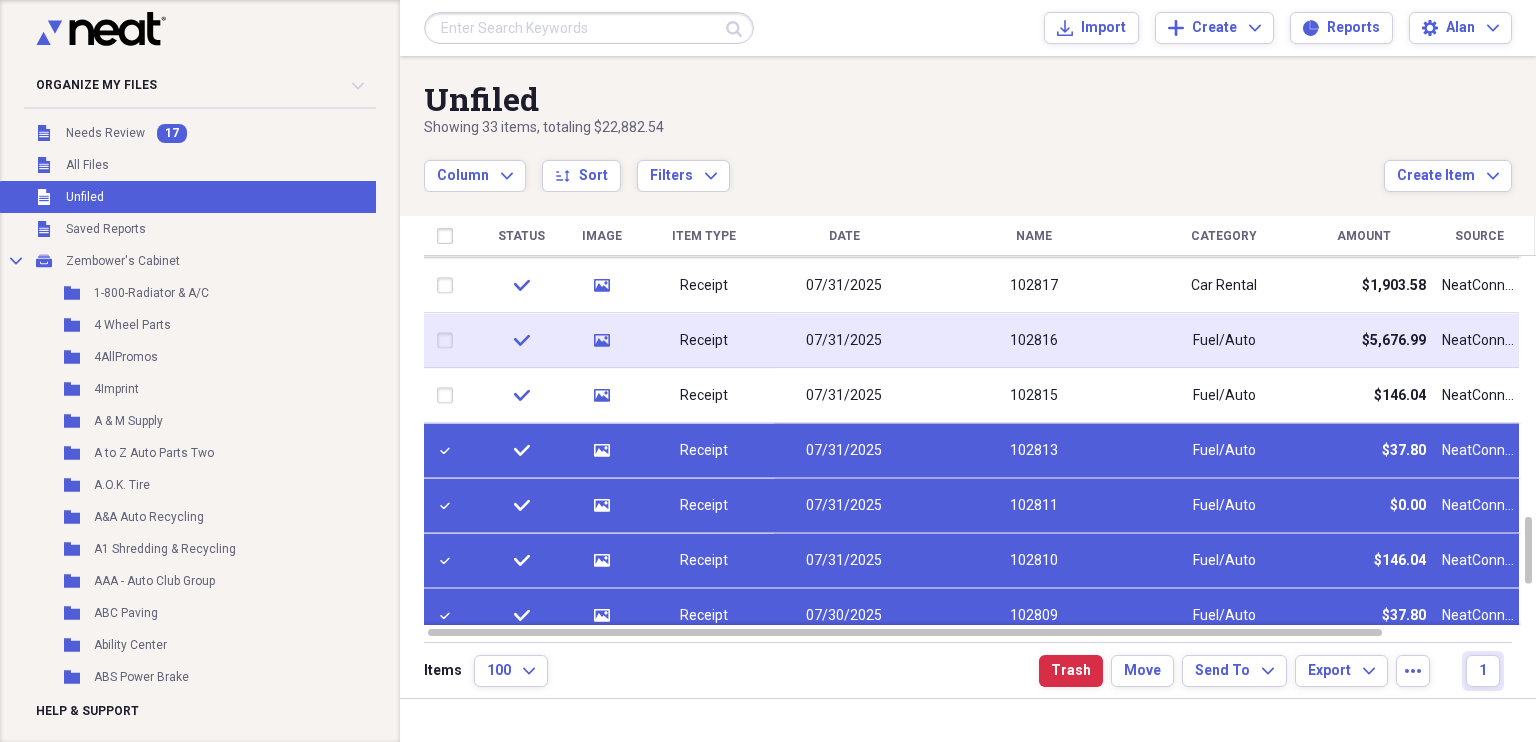 click at bounding box center (449, 396) 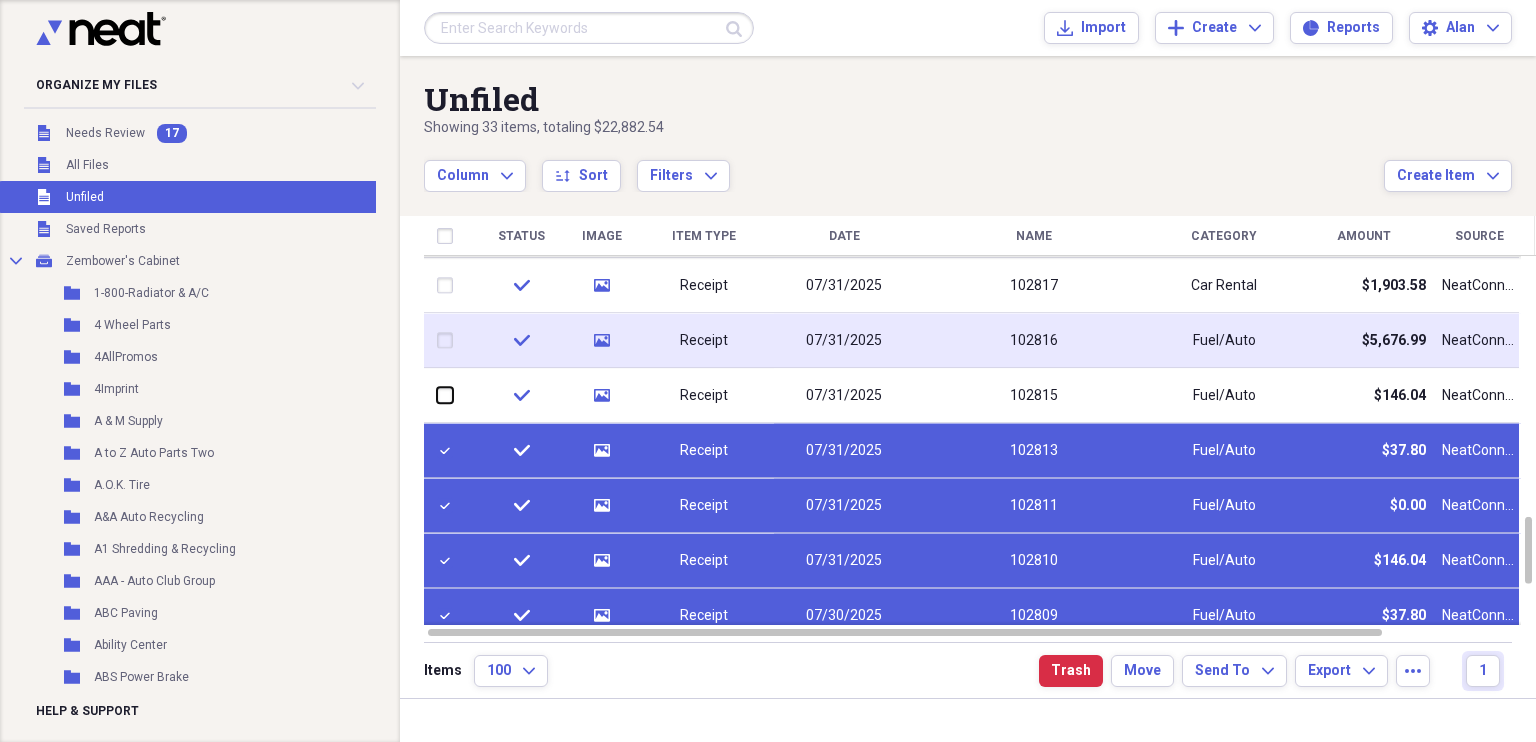 click at bounding box center (437, 395) 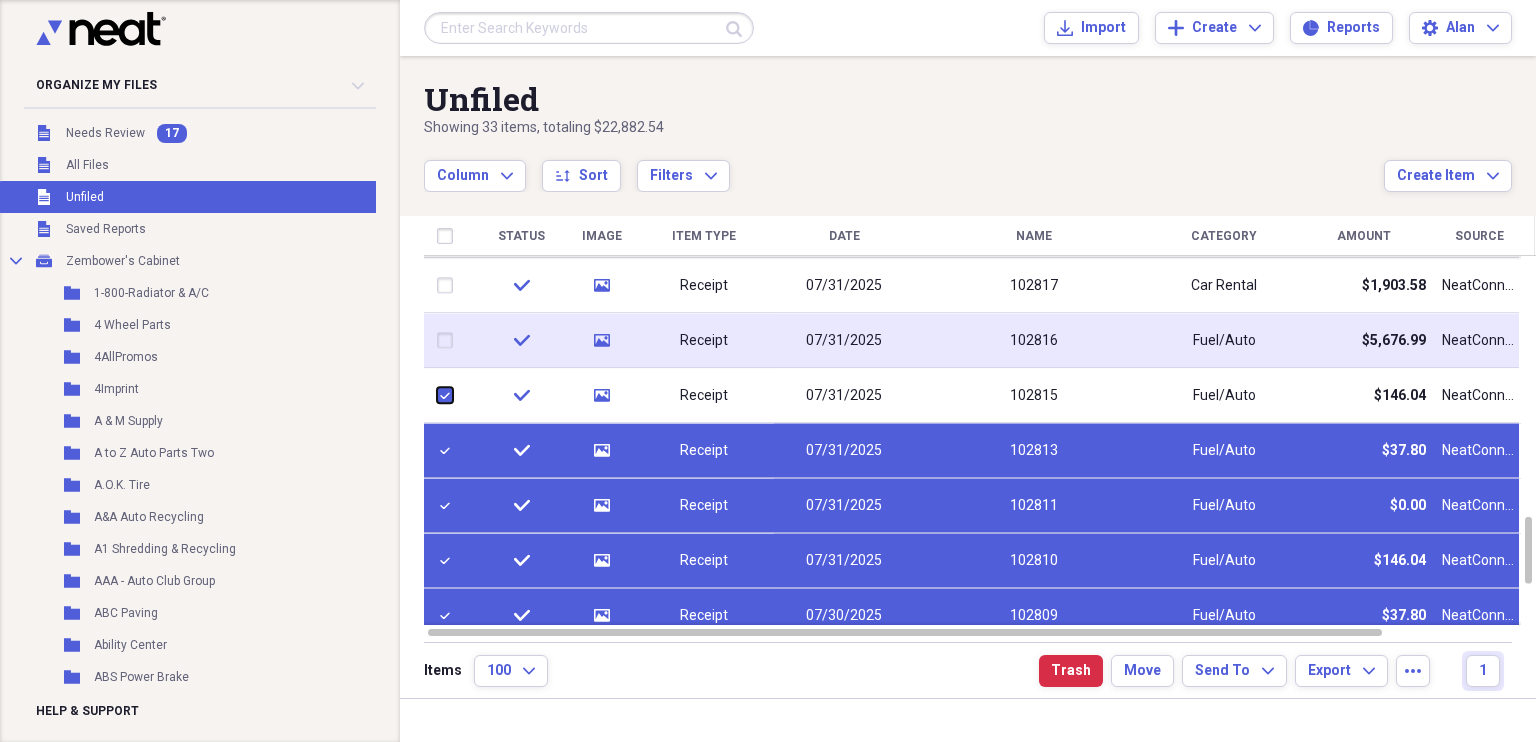 checkbox on "true" 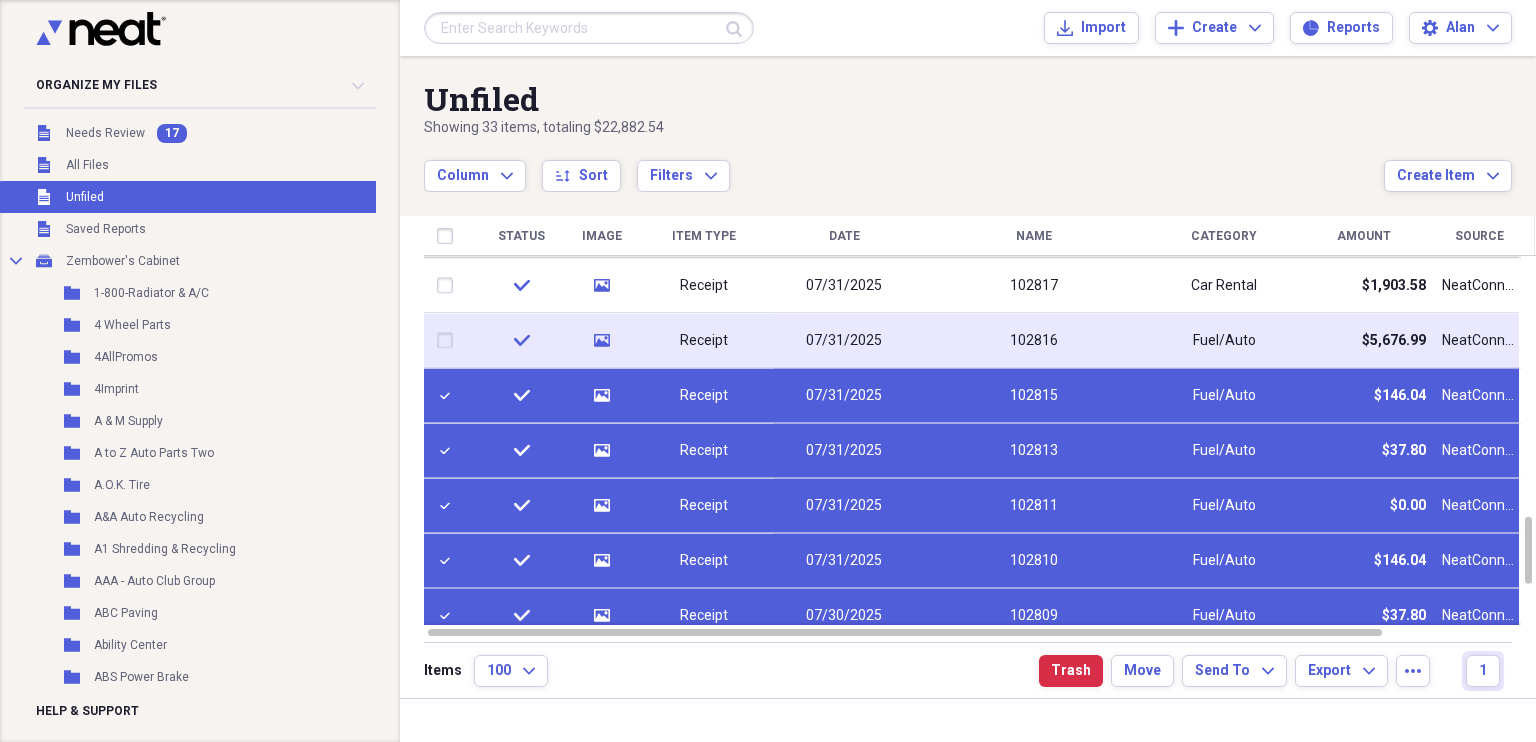 click at bounding box center (449, 341) 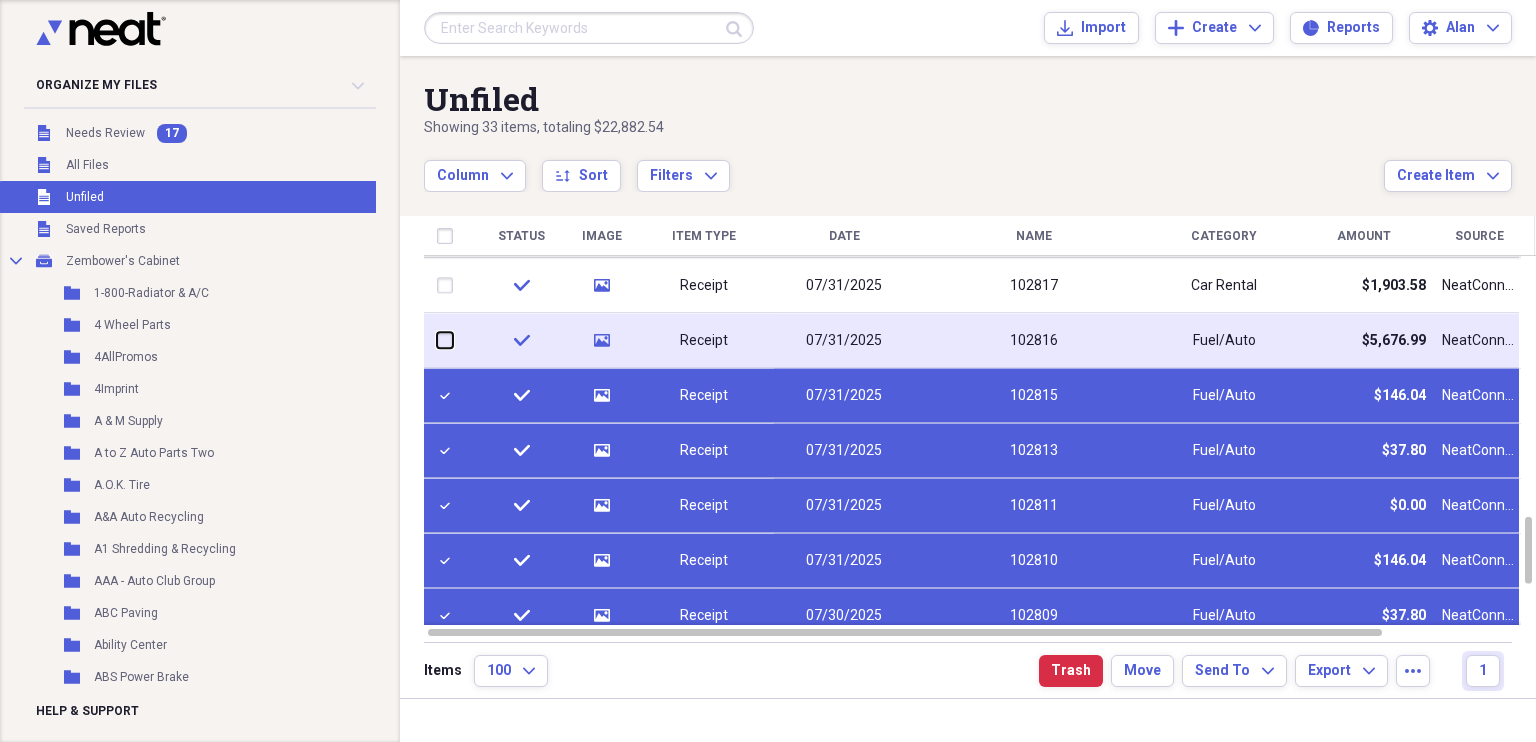 click at bounding box center (437, 340) 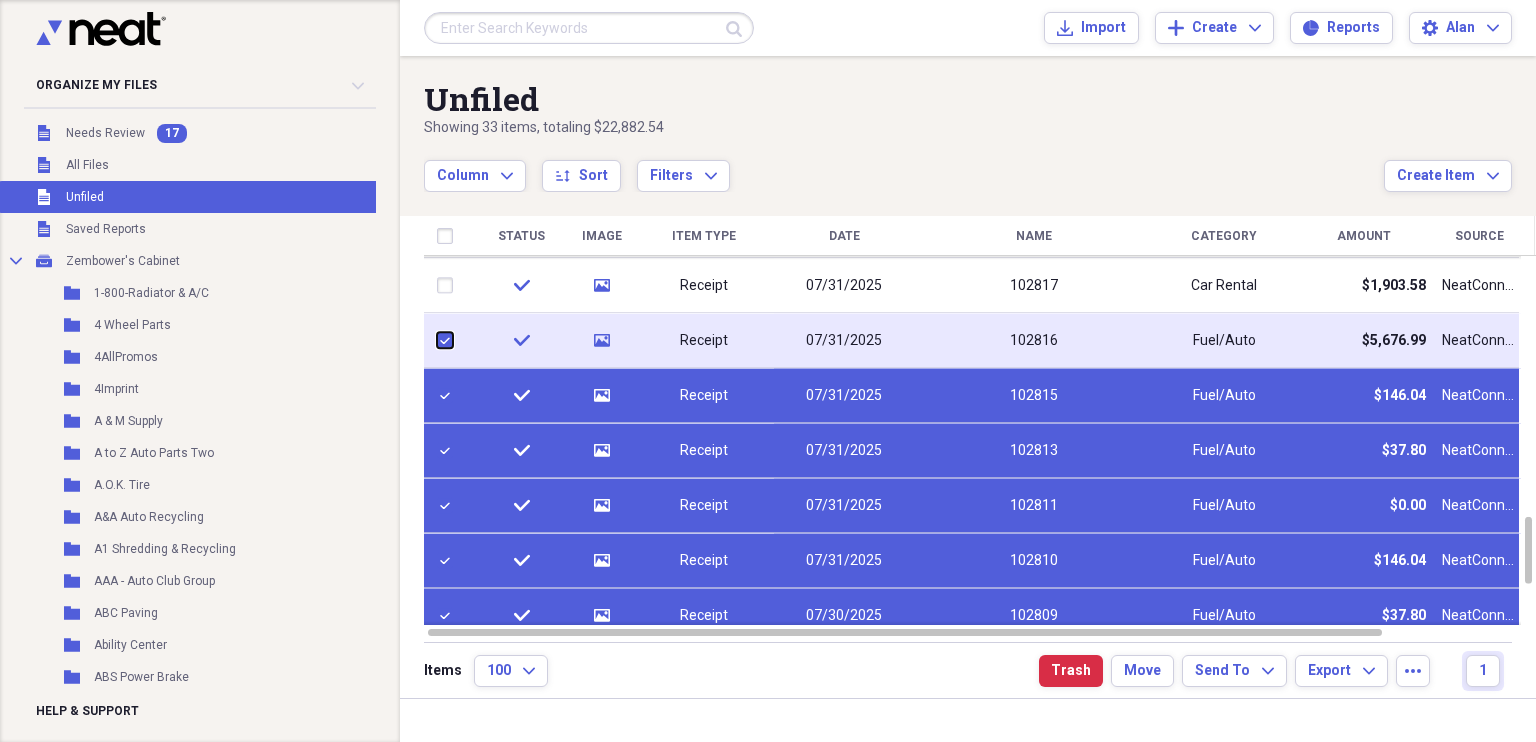 checkbox on "true" 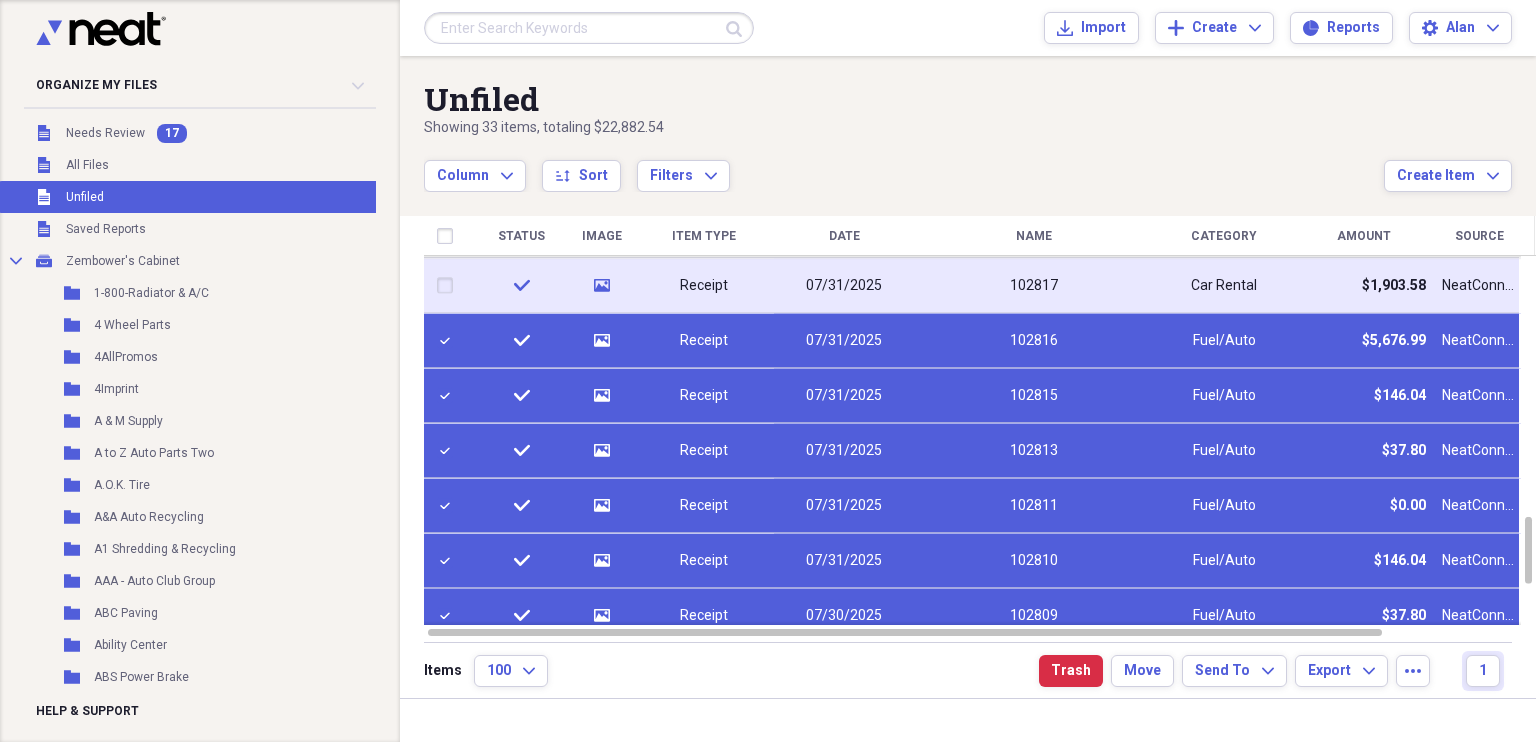 click at bounding box center (449, 286) 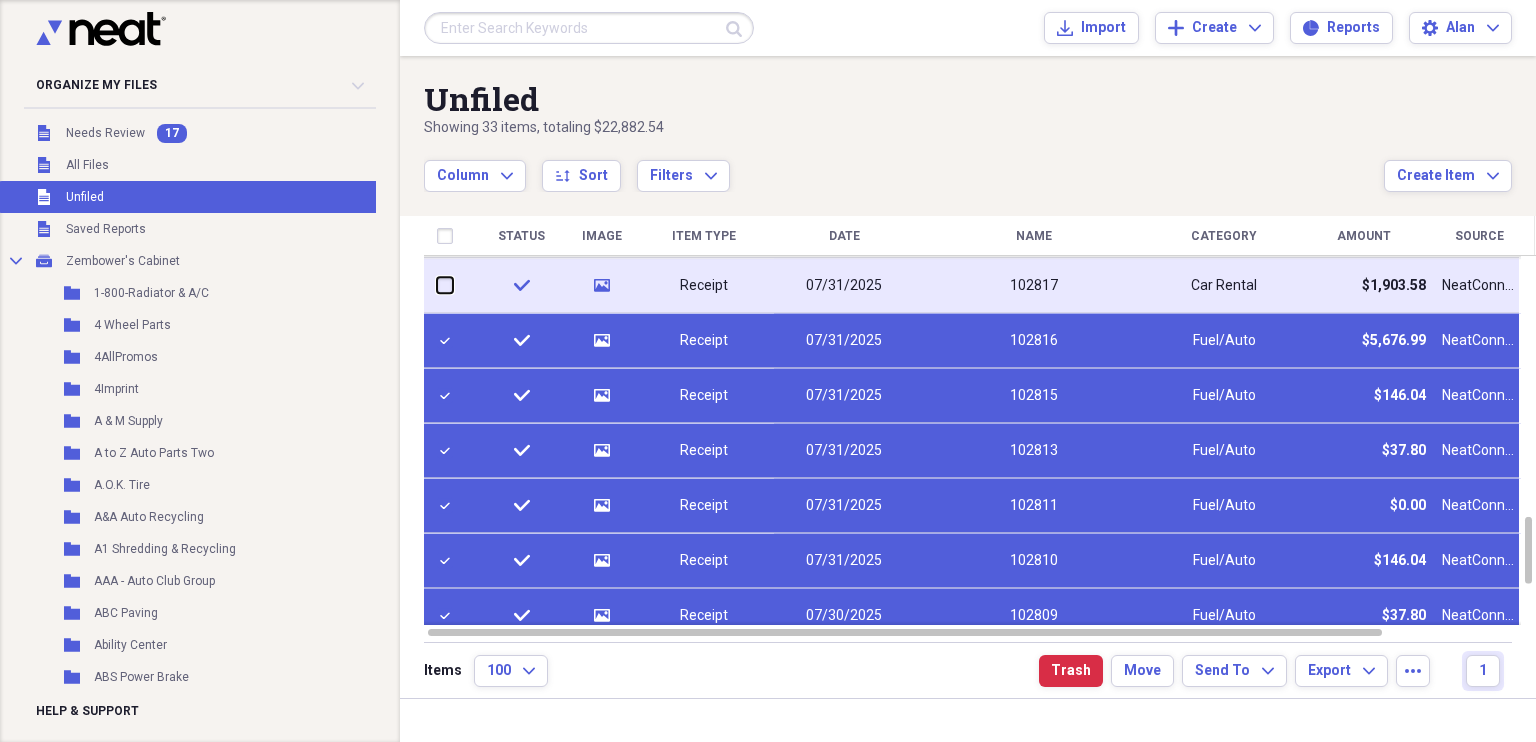 click at bounding box center [437, 285] 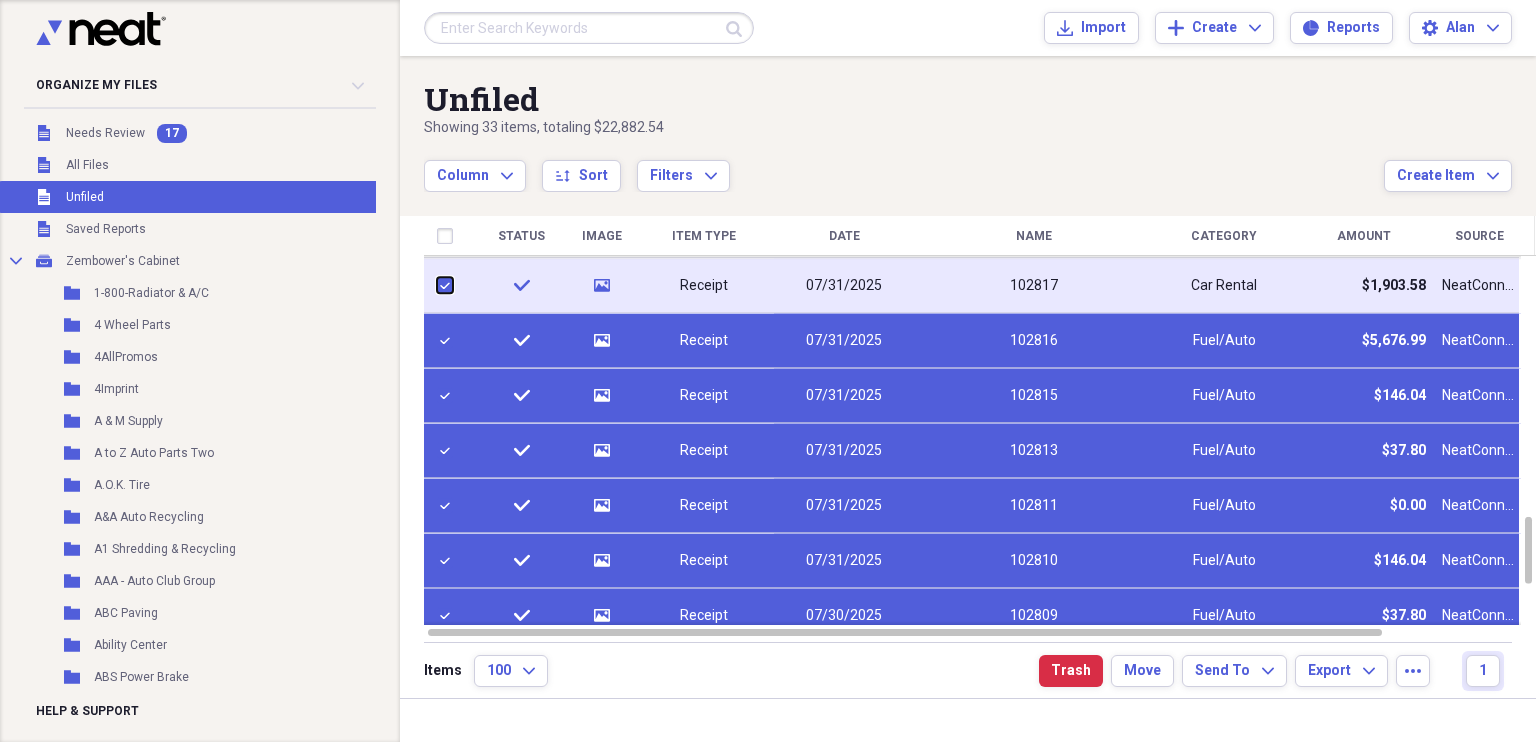 checkbox on "true" 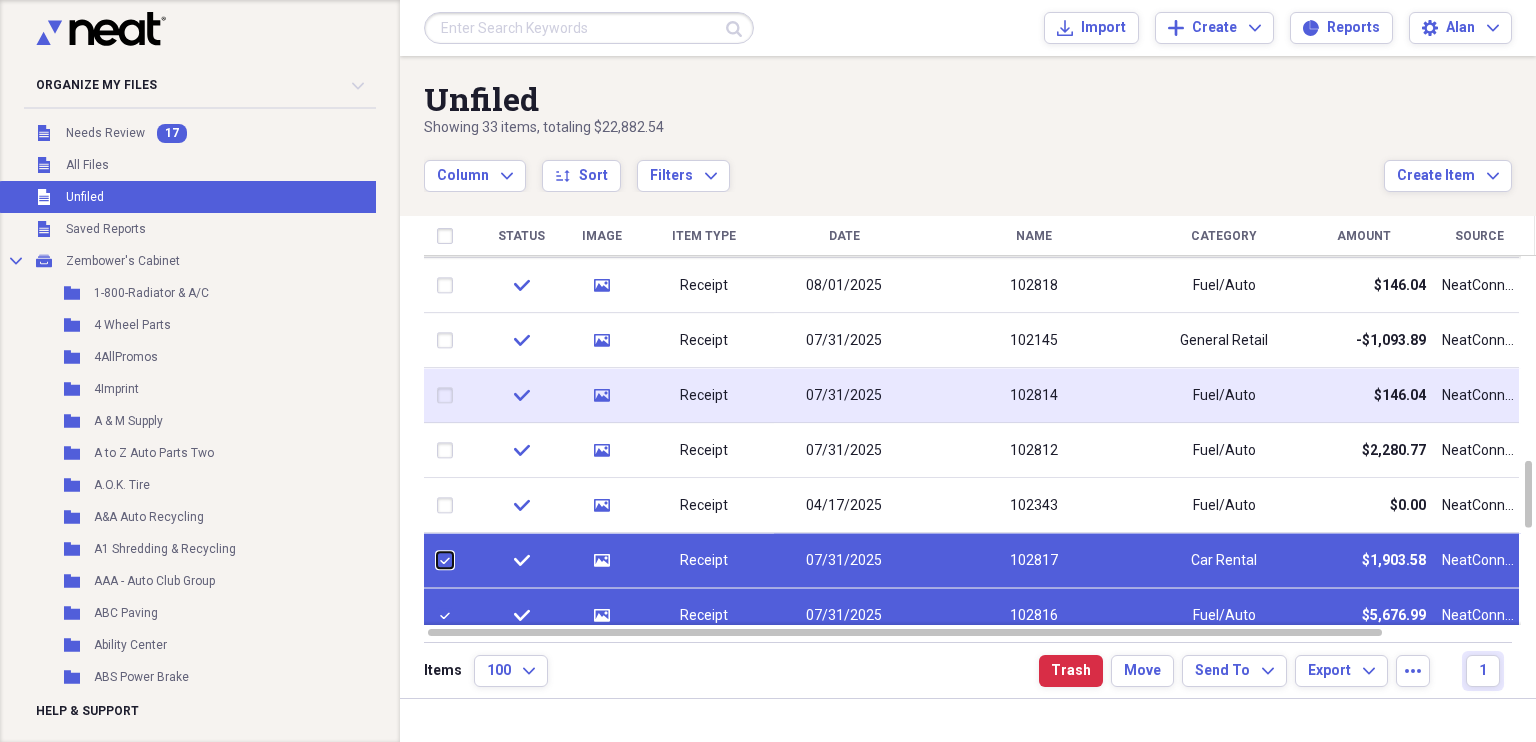 checkbox on "false" 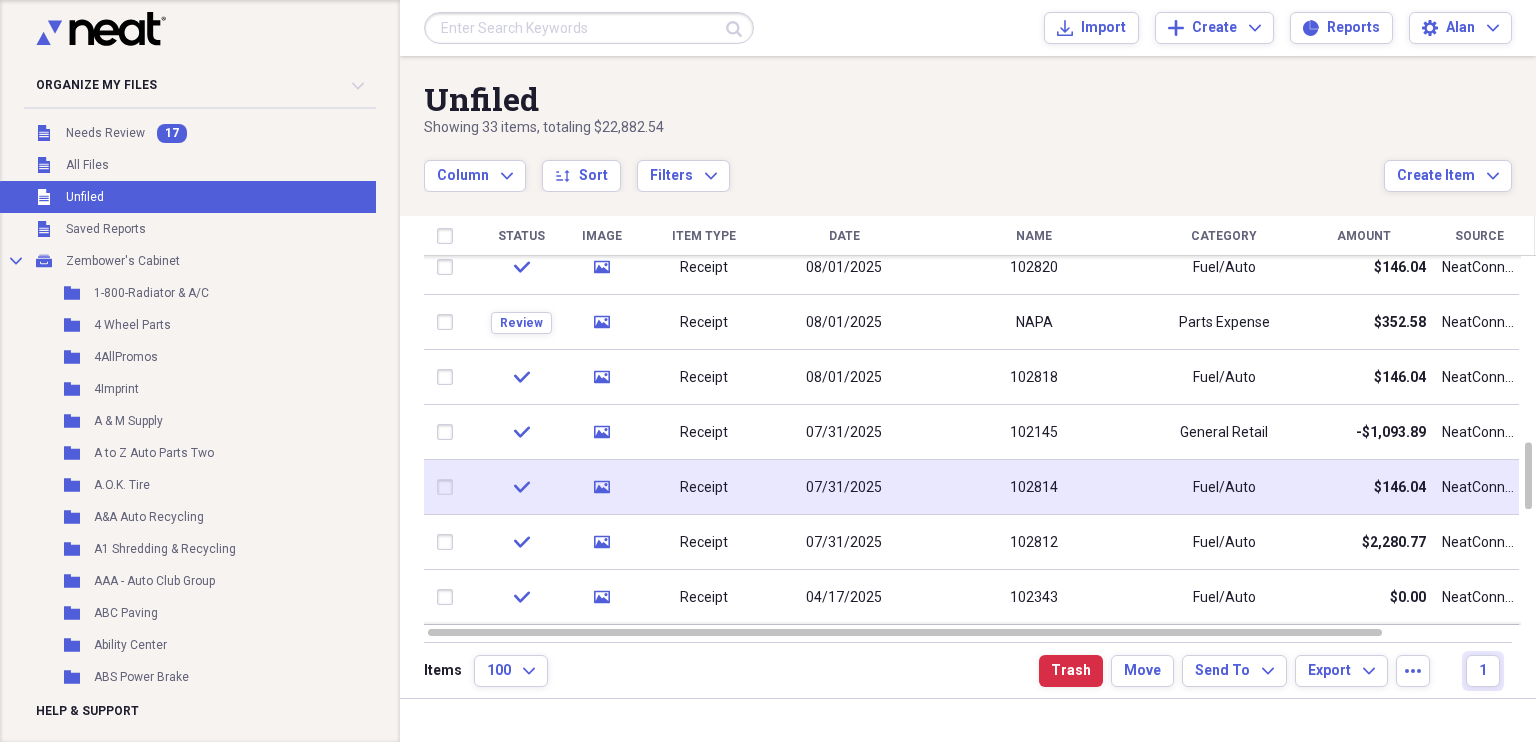 checkbox on "false" 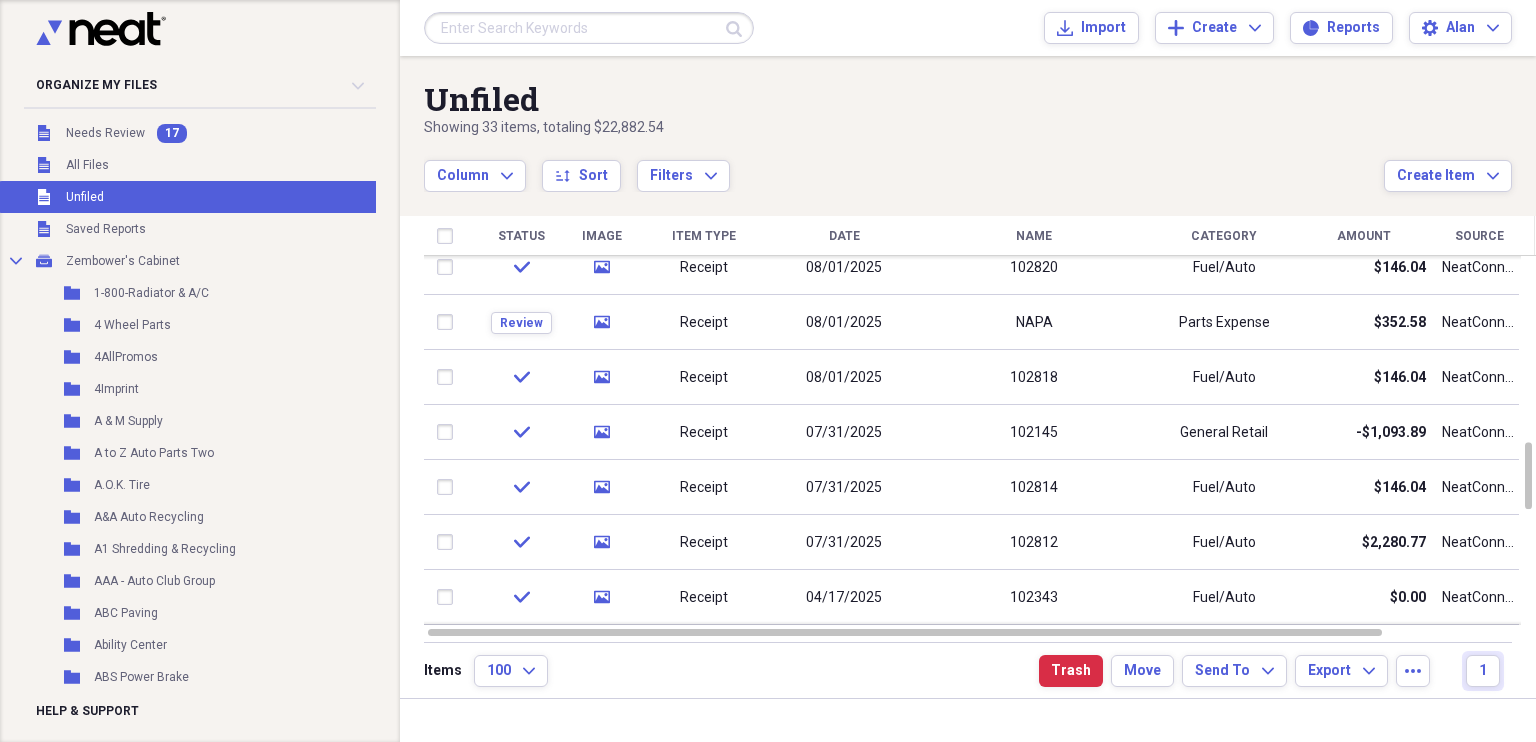 scroll, scrollTop: 0, scrollLeft: 0, axis: both 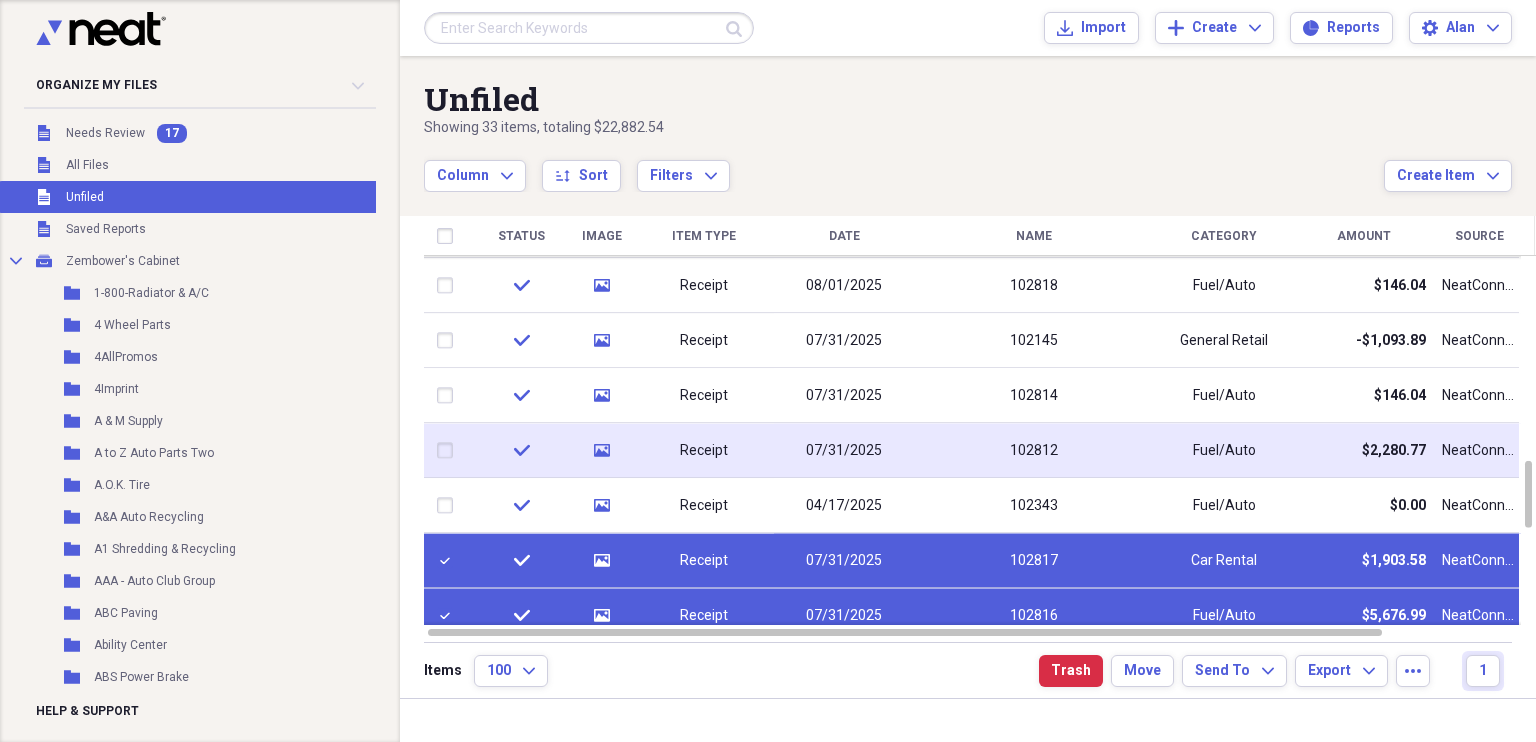 checkbox on "true" 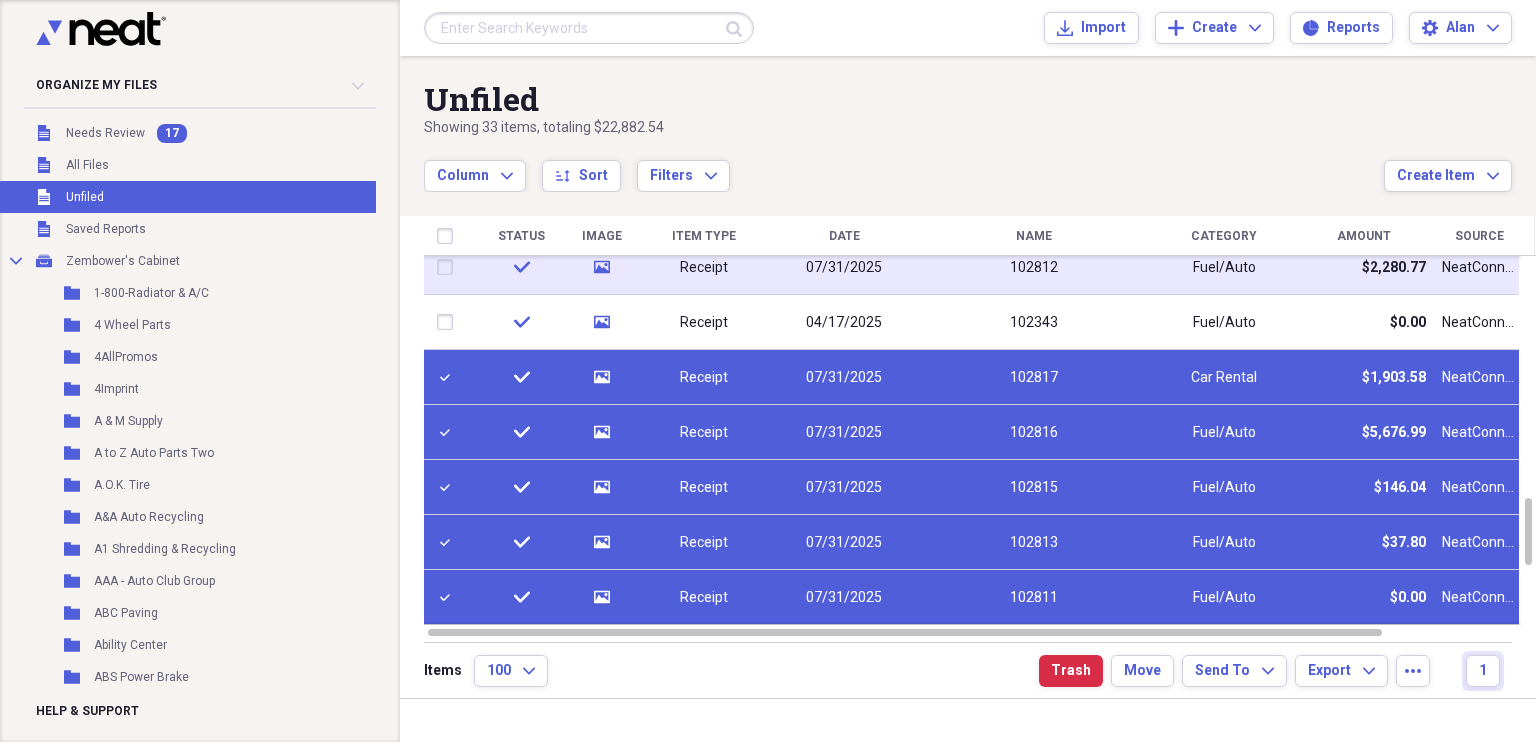 checkbox on "true" 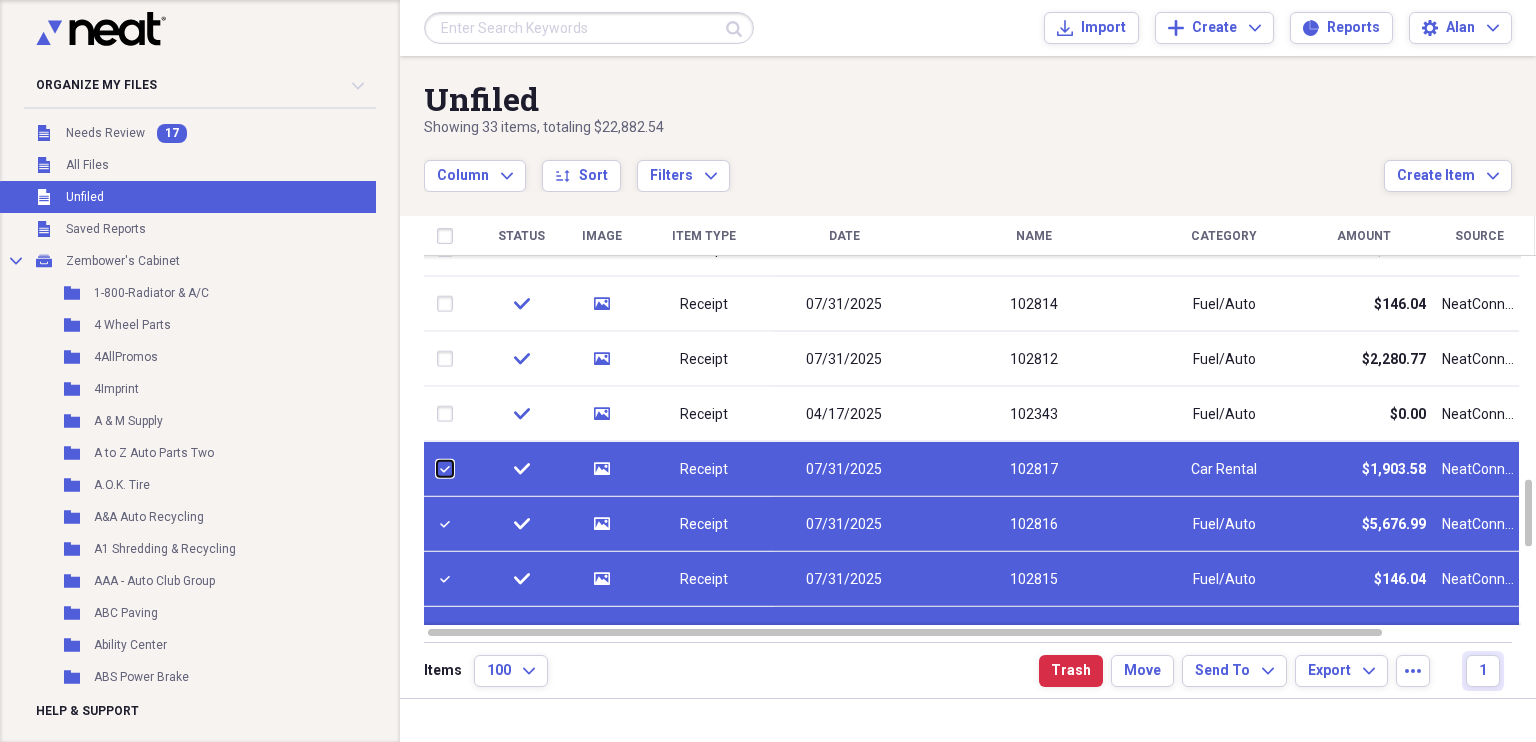 checkbox on "false" 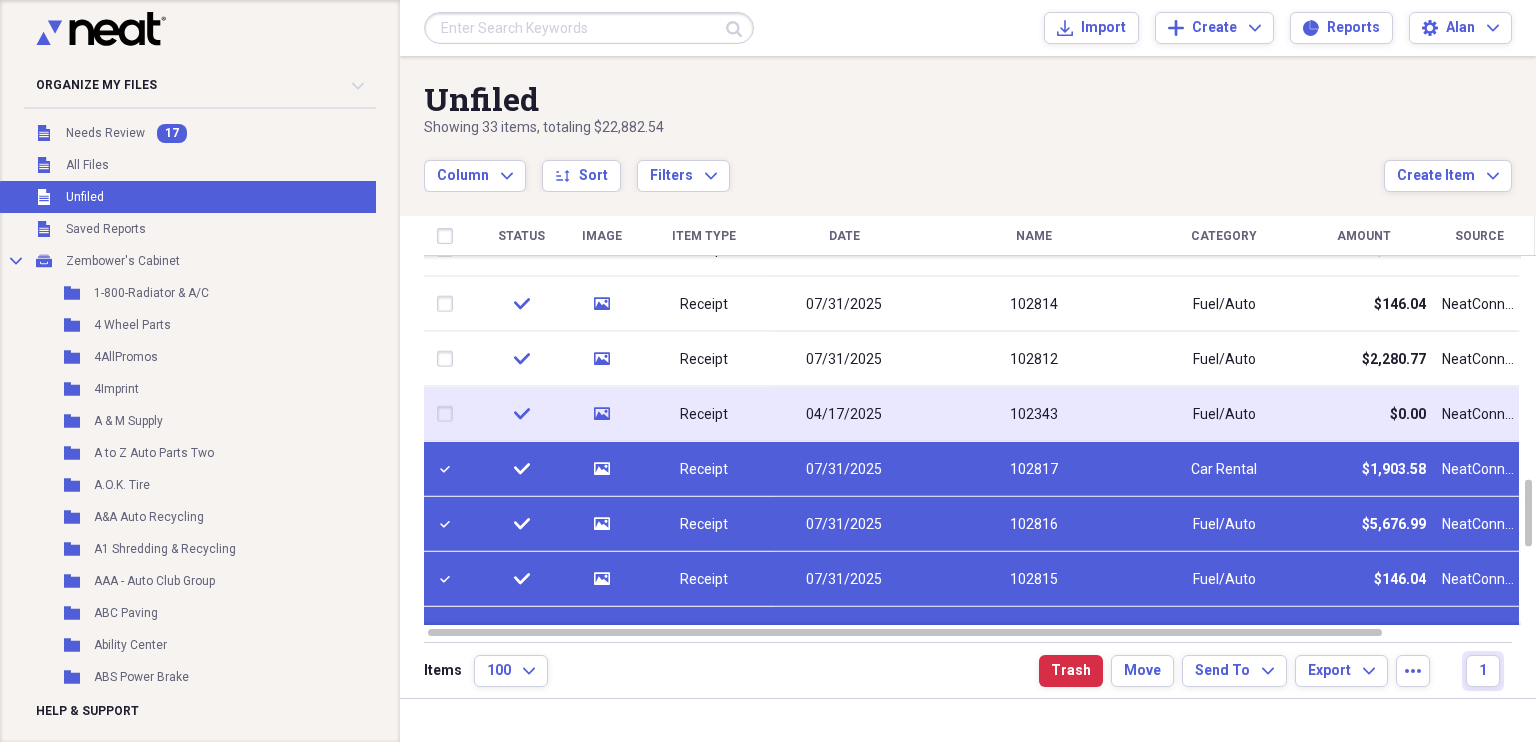 click at bounding box center (449, 414) 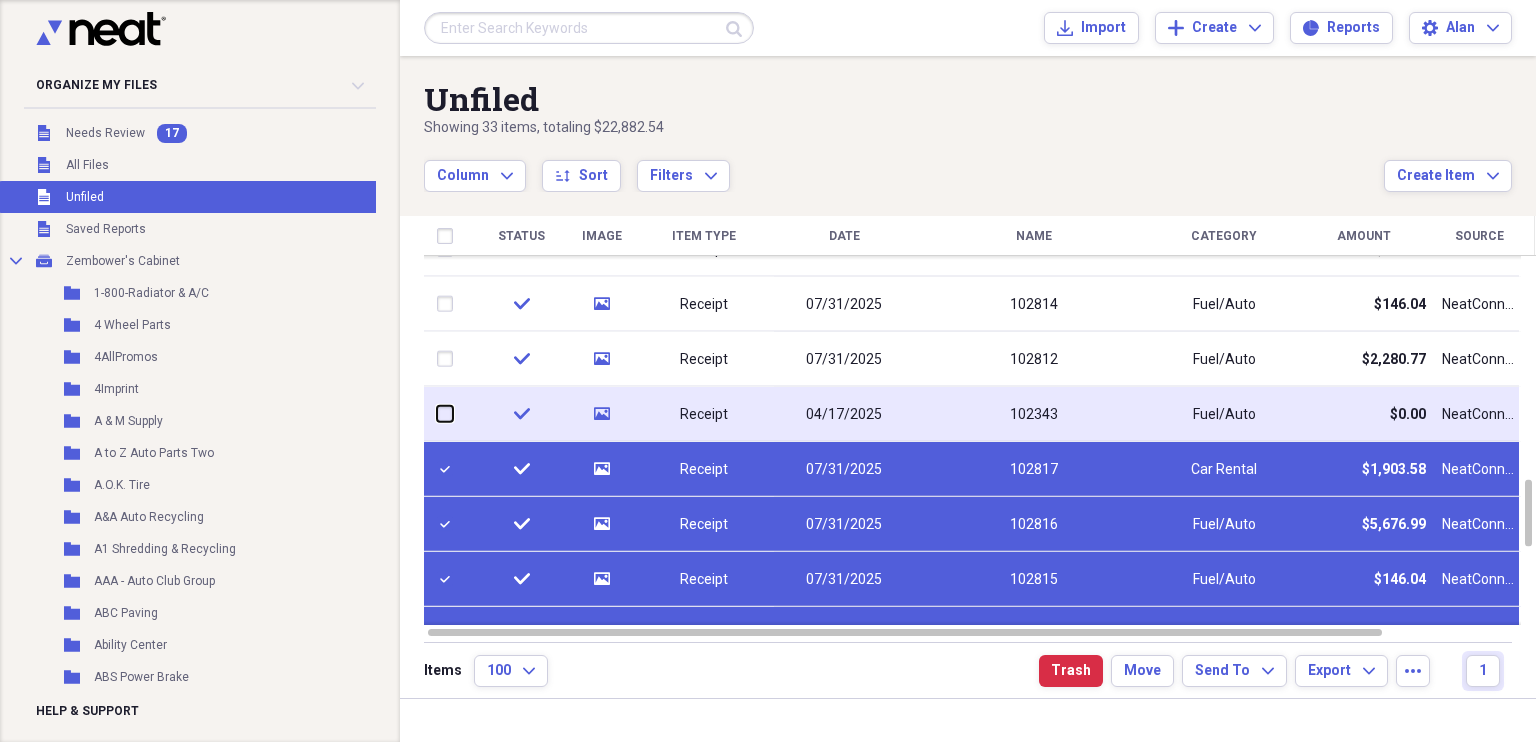 click at bounding box center (437, 414) 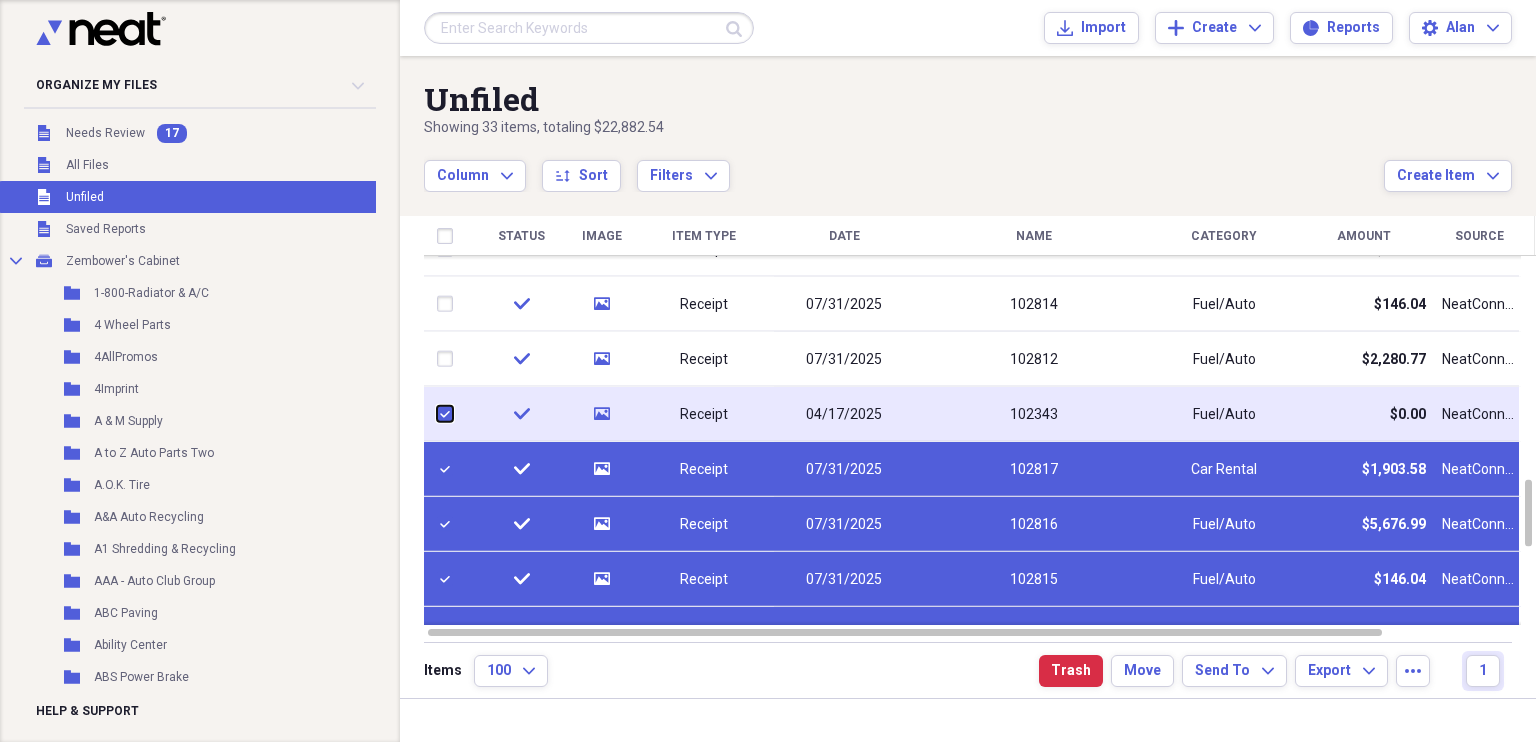 checkbox on "true" 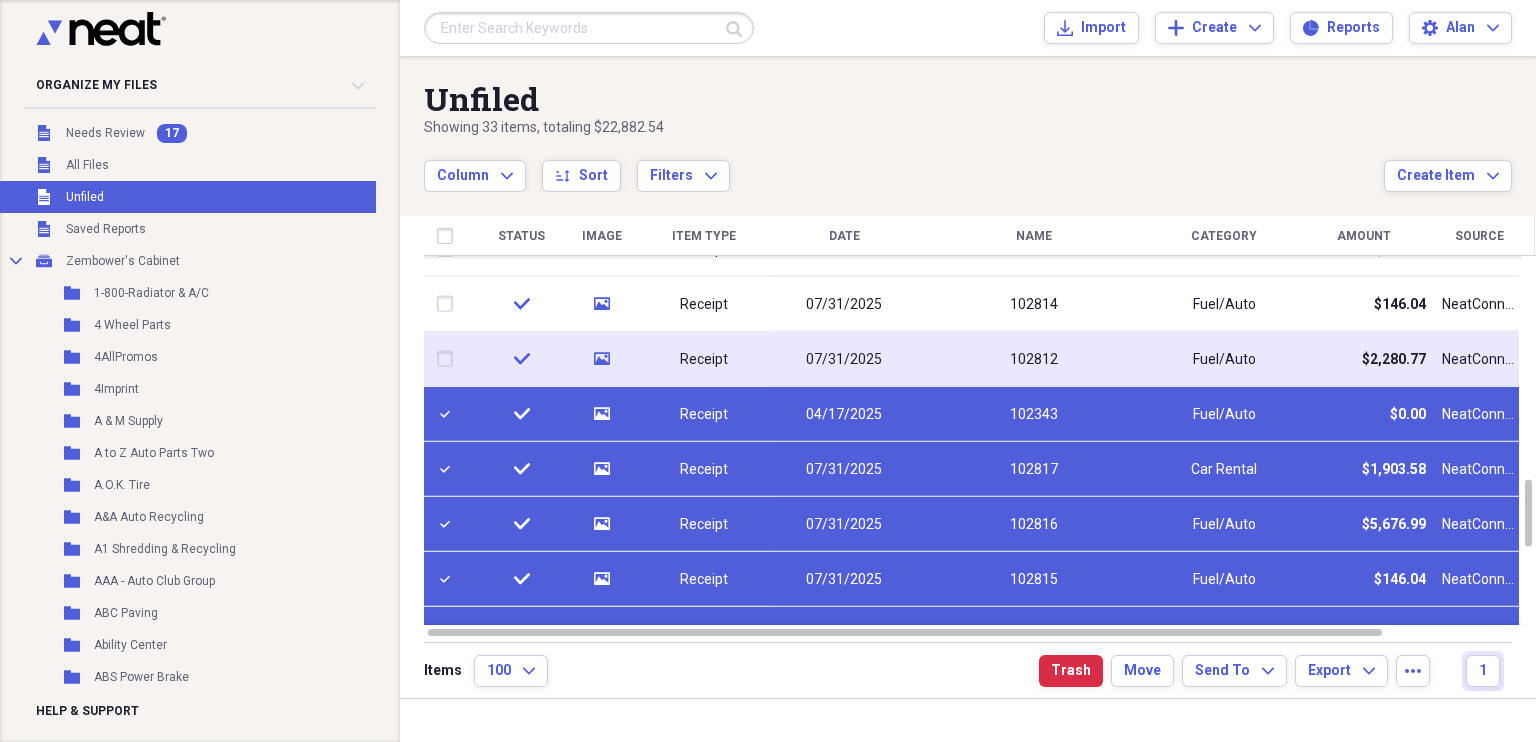 click at bounding box center [449, 359] 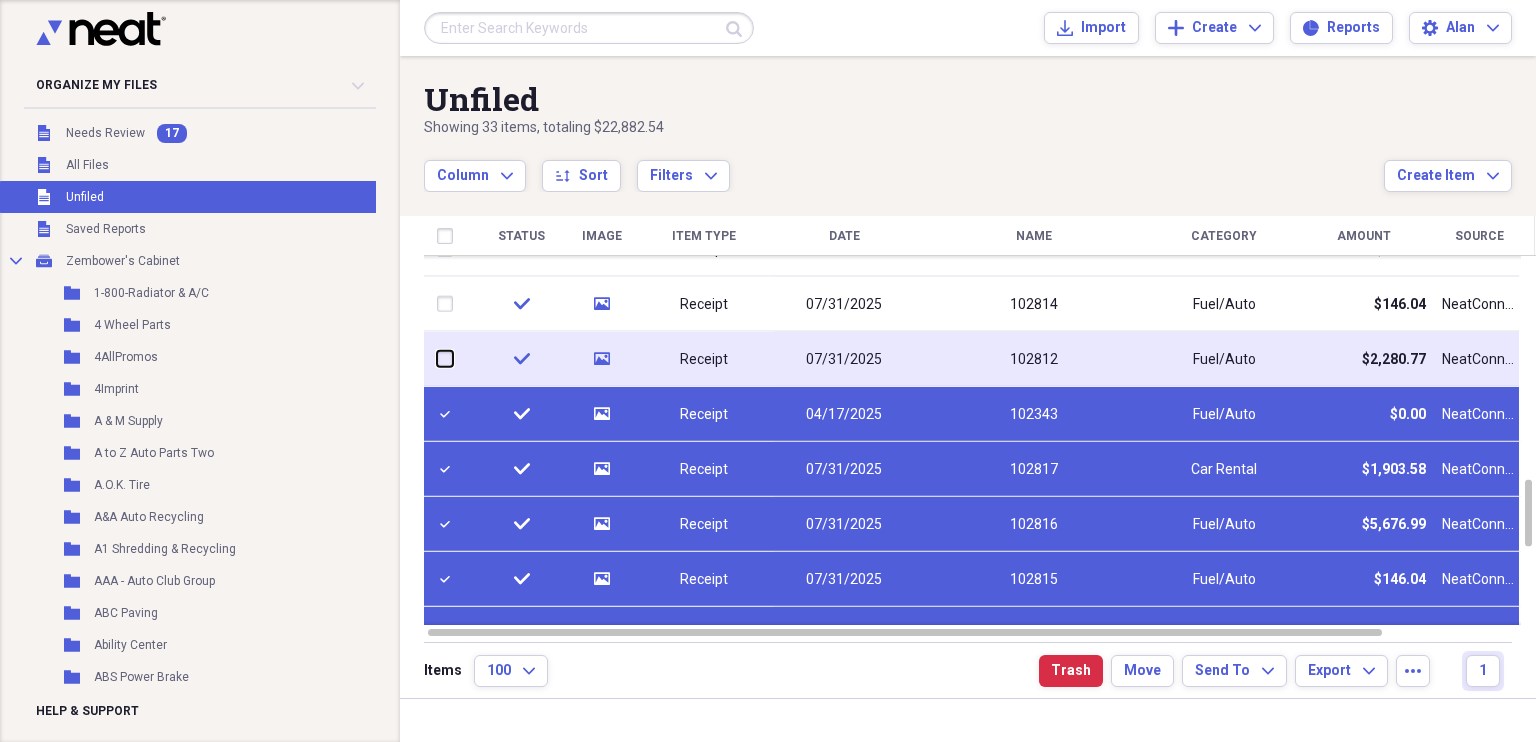click at bounding box center [437, 359] 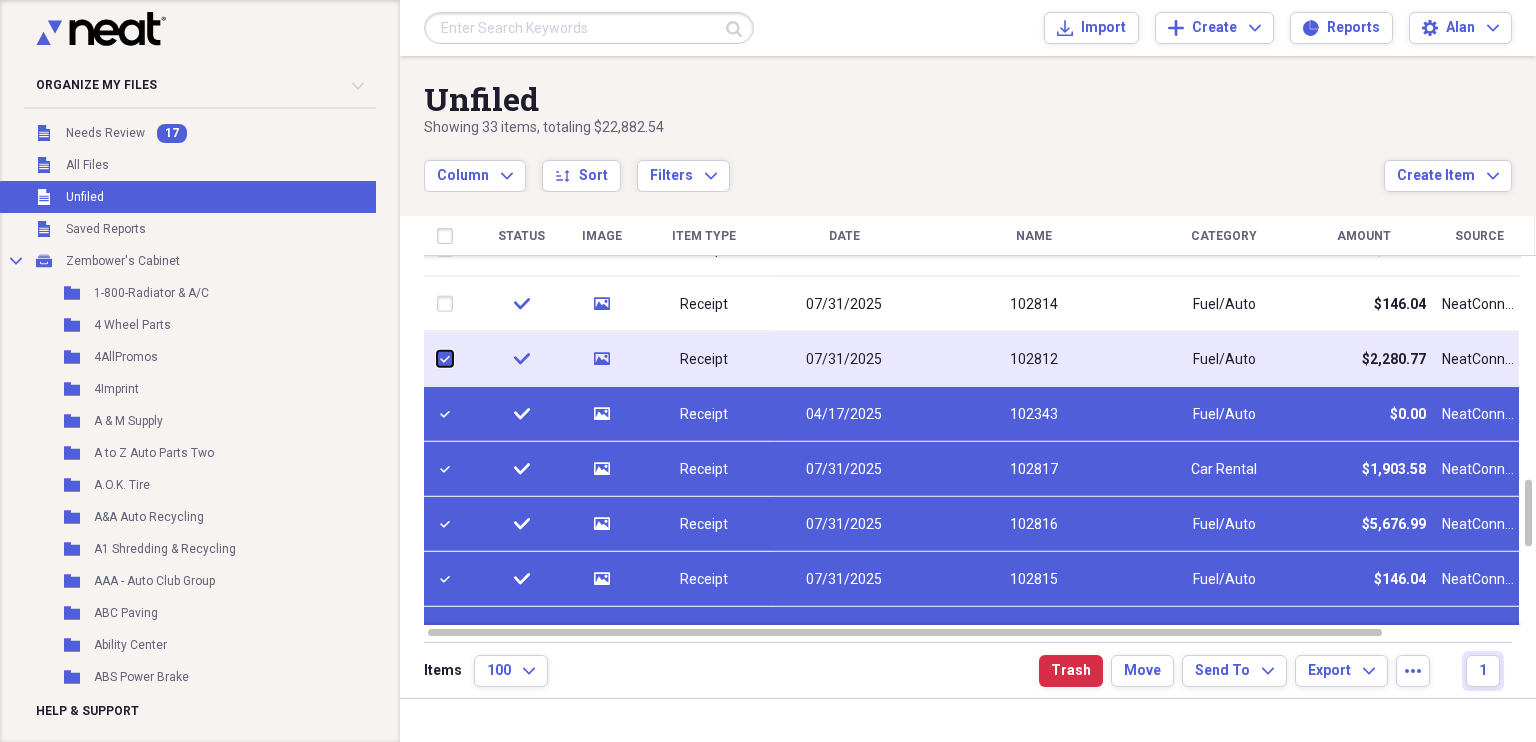 checkbox on "true" 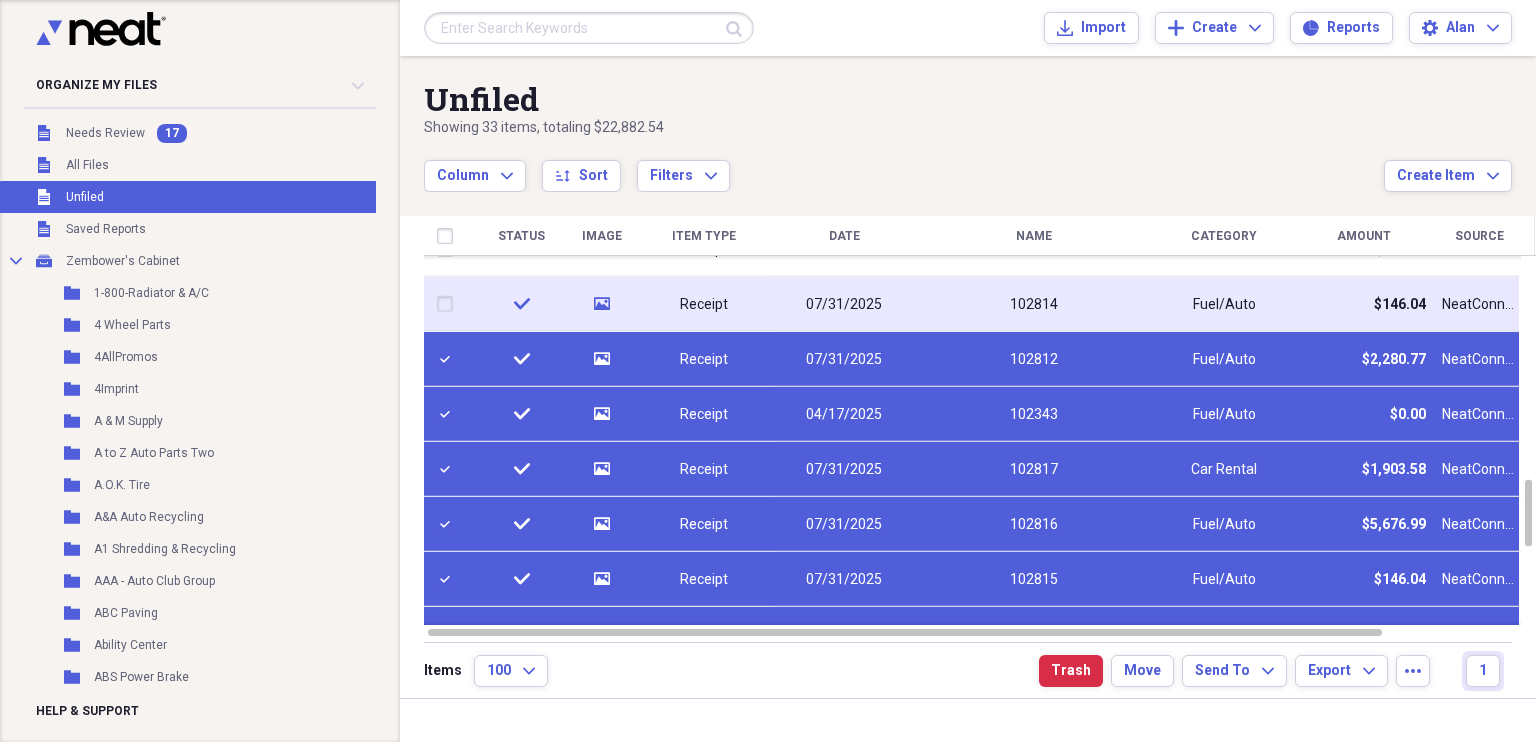 click at bounding box center [449, 304] 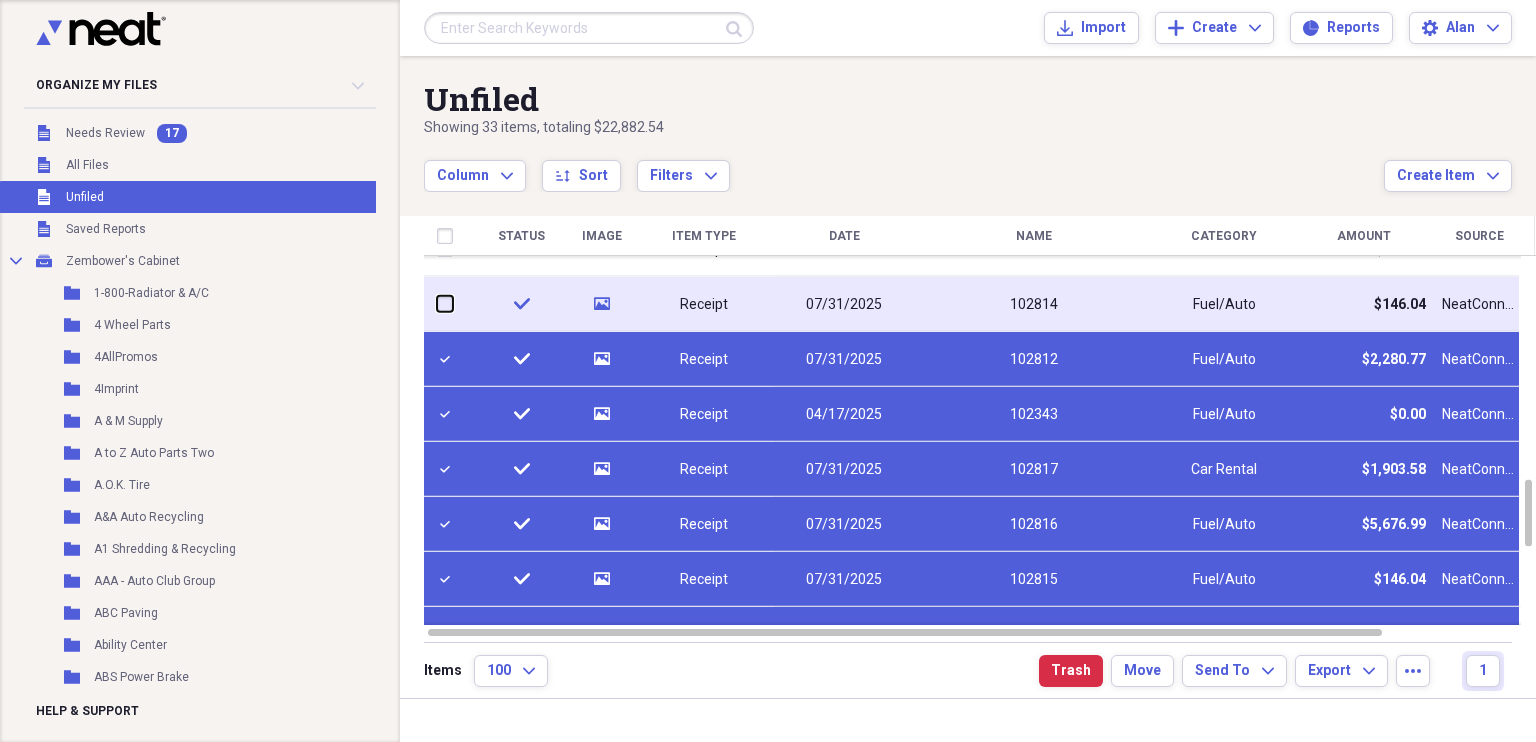 click at bounding box center (437, 304) 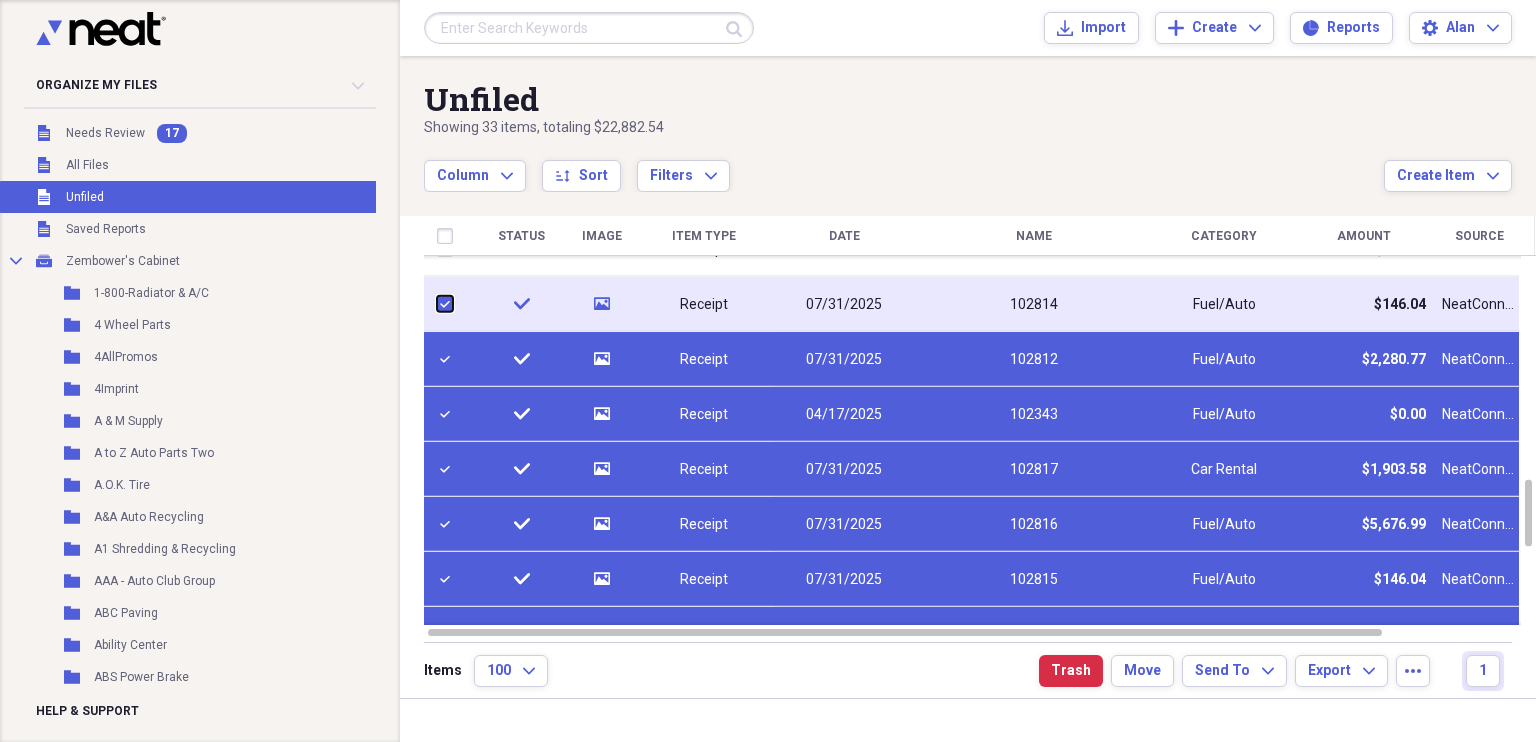 checkbox on "true" 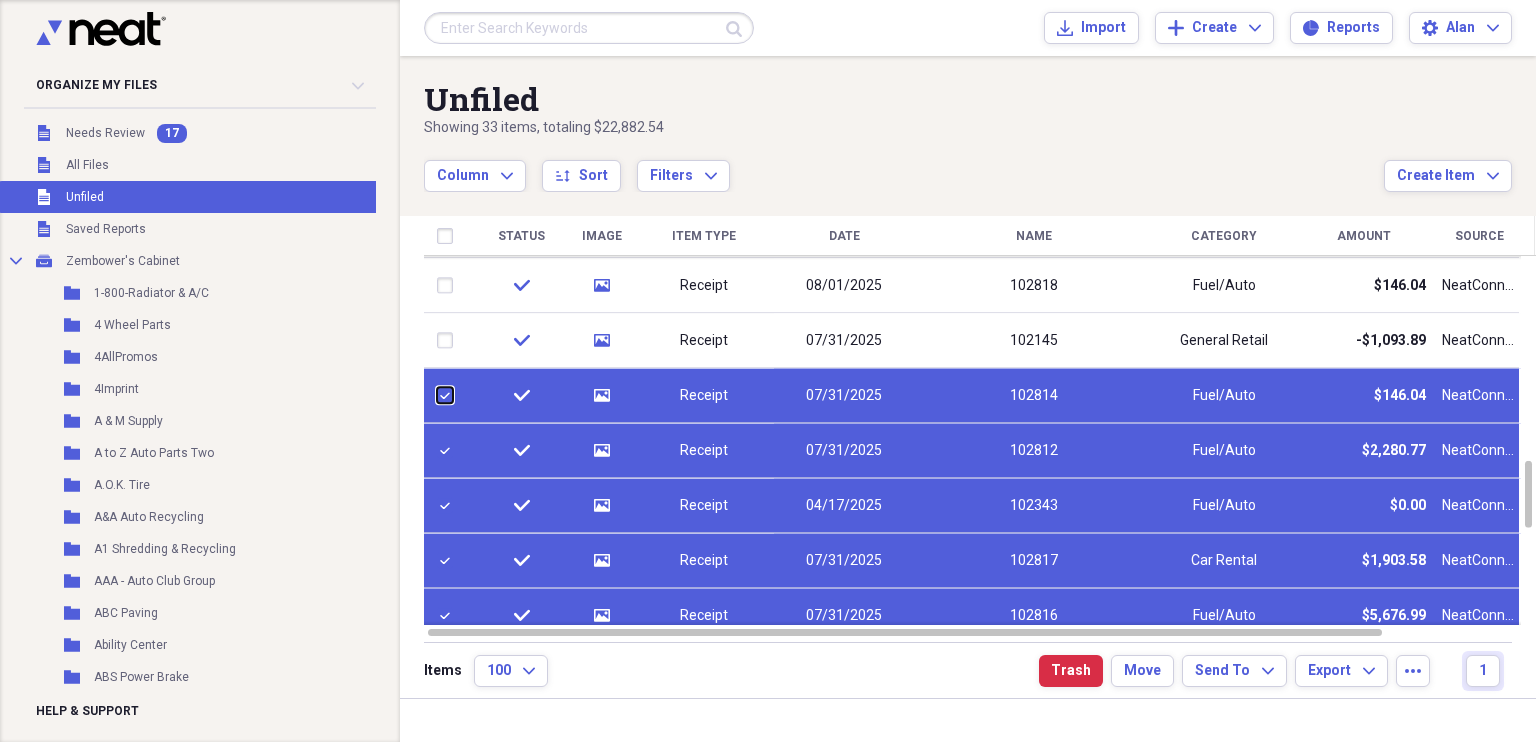 checkbox on "false" 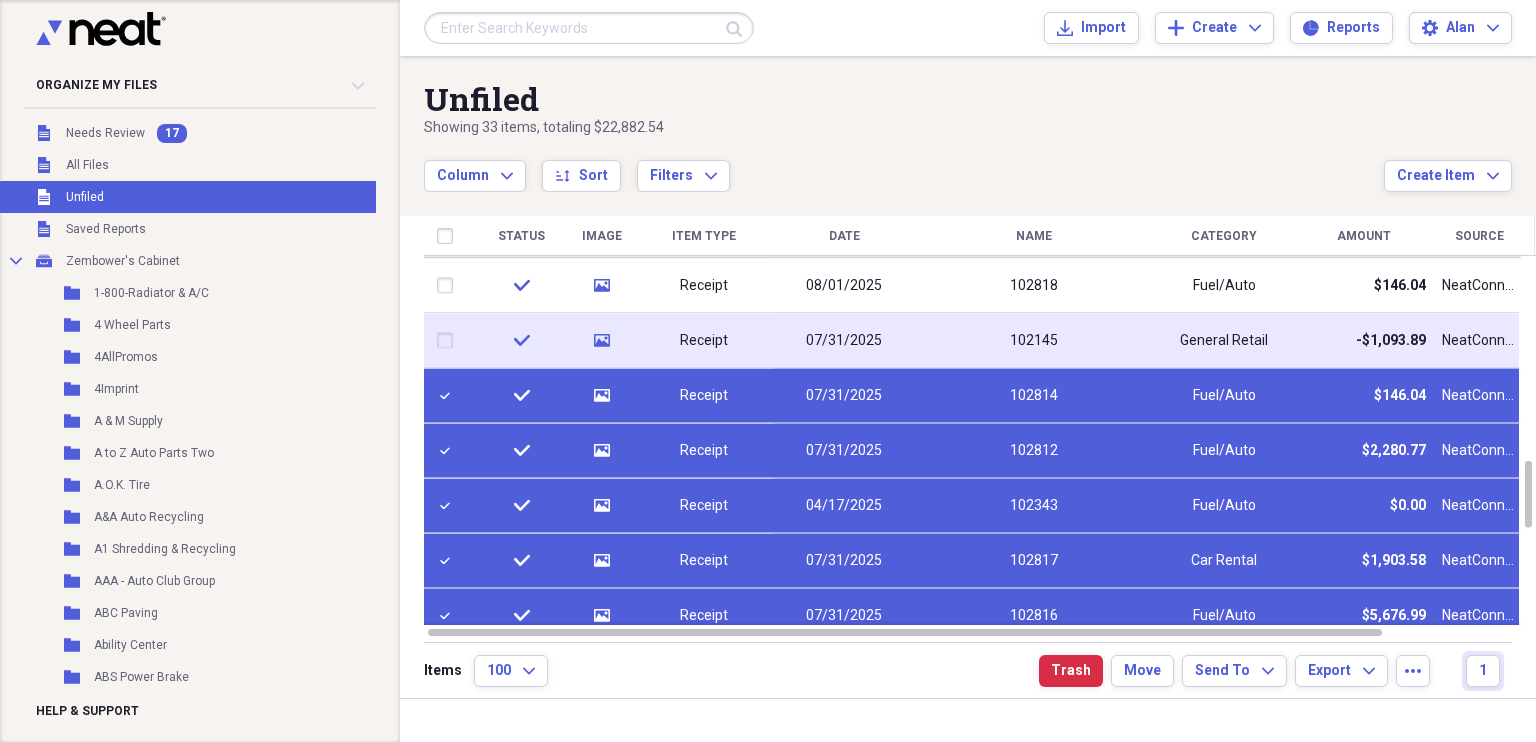 click at bounding box center [449, 341] 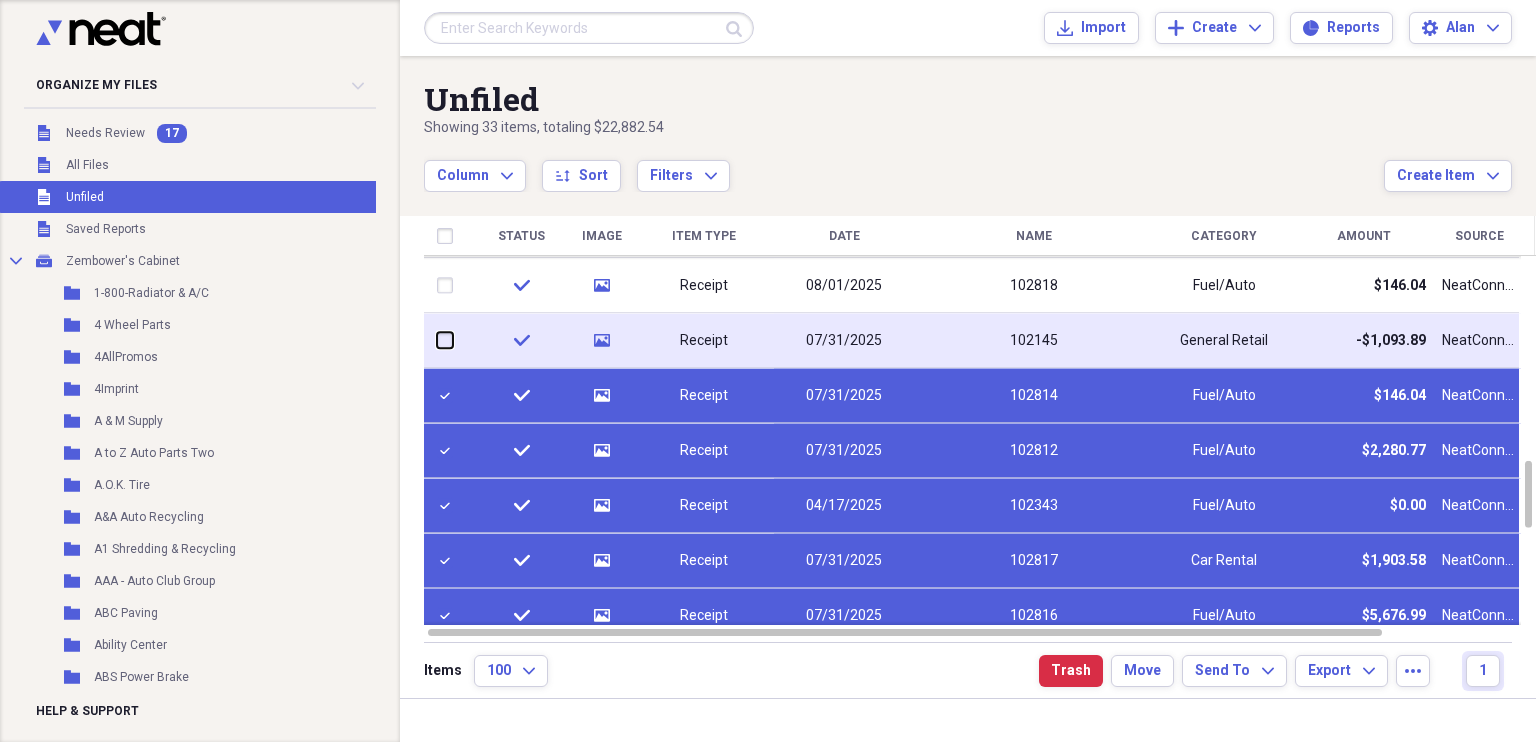 click at bounding box center (437, 340) 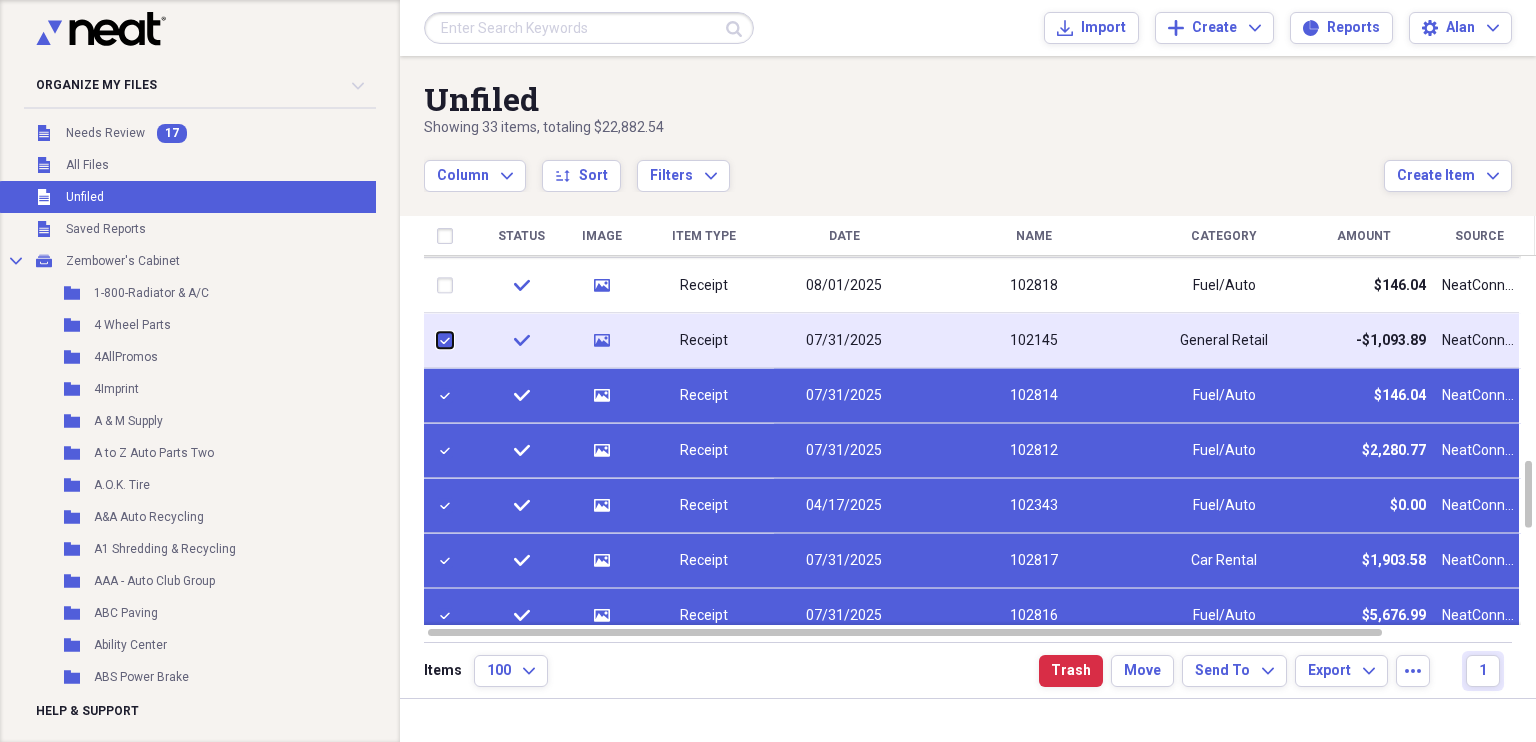 checkbox on "true" 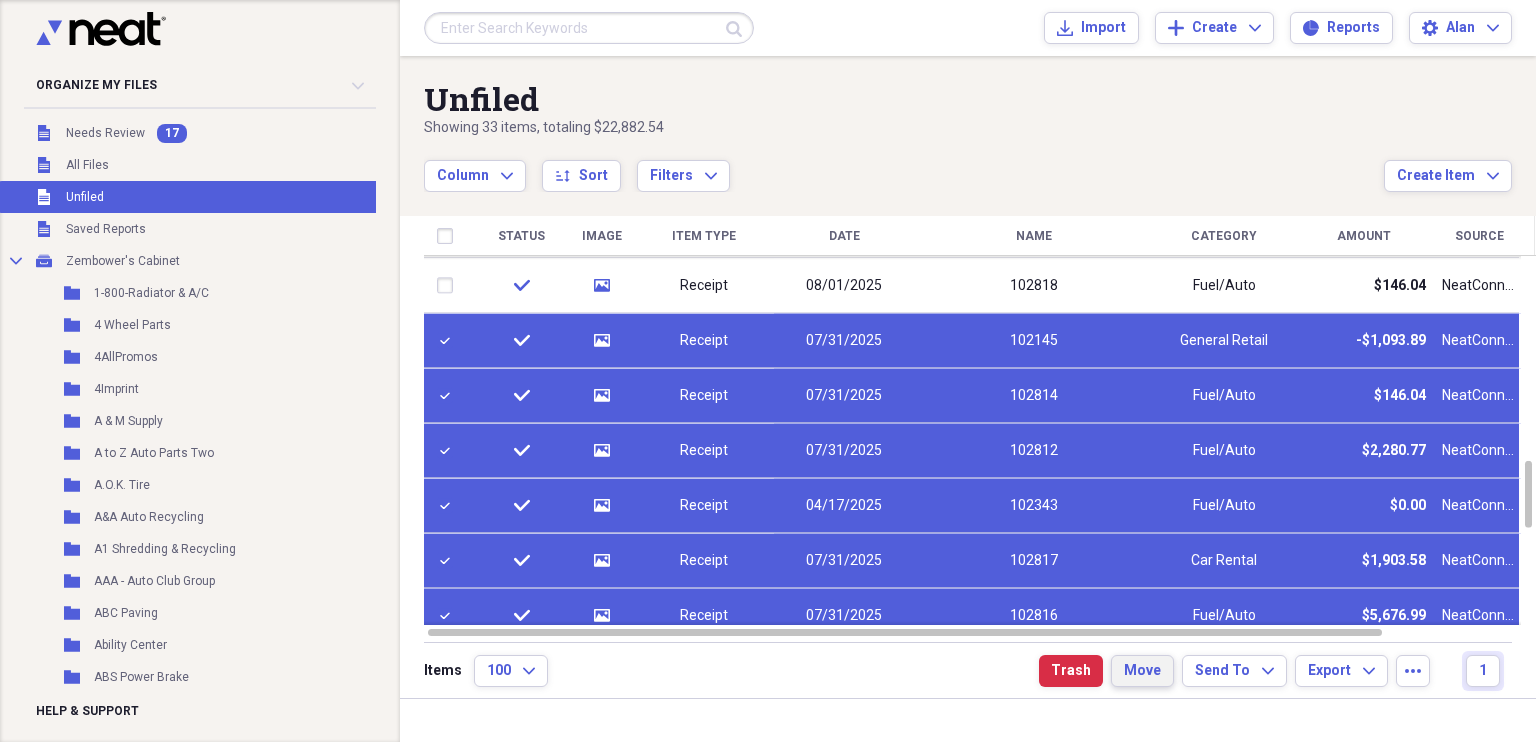 click on "Move" at bounding box center [1142, 671] 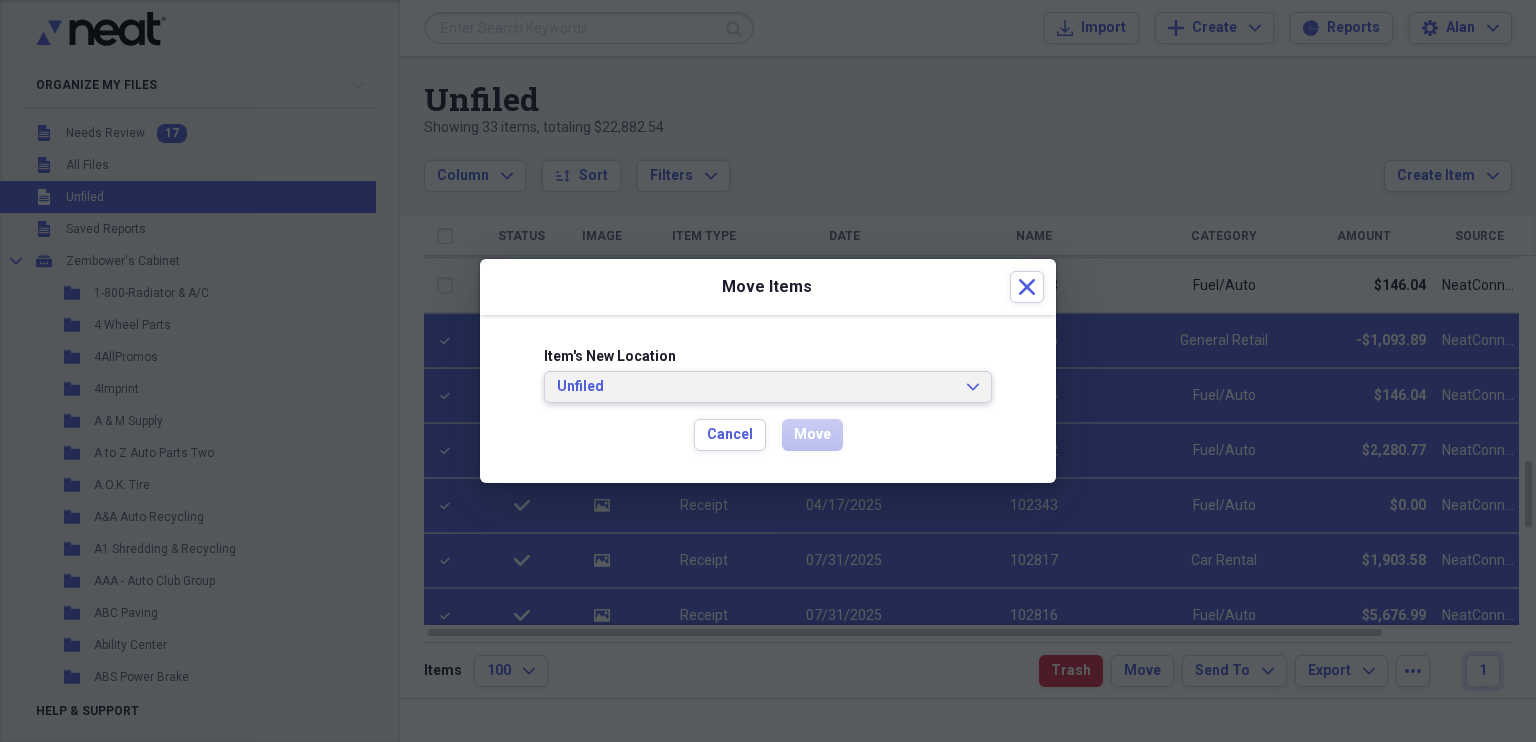 click on "Expand" 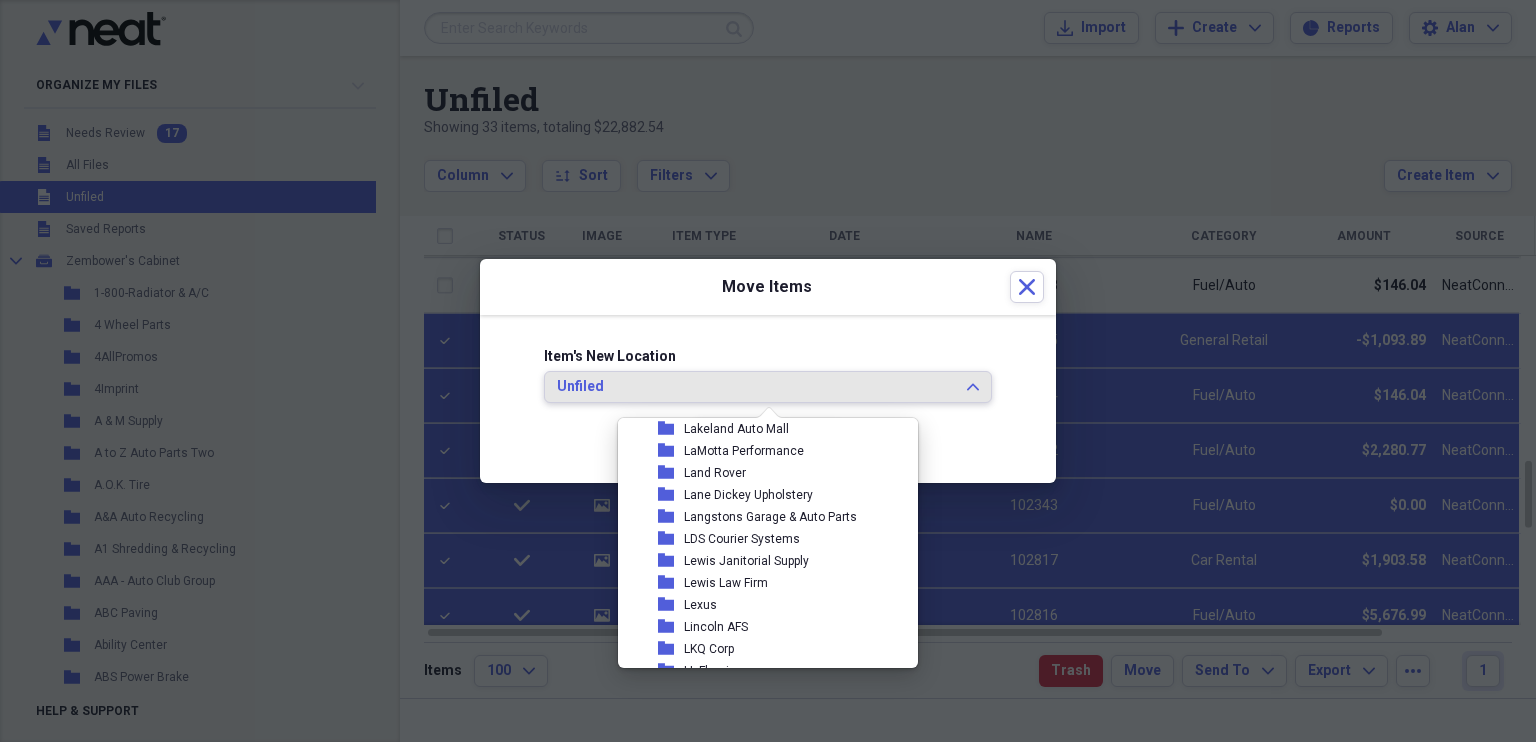 scroll, scrollTop: 9862, scrollLeft: 0, axis: vertical 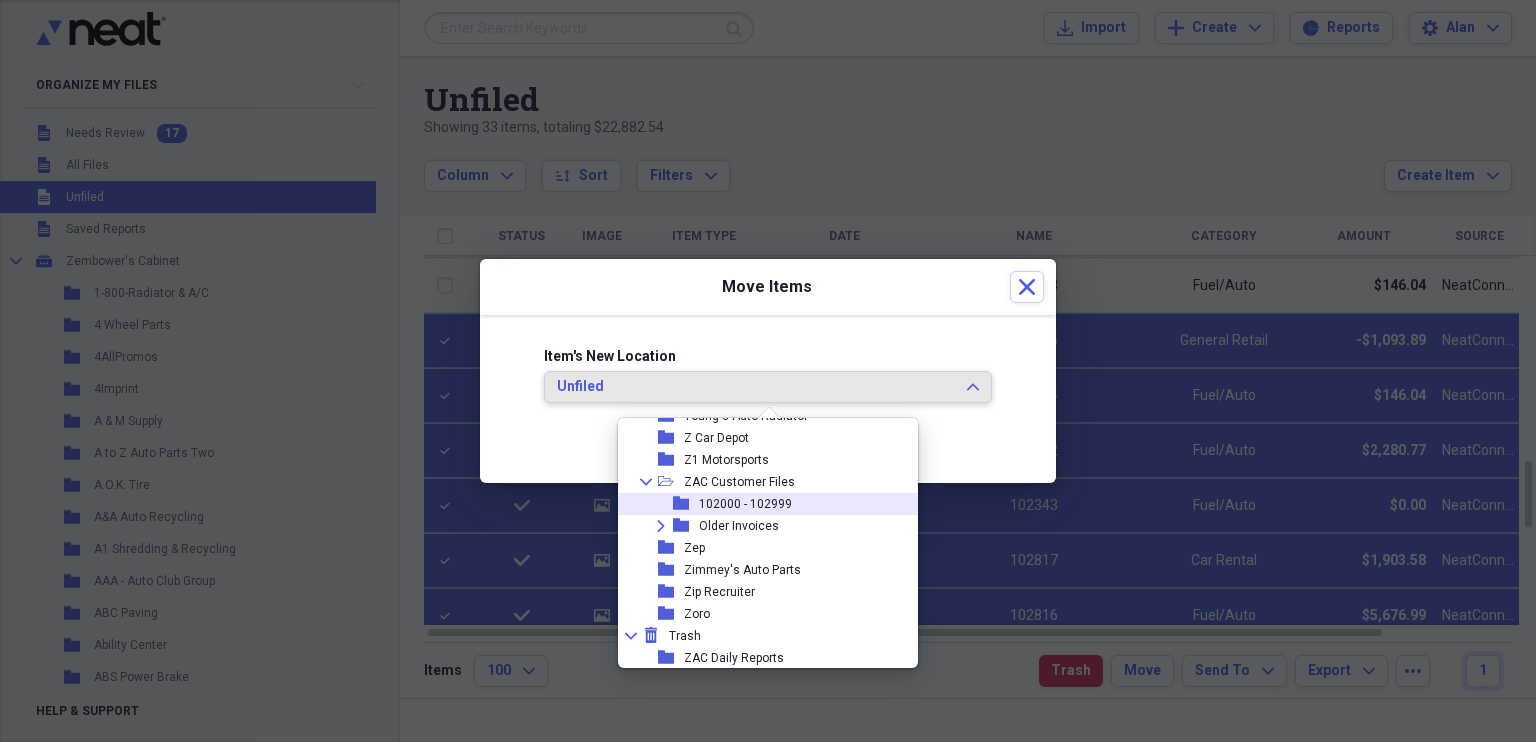 click on "102000 - 102999" at bounding box center [745, 504] 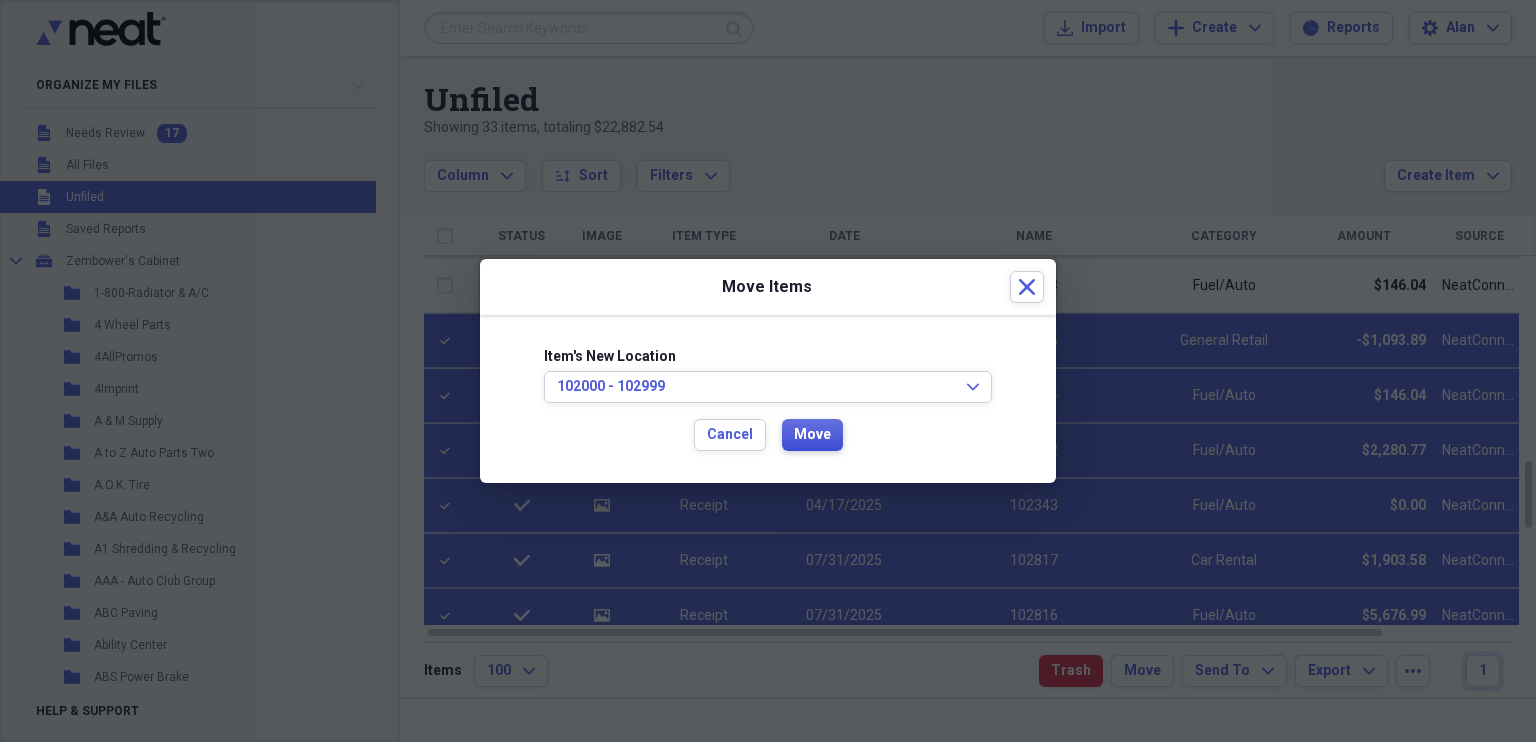 click on "Move" at bounding box center (812, 435) 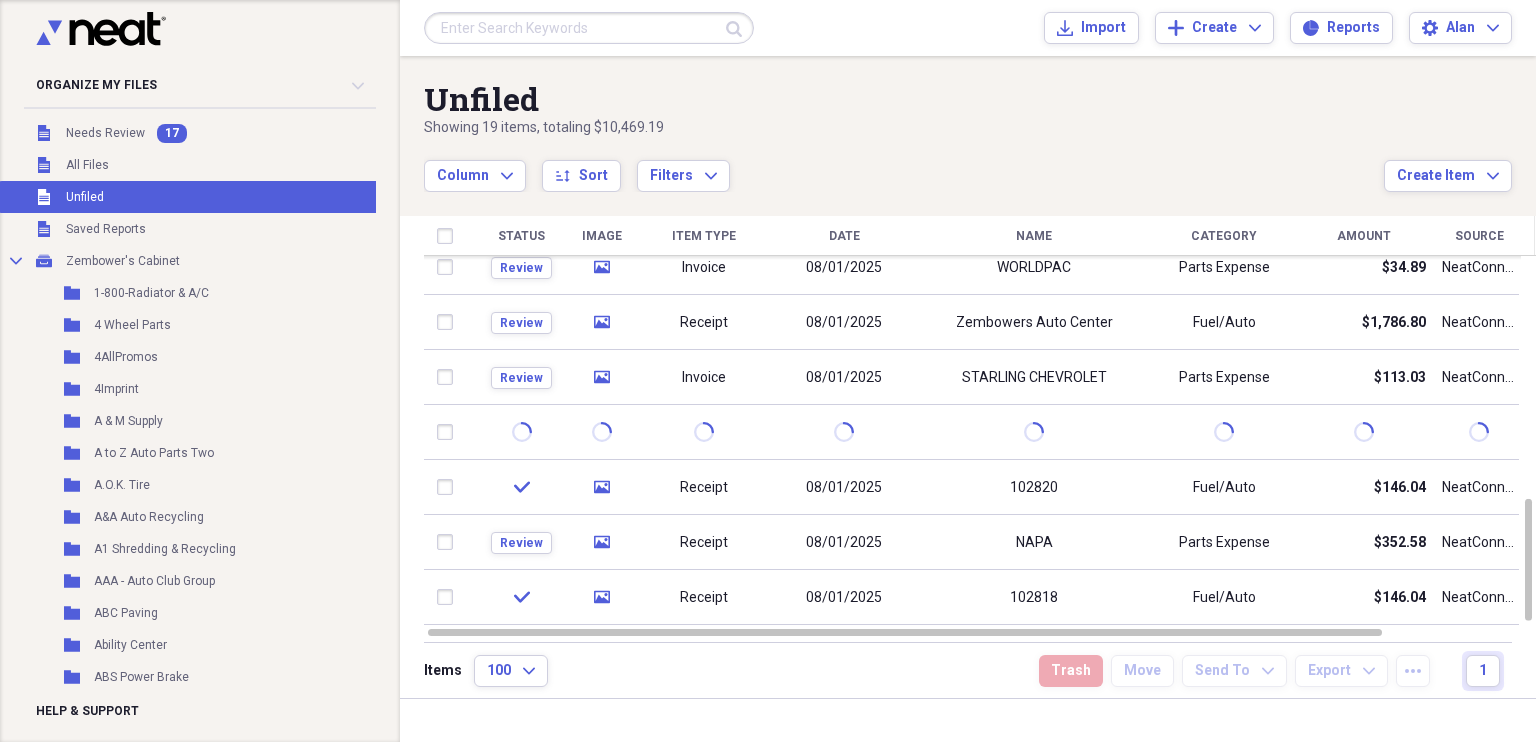 checkbox on "false" 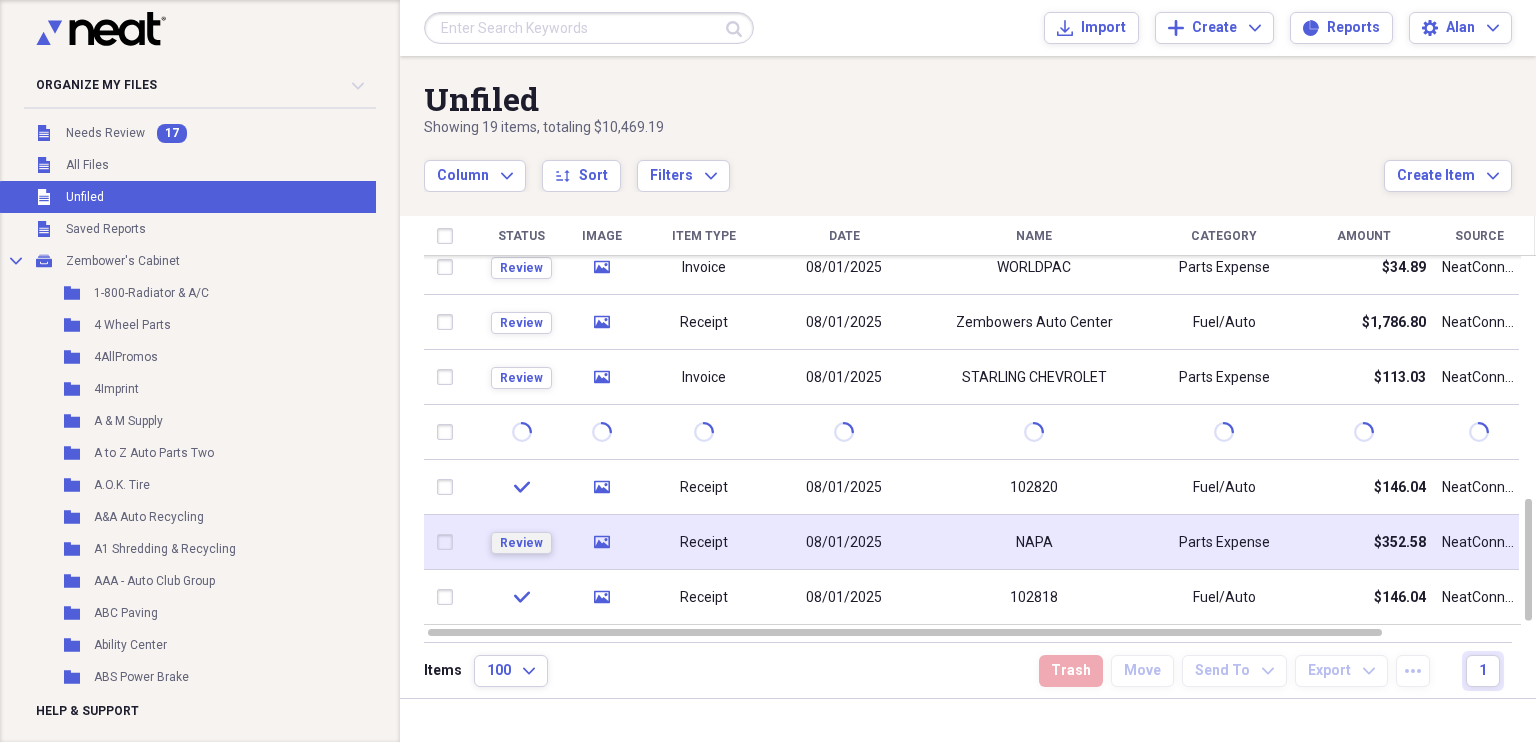 click on "Review" at bounding box center (521, 543) 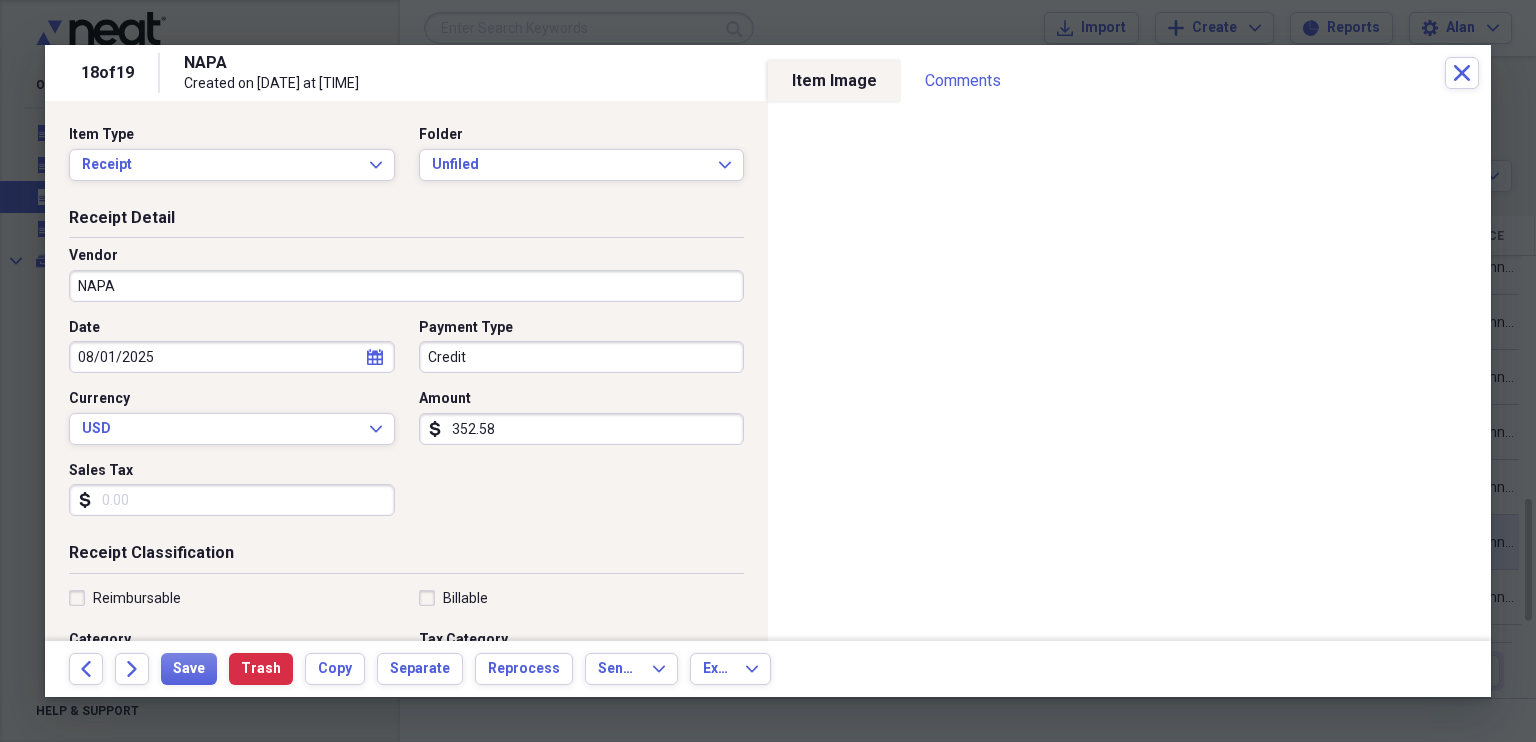 click on "NAPA" at bounding box center [406, 286] 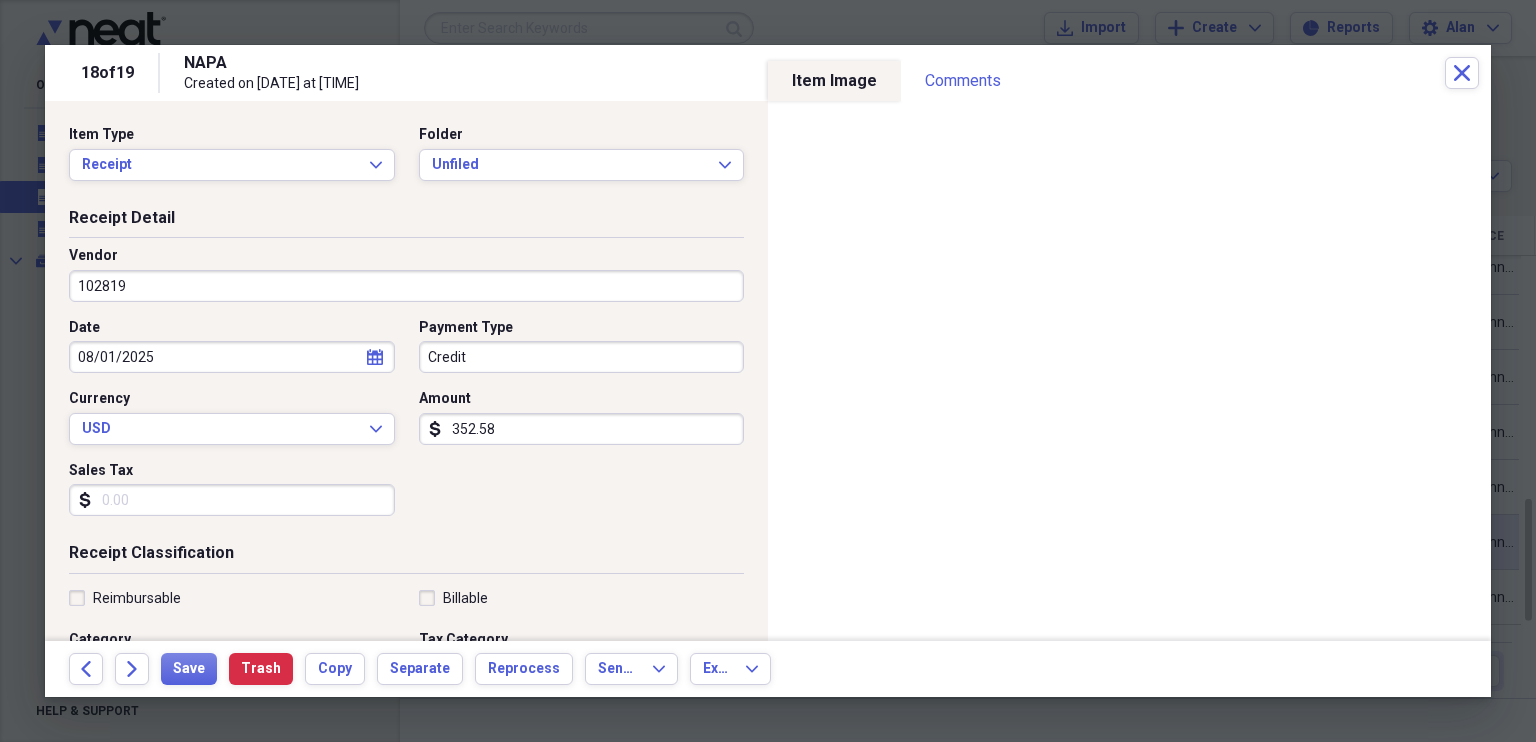 type on "102819" 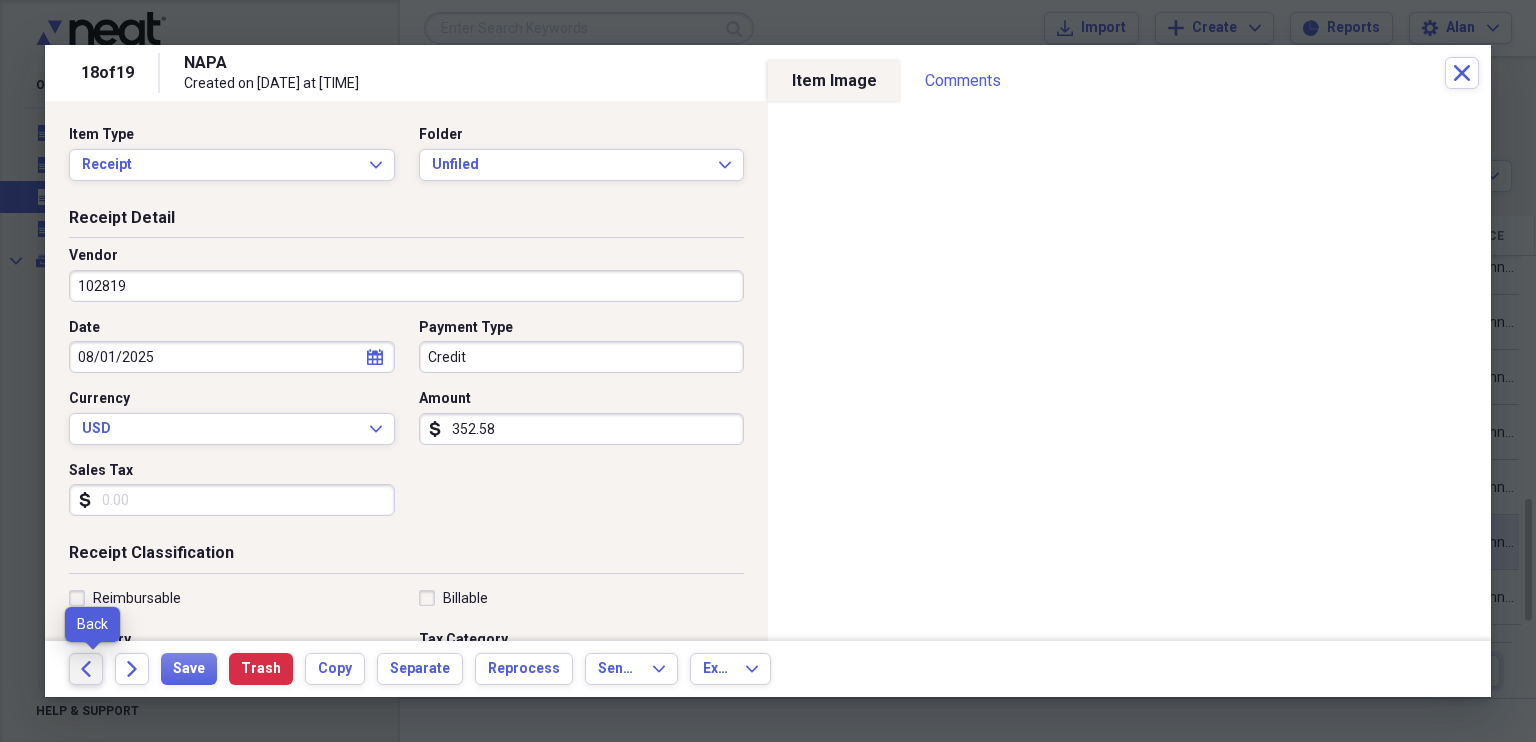 click on "Back" 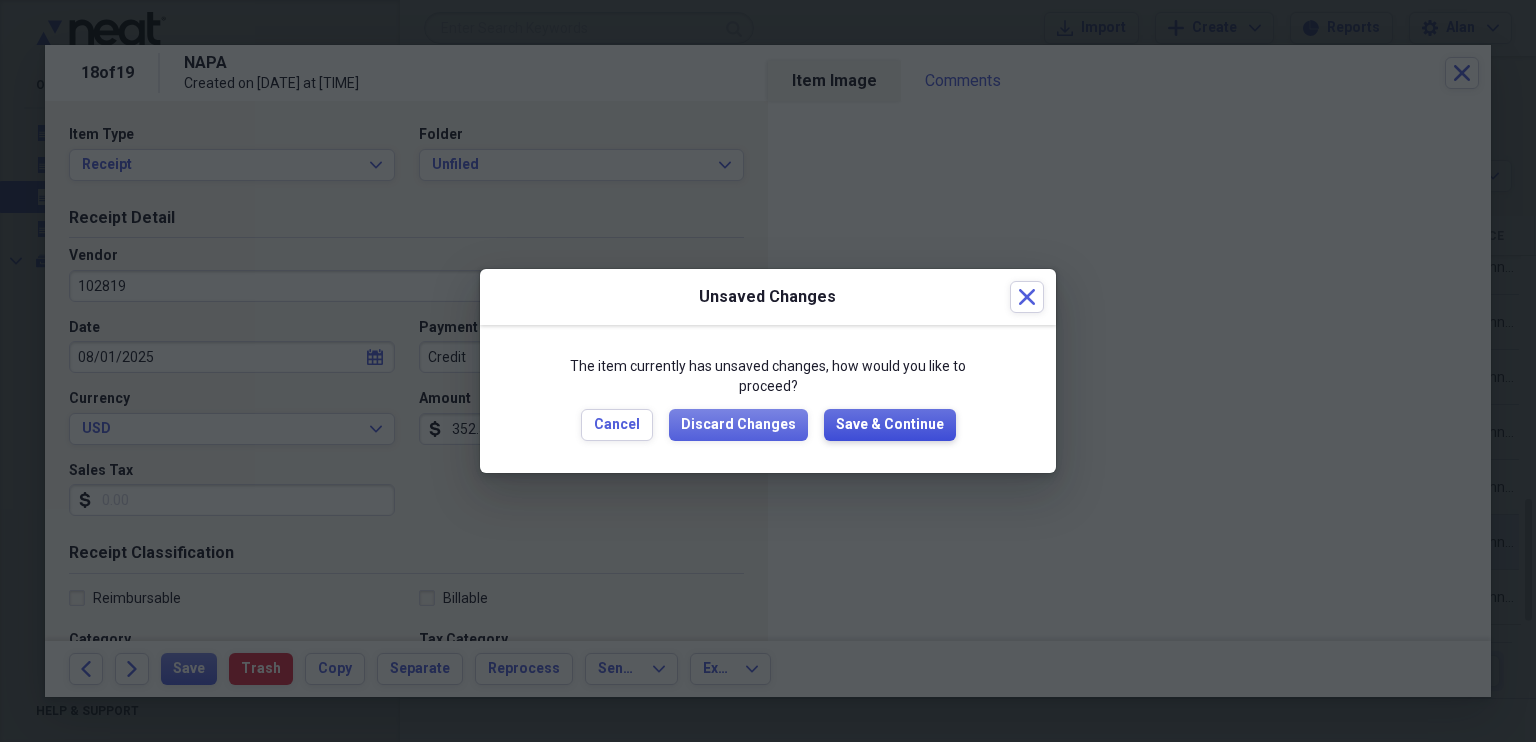 click on "Save & Continue" at bounding box center [890, 425] 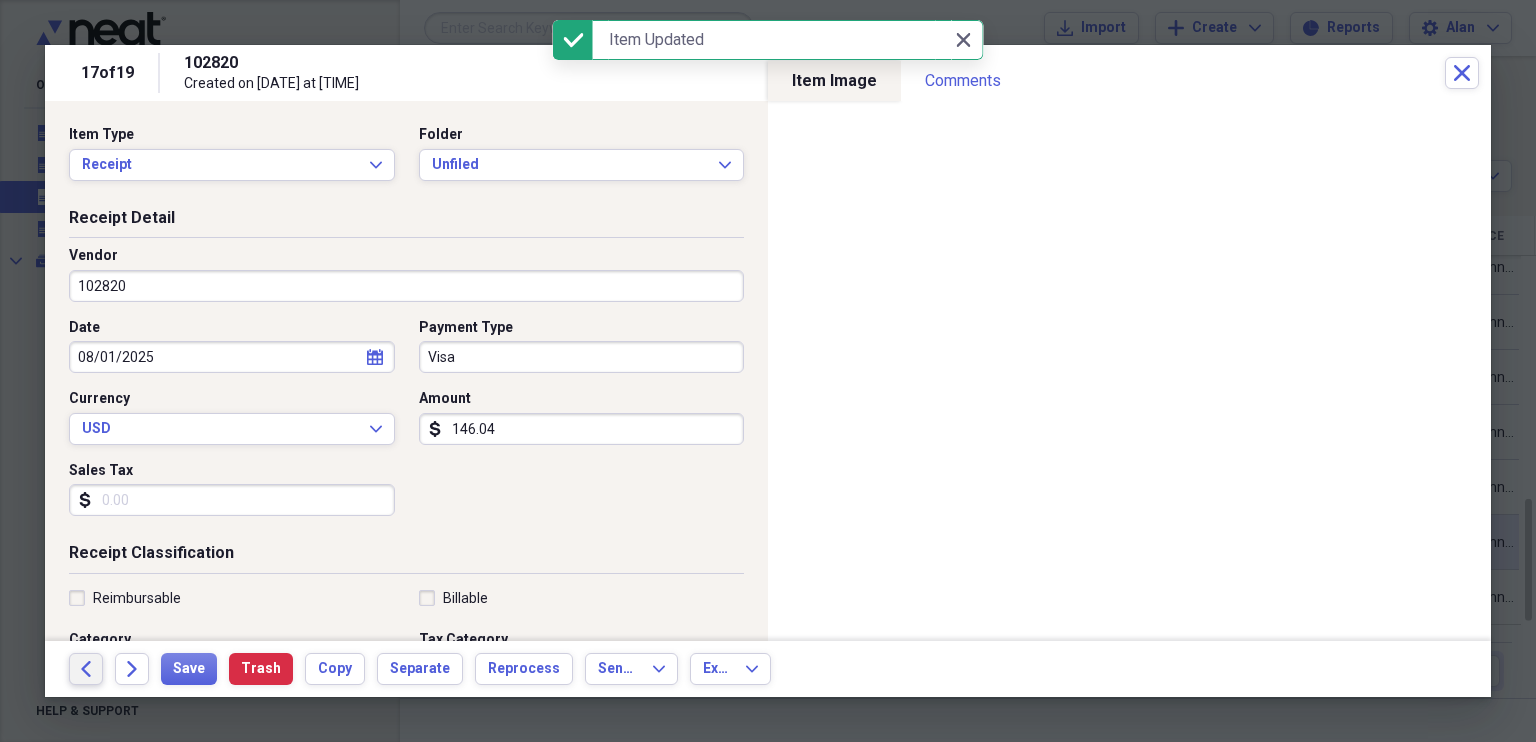 click on "Back" 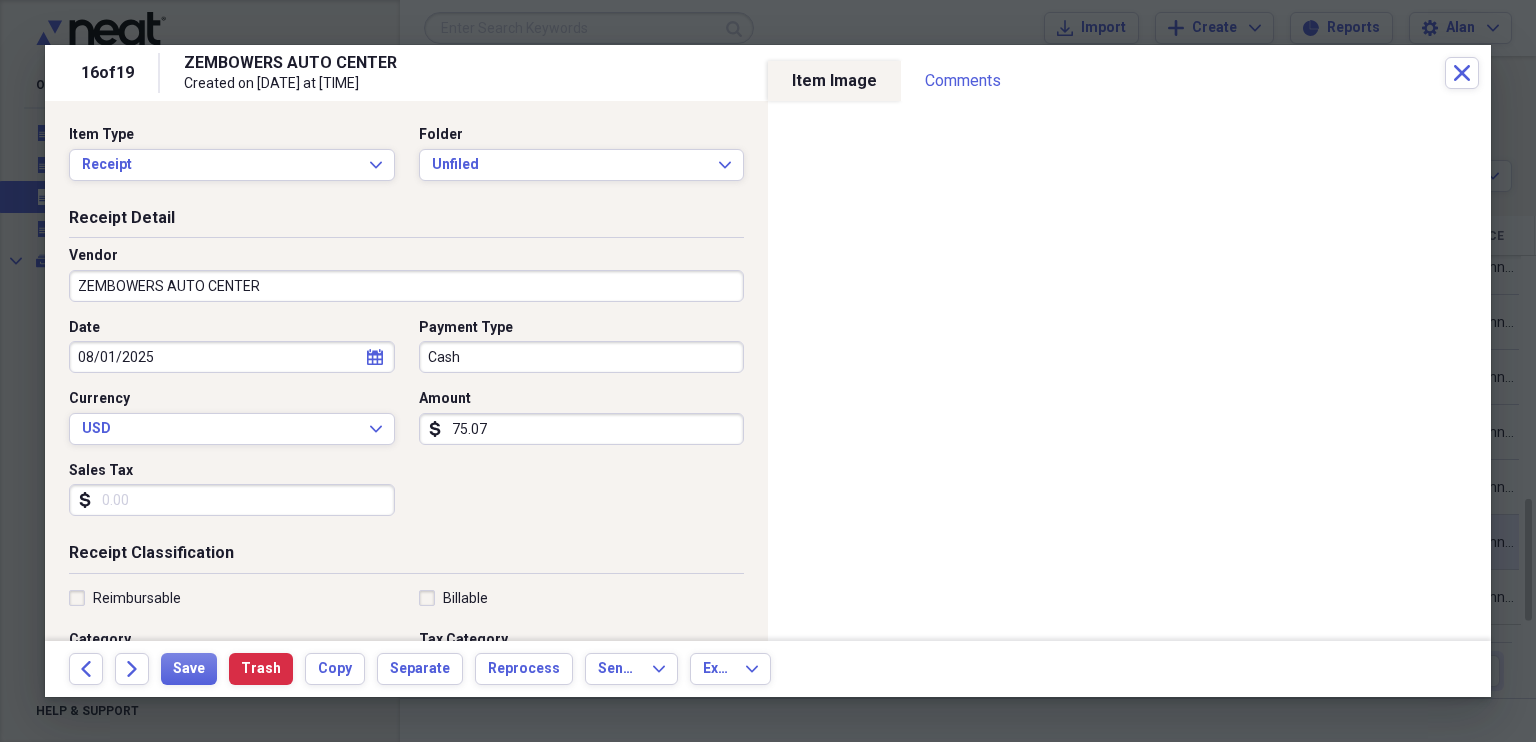 click on "ZEMBOWERS AUTO CENTER" at bounding box center (406, 286) 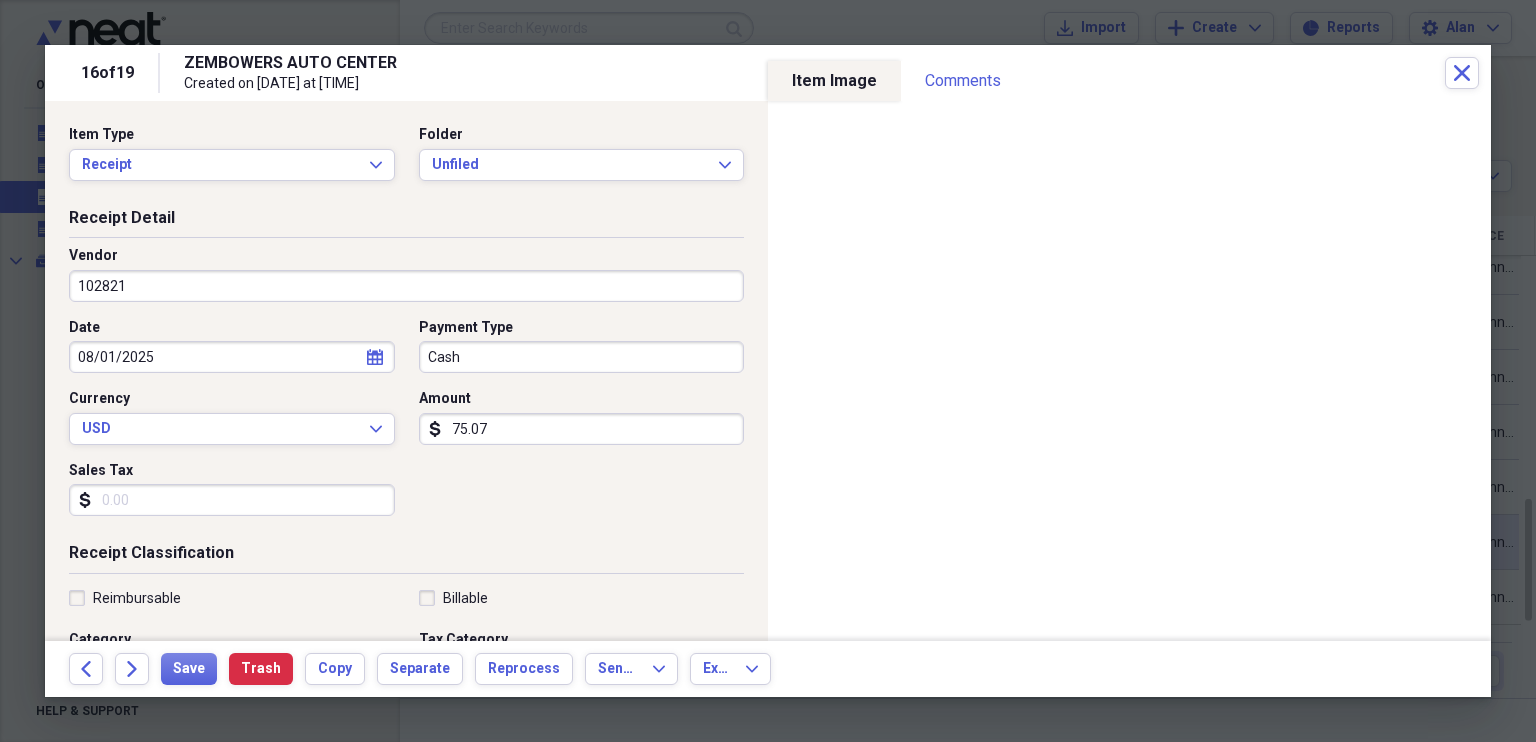 type on "102821" 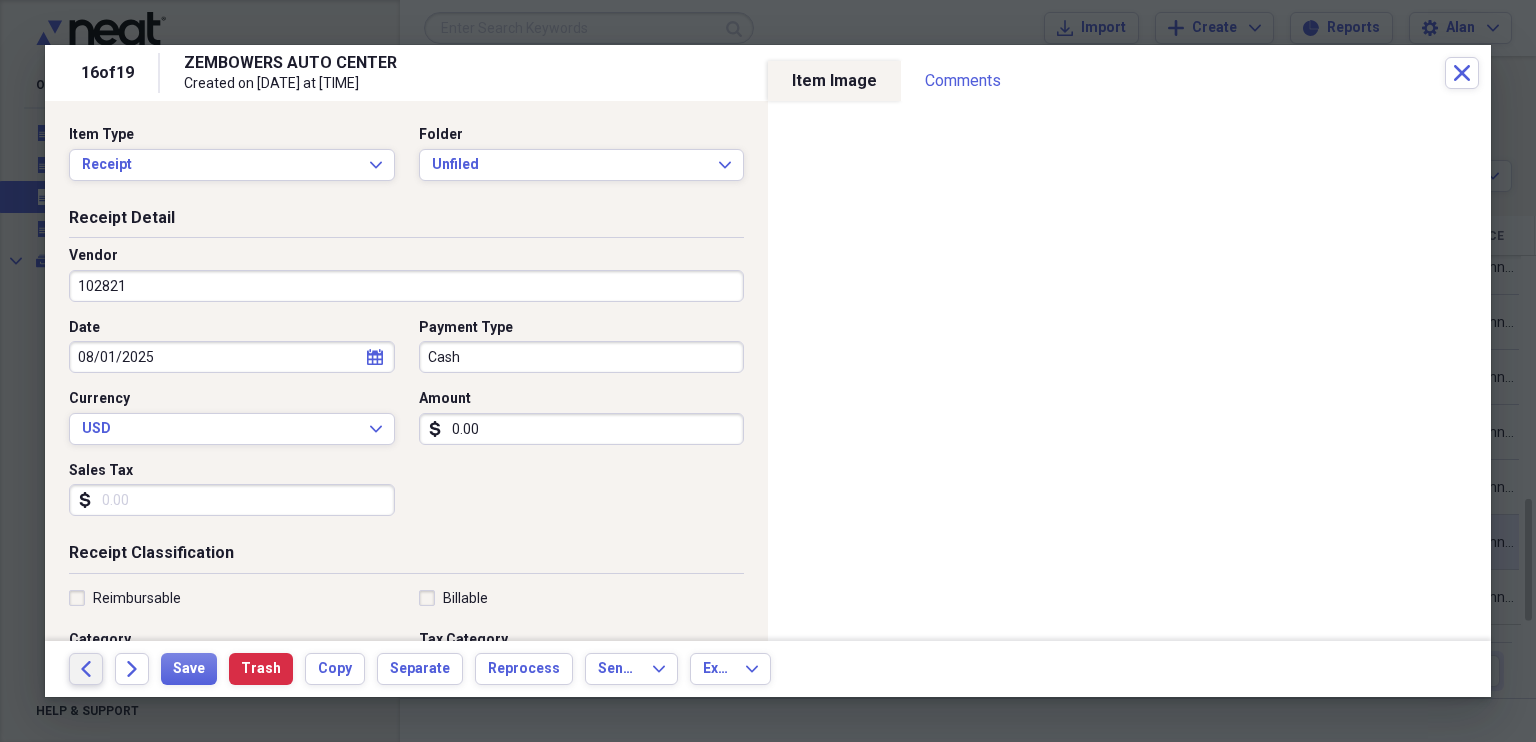type on "0.00" 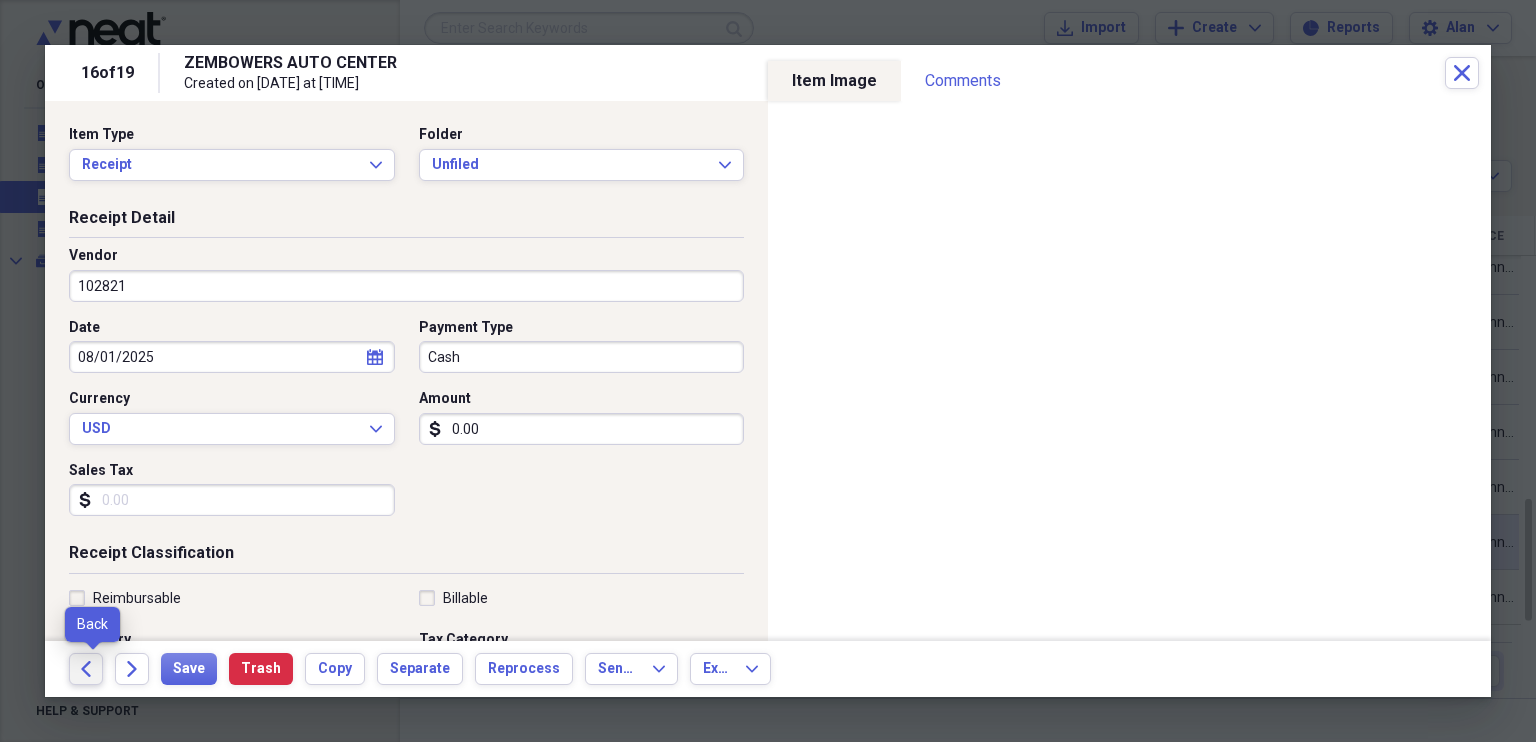 click on "Back" at bounding box center [86, 669] 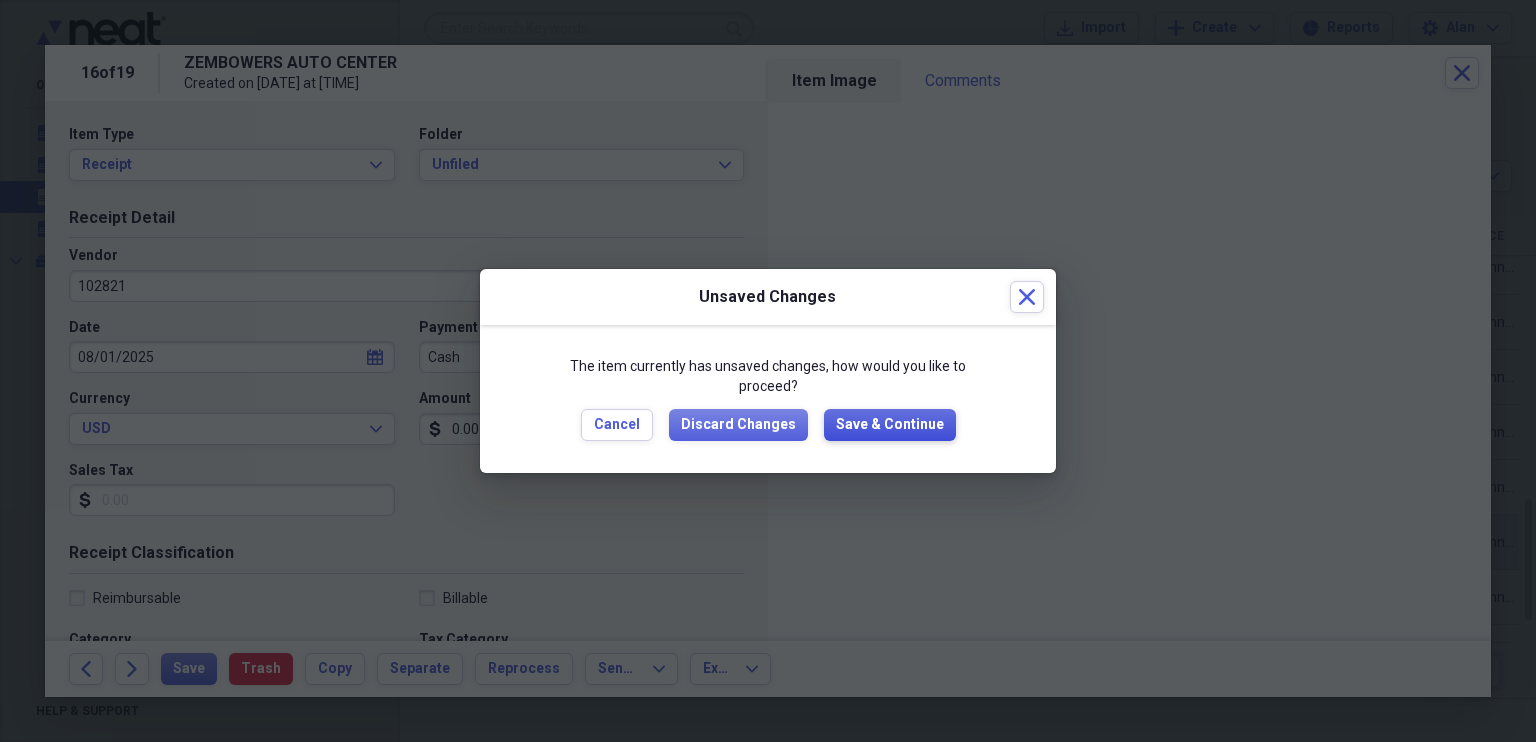 click on "Save & Continue" at bounding box center [890, 425] 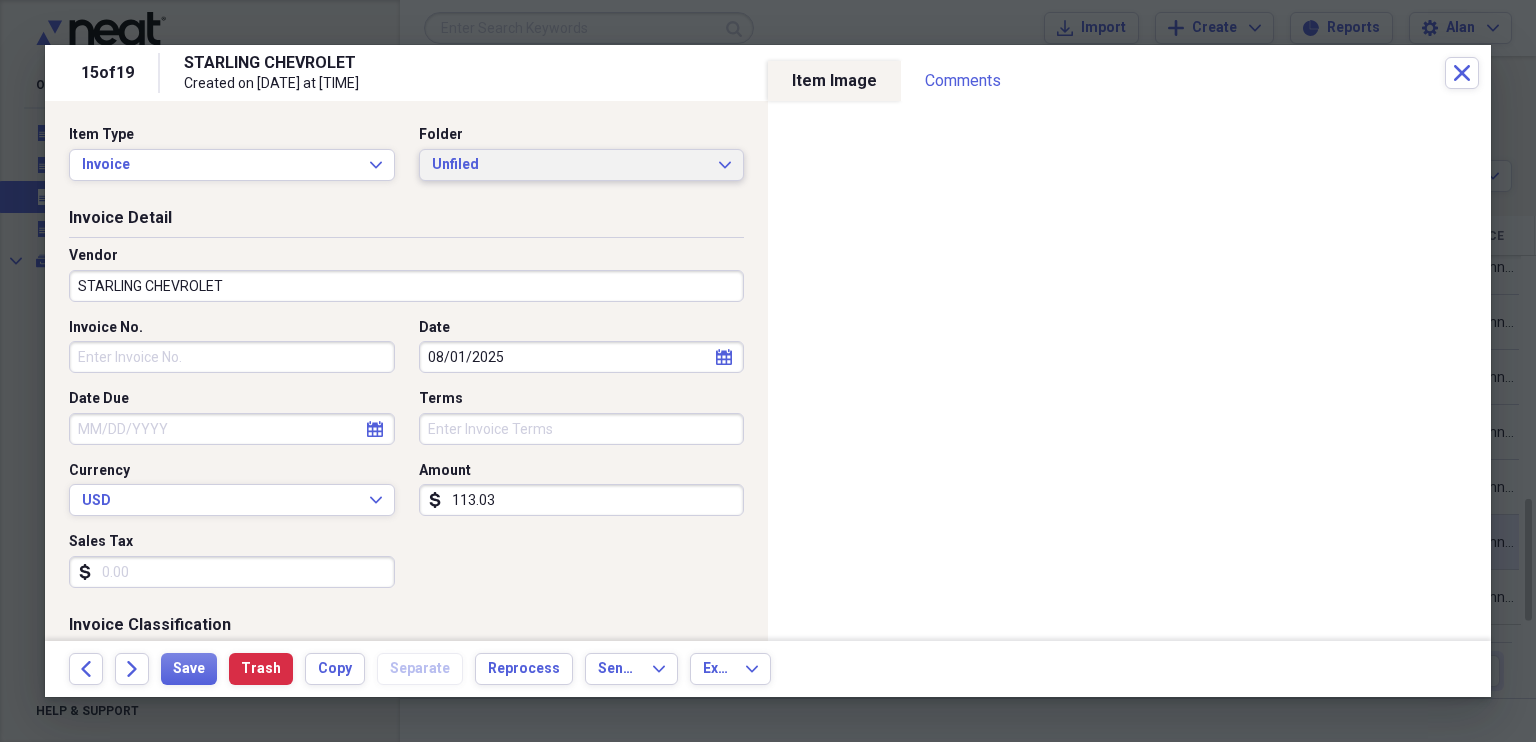 click on "Unfiled Expand" at bounding box center [582, 165] 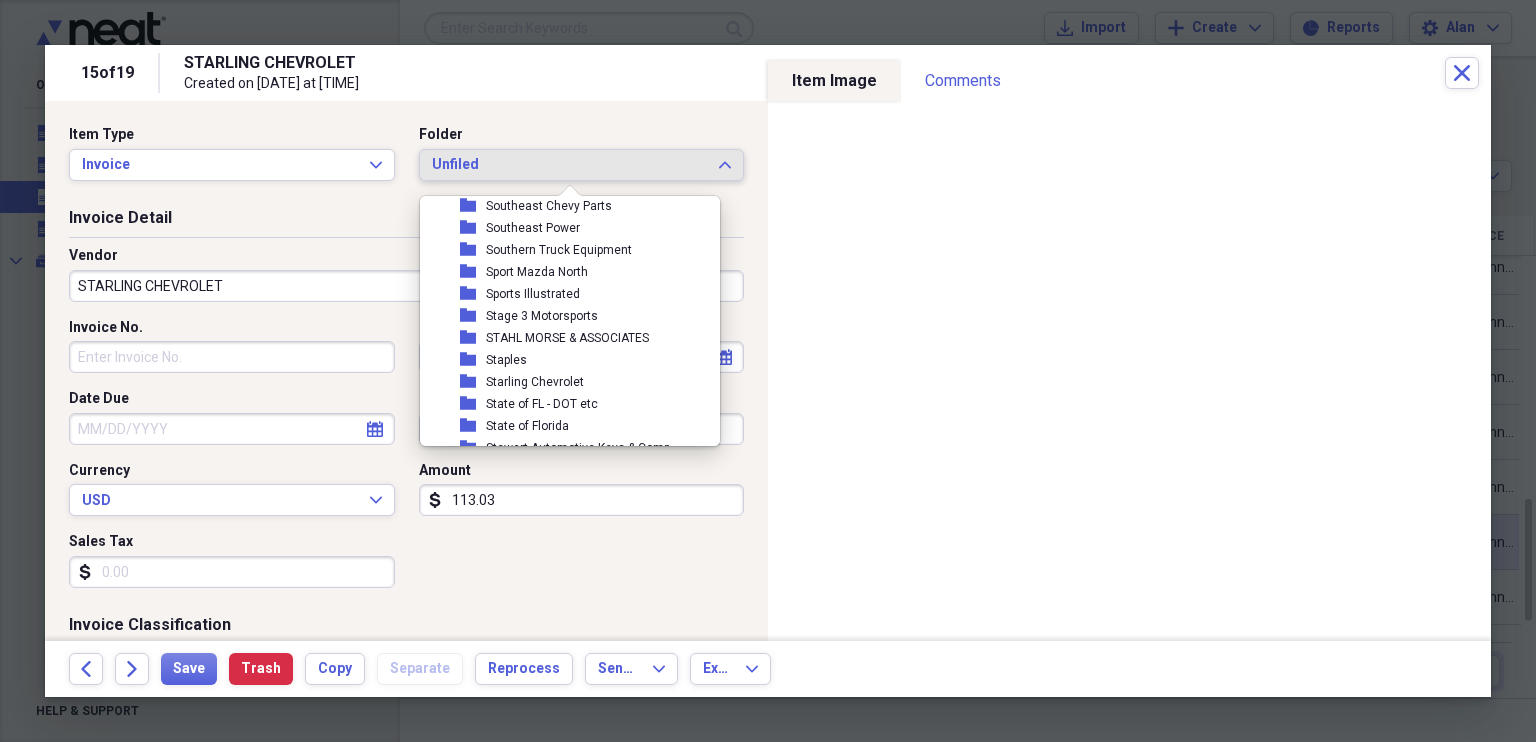 scroll, scrollTop: 8148, scrollLeft: 0, axis: vertical 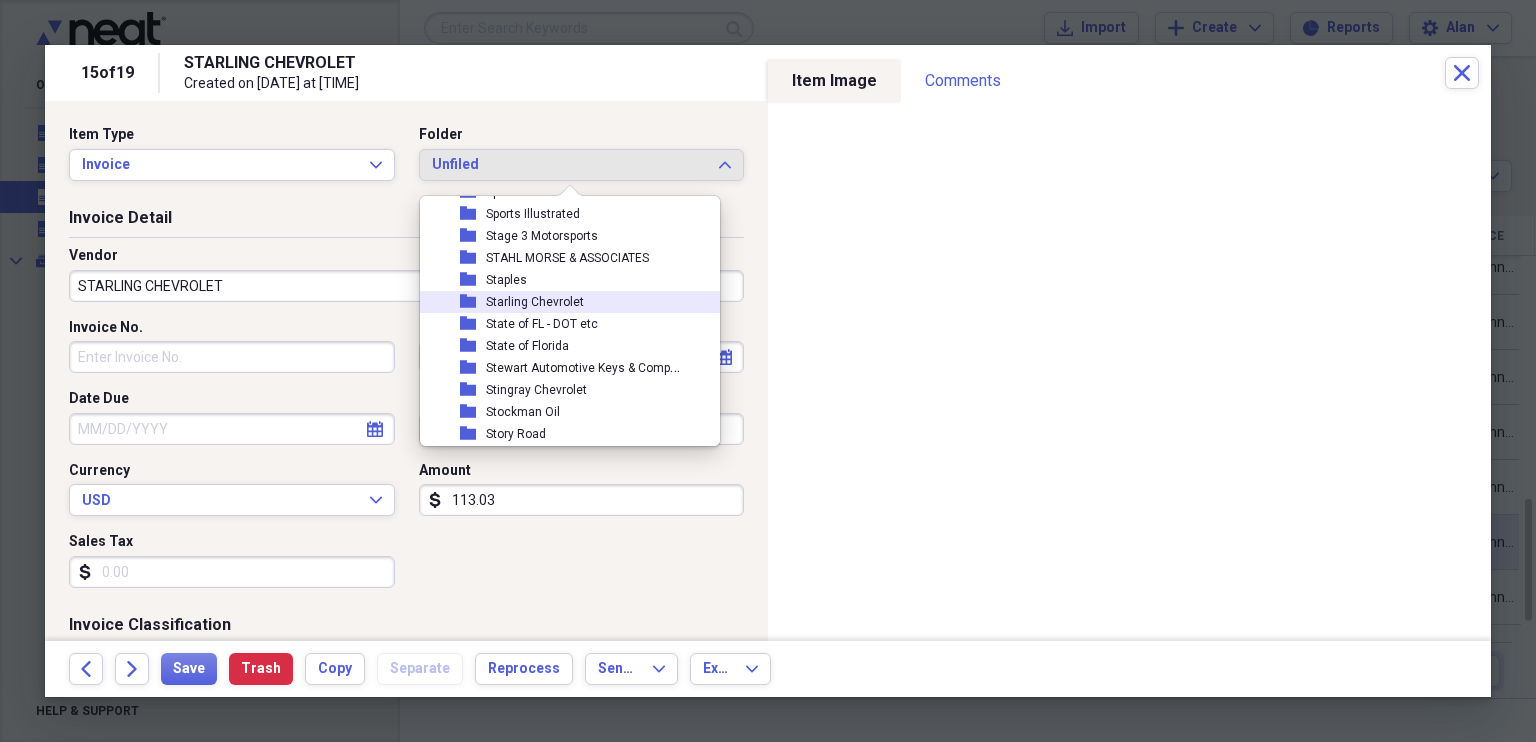 click on "Starling Chevrolet" at bounding box center [535, 302] 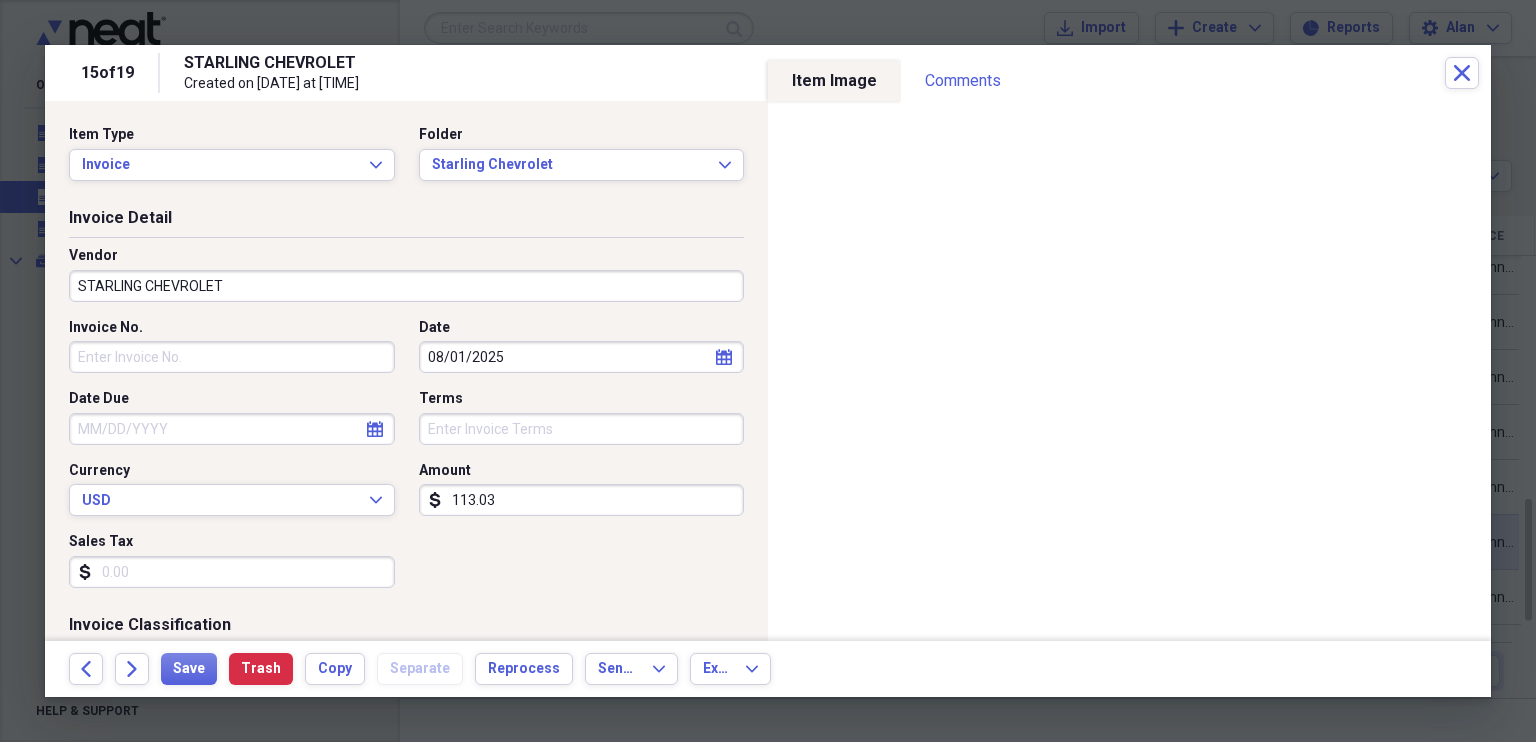 click on "Invoice No." at bounding box center [232, 357] 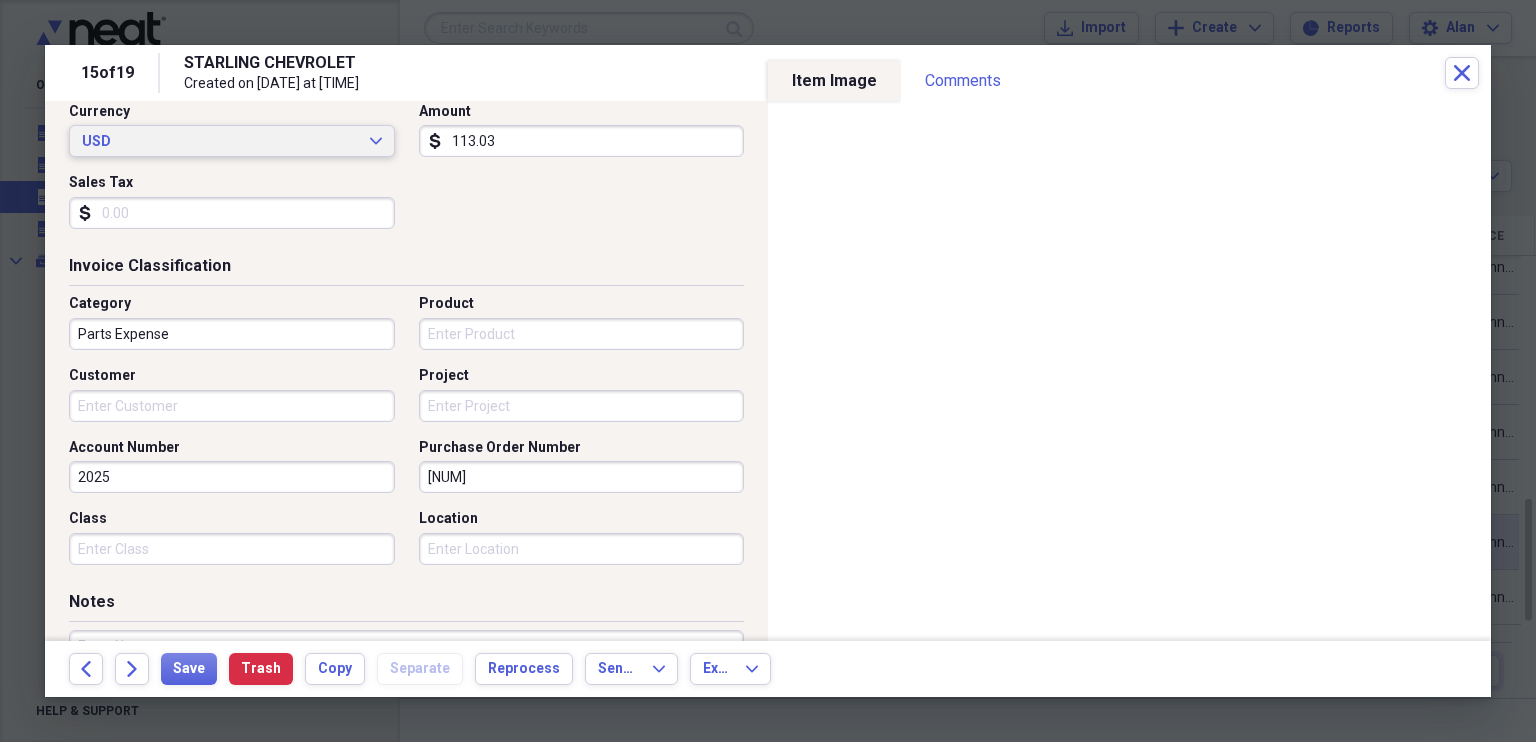 scroll, scrollTop: 0, scrollLeft: 0, axis: both 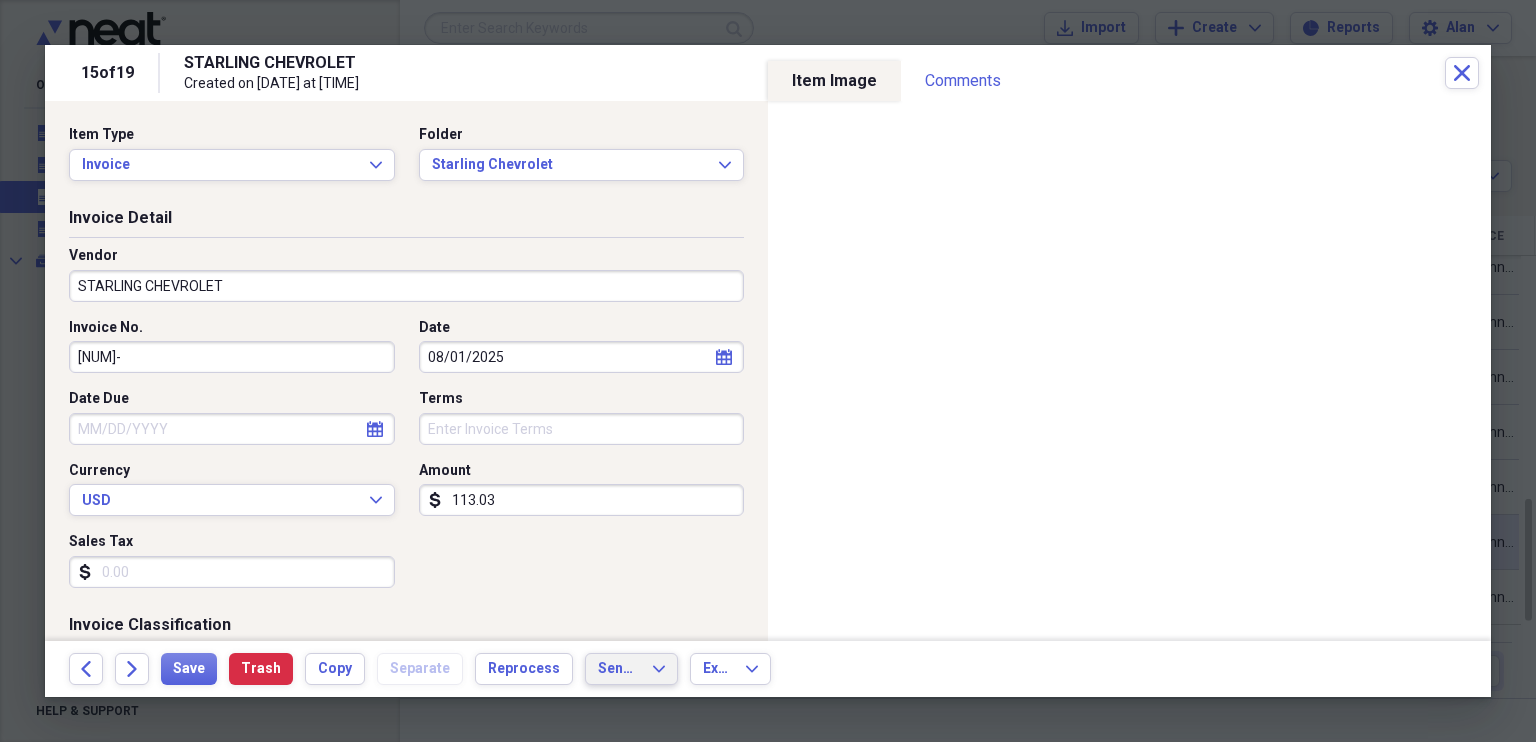 type on "1027212-1" 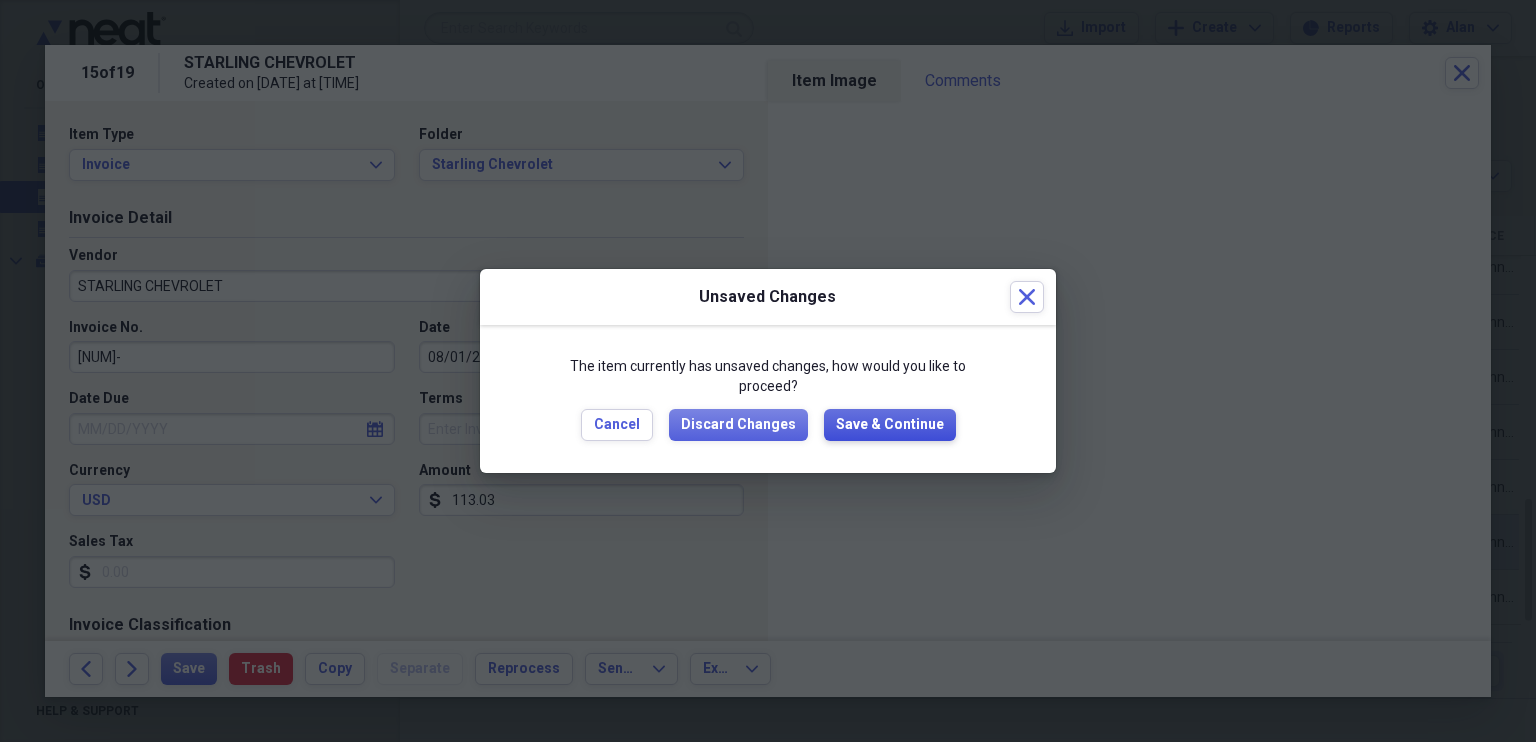 click on "Save & Continue" at bounding box center [890, 425] 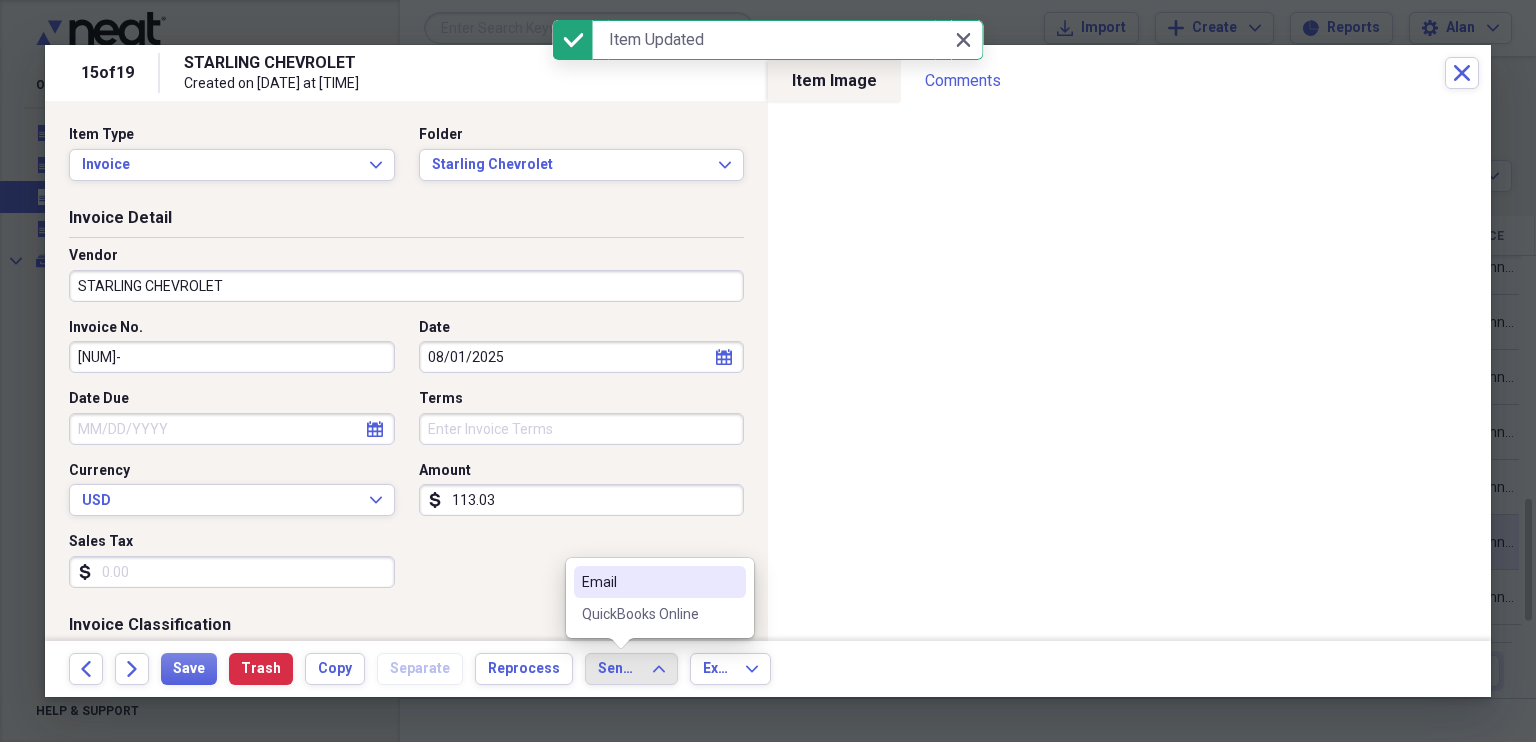 click on "QuickBooks Online" at bounding box center (648, 614) 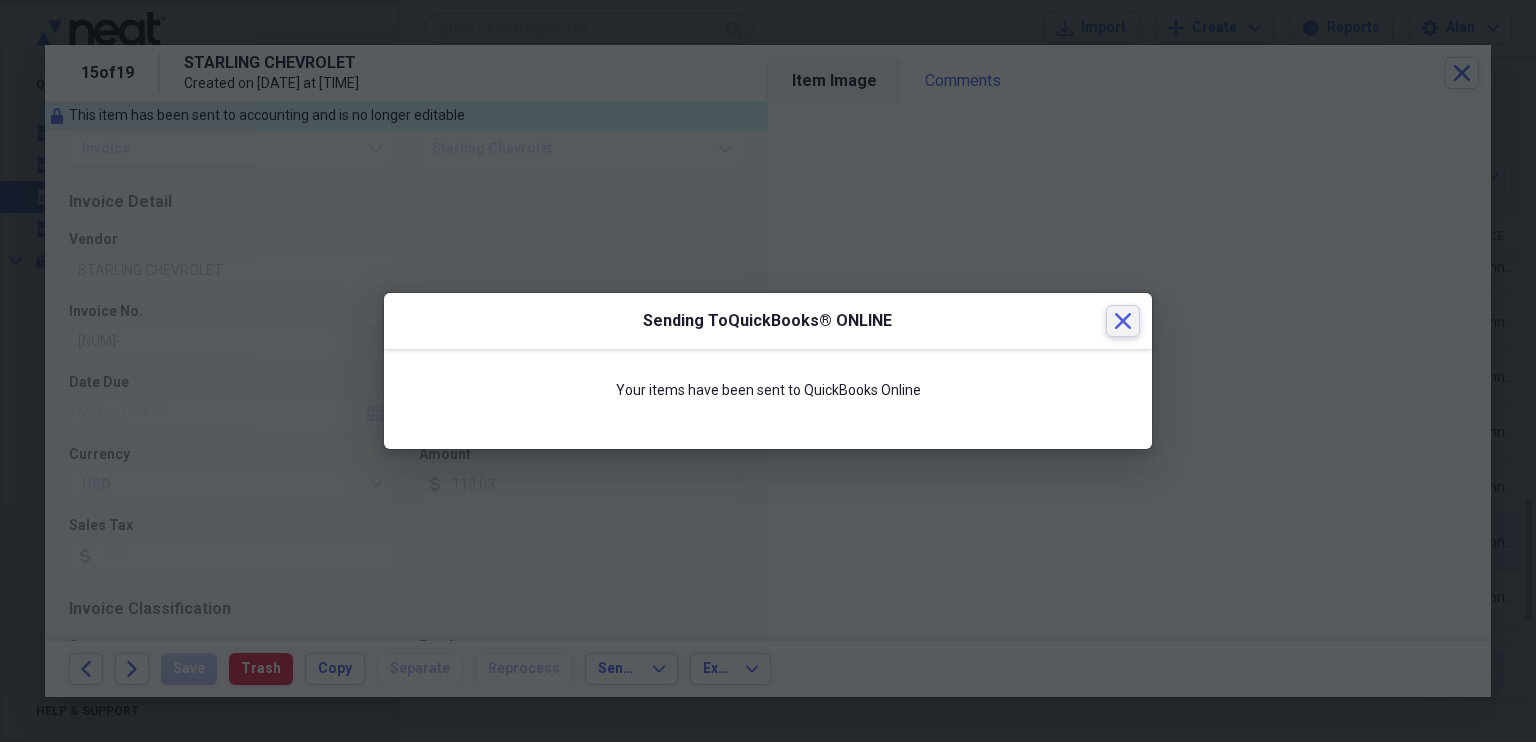 click on "Close" 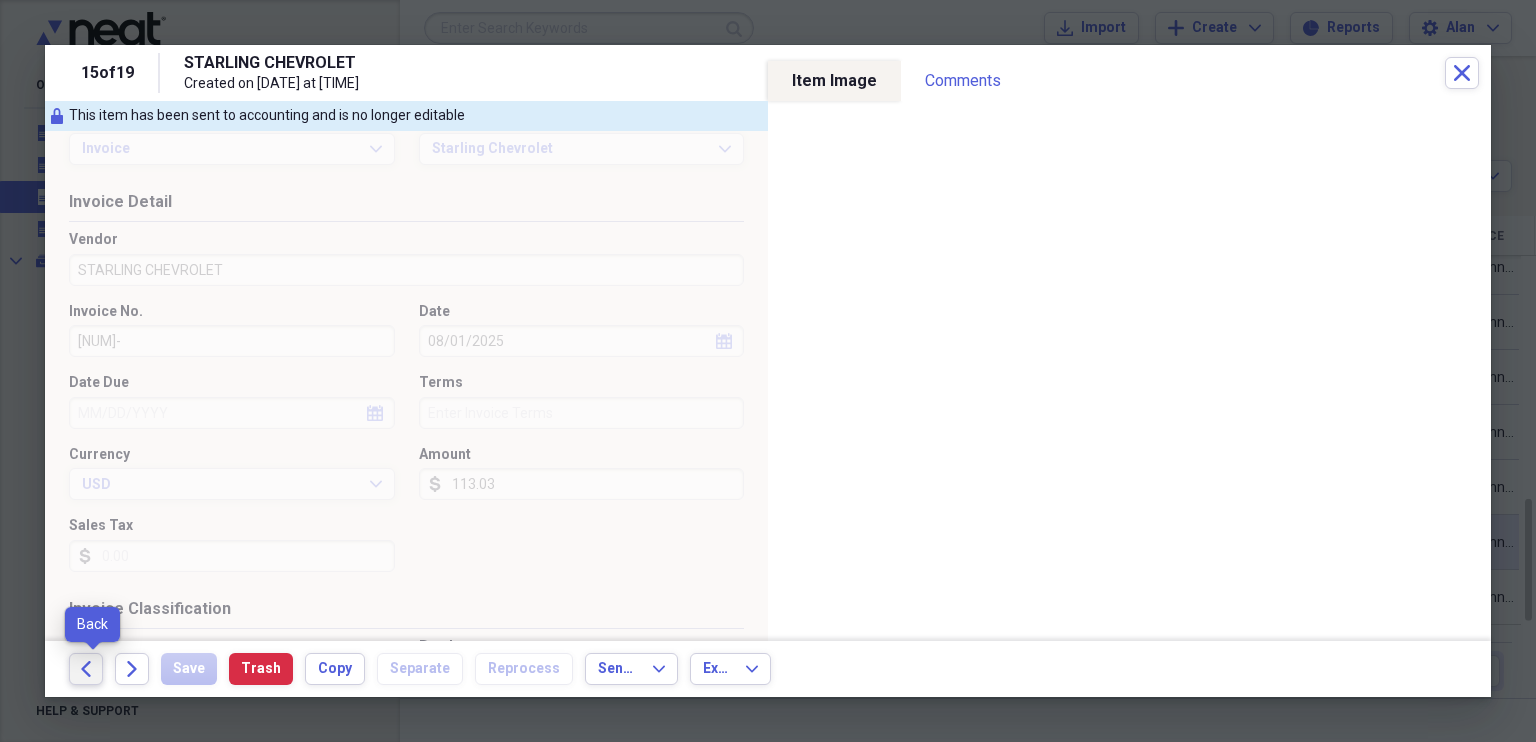 click 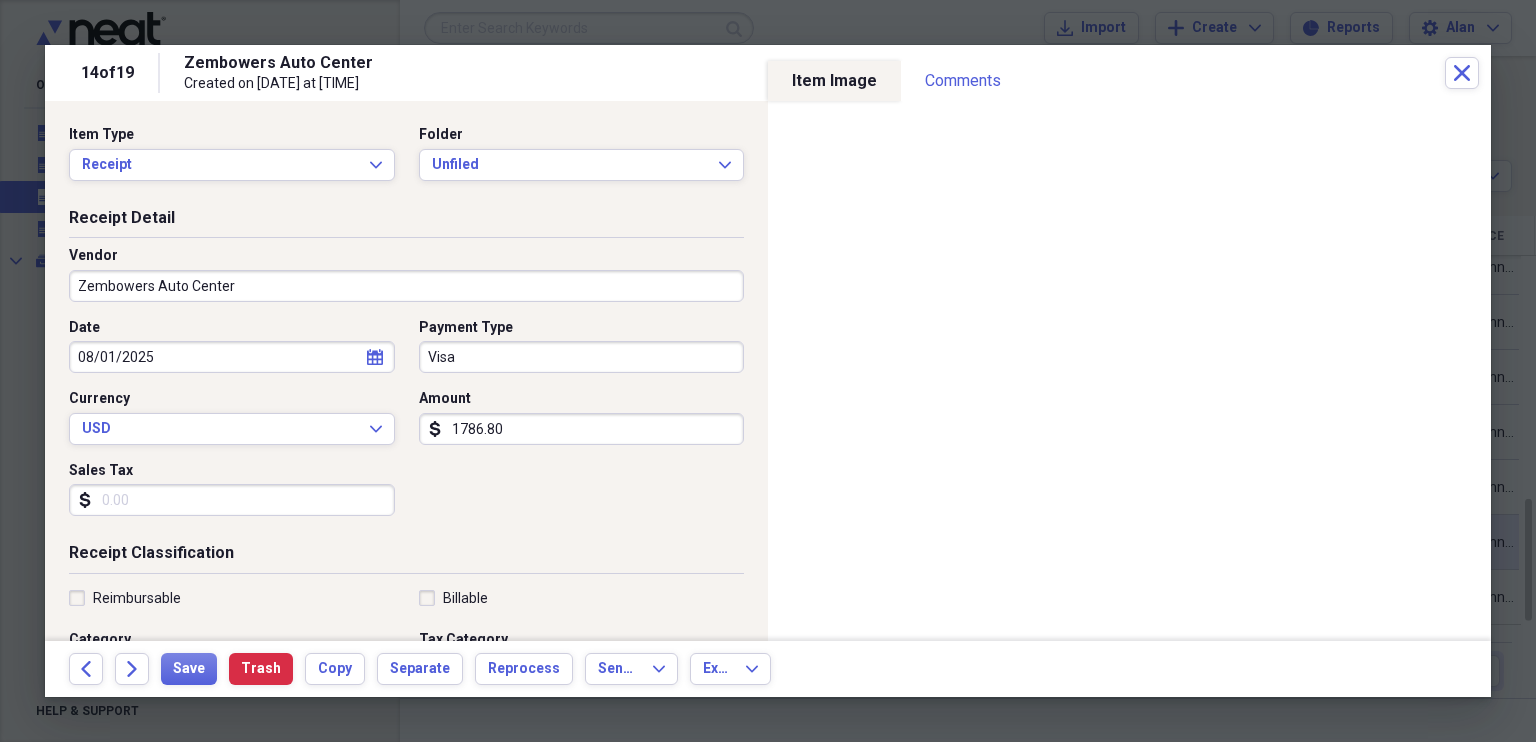 click on "Zembowers Auto Center" at bounding box center (406, 286) 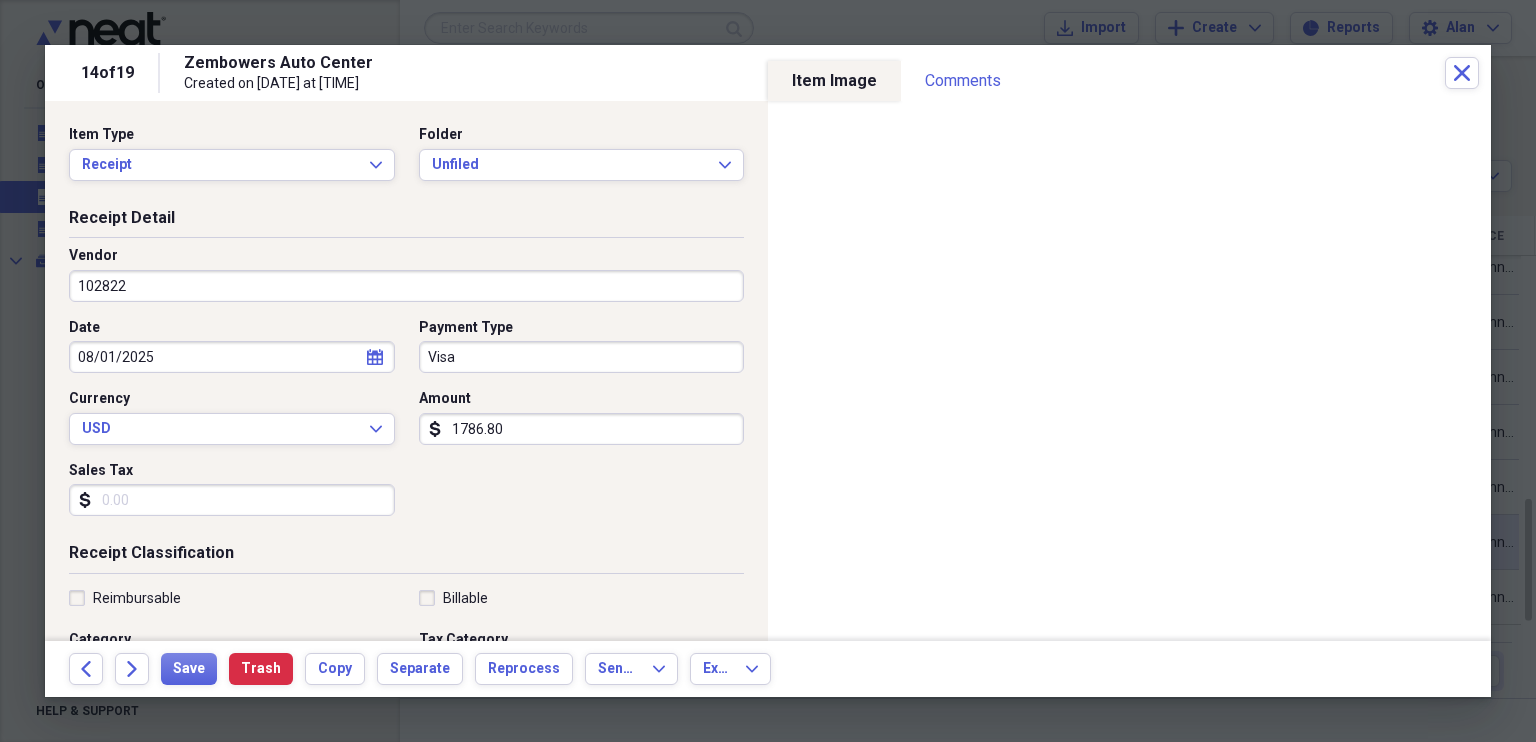 type on "102822" 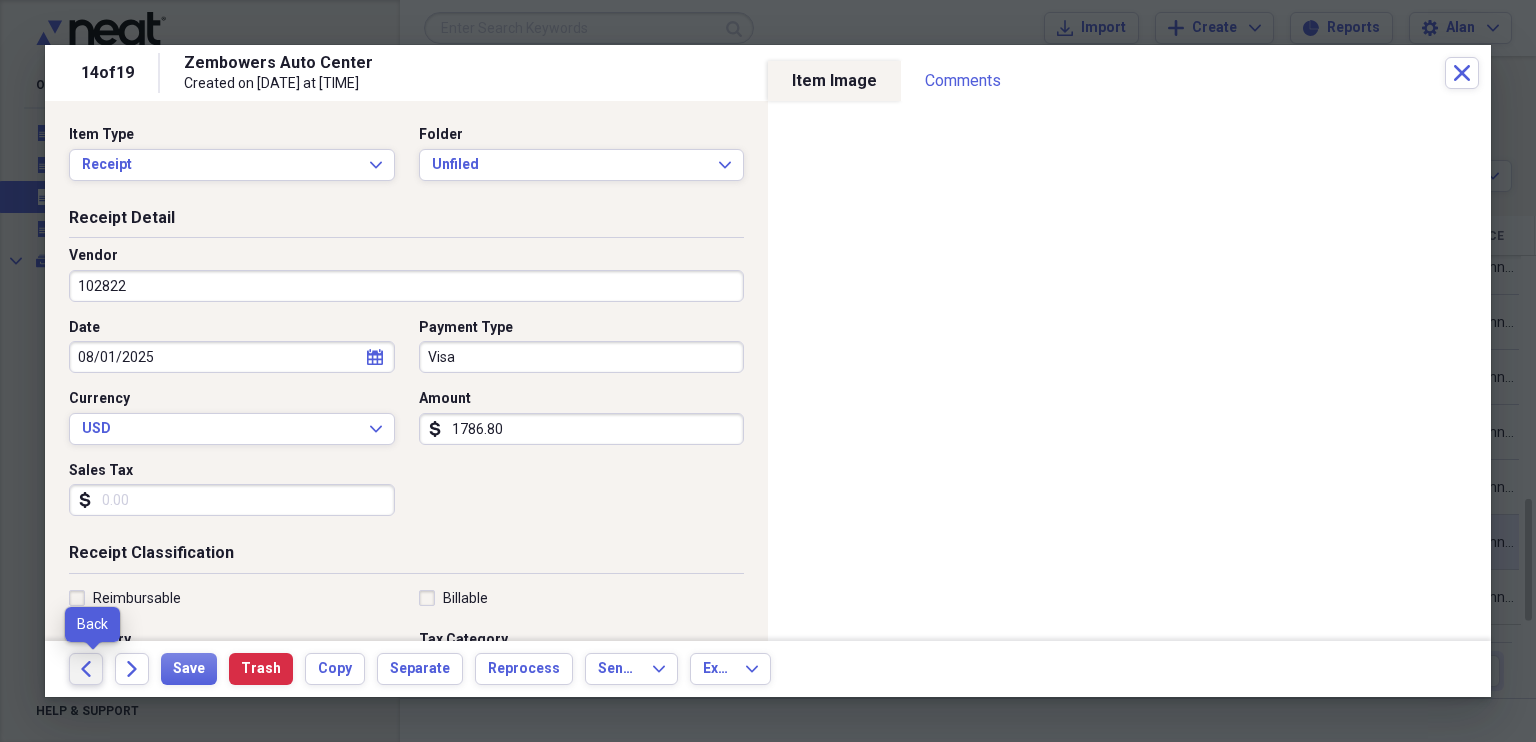 click on "Back" 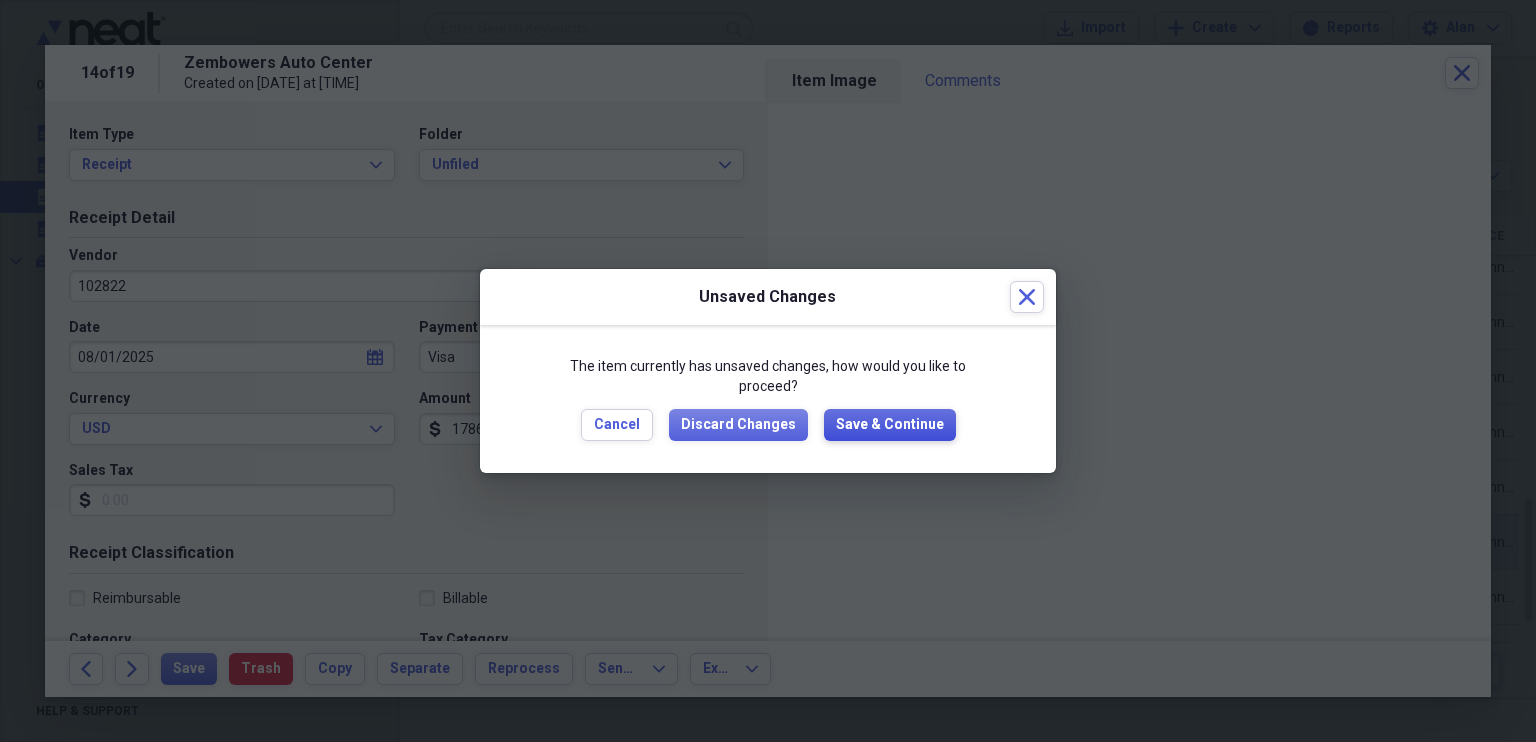 click on "Save & Continue" at bounding box center [890, 425] 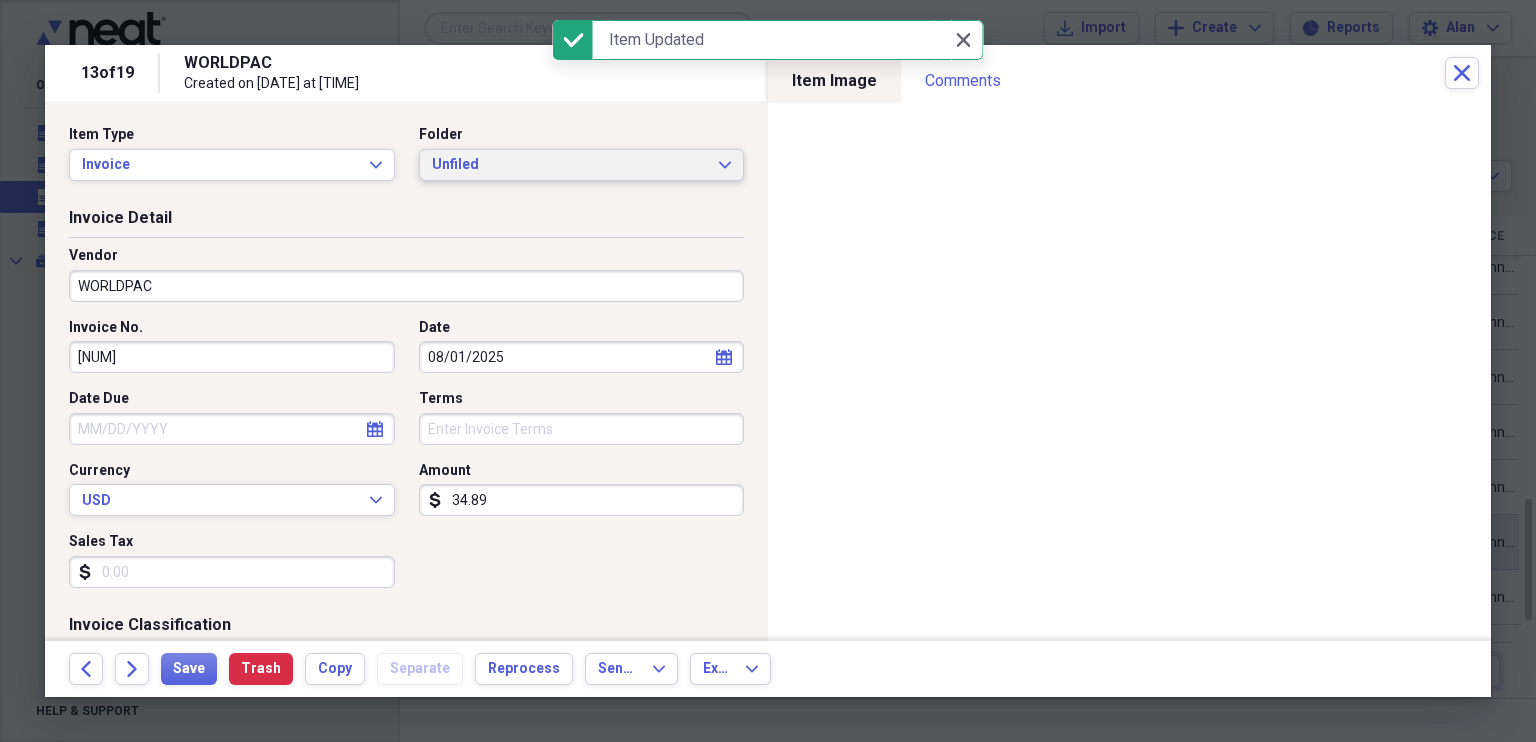 click on "Expand" 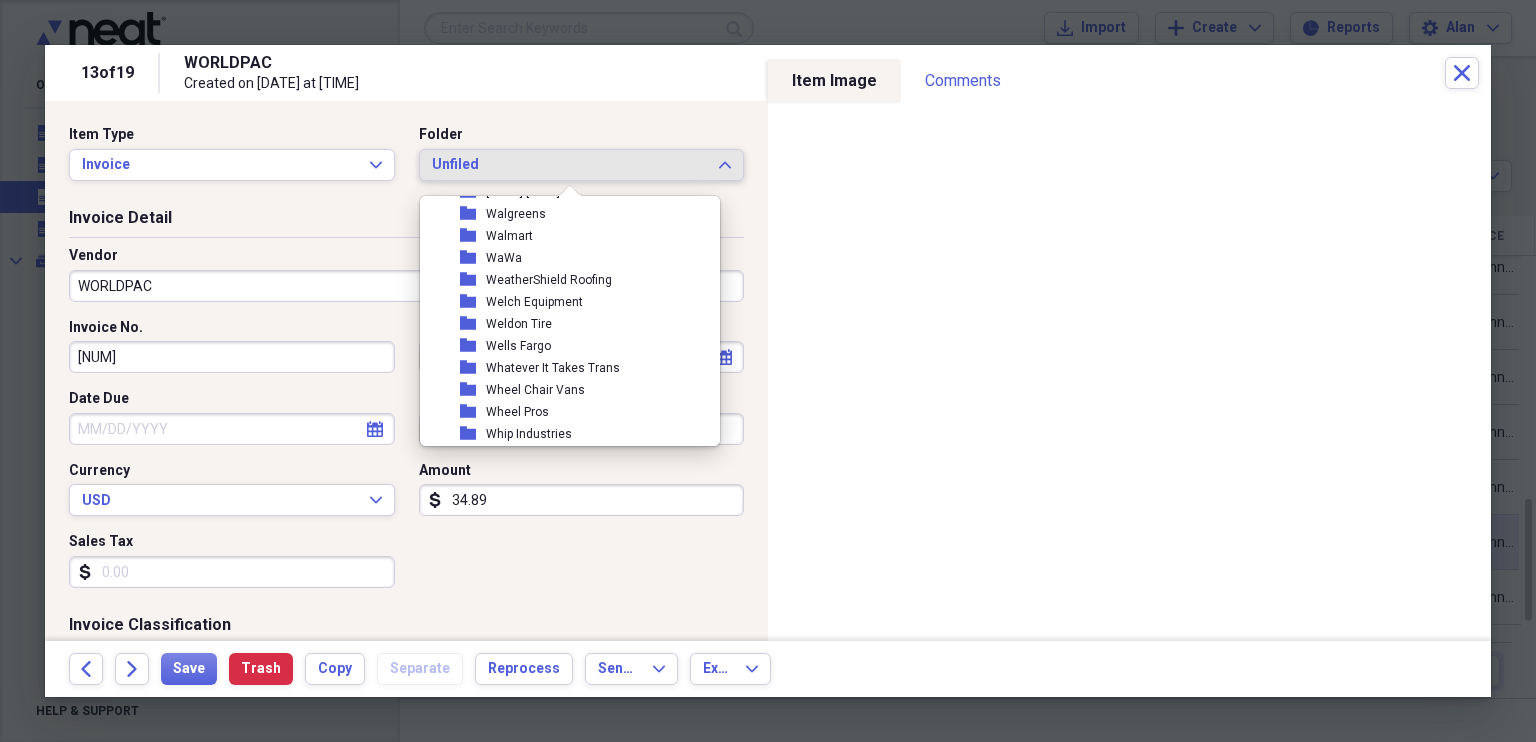 scroll, scrollTop: 9592, scrollLeft: 0, axis: vertical 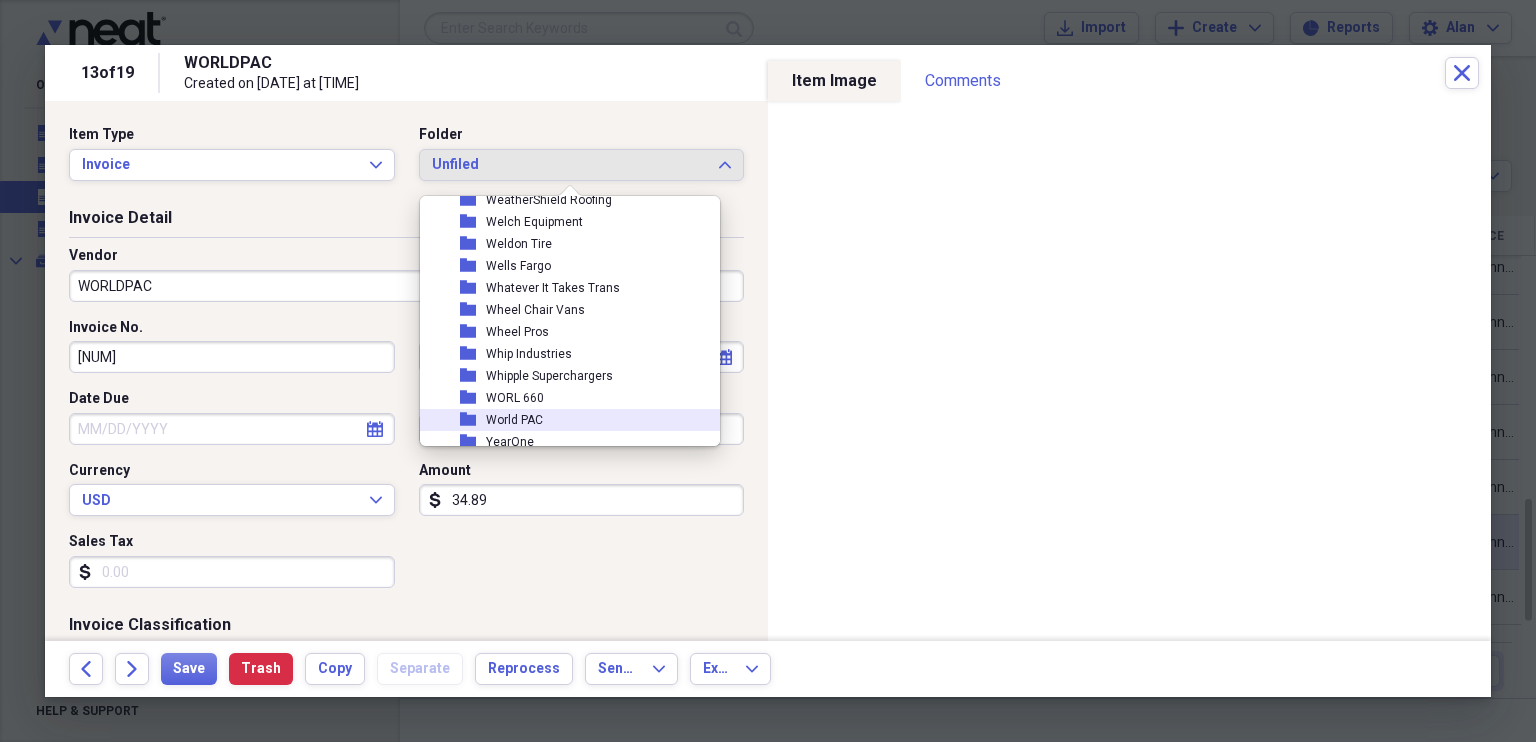 click on "World PAC" at bounding box center (514, 420) 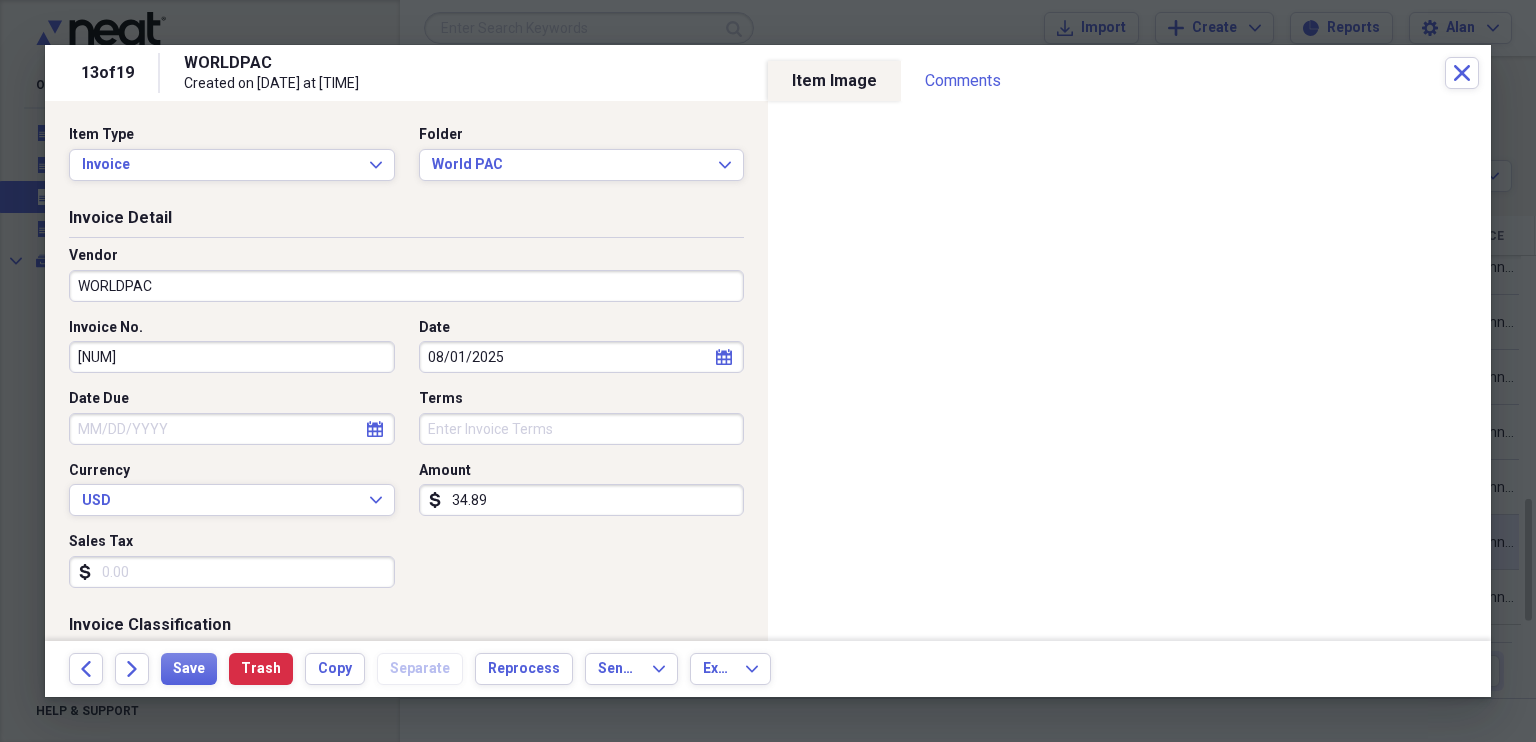 click 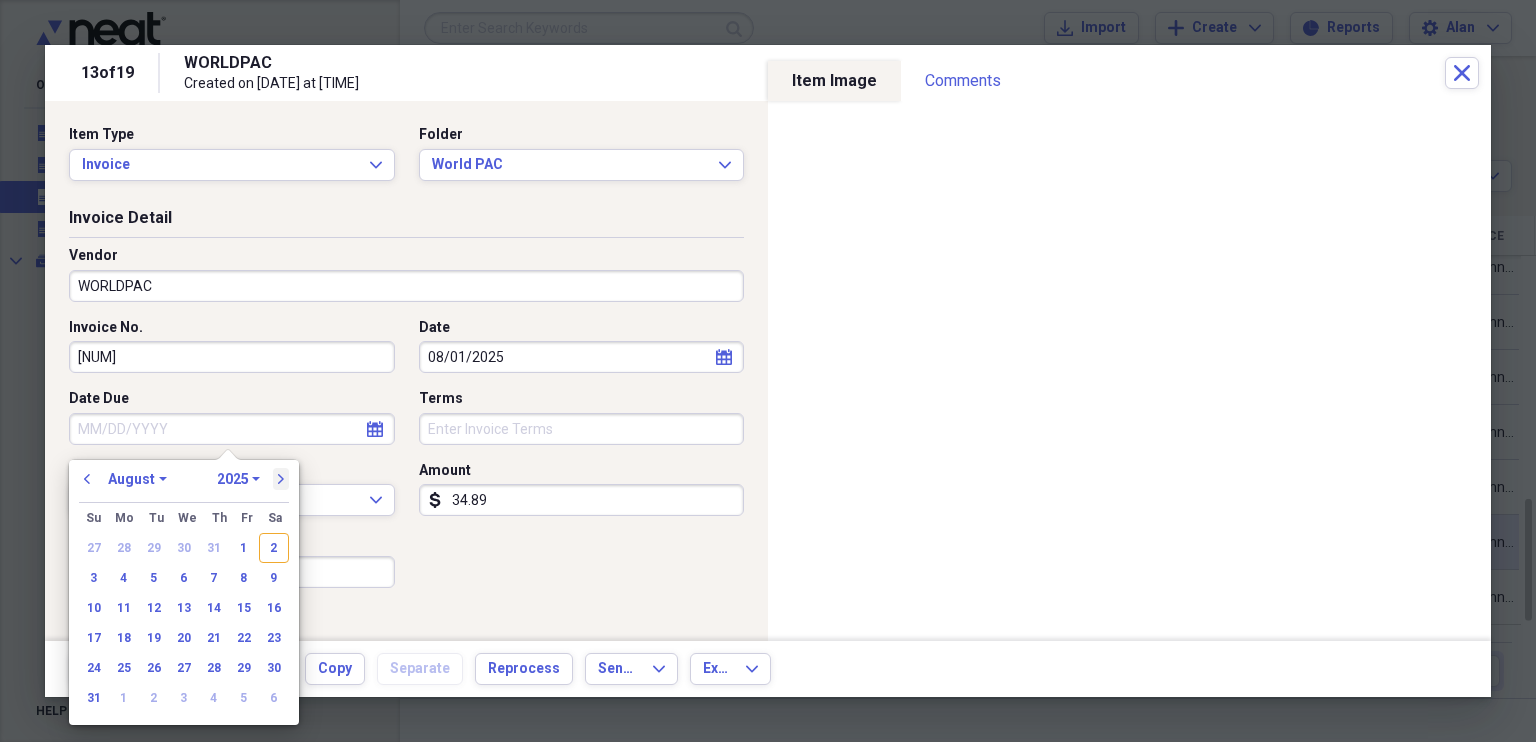 click on "next" at bounding box center (281, 479) 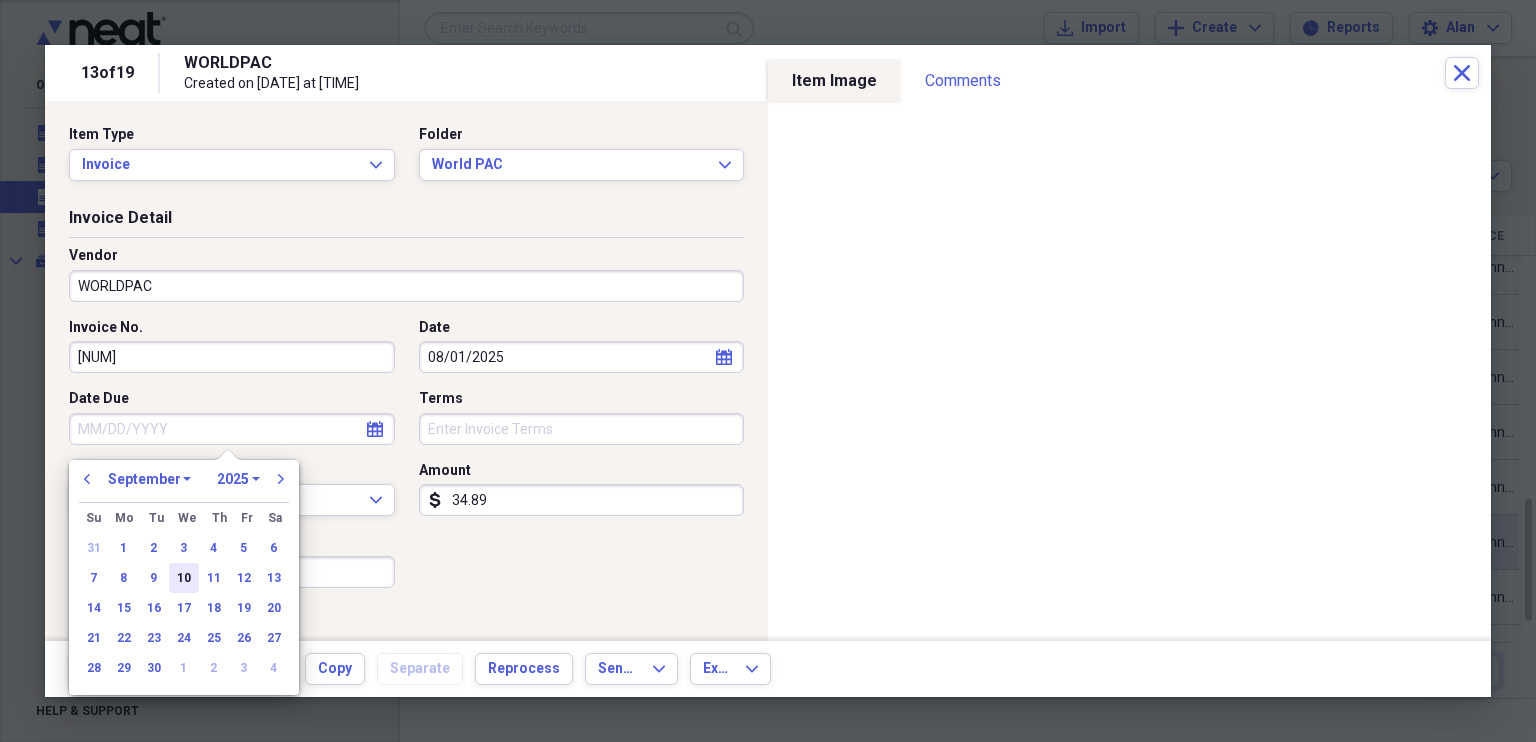 click on "10" at bounding box center [184, 578] 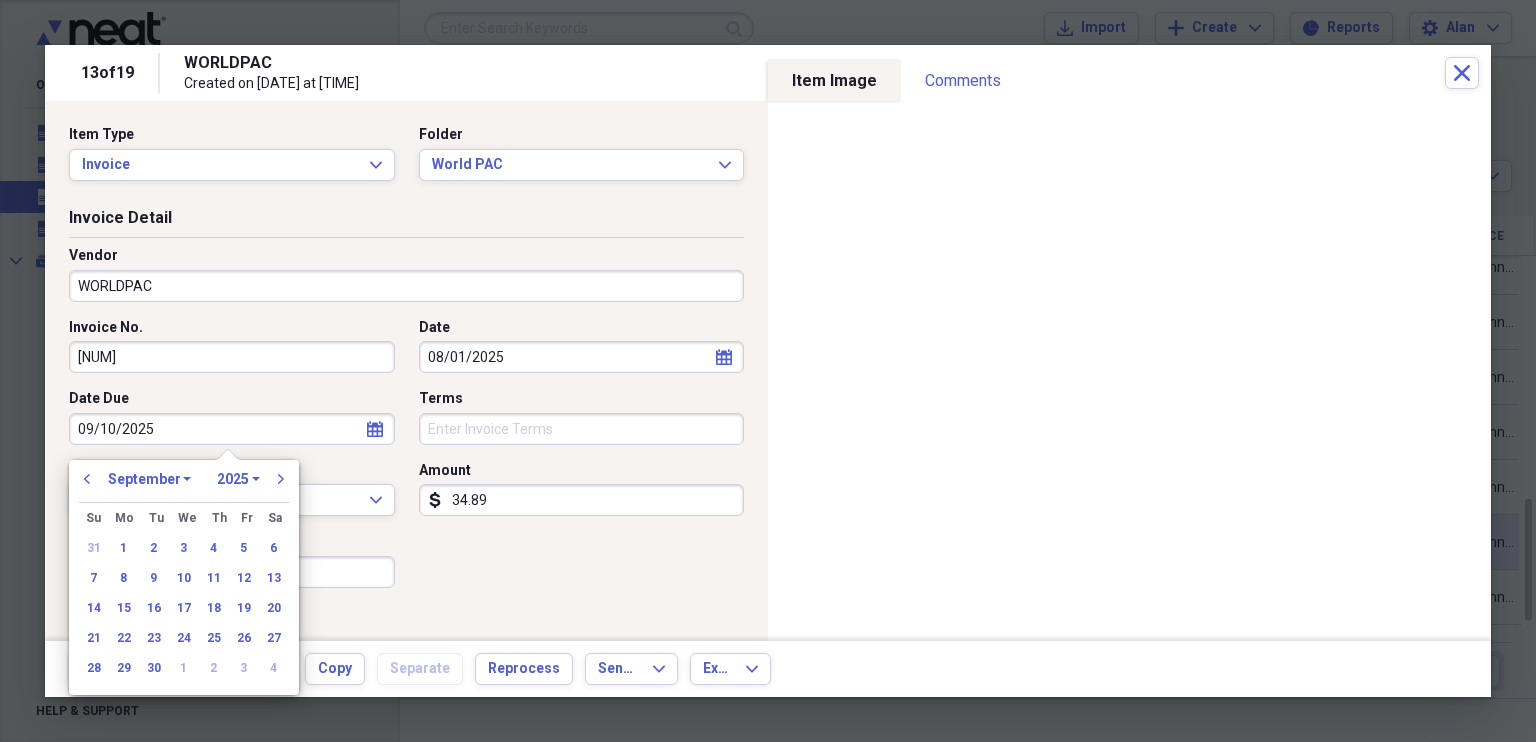 type on "09/10/2025" 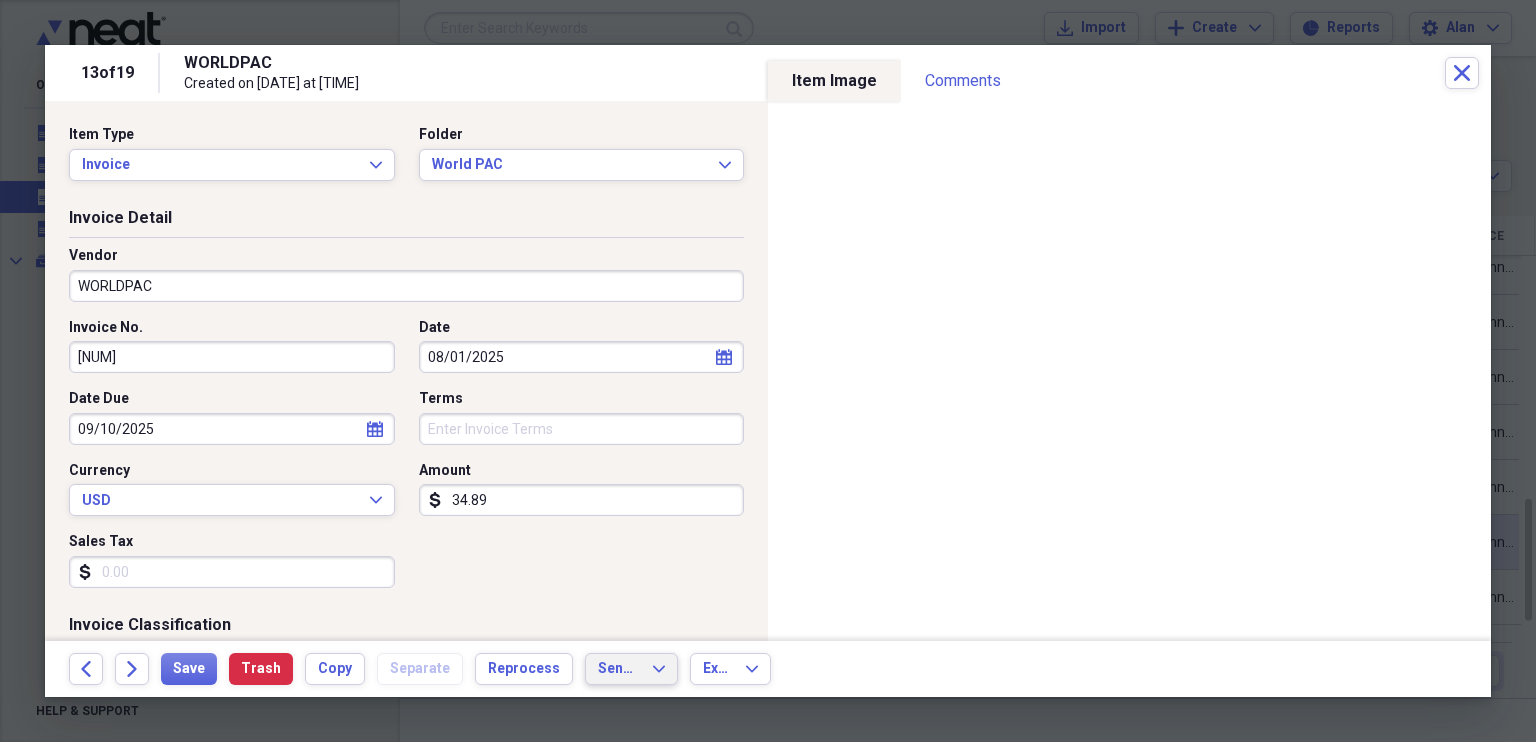click on "Expand" 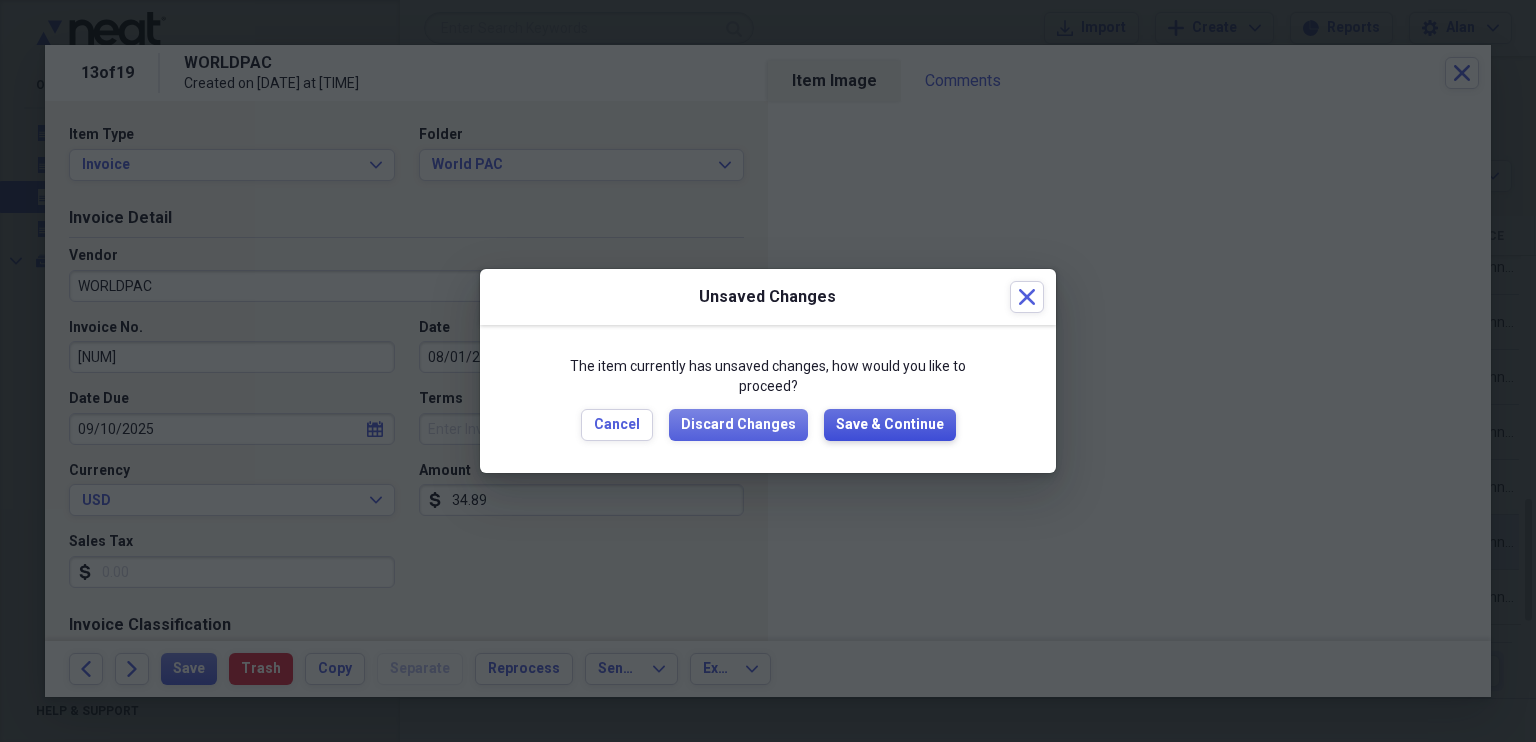 click on "Save & Continue" at bounding box center (890, 425) 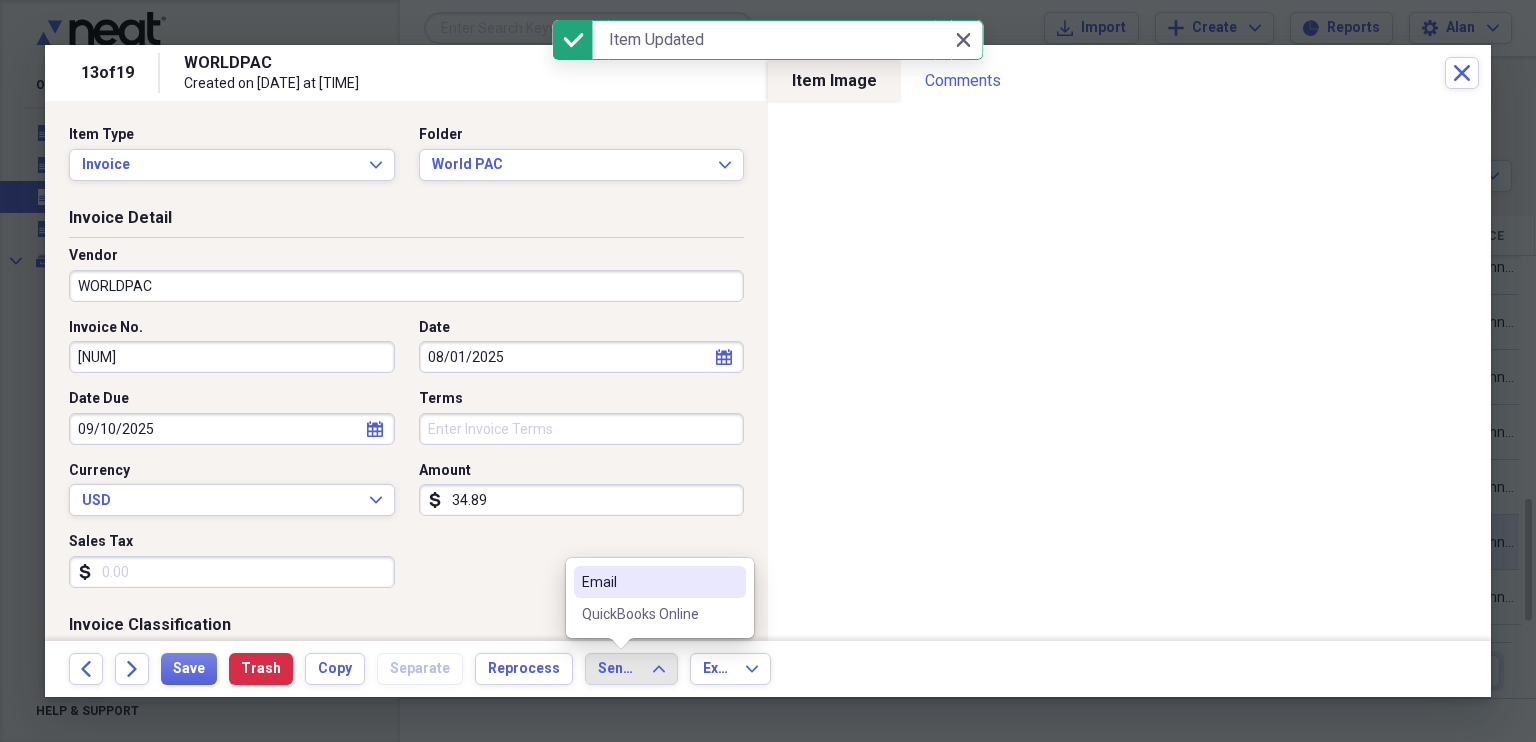 click on "QuickBooks Online" at bounding box center (648, 614) 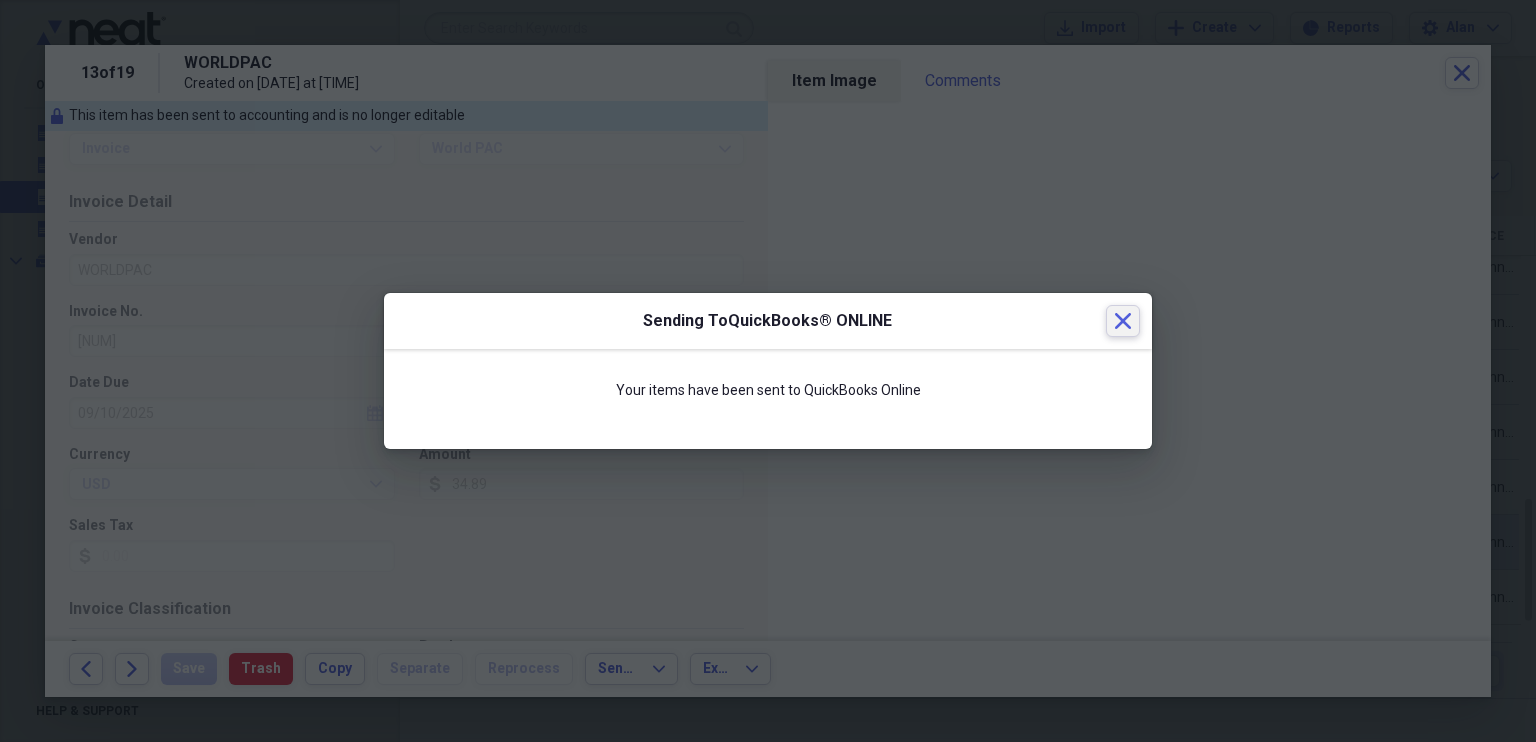 click 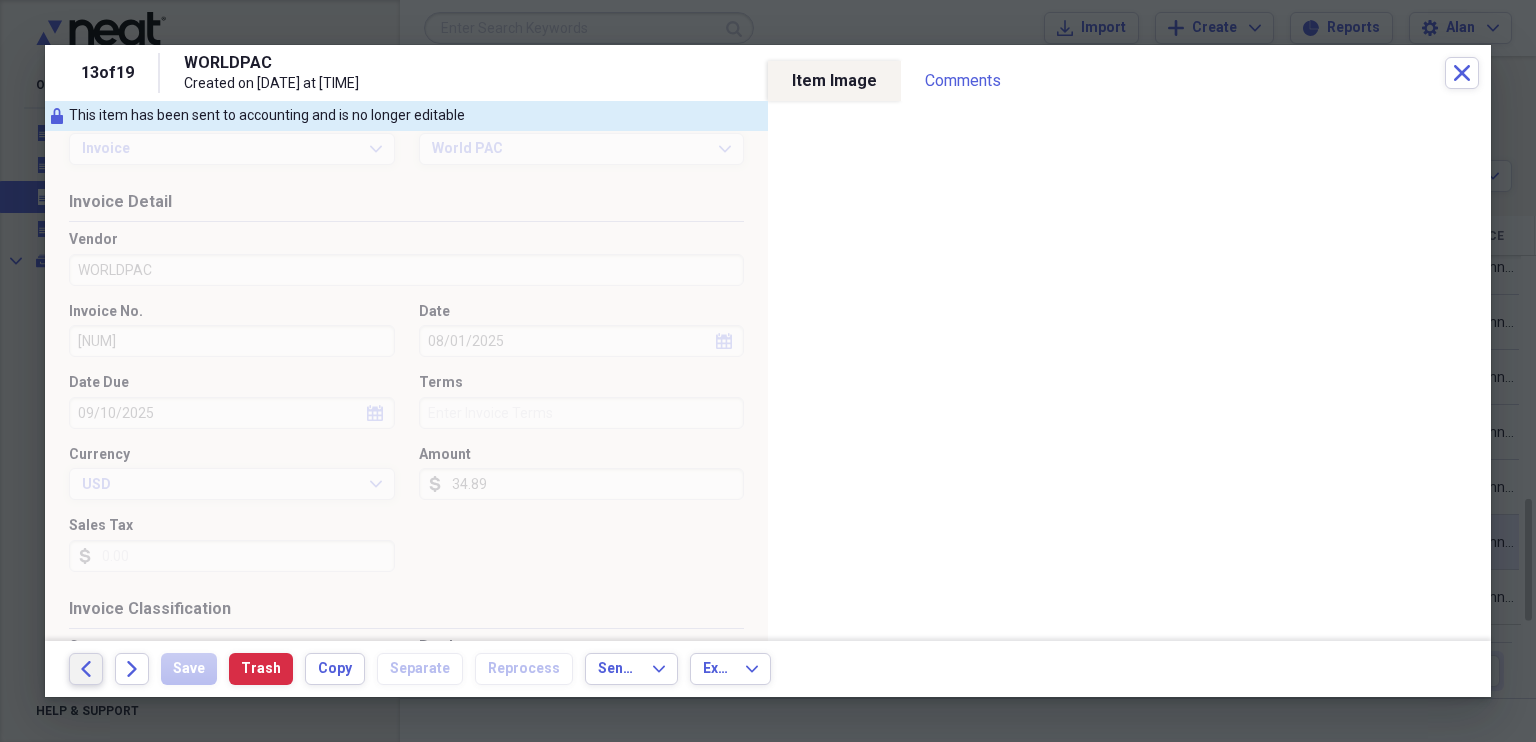 click on "Back" 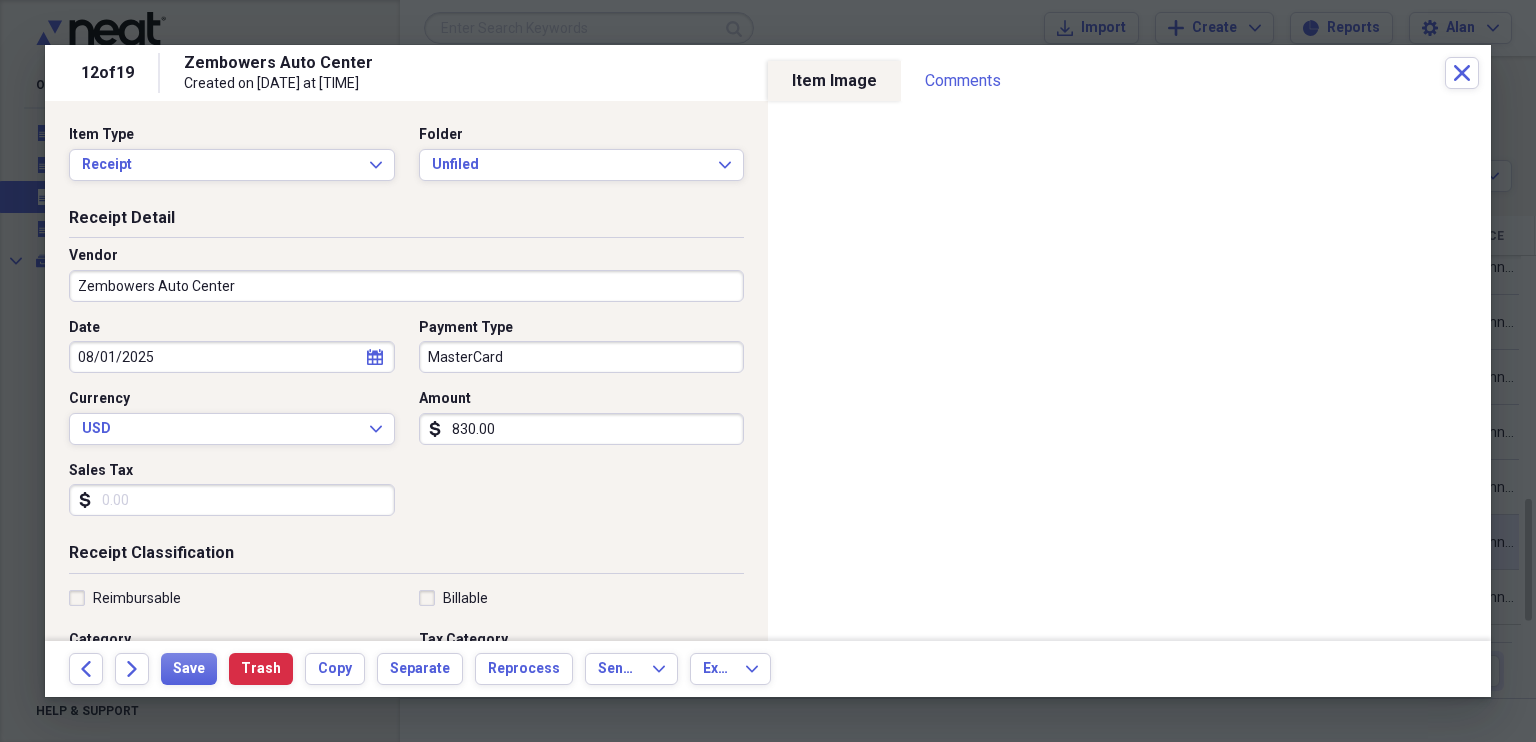 click on "Zembowers Auto Center" at bounding box center [406, 286] 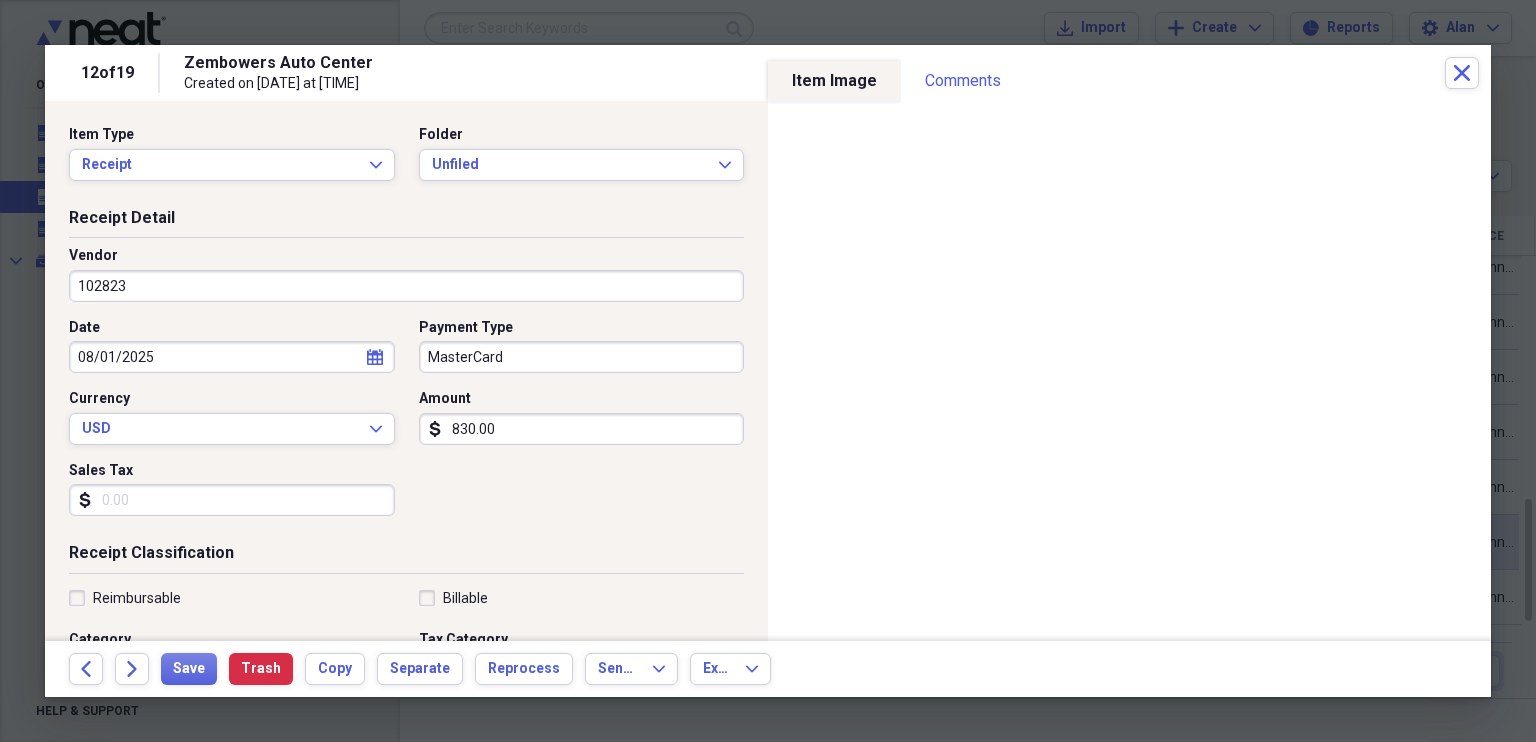 type on "102823" 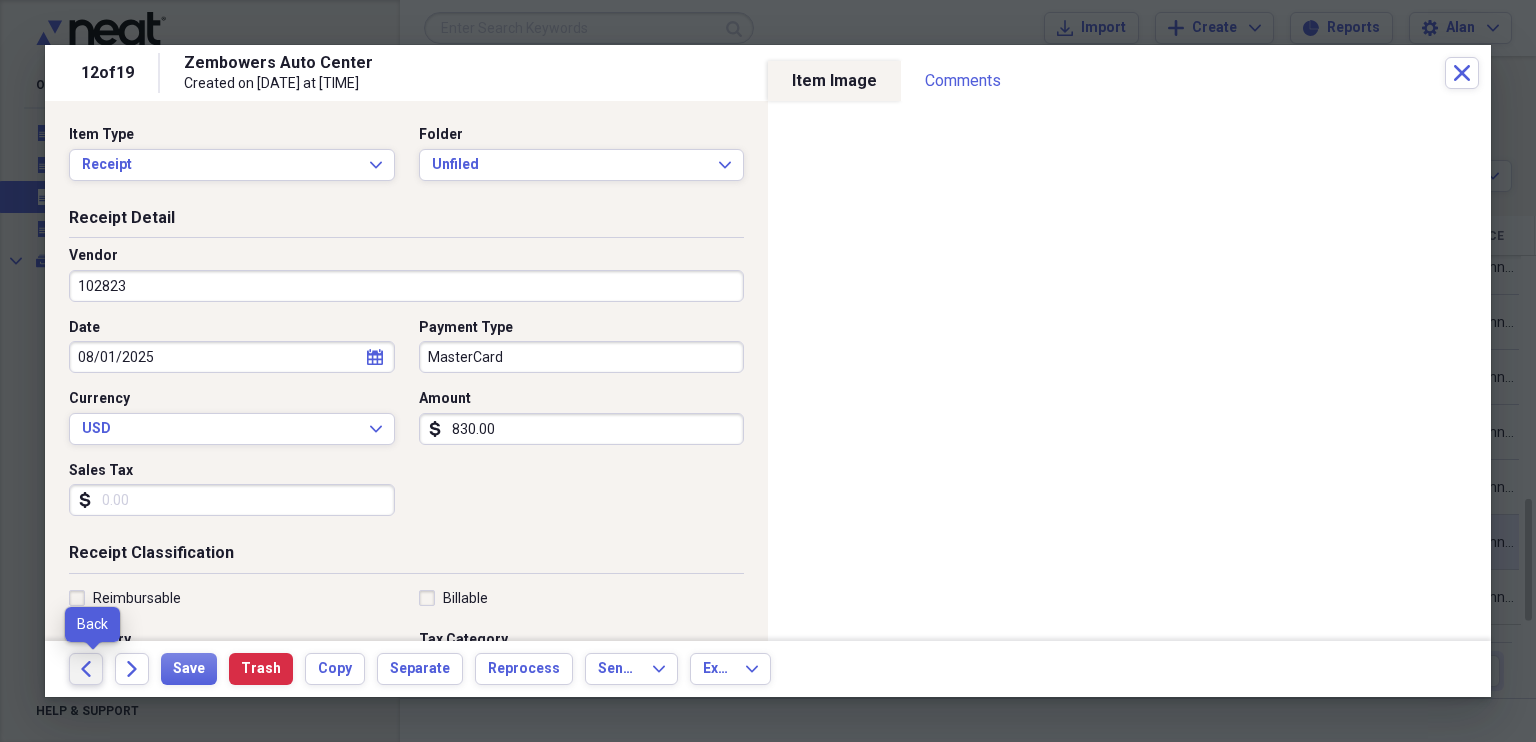 drag, startPoint x: 77, startPoint y: 673, endPoint x: 195, endPoint y: 604, distance: 136.69308 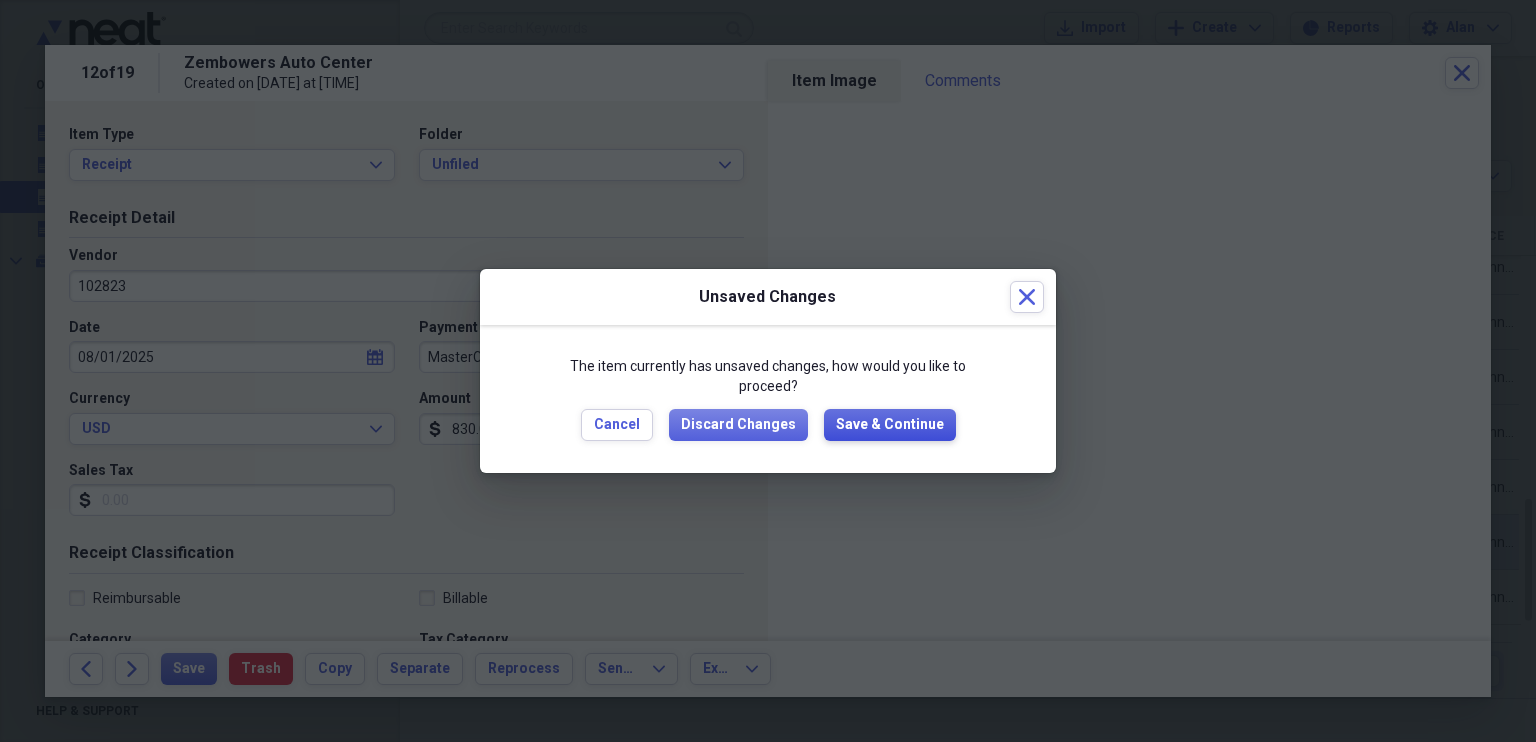 click on "Save & Continue" at bounding box center [890, 425] 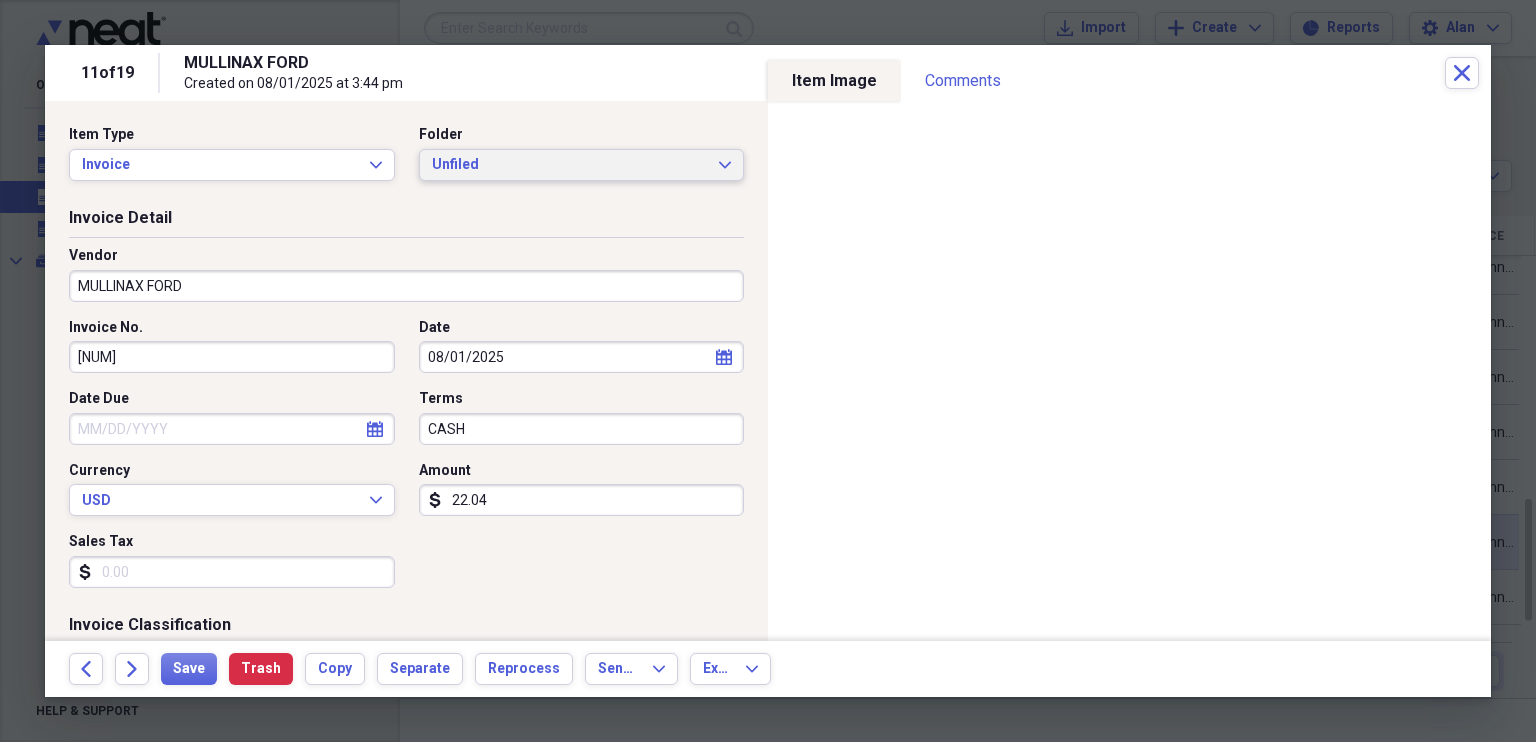 click on "Unfiled Expand" at bounding box center [582, 165] 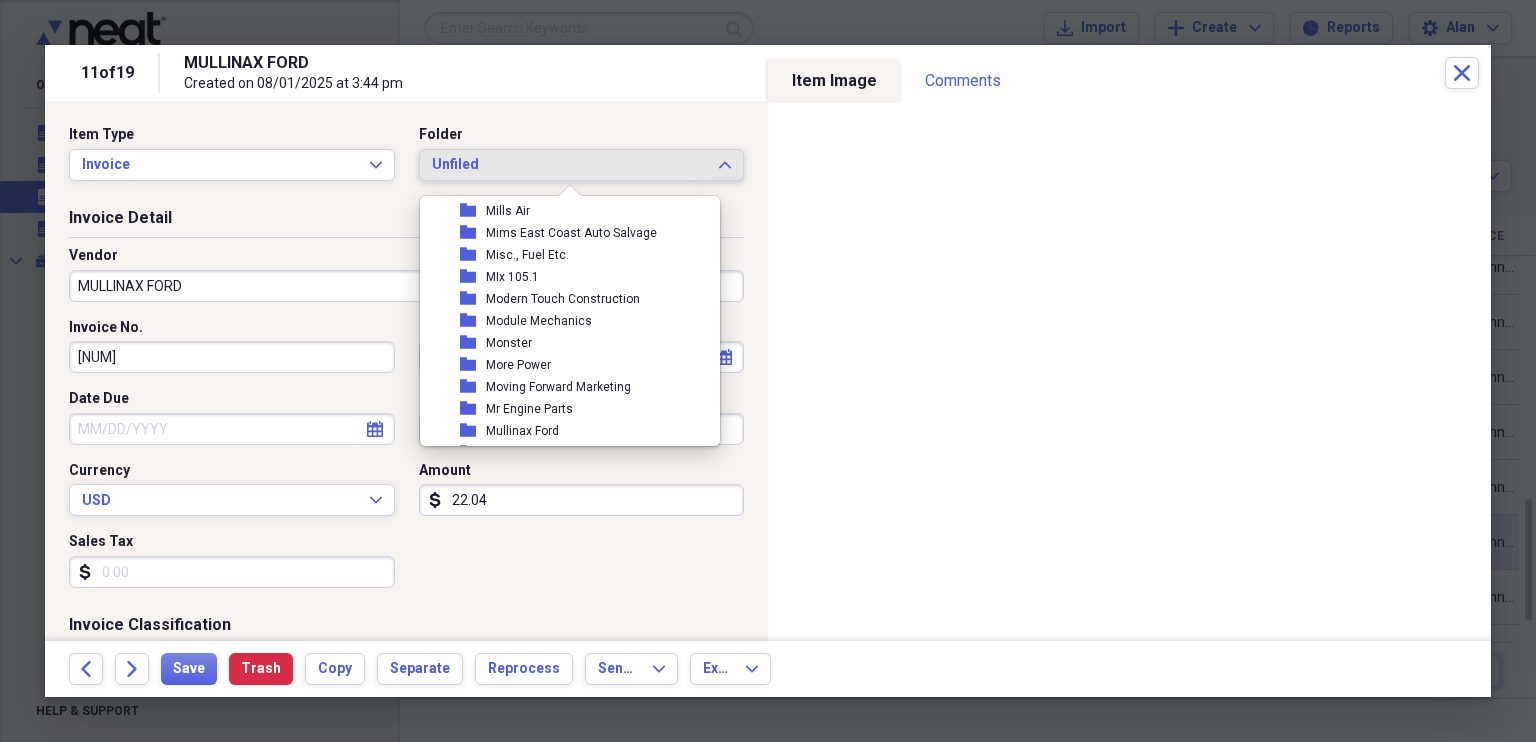 scroll, scrollTop: 5943, scrollLeft: 0, axis: vertical 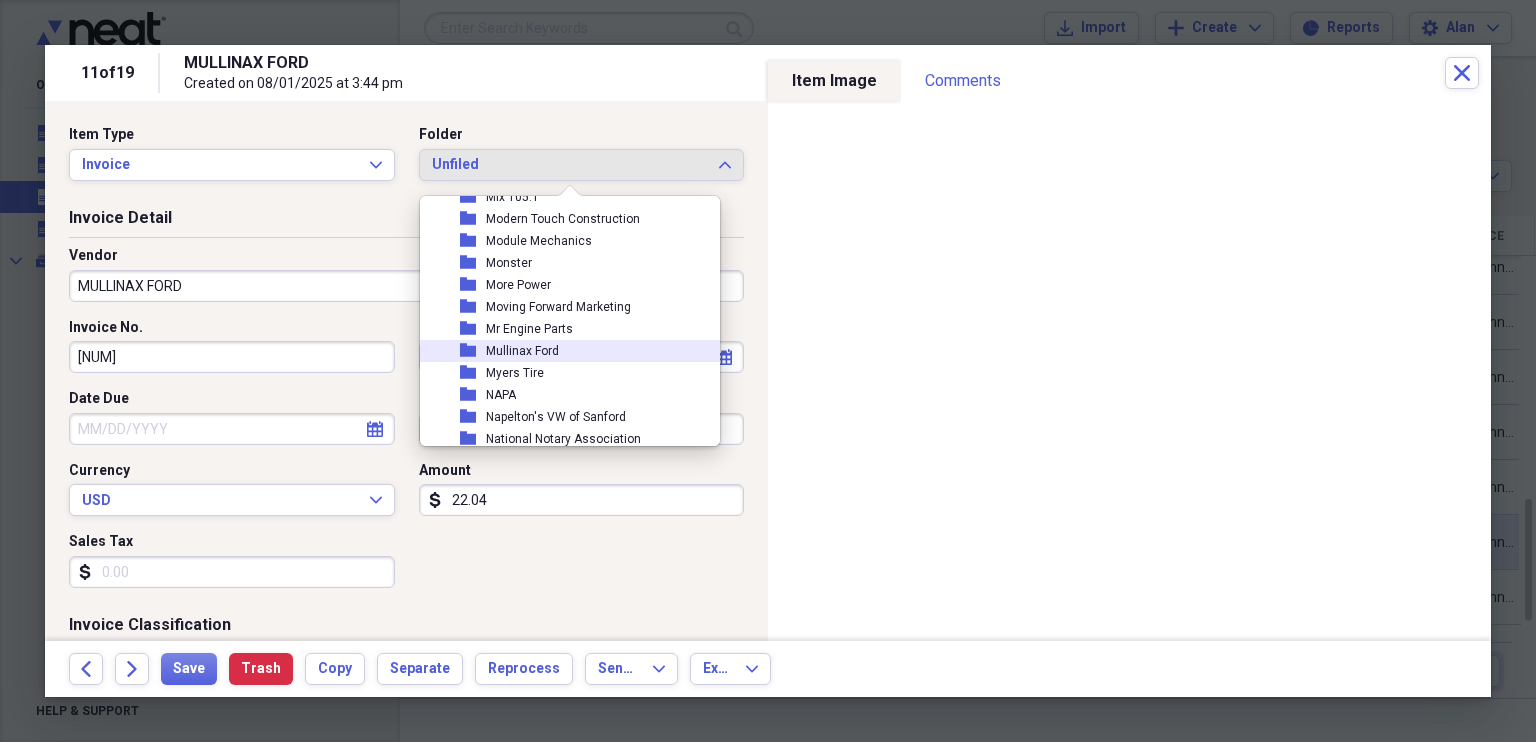 click on "Mullinax Ford" at bounding box center [522, 351] 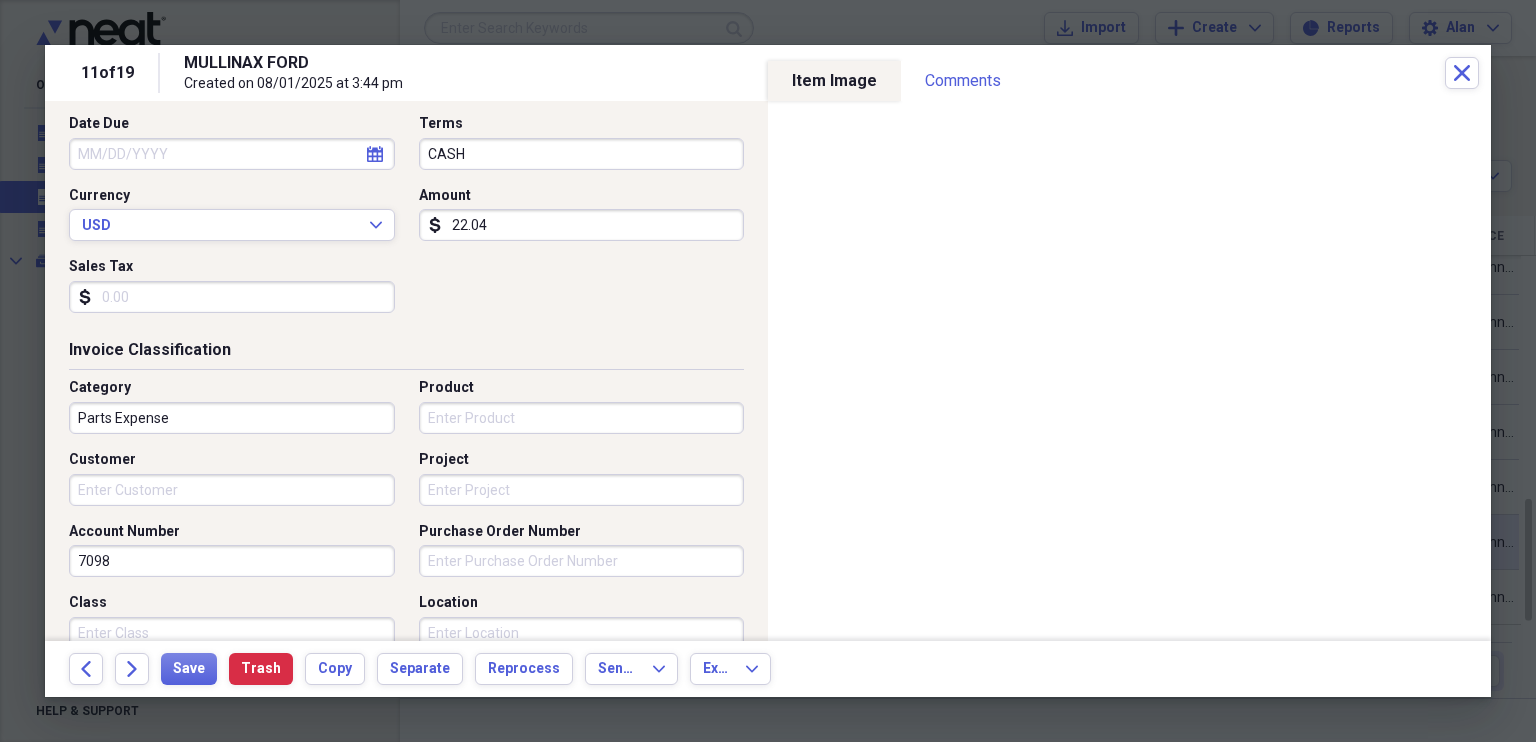 scroll, scrollTop: 0, scrollLeft: 0, axis: both 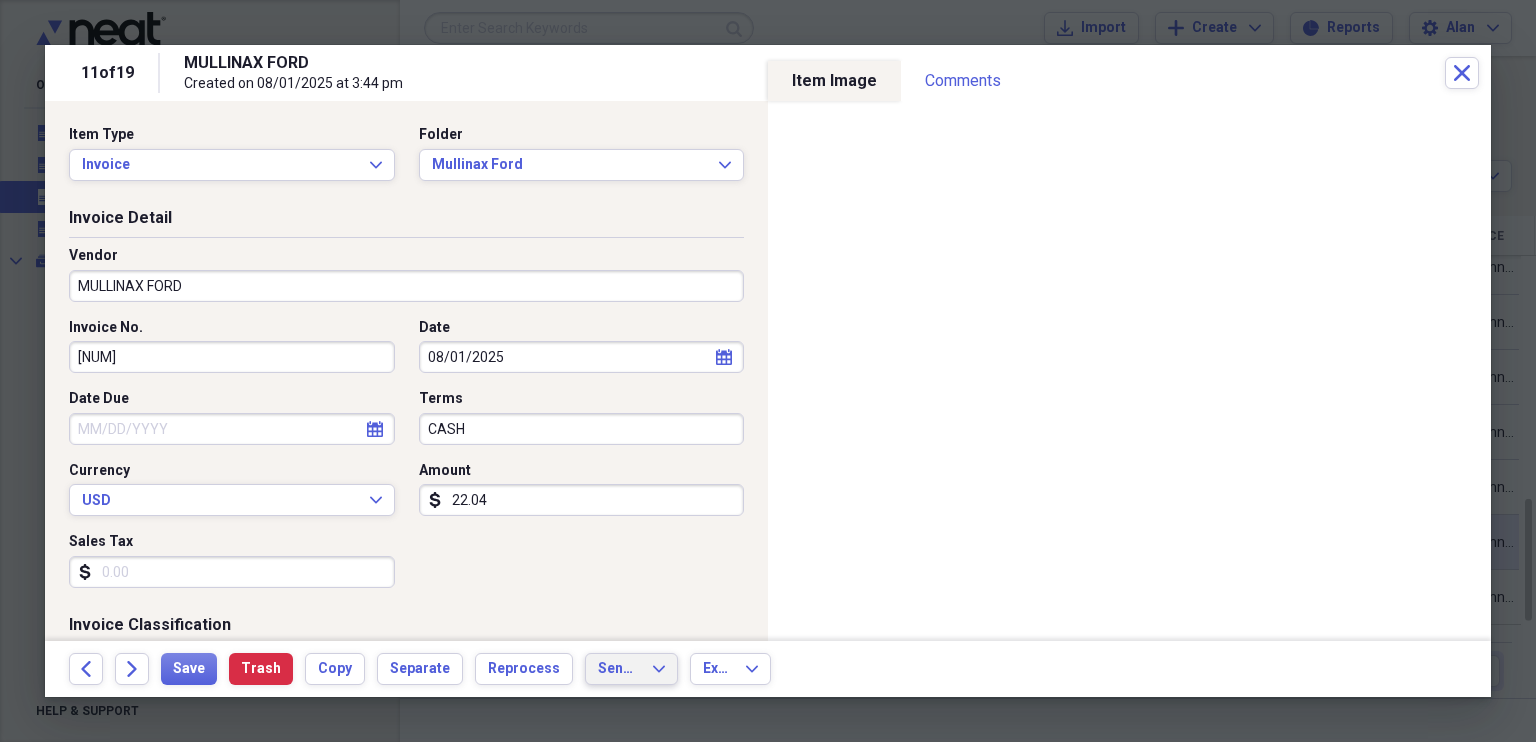 click on "Send To Expand" at bounding box center (631, 669) 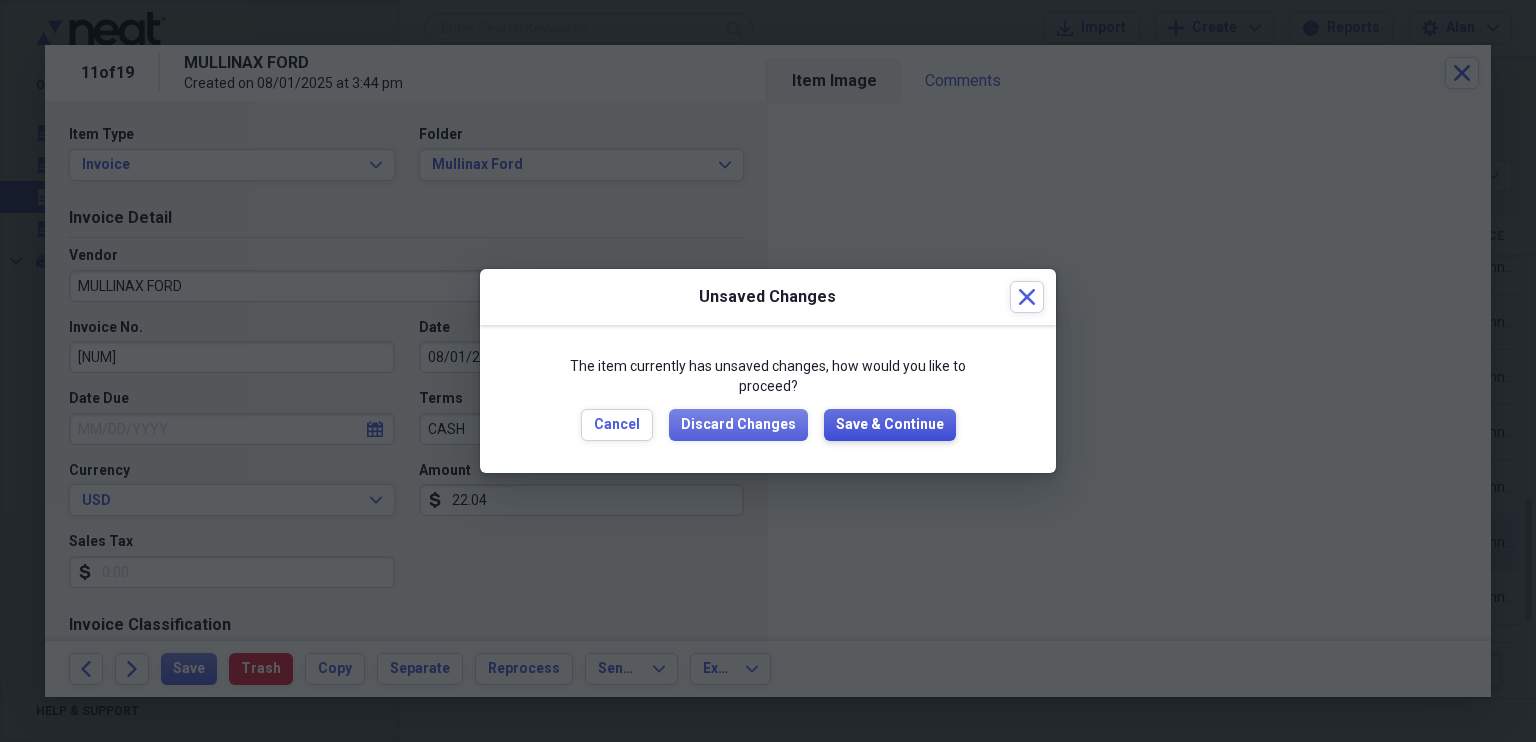 click on "Save & Continue" at bounding box center (890, 425) 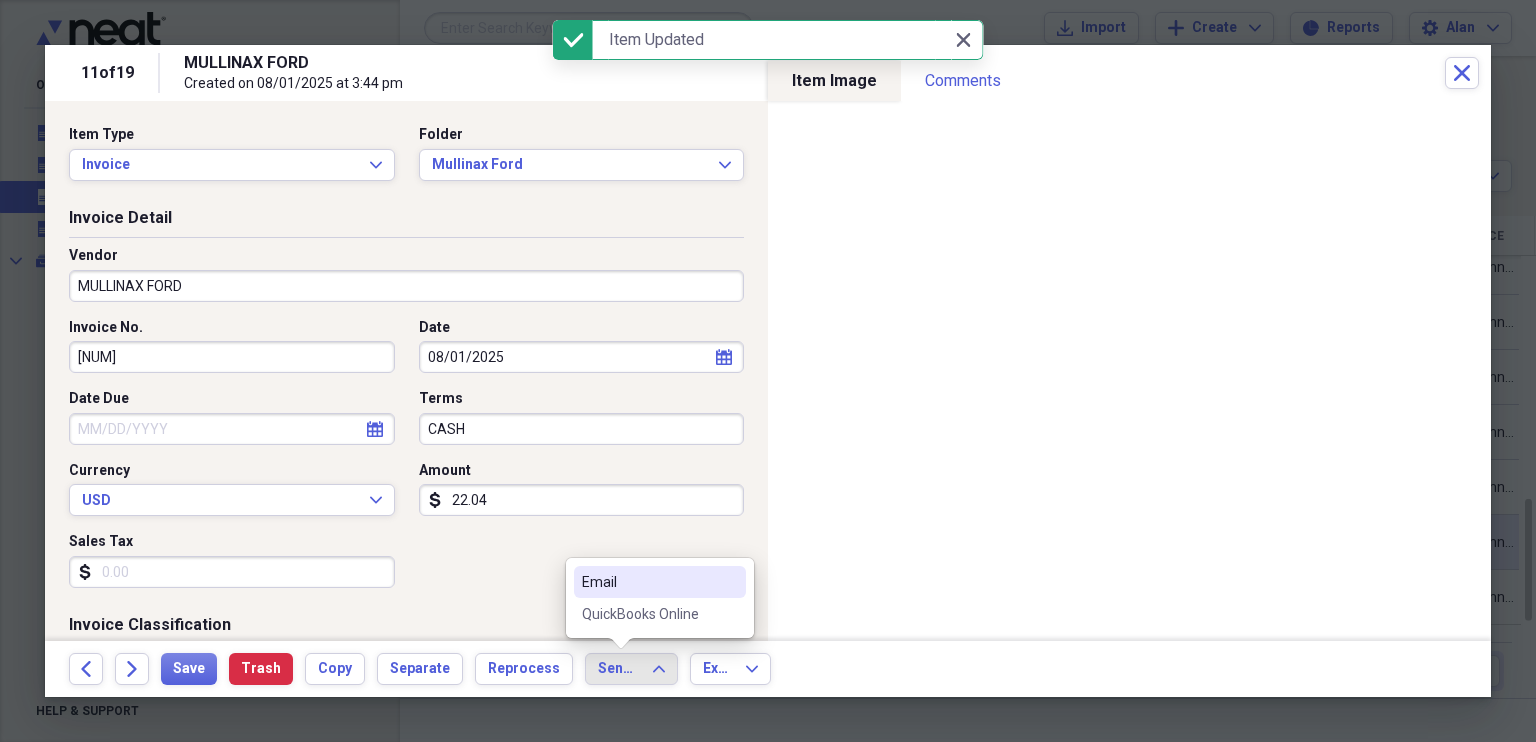 click on "QuickBooks Online" at bounding box center [648, 614] 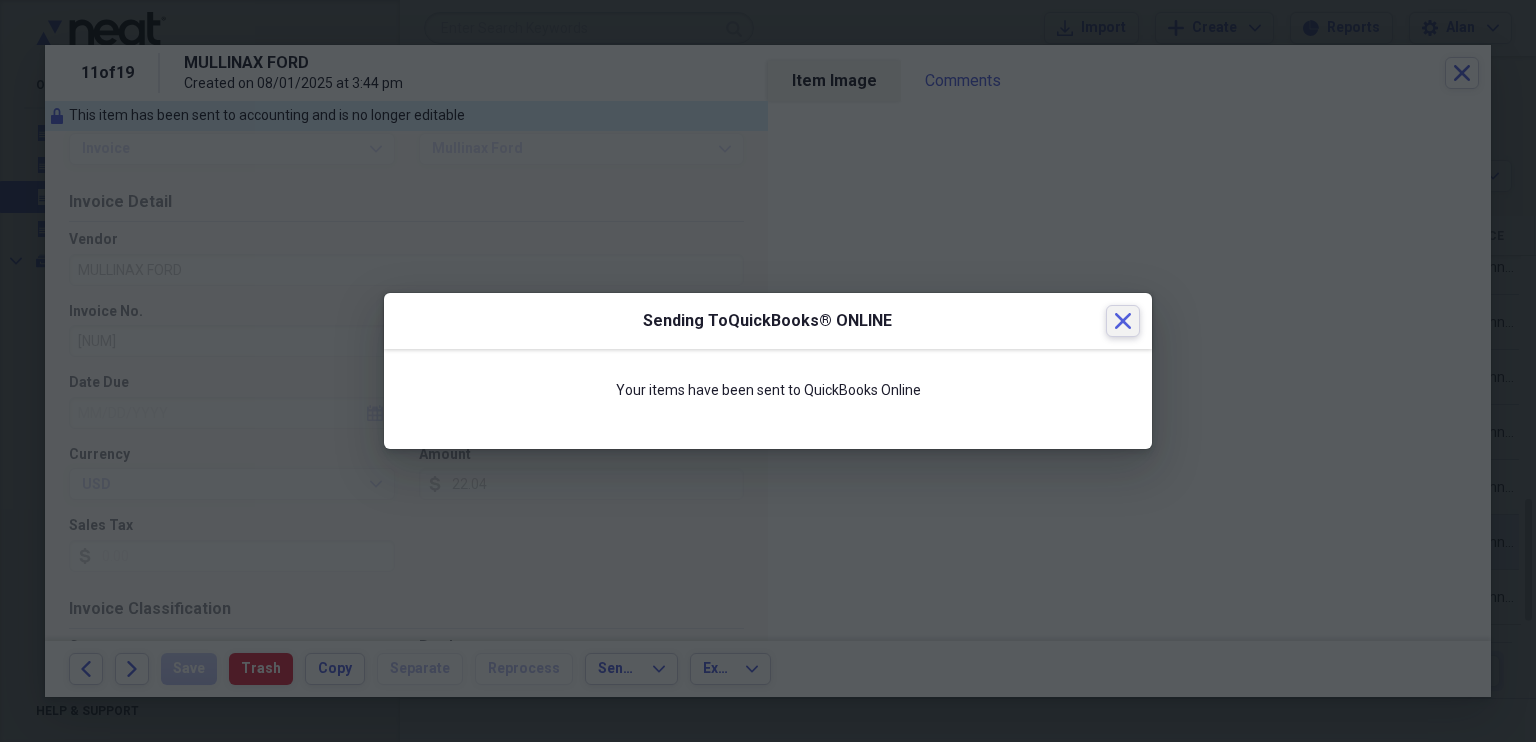 click on "Close" 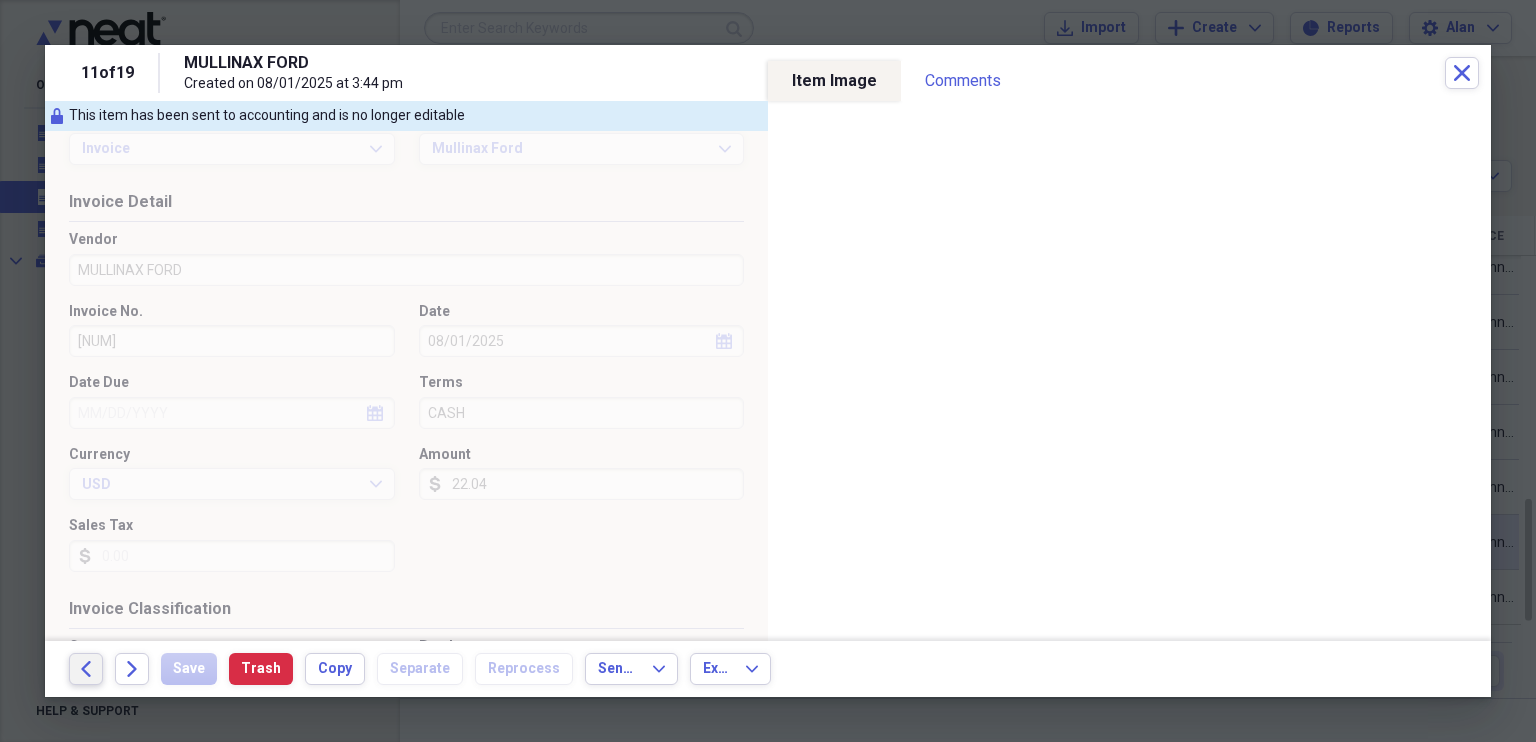 click on "Back" 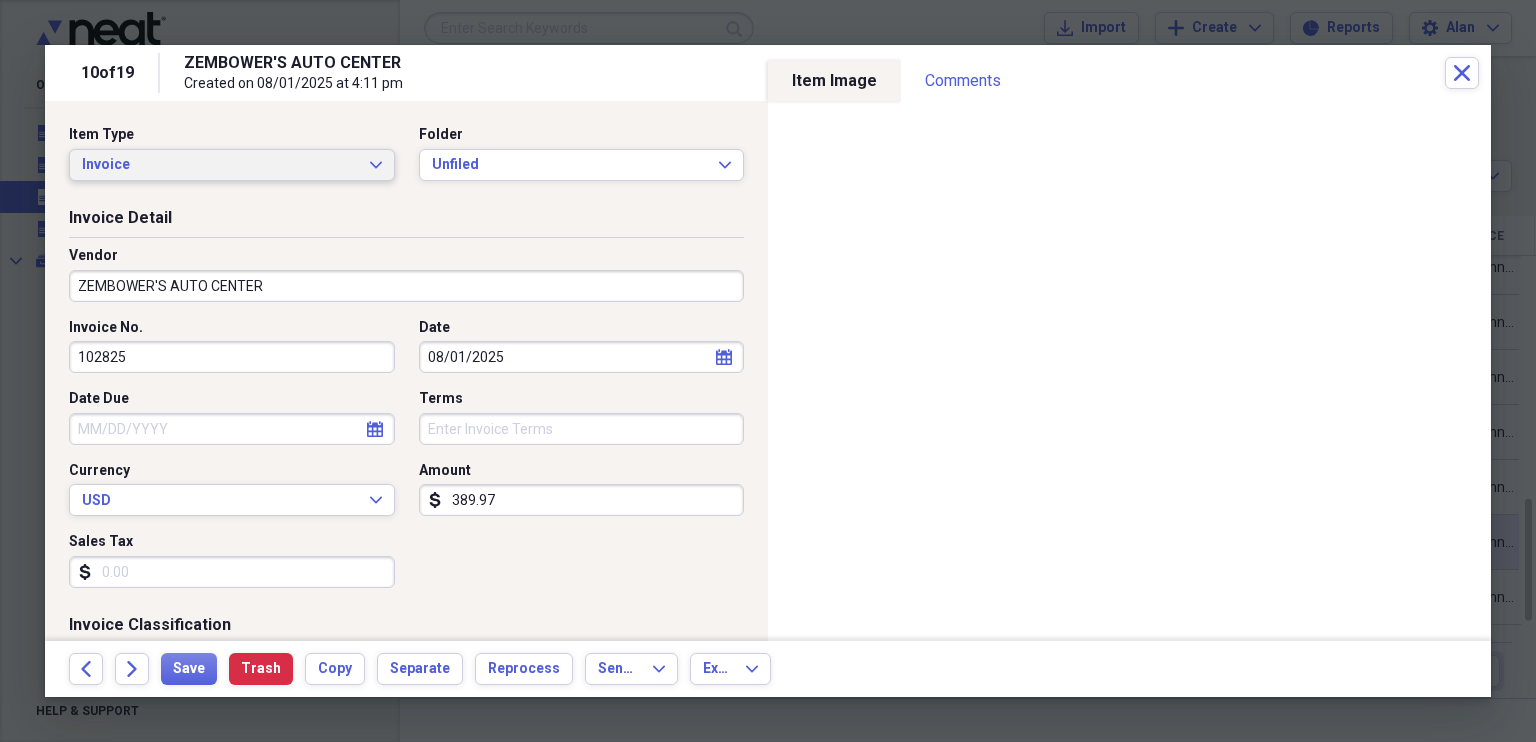 click on "Expand" 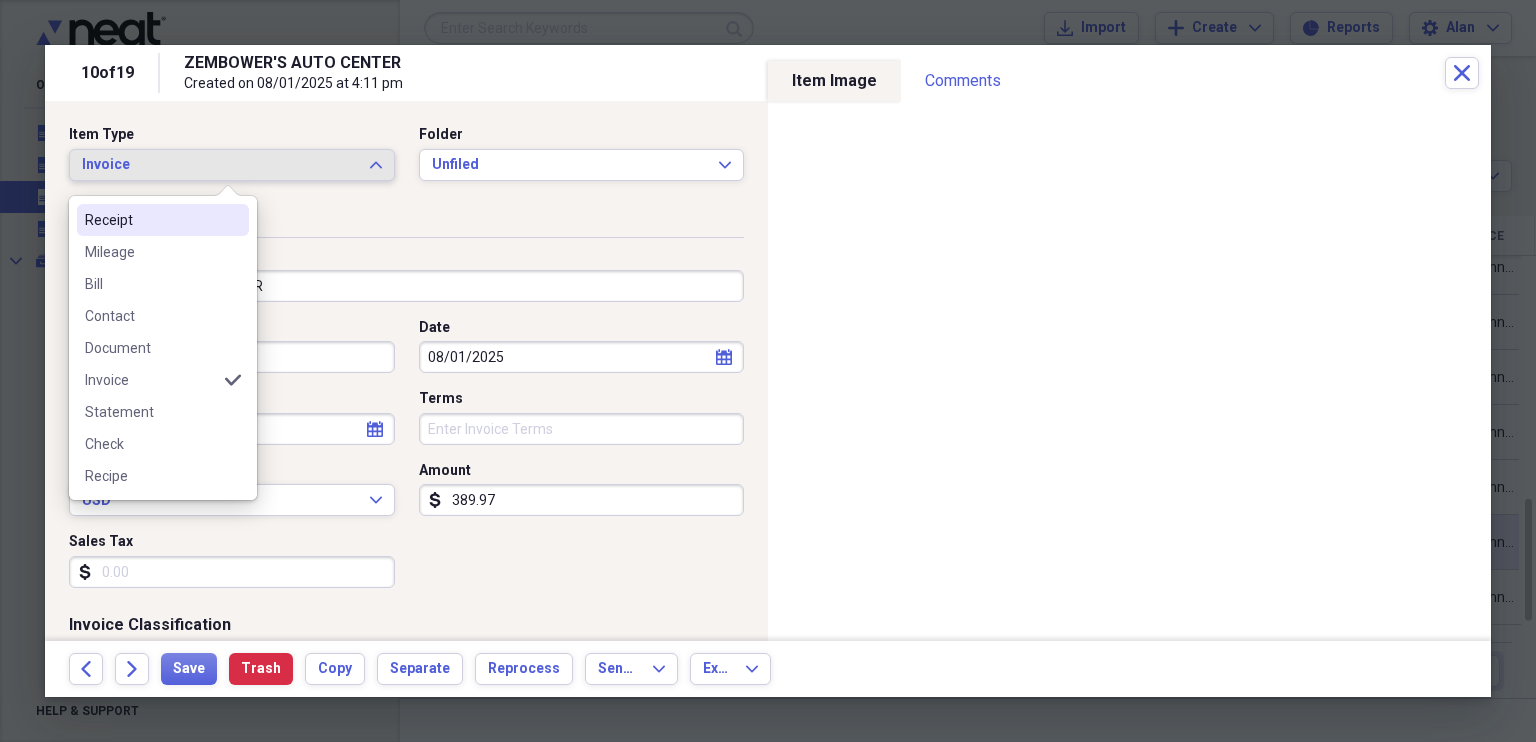 click on "Receipt" at bounding box center (163, 220) 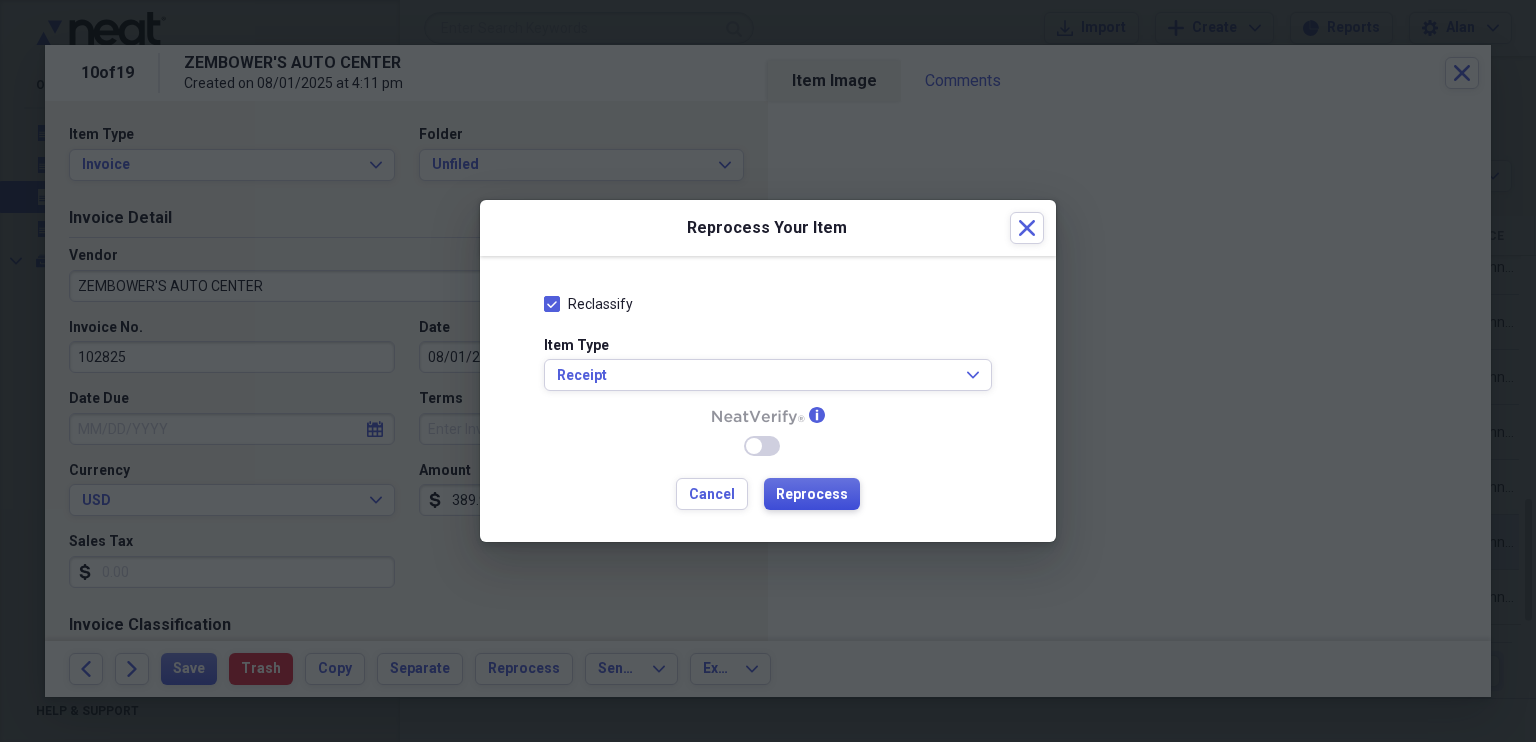 click on "Reprocess" at bounding box center [812, 495] 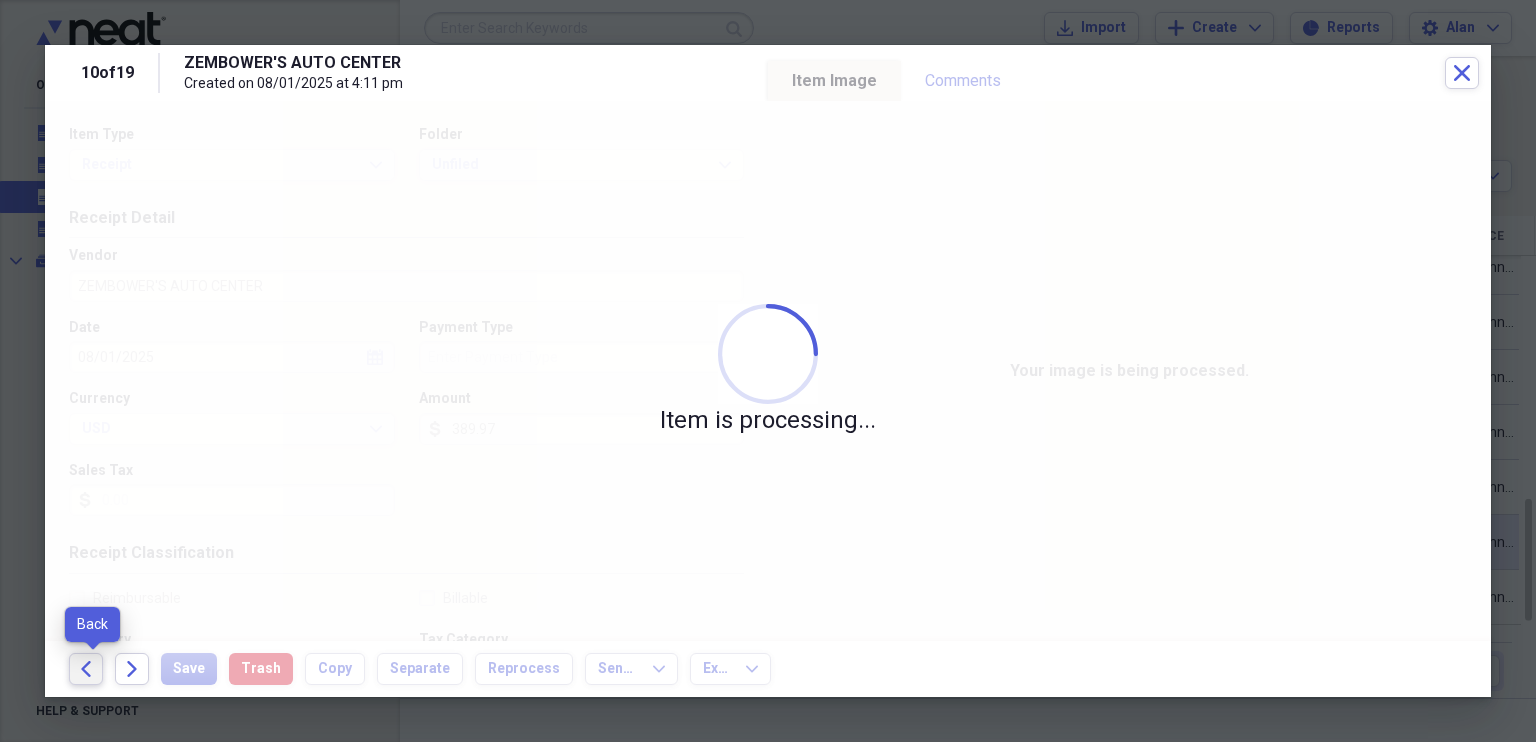 click on "Back" 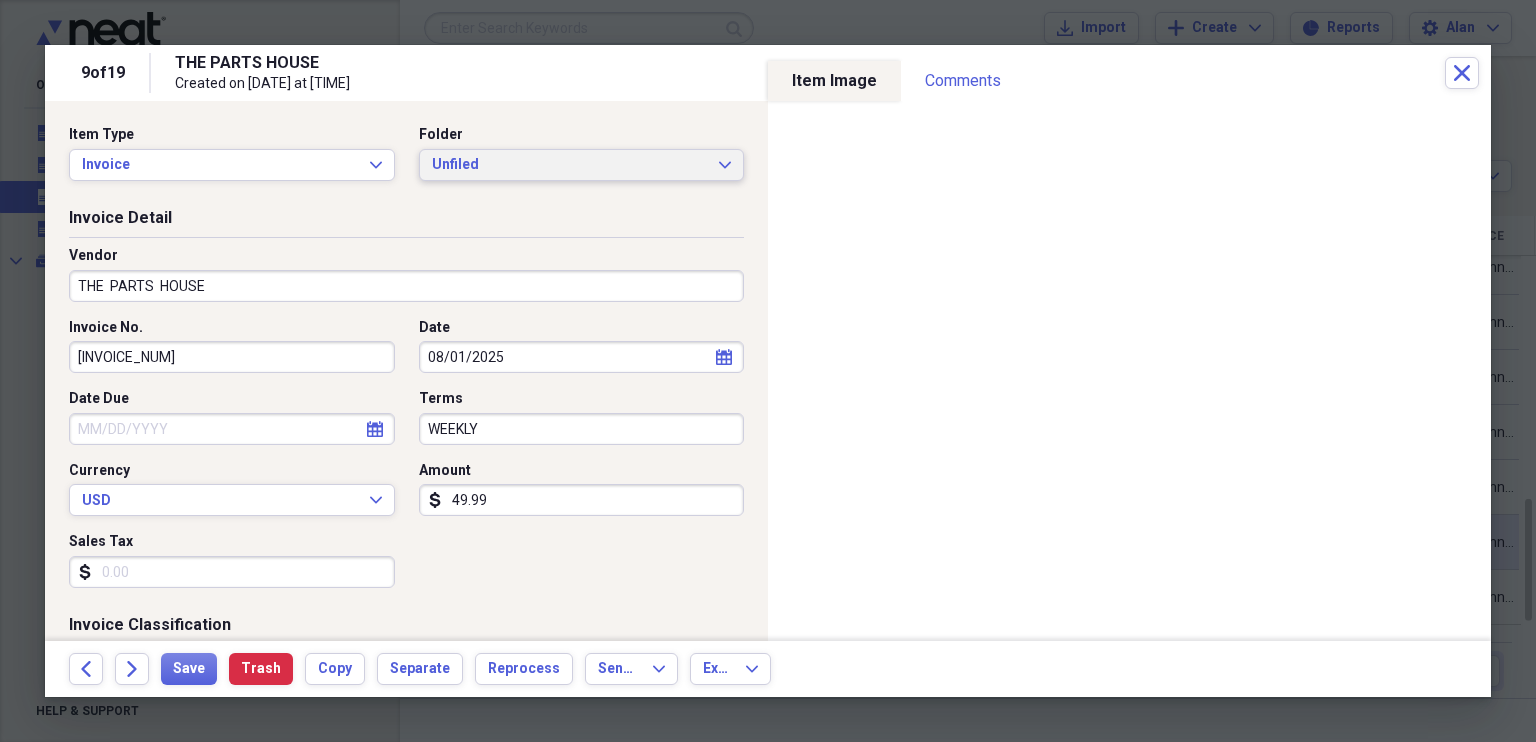 click on "Expand" 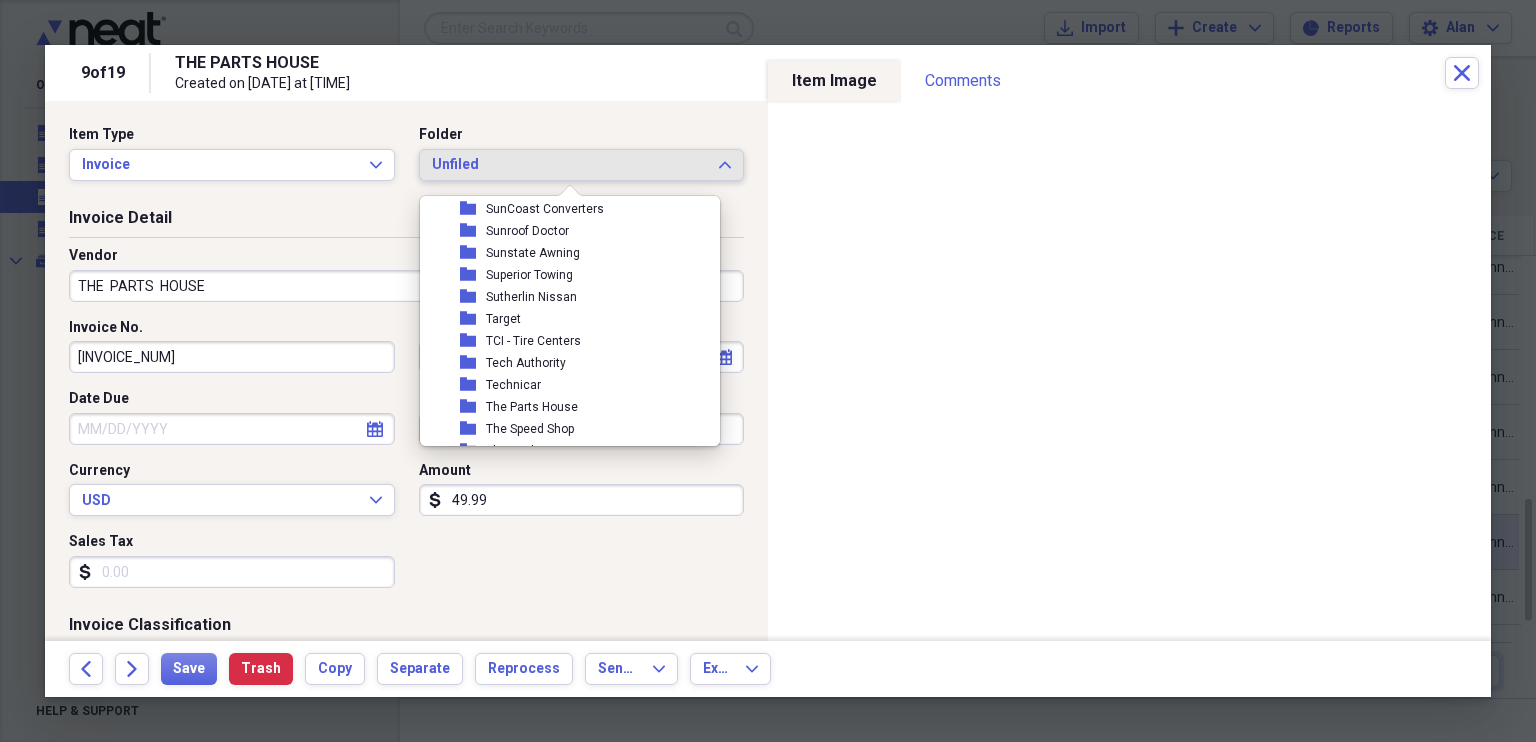 scroll, scrollTop: 8749, scrollLeft: 0, axis: vertical 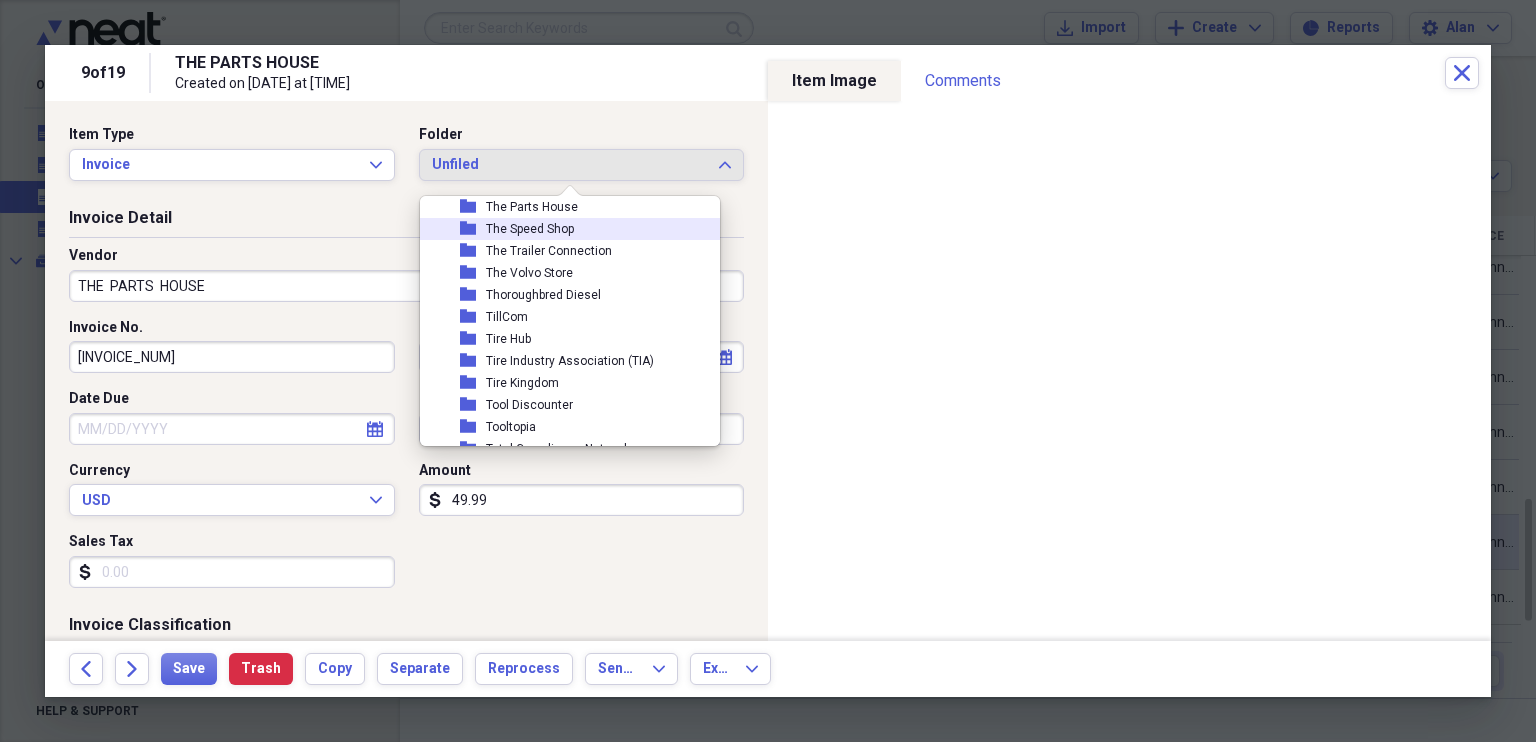 click on "The Parts House" at bounding box center (532, 207) 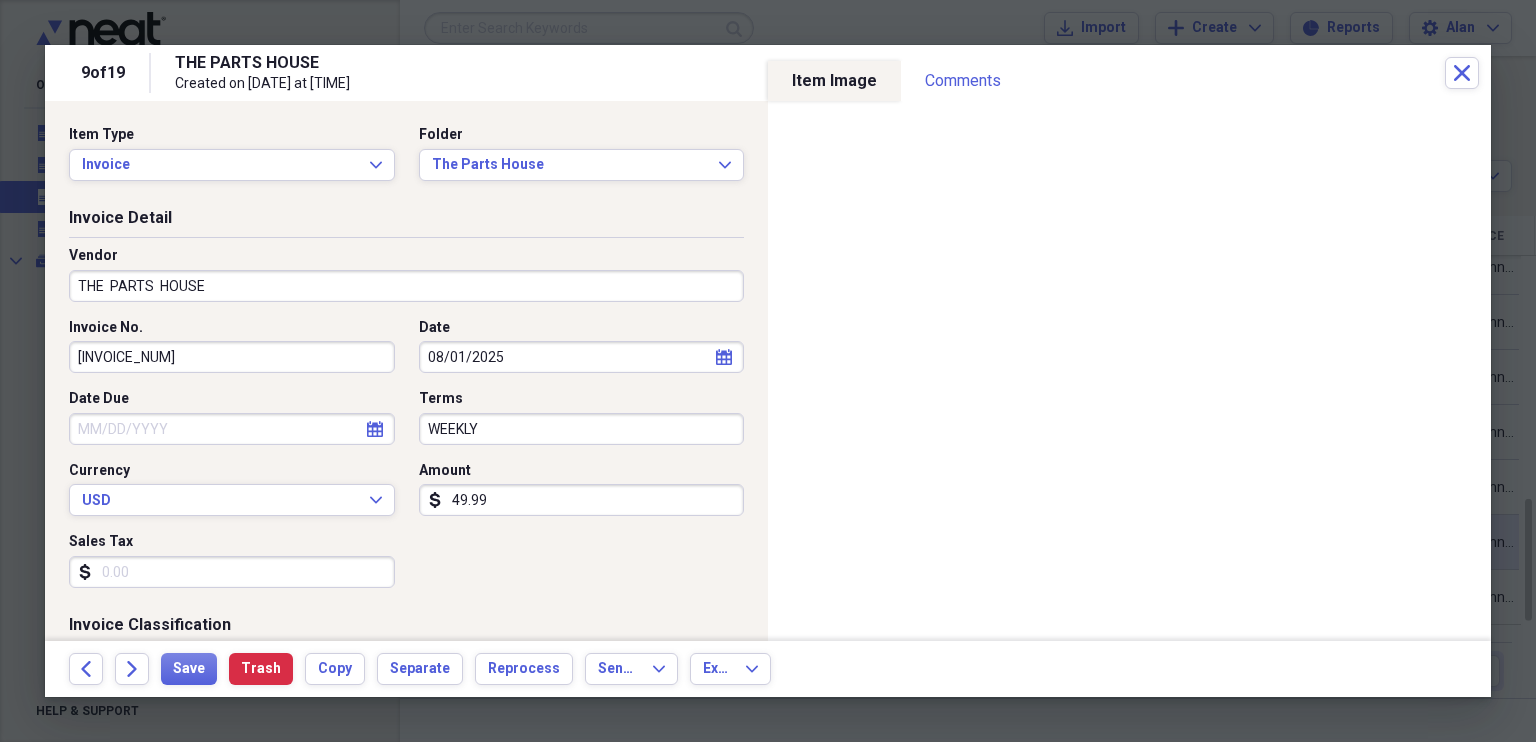 click on "calendar" 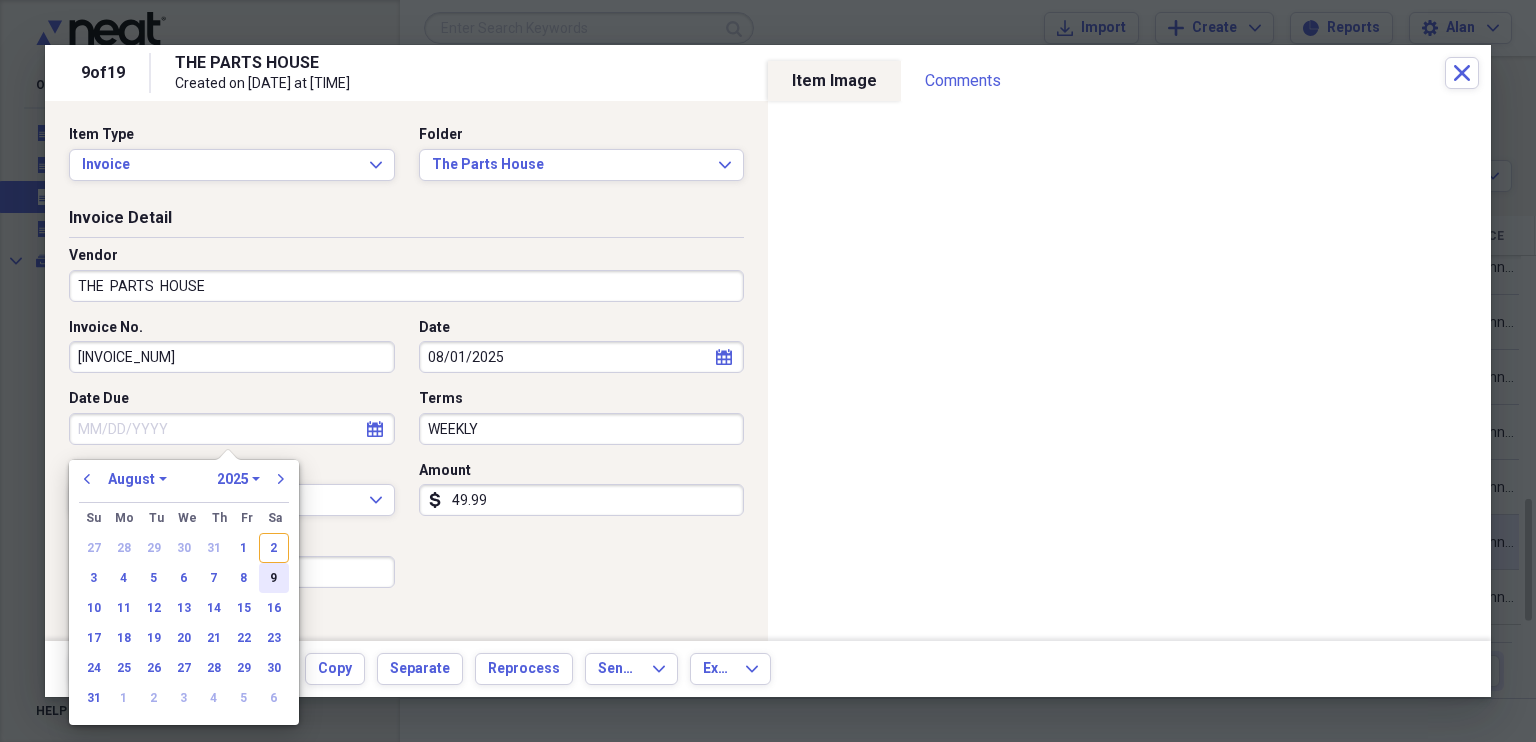 click on "9" at bounding box center (274, 578) 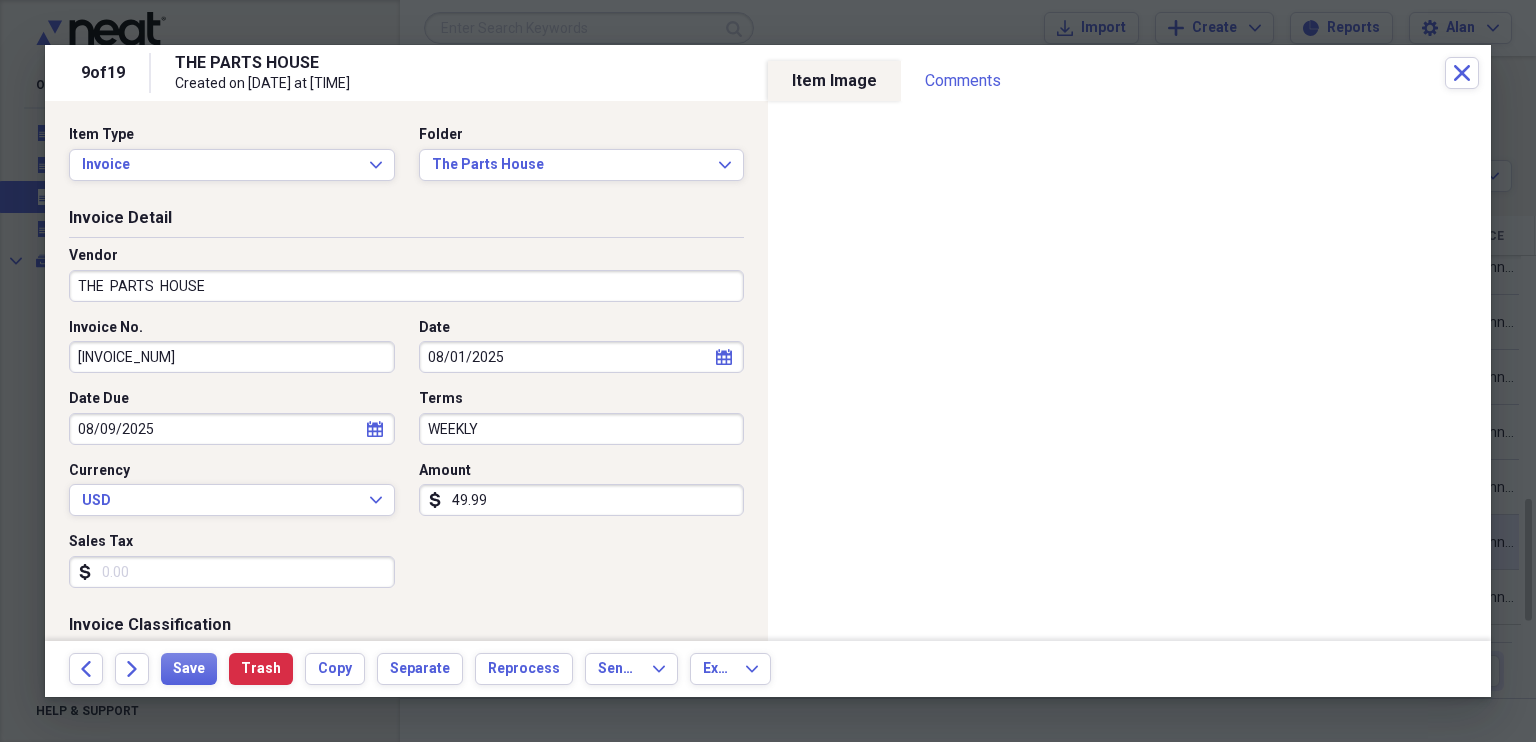 click on "49.99" at bounding box center (582, 500) 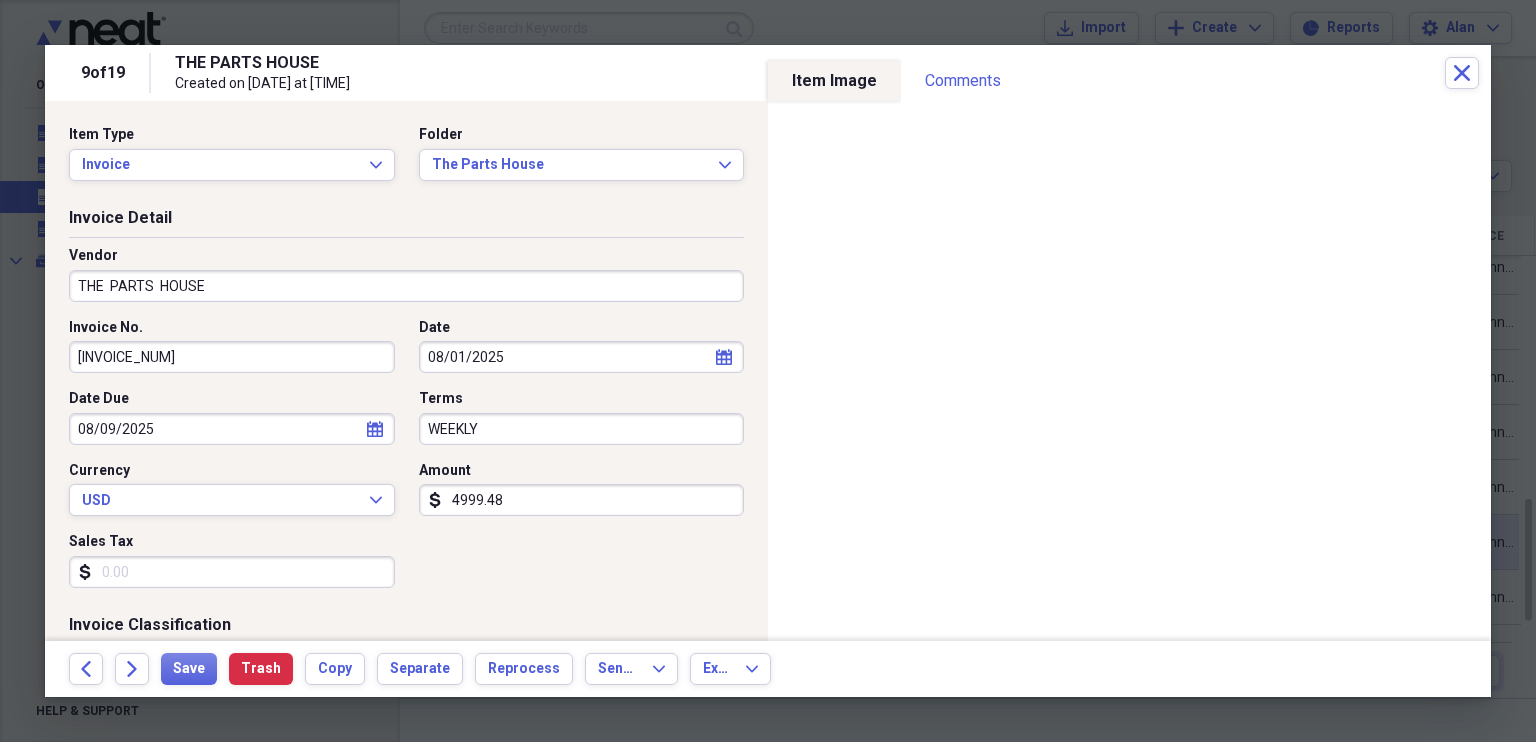 drag, startPoint x: 524, startPoint y: 502, endPoint x: 394, endPoint y: 513, distance: 130.46455 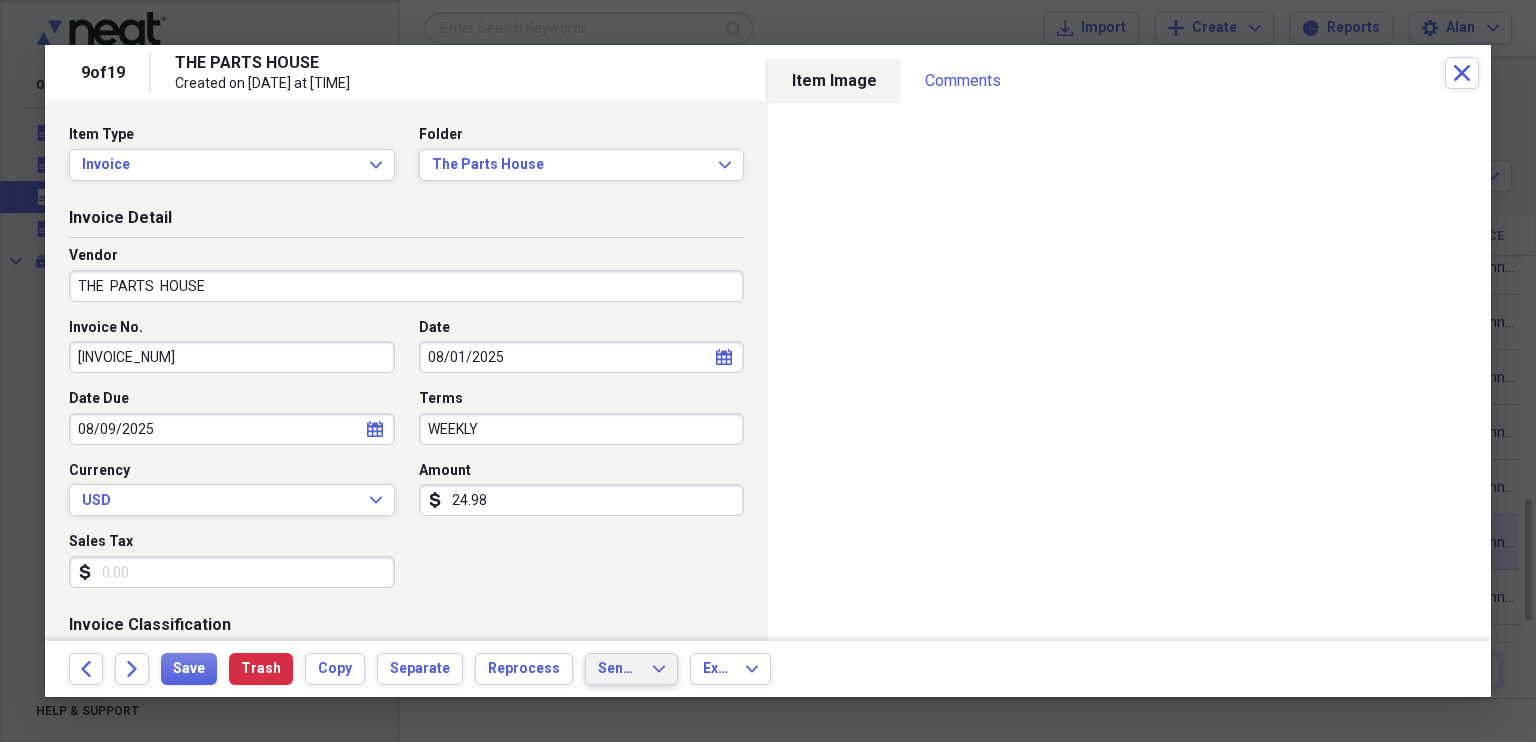type on "24.98" 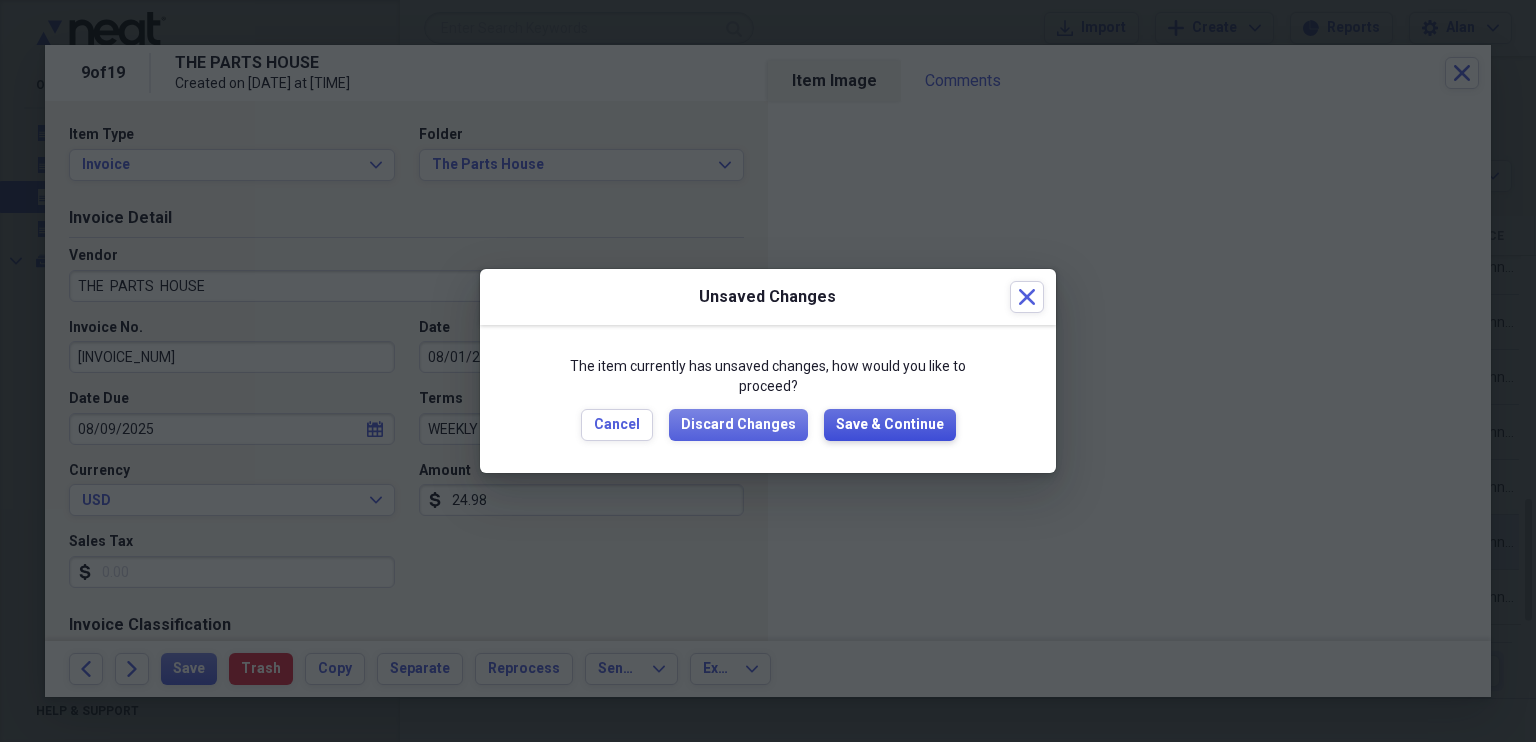click on "Save & Continue" at bounding box center [890, 425] 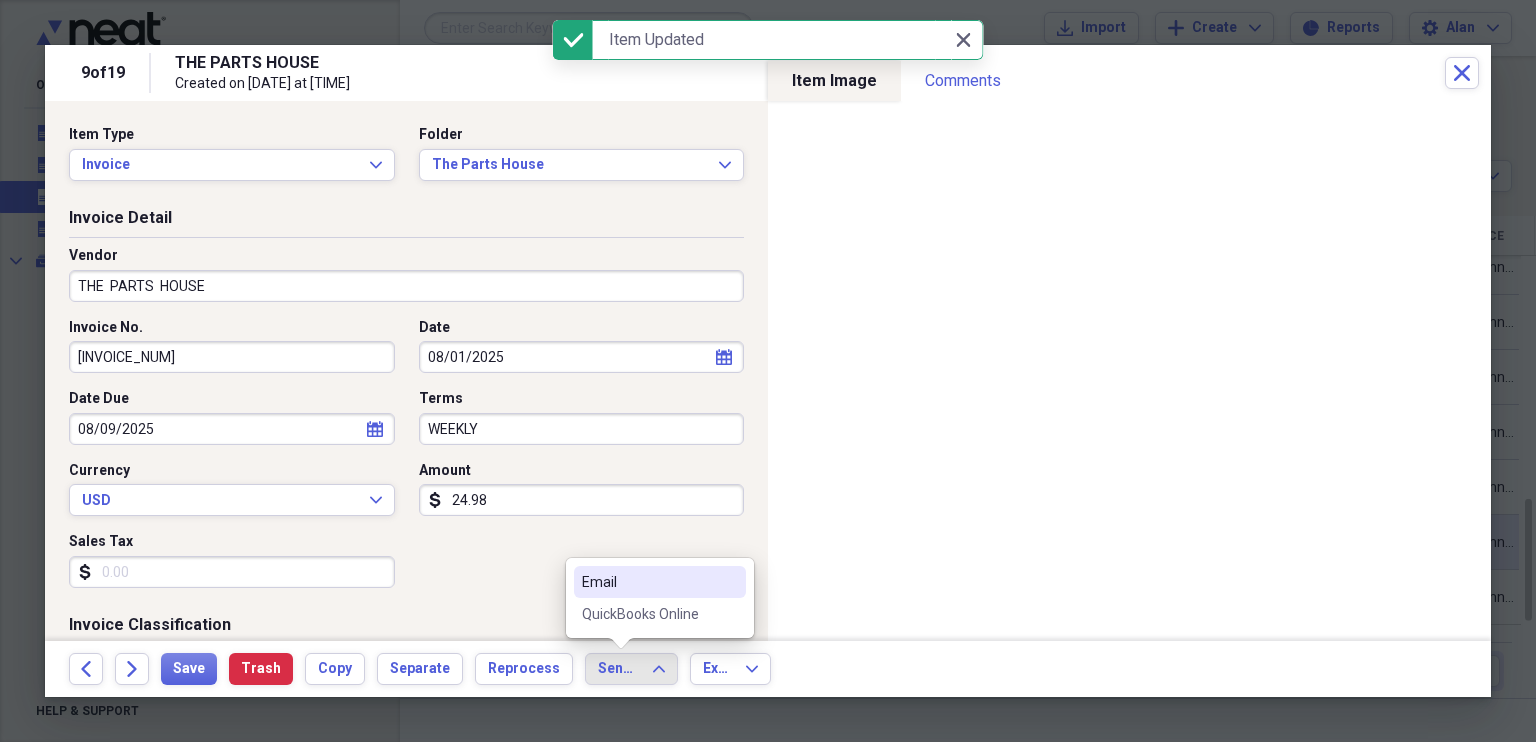 click on "QuickBooks Online" at bounding box center [648, 614] 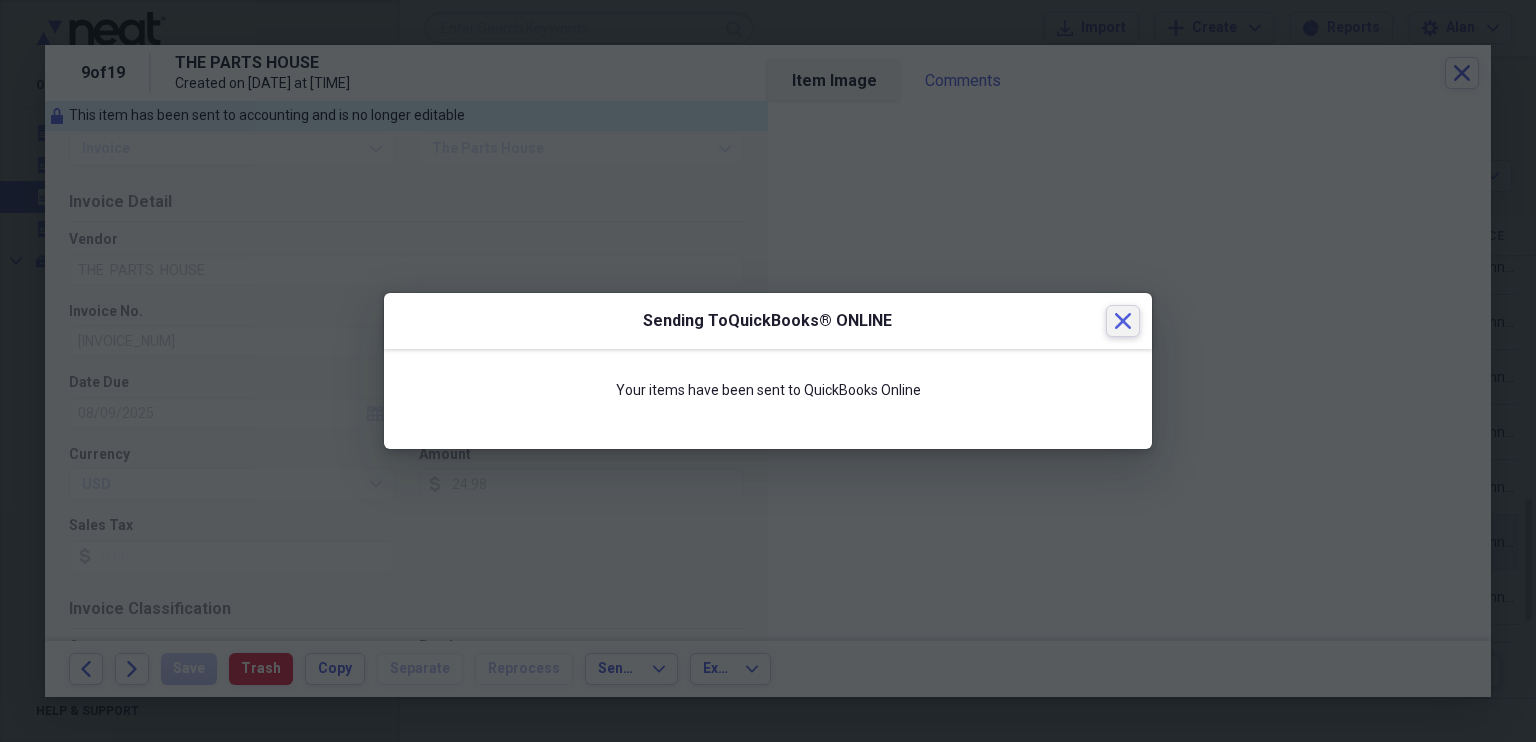 click on "Close" at bounding box center (1123, 321) 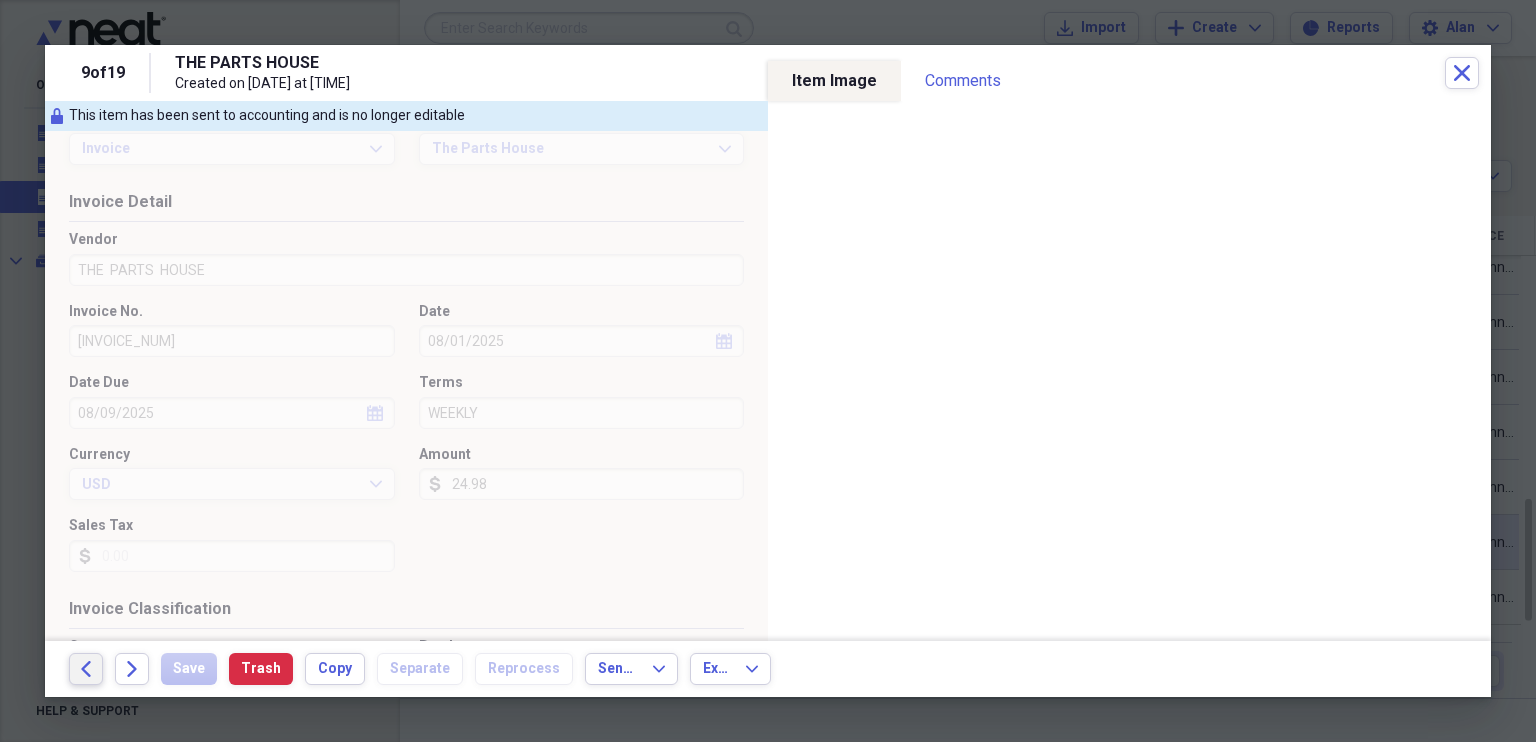 click on "Back" 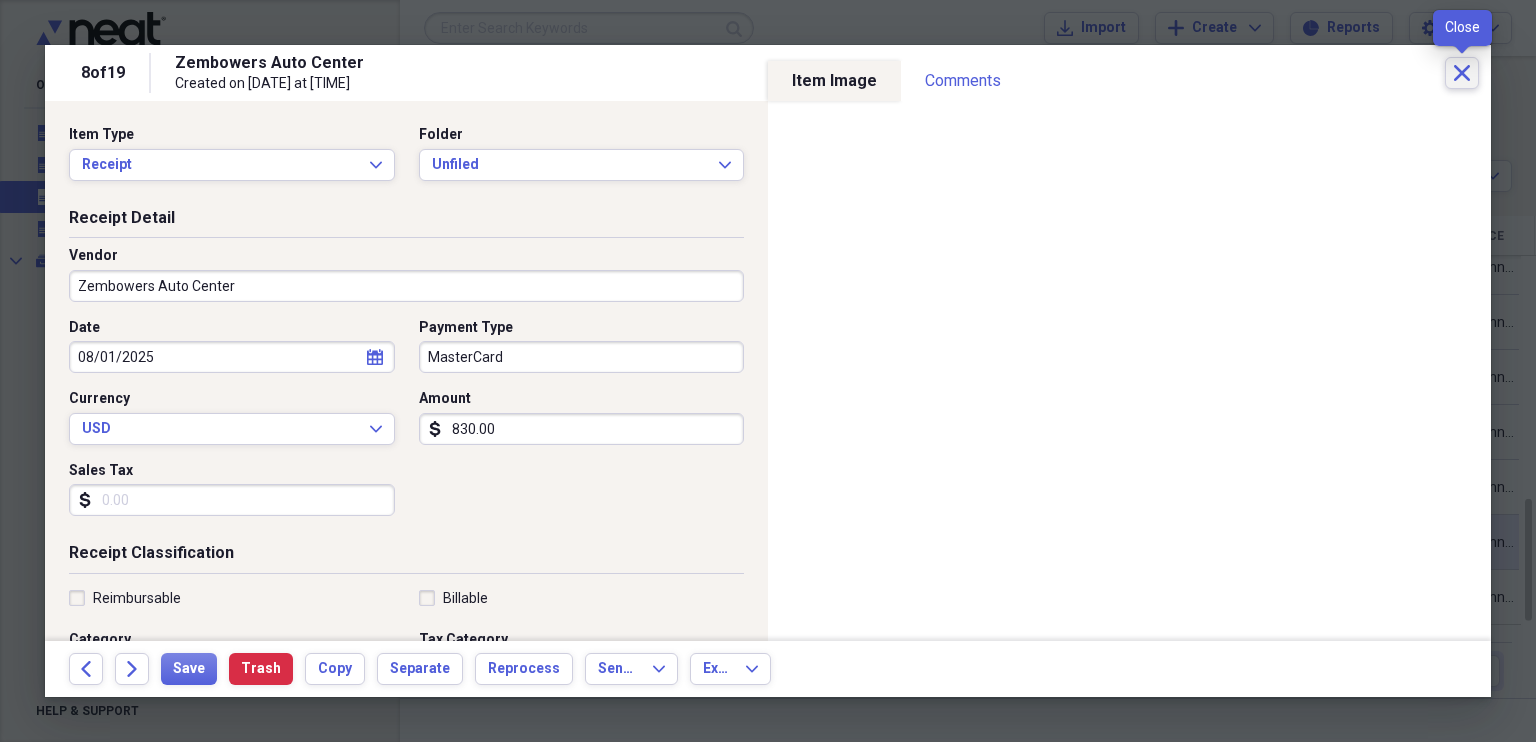 click 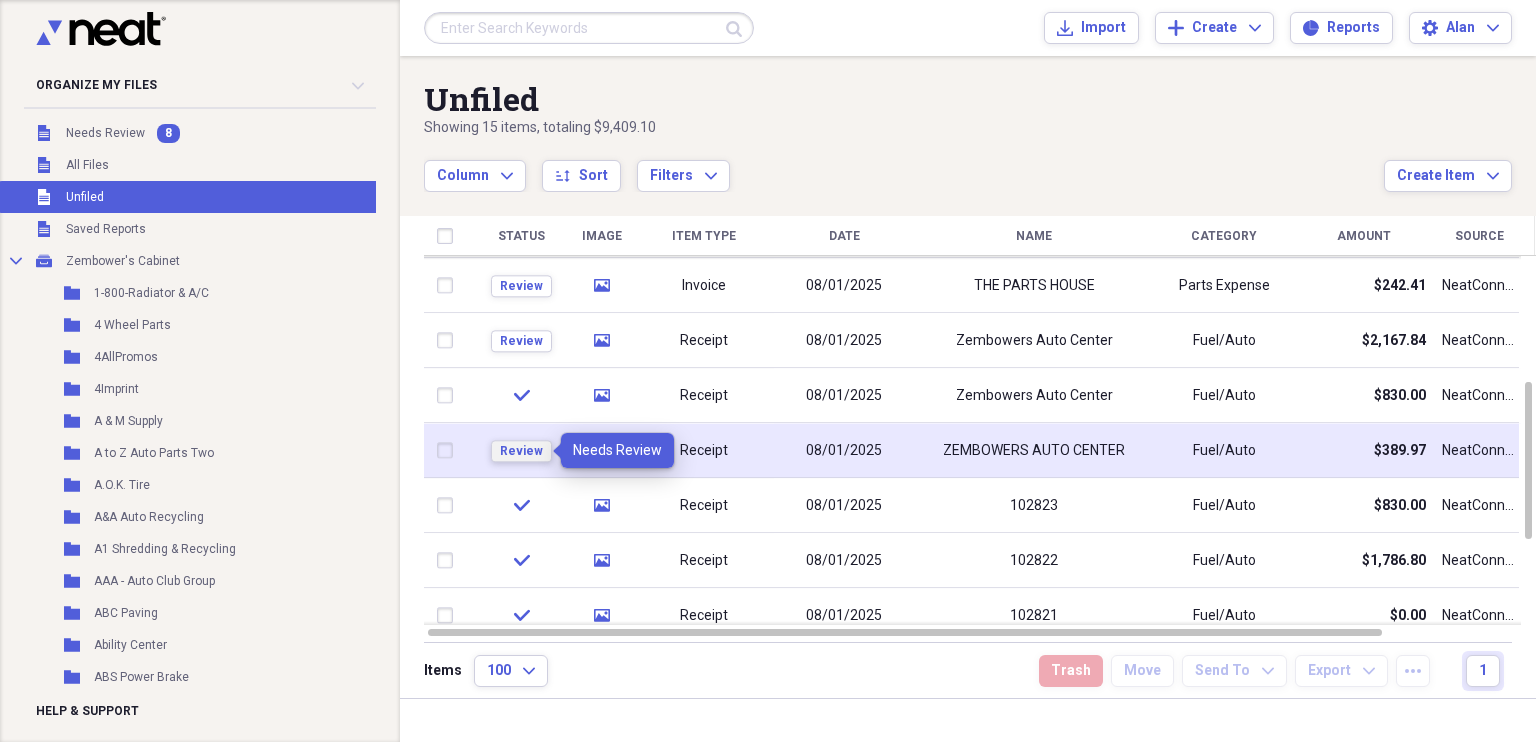 click on "Review" at bounding box center (521, 451) 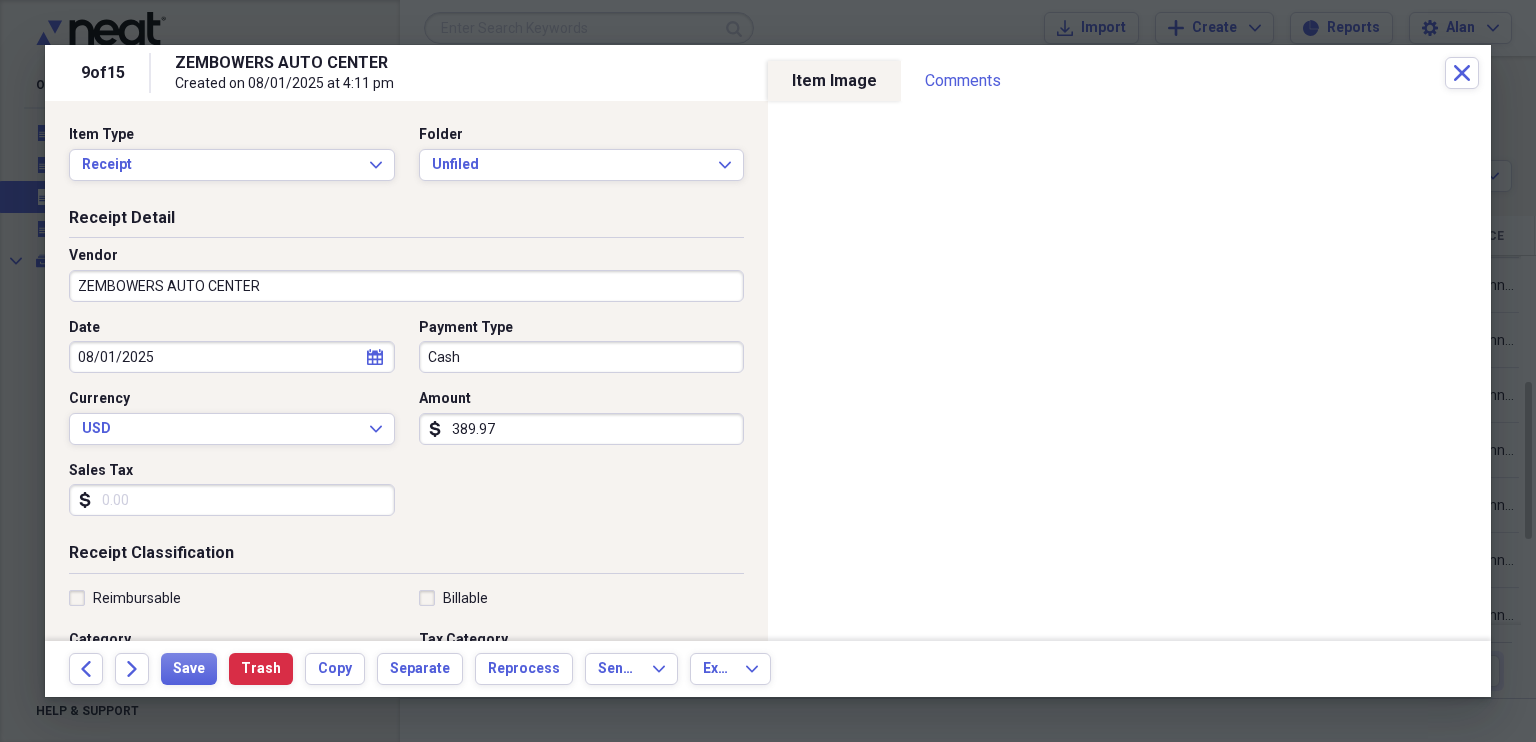 click on "389.97" at bounding box center [582, 429] 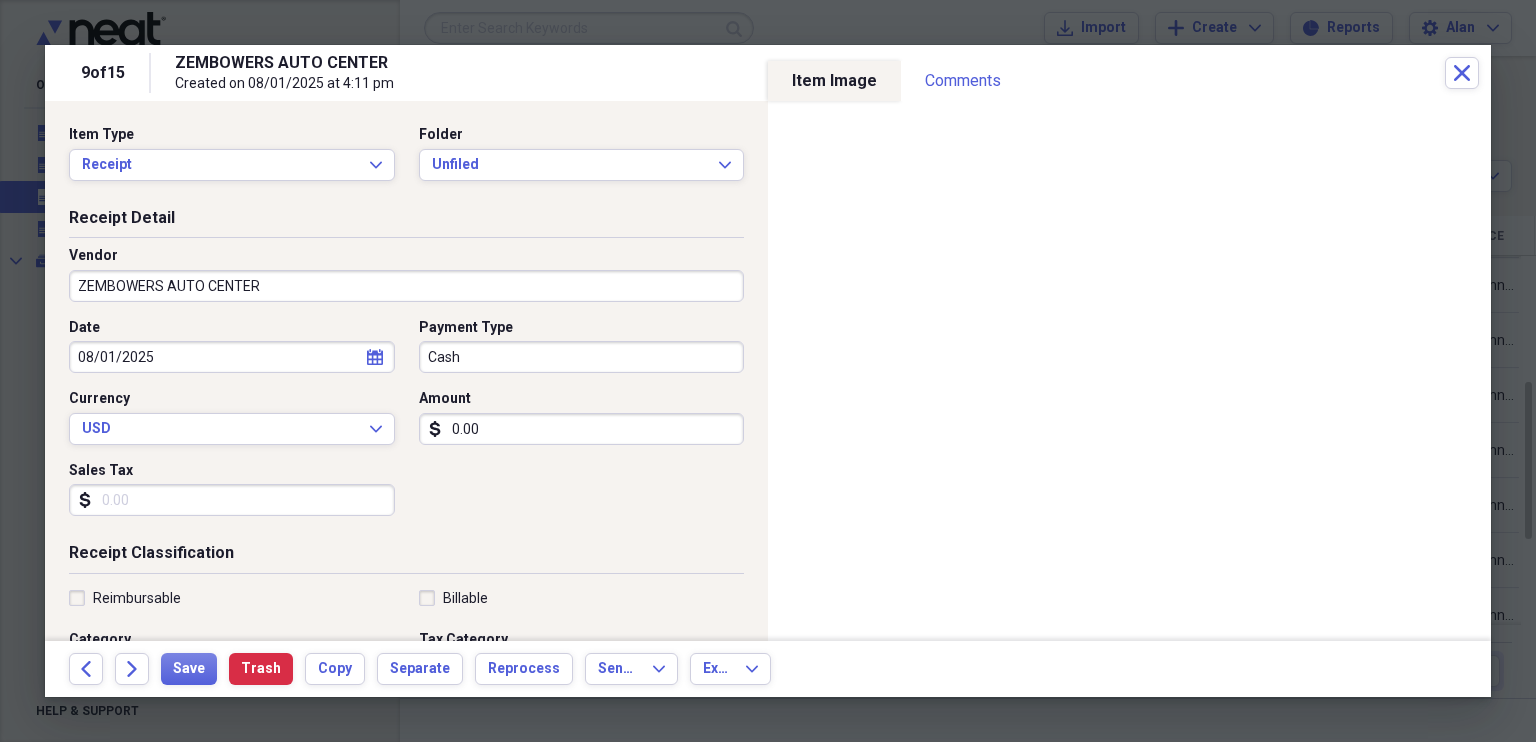 type on "0.00" 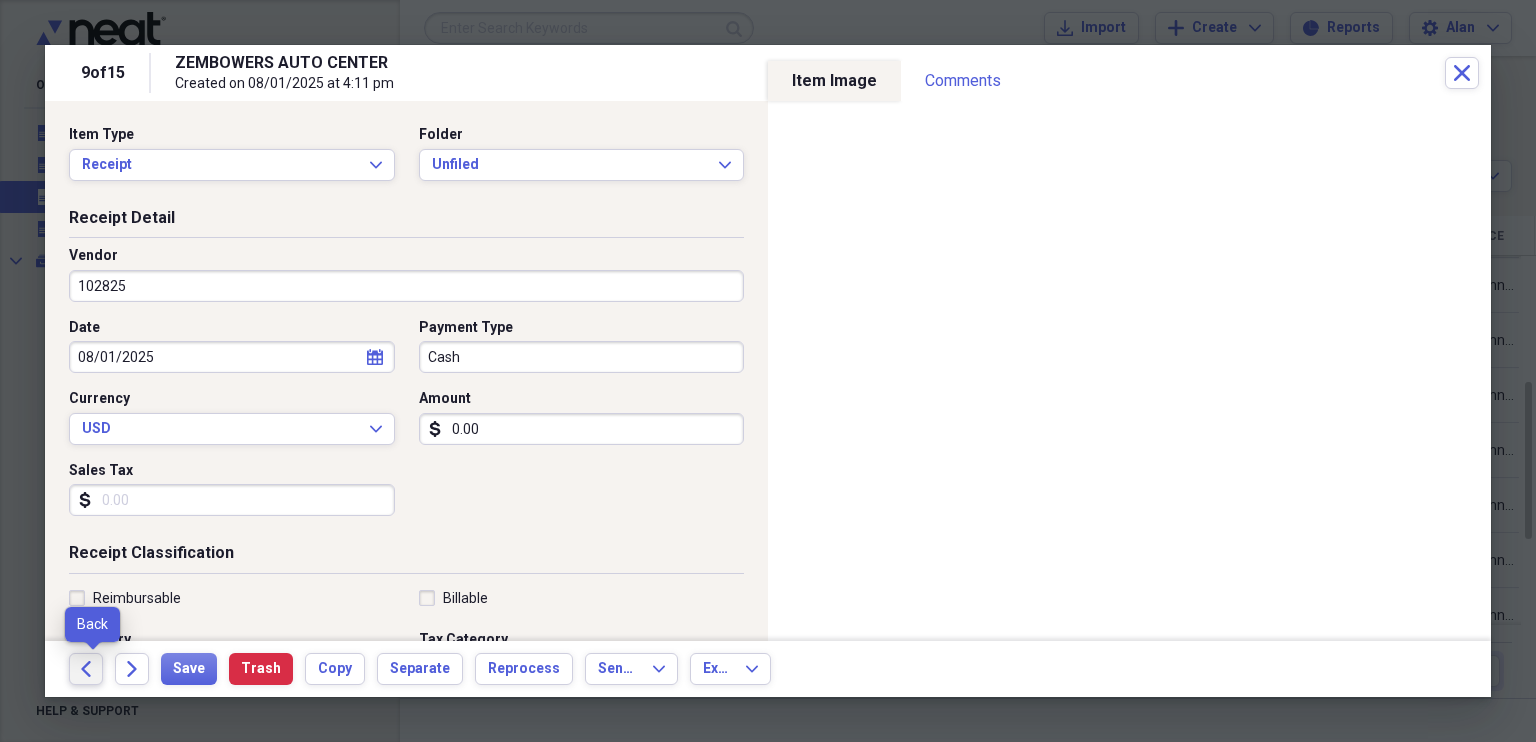 type on "102825" 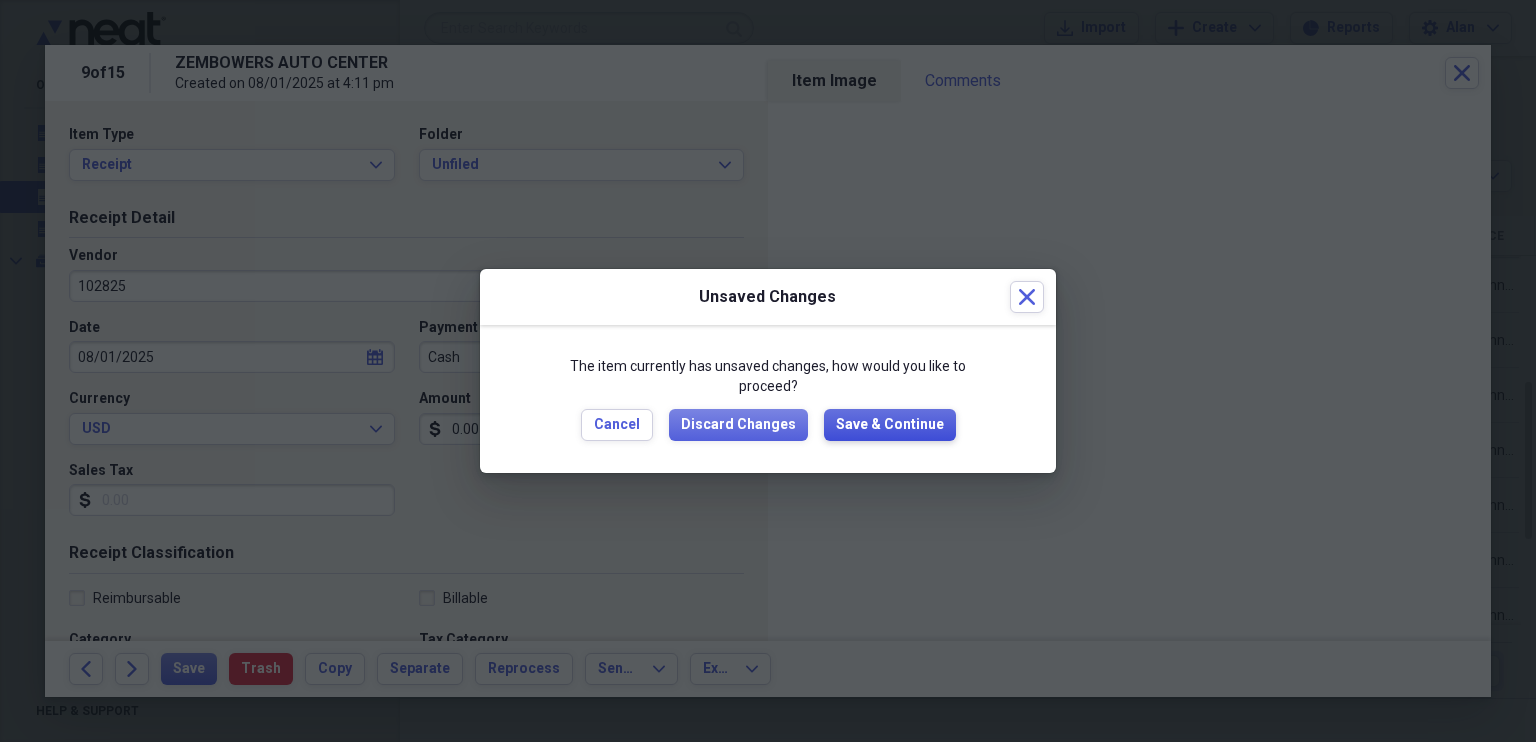 click on "Save & Continue" at bounding box center [890, 425] 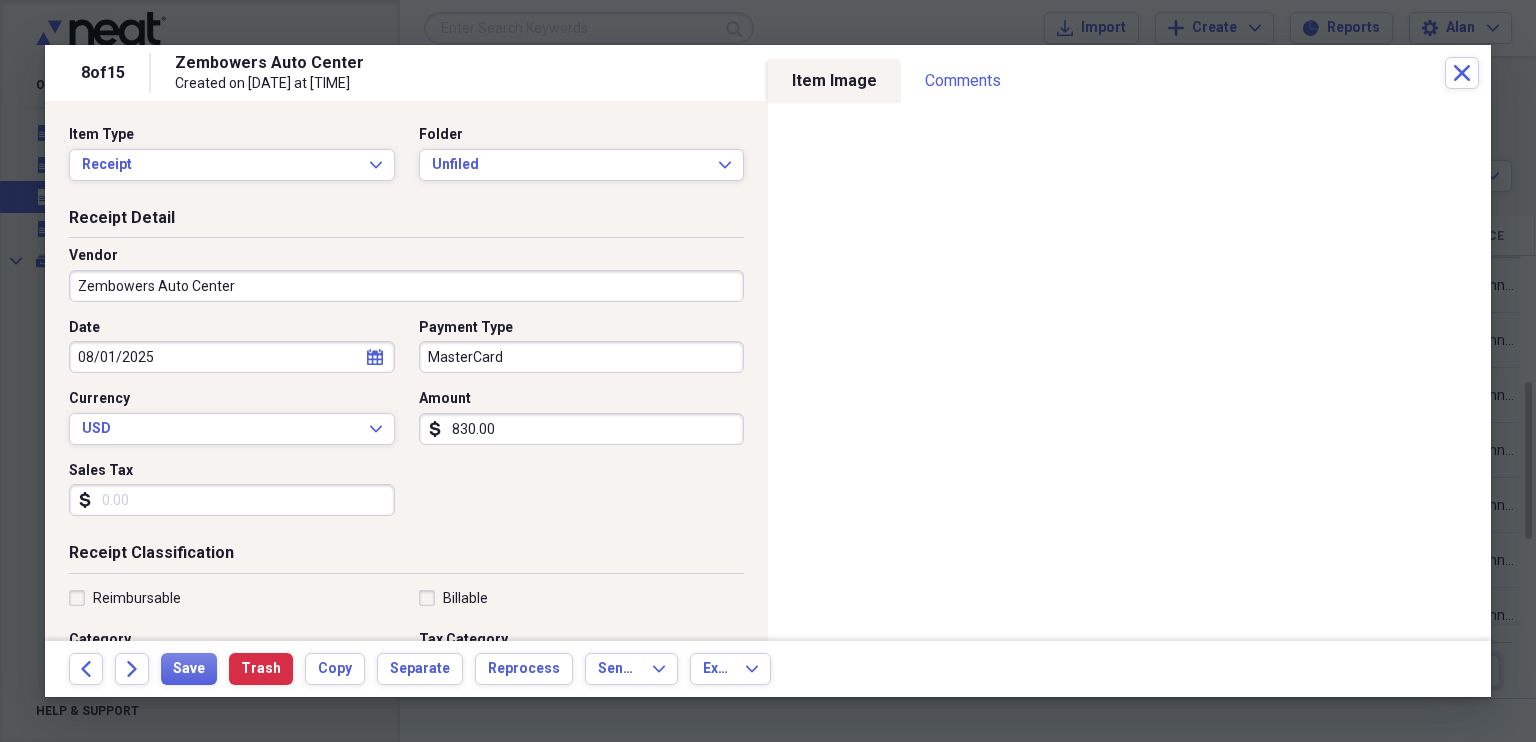 click on "Zembowers Auto Center" at bounding box center [406, 286] 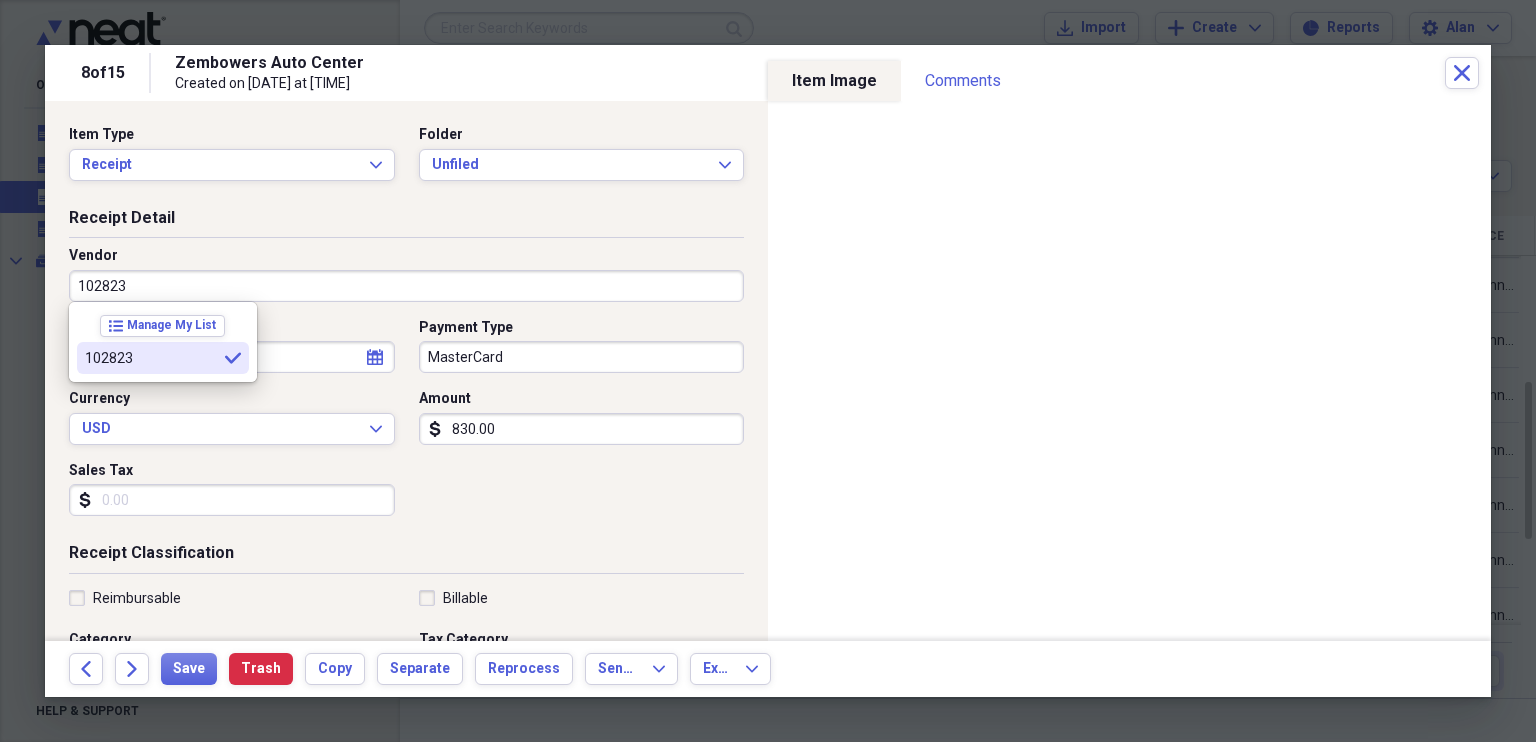 type on "102823" 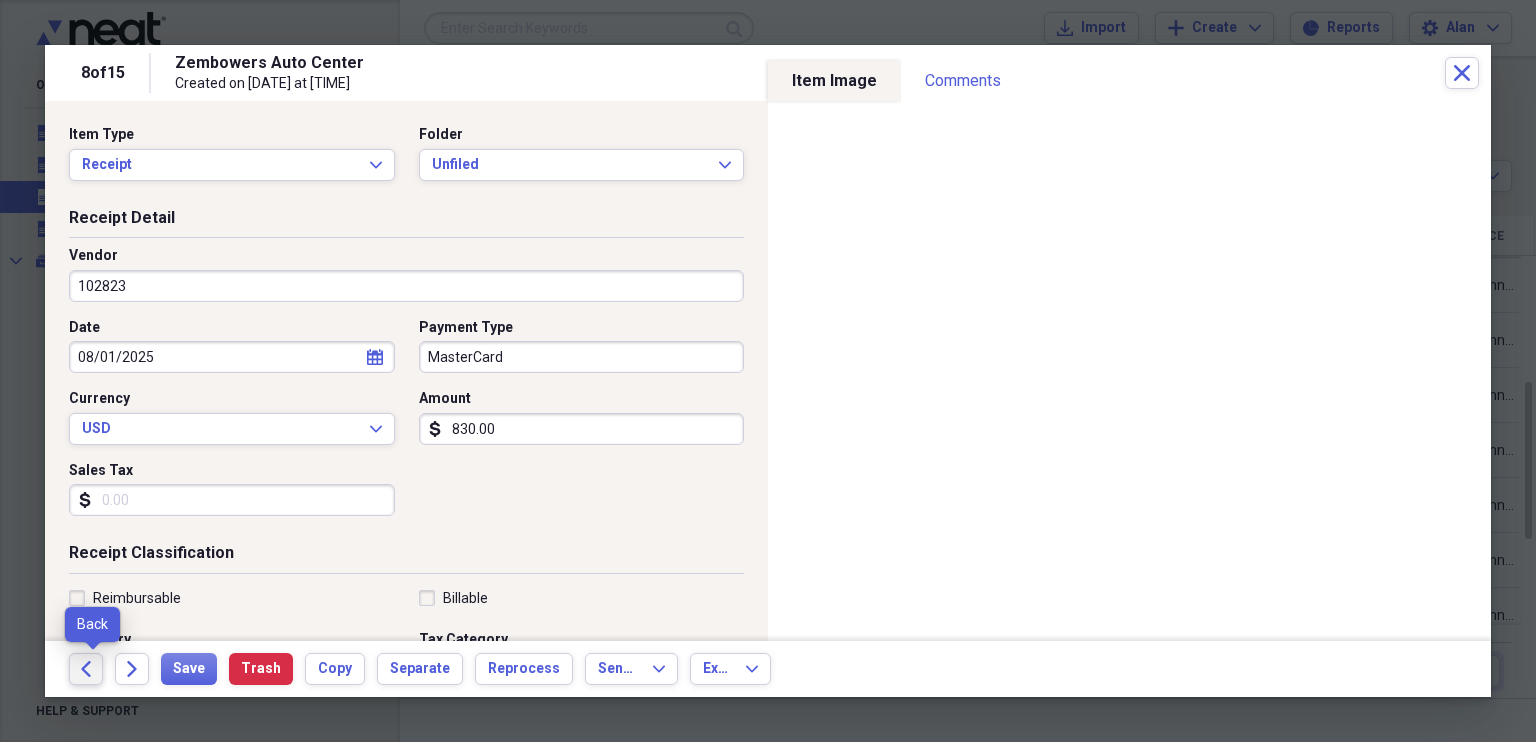 click on "Back" 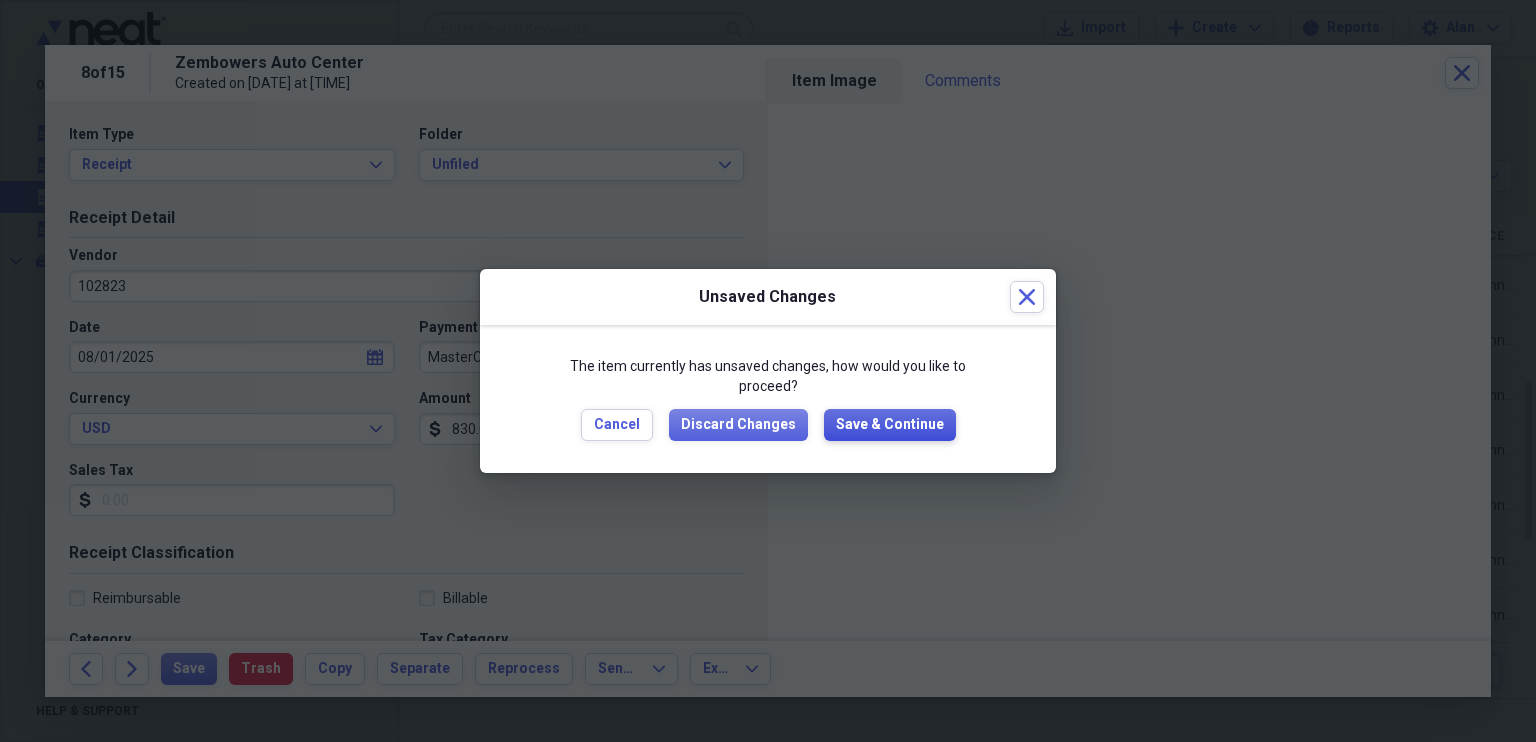 click on "Save & Continue" at bounding box center (890, 425) 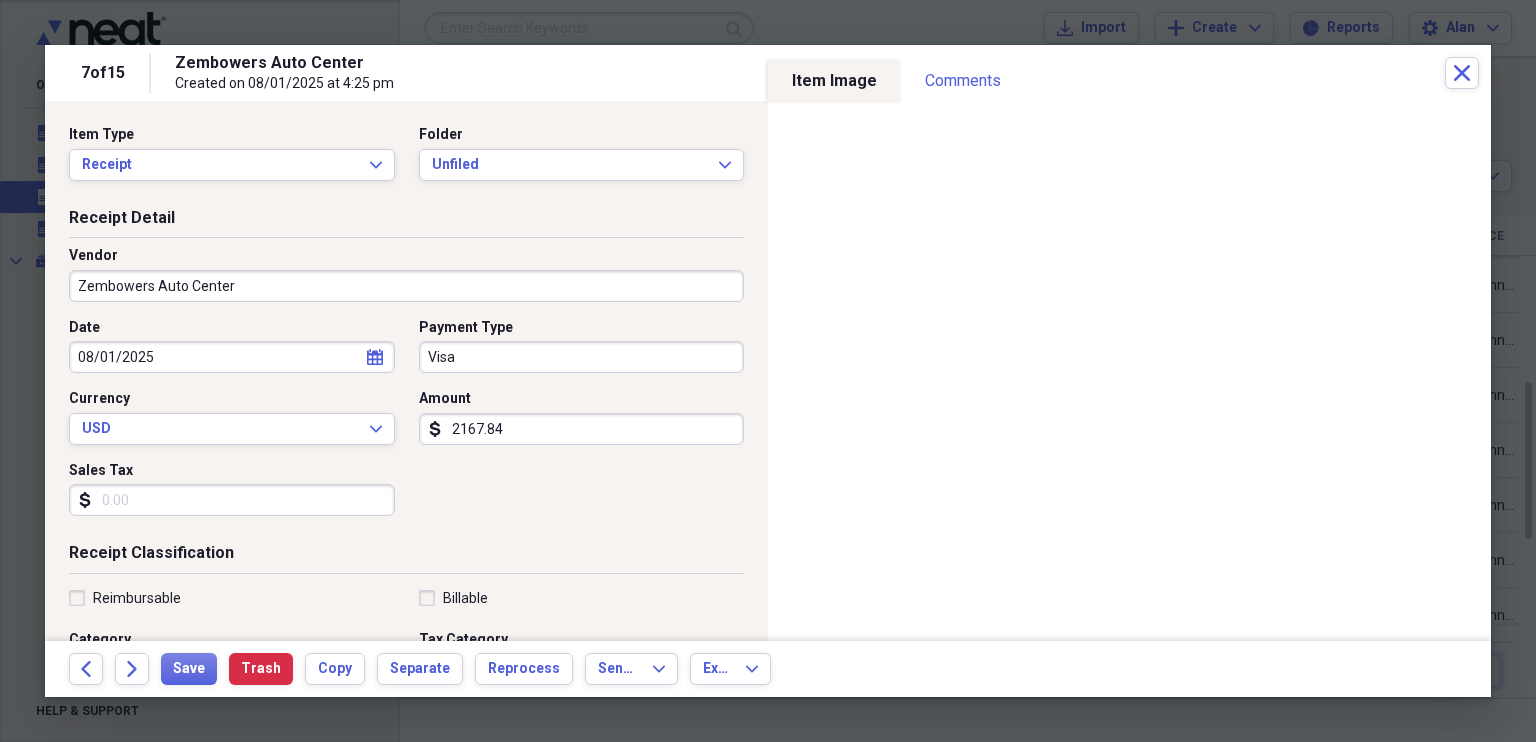 click on "Zembowers Auto Center" at bounding box center [406, 286] 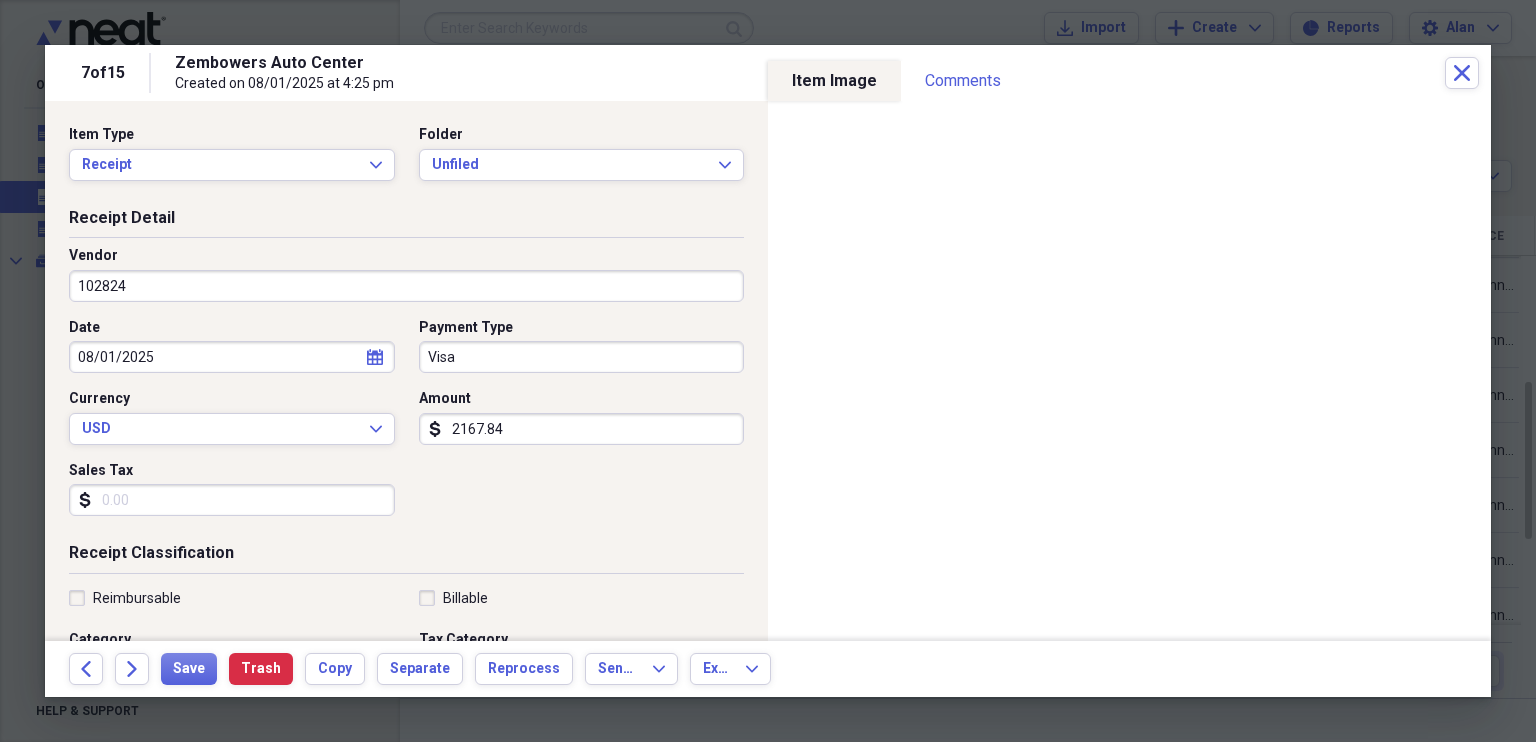 type on "102824" 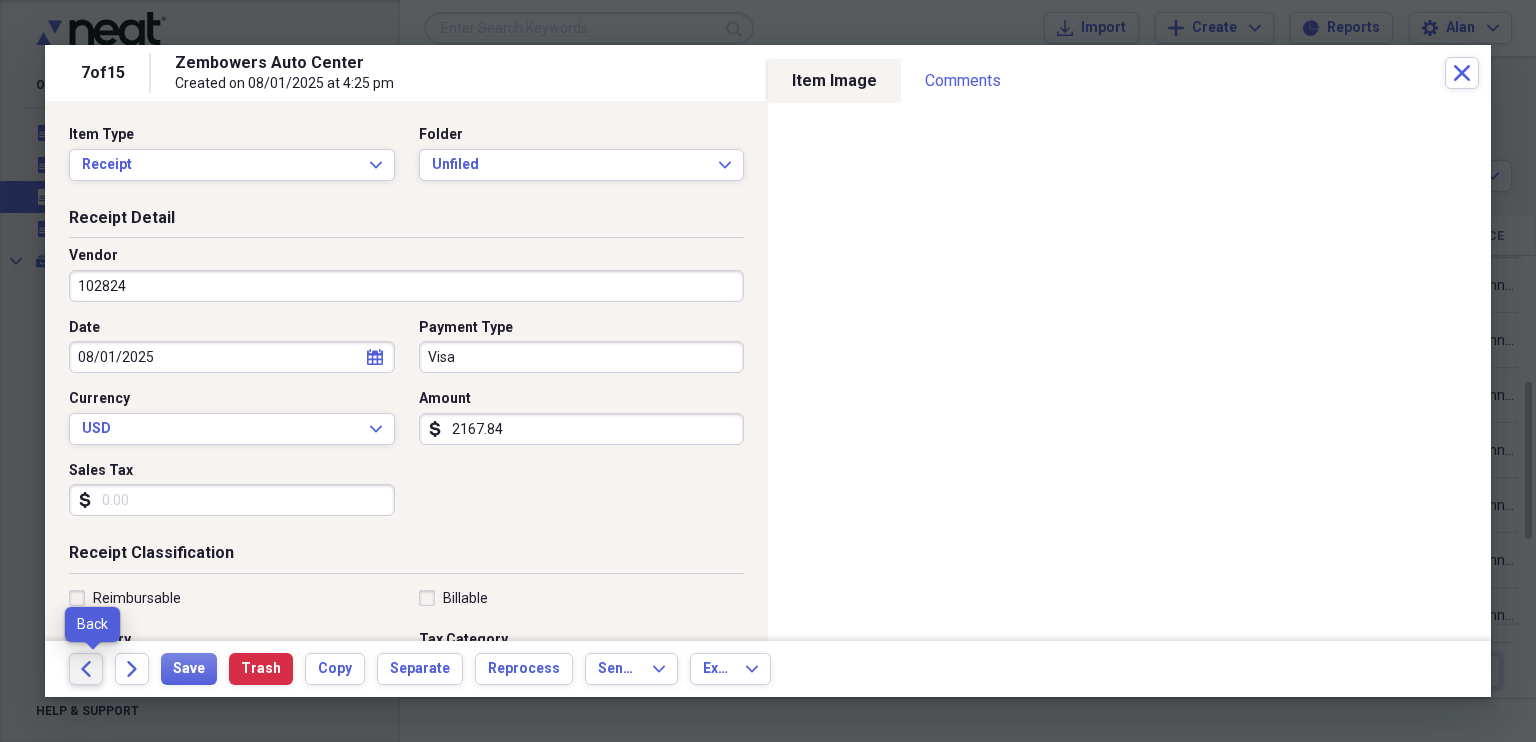 click on "Back" 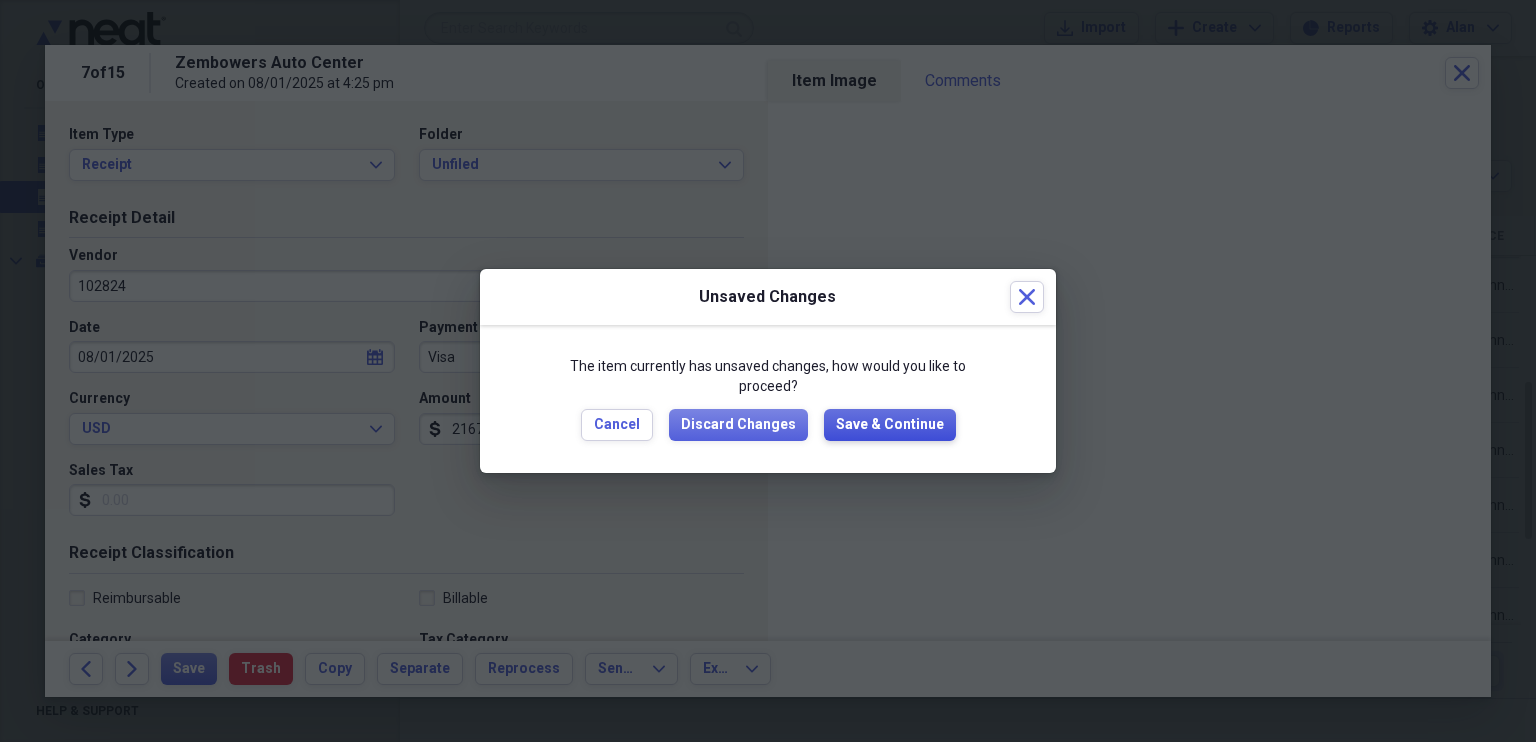 click on "Save & Continue" at bounding box center [890, 425] 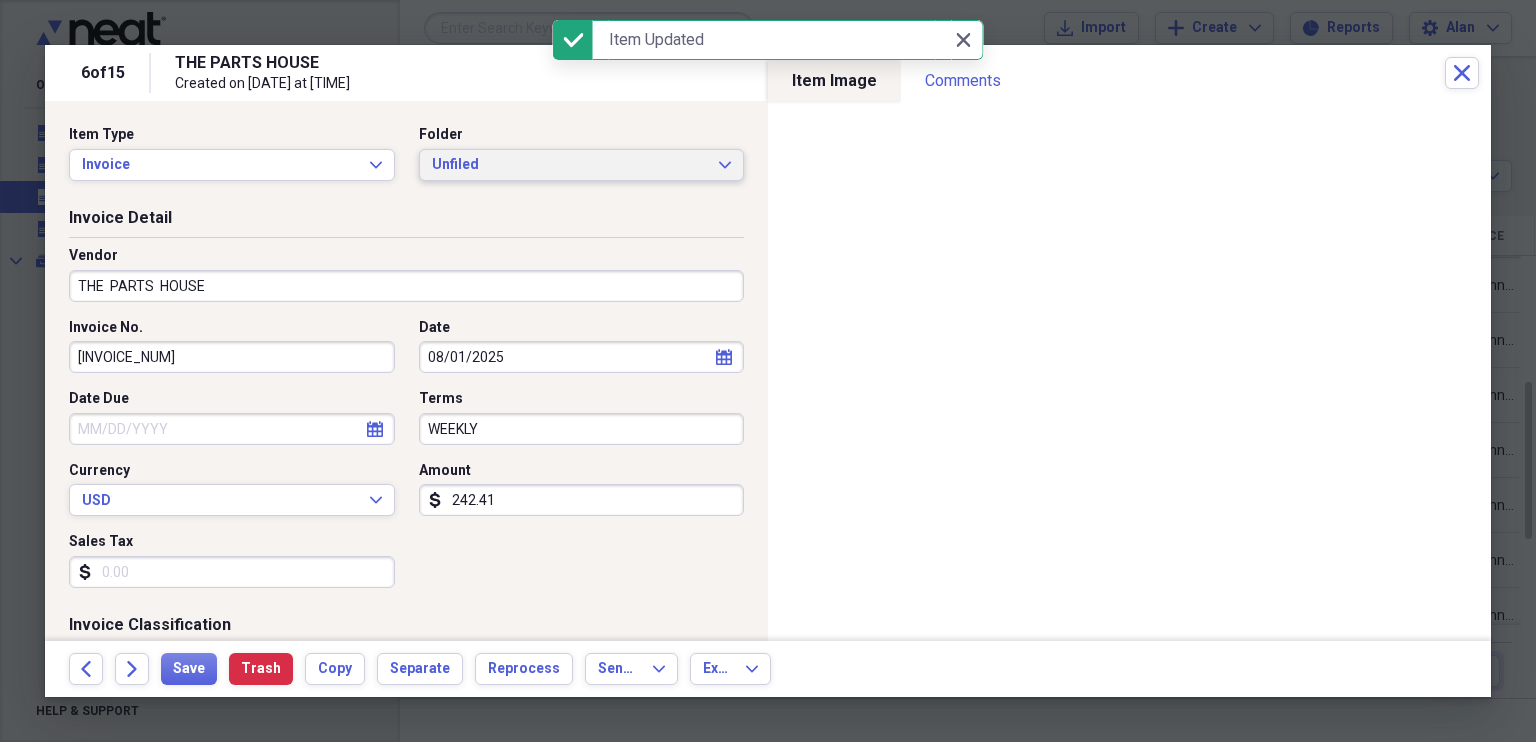 click on "Expand" 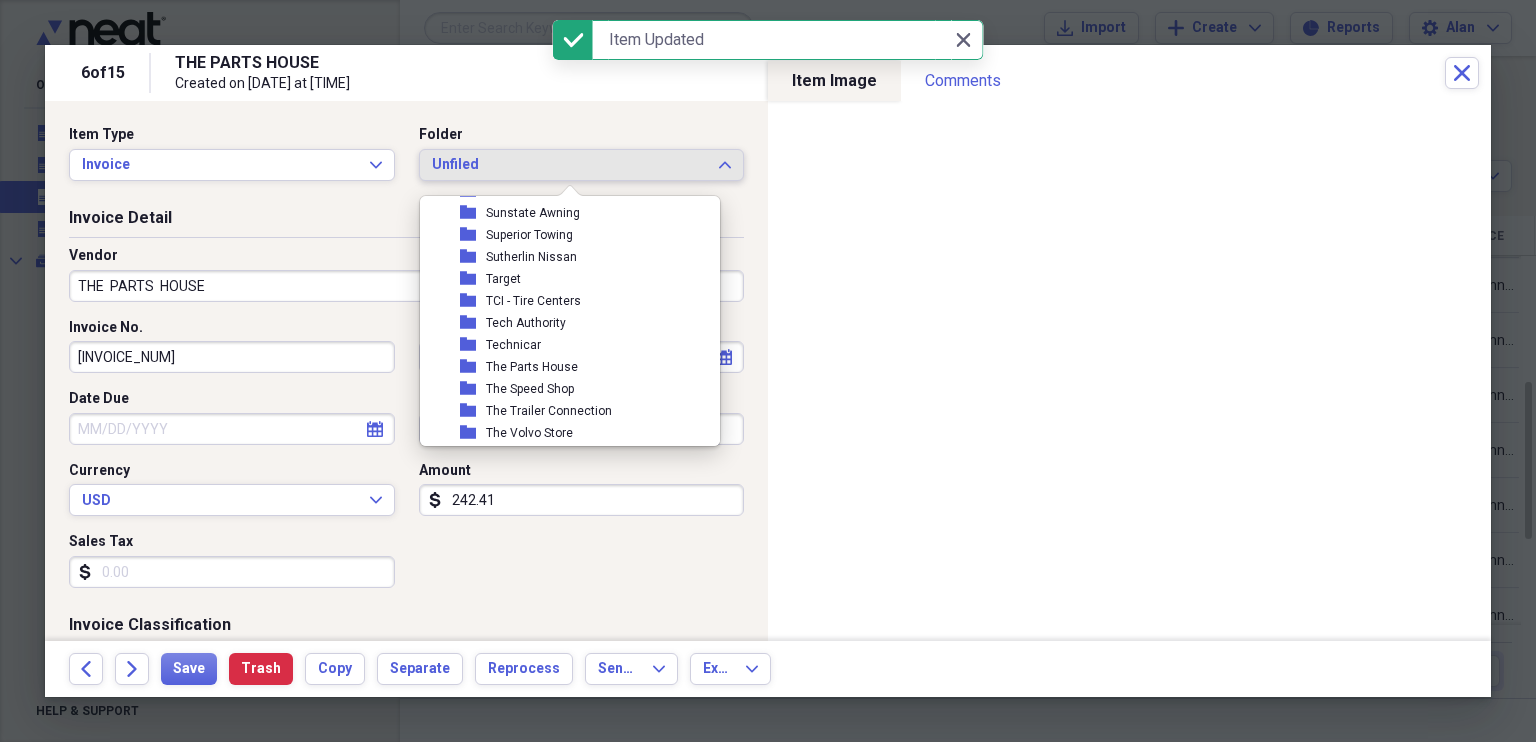 scroll, scrollTop: 8629, scrollLeft: 0, axis: vertical 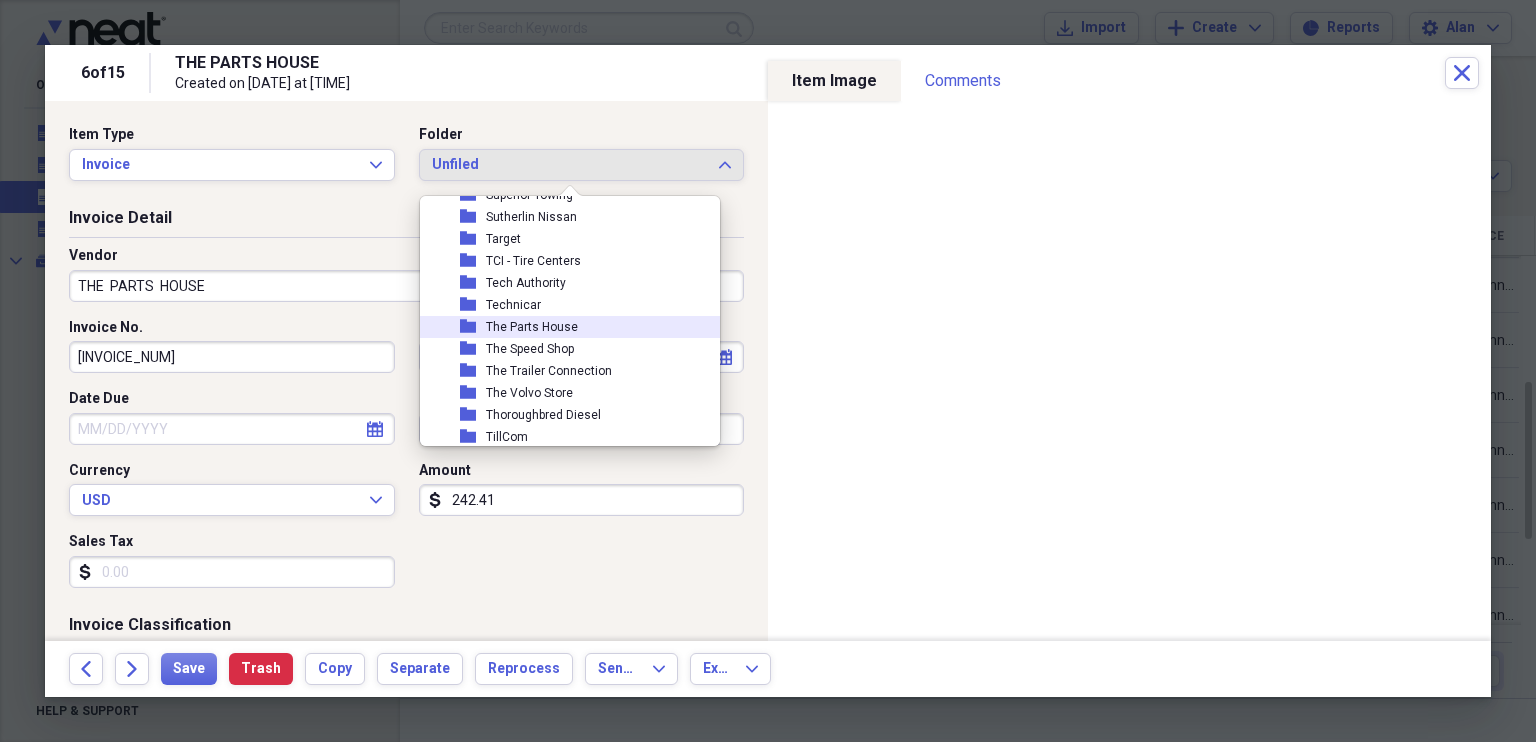 click on "The Parts House" at bounding box center (532, 327) 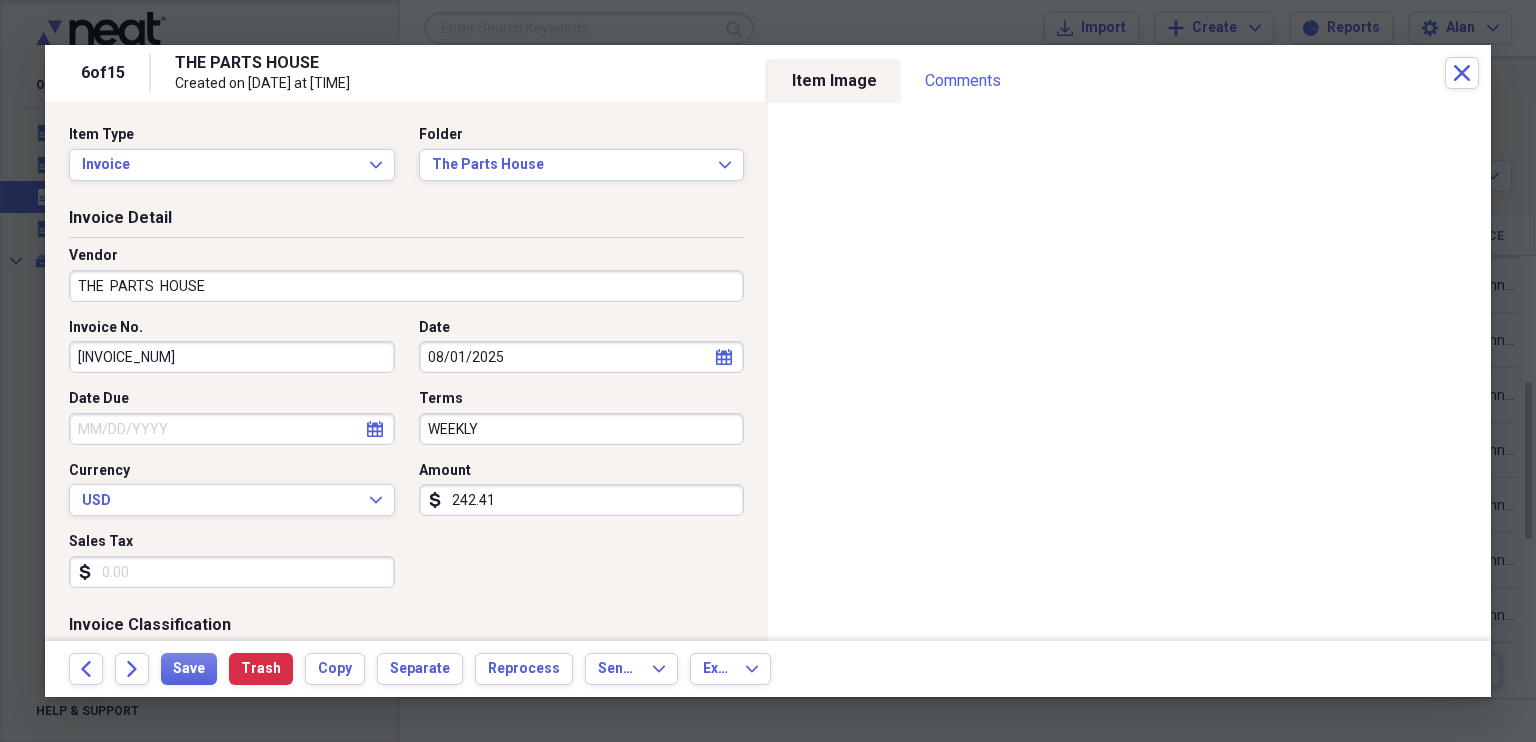 click 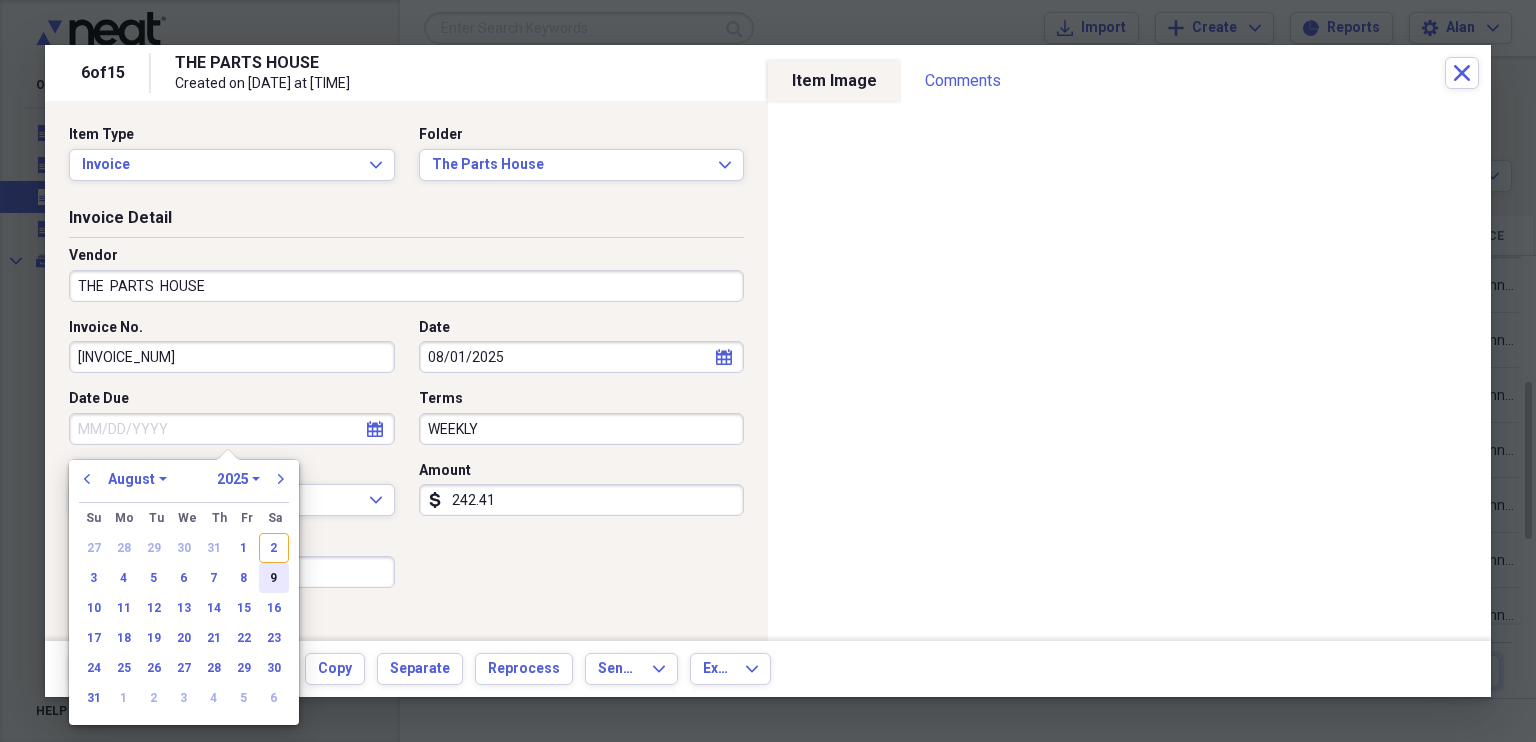 click on "9" at bounding box center (274, 578) 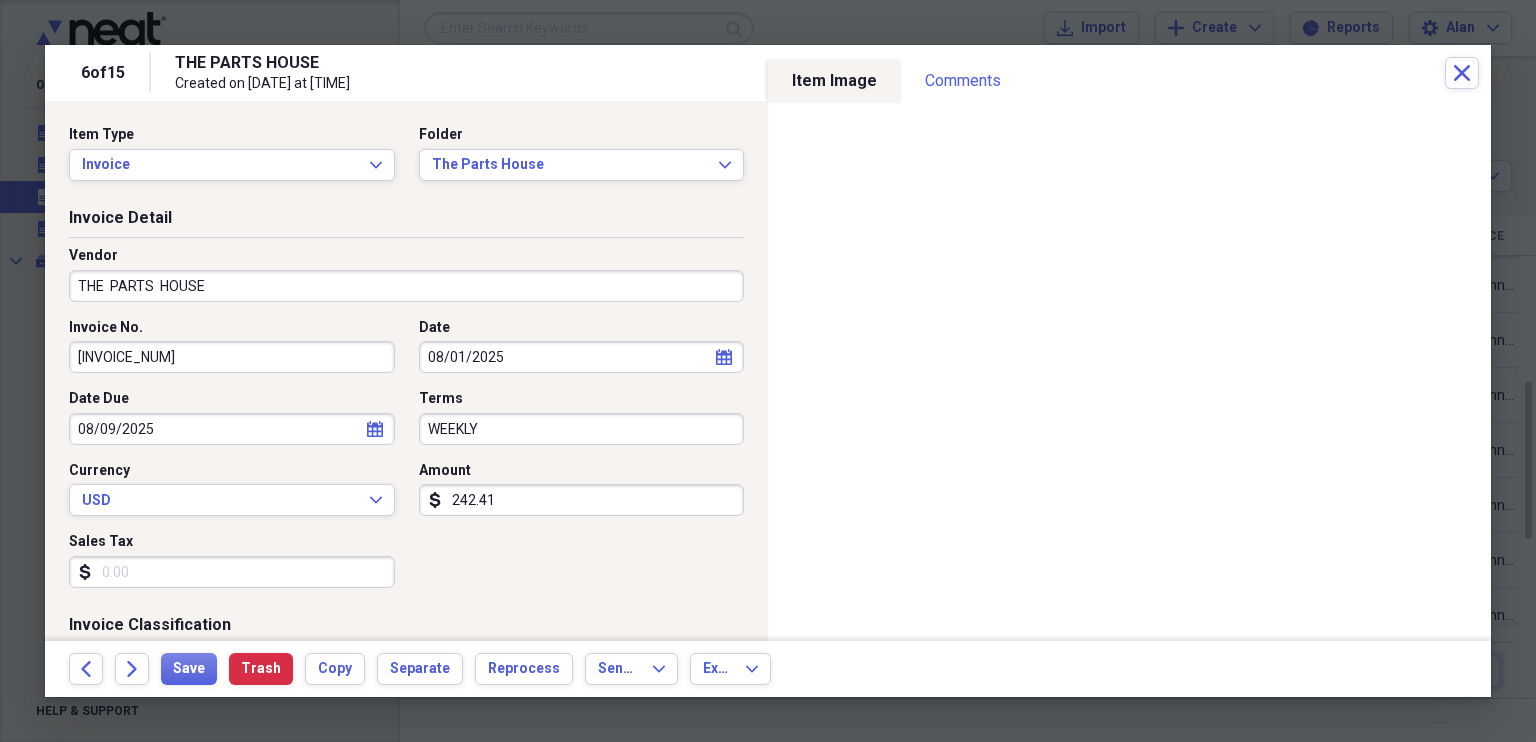 click on "242.41" at bounding box center [582, 500] 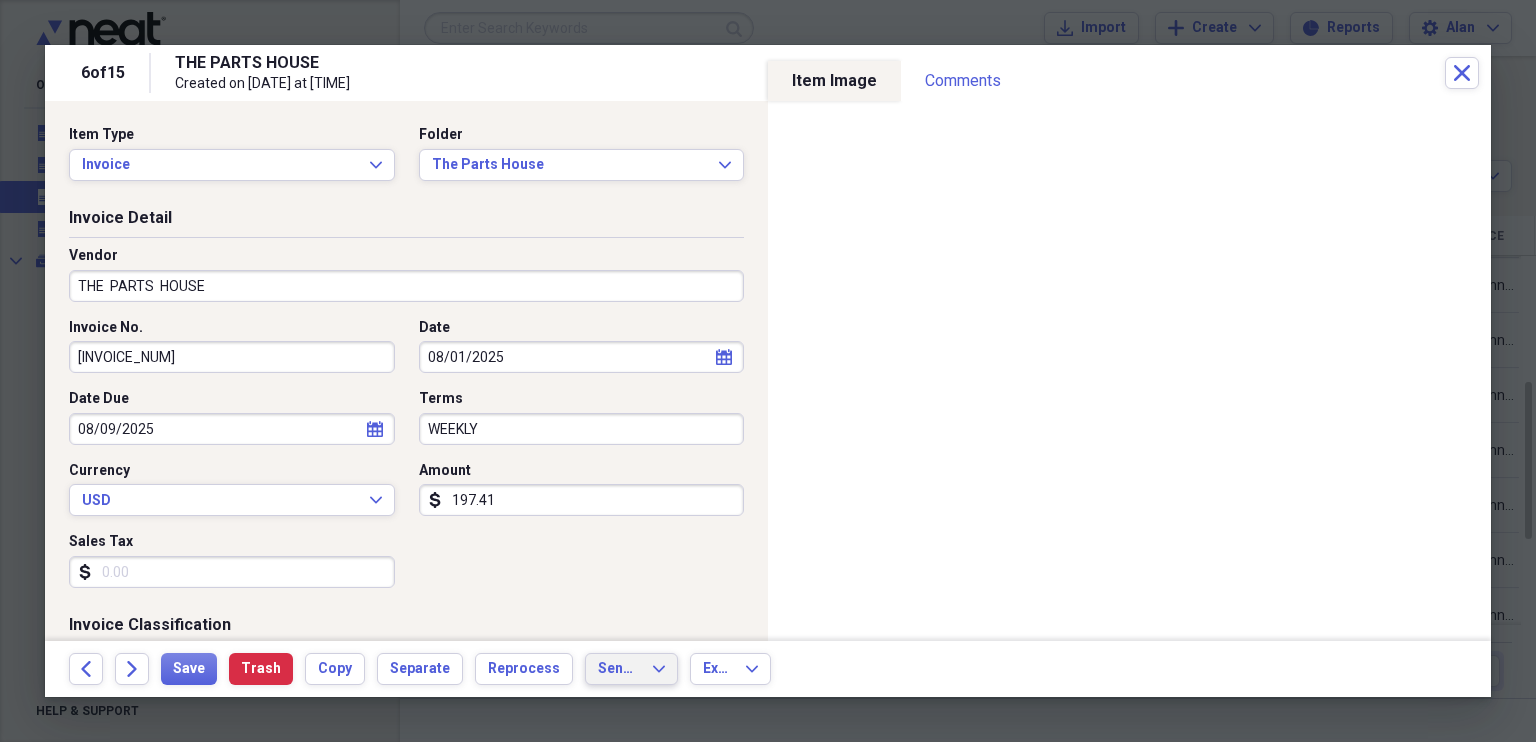 type on "197.41" 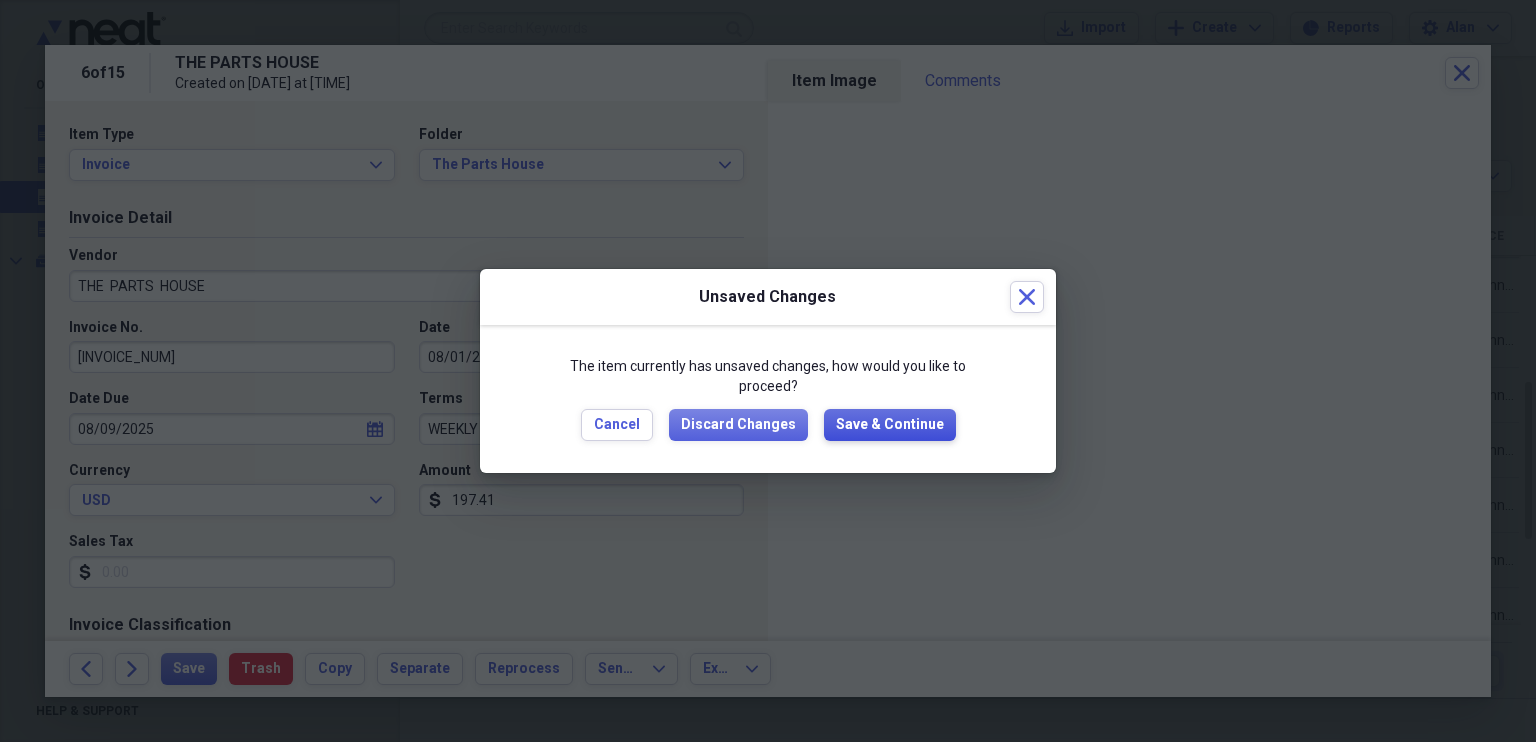 click on "Save & Continue" at bounding box center [890, 425] 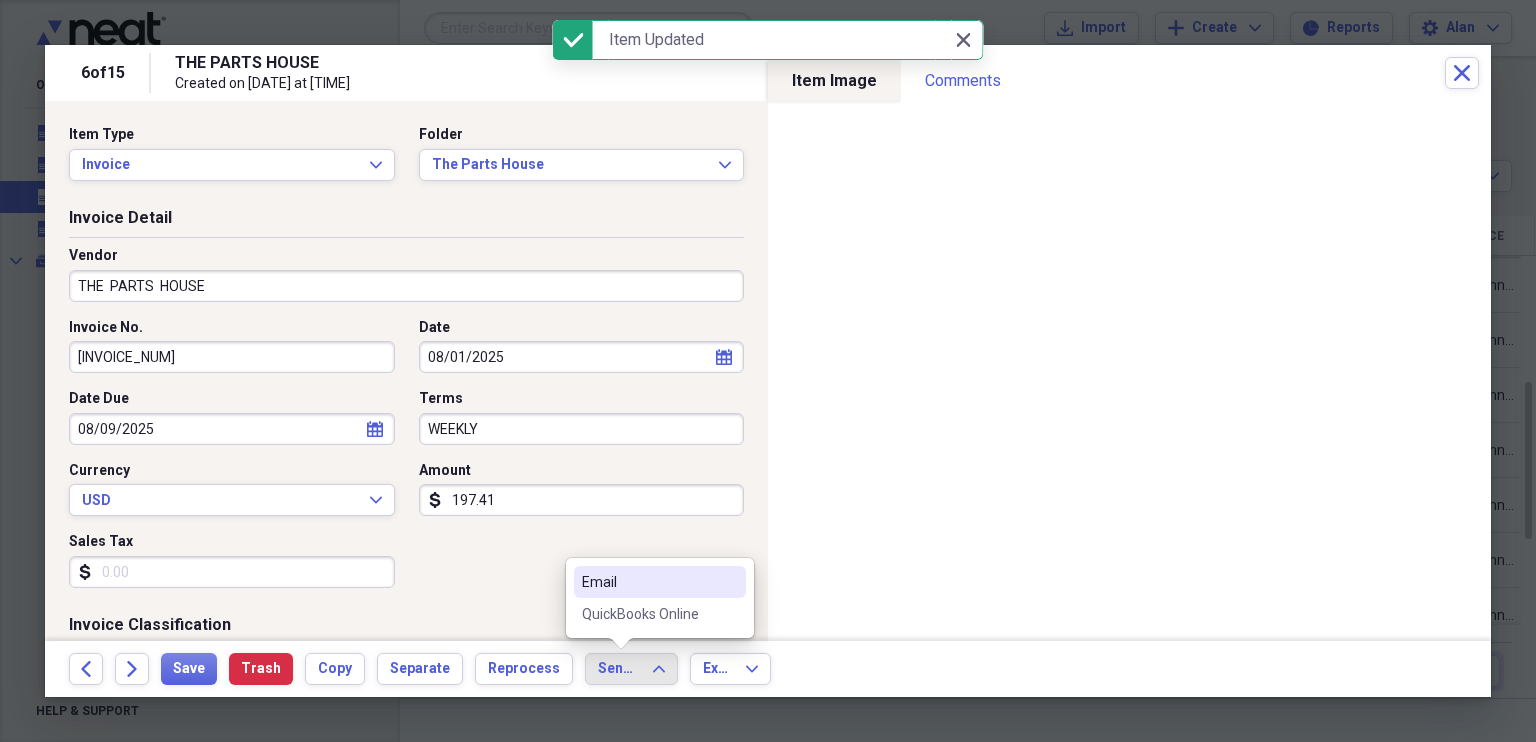 click on "QuickBooks Online" at bounding box center [648, 614] 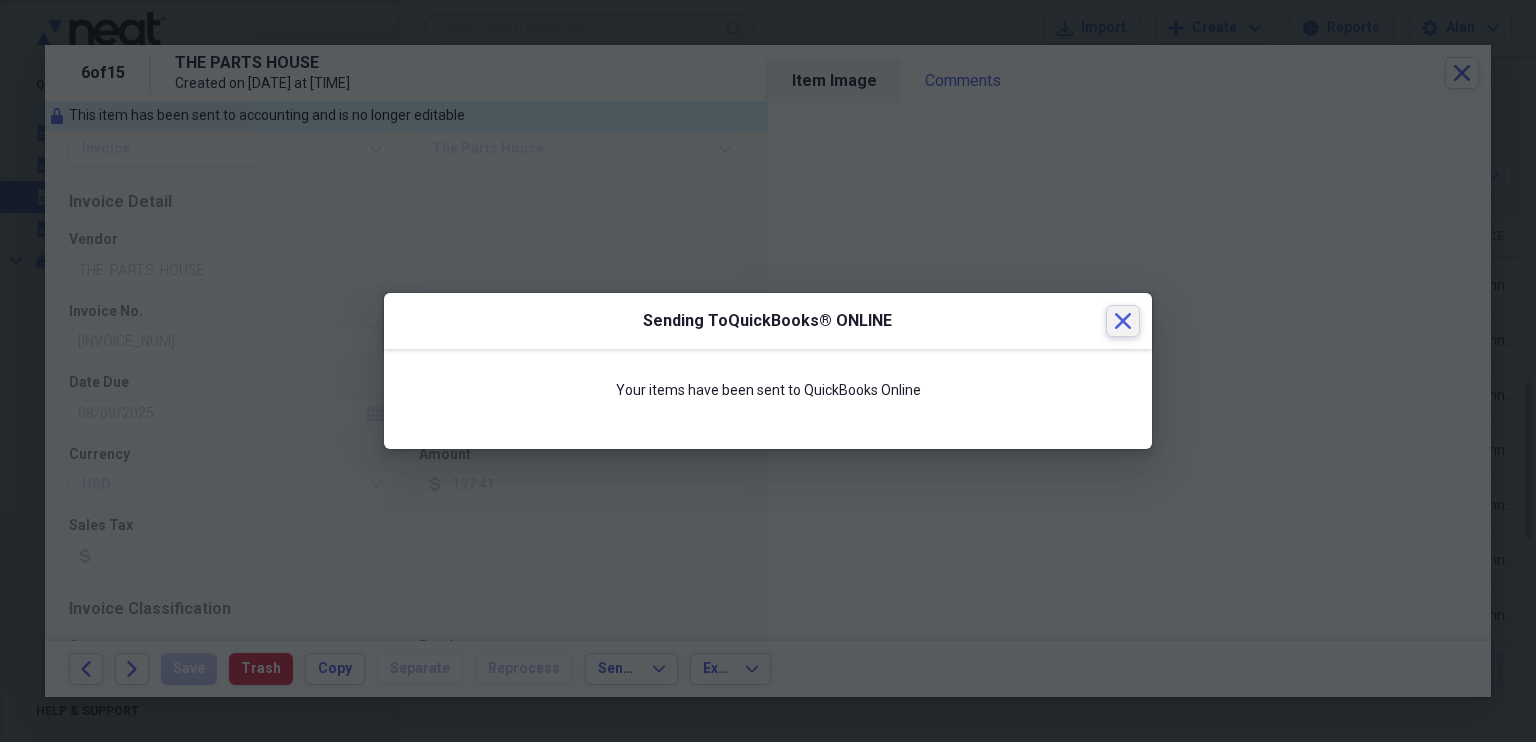 drag, startPoint x: 1117, startPoint y: 318, endPoint x: 38, endPoint y: 611, distance: 1118.0742 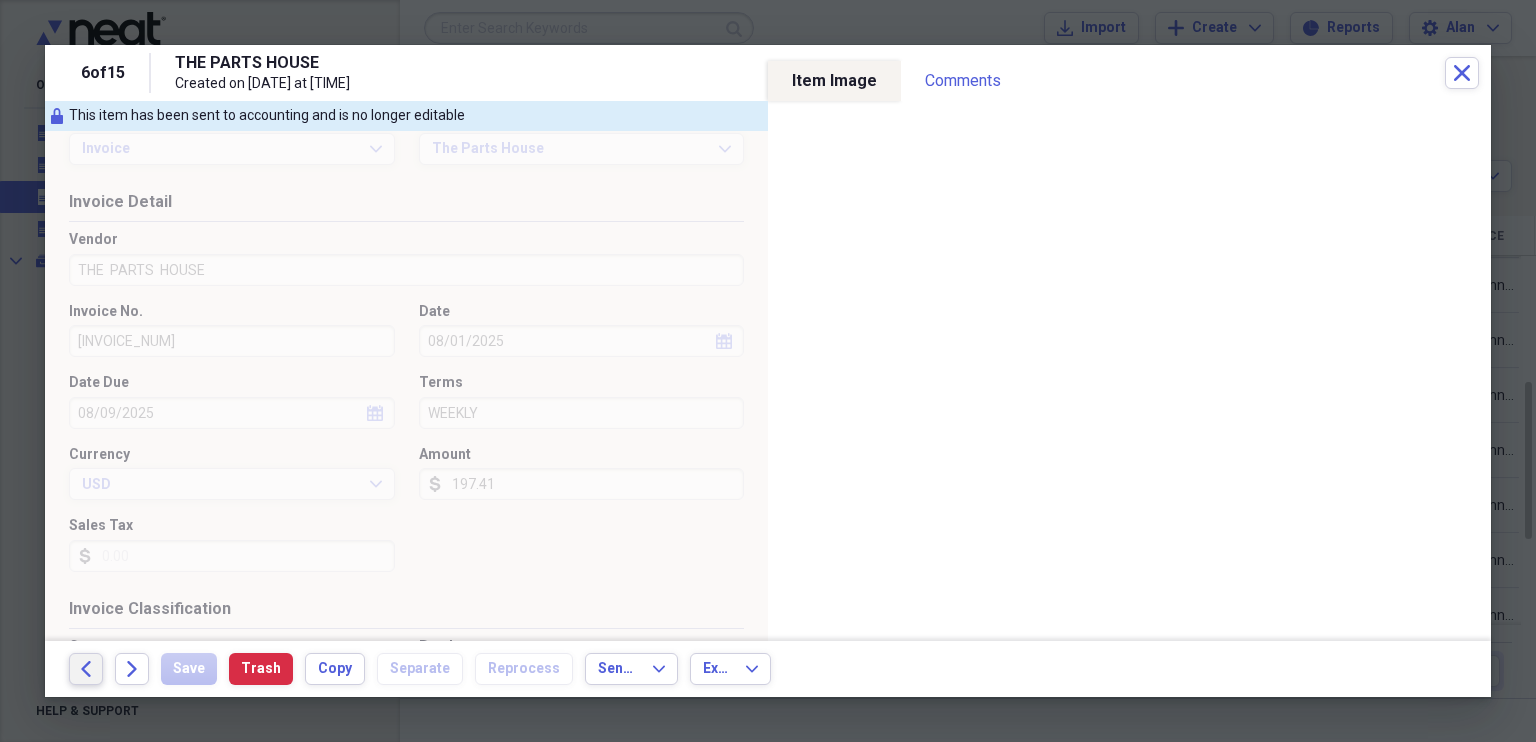 click on "Back" 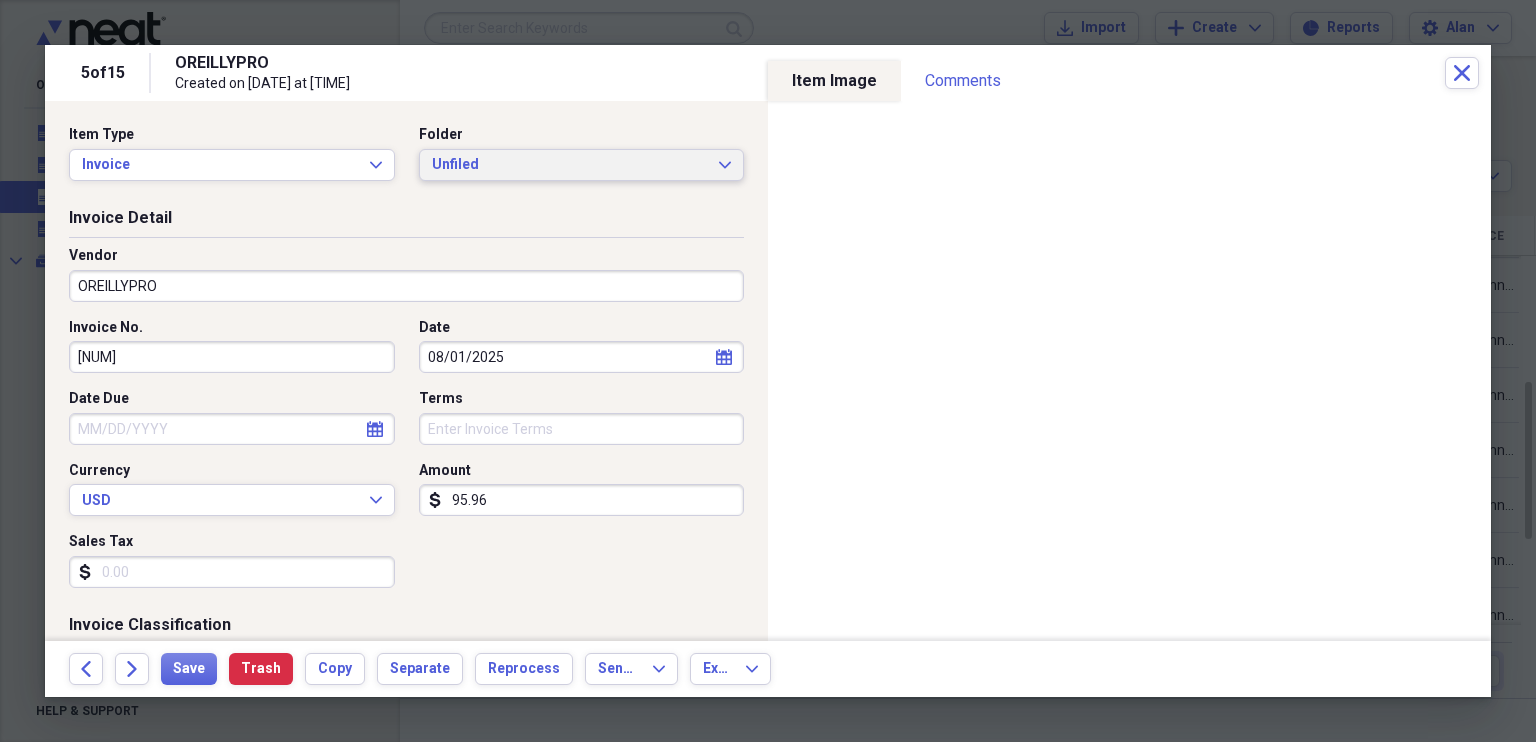 click on "Unfiled Expand" at bounding box center [582, 165] 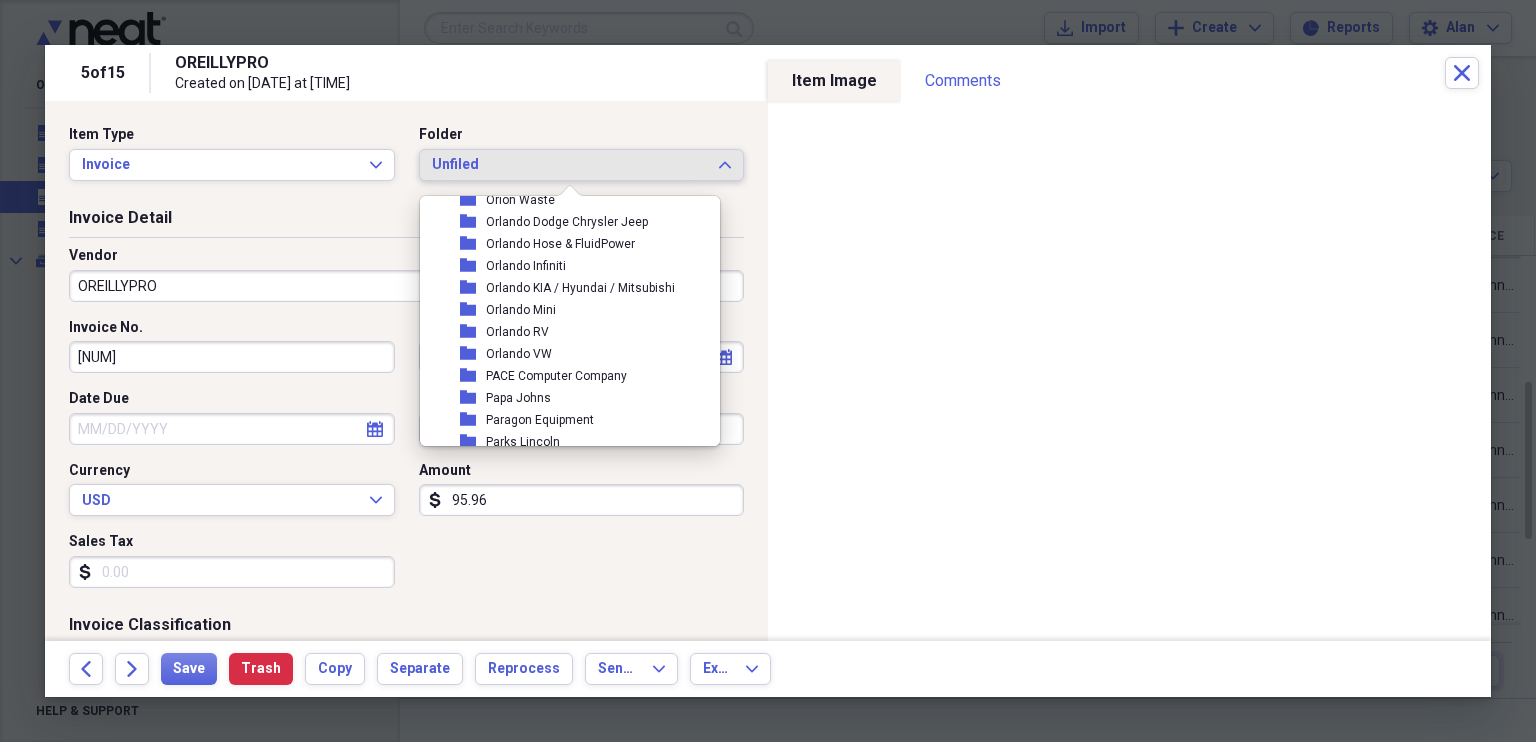 scroll, scrollTop: 6344, scrollLeft: 0, axis: vertical 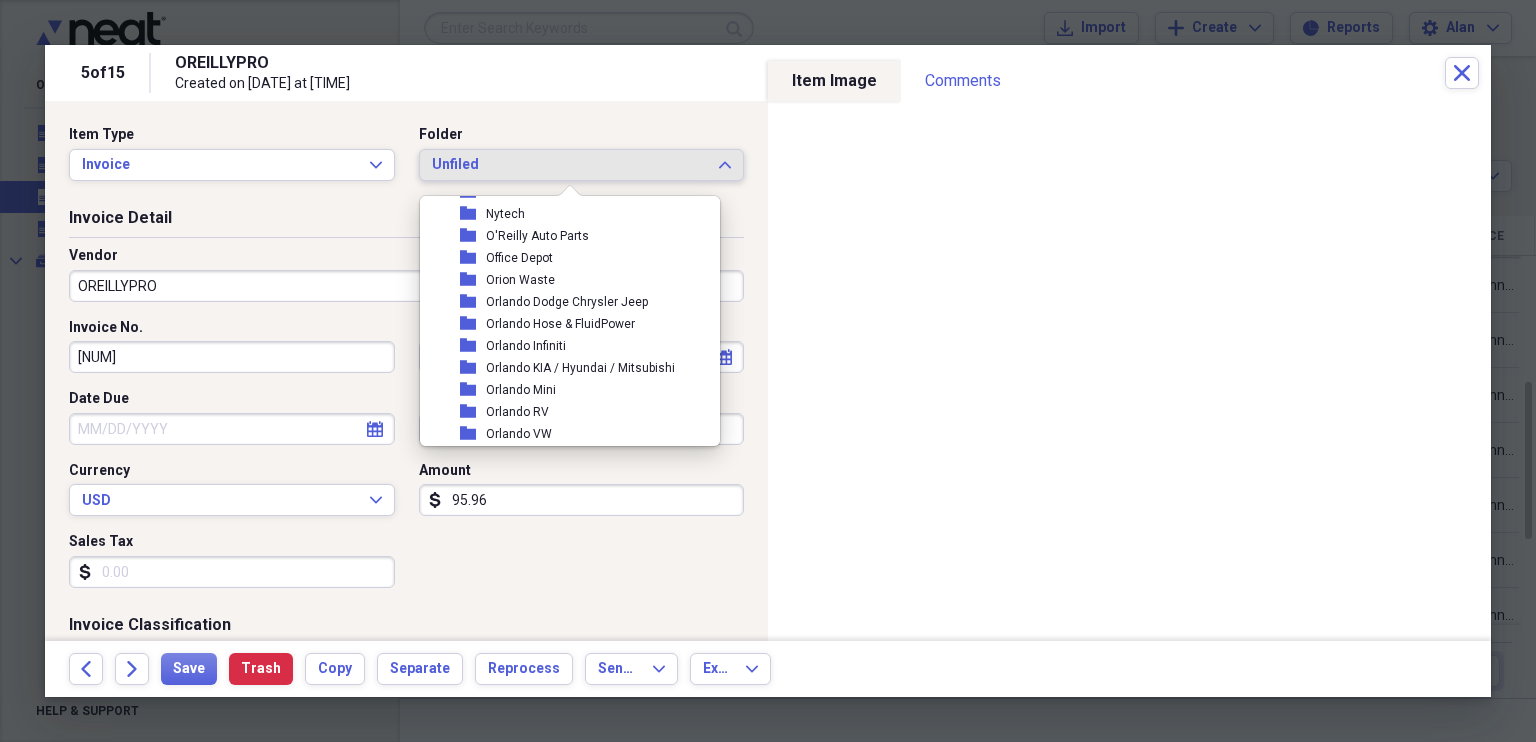 drag, startPoint x: 712, startPoint y: 223, endPoint x: 708, endPoint y: 343, distance: 120.06665 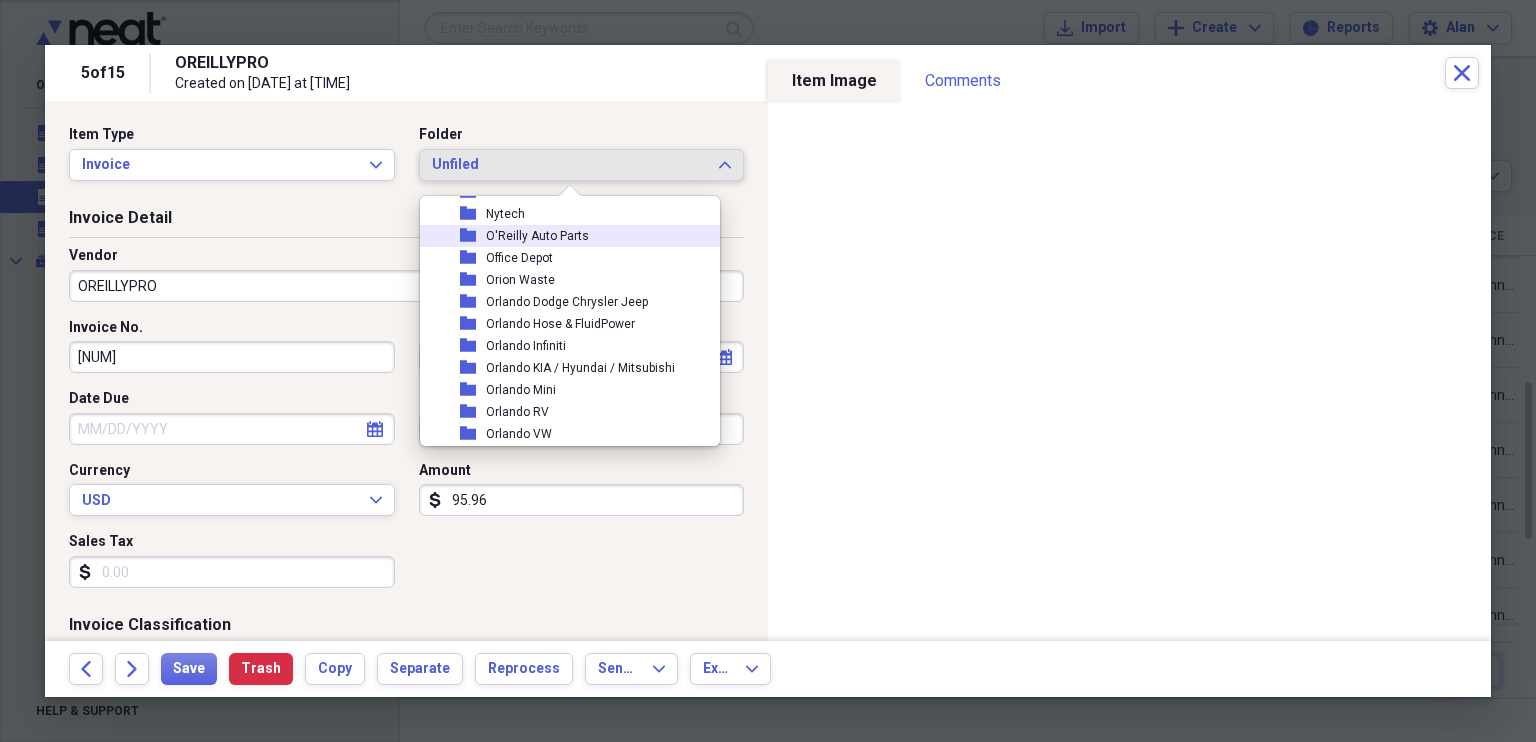 click on "O'Reilly Auto Parts" at bounding box center (537, 236) 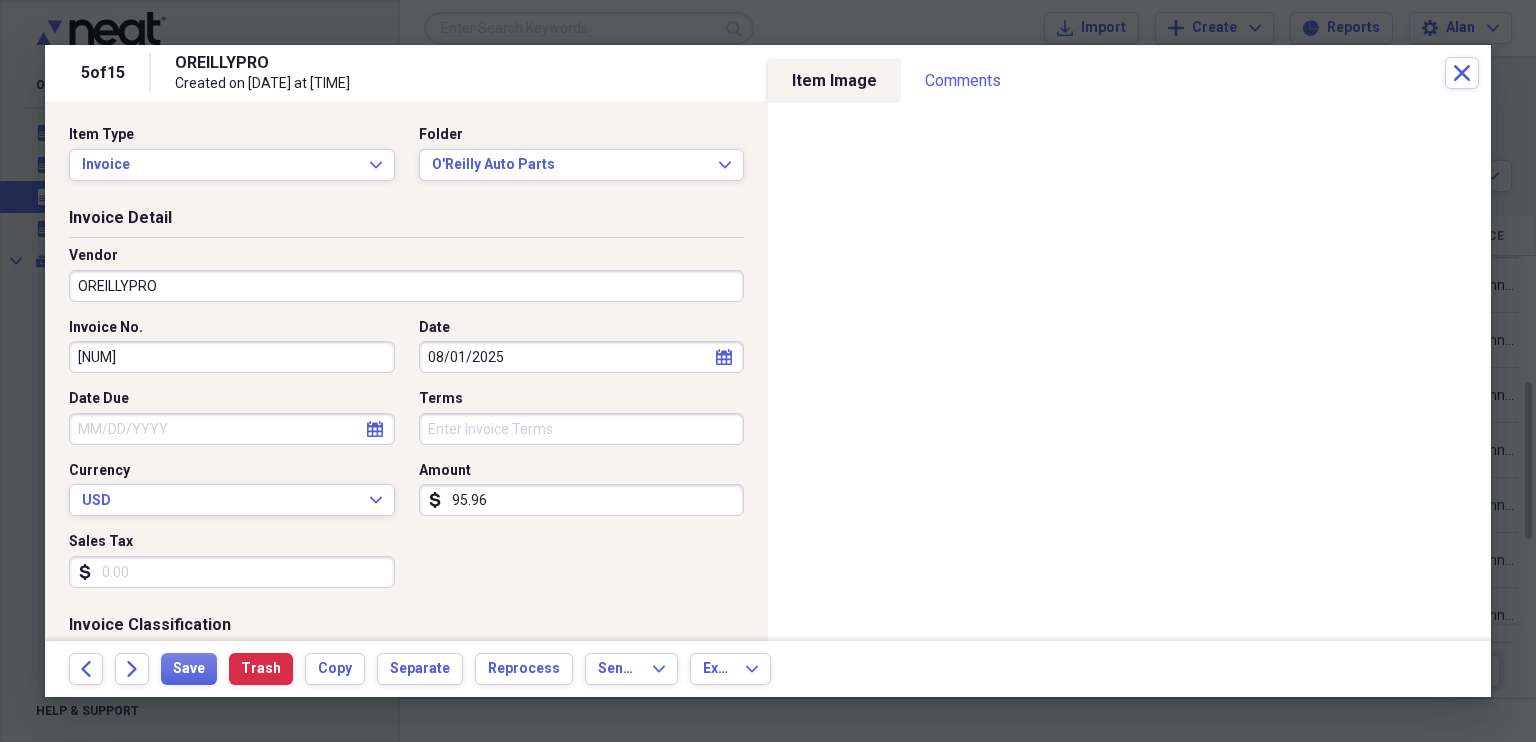 click on "OREILLYPRO" at bounding box center [406, 286] 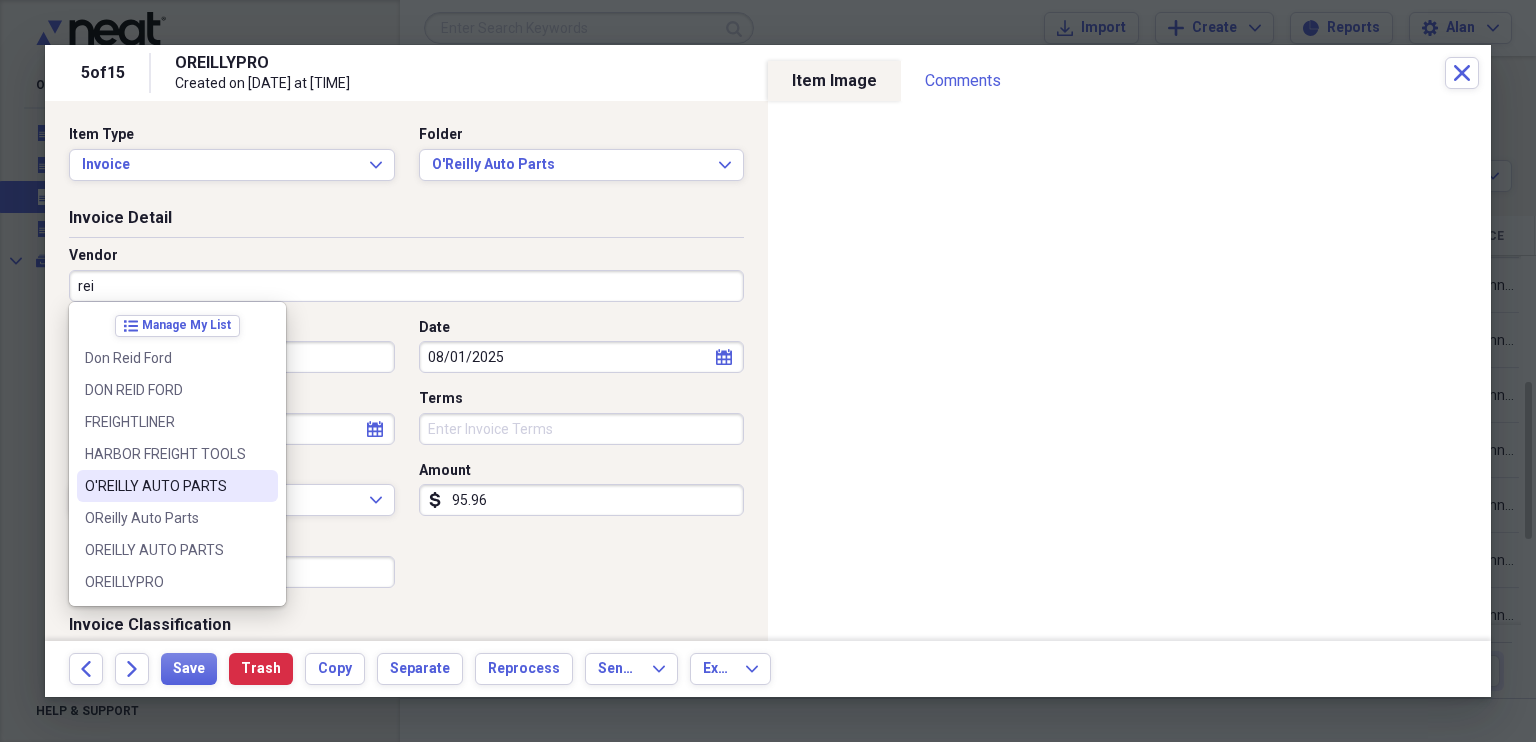 click on "O'REILLY AUTO PARTS" at bounding box center [165, 486] 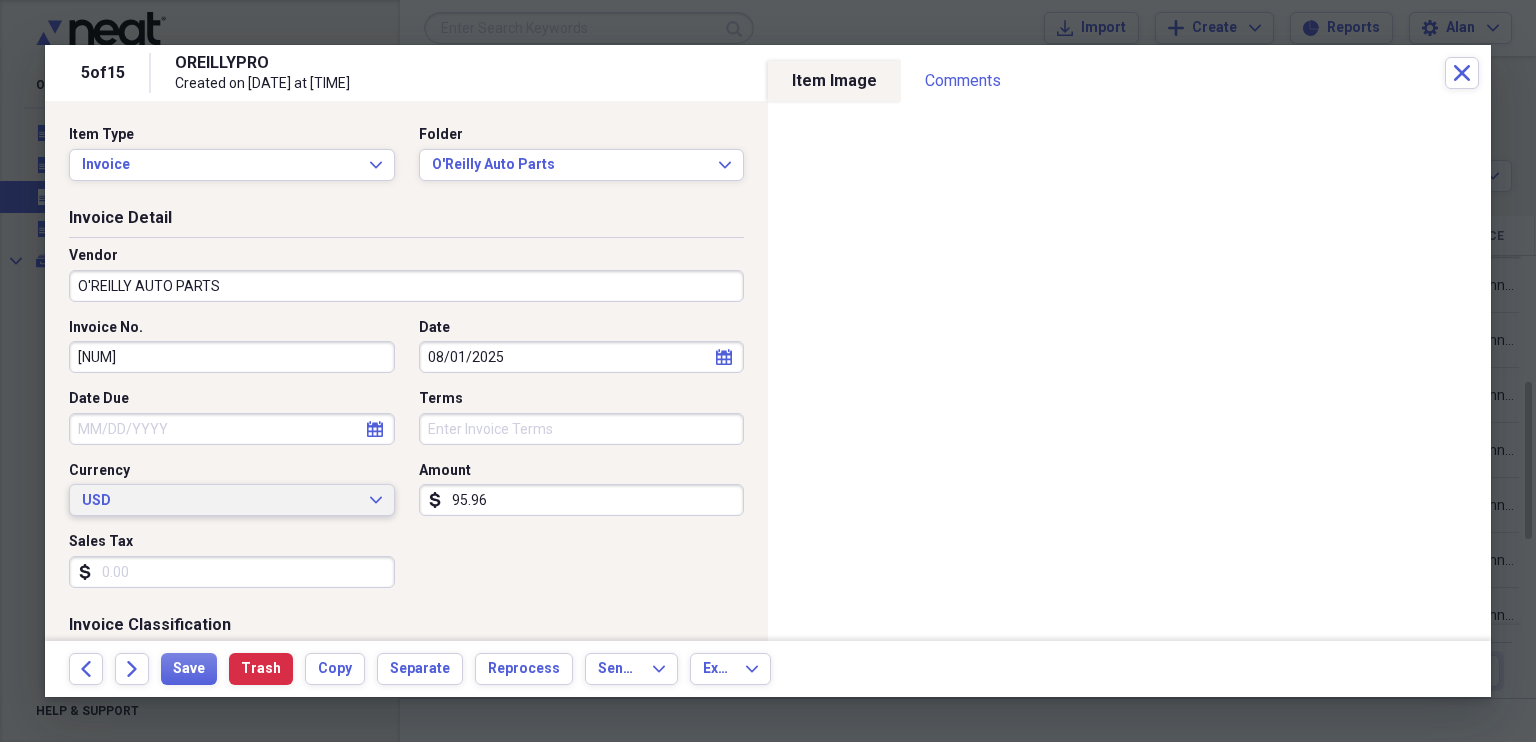 type on "Parts Expense" 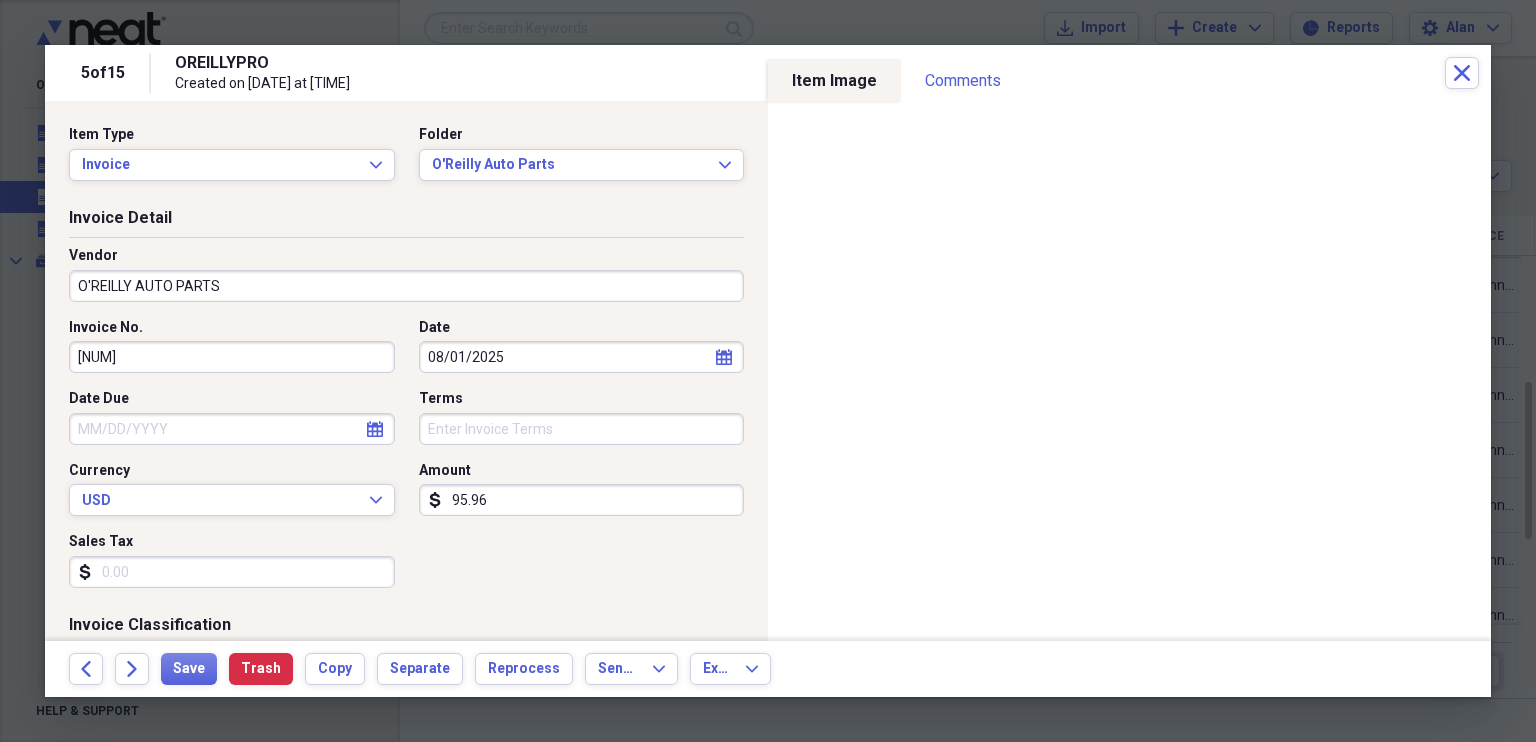 click 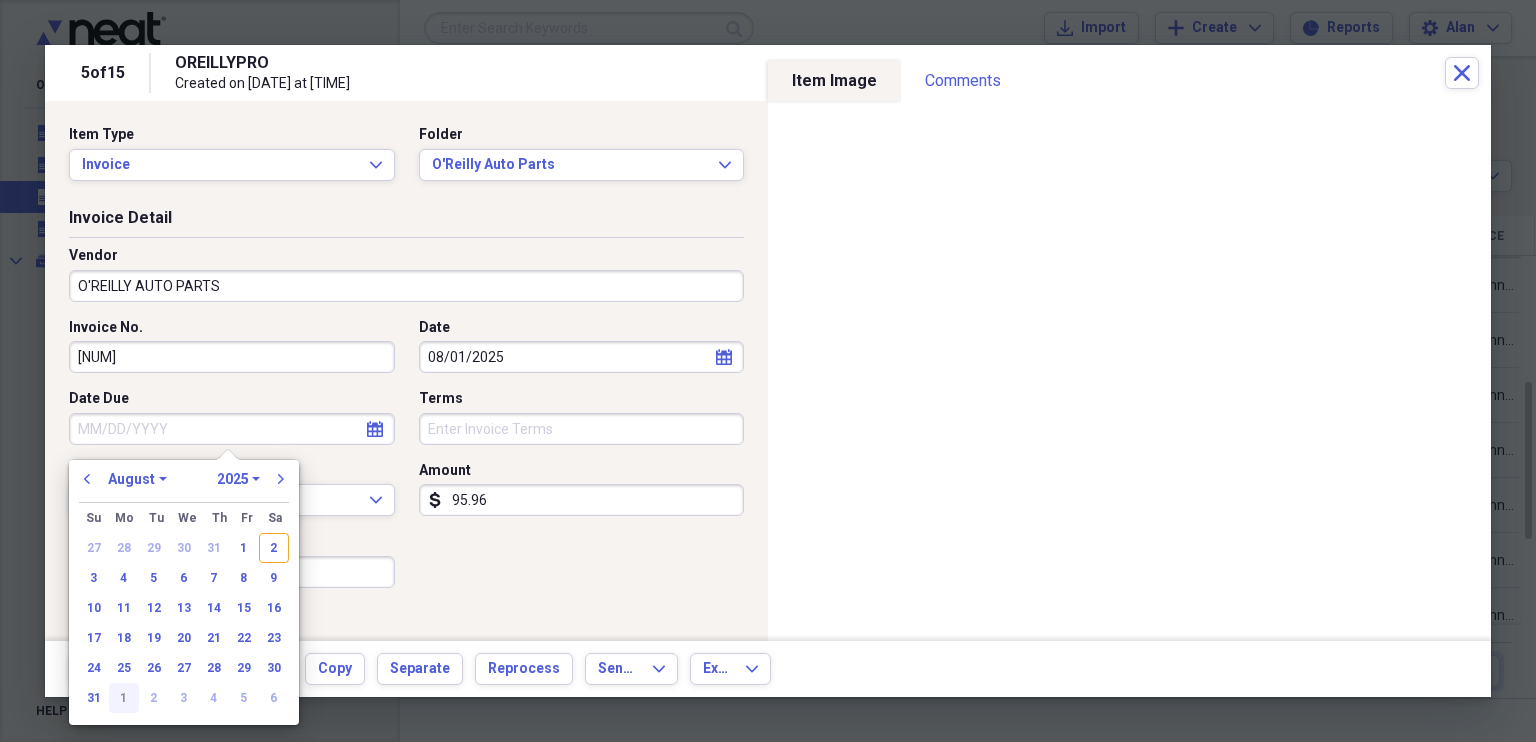 click on "1" at bounding box center (124, 698) 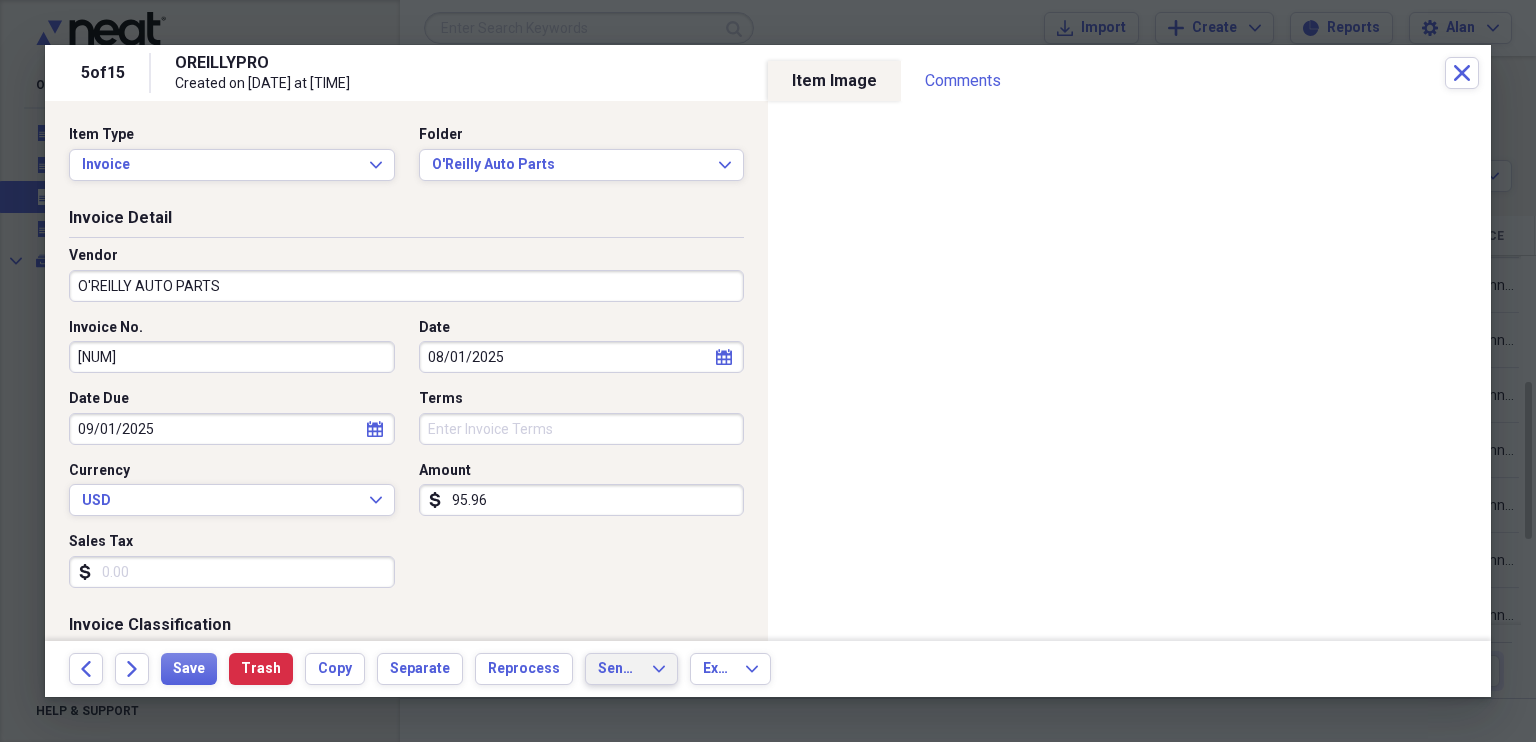 click on "Send To Expand" at bounding box center [631, 669] 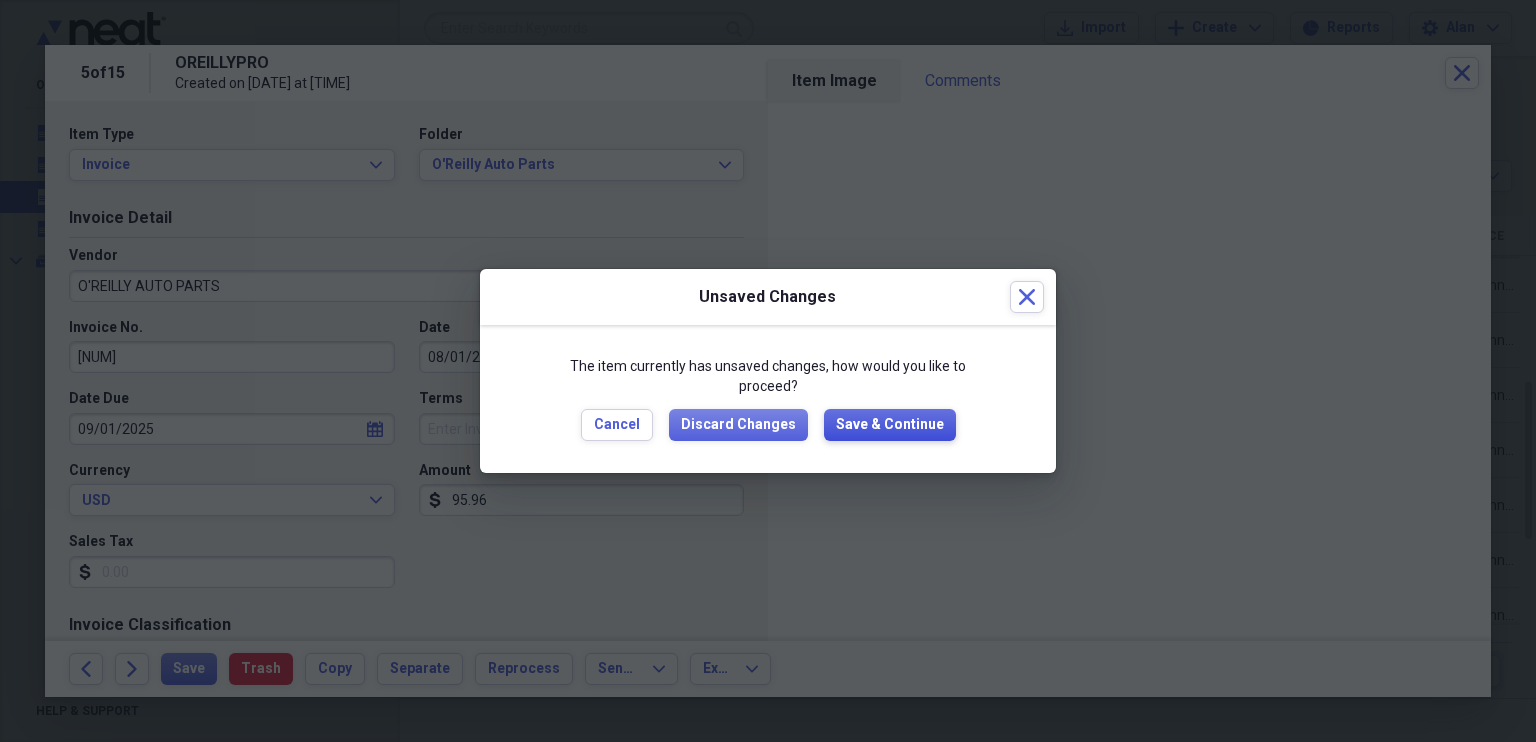 click on "Save & Continue" at bounding box center (890, 425) 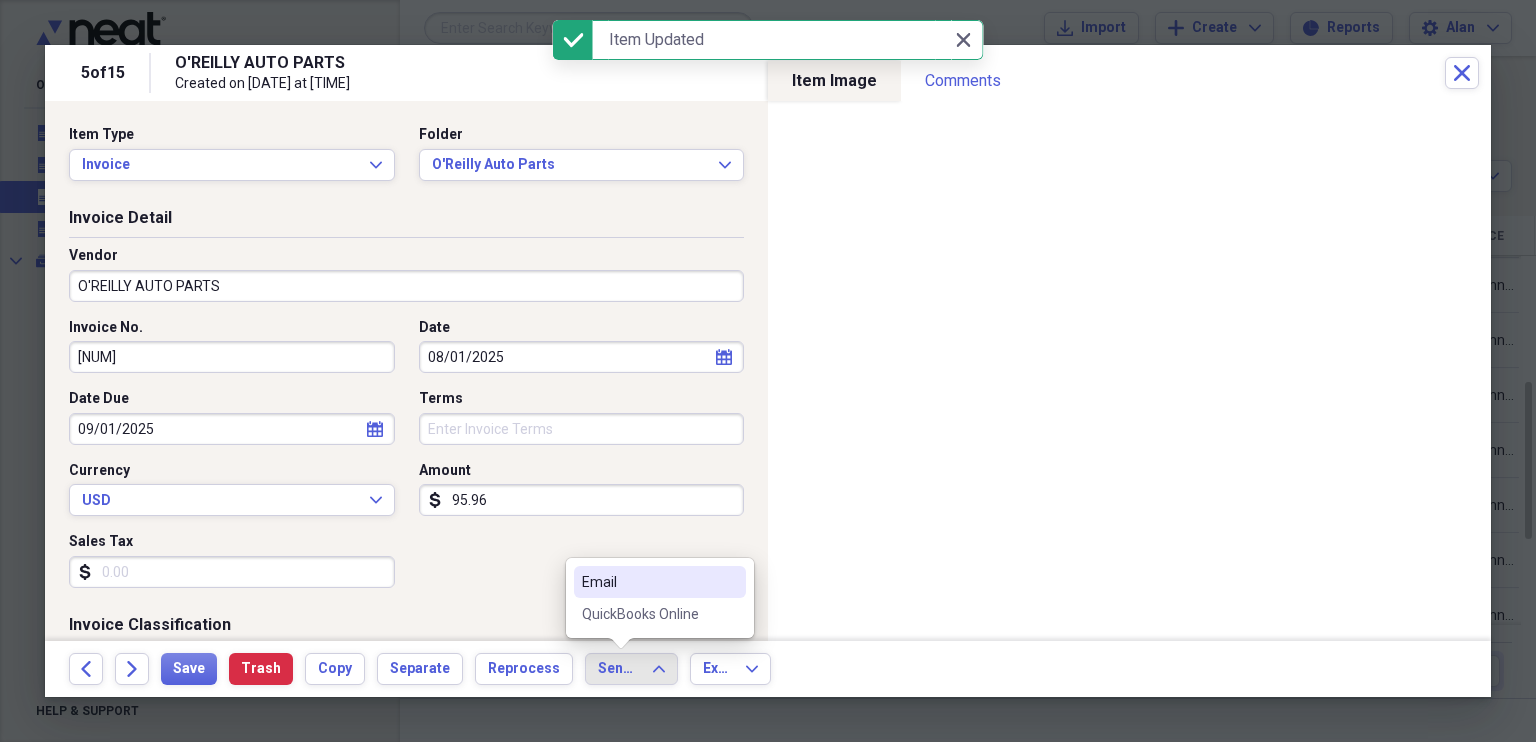 click on "QuickBooks Online" at bounding box center [648, 614] 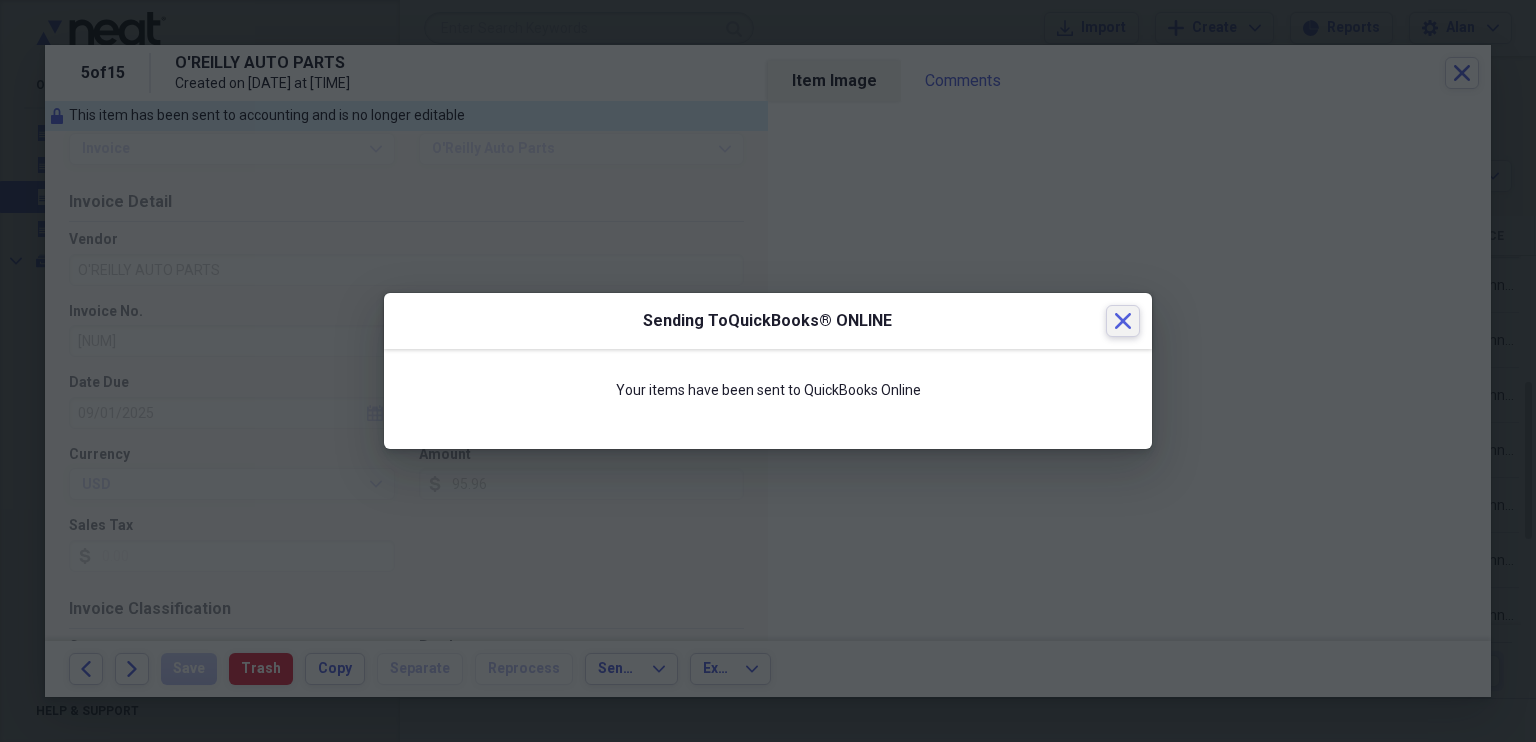 click 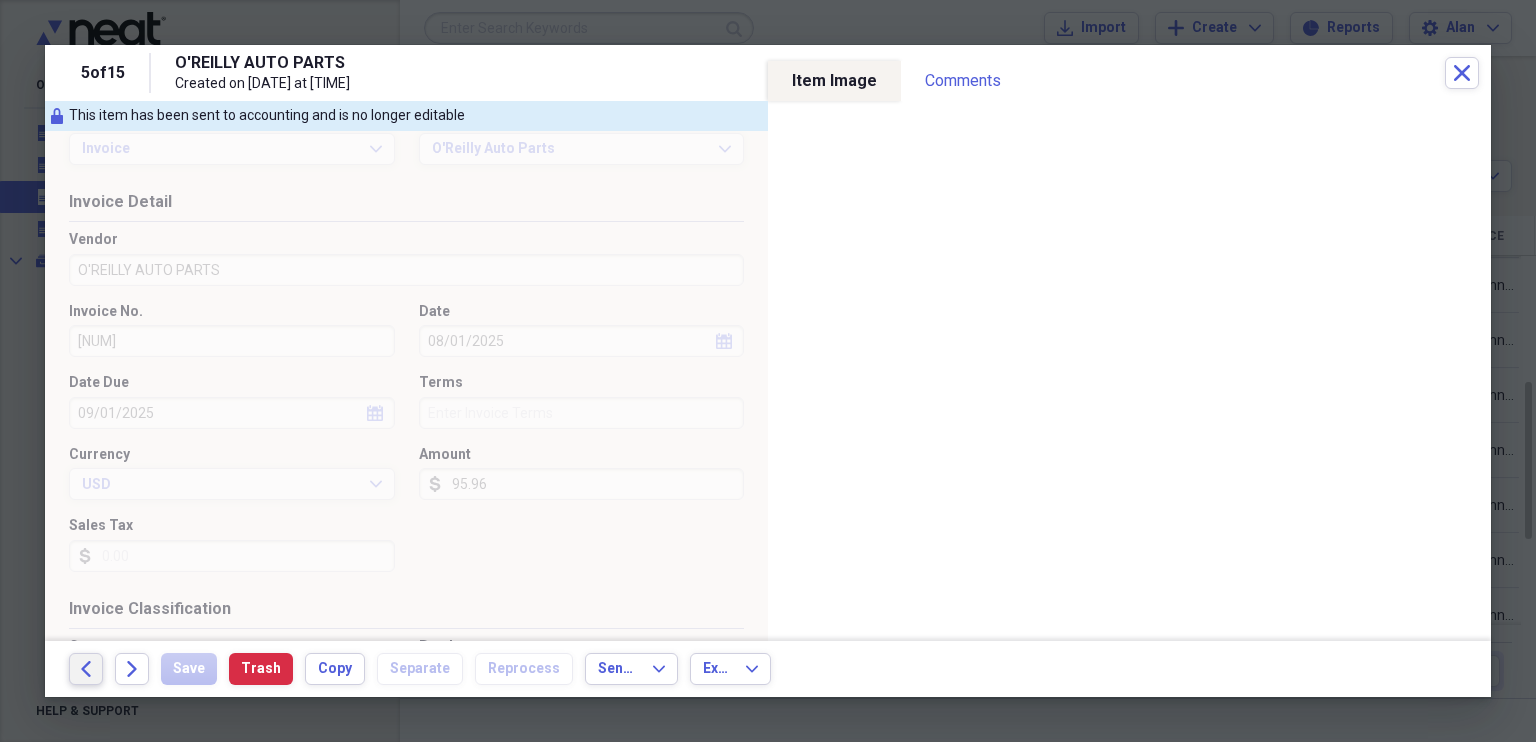 click on "Back" 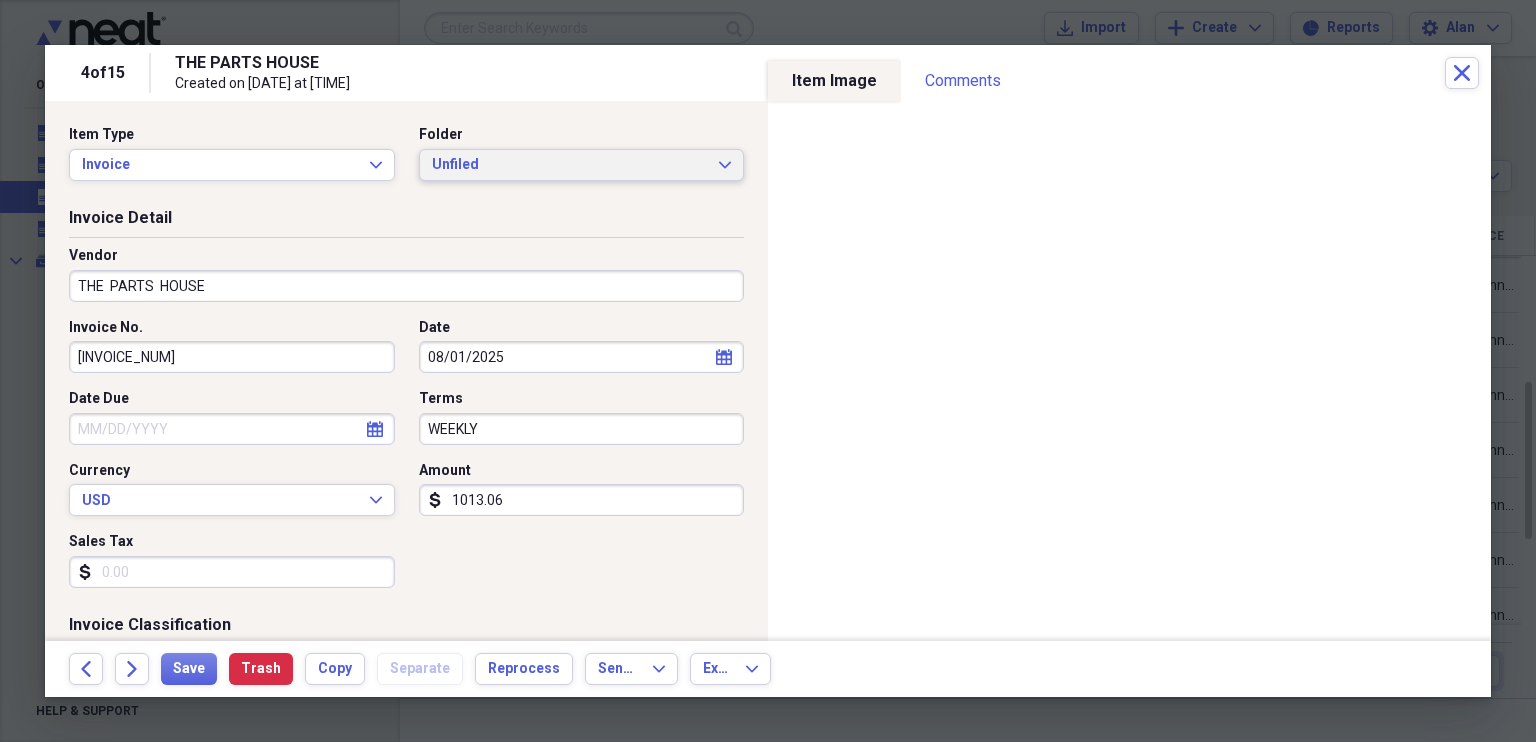 click on "Unfiled Expand" at bounding box center (582, 165) 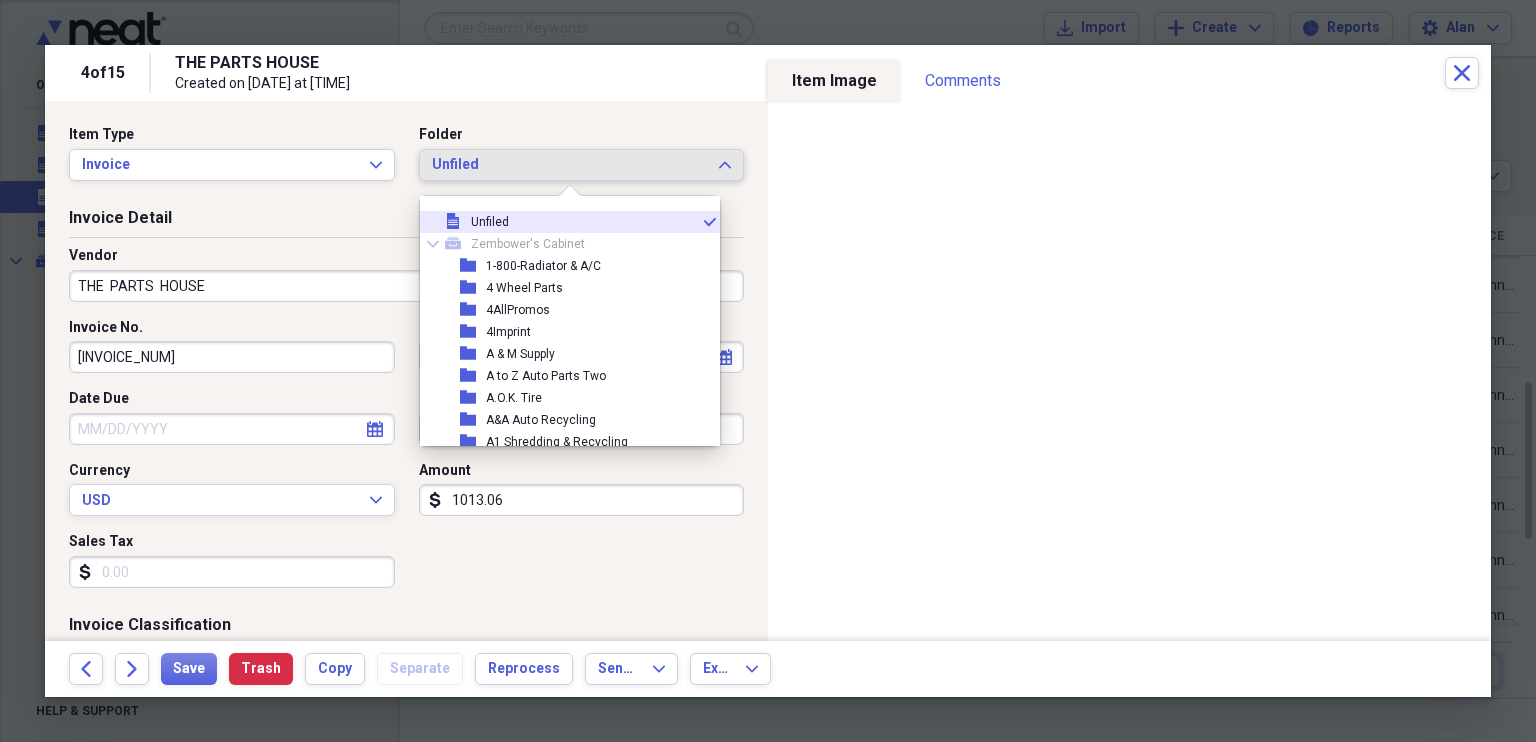 scroll, scrollTop: 7828, scrollLeft: 0, axis: vertical 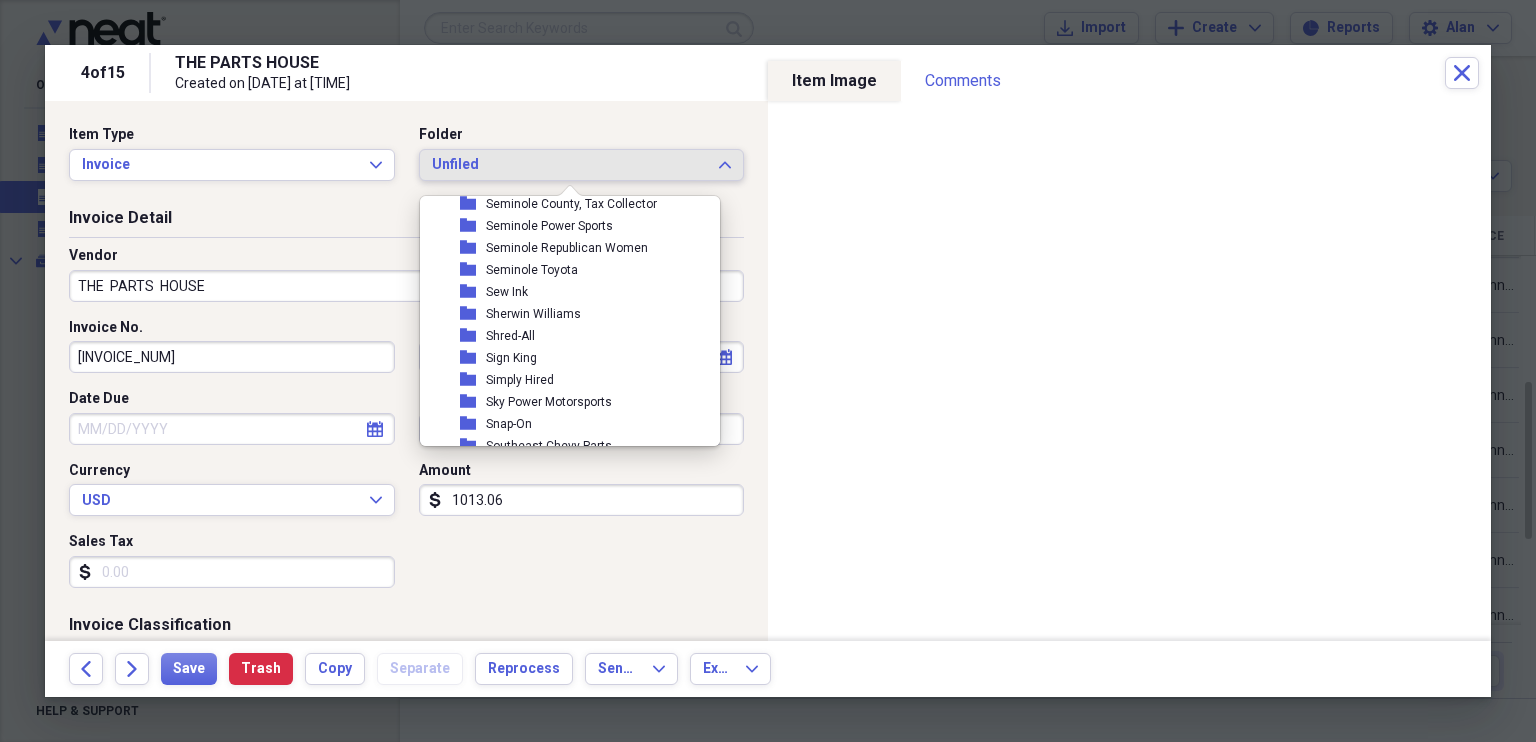 drag, startPoint x: 712, startPoint y: 351, endPoint x: 564, endPoint y: 370, distance: 149.21461 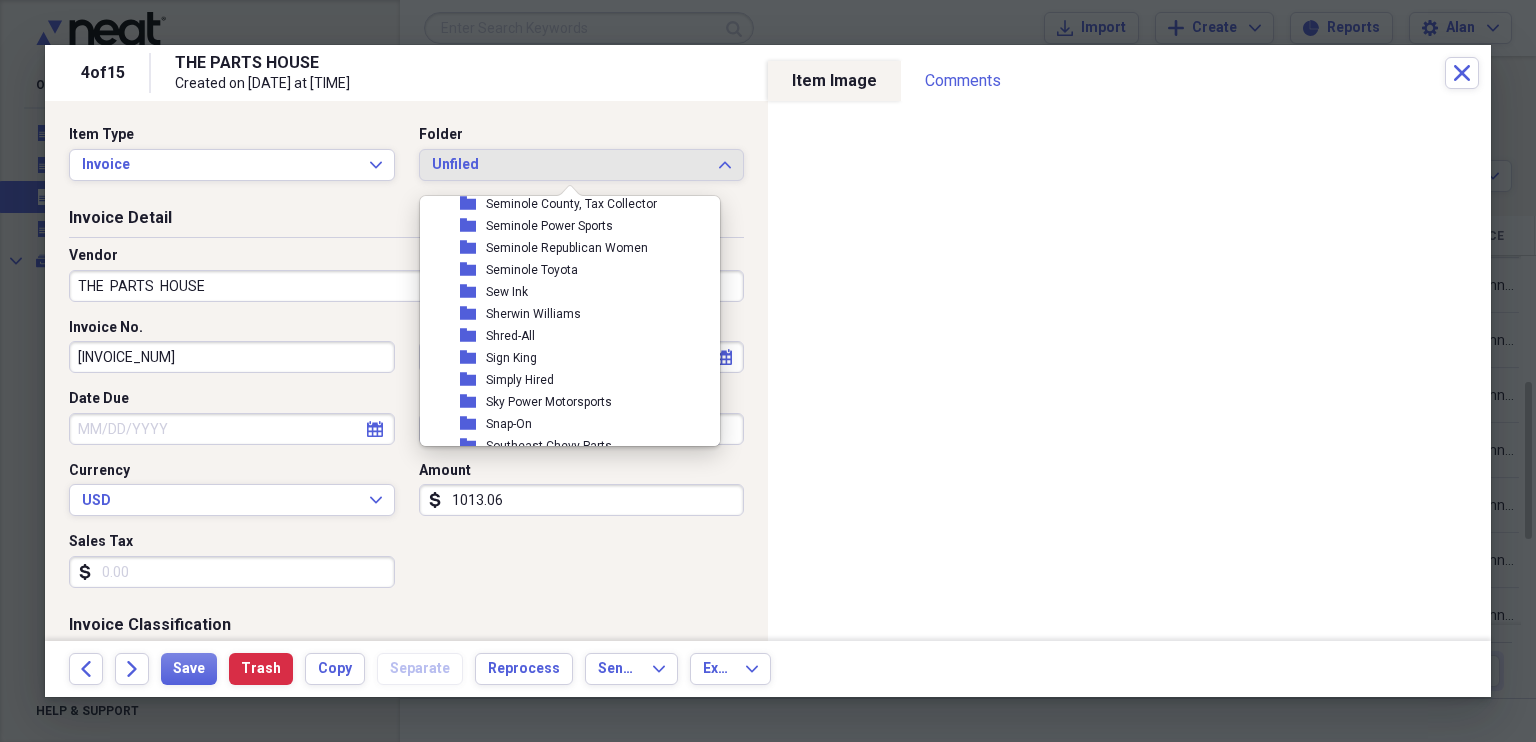 click on "folder Target" at bounding box center (562, 1040) 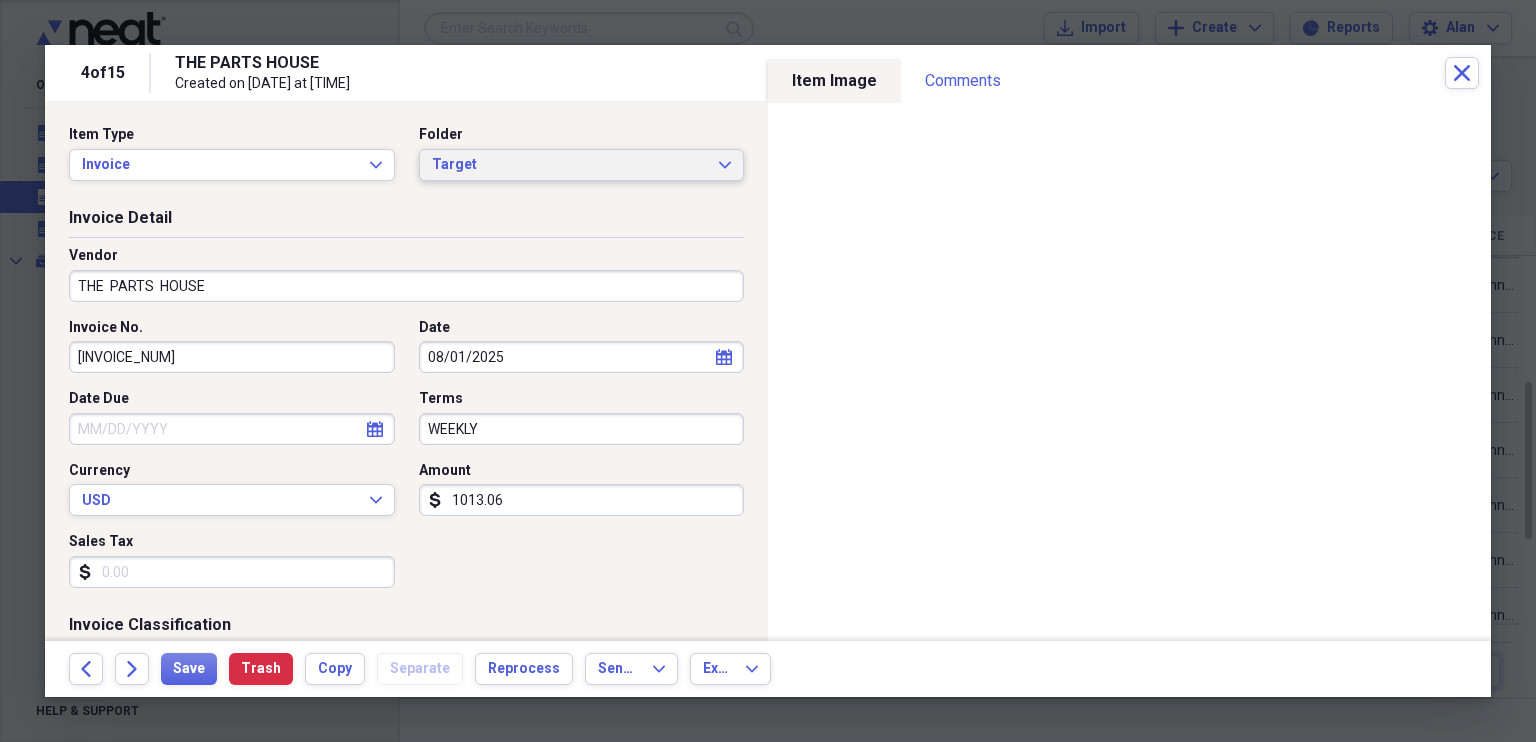 scroll, scrollTop: 8589, scrollLeft: 0, axis: vertical 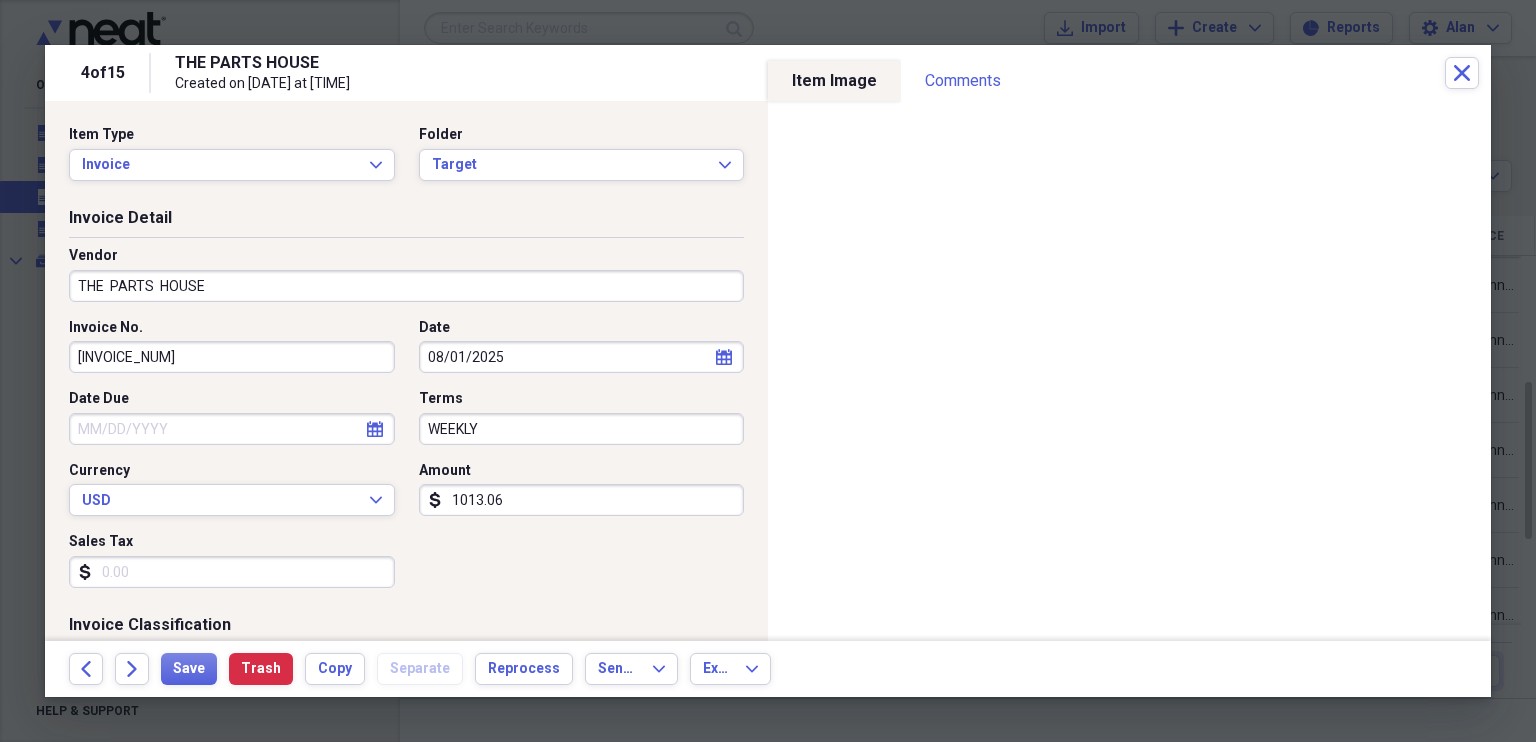 click on "calendar" 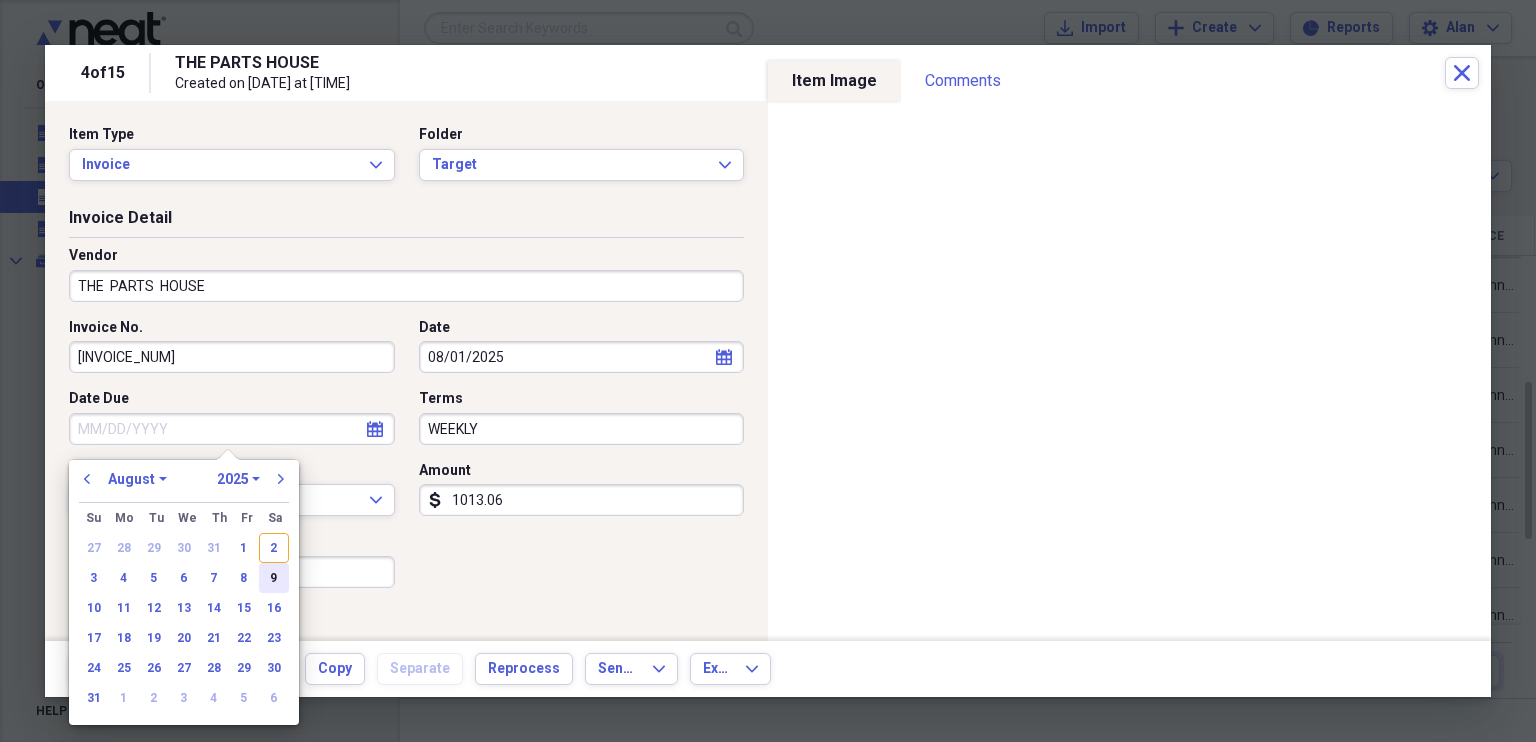 click on "9" at bounding box center (274, 578) 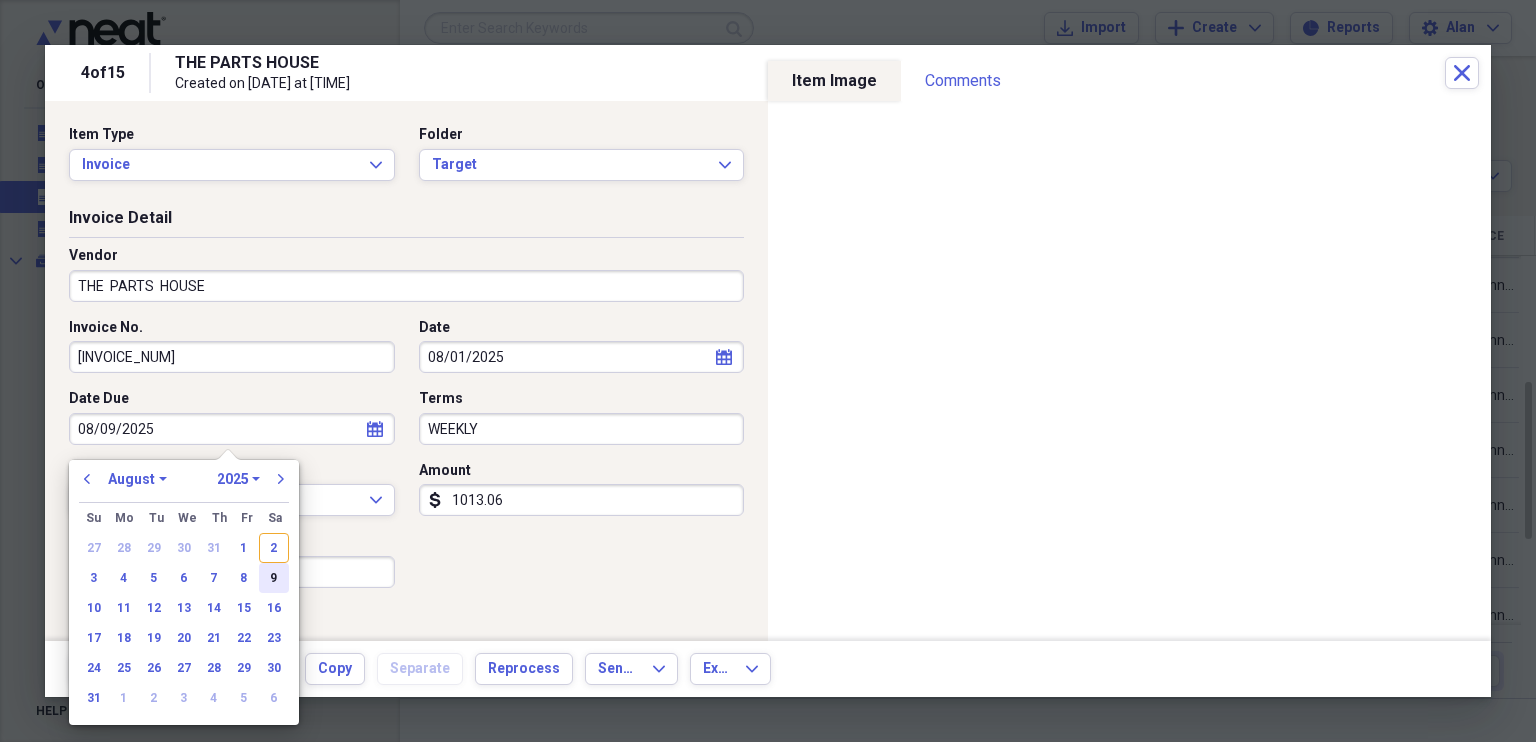 type on "08/09/2025" 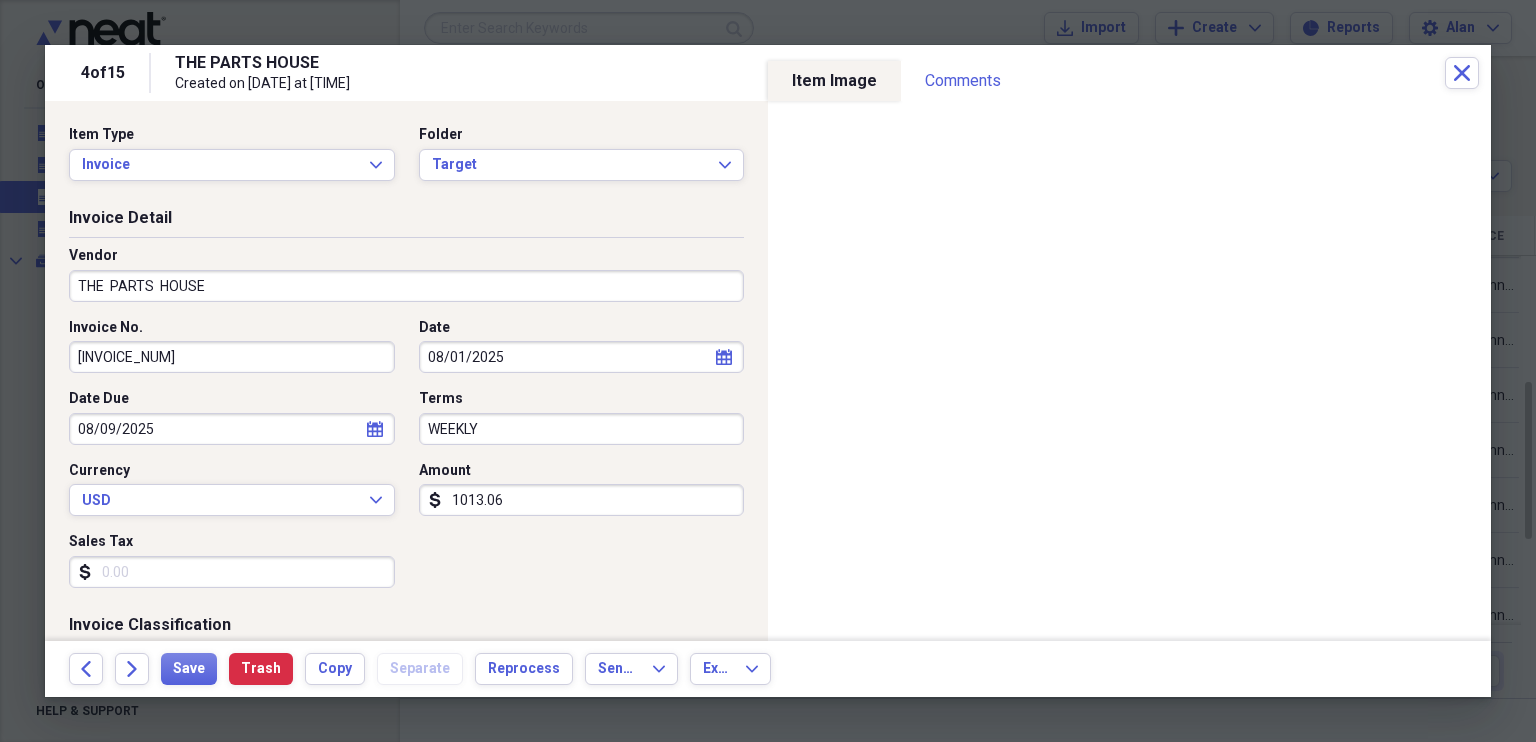 click on "1013.06" at bounding box center [582, 500] 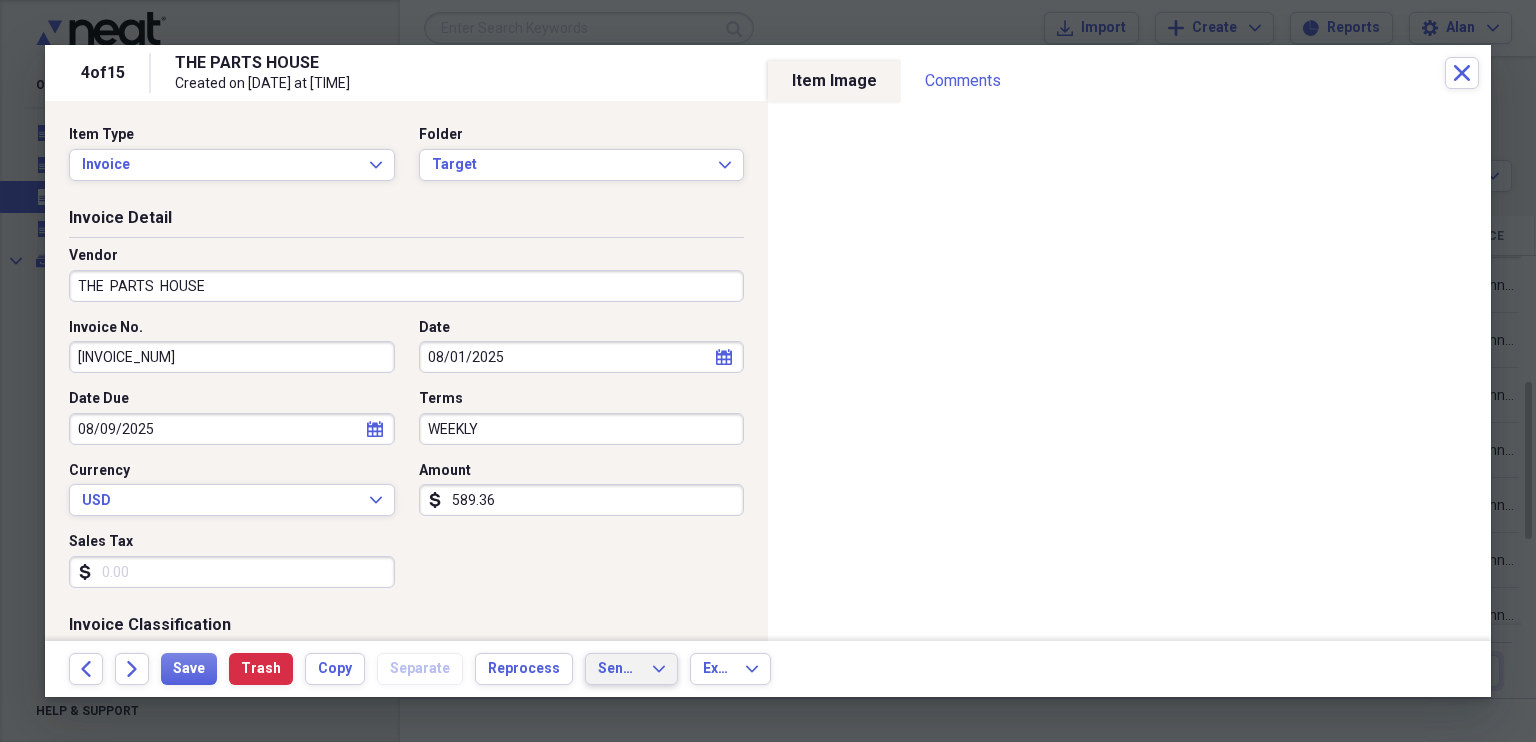 type on "589.36" 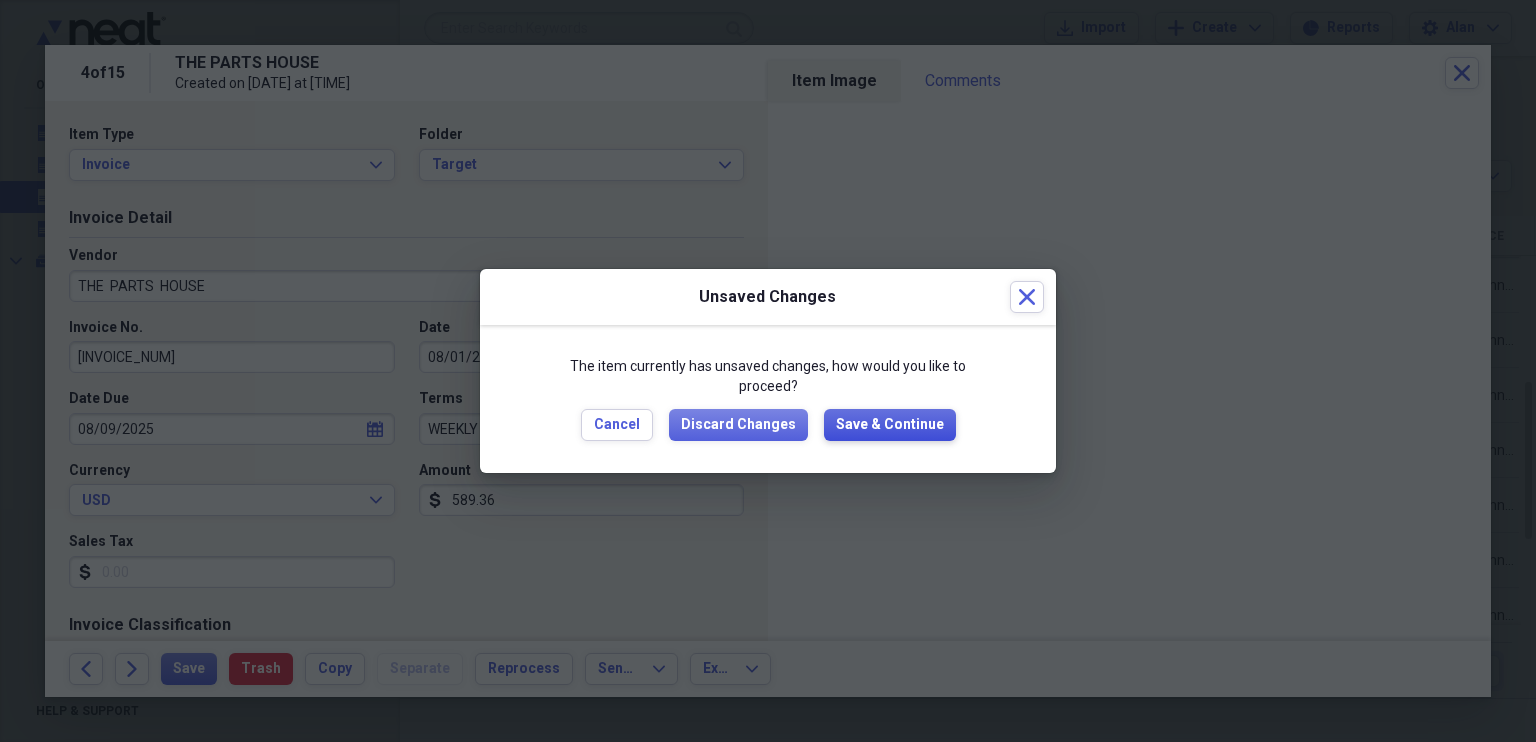 click on "Save & Continue" at bounding box center [890, 425] 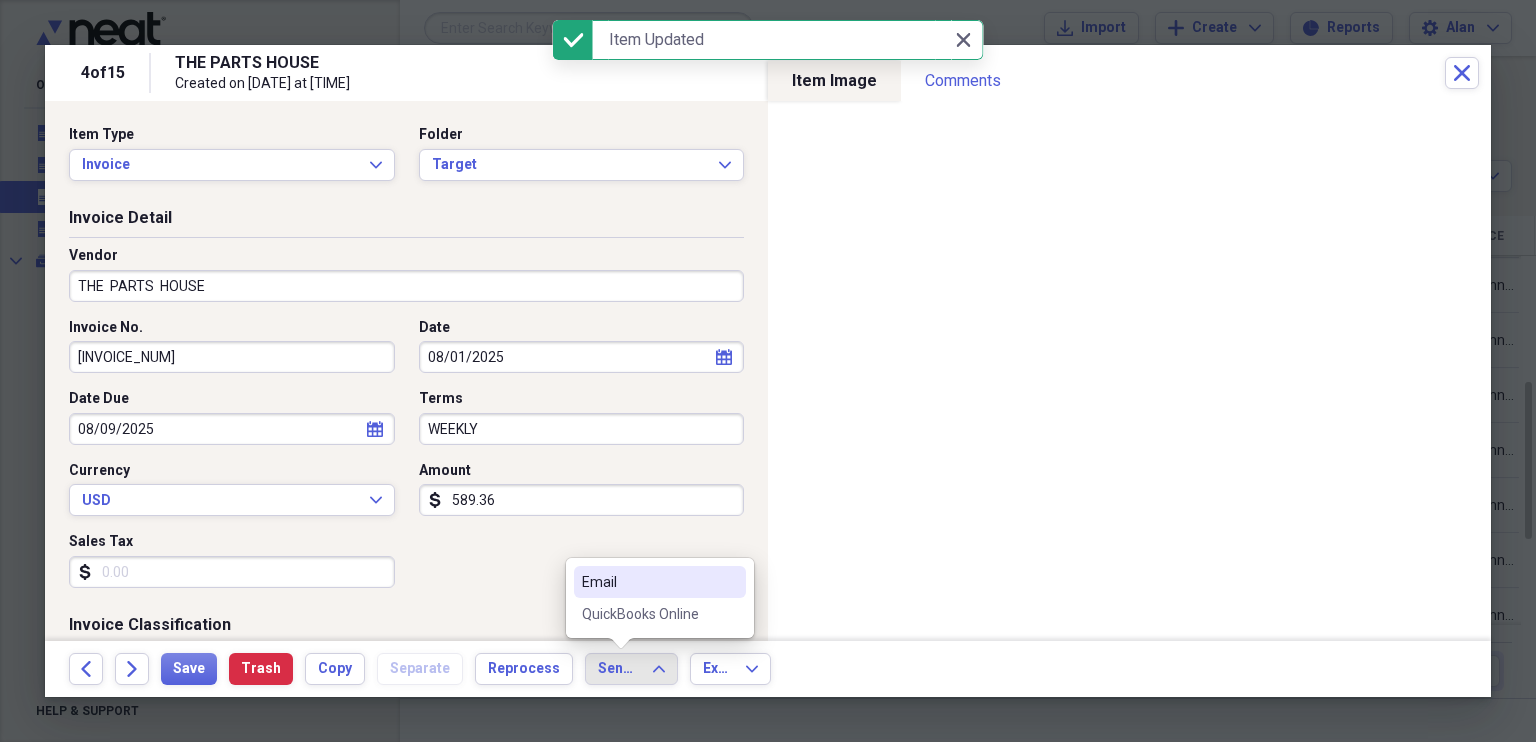 click on "QuickBooks Online" at bounding box center (648, 614) 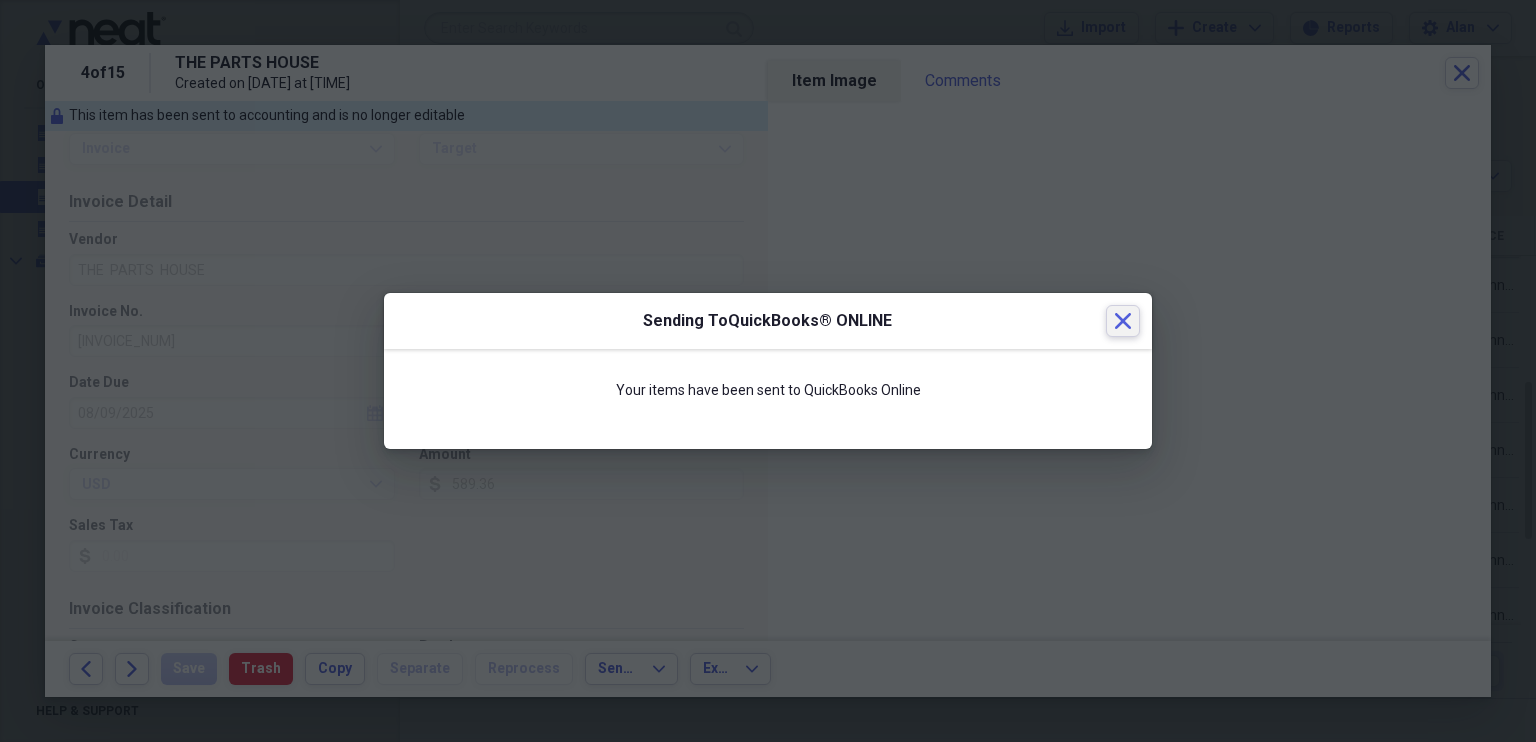 click on "Close" at bounding box center [1123, 321] 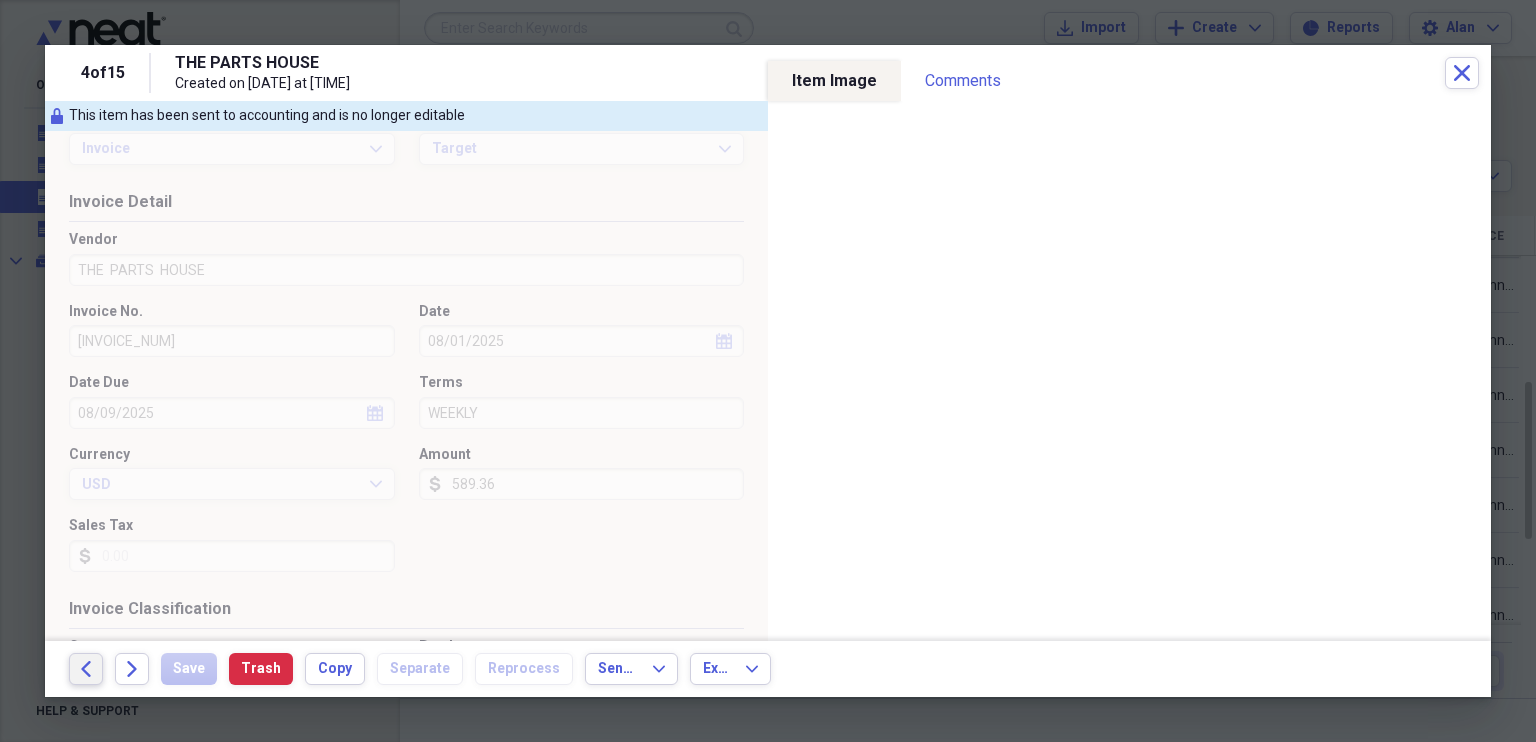 click on "Back" 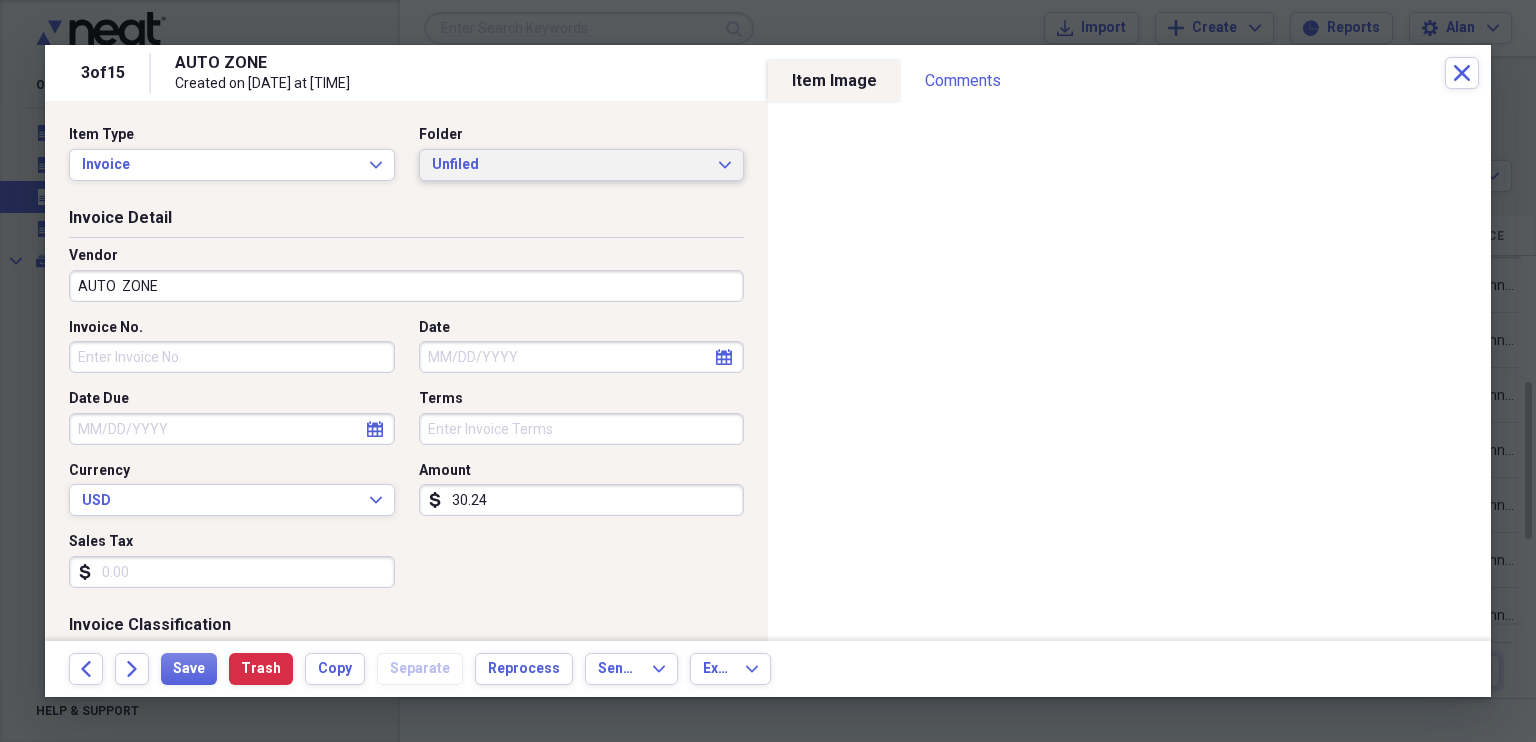 drag, startPoint x: 707, startPoint y: 162, endPoint x: 723, endPoint y: 207, distance: 47.759815 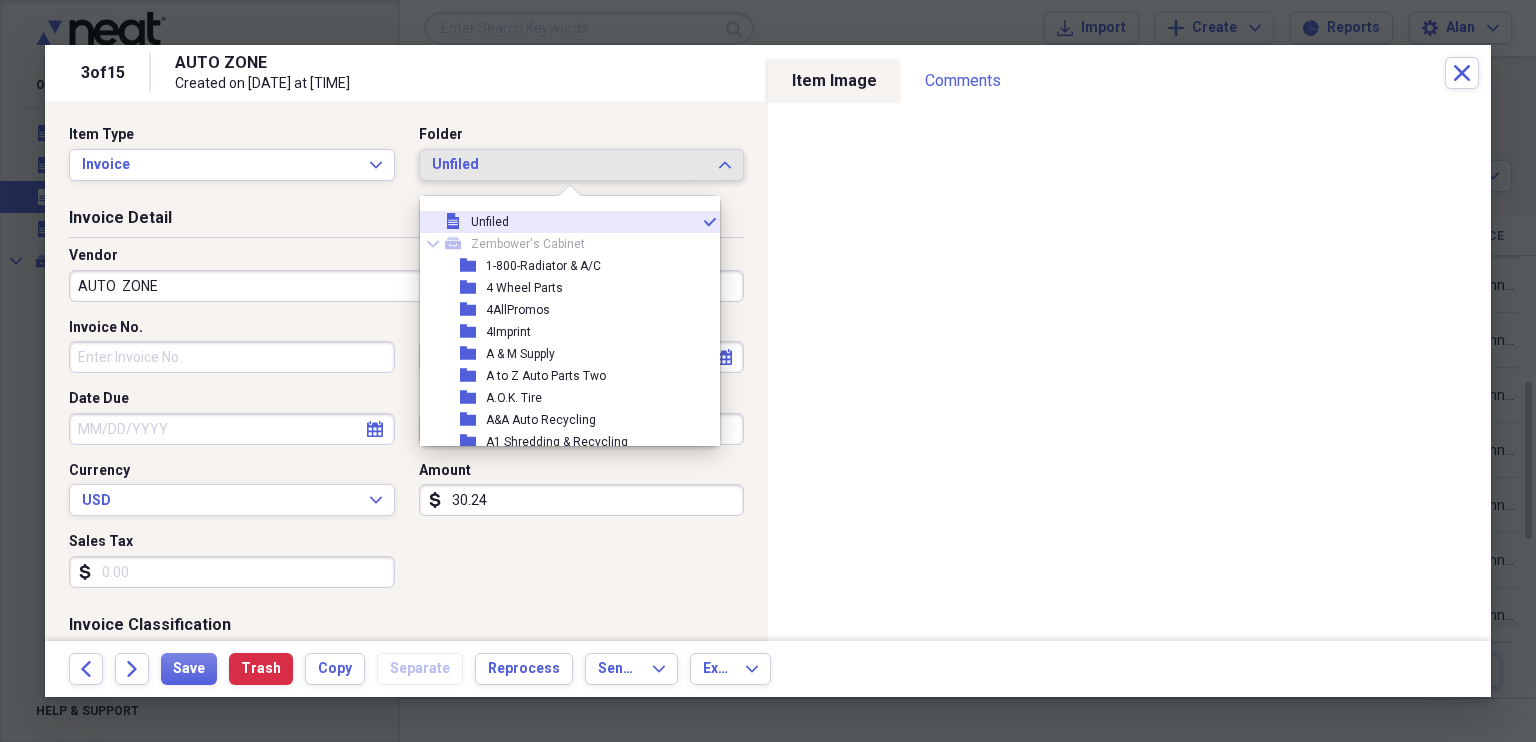 scroll, scrollTop: 9862, scrollLeft: 0, axis: vertical 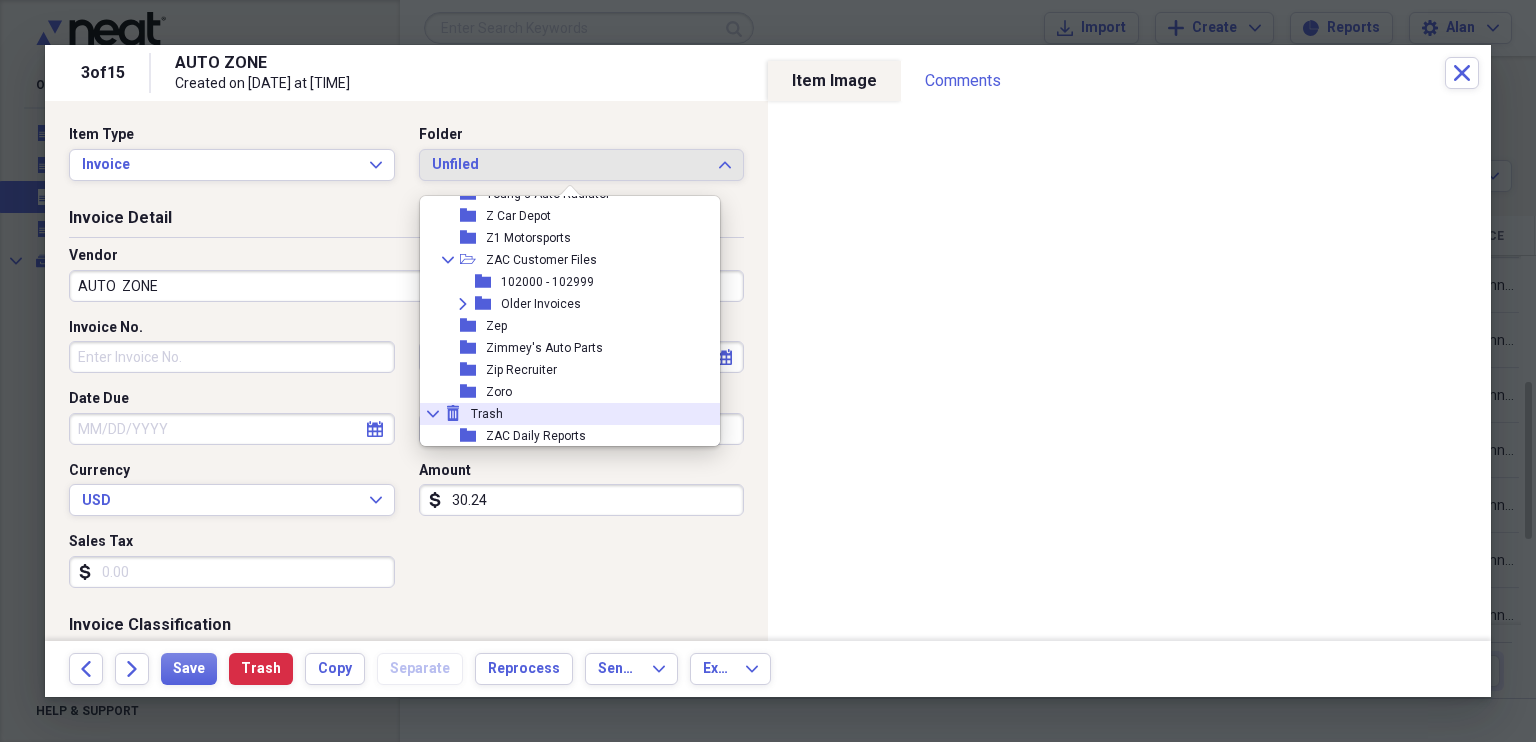 click on "Trash" at bounding box center (487, 414) 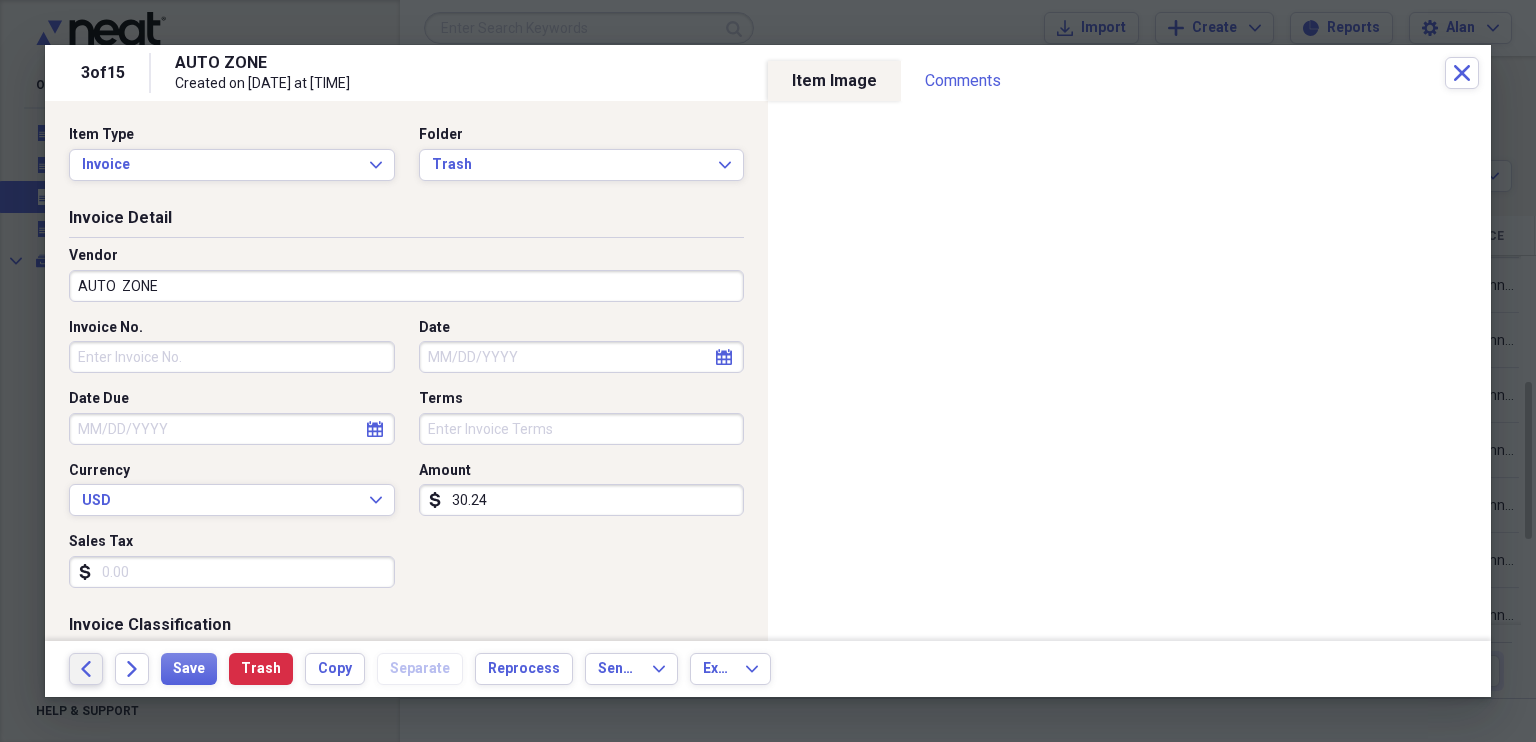 click 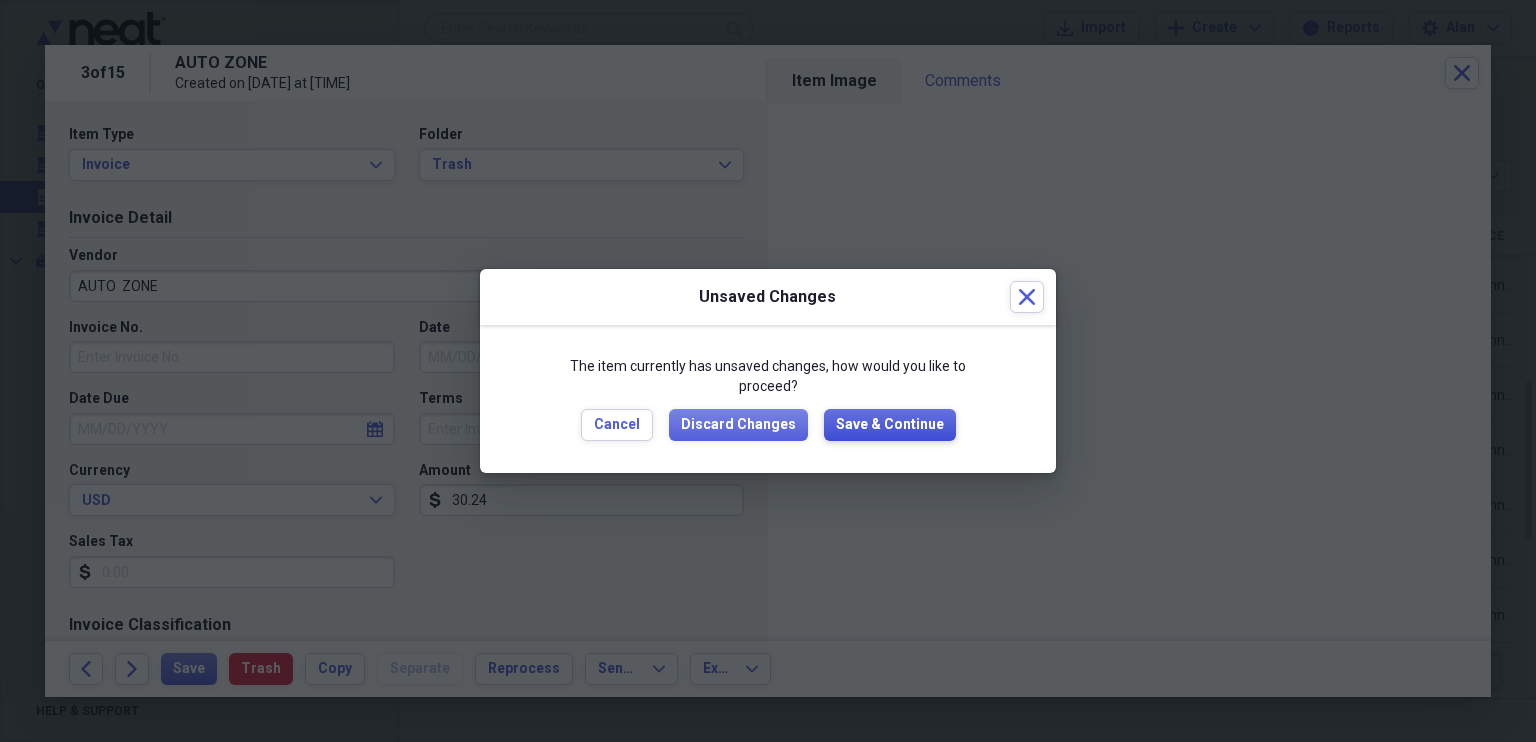 click on "Save & Continue" at bounding box center [890, 425] 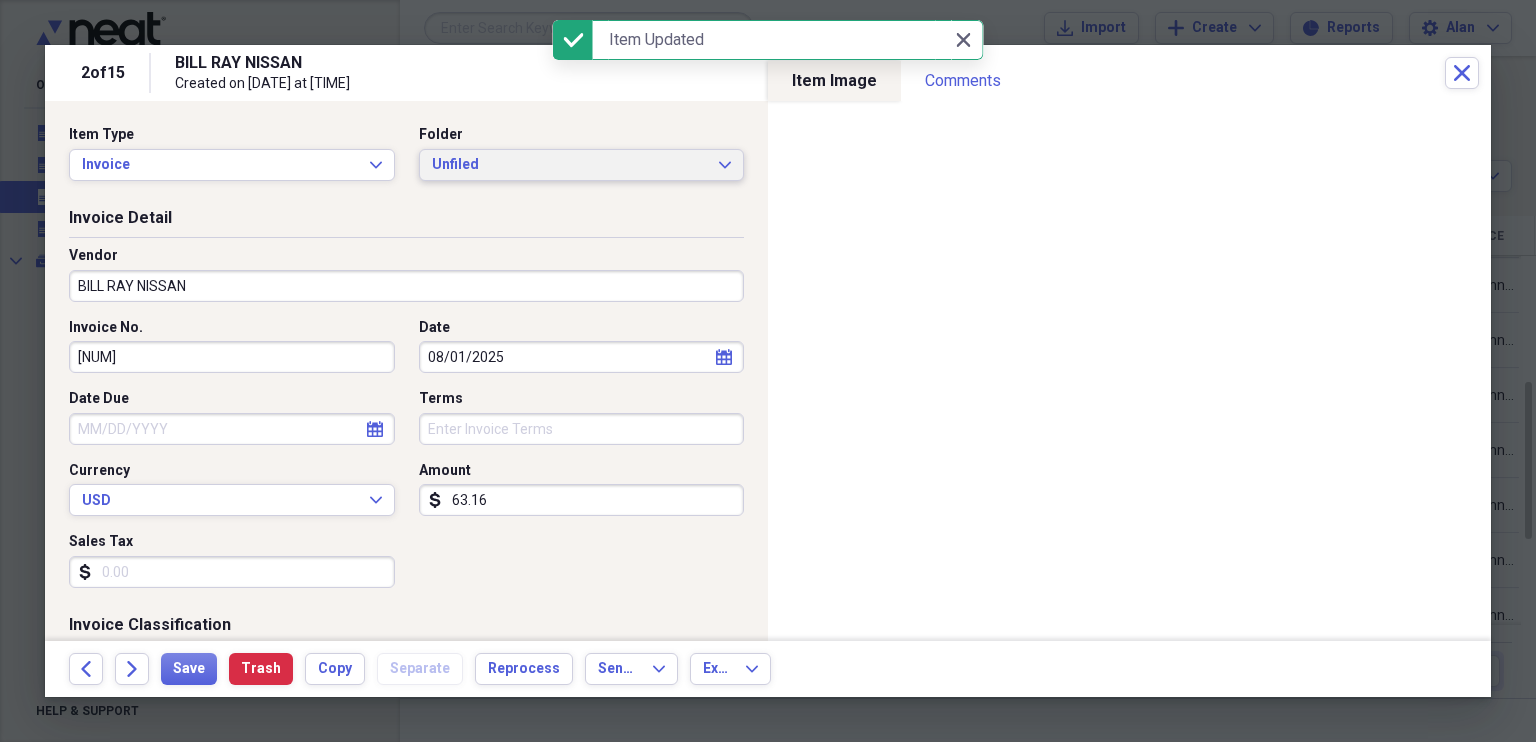 click on "Unfiled" at bounding box center [570, 165] 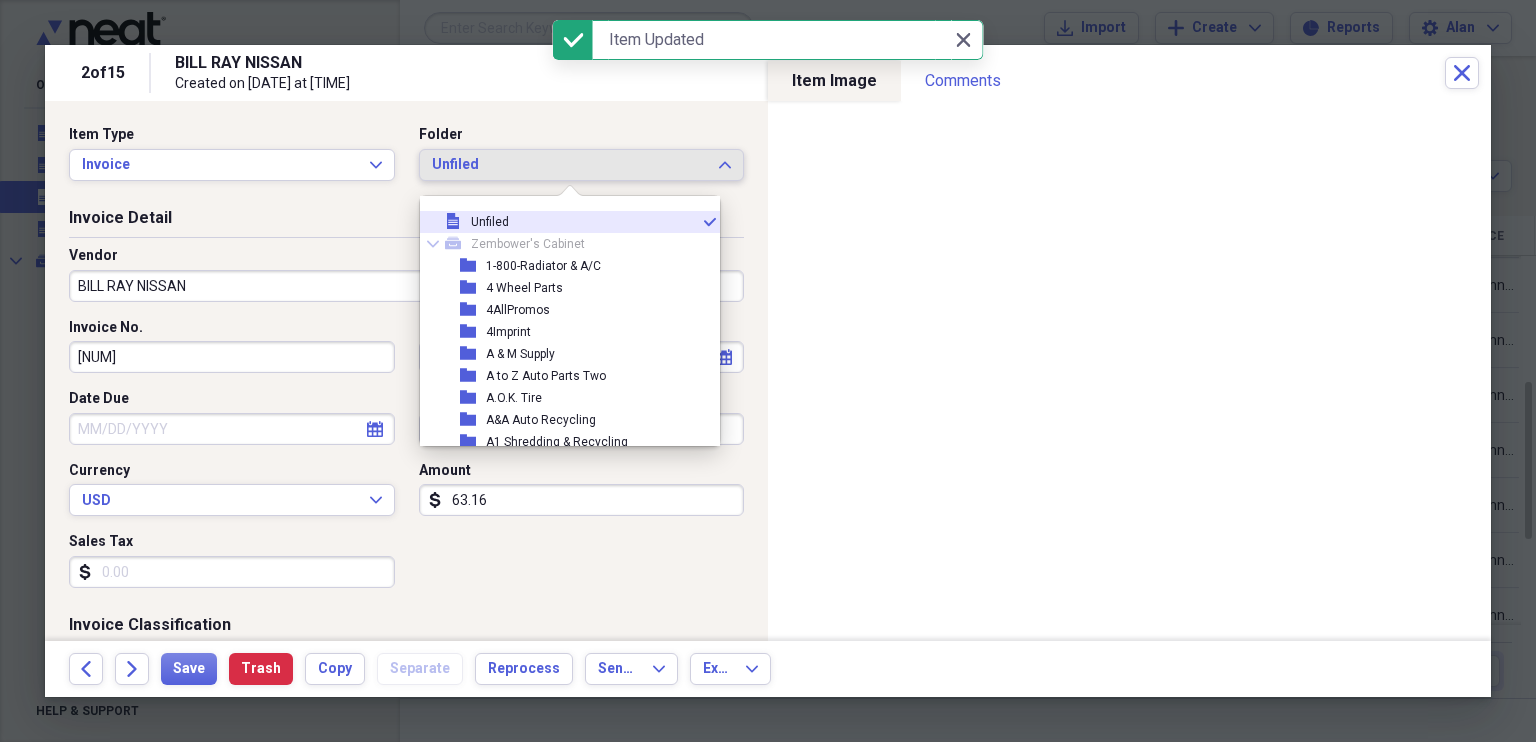 scroll, scrollTop: 1453, scrollLeft: 0, axis: vertical 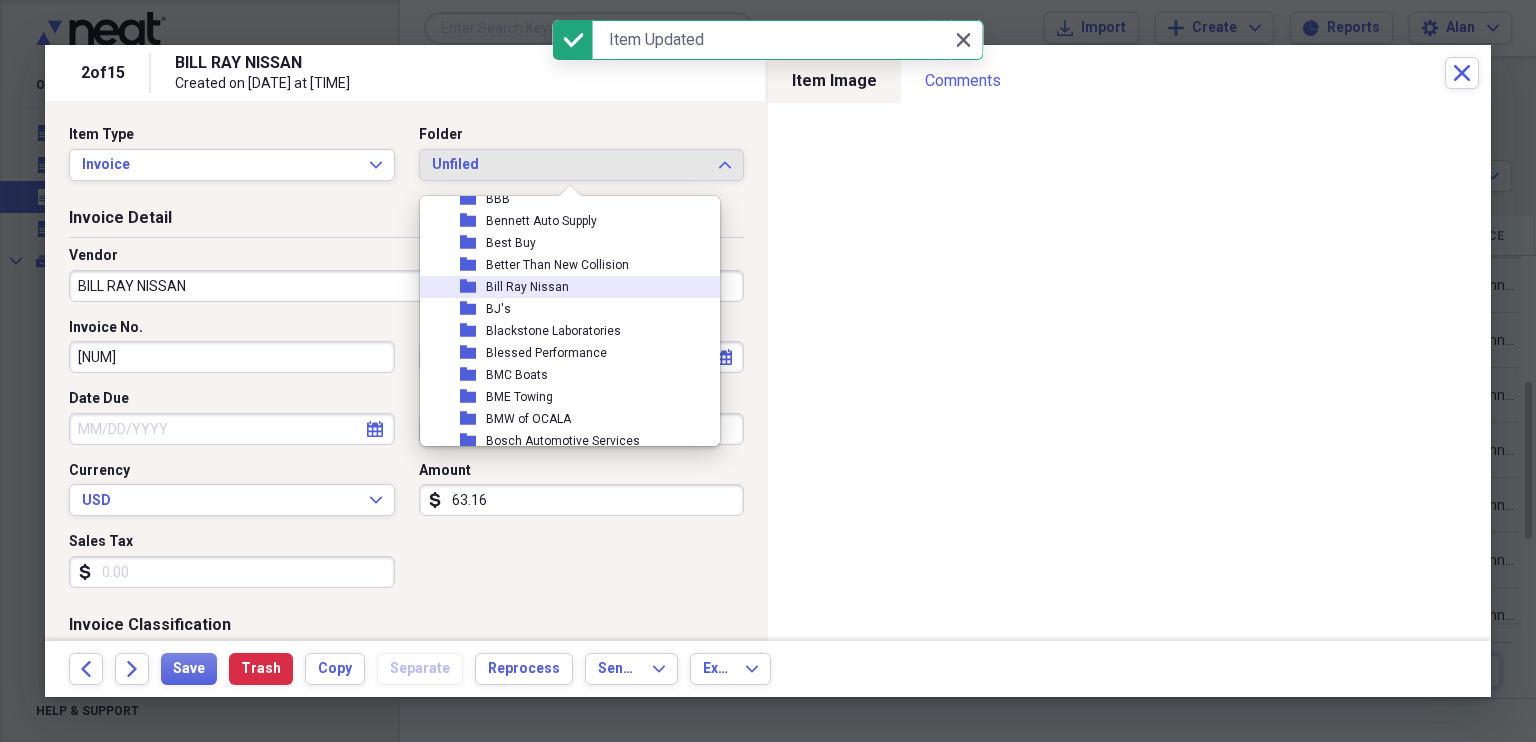 click on "Bill Ray Nissan" at bounding box center [527, 287] 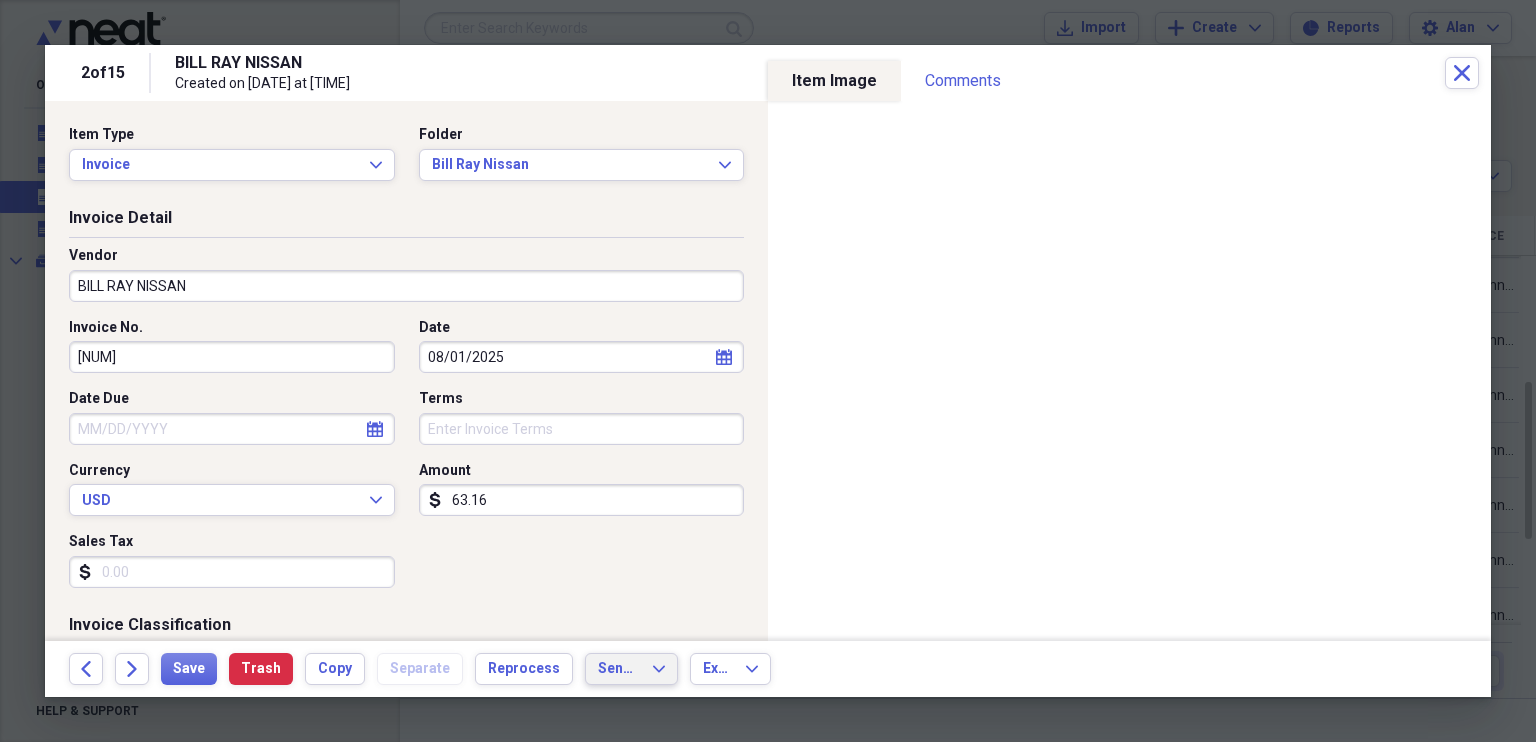 click on "Send To Expand" at bounding box center (631, 669) 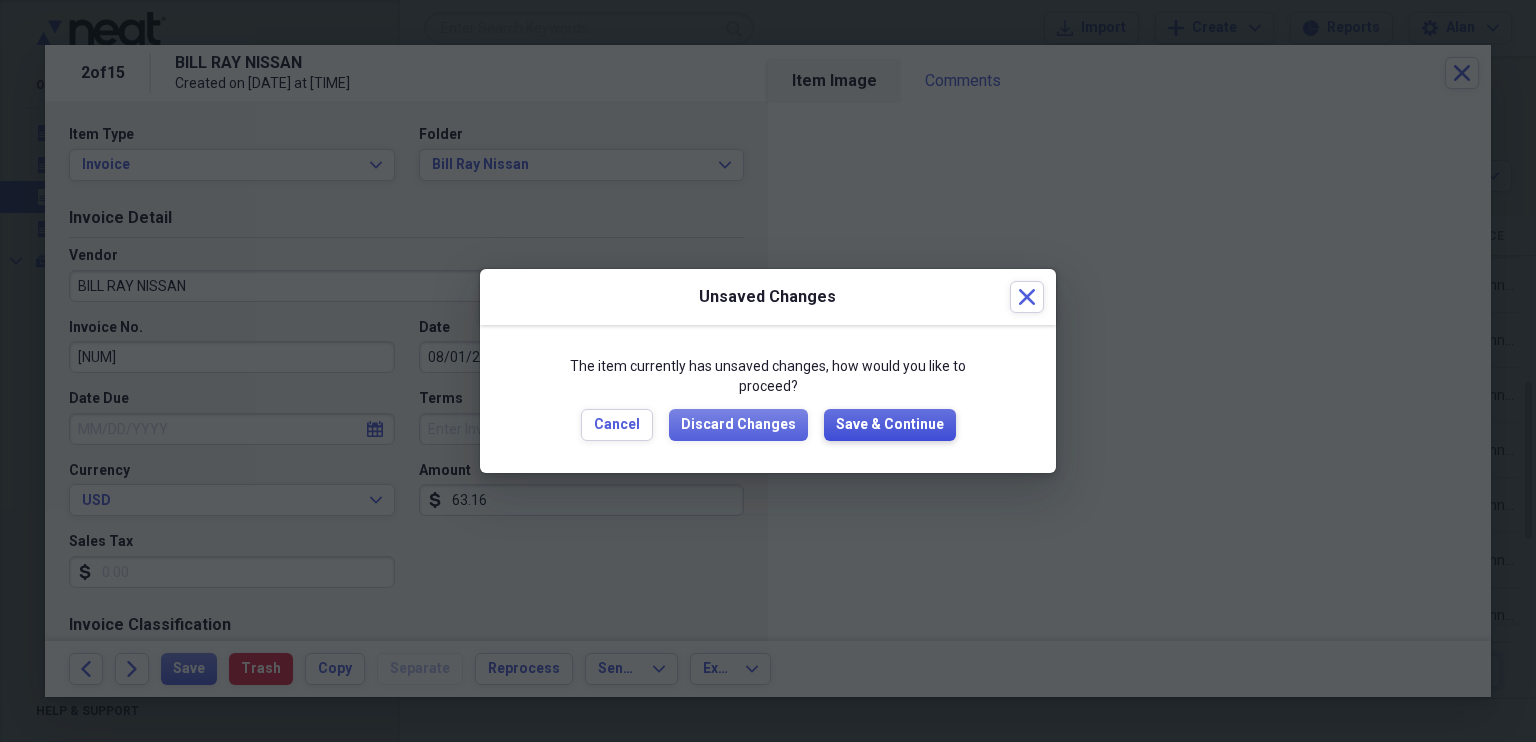 click on "Save & Continue" at bounding box center [890, 425] 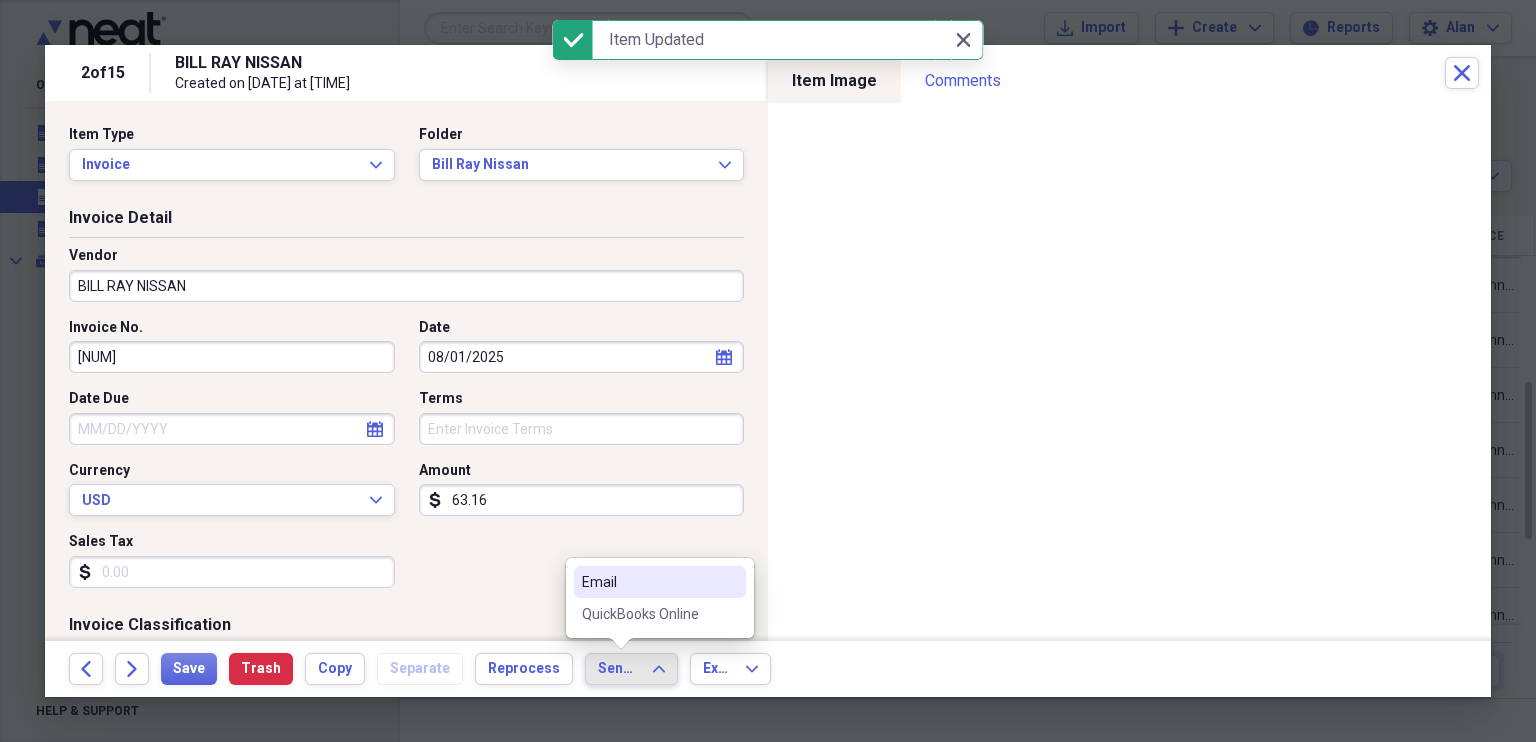 click on "QuickBooks Online" at bounding box center [648, 614] 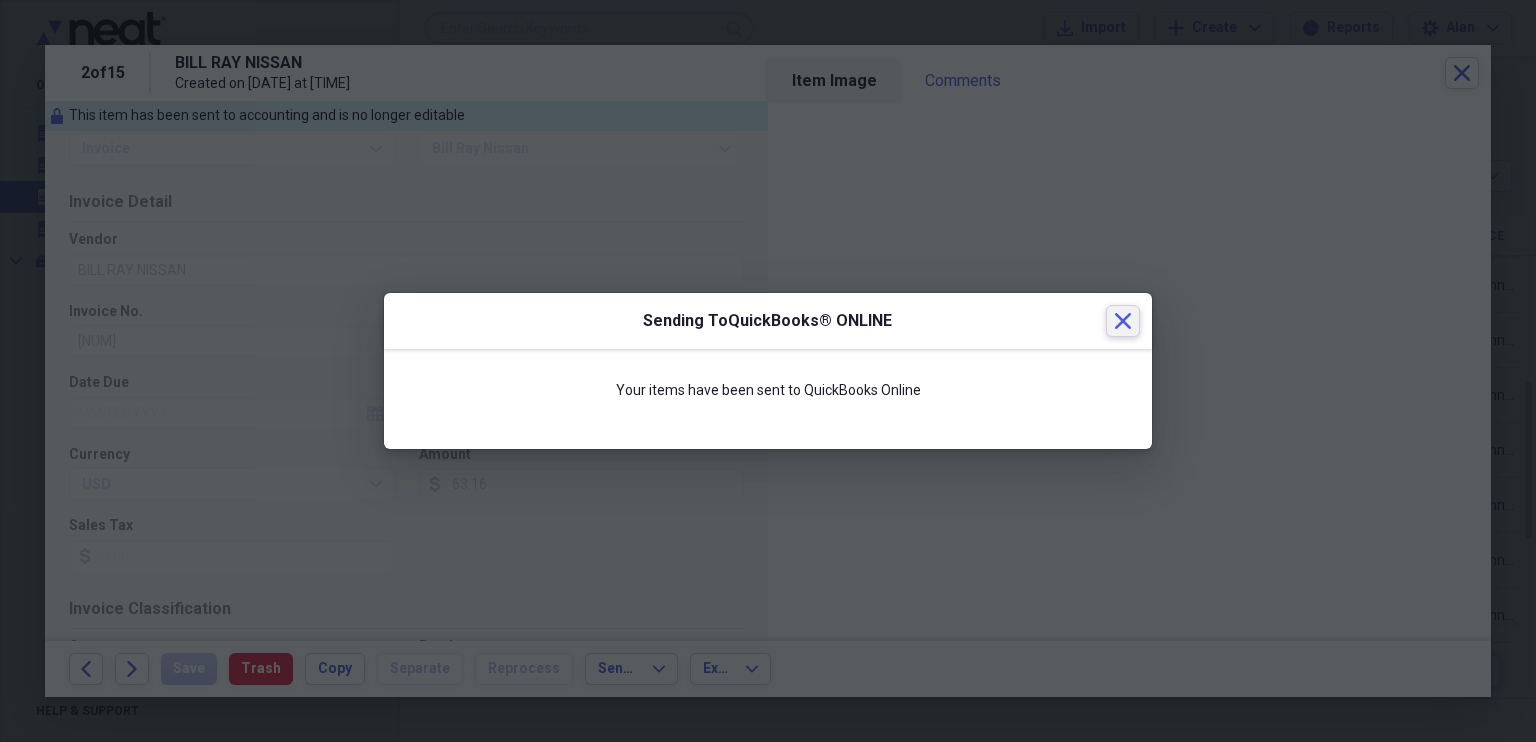 click on "Close" at bounding box center (1123, 321) 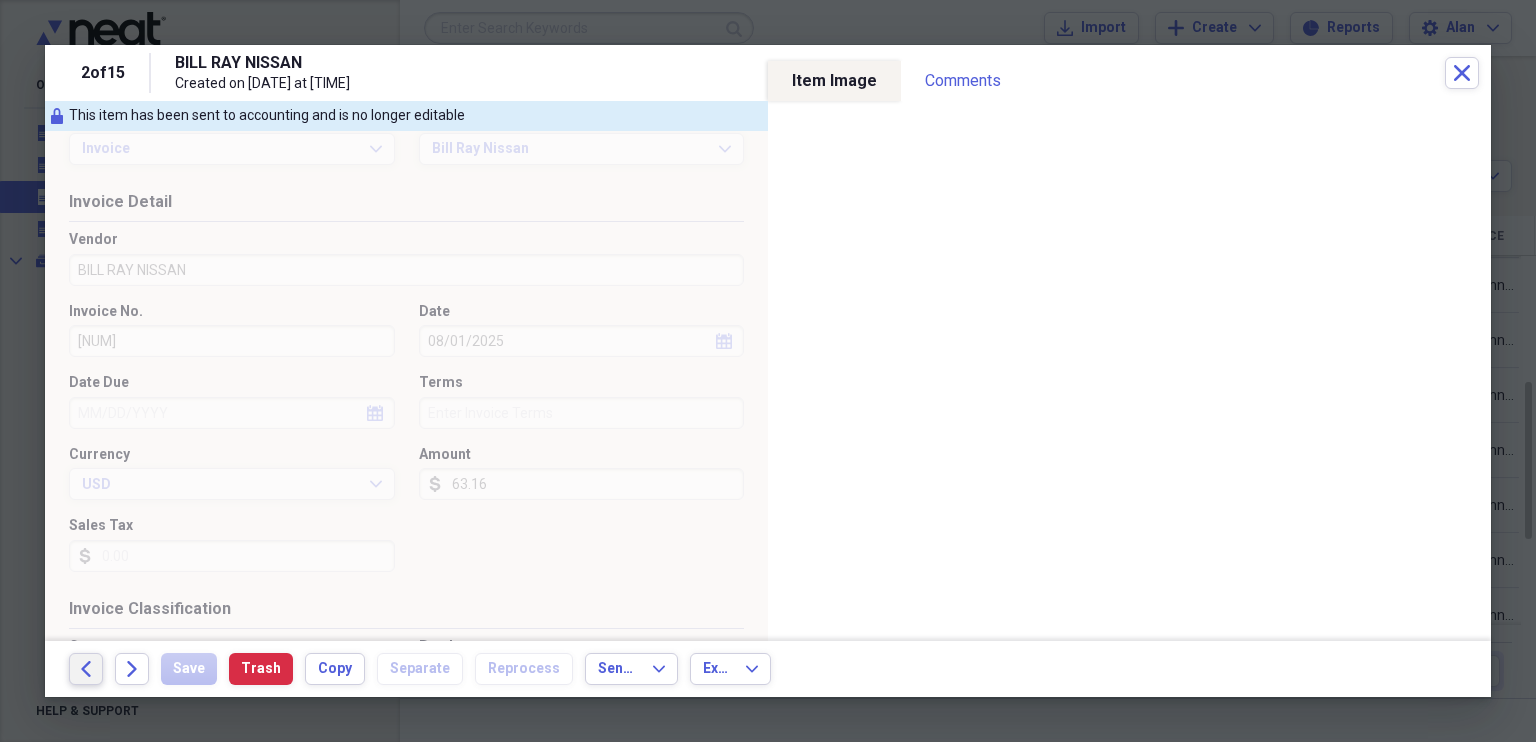 click on "Back" 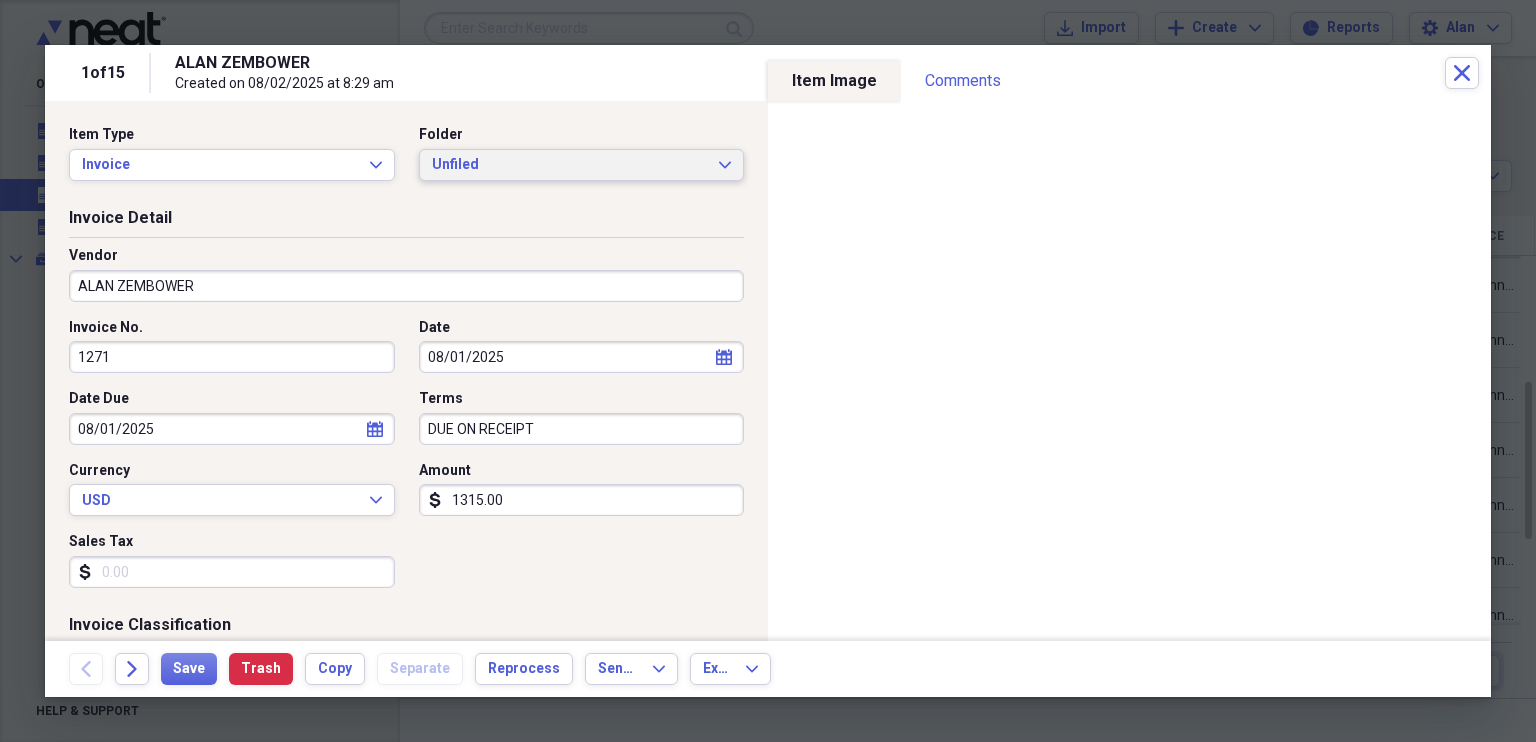 click on "Expand" 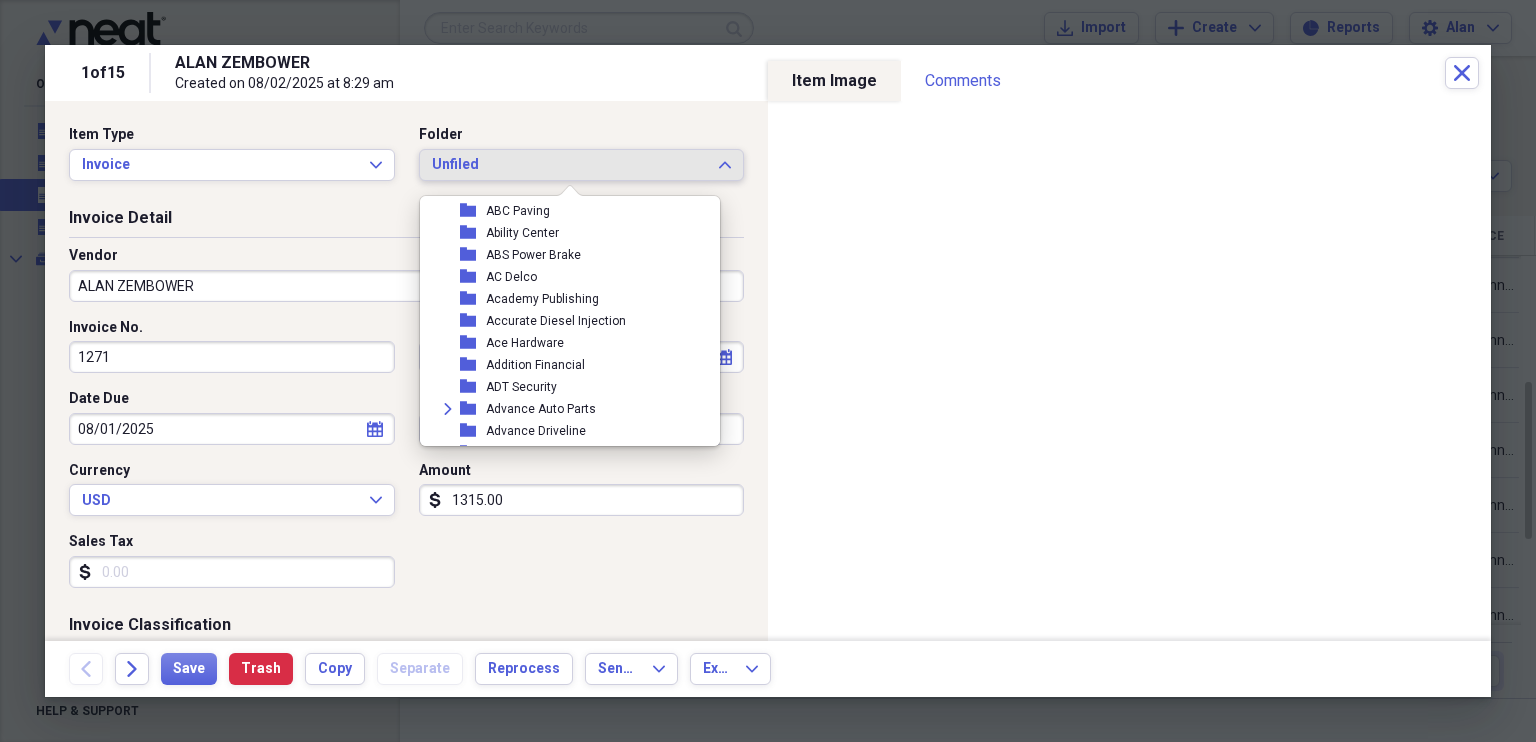 scroll, scrollTop: 550, scrollLeft: 0, axis: vertical 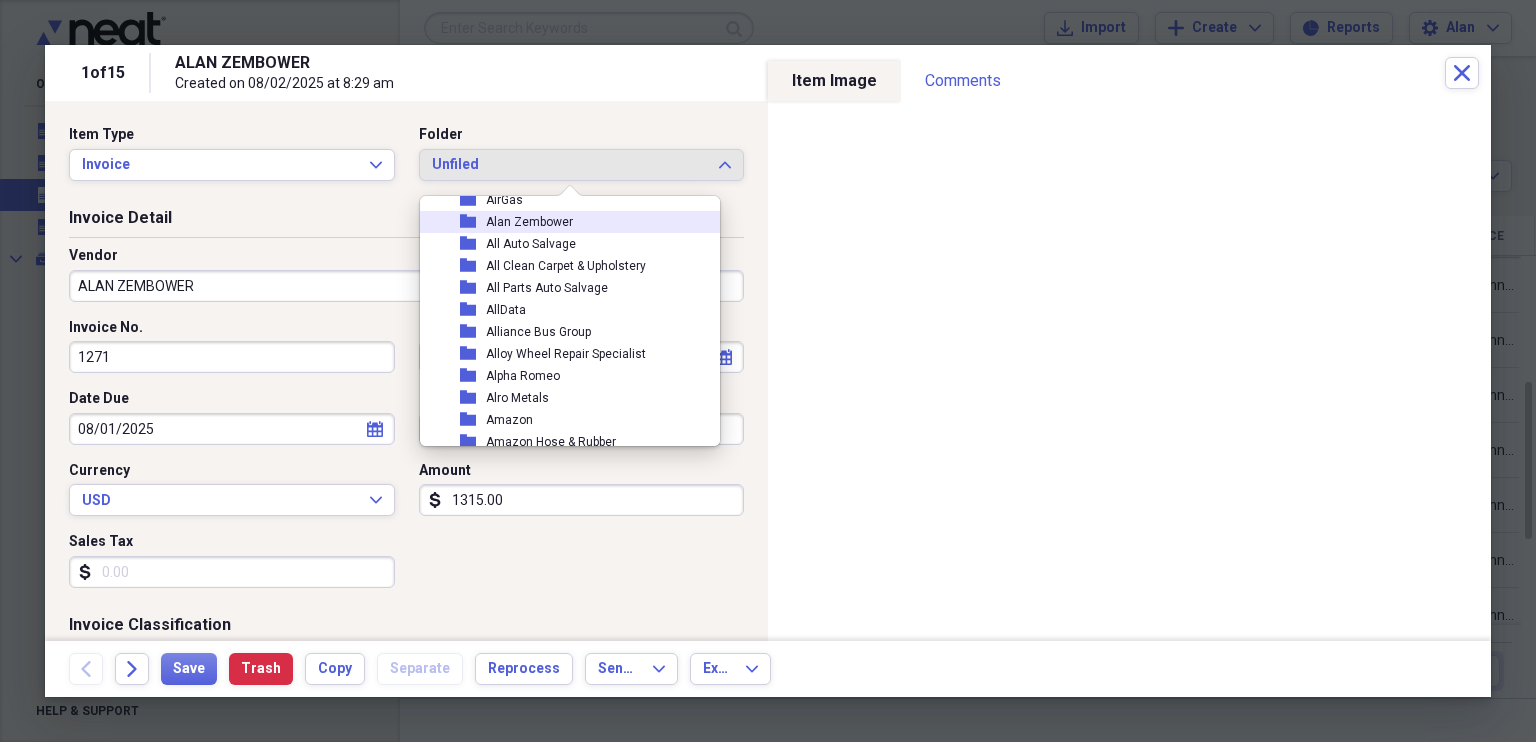 click on "Alan Zembower" at bounding box center [529, 222] 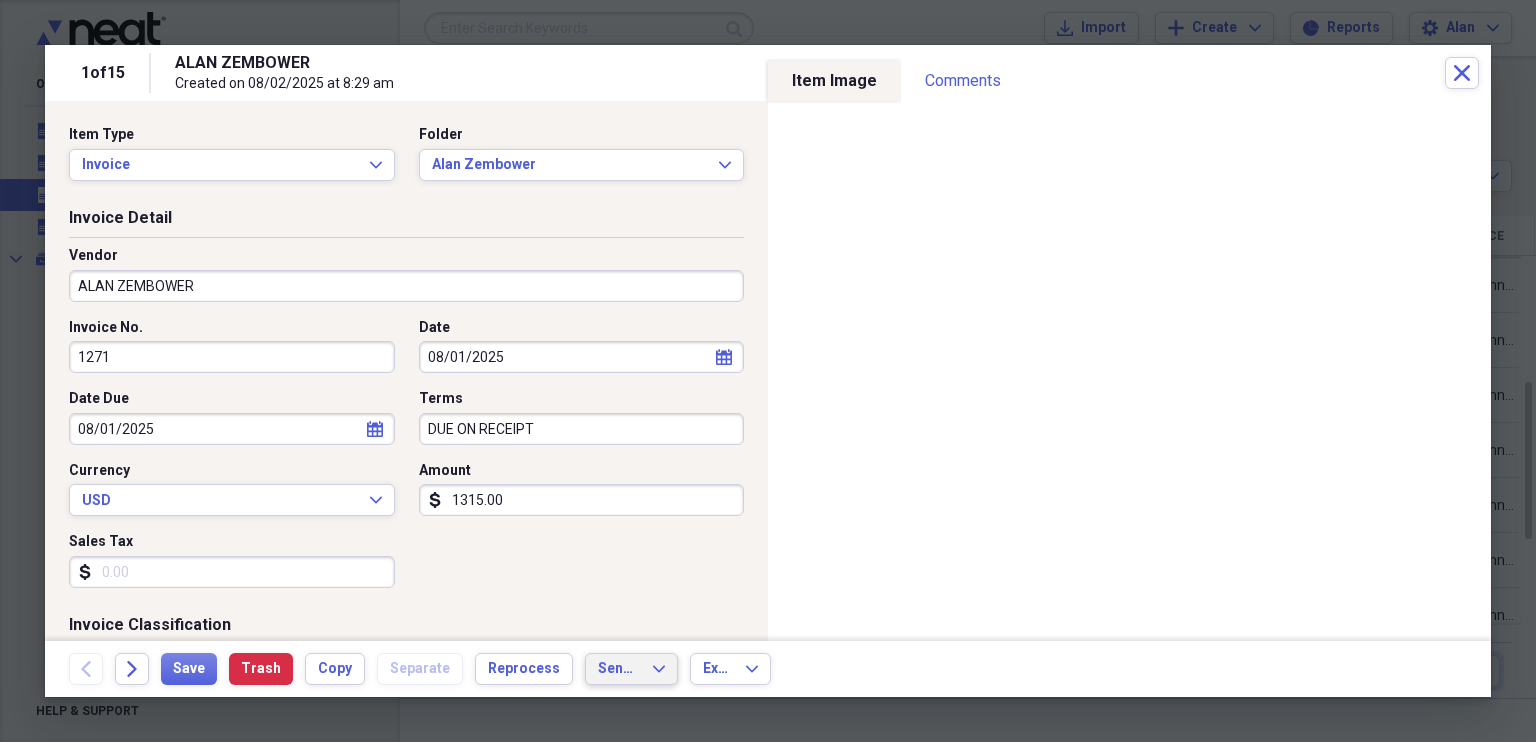 click on "Expand" 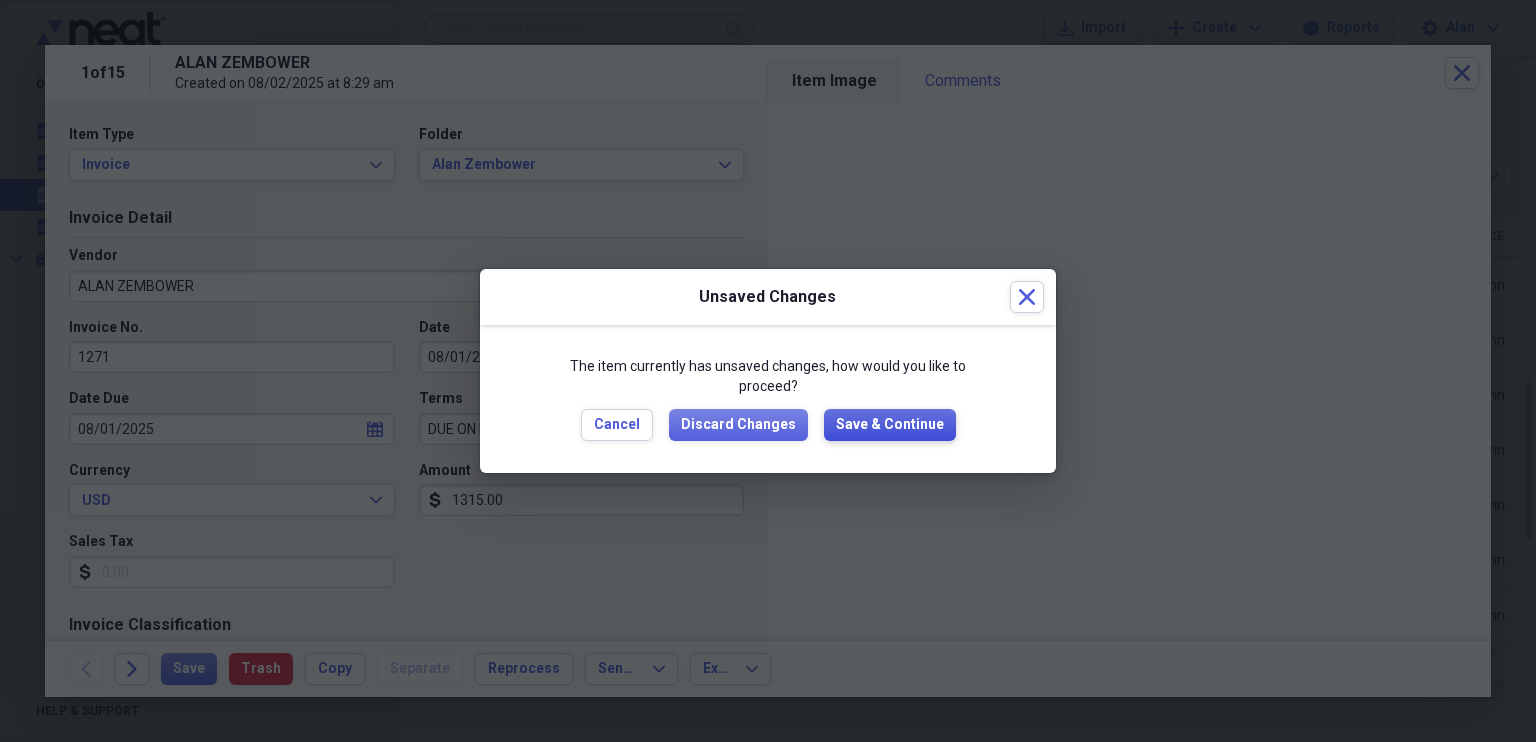 click on "Save & Continue" at bounding box center (890, 425) 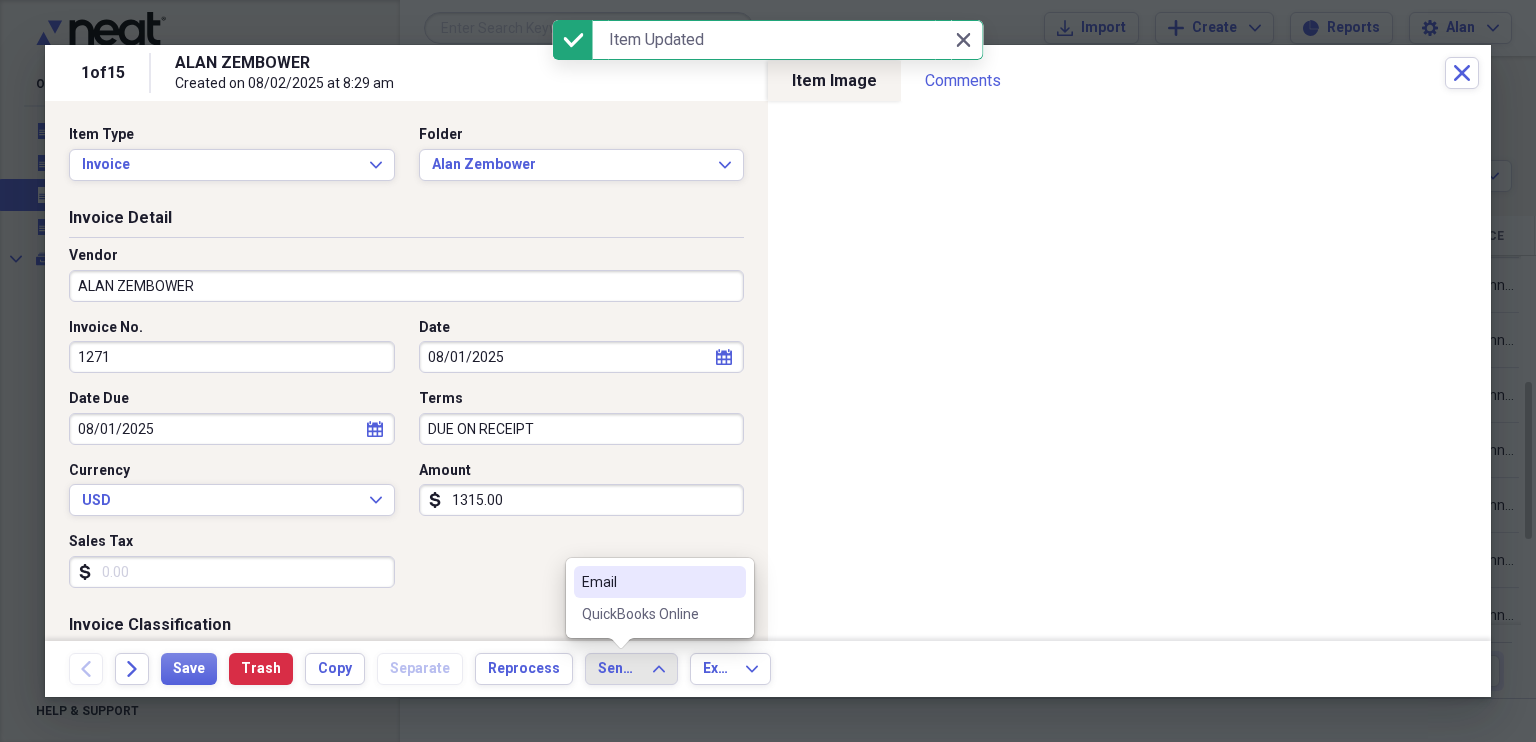 click on "QuickBooks Online" at bounding box center [648, 614] 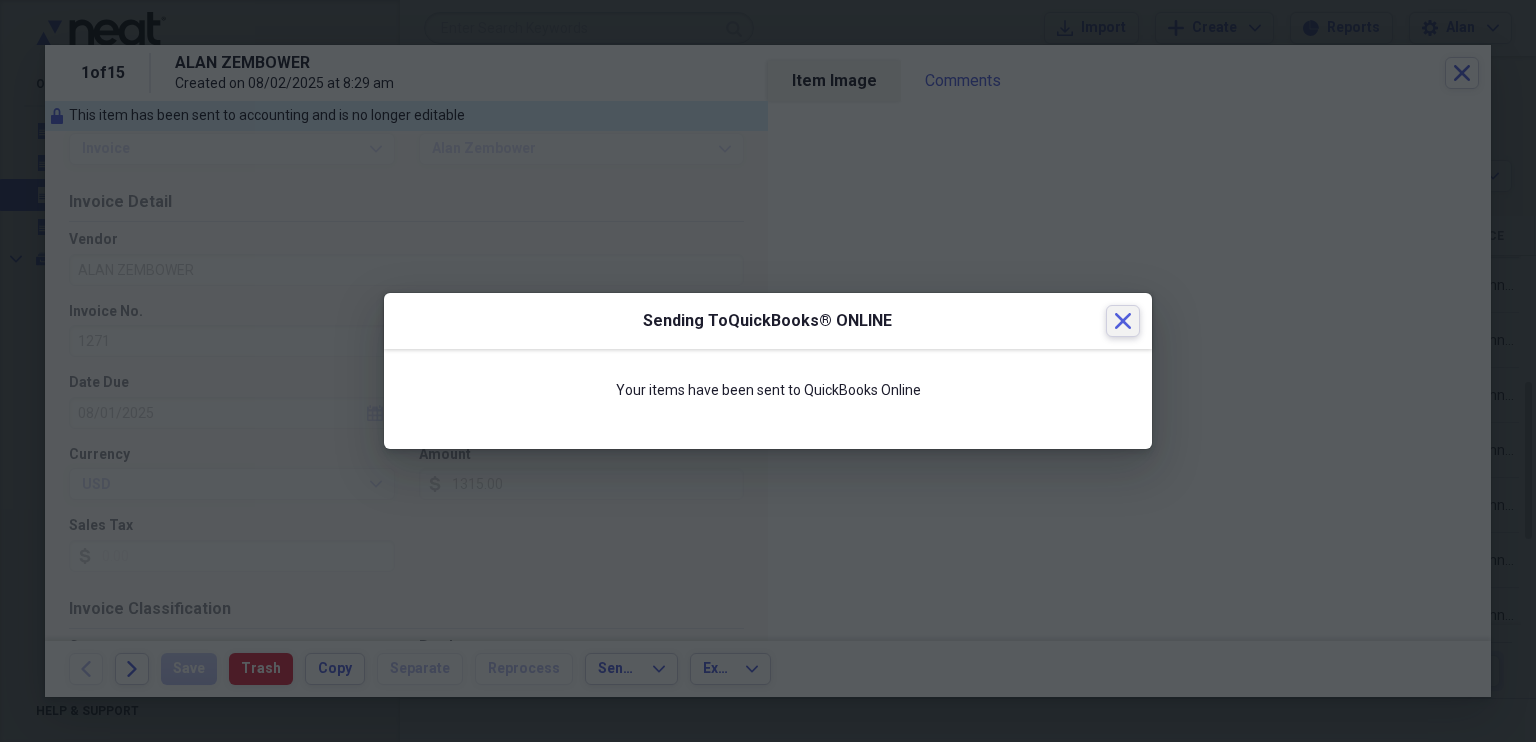 click on "Close" at bounding box center (1123, 321) 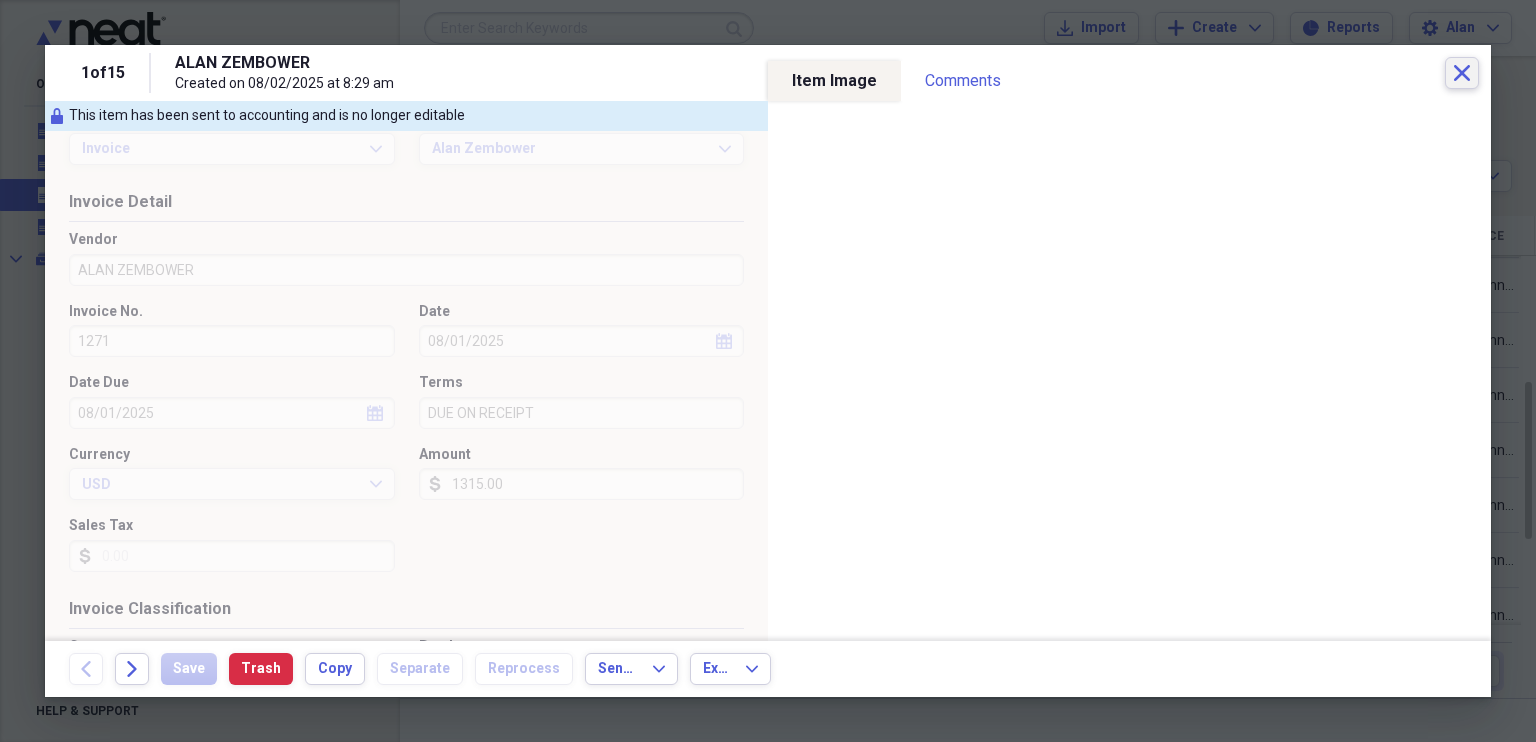 click on "Close" at bounding box center [1462, 73] 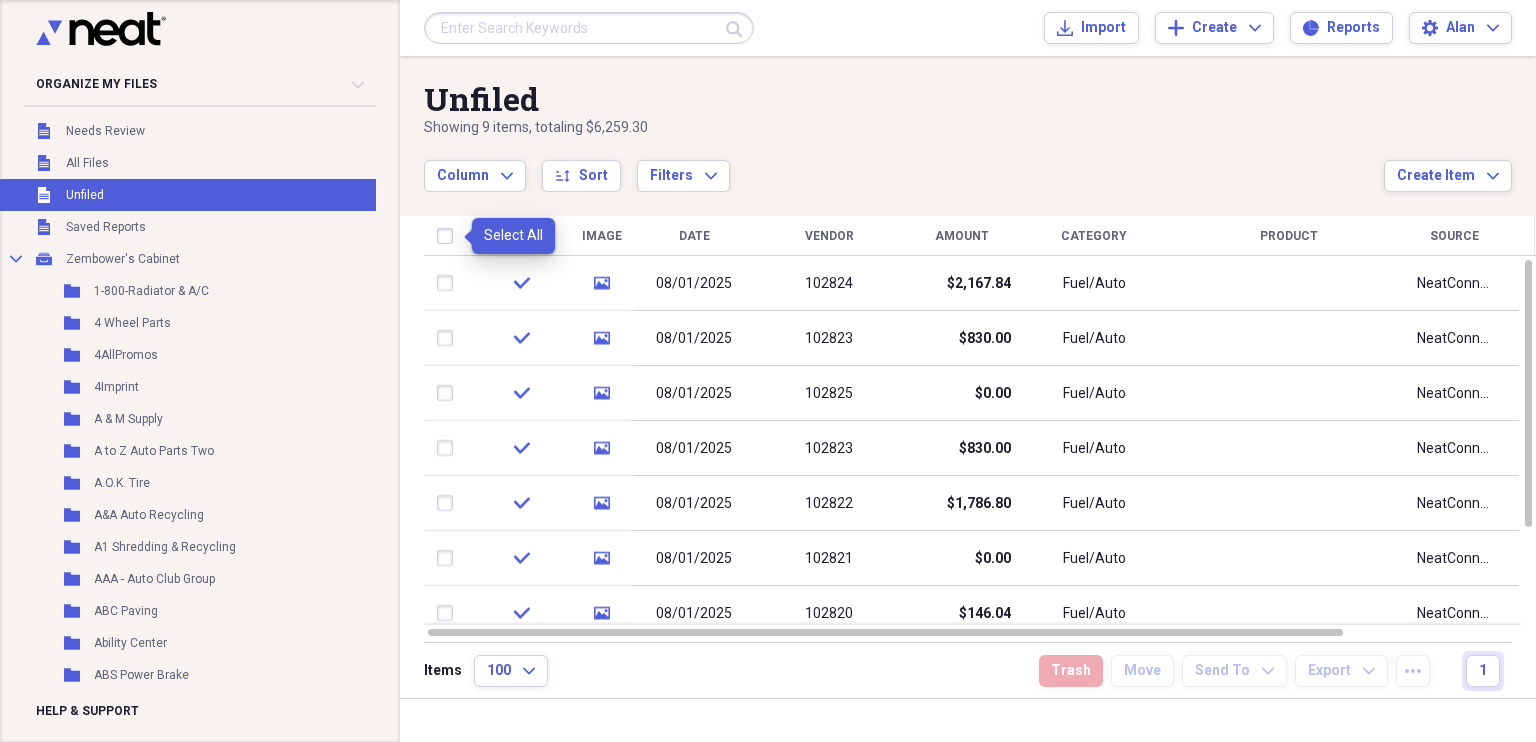 click at bounding box center (449, 236) 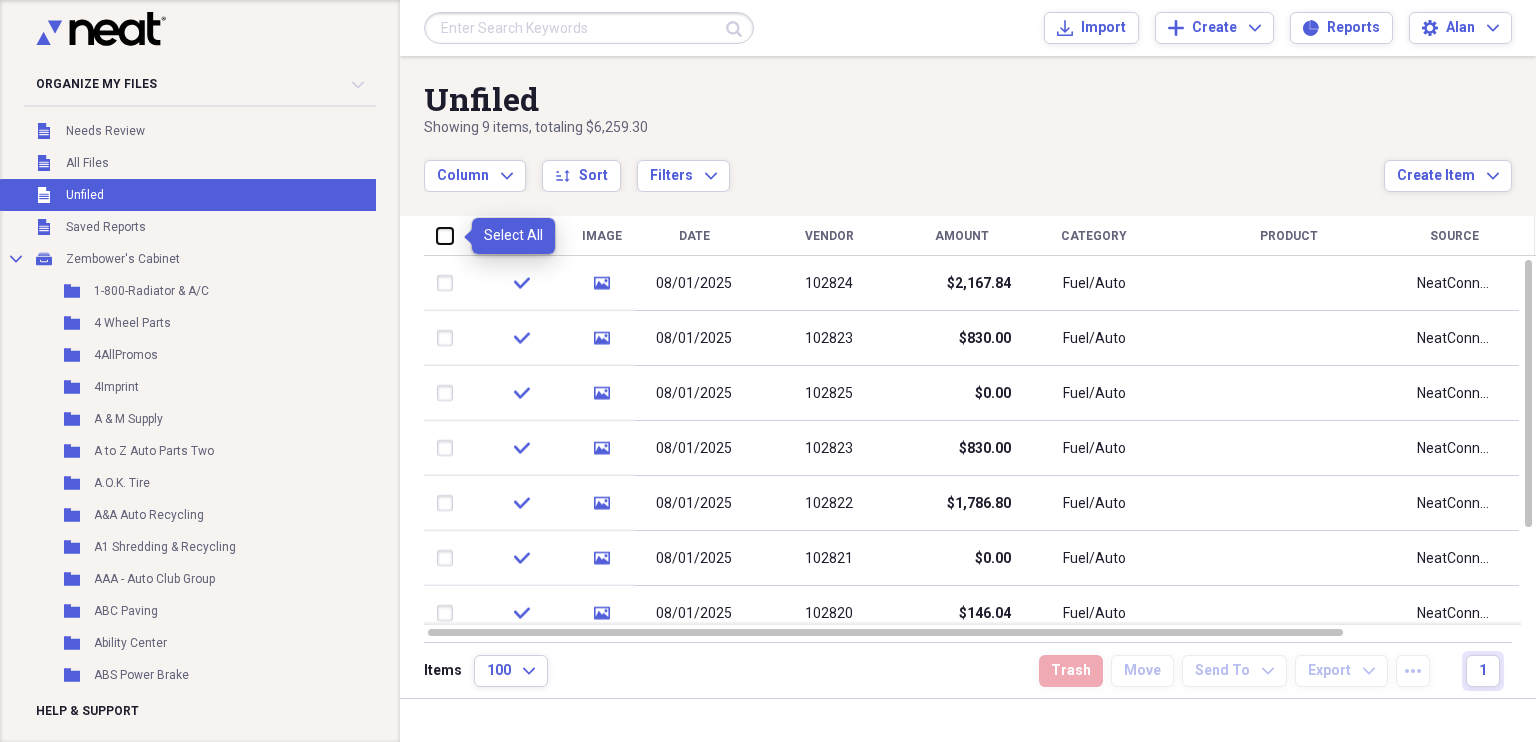 click at bounding box center [437, 235] 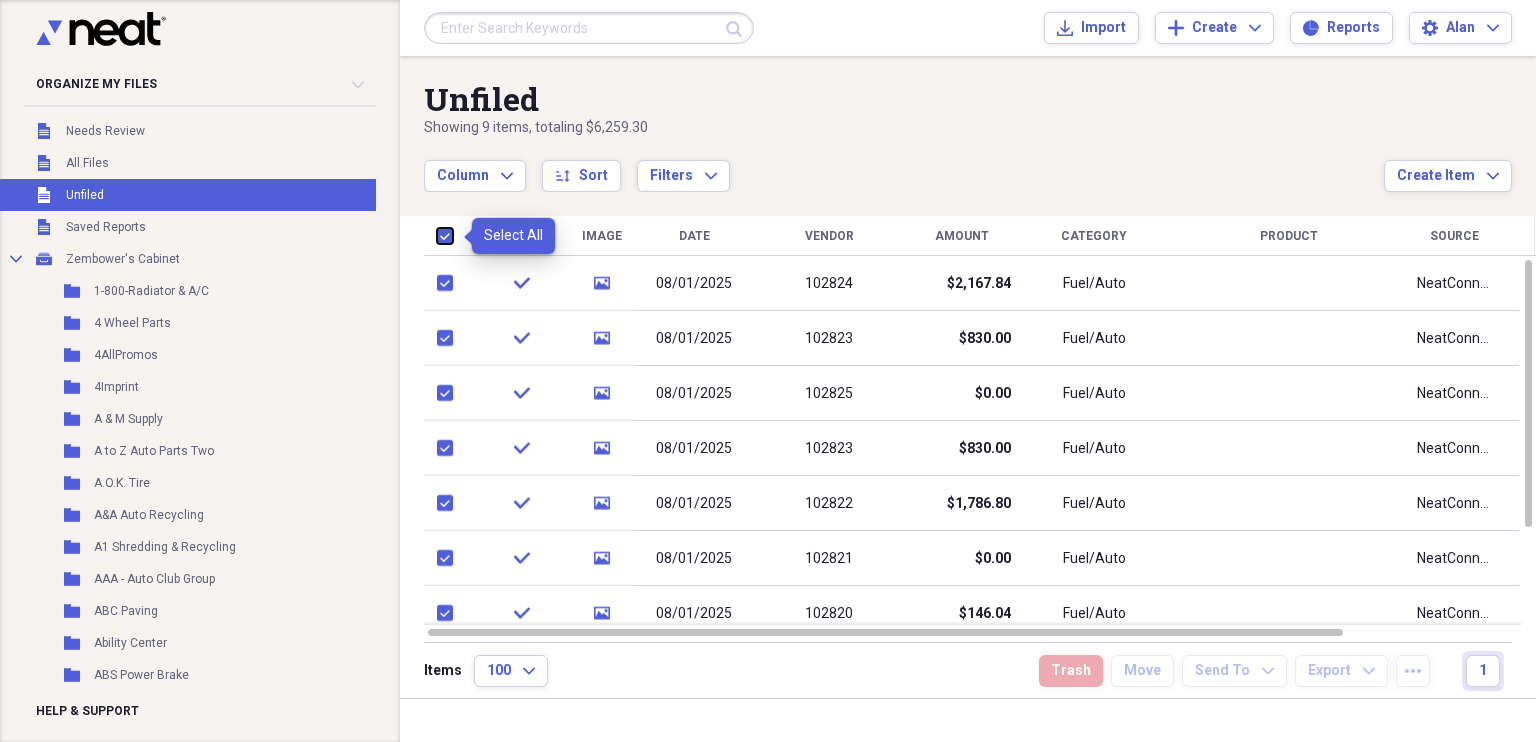 checkbox on "true" 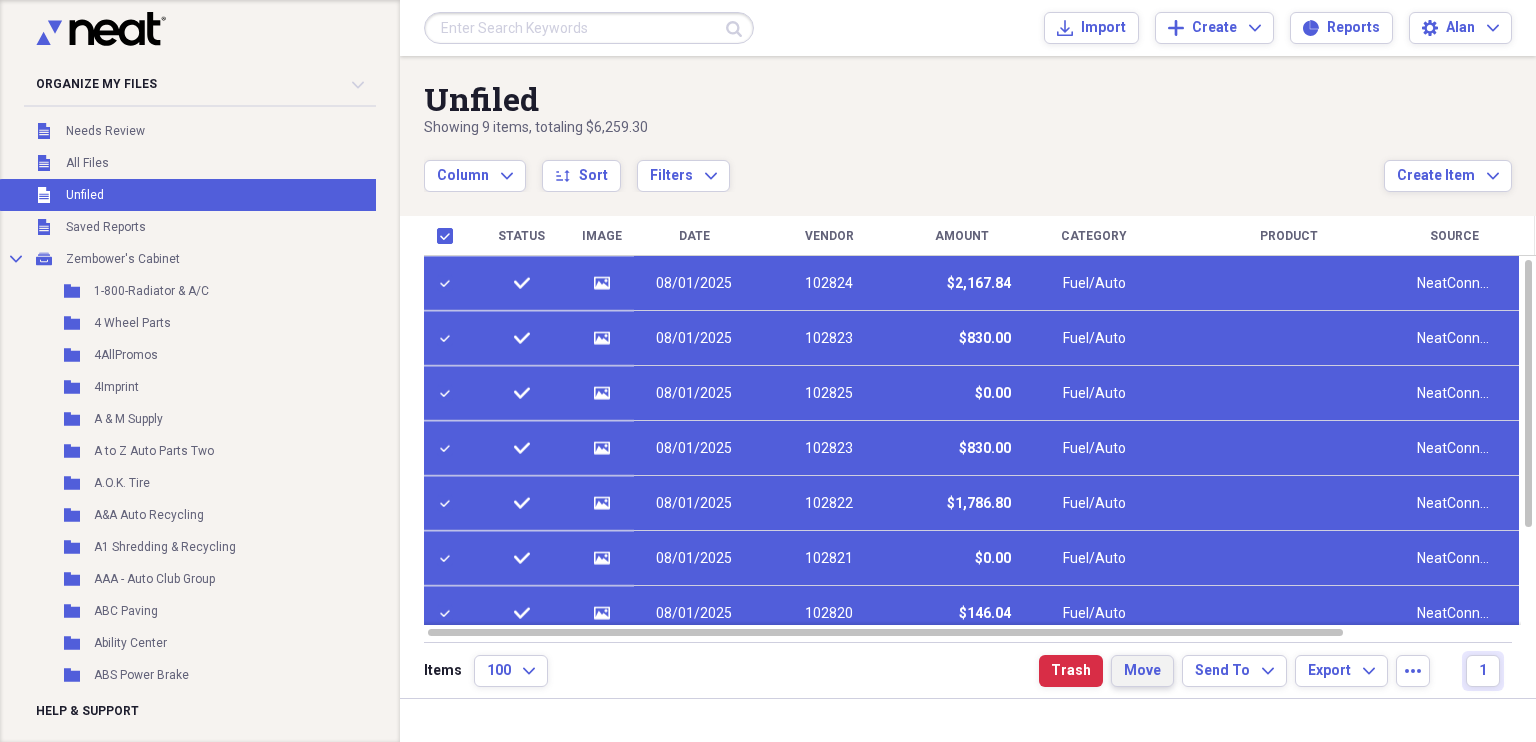 click on "Move" at bounding box center (1142, 671) 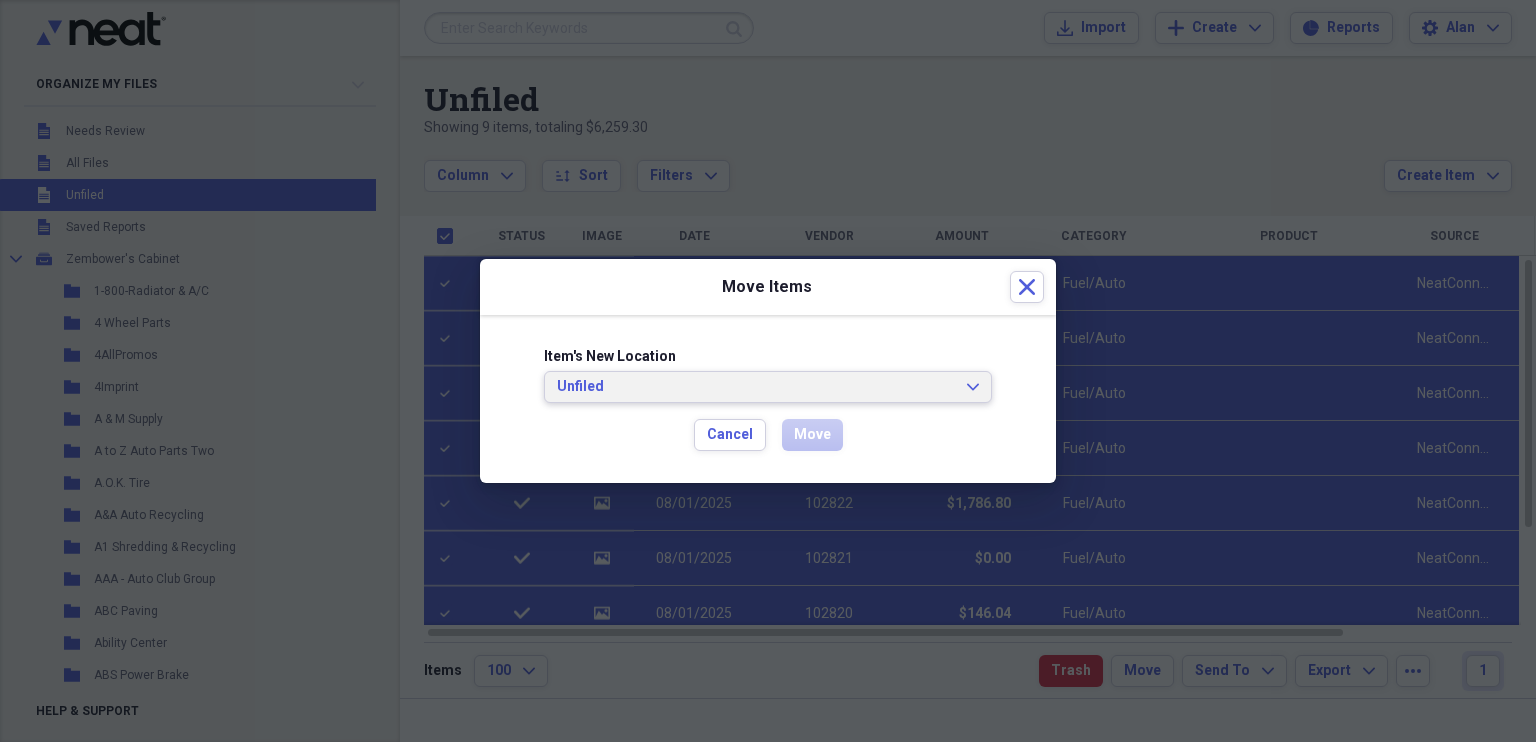 click on "Unfiled Expand" at bounding box center (768, 387) 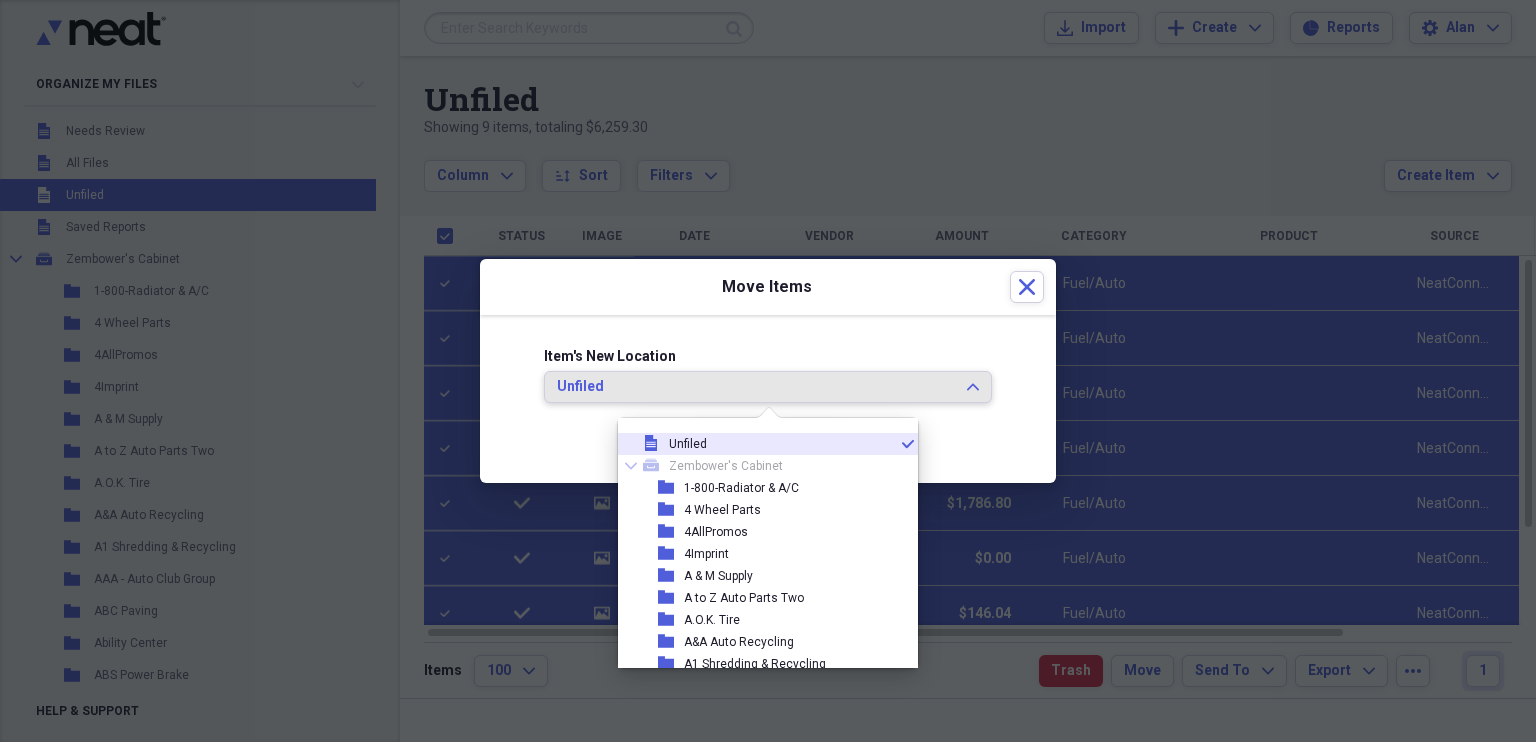 scroll, scrollTop: 9862, scrollLeft: 0, axis: vertical 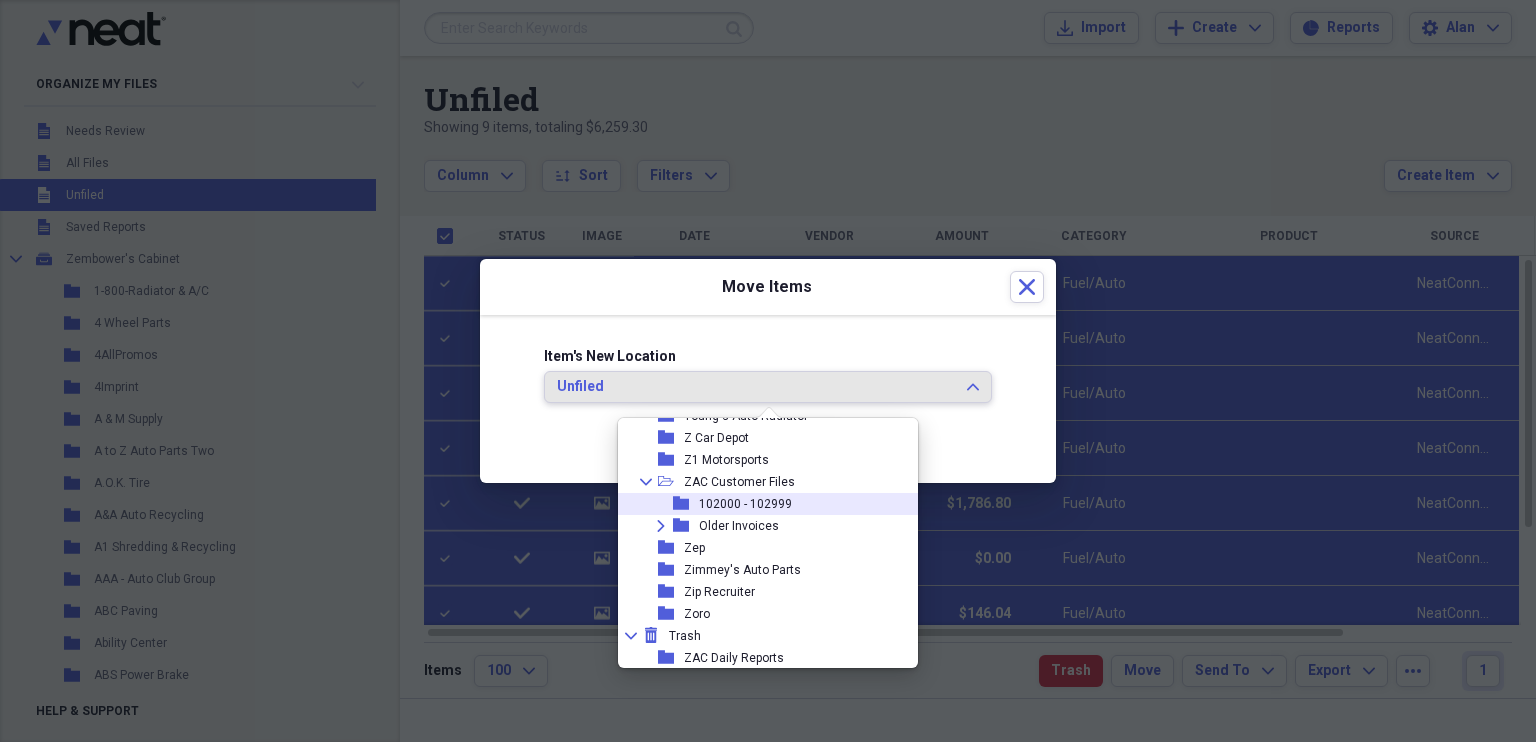 click on "102000 - 102999" at bounding box center [745, 504] 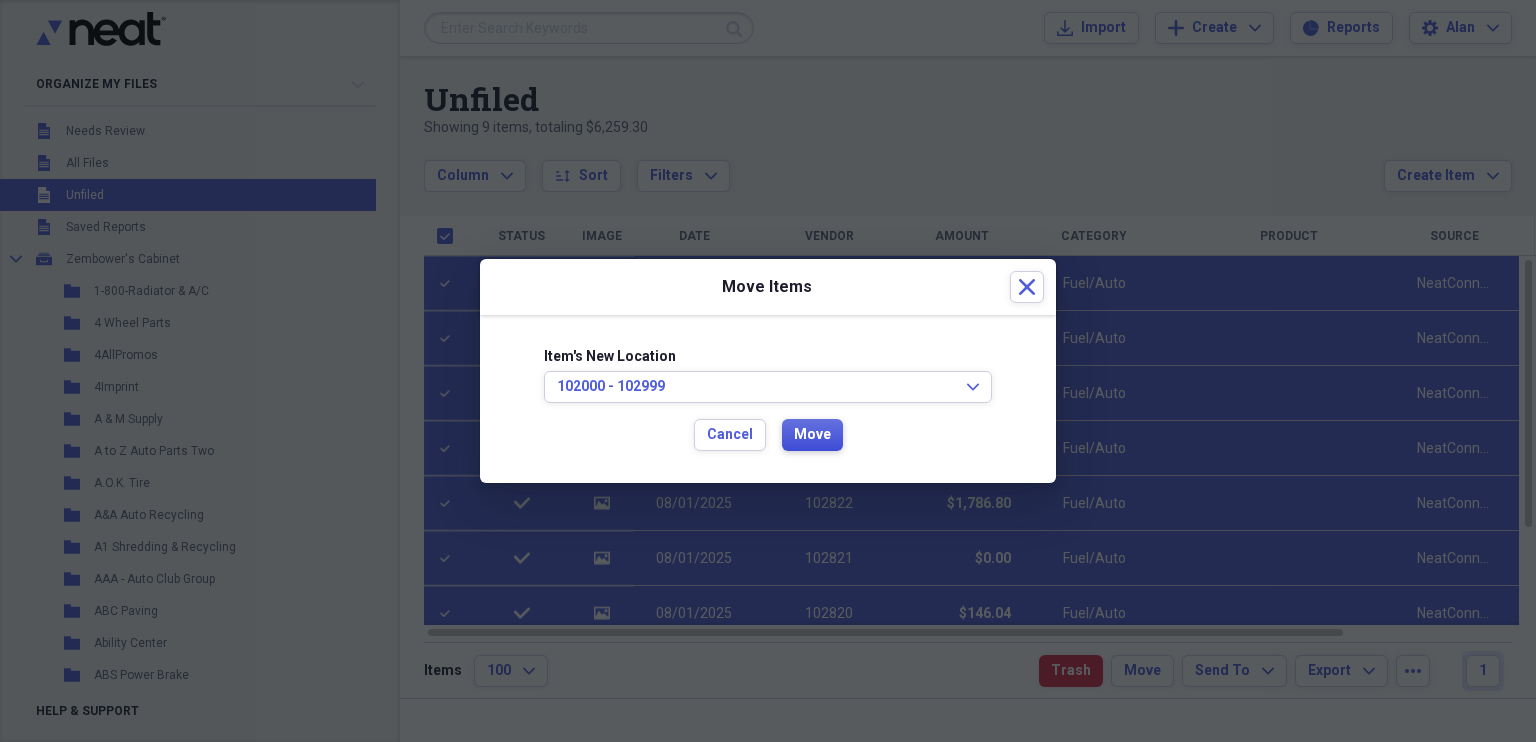 click on "Move" at bounding box center (812, 435) 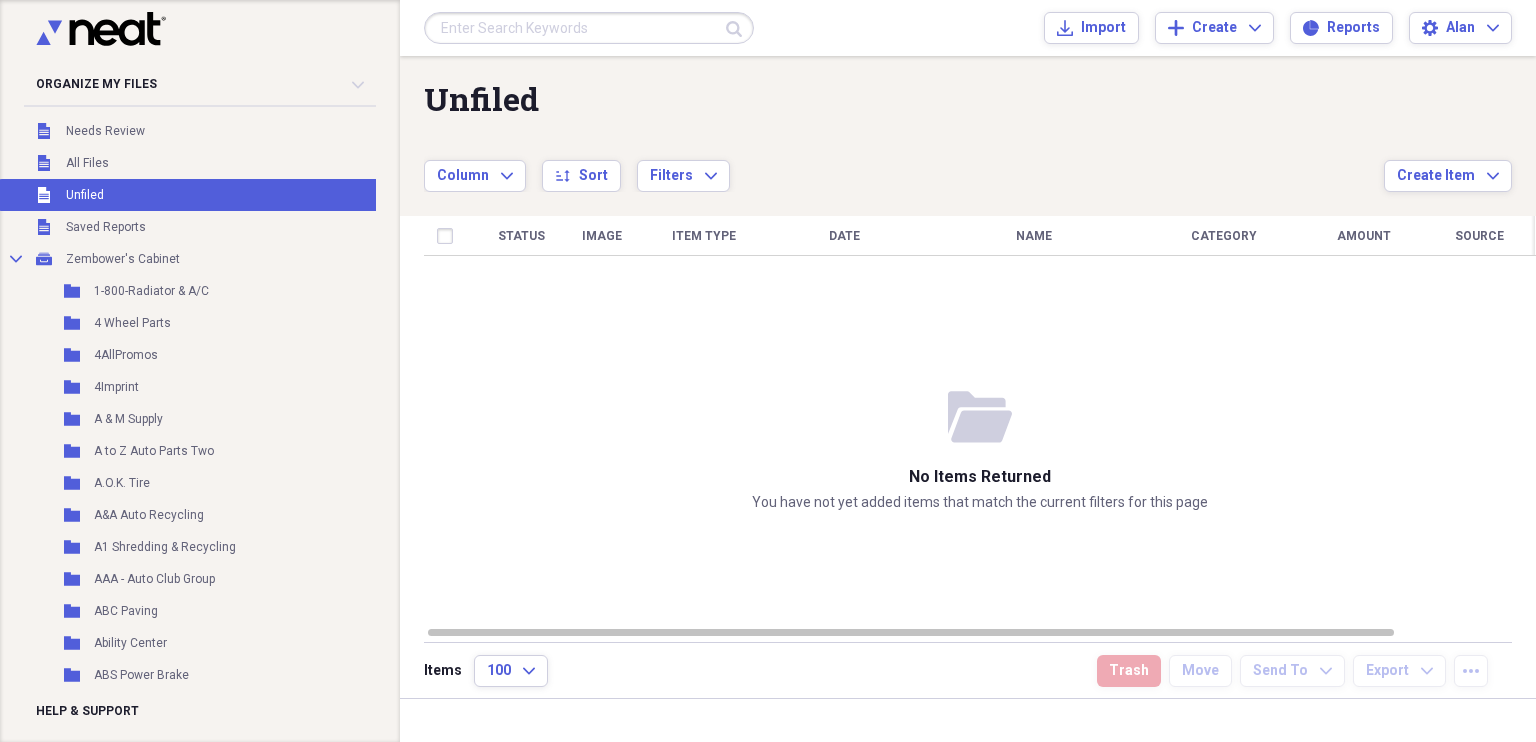 checkbox on "false" 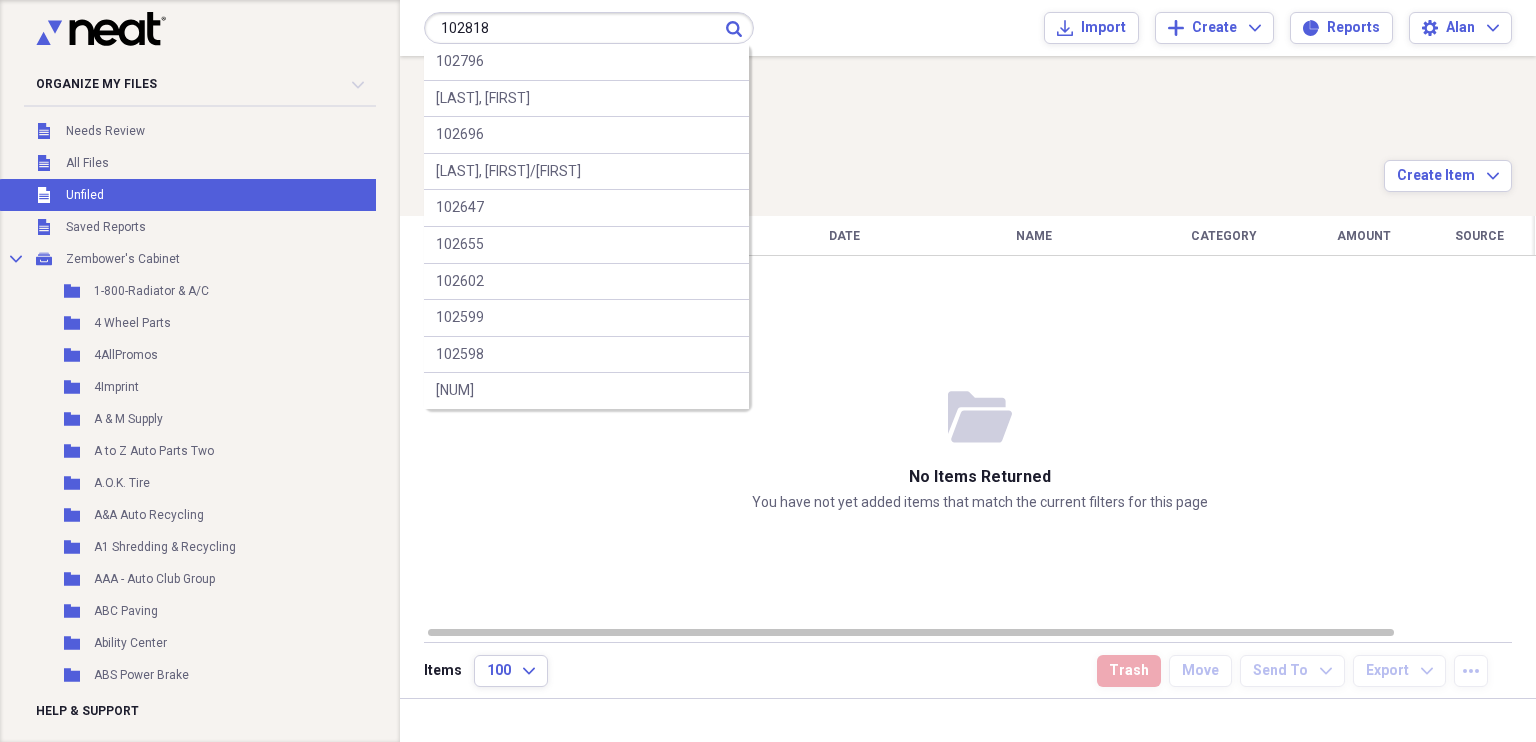 type on "102818" 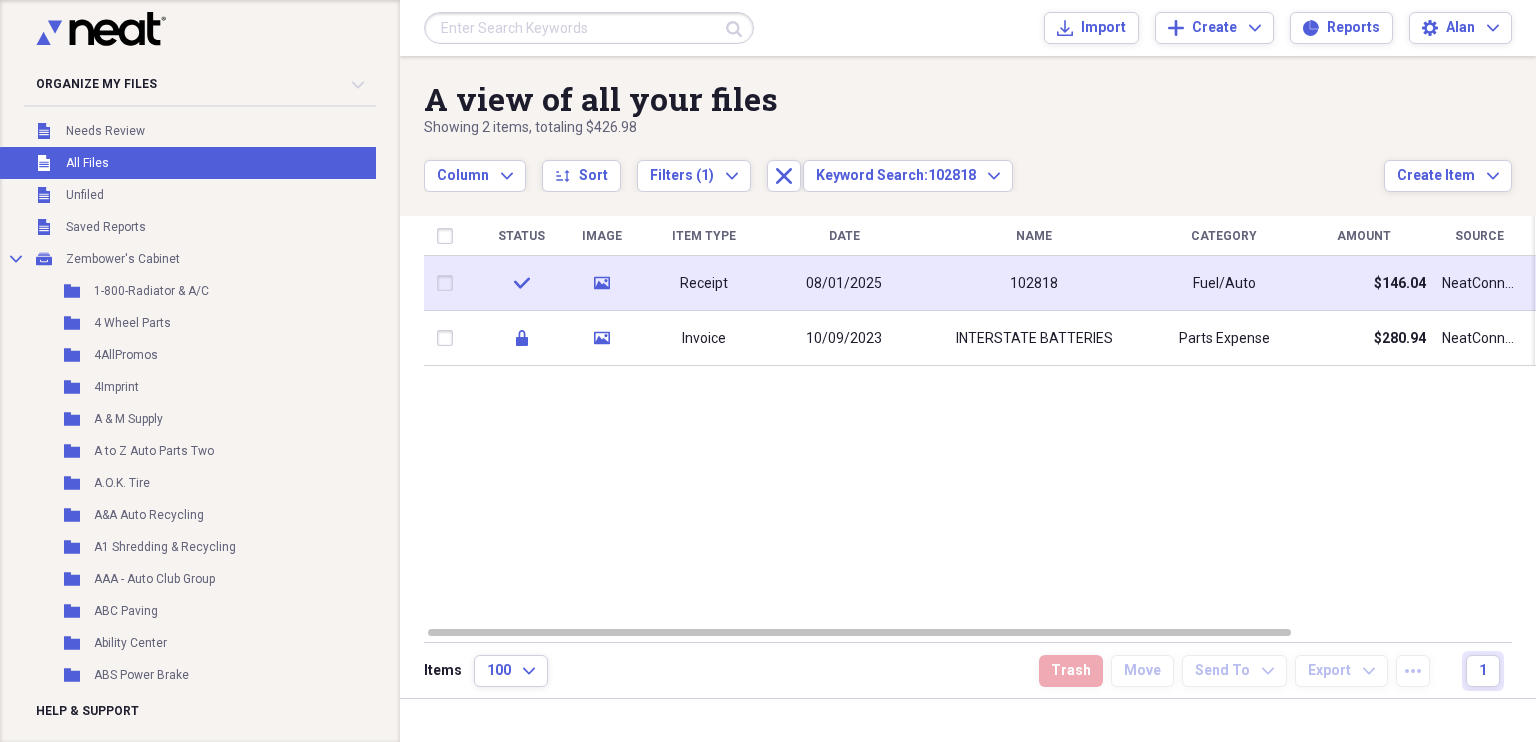 click on "08/01/2025" at bounding box center [844, 283] 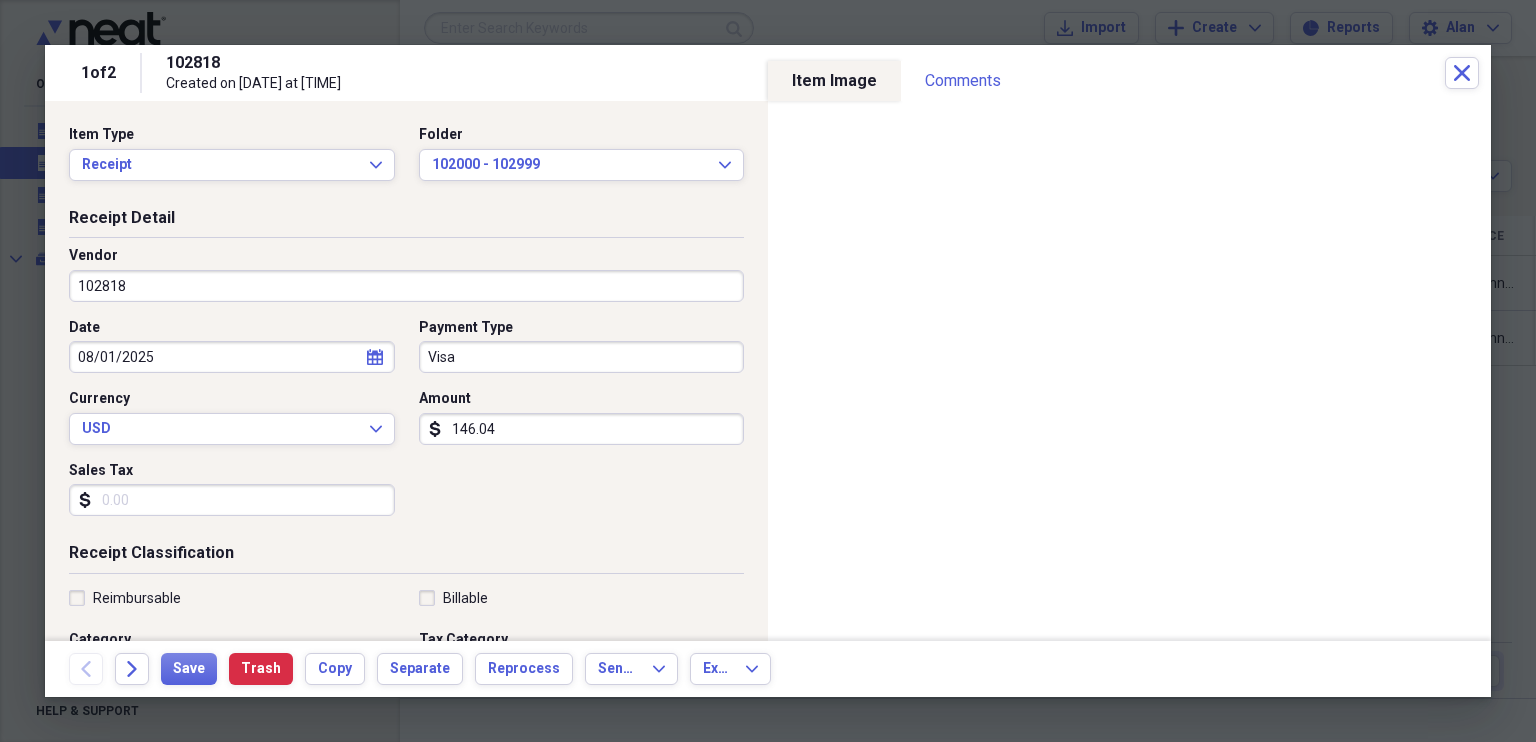 scroll, scrollTop: 0, scrollLeft: 0, axis: both 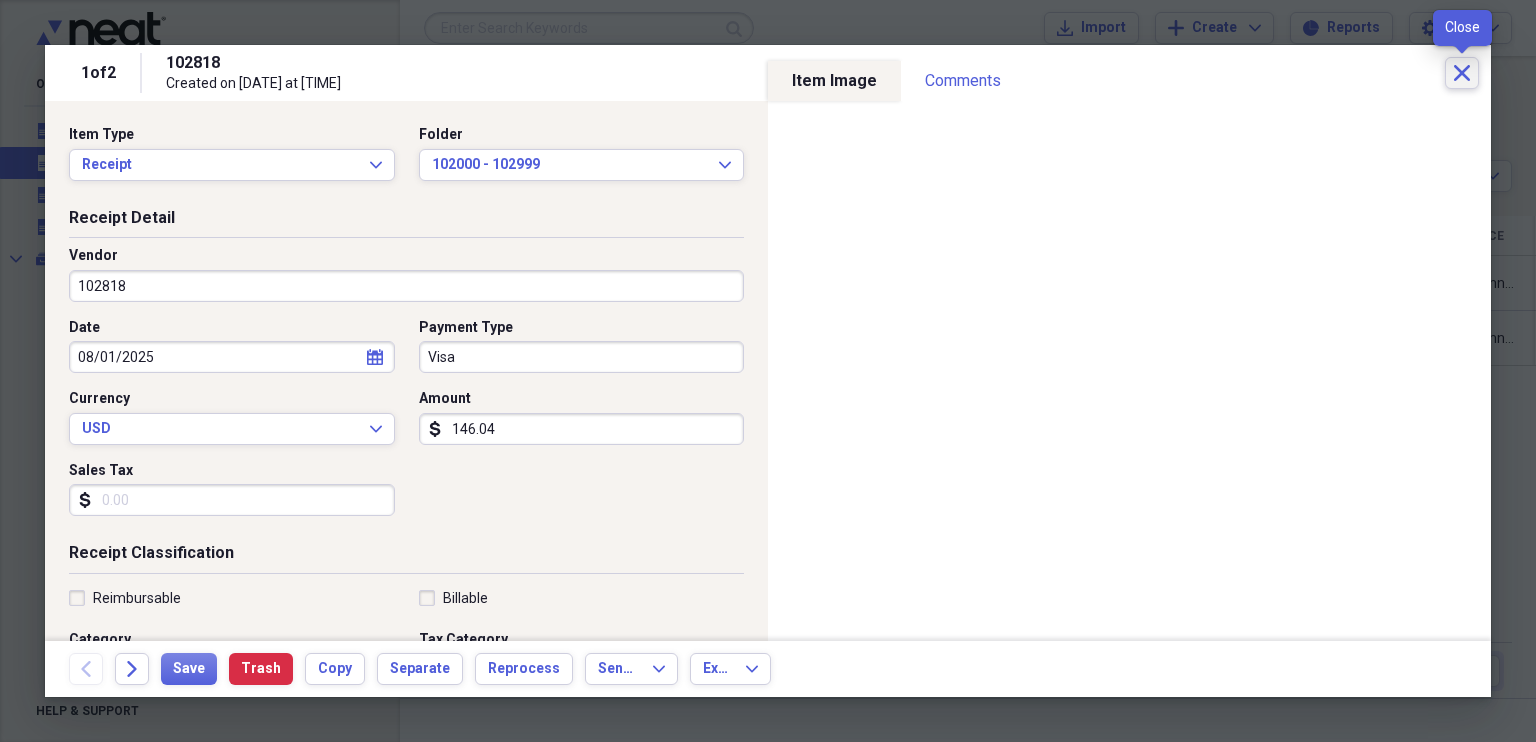click 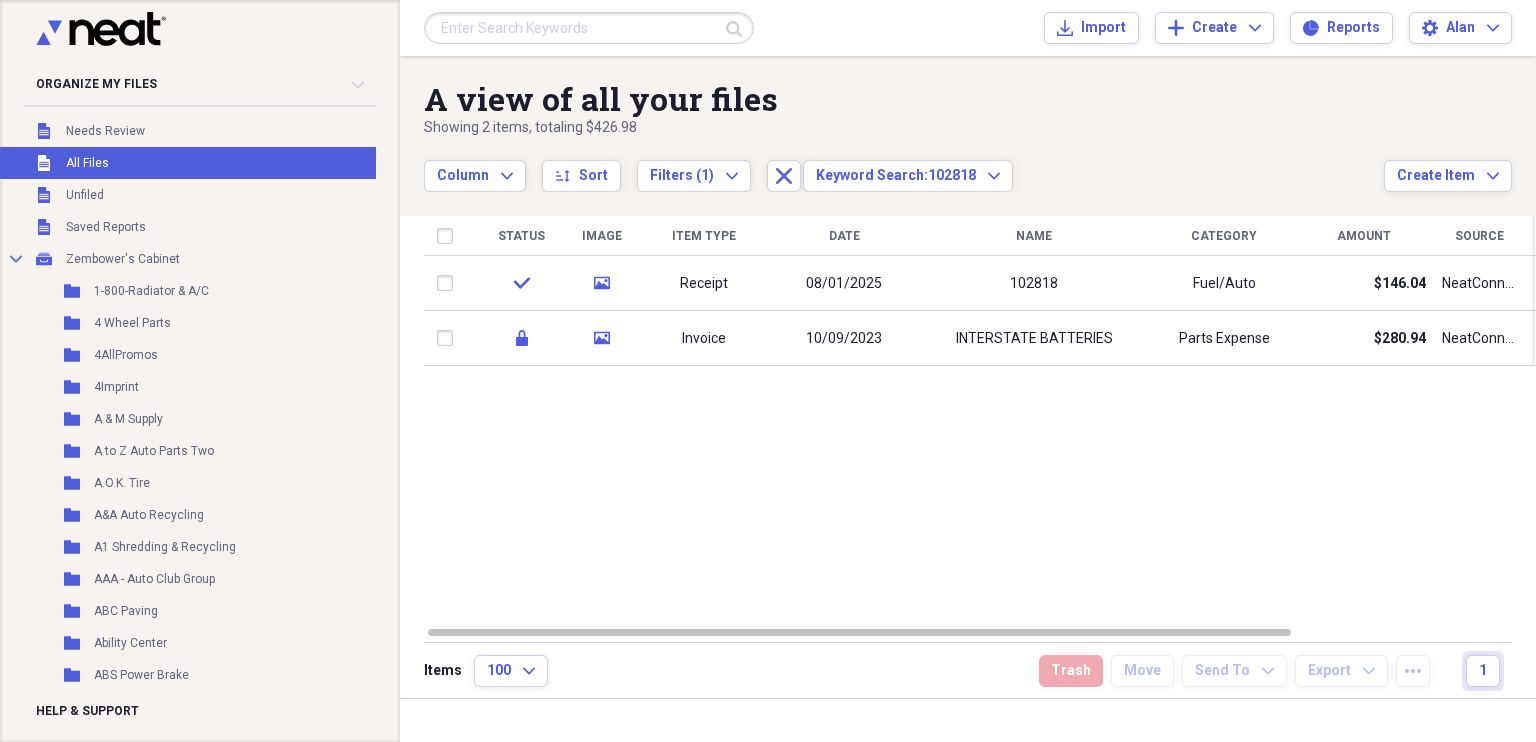 click at bounding box center [589, 28] 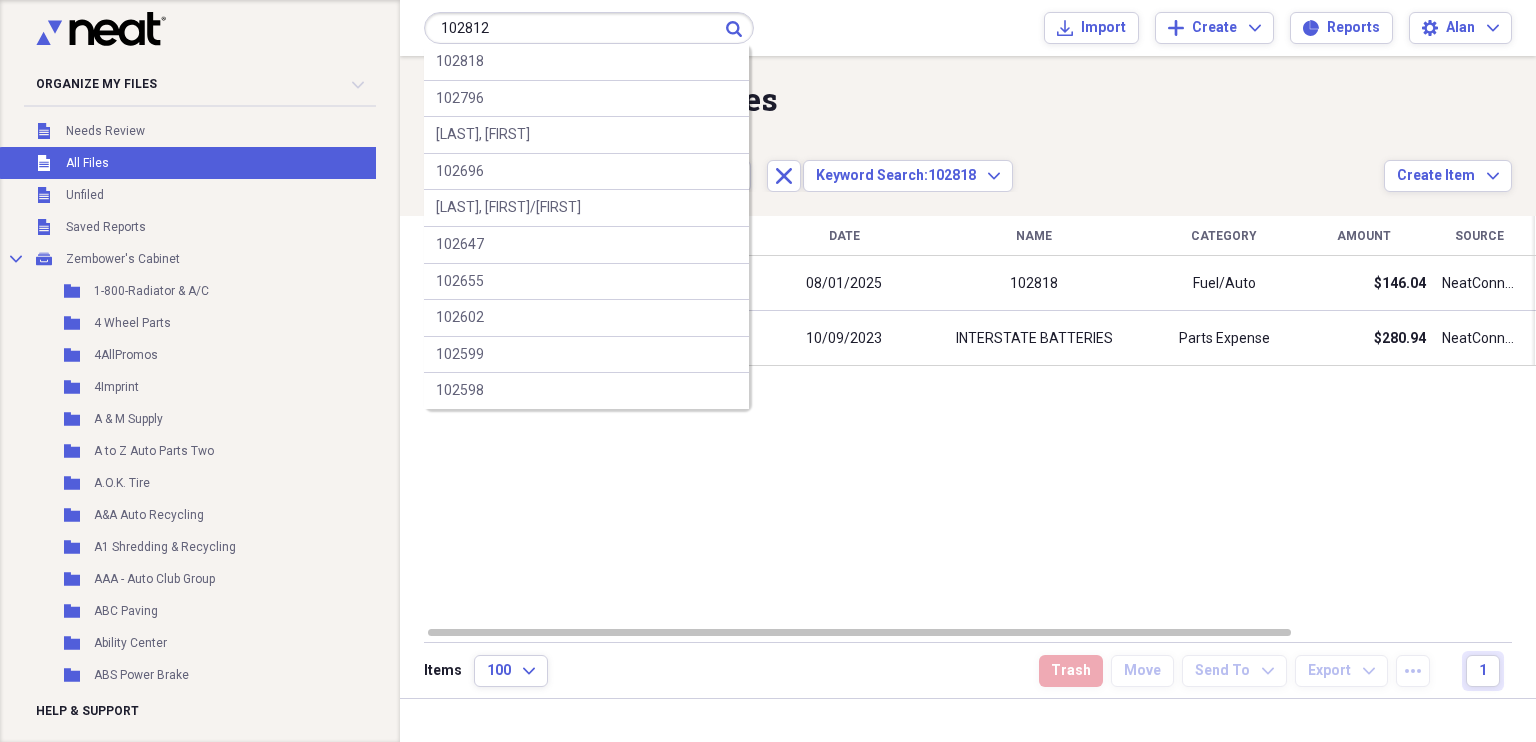 type on "102812" 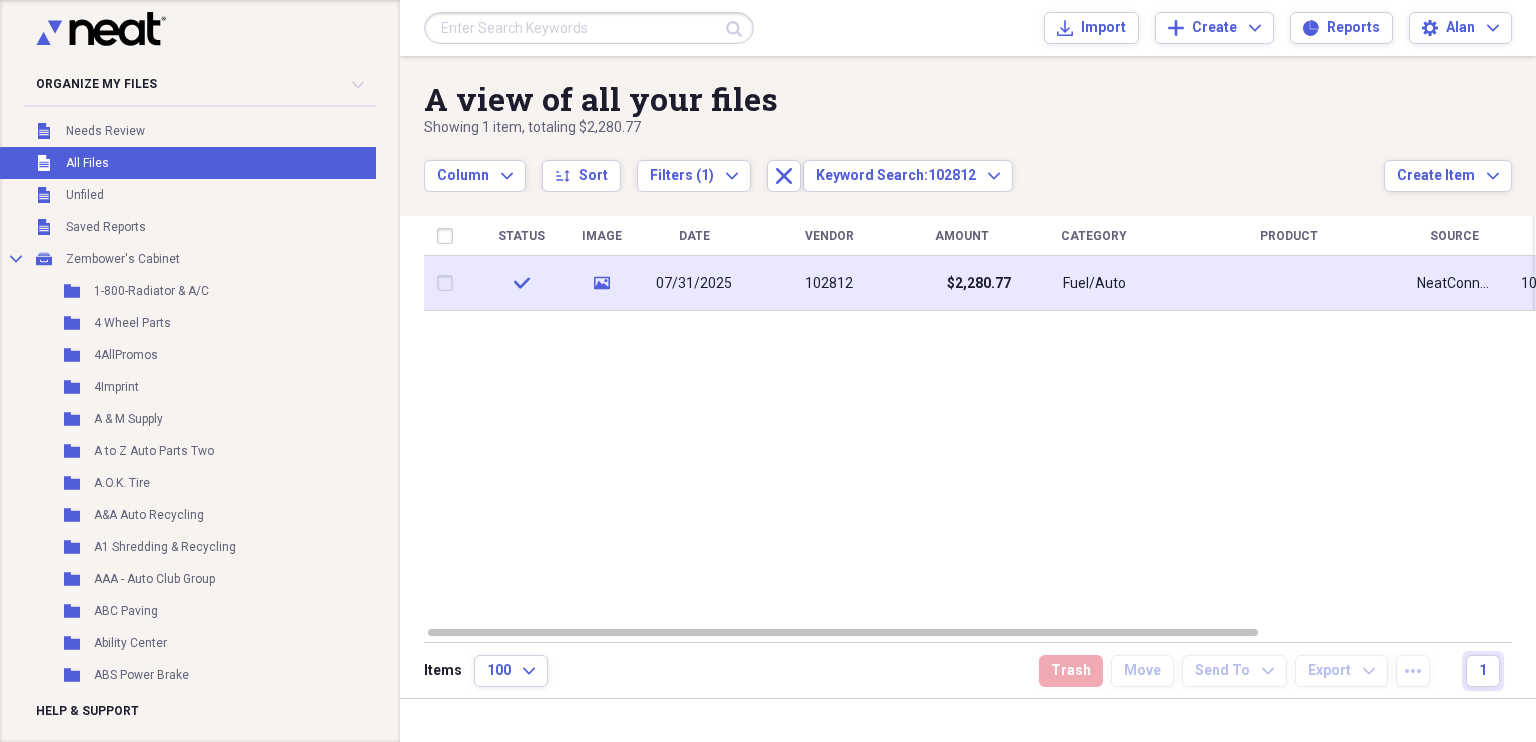 click on "$2,280.77" at bounding box center (961, 283) 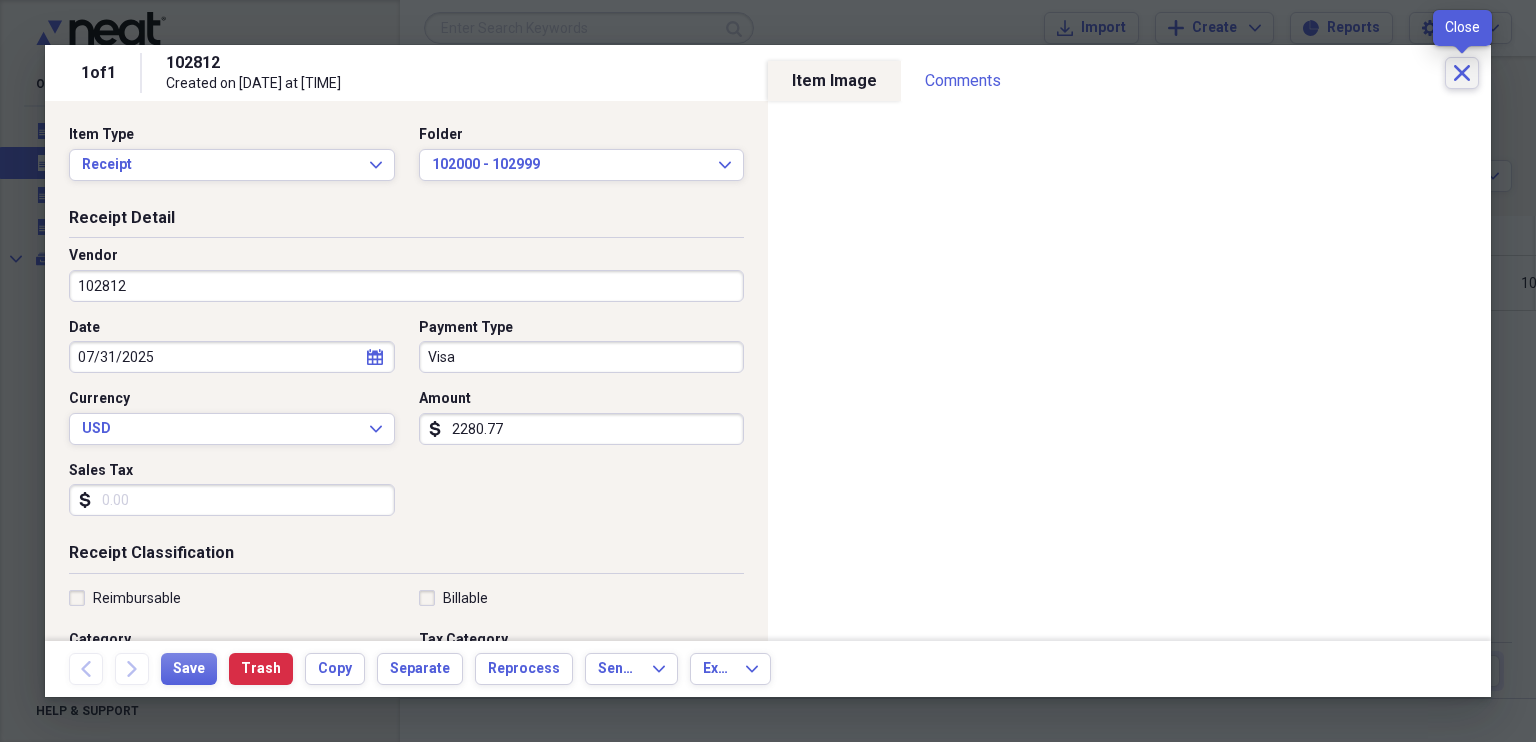 click on "Close" at bounding box center (1462, 73) 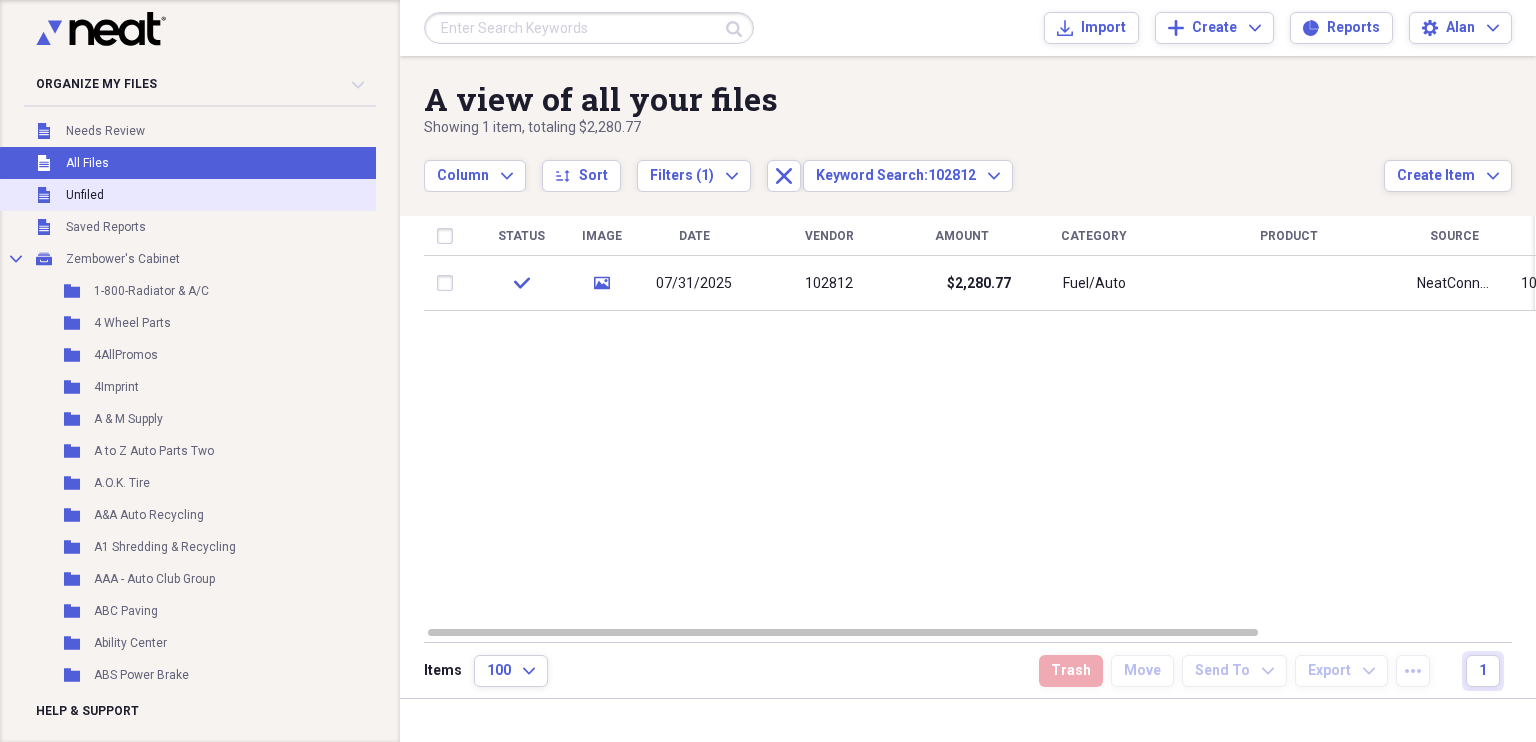 click on "Unfiled" at bounding box center (85, 195) 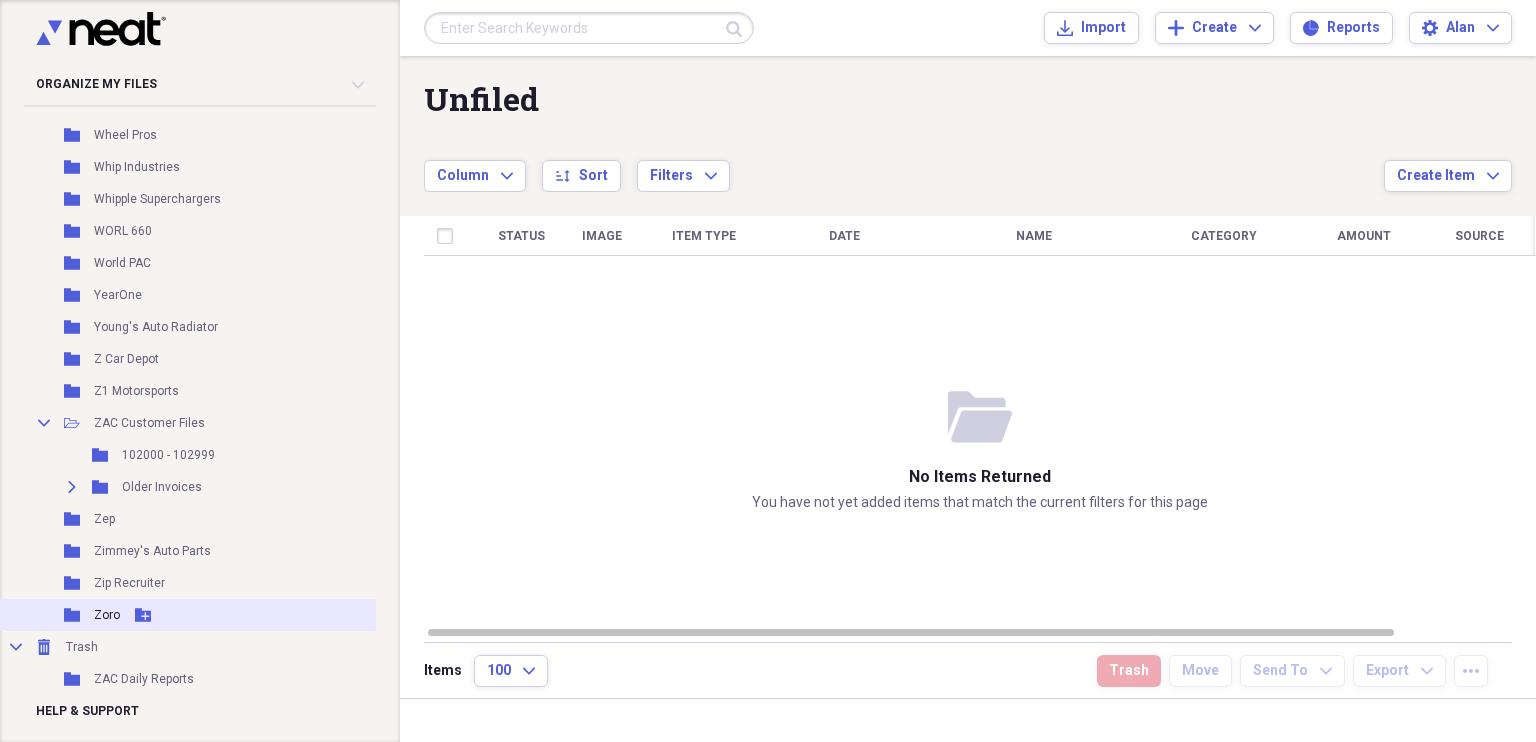 scroll, scrollTop: 14216, scrollLeft: 0, axis: vertical 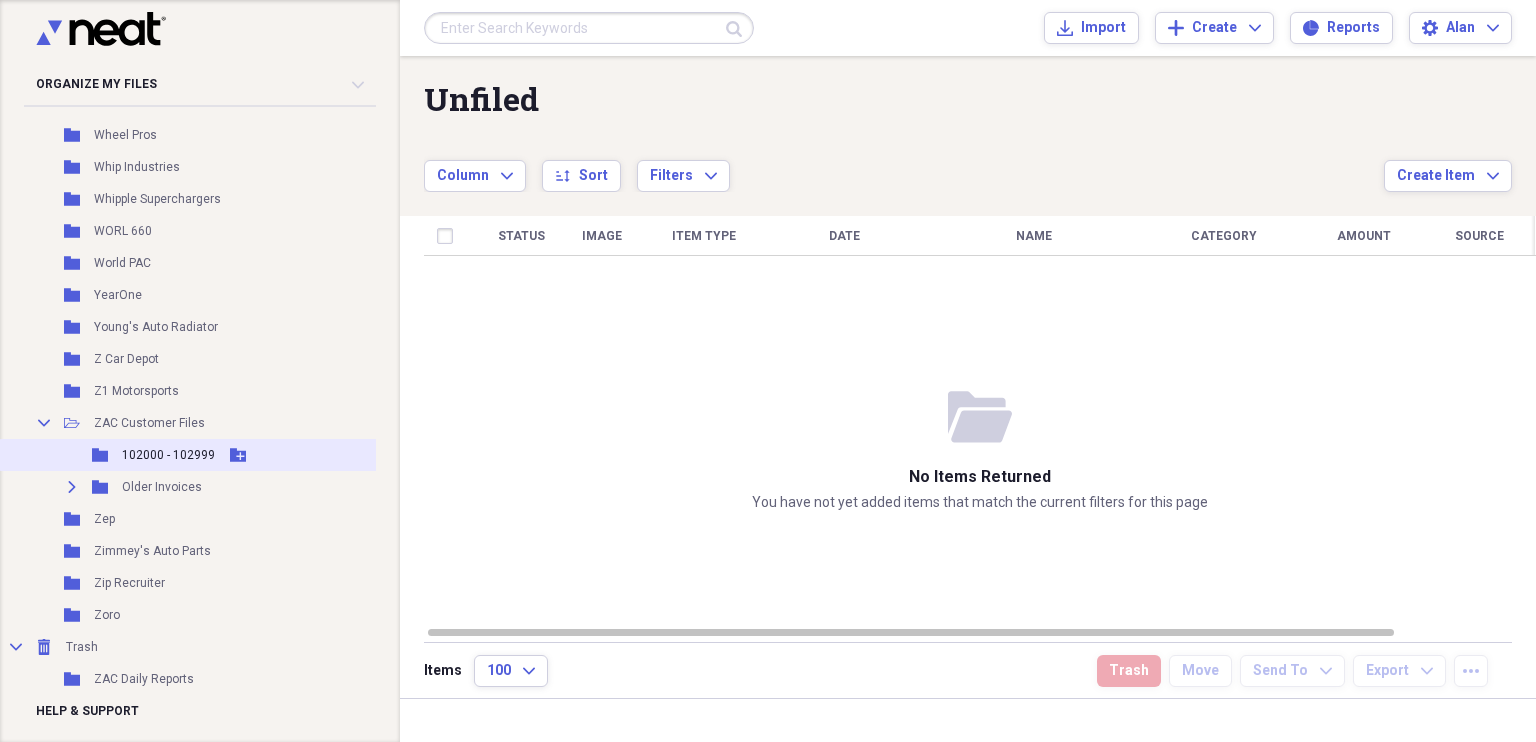 click on "102000 - 102999" at bounding box center (168, 455) 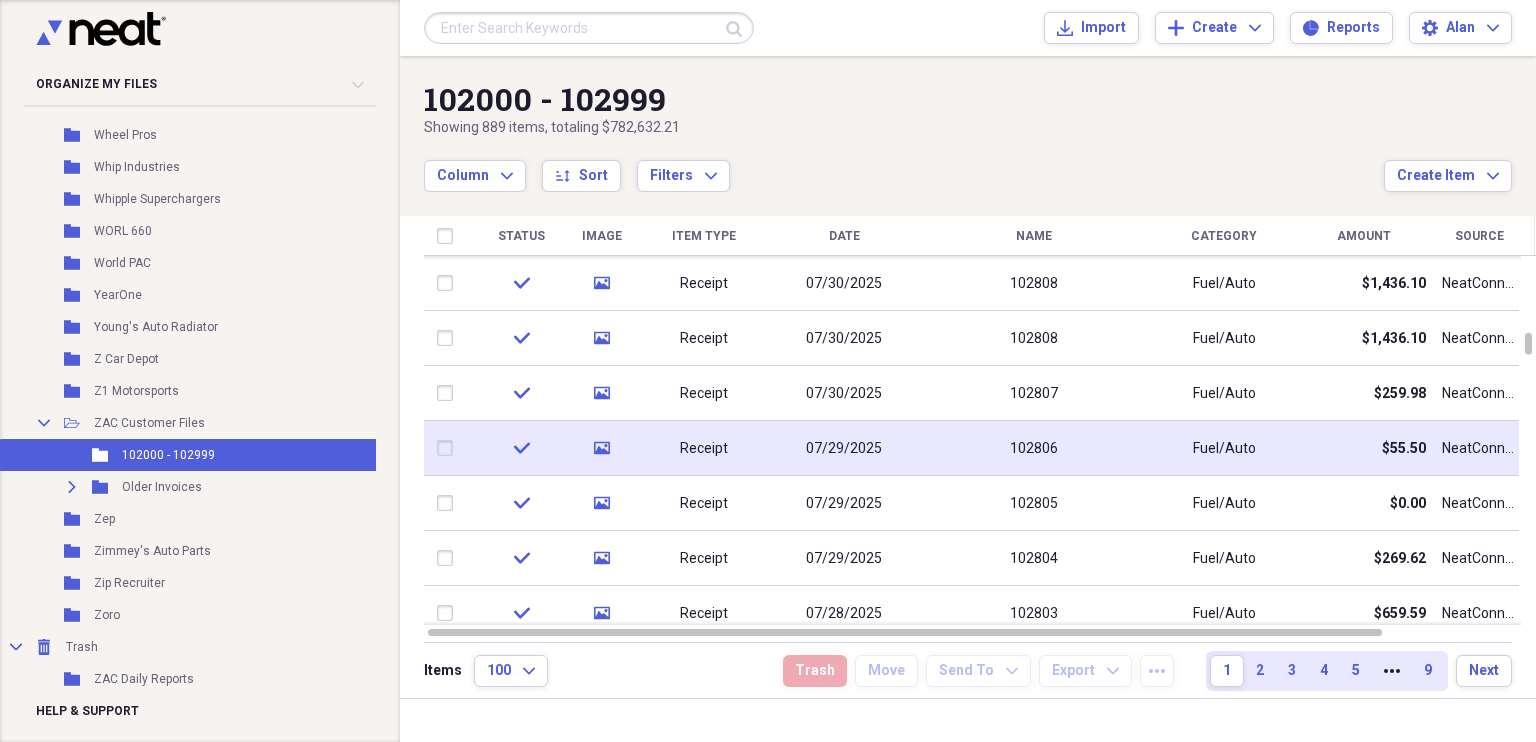 click on "Receipt" at bounding box center [704, 449] 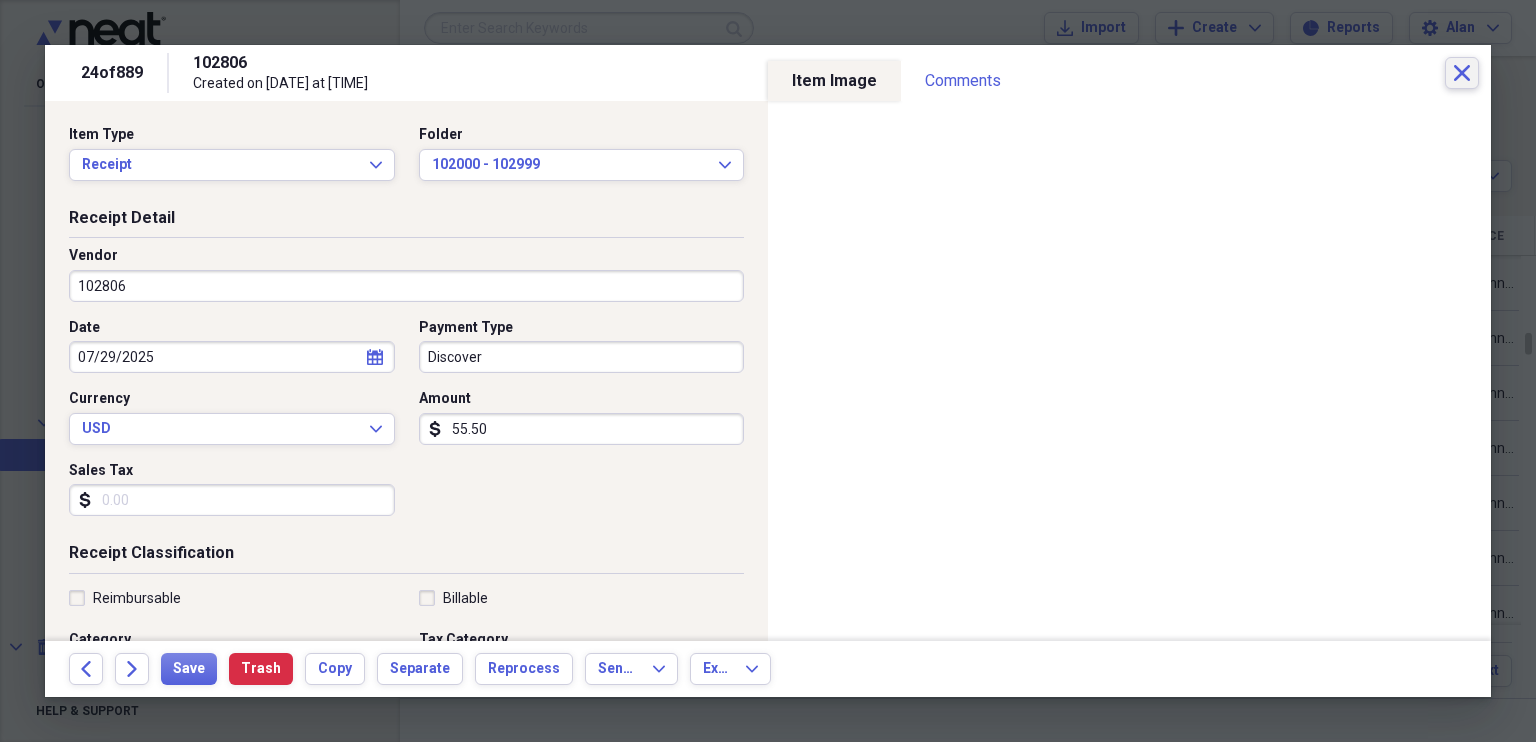 click on "Close" 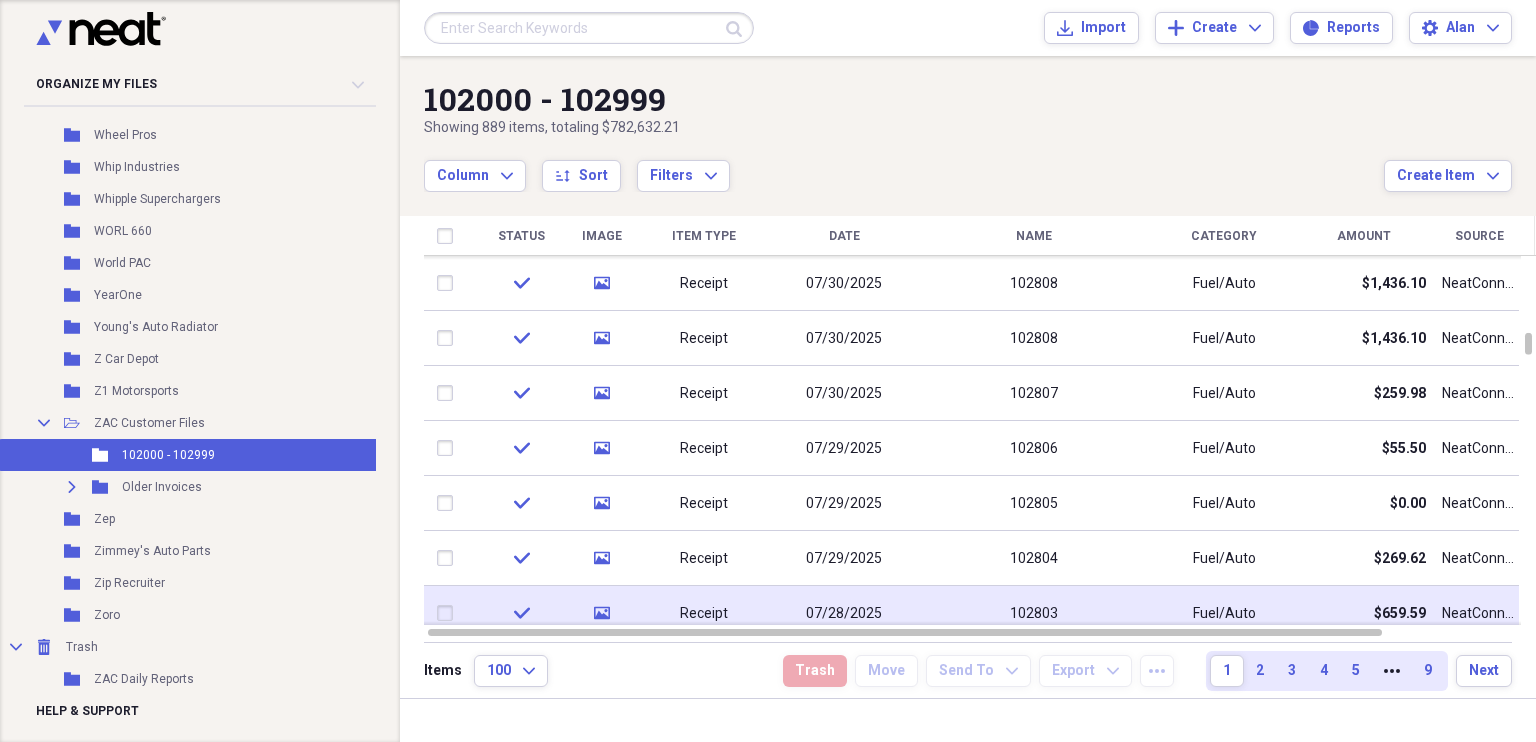 click on "Receipt" at bounding box center [704, 613] 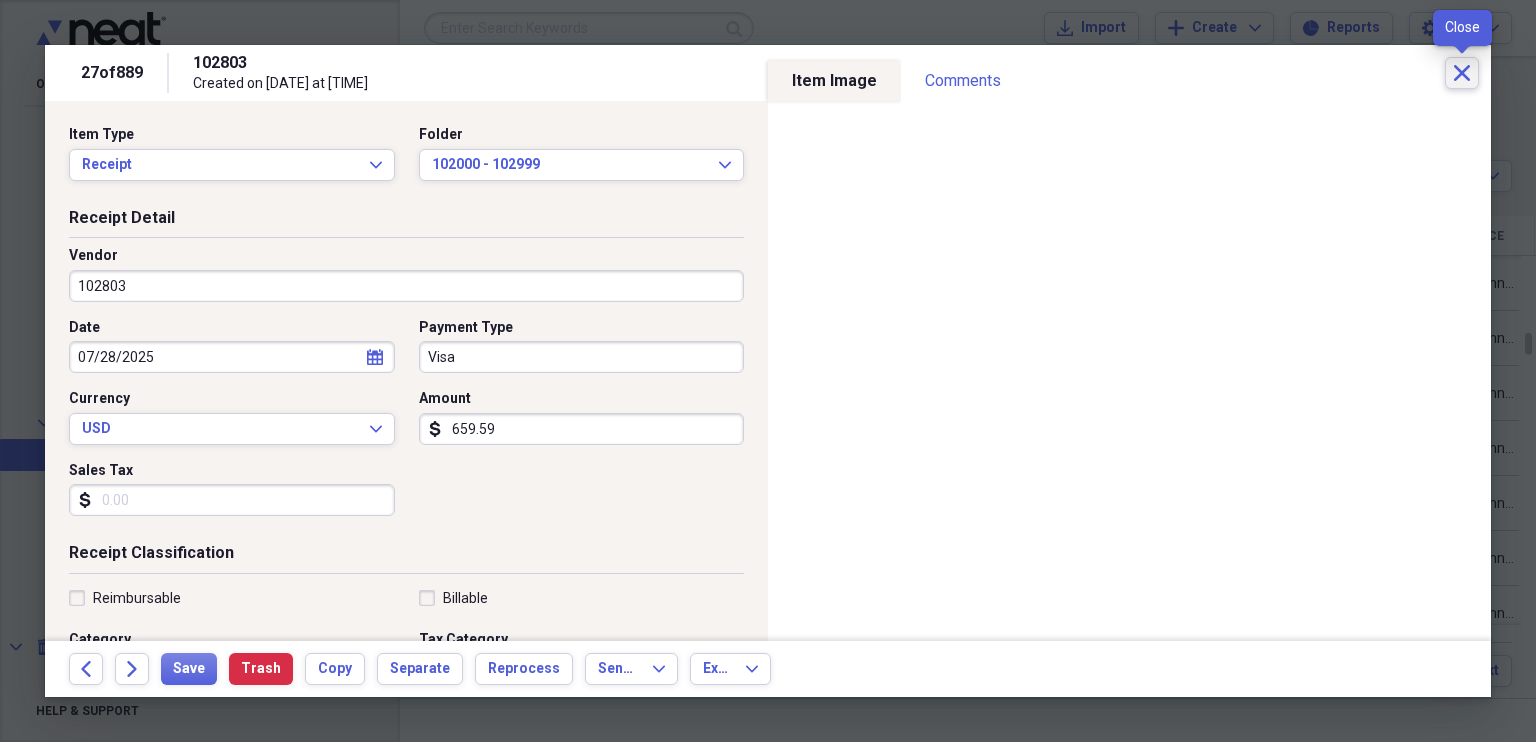 click on "Close" at bounding box center [1462, 73] 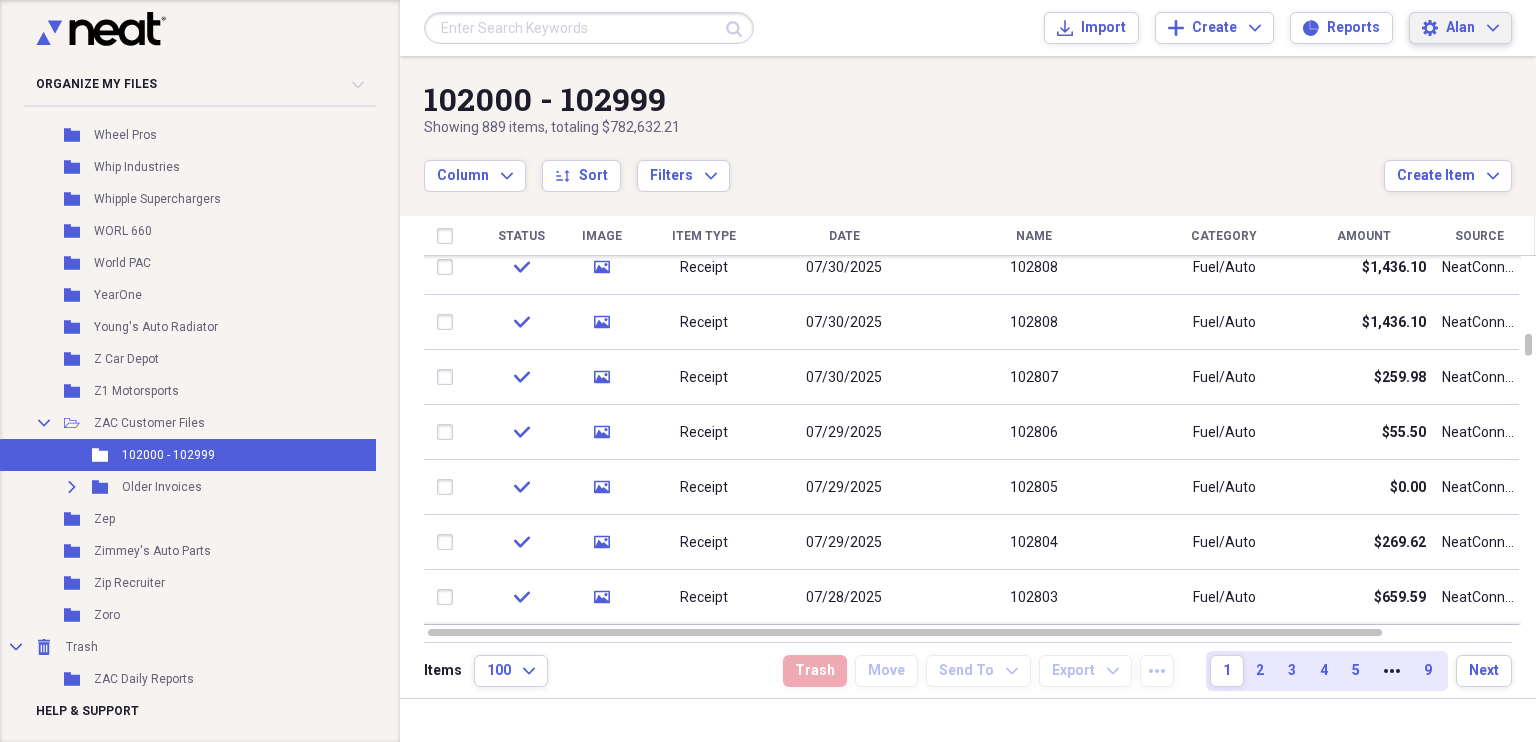 click on "Settings Alan Expand" at bounding box center [1460, 28] 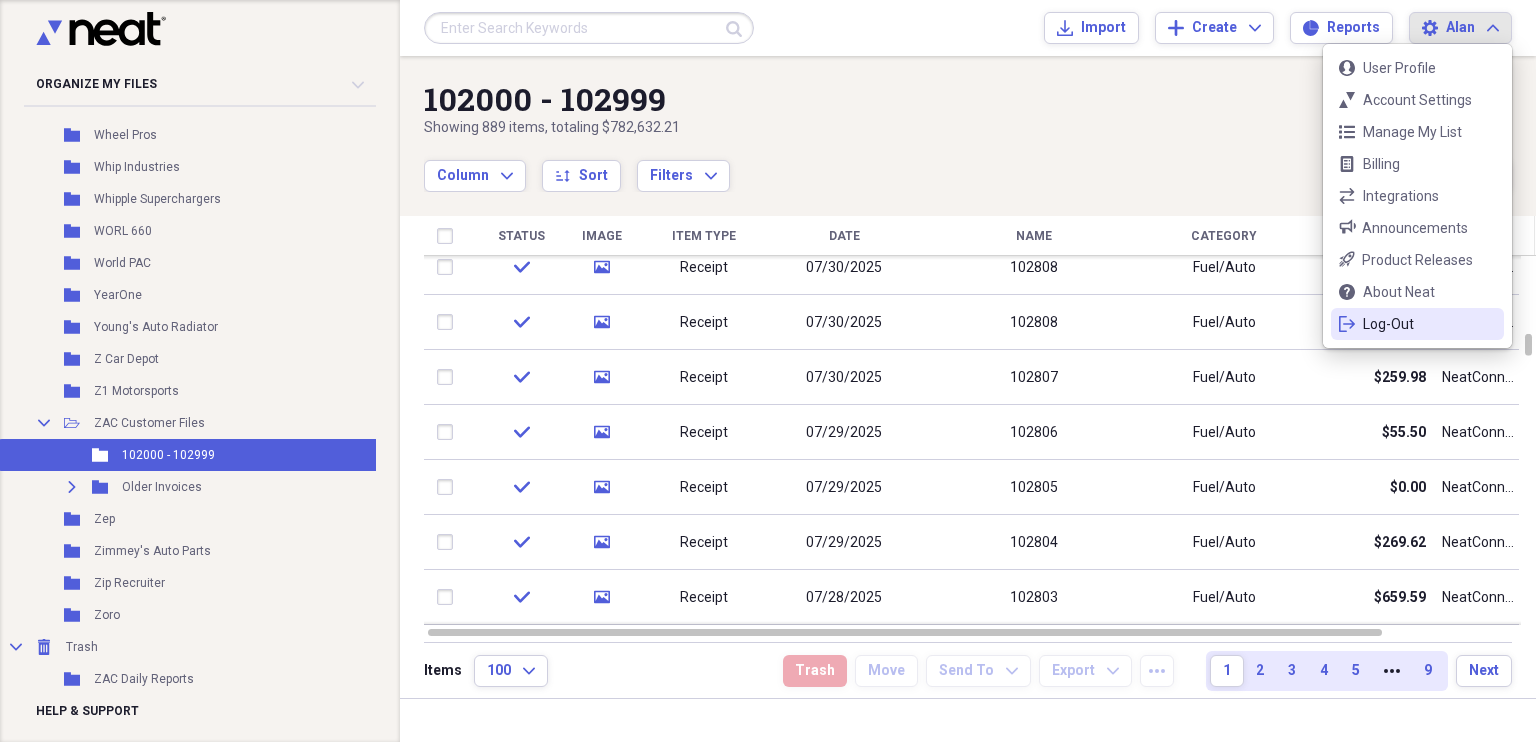 click on "Log-Out" at bounding box center [1417, 324] 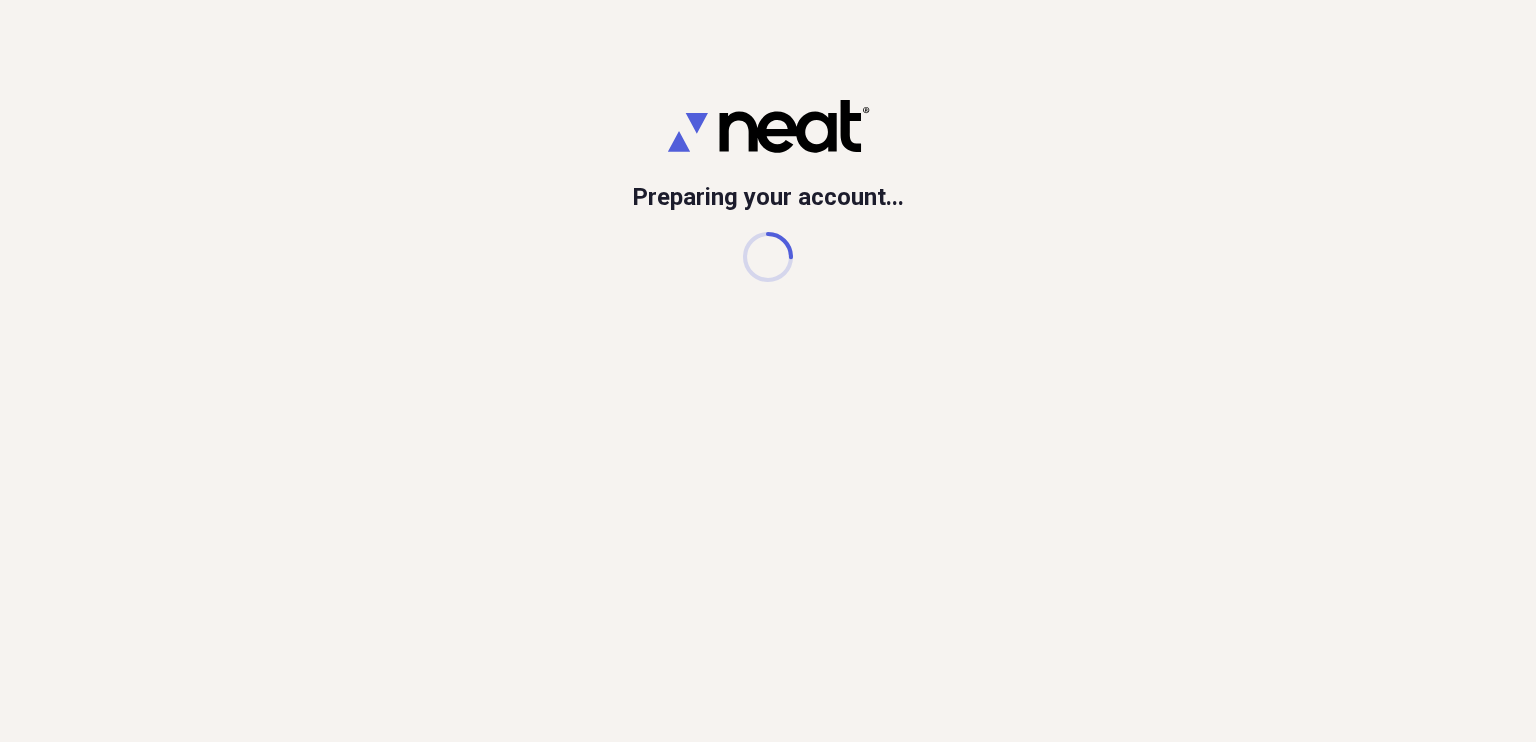 scroll, scrollTop: 0, scrollLeft: 0, axis: both 